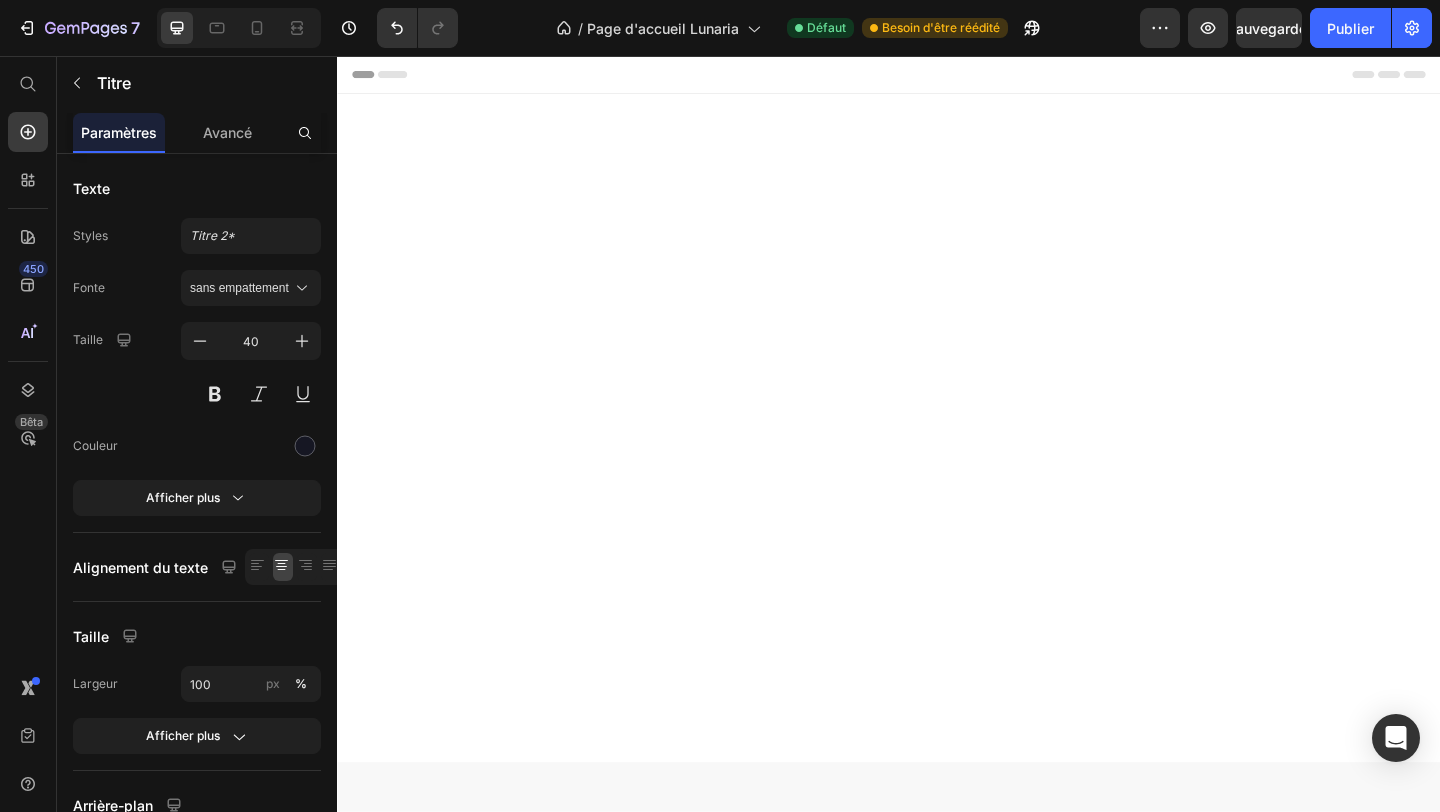 scroll, scrollTop: 5886, scrollLeft: 0, axis: vertical 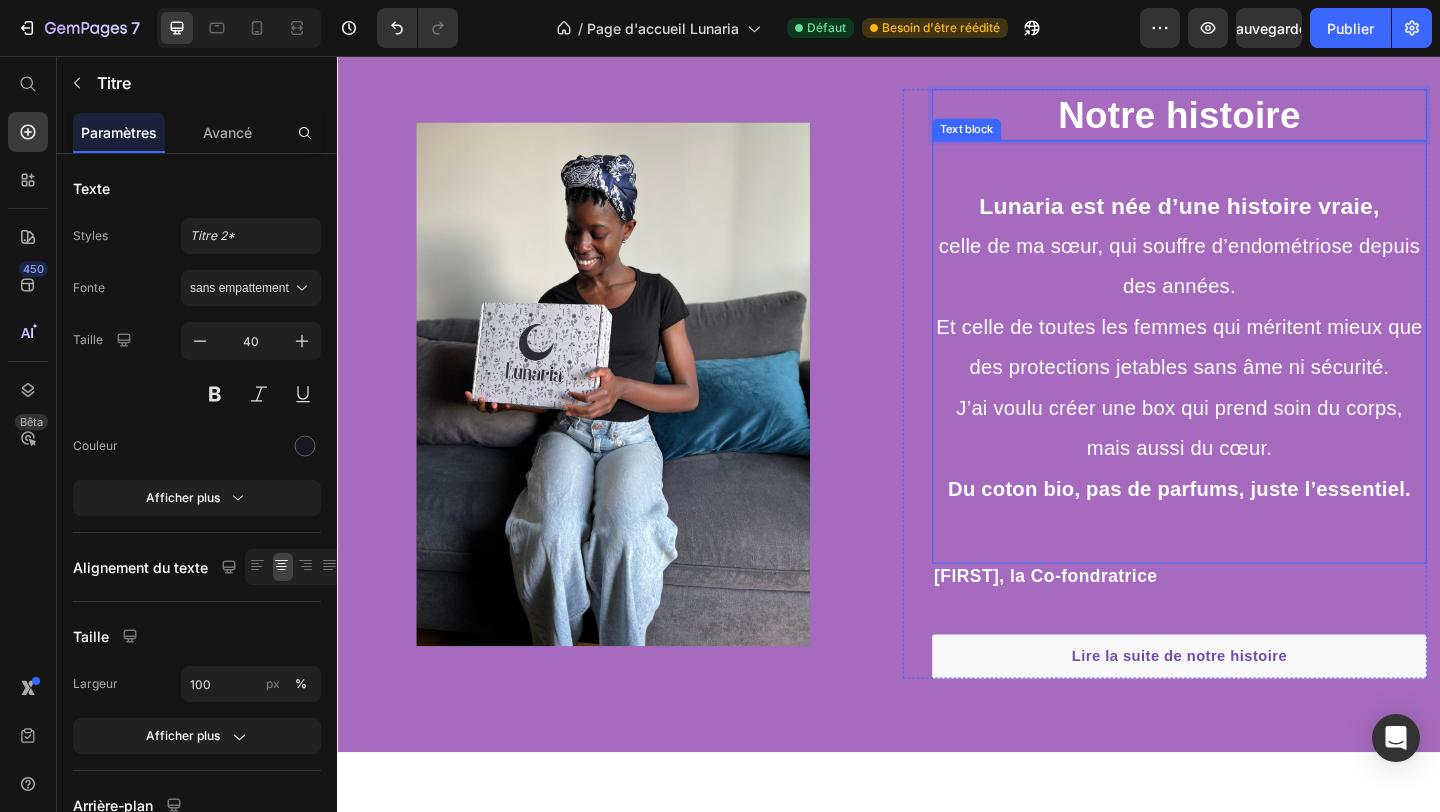 click on "Lunaria est née d’une histoire vraie," at bounding box center (1253, 219) 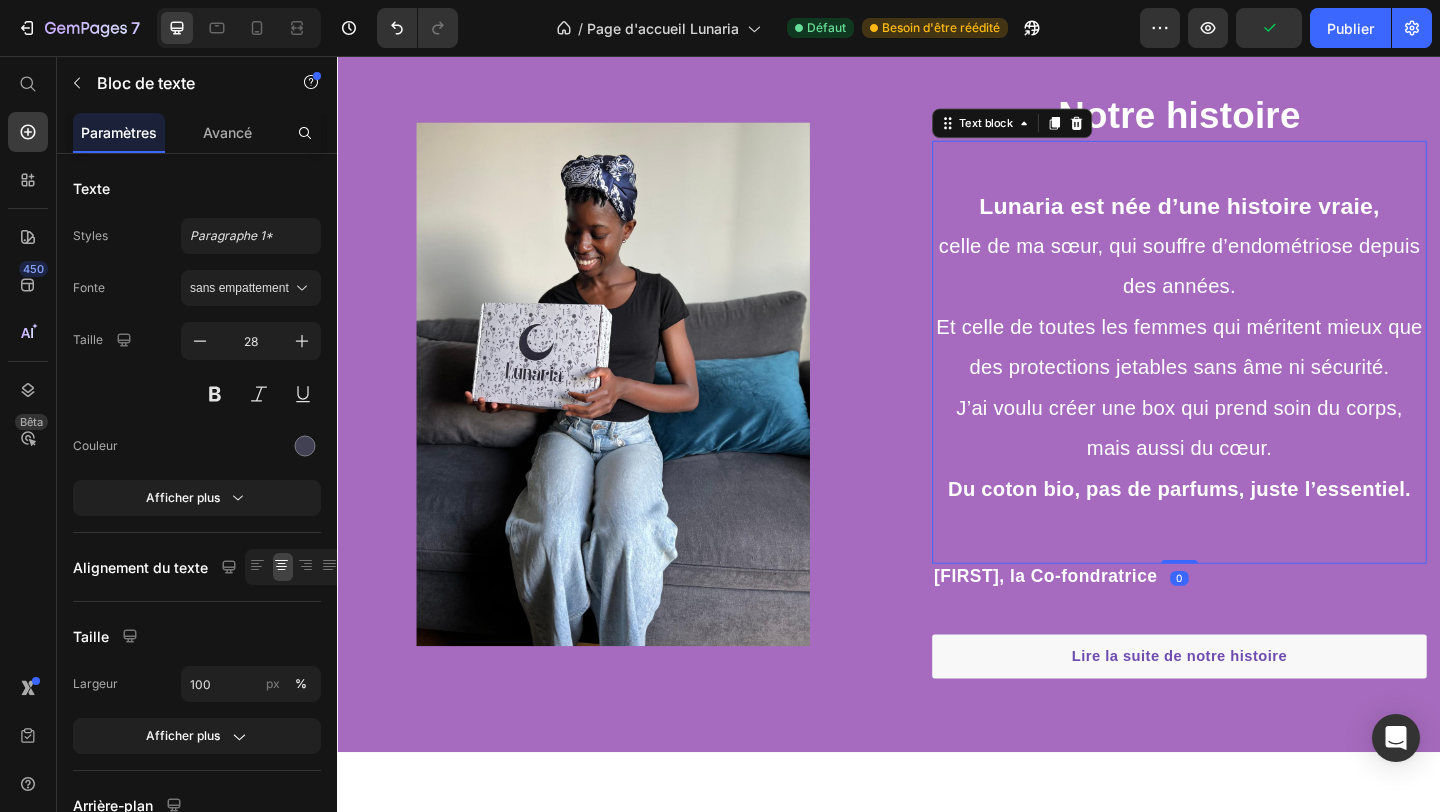 click on "Lunaria est née d’une histoire vraie," at bounding box center (1253, 219) 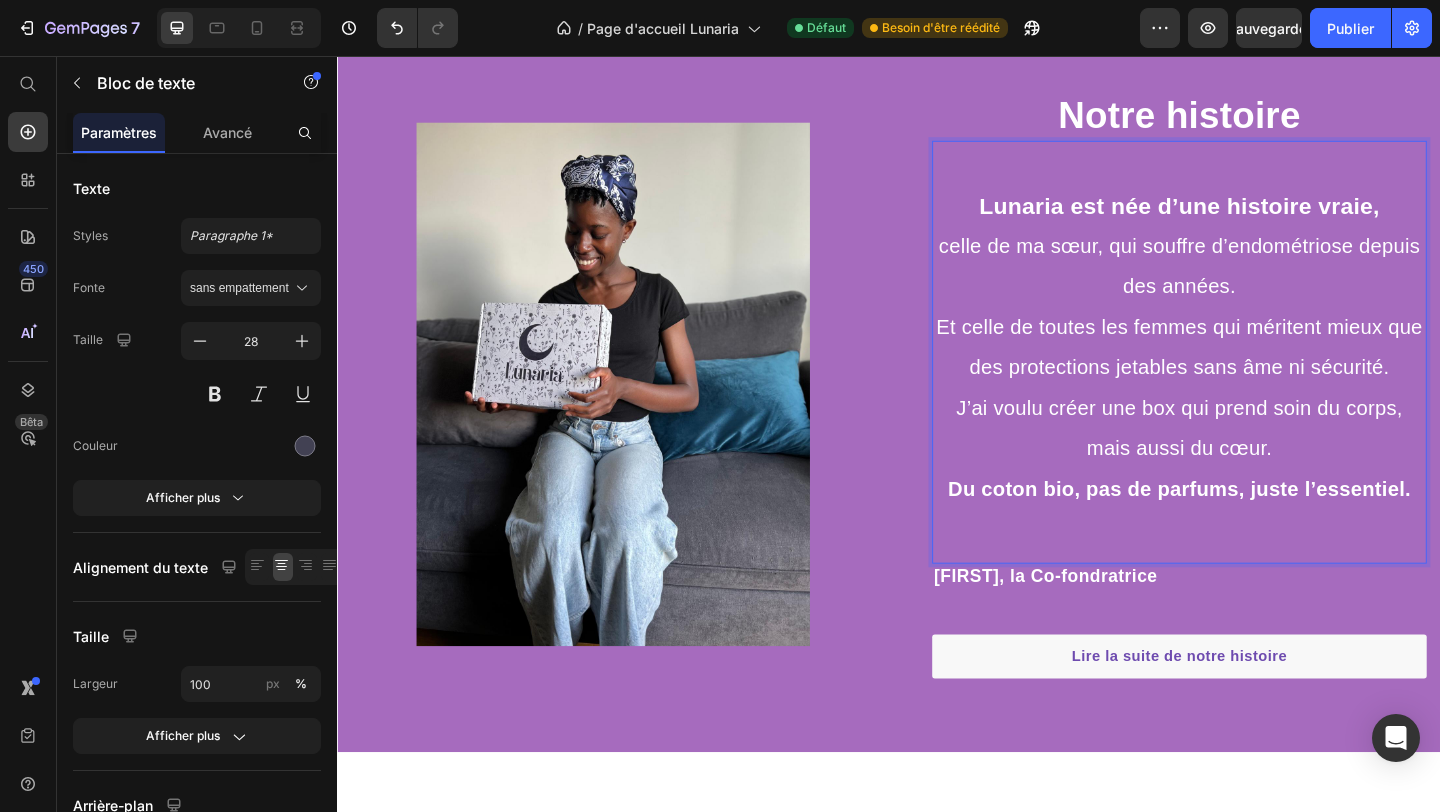 click on "J’ai voulu créer une box qui prend soin du corps, mais aussi du cœur." at bounding box center (1253, 460) 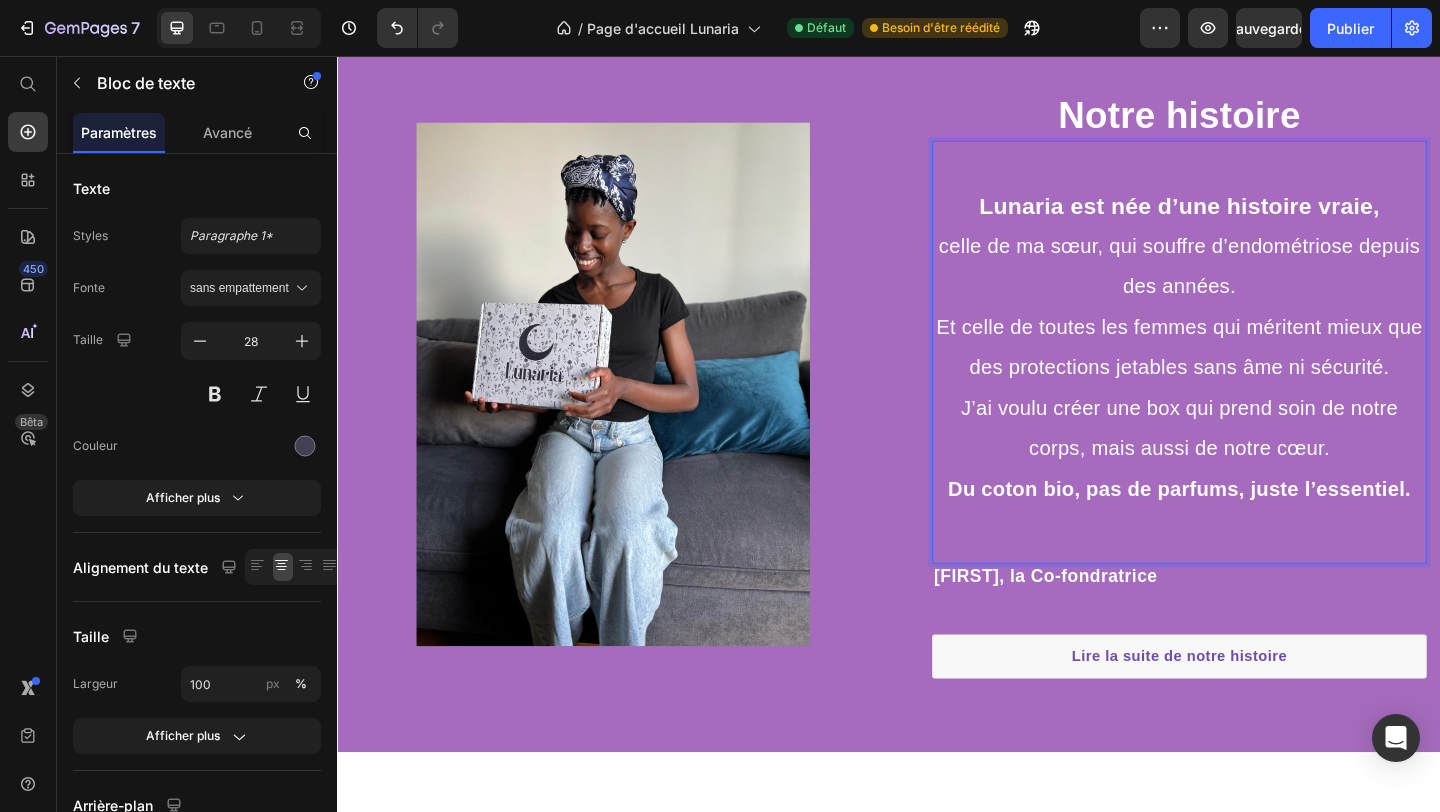 click on "J’ai voulu créer une box qui prend soin de notre corps, mais aussi du cœur." at bounding box center (1253, 460) 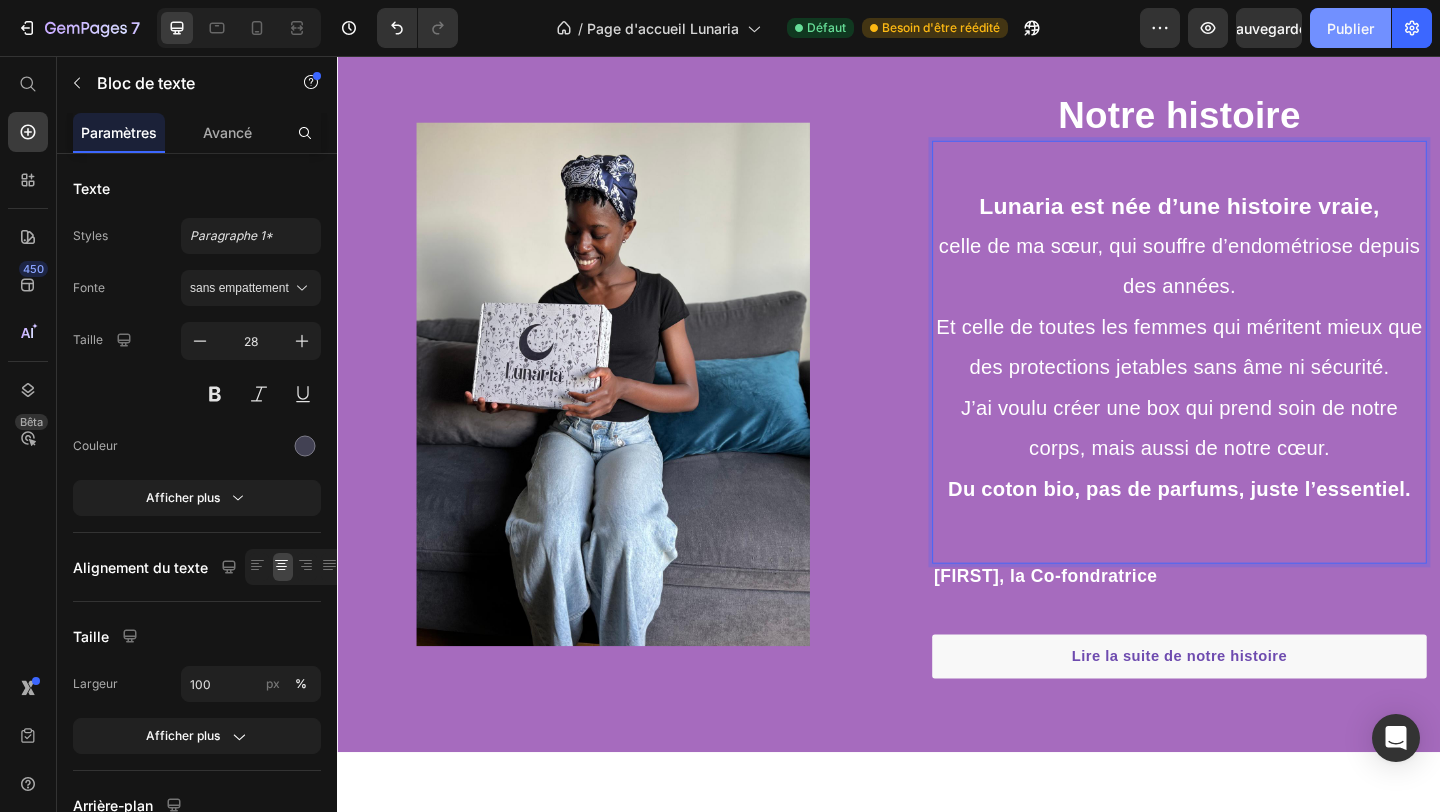 click on "Publier" at bounding box center [1350, 28] 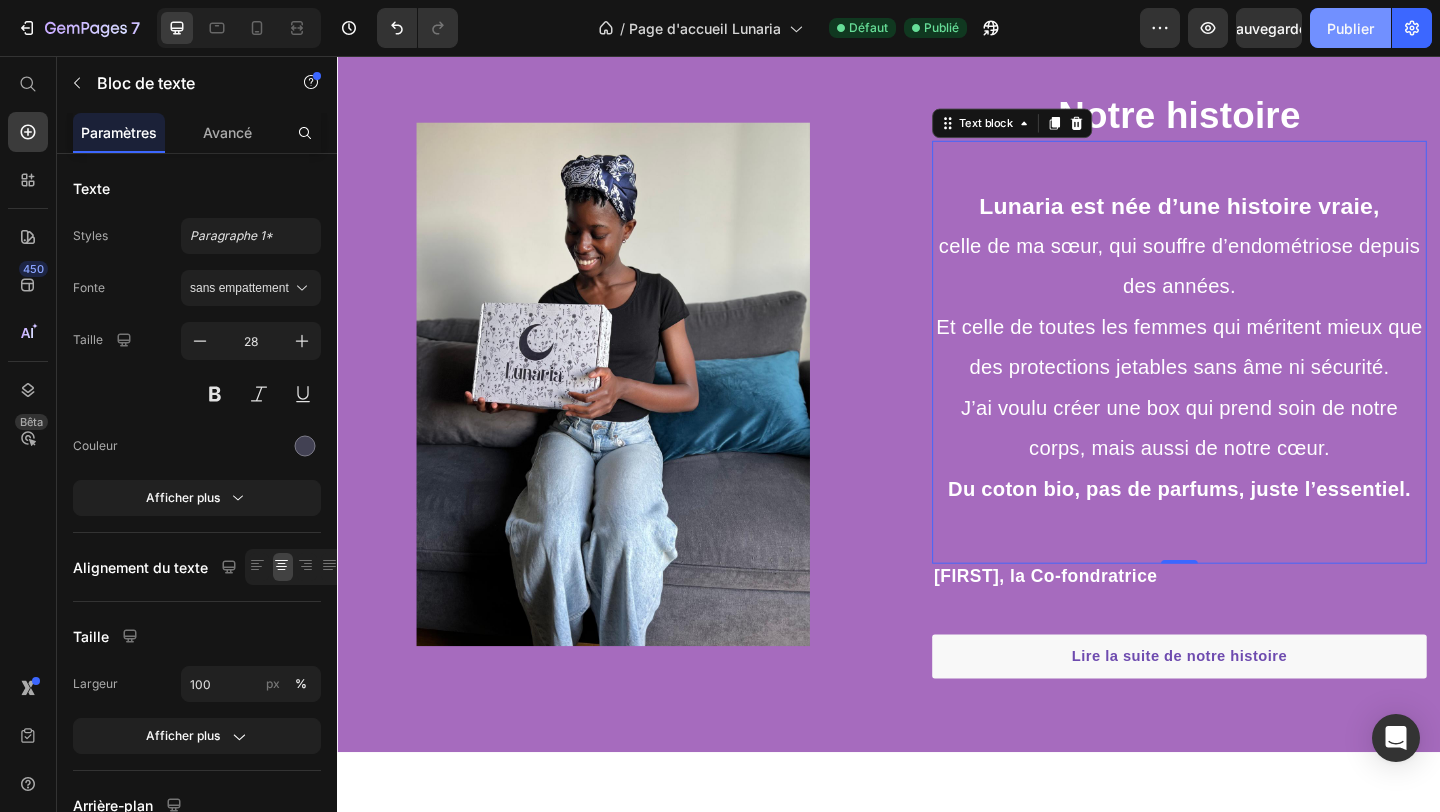 click on "Publier" at bounding box center (1350, 28) 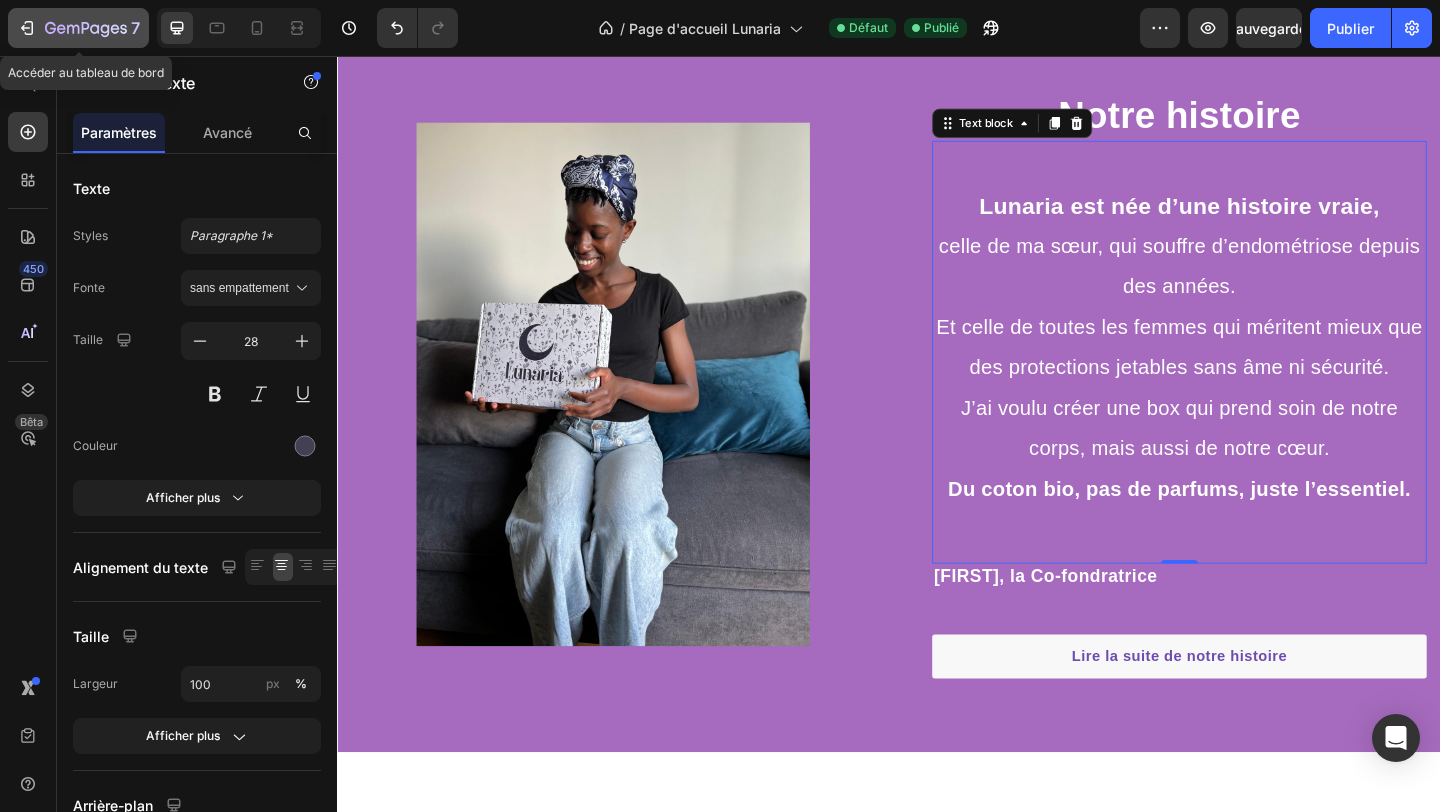 click 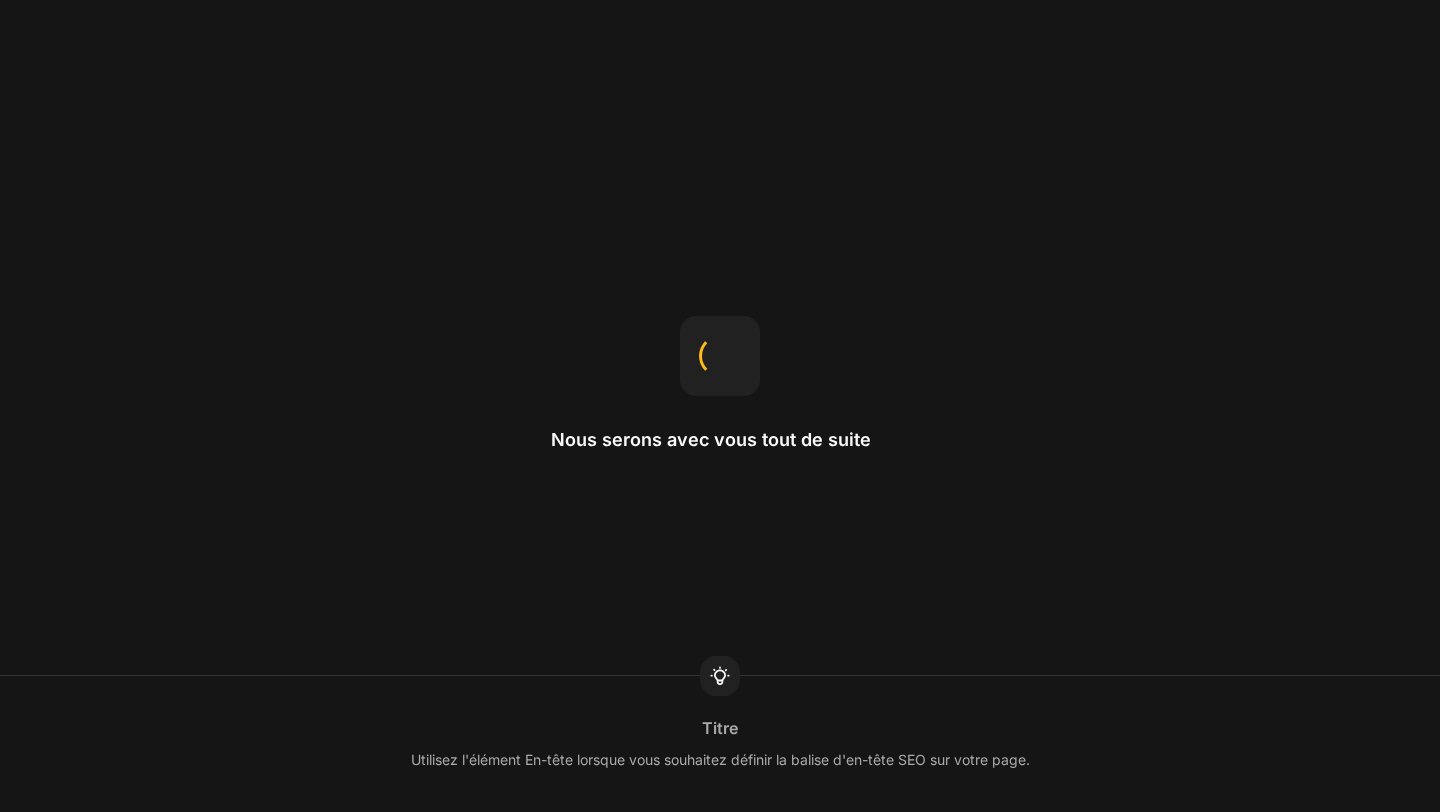 scroll, scrollTop: 0, scrollLeft: 0, axis: both 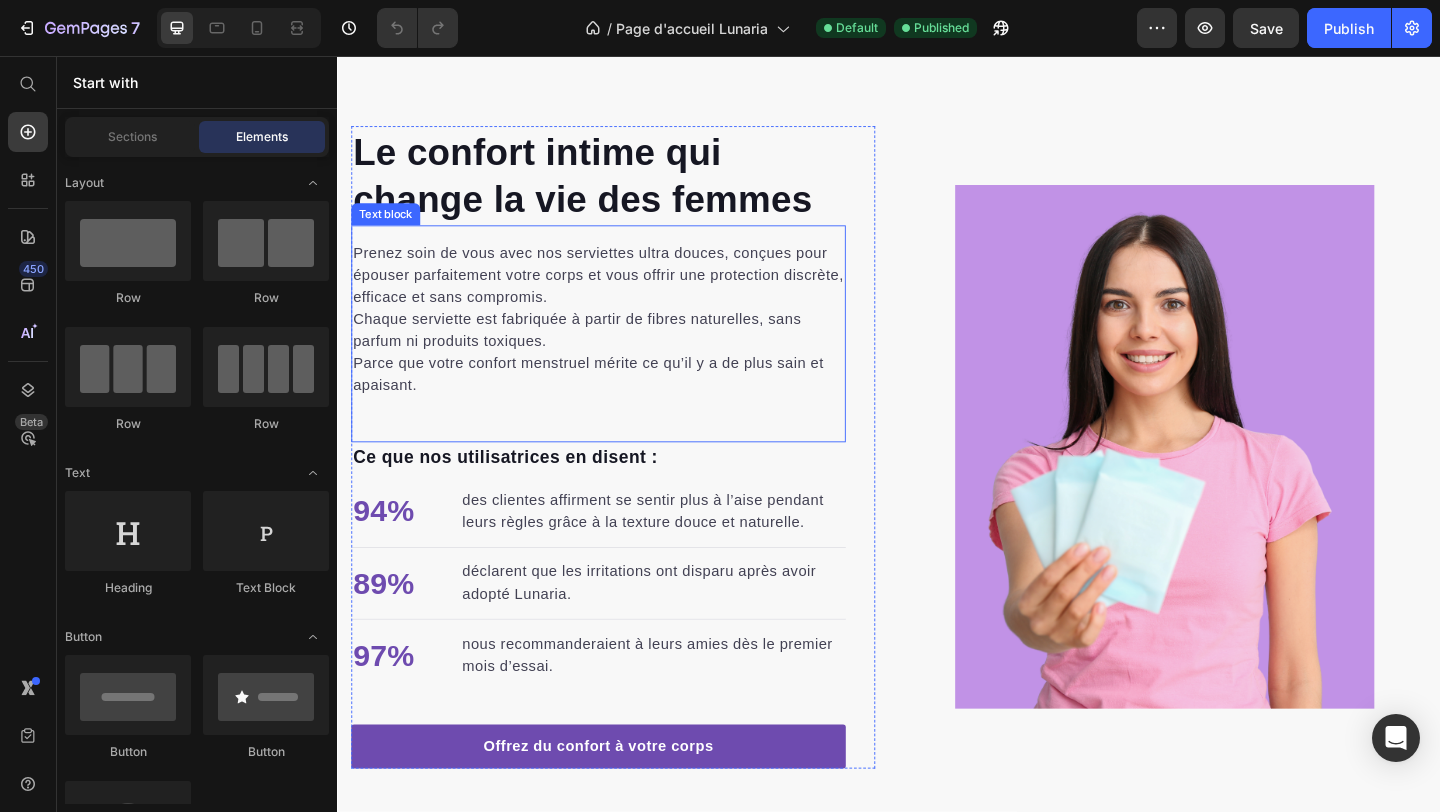 click on "Prenez soin de vous avec nos serviettes ultra douces, conçues pour épouser parfaitement votre corps et vous offrir une protection discrète, efficace et sans compromis. Chaque serviette est fabriquée à partir de fibres naturelles, sans parfum ni produits toxiques. Parce que votre confort menstruel mérite ce qu’il y a de plus sain et apaisant." at bounding box center (621, 342) 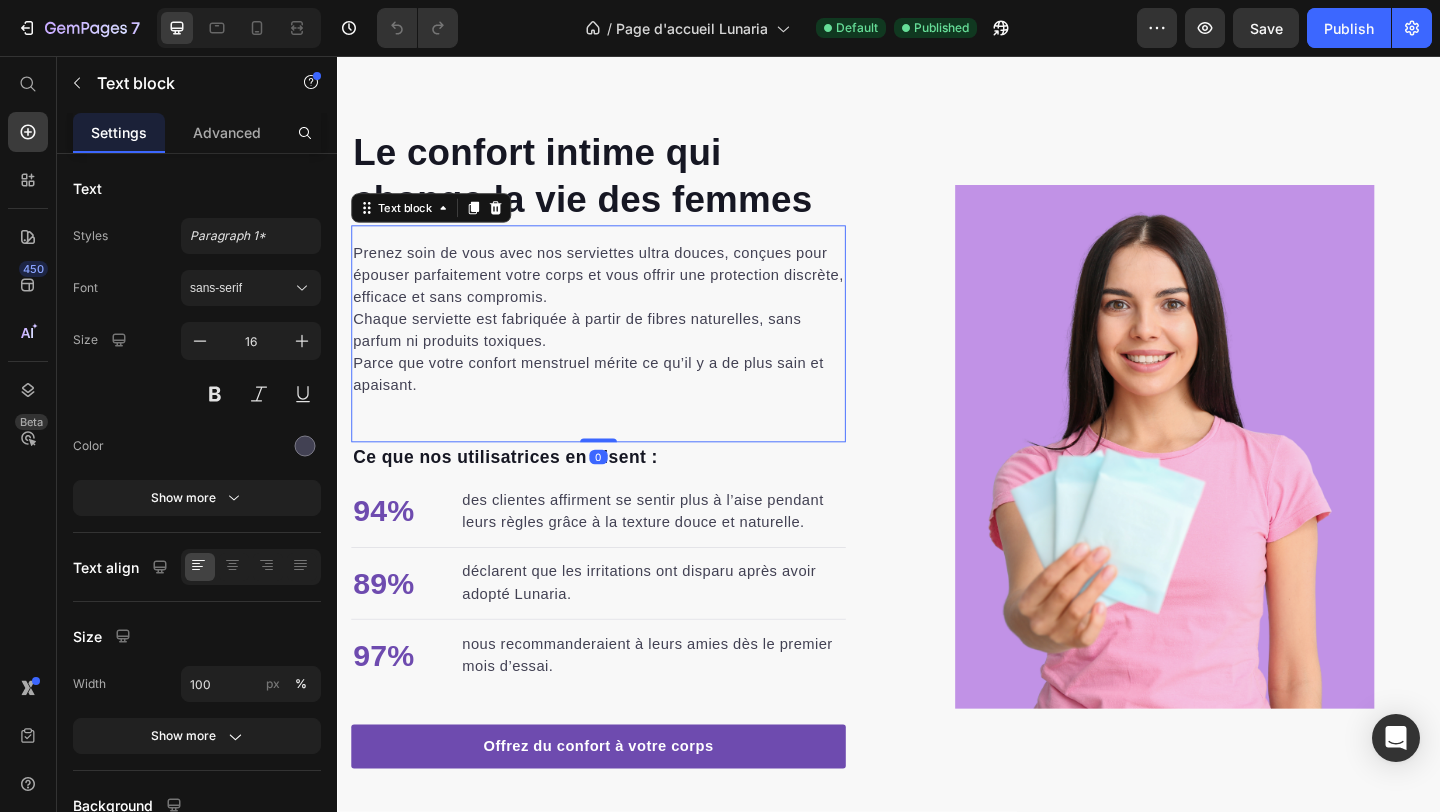 click on "Prenez soin de vous avec nos serviettes ultra douces, conçues pour épouser parfaitement votre corps et vous offrir une protection discrète, efficace et sans compromis. Chaque serviette est fabriquée à partir de fibres naturelles, sans parfum ni produits toxiques. Parce que votre confort menstruel mérite ce qu’il y a de plus sain et apaisant." at bounding box center (621, 342) 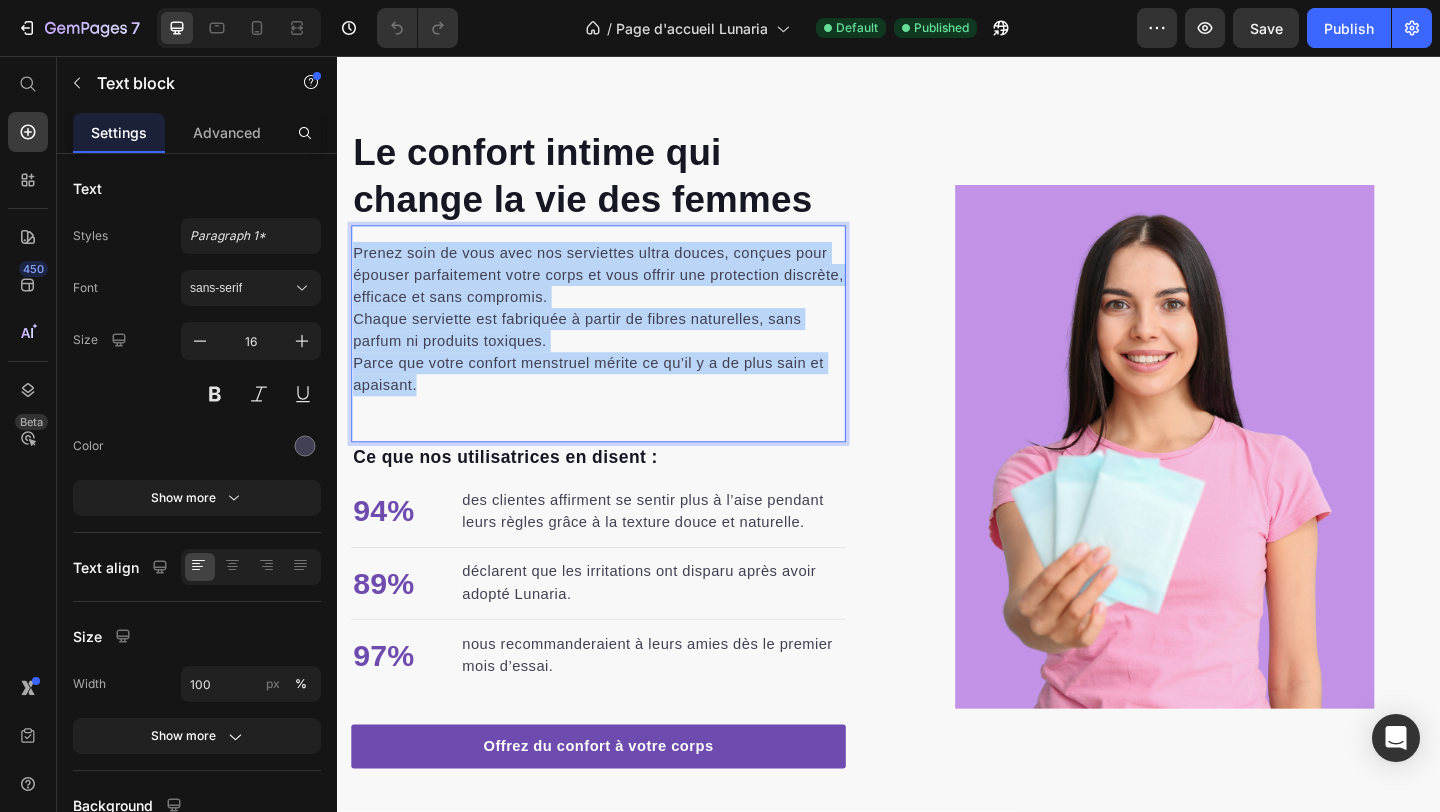 drag, startPoint x: 436, startPoint y: 420, endPoint x: 351, endPoint y: 272, distance: 170.6722 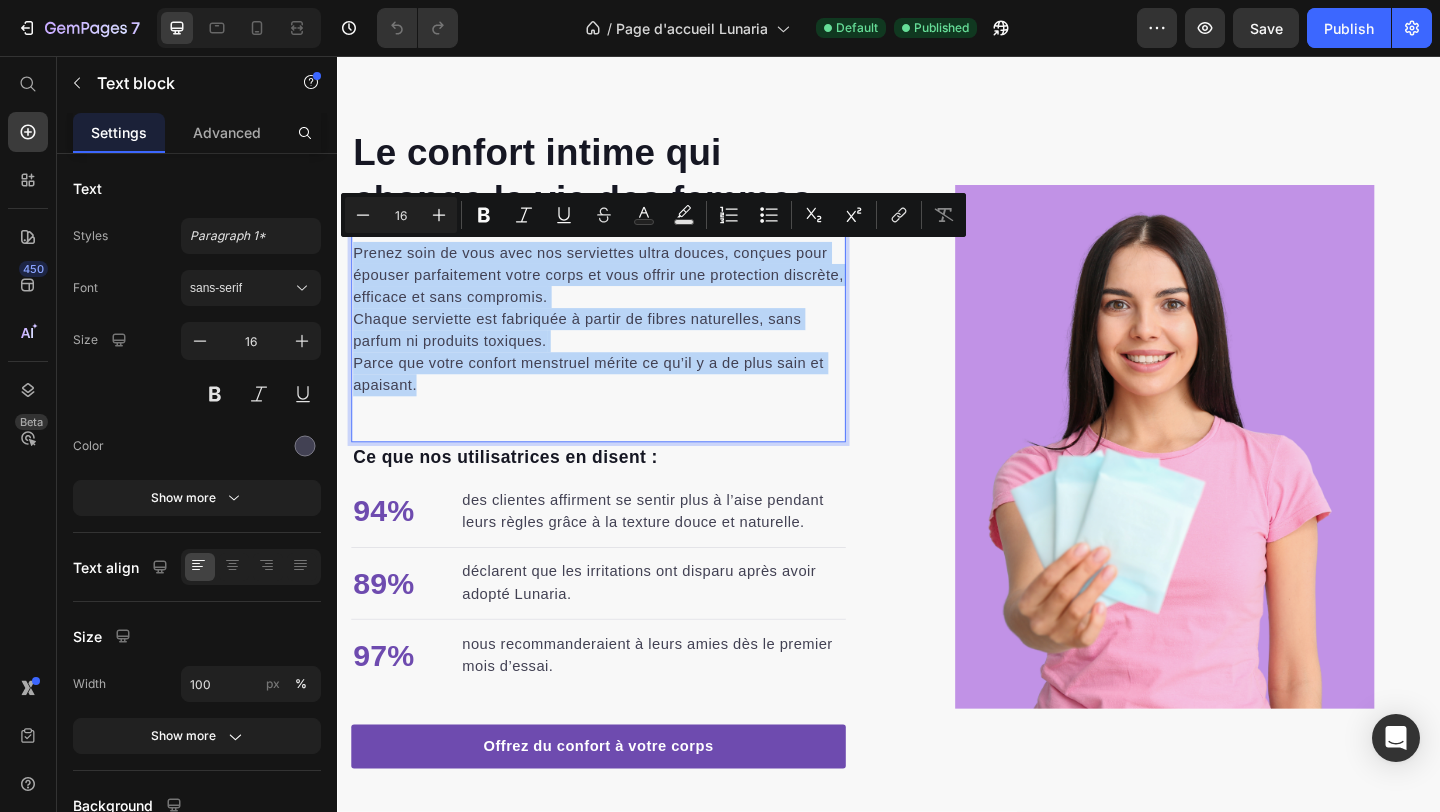 copy on "Prenez soin de vous avec nos serviettes ultra douces, conçues pour épouser parfaitement votre corps et vous offrir une protection discrète, efficace et sans compromis. Chaque serviette est fabriquée à partir de fibres naturelles, sans parfum ni produits toxiques. Parce que votre confort menstruel mérite ce qu’il y a de plus sain et apaisant." 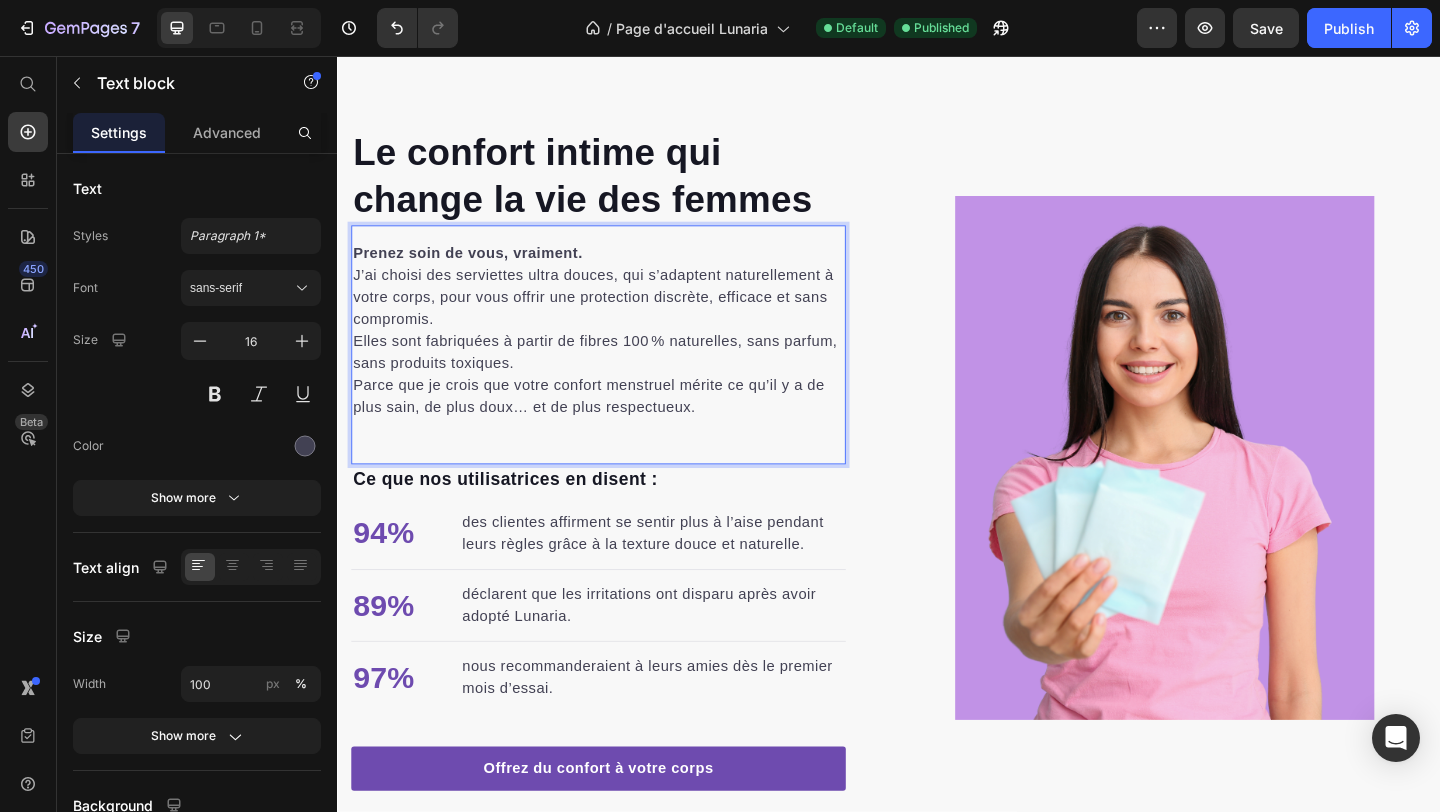 click on "Prenez soin de vous, vraiment." at bounding box center [479, 269] 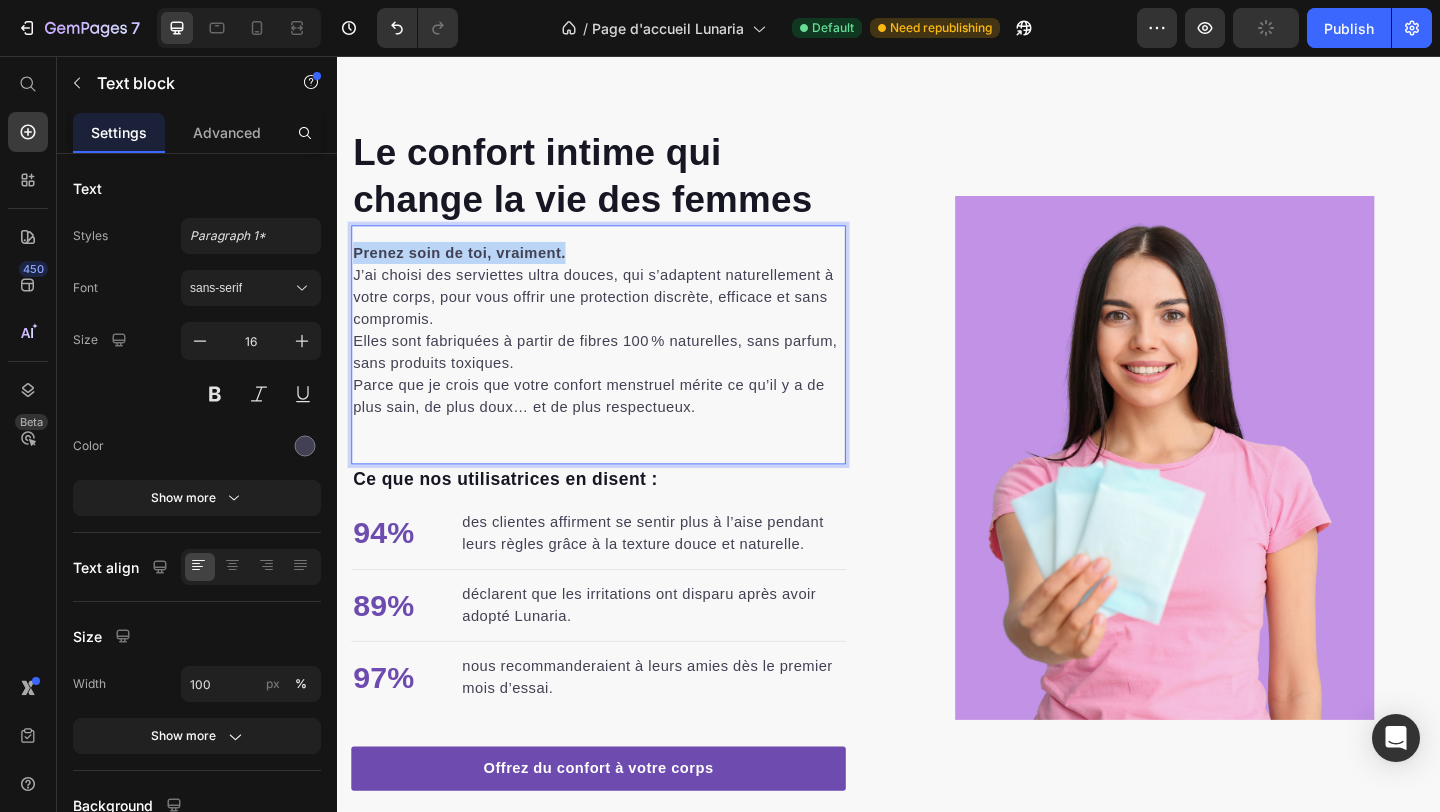 drag, startPoint x: 610, startPoint y: 270, endPoint x: 352, endPoint y: 263, distance: 258.09494 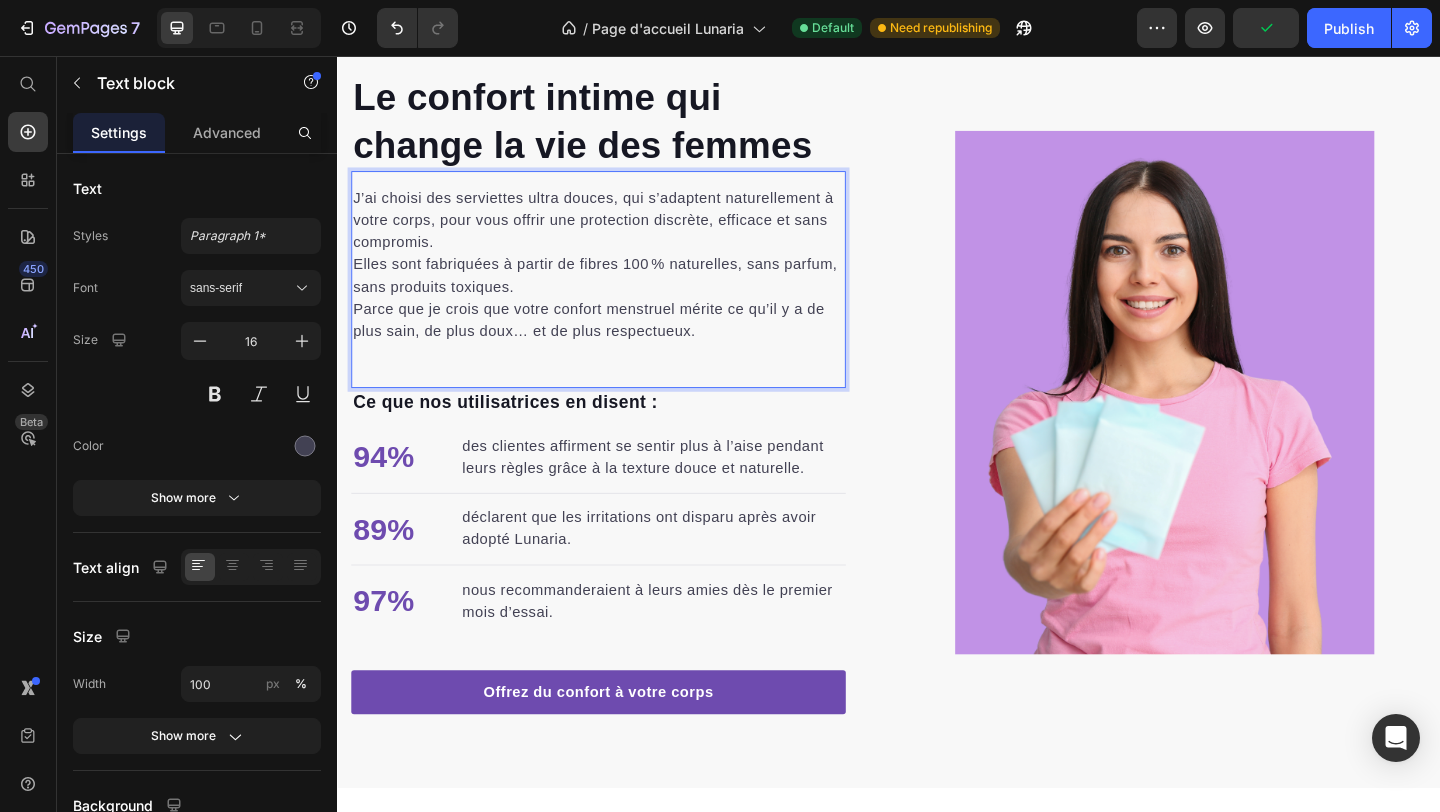 scroll, scrollTop: 2578, scrollLeft: 0, axis: vertical 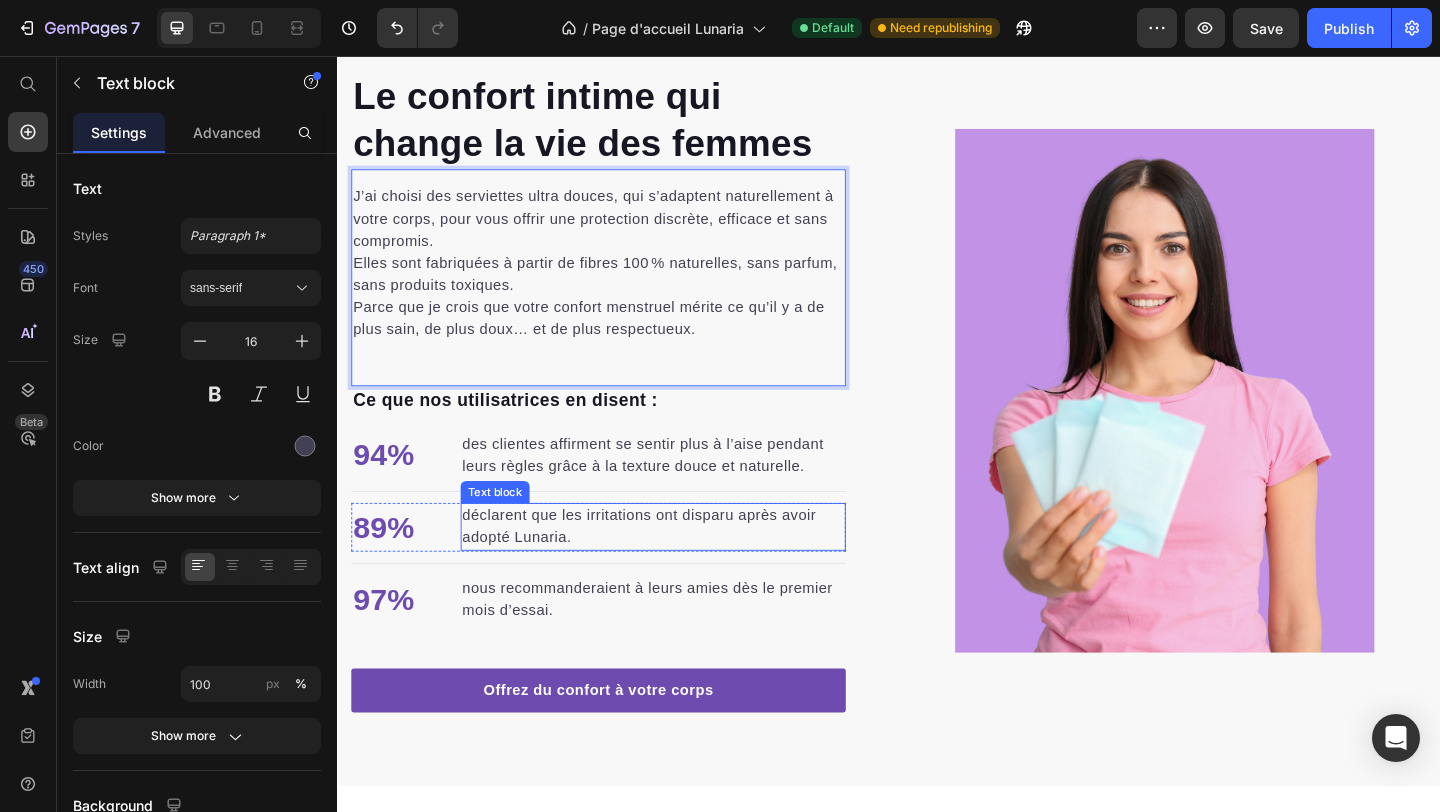 click on "déclarent que les irritations ont disparu après avoir adopté Lunaria." at bounding box center [680, 568] 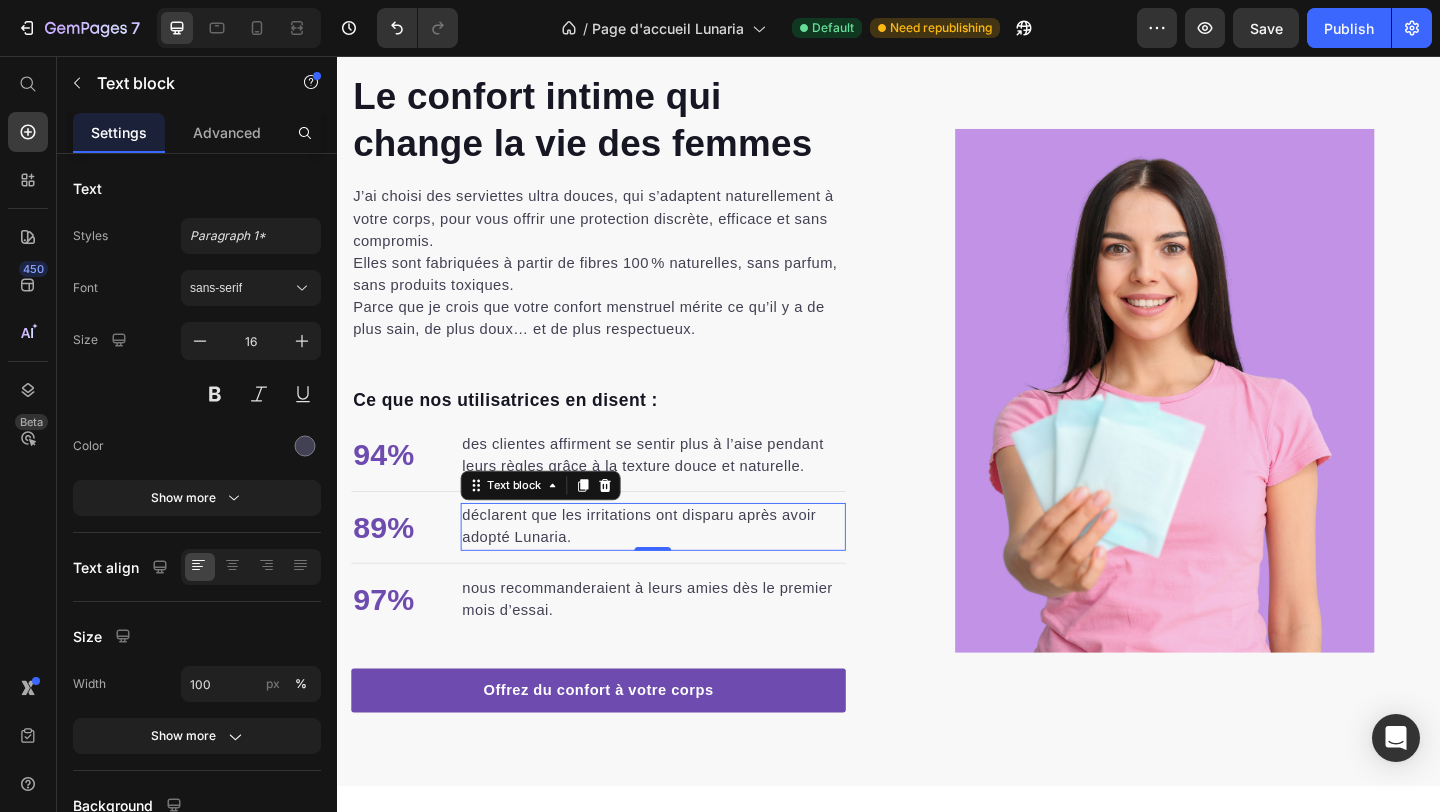 click on "déclarent que les irritations ont disparu après avoir adopté Lunaria." at bounding box center [680, 568] 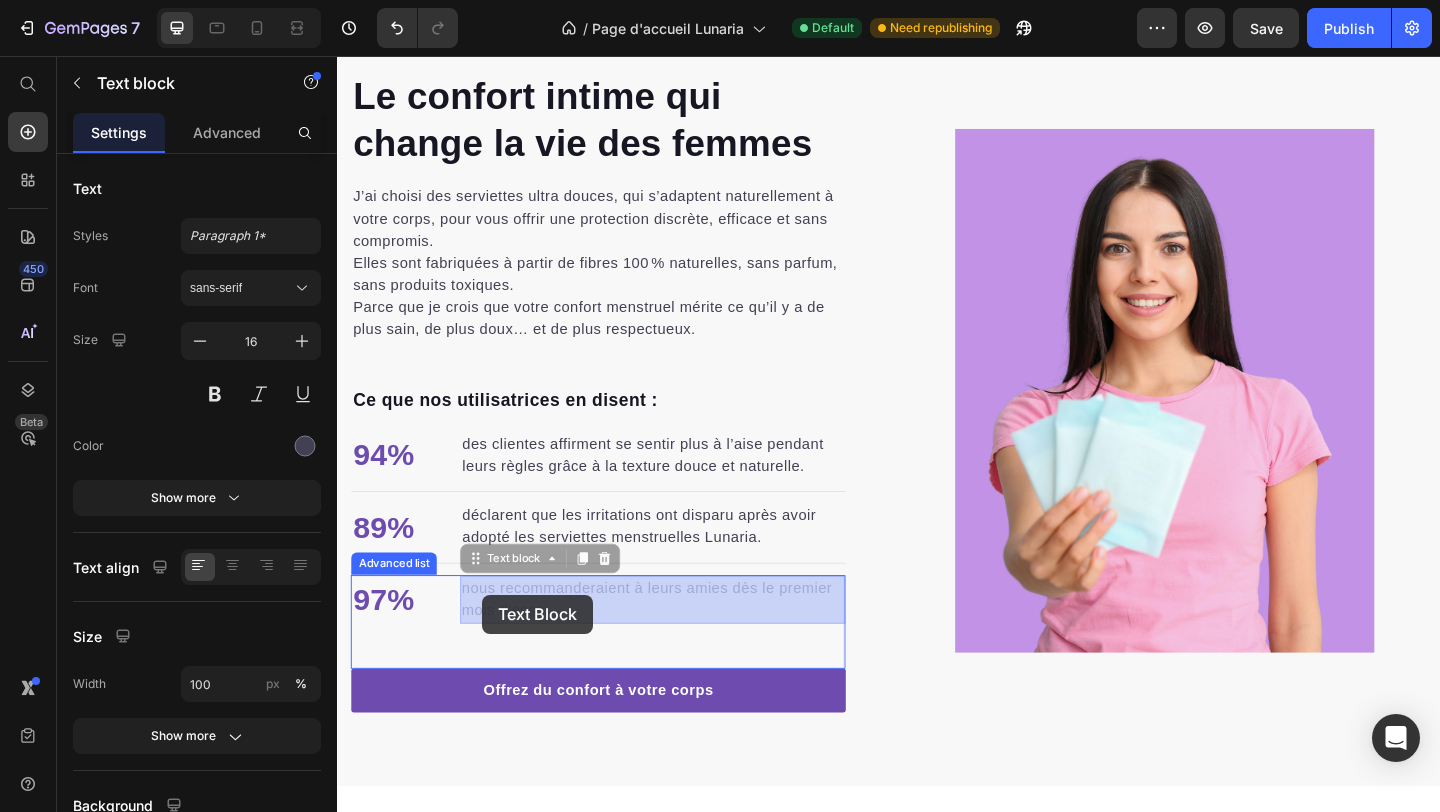 drag, startPoint x: 593, startPoint y: 662, endPoint x: 495, endPoint y: 642, distance: 100.02 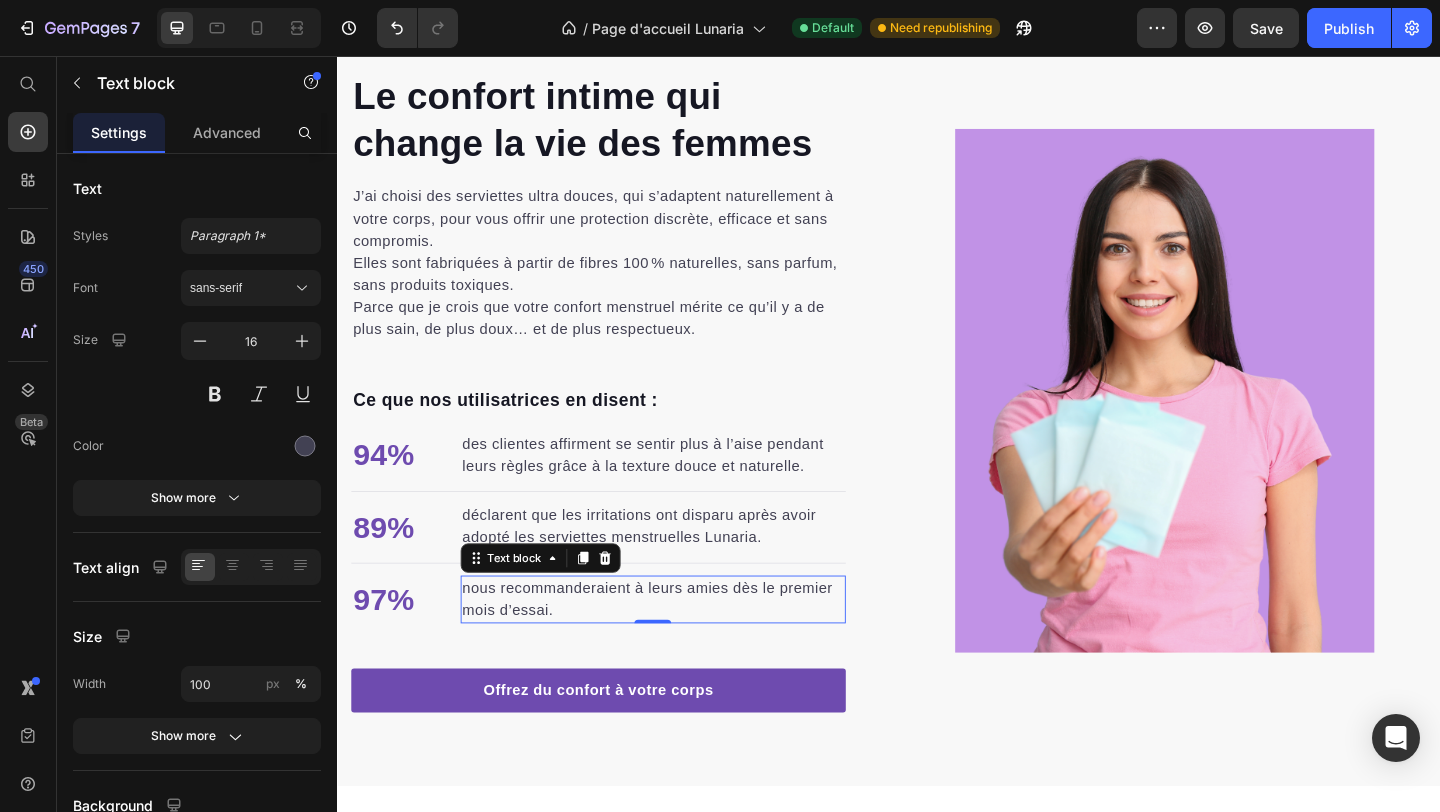 click on "nous recommanderaient à leurs amies dès le premier mois d’essai." at bounding box center [680, 647] 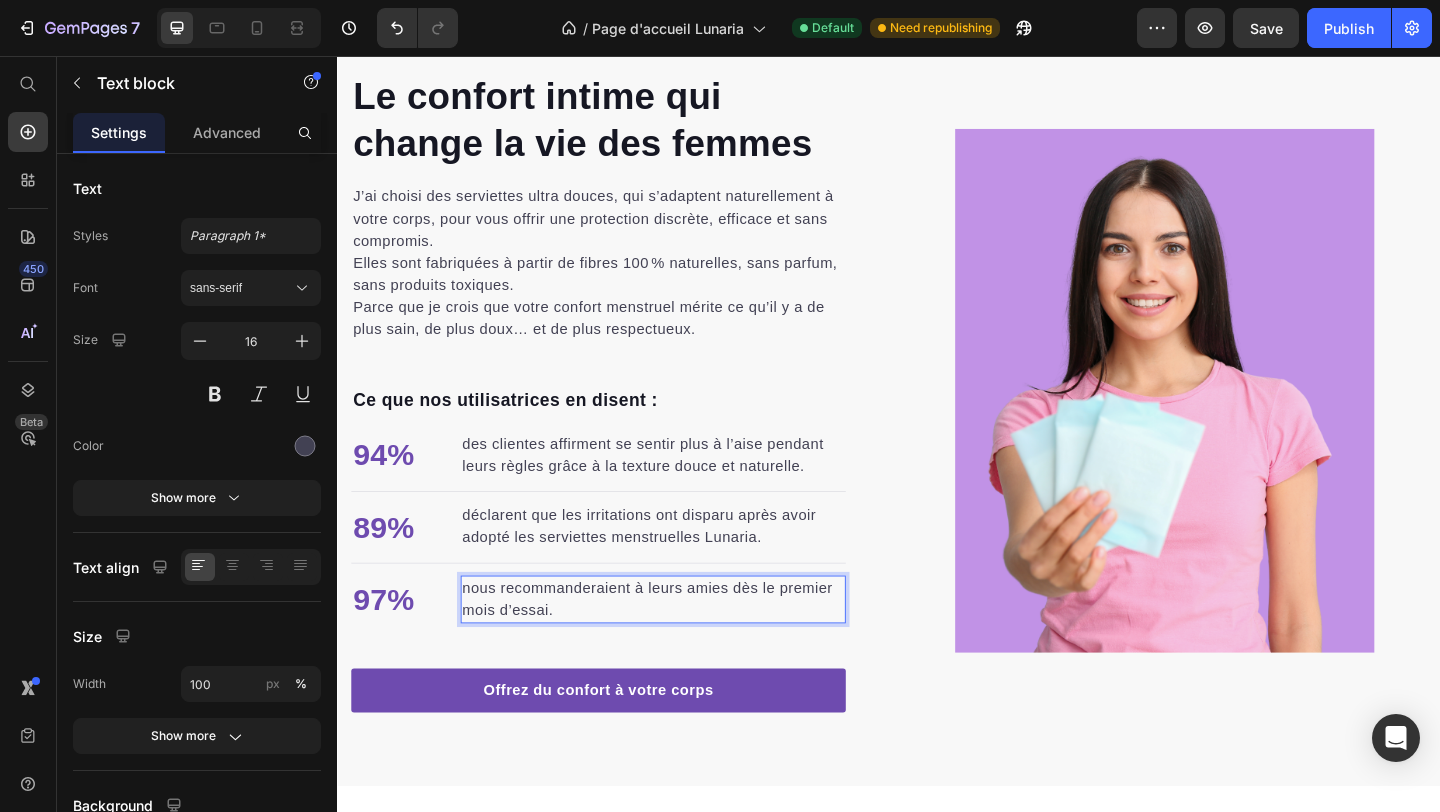 click on "nous recommanderaient à leurs amies dès le premier mois d’essai." at bounding box center (680, 647) 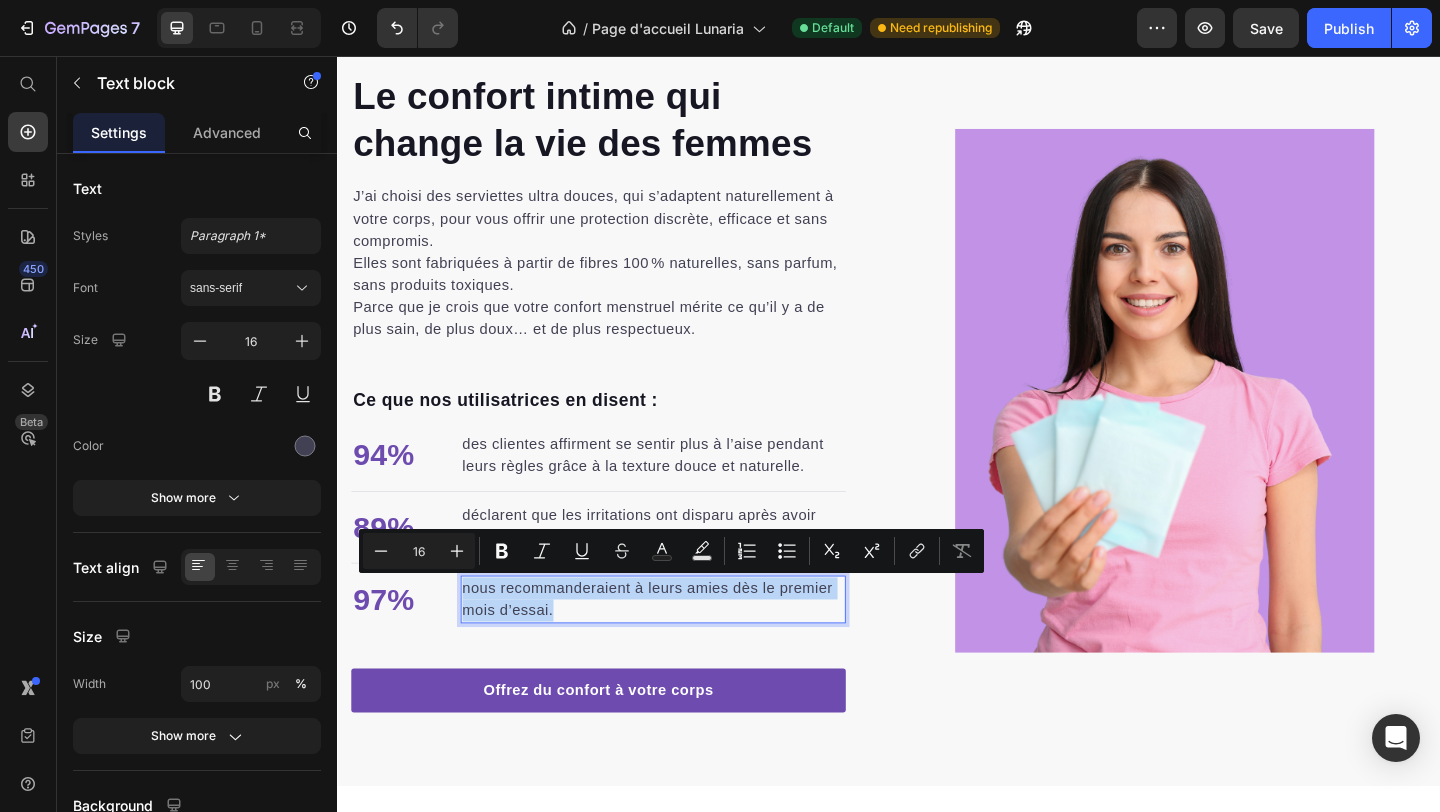 drag, startPoint x: 571, startPoint y: 658, endPoint x: 529, endPoint y: 647, distance: 43.416588 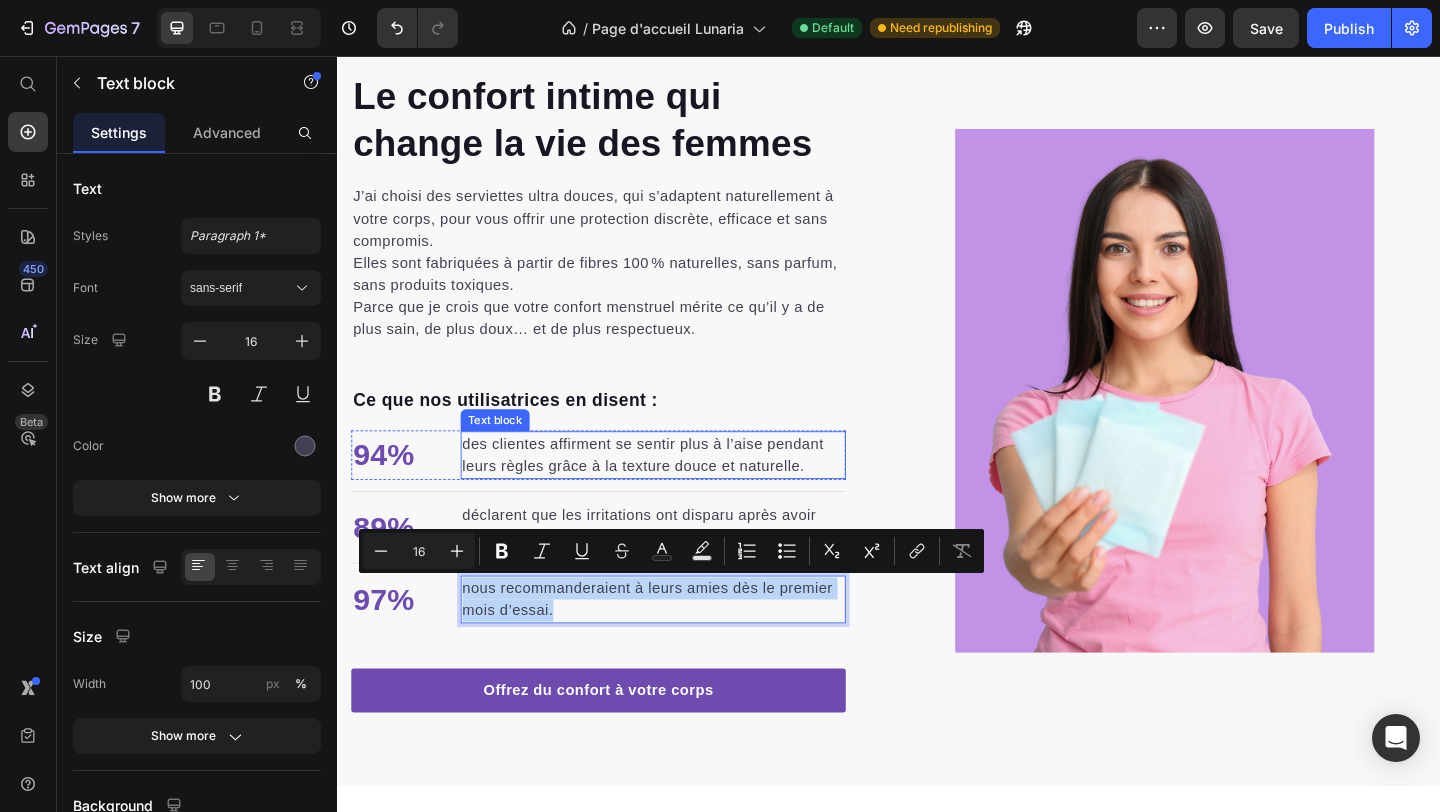 click on "des clientes affirment se sentir plus à l’aise pendant leurs règles grâce à la texture douce et naturelle." at bounding box center (680, 490) 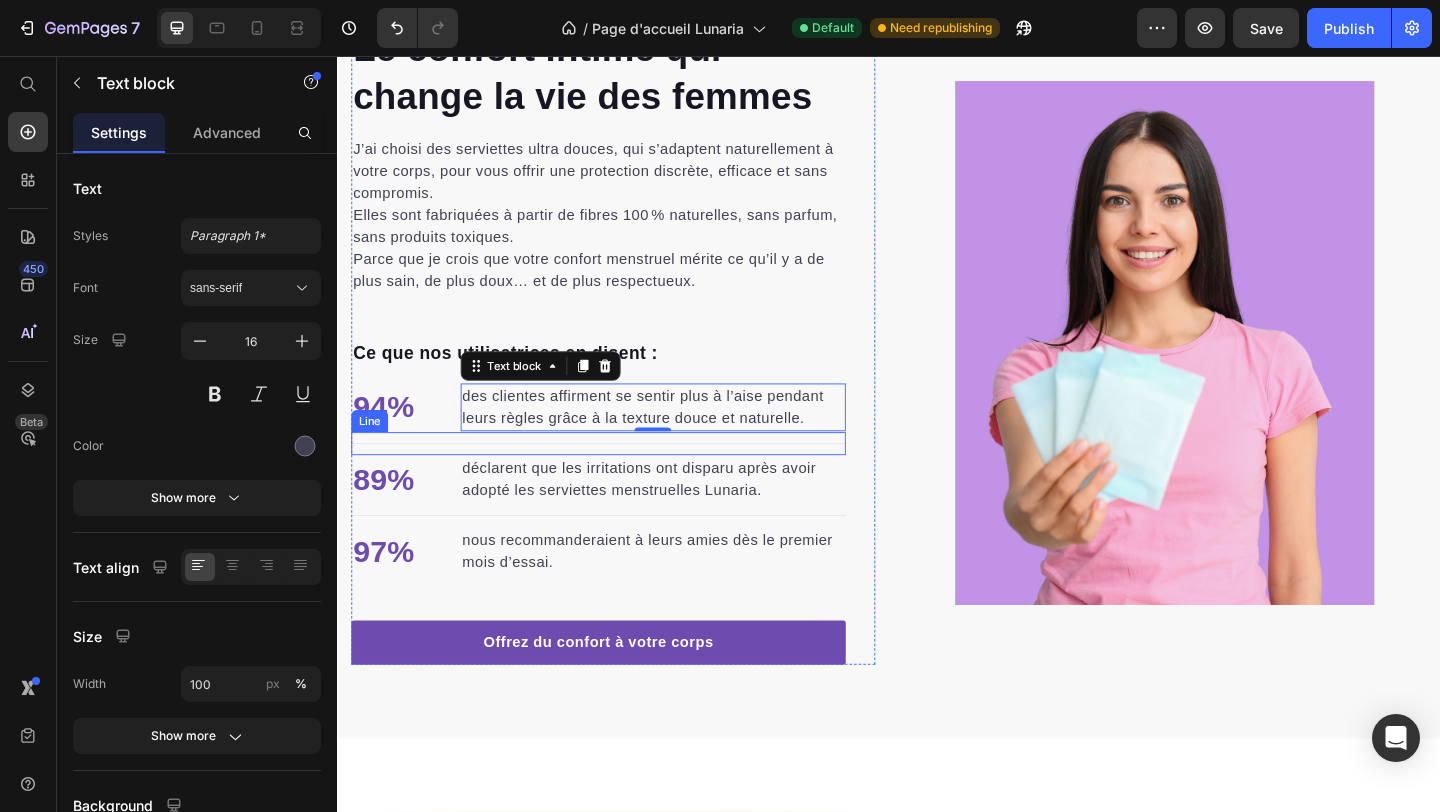 scroll, scrollTop: 2824, scrollLeft: 0, axis: vertical 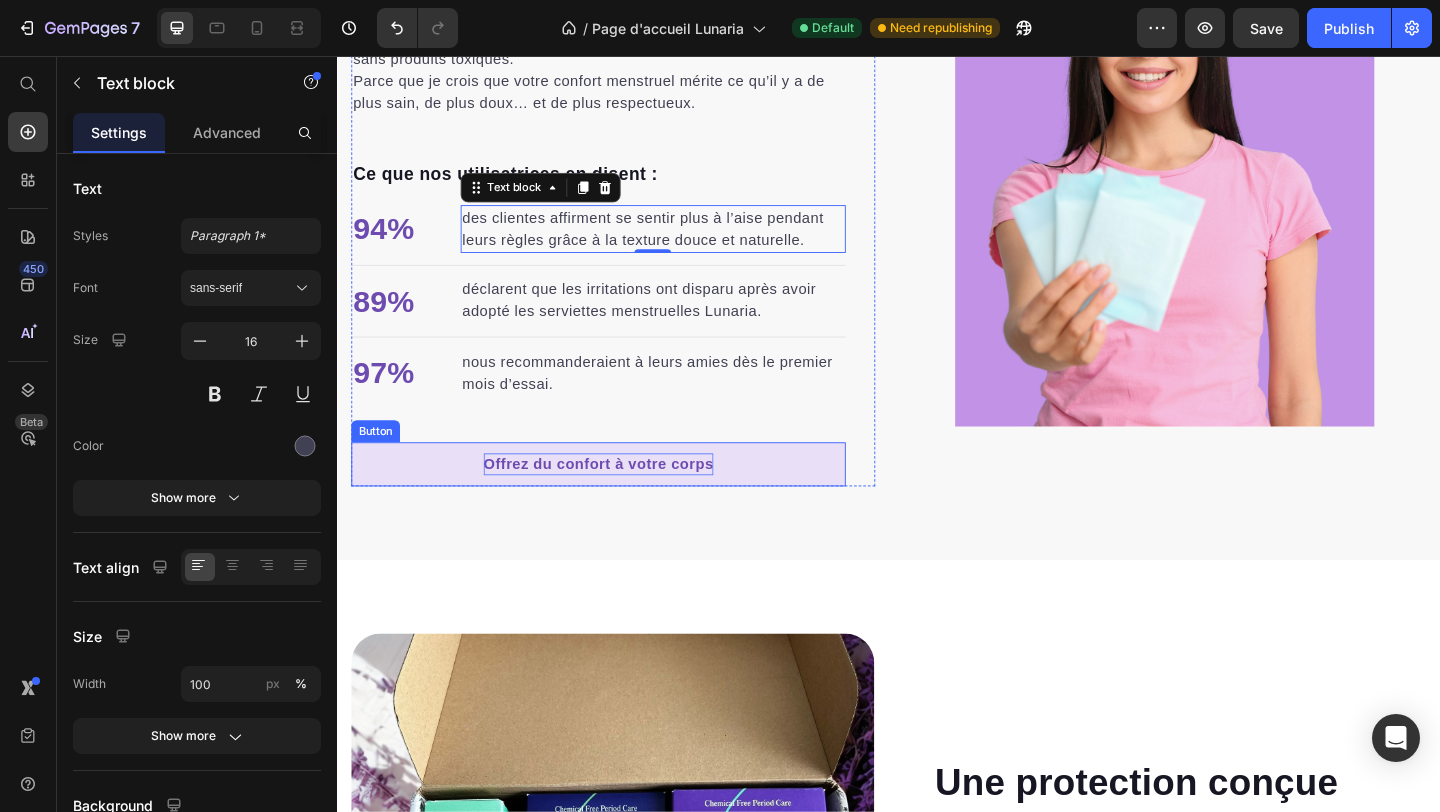 click on "Offrez du confort à votre corps" at bounding box center [621, 500] 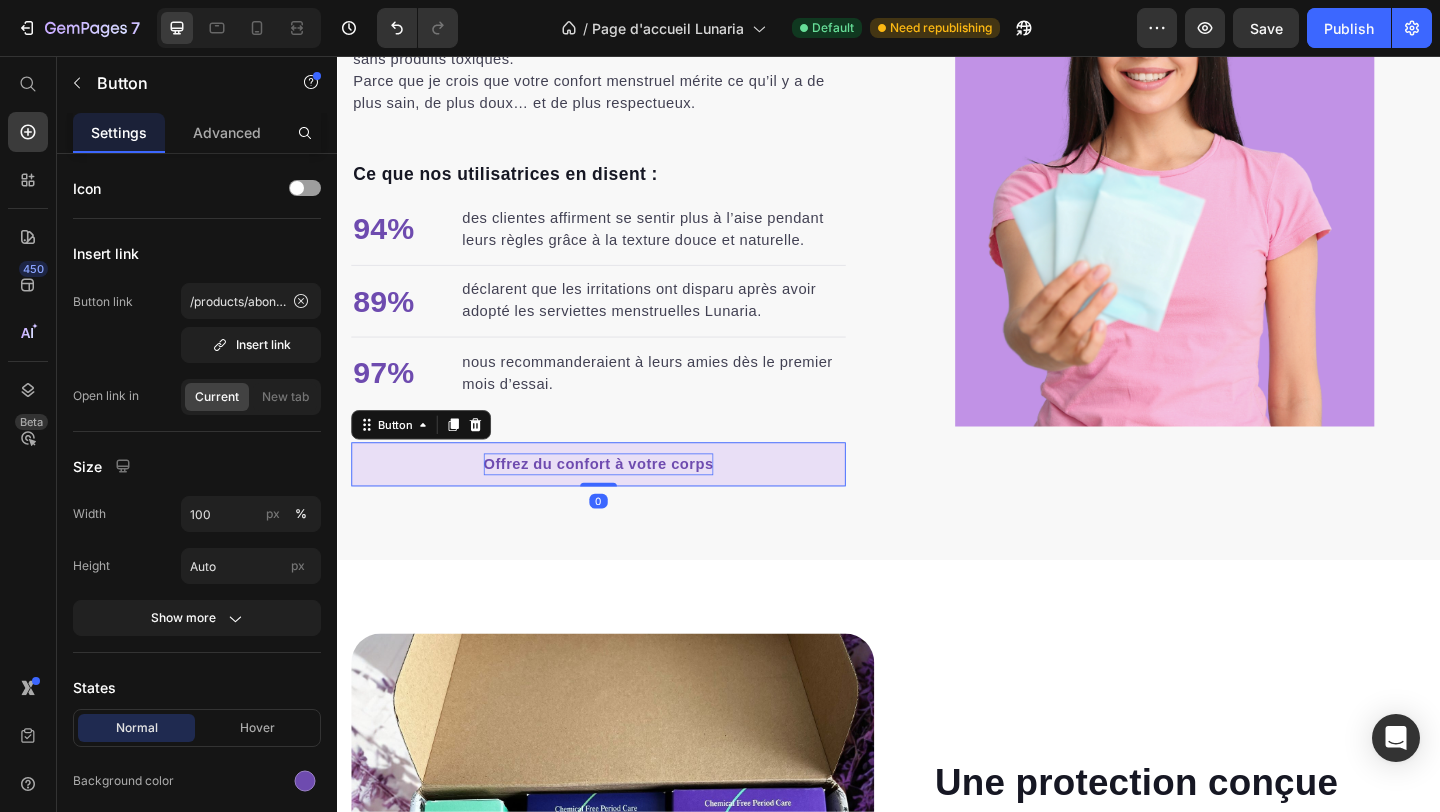 click on "Offrez du confort à votre corps" at bounding box center (621, 500) 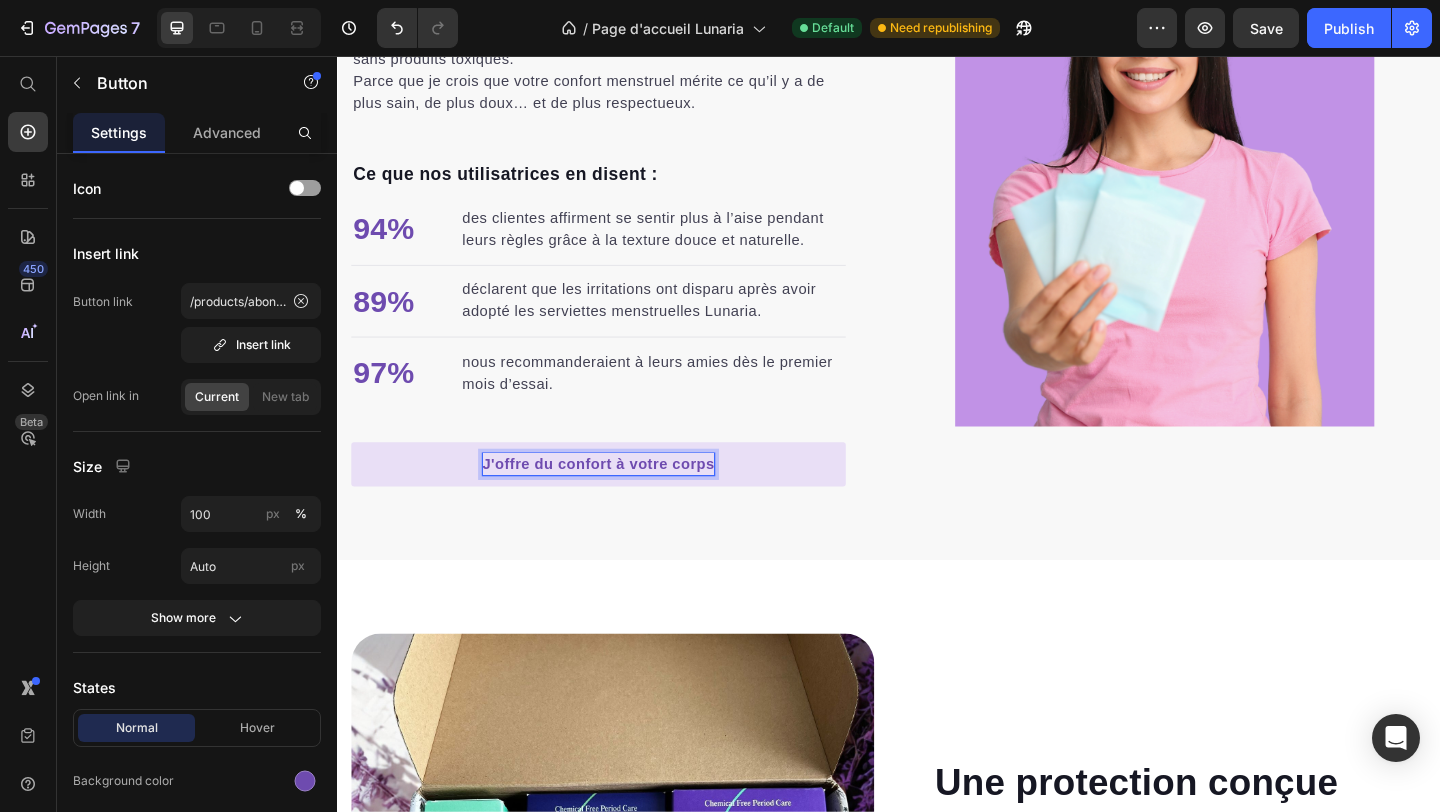 click on "J'offre du confort à votre corps" at bounding box center (621, 500) 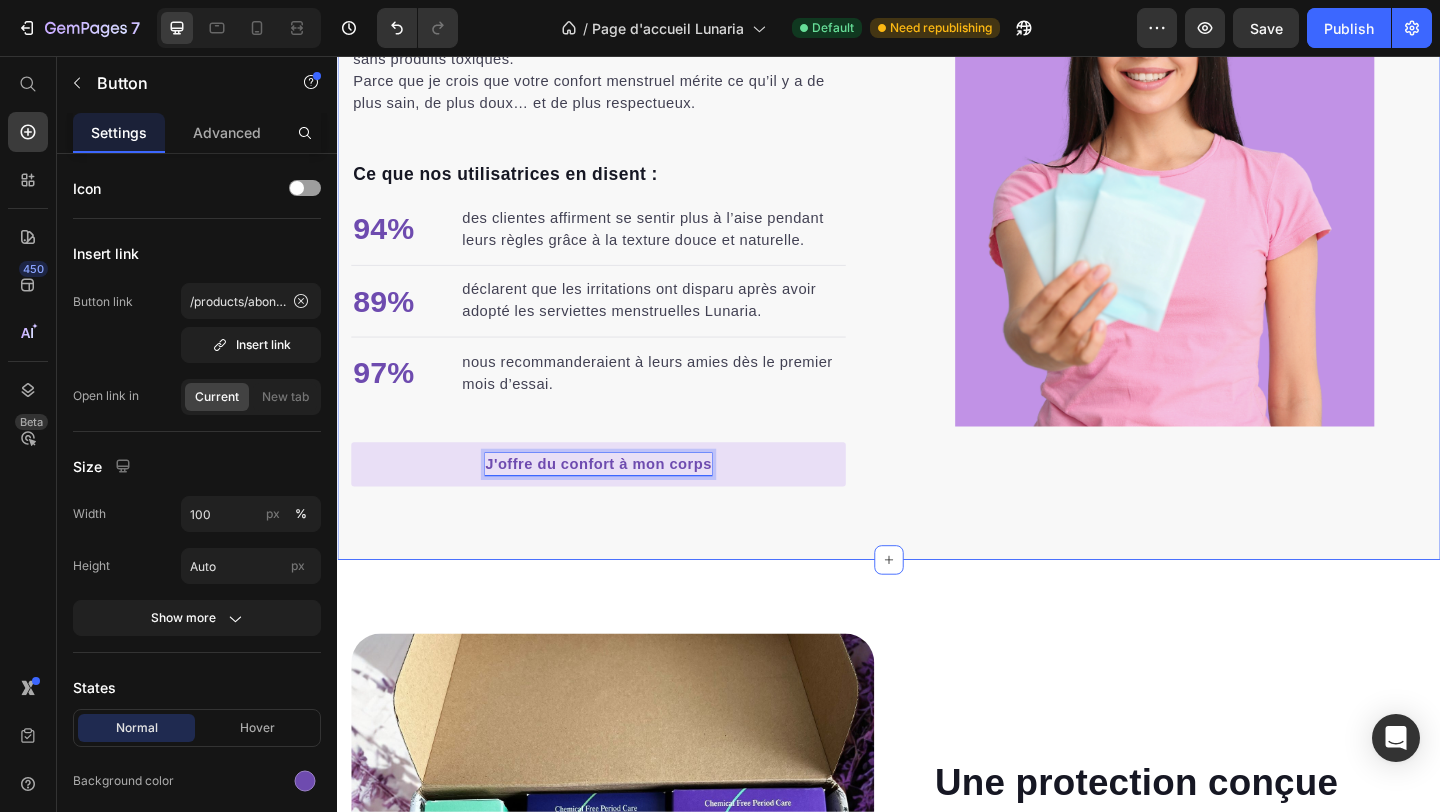 click on "Le confort intime qui change la vie des femmes Heading J’ai choisi des serviettes ultra douces, qui s’adaptent naturellement à votre corps, pour vous offrir une protection discrète, efficace et sans compromis. Elles sont fabriquées à partir de fibres 100 % naturelles, sans parfum, sans produits toxiques. Parce que je crois que votre confort menstruel mérite ce qu’il y a de plus sain, de plus doux… et de plus respectueux. Text block Ce que nos utilisatrices en disent :  Text block 94% Text block des clientes affirment se sentir plus à l’aise pendant leurs règles grâce à la texture douce et naturelle. Text block Advanced list                Title Line 89% Text block déclarent que les irritations ont disparu après avoir adopté les serviettes menstruelles Lunaria. Text block Advanced list                Title Line 97% Text block nous recommanderaient à leurs amies dès le premier mois d’essai. Text block Advanced list J'offre du confort à mon corps Button   0 Row Image Image Row" at bounding box center [937, 174] 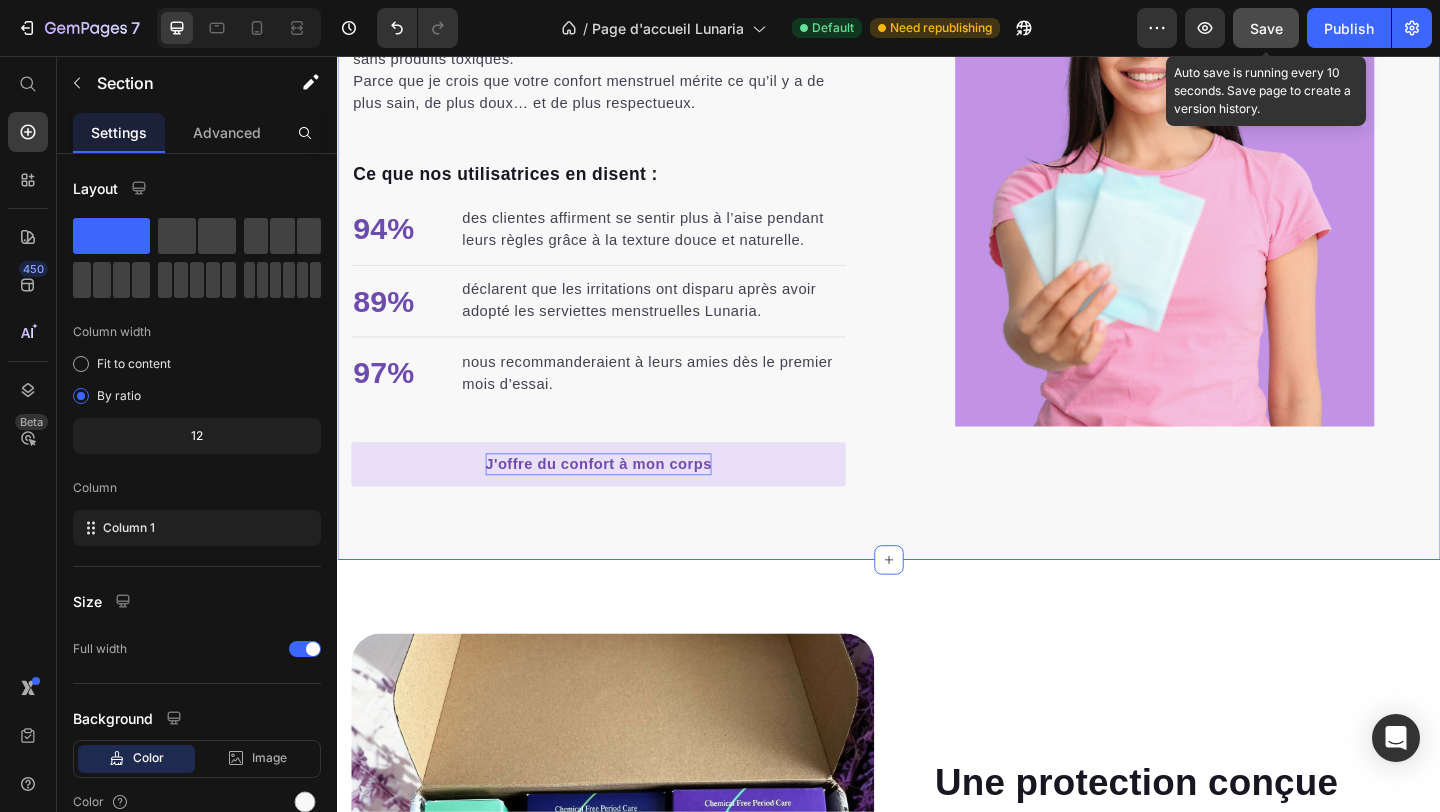 click on "Save" at bounding box center (1266, 28) 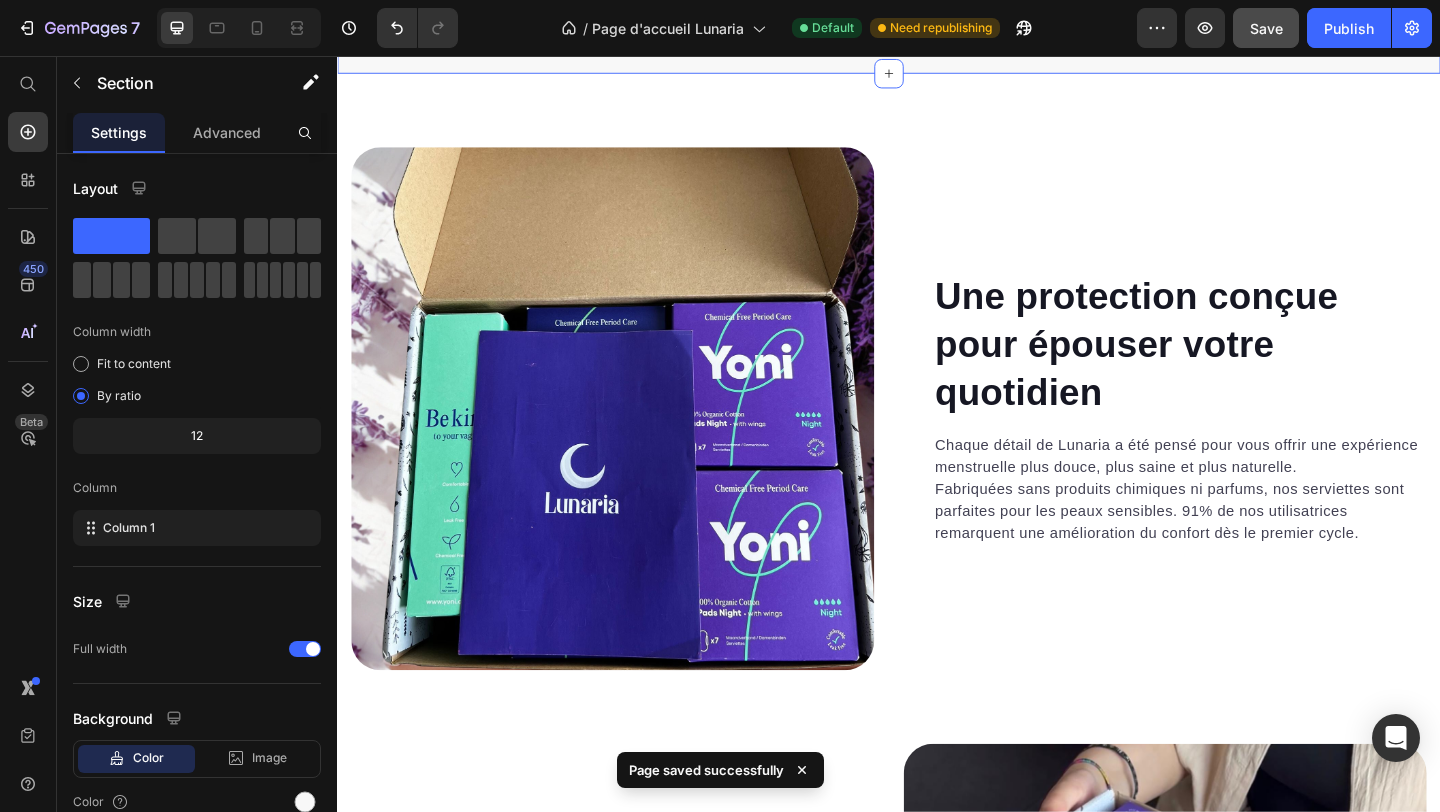 scroll, scrollTop: 3490, scrollLeft: 0, axis: vertical 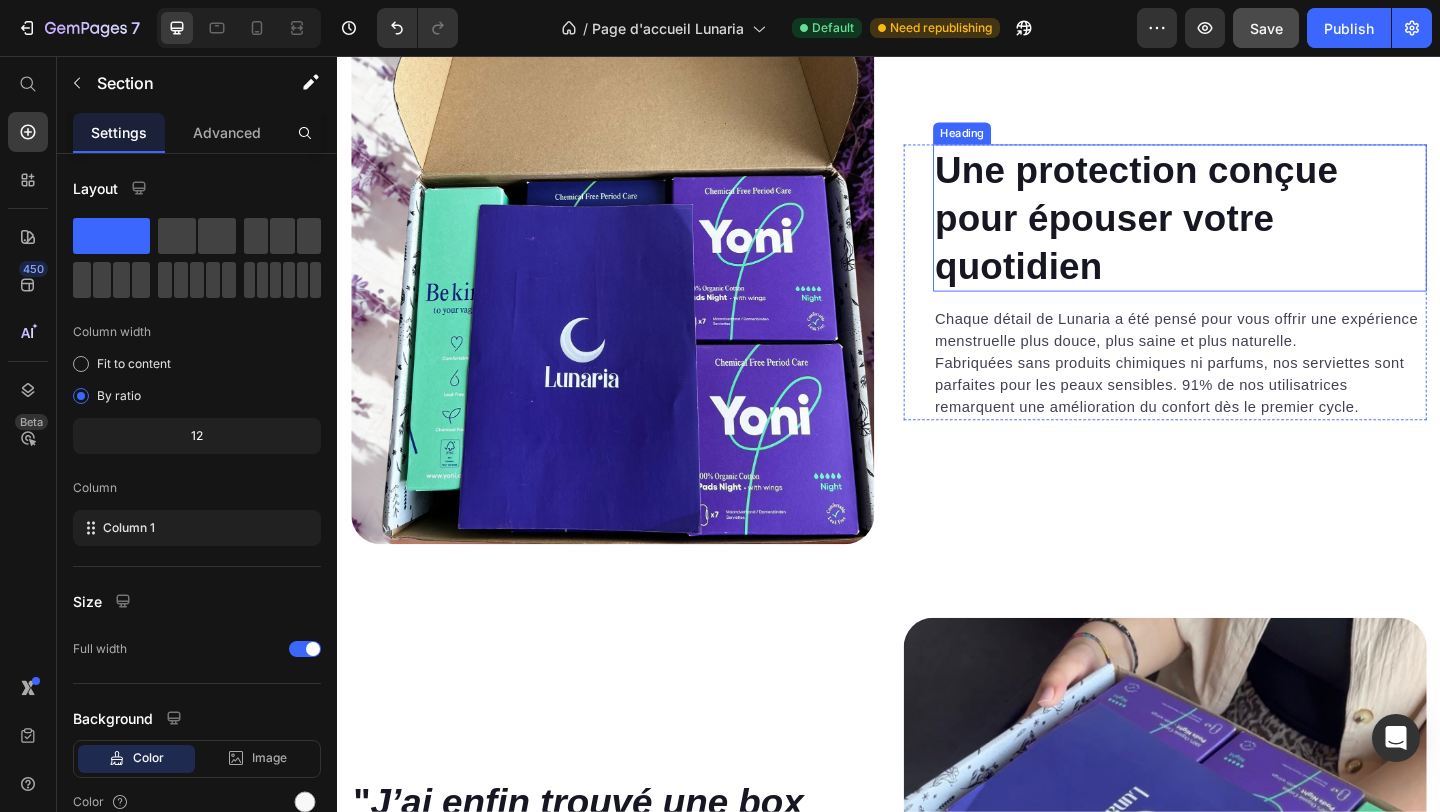 click on "Une protection conçue pour épouser votre quotidien" at bounding box center [1253, 232] 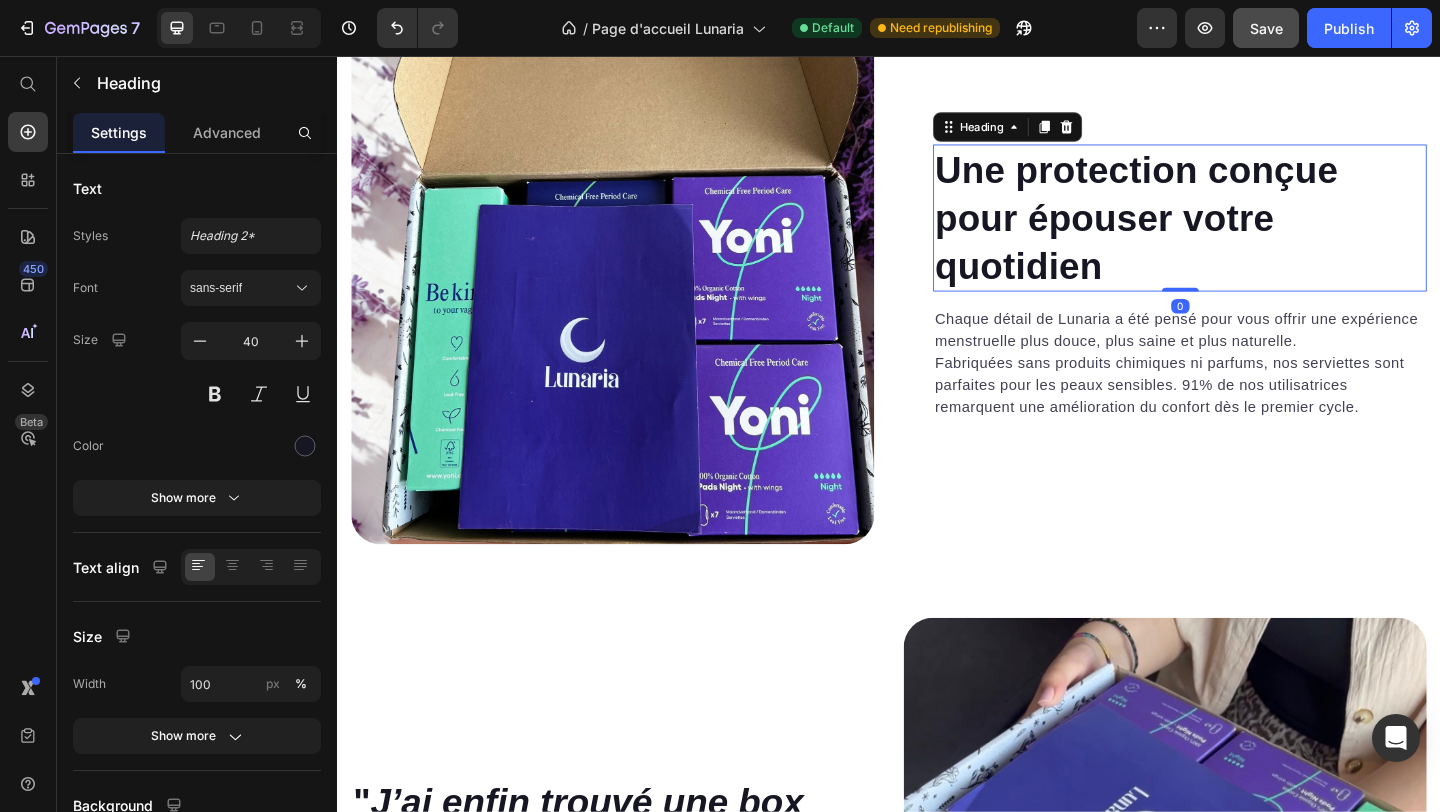 click on "Une protection conçue pour épouser votre quotidien" at bounding box center [1253, 232] 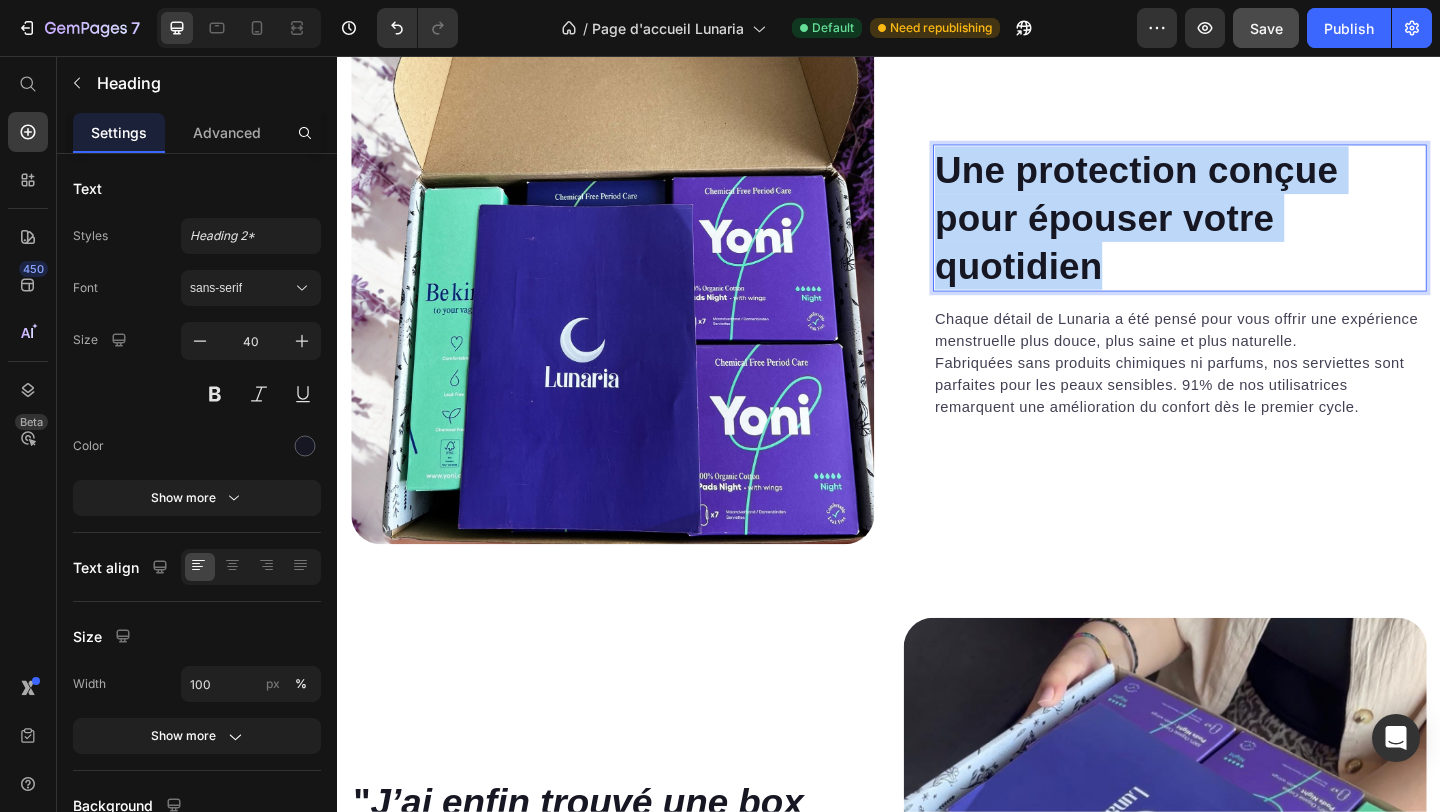 drag, startPoint x: 1181, startPoint y: 282, endPoint x: 989, endPoint y: 170, distance: 222.2791 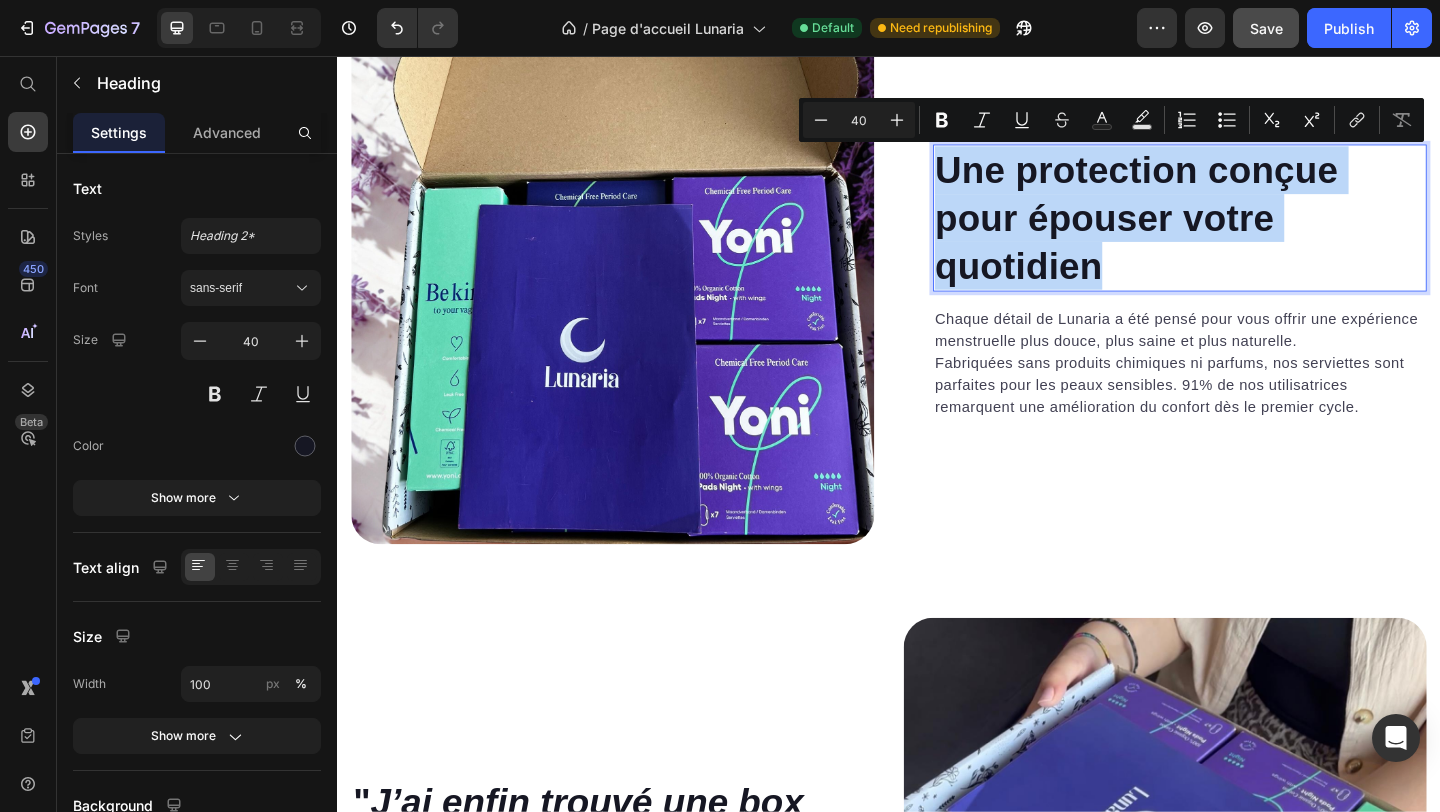 copy on "Une protection conçue pour épouser votre quotidien" 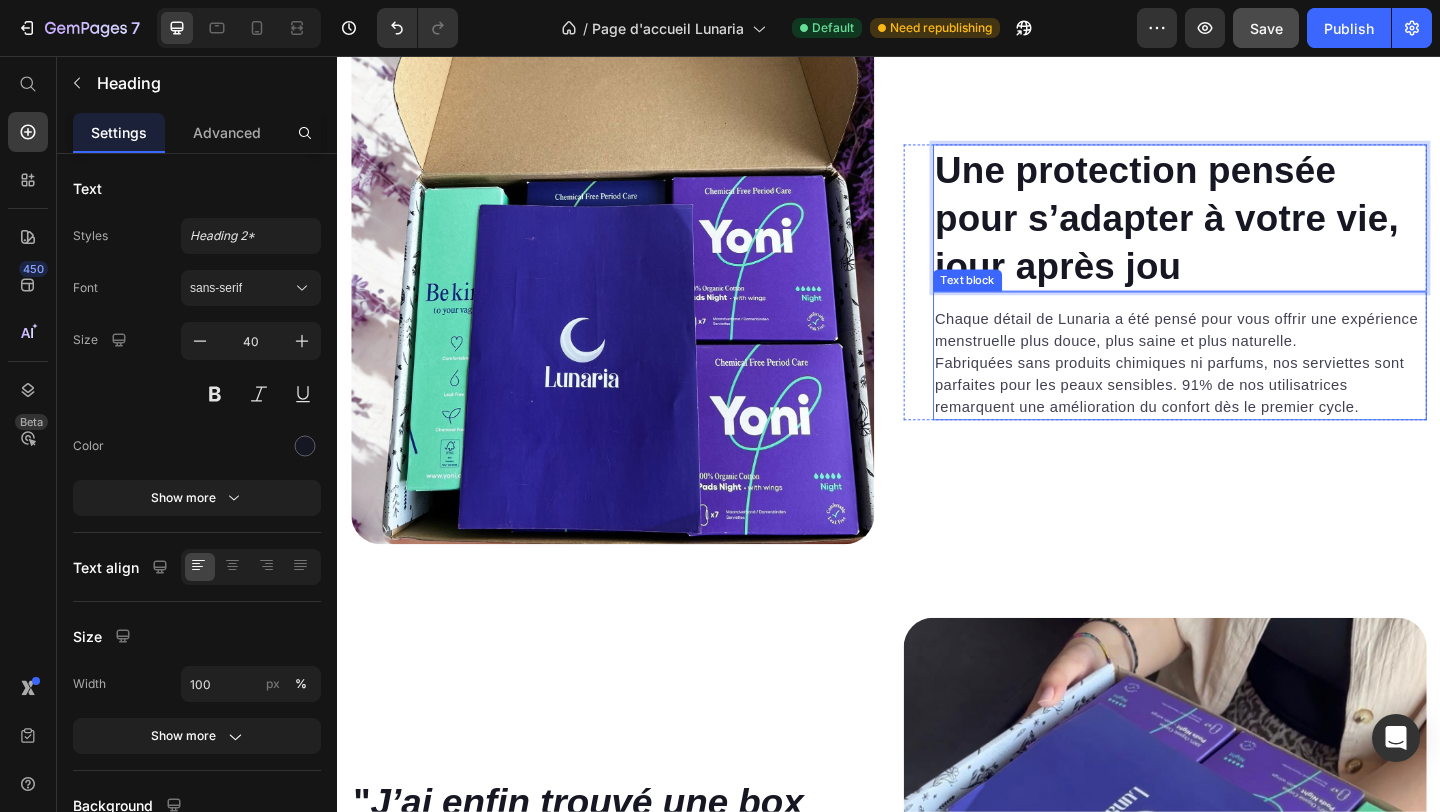 click on "Chaque détail de Lunaria a été pensé pour vous offrir une expérience menstruelle plus douce, plus saine et plus naturelle. Fabriquées sans produits chimiques ni parfums, nos serviettes sont parfaites pour les peaux sensibles. 91% de nos utilisatrices remarquent une amélioration du confort dès le premier cycle." at bounding box center [1253, 390] 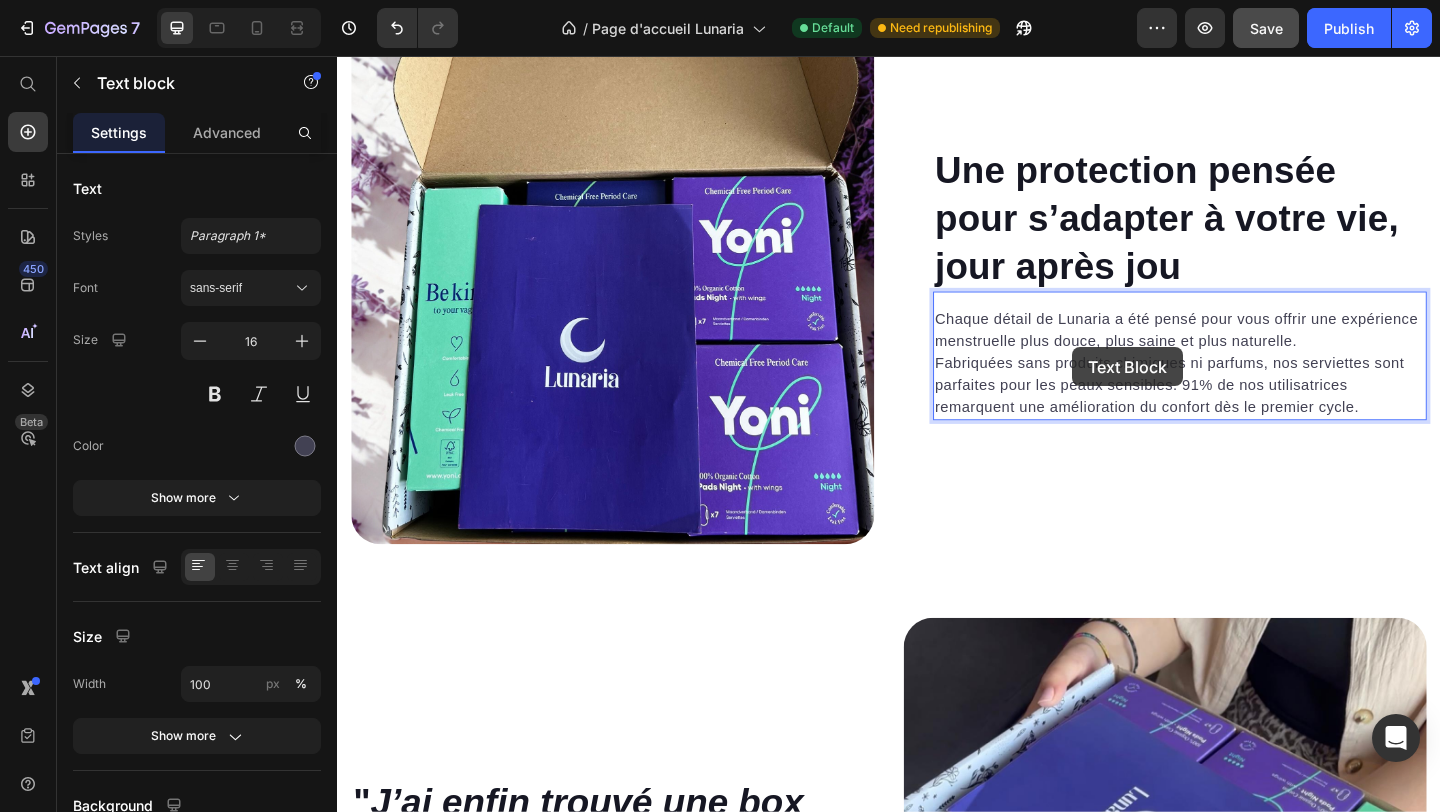 scroll, scrollTop: 3420, scrollLeft: 0, axis: vertical 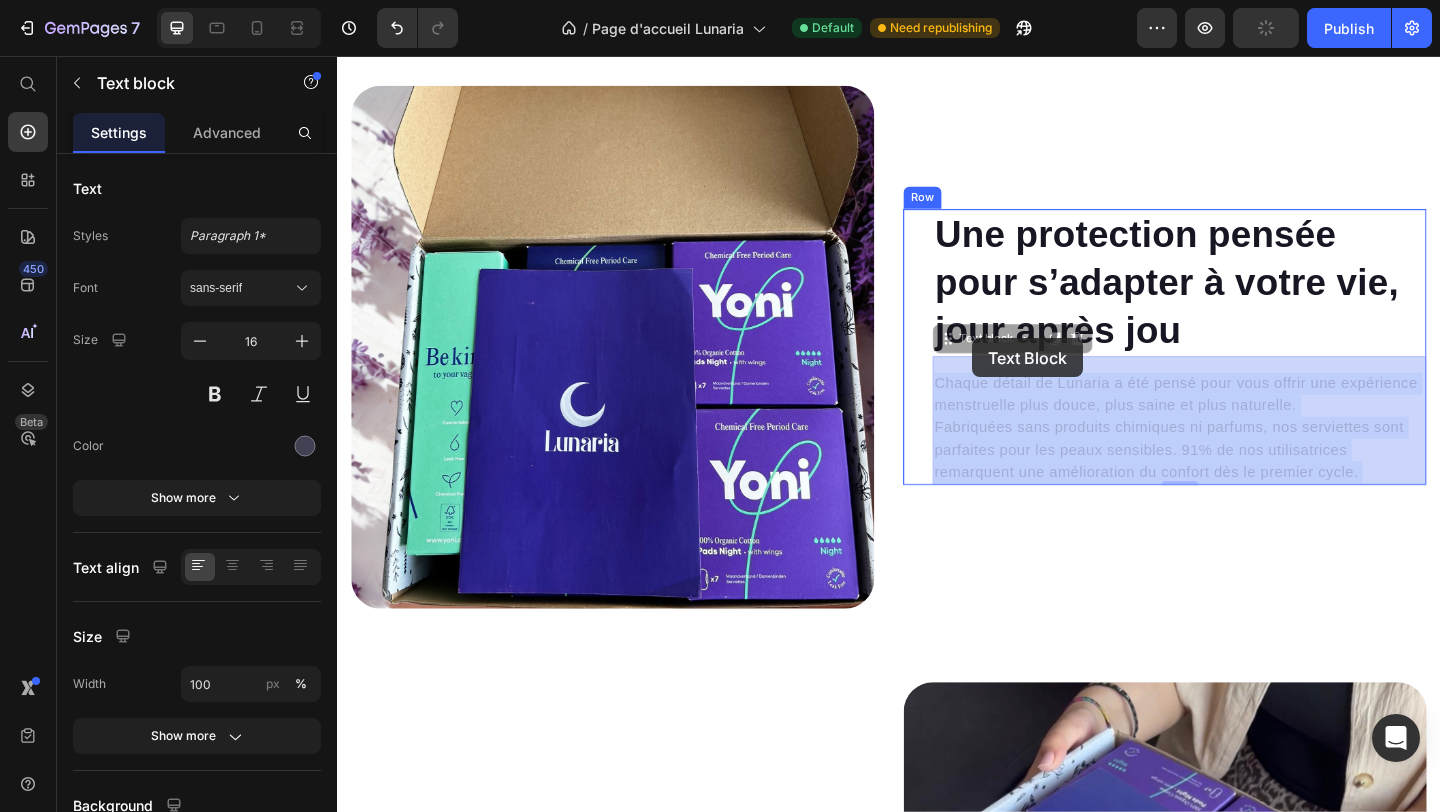 drag, startPoint x: 1462, startPoint y: 440, endPoint x: 1054, endPoint y: 407, distance: 409.3324 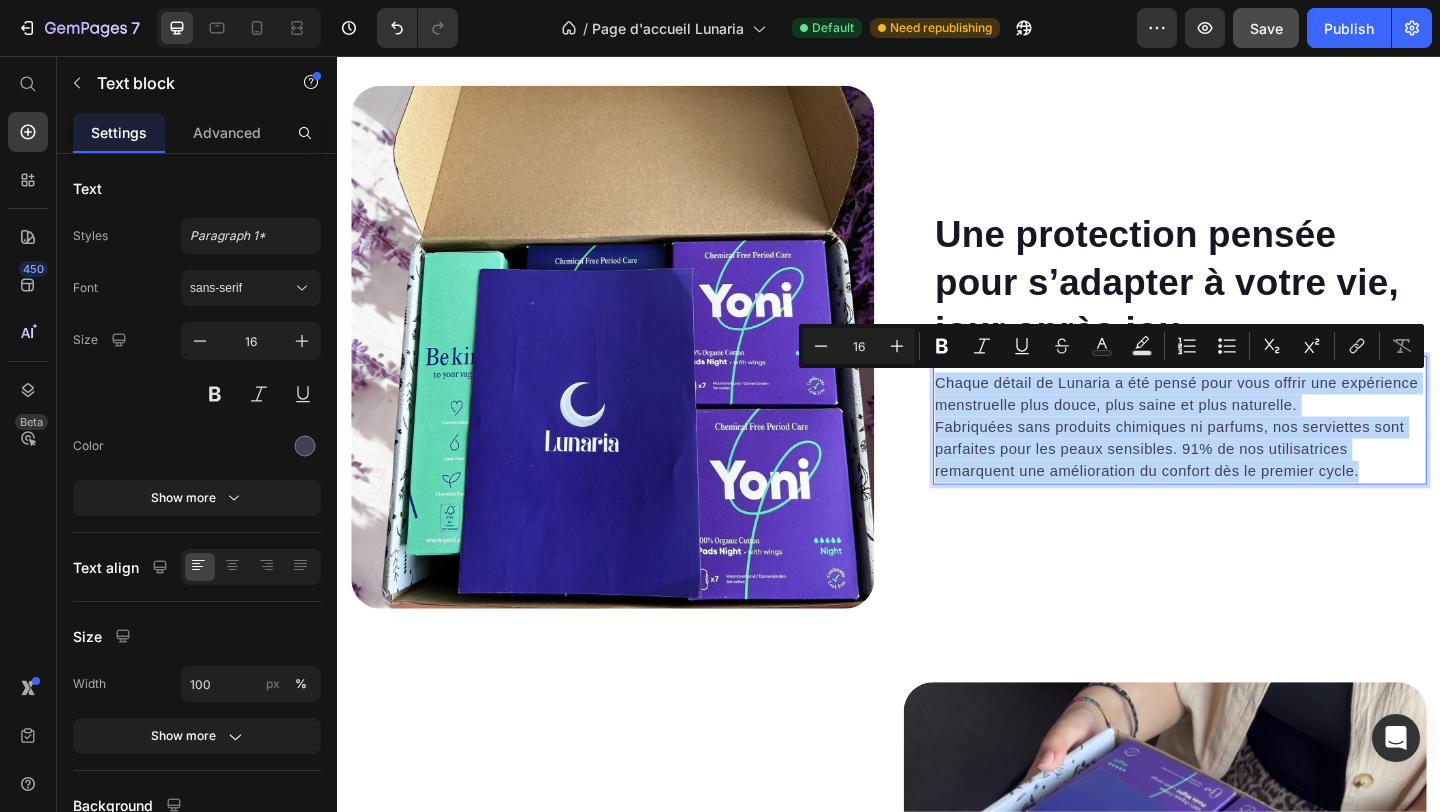 drag, startPoint x: 1460, startPoint y: 512, endPoint x: 992, endPoint y: 414, distance: 478.1506 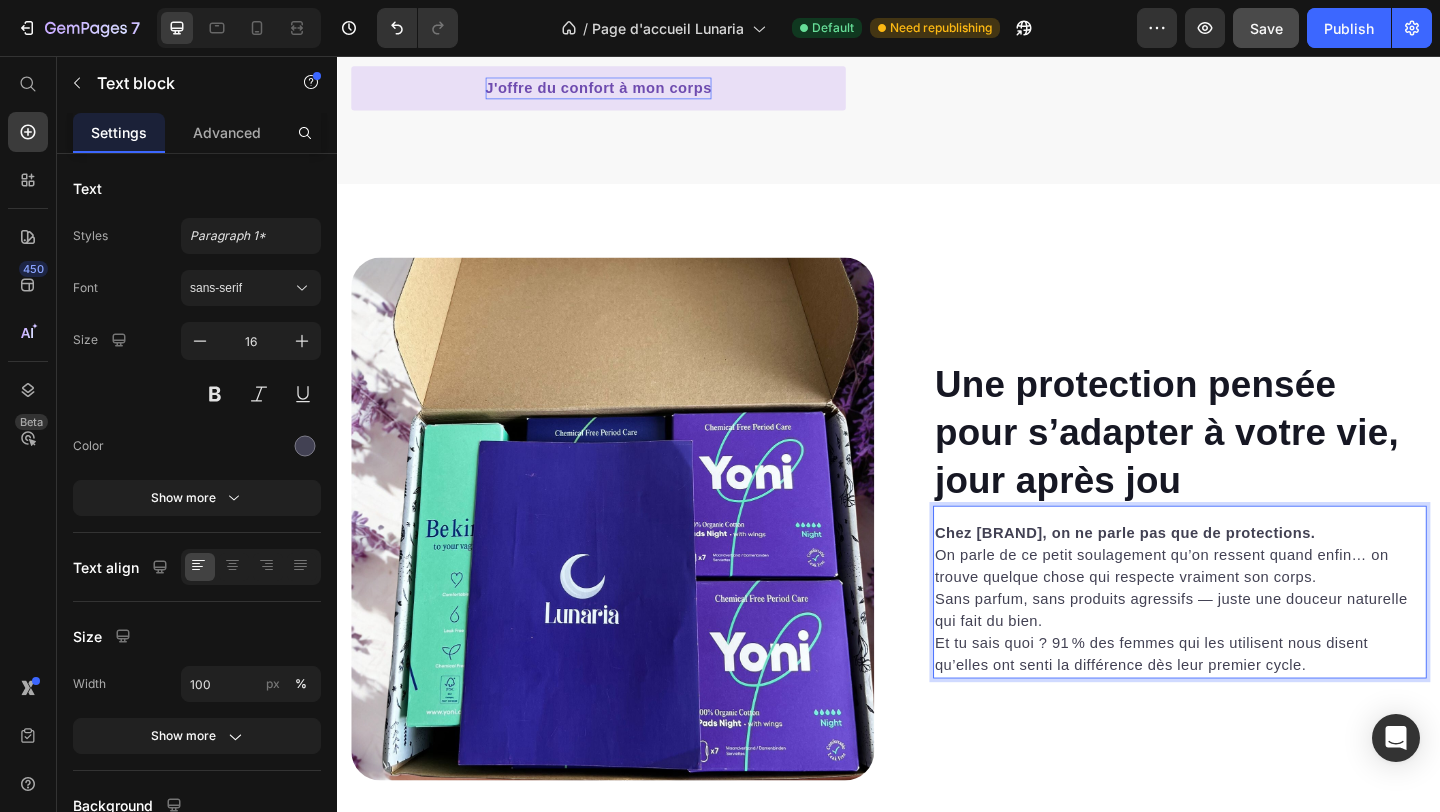 scroll, scrollTop: 3234, scrollLeft: 0, axis: vertical 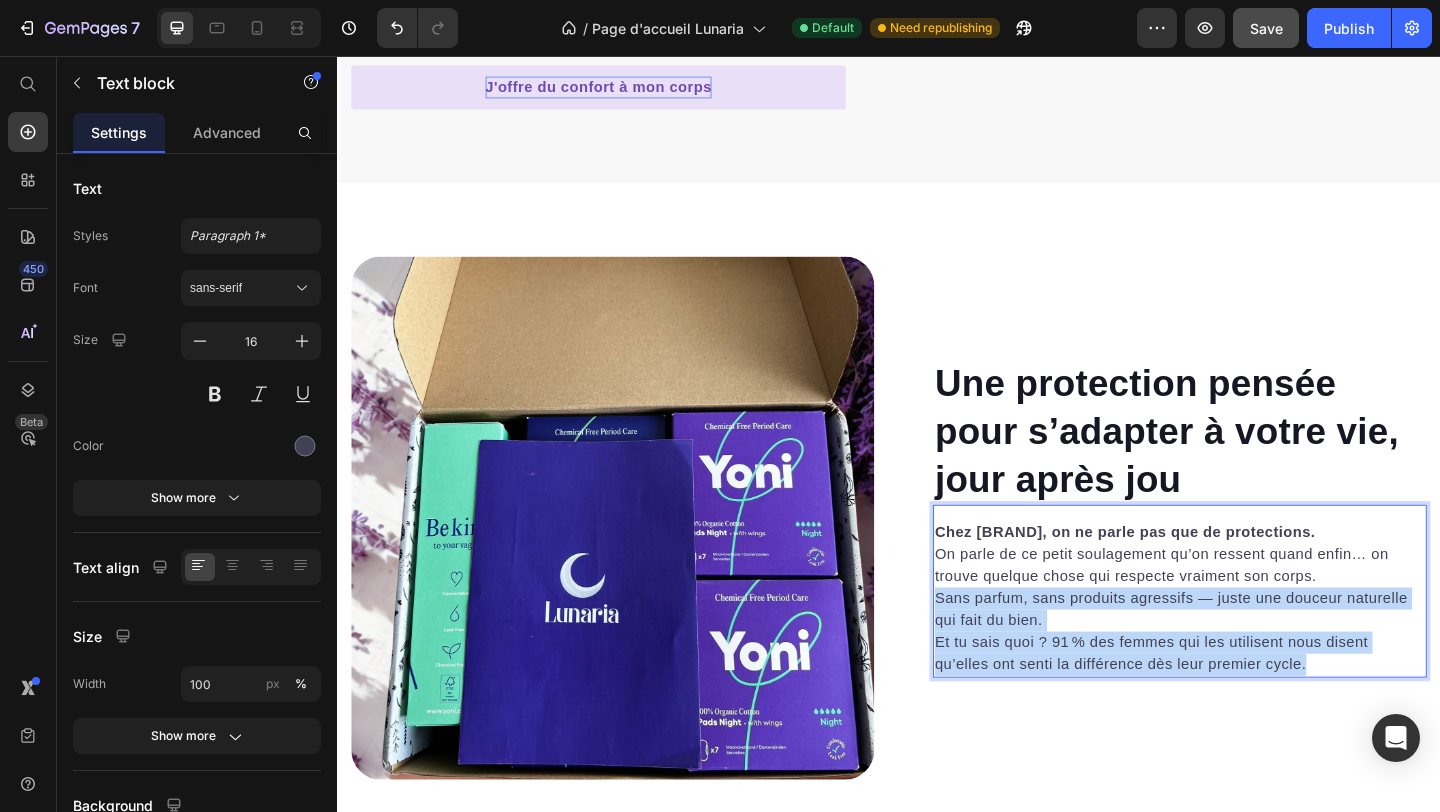 drag, startPoint x: 991, startPoint y: 644, endPoint x: 1399, endPoint y: 724, distance: 415.76917 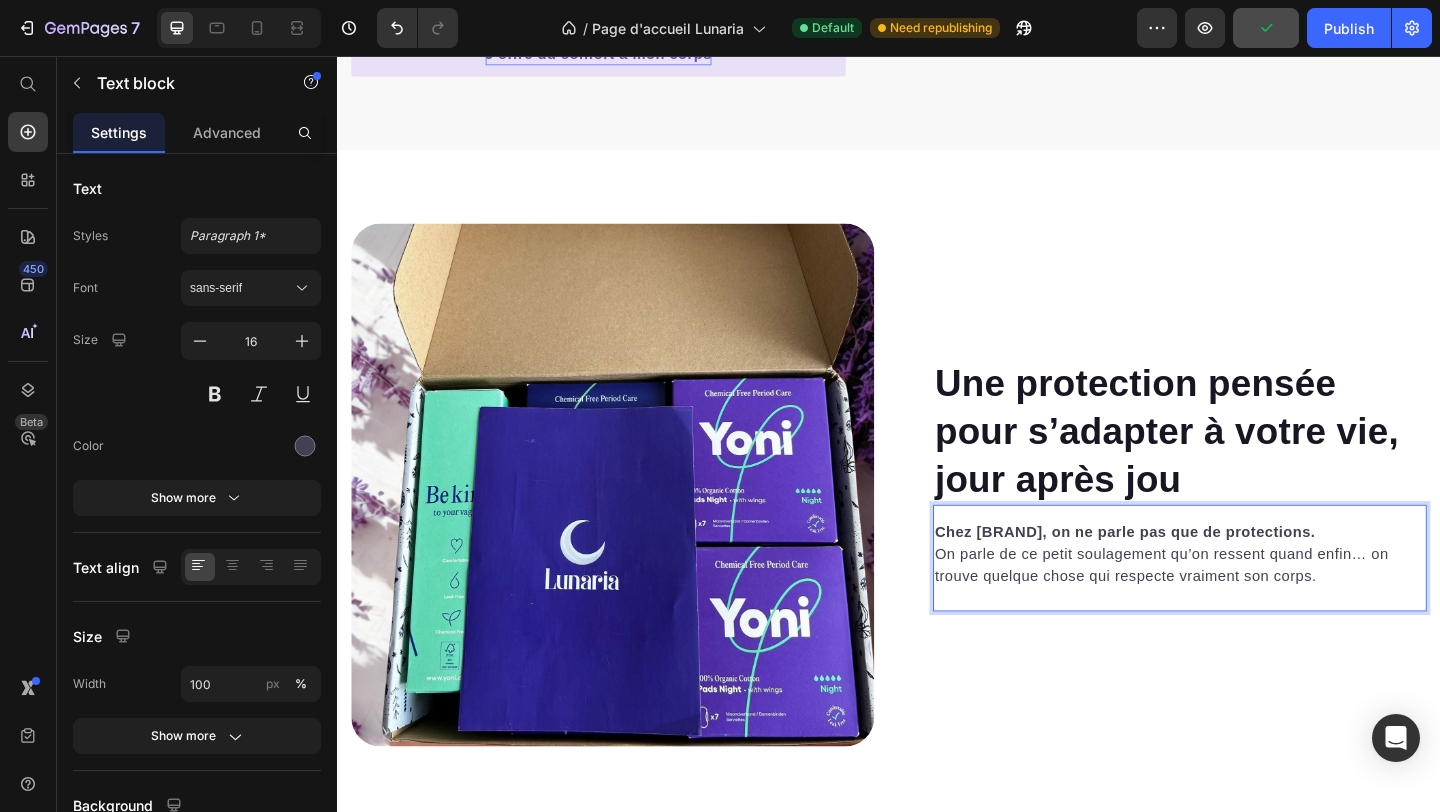 click on "Chez Lunaria, on ne parle pas que de protections. On parle de ce petit soulagement qu’on ressent quand enfin… on trouve quelque chose qui respecte vraiment son corps." at bounding box center (1253, 610) 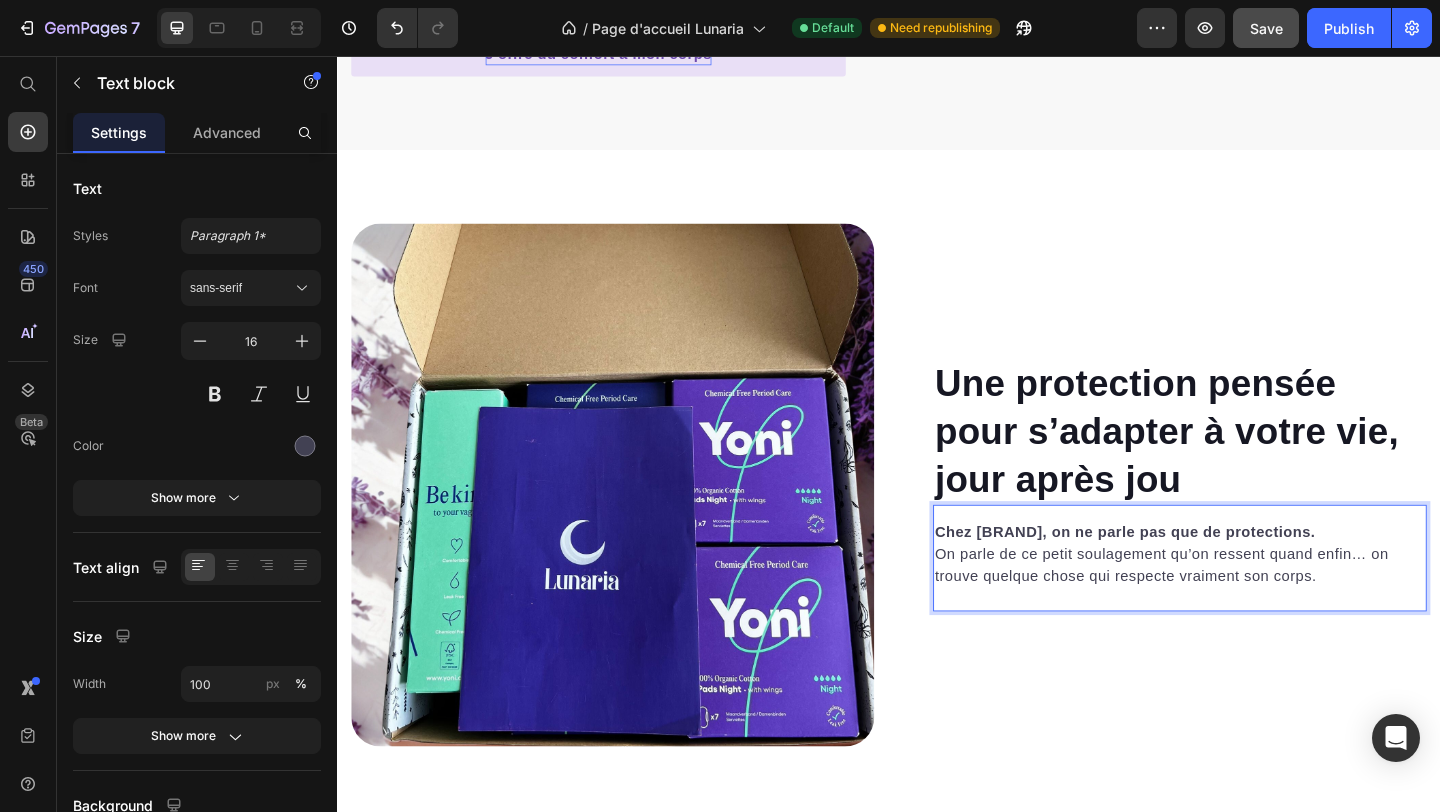 click on "Chez Lunaria, on ne parle pas que de protections. On parle de ce petit soulagement qu’on ressent quand enfin… on trouve quelque chose qui respecte vraiment son corps." at bounding box center [1253, 610] 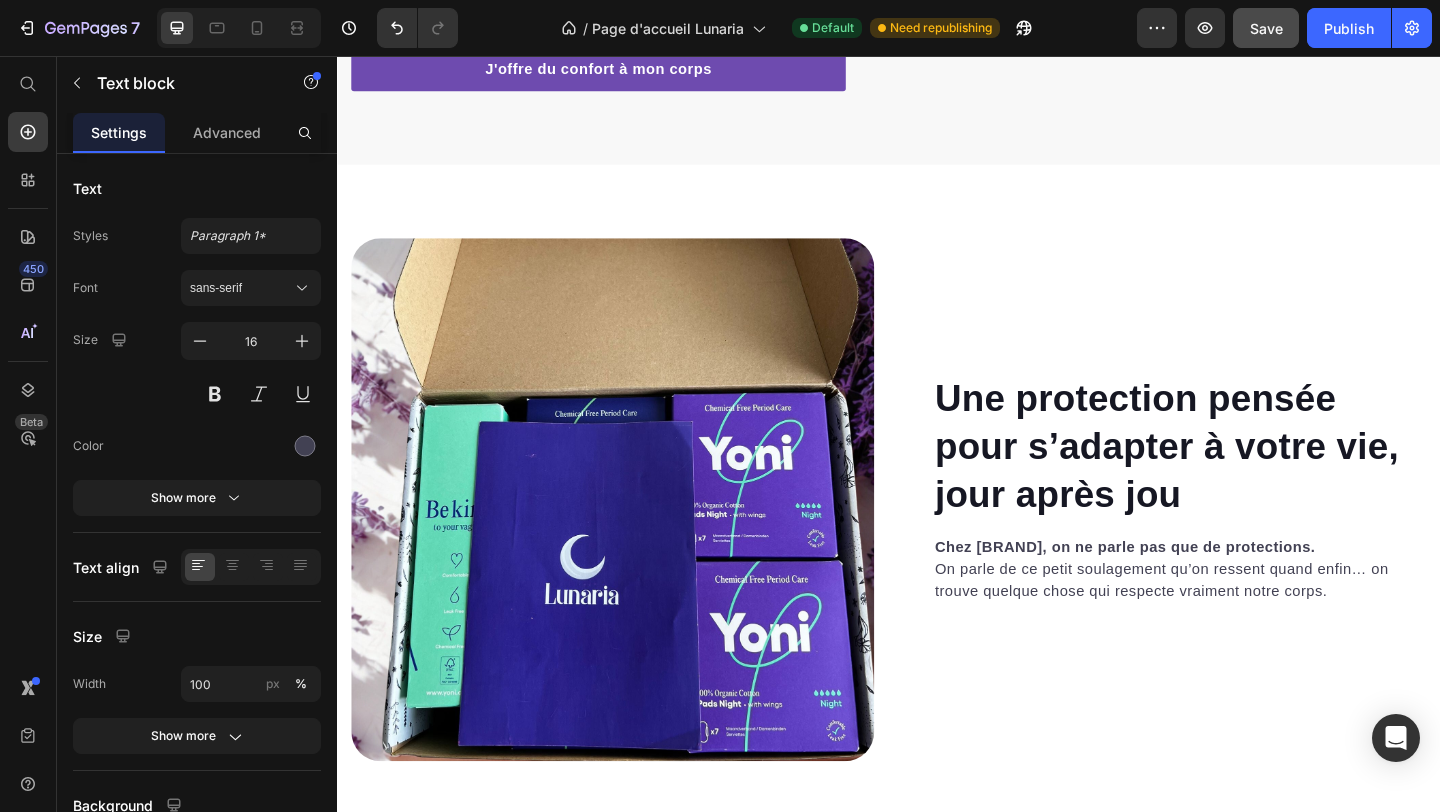 scroll, scrollTop: 3255, scrollLeft: 0, axis: vertical 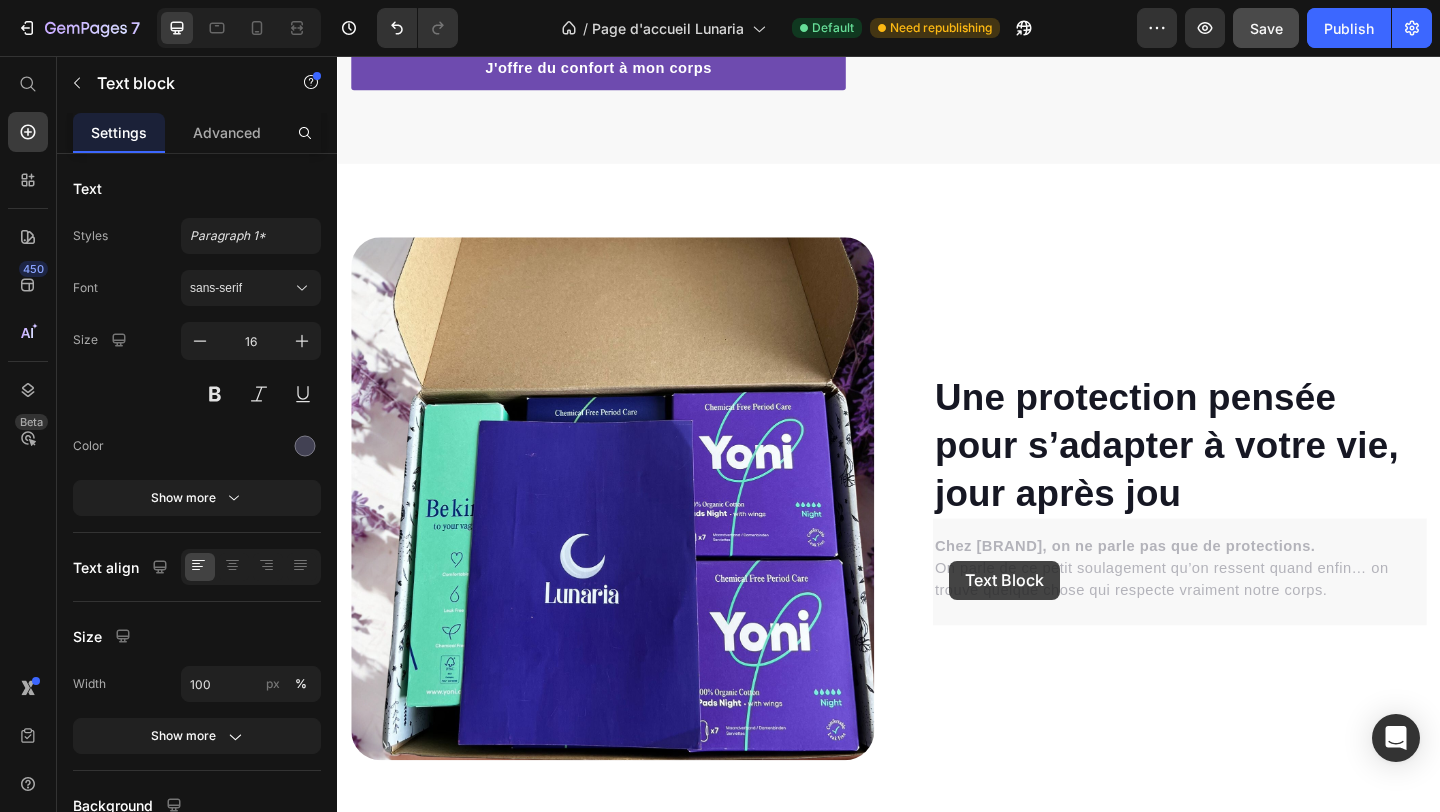 click on "Une protection pensée pour s’adapter à votre vie, jour après jou Heading Chez Lunaria, on ne parle pas que de protections. On parle de ce petit soulagement qu’on ressent quand enfin… on trouve quelque chose qui respecte vraiment notre corps.   Text block Chez Lunaria, on ne parle pas que de protections. On parle de ce petit soulagement qu’on ressent quand enfin… on trouve quelque chose qui respecte vraiment notre corps.   Text block" at bounding box center (1253, 537) 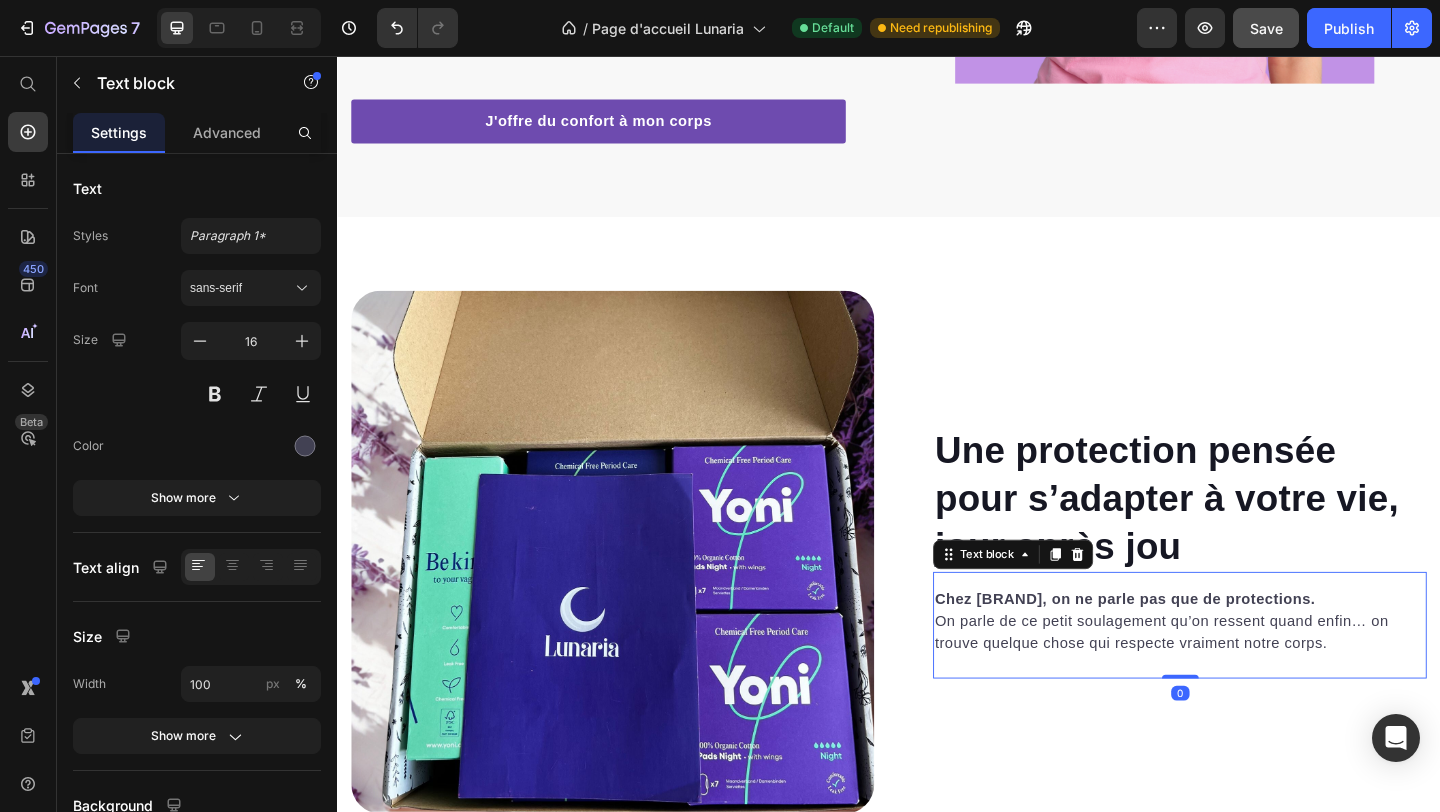 click 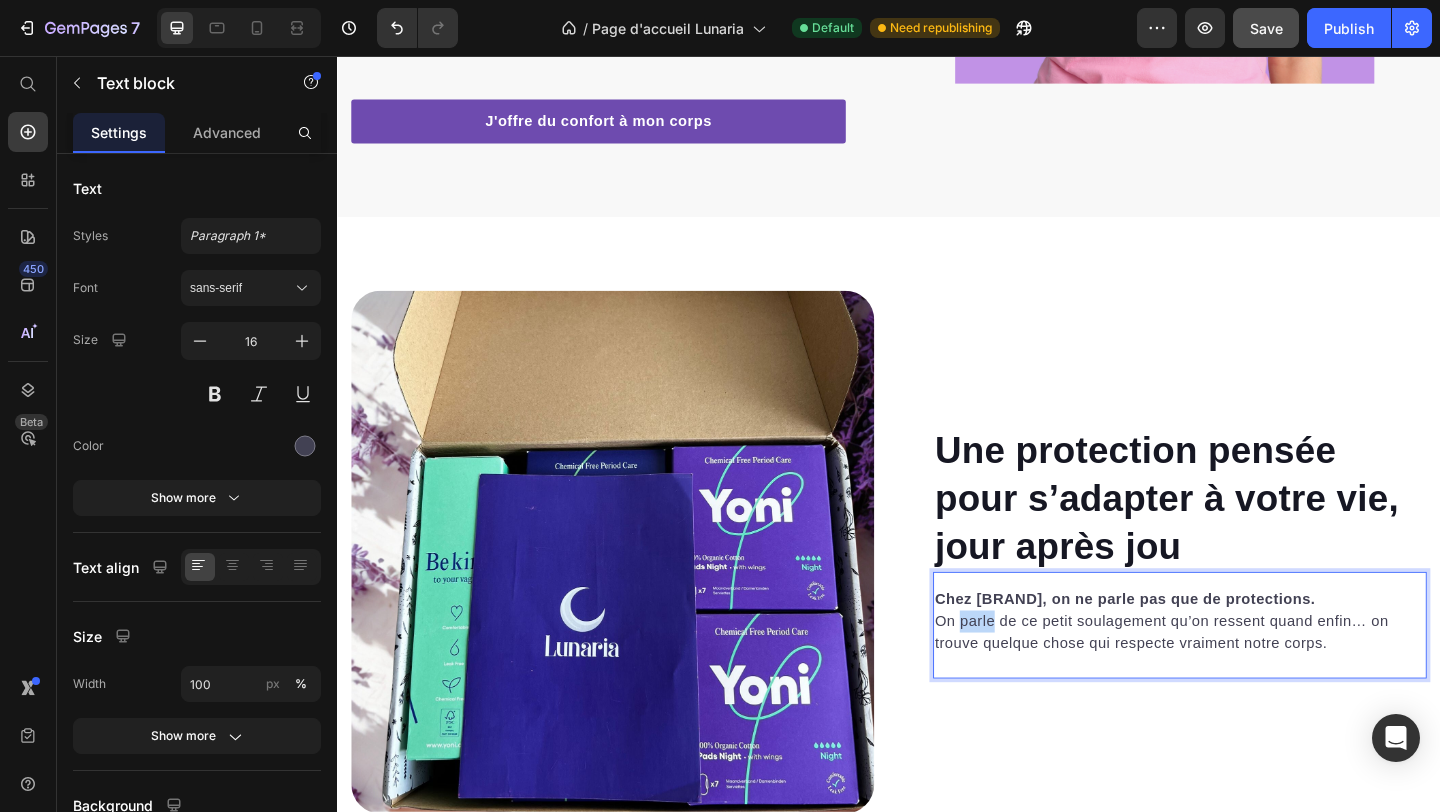 click on "Chez Lunaria, on ne parle pas que de protections. On parle de ce petit soulagement qu’on ressent quand enfin… on trouve quelque chose qui respecte vraiment notre corps." at bounding box center (1253, 683) 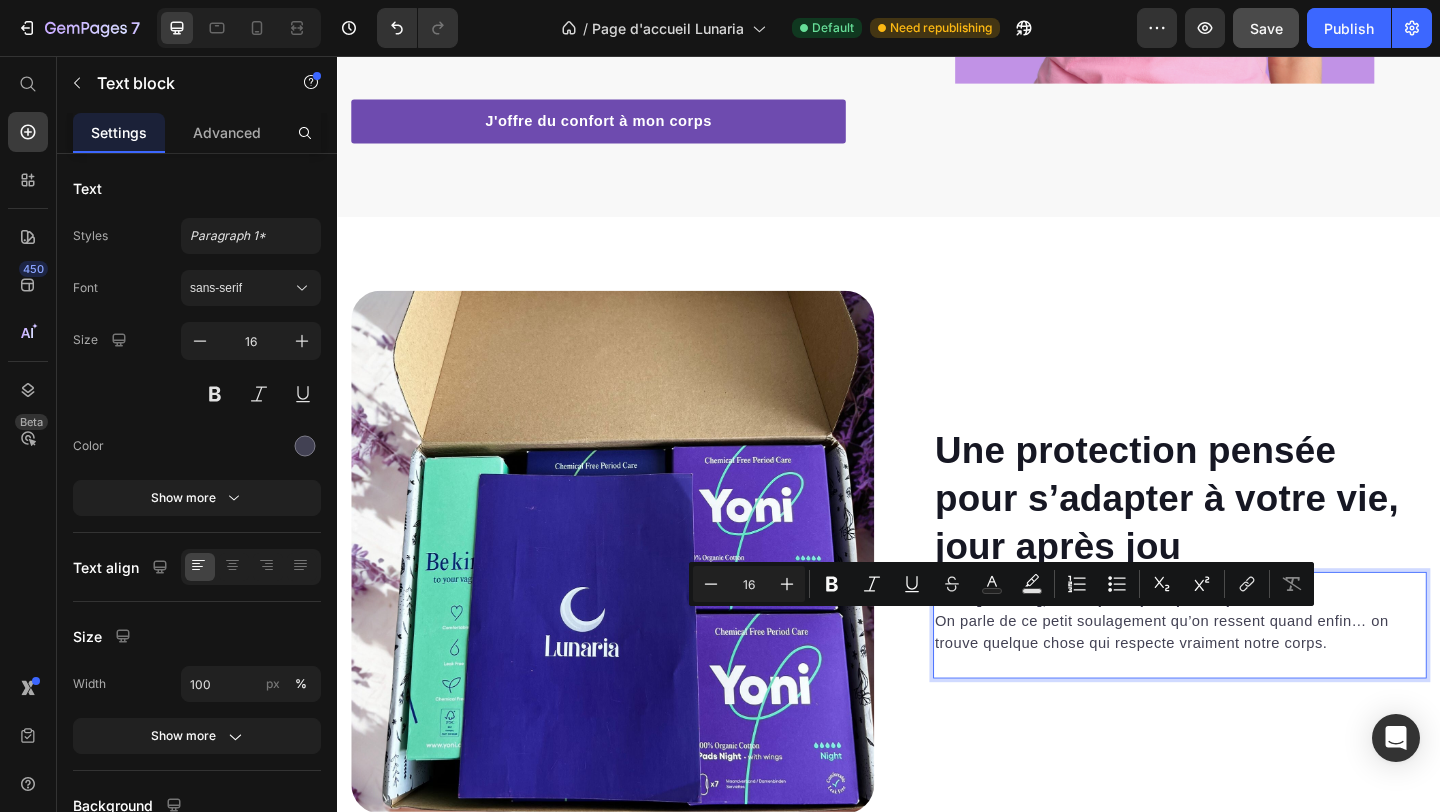 click on "Chez Lunaria, on ne parle pas que de protections. On parle de ce petit soulagement qu’on ressent quand enfin… on trouve quelque chose qui respecte vraiment notre corps." at bounding box center (1253, 683) 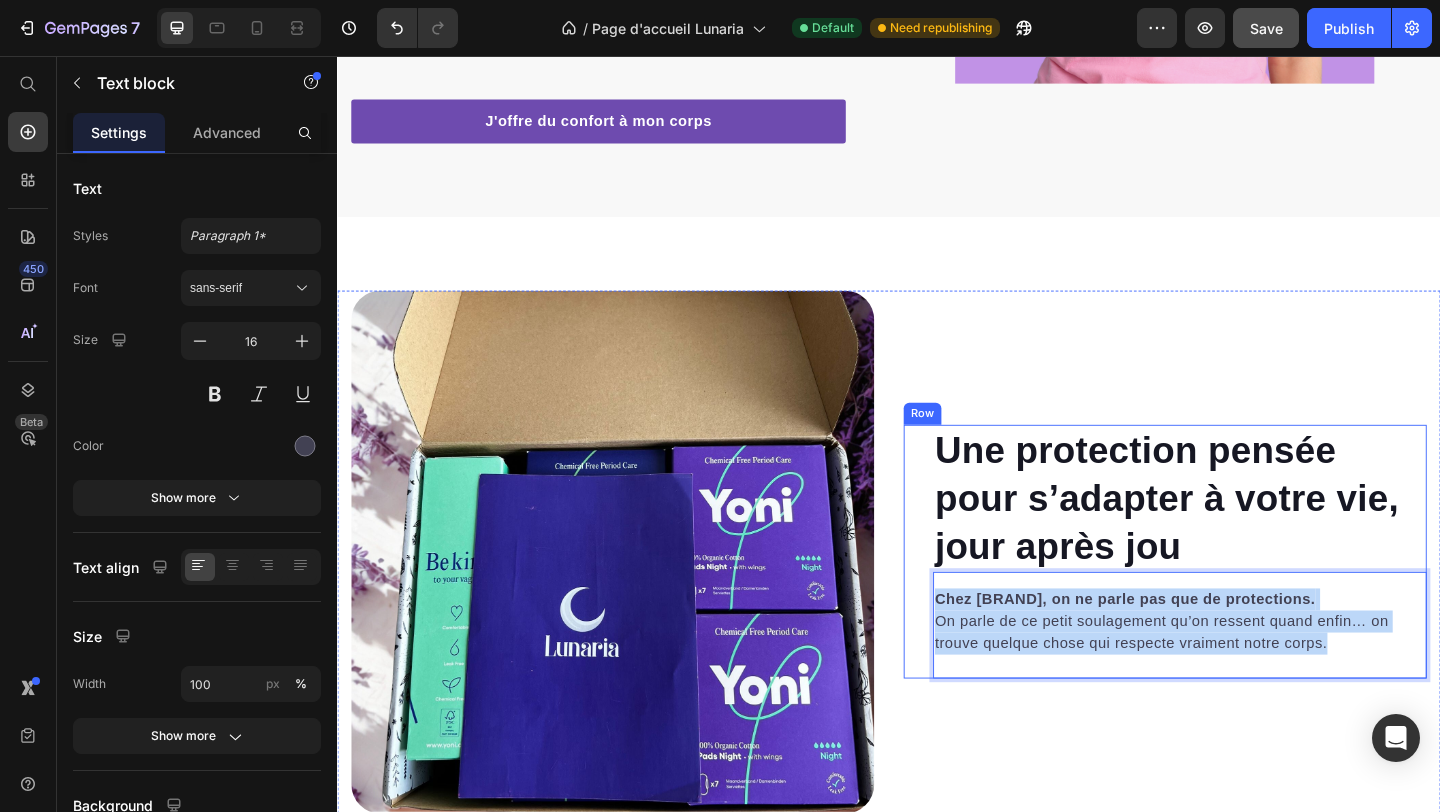 drag, startPoint x: 1420, startPoint y: 694, endPoint x: 979, endPoint y: 640, distance: 444.29382 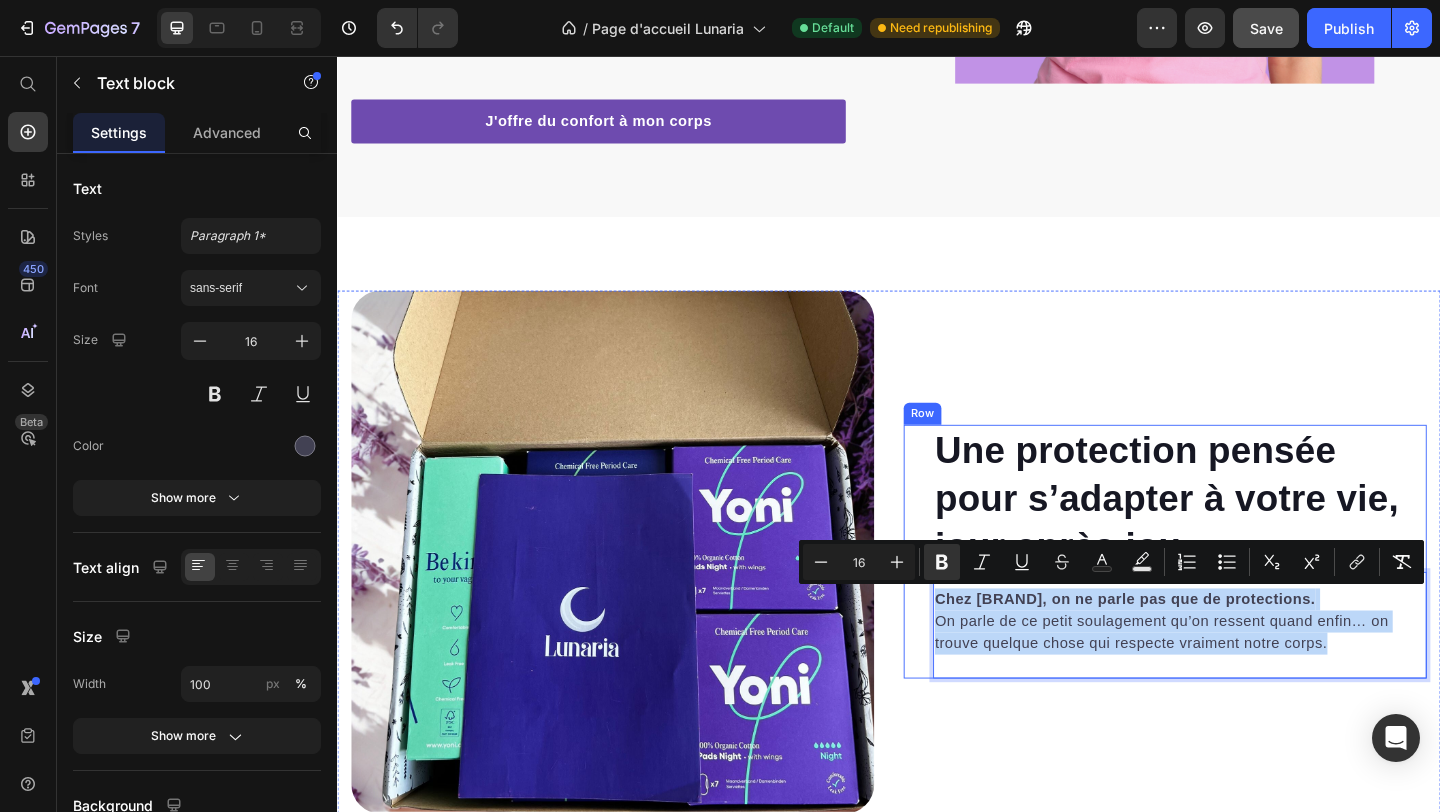 scroll, scrollTop: 3149, scrollLeft: 0, axis: vertical 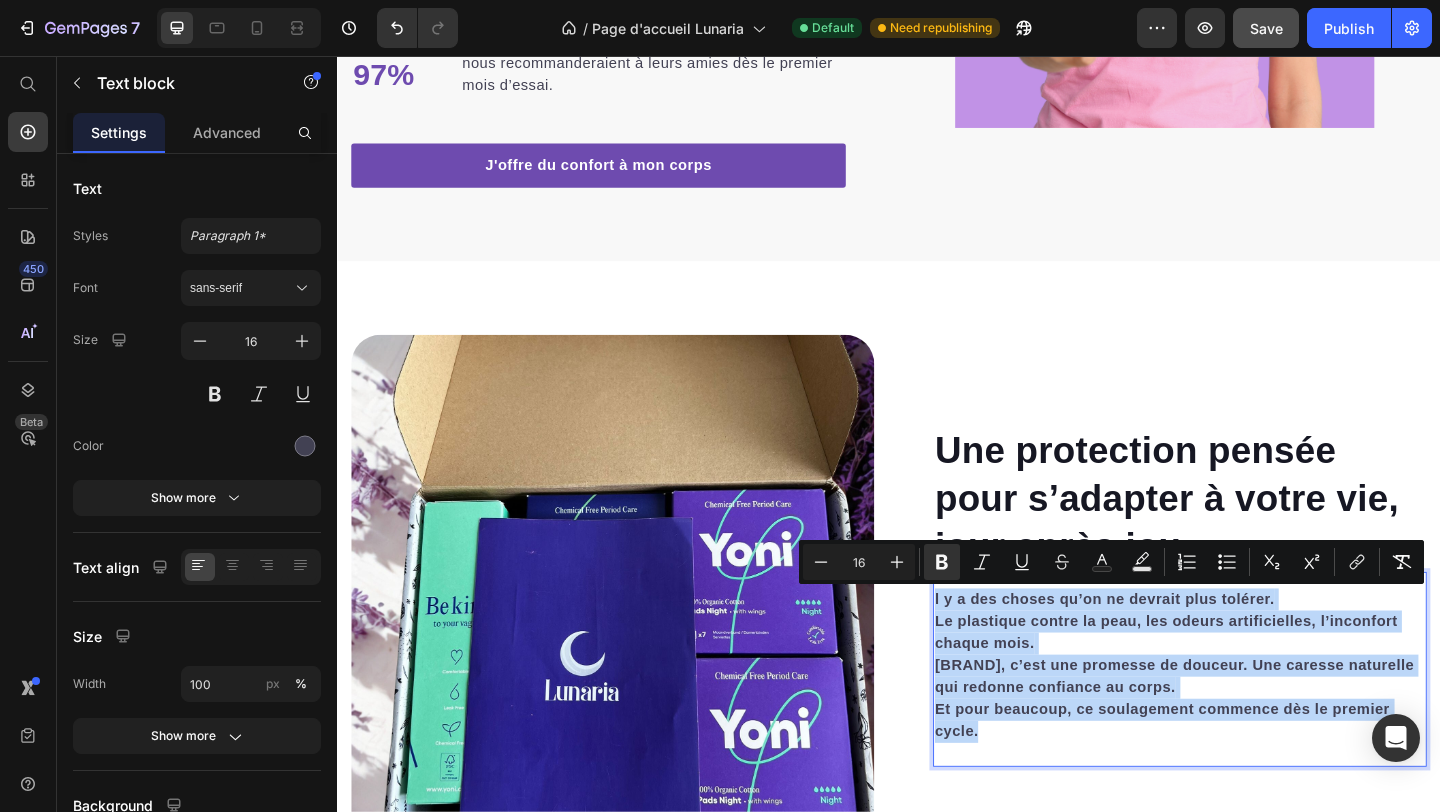drag, startPoint x: 1047, startPoint y: 794, endPoint x: 984, endPoint y: 642, distance: 164.53874 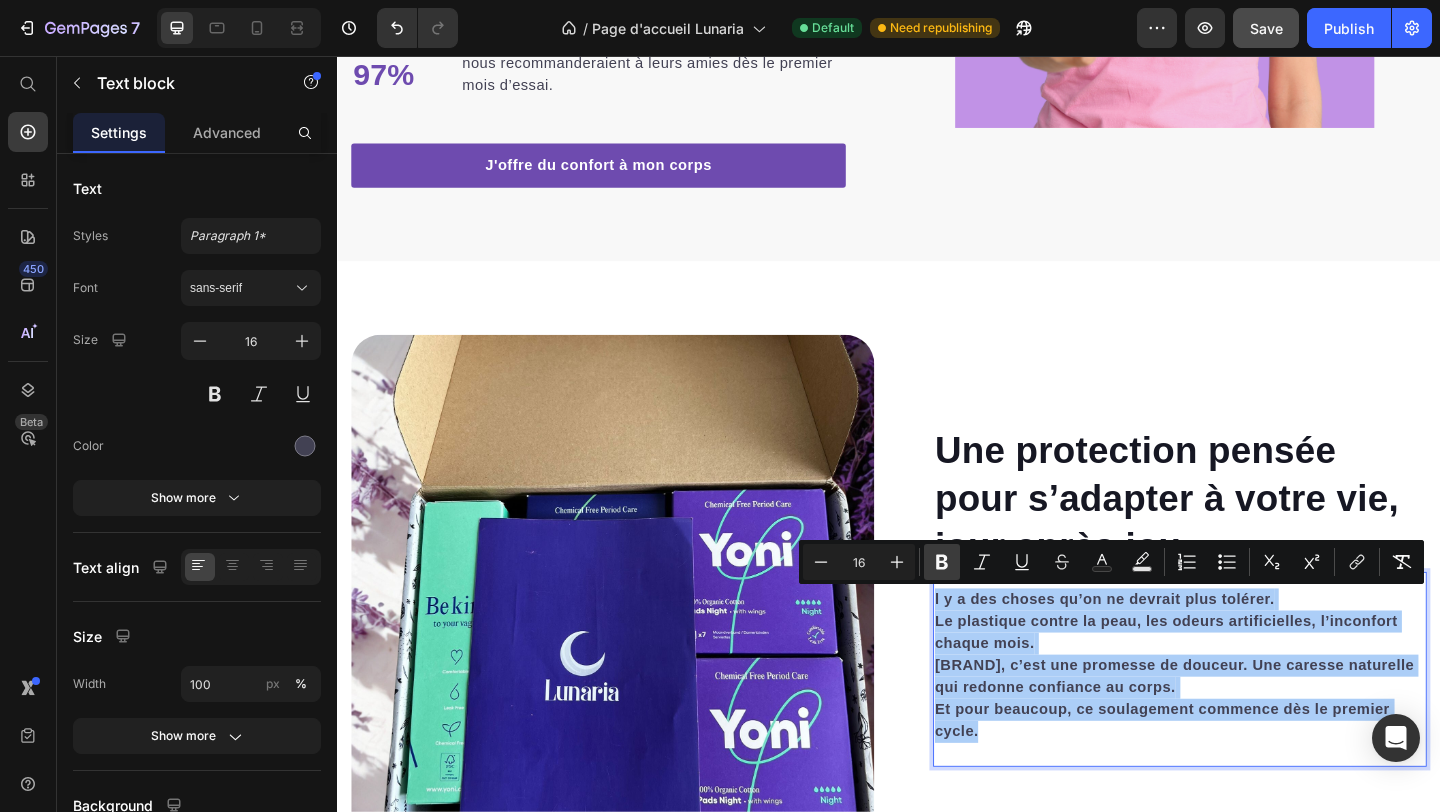 click 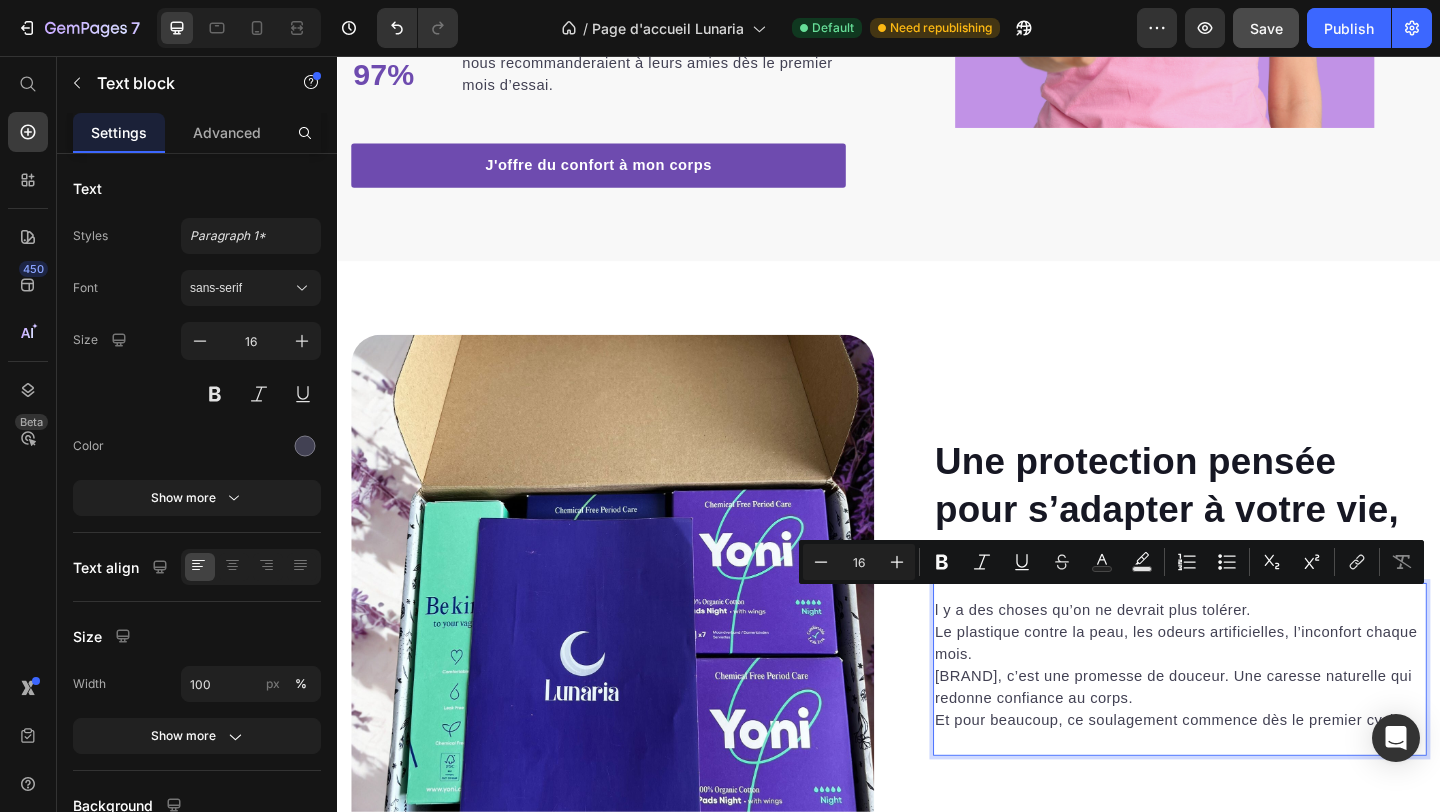 click on "l y a des choses qu’on ne devrait plus tolérer. Le plastique contre la peau, les odeurs artificielles, l’inconfort chaque mois. Lunaria, c’est une promesse de douceur. Une caresse naturelle qui redonne confiance au corps. Et pour beaucoup, ce soulagement commence dès le premier cycle." at bounding box center [1253, 731] 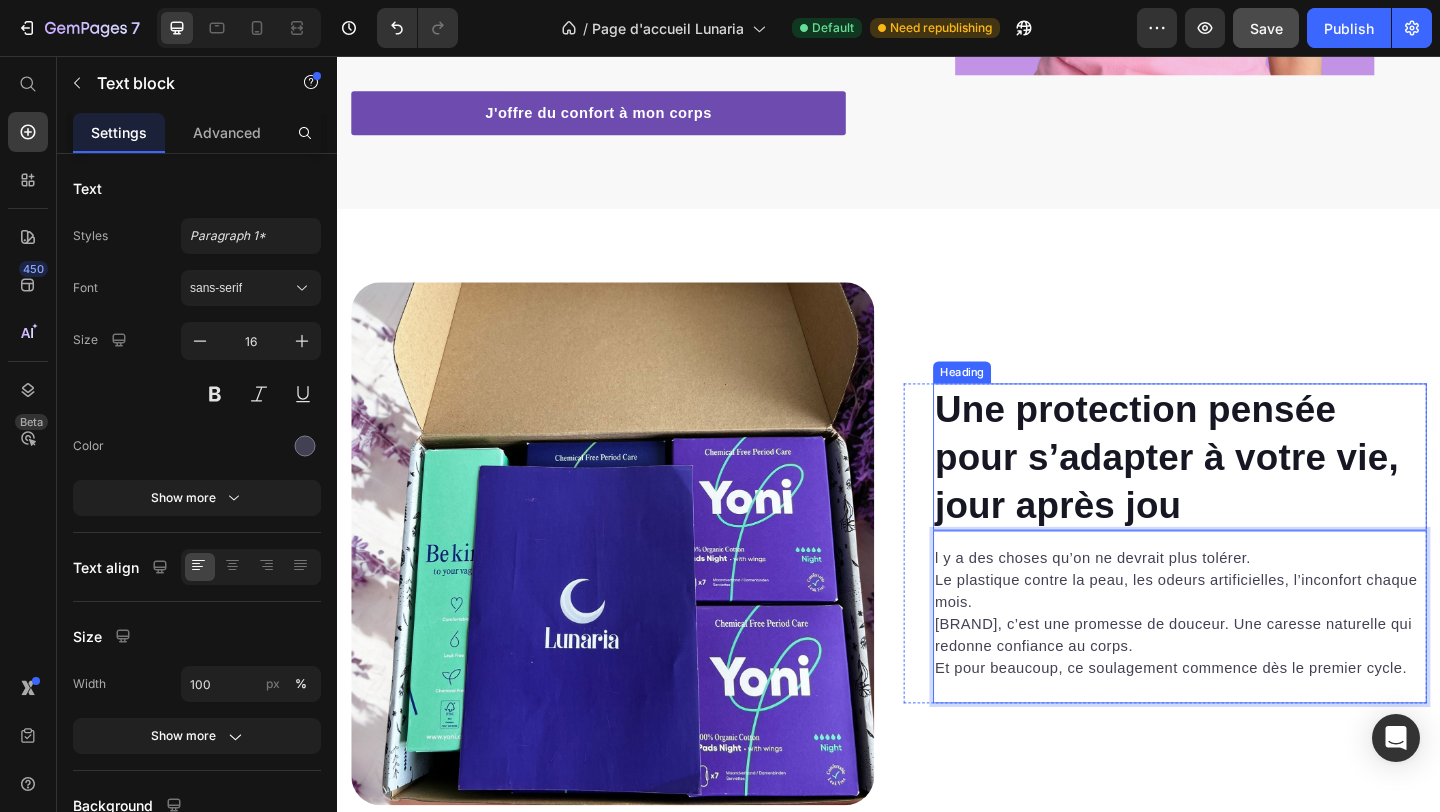 scroll, scrollTop: 3229, scrollLeft: 0, axis: vertical 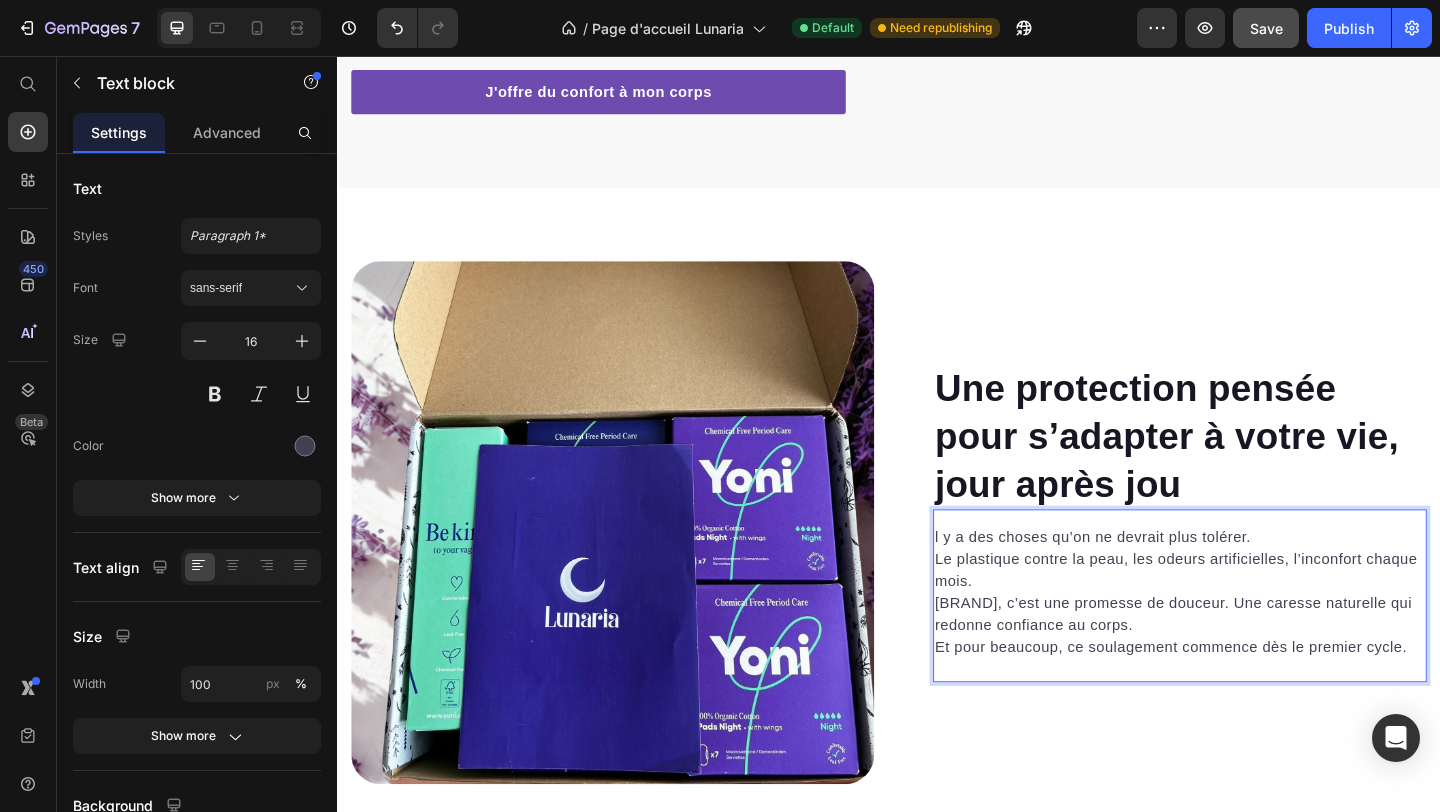 click on "l y a des choses qu’on ne devrait plus tolérer. Le plastique contre la peau, les odeurs artificielles, l’inconfort chaque mois. Lunaria, c’est une promesse de douceur. Une caresse naturelle qui redonne confiance au corps. Et pour beaucoup, ce soulagement commence dès le premier cycle." at bounding box center (1253, 651) 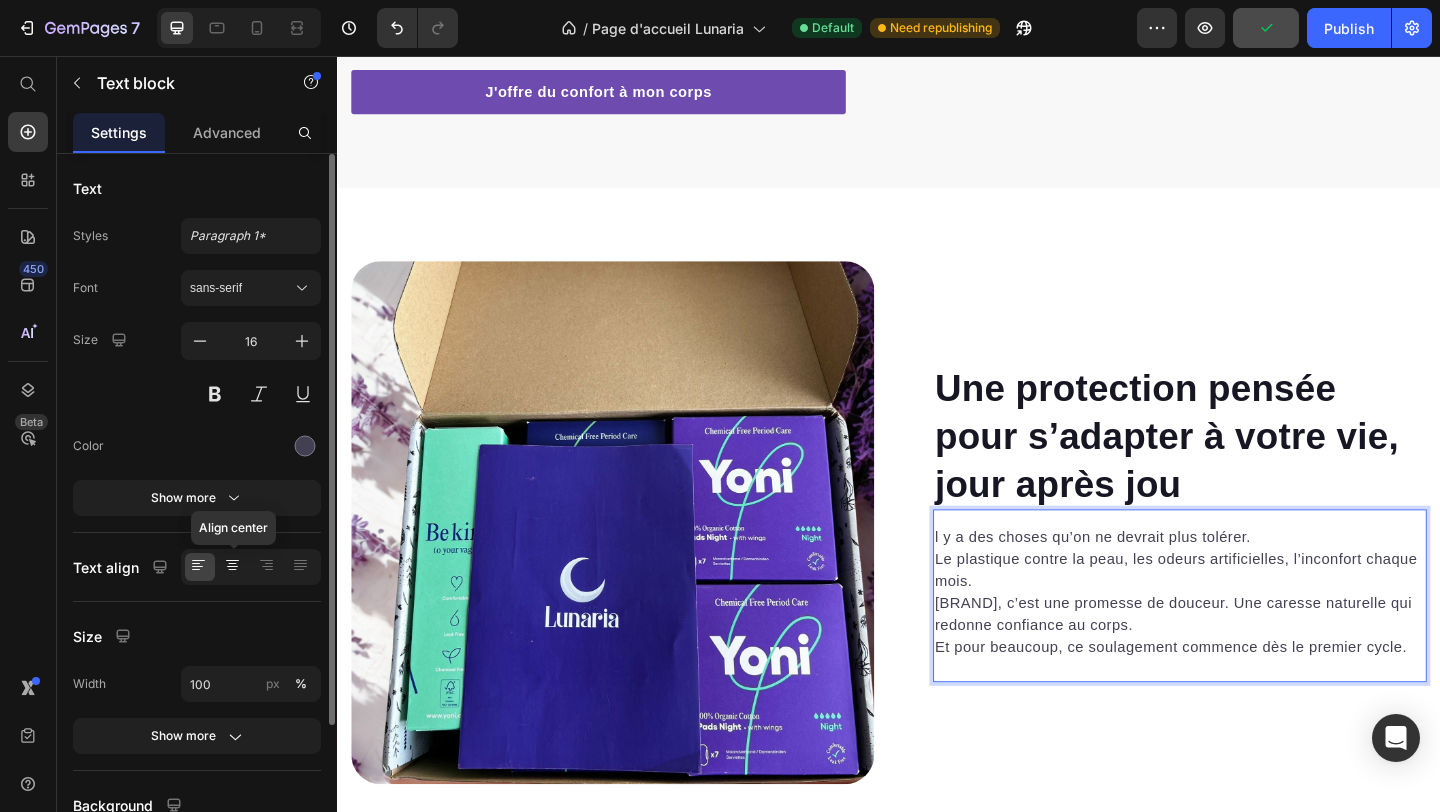 click 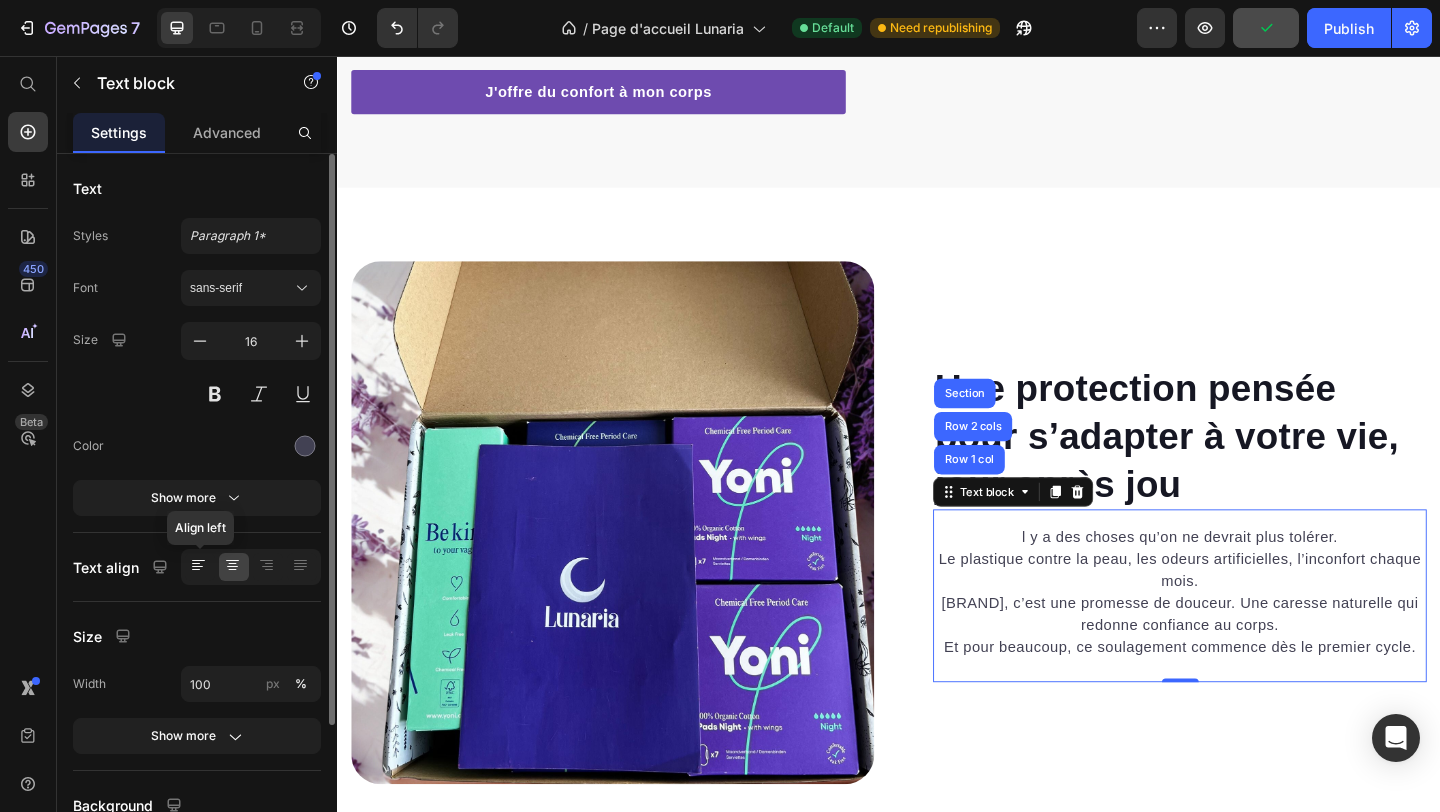 click 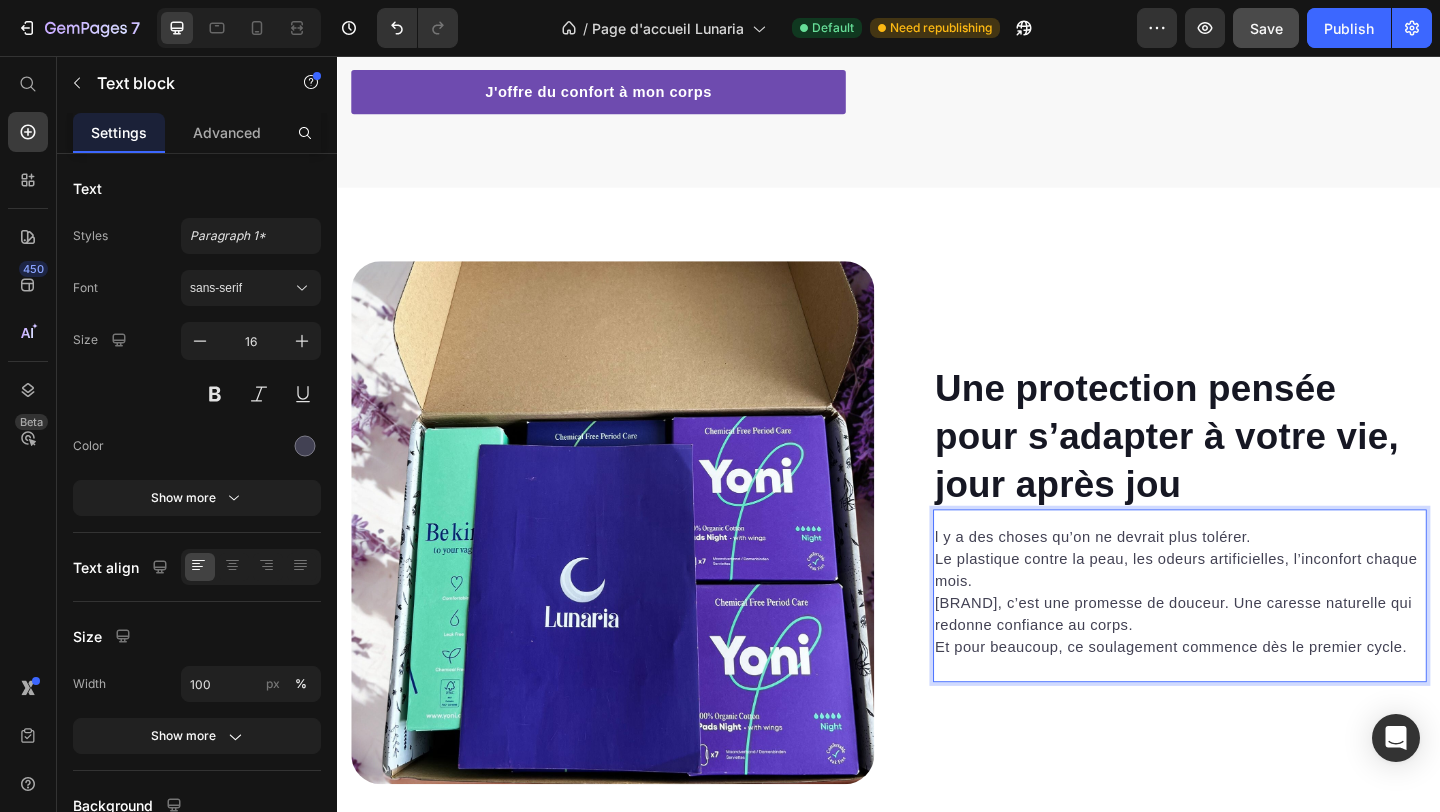 click on "l y a des choses qu’on ne devrait plus tolérer. Le plastique contre la peau, les odeurs artificielles, l’inconfort chaque mois. Lunaria, c’est une promesse de douceur. Une caresse naturelle qui redonne confiance au corps. Et pour beaucoup, ce soulagement commence dès le premier cycle." at bounding box center (1253, 651) 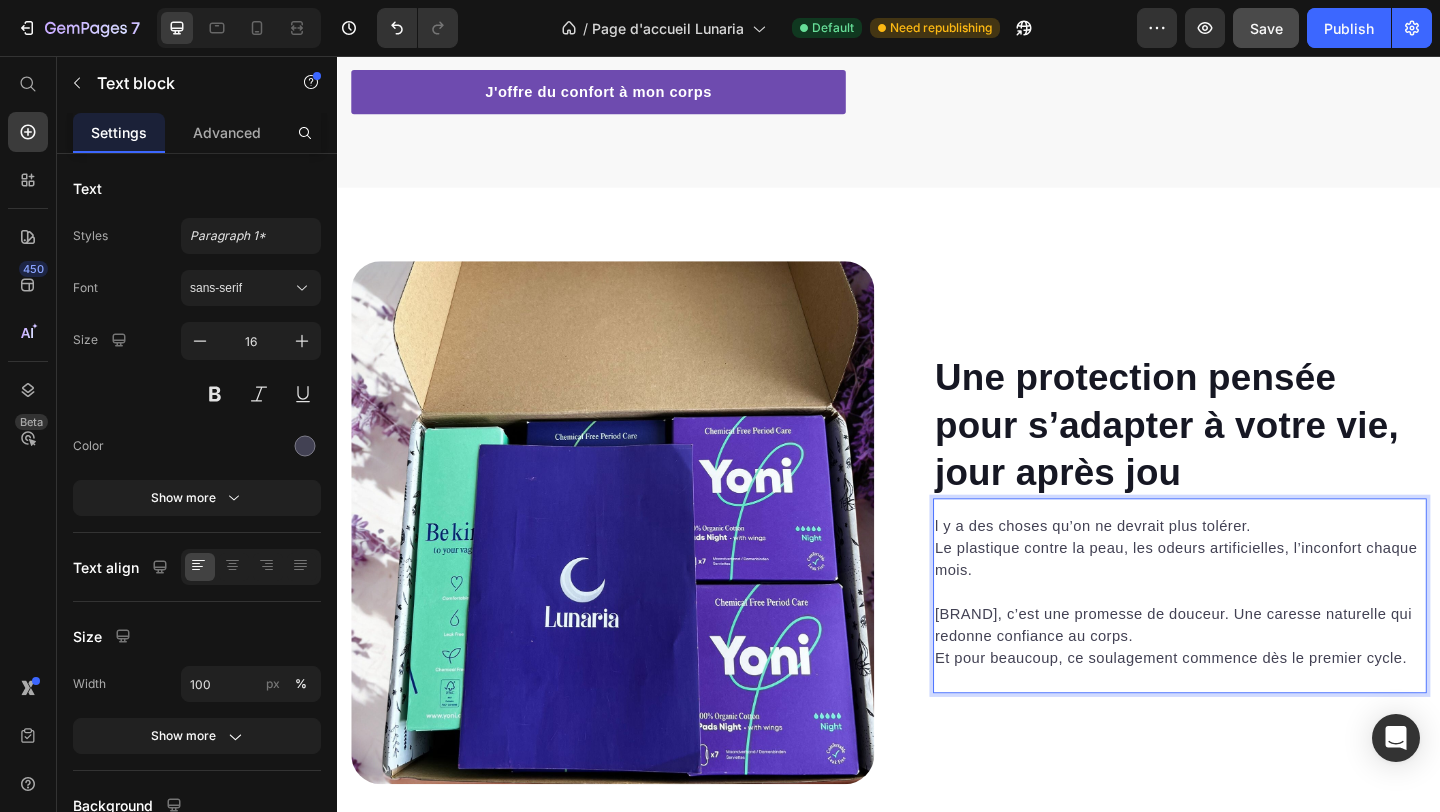 scroll, scrollTop: 3217, scrollLeft: 0, axis: vertical 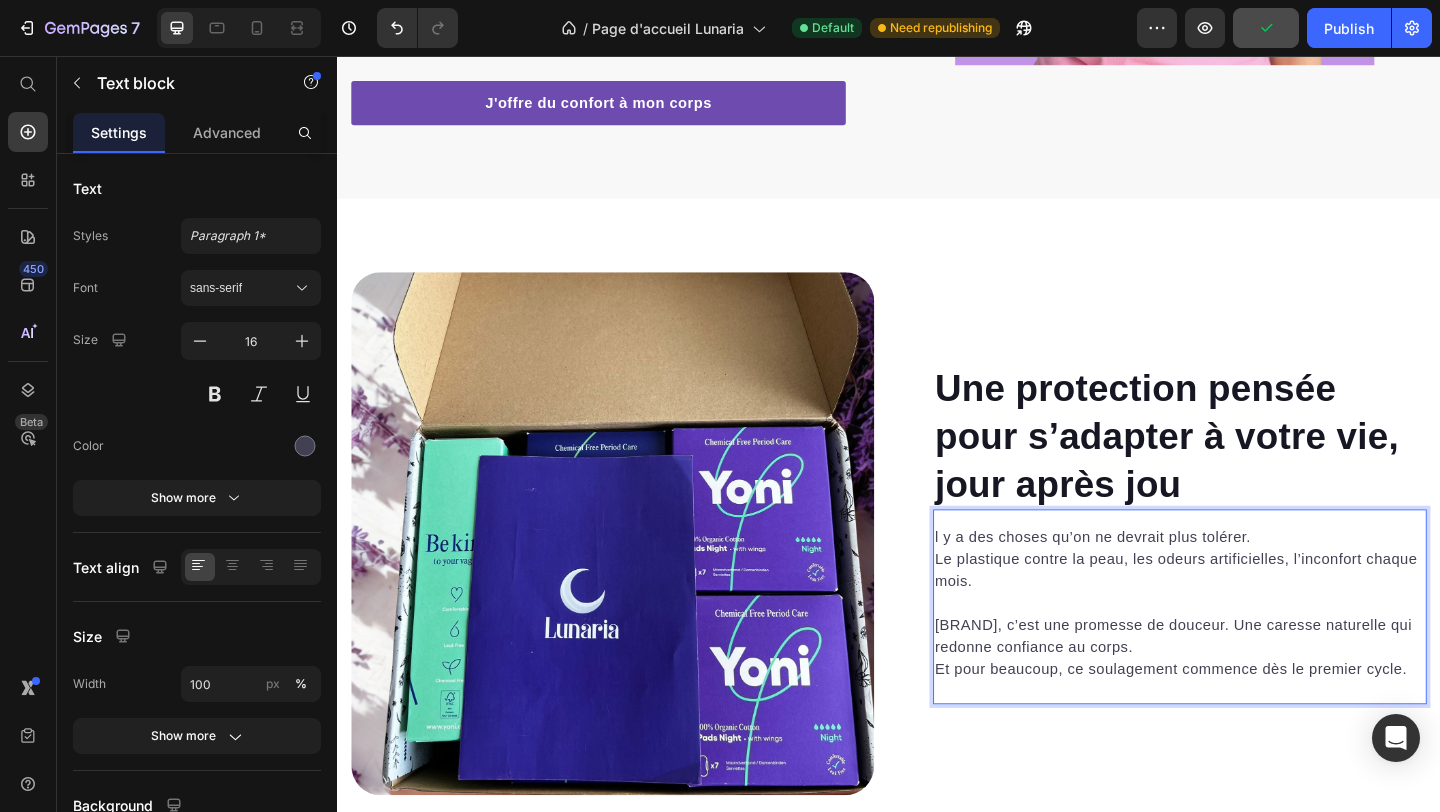 click on "Lunaria, c’est une promesse de douceur. Une caresse naturelle qui redonne confiance au corps. Et pour beaucoup, ce soulagement commence dès le premier cycle." at bounding box center (1253, 711) 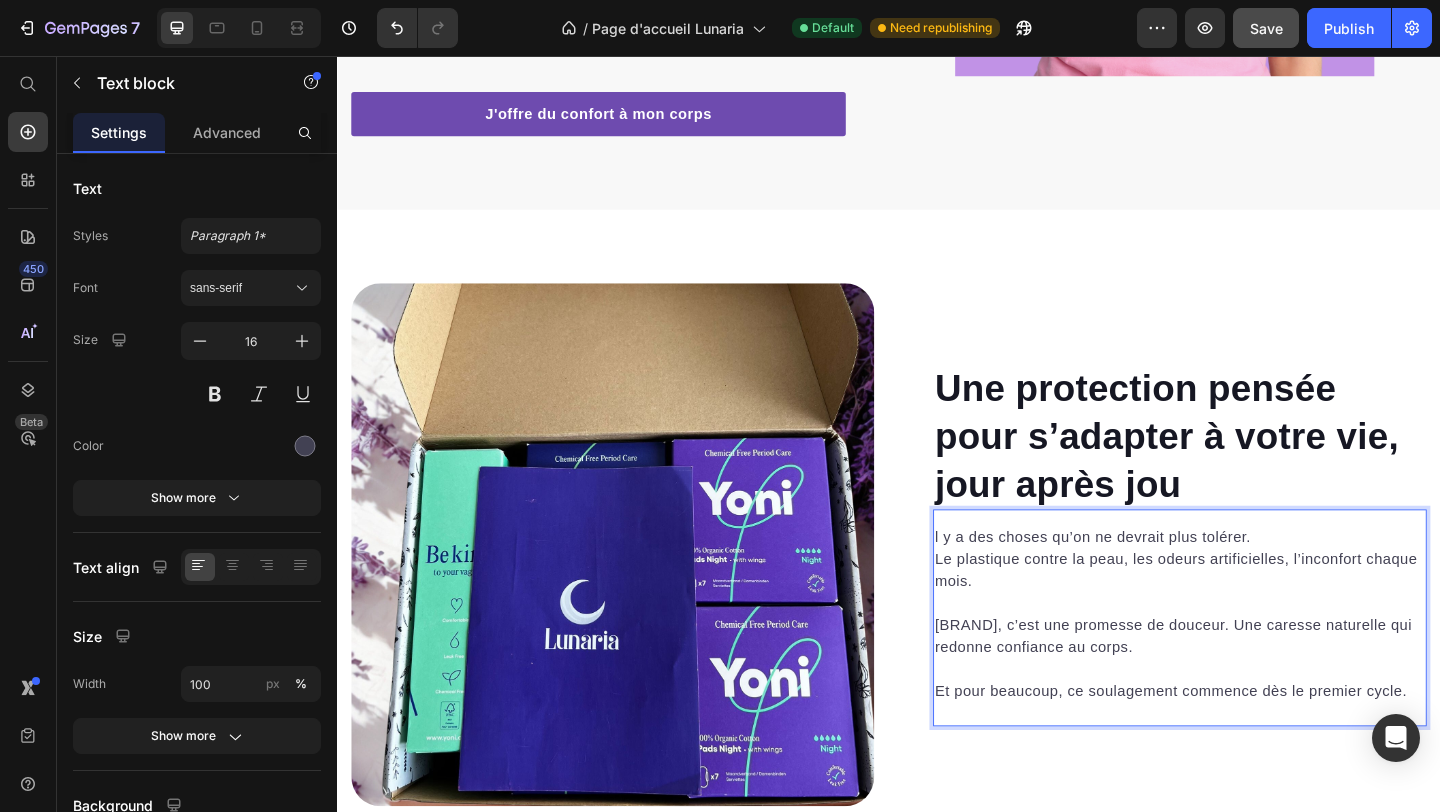 click on "l y a des choses qu’on ne devrait plus tolérer. Le plastique contre la peau, les odeurs artificielles, l’inconfort chaque mois." at bounding box center [1253, 603] 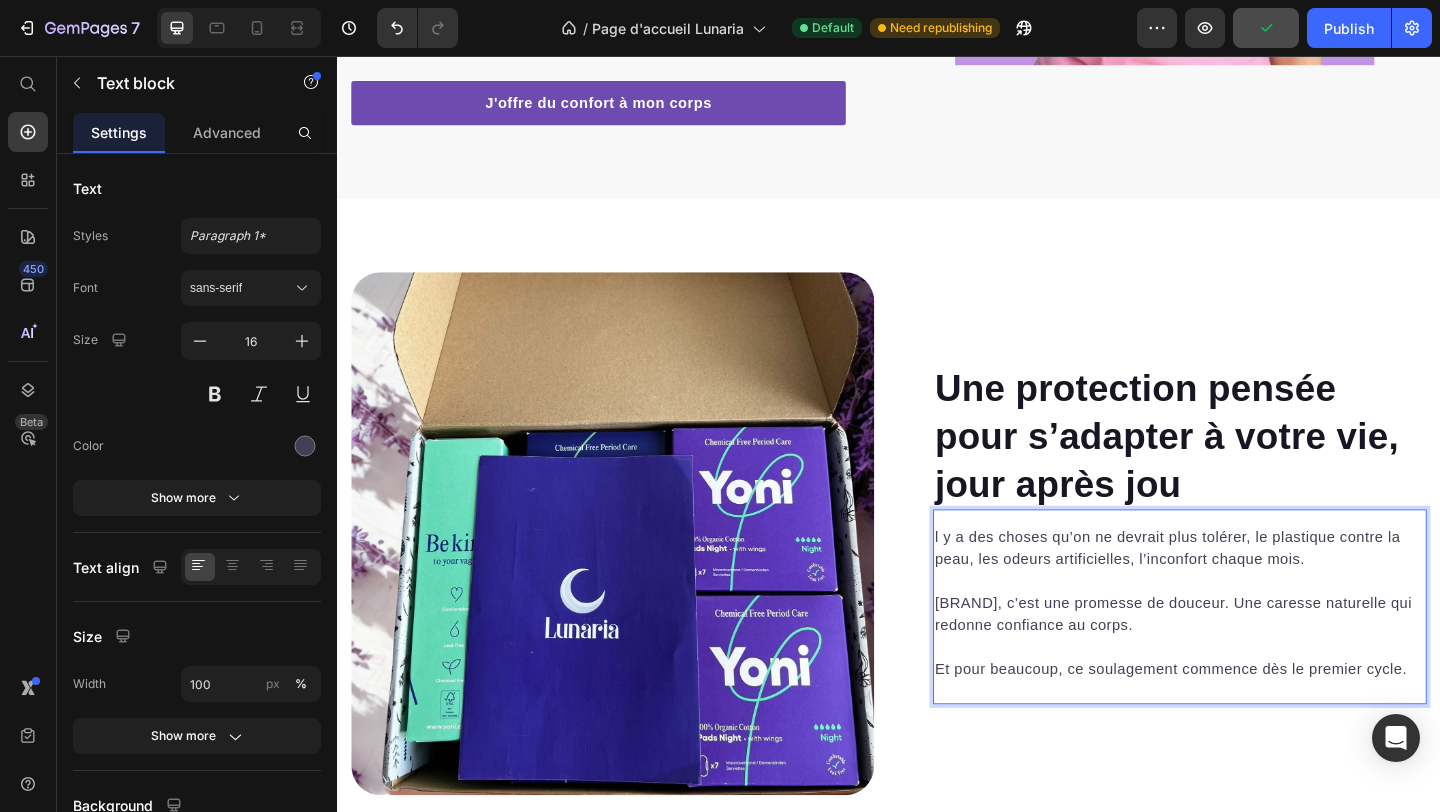 click on "Lunaria, c’est une promesse de douceur. Une caresse naturelle qui redonne confiance au corps." at bounding box center (1253, 675) 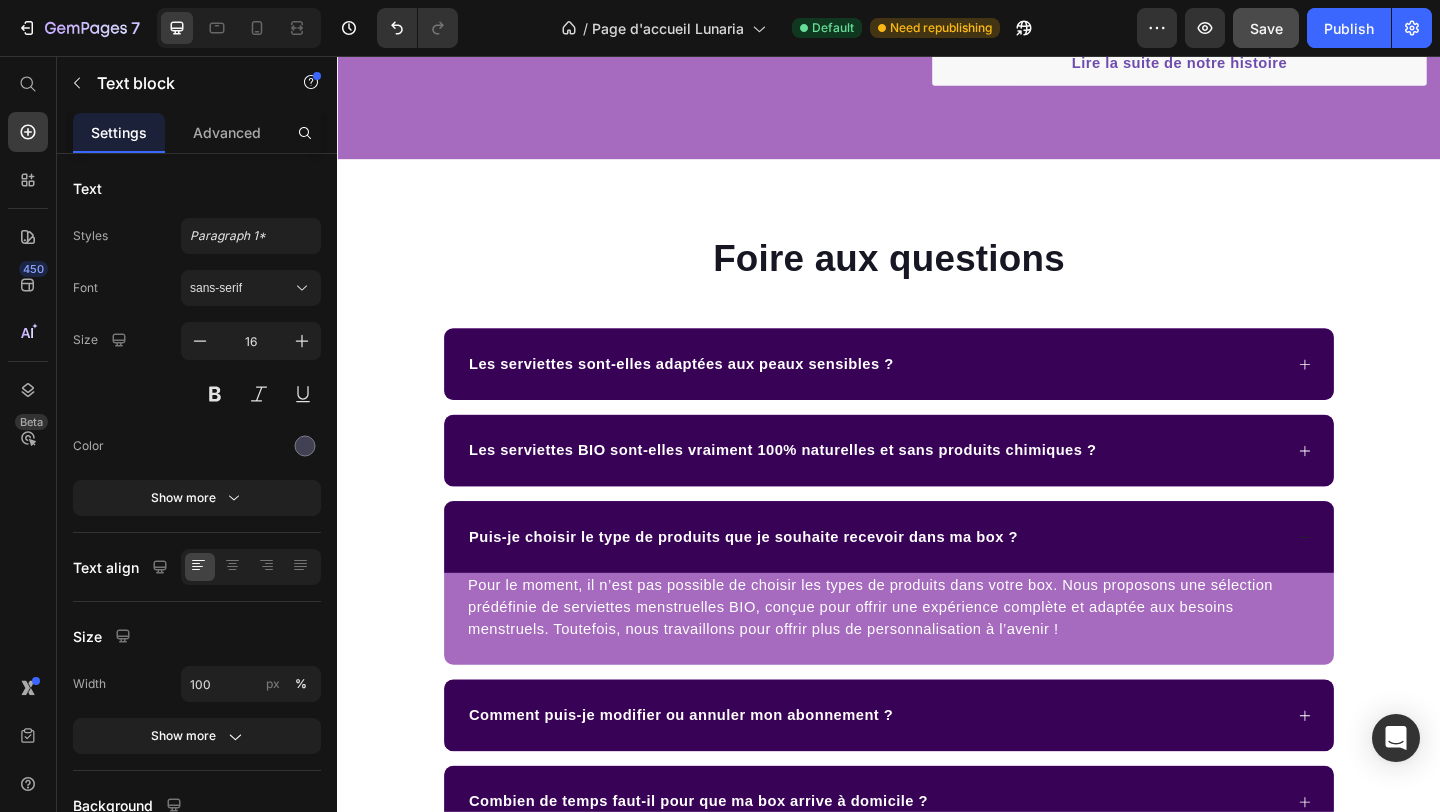scroll, scrollTop: 6583, scrollLeft: 0, axis: vertical 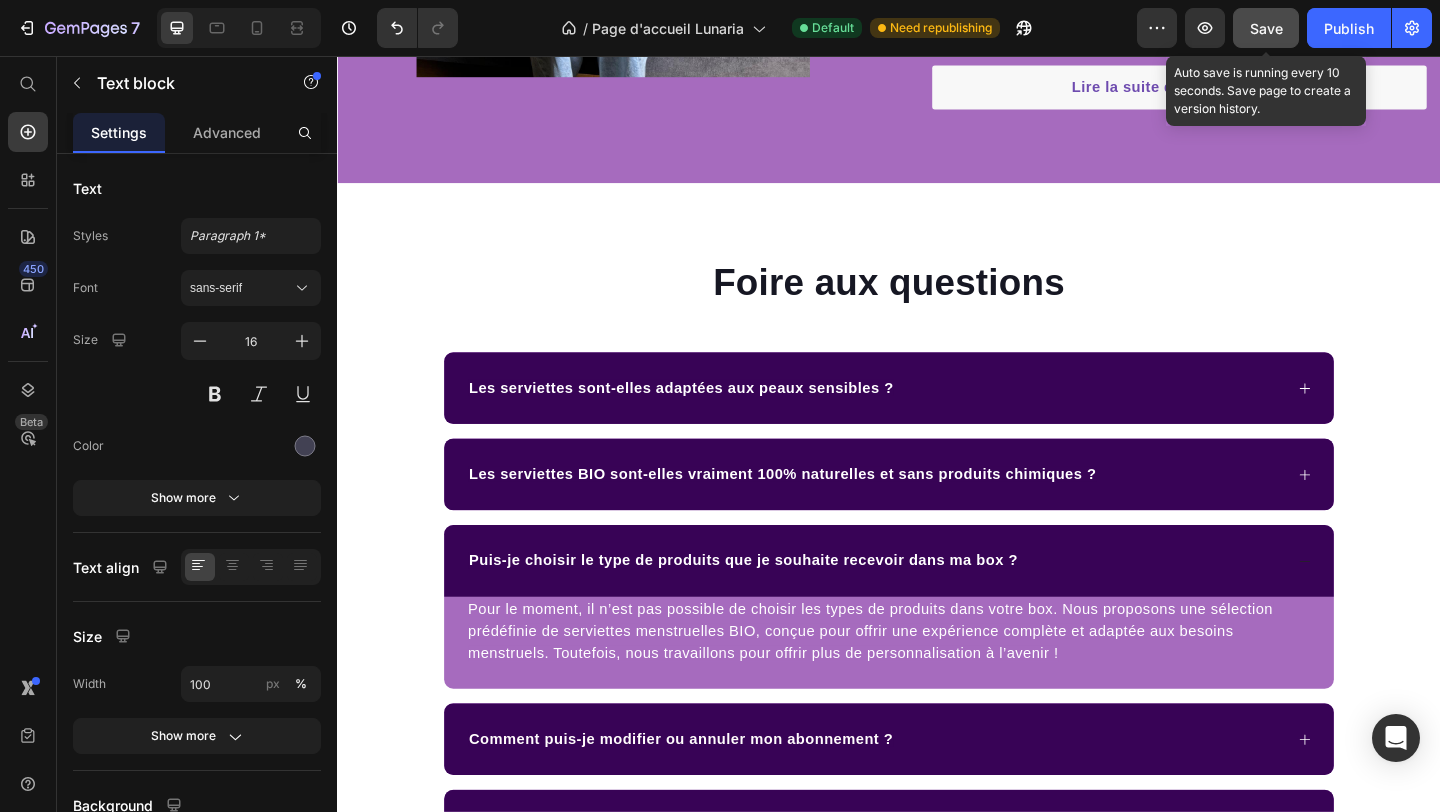click on "Save" at bounding box center (1266, 28) 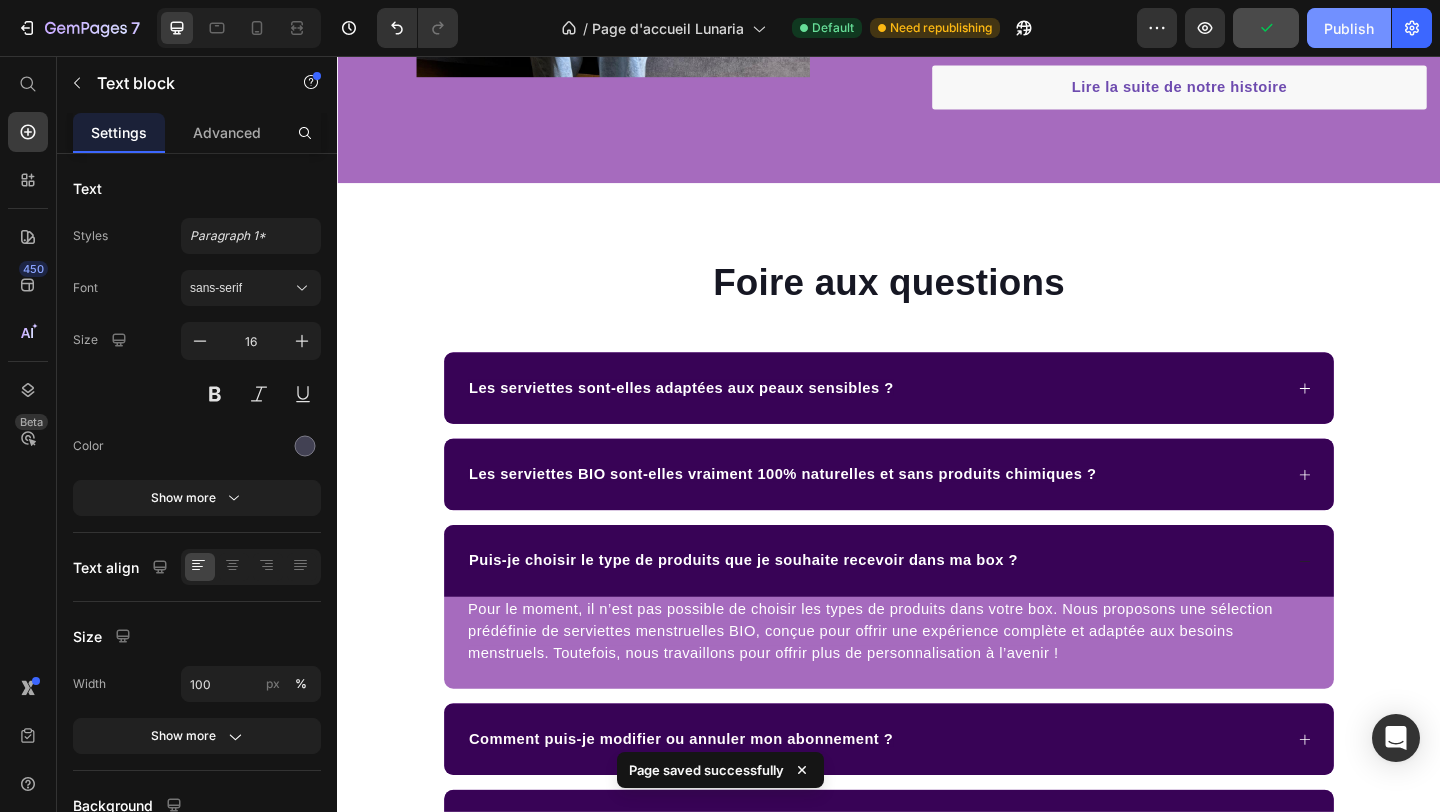 click on "Publish" at bounding box center (1349, 28) 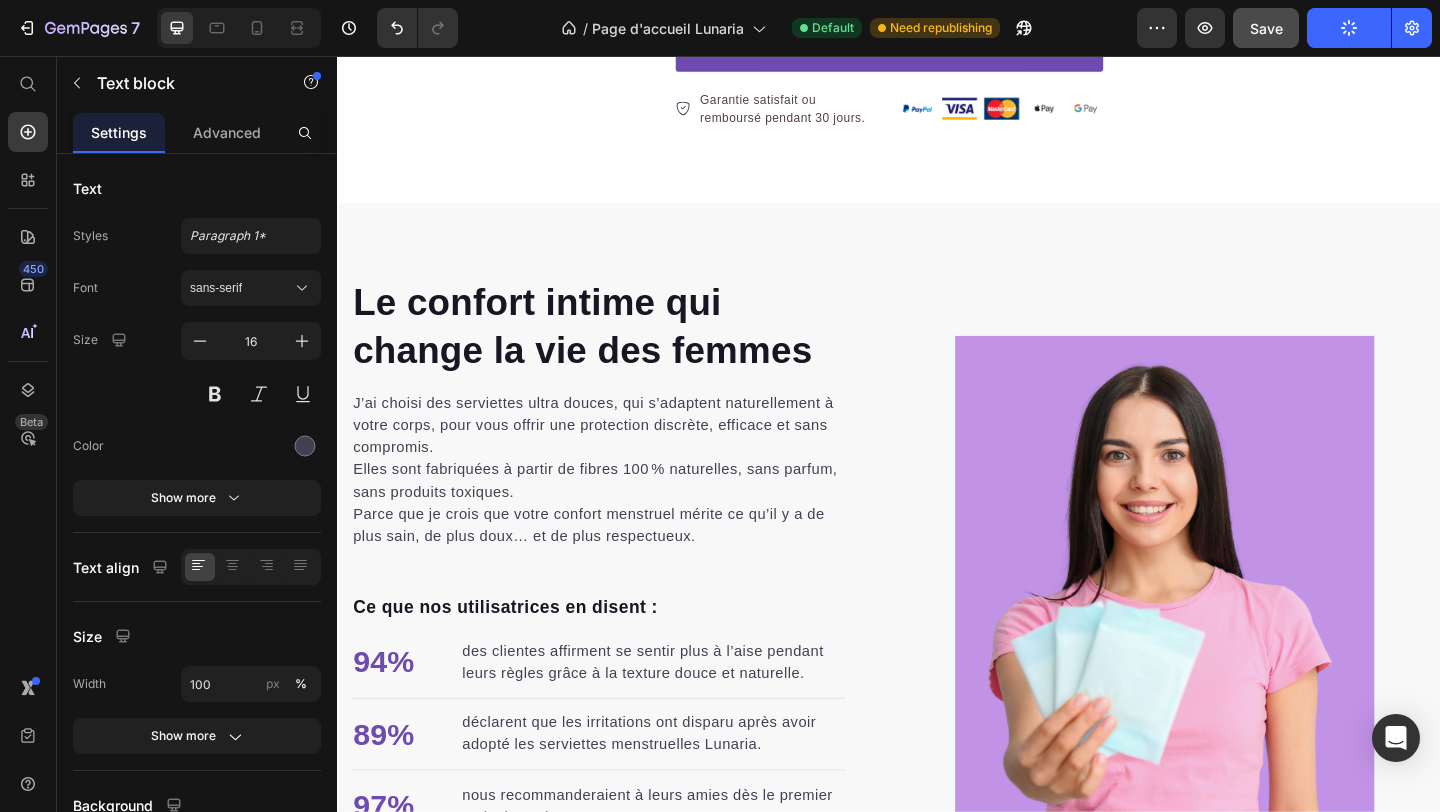 scroll, scrollTop: 2349, scrollLeft: 0, axis: vertical 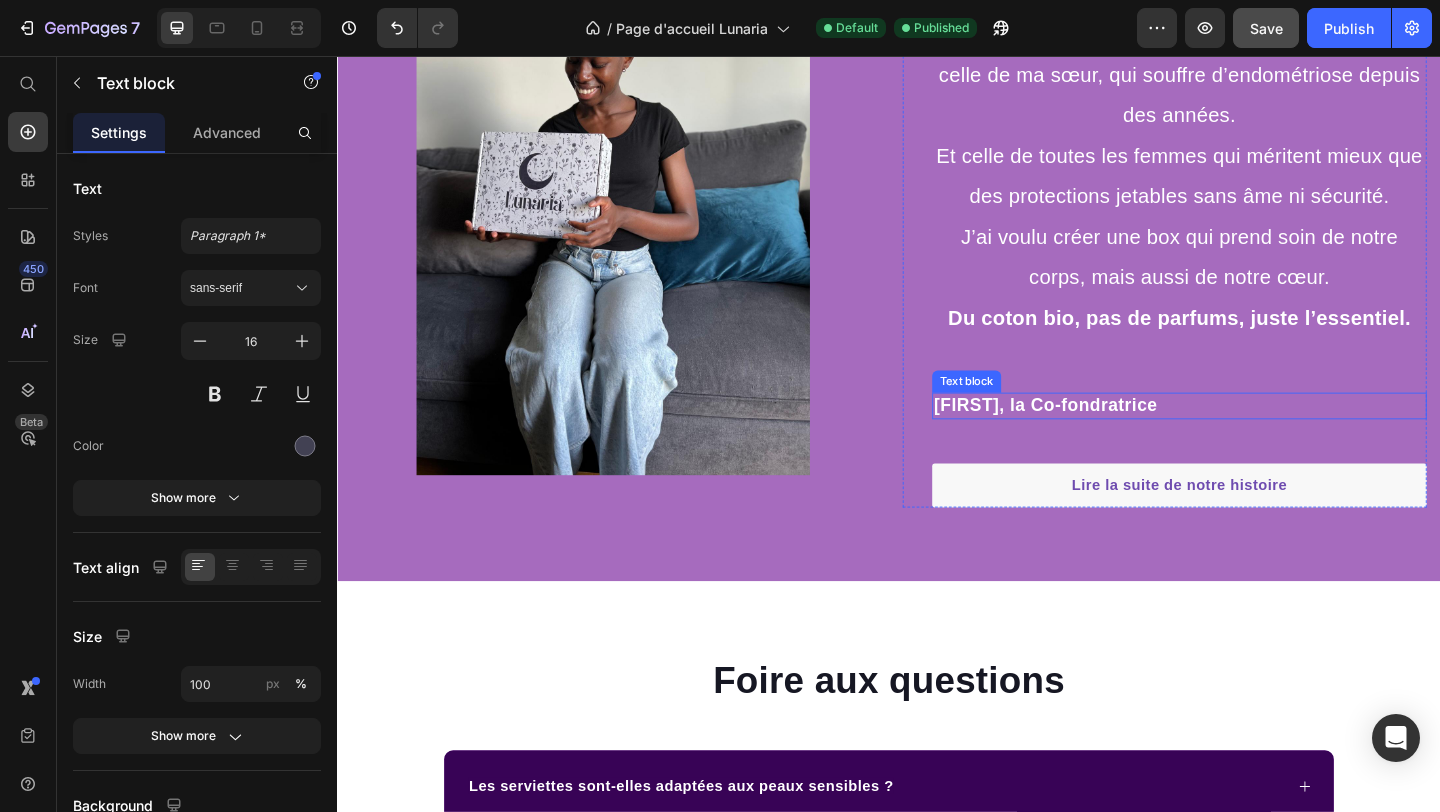 click on "Nia, la Co-fondratrice" at bounding box center (1107, 435) 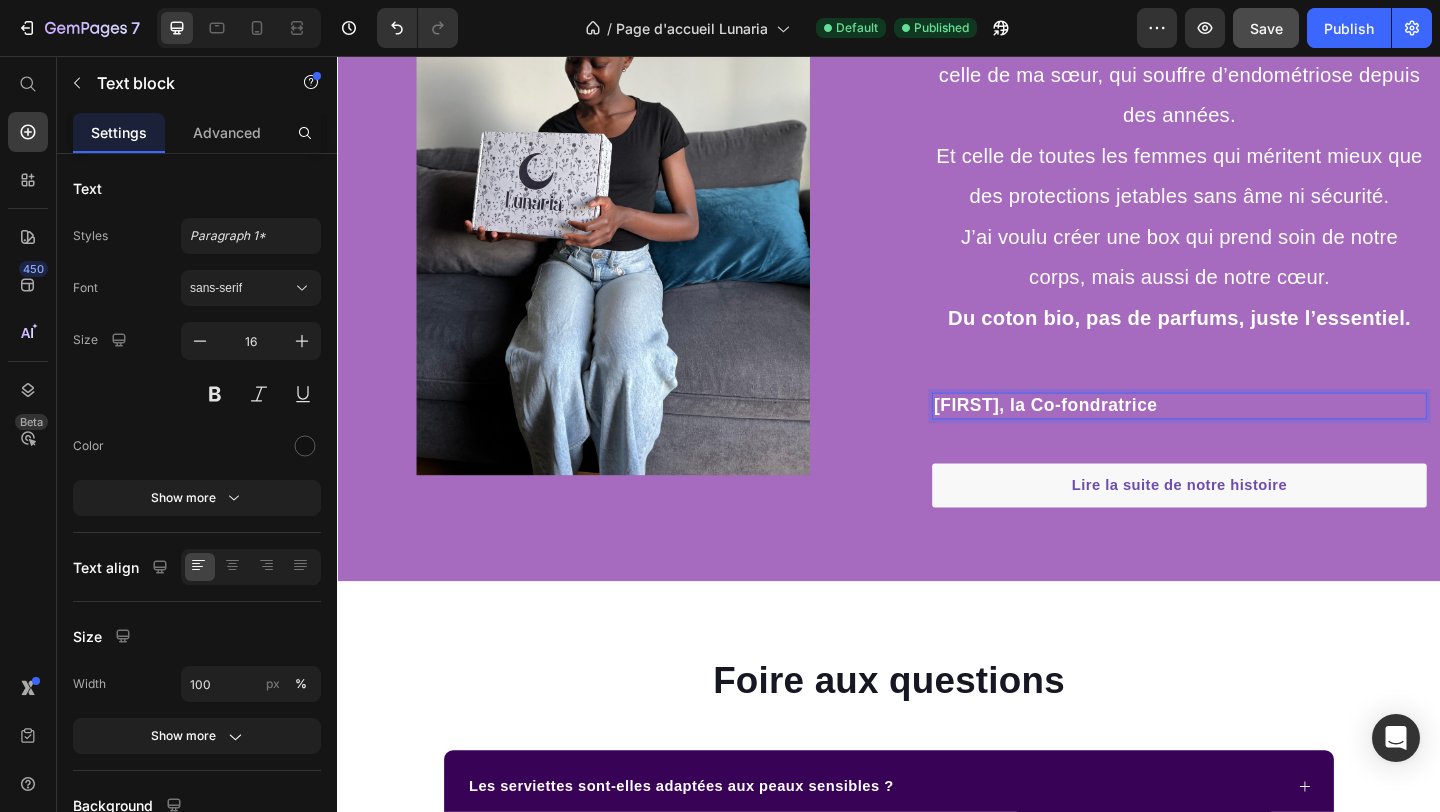 click on "Nia, la Co-fondratrice" at bounding box center [1107, 435] 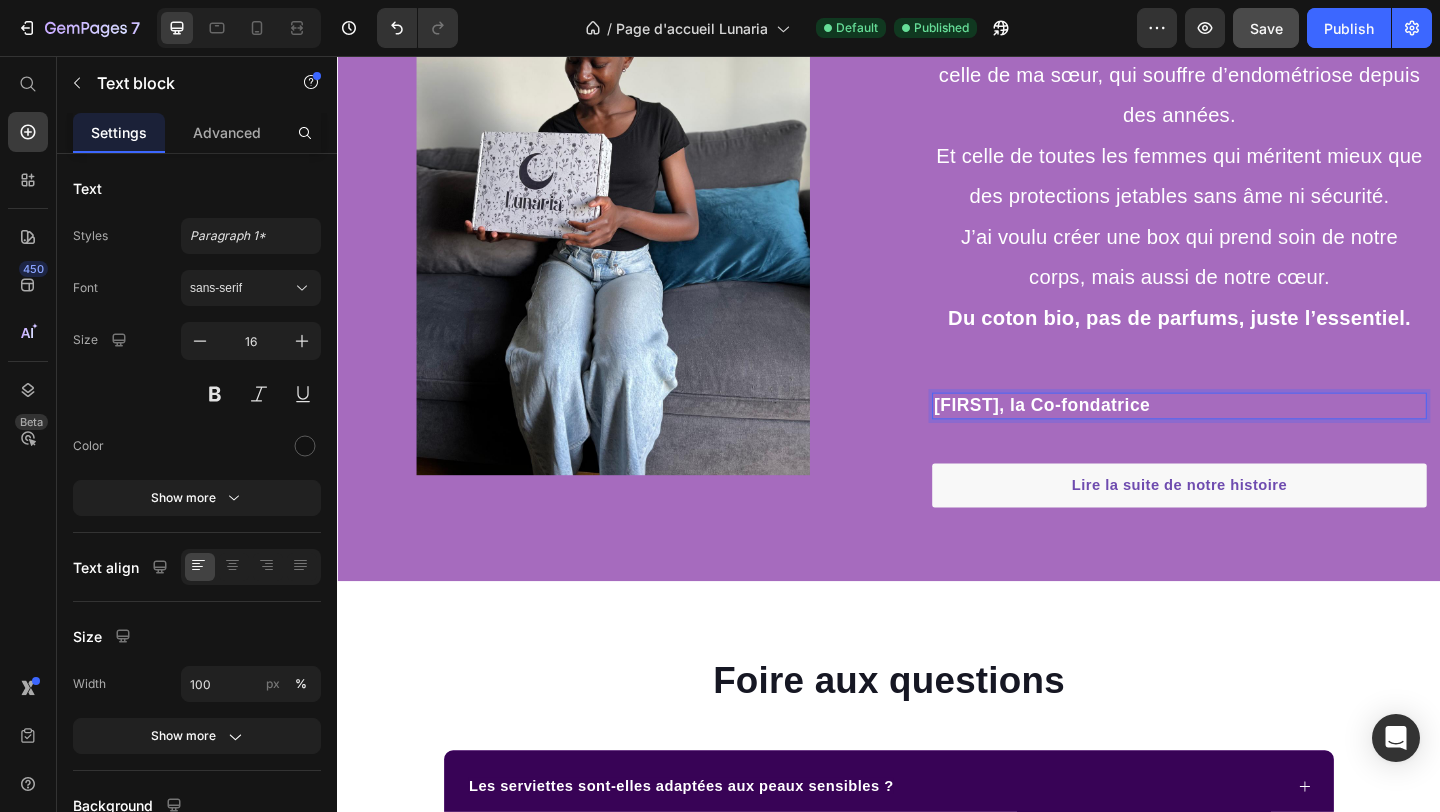 click on "Nia, la Co-fondatrice" at bounding box center [1103, 435] 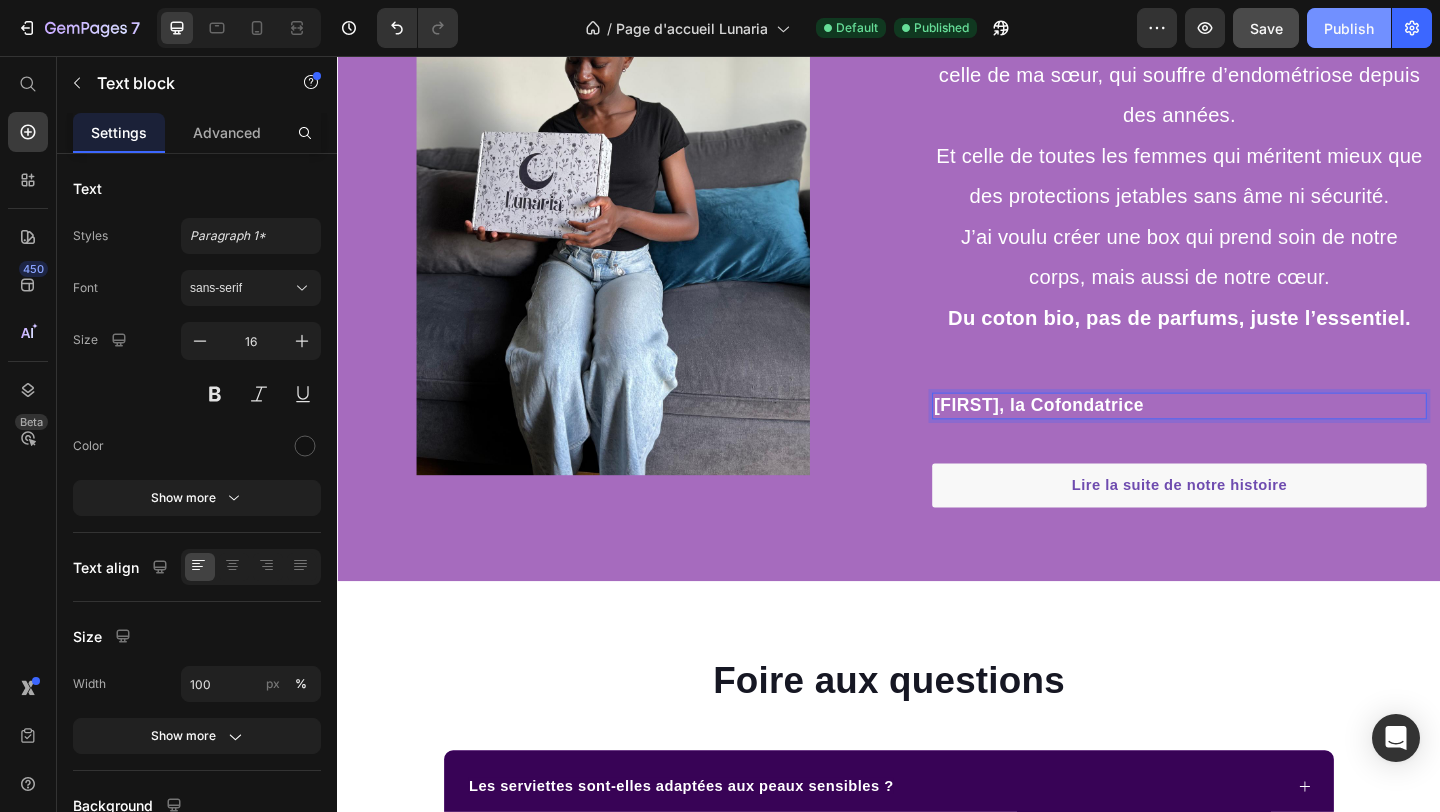 click on "Publish" at bounding box center (1349, 28) 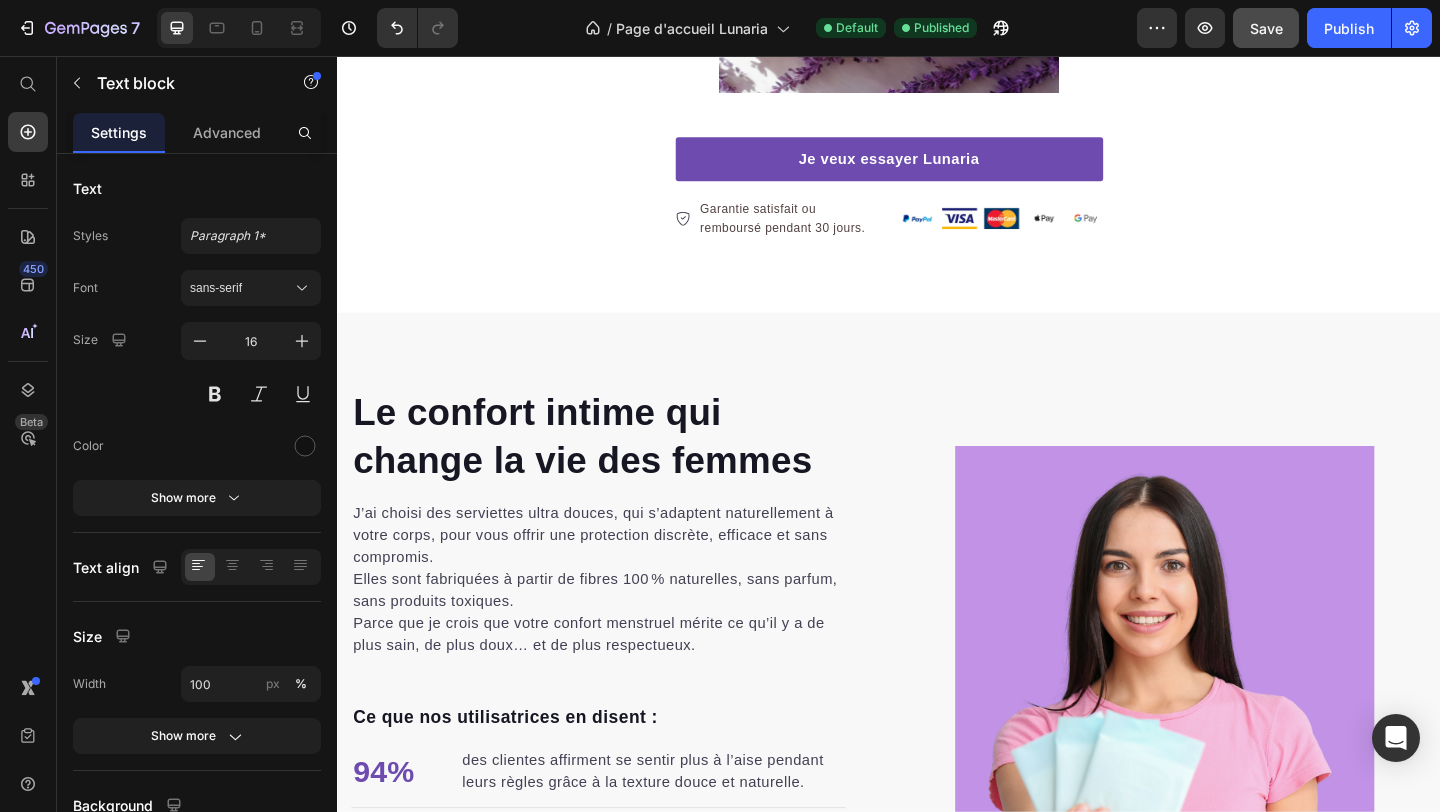 scroll, scrollTop: 675, scrollLeft: 0, axis: vertical 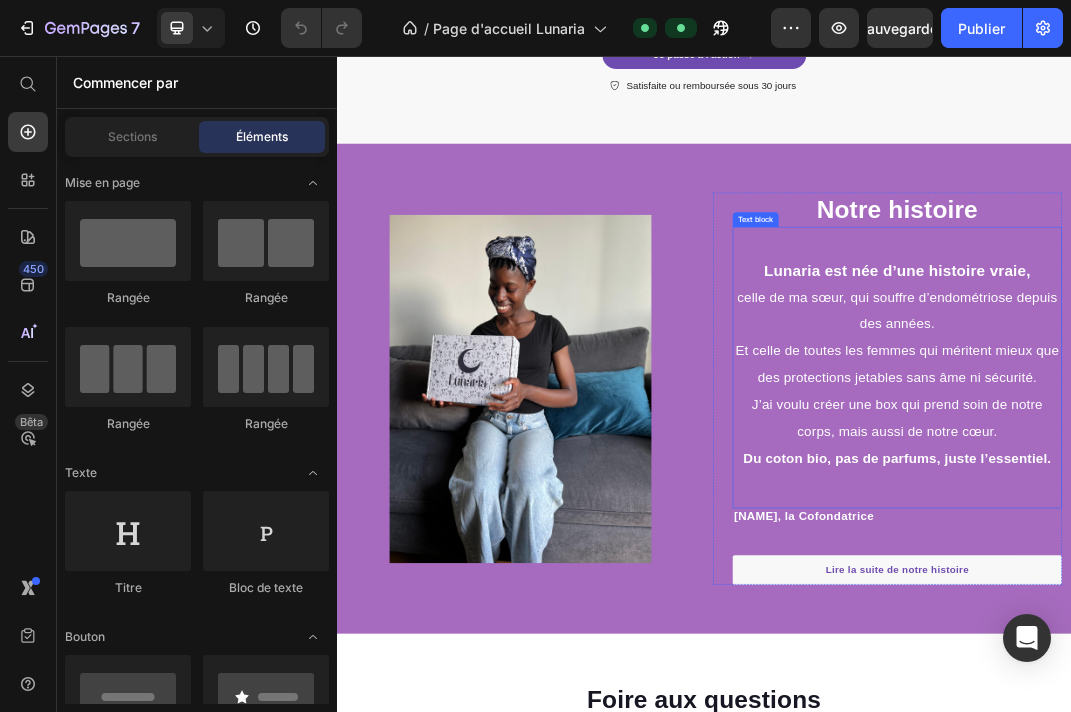 click on "J’ai voulu créer une box qui prend soin de notre corps, mais aussi de notre cœur. Du coton bio, pas de parfums, juste l’essentiel." at bounding box center (1253, 669) 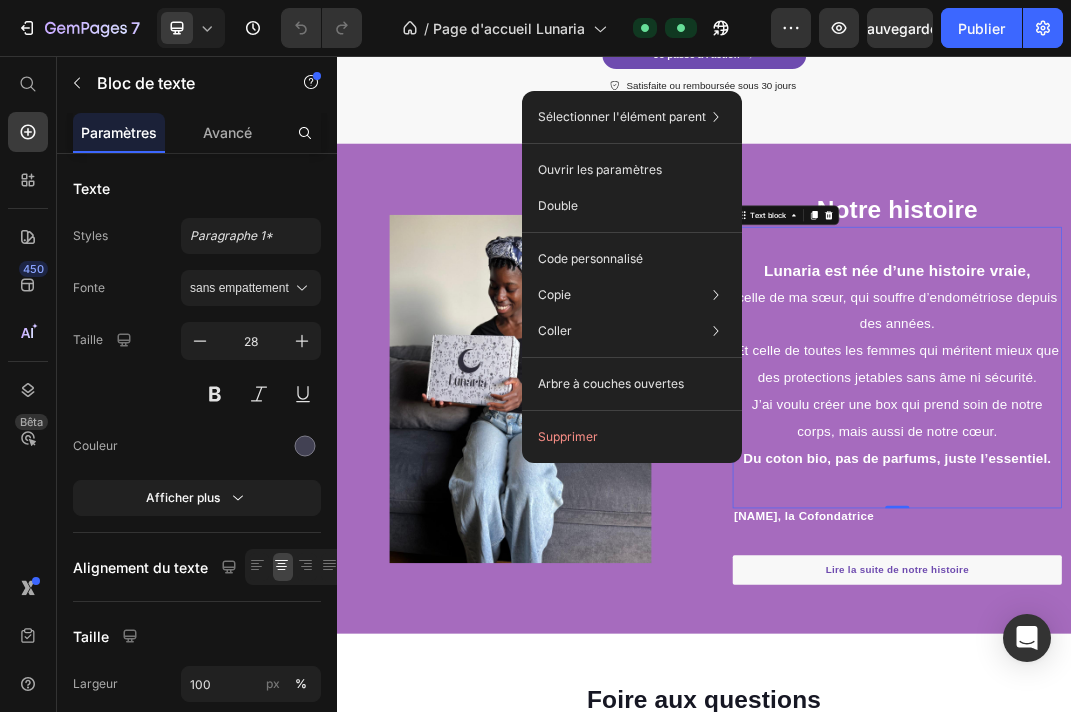 click on "J’ai voulu créer une box qui prend soin de notre corps, mais aussi de notre cœur." at bounding box center (1253, 647) 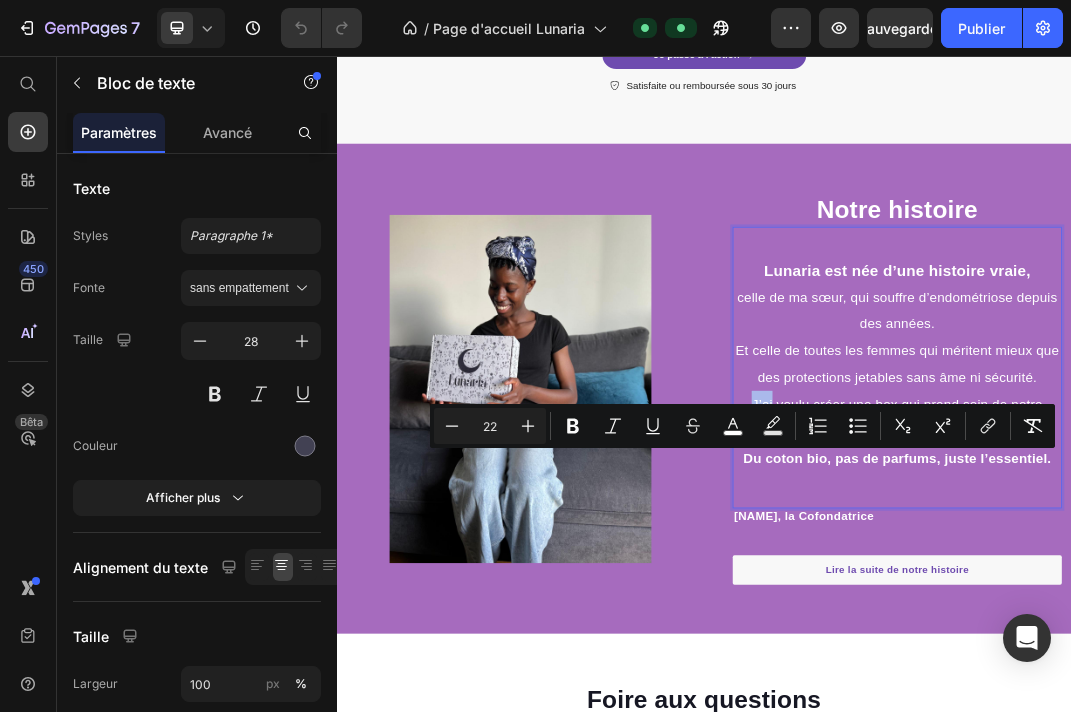 click on "J’ai voulu créer une box qui prend soin de notre corps, mais aussi de notre cœur." at bounding box center [1253, 647] 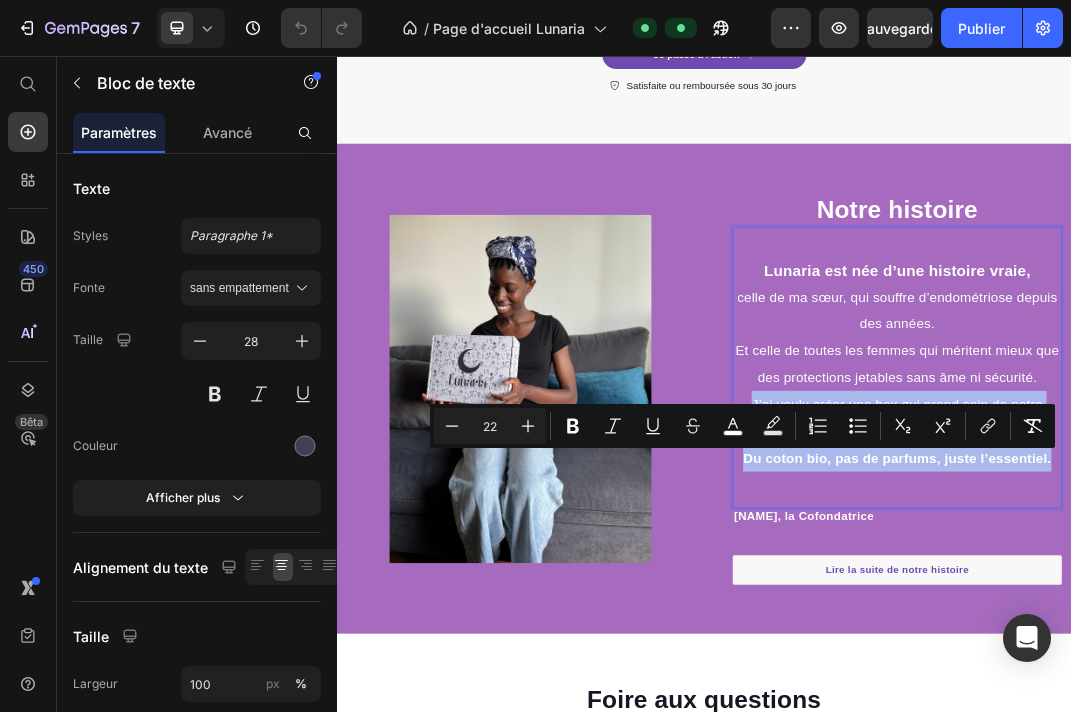 drag, startPoint x: 1018, startPoint y: 715, endPoint x: 1515, endPoint y: 813, distance: 506.56982 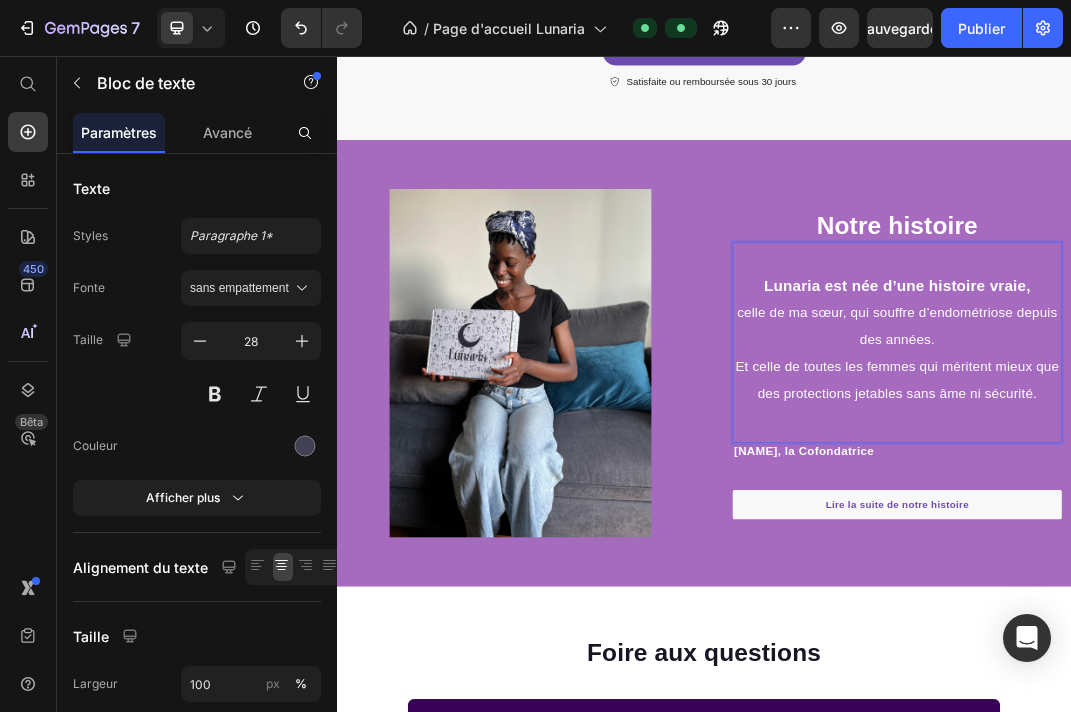 scroll, scrollTop: 5726, scrollLeft: 0, axis: vertical 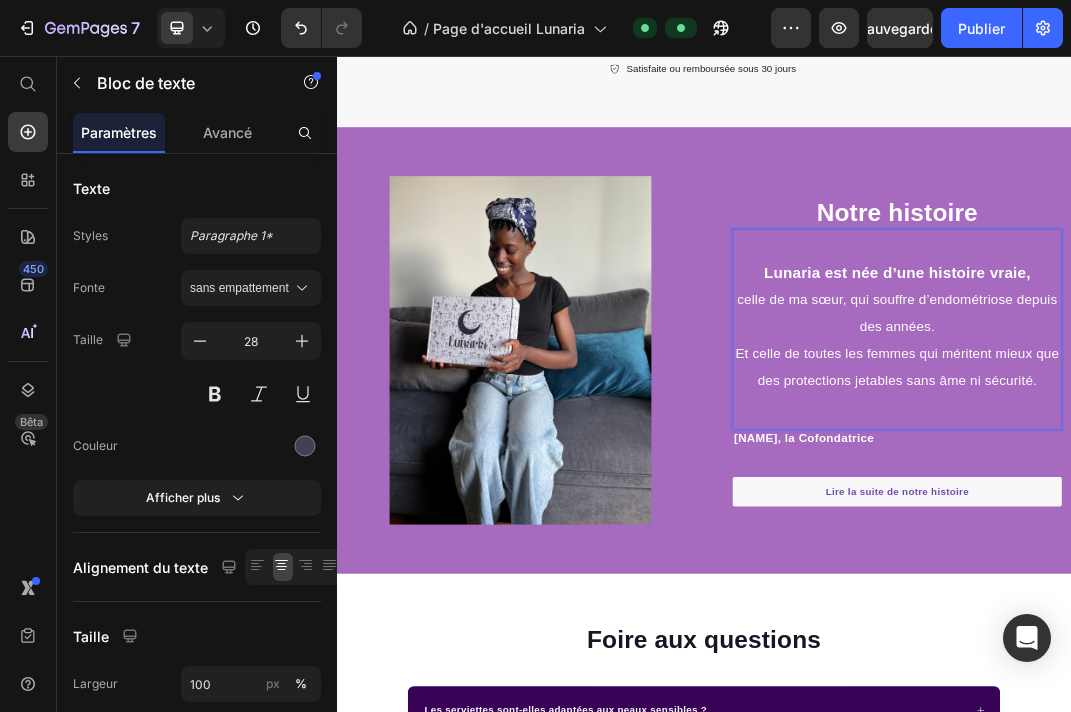 click at bounding box center (1253, 628) 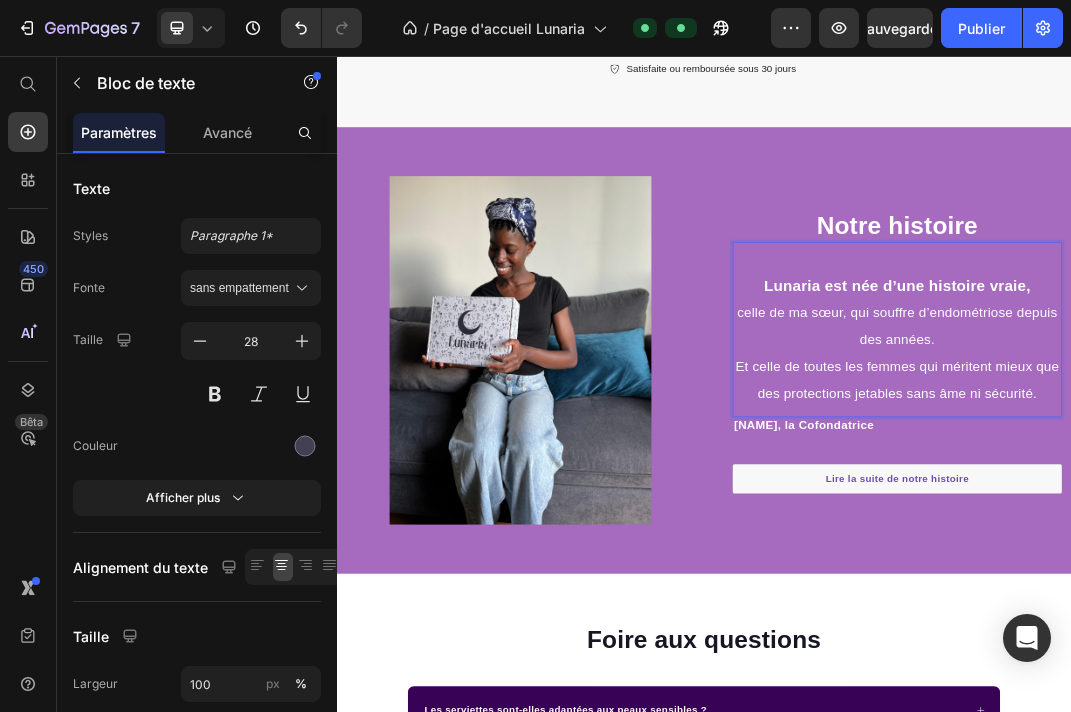 scroll, scrollTop: 5747, scrollLeft: 0, axis: vertical 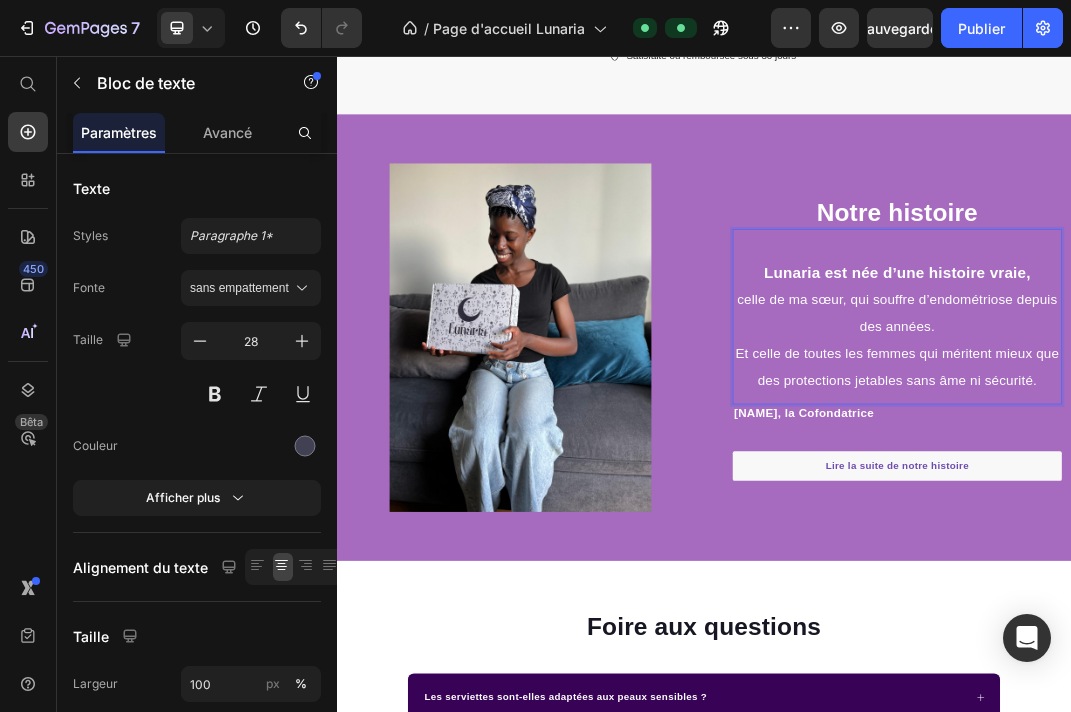 click on "Lunaria est née d’une histoire vraie, celle de ma sœur, qui souffre d’endométriose depuis des années. Et celle de toutes les femmes qui méritent mieux que des protections jetables sans âme ni sécurité." at bounding box center (1253, 498) 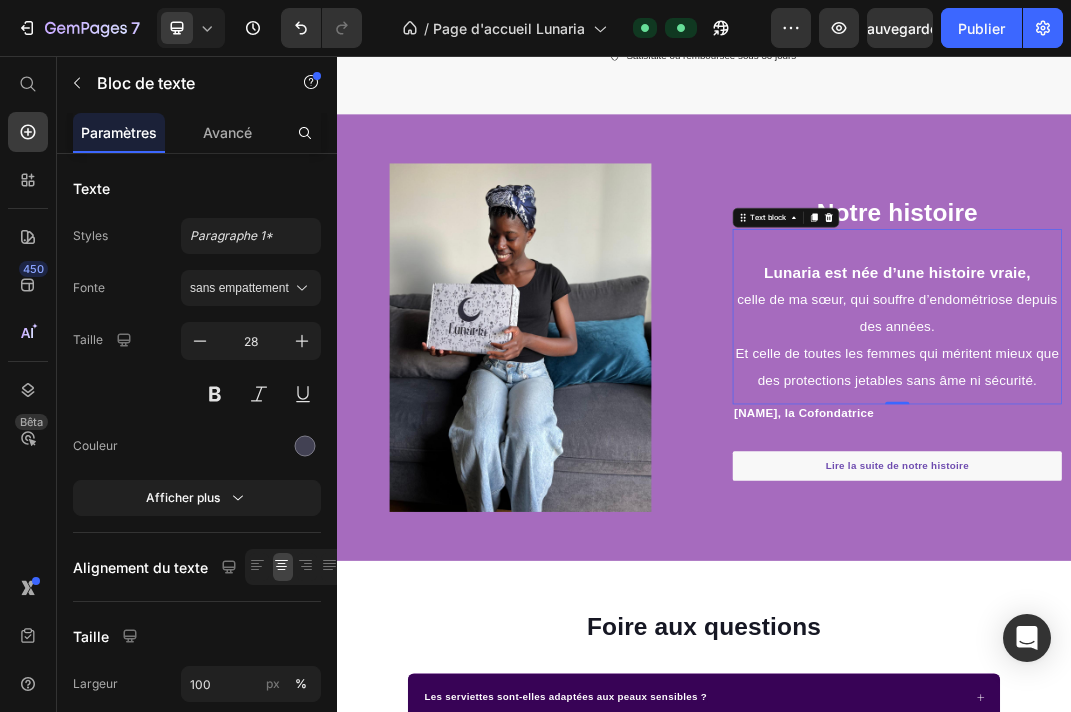 click on "Lunaria est née d’une histoire vraie, celle de ma sœur, qui souffre d’endométriose depuis des années. Et celle de toutes les femmes qui méritent mieux que des protections jetables sans âme ni sécurité. Text block   0" at bounding box center [1253, 482] 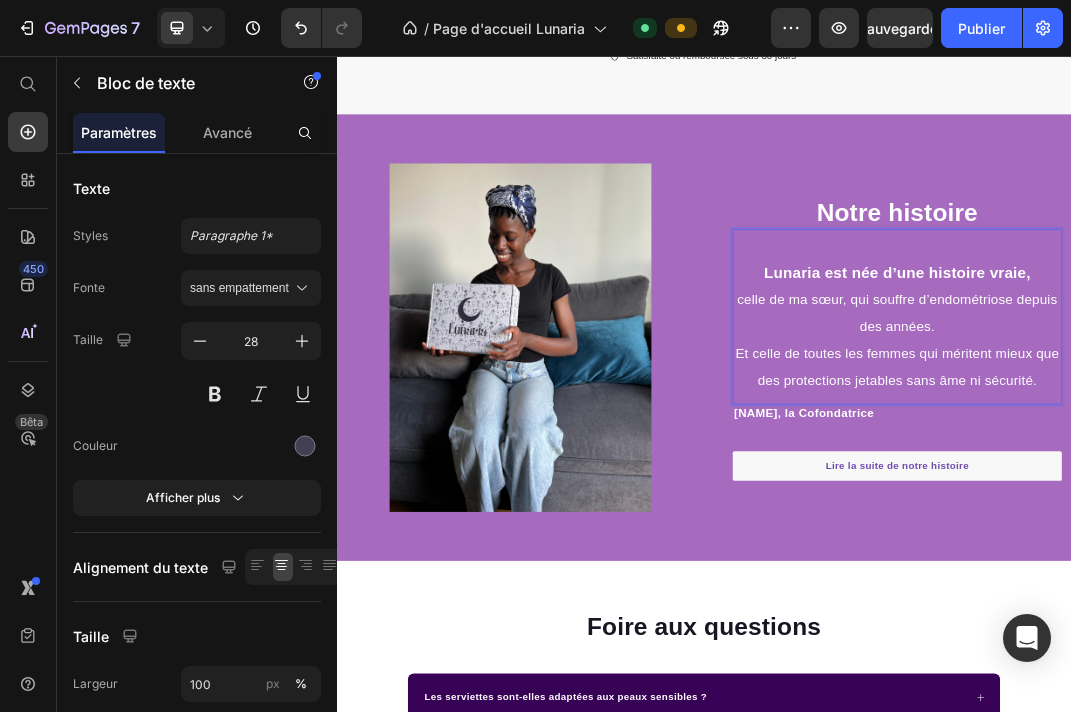 click on "Lunaria est née d’une histoire vraie, celle de ma sœur, qui souffre d’endométriose depuis des années. Et celle de toutes les femmes qui méritent mieux que des protections jetables sans âme ni sécurité." at bounding box center [1253, 498] 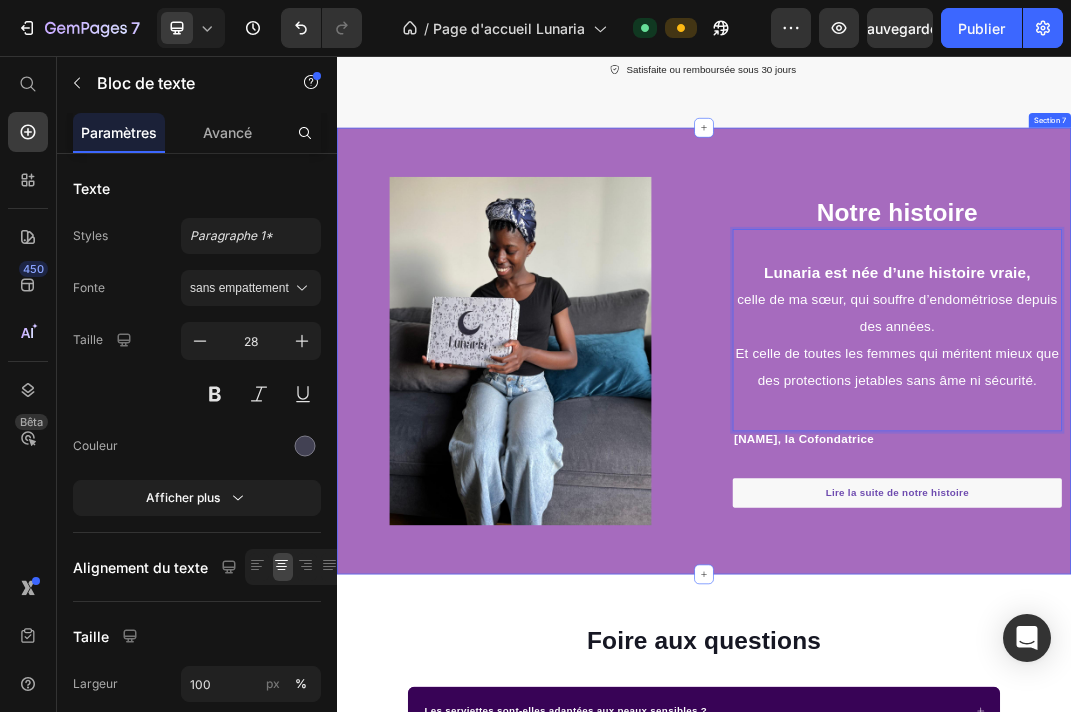 click on "Image Image Notre histoire Heading Lunaria est née d’une histoire vraie, celle de ma sœur, qui souffre d’endométriose depuis des années. Et celle de toutes les femmes qui méritent mieux que des protections jetables sans âme ni sécurité. Text block   0 Nia, la Cofondatrice Text block Lire la suite de notre histoire Button Row Row Section 7" at bounding box center [937, 538] 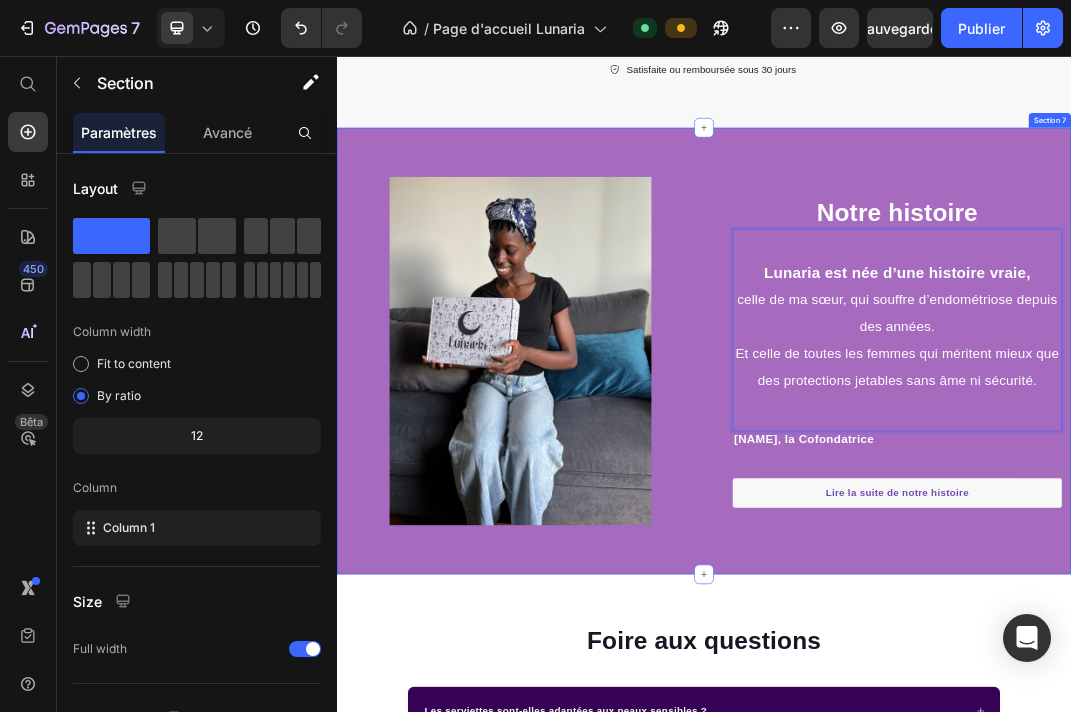 scroll, scrollTop: 0, scrollLeft: 0, axis: both 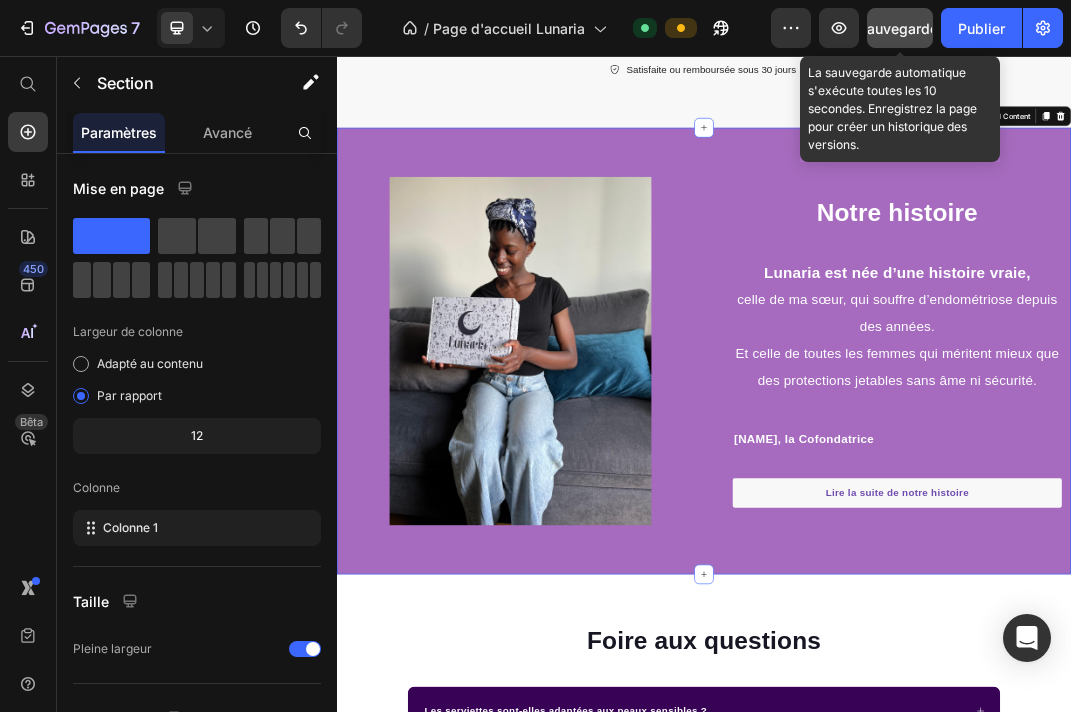click on "Sauvegarder" 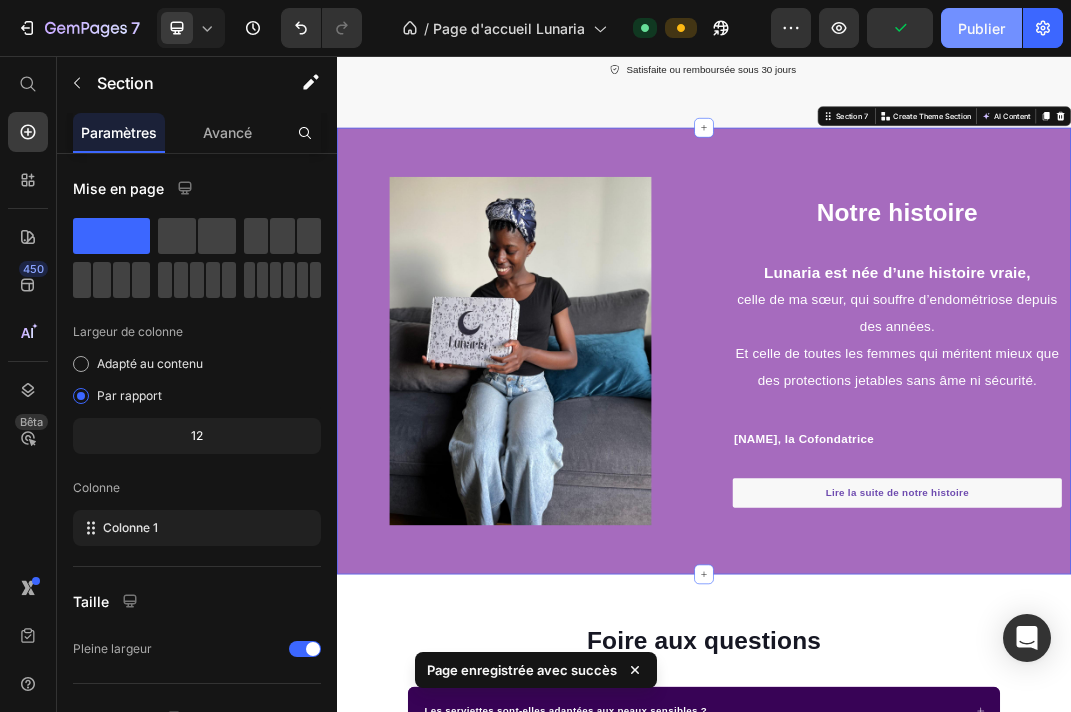 click on "Publier" at bounding box center [981, 28] 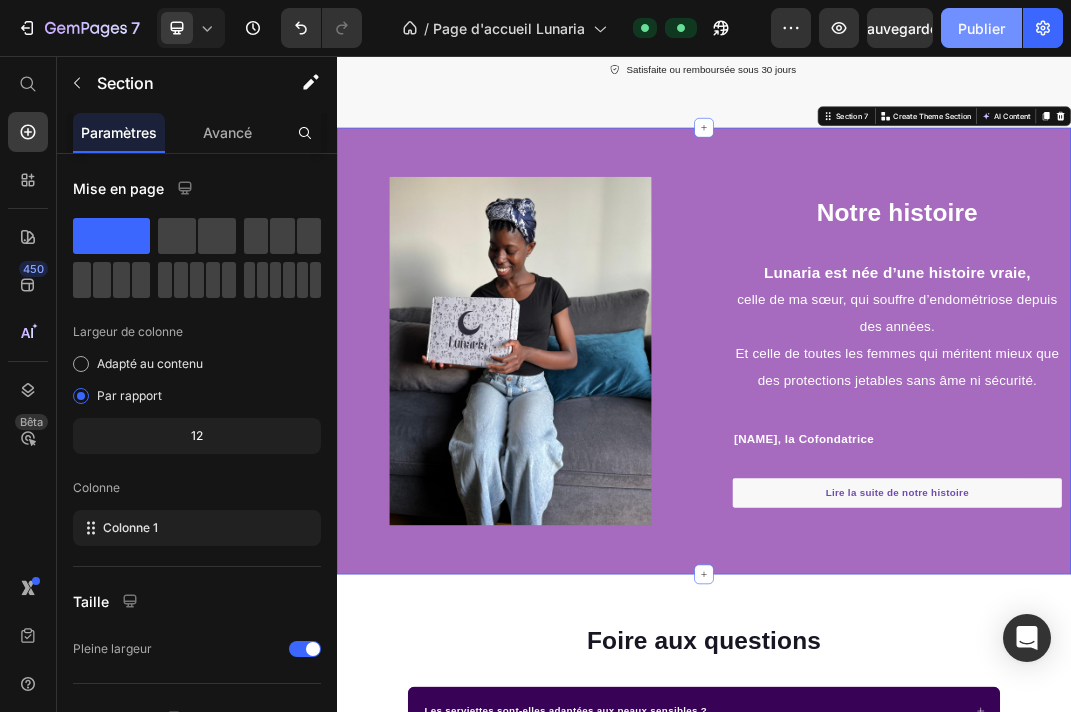 click on "Publier" at bounding box center (981, 28) 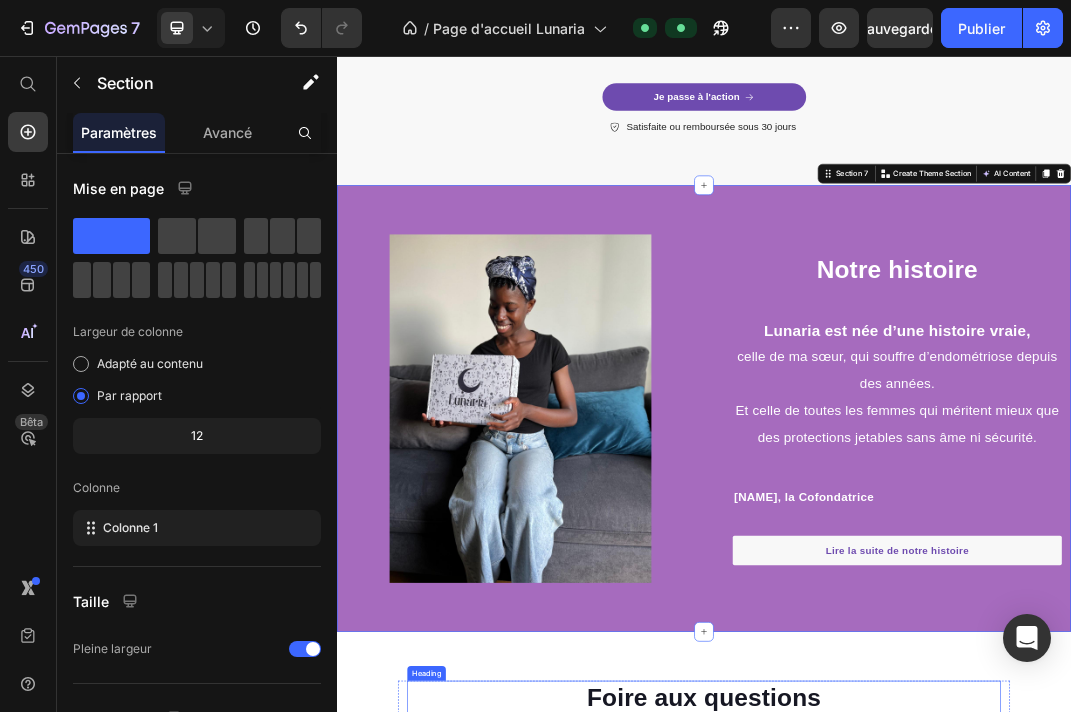 scroll, scrollTop: 5509, scrollLeft: 0, axis: vertical 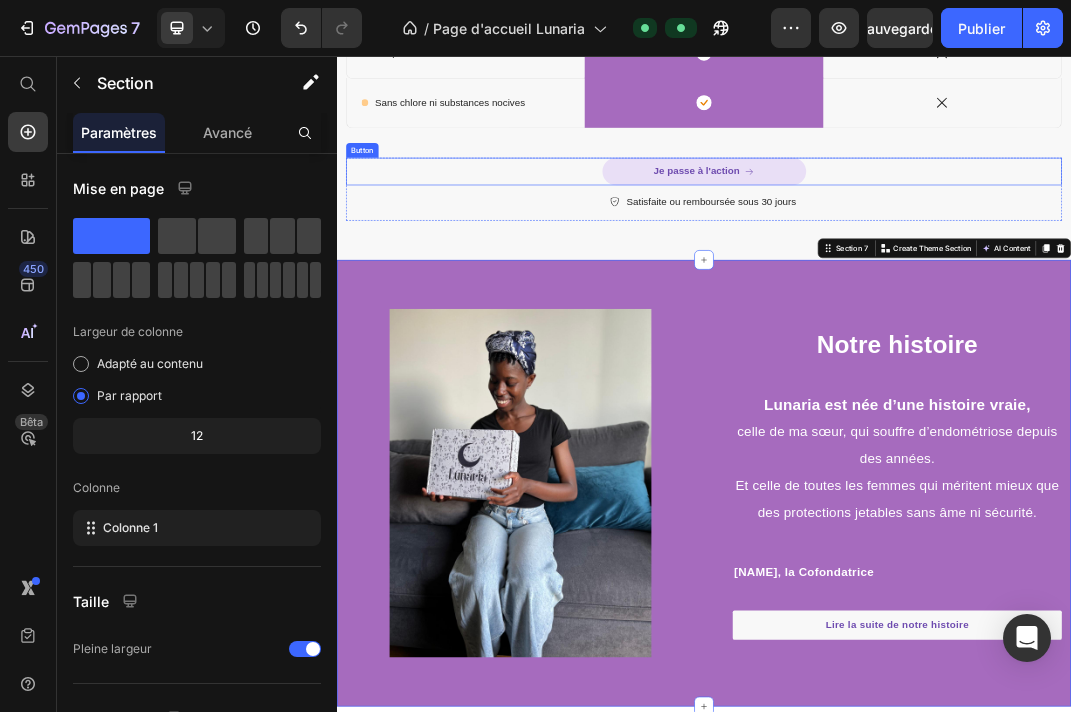 click on "Je passe à l'action" at bounding box center [937, 244] 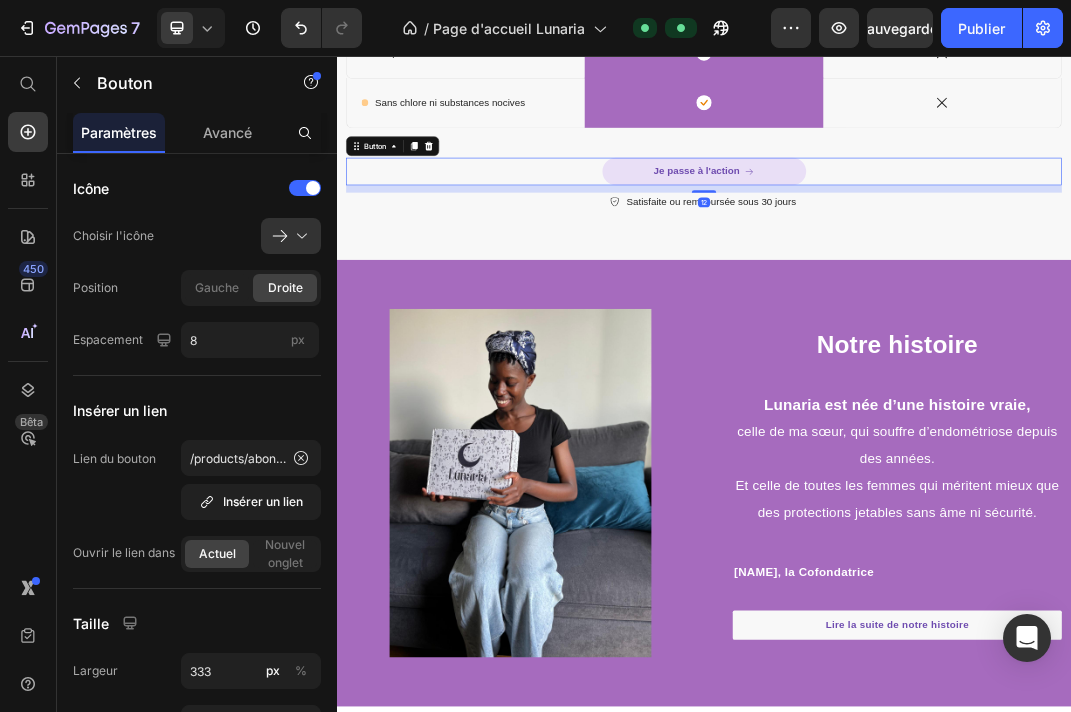 click 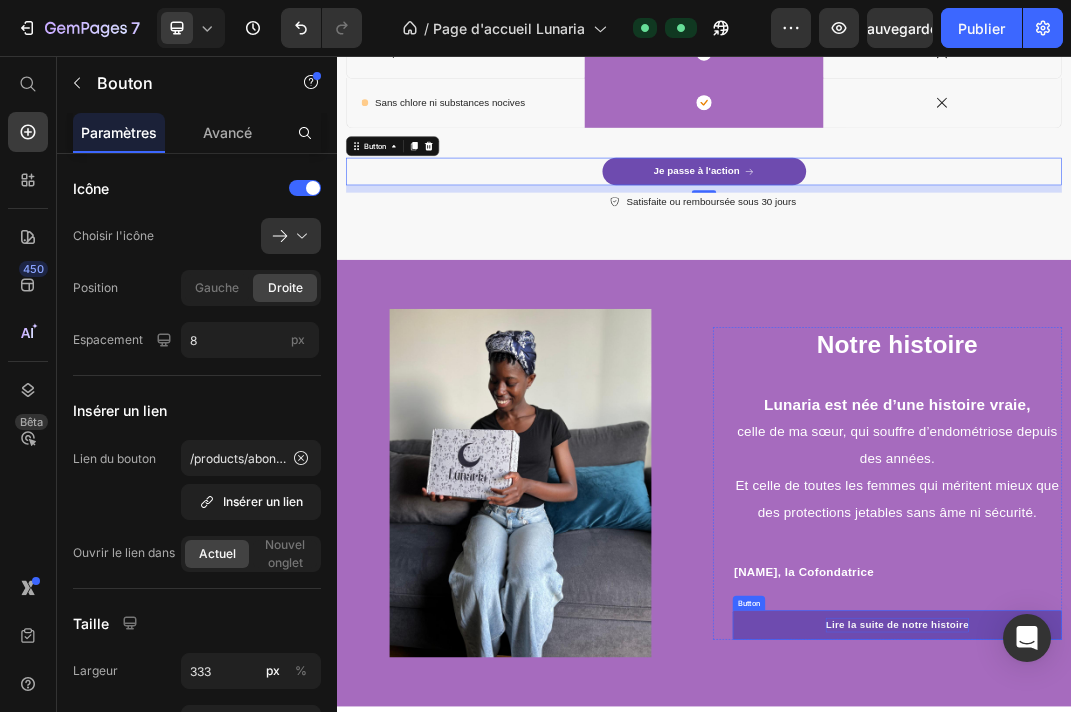 click on "Lire la suite de notre histoire" at bounding box center (1253, 986) 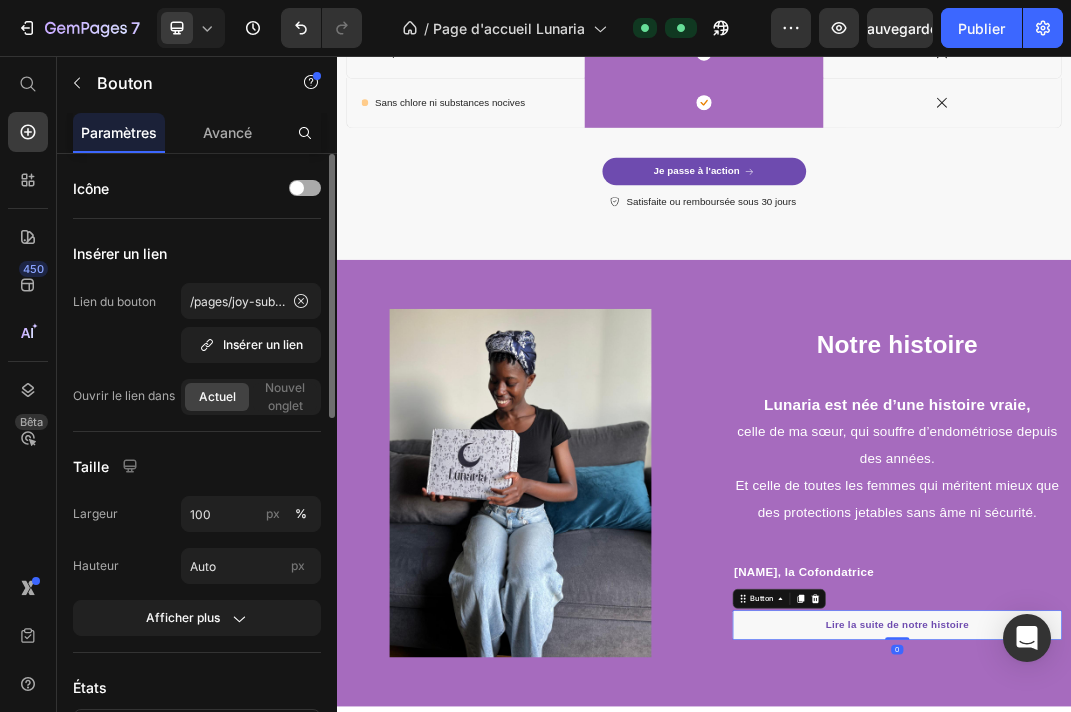 click at bounding box center (305, 188) 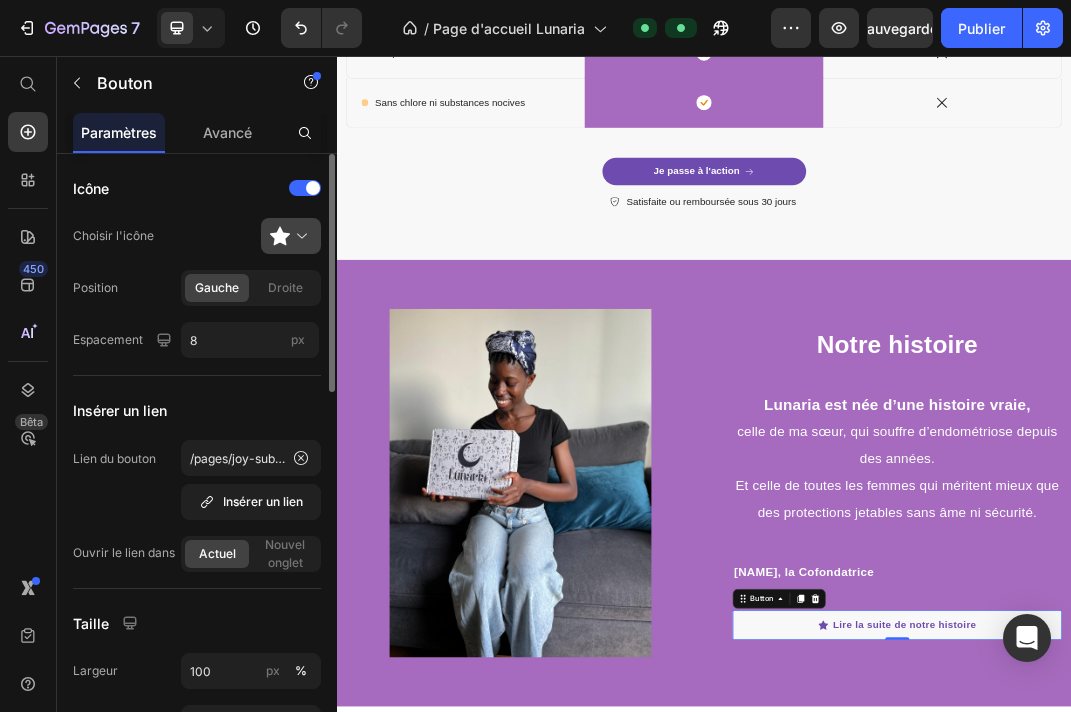 click at bounding box center [299, 236] 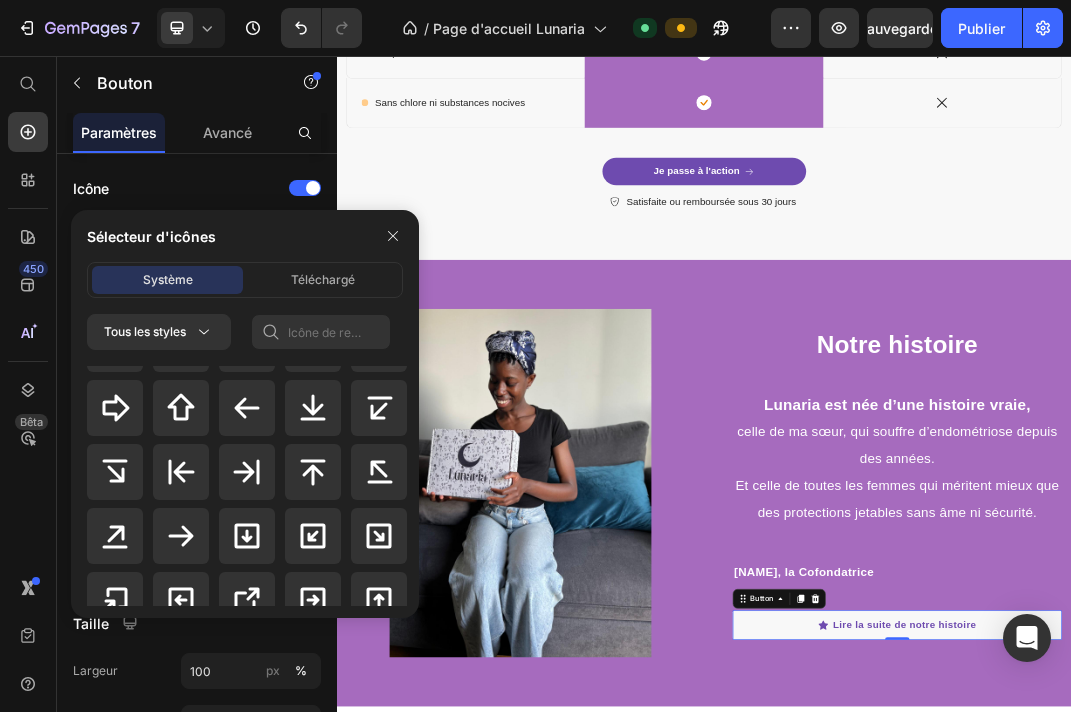 scroll, scrollTop: 971, scrollLeft: 0, axis: vertical 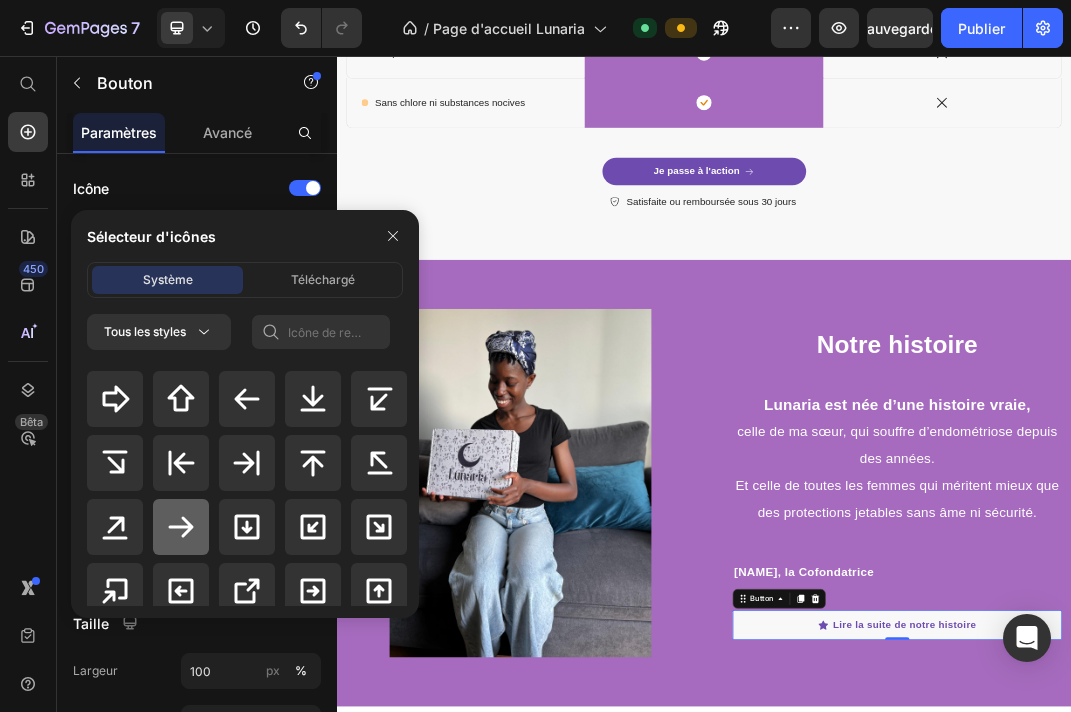click 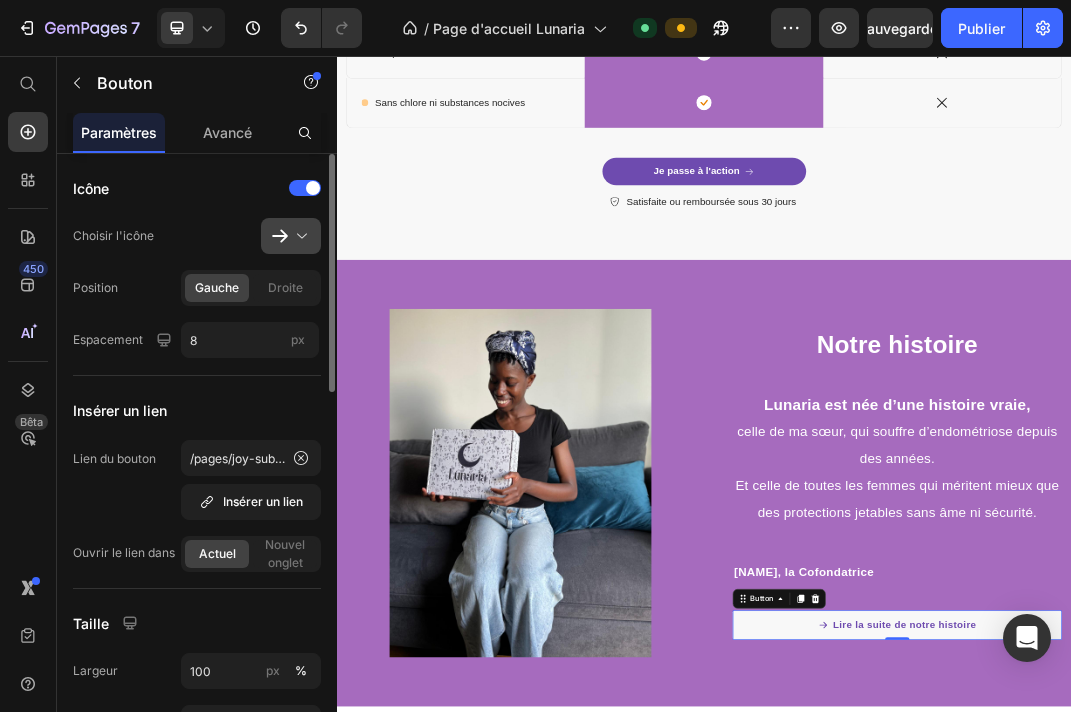 click at bounding box center (299, 236) 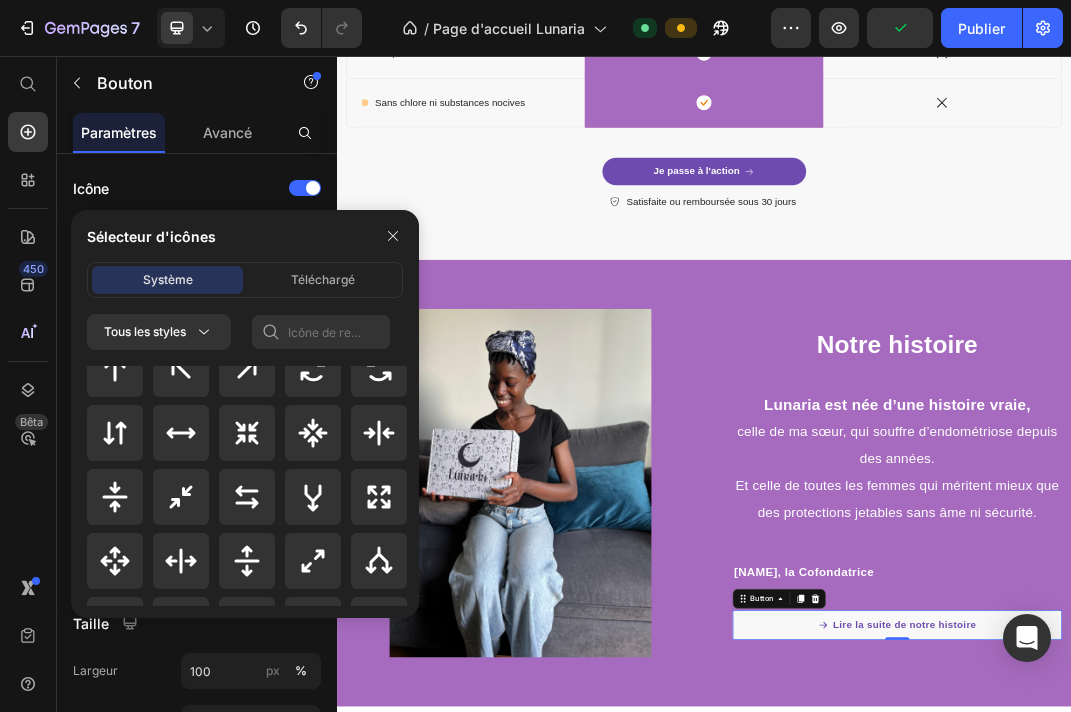scroll, scrollTop: 1330, scrollLeft: 0, axis: vertical 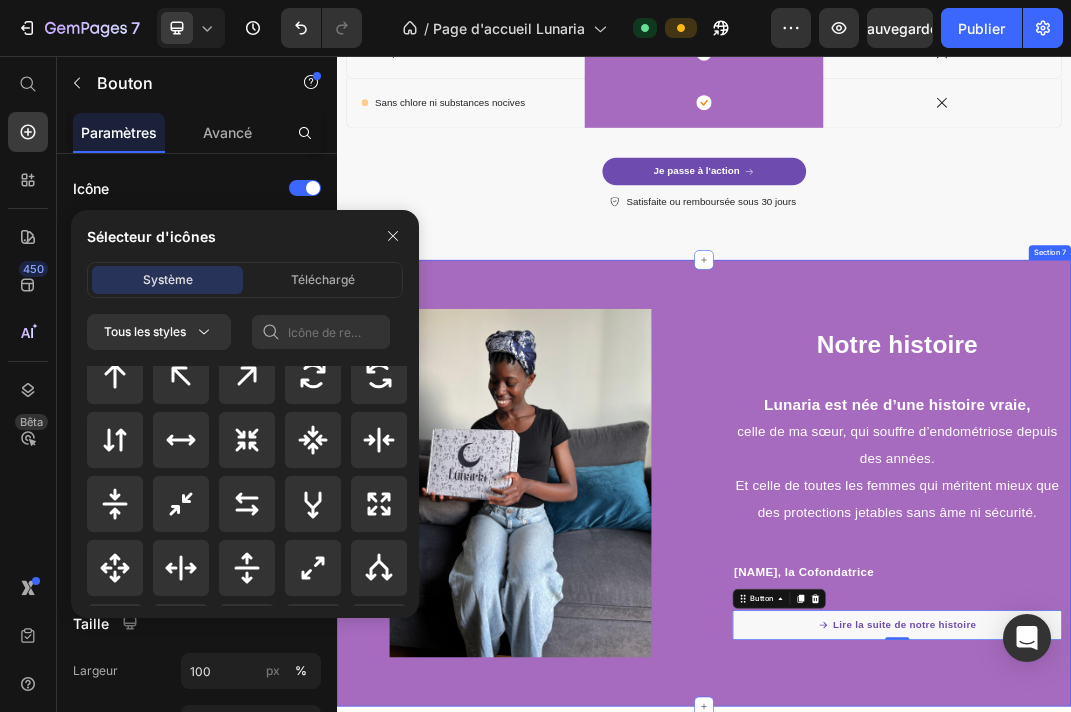 click on "Image Image Notre histoire Heading Lunaria est née d’une histoire vraie, celle de ma sœur, qui souffre d’endométriose depuis des années. Et celle de toutes les femmes qui méritent mieux que des protections jetables sans âme ni sécurité. Text block Nia, la Cofondatrice Text block
Lire la suite de notre histoire Button   0 Row Row Section 7" at bounding box center (937, 754) 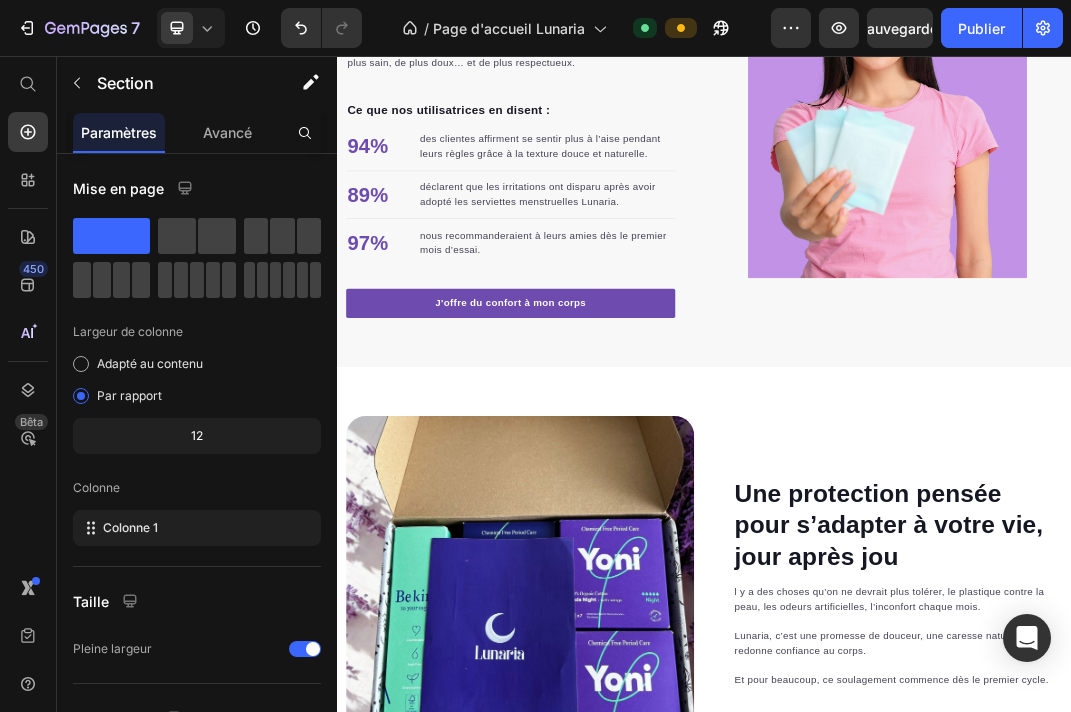 scroll, scrollTop: 2836, scrollLeft: 0, axis: vertical 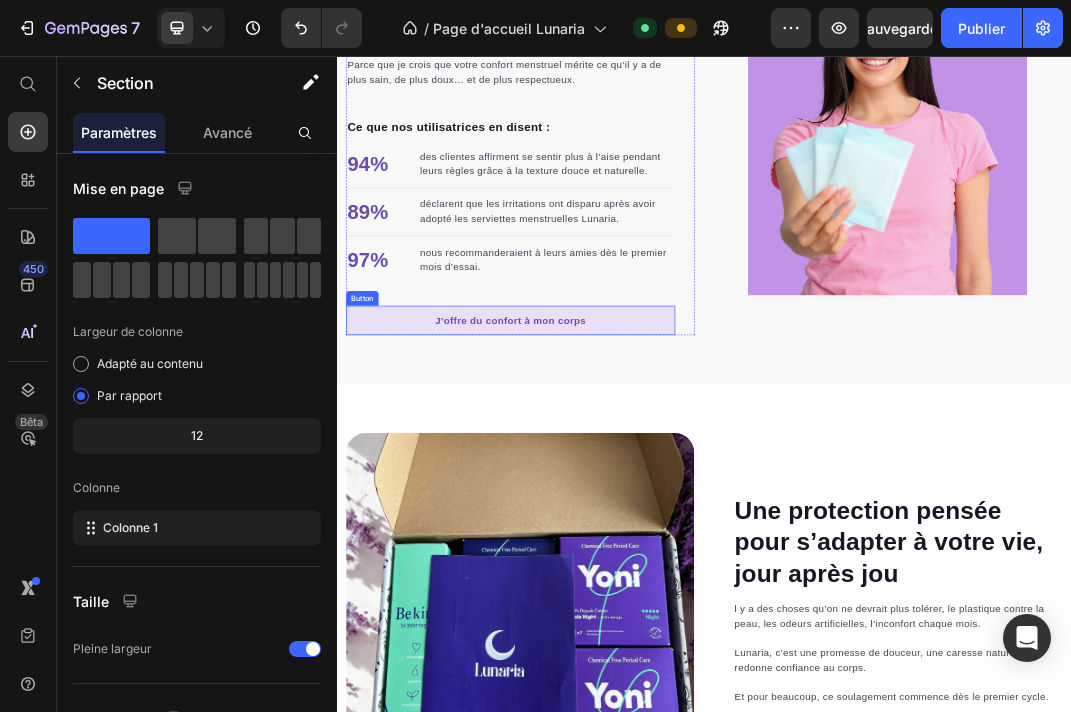 click on "J'offre du confort à mon corps" at bounding box center [621, 488] 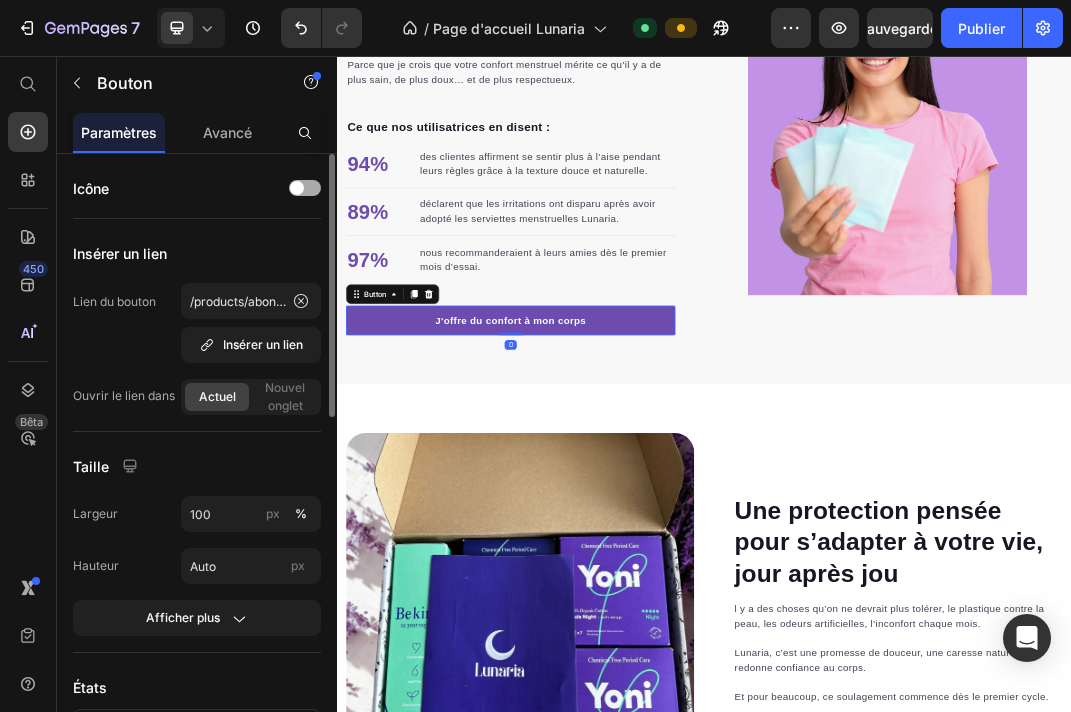 click at bounding box center [305, 188] 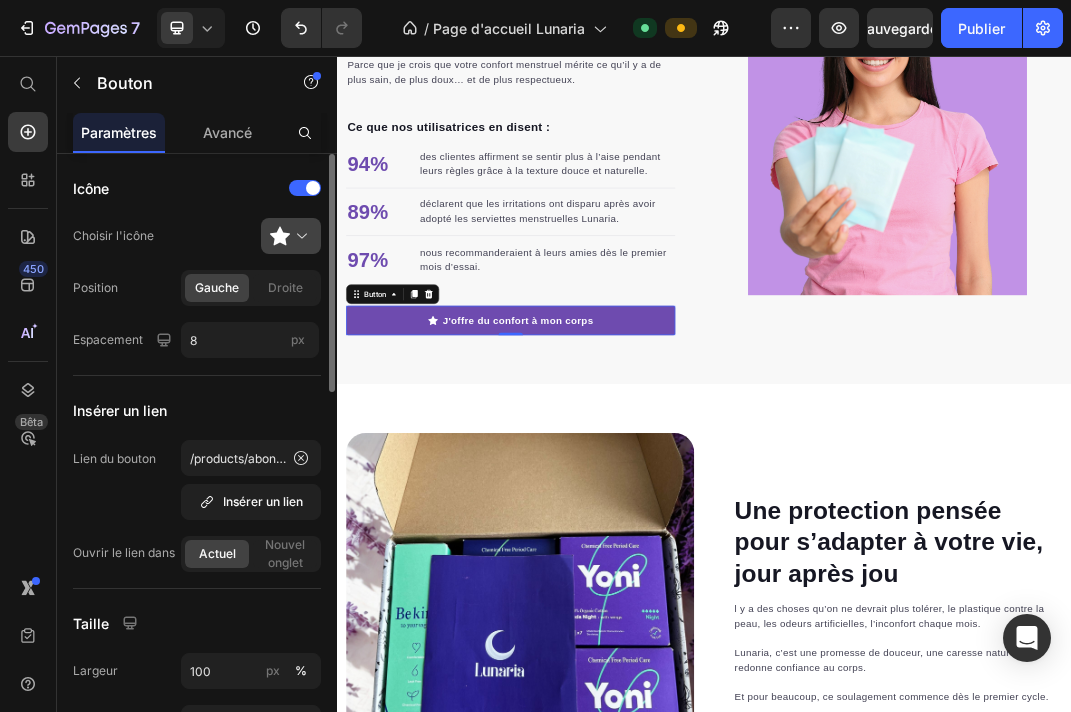 click at bounding box center [299, 236] 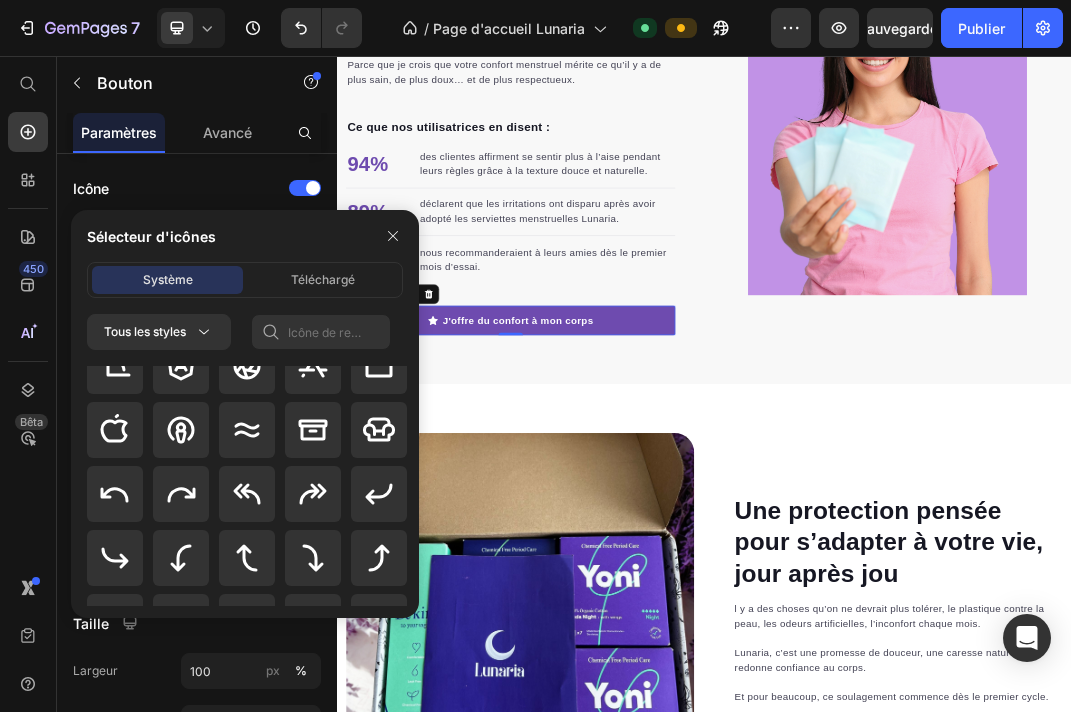 scroll, scrollTop: 387, scrollLeft: 0, axis: vertical 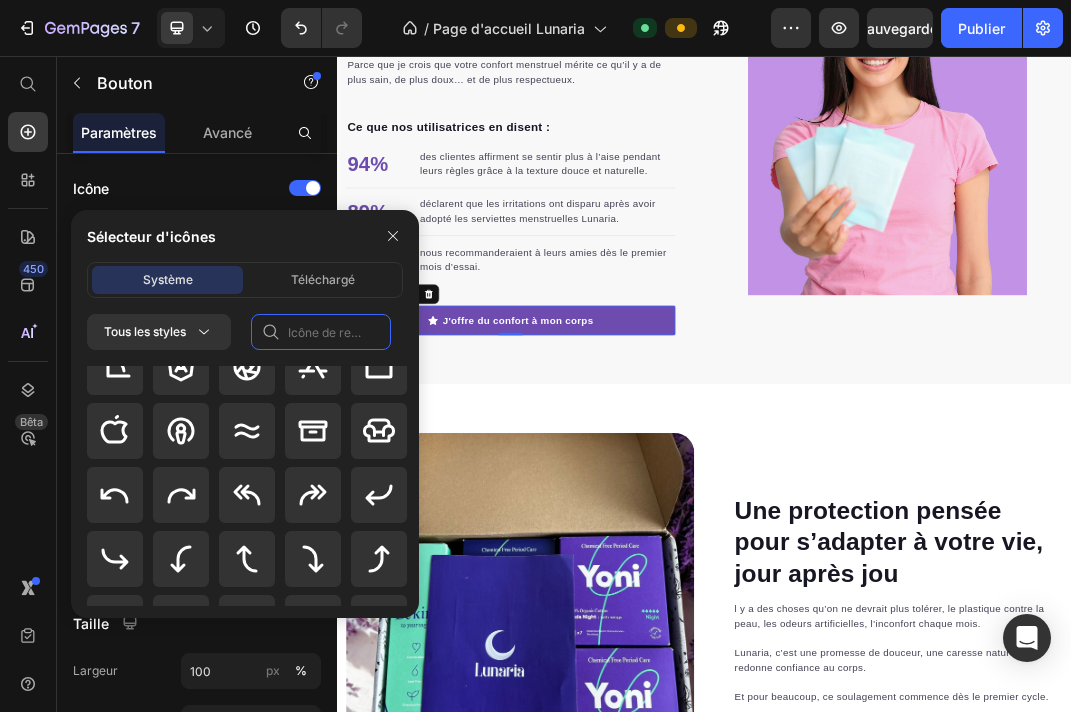 click 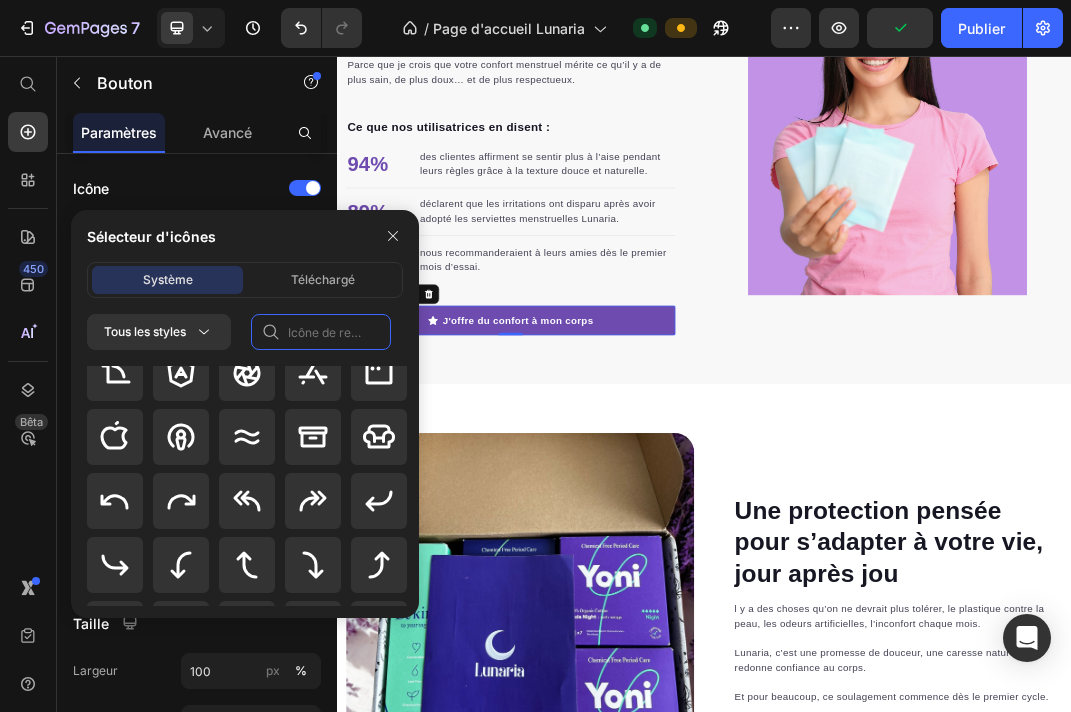 scroll, scrollTop: 378, scrollLeft: 0, axis: vertical 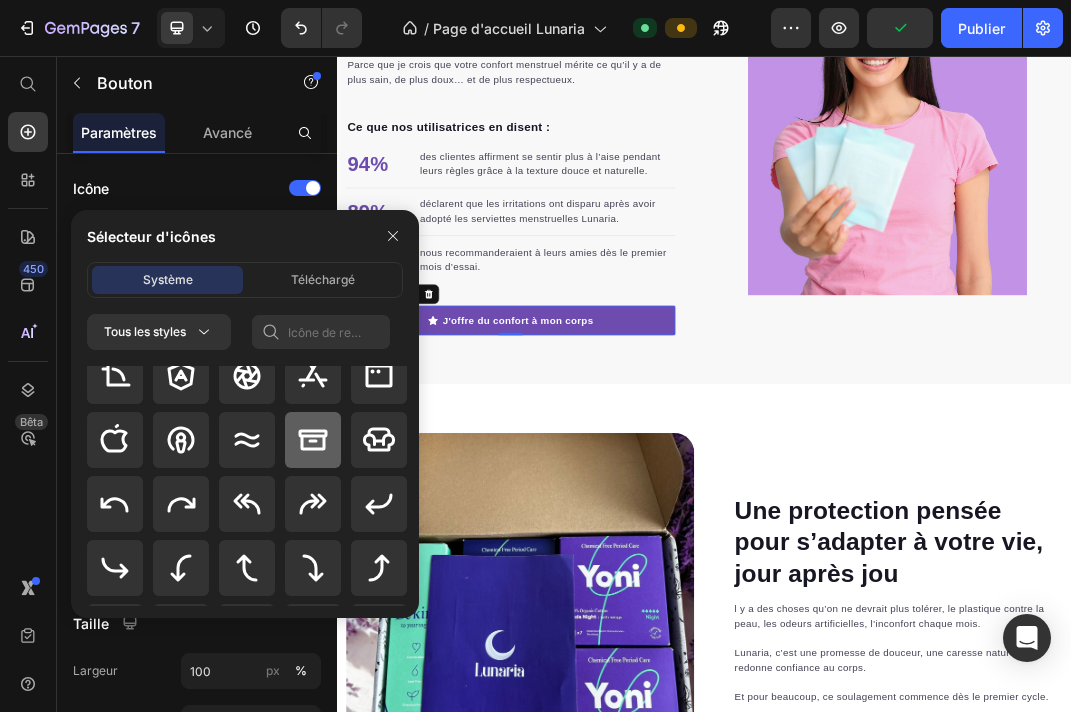 click 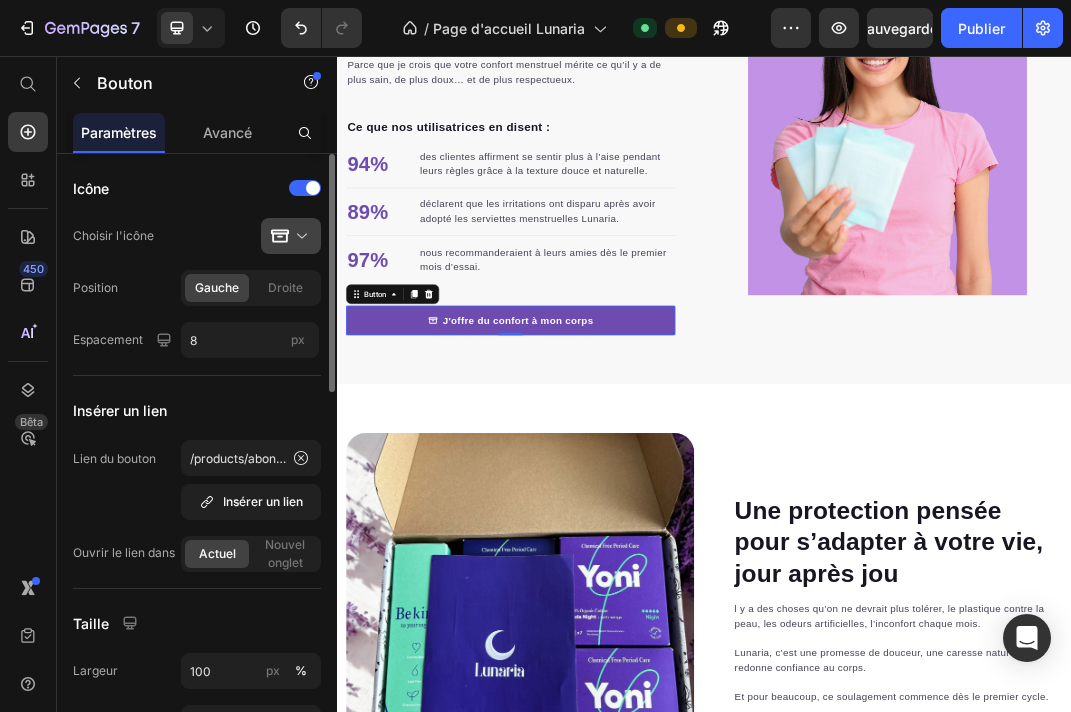 click at bounding box center (299, 236) 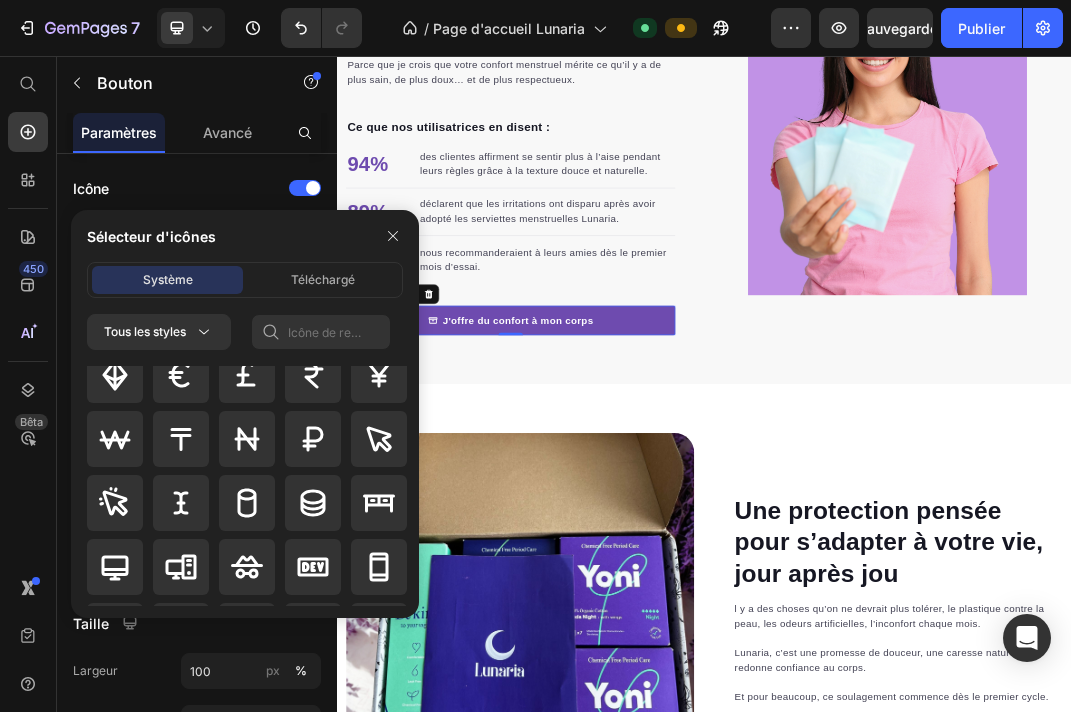 scroll, scrollTop: 5135, scrollLeft: 0, axis: vertical 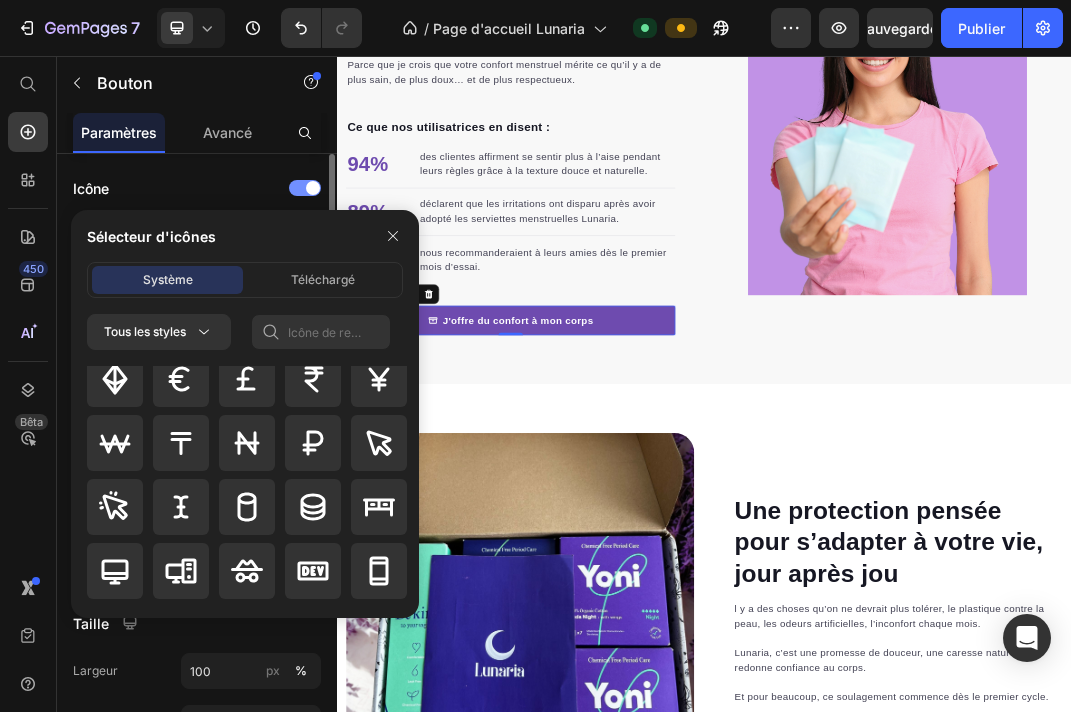 click at bounding box center (313, 188) 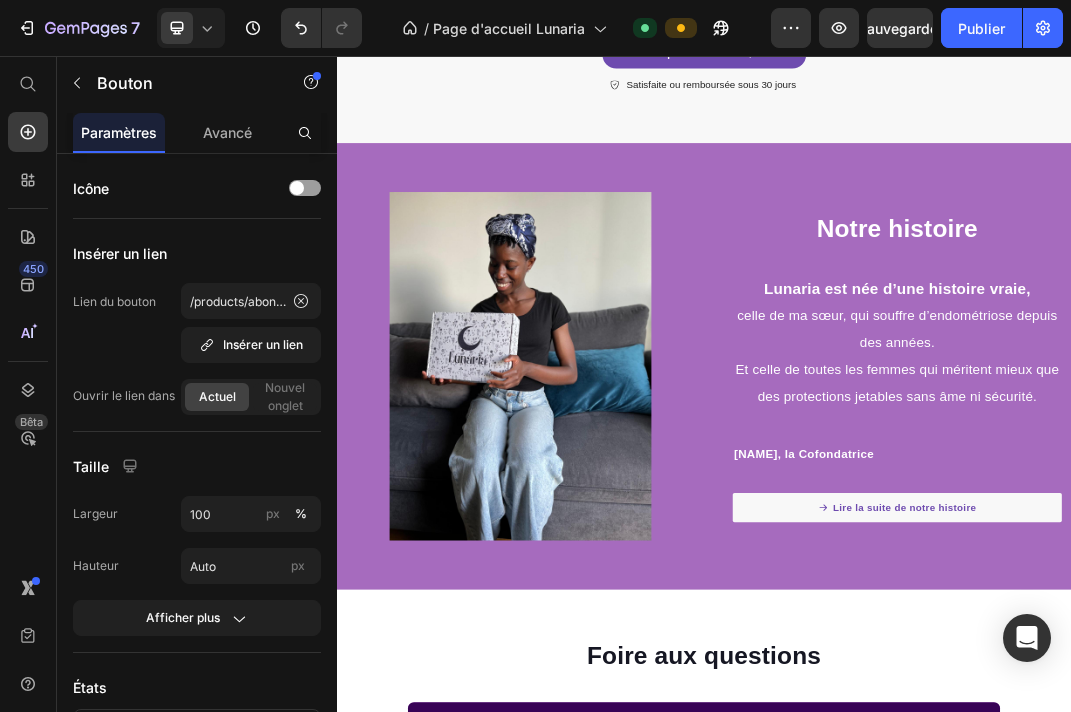 scroll, scrollTop: 5703, scrollLeft: 0, axis: vertical 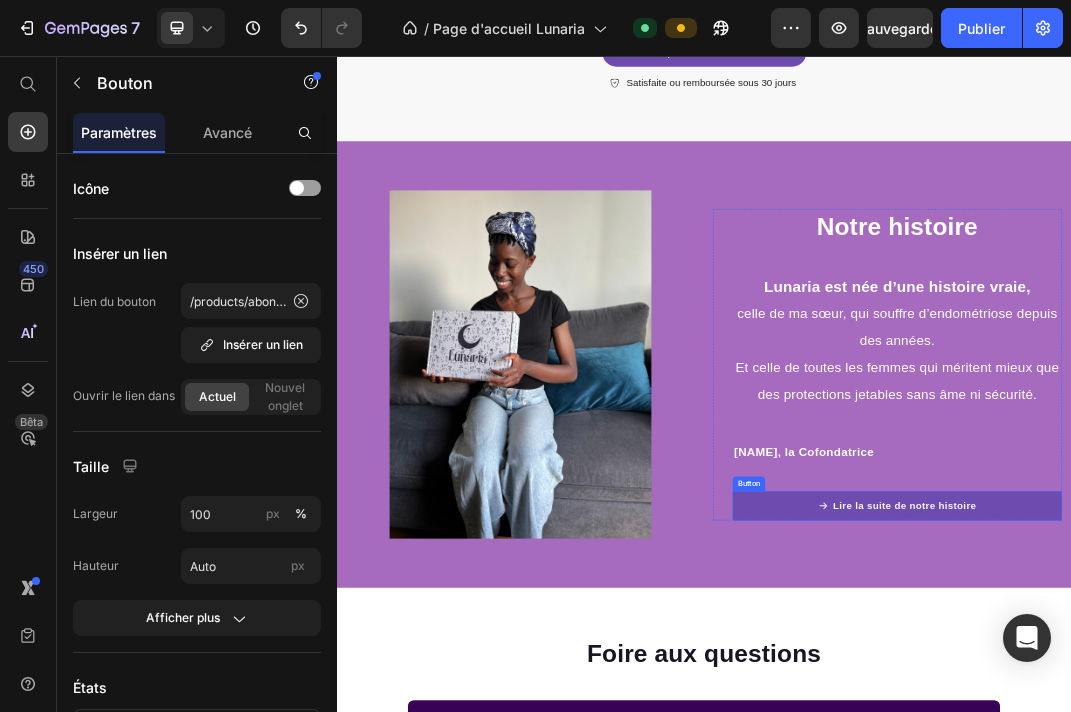 click on "Lire la suite de notre histoire" at bounding box center [1253, 791] 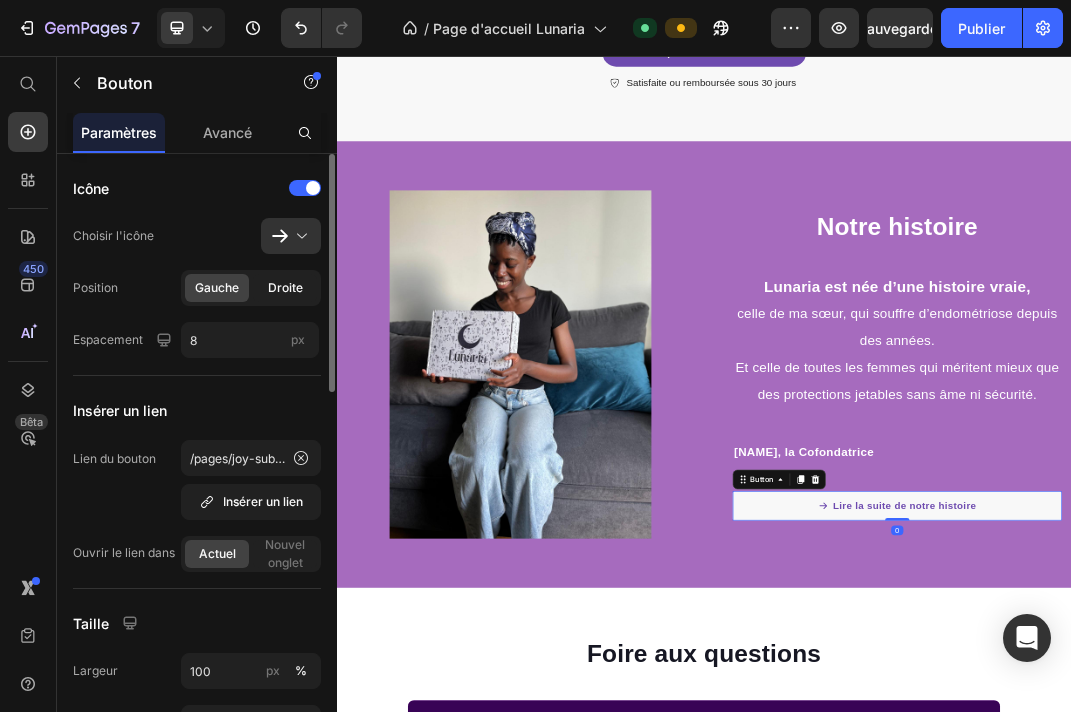 click on "Droite" at bounding box center (285, 287) 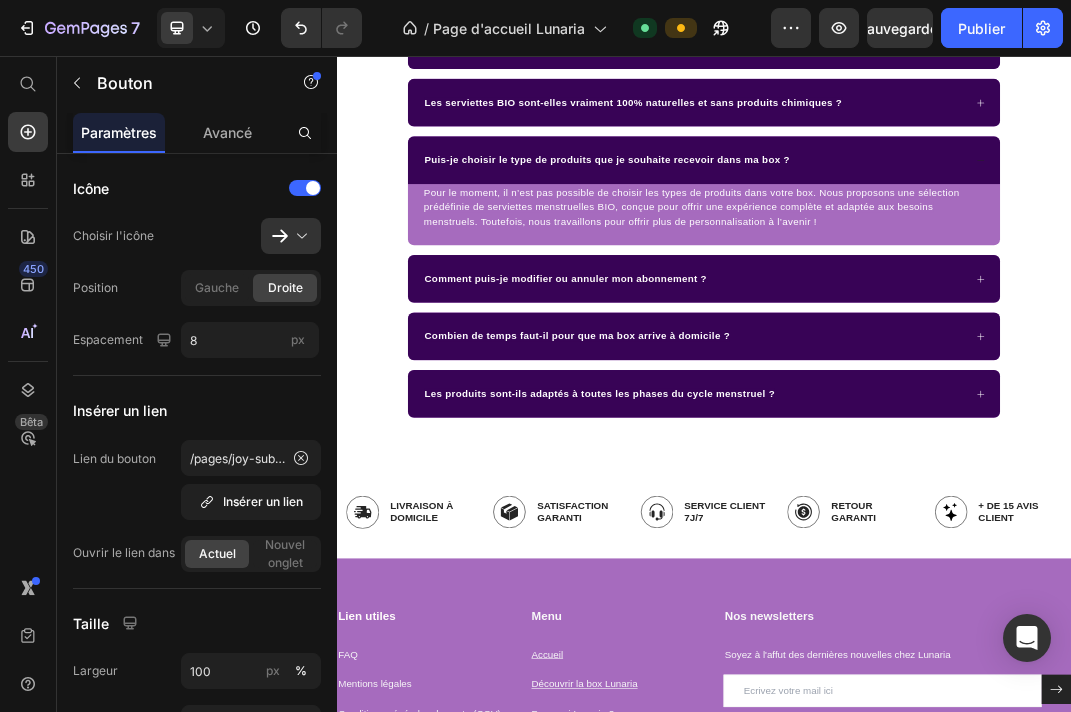 scroll, scrollTop: 6910, scrollLeft: 0, axis: vertical 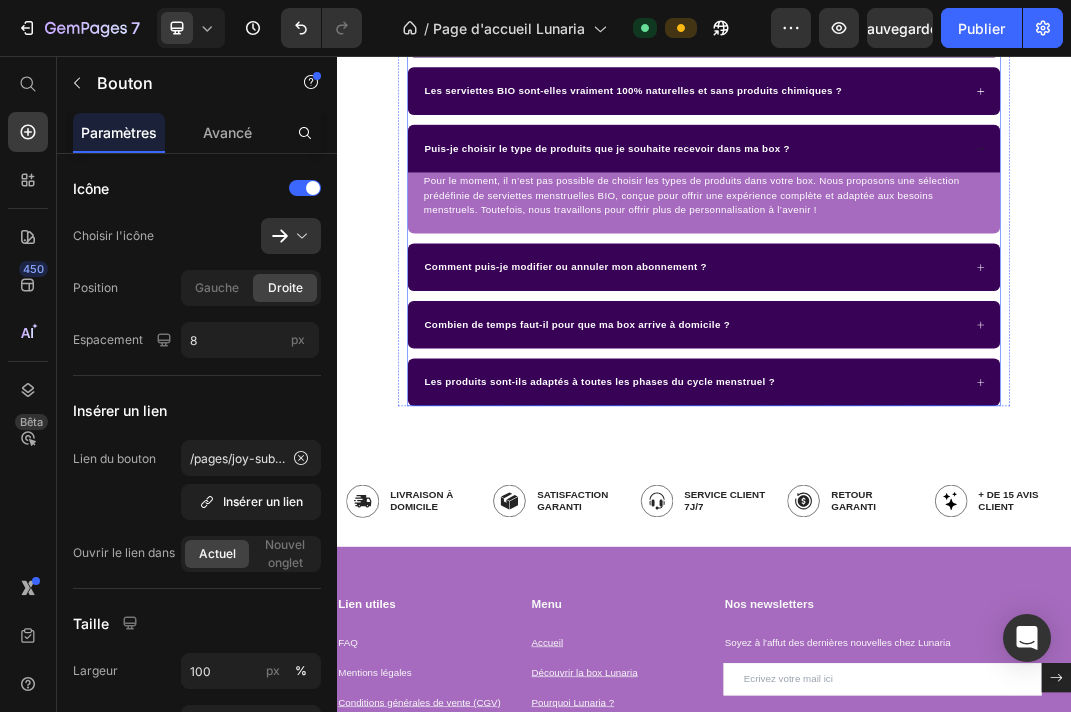 click on "Puis-je choisir le type de produits que je souhaite recevoir dans ma box ?" at bounding box center [937, 207] 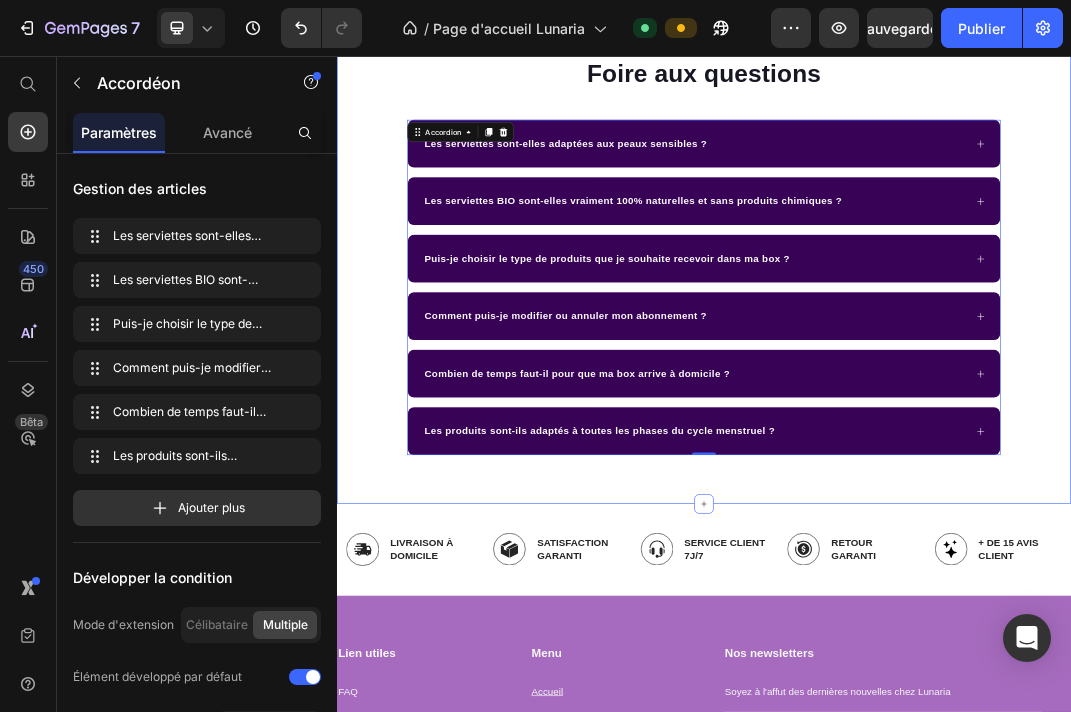 scroll, scrollTop: 6353, scrollLeft: 0, axis: vertical 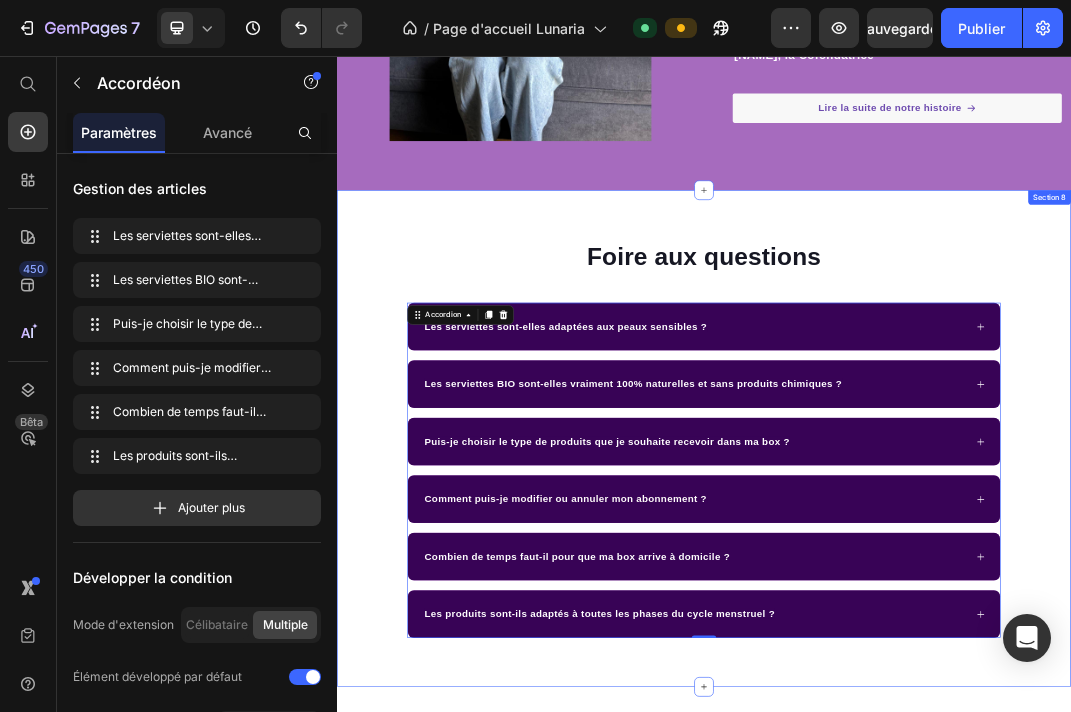 click on "Les serviettes sont-elles adaptées aux peaux sensibles ?" at bounding box center (937, 498) 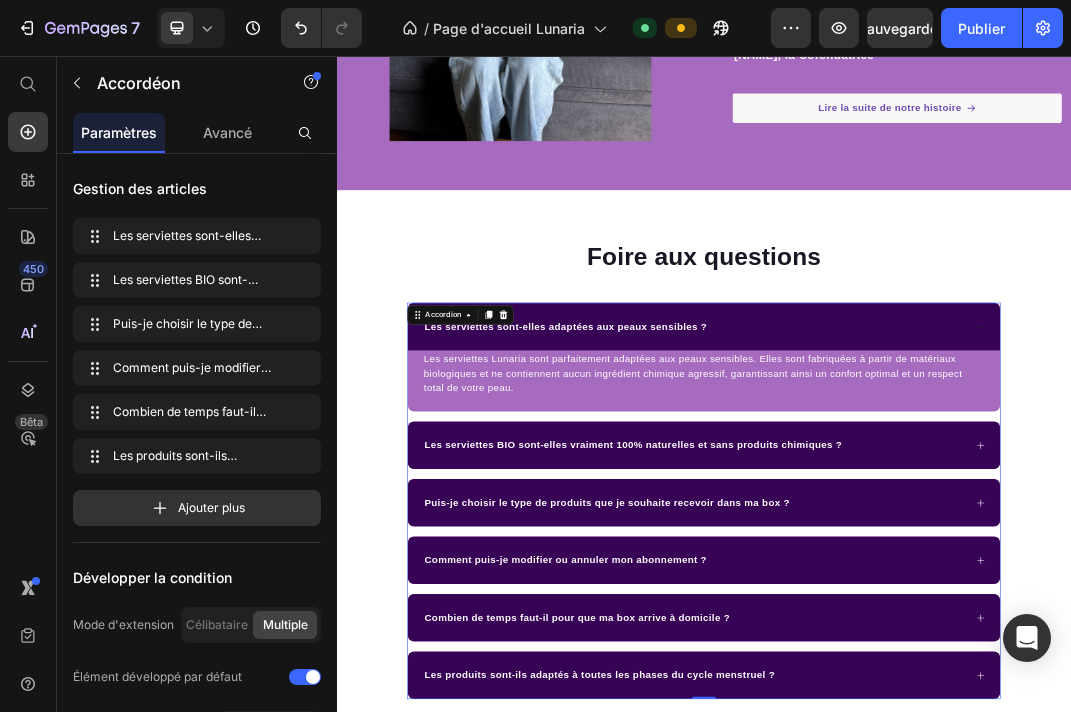 click 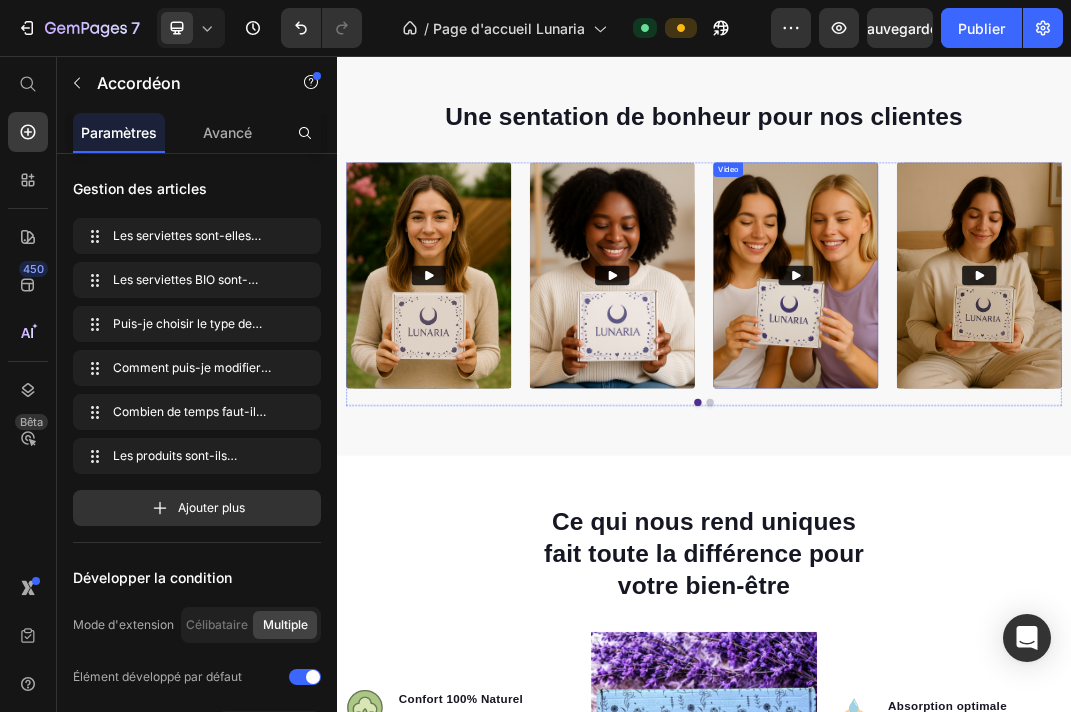 scroll, scrollTop: 767, scrollLeft: 0, axis: vertical 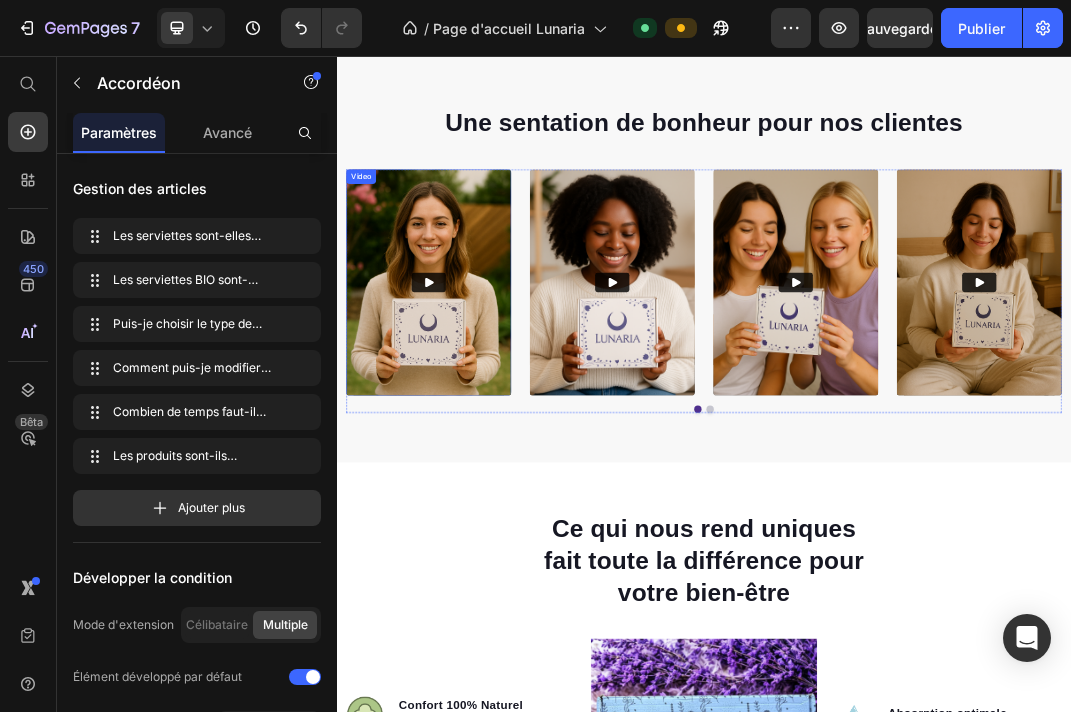 click at bounding box center [487, 426] 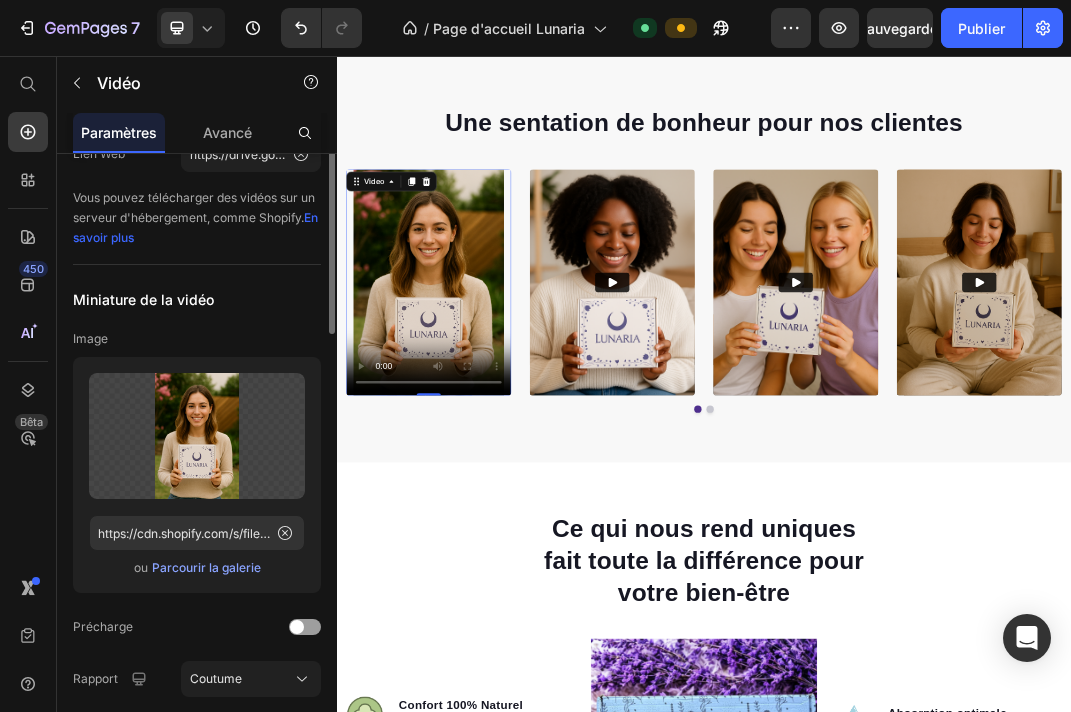 scroll, scrollTop: 0, scrollLeft: 0, axis: both 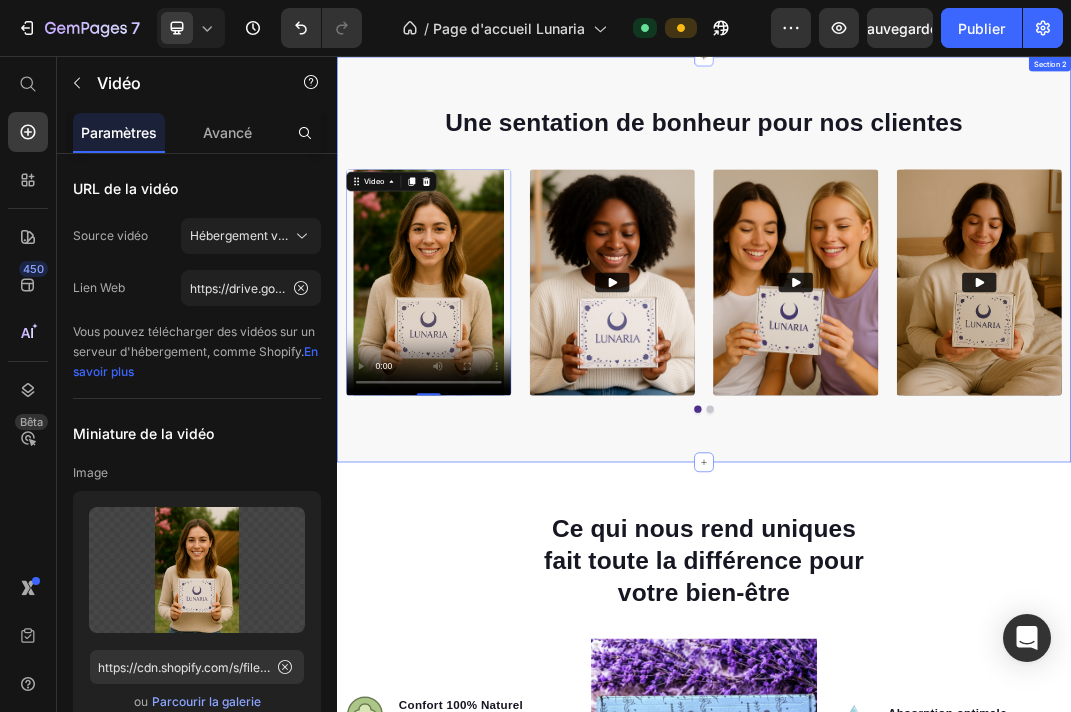 click on "Une sentation de bonheur pour nos clientes Heading Video   0 Video Video Video Video Carousel Row Section 2" at bounding box center (937, 388) 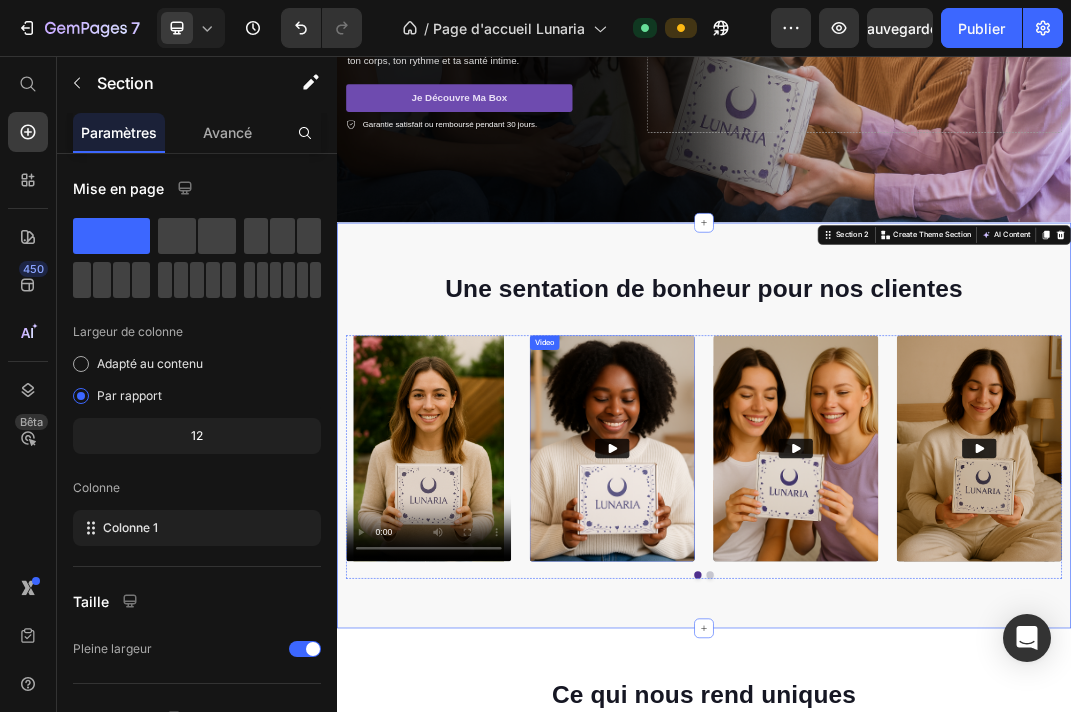 scroll, scrollTop: 477, scrollLeft: 0, axis: vertical 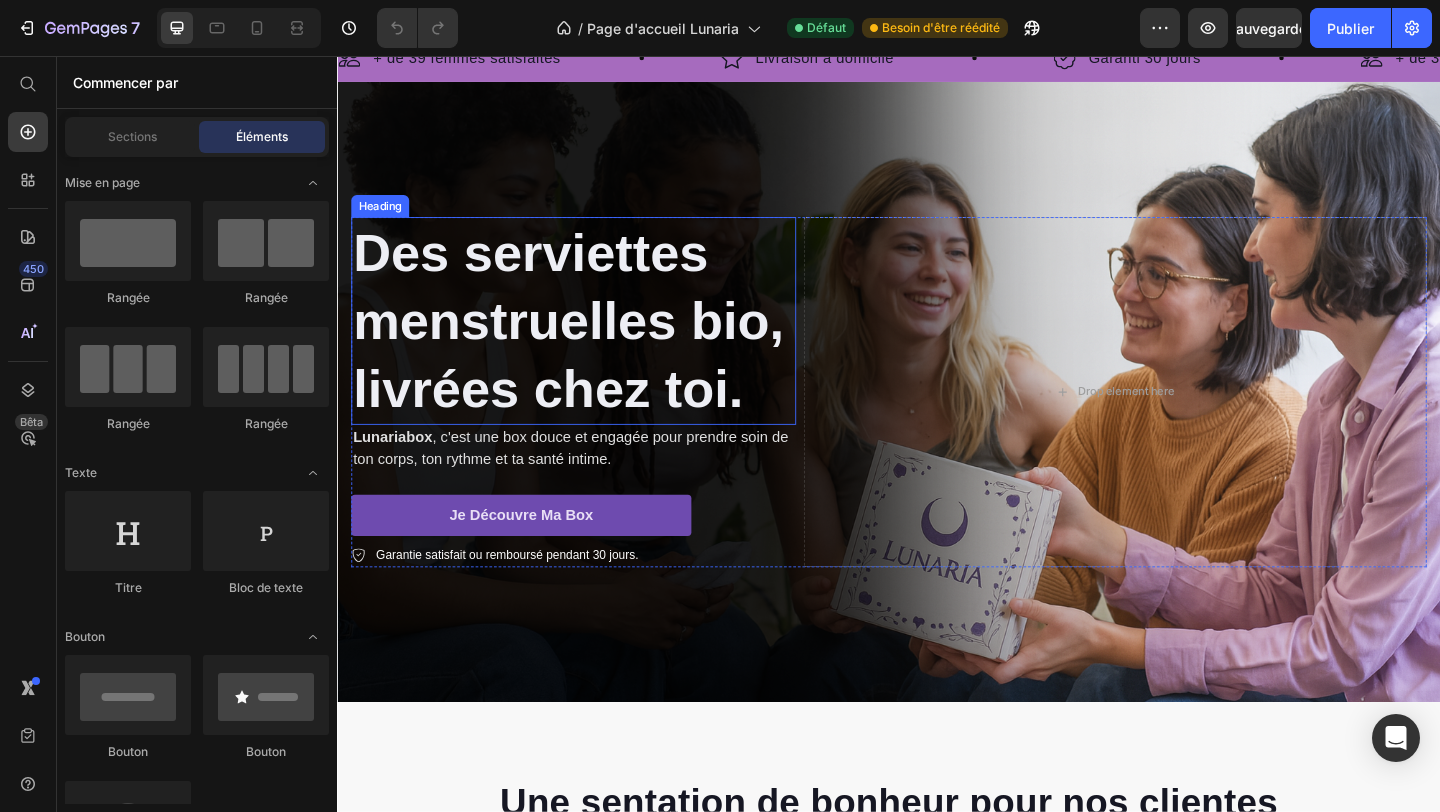 click on "Des serviettes menstruelles bio, livrées chez toi." at bounding box center [588, 344] 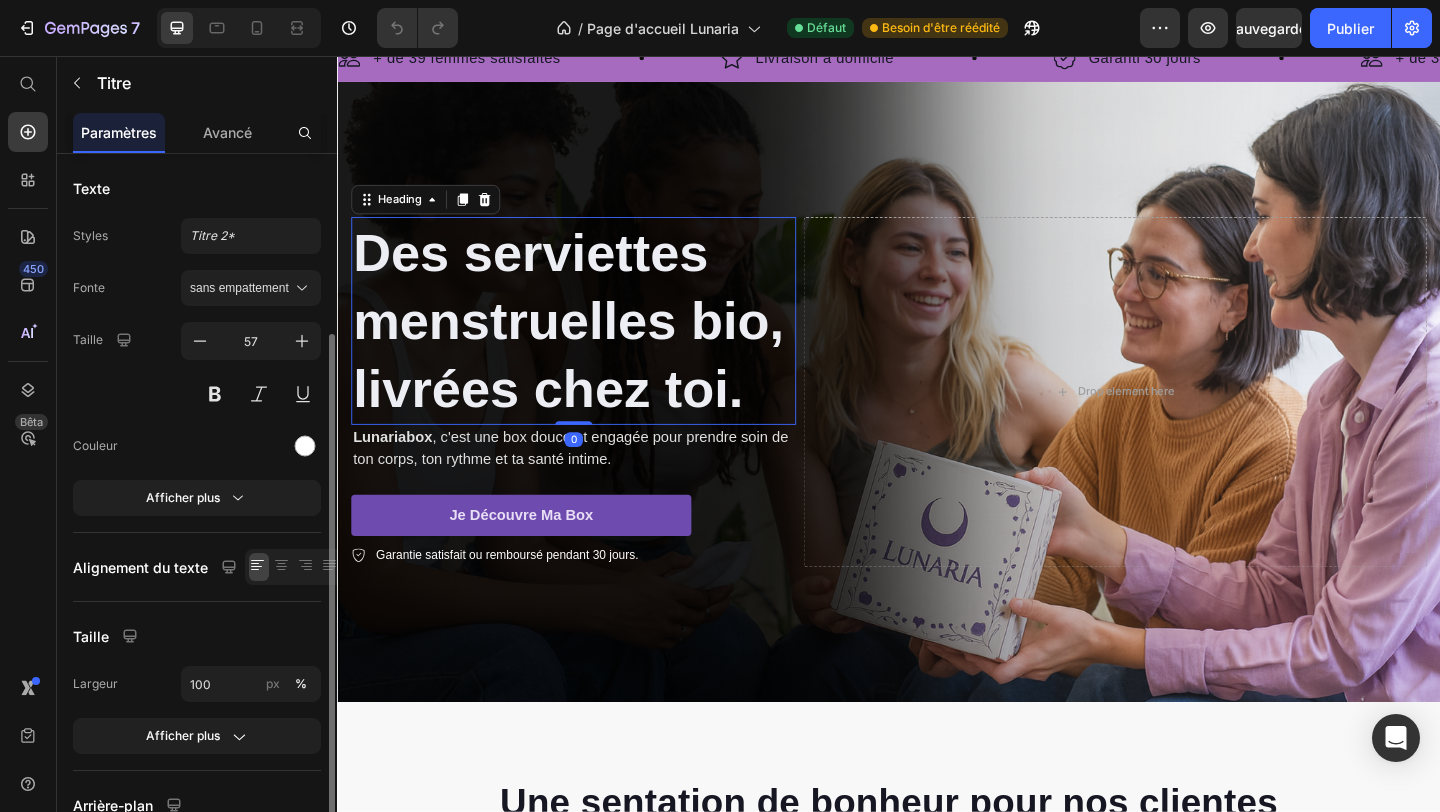 scroll, scrollTop: 297, scrollLeft: 0, axis: vertical 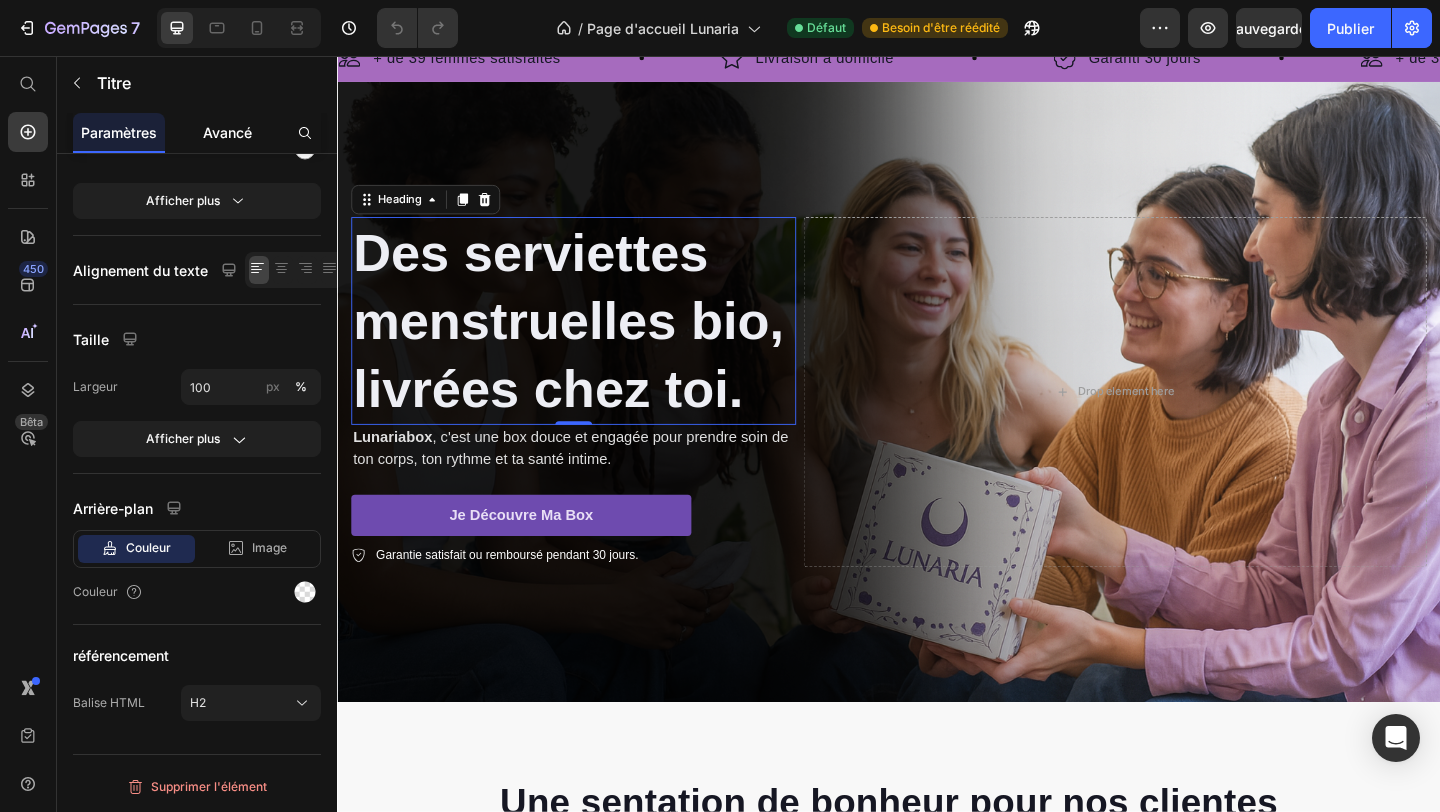 click on "Avancé" 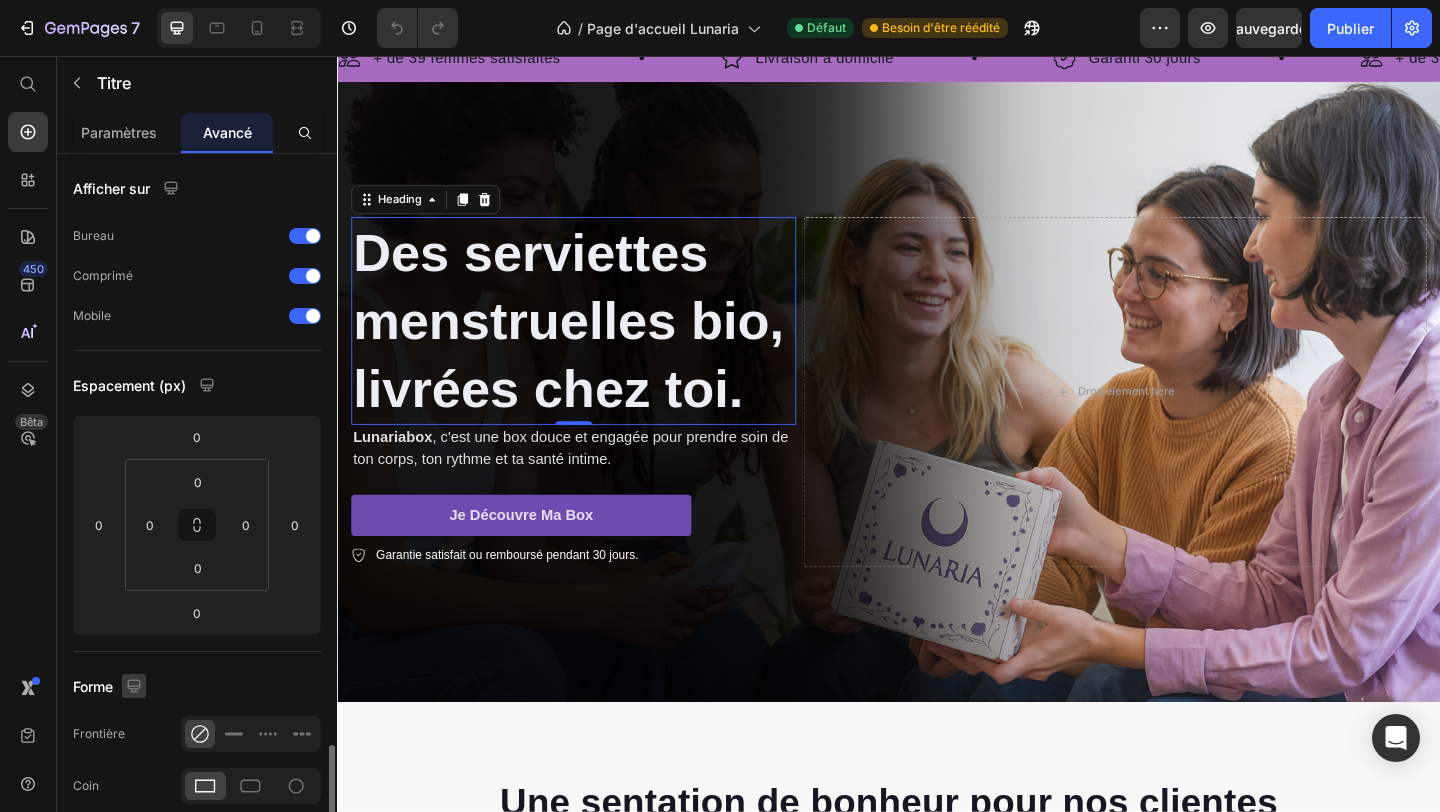 scroll, scrollTop: 572, scrollLeft: 0, axis: vertical 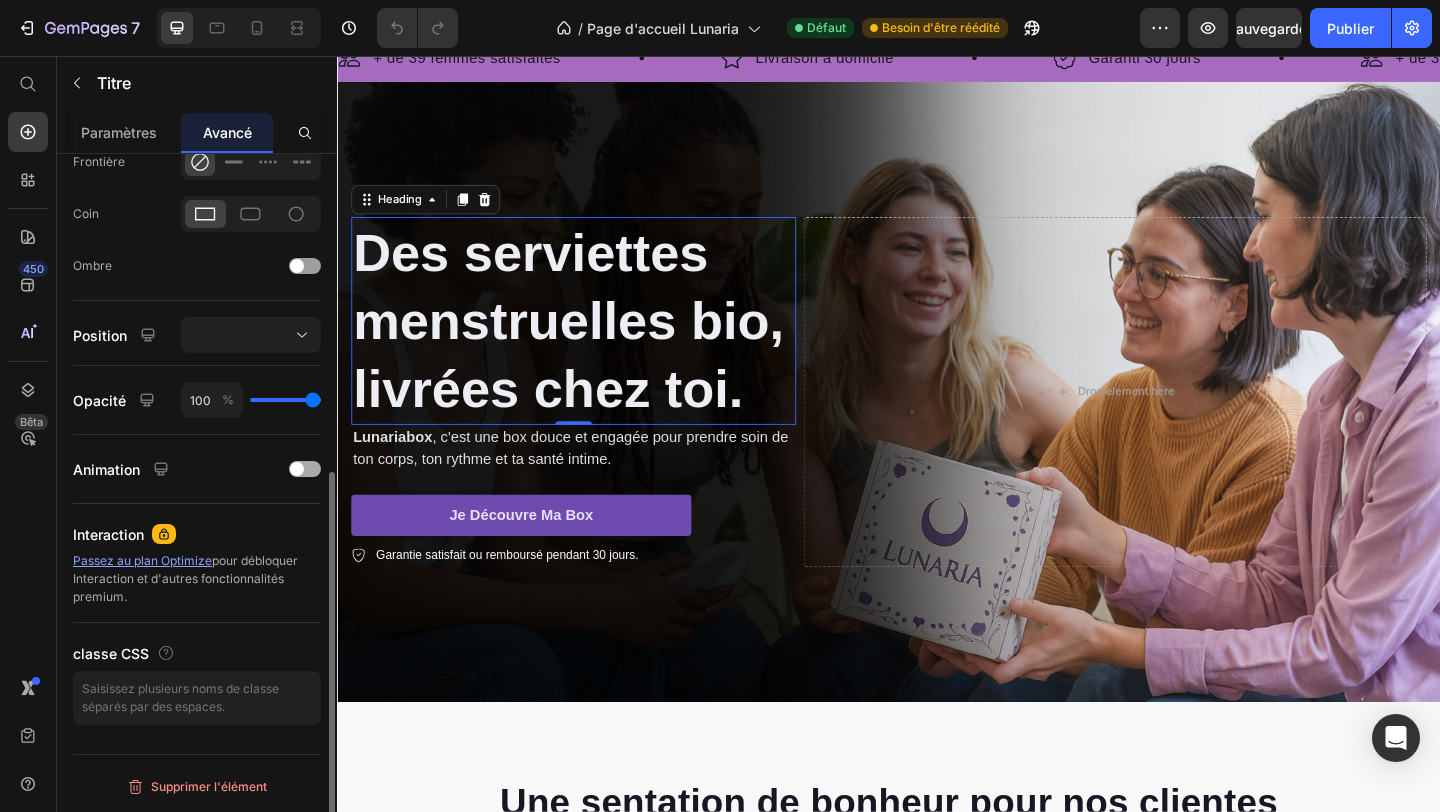 click at bounding box center (297, 469) 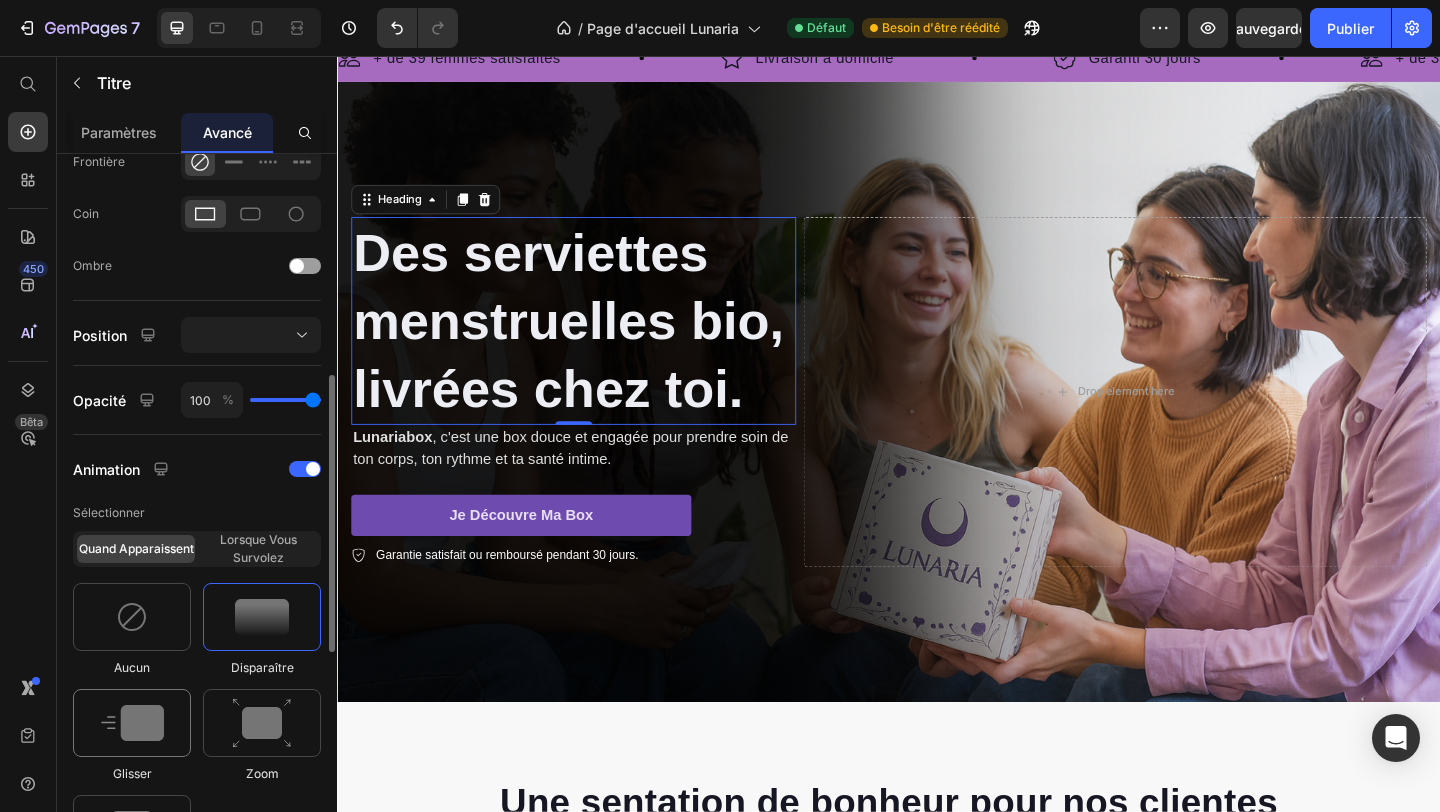click at bounding box center [132, 723] 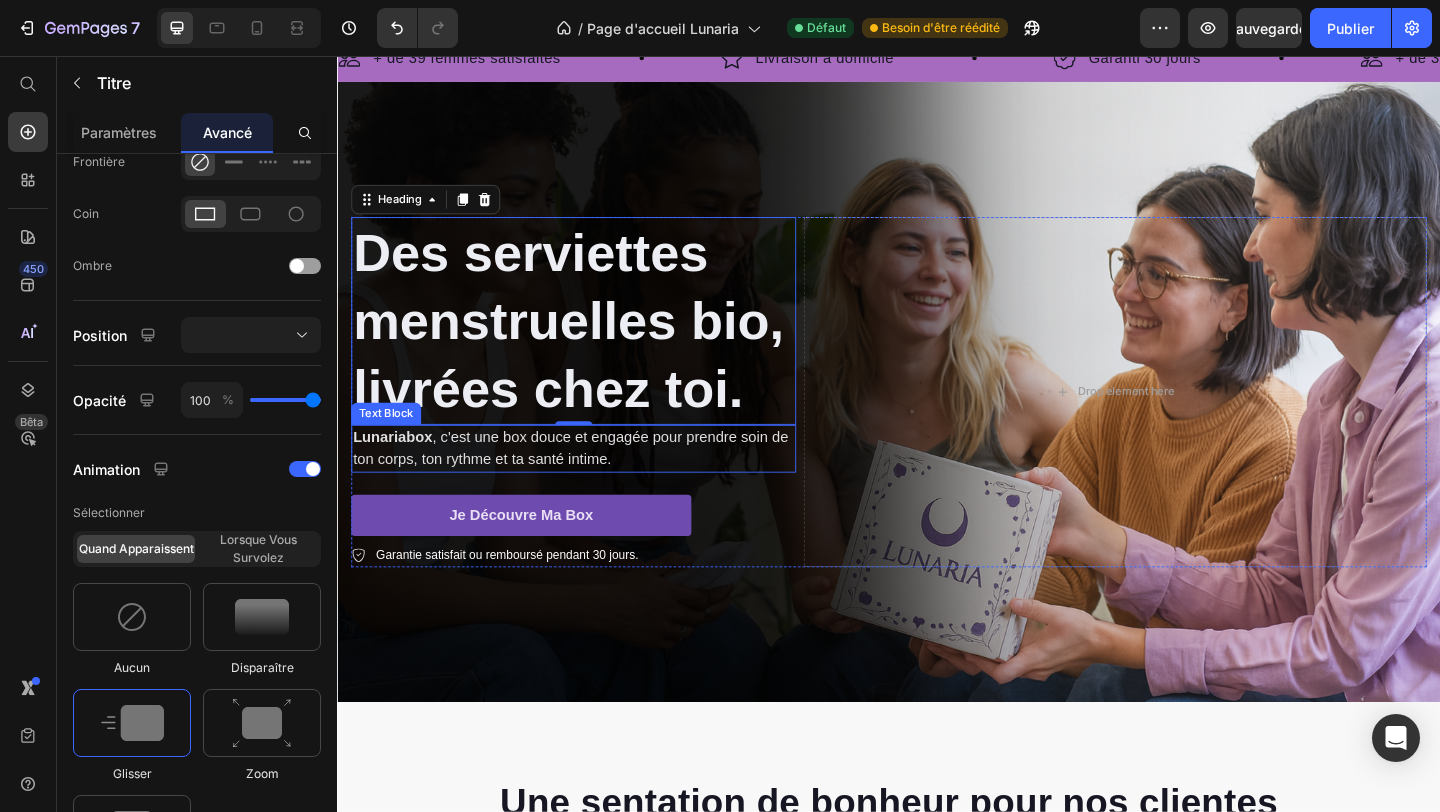 click on "Lunariabox , c'est une box douce et engagée pour prendre soin de ton corps, ton rythme et ta santé intime." at bounding box center (594, 483) 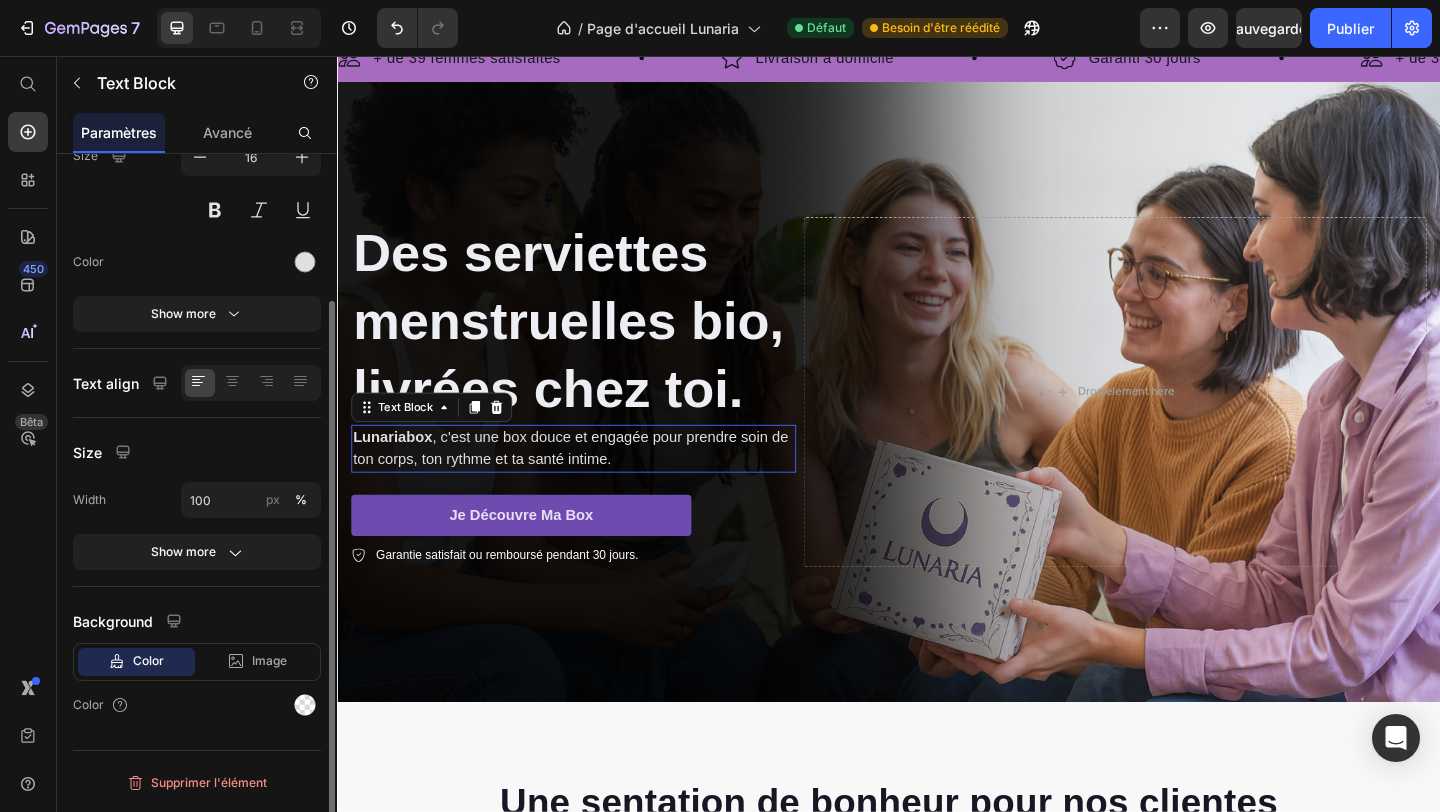 scroll, scrollTop: 0, scrollLeft: 0, axis: both 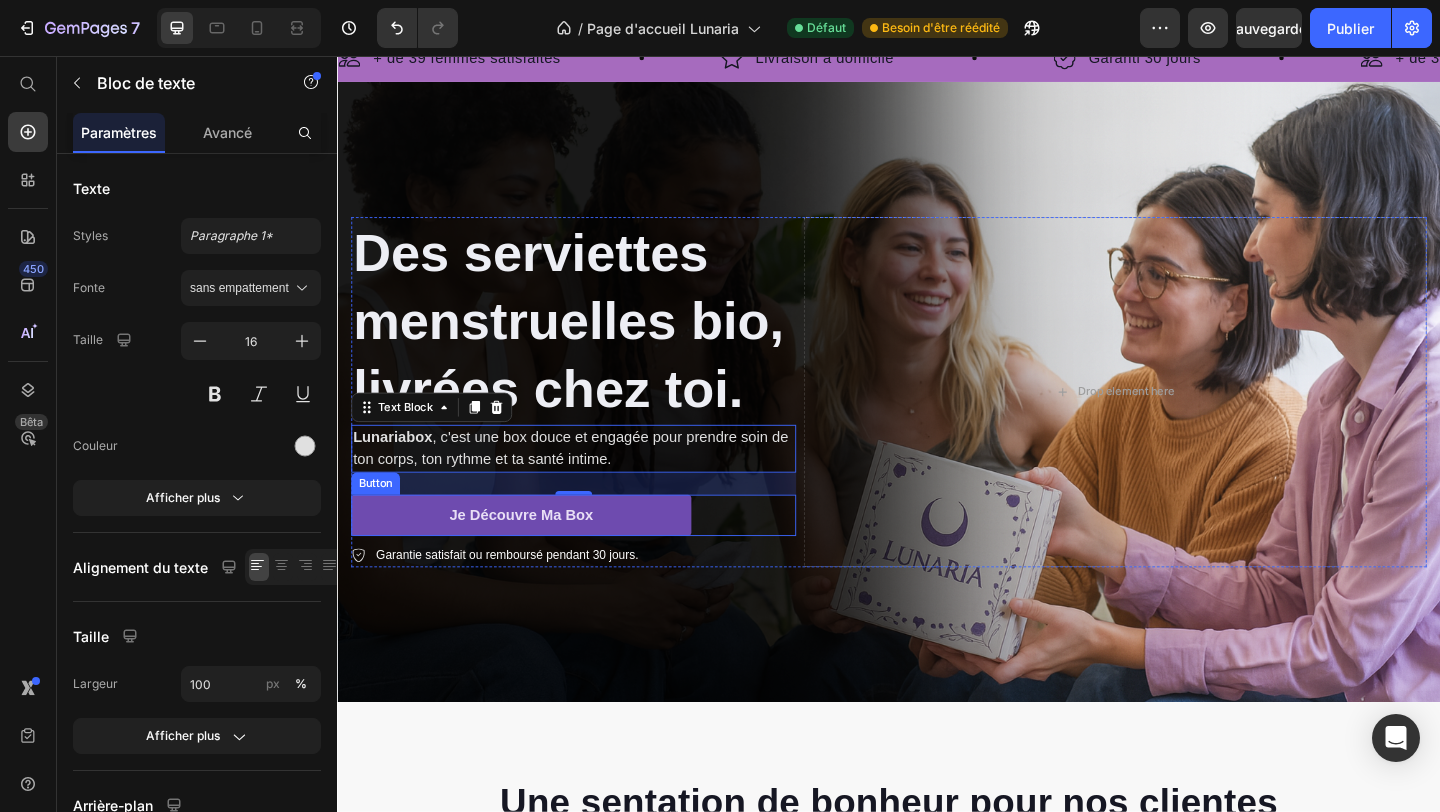 click on "Je Découvre Ma Box Button" at bounding box center [594, 555] 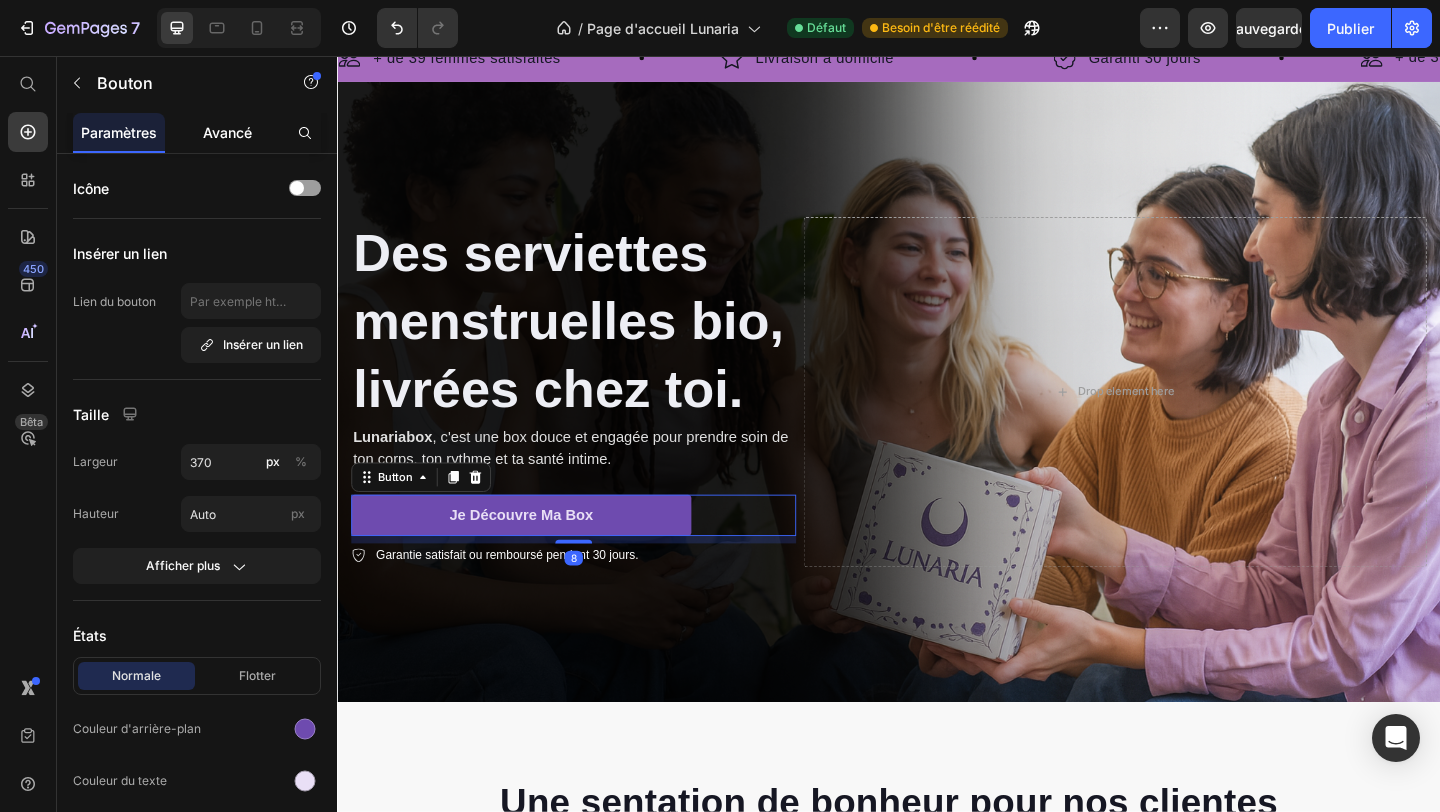 click on "Avancé" at bounding box center (227, 132) 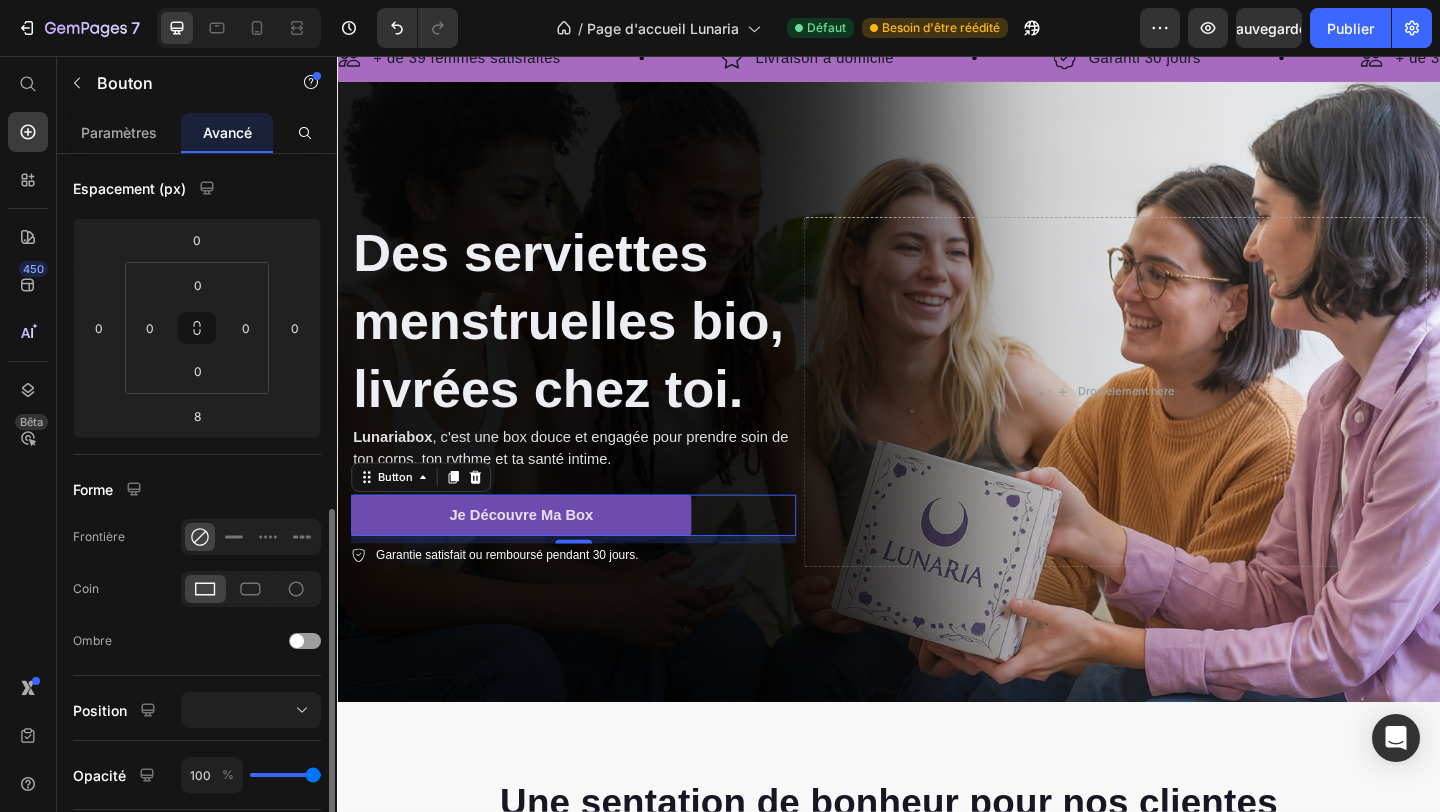 scroll, scrollTop: 572, scrollLeft: 0, axis: vertical 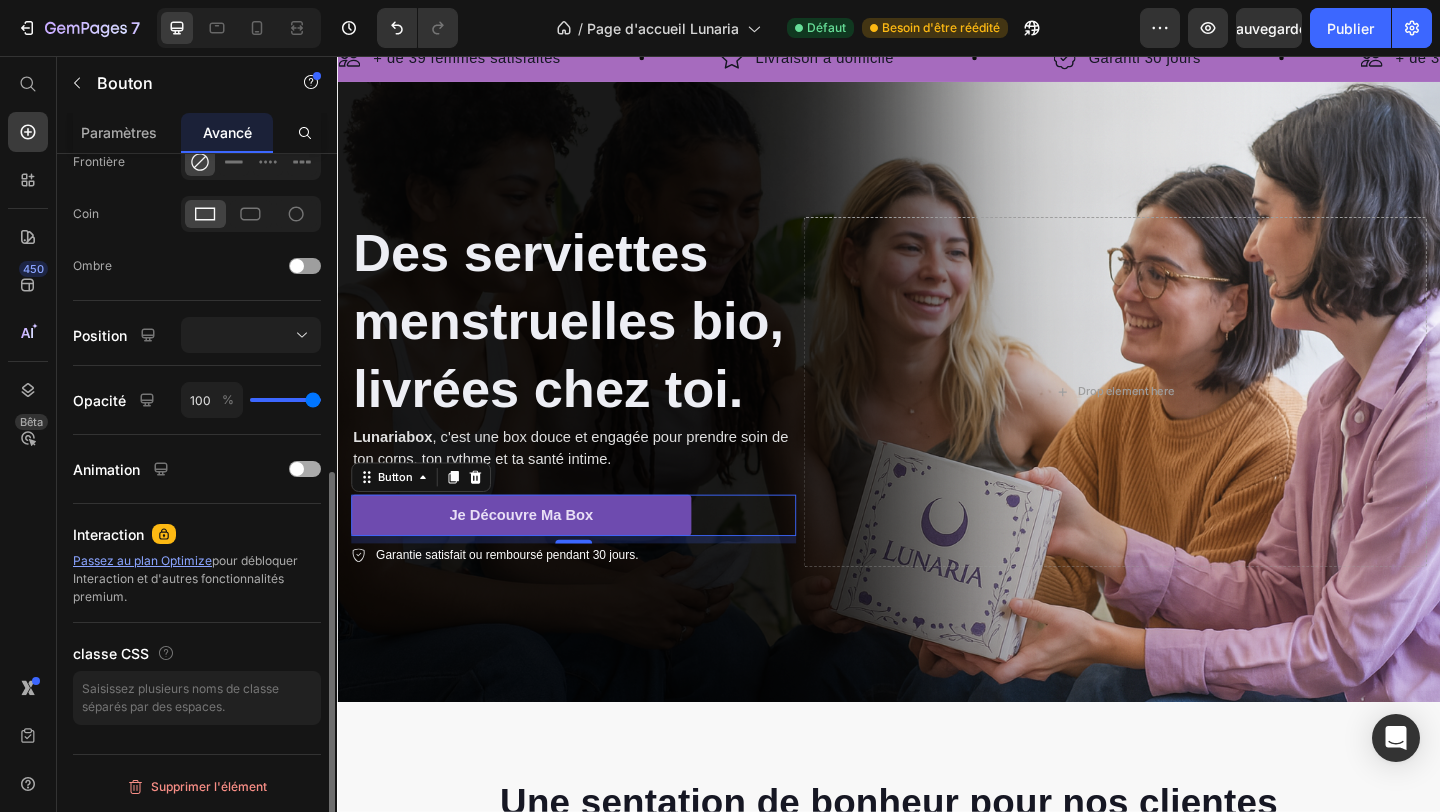 click at bounding box center [305, 469] 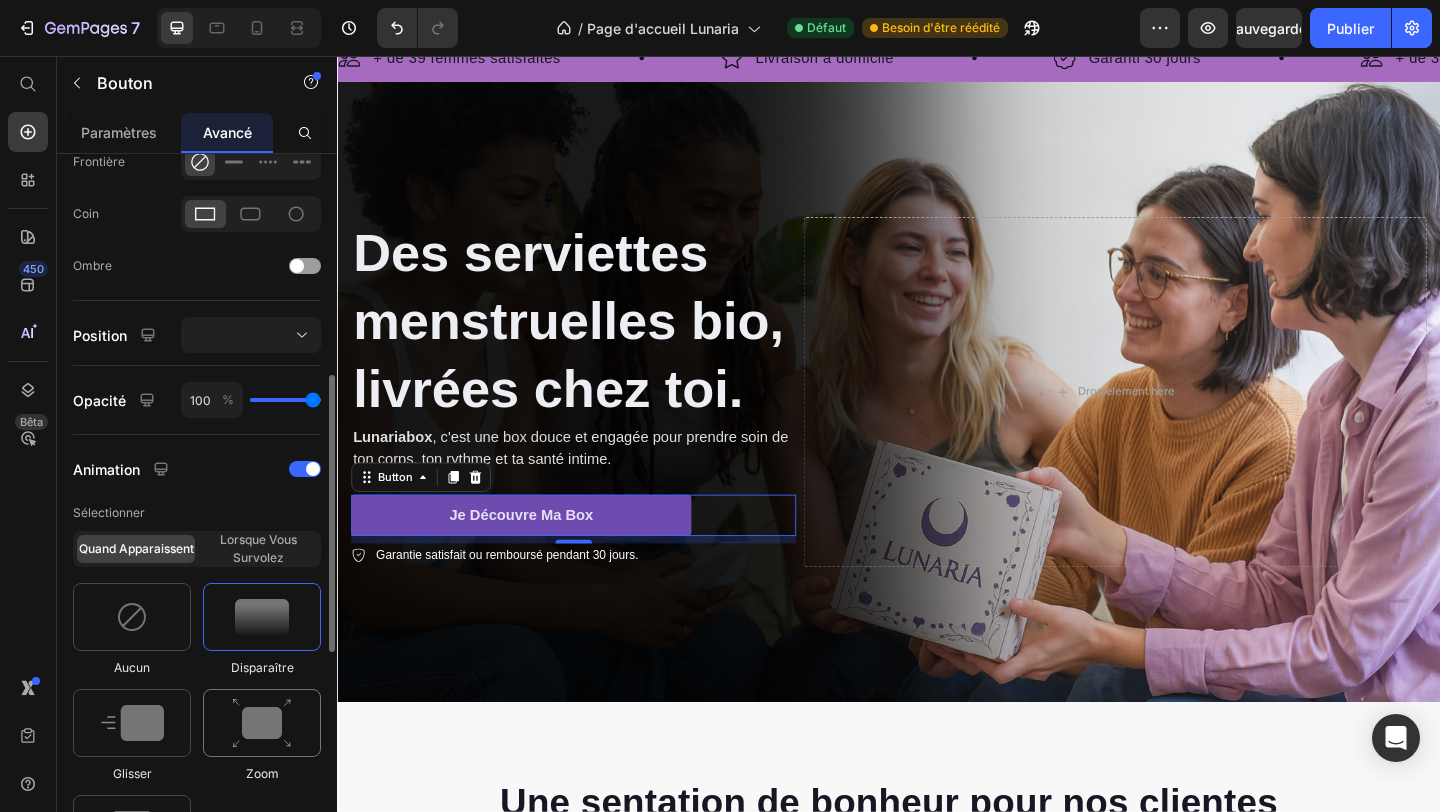 click at bounding box center (262, 723) 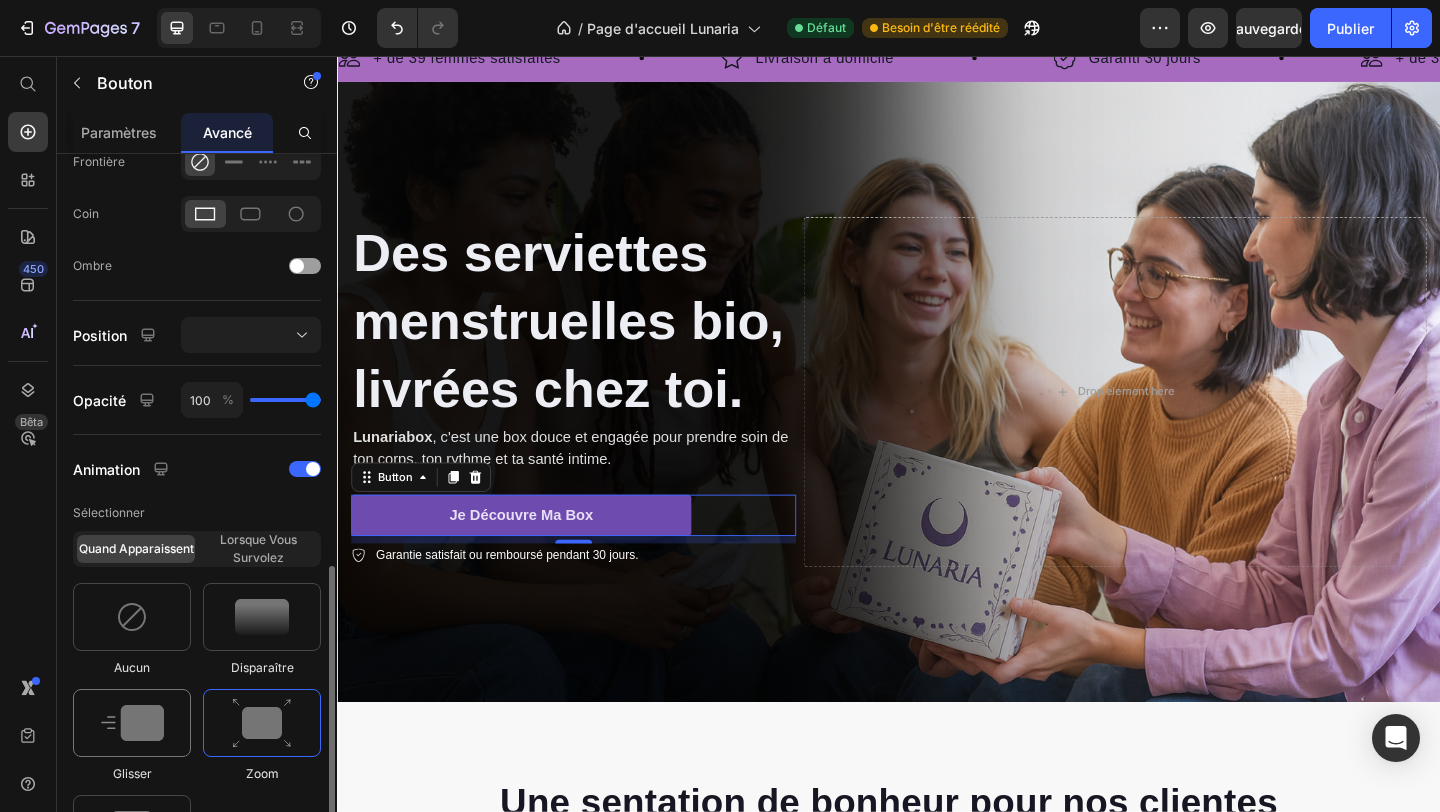scroll, scrollTop: 720, scrollLeft: 0, axis: vertical 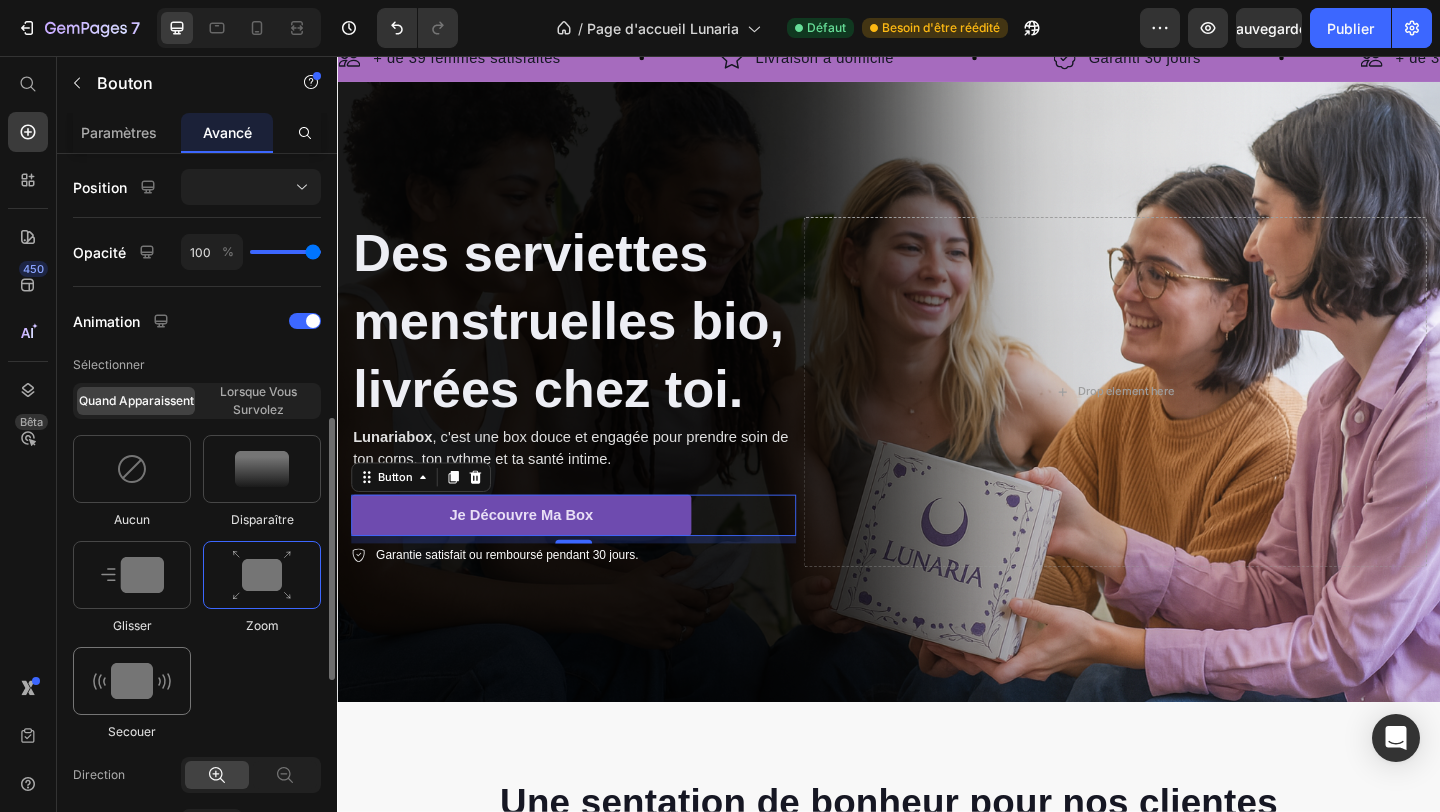 click at bounding box center (132, 681) 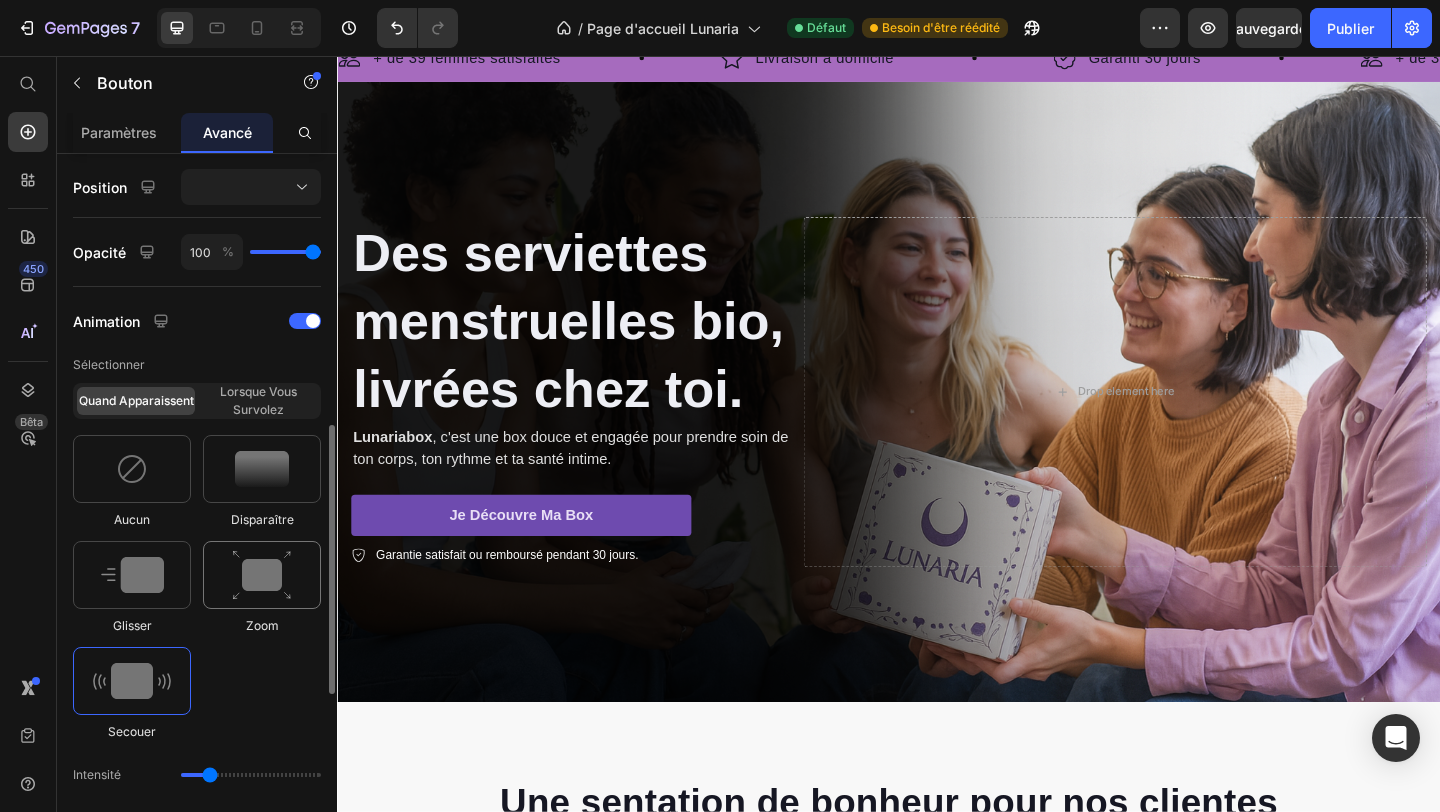 click at bounding box center [262, 575] 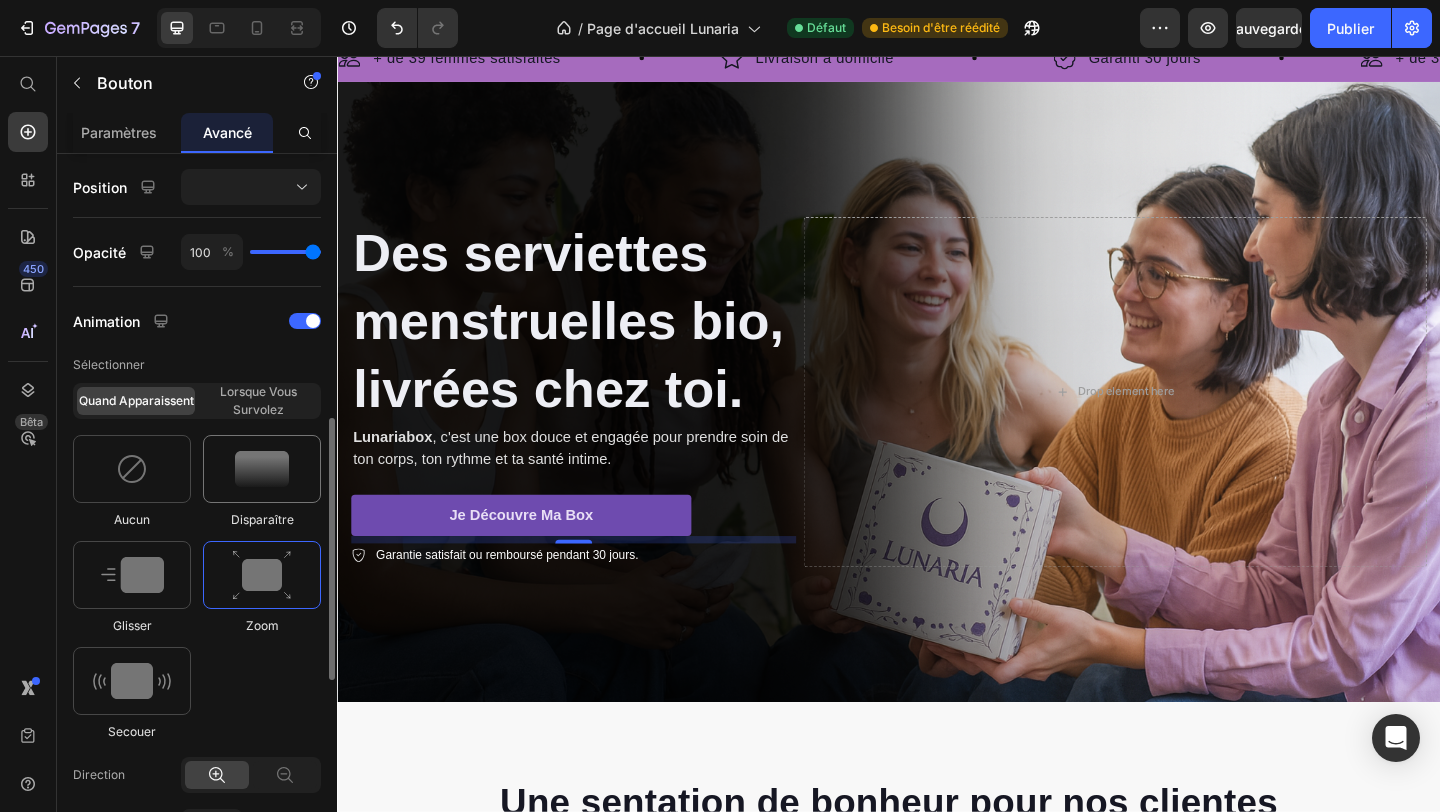 click at bounding box center [262, 469] 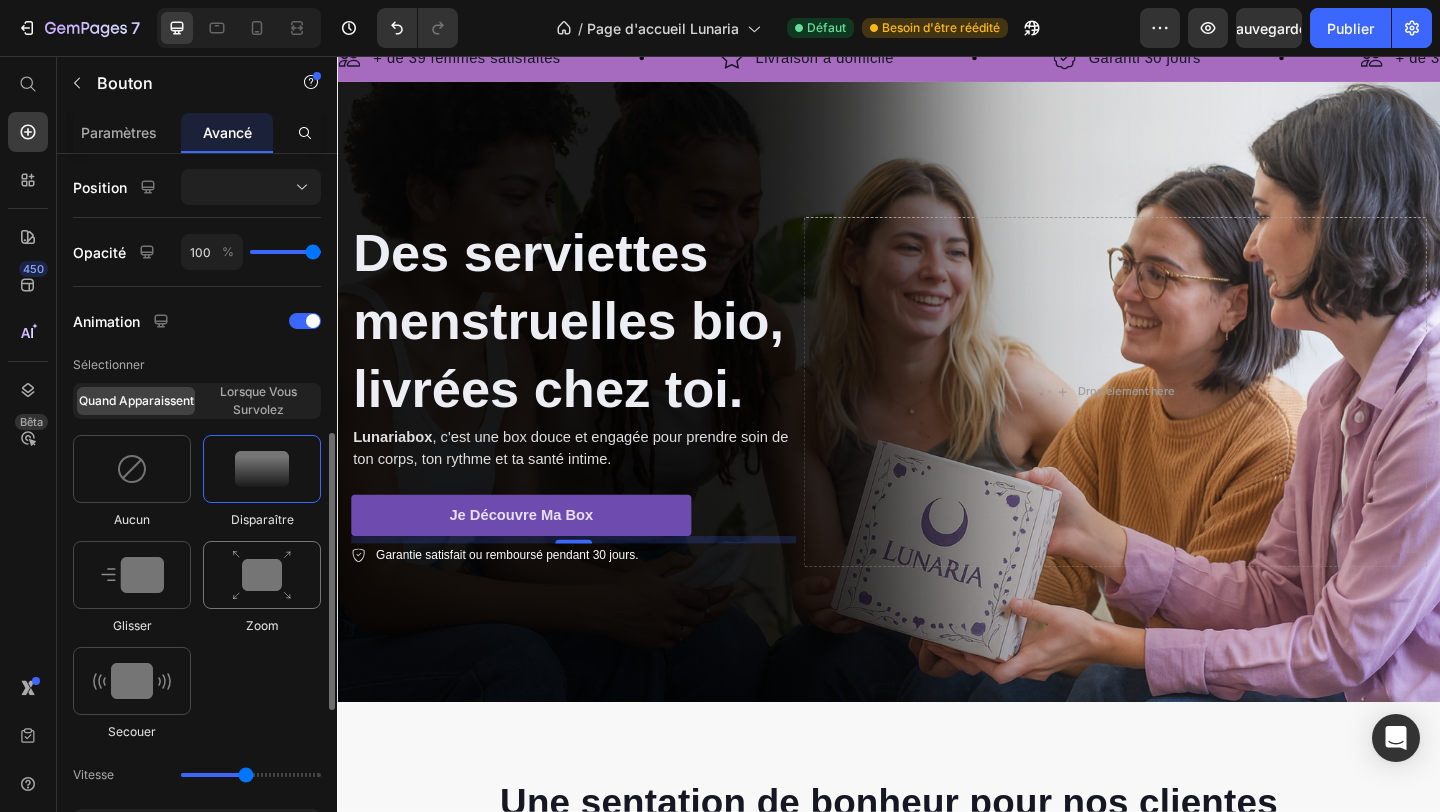 click at bounding box center [262, 575] 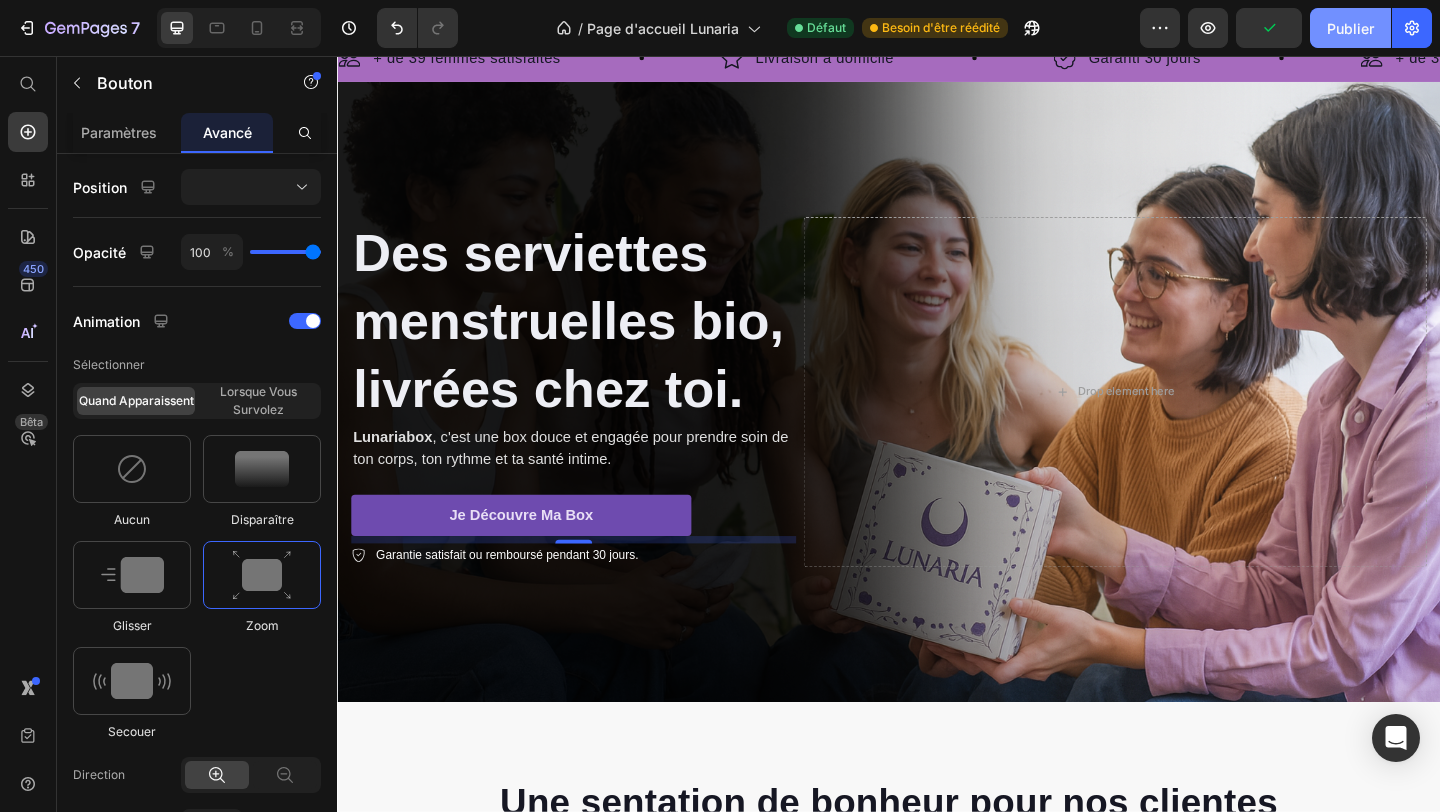 click on "Publier" at bounding box center [1350, 28] 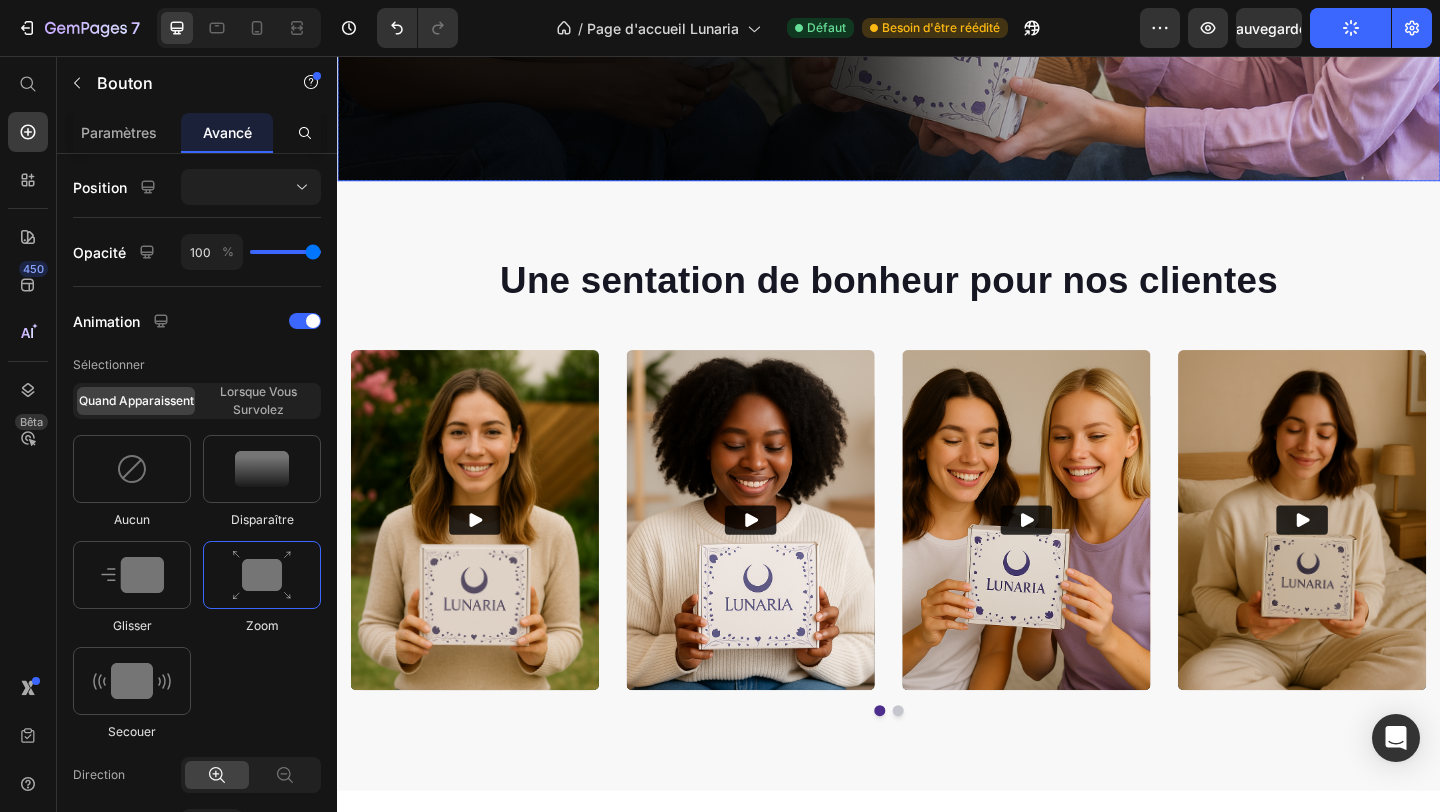 scroll, scrollTop: 626, scrollLeft: 0, axis: vertical 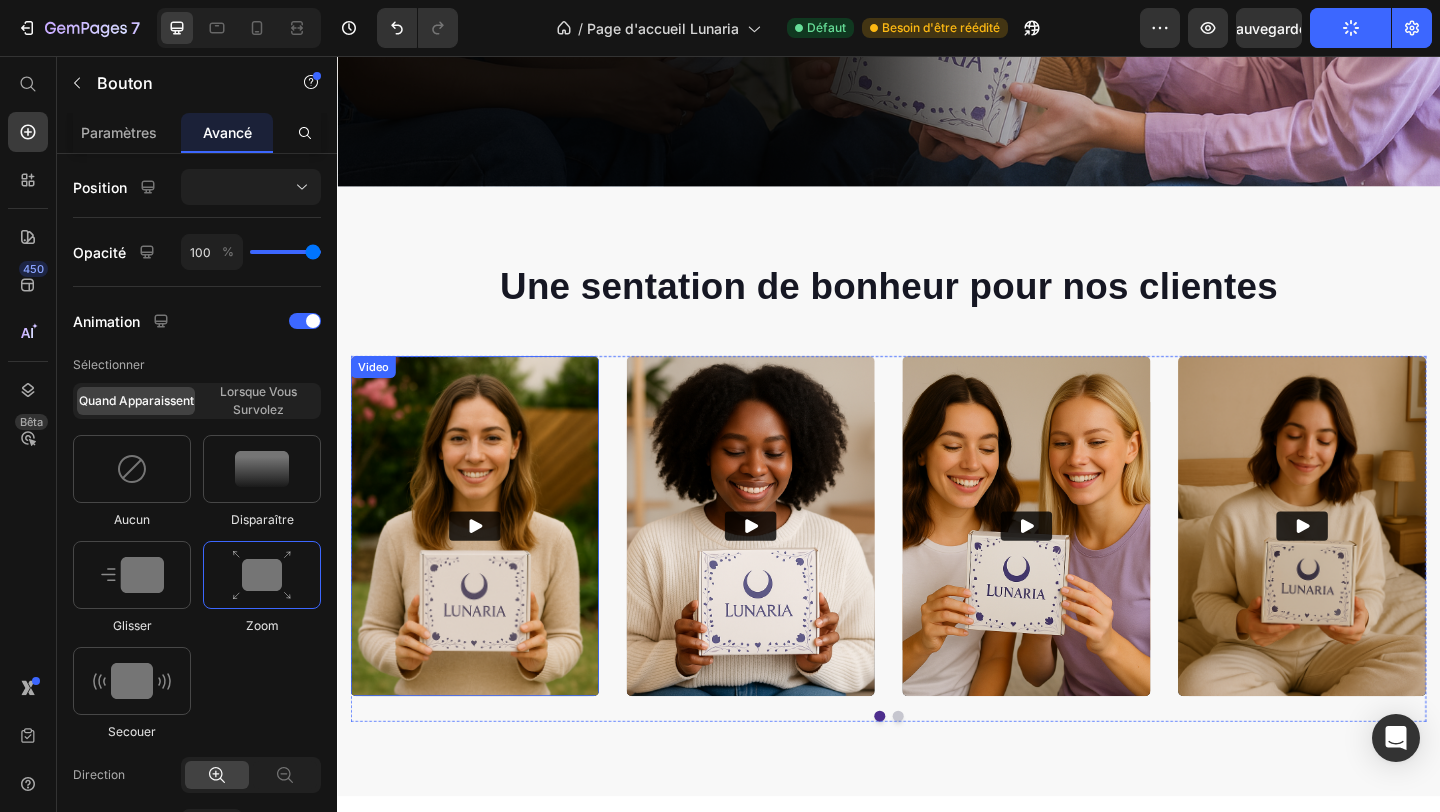 click at bounding box center [487, 567] 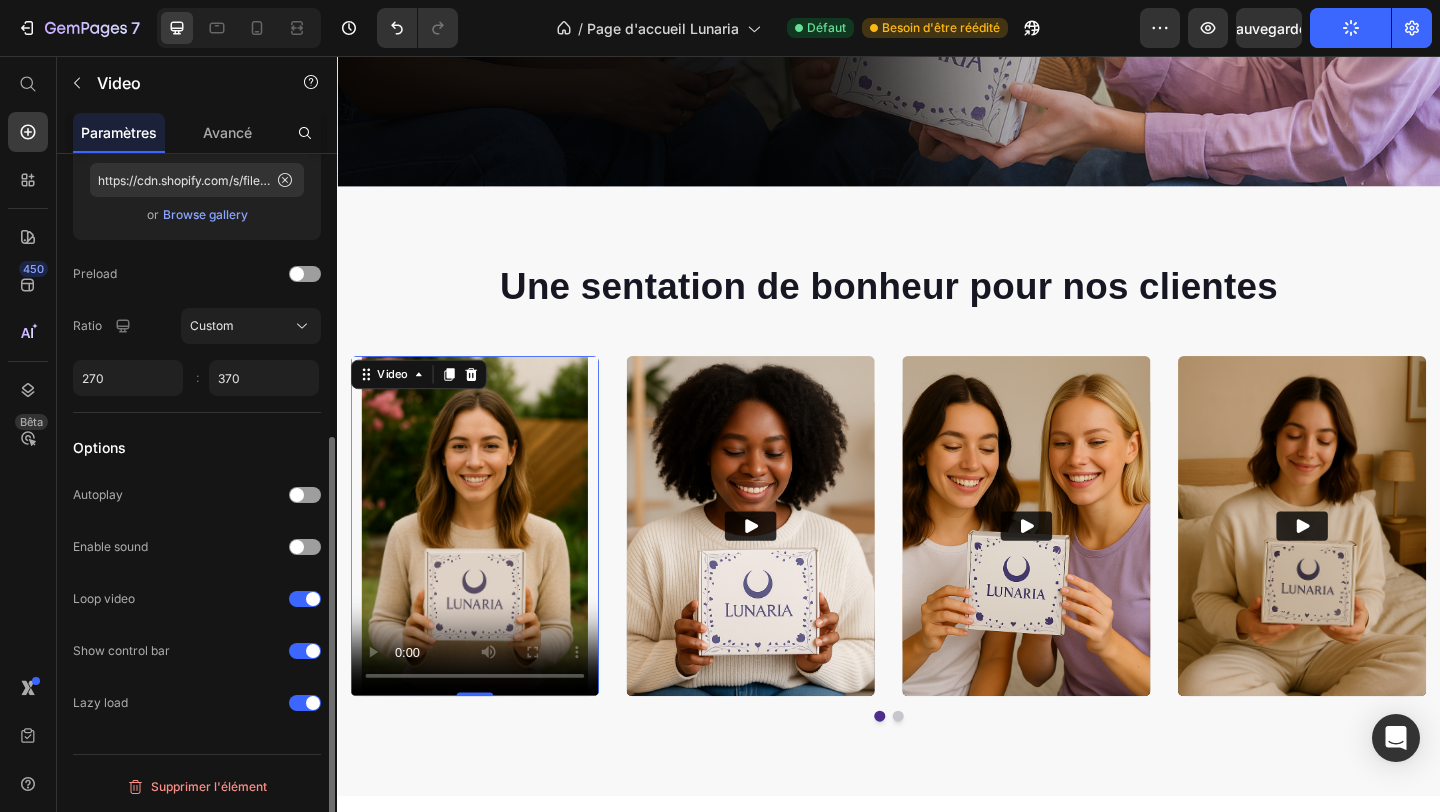 scroll, scrollTop: 0, scrollLeft: 0, axis: both 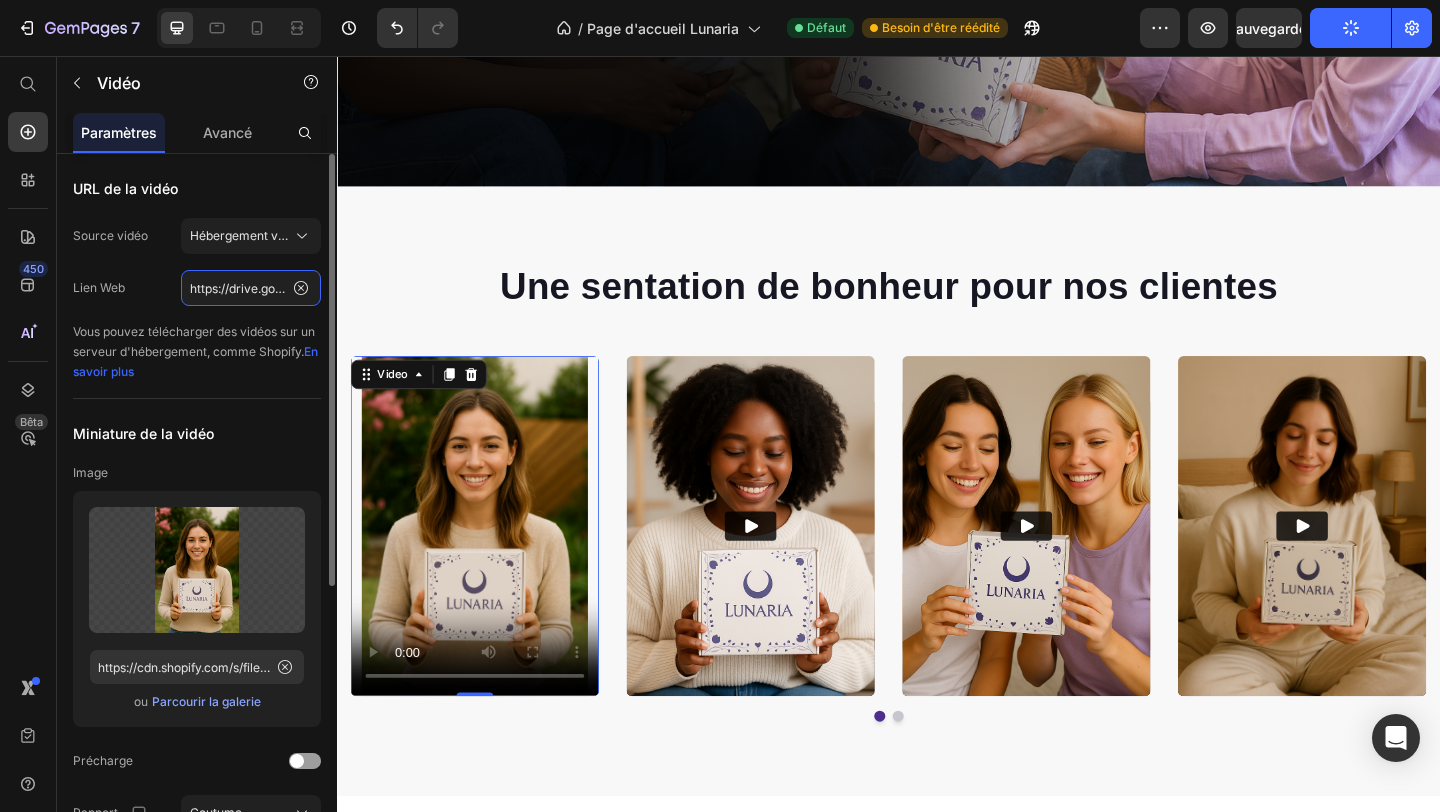 click on "https://drive.google.com/file/d/1hConaD_ezpahQq9cgEtT02MFddXi4JhZ/view?usp=drive_link" 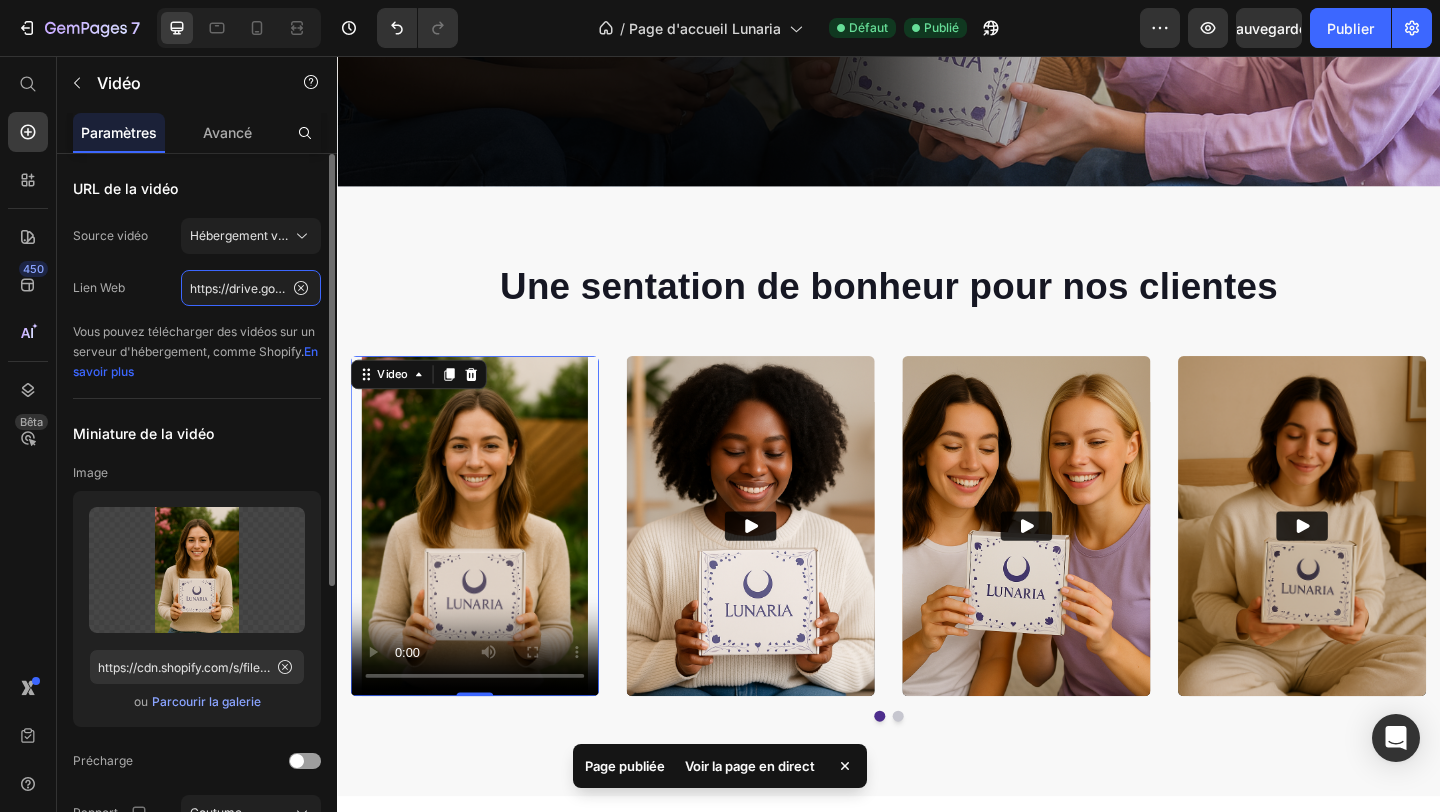 click on "https://drive.google.com/file/d/1hConaD_ezpahQq9cgEtT02MFddXi4JhZ/view?usp=drive_link" 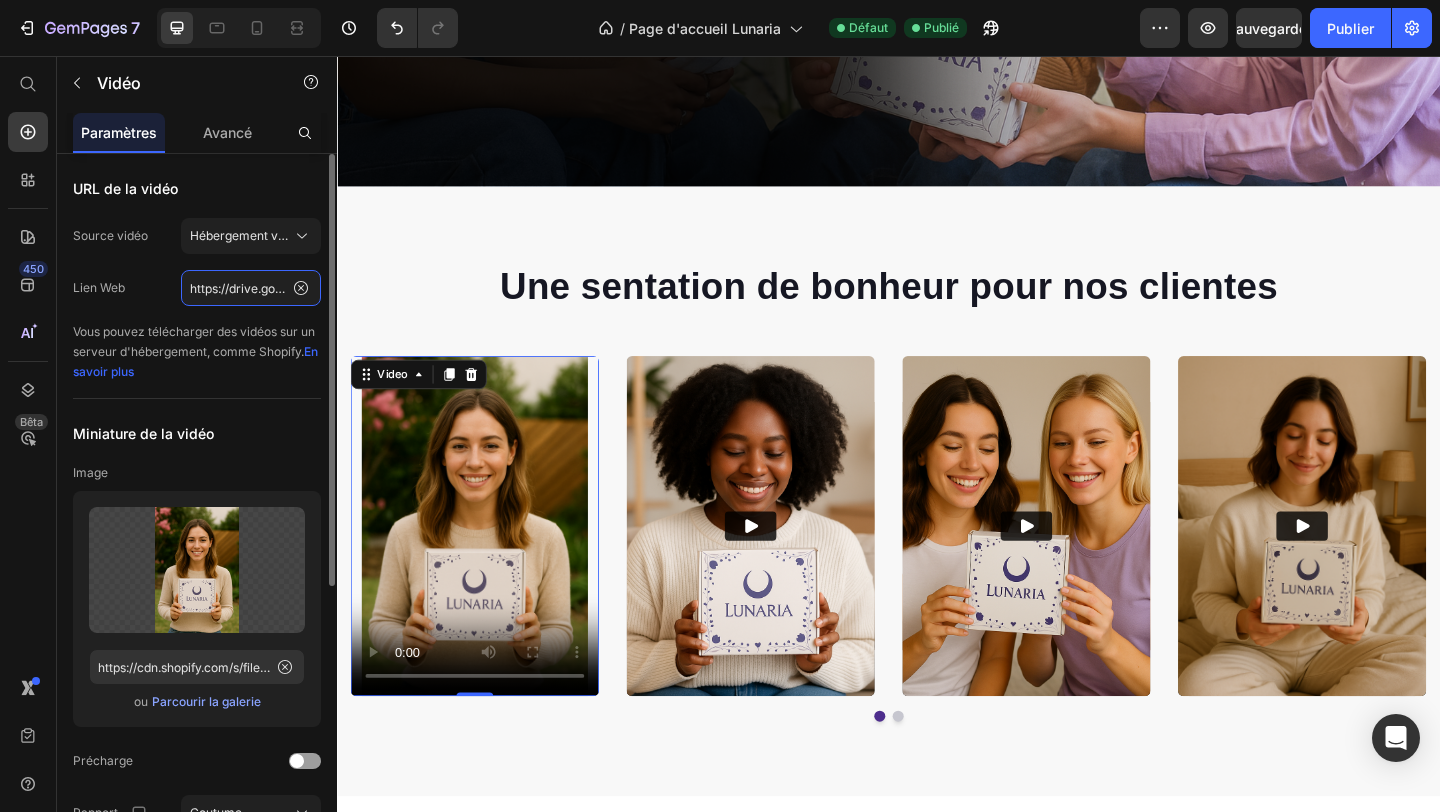 click on "https://drive.google.com/file/d/1hConaD_ezpahQq9cgEtT02MFddXi4JhZ/view?usp=drive_link" 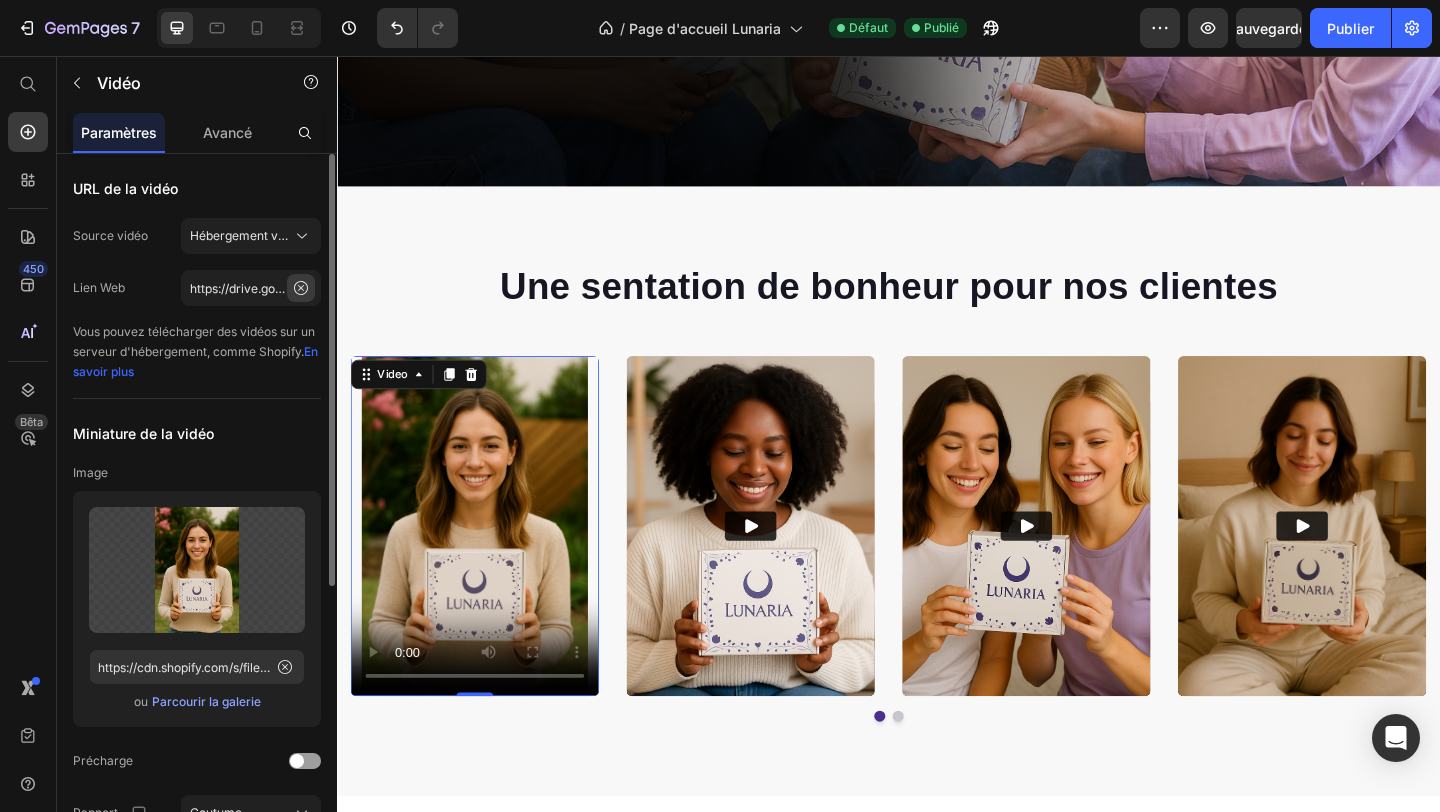 click 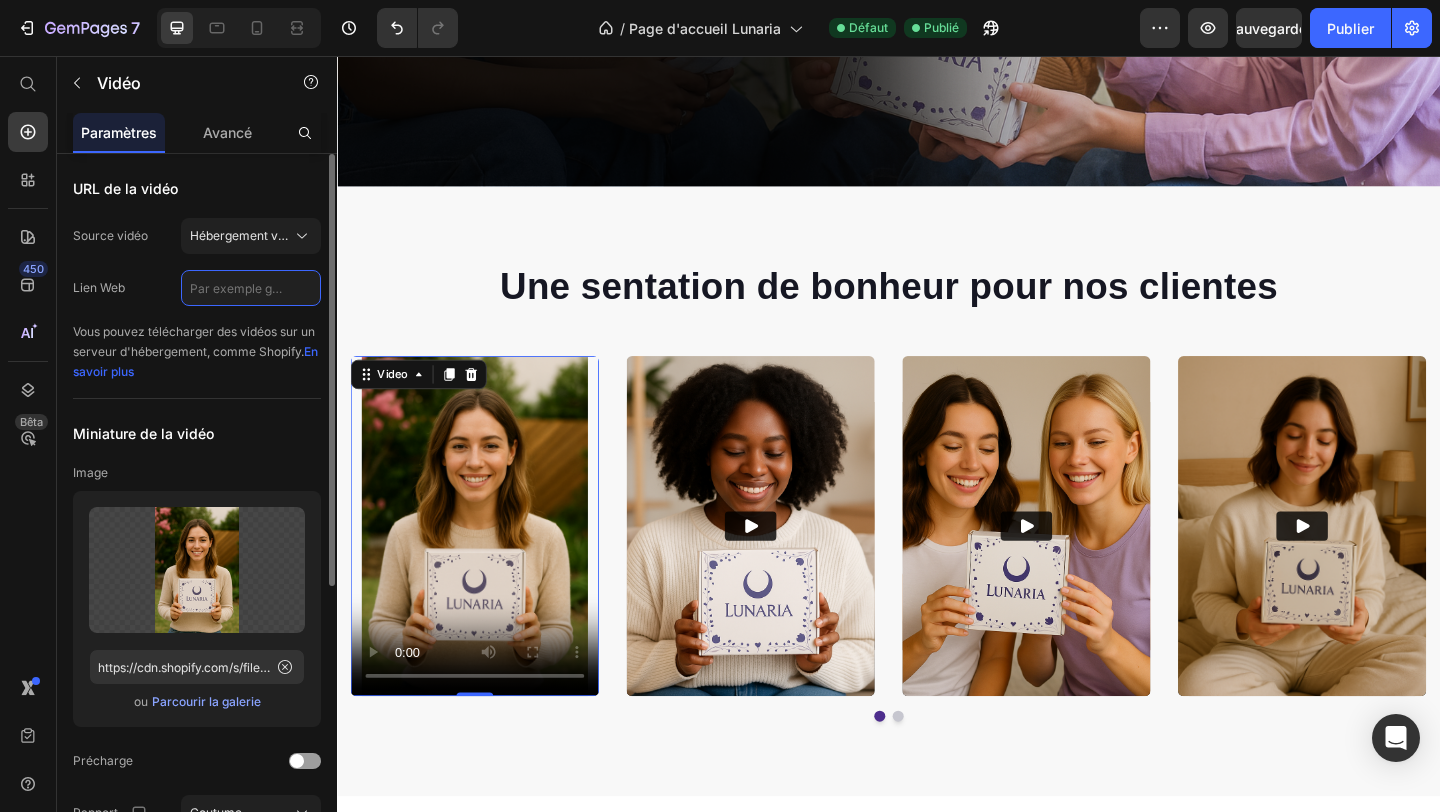 click 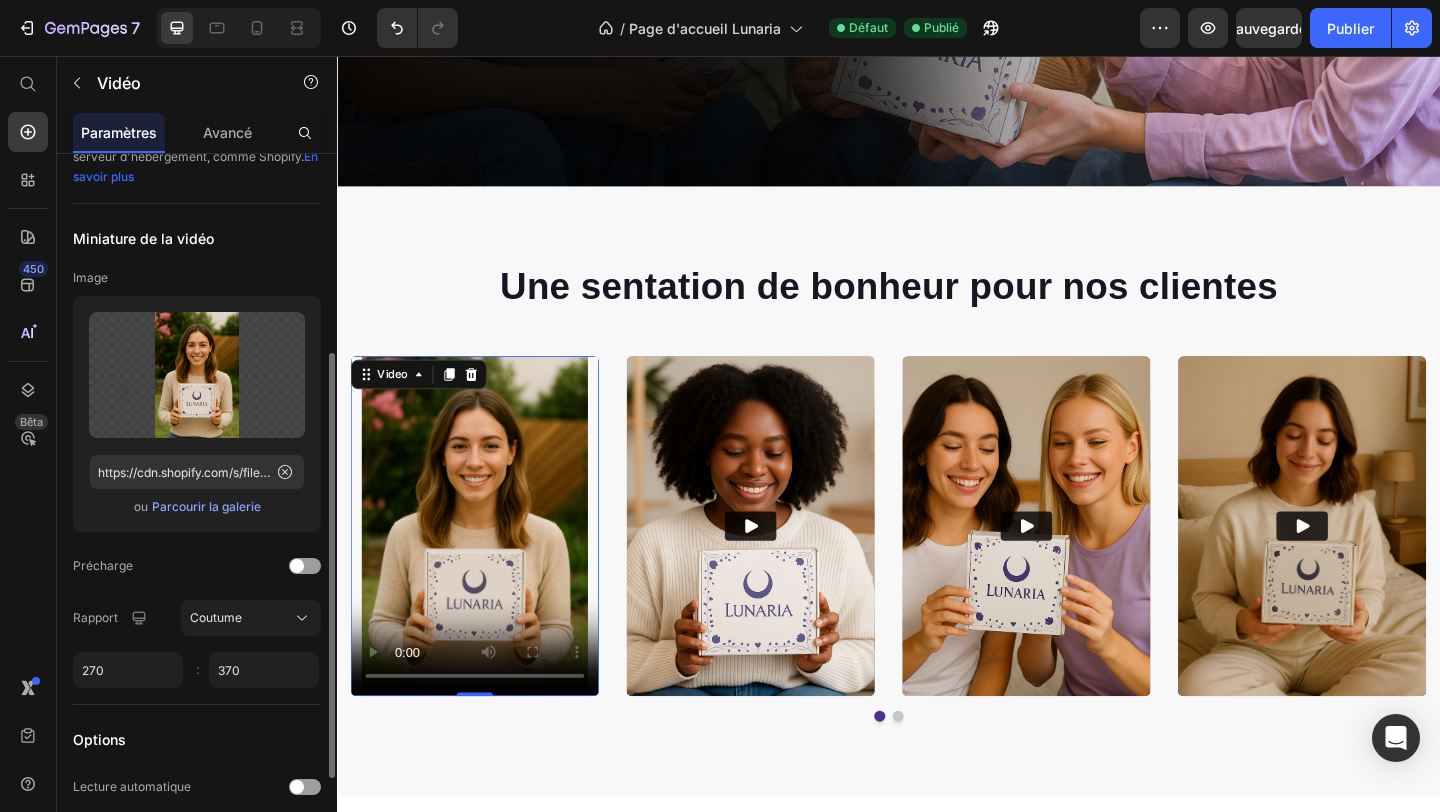scroll, scrollTop: 0, scrollLeft: 0, axis: both 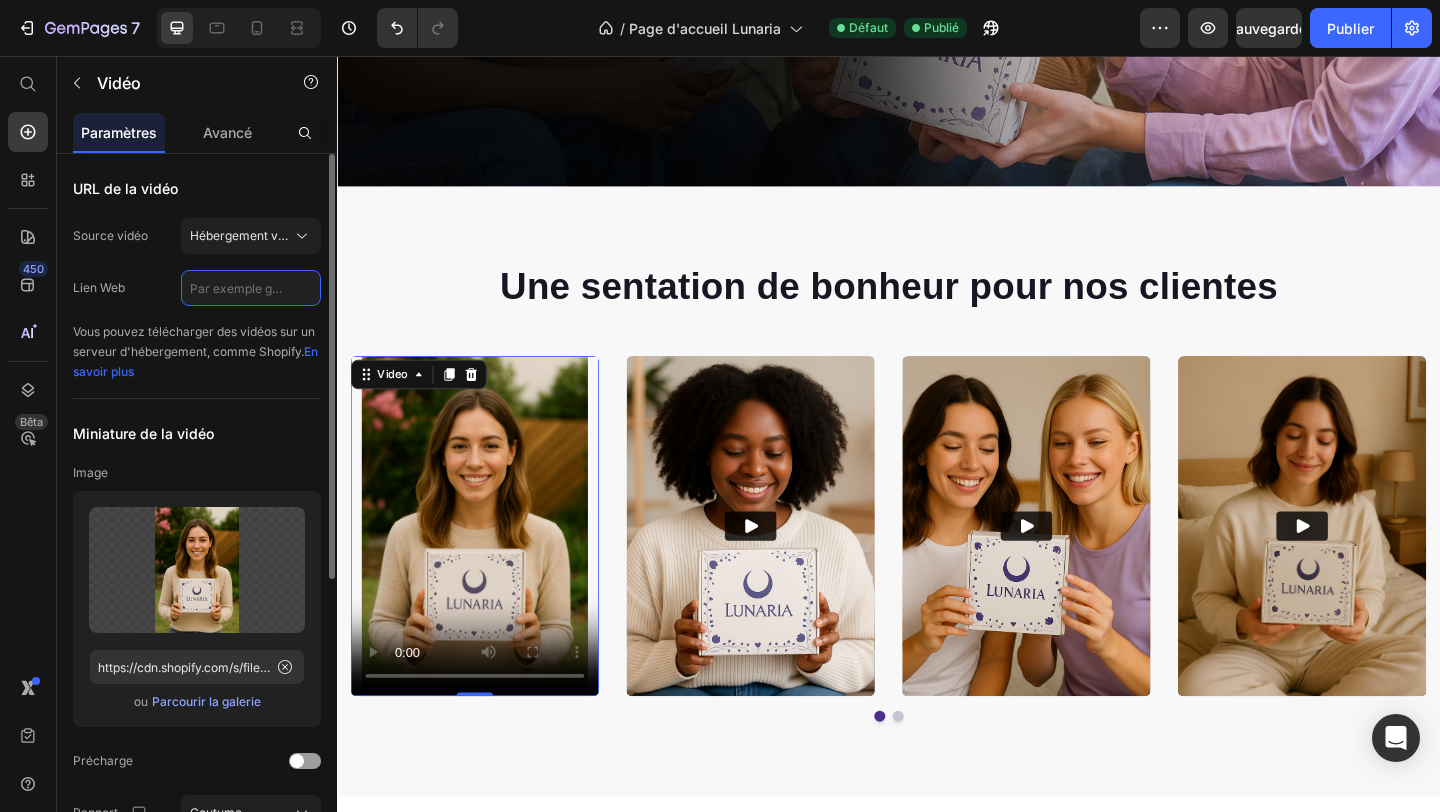 click 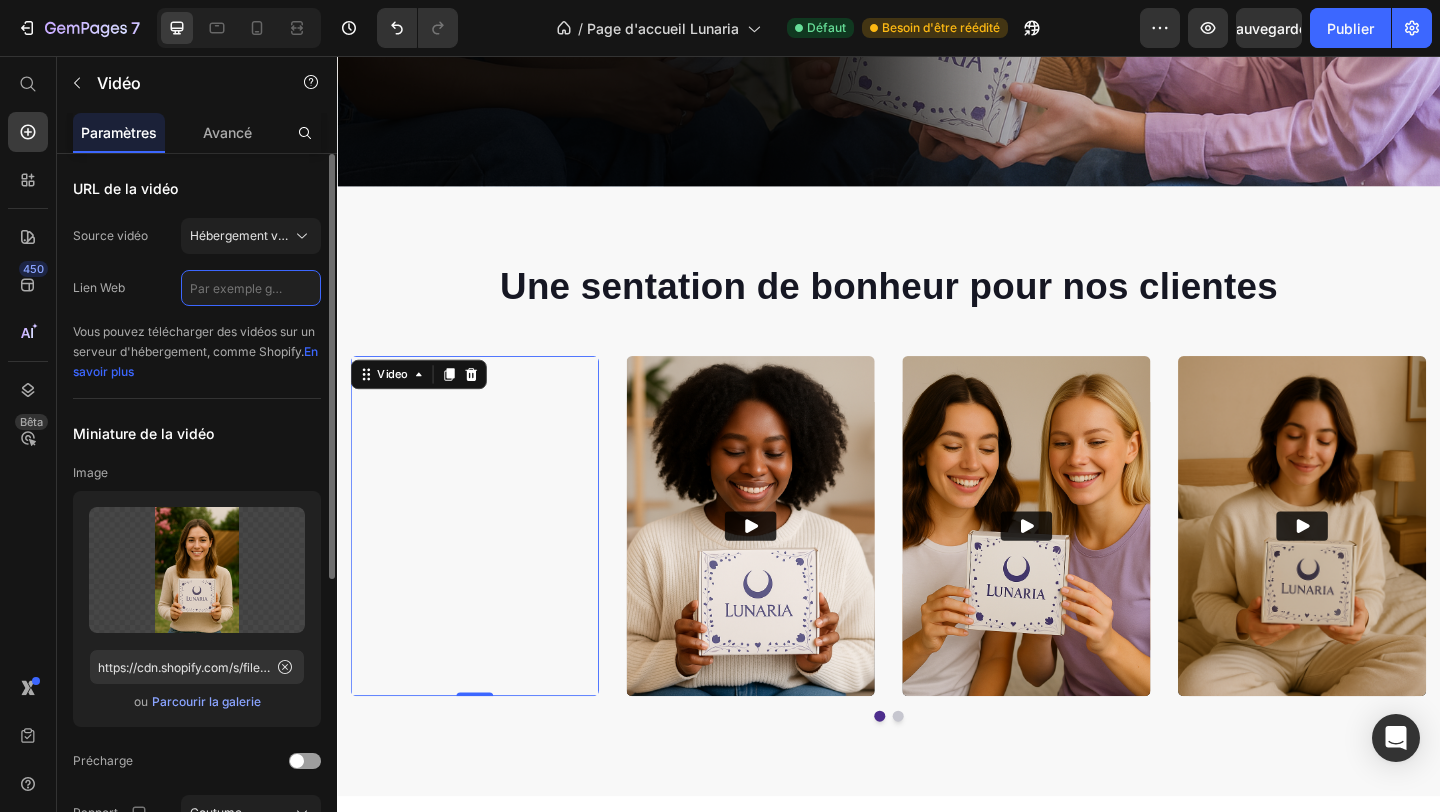 click 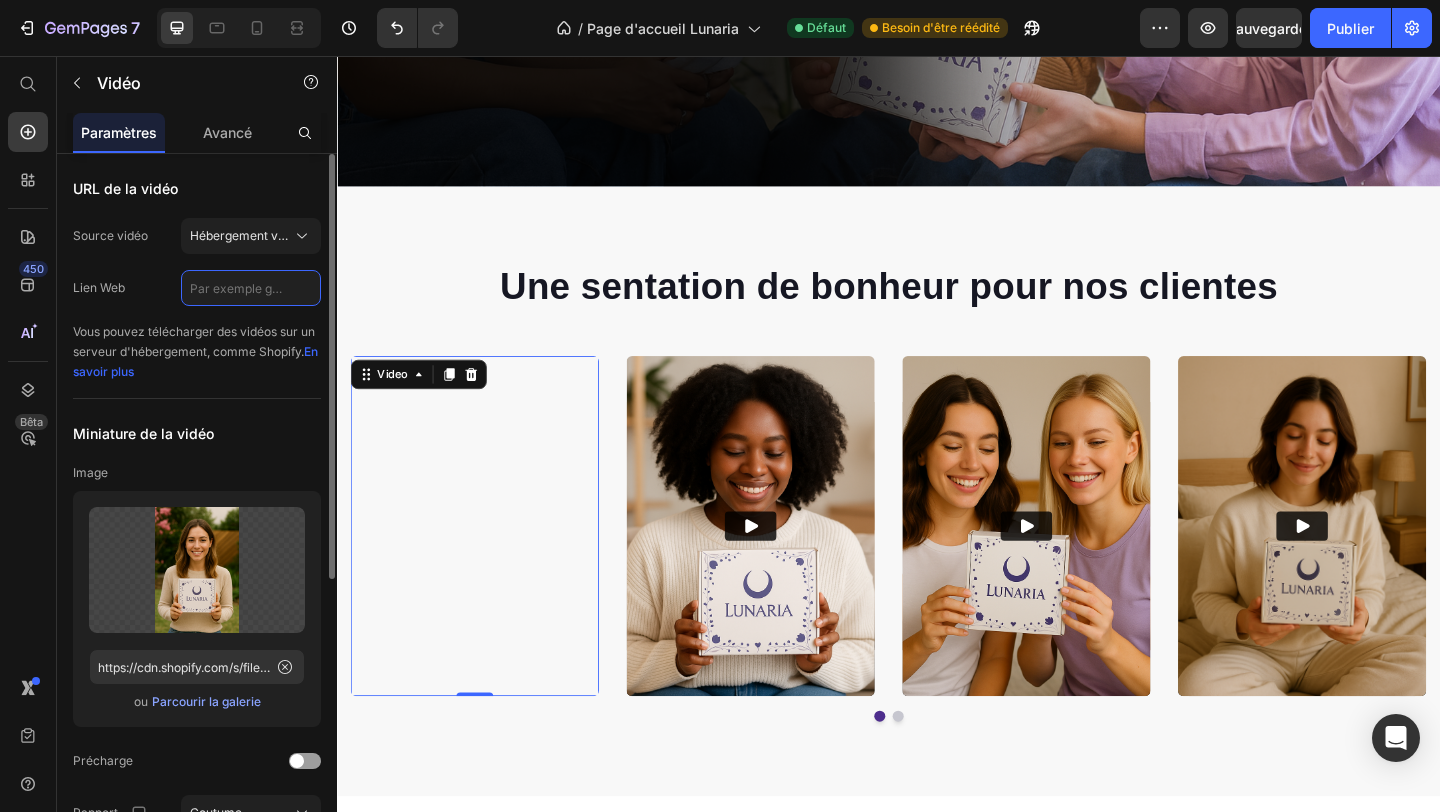 paste on "https://drive.google.com/drive/u/1/folders/1x1Fd7HKHkoQ477_iVZ-j4UDtK-XN7kno" 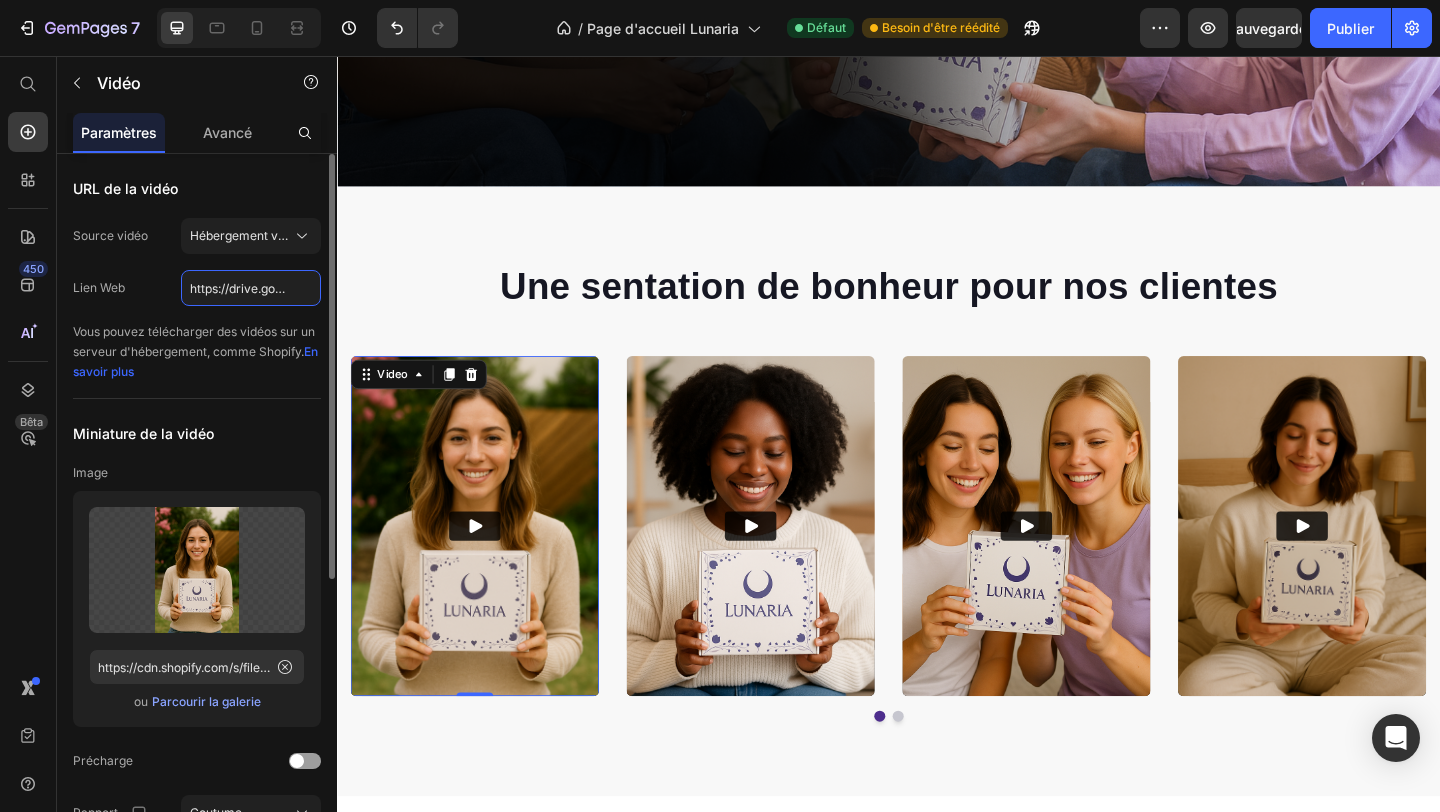 scroll, scrollTop: 0, scrollLeft: 367, axis: horizontal 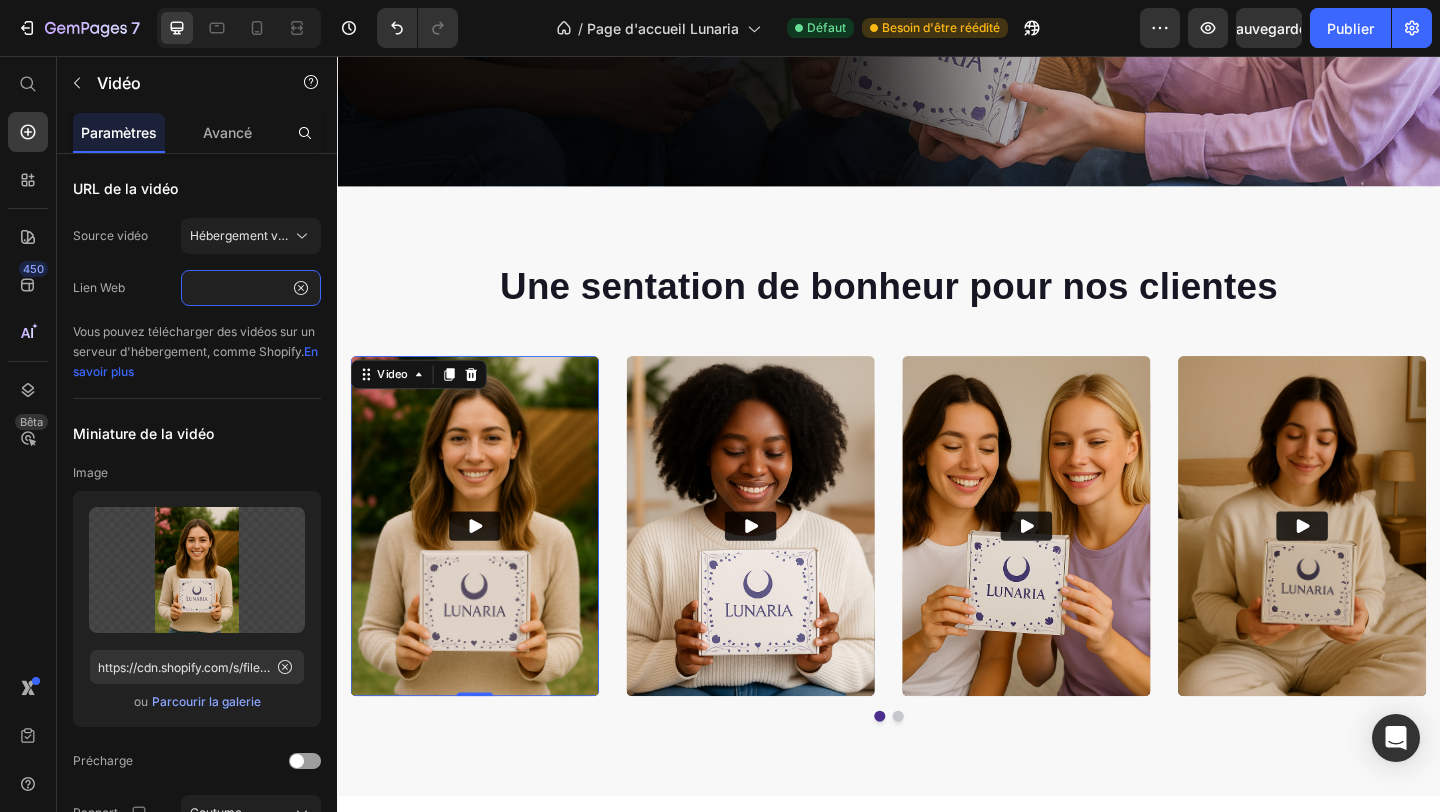 type on "https://drive.google.com/drive/u/1/folders/1x1Fd7HKHkoQ477_iVZ-j4UDtK-XN7kno" 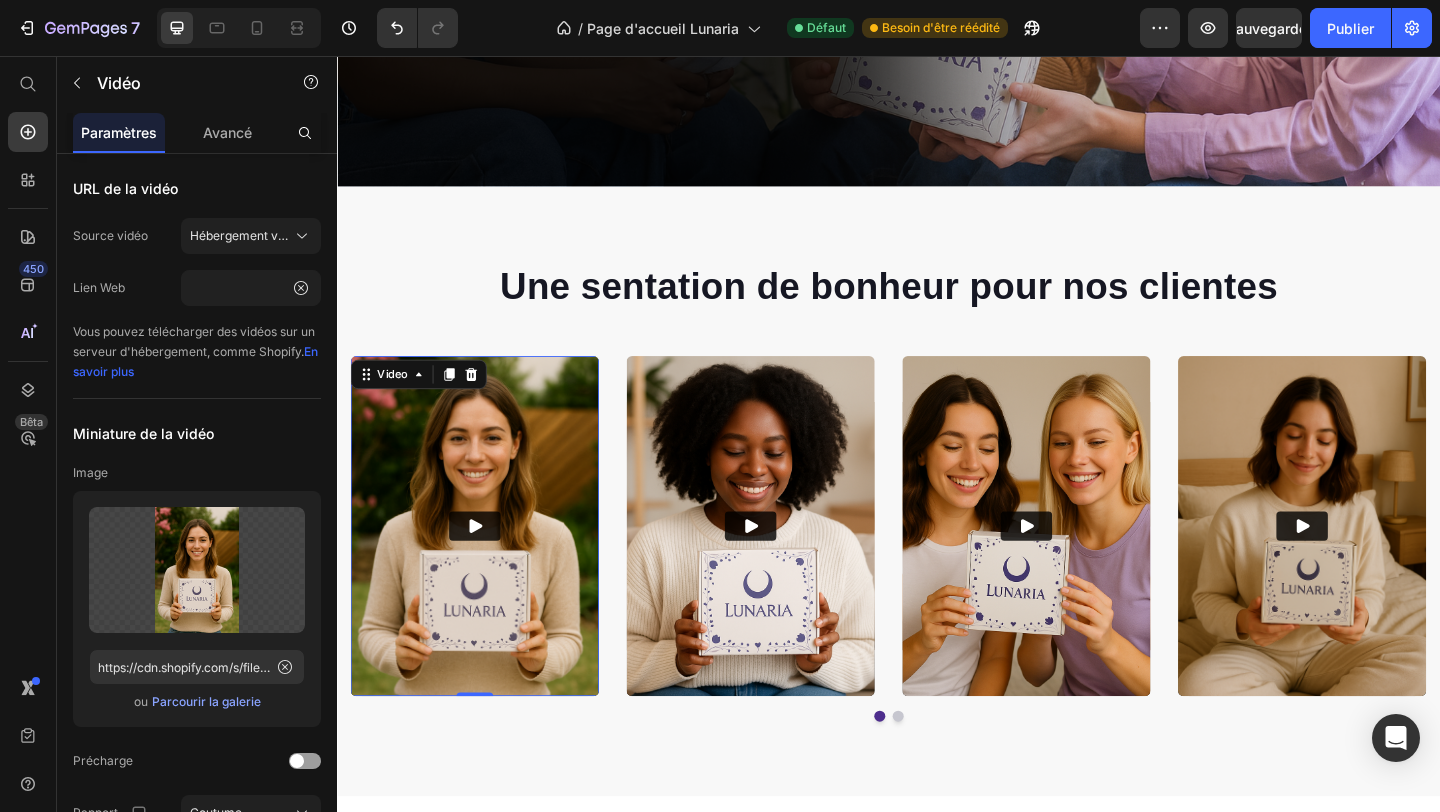 click at bounding box center [487, 567] 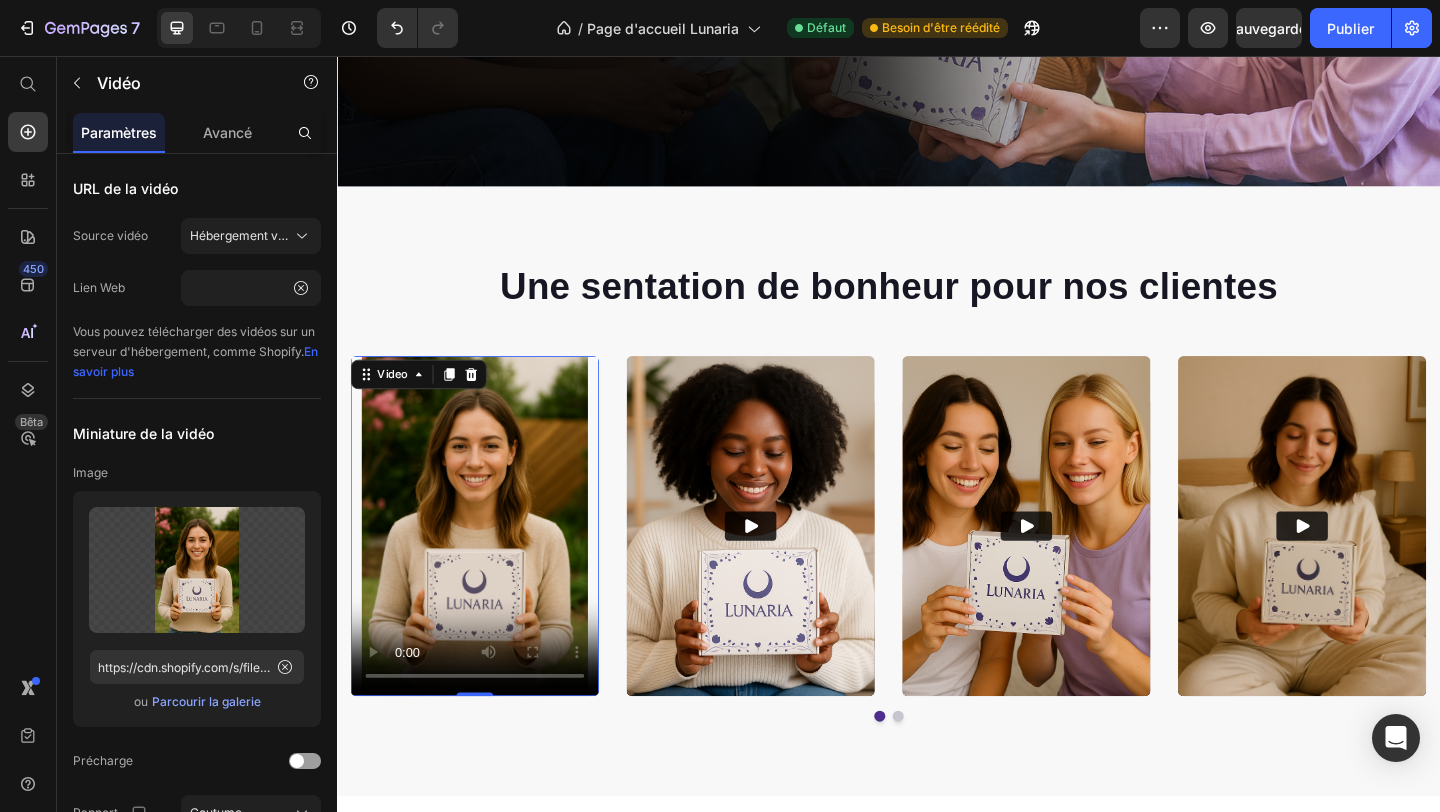 scroll, scrollTop: 0, scrollLeft: 0, axis: both 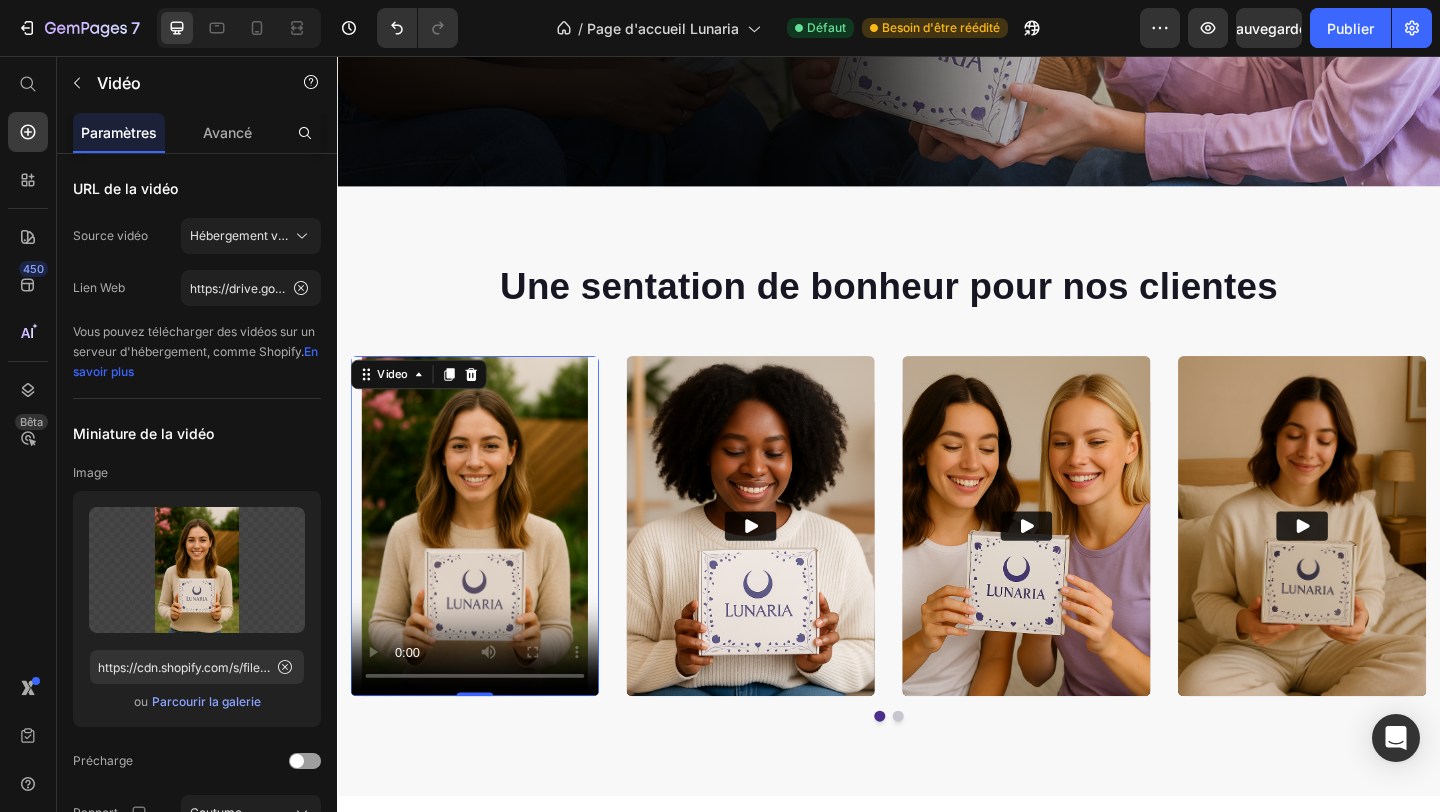 click at bounding box center [487, 567] 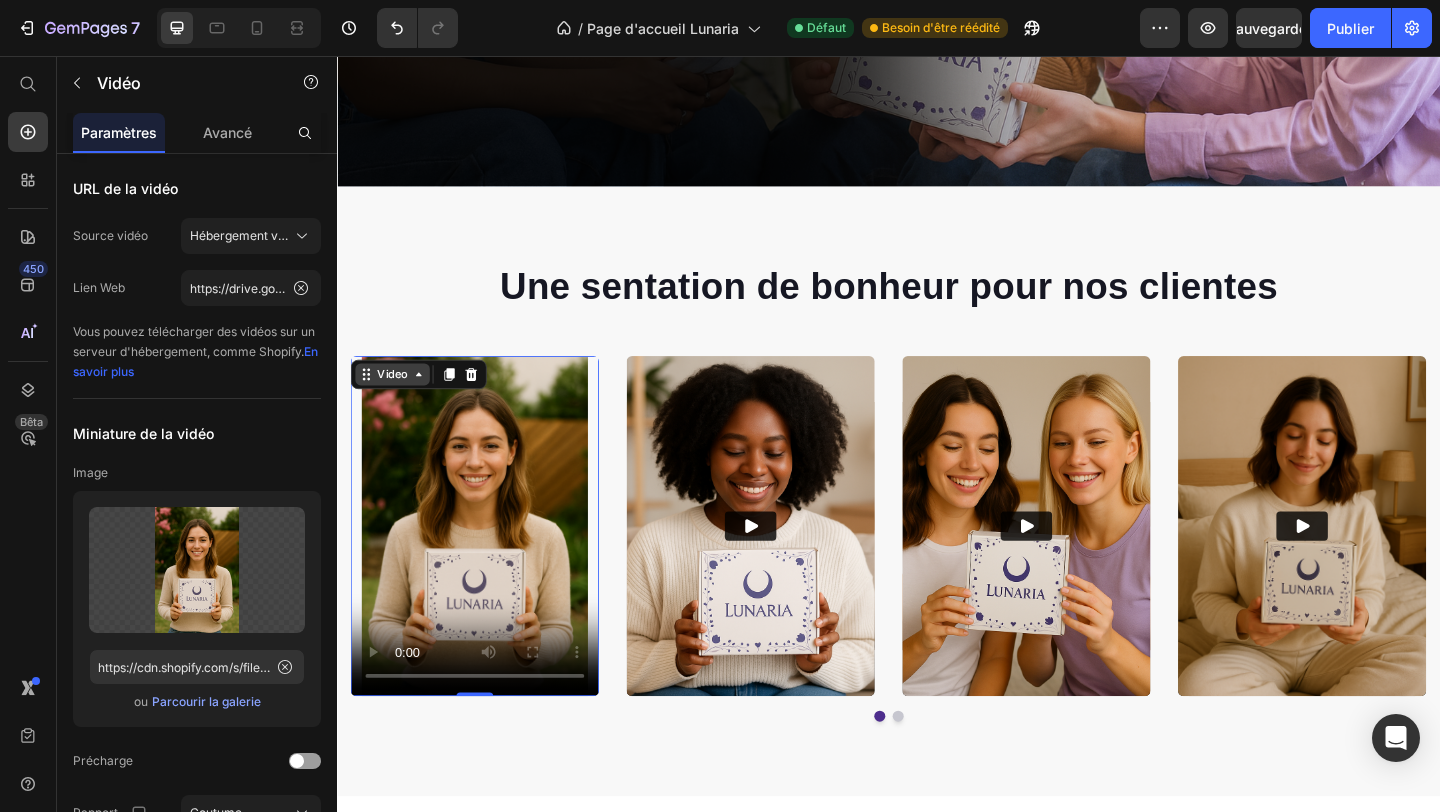 click on "Video" at bounding box center (397, 402) 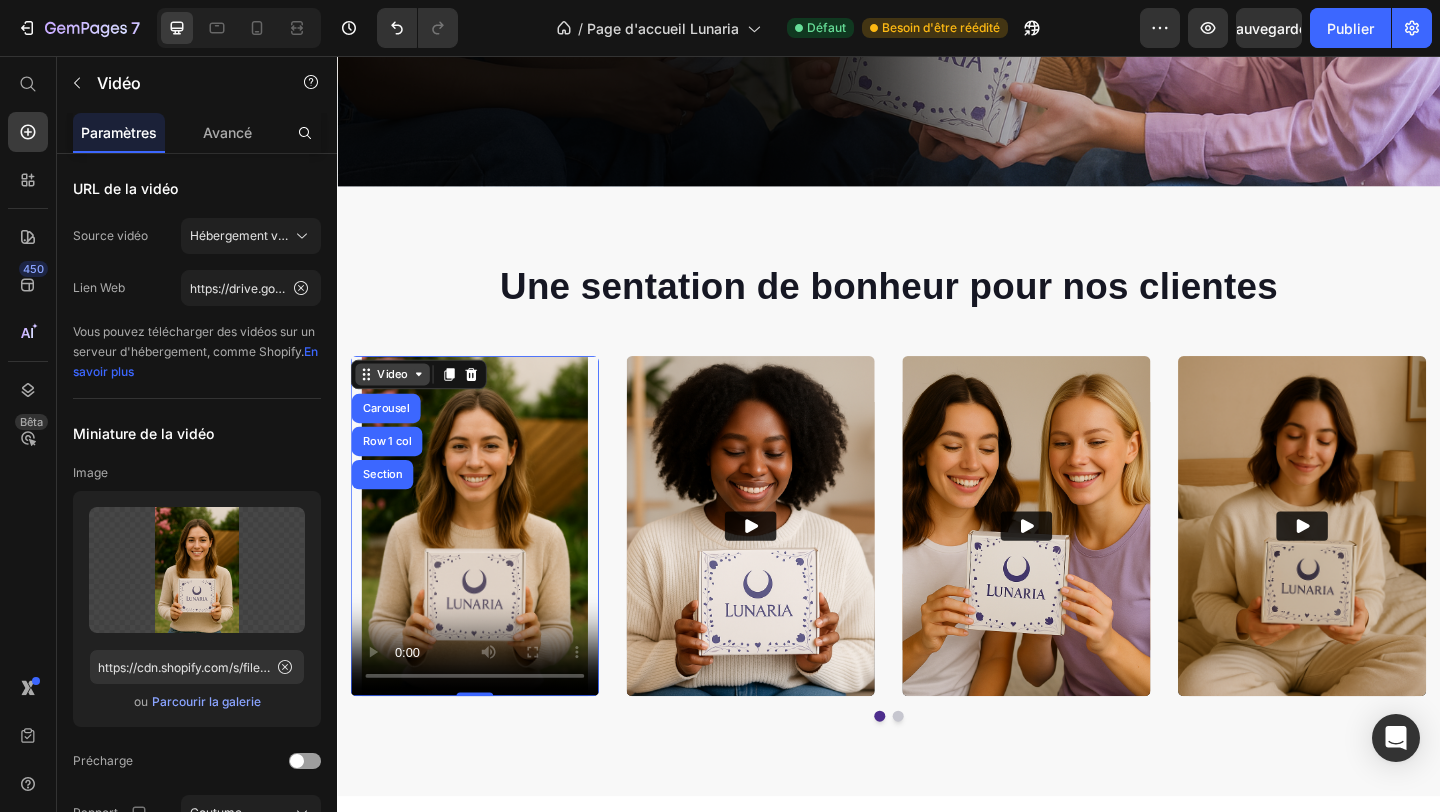 click on "Video" at bounding box center (397, 402) 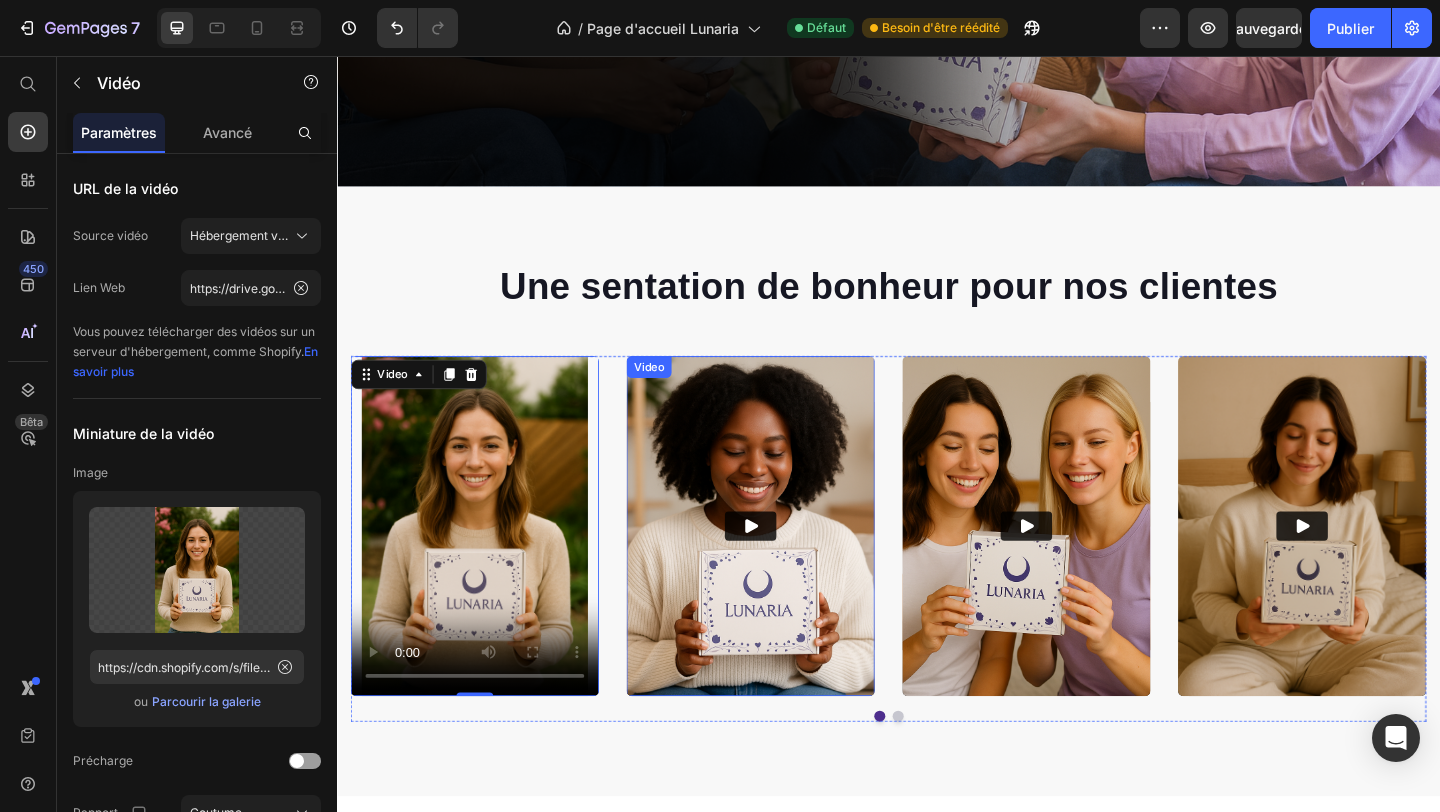 click at bounding box center [787, 567] 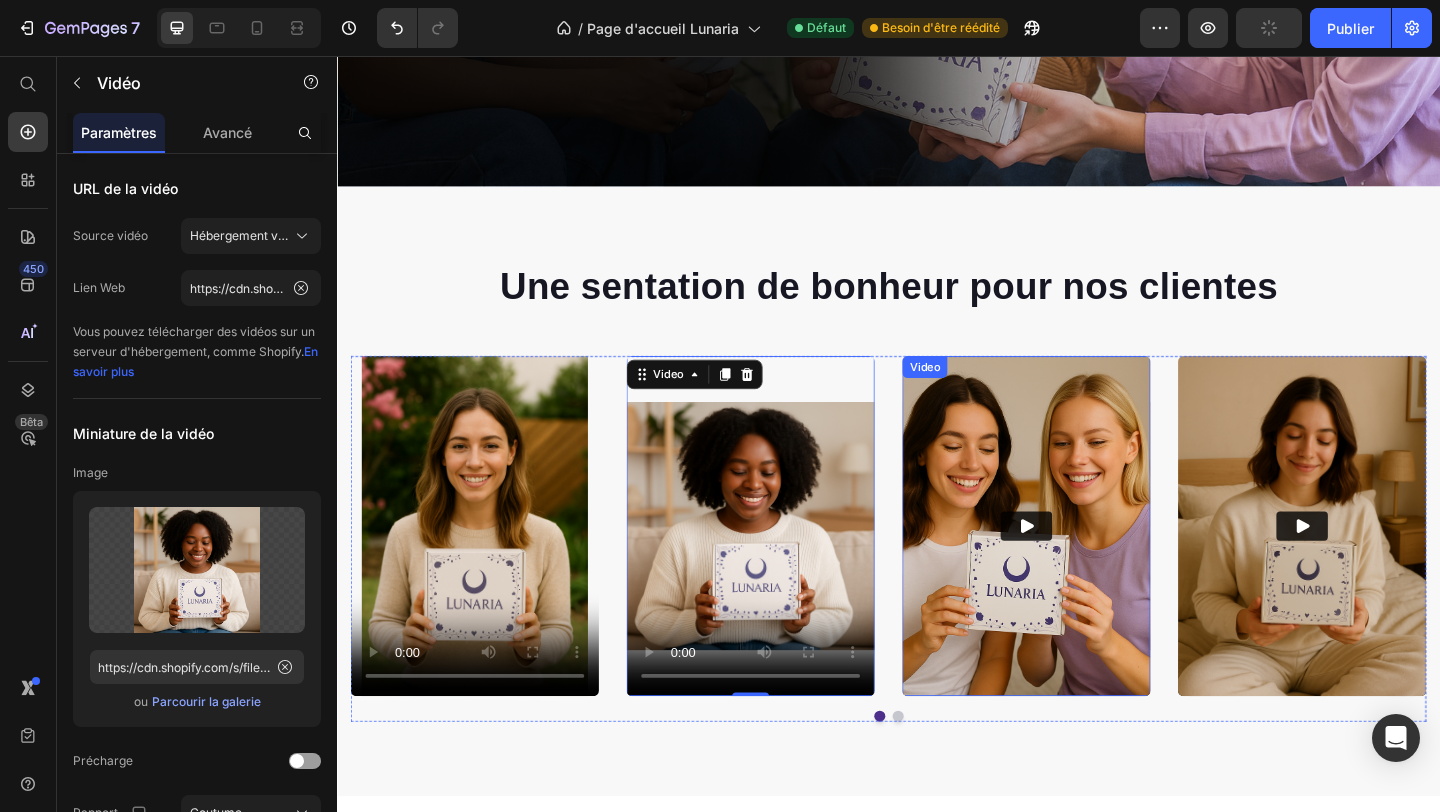 click at bounding box center [1087, 567] 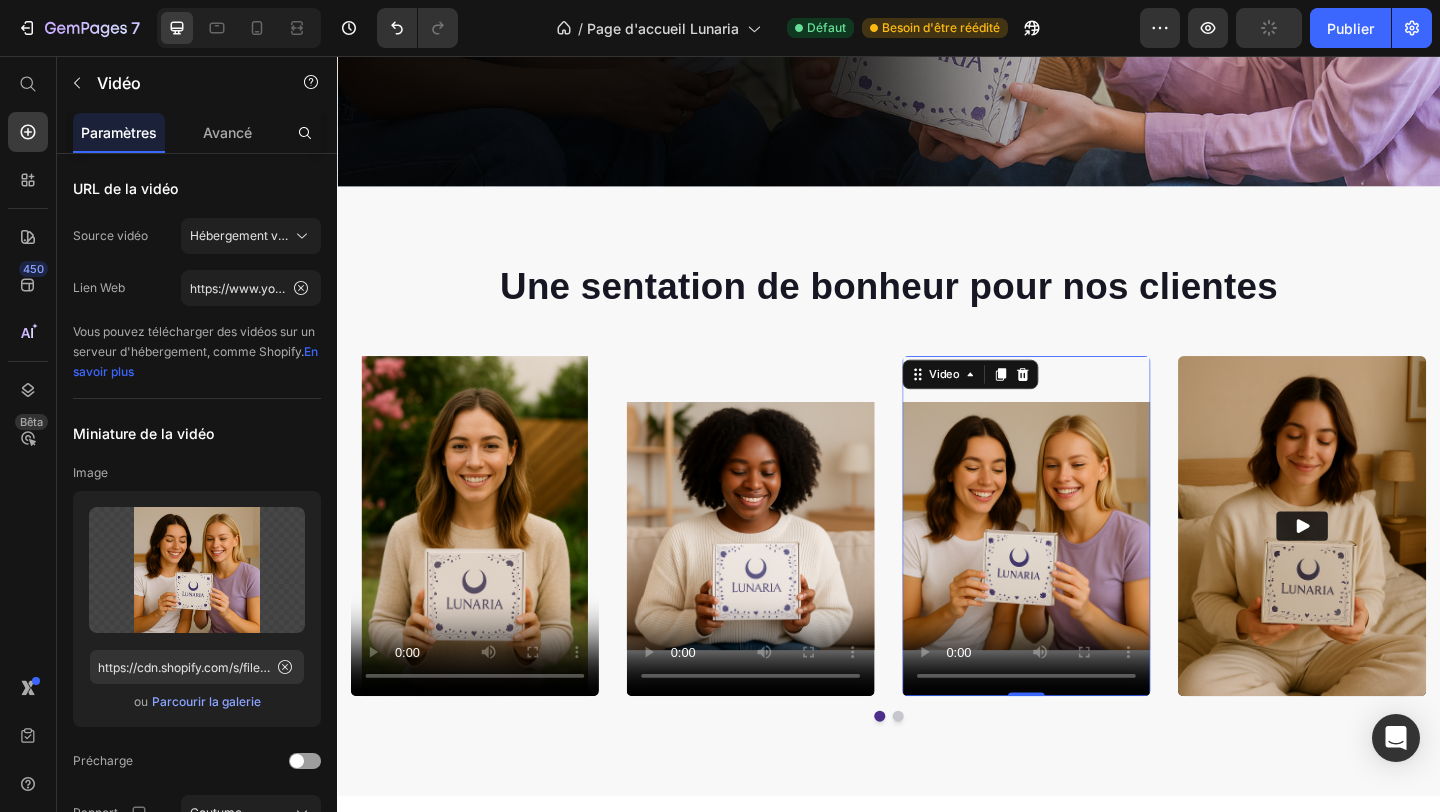 click at bounding box center (1087, 567) 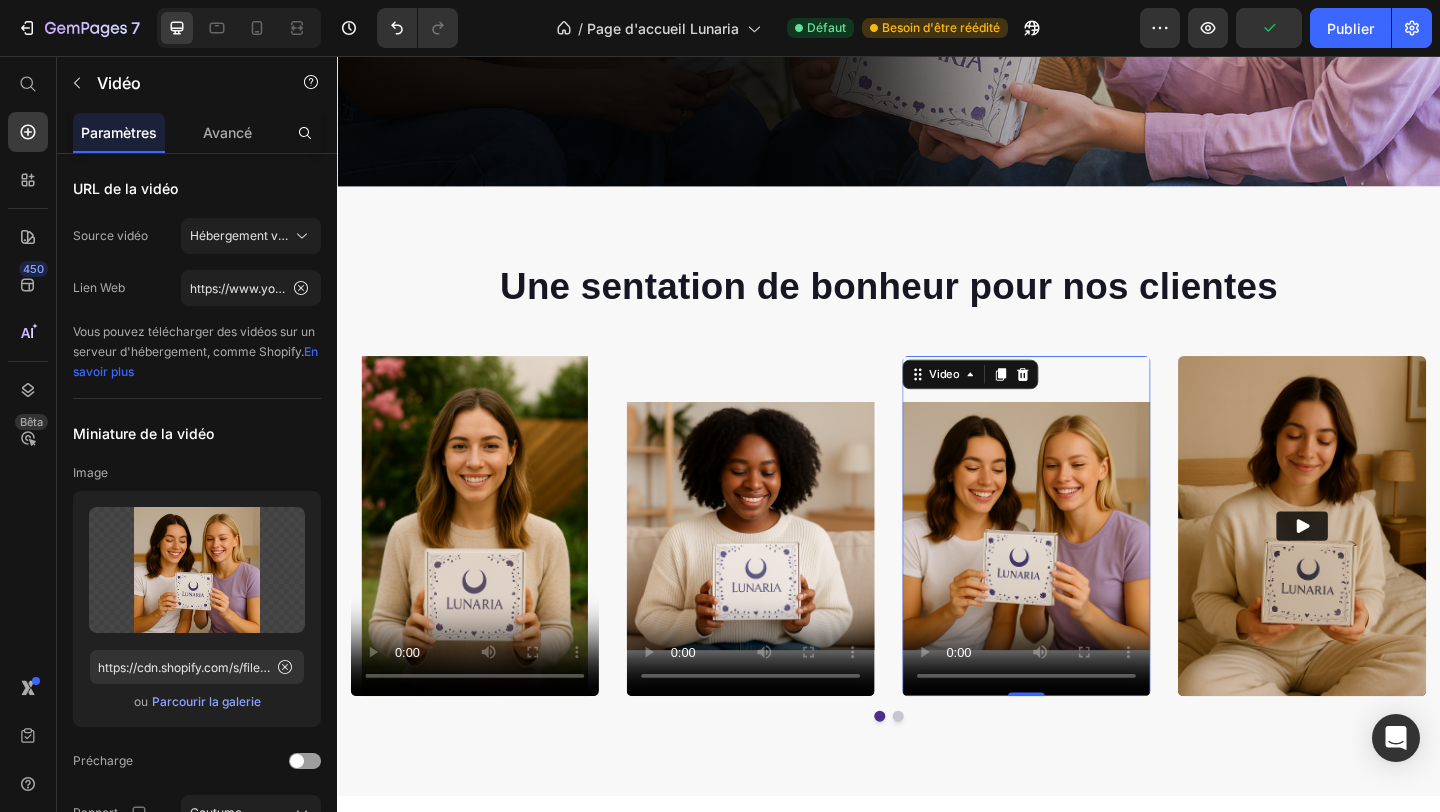 click at bounding box center [1087, 567] 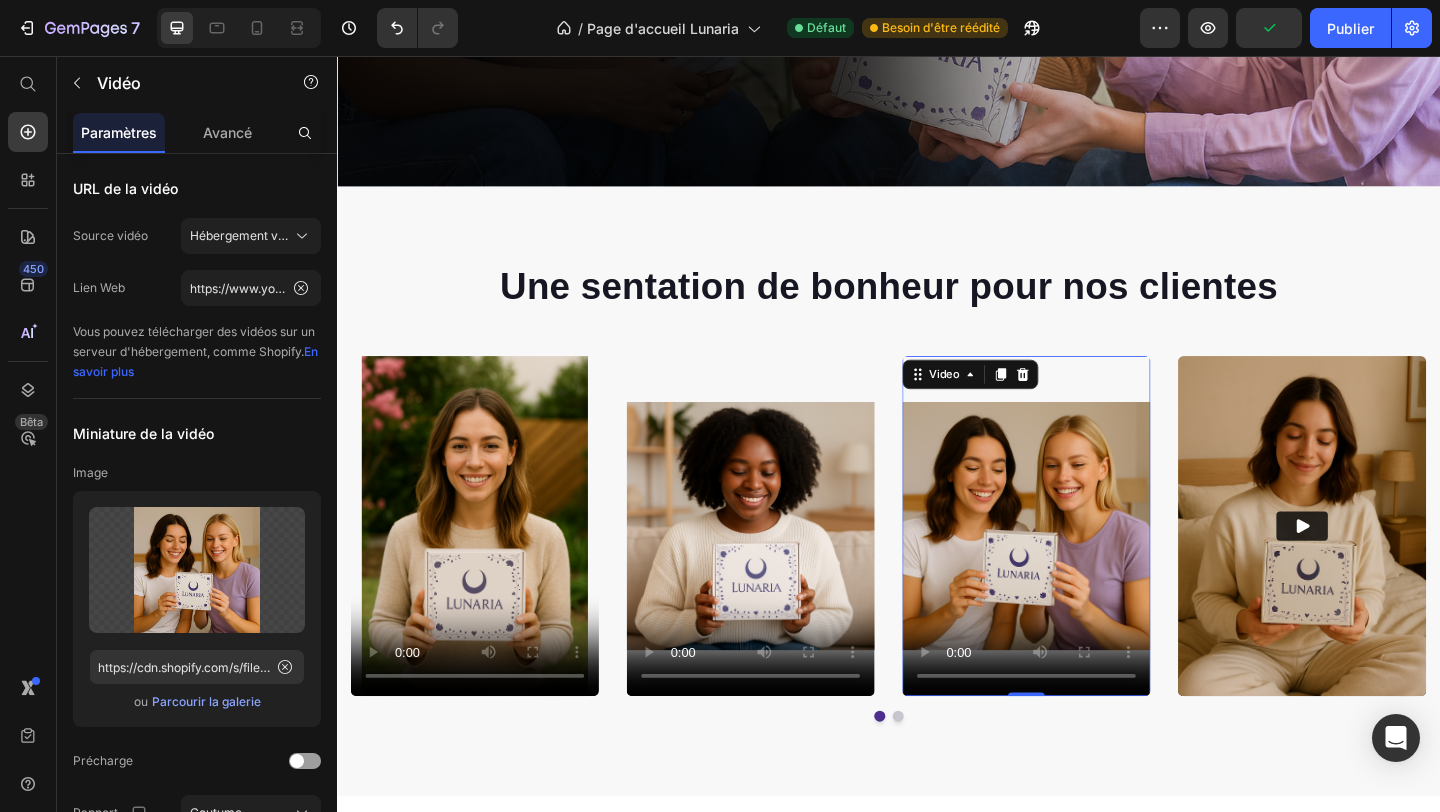 click at bounding box center (1087, 567) 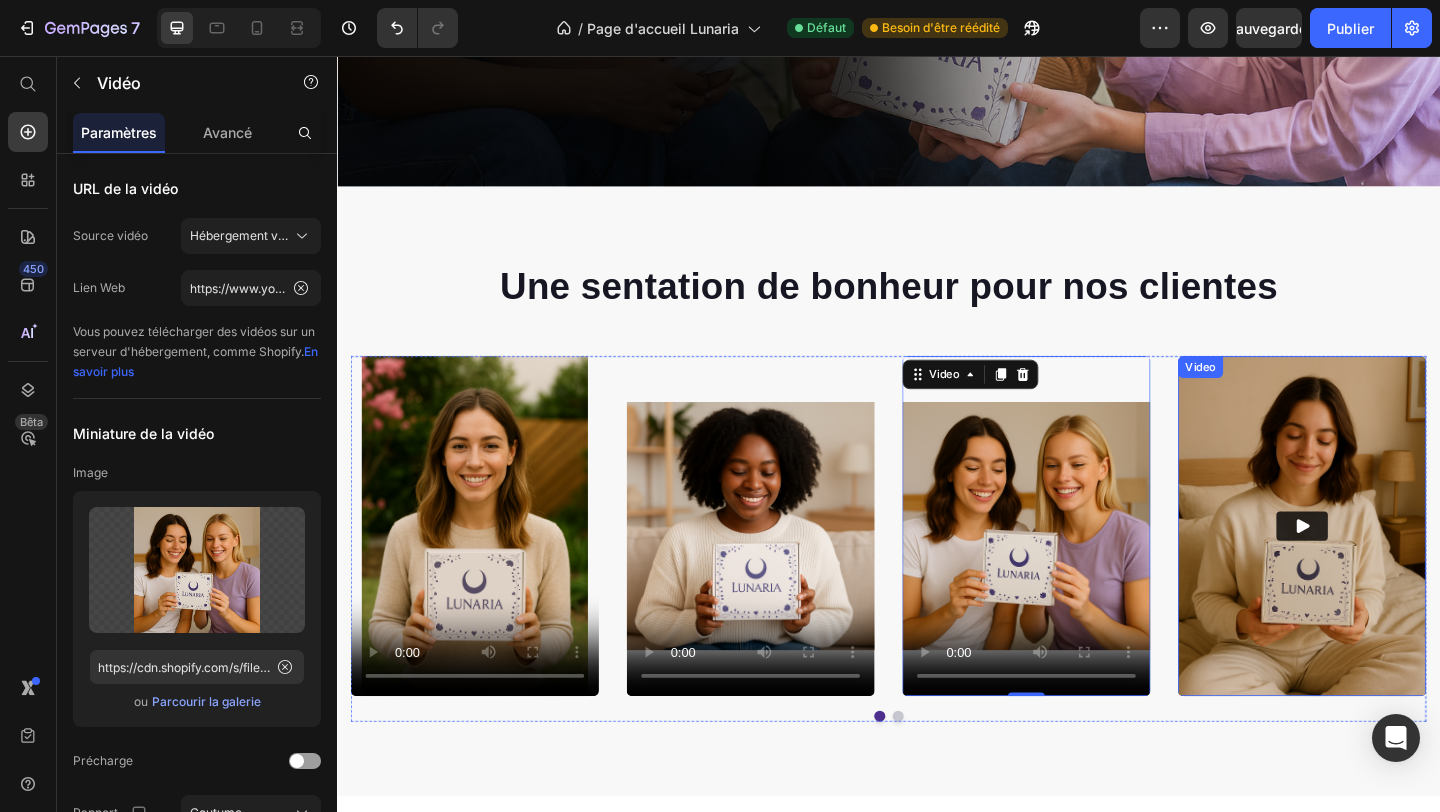 click at bounding box center [1387, 567] 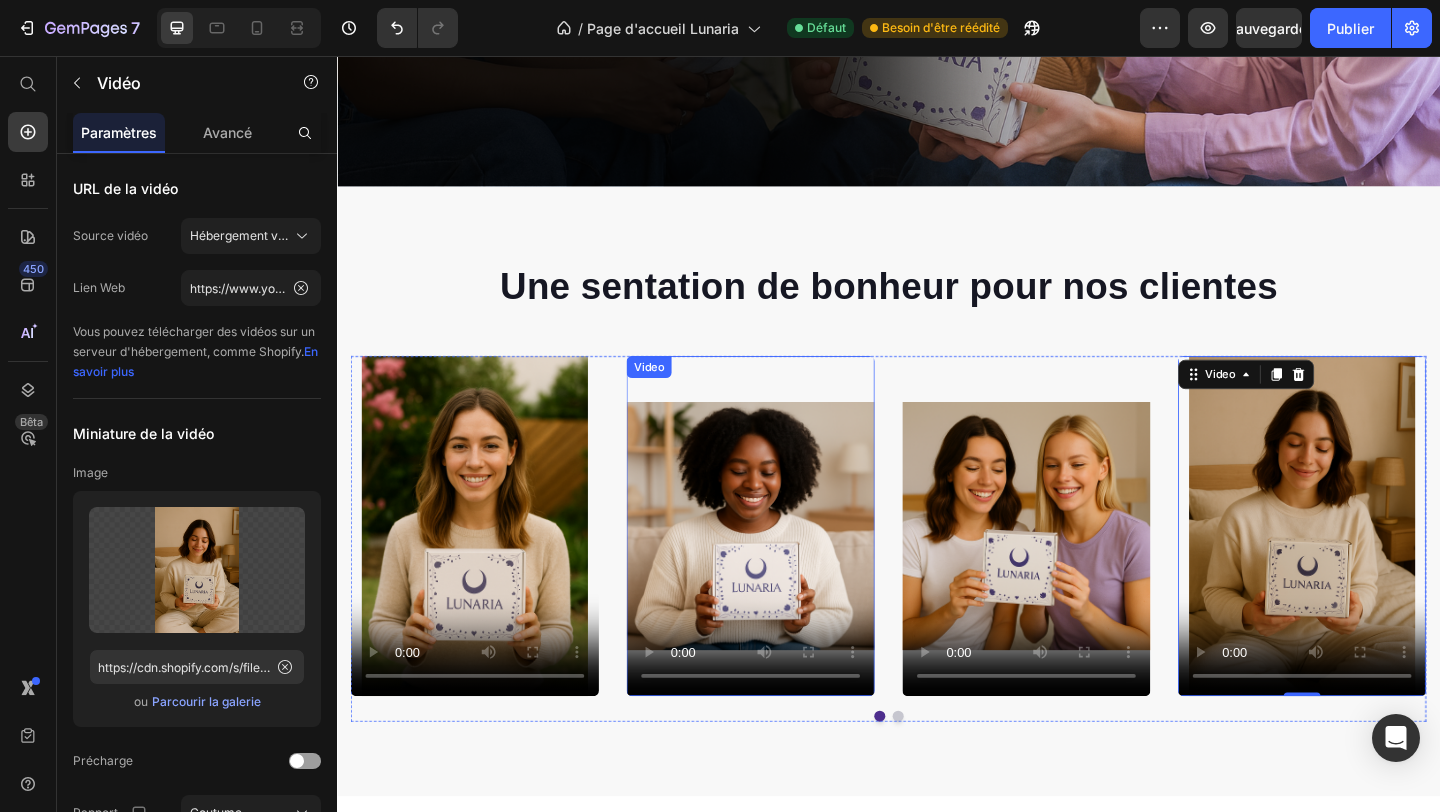 click at bounding box center [787, 567] 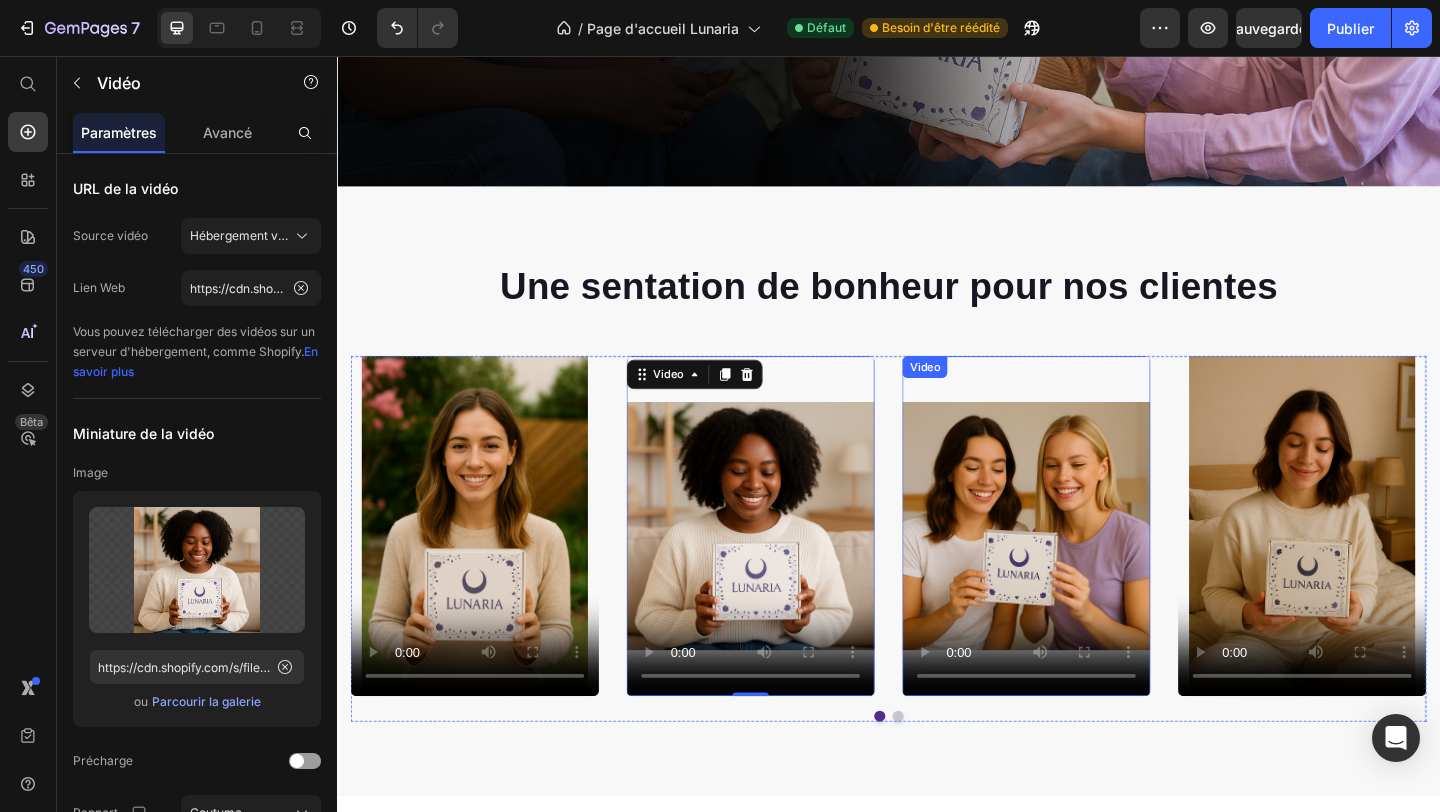click at bounding box center (1087, 567) 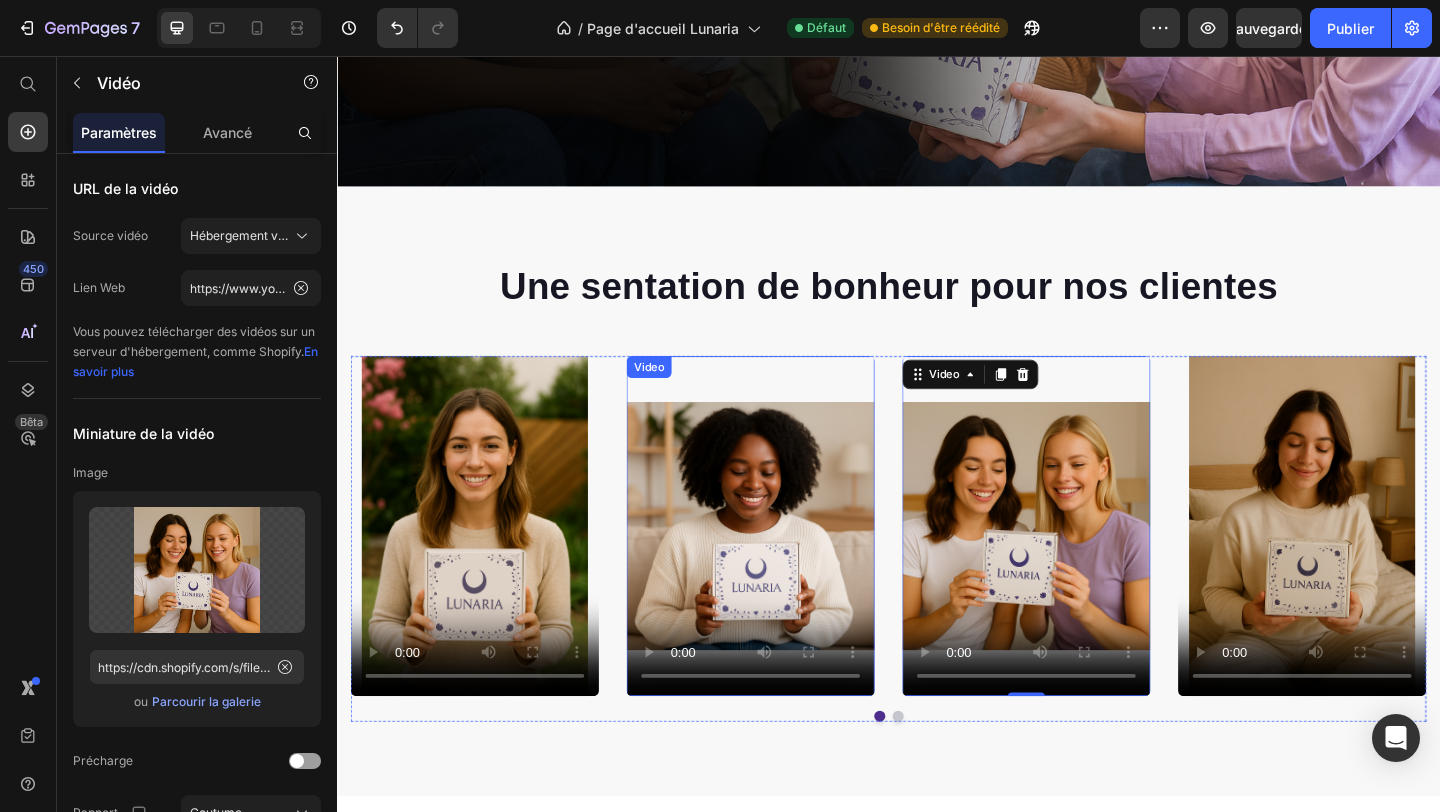 click at bounding box center (787, 567) 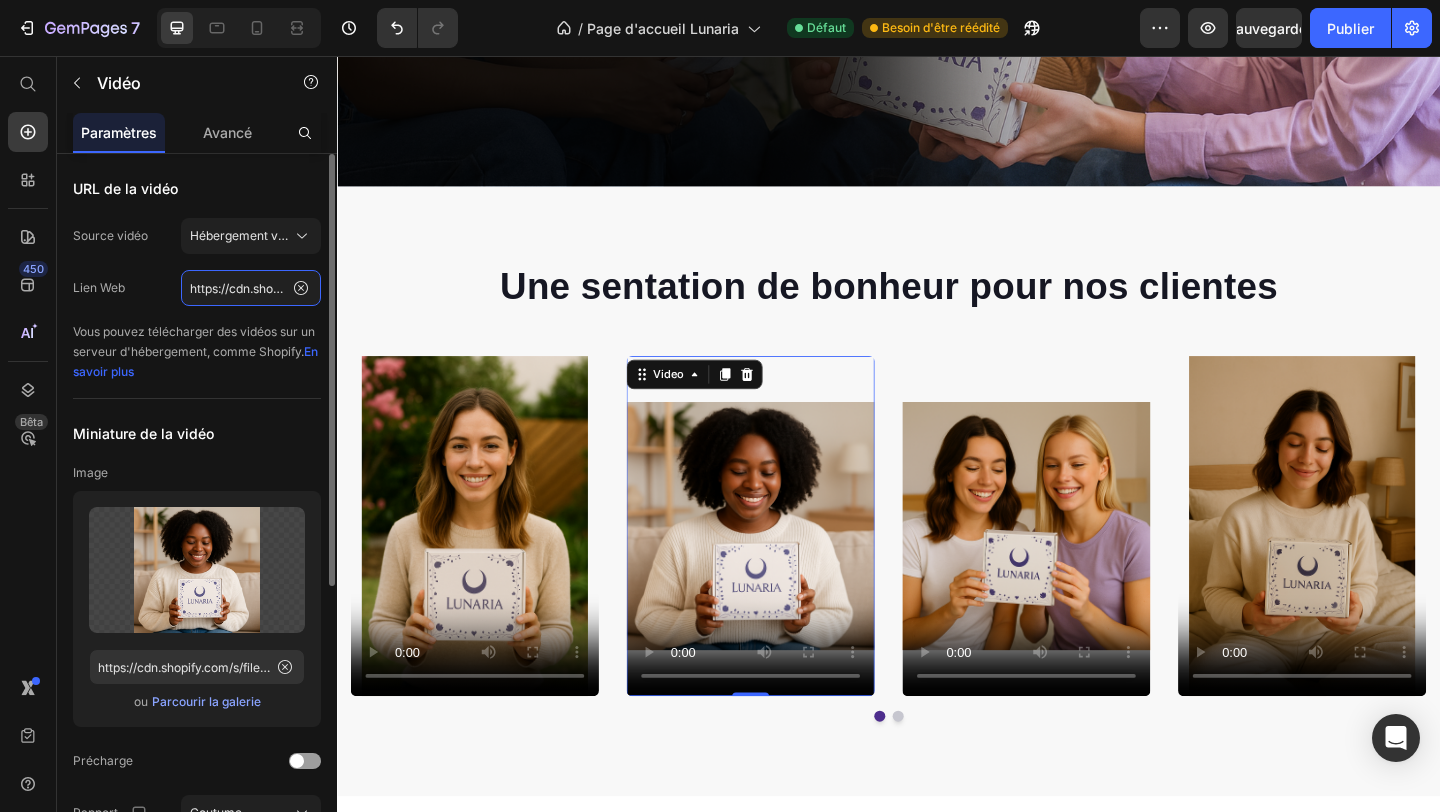 click on "https://cdn.shopify.com/videos/c/o/v/8432697ab1a3415c977a819aa651739e.mp4" 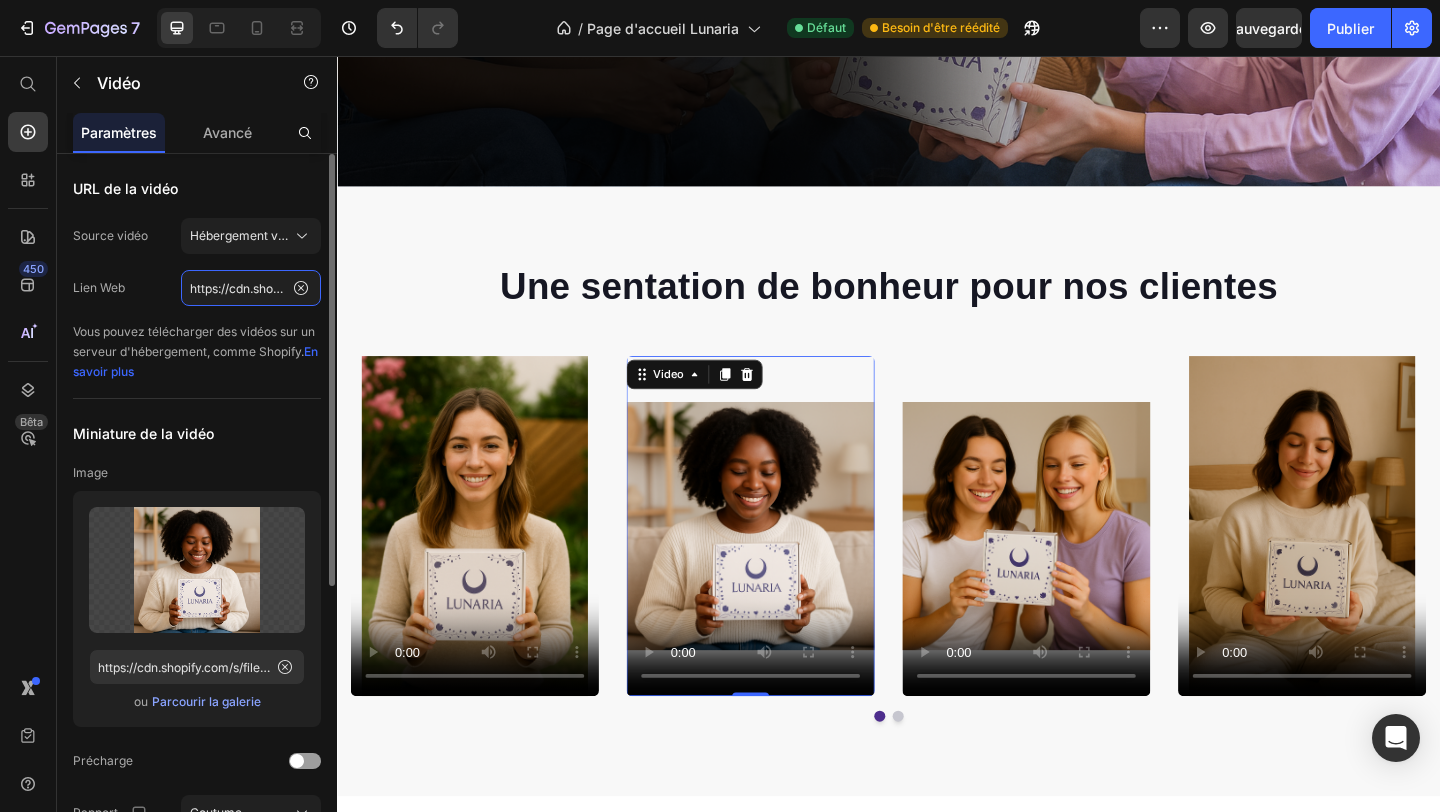 click on "https://cdn.shopify.com/videos/c/o/v/8432697ab1a3415c977a819aa651739e.mp4" 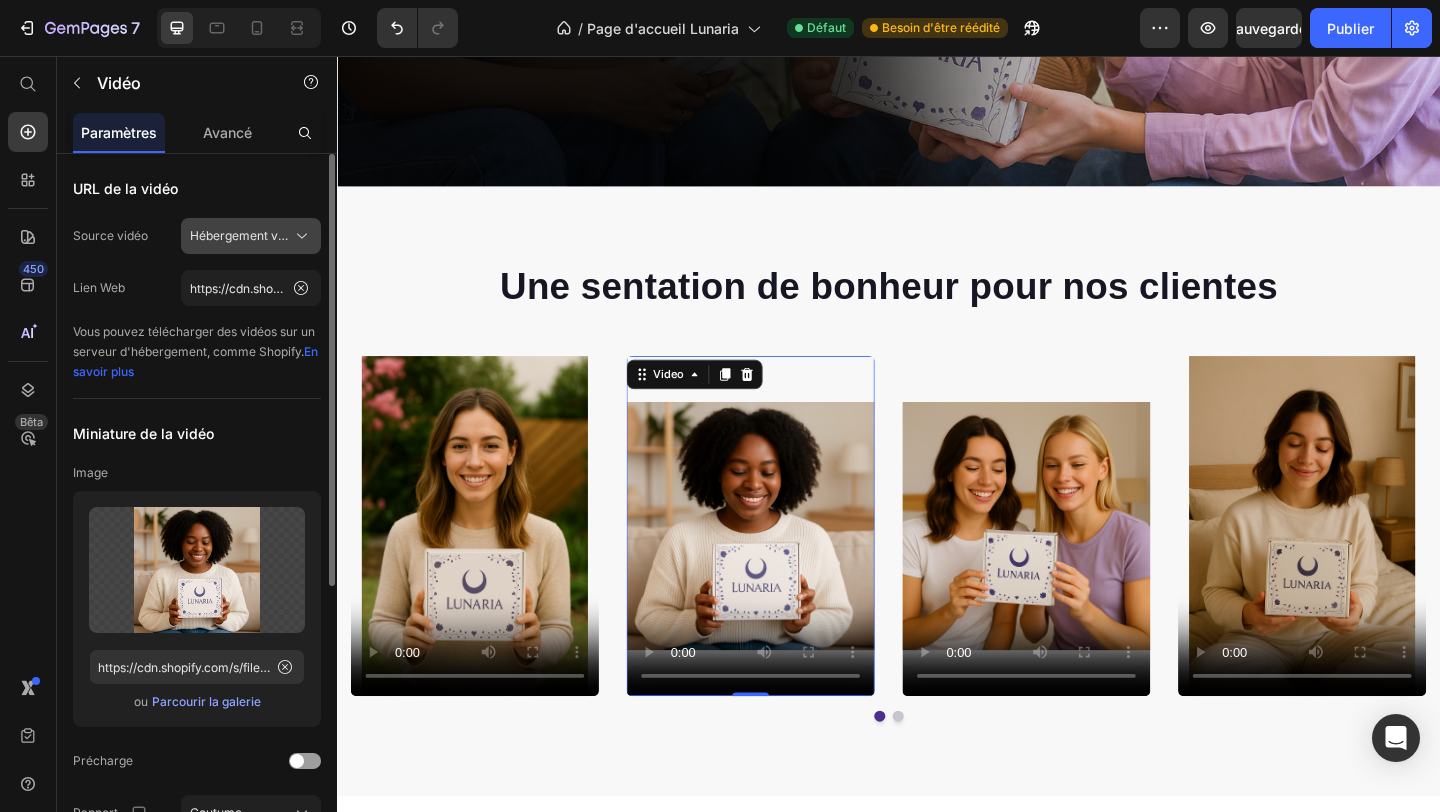 click on "Hébergement vidéo" at bounding box center (246, 235) 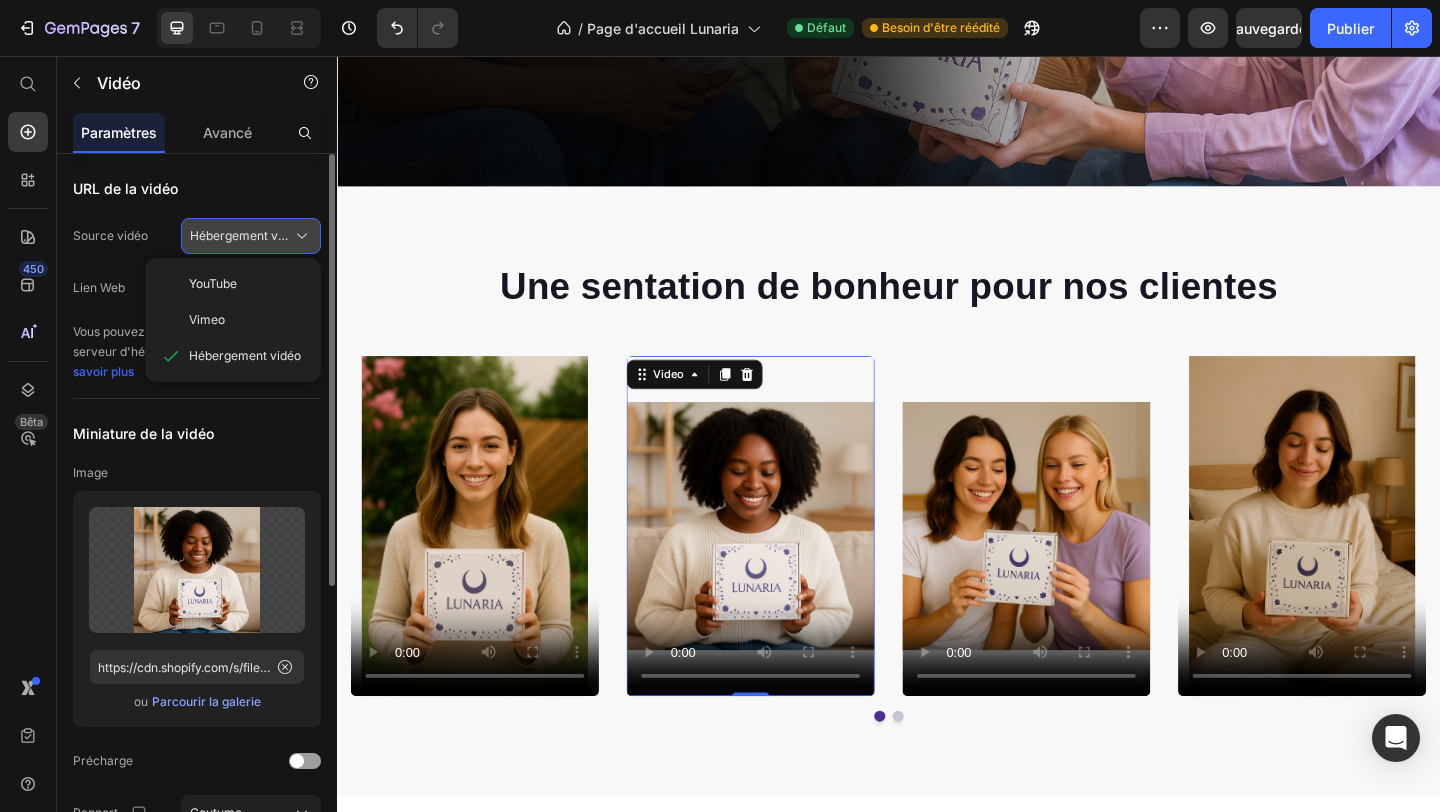 click on "Hébergement vidéo" at bounding box center (246, 235) 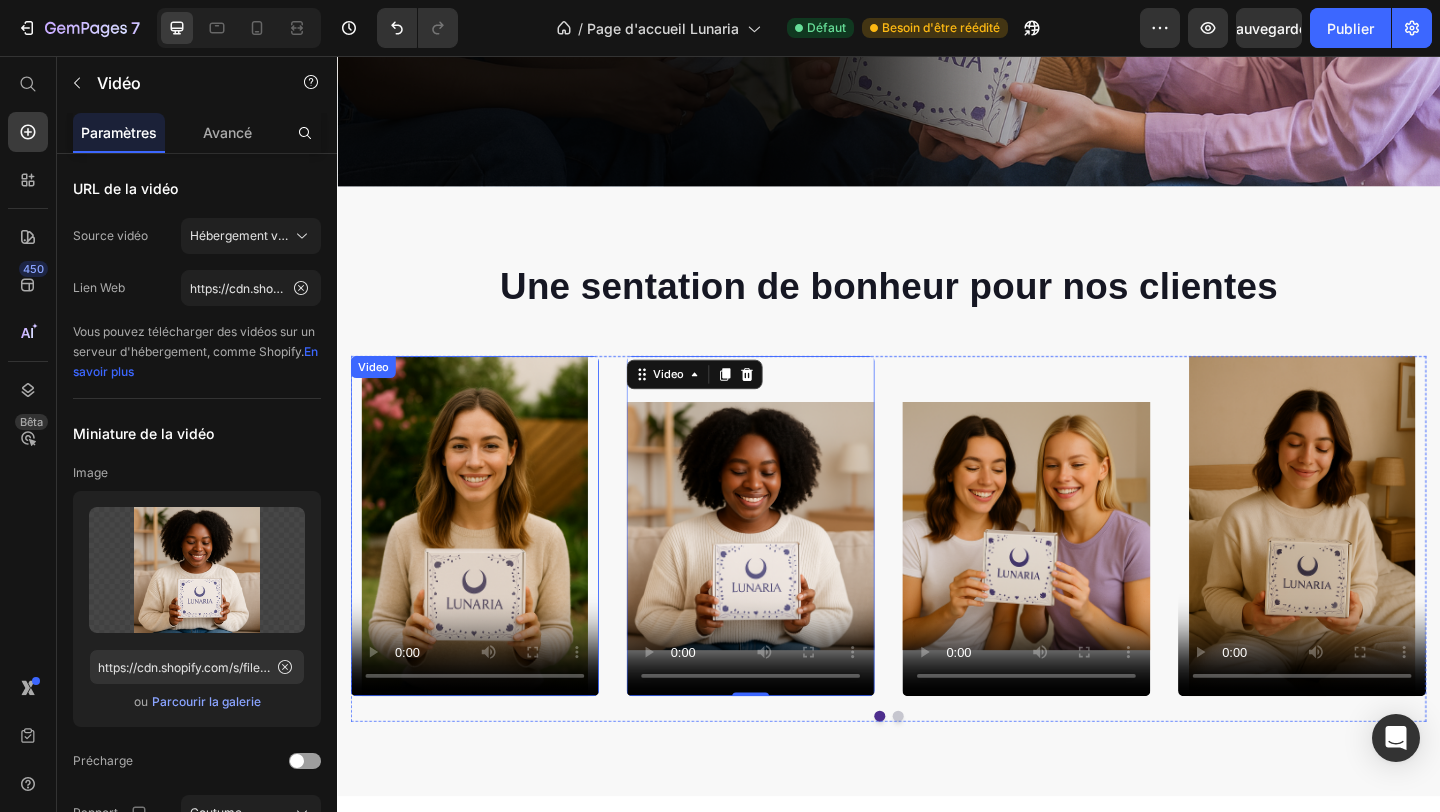 click at bounding box center [487, 567] 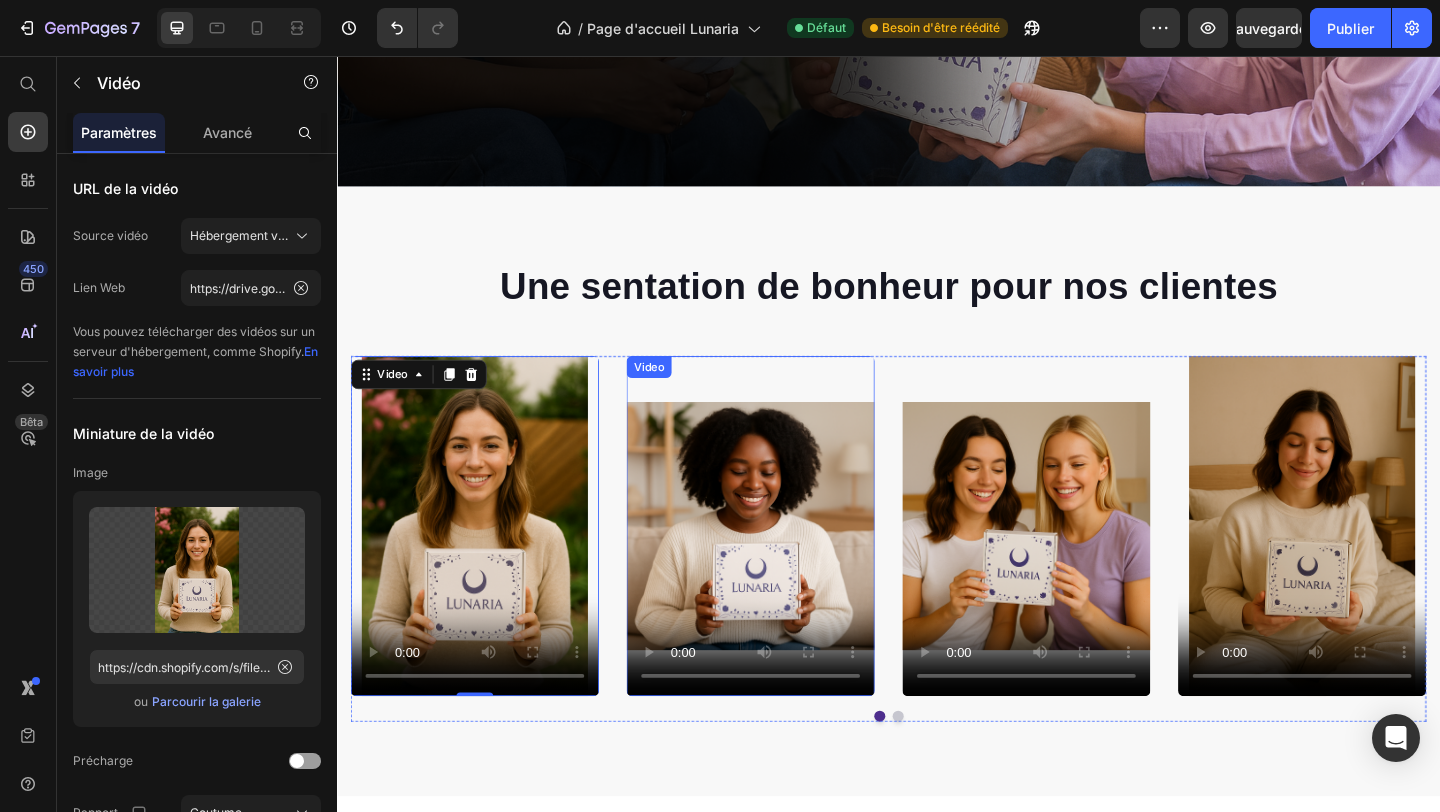 click at bounding box center [787, 567] 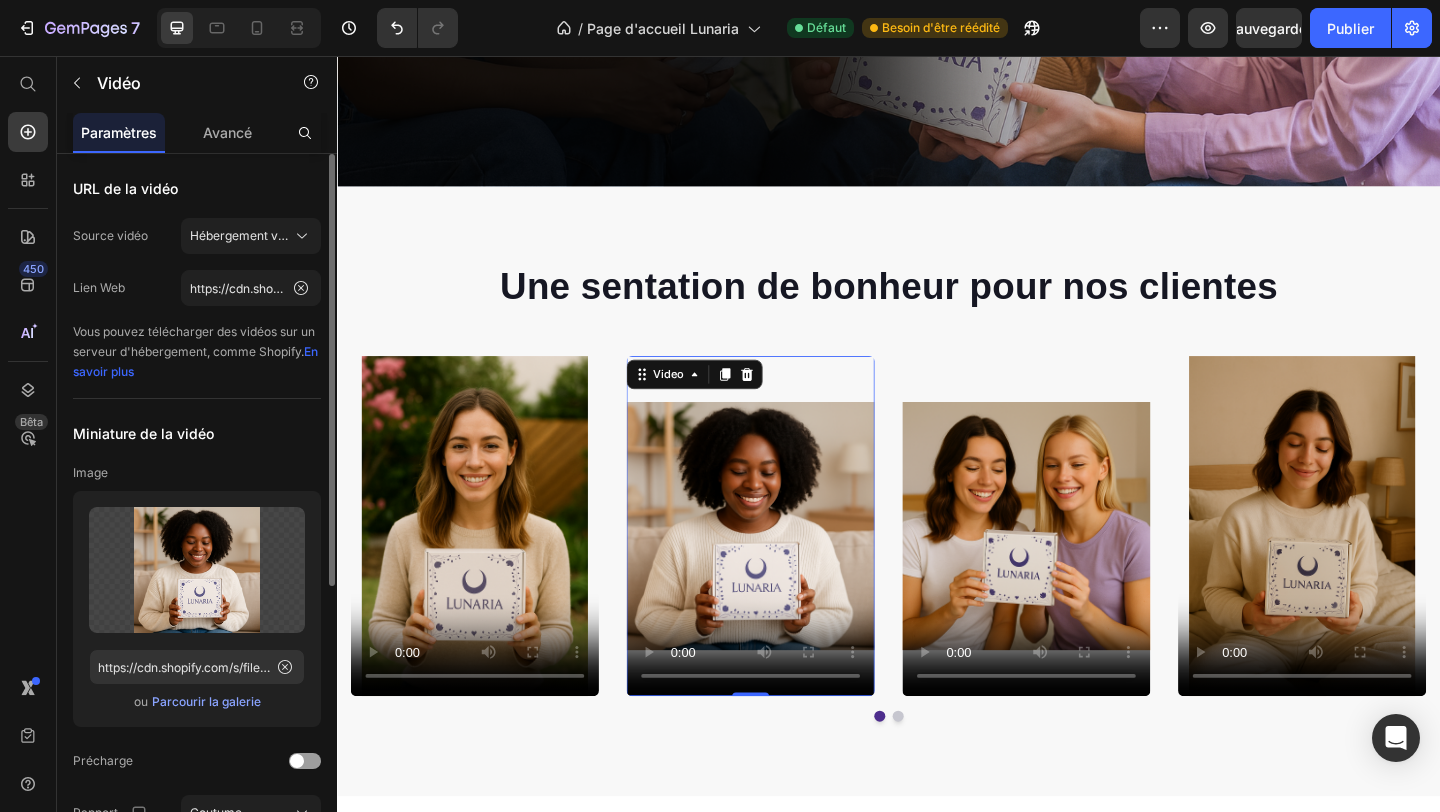 click on "En savoir plus" at bounding box center (195, 361) 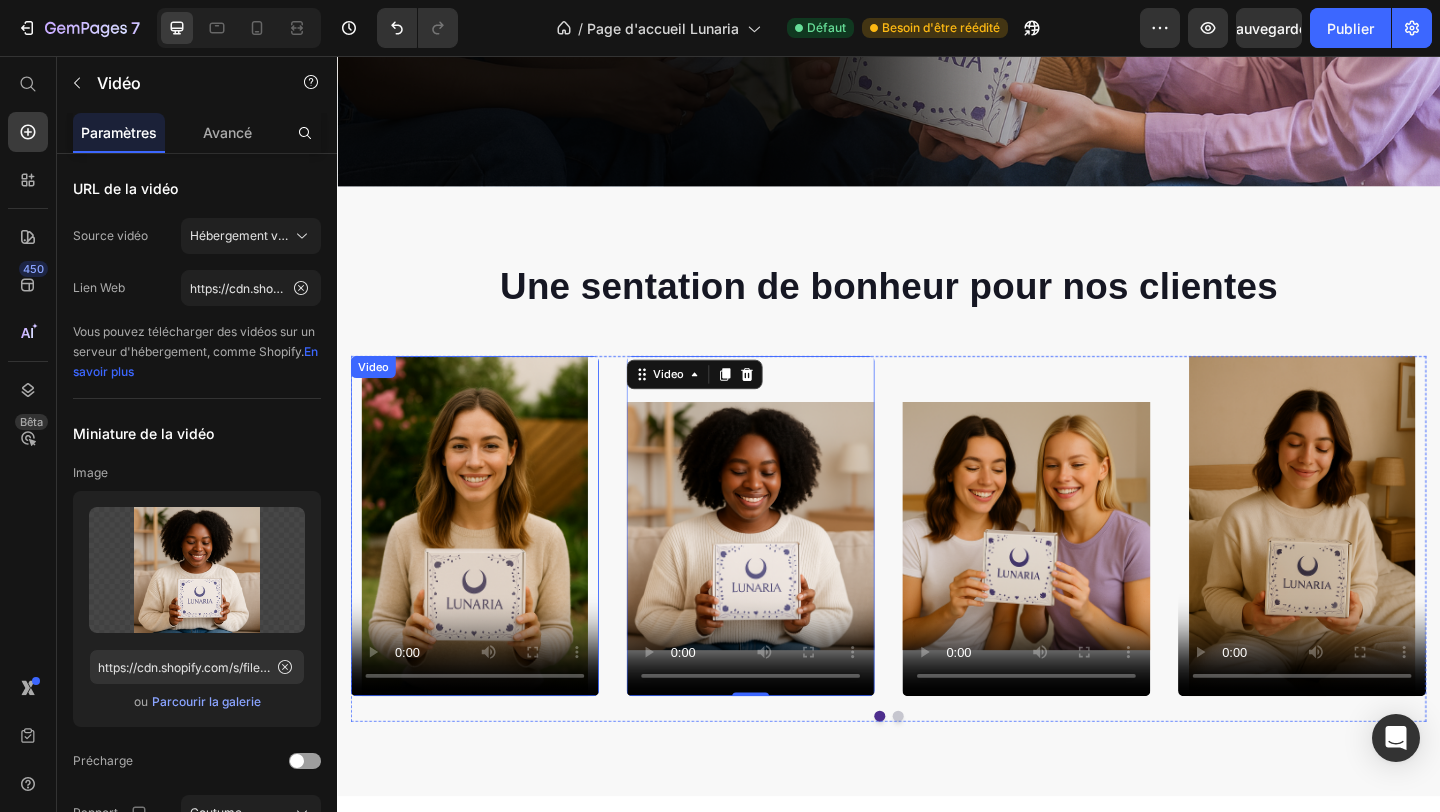 click at bounding box center (487, 567) 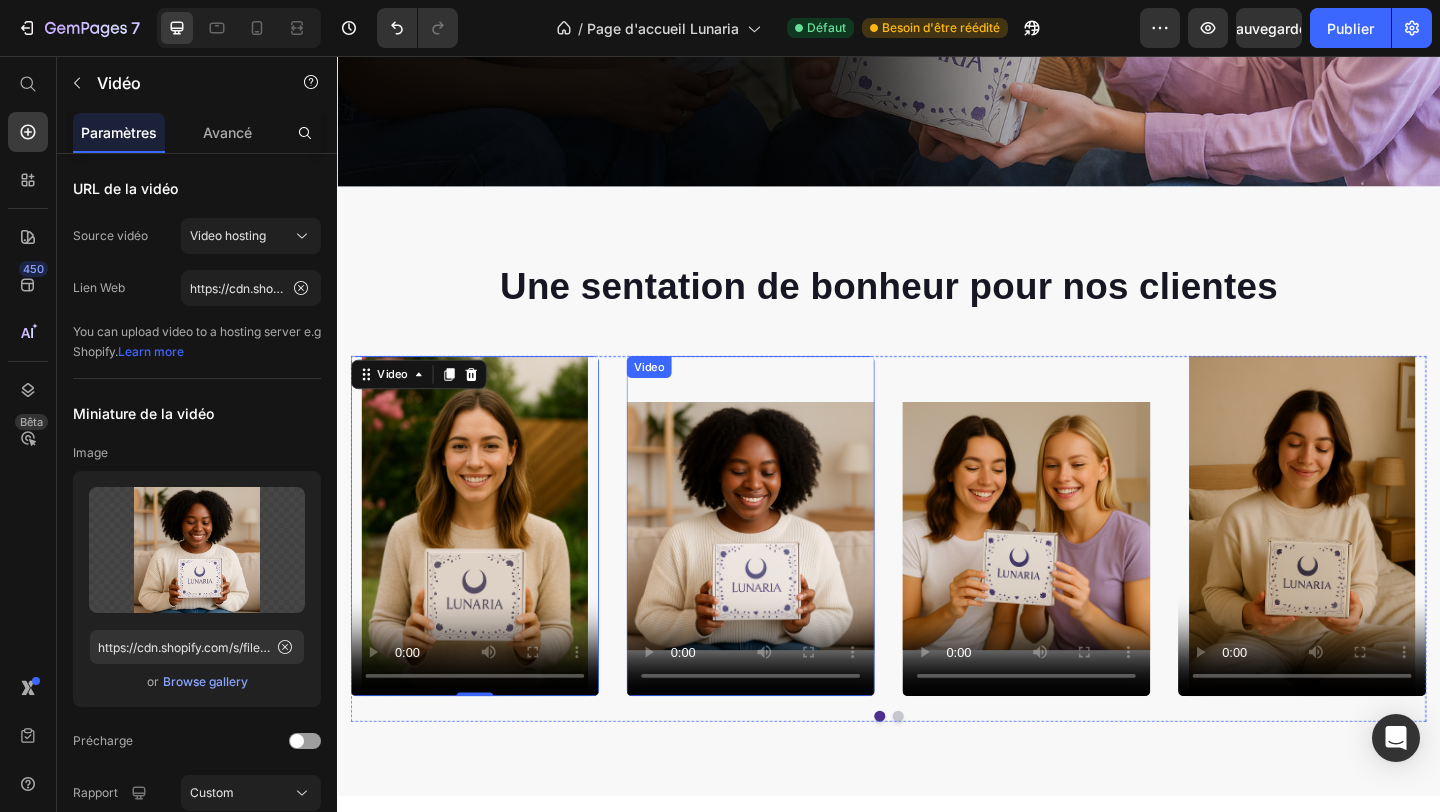 click at bounding box center (787, 567) 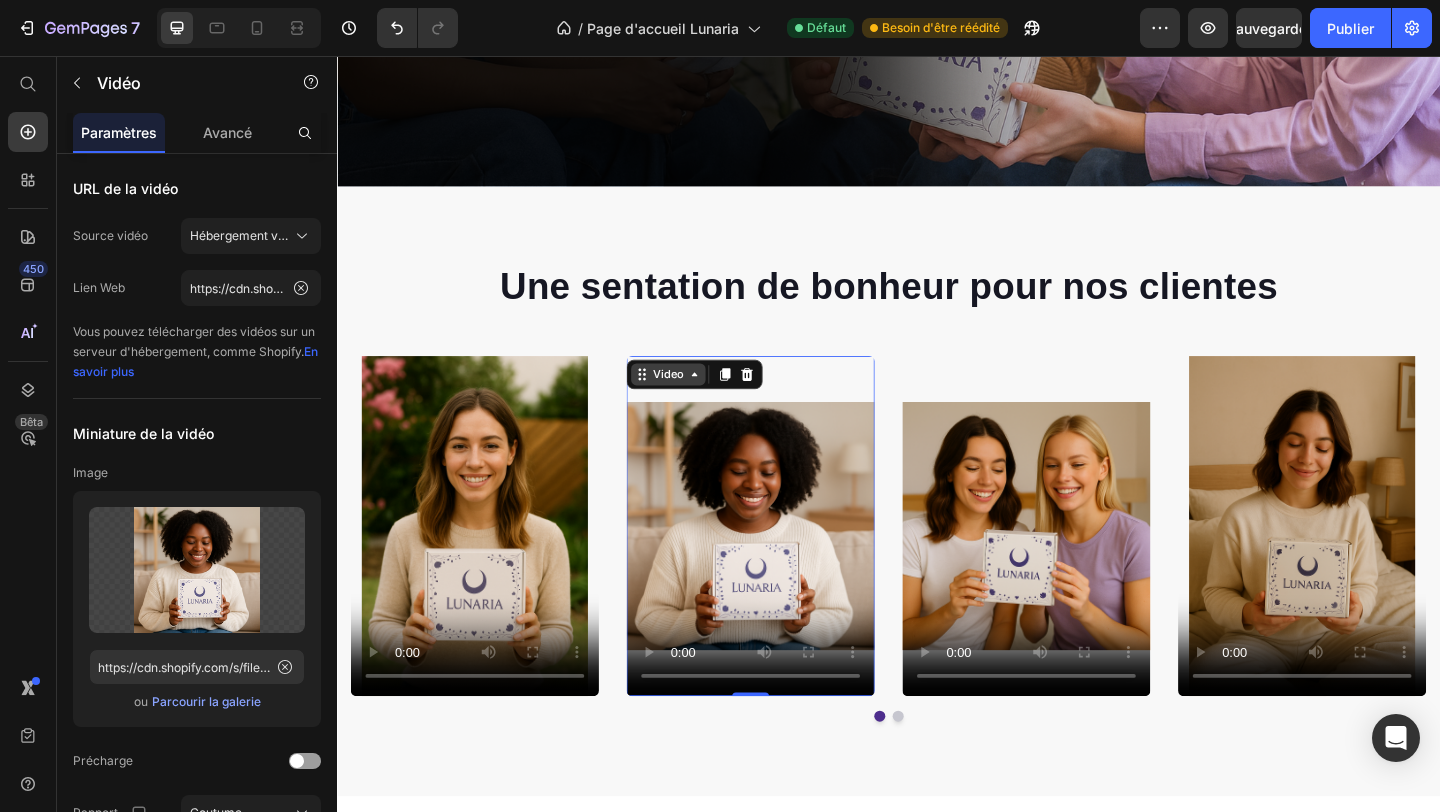 click on "Video" at bounding box center (697, 402) 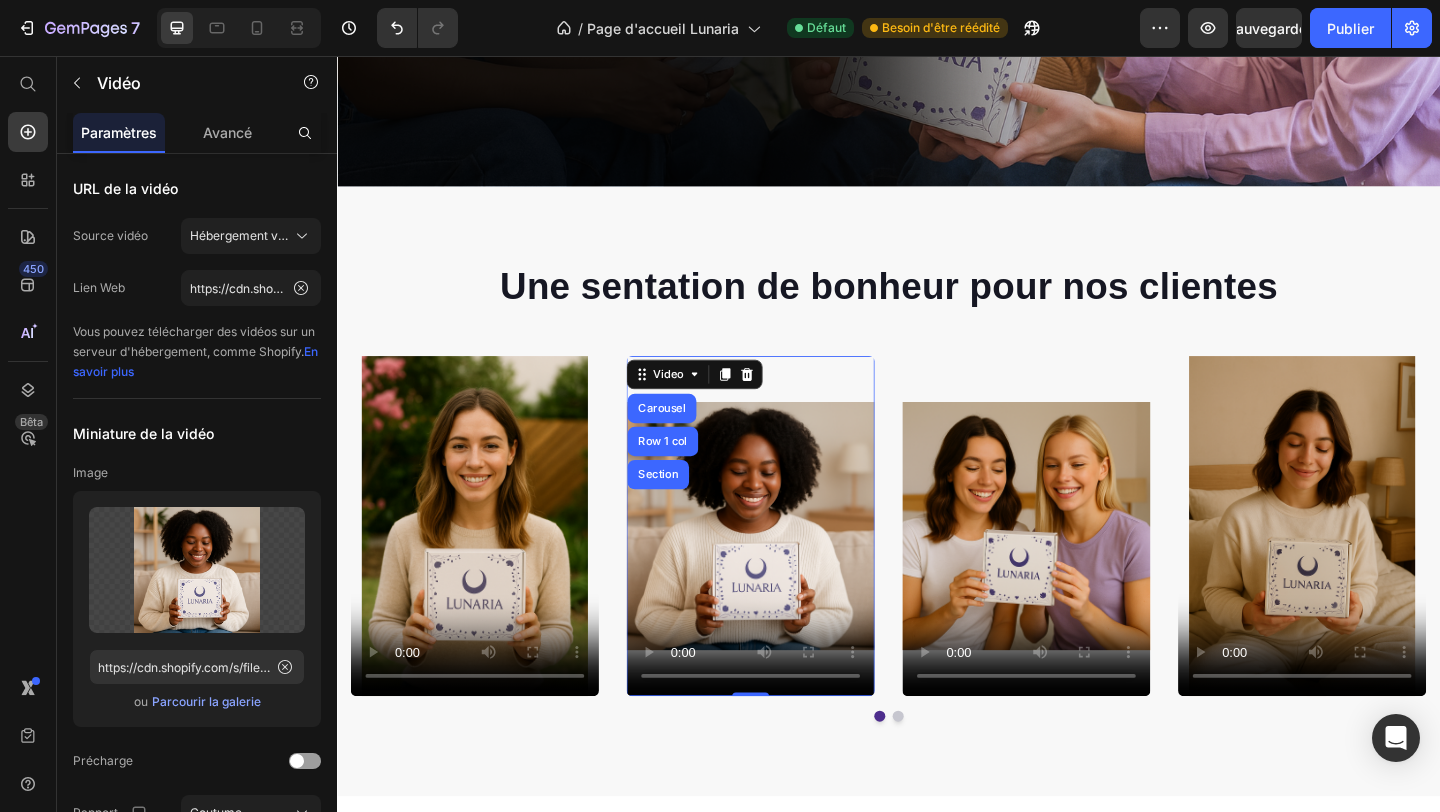 click on "Video Carousel Row 1 col Section" at bounding box center (726, 402) 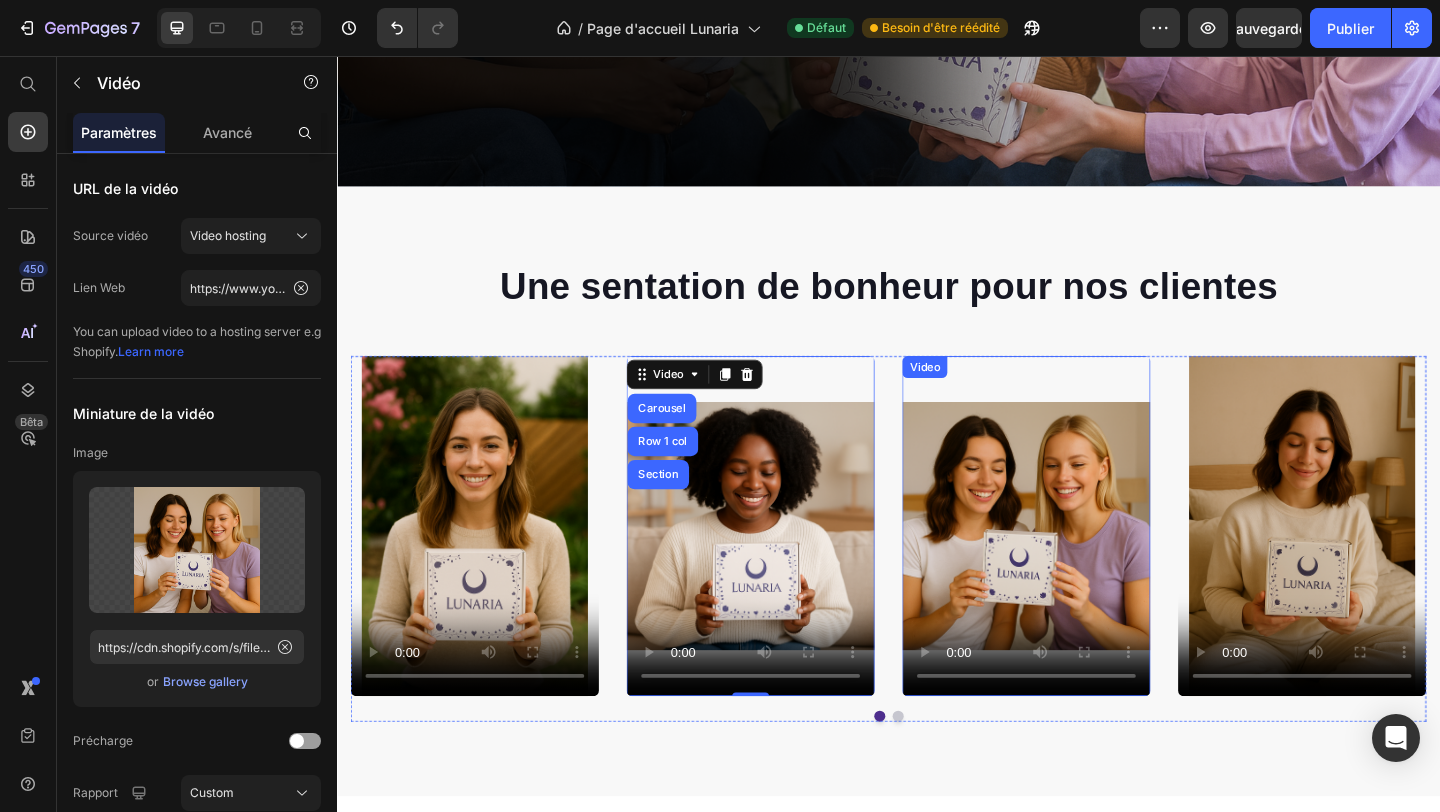 click at bounding box center [1087, 567] 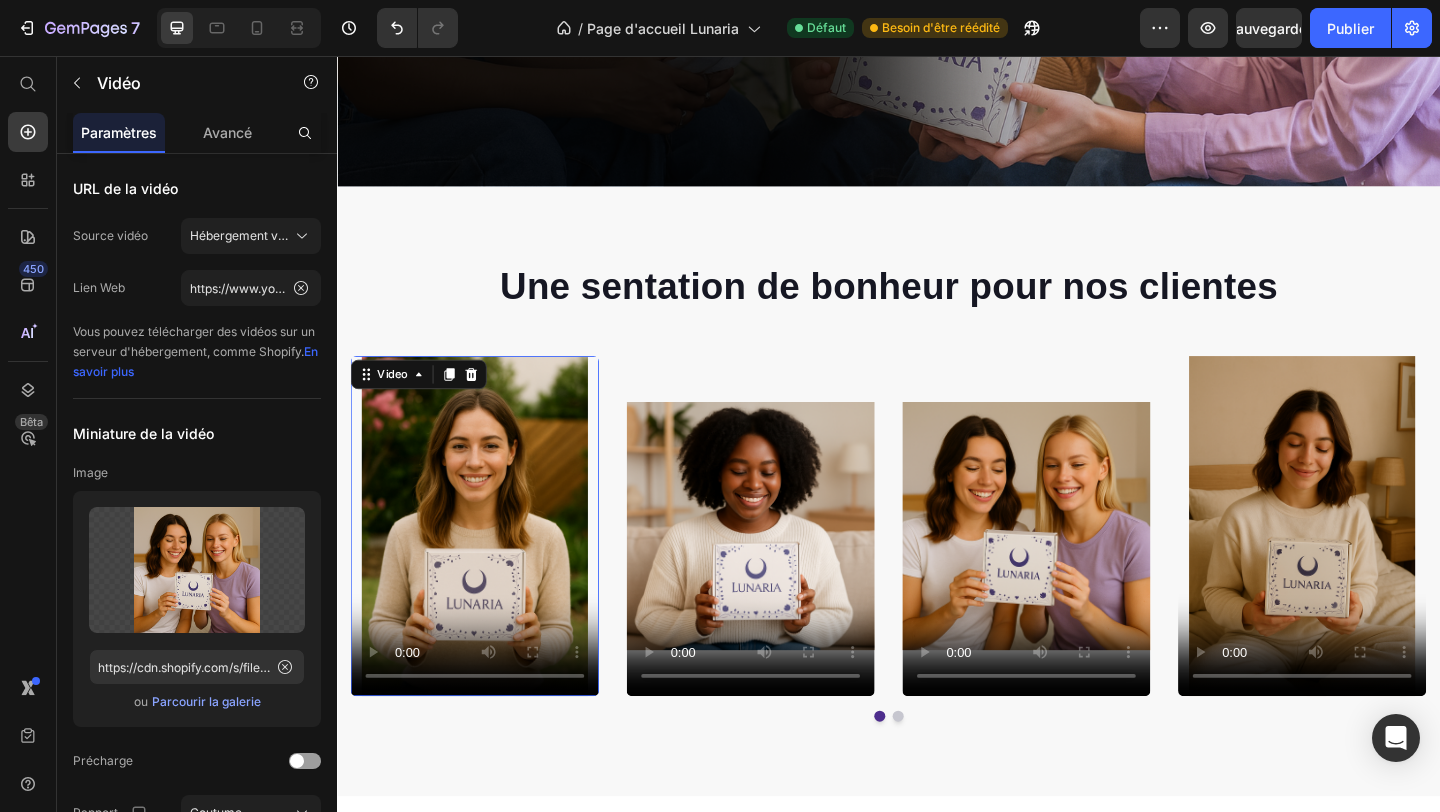 click at bounding box center [487, 567] 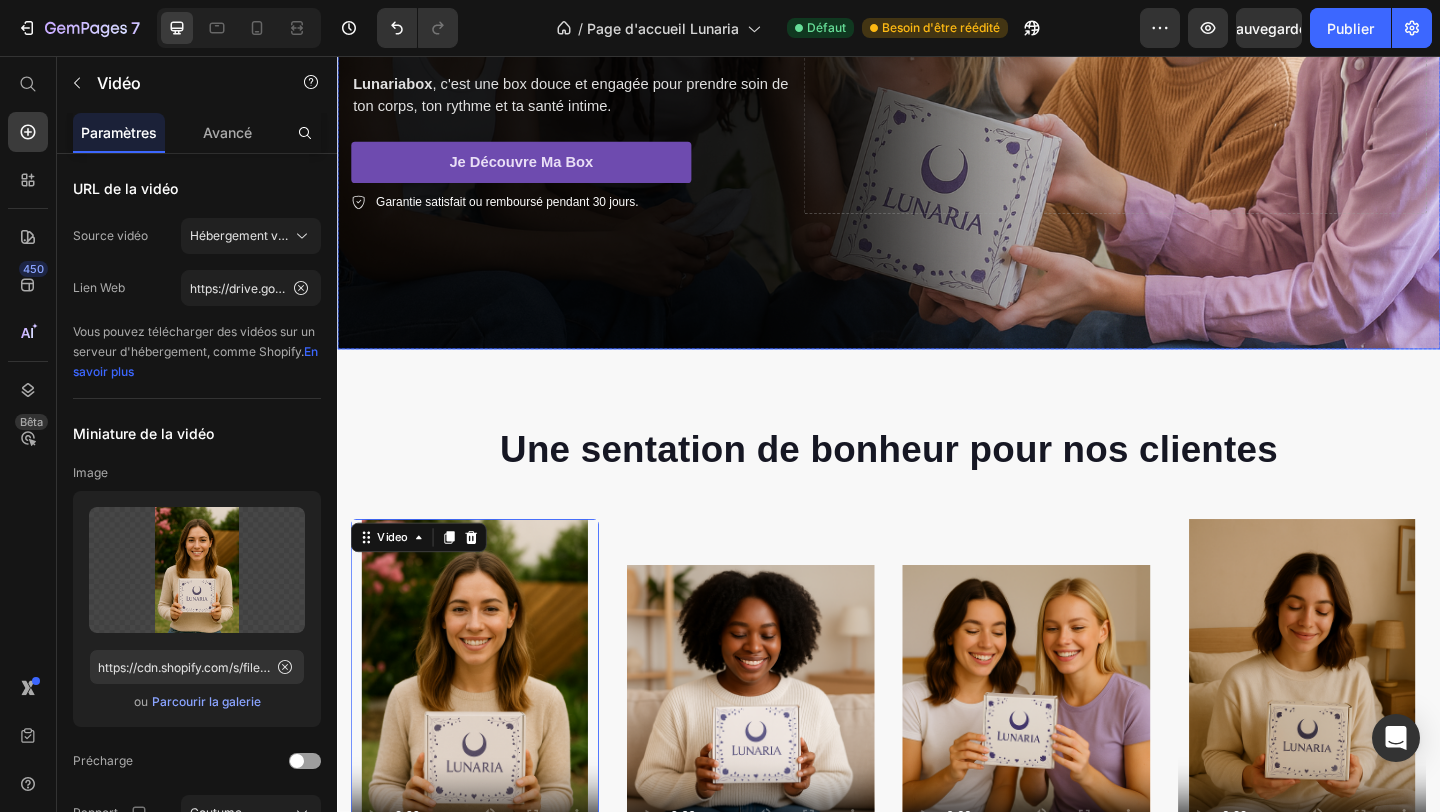 scroll, scrollTop: 0, scrollLeft: 0, axis: both 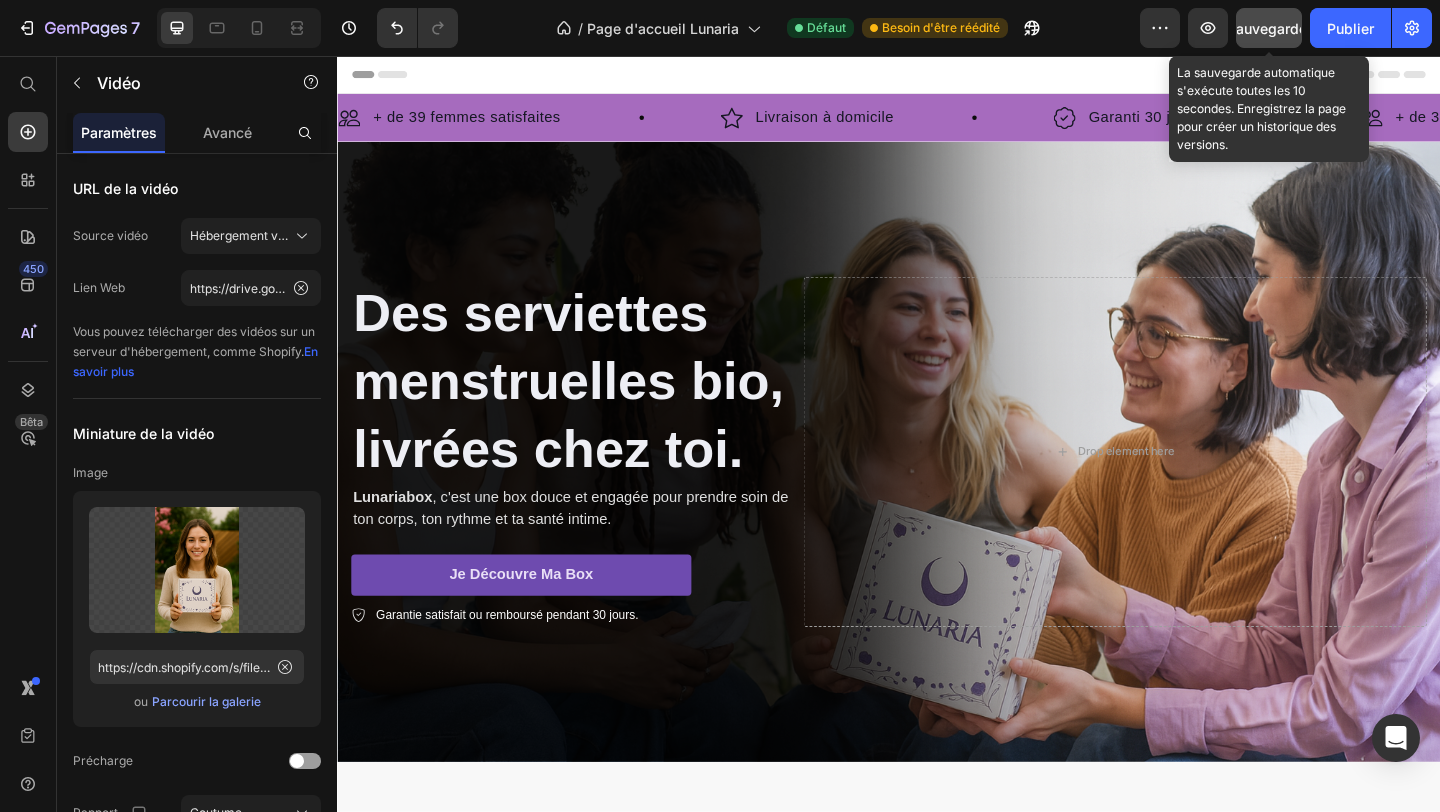 click on "Sauvegarder" 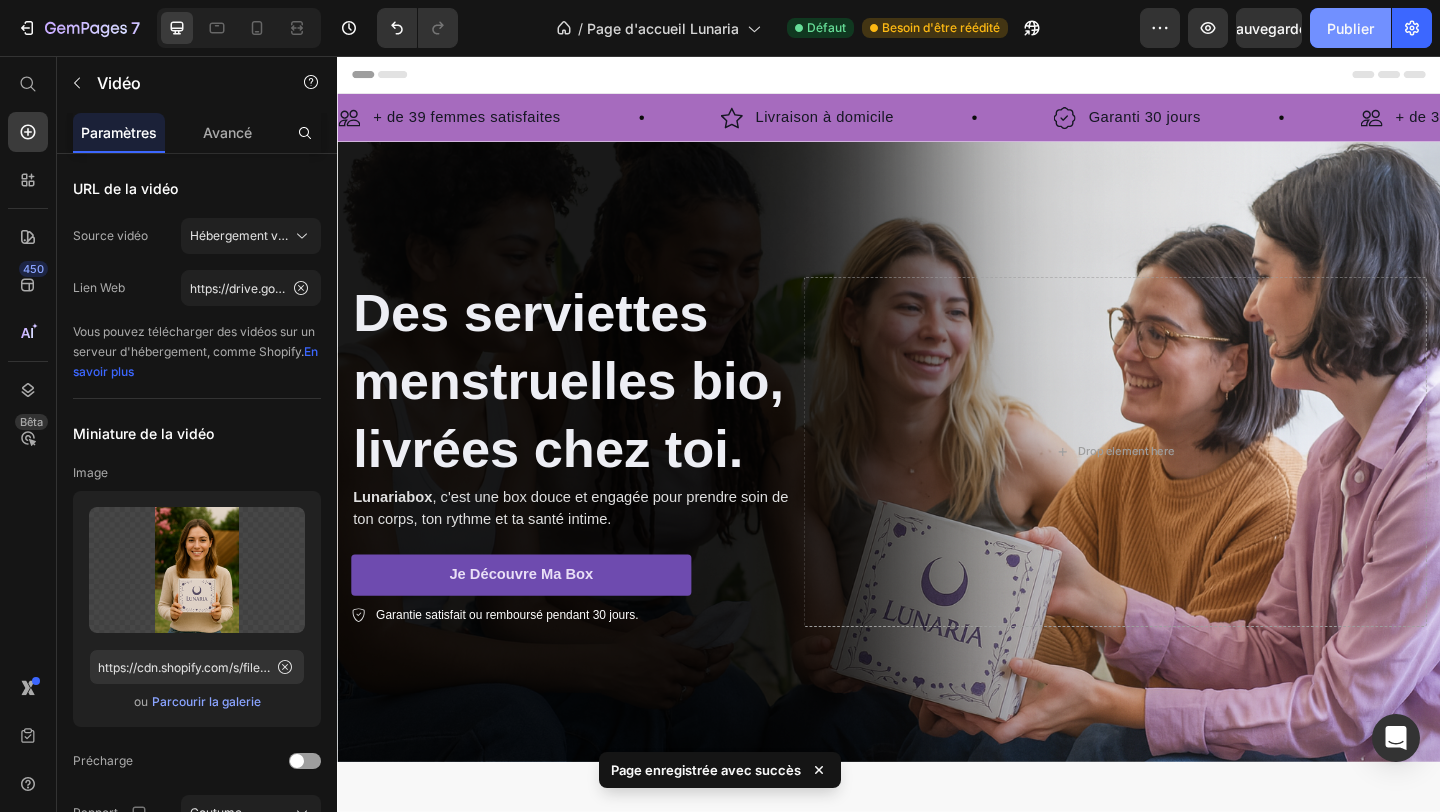 click on "Publier" at bounding box center (1350, 28) 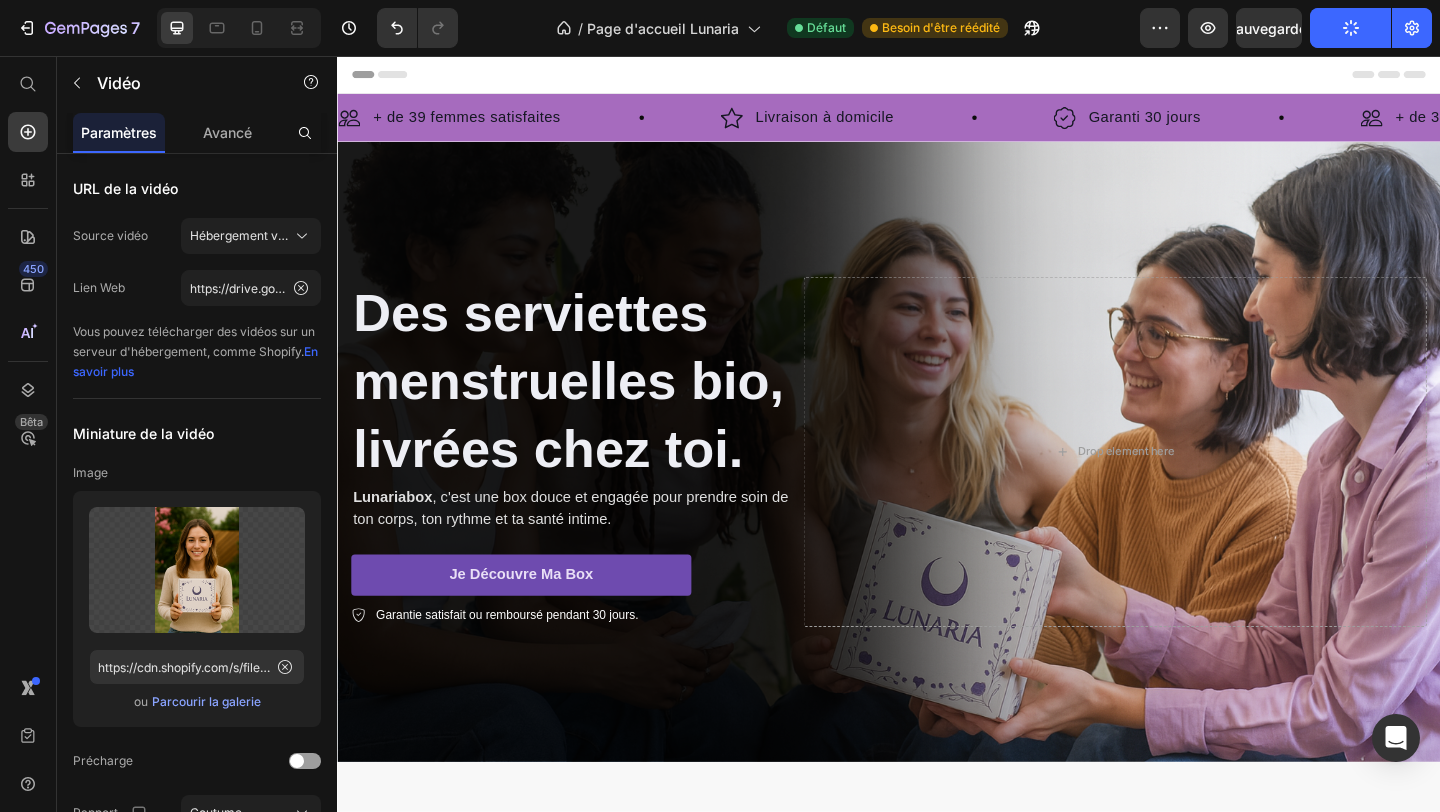 click on "/ Page d'accueil Lunaria Défaut Besoin d'être réédité" 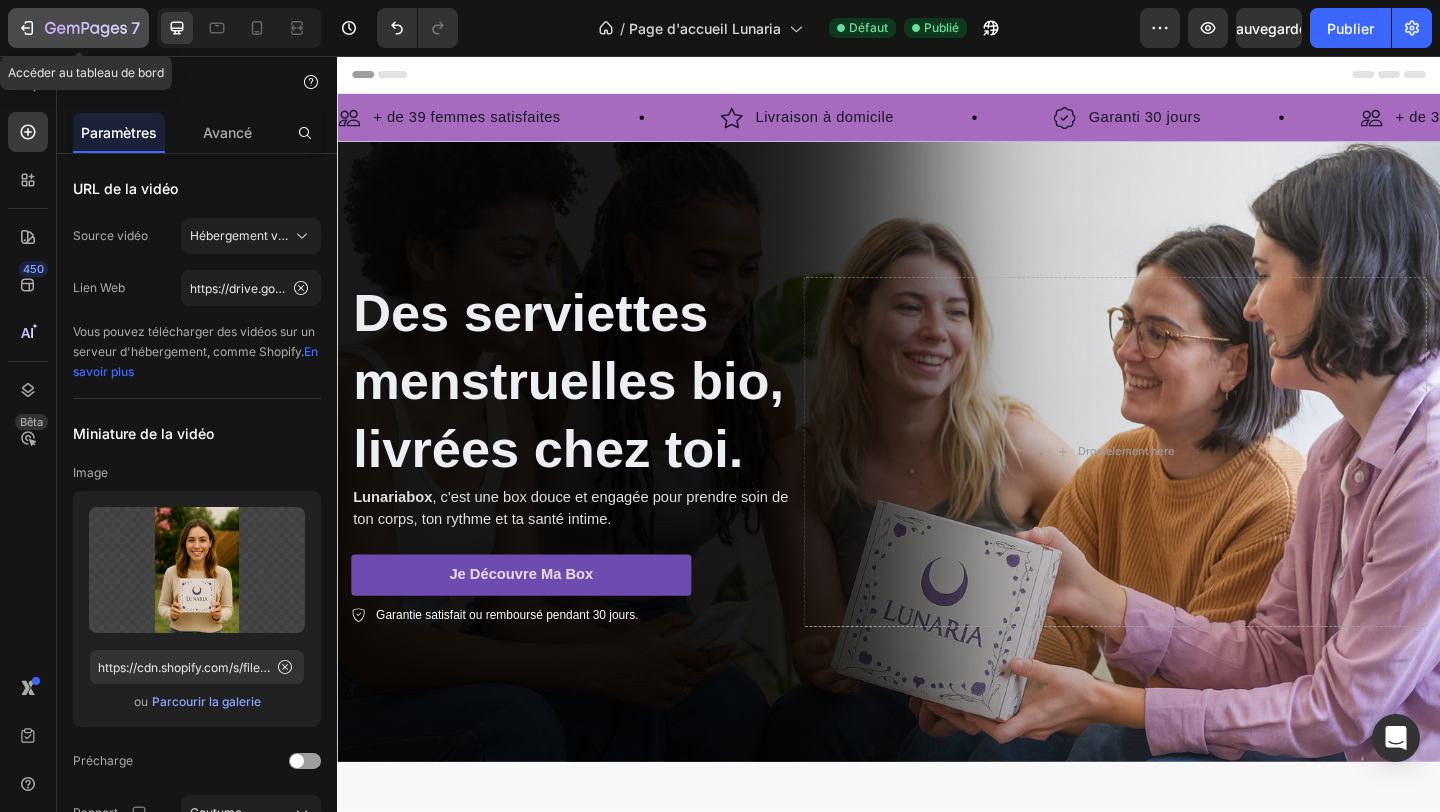 click 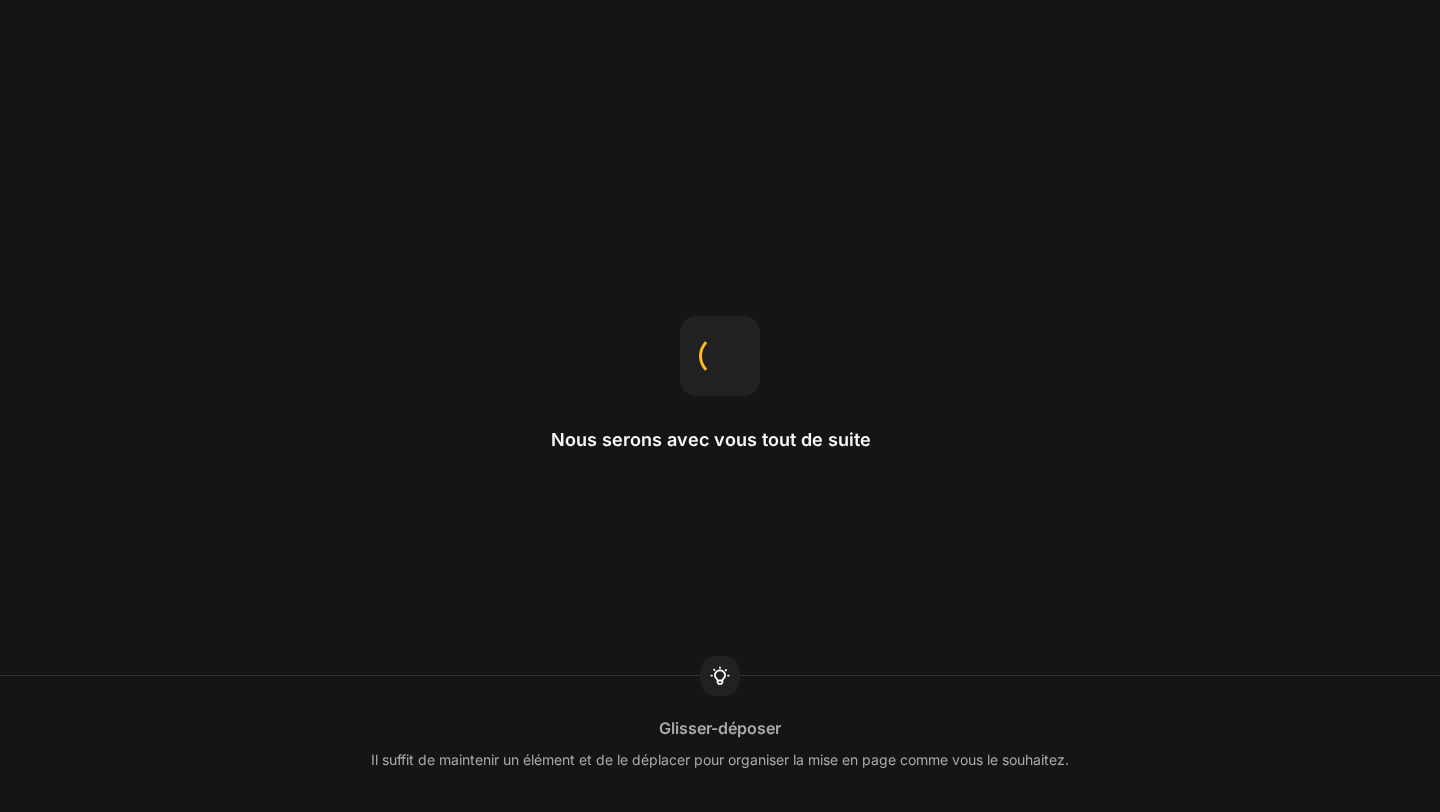 scroll, scrollTop: 0, scrollLeft: 0, axis: both 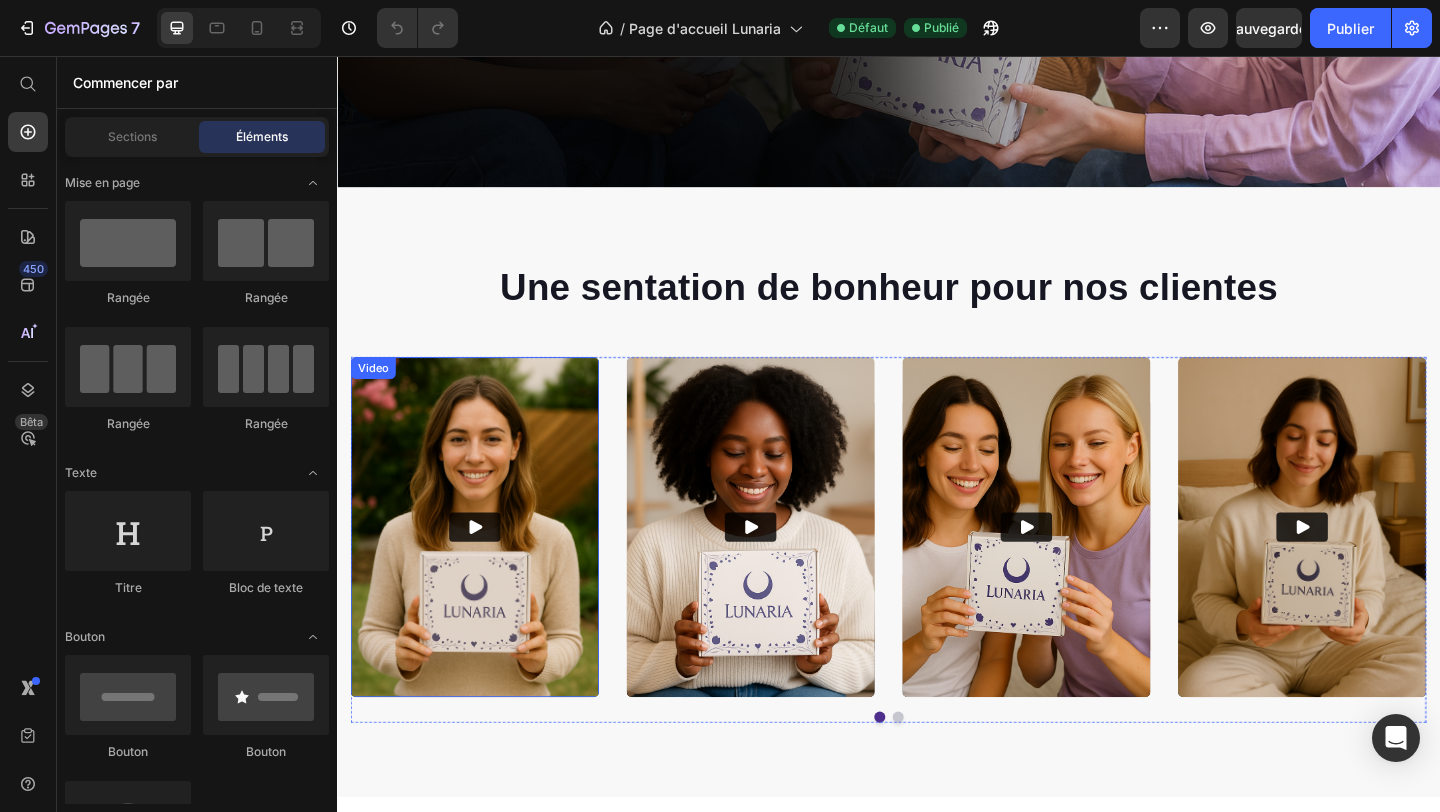 click at bounding box center [487, 568] 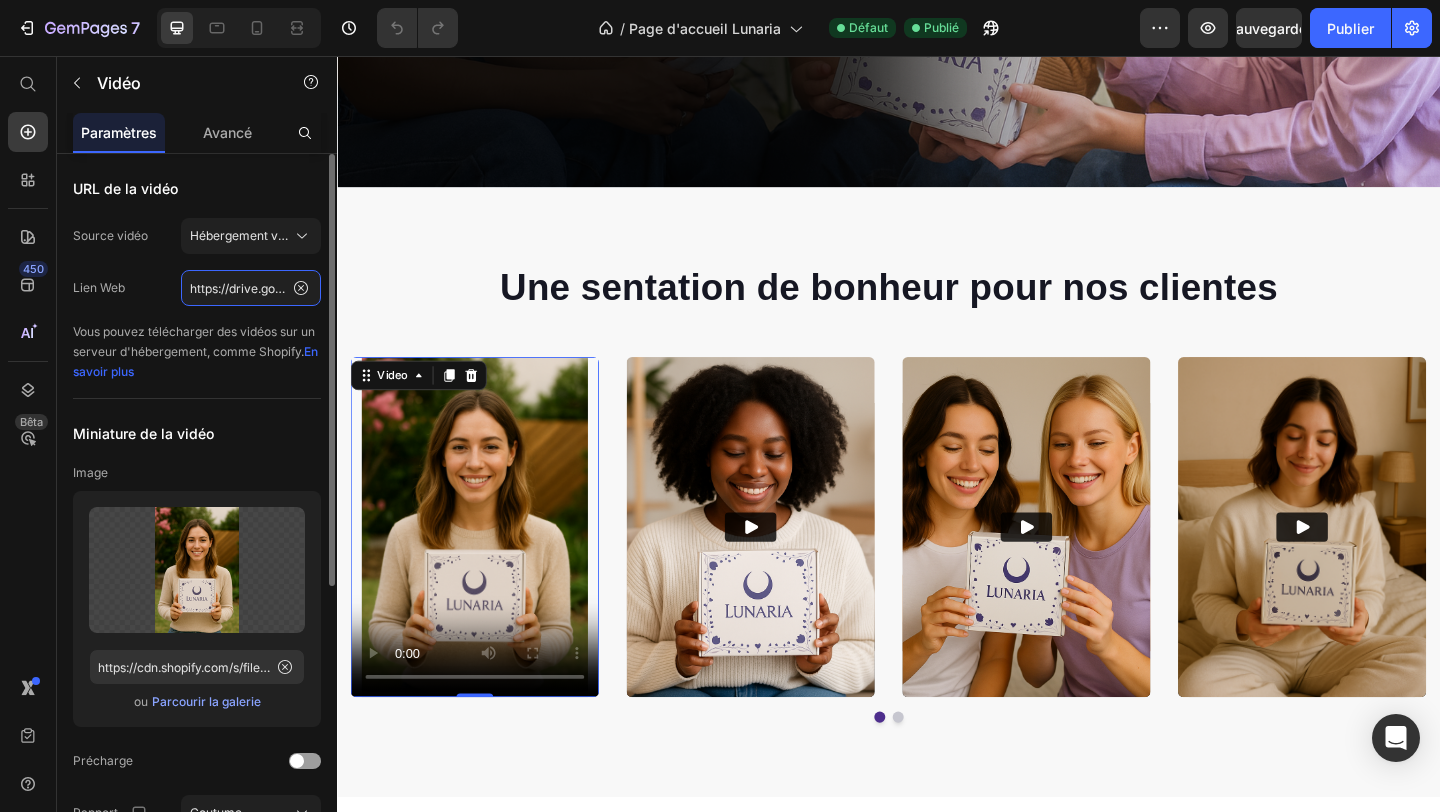 click on "https://drive.google.com/drive/u/1/folders/[ID]" 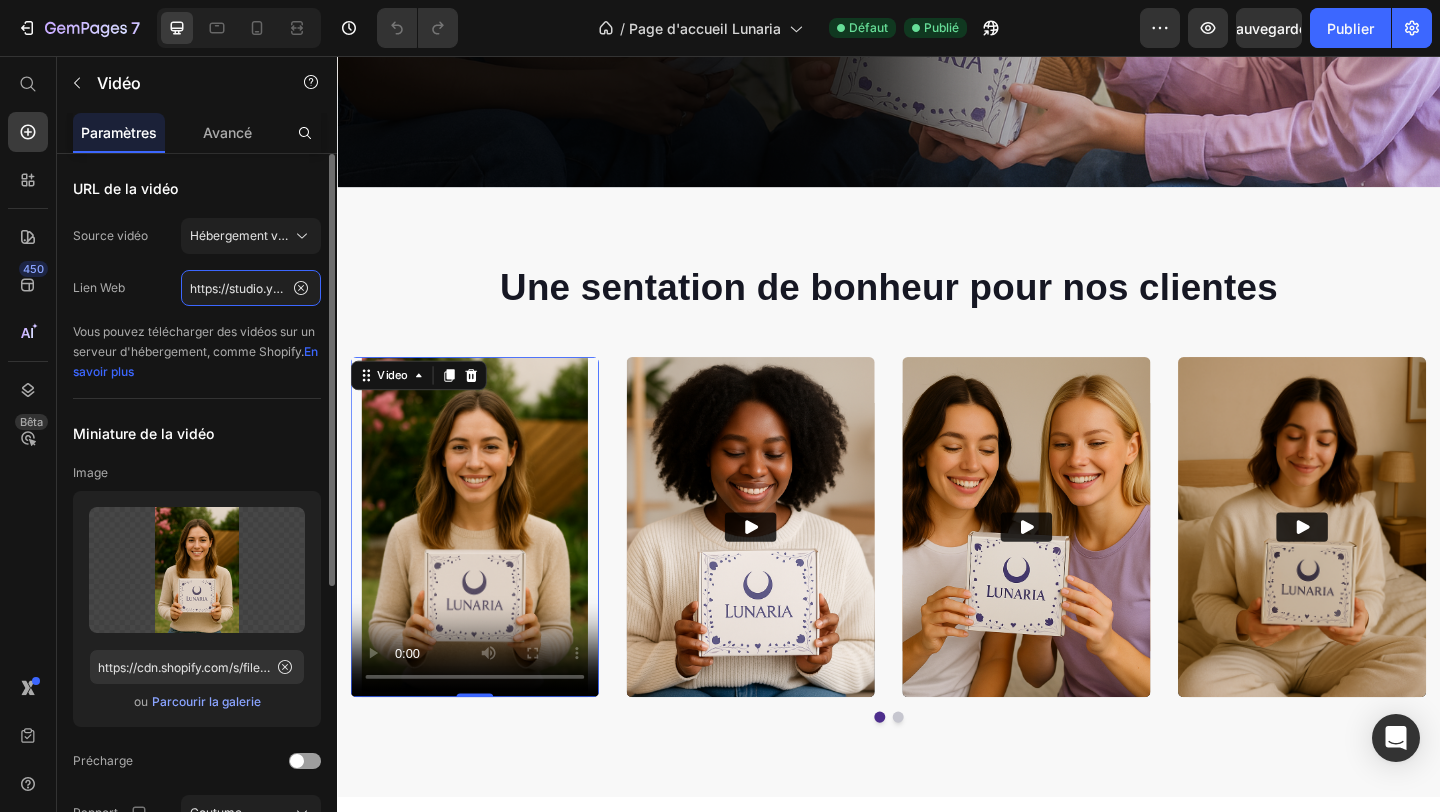 scroll, scrollTop: 0, scrollLeft: 203, axis: horizontal 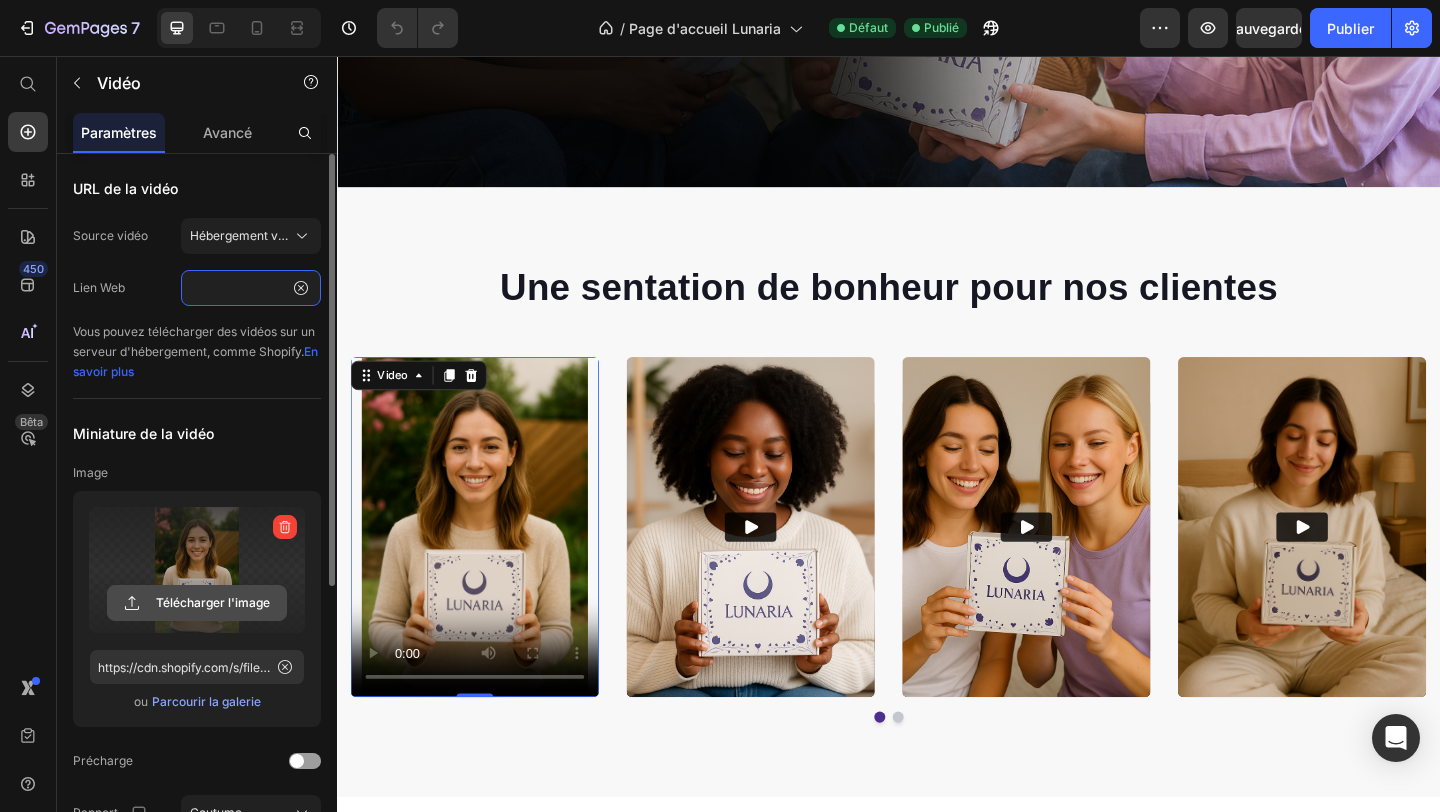 type on "https://studio.youtube.com/video/[ID]/edit" 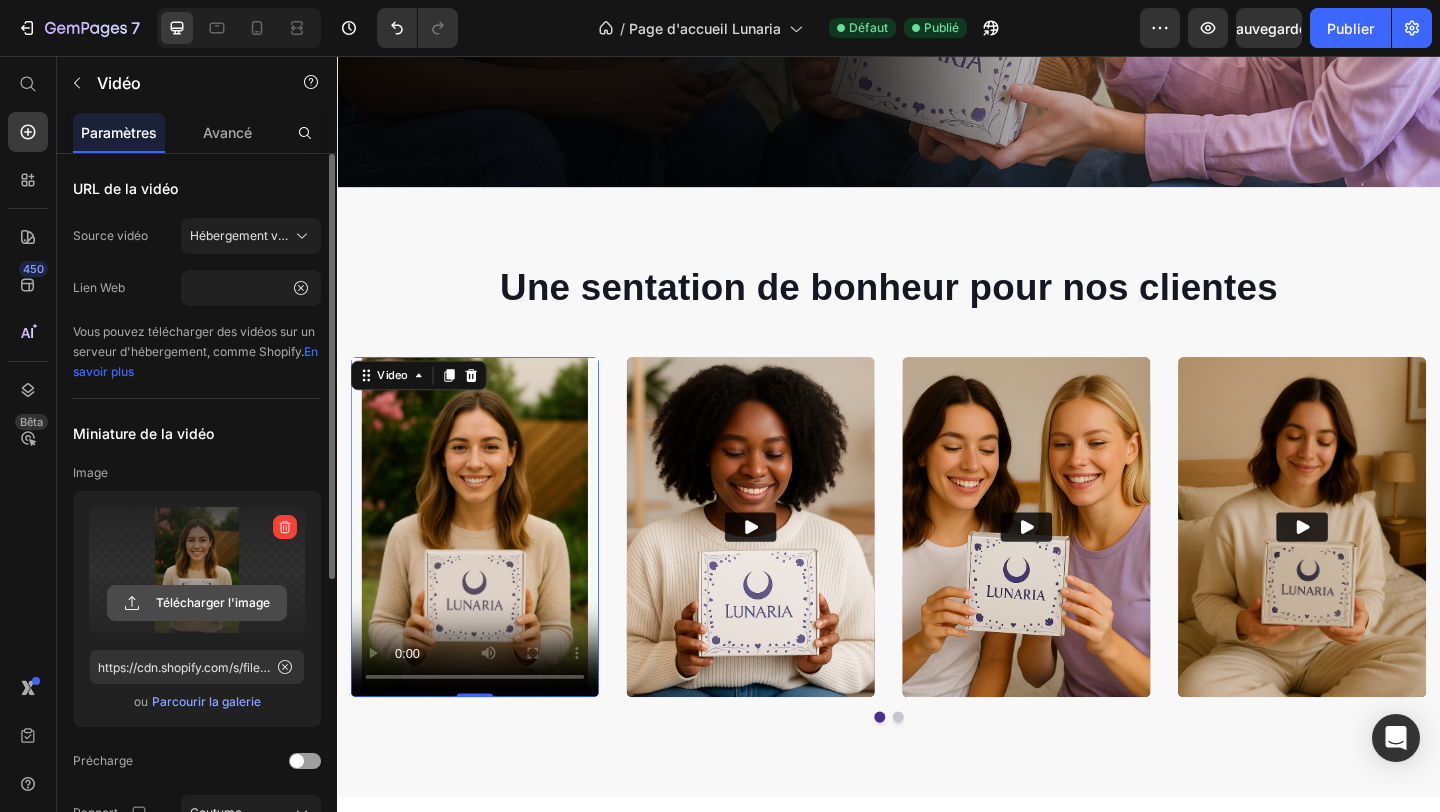scroll, scrollTop: 0, scrollLeft: 0, axis: both 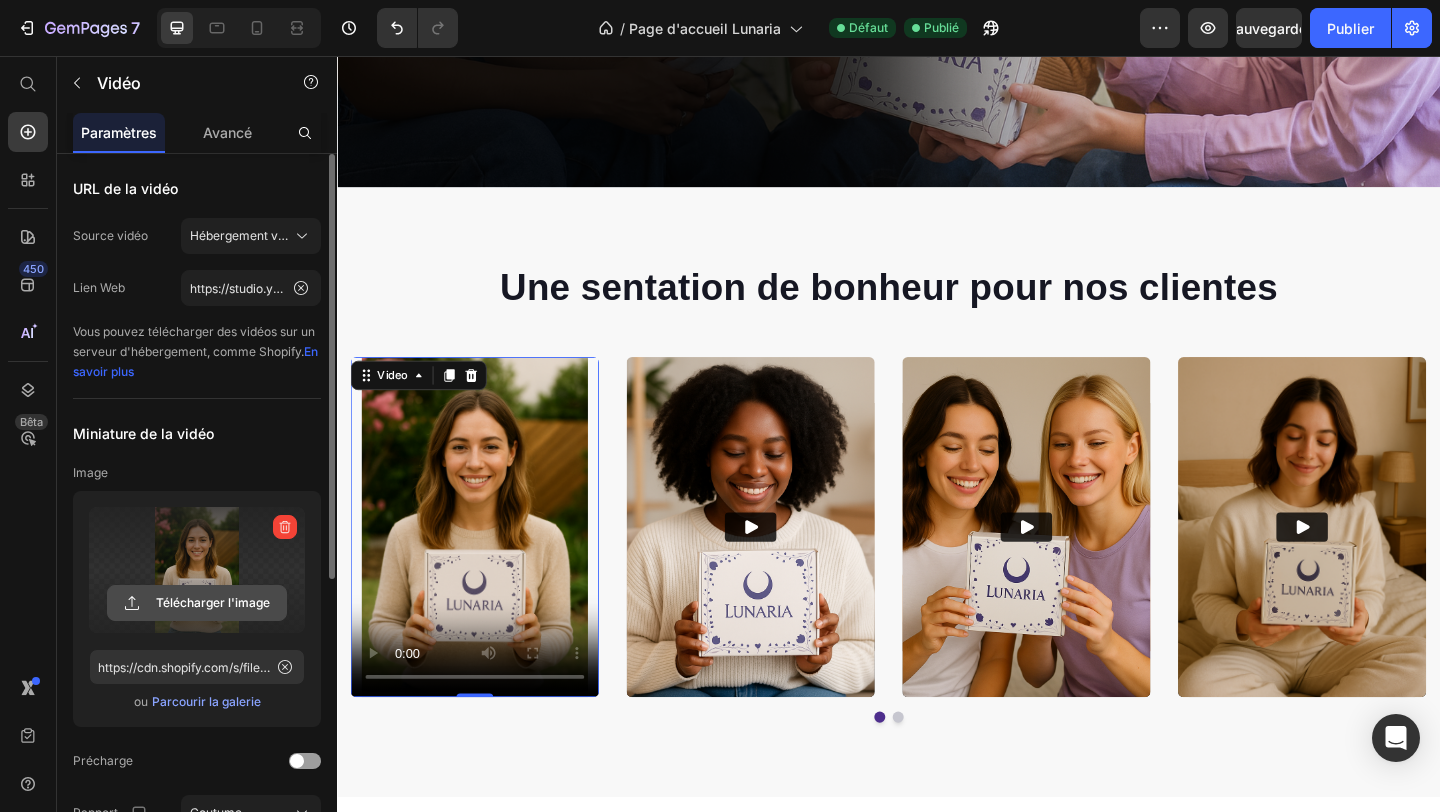 click 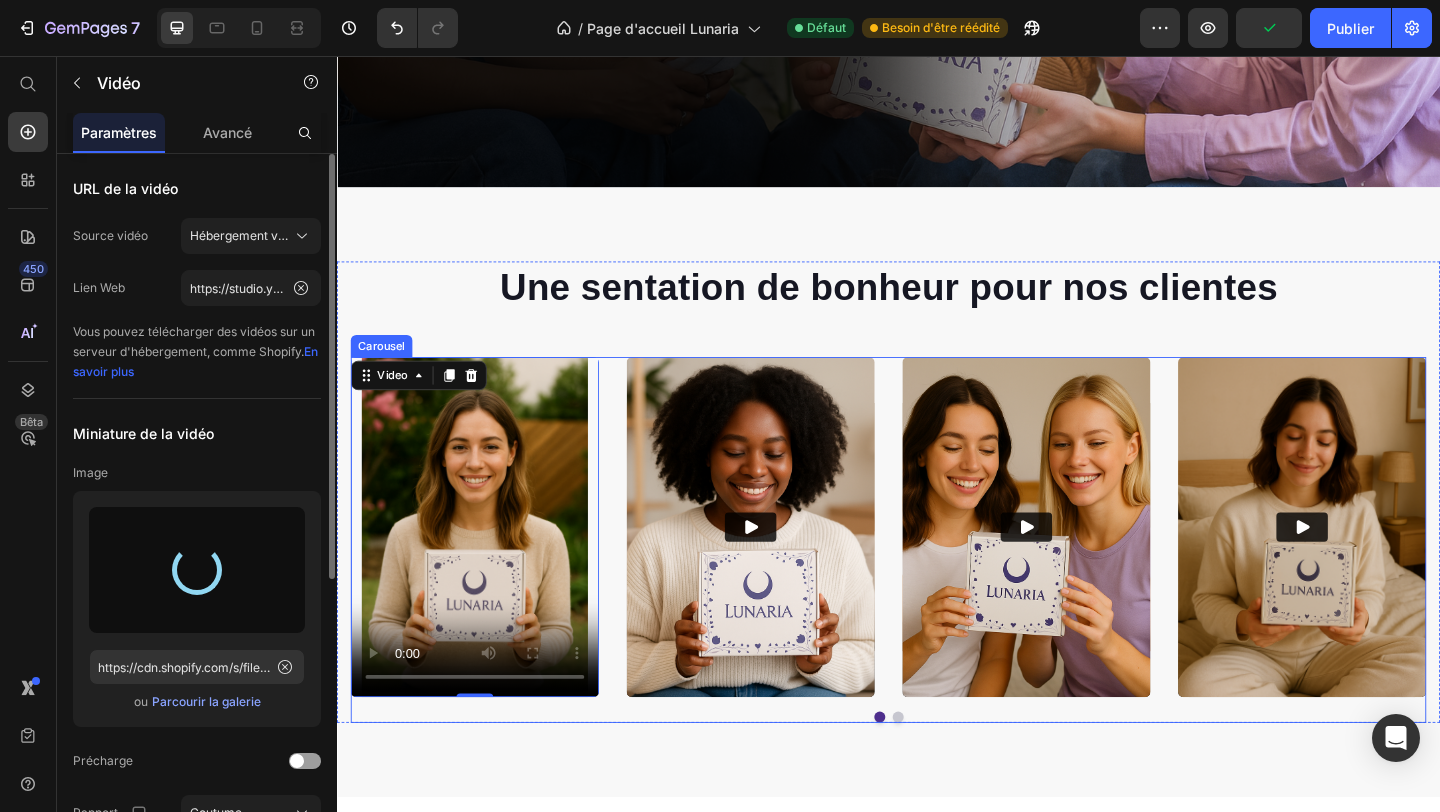 type on "https://cdn.shopify.com/s/files/1/0913/8710/1571/files/gempages_557459731355010038-12aebd69-7a5b-4b68-9c14-6ca774eb23ef.jpg" 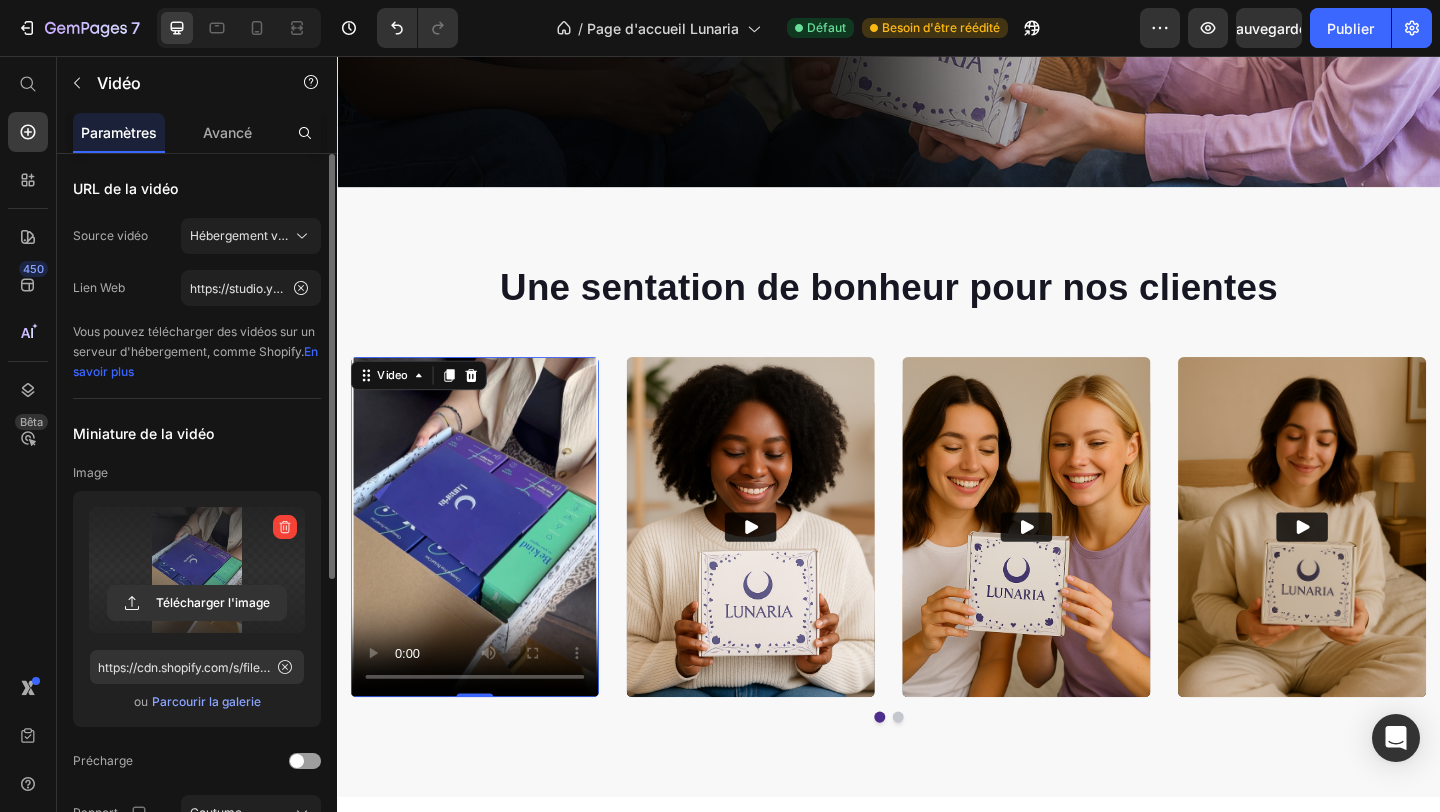 click at bounding box center [487, 568] 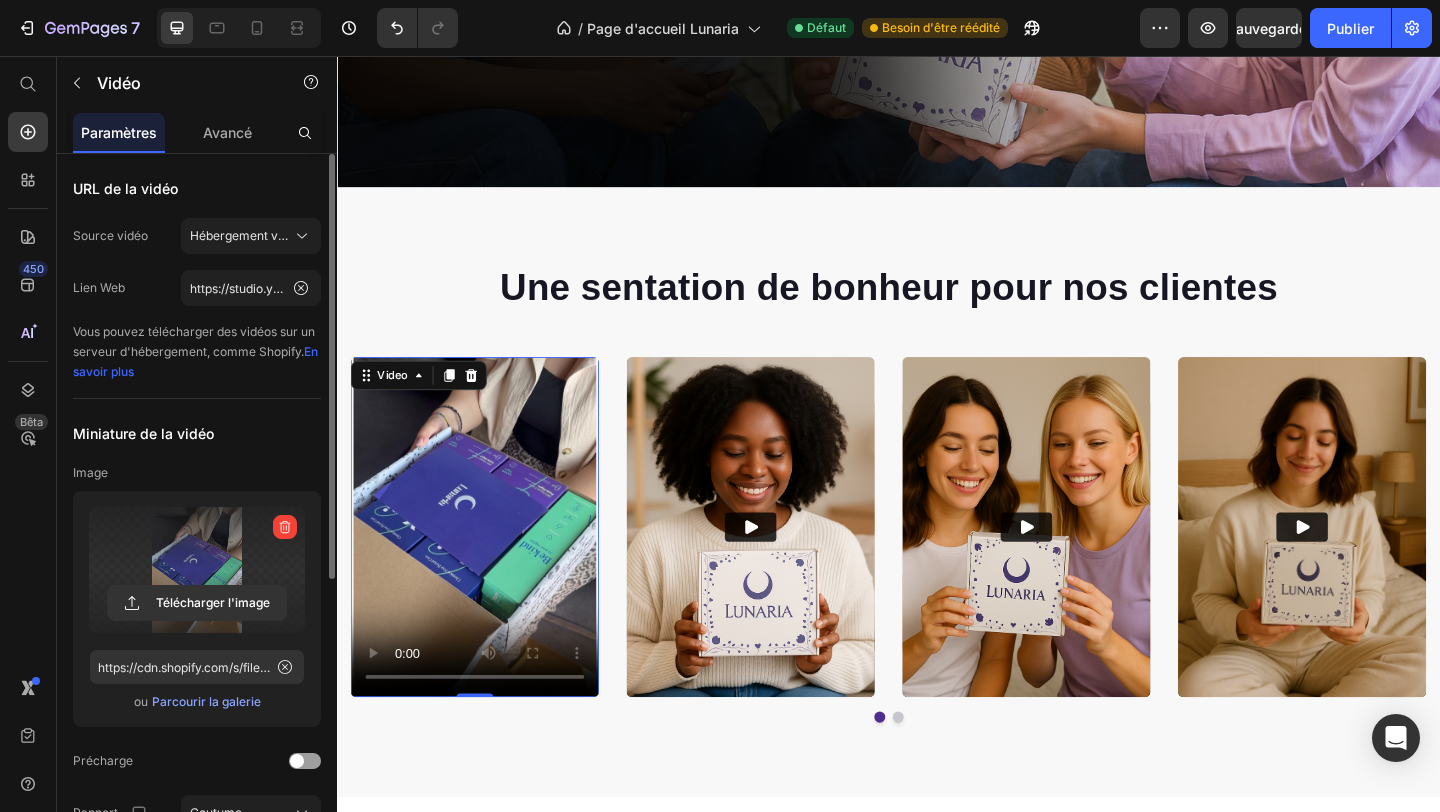 click at bounding box center (487, 568) 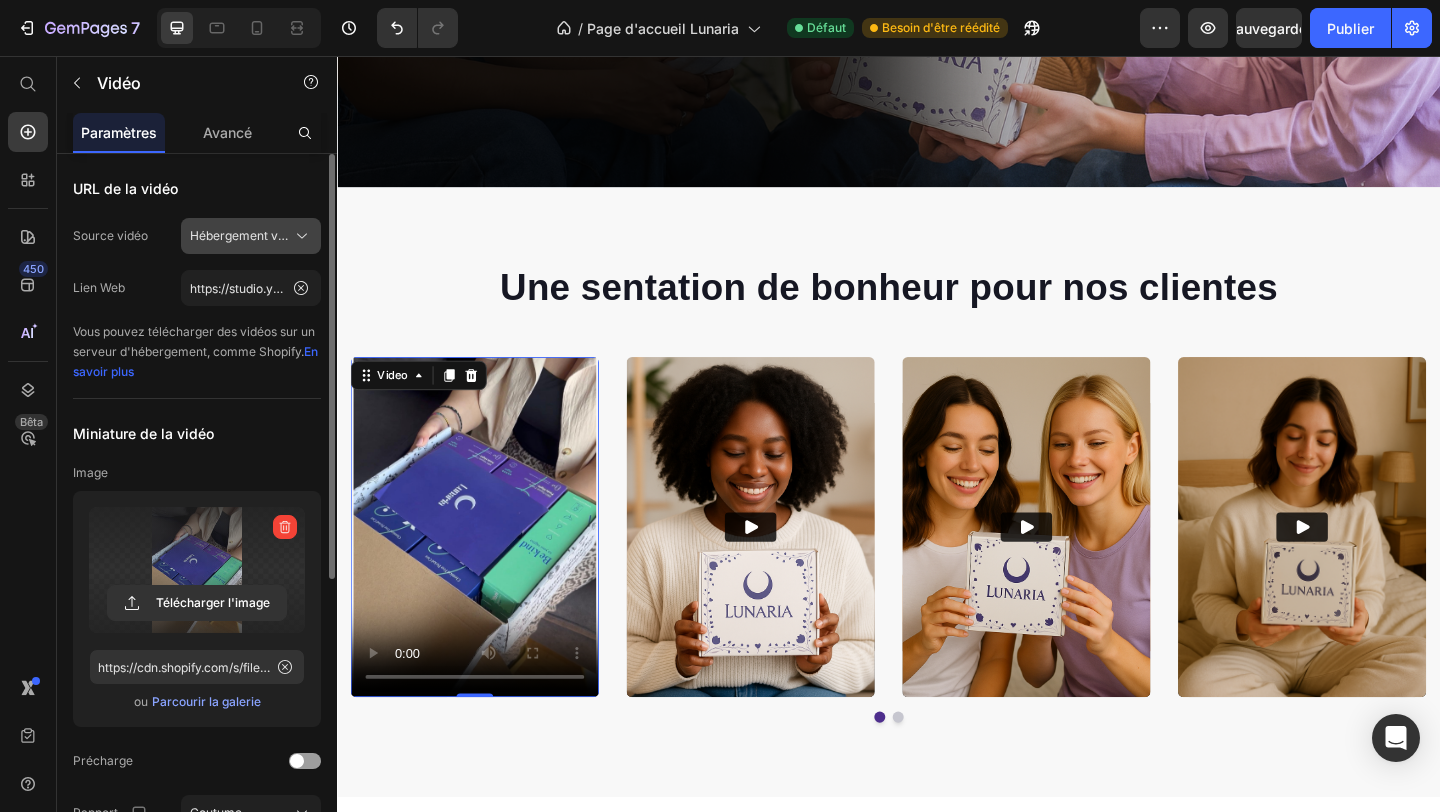 click on "Hébergement vidéo" at bounding box center [251, 236] 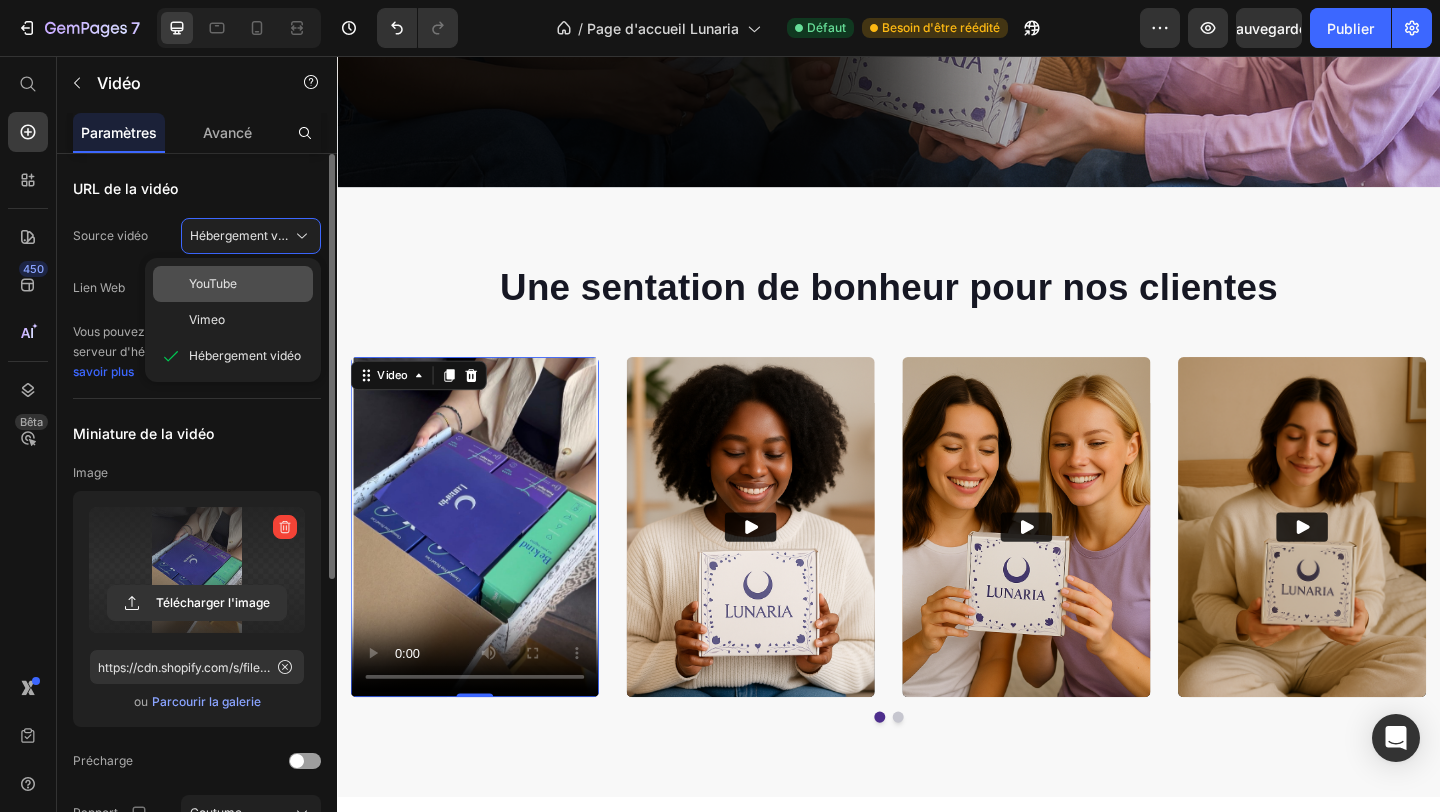 click on "YouTube" at bounding box center [247, 284] 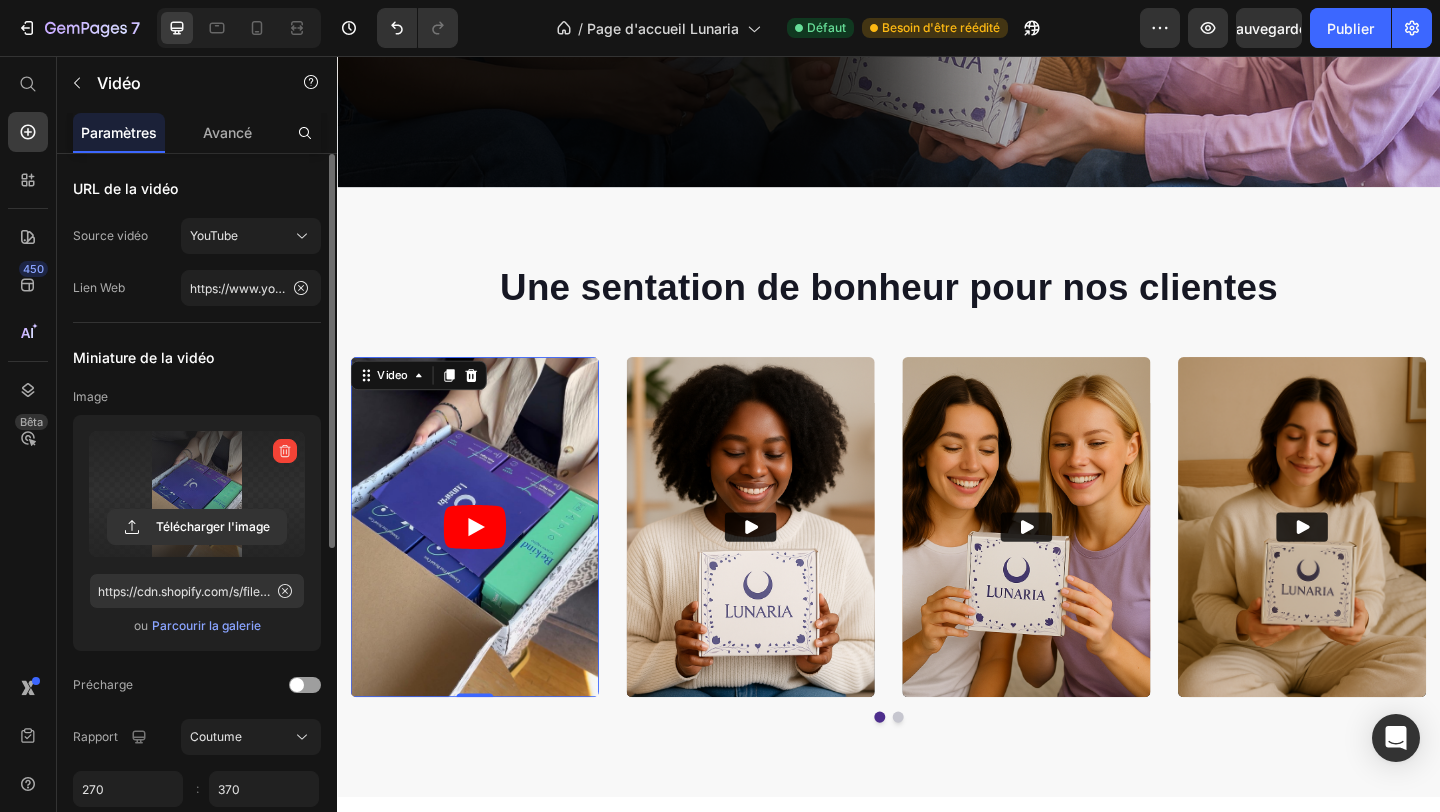 click 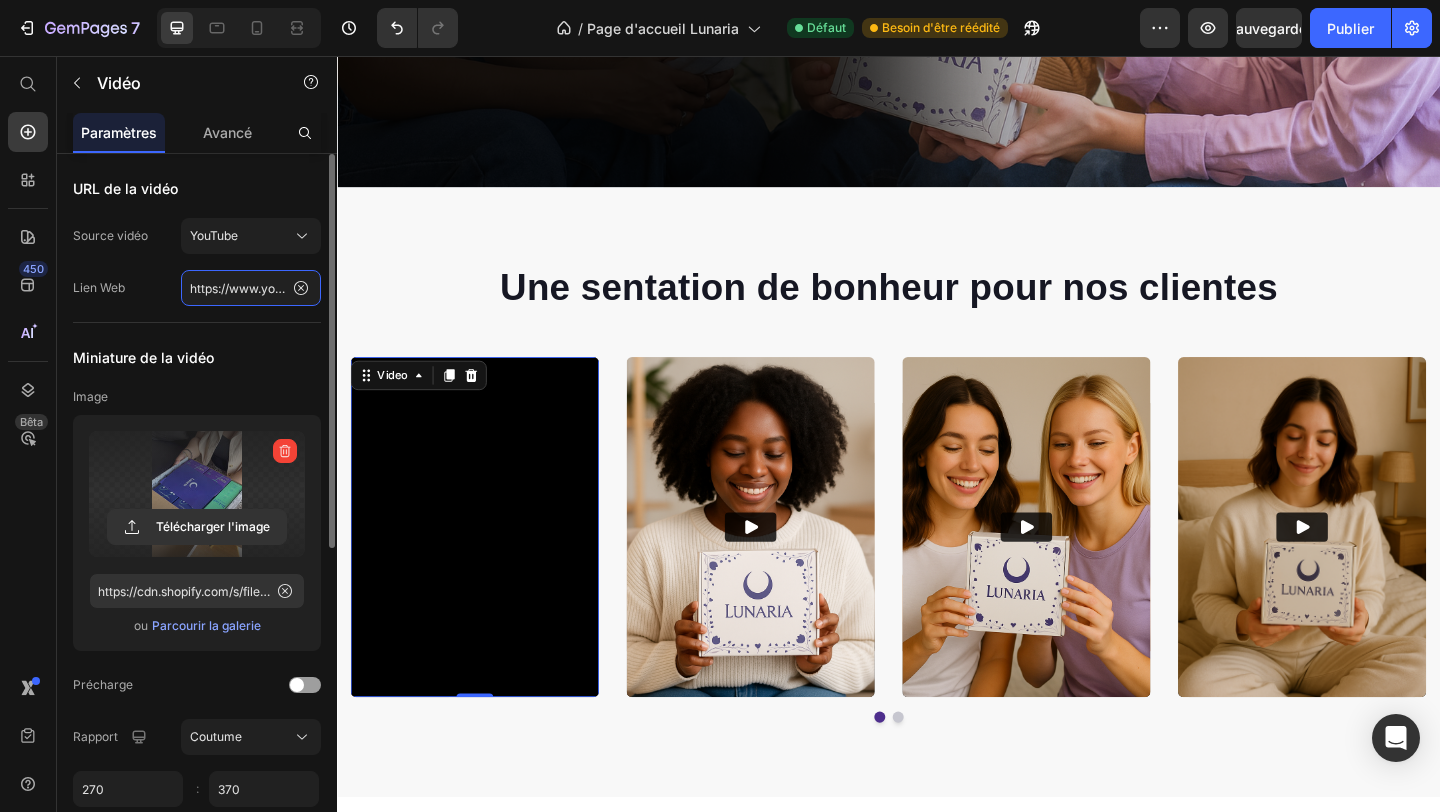 paste on "studio.youtube.com/video/[ID]/edit" 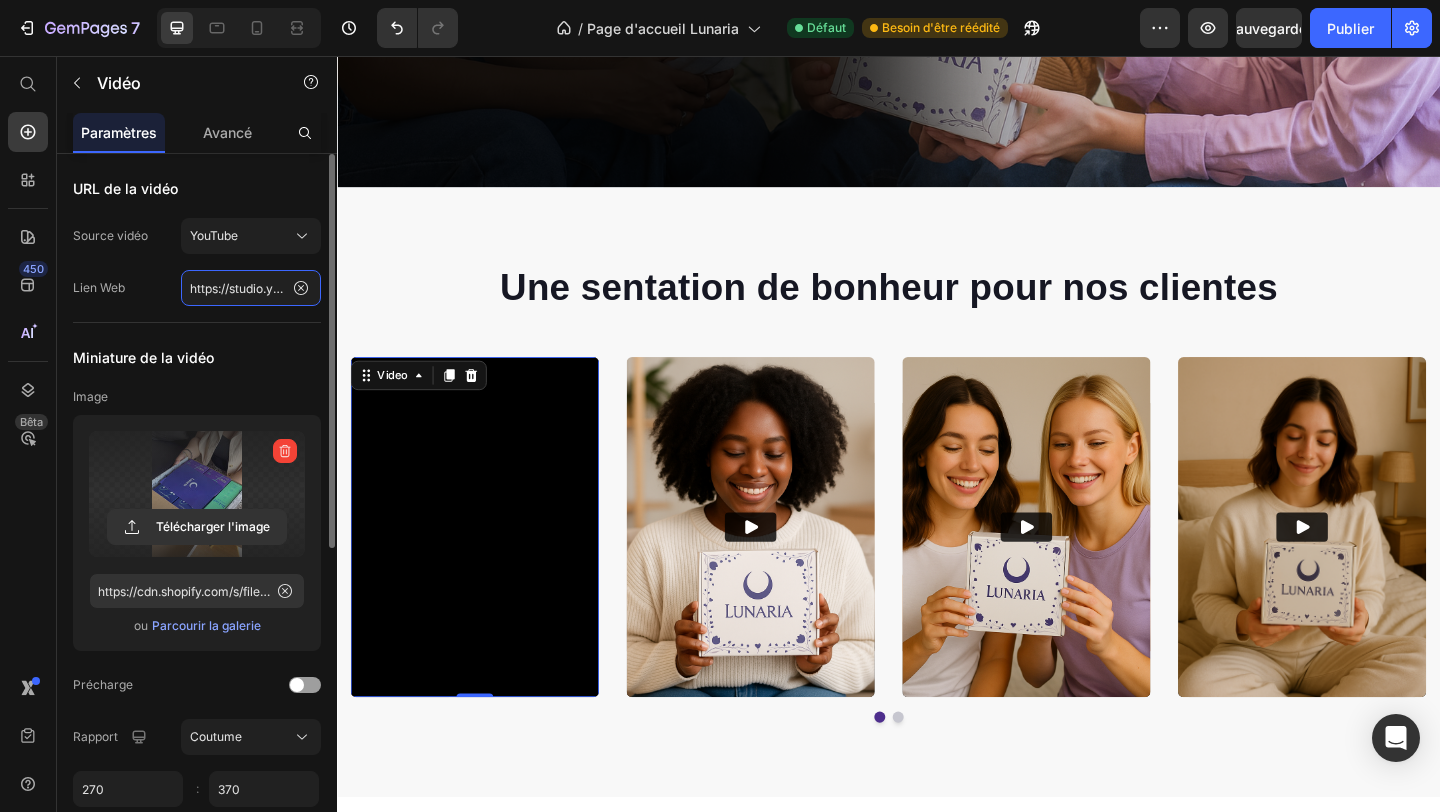 scroll, scrollTop: 0, scrollLeft: 203, axis: horizontal 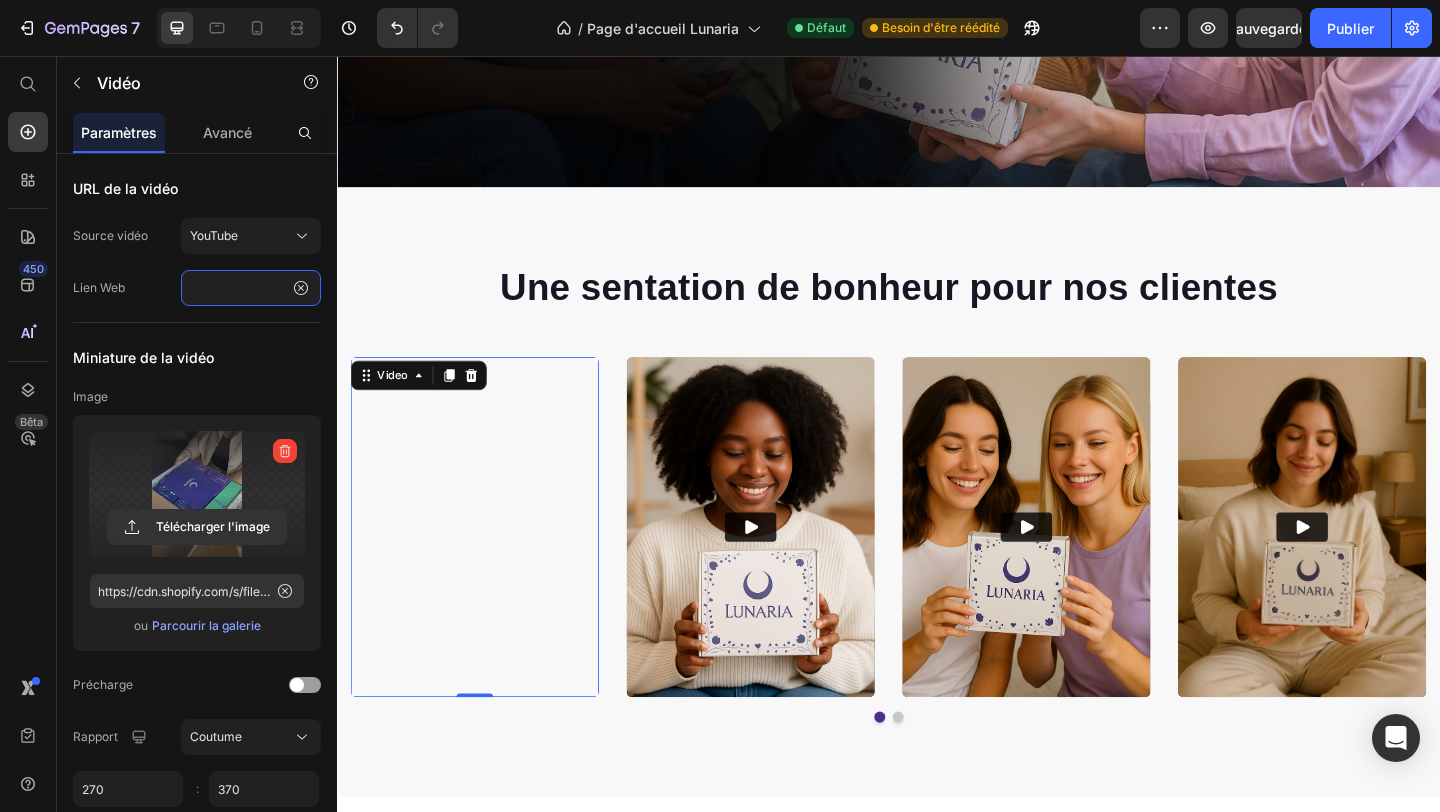 type on "https://studio.youtube.com/video/[ID]/edit" 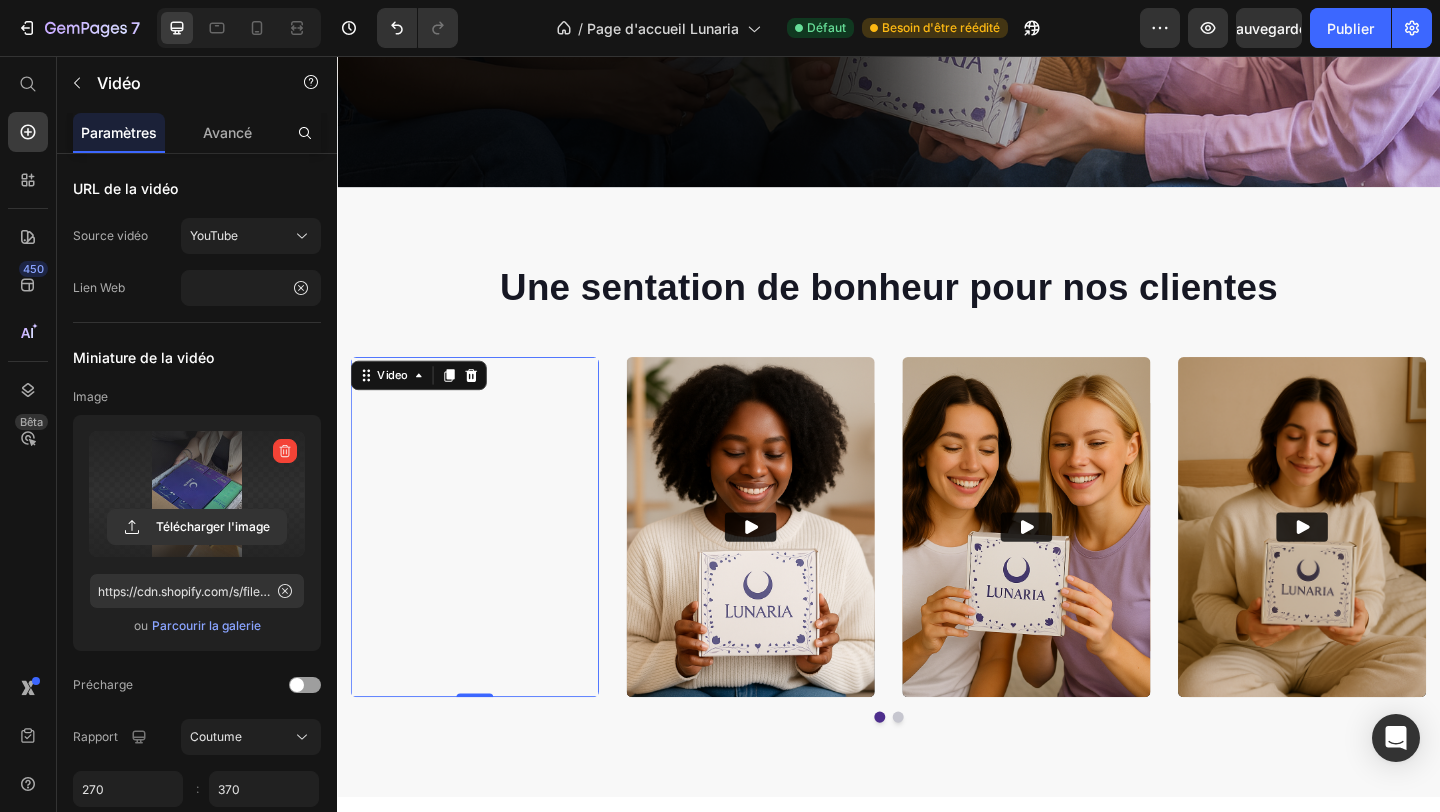 scroll, scrollTop: 0, scrollLeft: 0, axis: both 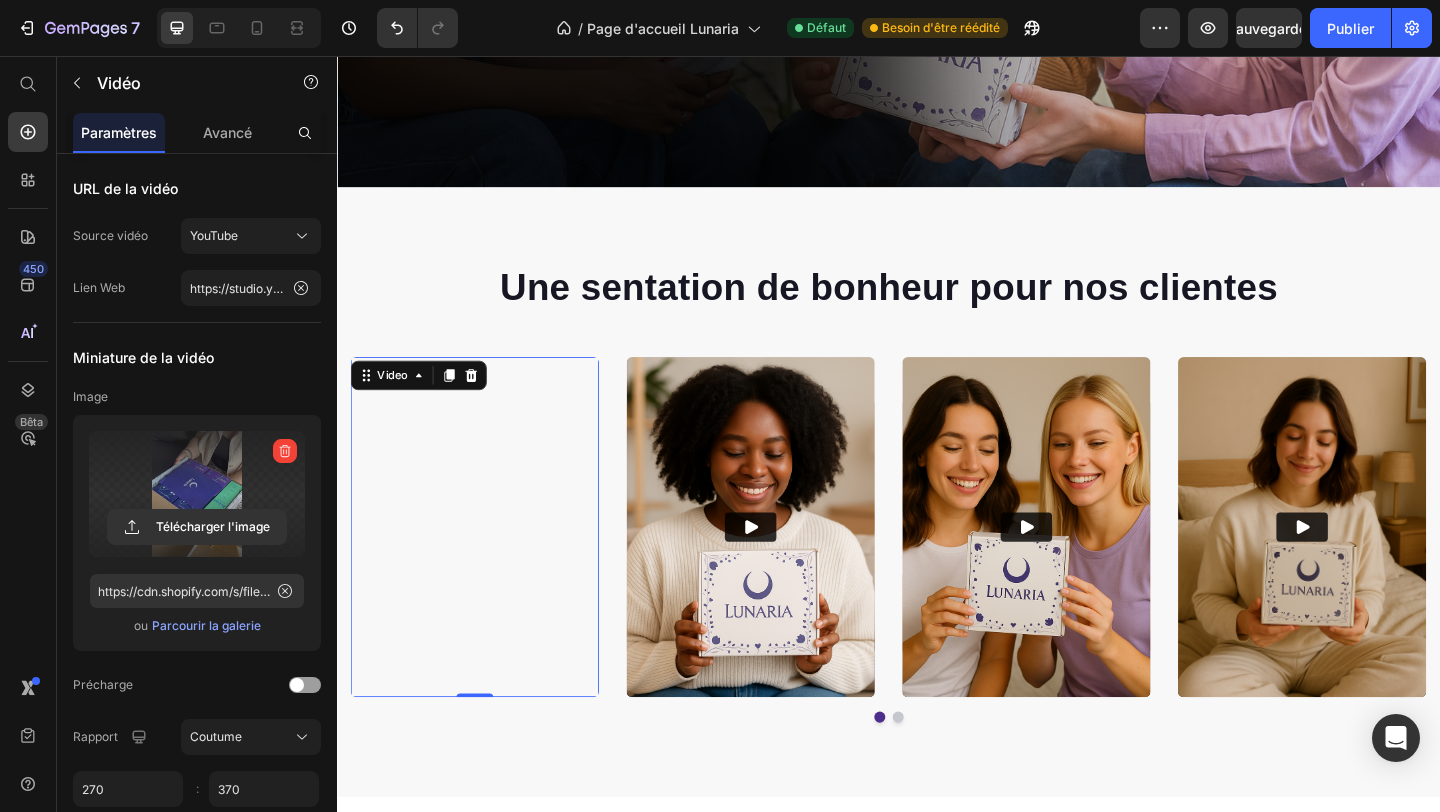 click on "Video   0" at bounding box center [487, 568] 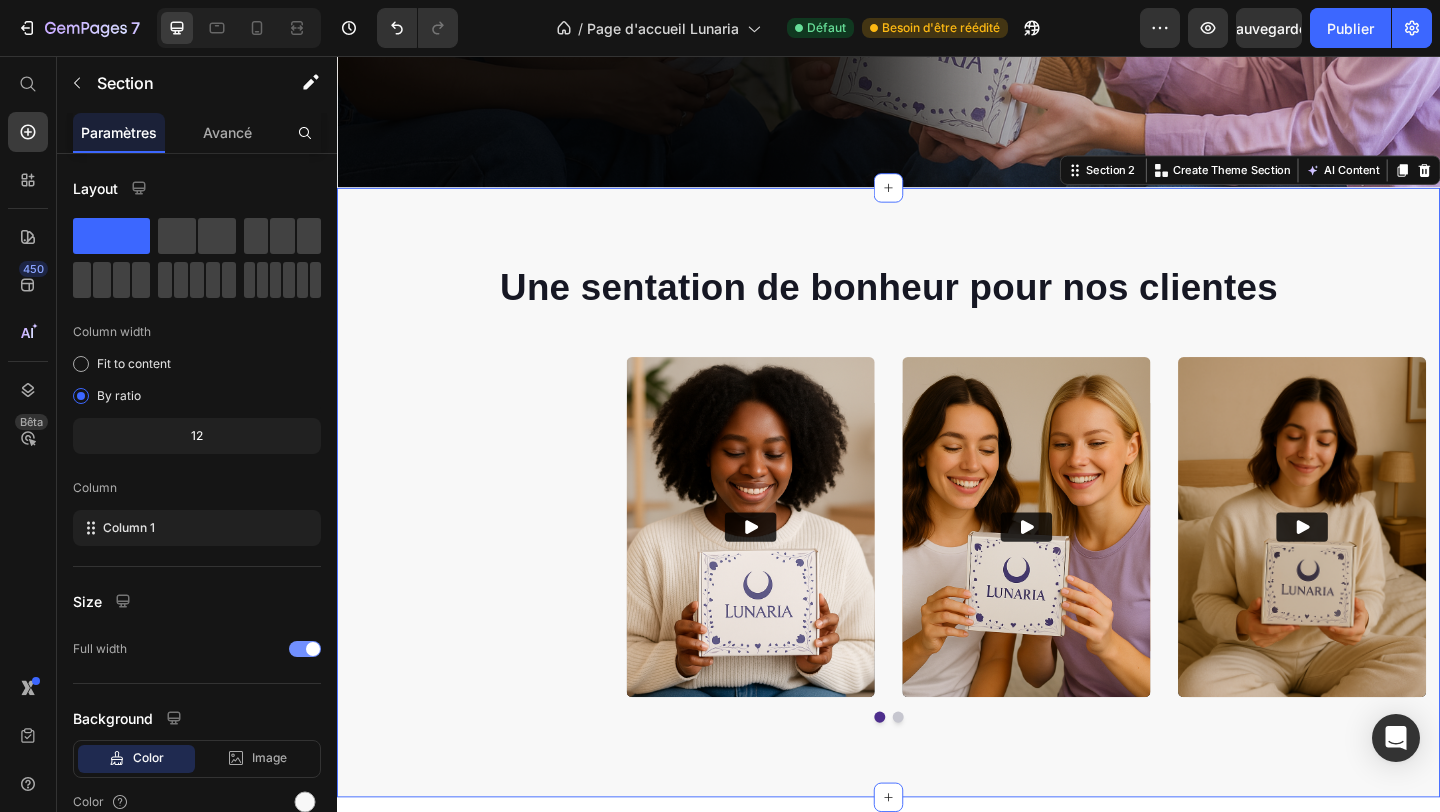 click on "Une sentation de bonheur pour nos clientes Heading Video Video Video Video Video Carousel Row Section 2   You can create reusable sections Create Theme Section AI Content Write with GemAI What would you like to describe here? Tone and Voice Persuasive Product Getting products... Show more Generate" at bounding box center [937, 530] 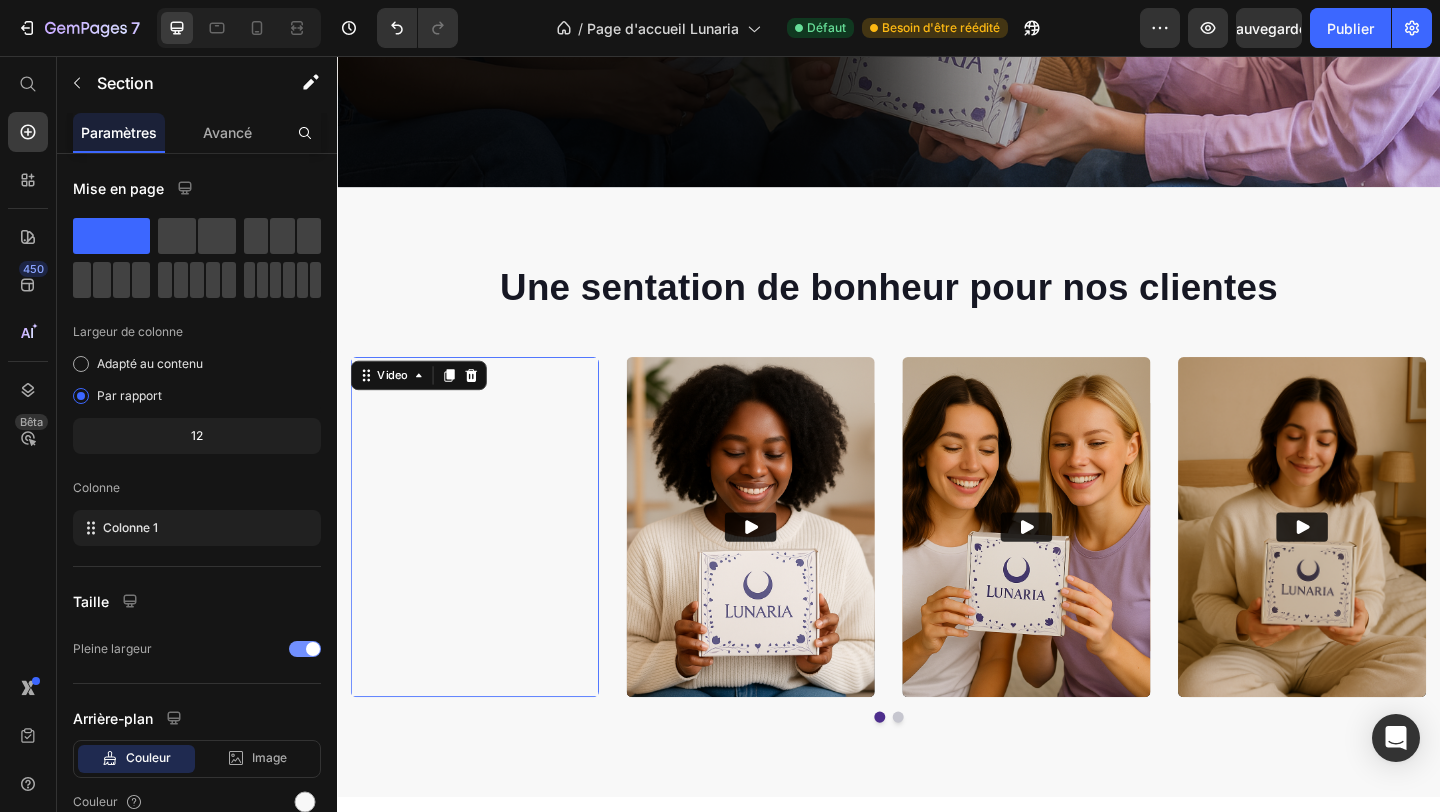 click on "Video   0" at bounding box center [487, 568] 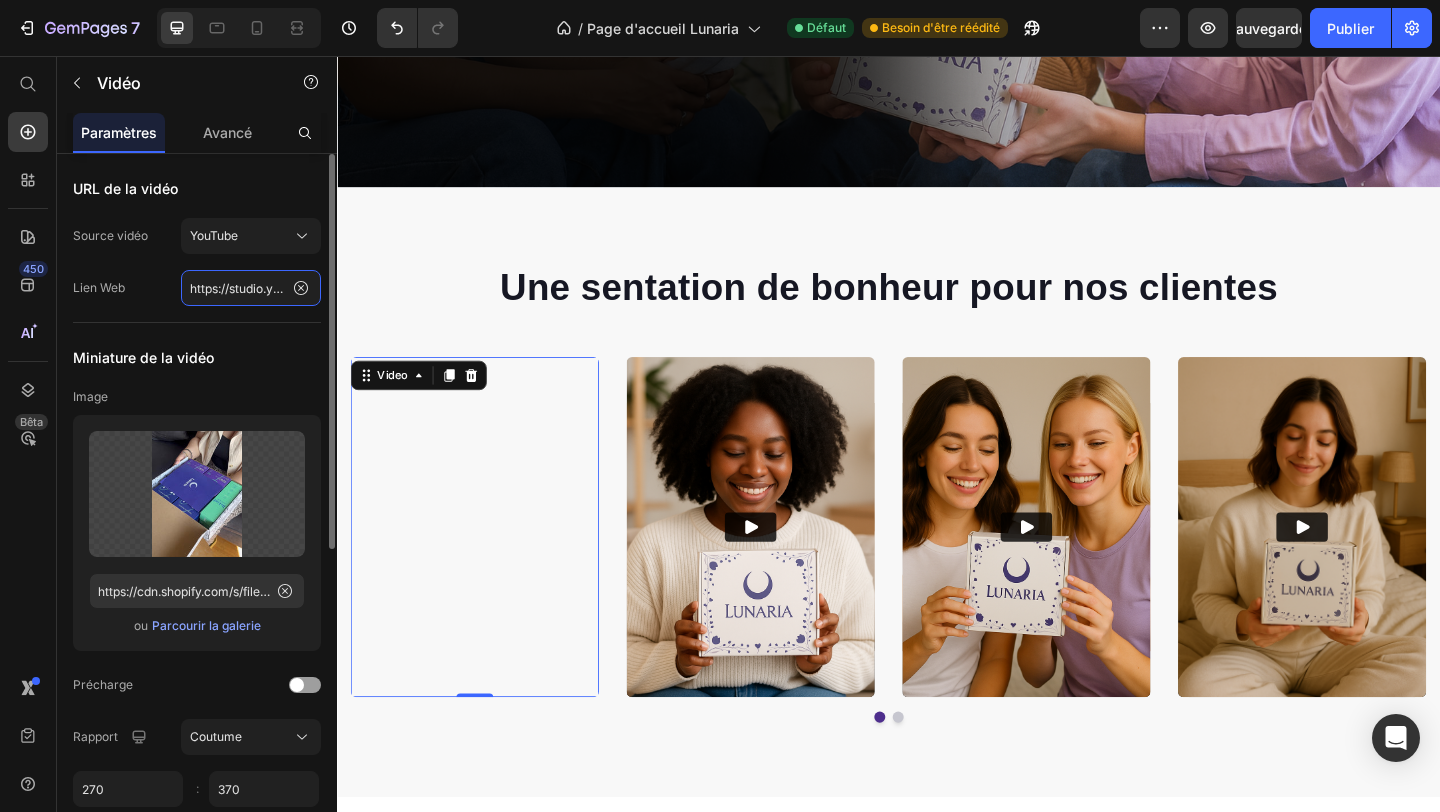 click on "https://studio.youtube.com/video/[ID]/edit" 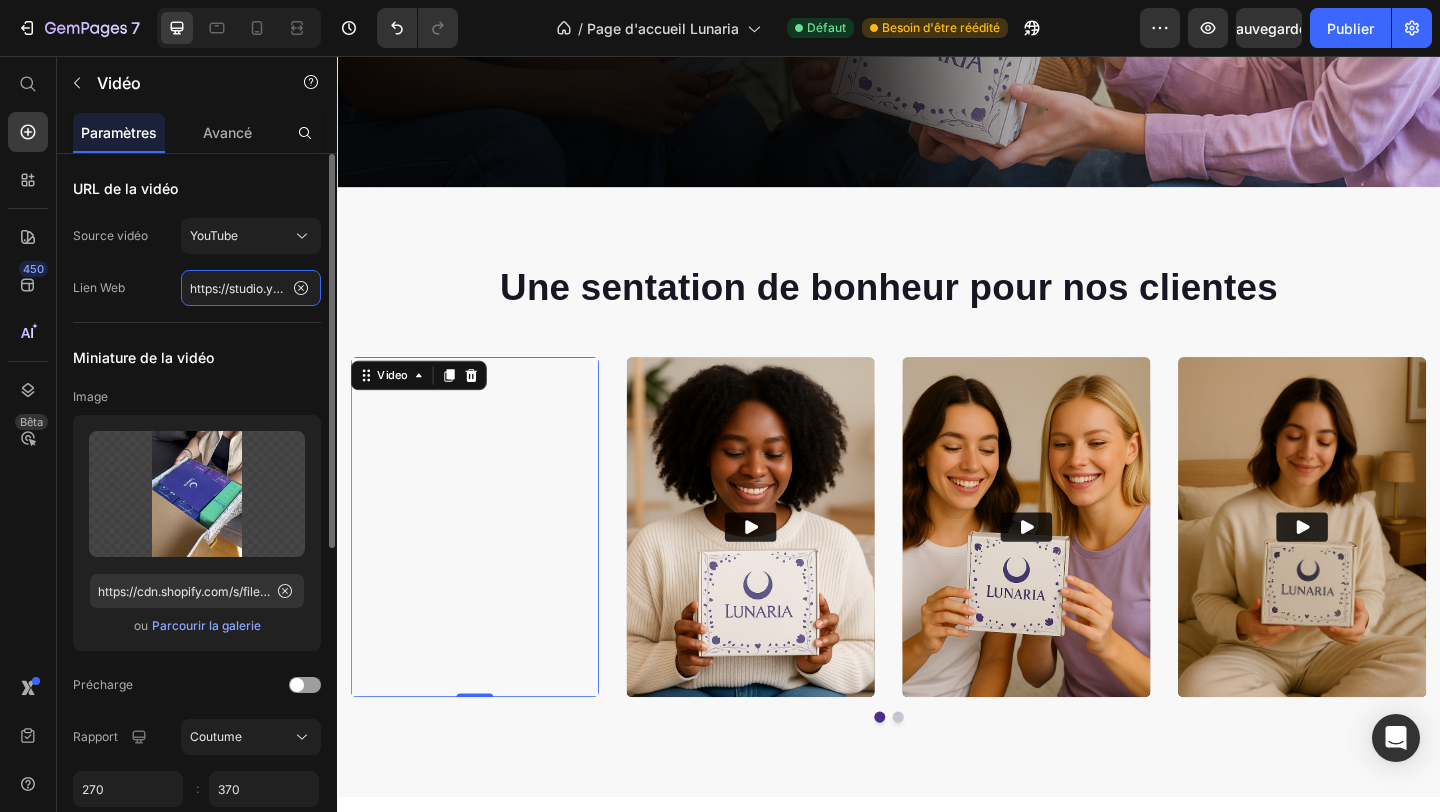 click on "https://studio.youtube.com/video/[ID]/edit" 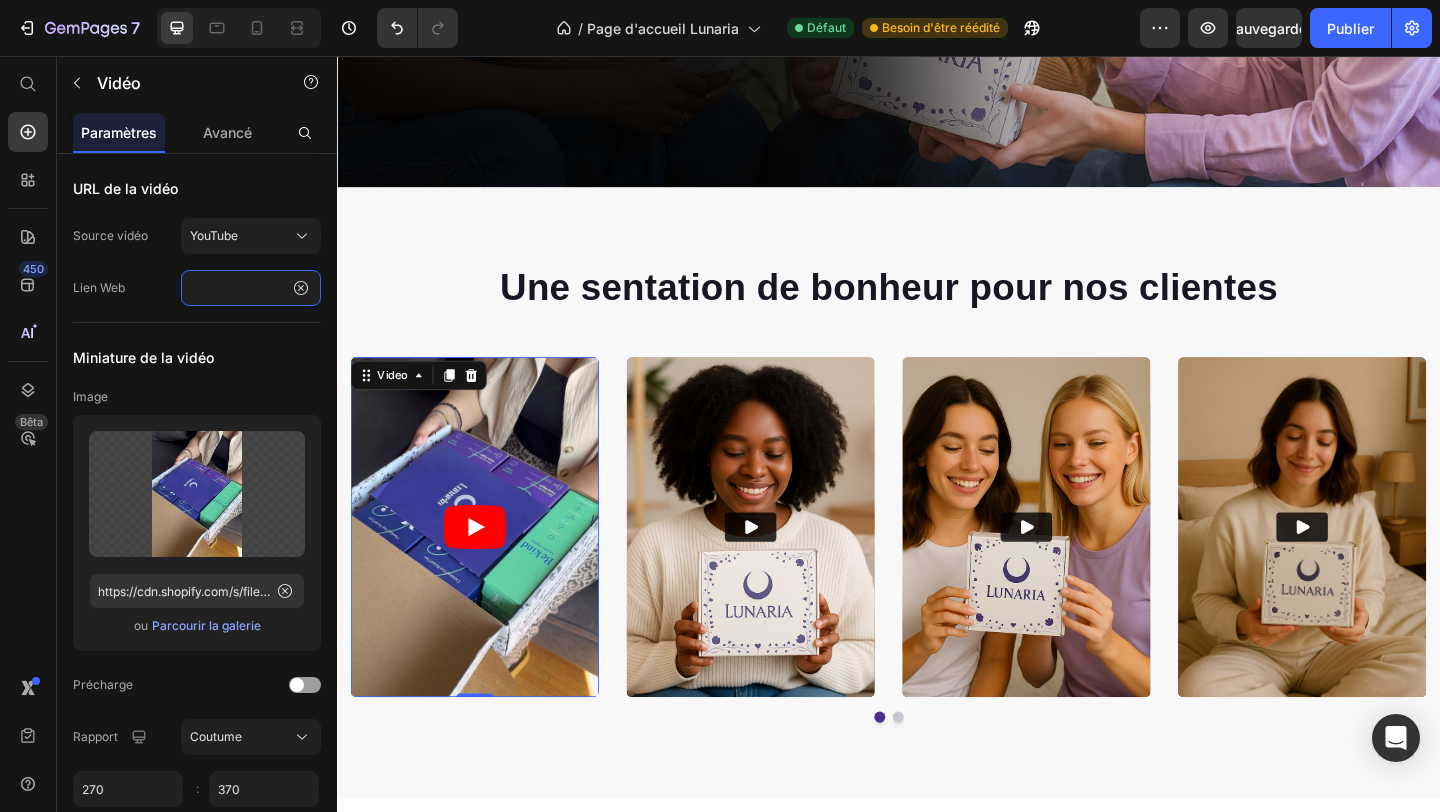 type on "https://studio.youtube.com/video/[ID]/edithttps://www.youtube.com/shorts/[ID]" 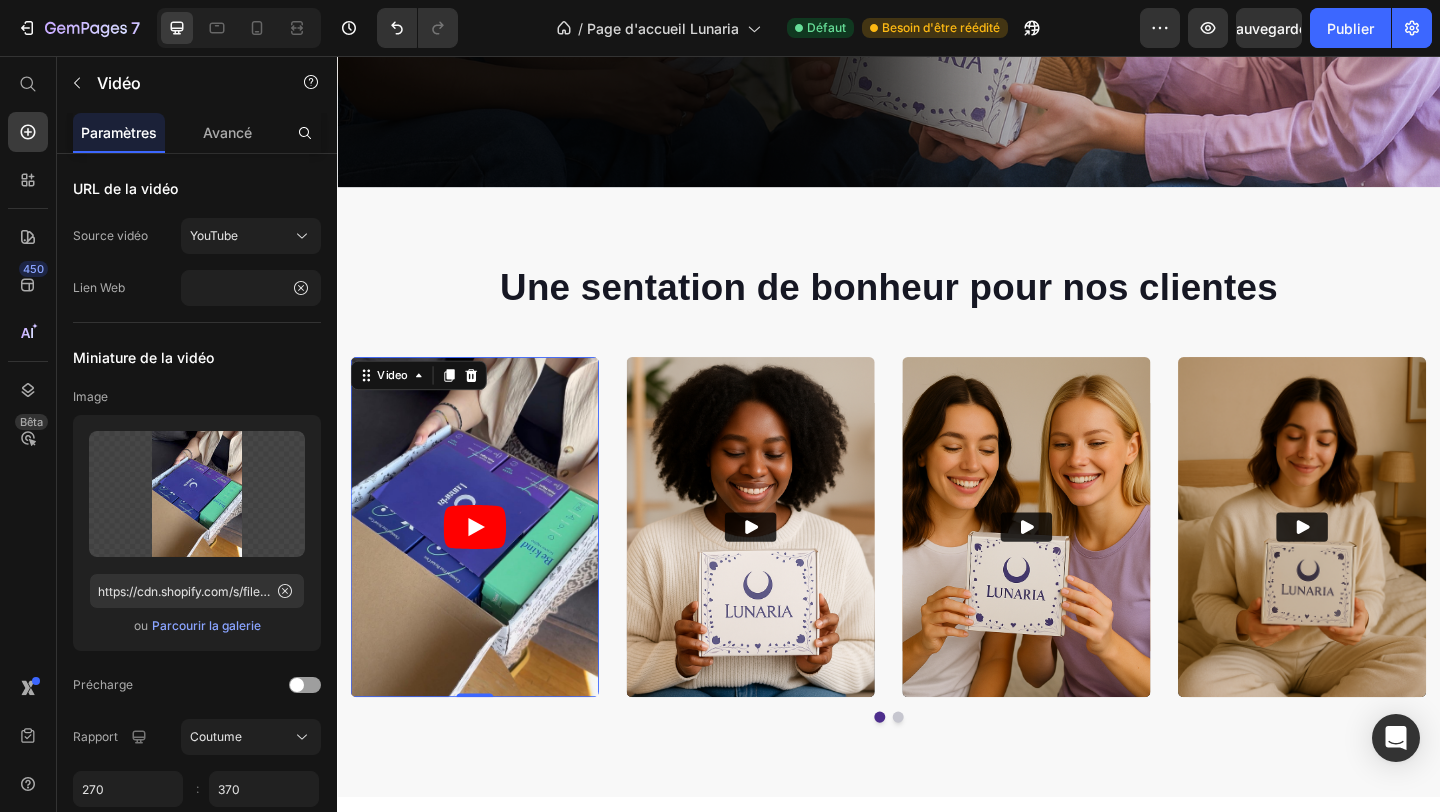 click 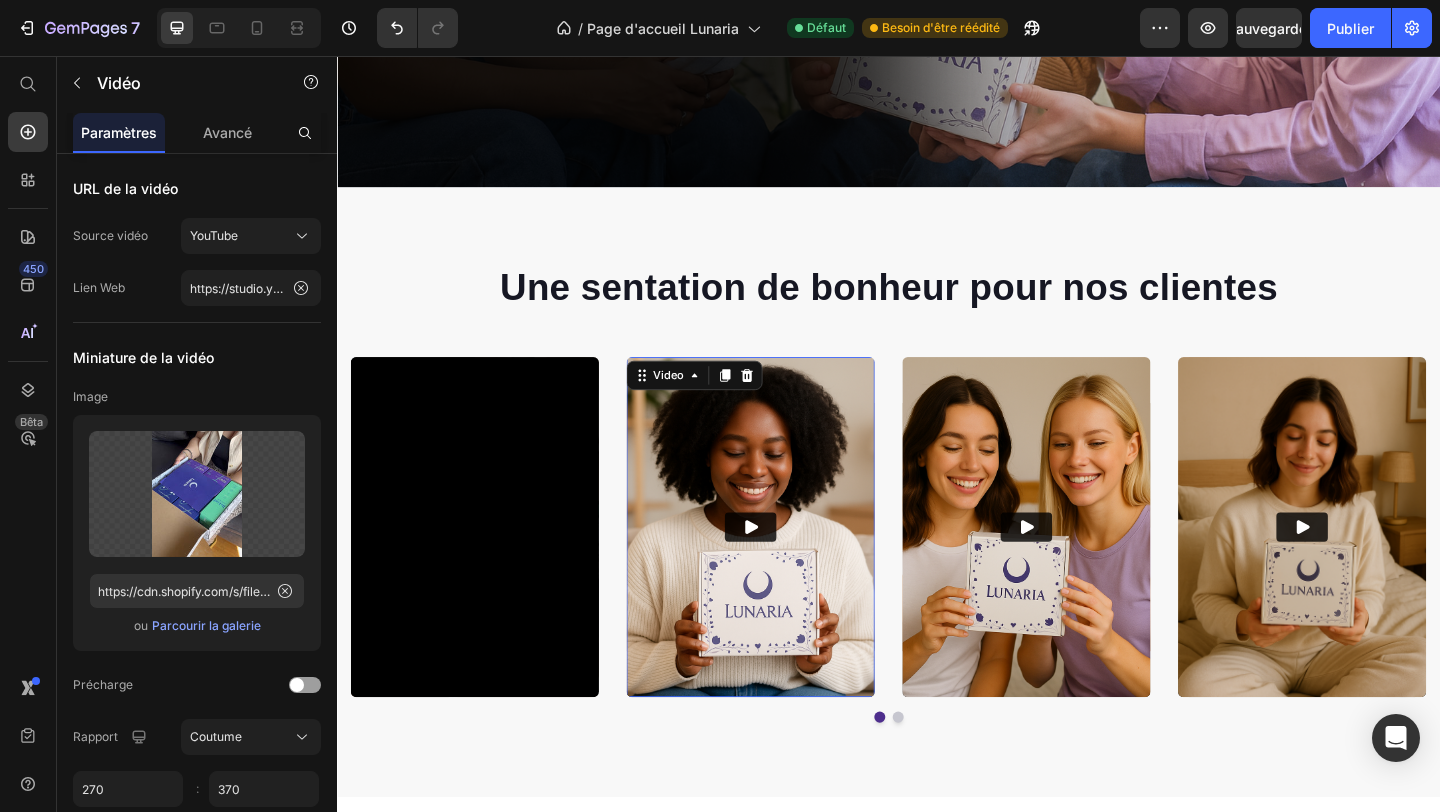 click at bounding box center (787, 568) 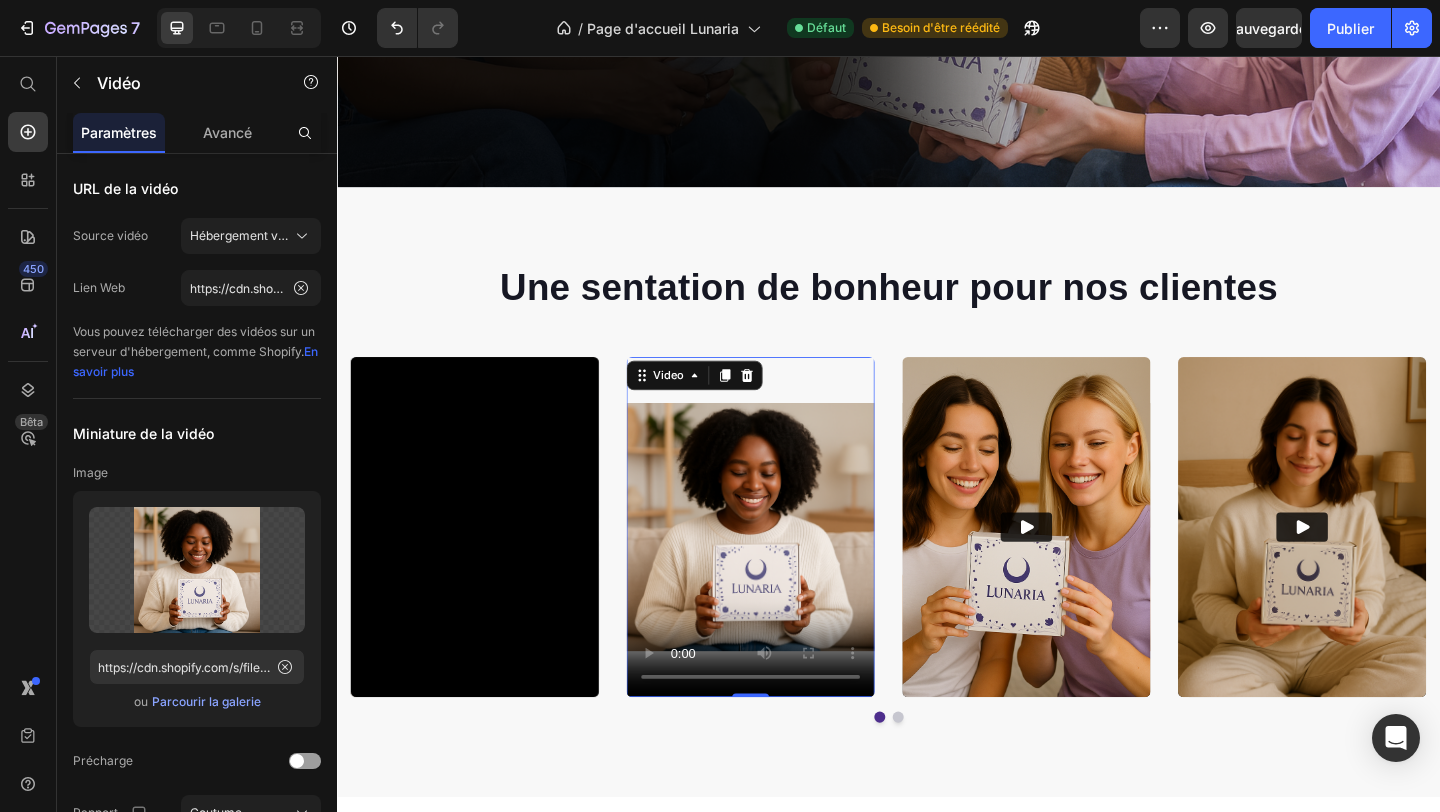 click at bounding box center [787, 568] 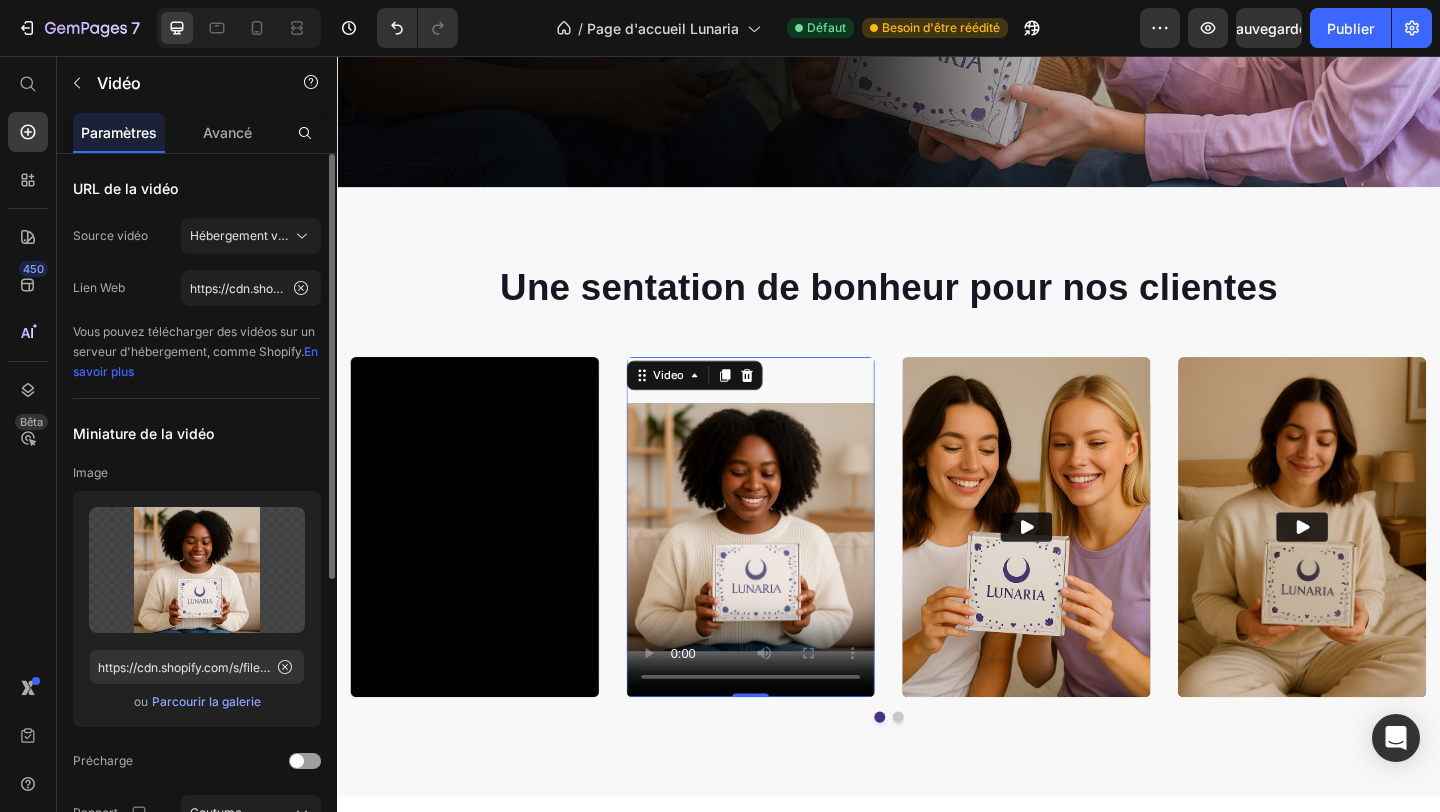 click on "URL de la vidéo Source vidéo Hébergement vidéo Lien Web https://cdn.shopify.com/videos/c/o/v/[ID].mp4 Vous pouvez télécharger des vidéos sur un serveur d'hébergement, comme Shopify.    En savoir plus" 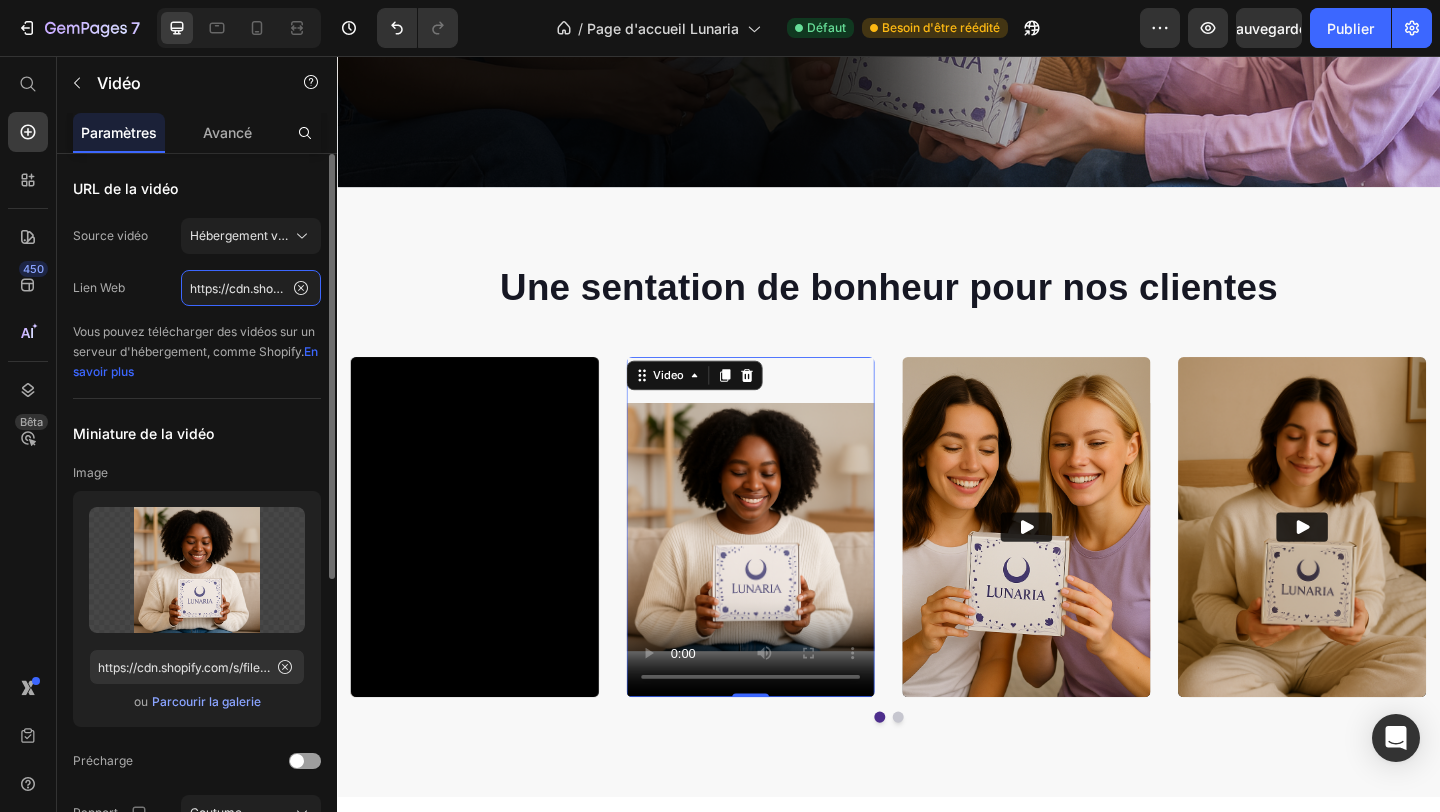 click on "https://cdn.shopify.com/videos/c/o/v/8432697ab1a3415c977a819aa651739e.mp4" 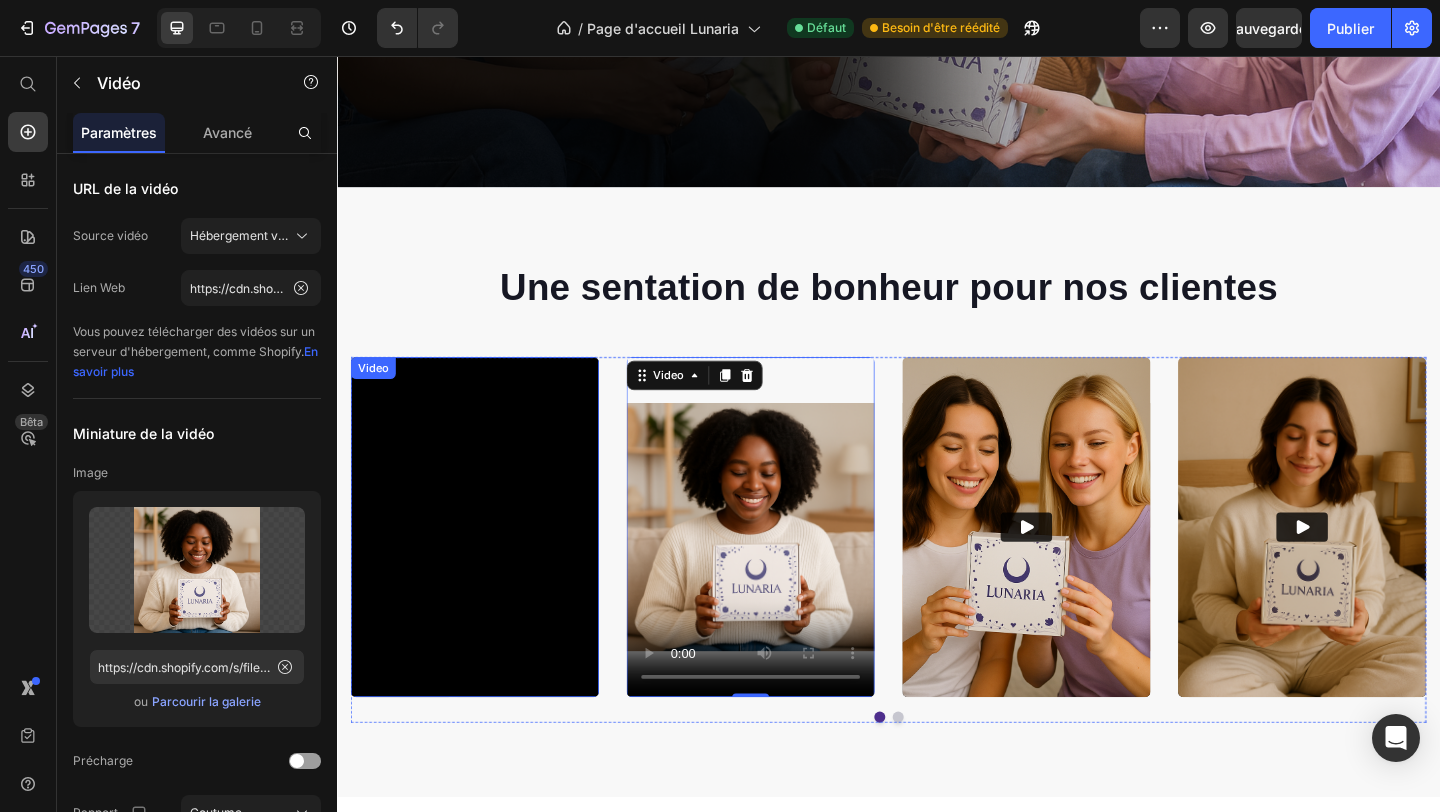 click on "Video Video   0 Video Video Video" at bounding box center [937, 568] 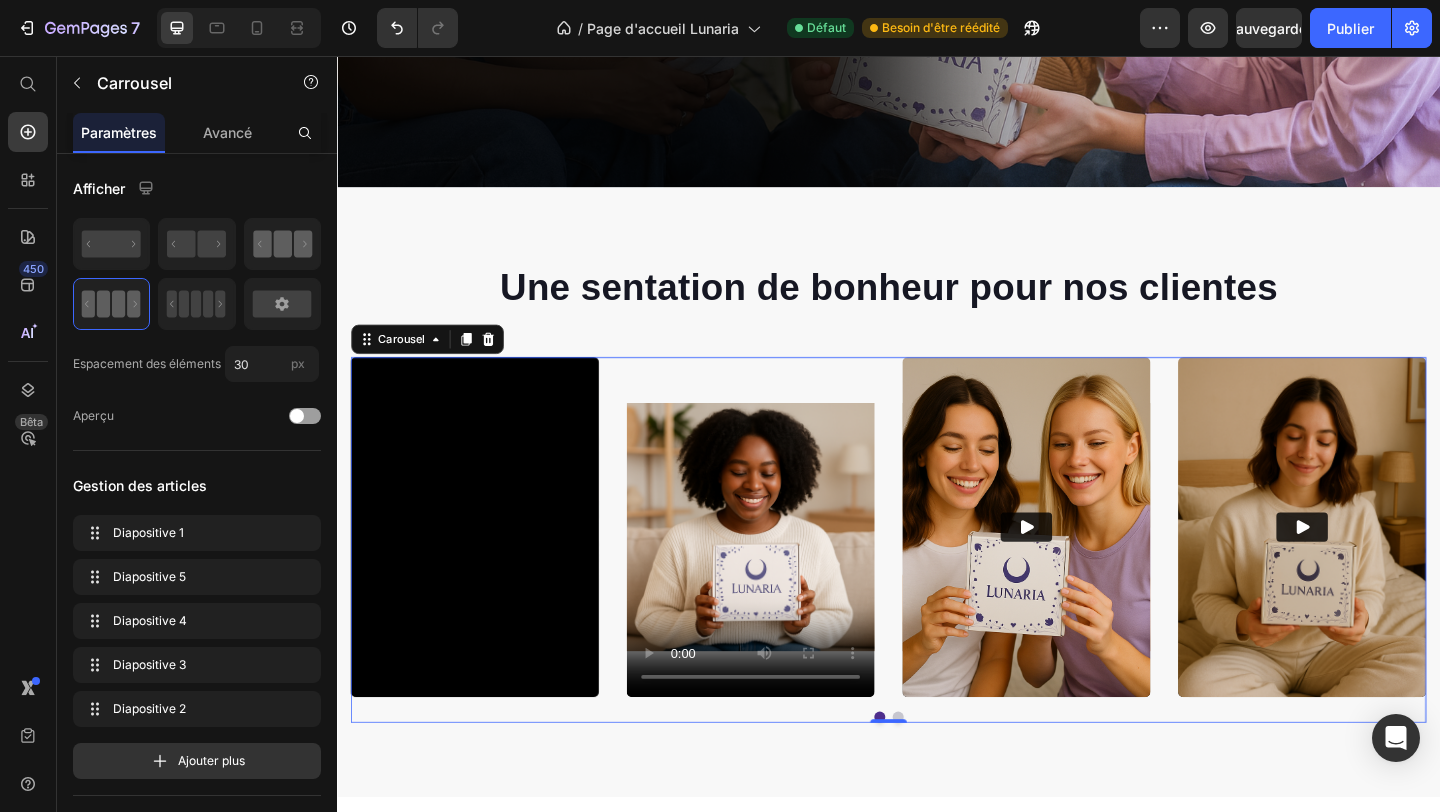 click 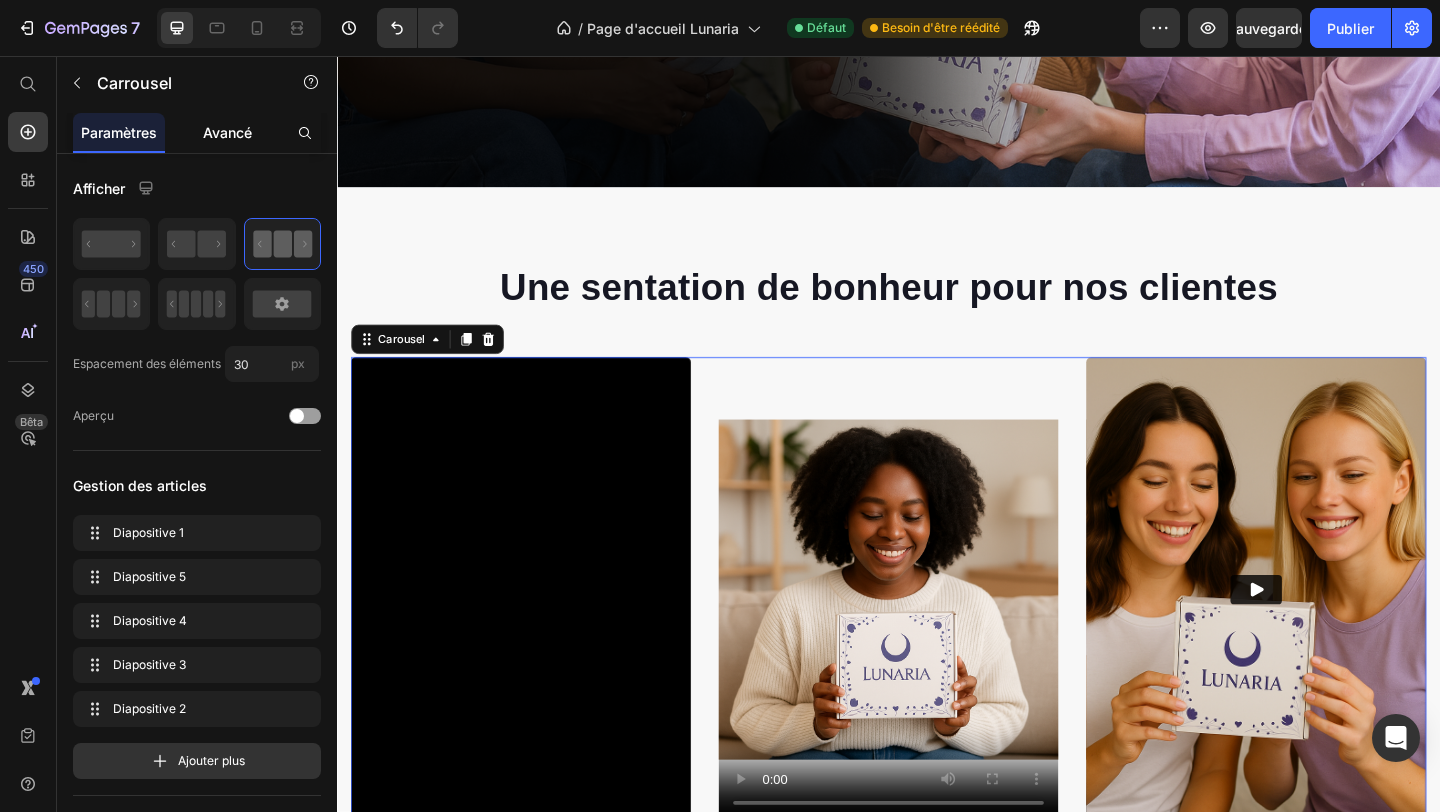 click on "Avancé" at bounding box center (227, 132) 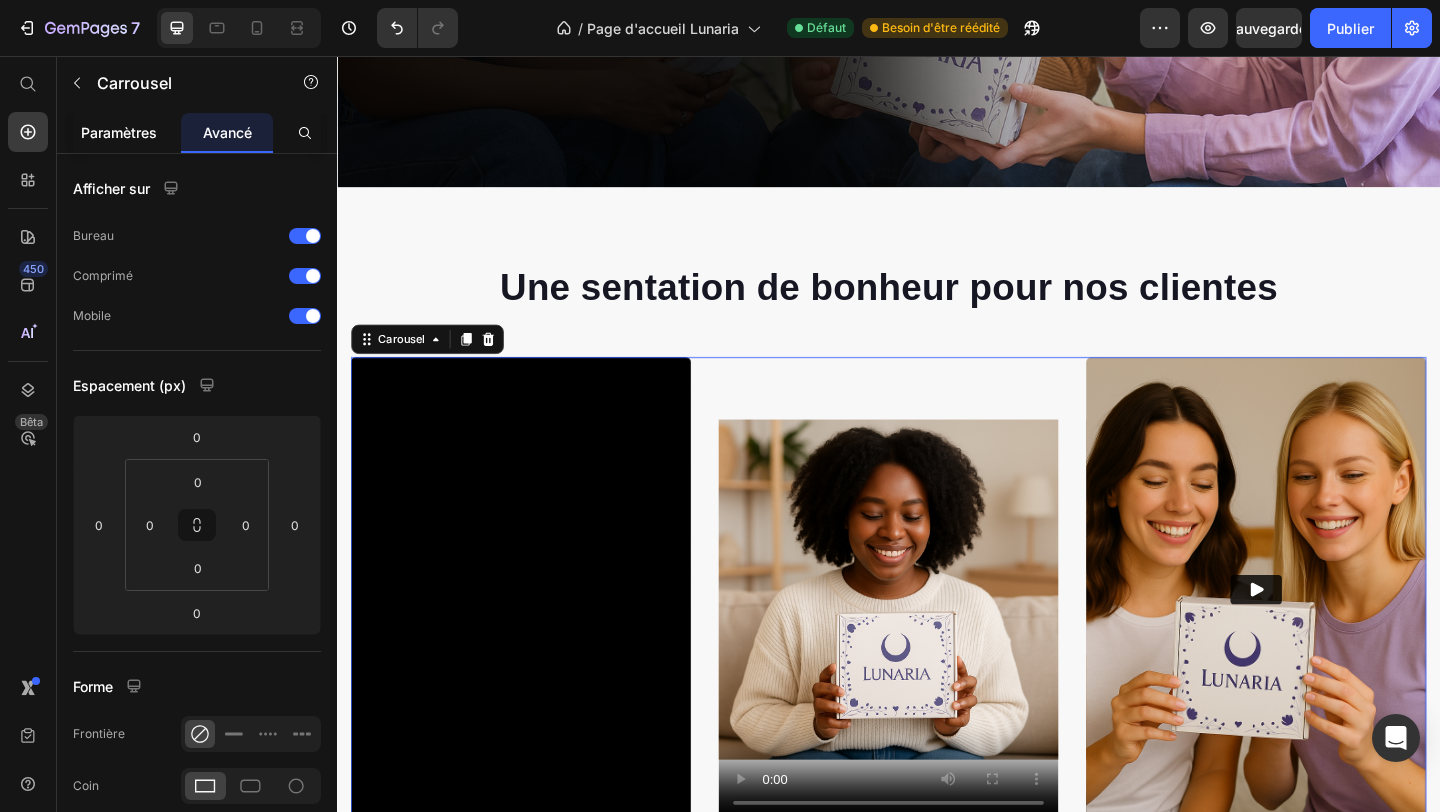 click on "Paramètres" at bounding box center (119, 132) 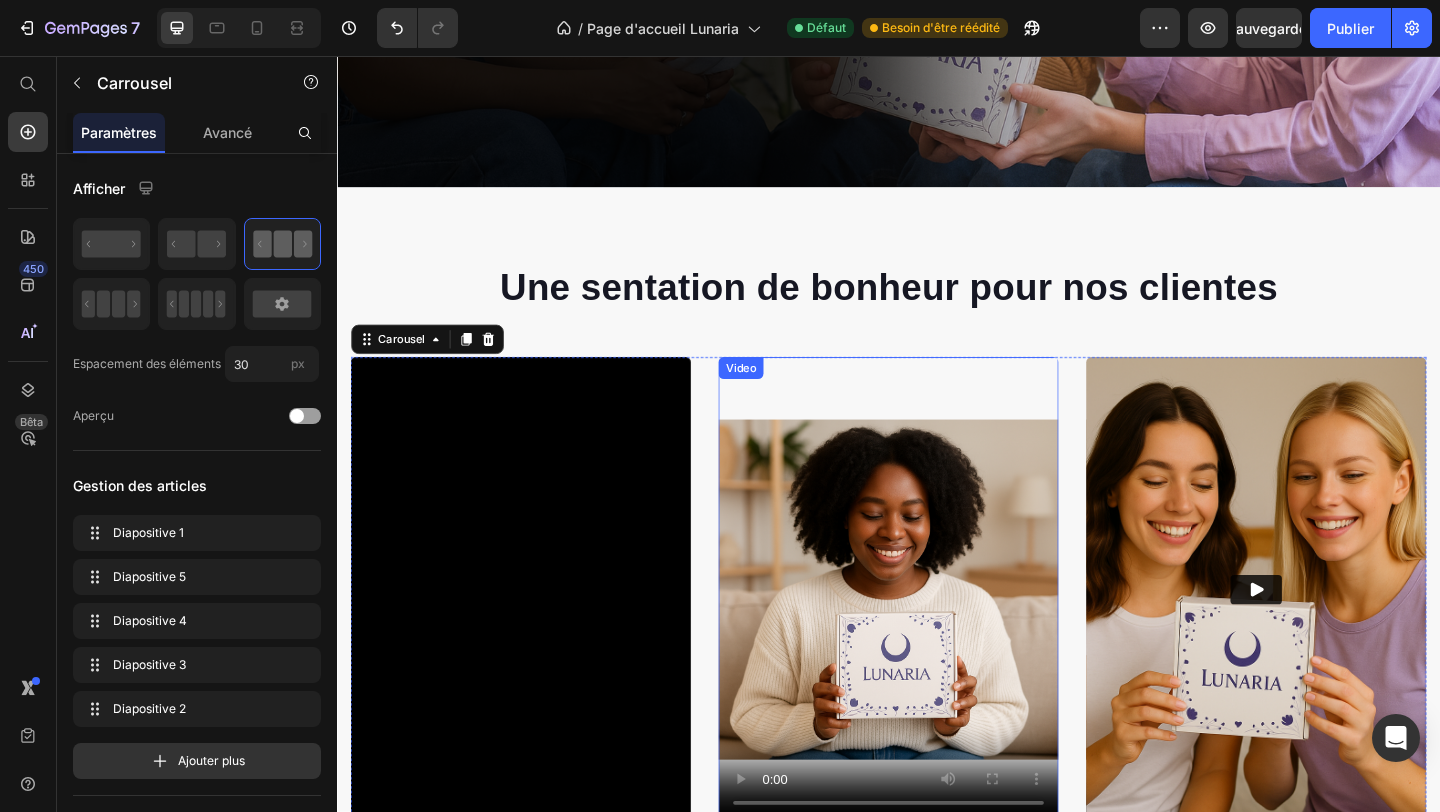 click at bounding box center (937, 636) 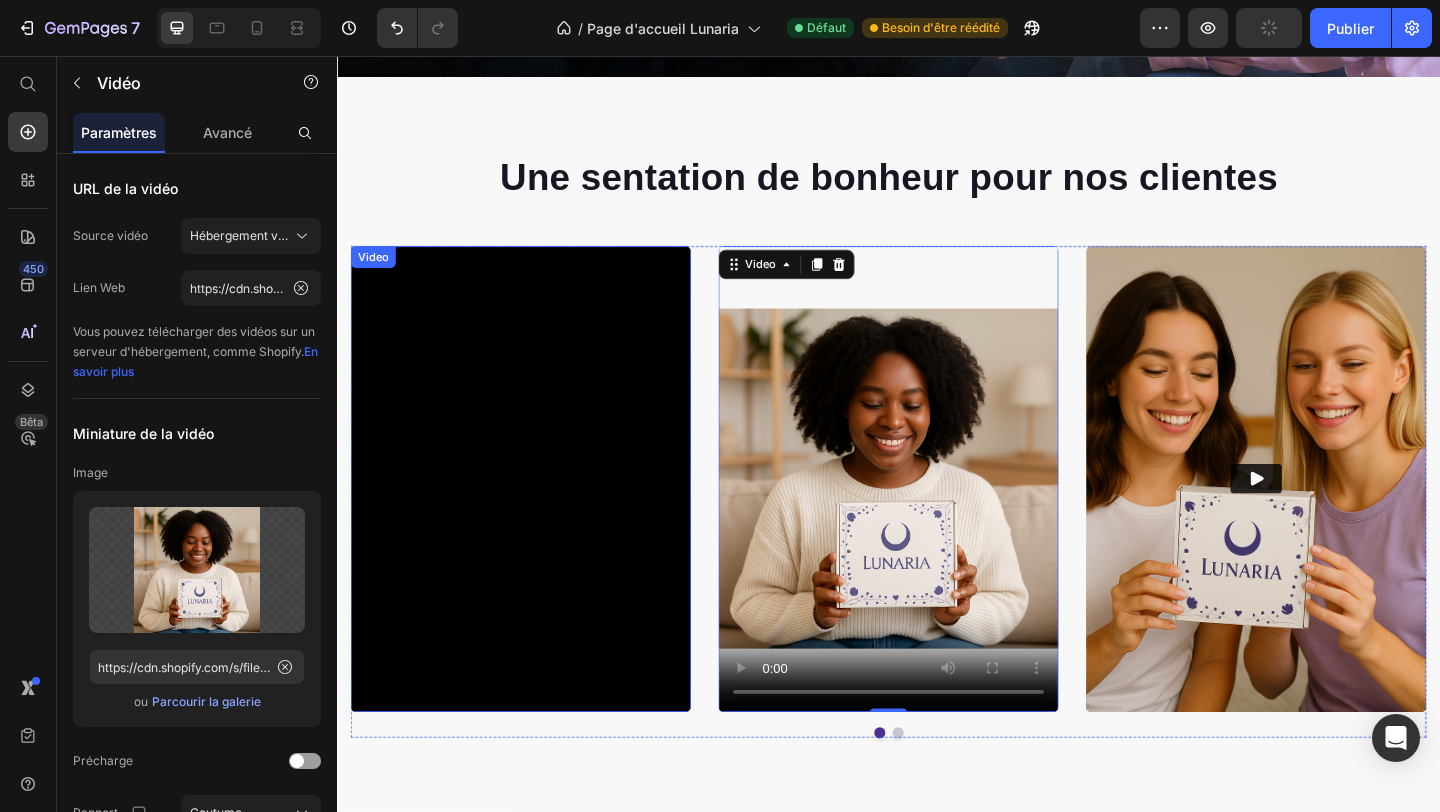 scroll, scrollTop: 773, scrollLeft: 0, axis: vertical 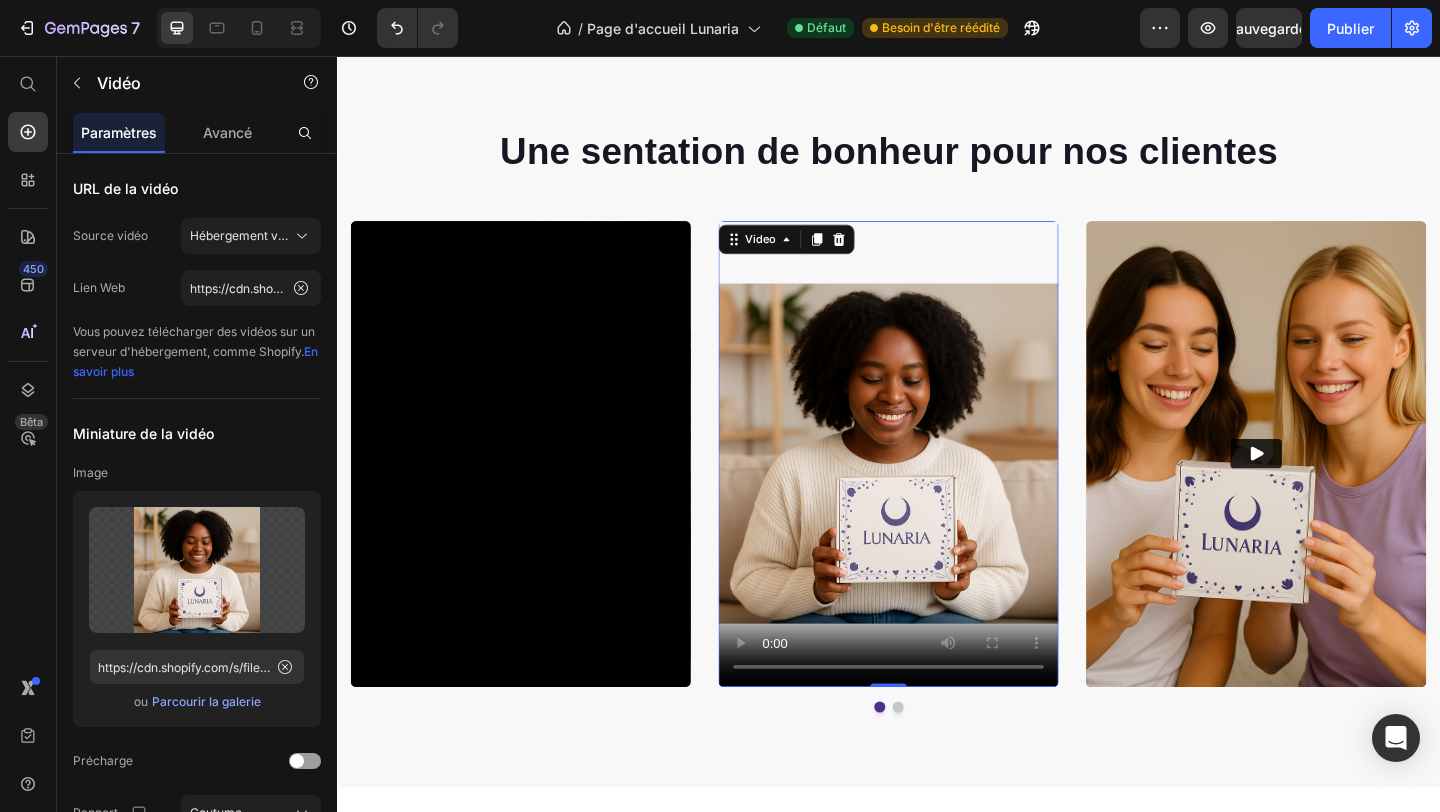 click at bounding box center (937, 488) 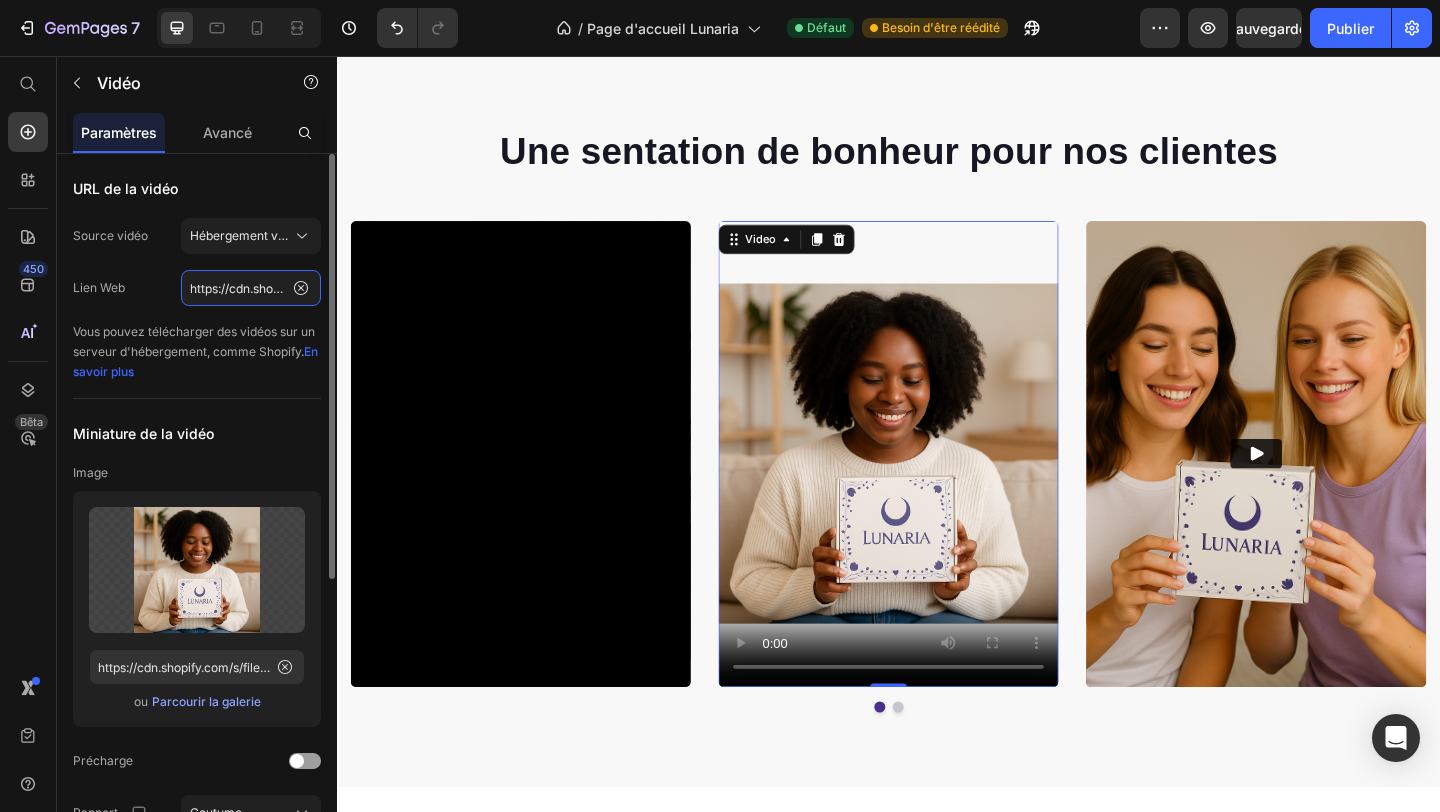 click on "https://cdn.shopify.com/videos/c/o/v/8432697ab1a3415c977a819aa651739e.mp4" 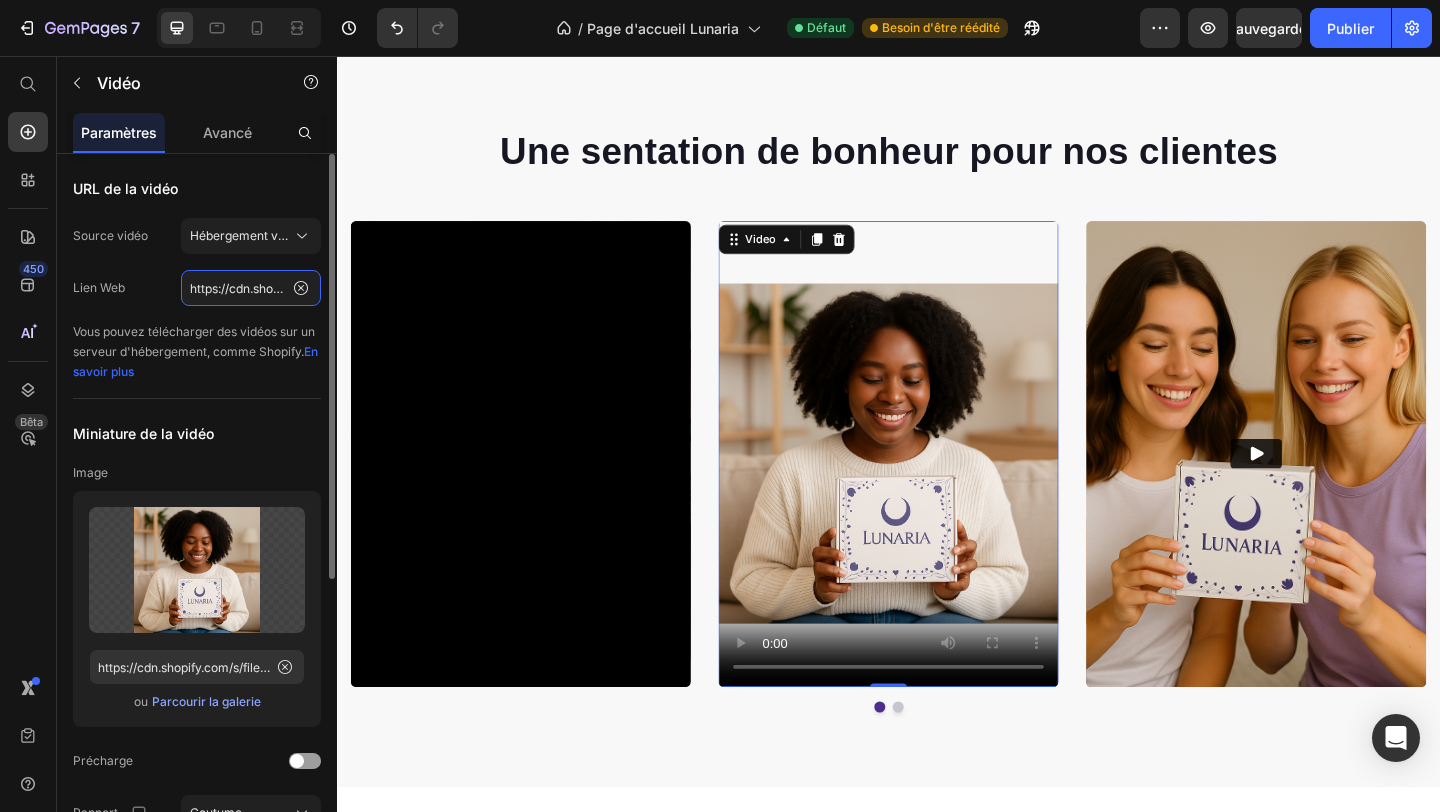paste on "www.youtube.com/shorts/[ID]" 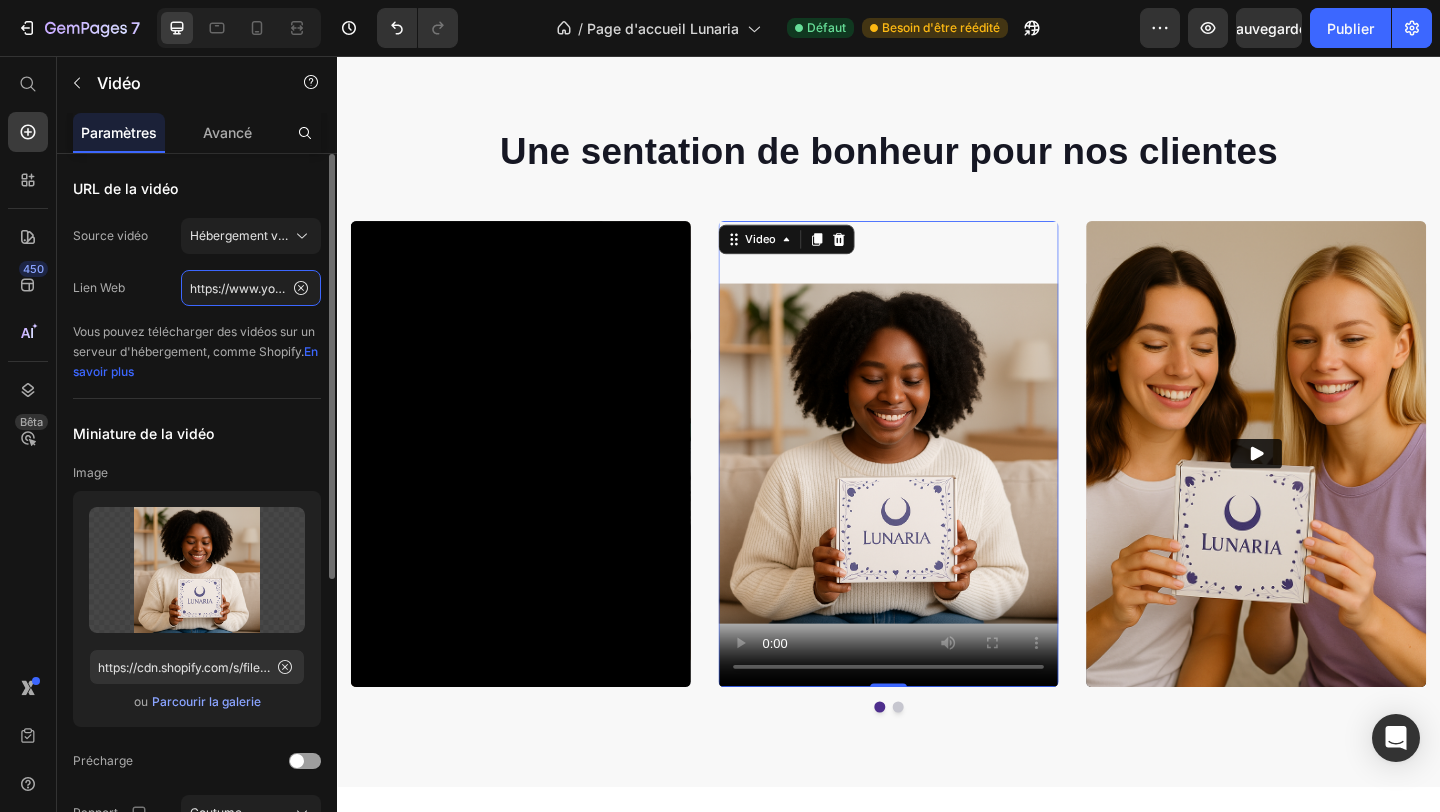 scroll, scrollTop: 0, scrollLeft: 171, axis: horizontal 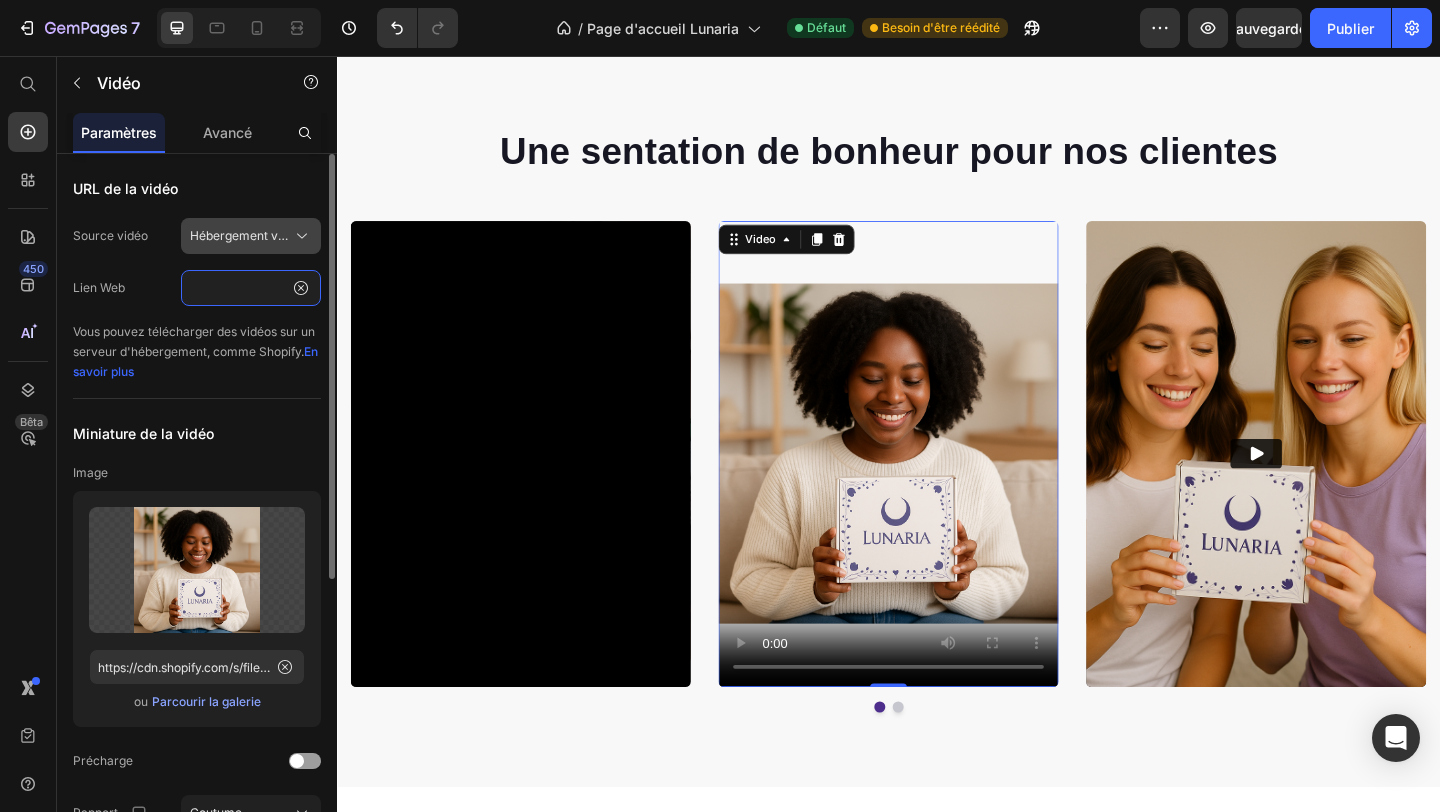 type on "https://www.youtube.com/shorts/[ID]" 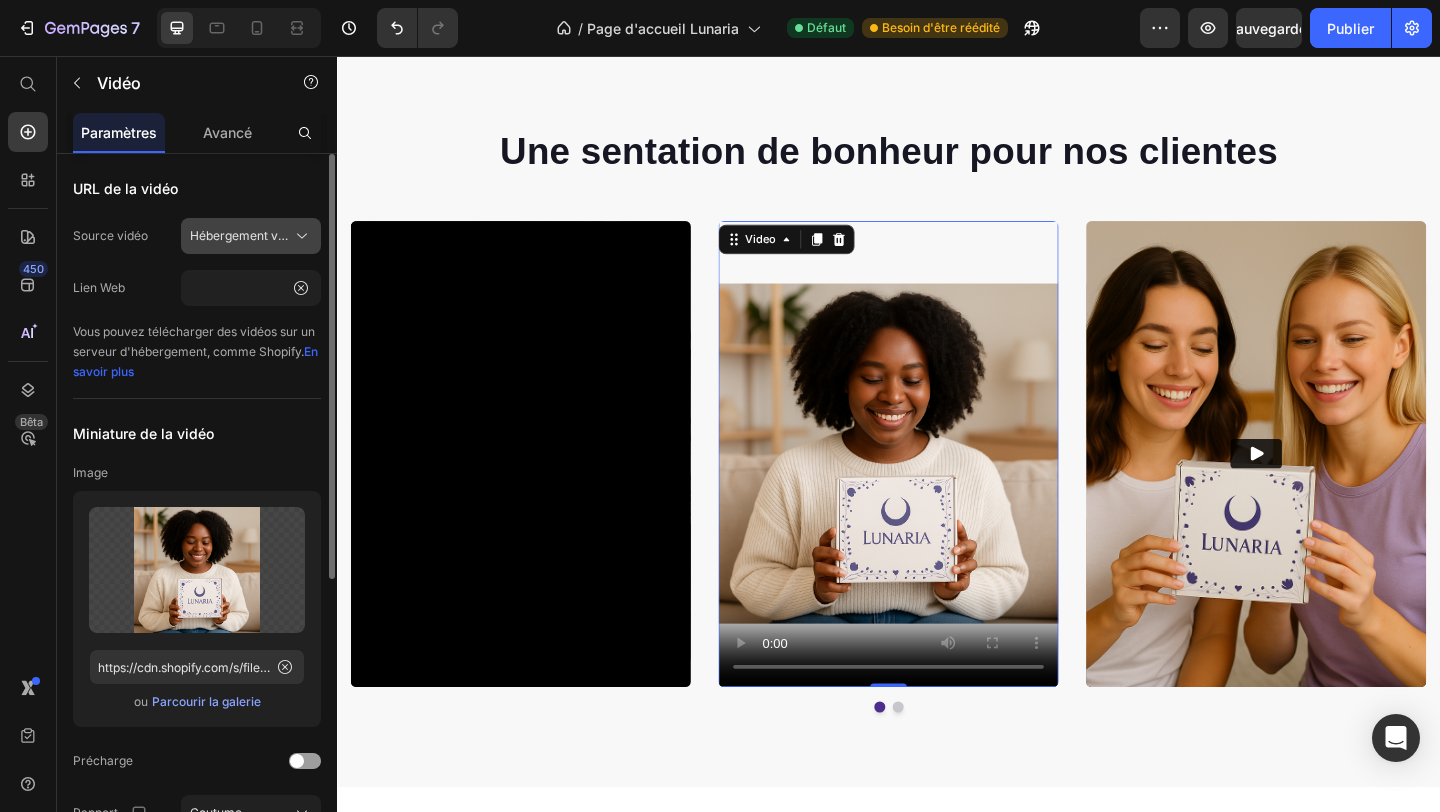 click on "Hébergement vidéo" at bounding box center [251, 236] 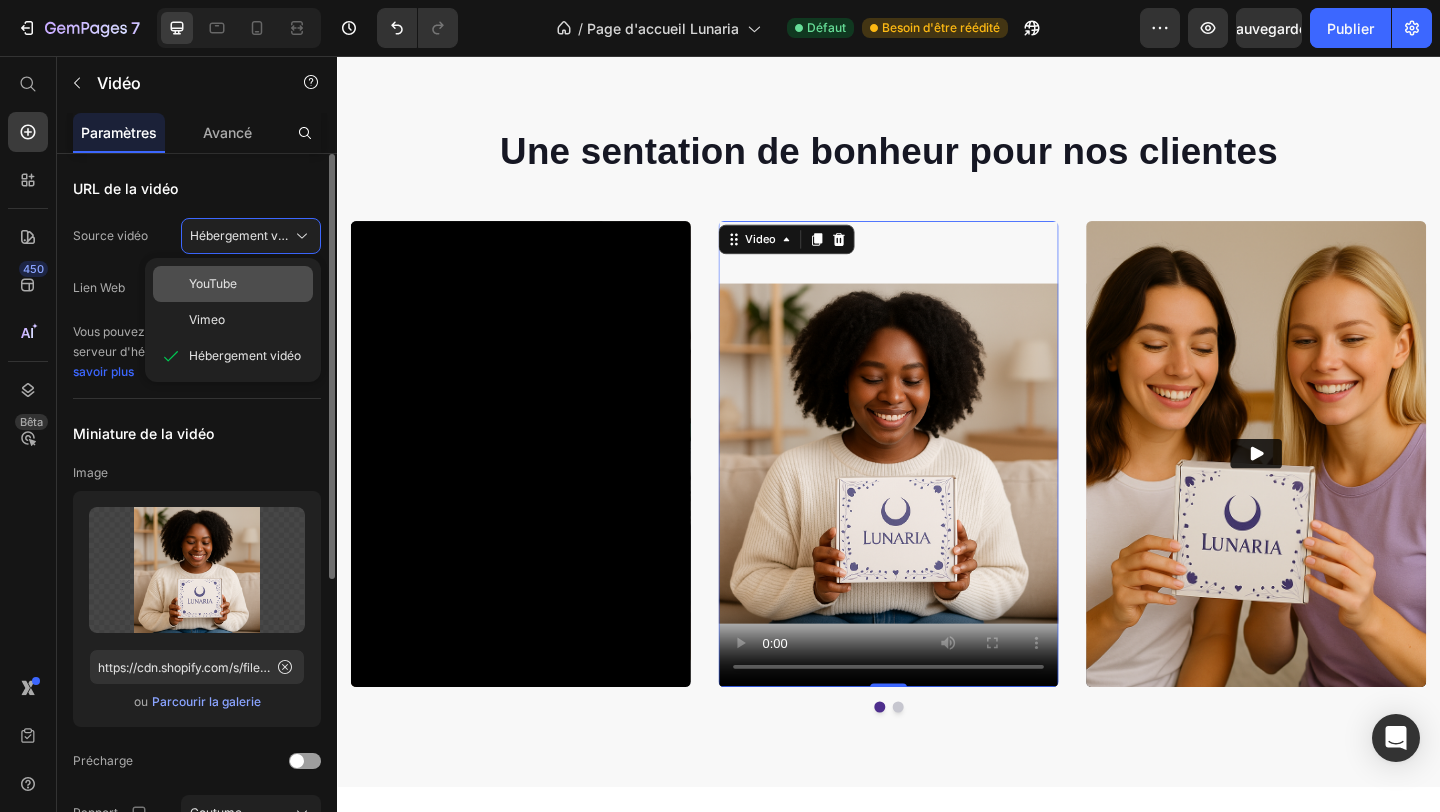 click on "YouTube" at bounding box center (247, 284) 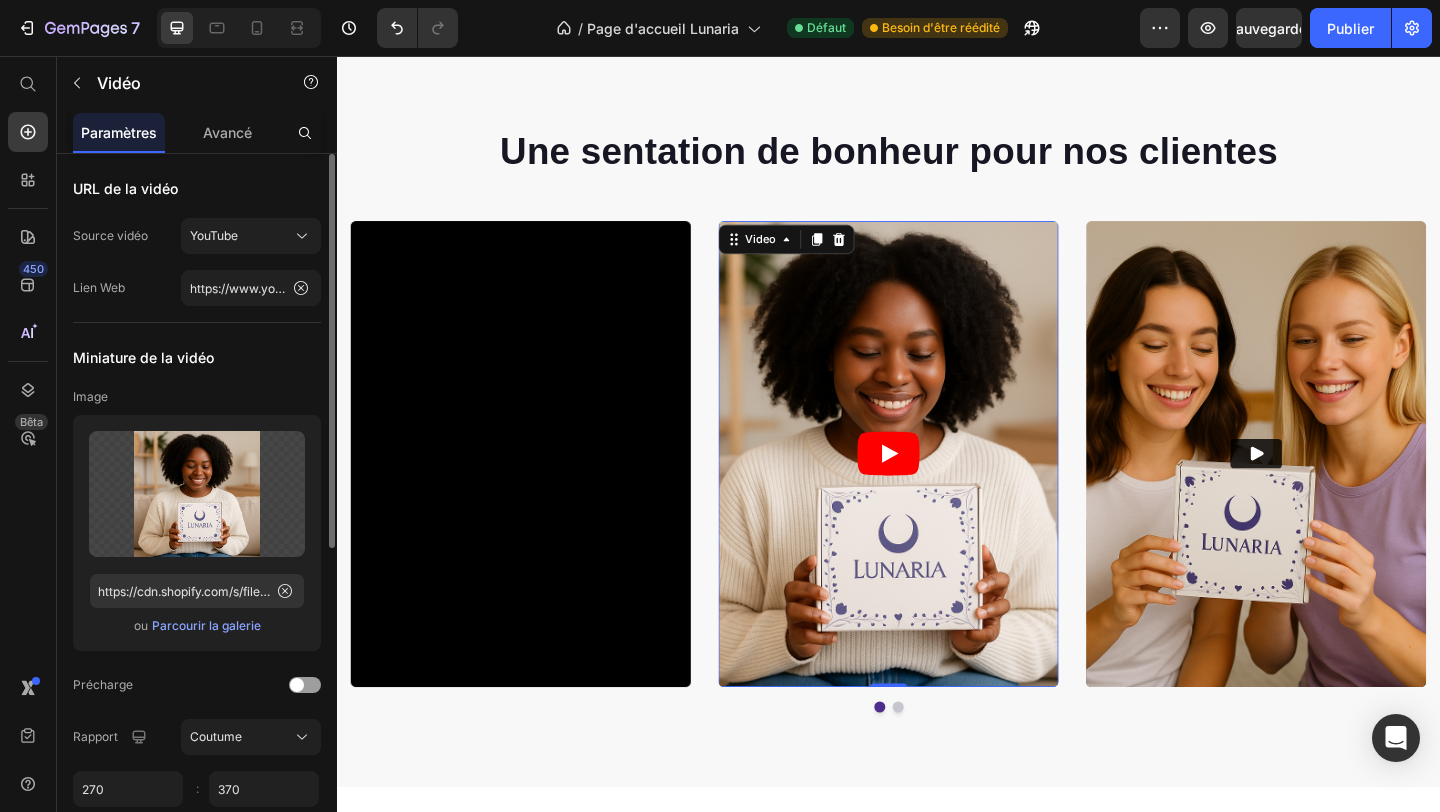 click 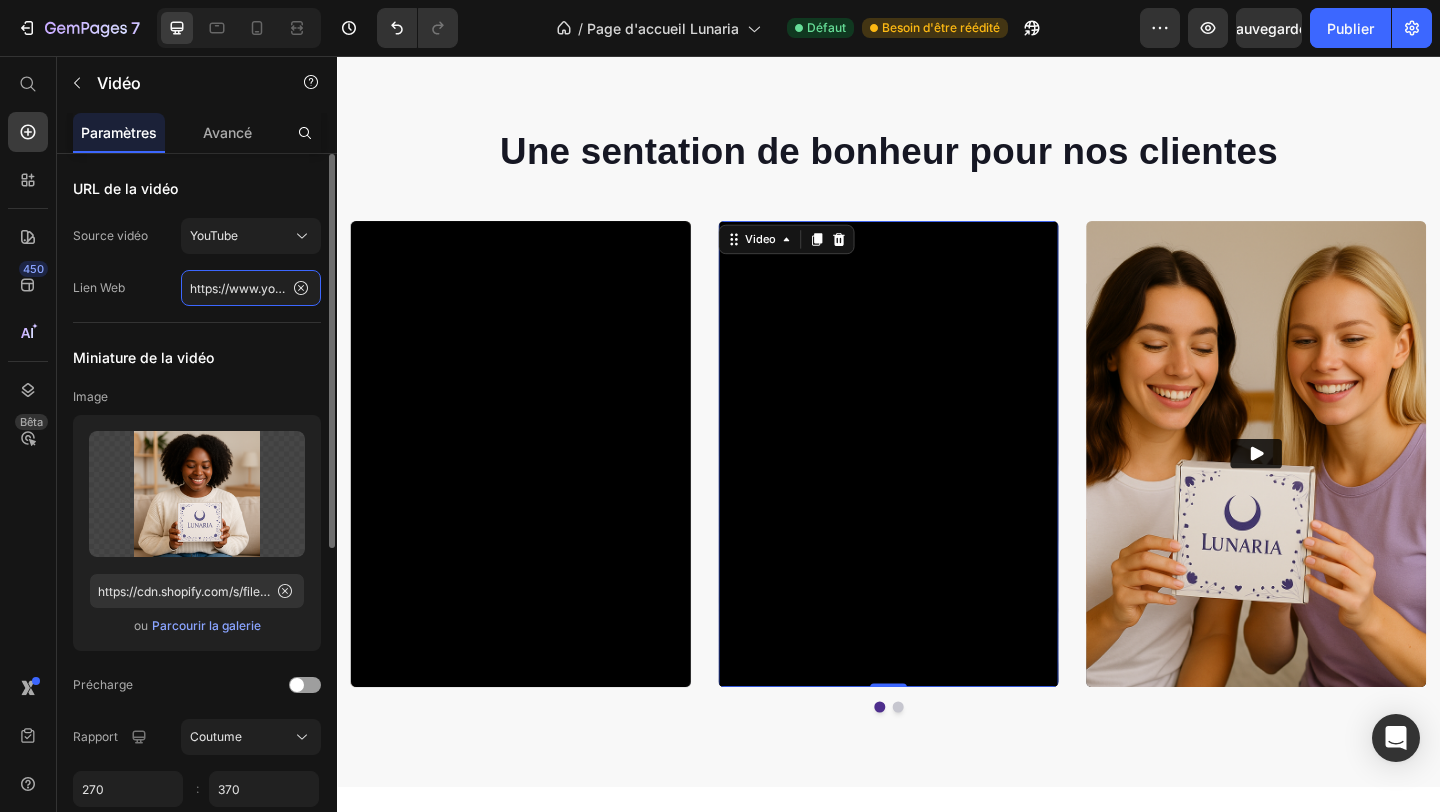 click on "https://www.youtube.com/watch?v=Yvdo6JGY_0s" 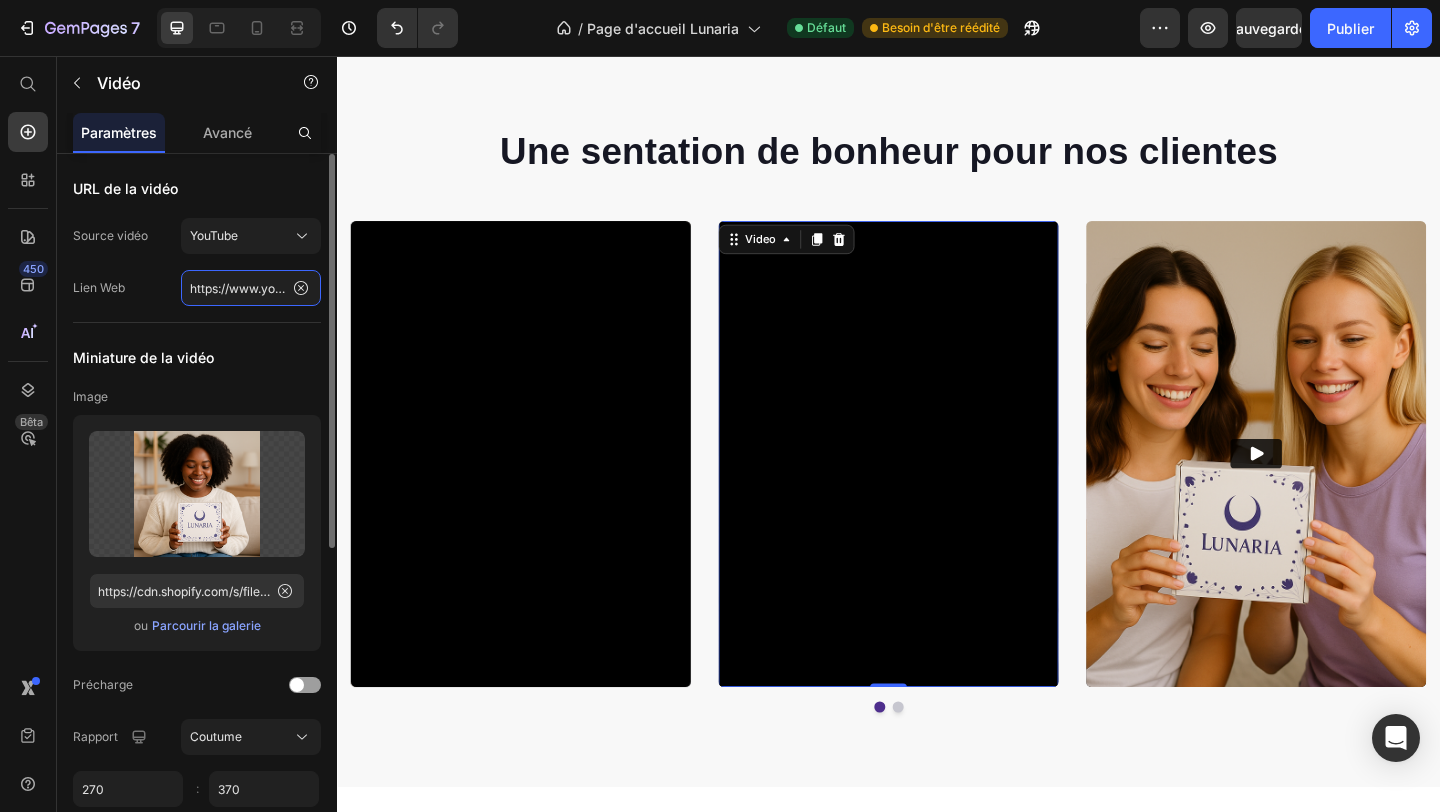 paste on "shorts/De1JzTbVxGg" 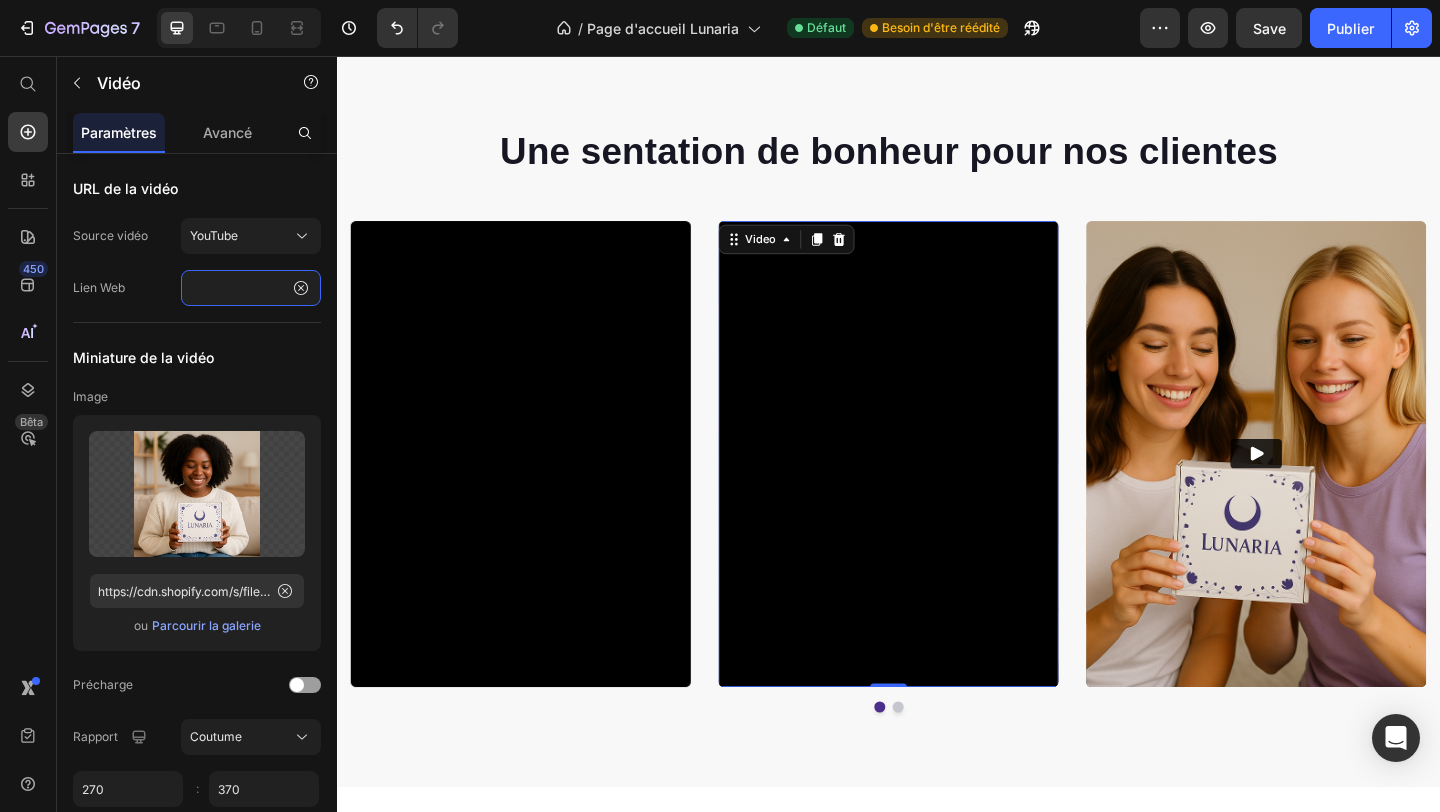 type on "https://www.youtube.com/shorts/De1JzTbVxGg" 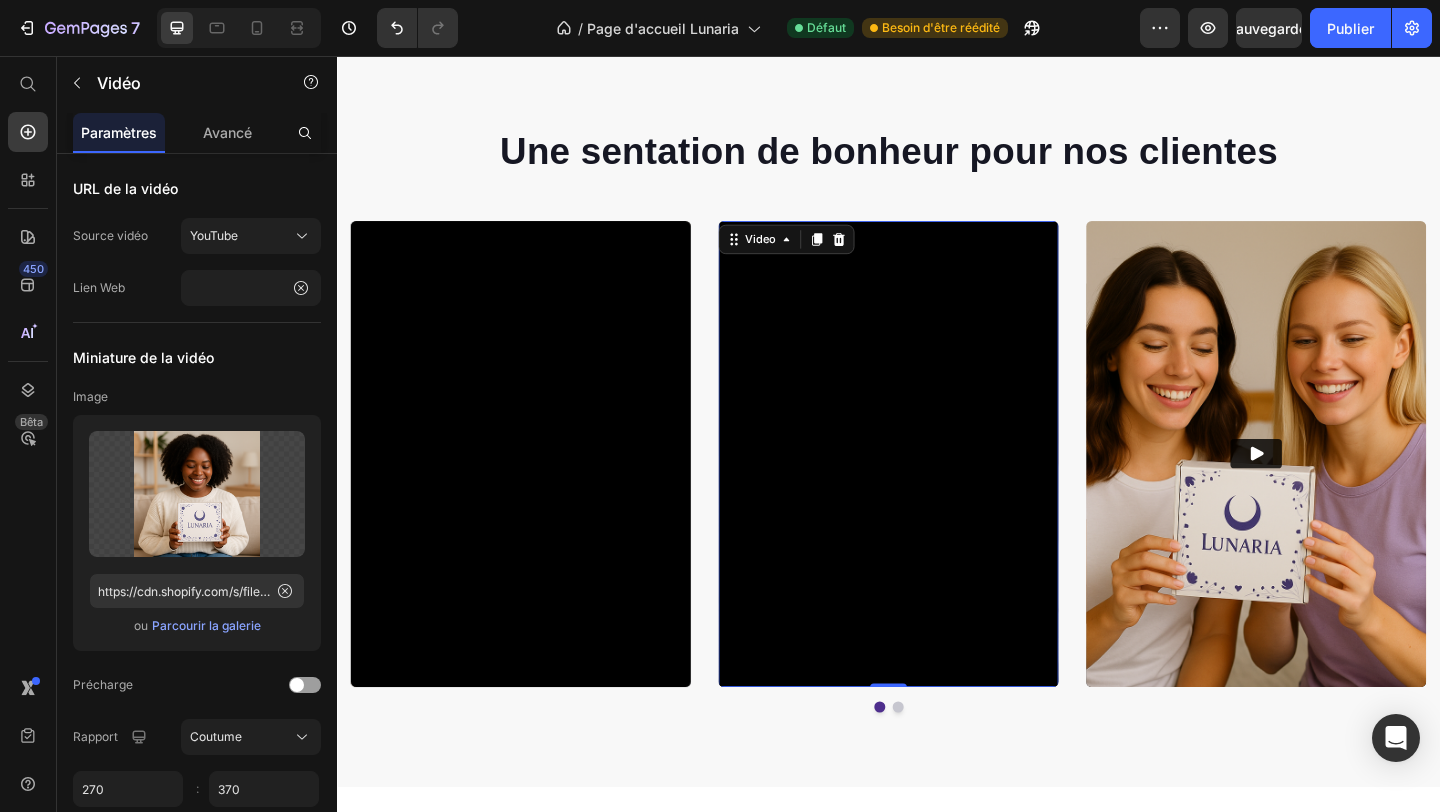 scroll, scrollTop: 0, scrollLeft: 0, axis: both 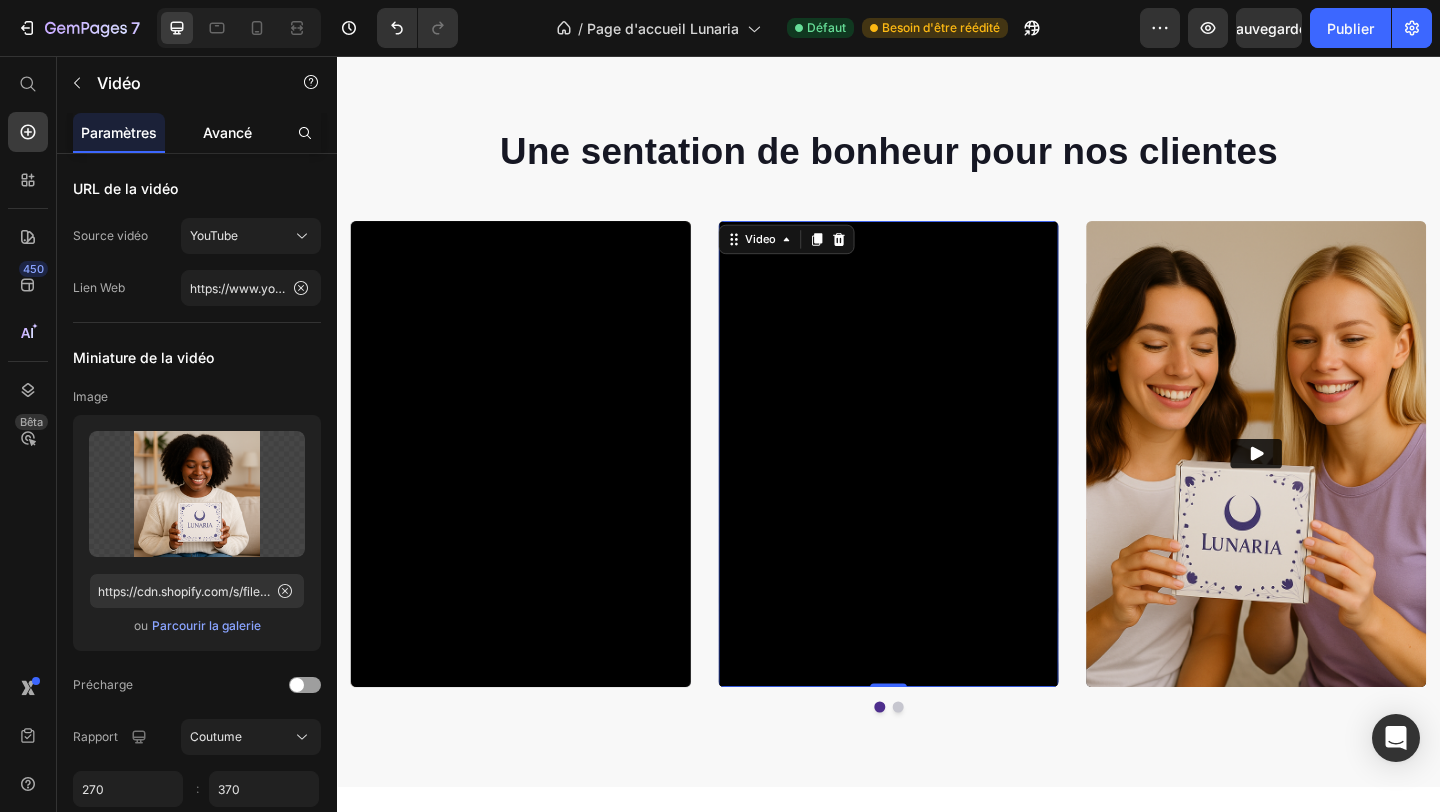 click on "Avancé" 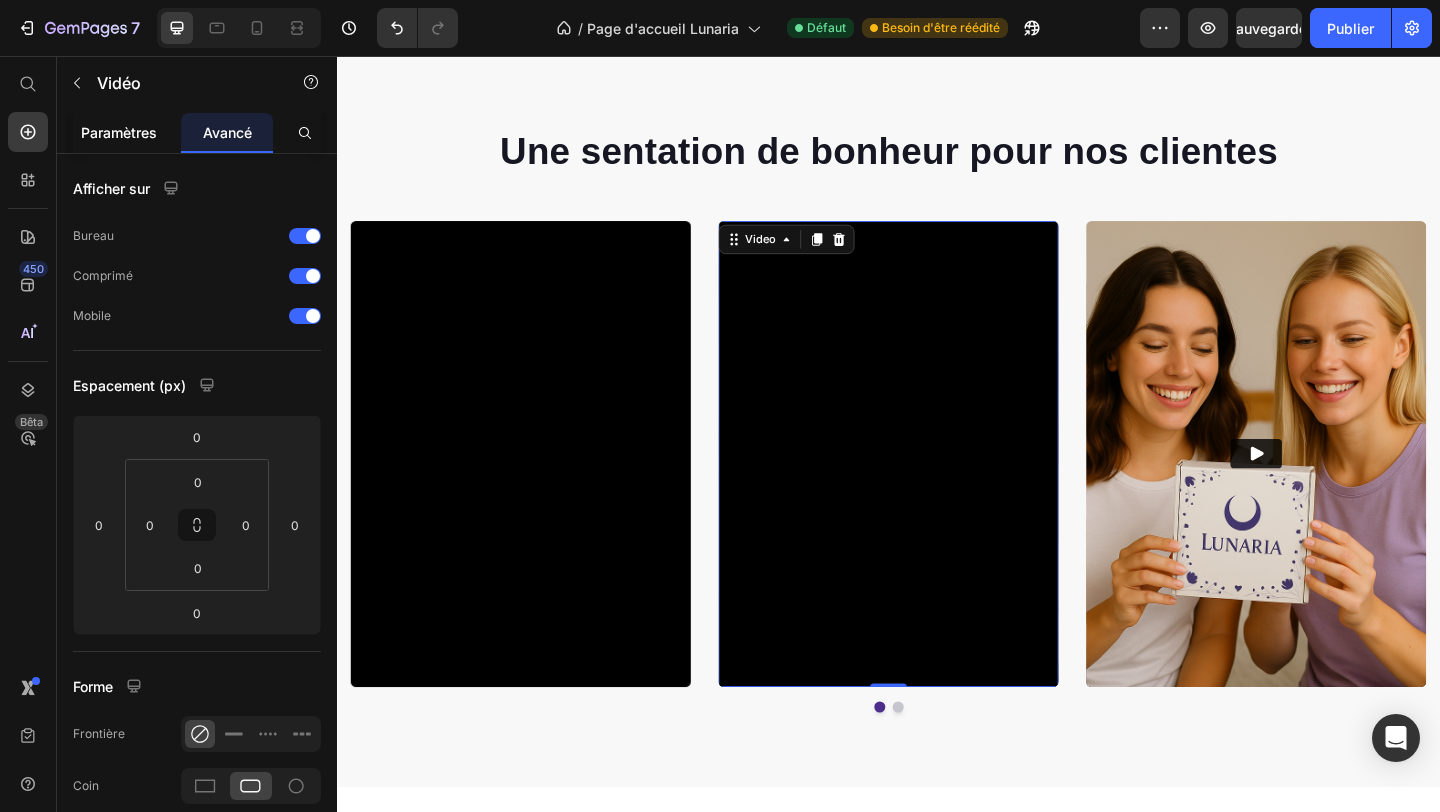 click on "Paramètres" 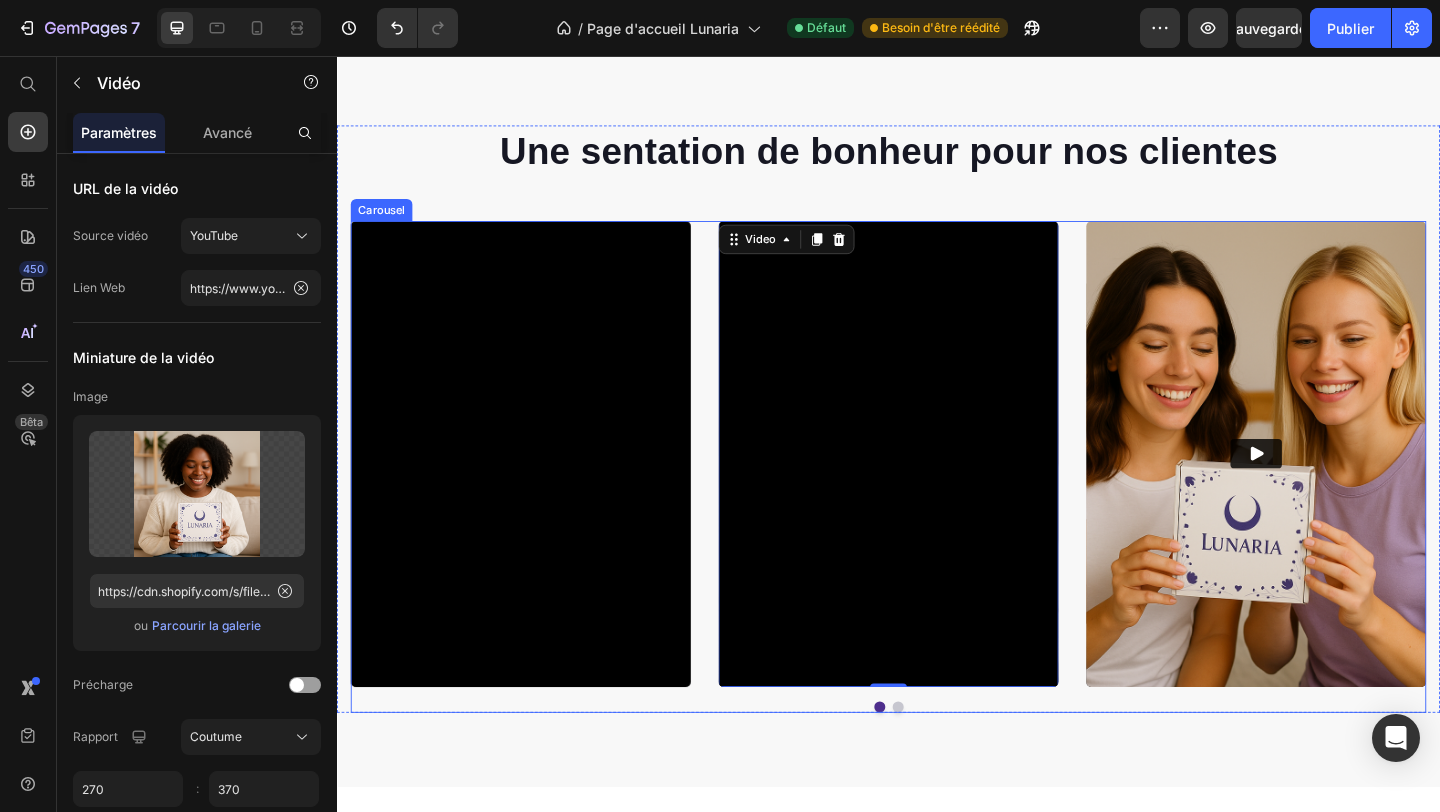 click on "Video Video   0 Video Video Video" at bounding box center [937, 488] 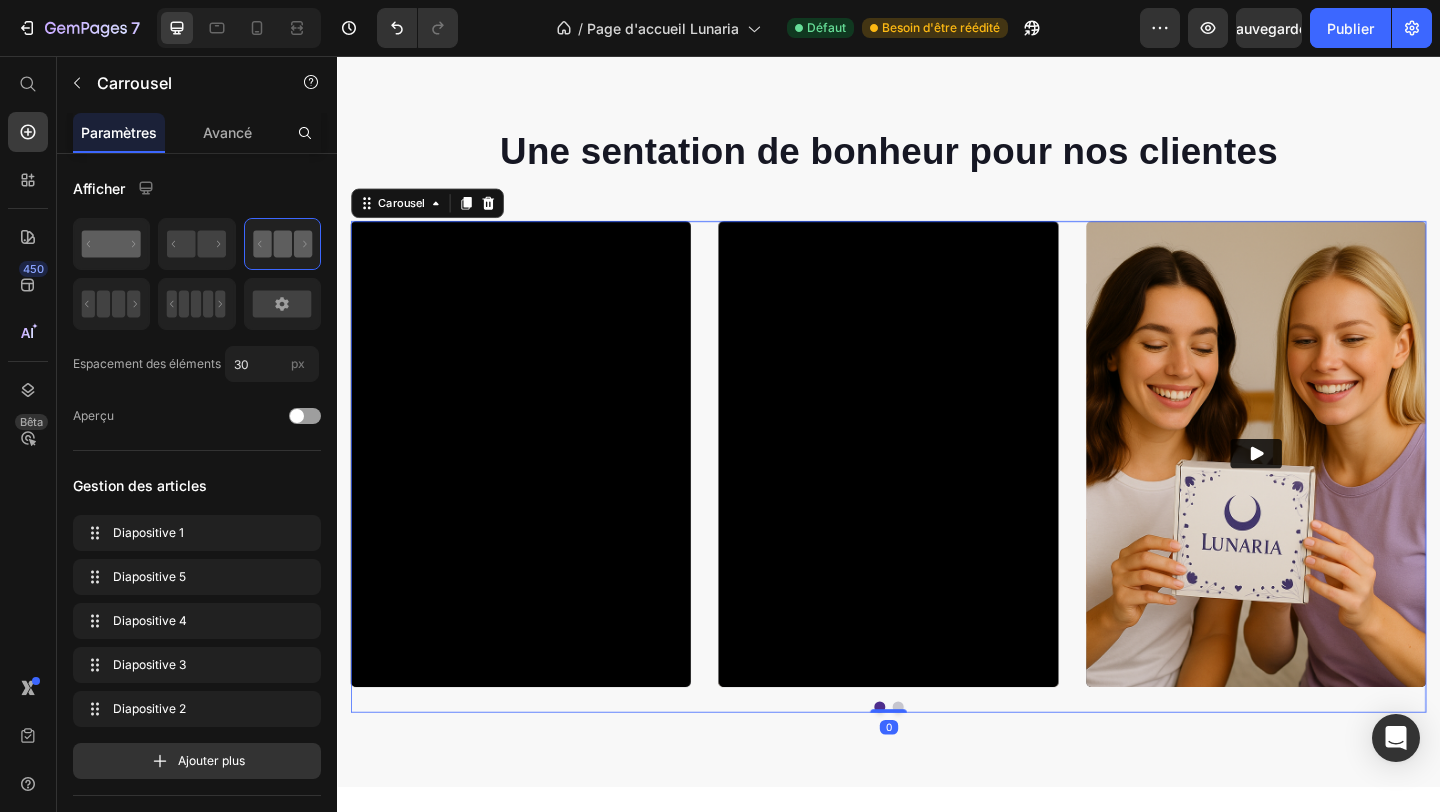 click 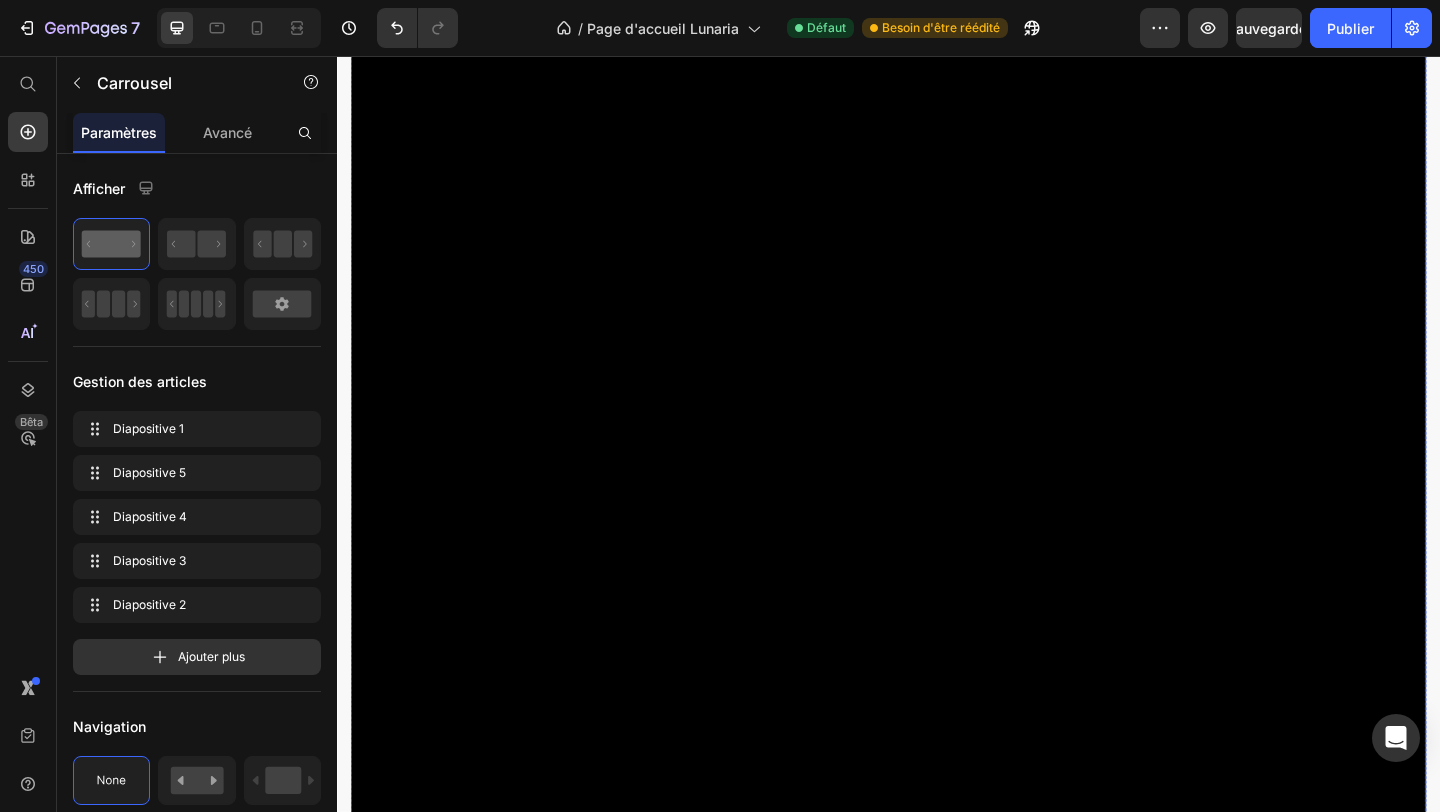 scroll, scrollTop: 1084, scrollLeft: 0, axis: vertical 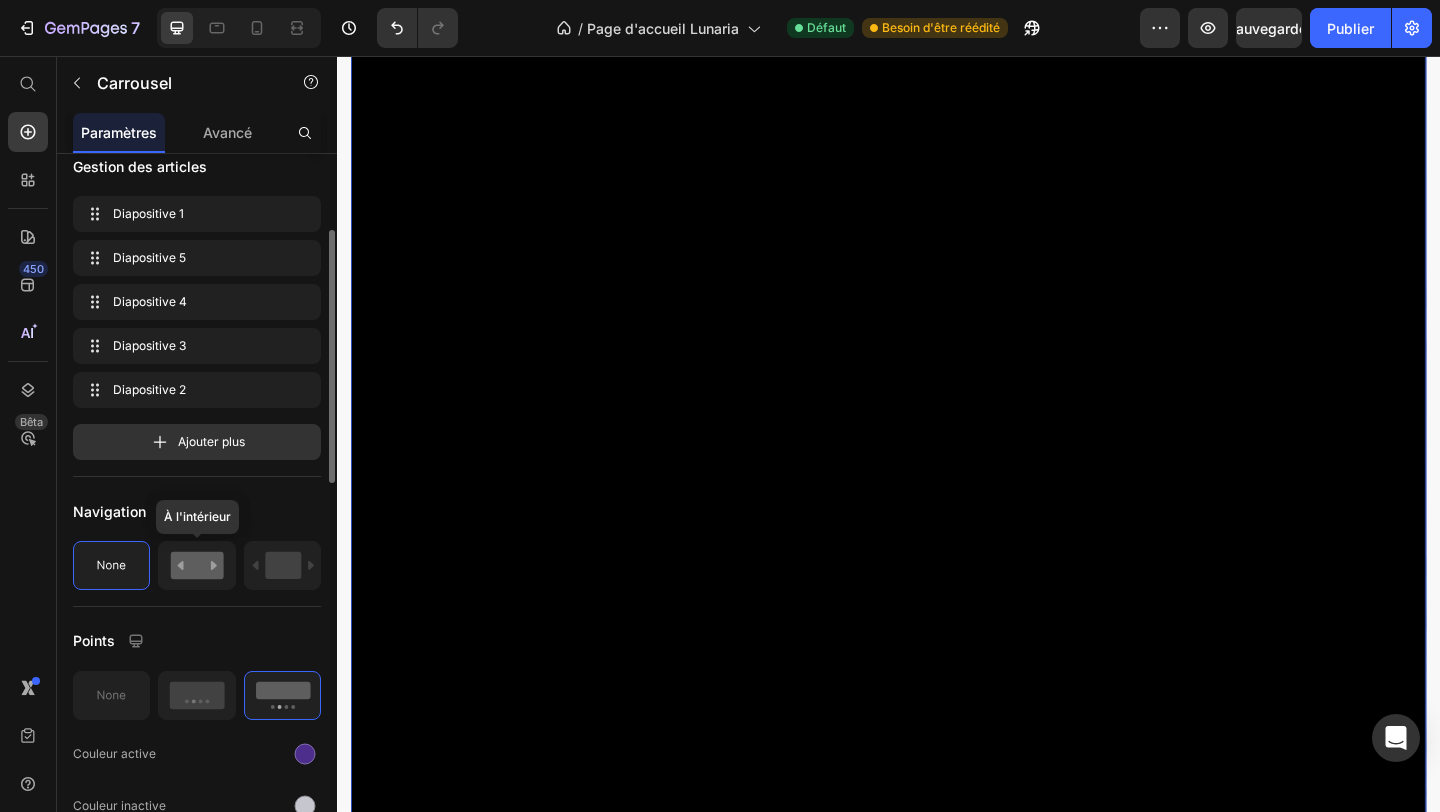 click 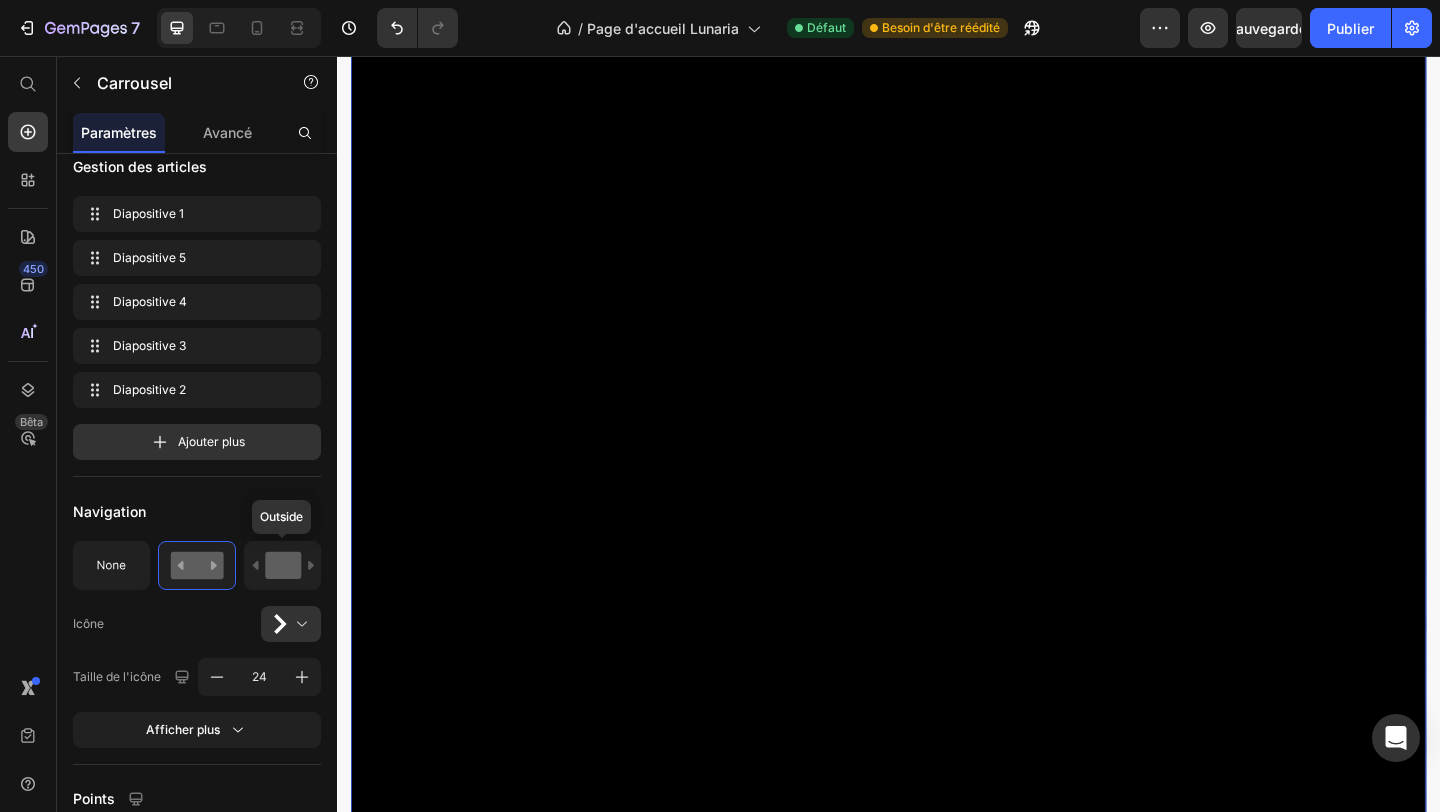 click 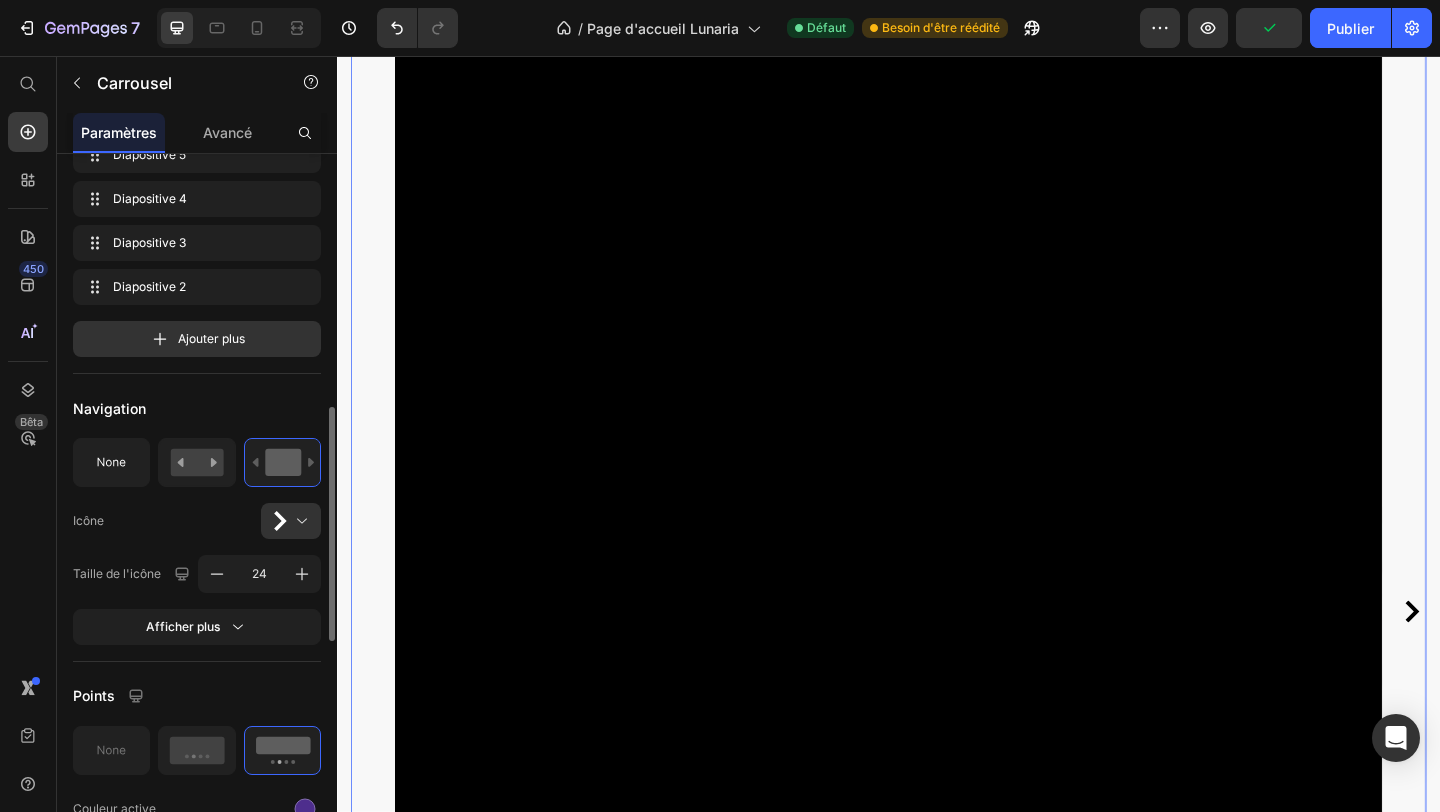 scroll, scrollTop: 430, scrollLeft: 0, axis: vertical 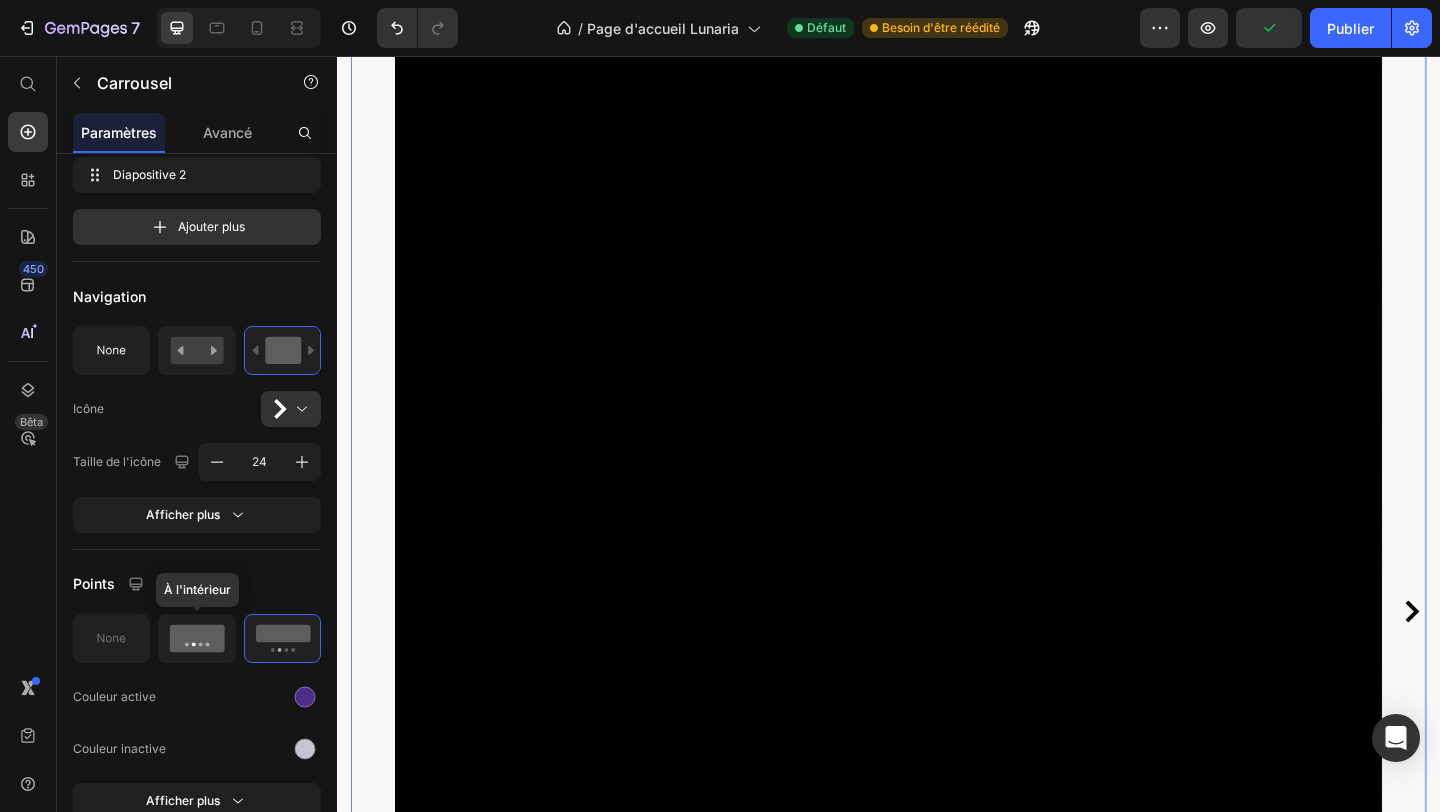 click 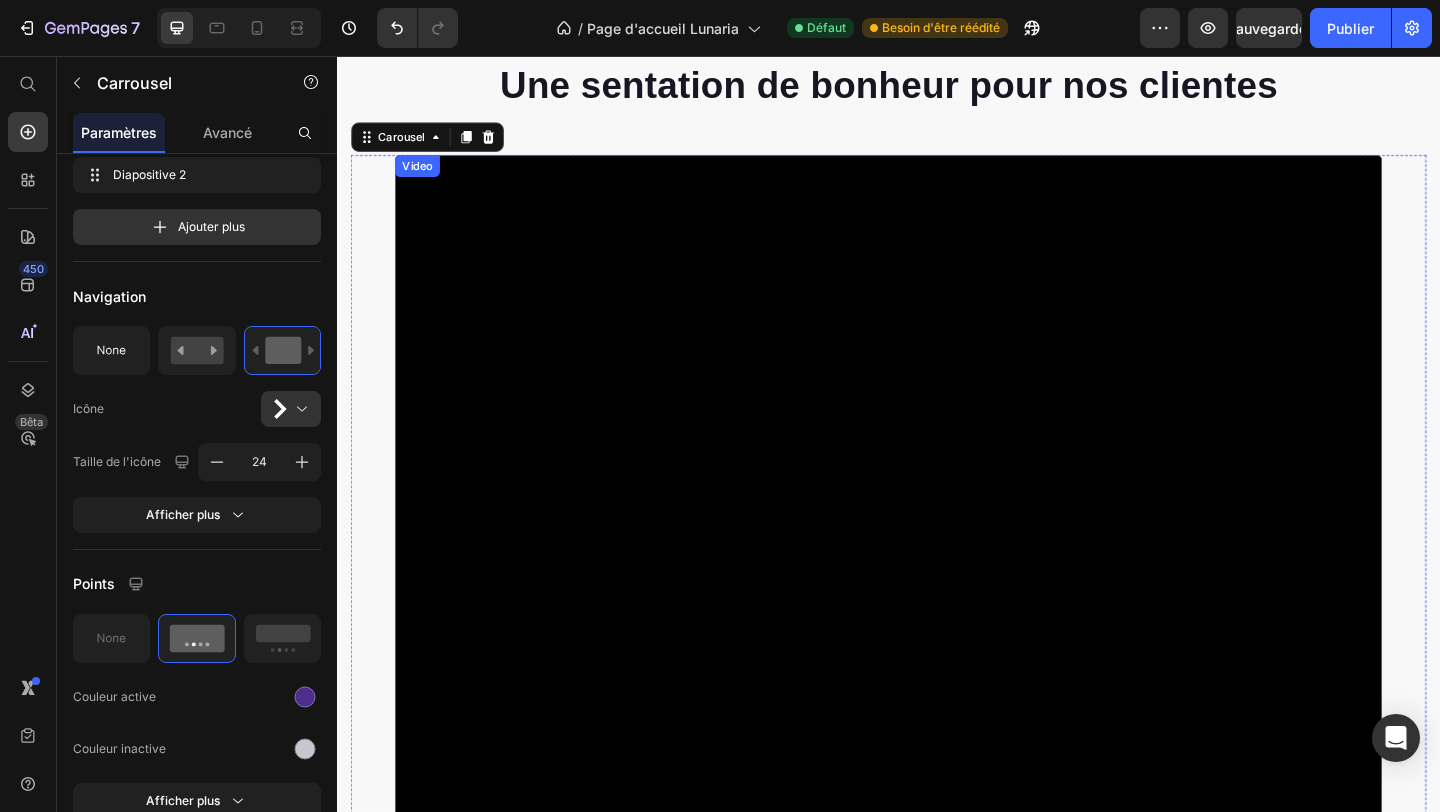 scroll, scrollTop: 821, scrollLeft: 0, axis: vertical 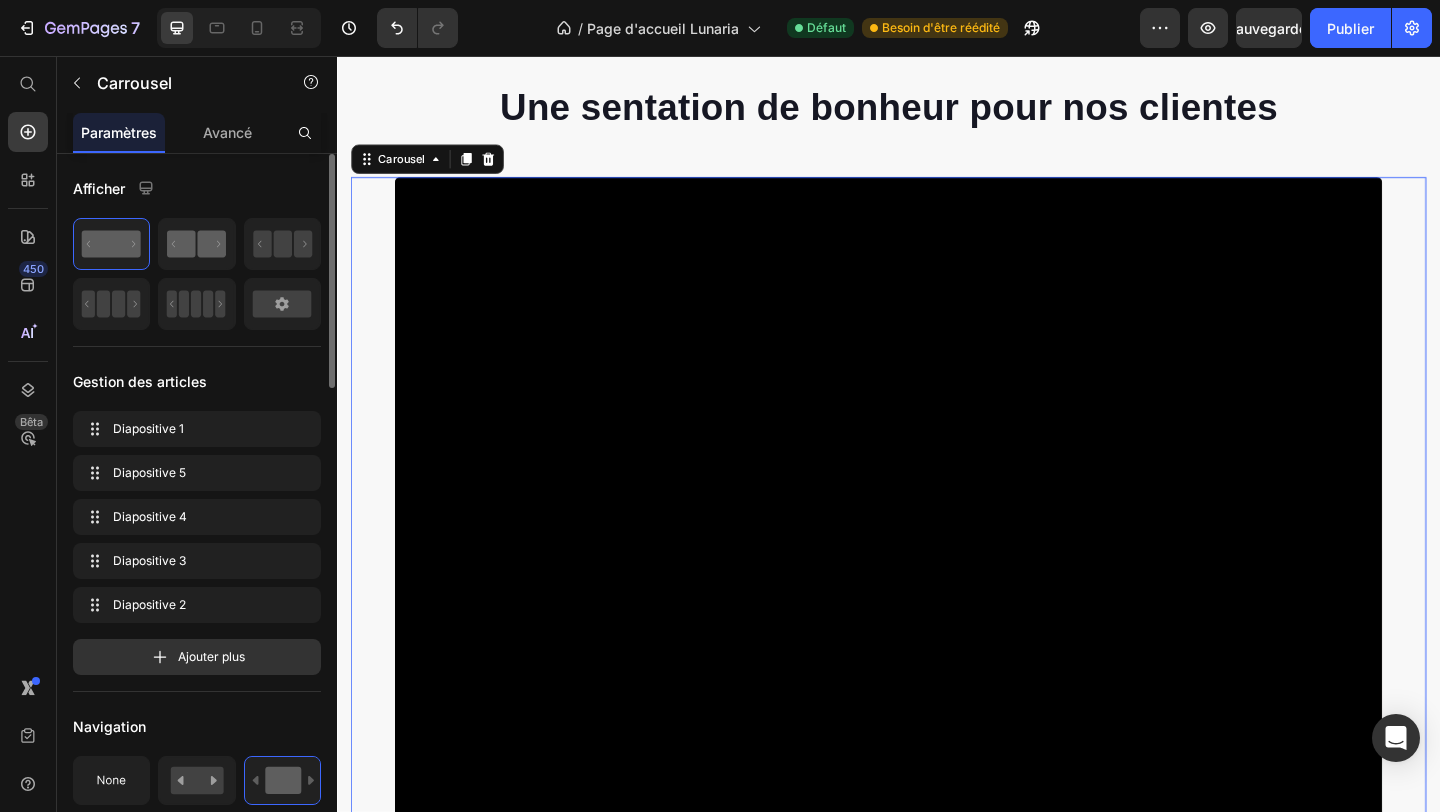 click 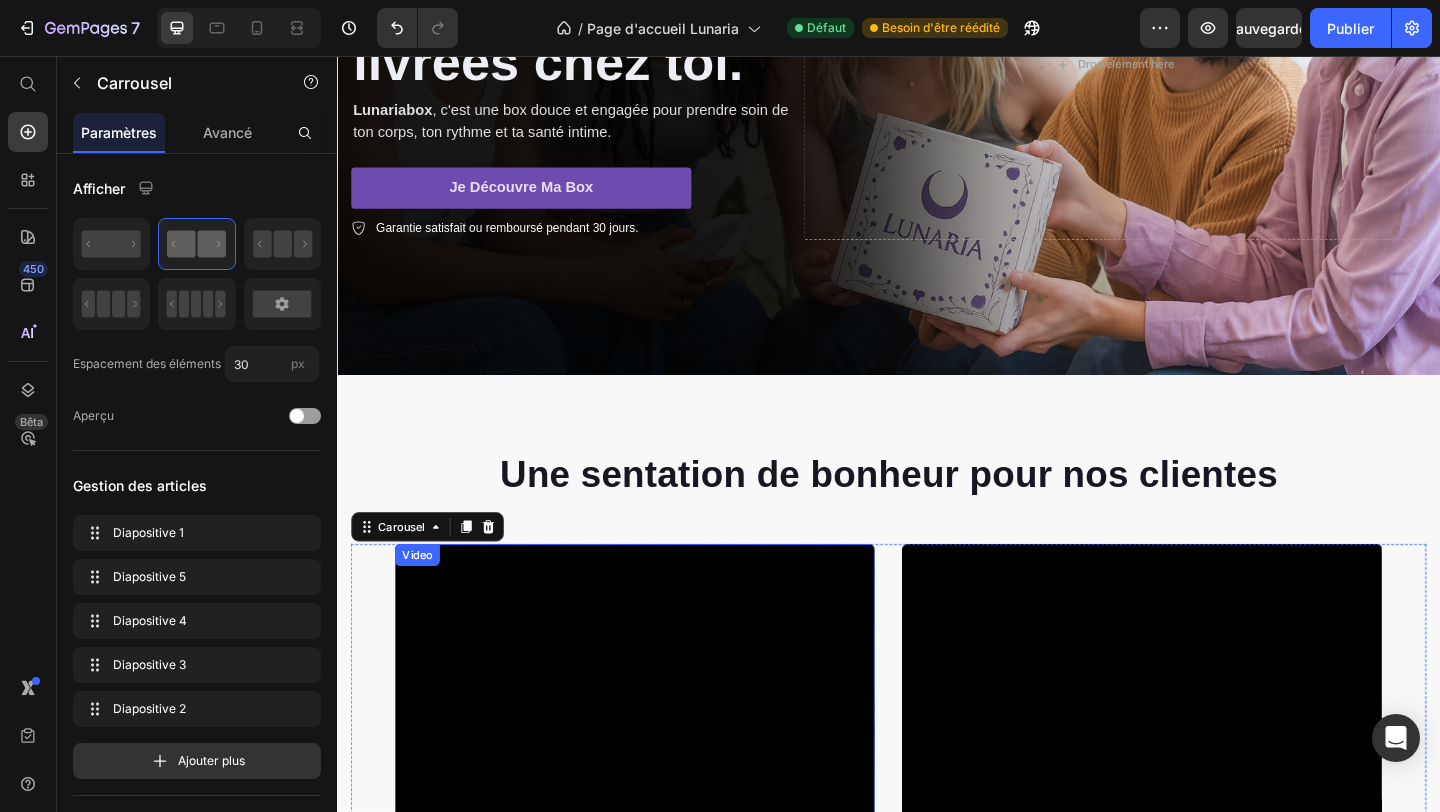 scroll, scrollTop: 480, scrollLeft: 0, axis: vertical 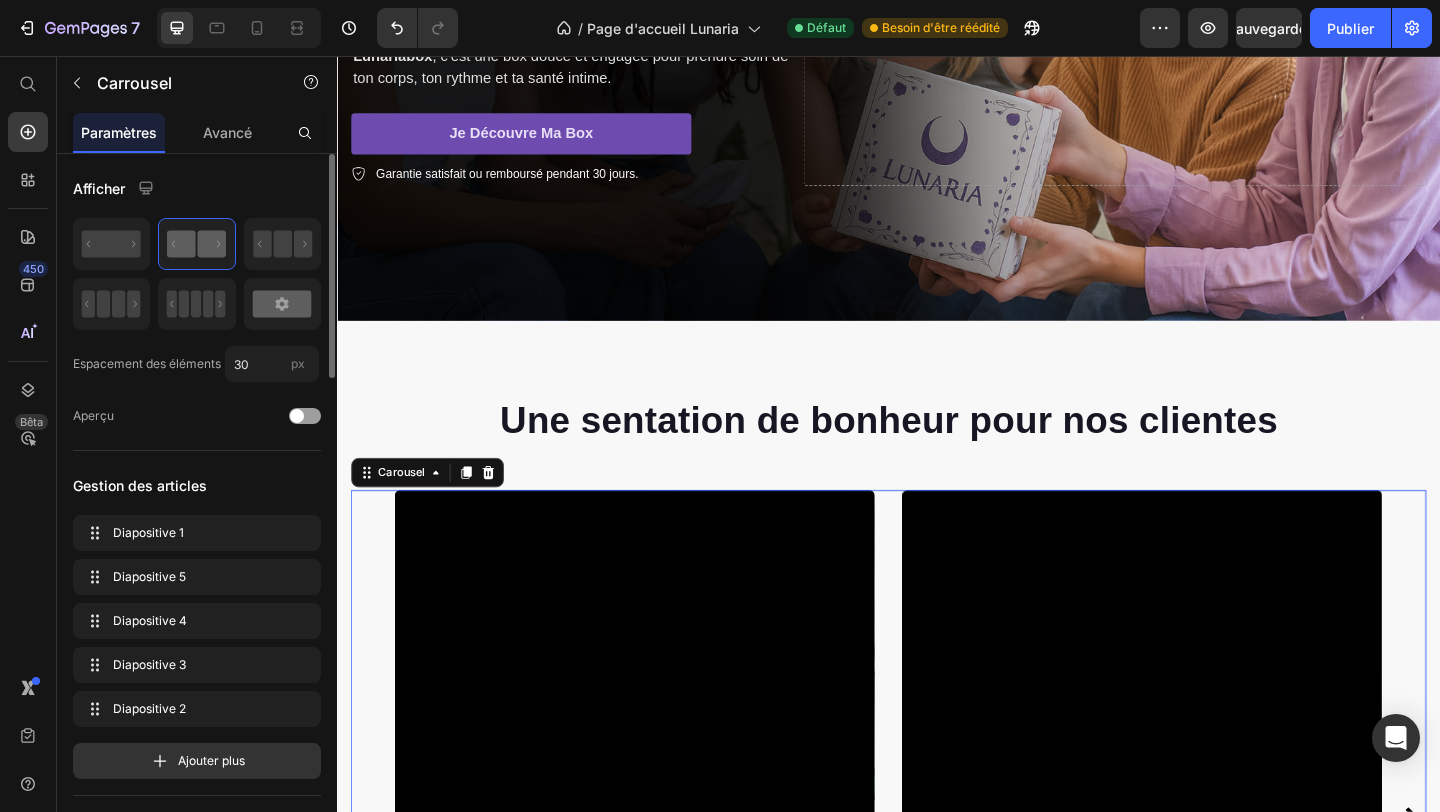 click 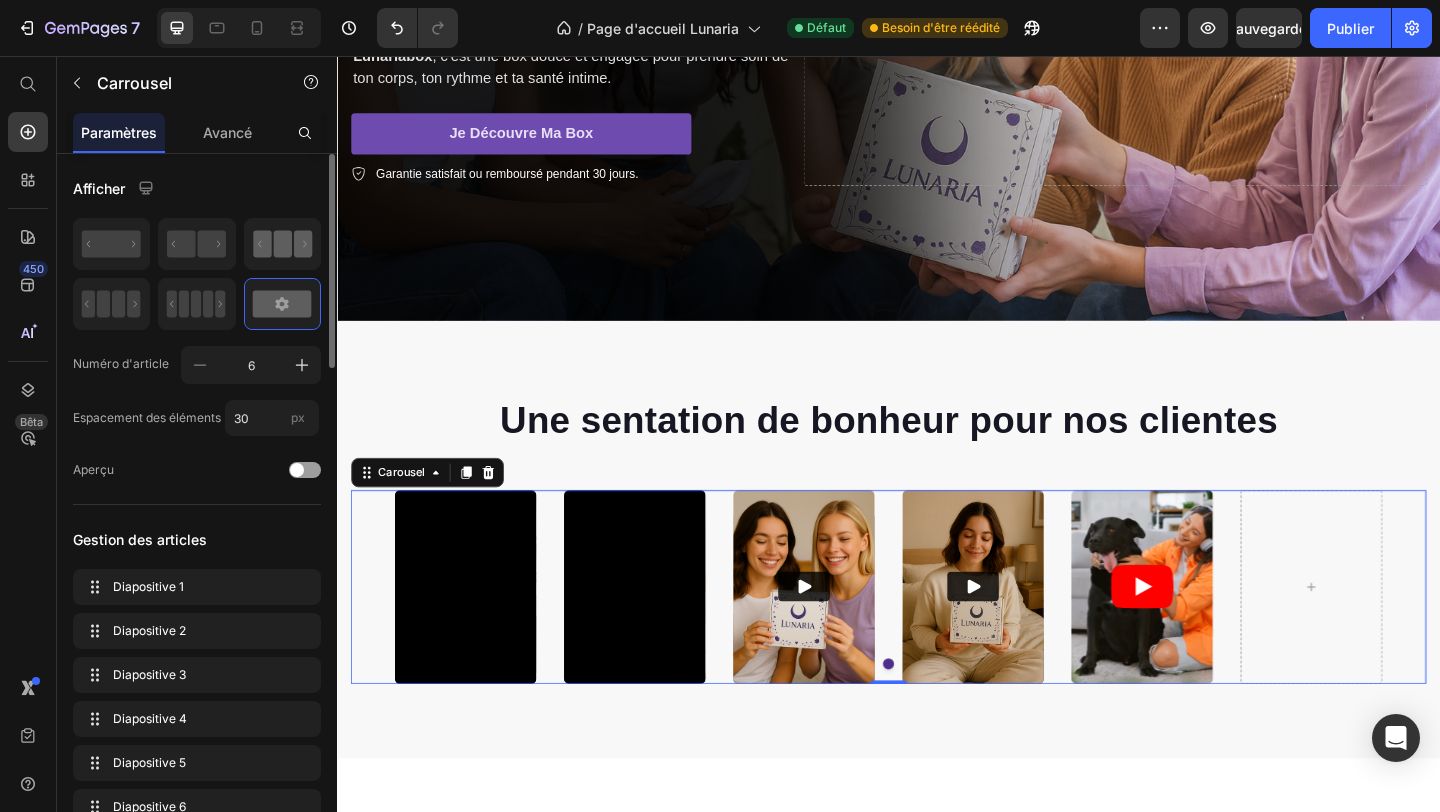 click 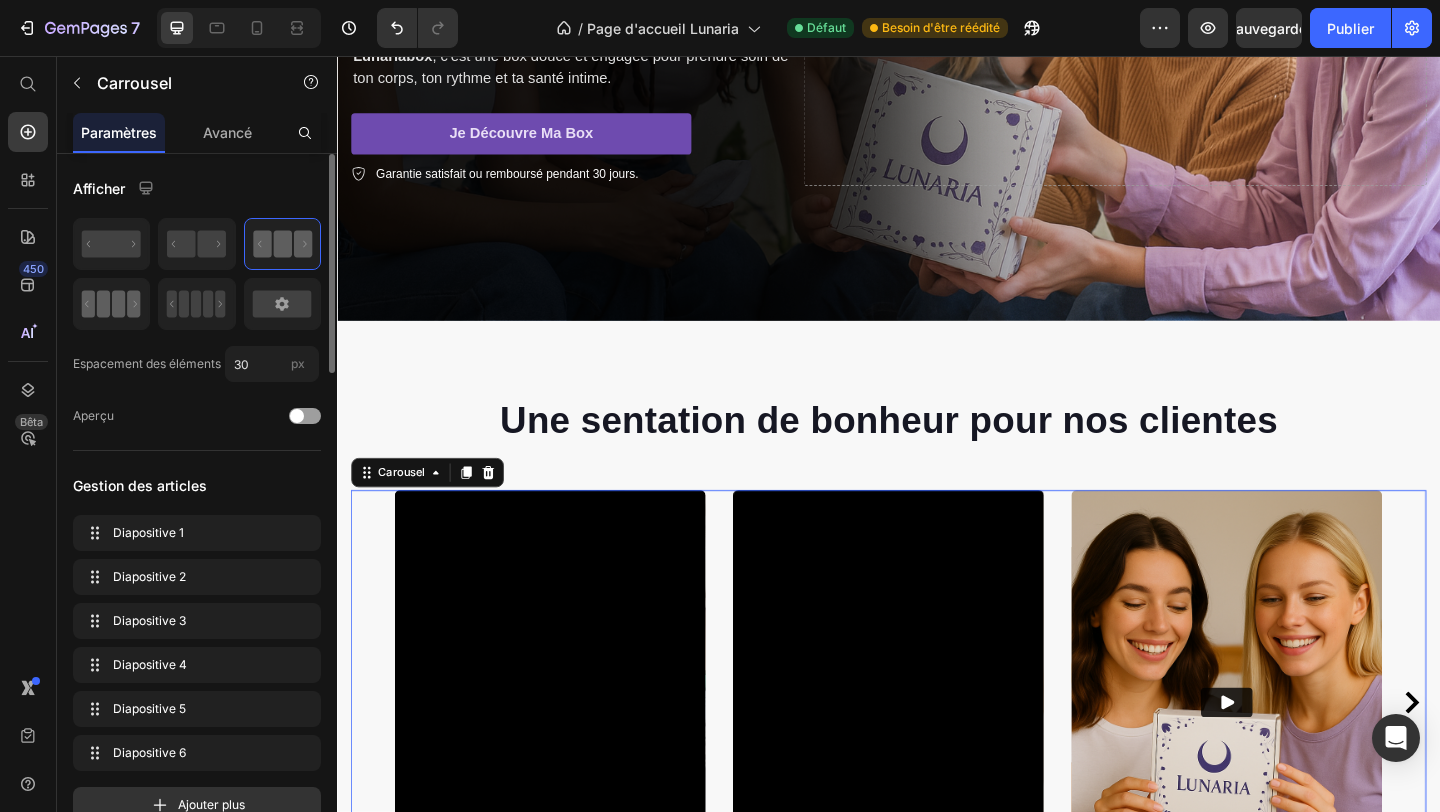 click 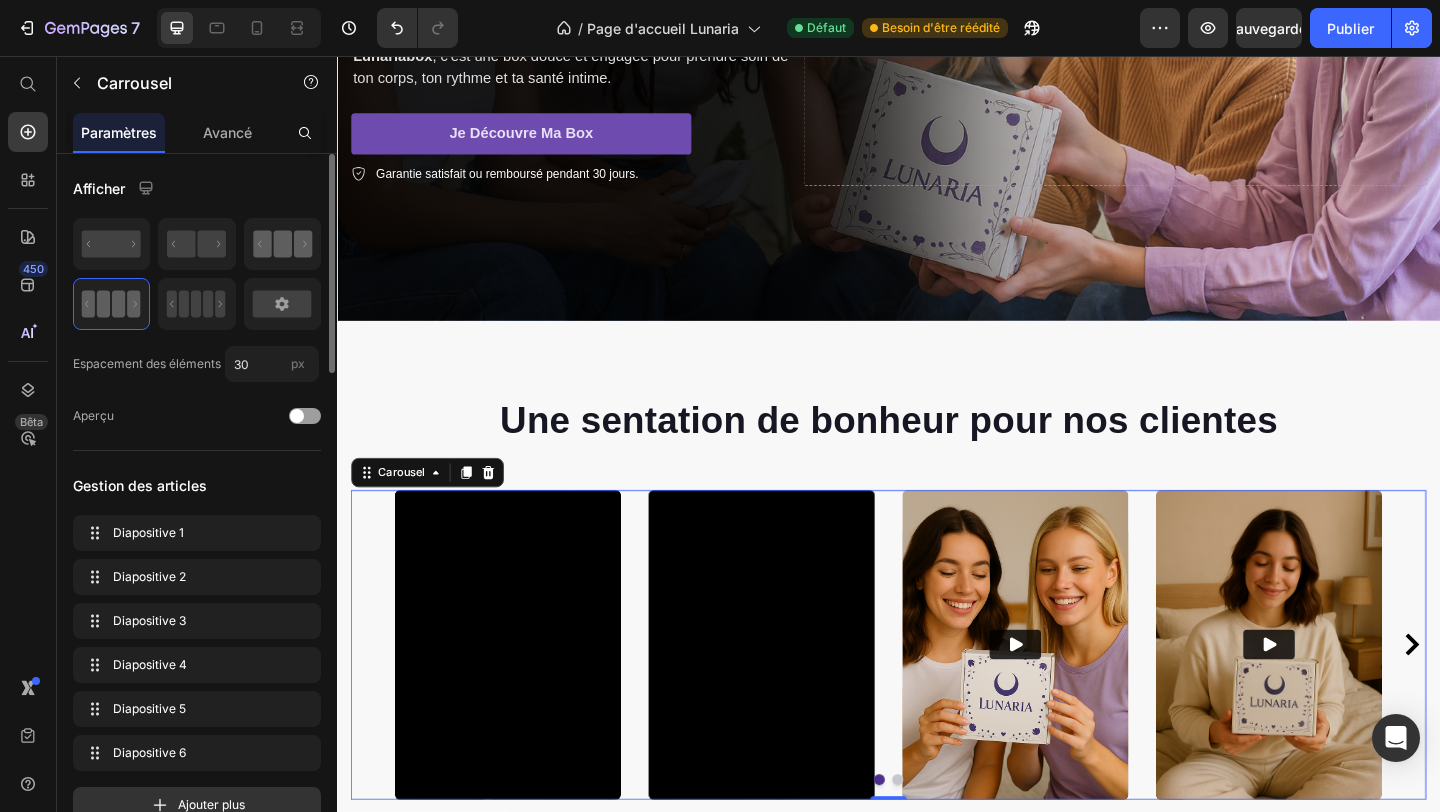 click 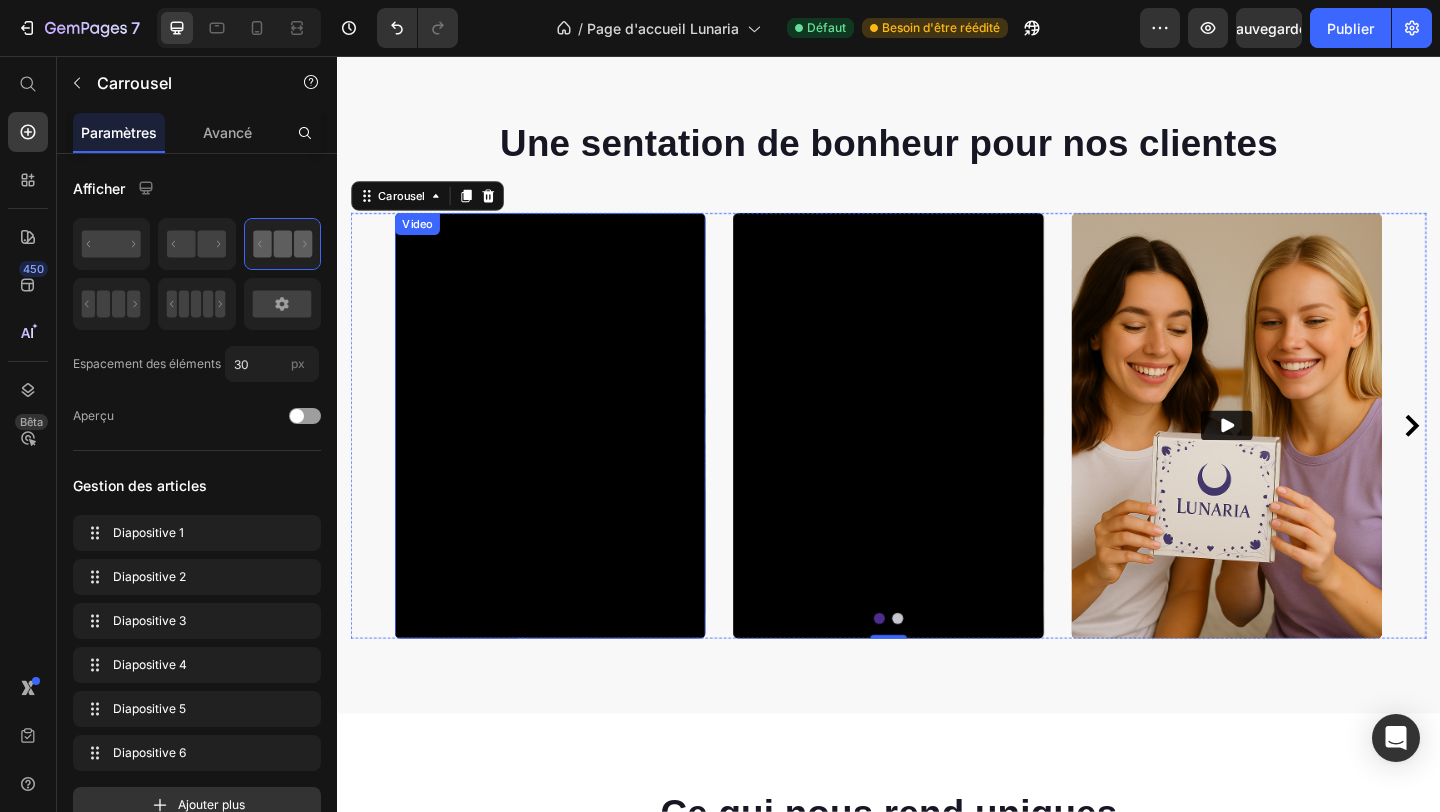 scroll, scrollTop: 777, scrollLeft: 0, axis: vertical 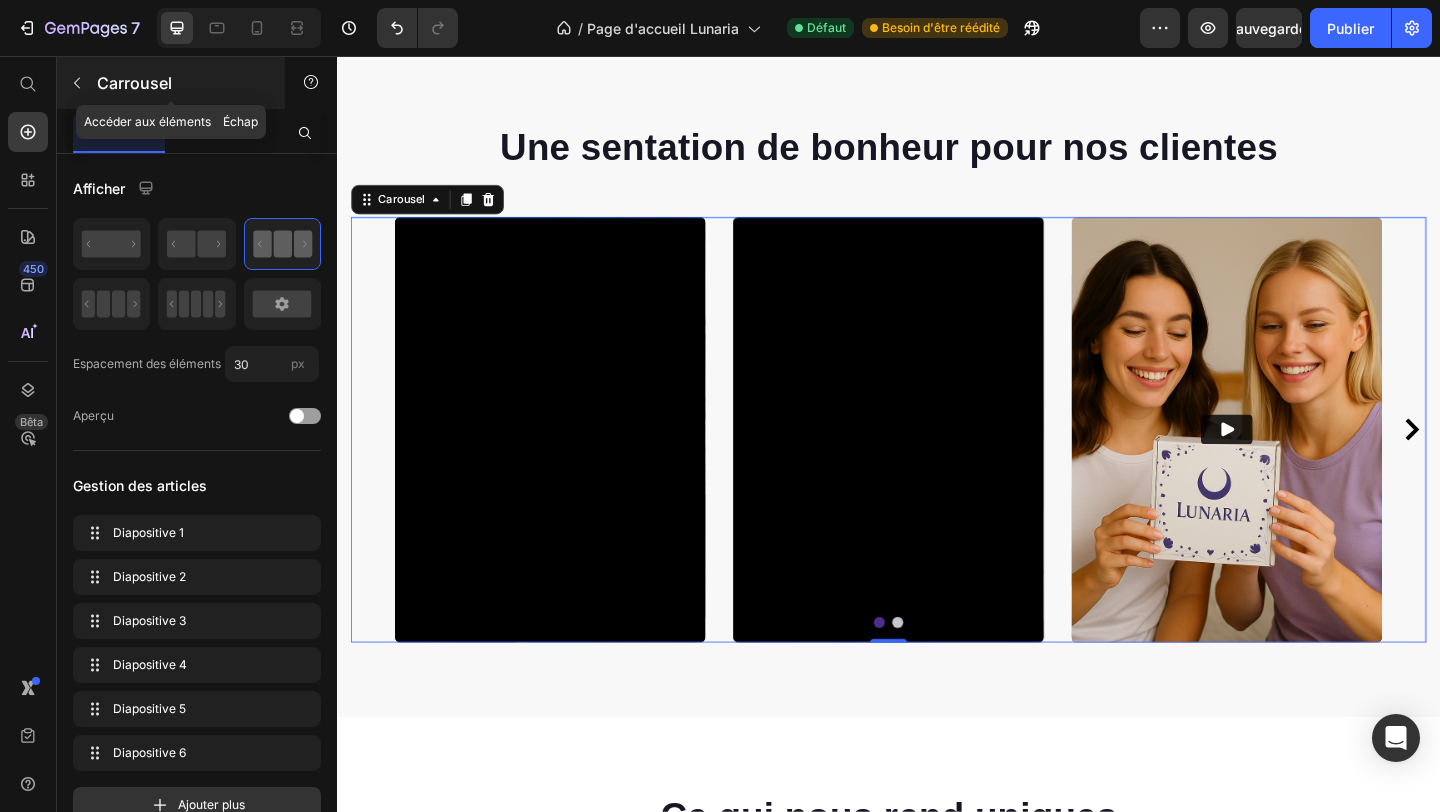click 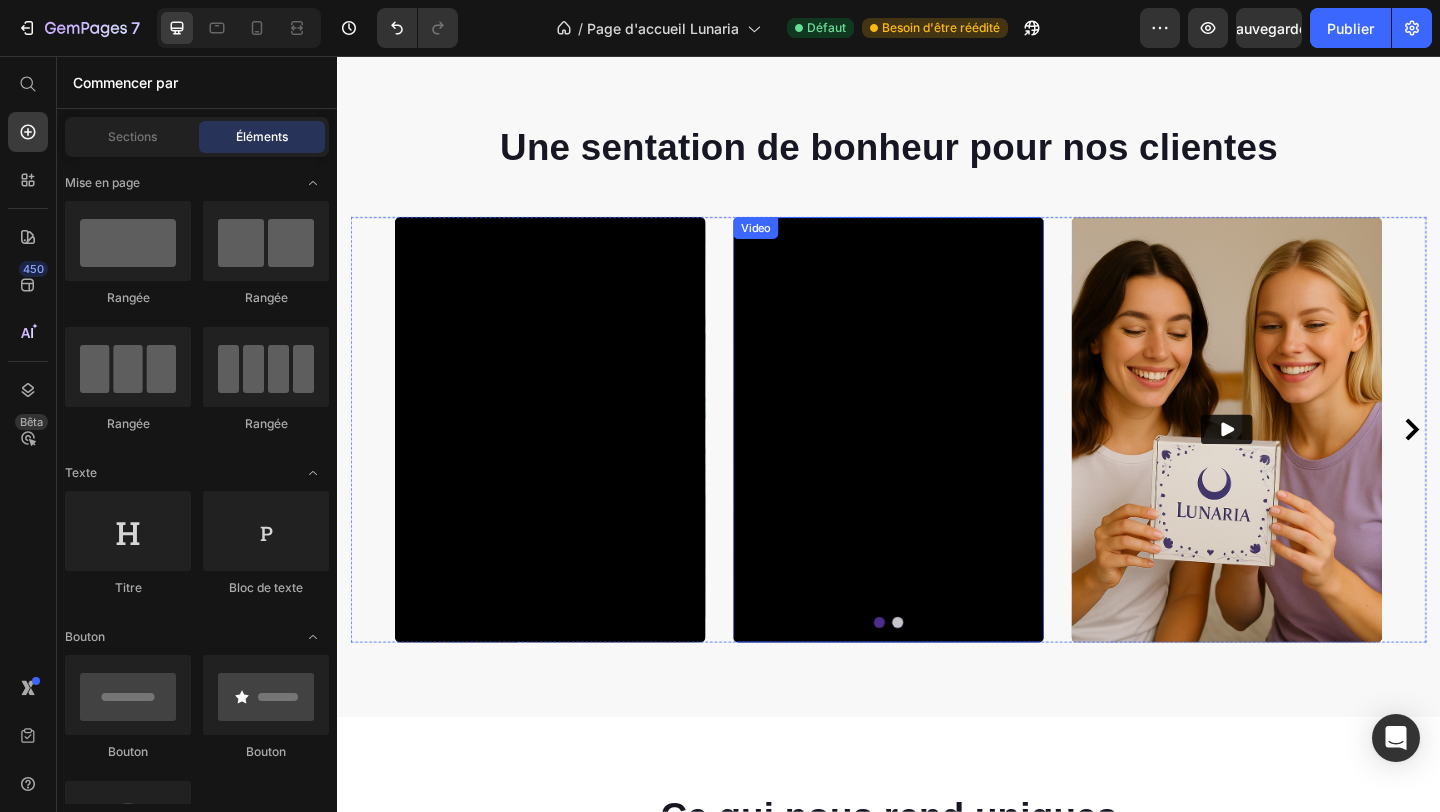 click on "Video" at bounding box center [792, 243] 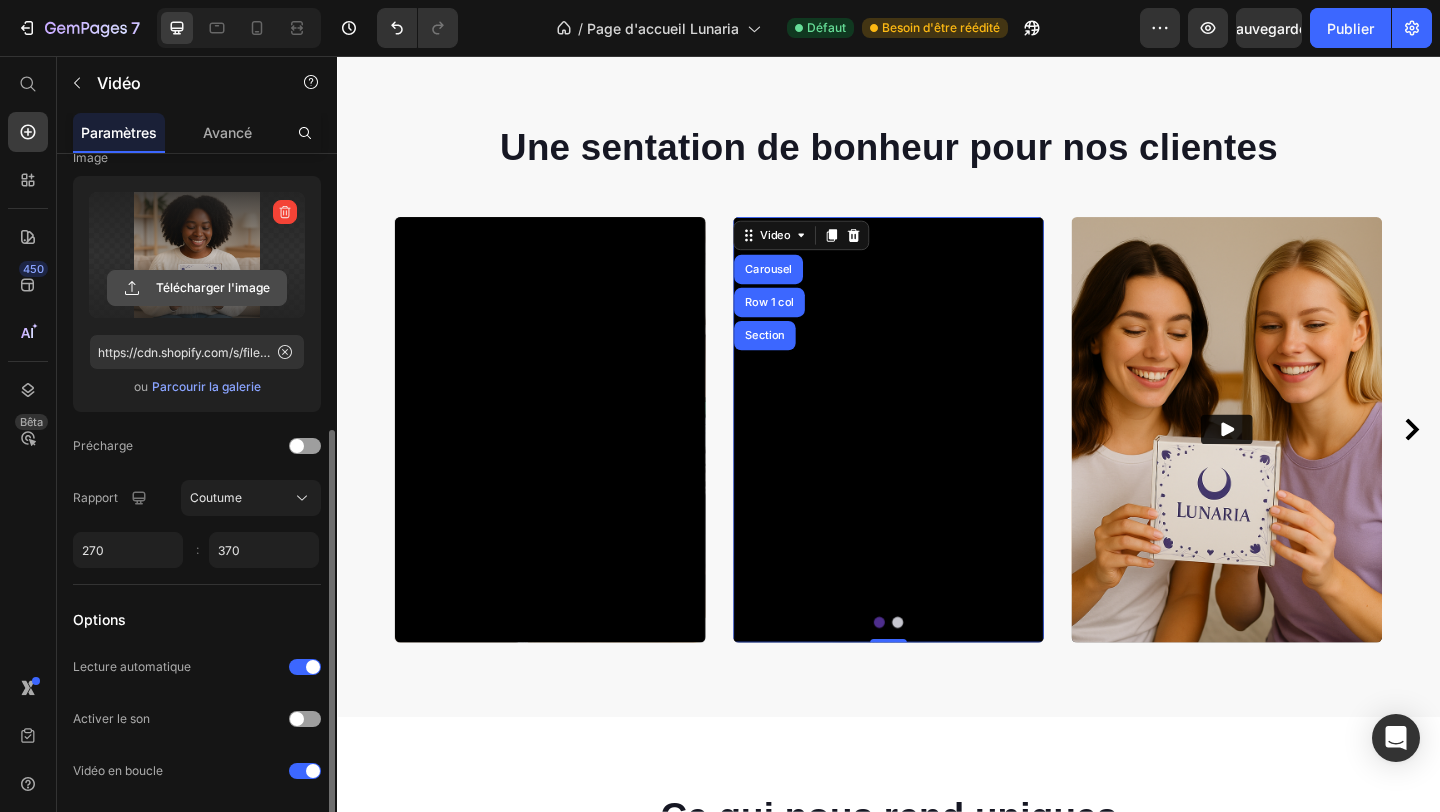 scroll, scrollTop: 348, scrollLeft: 0, axis: vertical 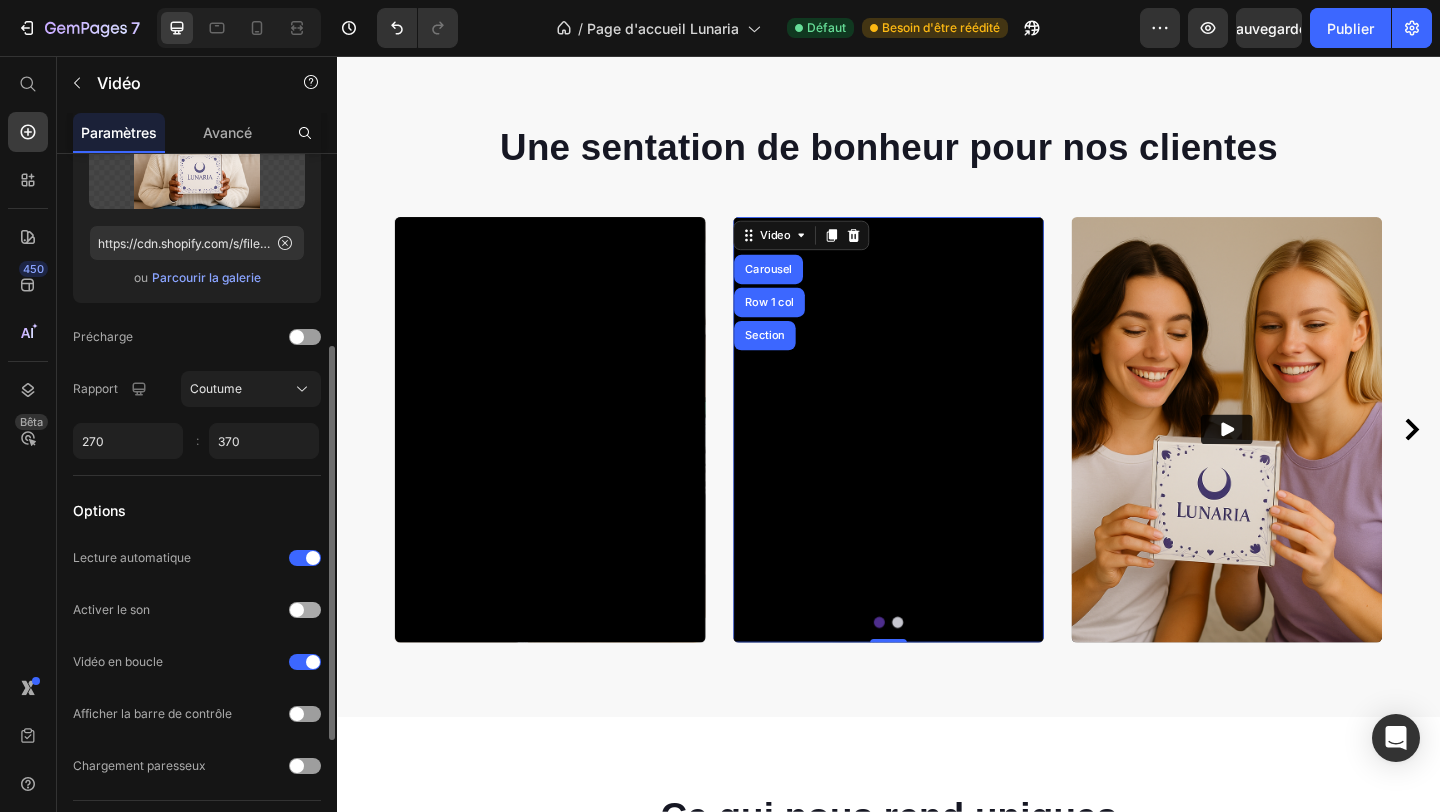 click at bounding box center (305, 610) 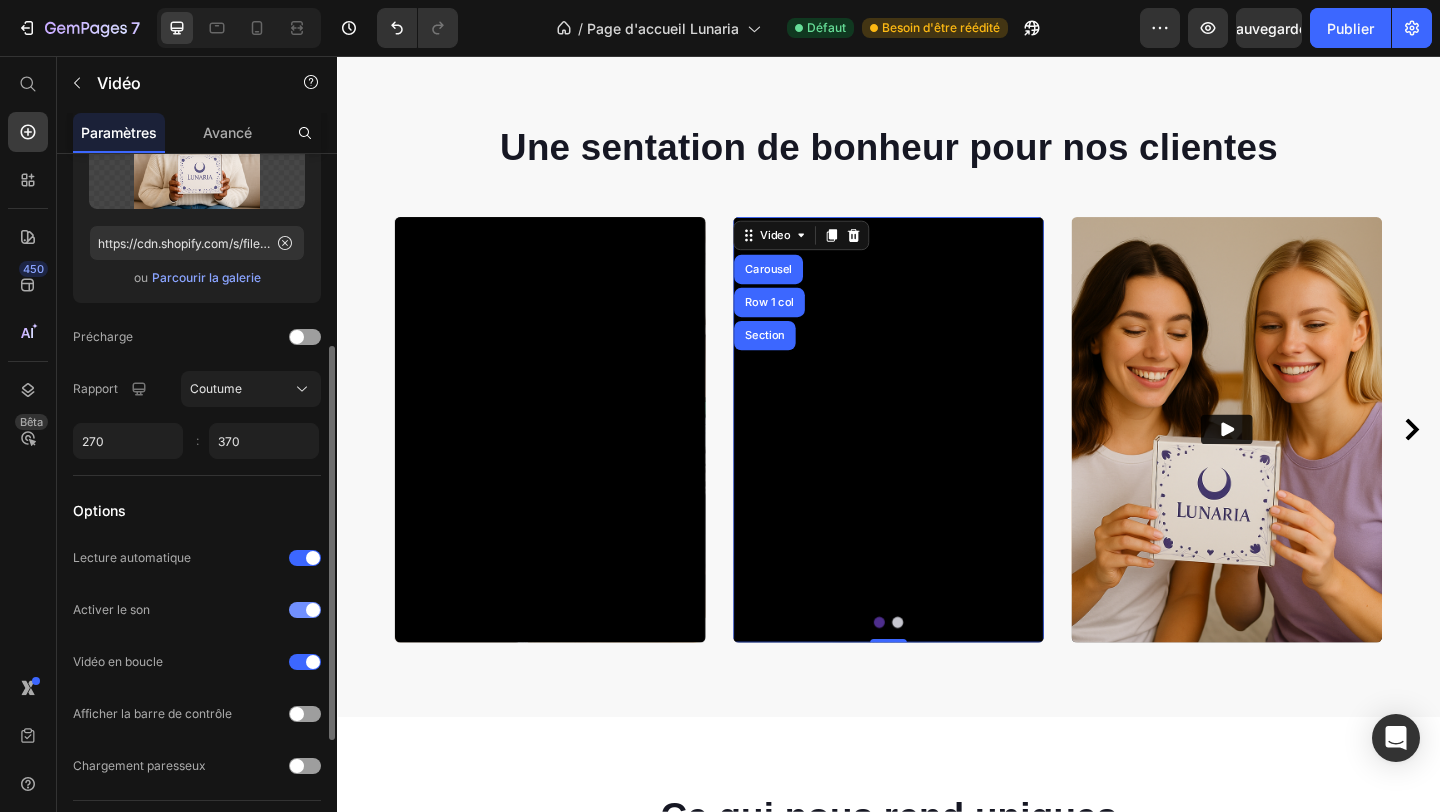 click at bounding box center (305, 610) 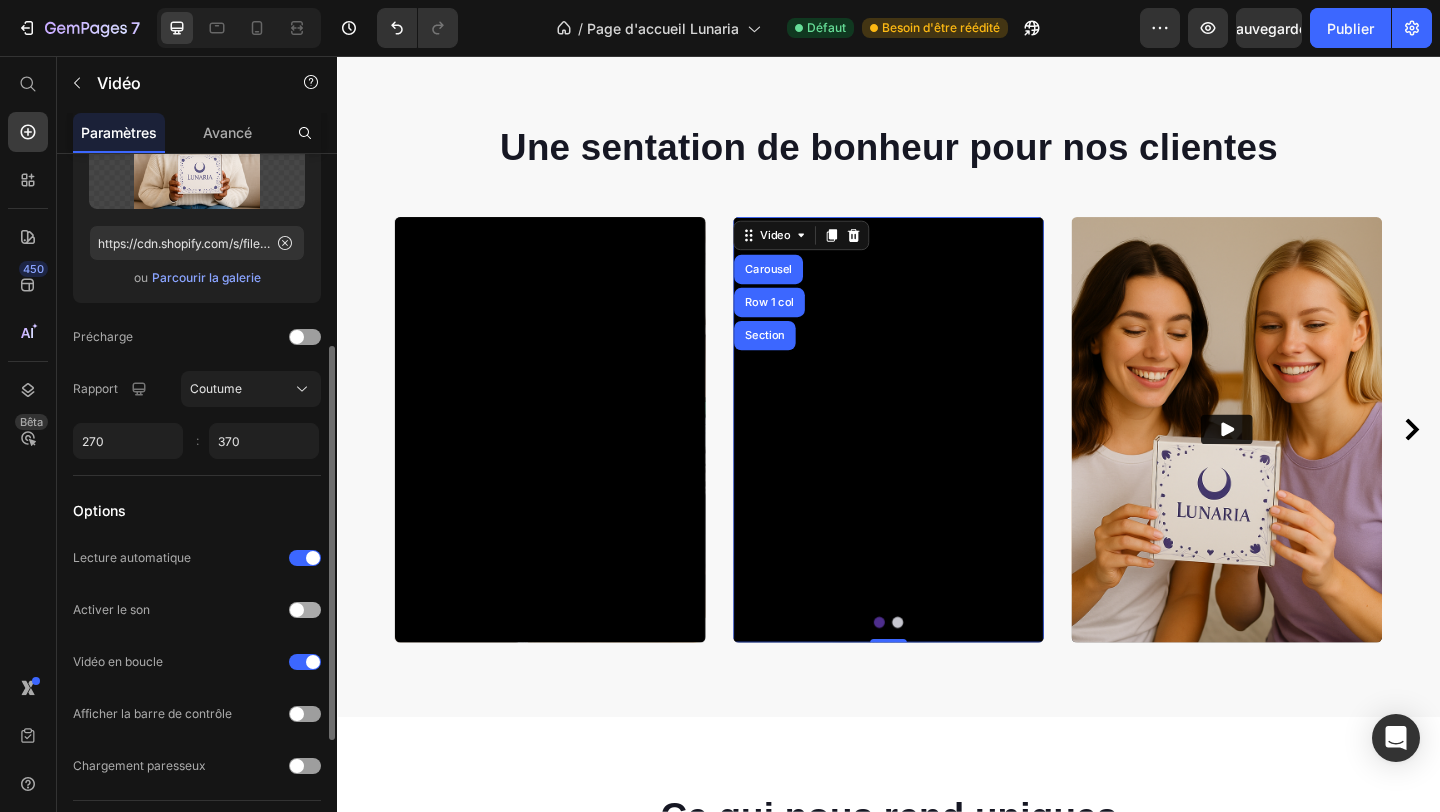 click at bounding box center (305, 610) 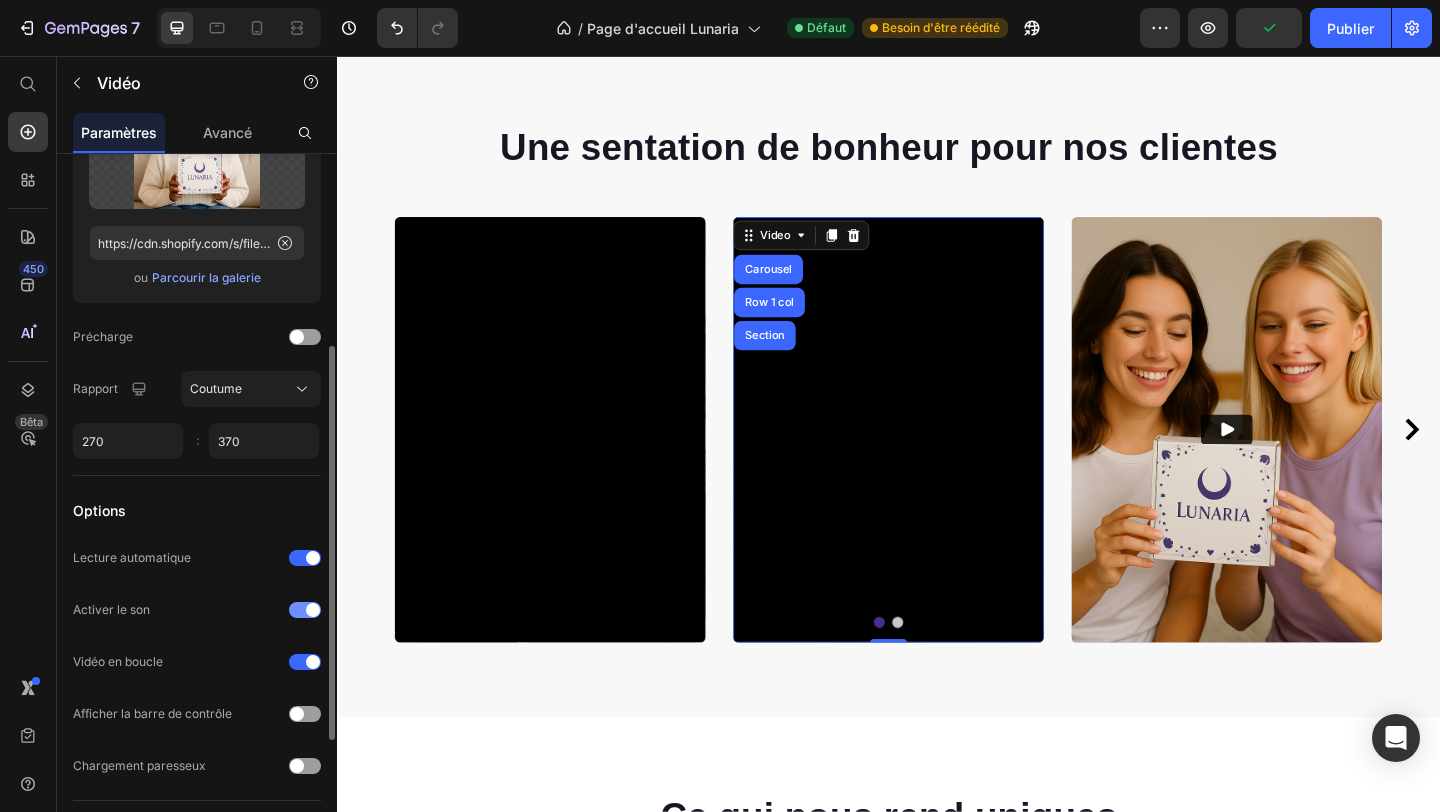 click at bounding box center (305, 610) 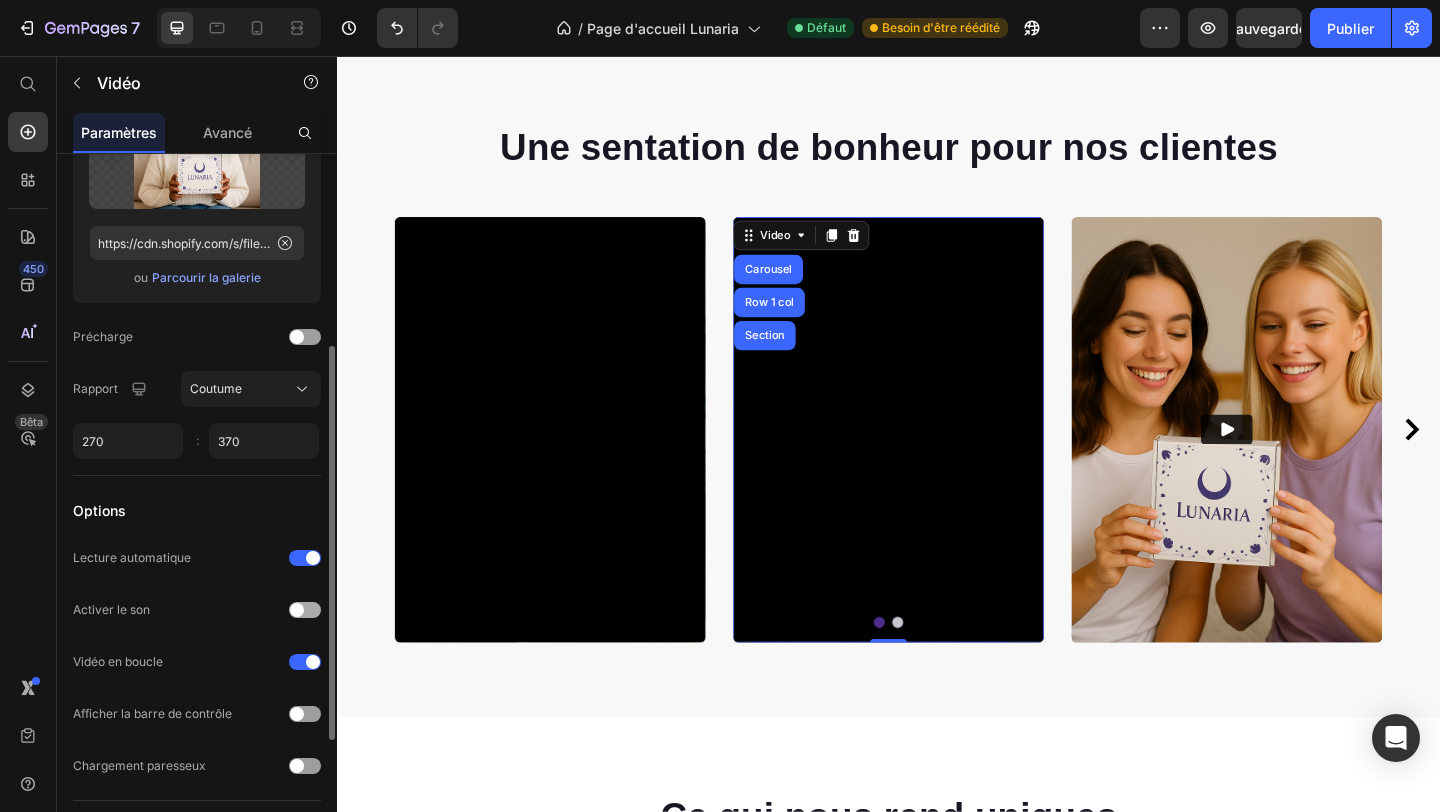 click at bounding box center [305, 610] 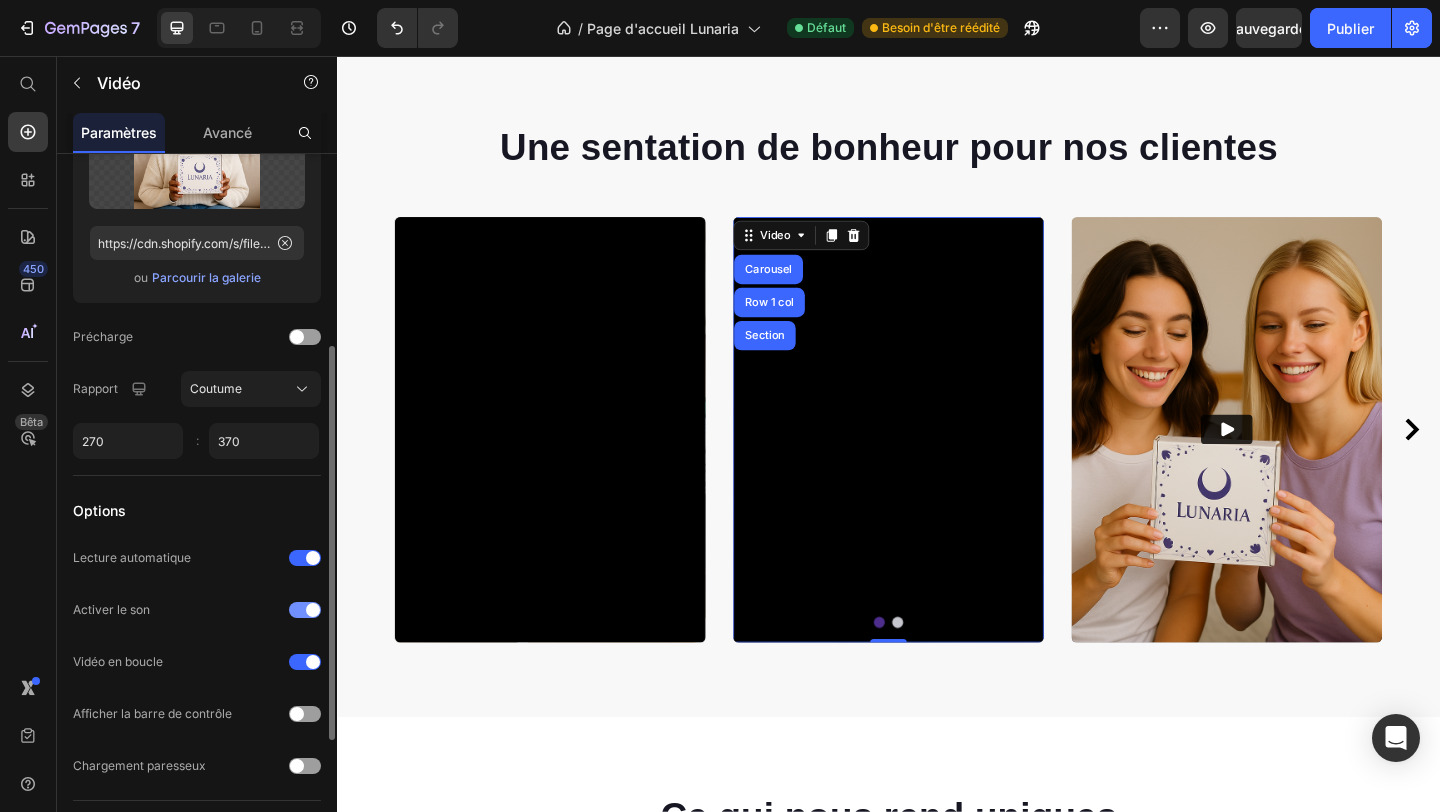 click at bounding box center [313, 610] 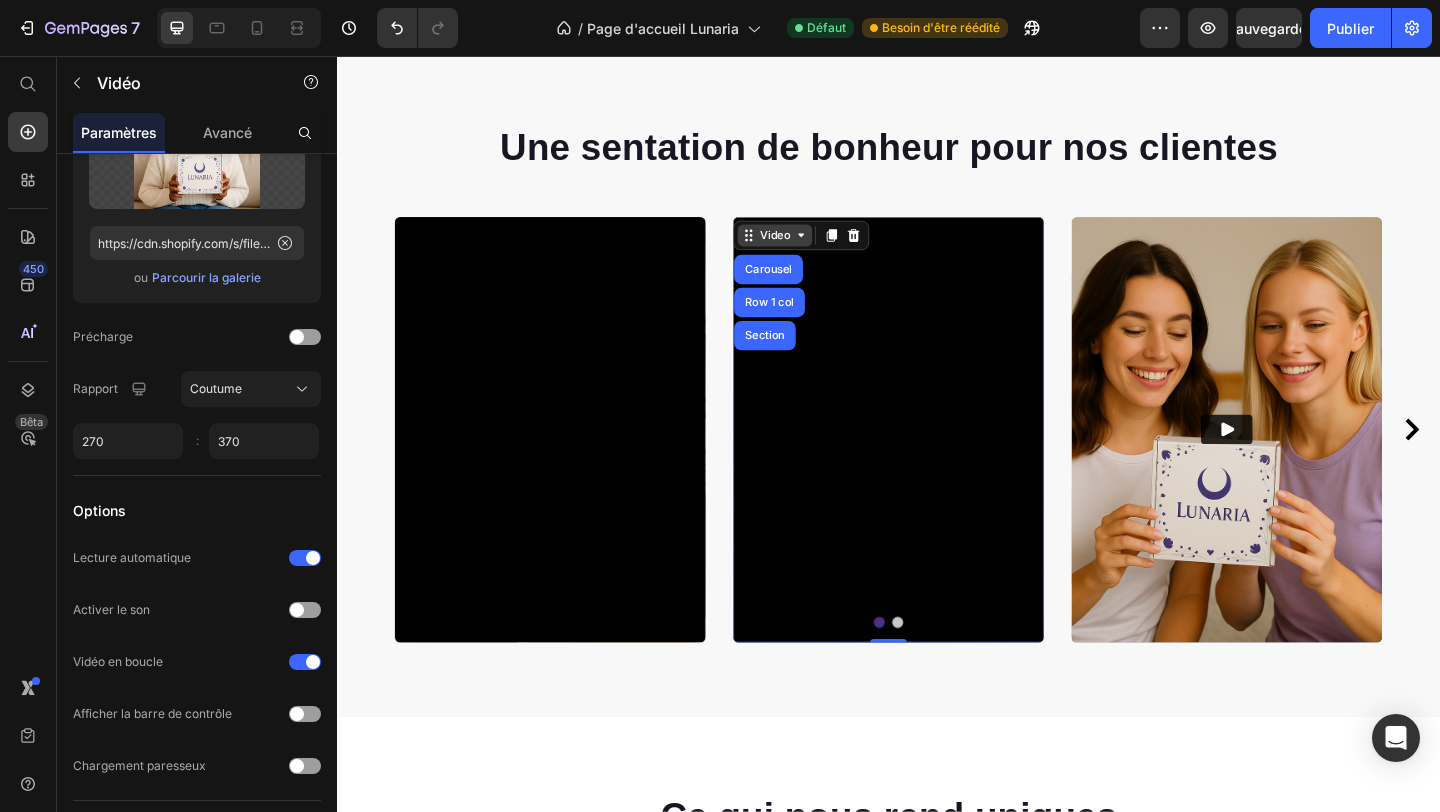 click on "Video" at bounding box center [813, 251] 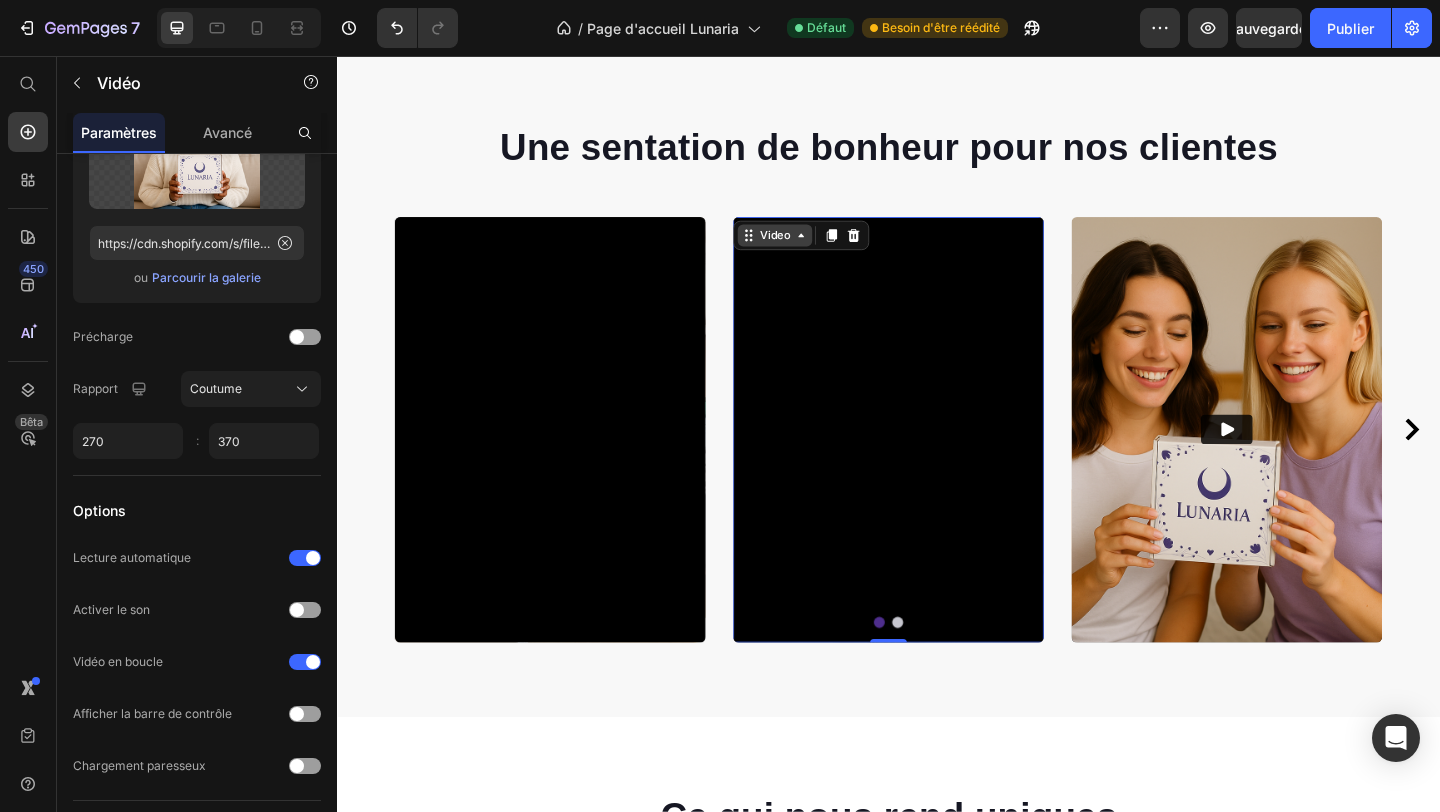 click on "Video" at bounding box center (813, 251) 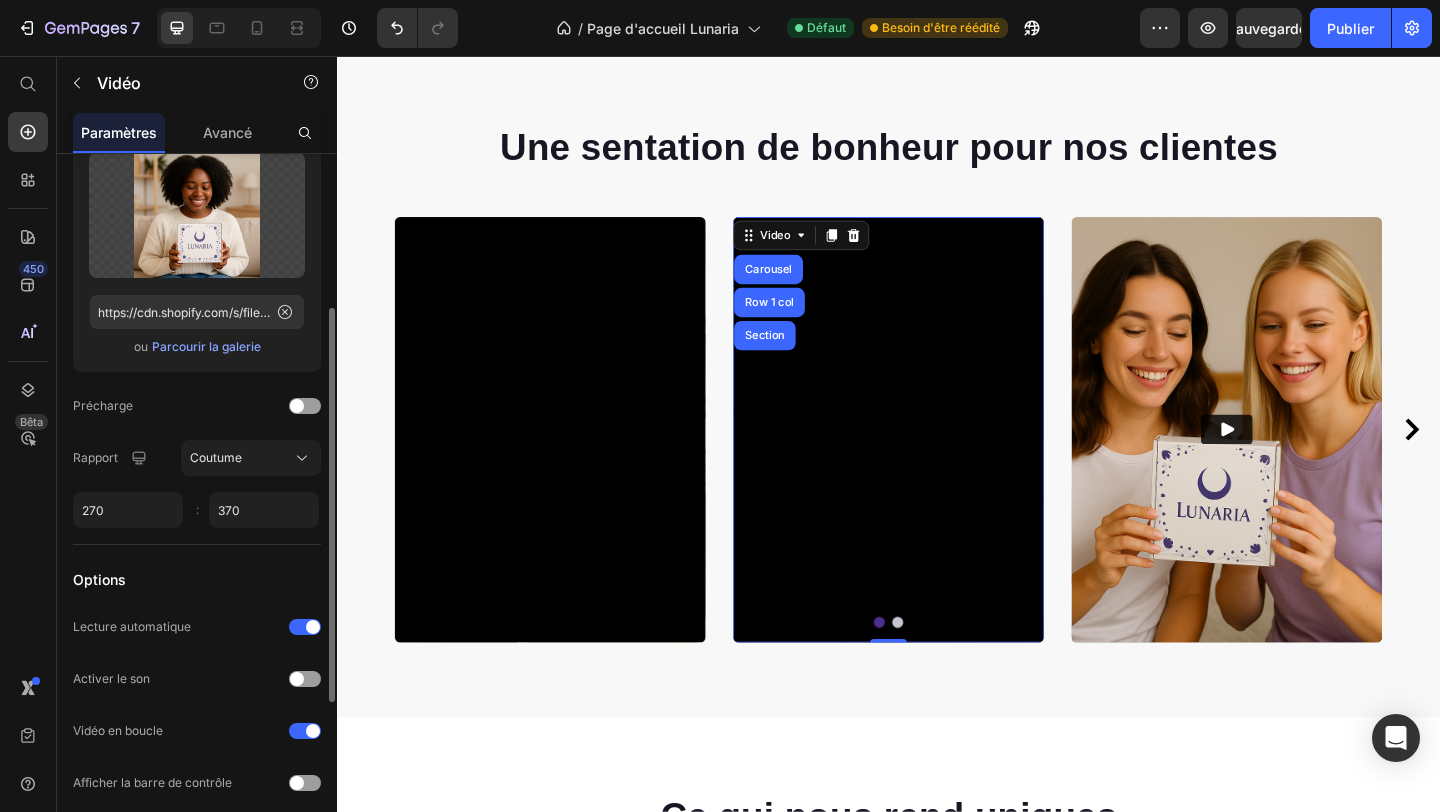 scroll, scrollTop: 261, scrollLeft: 0, axis: vertical 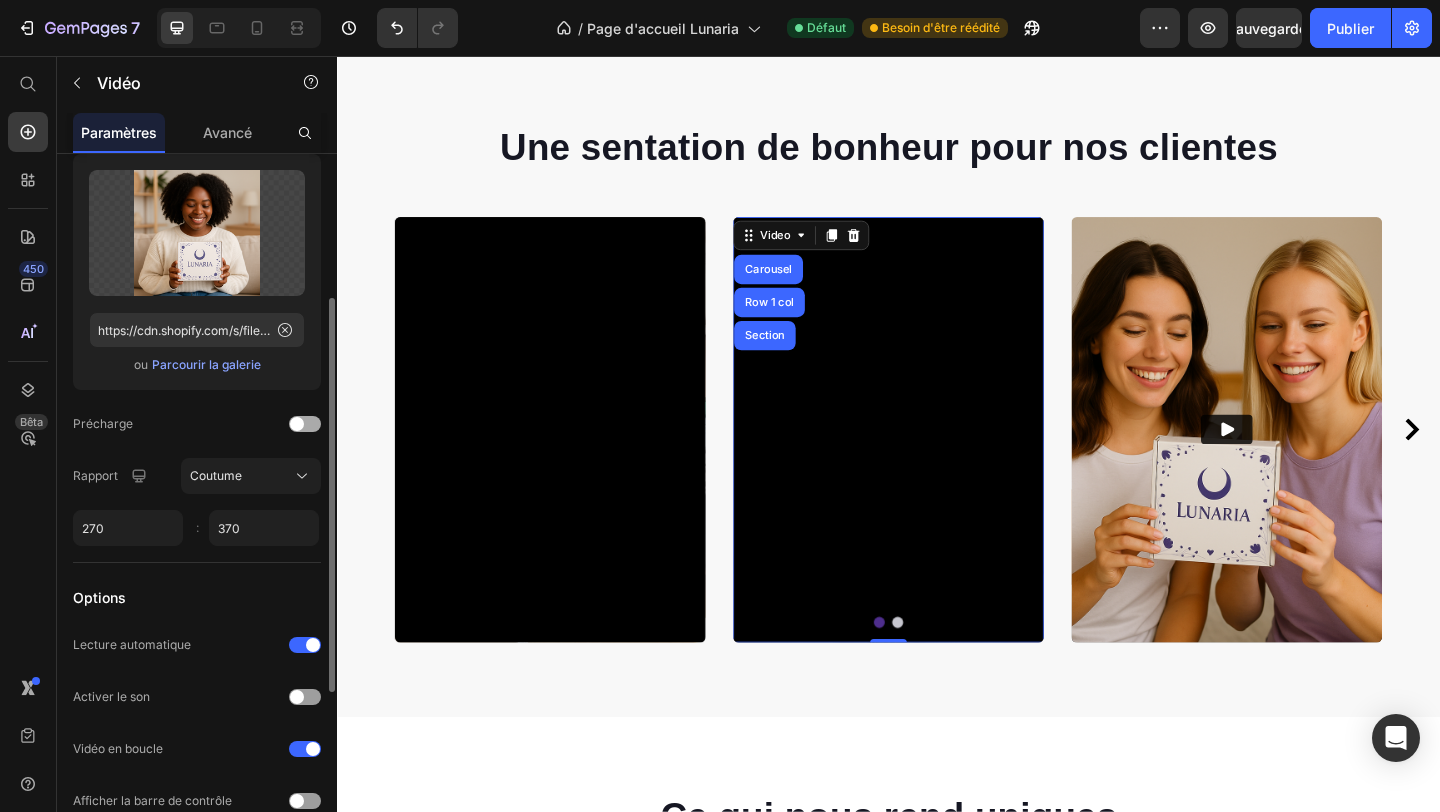 click at bounding box center [305, 424] 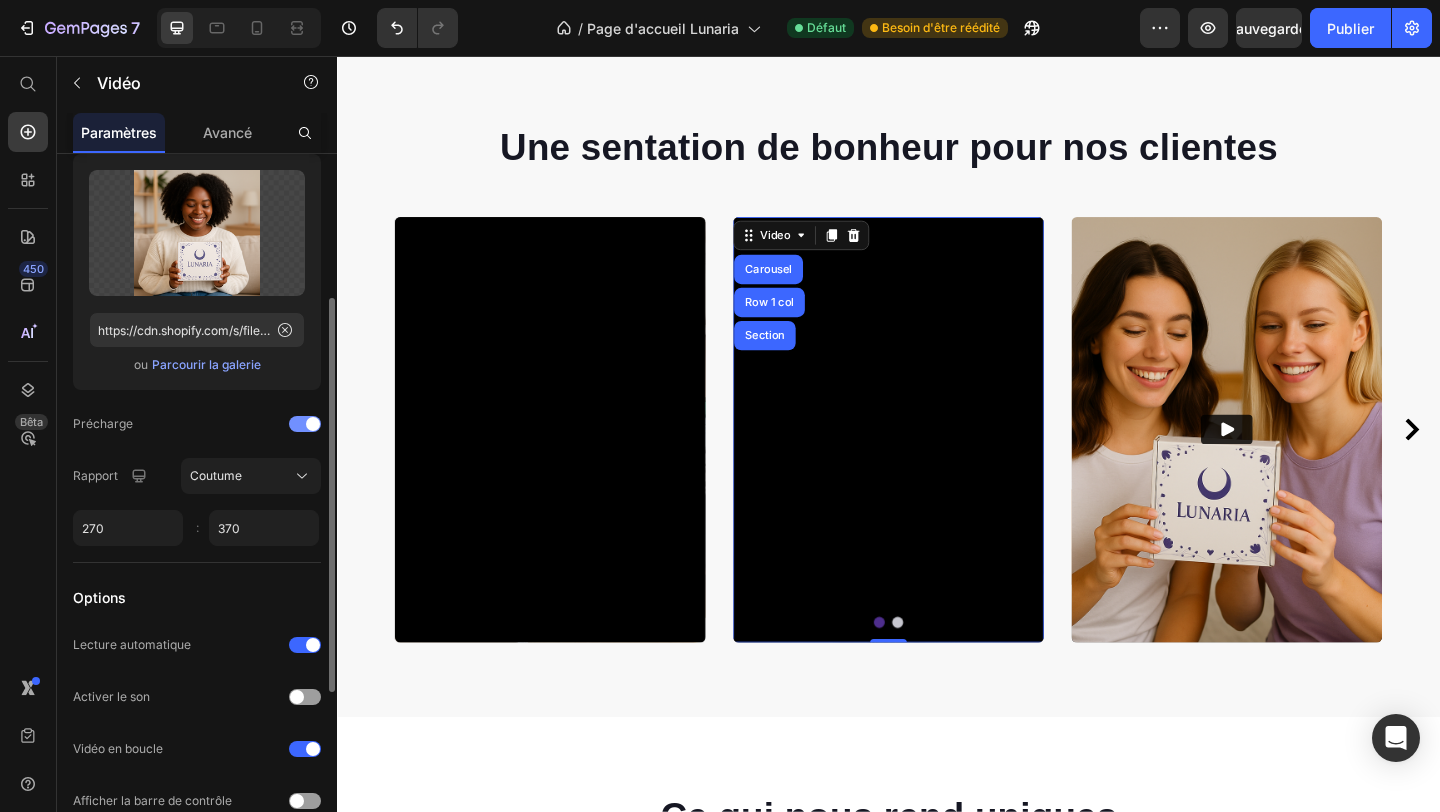 click at bounding box center [313, 424] 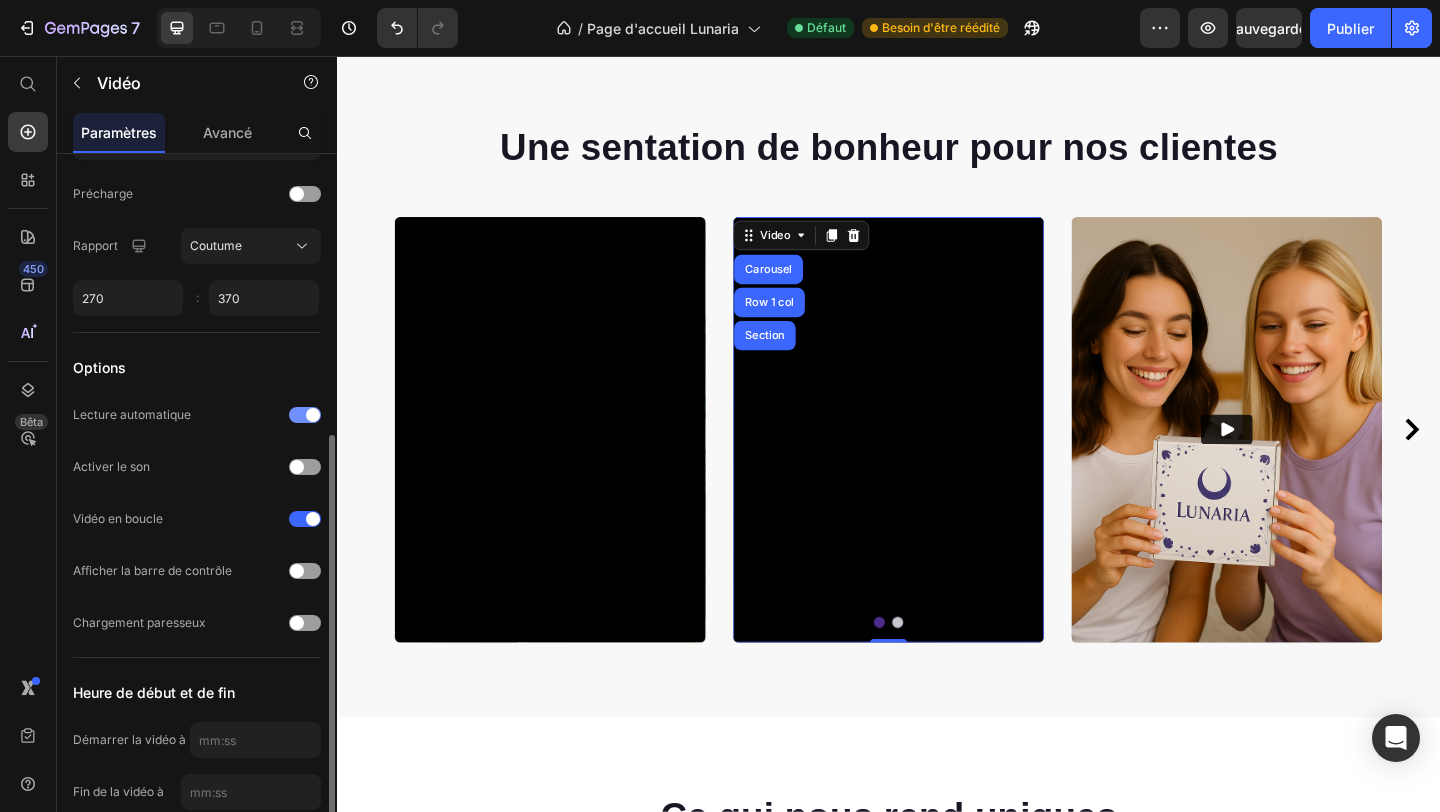 scroll, scrollTop: 496, scrollLeft: 0, axis: vertical 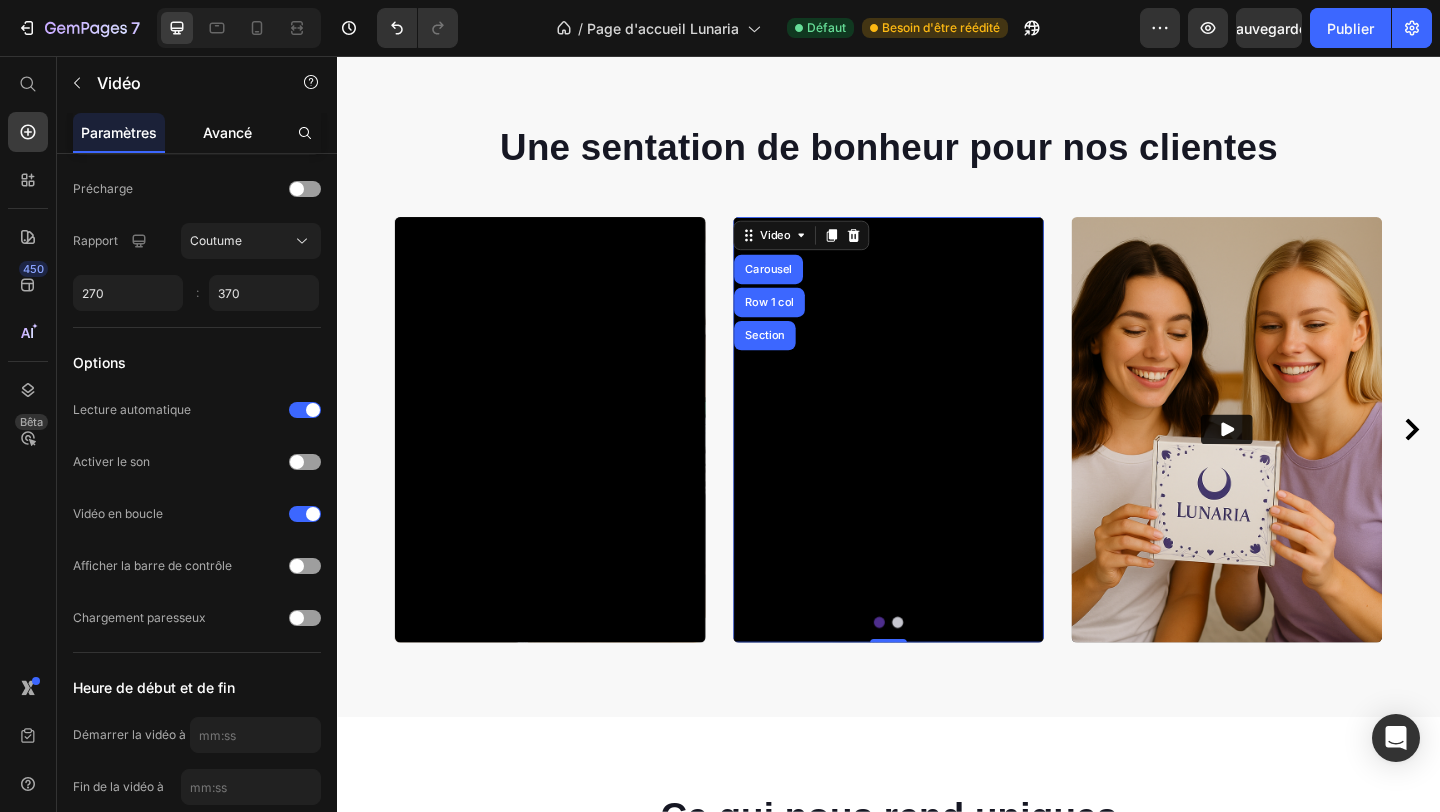 click on "Avancé" at bounding box center (227, 132) 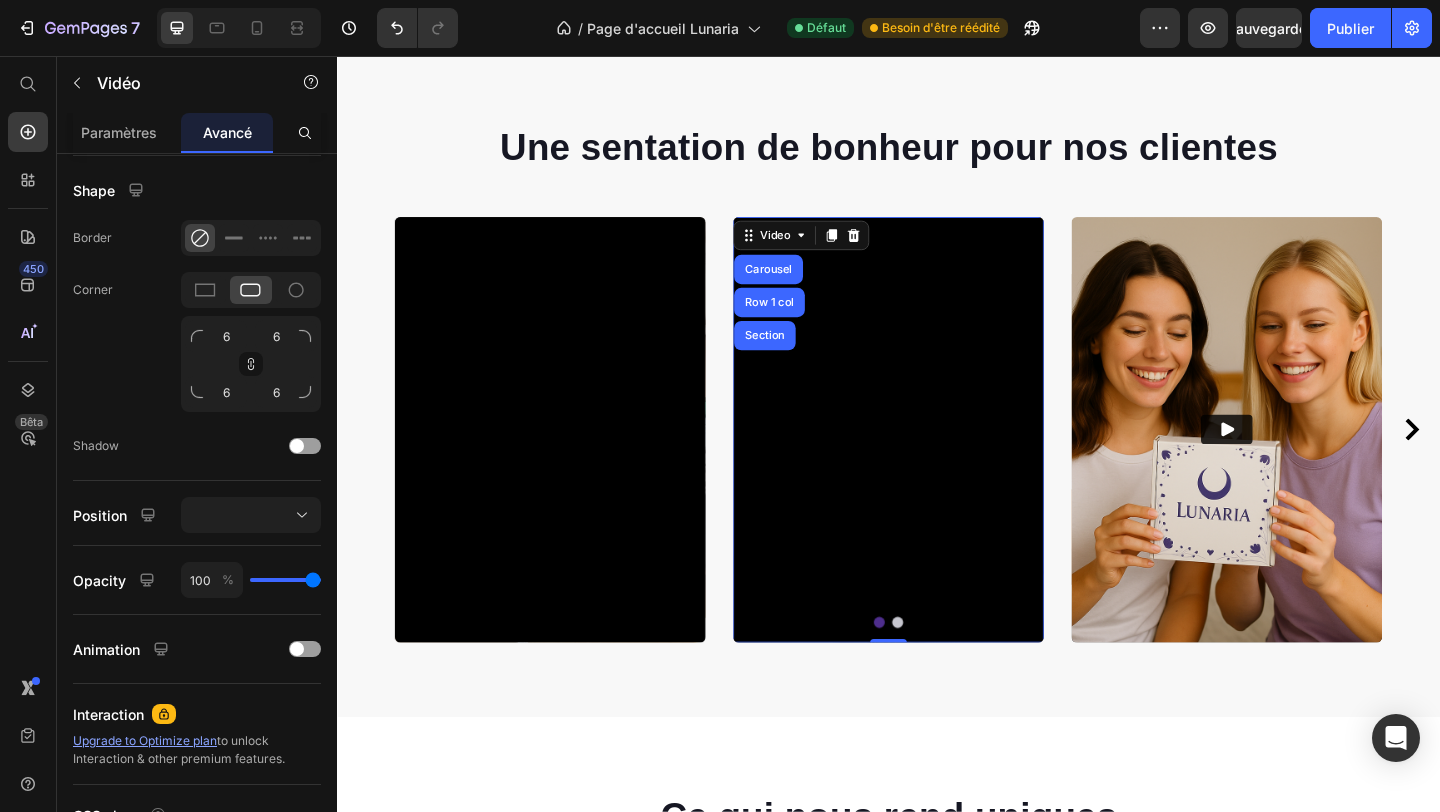 scroll, scrollTop: 0, scrollLeft: 0, axis: both 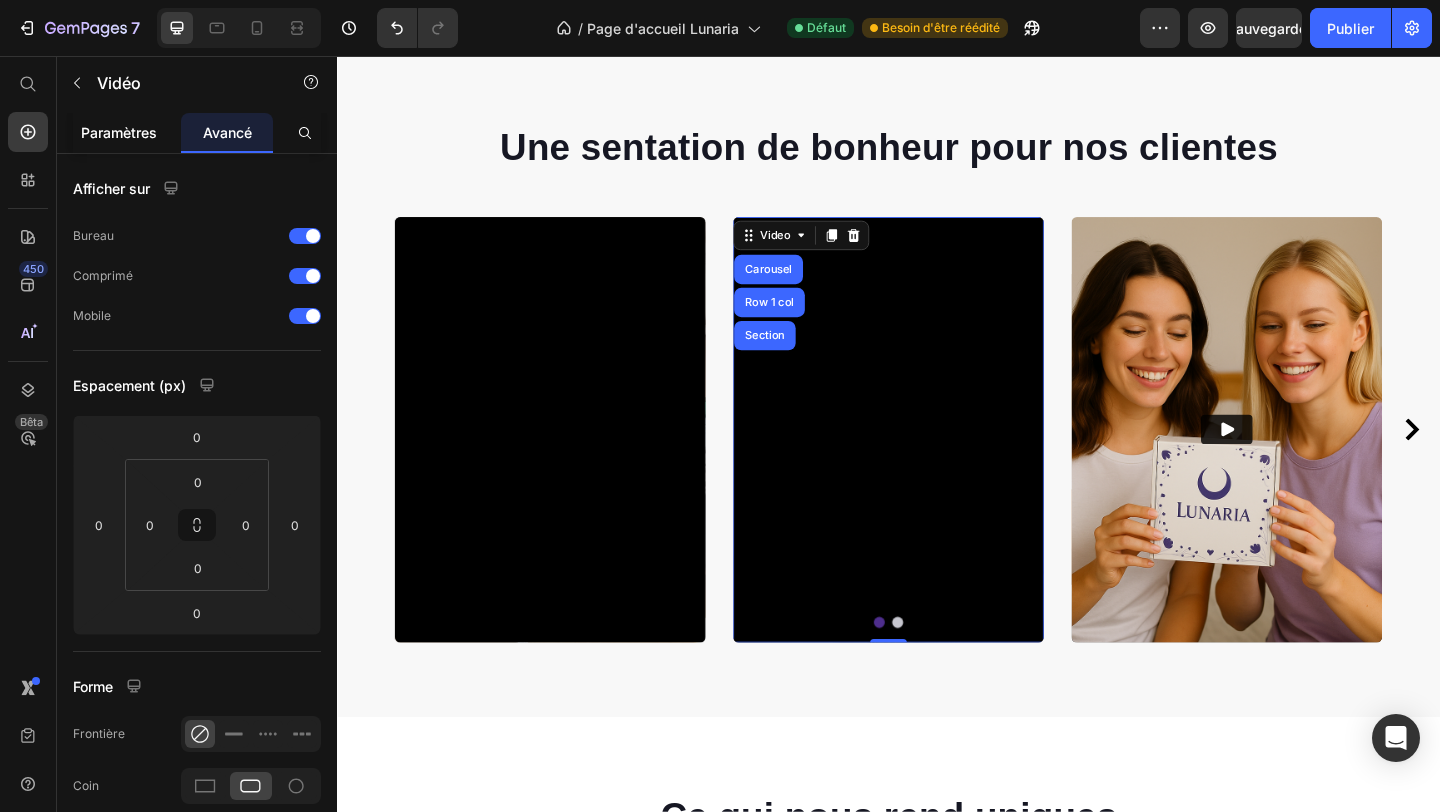 click on "Paramètres" at bounding box center [119, 132] 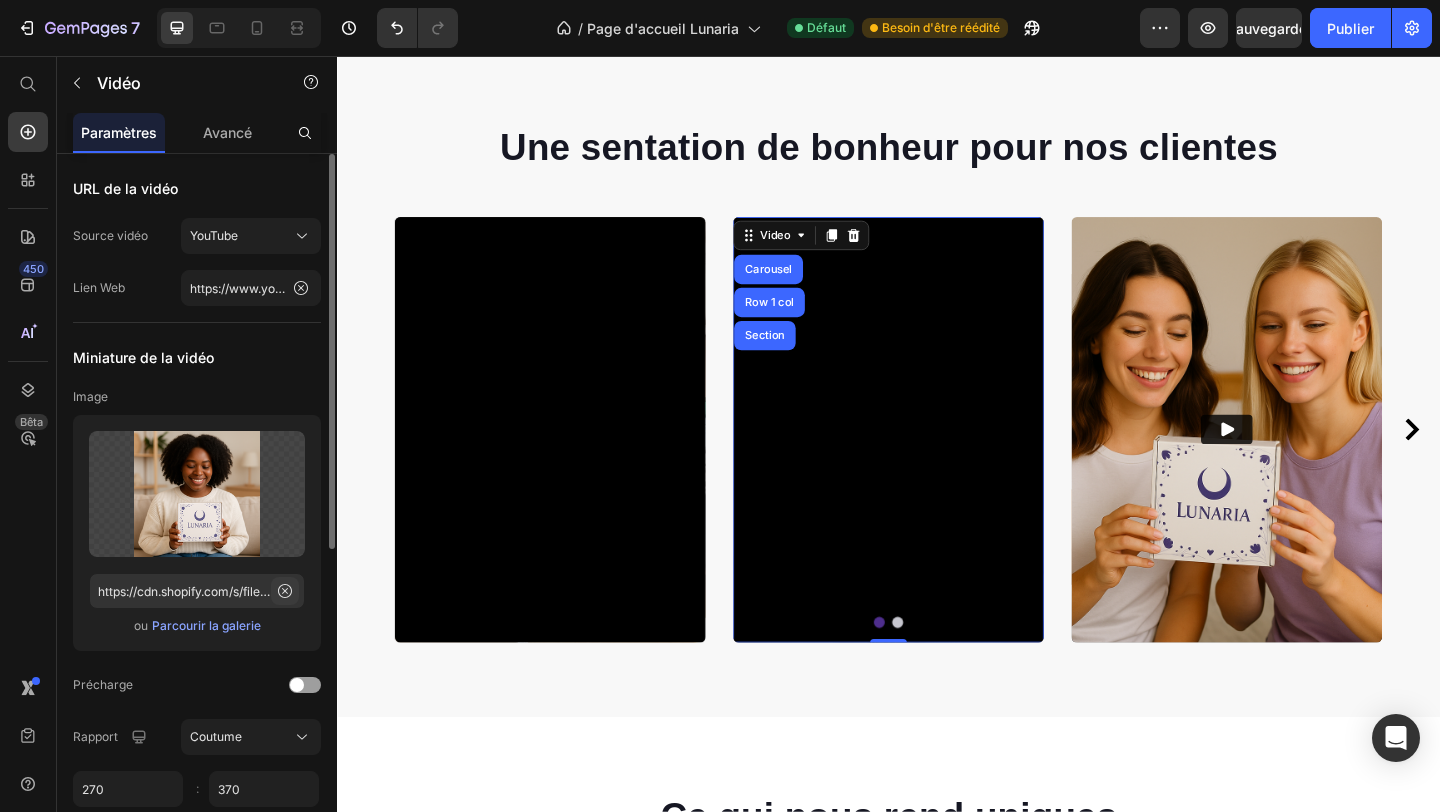 scroll, scrollTop: 46, scrollLeft: 0, axis: vertical 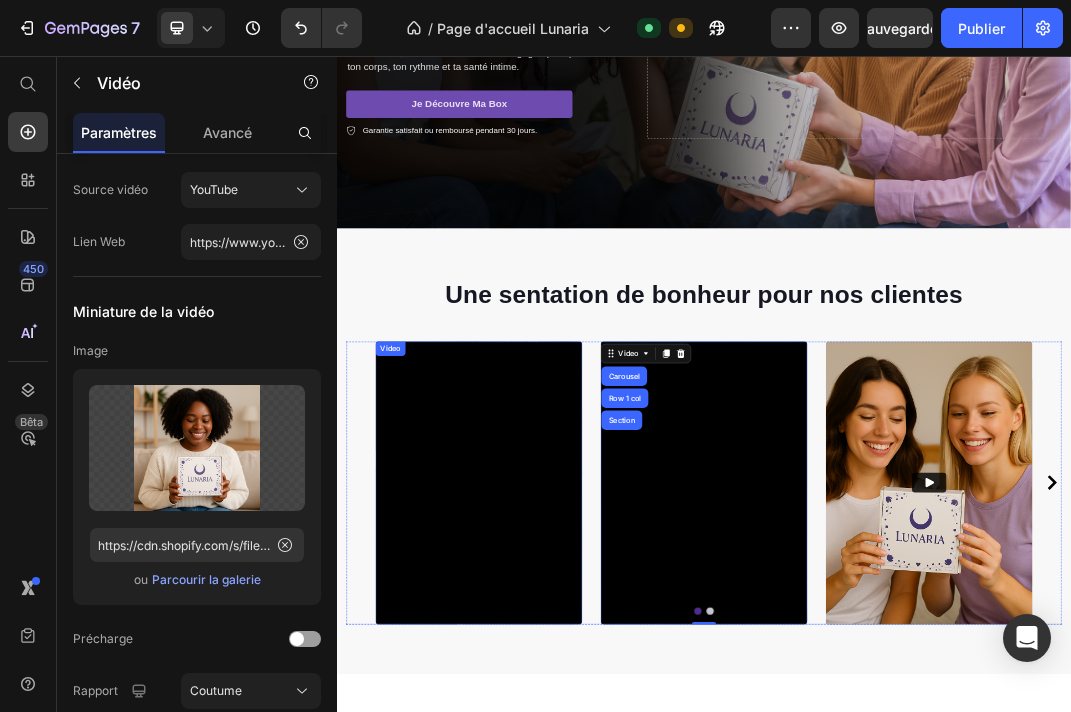 click at bounding box center (569, 753) 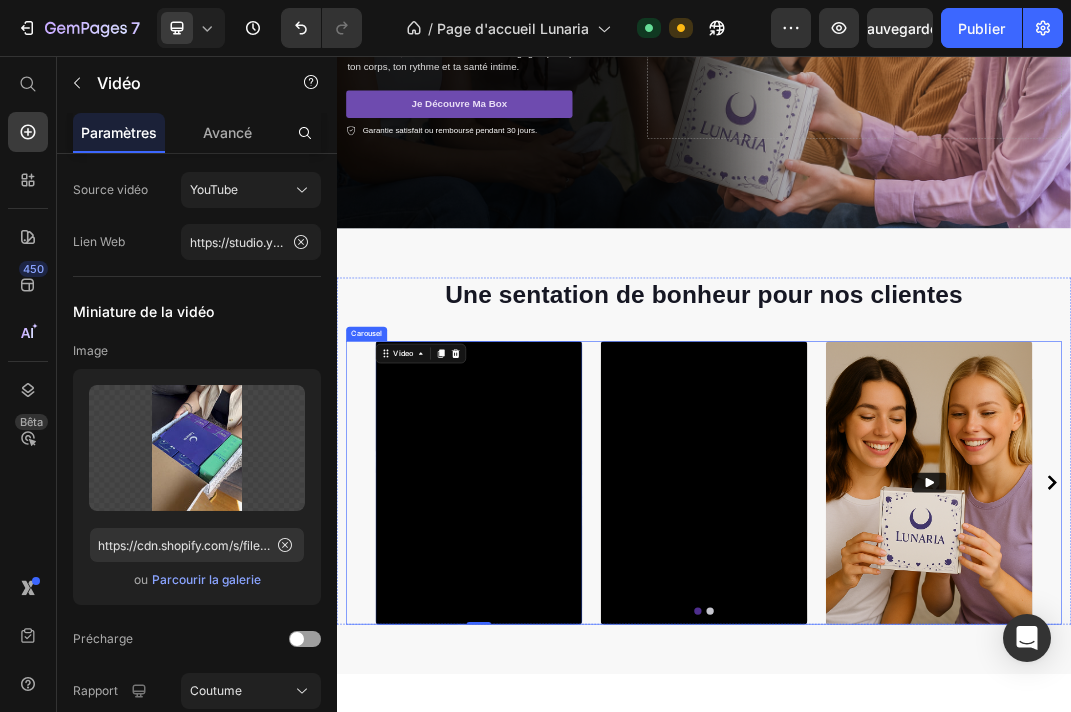 click at bounding box center [937, 963] 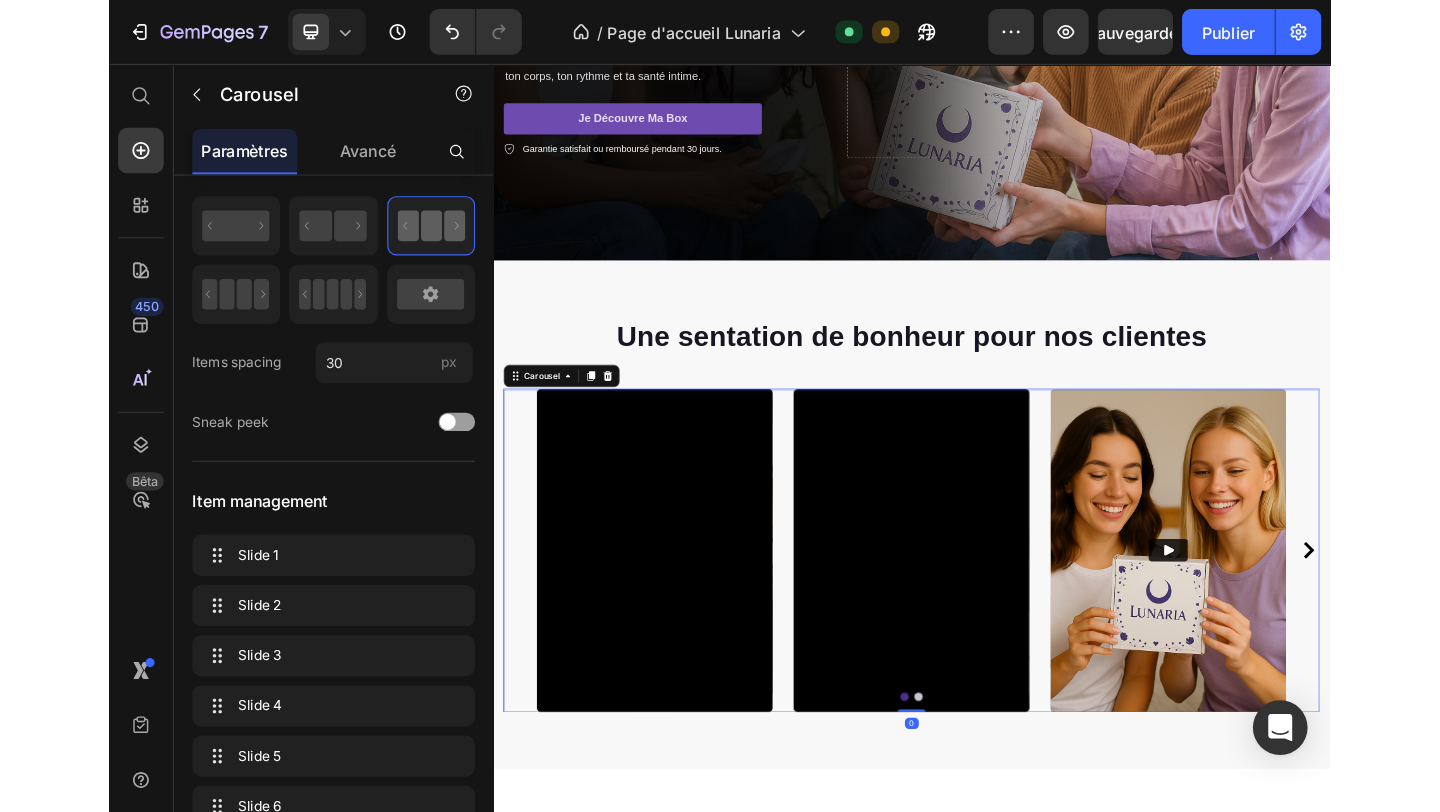 scroll, scrollTop: 0, scrollLeft: 0, axis: both 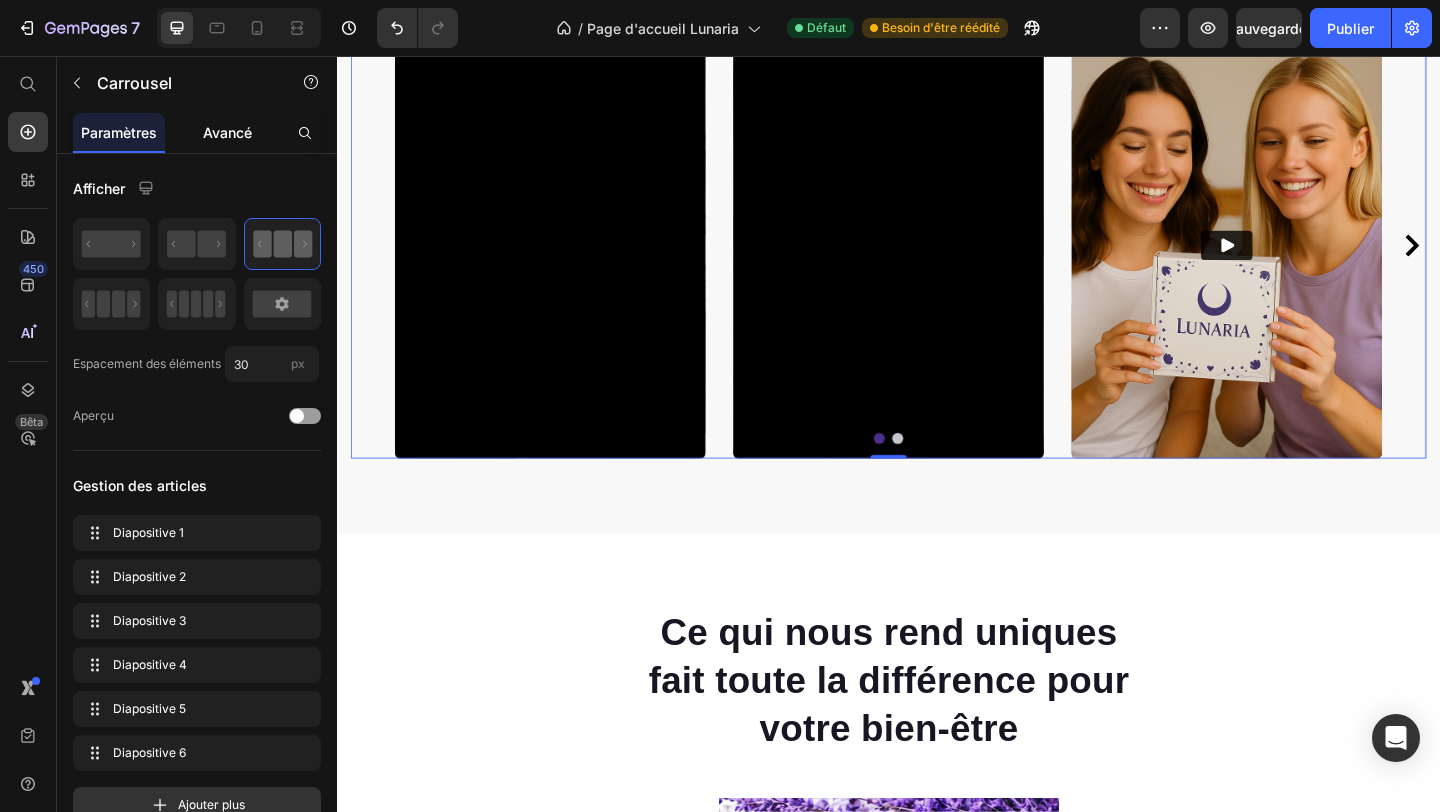click on "Avancé" at bounding box center (227, 132) 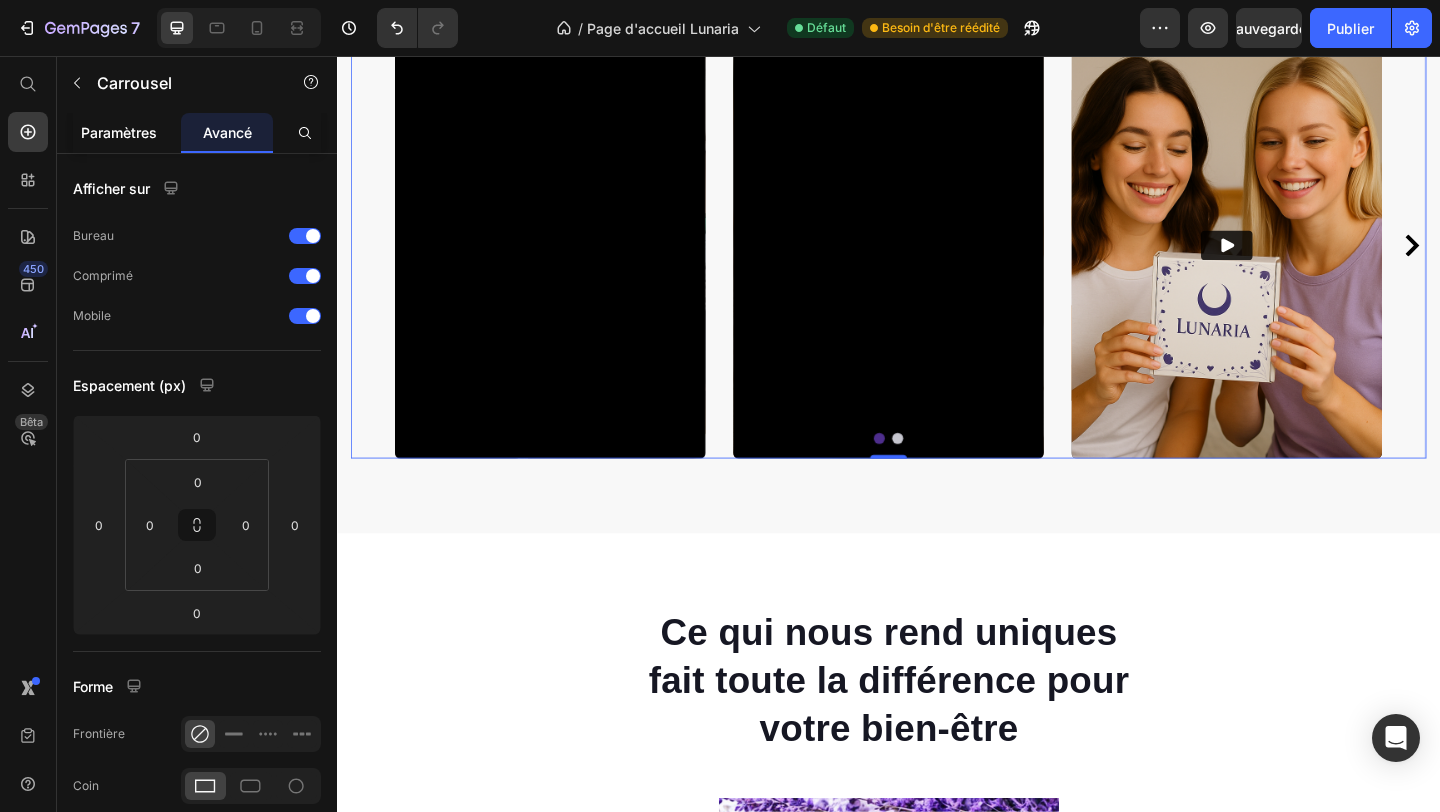 click on "Paramètres" 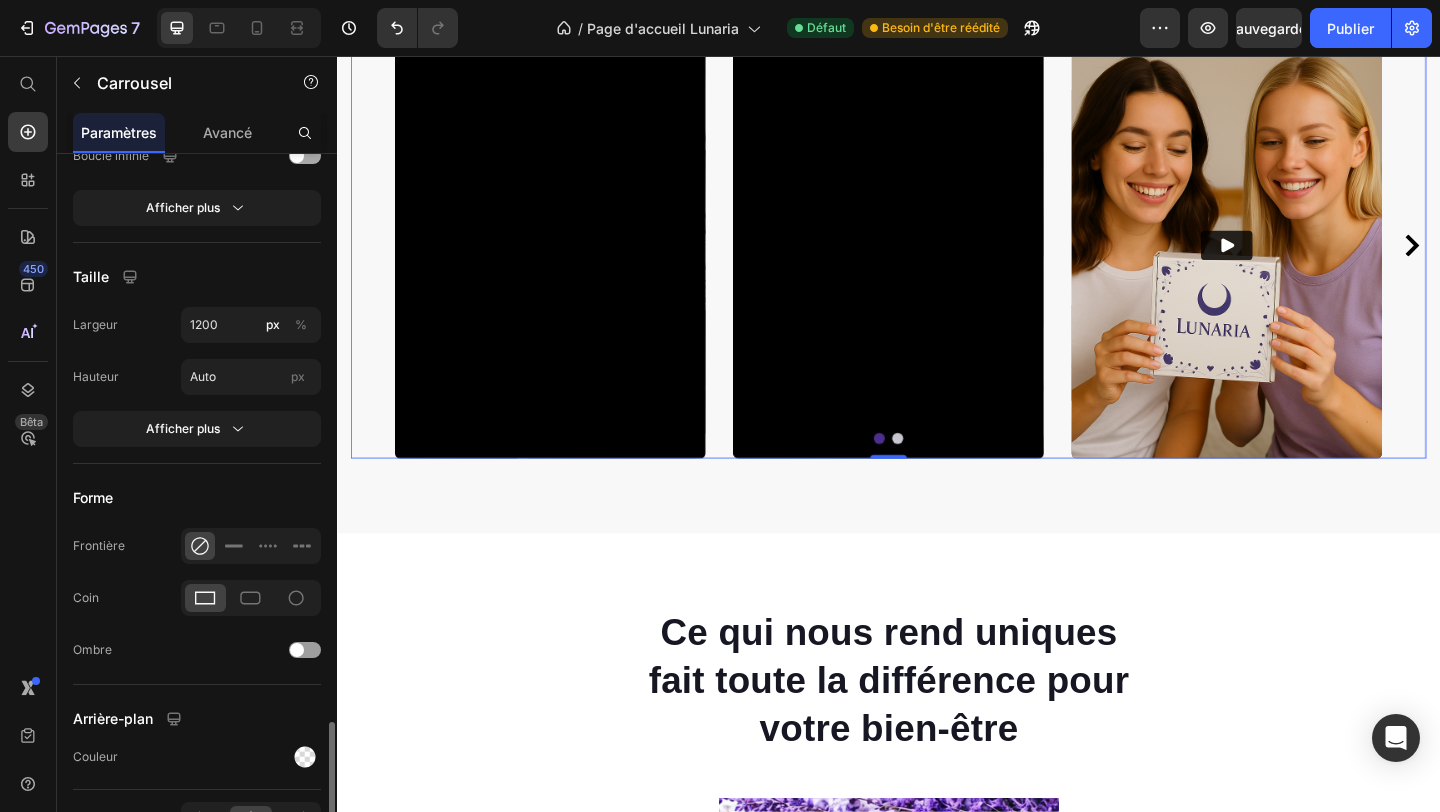 scroll, scrollTop: 1609, scrollLeft: 0, axis: vertical 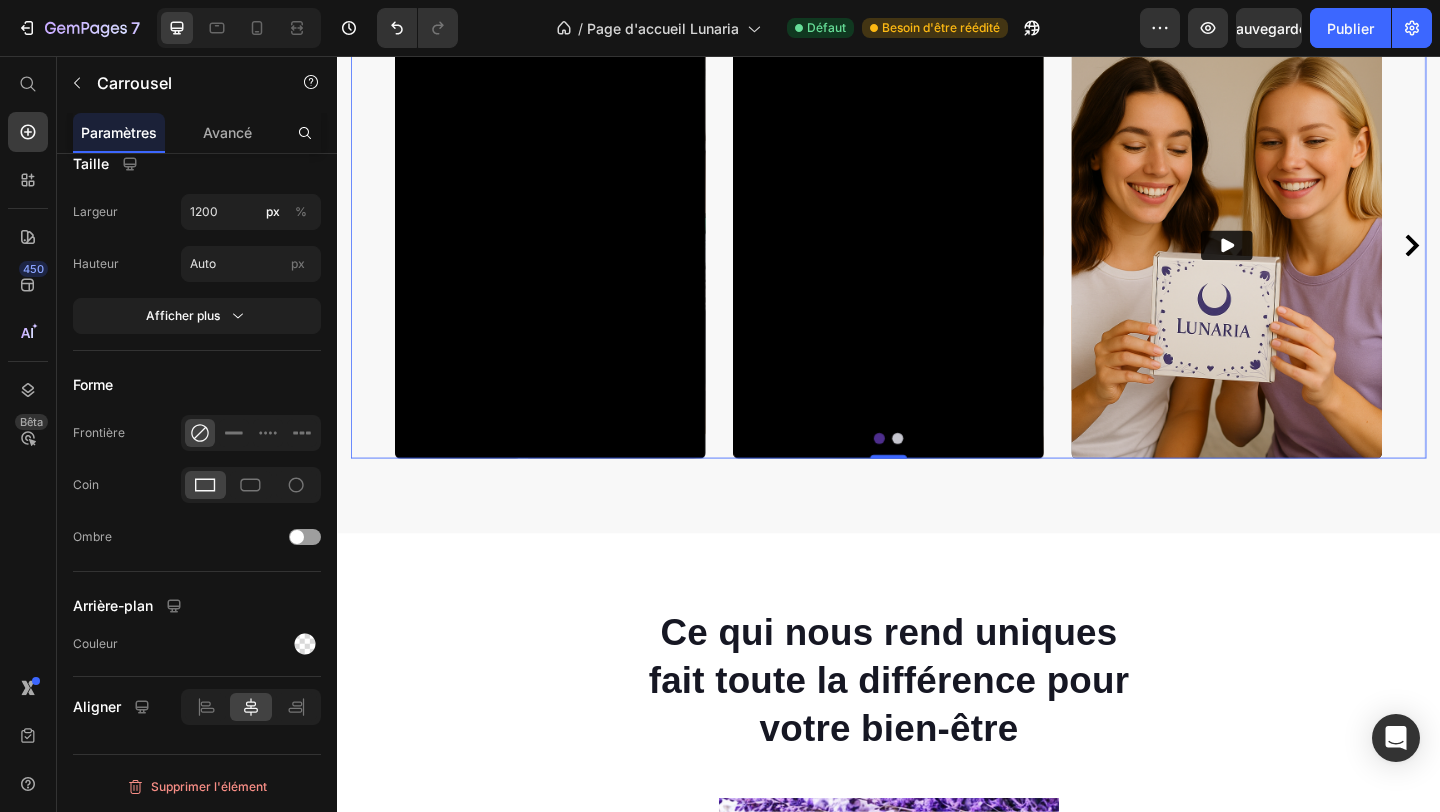 click at bounding box center [937, 472] 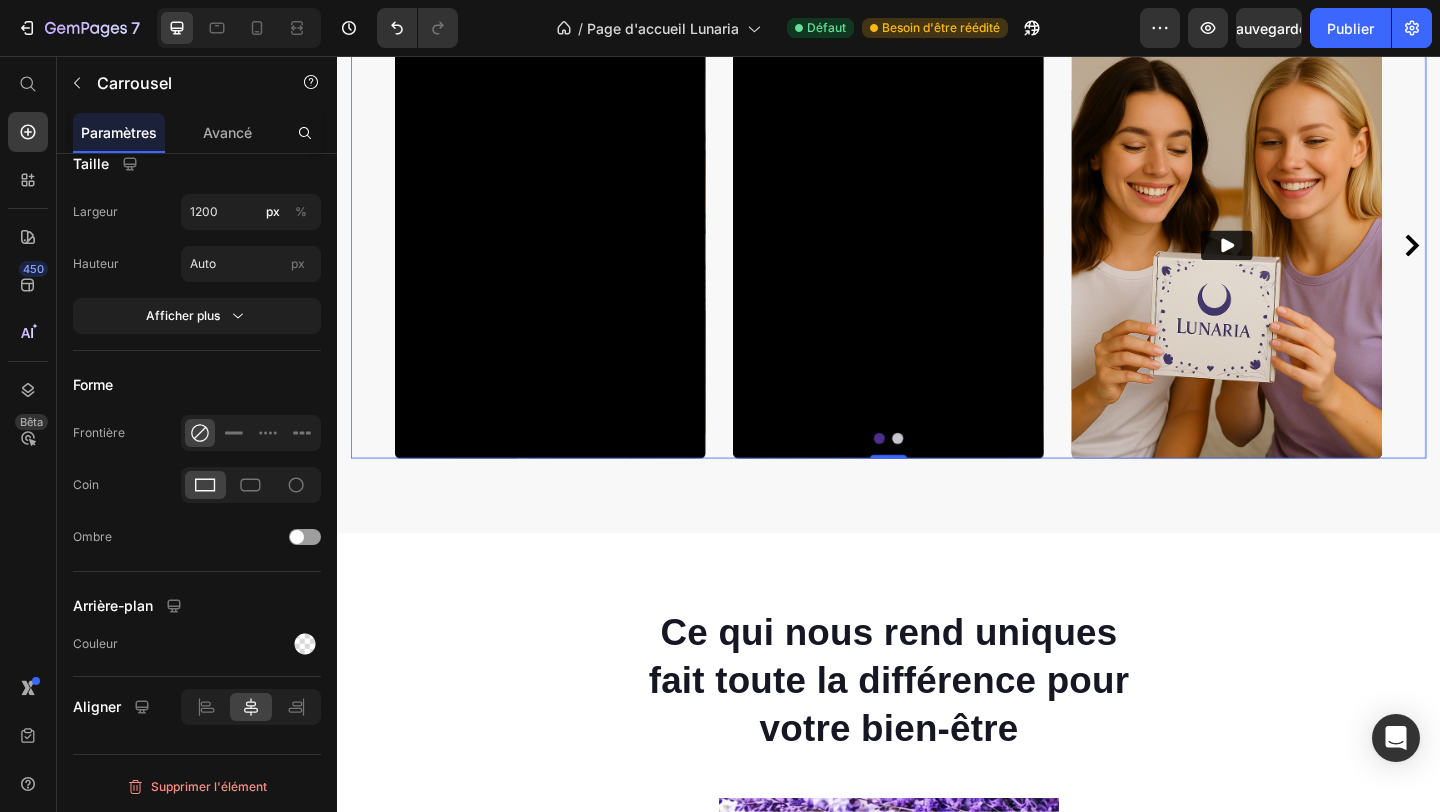 click at bounding box center (937, 472) 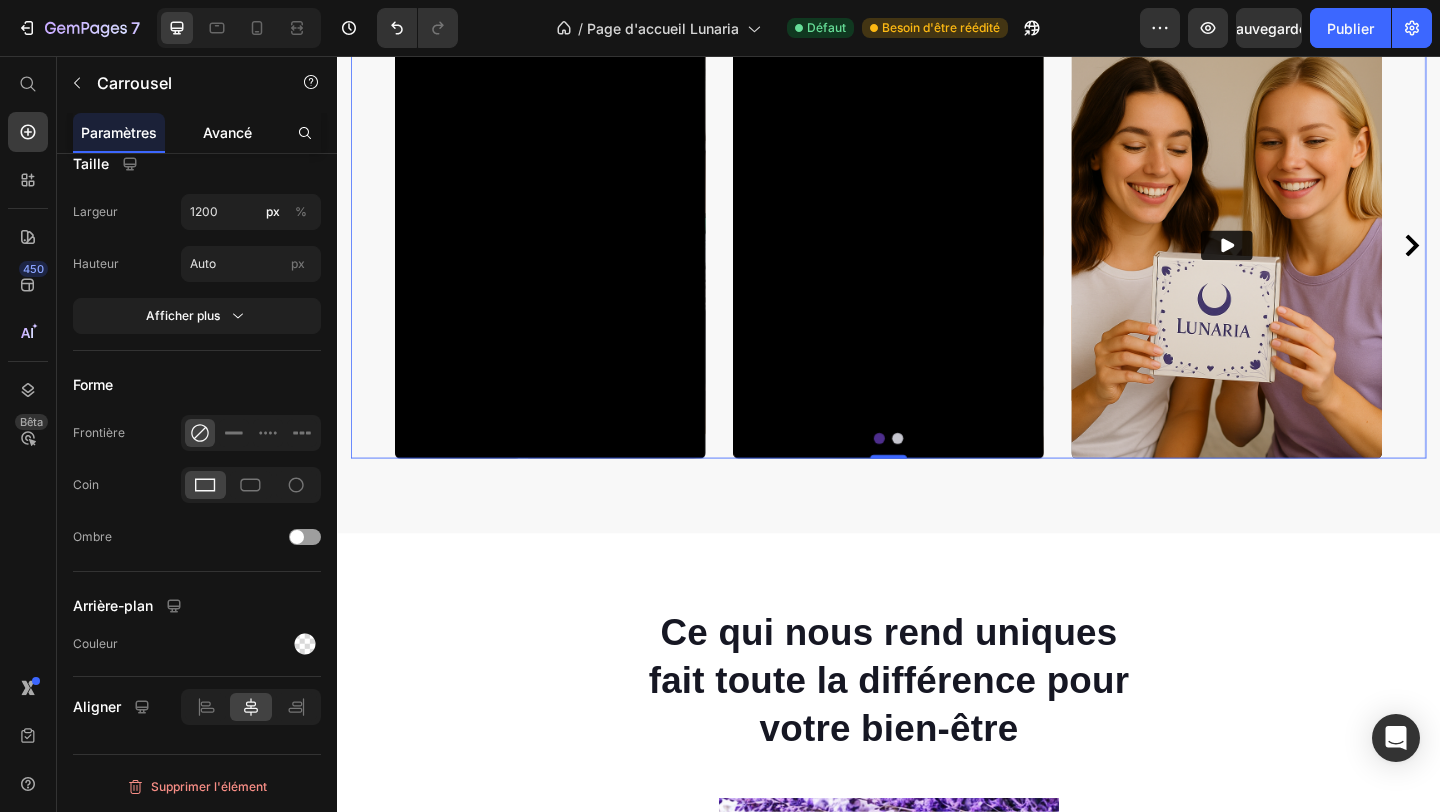 click on "Avancé" at bounding box center [227, 132] 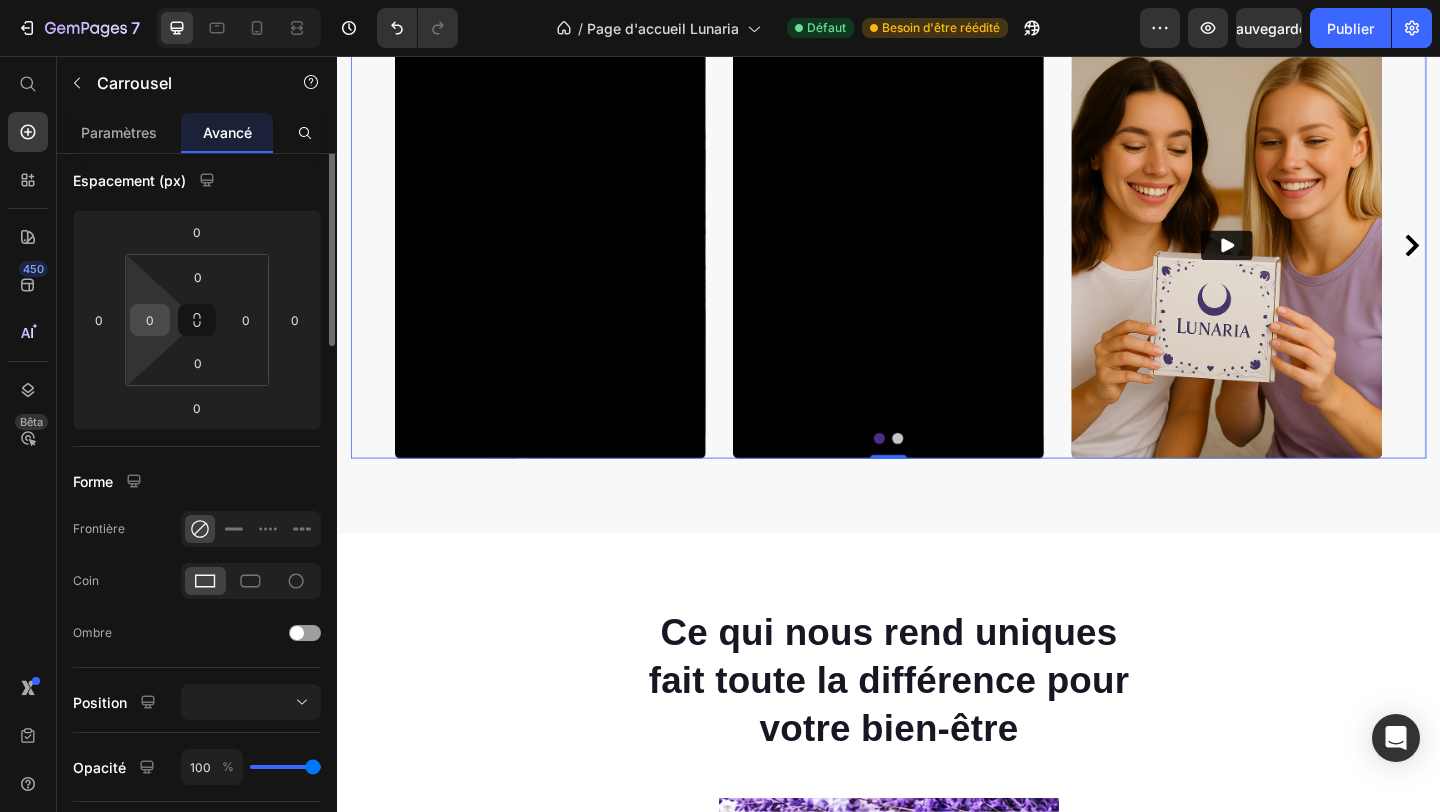 scroll, scrollTop: 0, scrollLeft: 0, axis: both 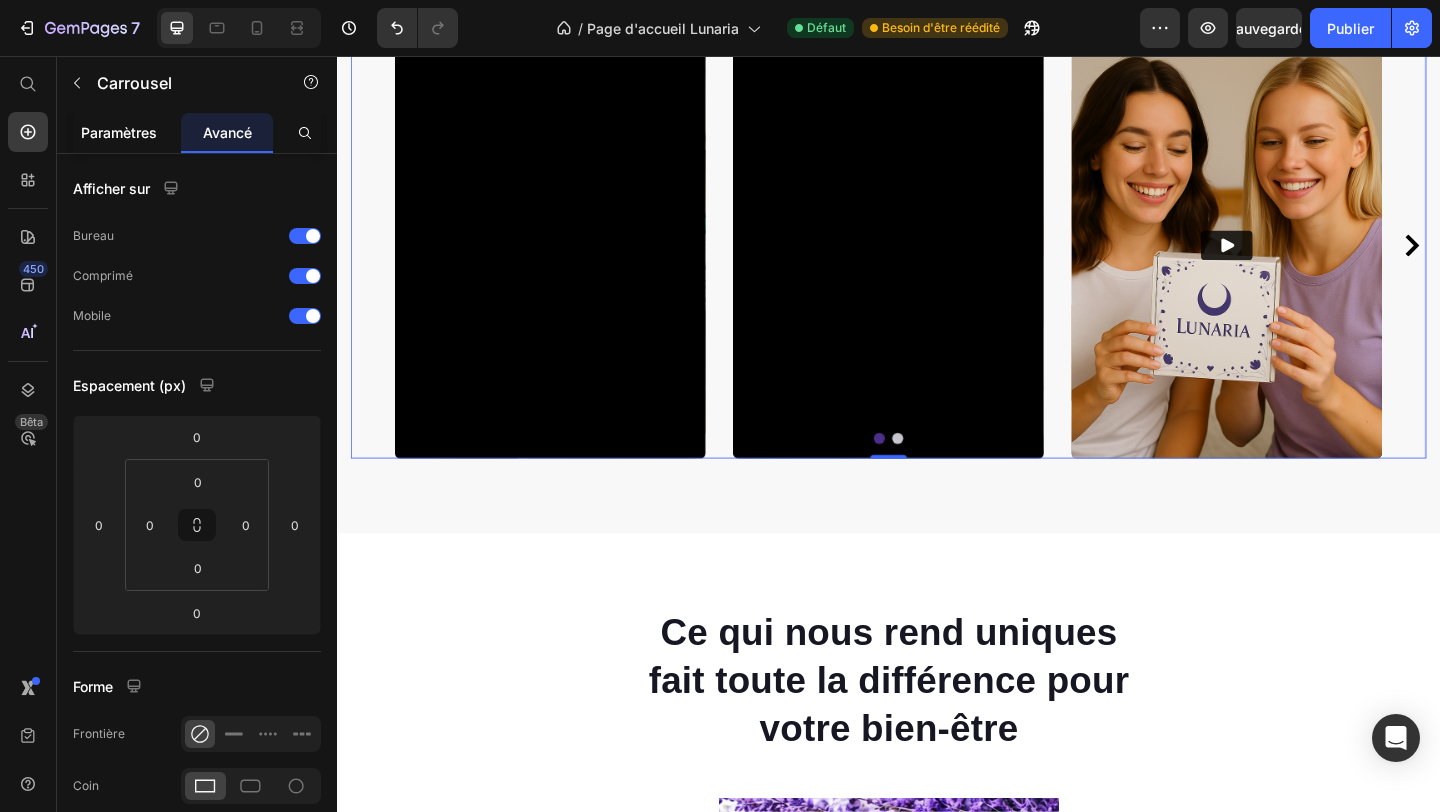 click on "Paramètres" 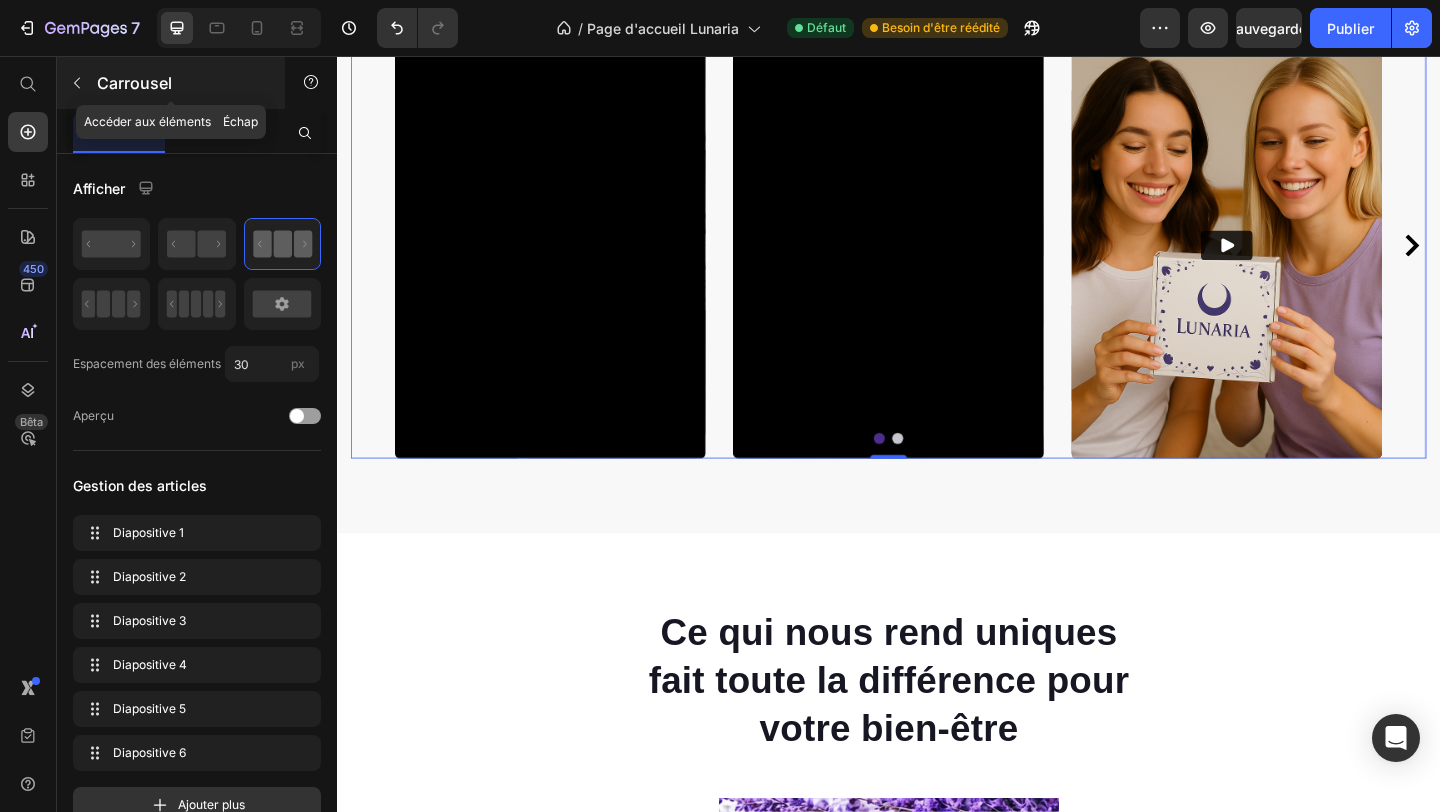 click 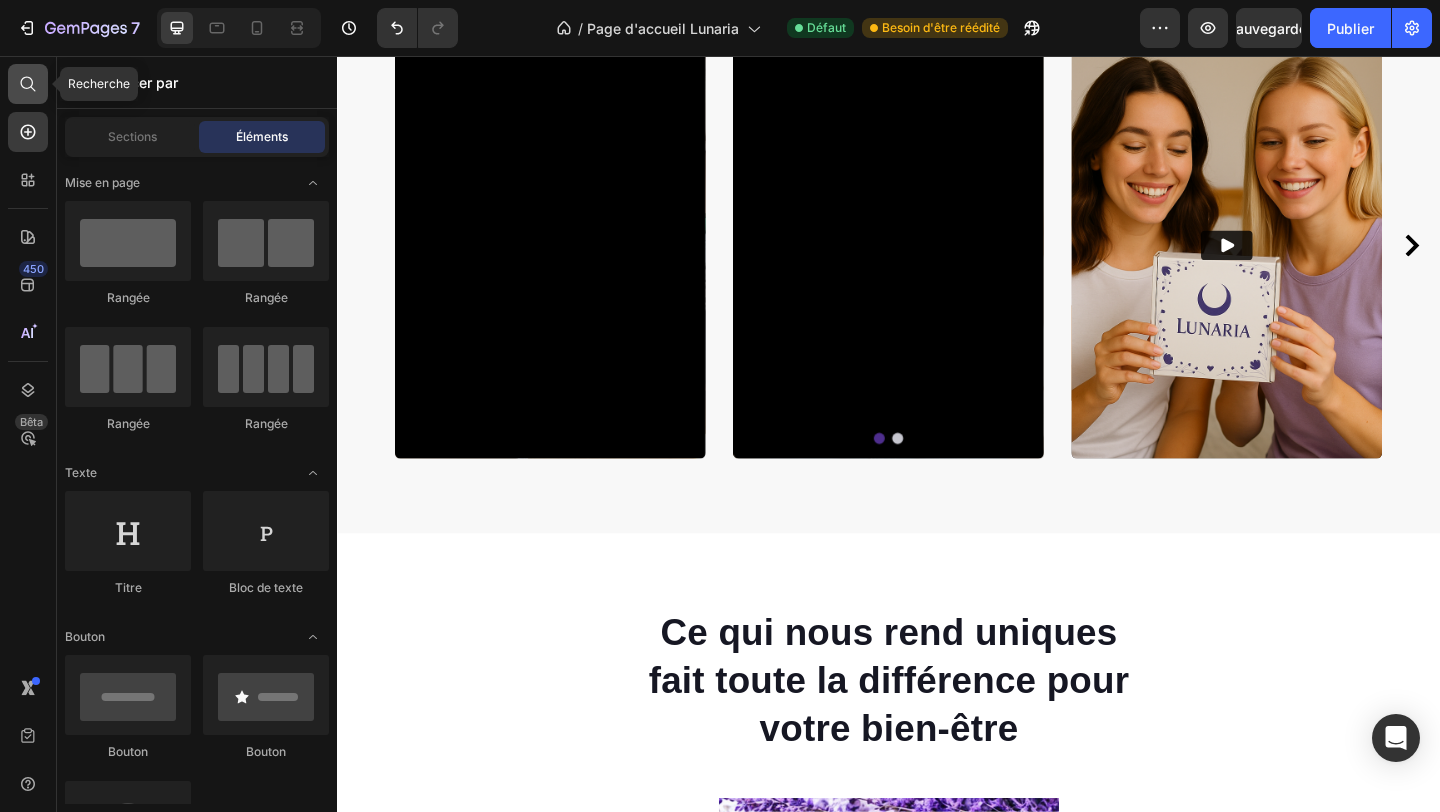 click 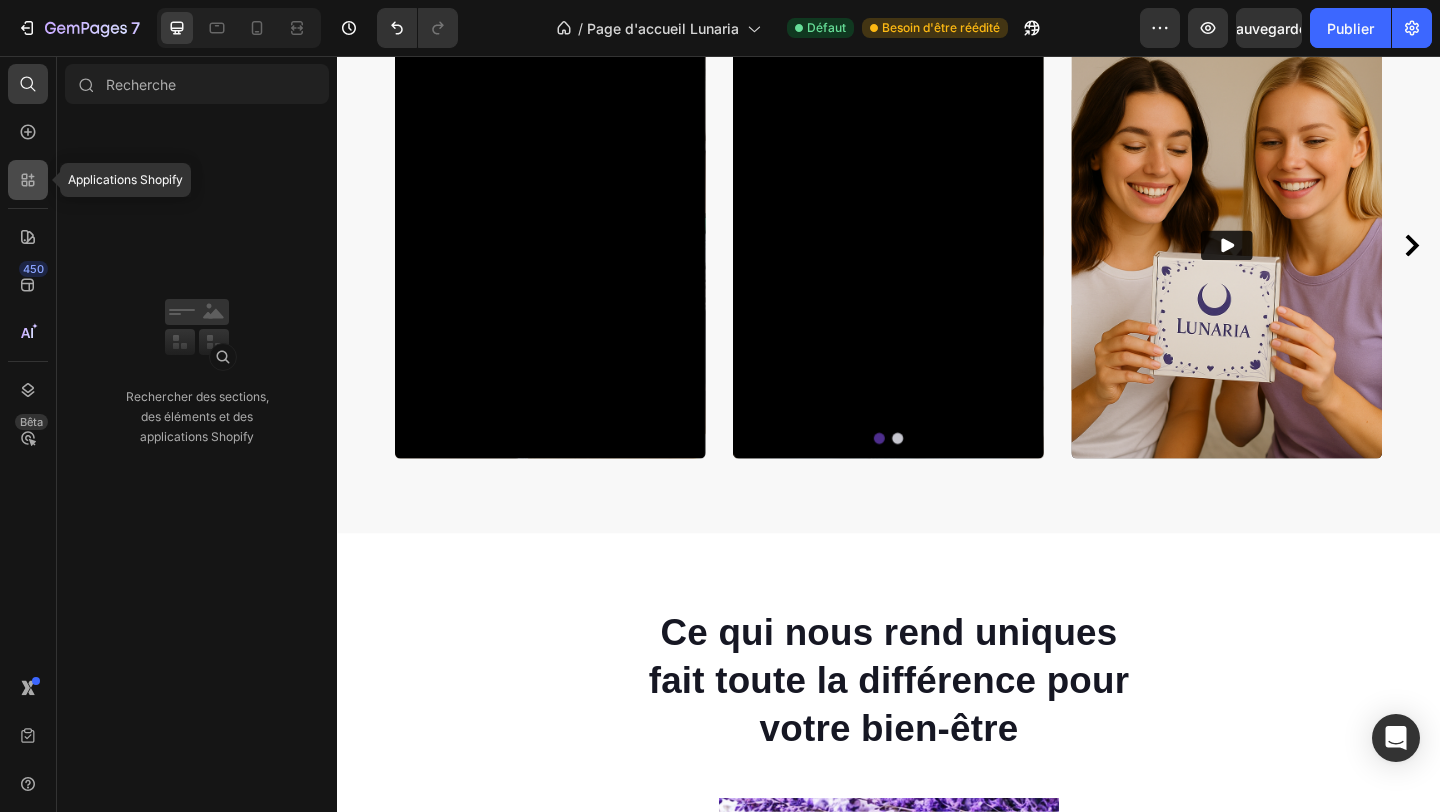 click 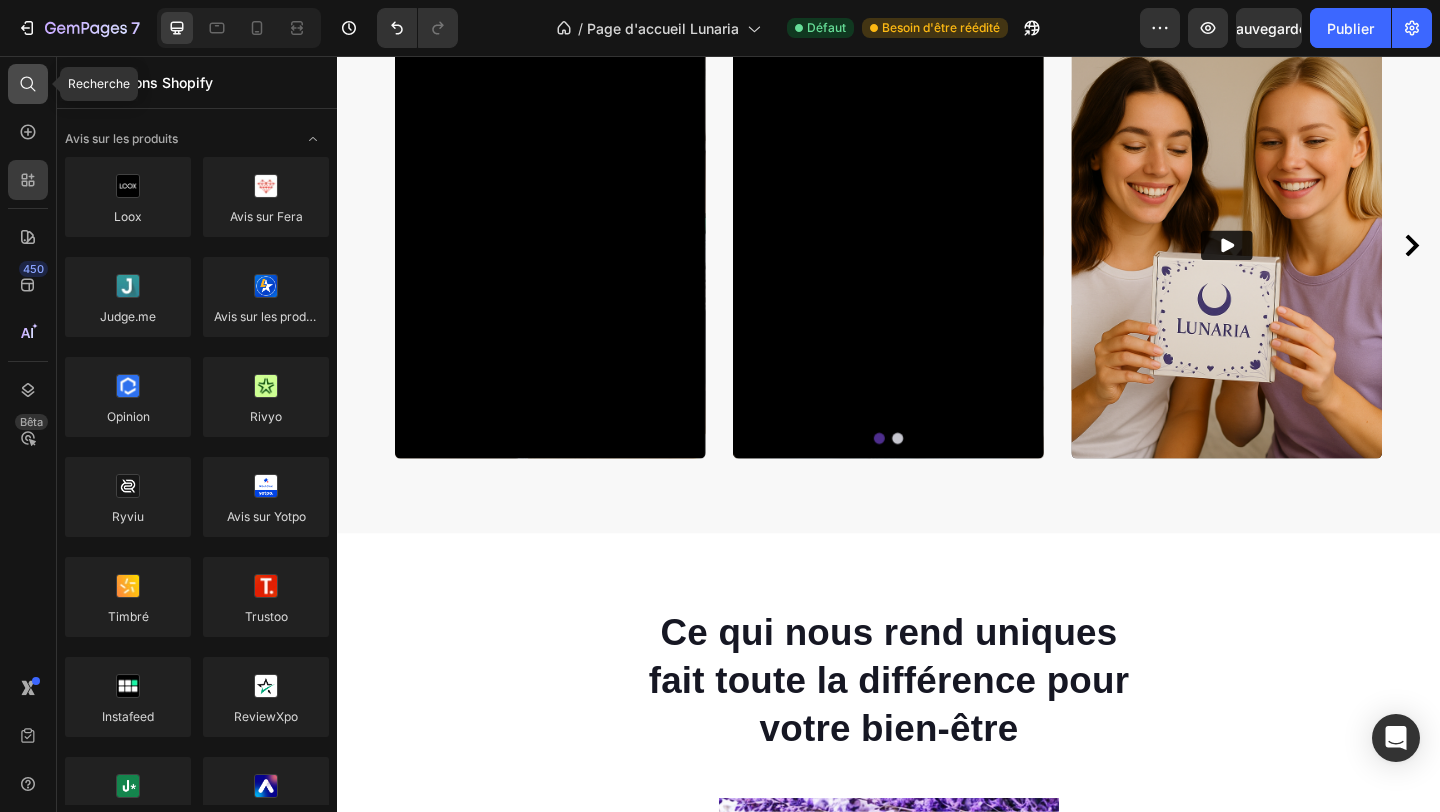click 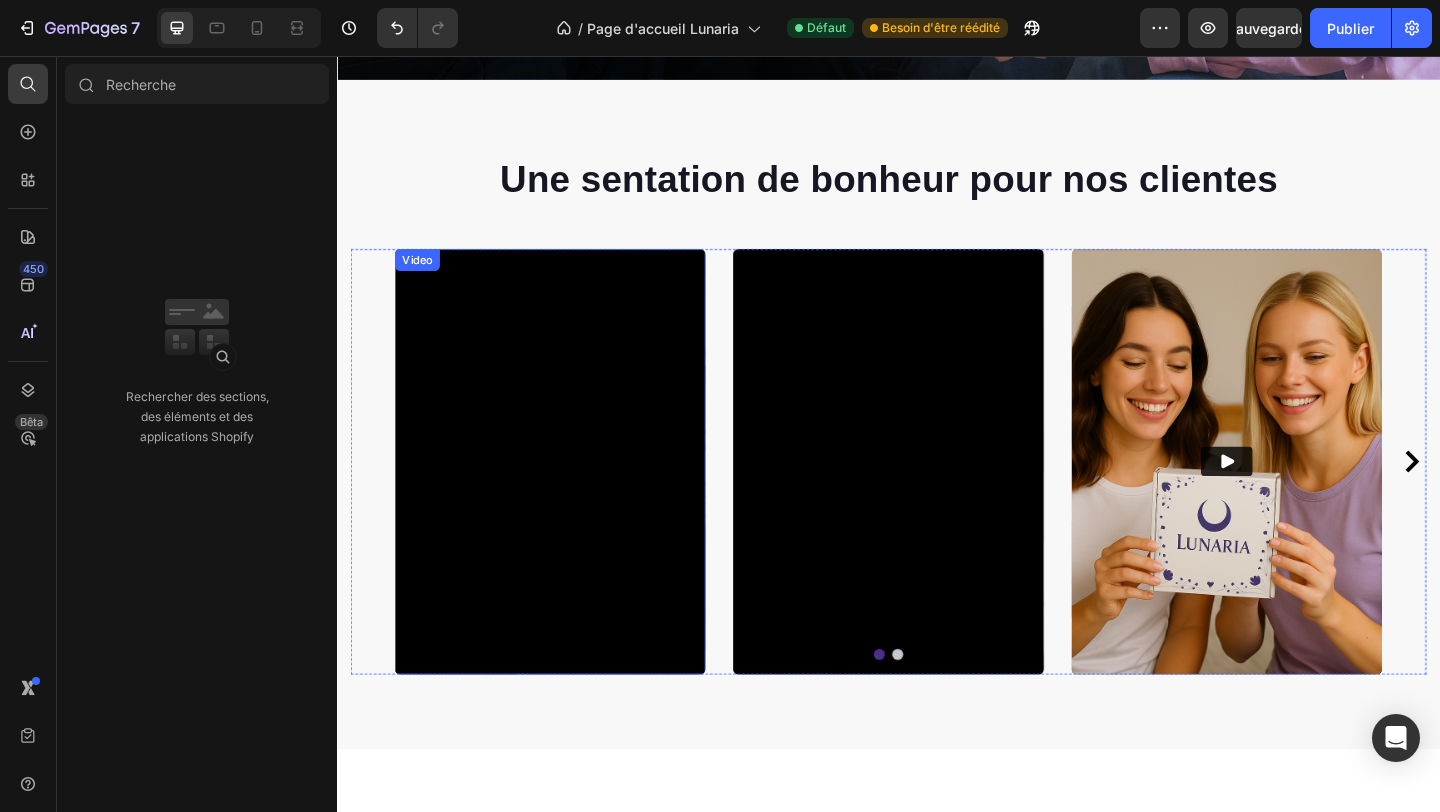 scroll, scrollTop: 738, scrollLeft: 0, axis: vertical 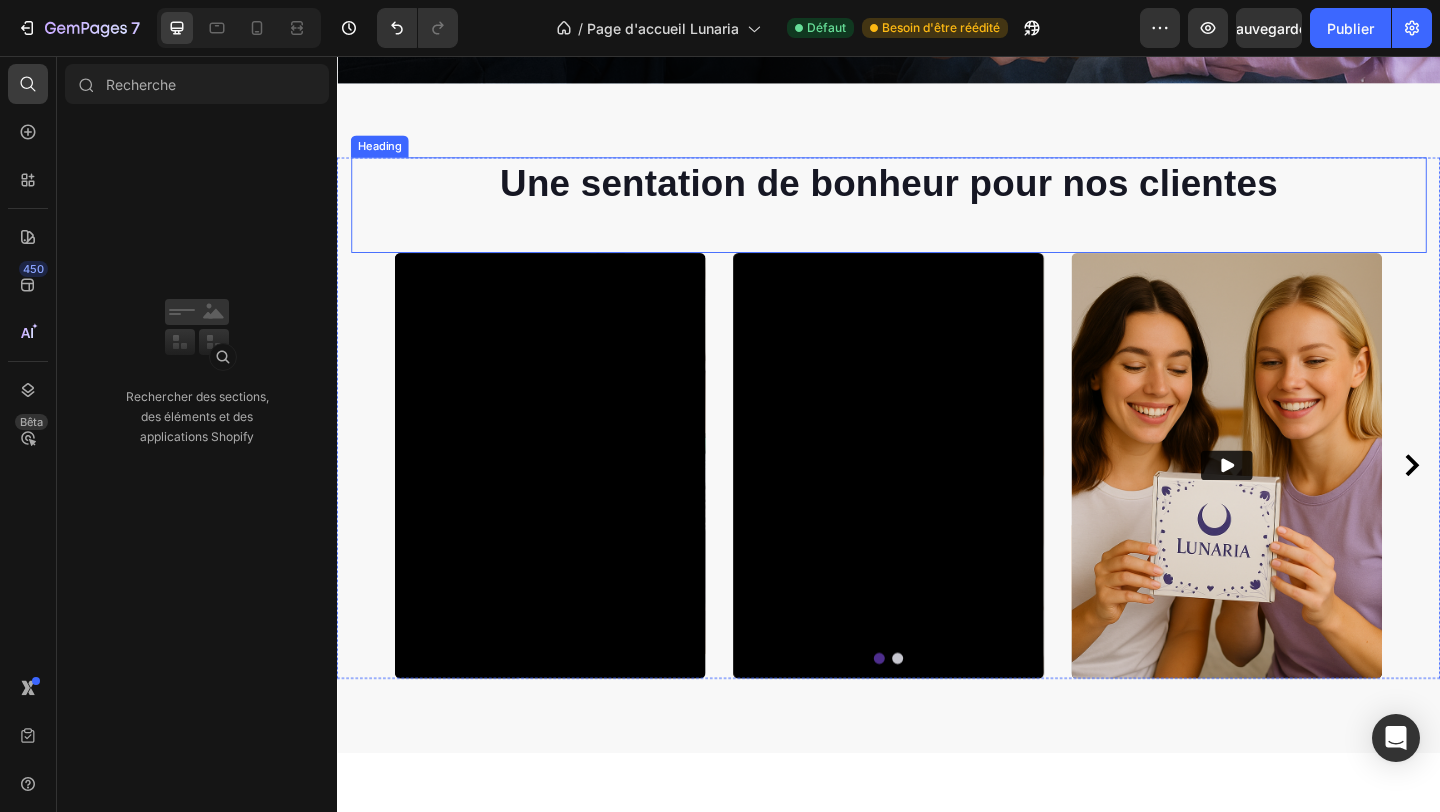 click on "Une sentation de bonheur pour nos clientes" at bounding box center [937, 194] 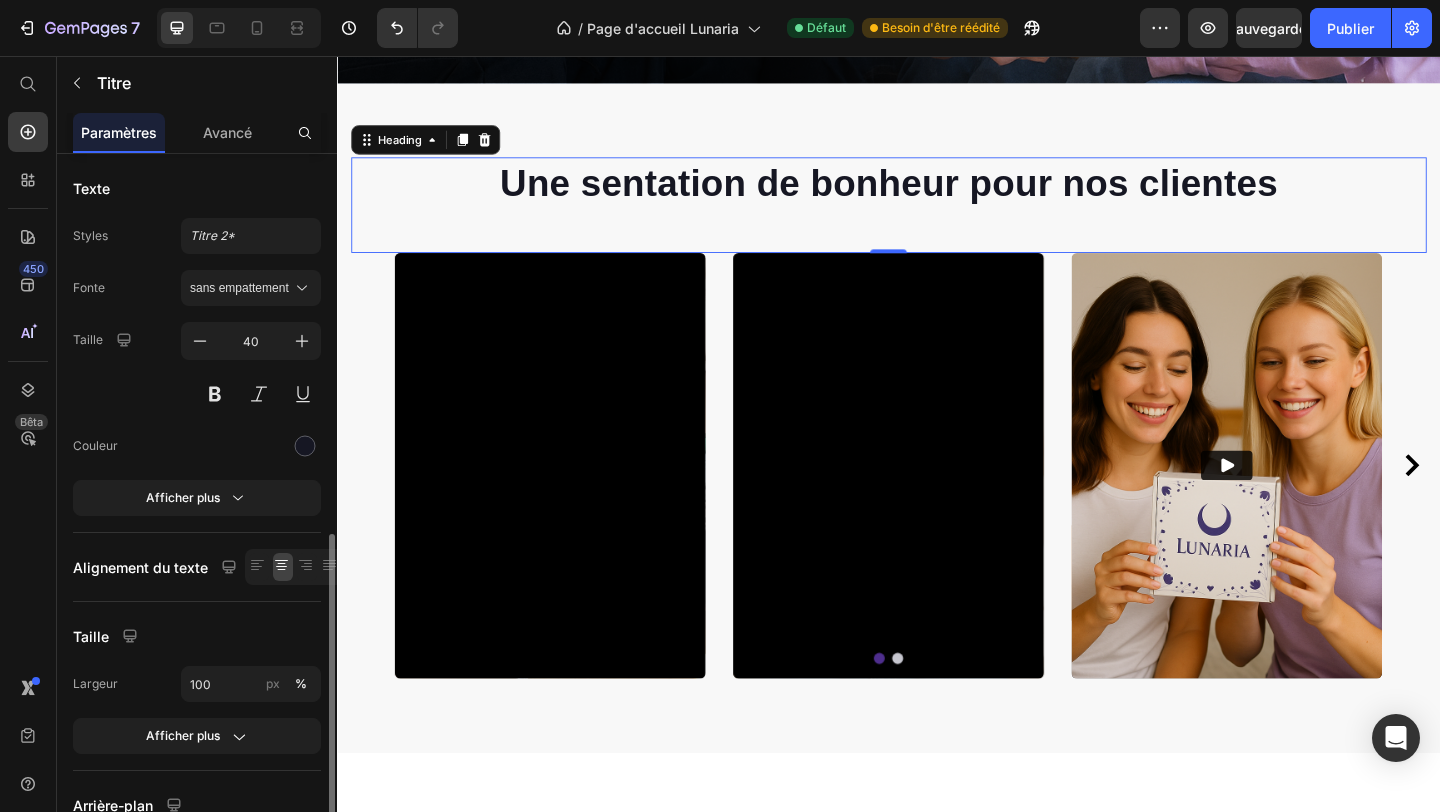 scroll, scrollTop: 297, scrollLeft: 0, axis: vertical 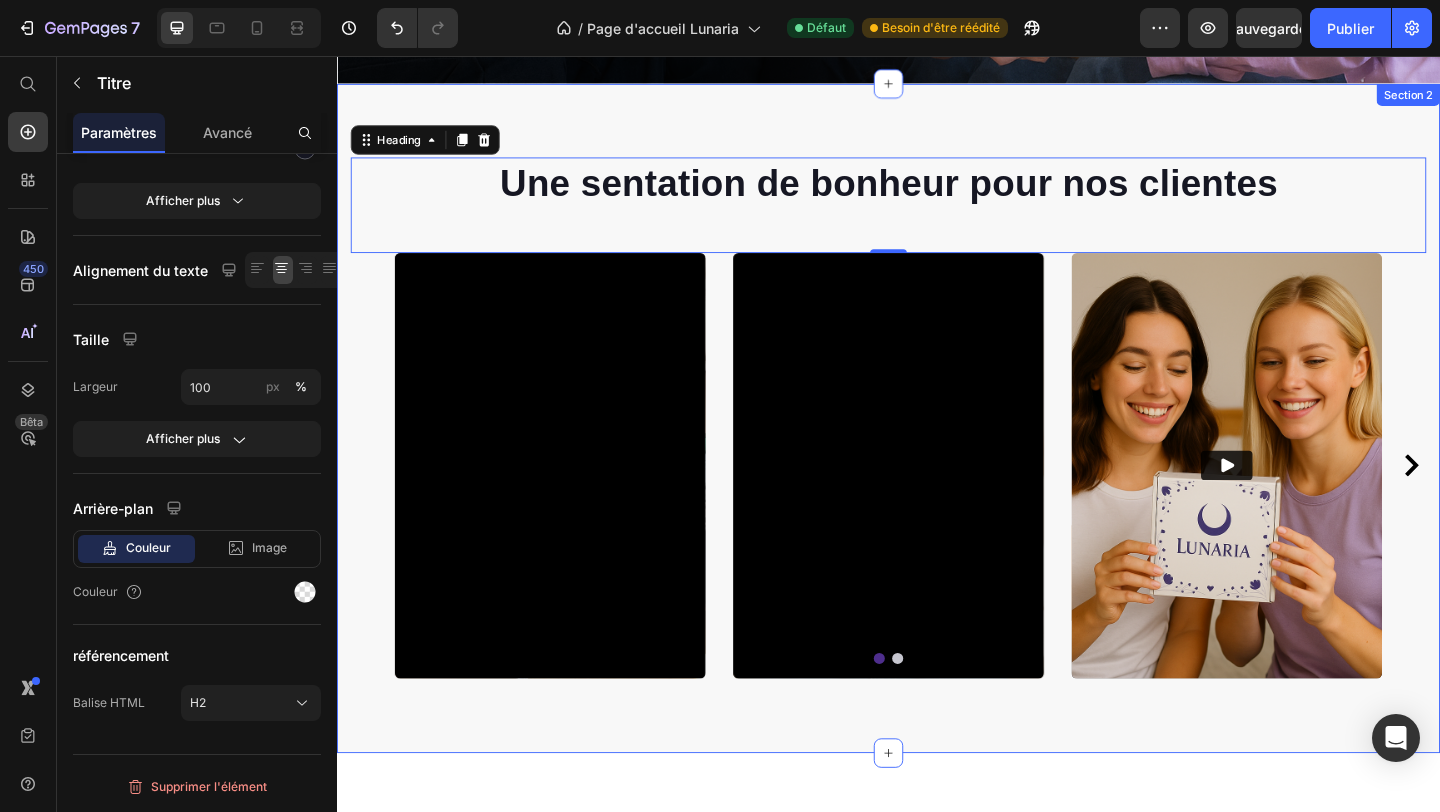 click on "Une sentation de bonheur pour nos clientes Heading   0 Video Video Video Video Video
Drop element here Carousel Row Section 2" at bounding box center (937, 450) 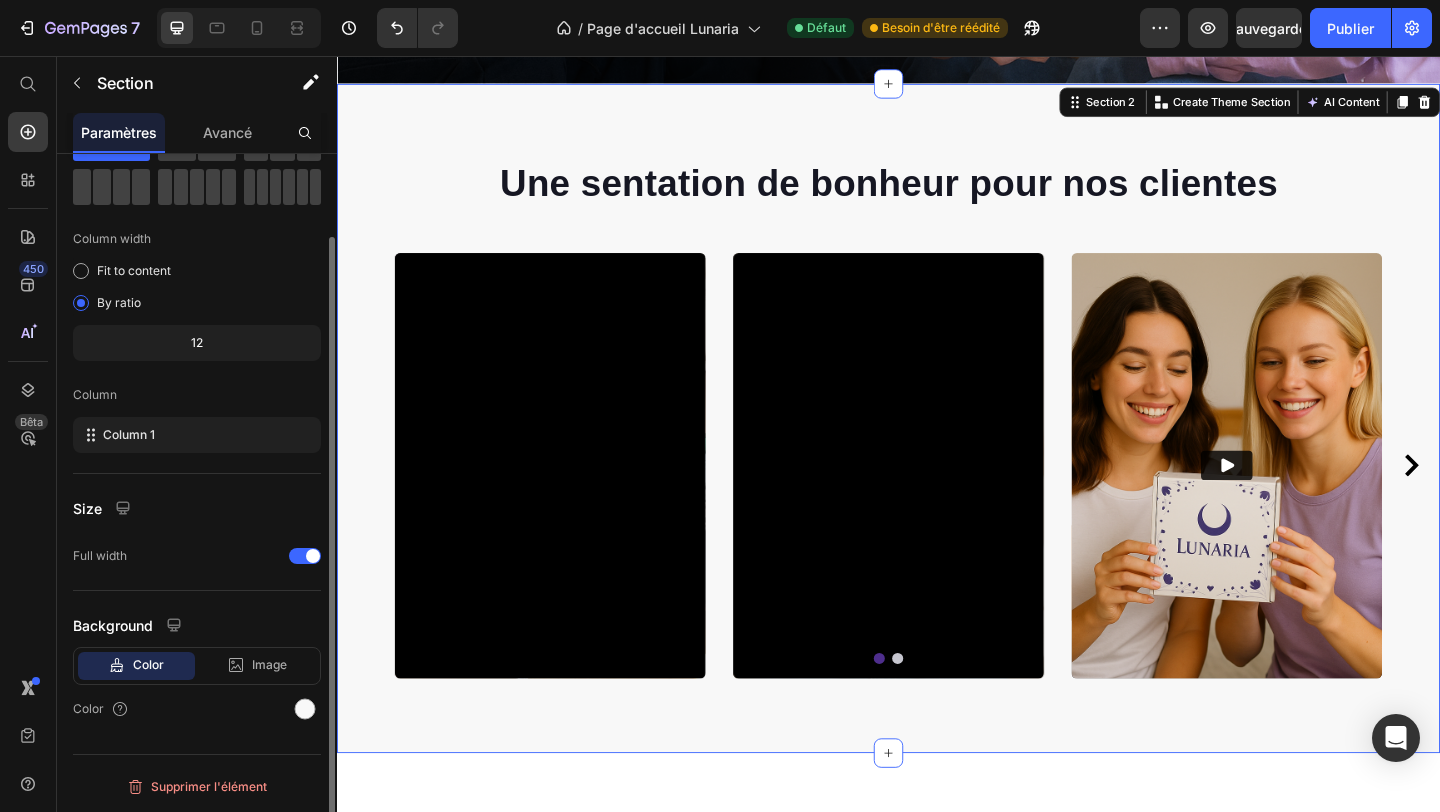 scroll, scrollTop: 0, scrollLeft: 0, axis: both 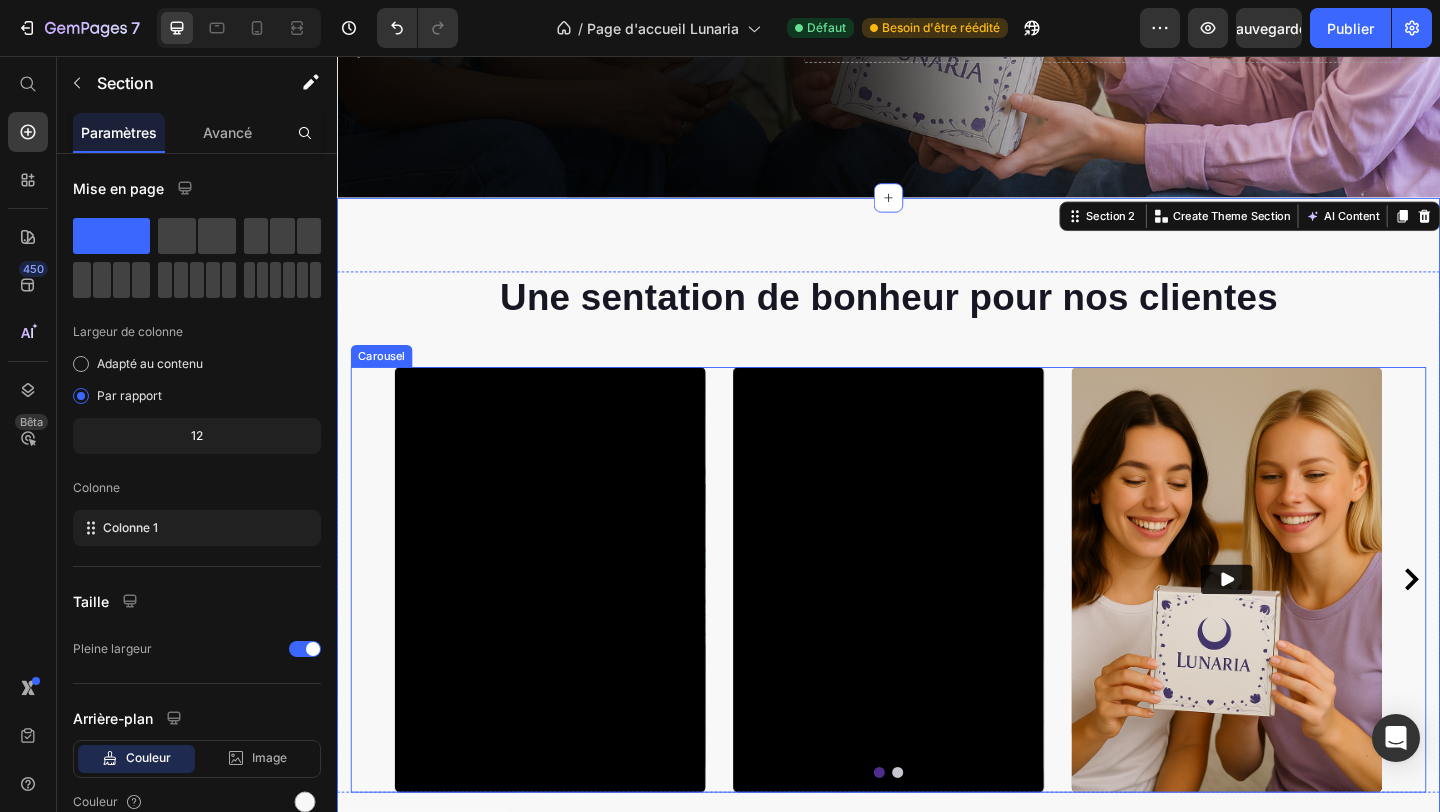 click at bounding box center (569, 625) 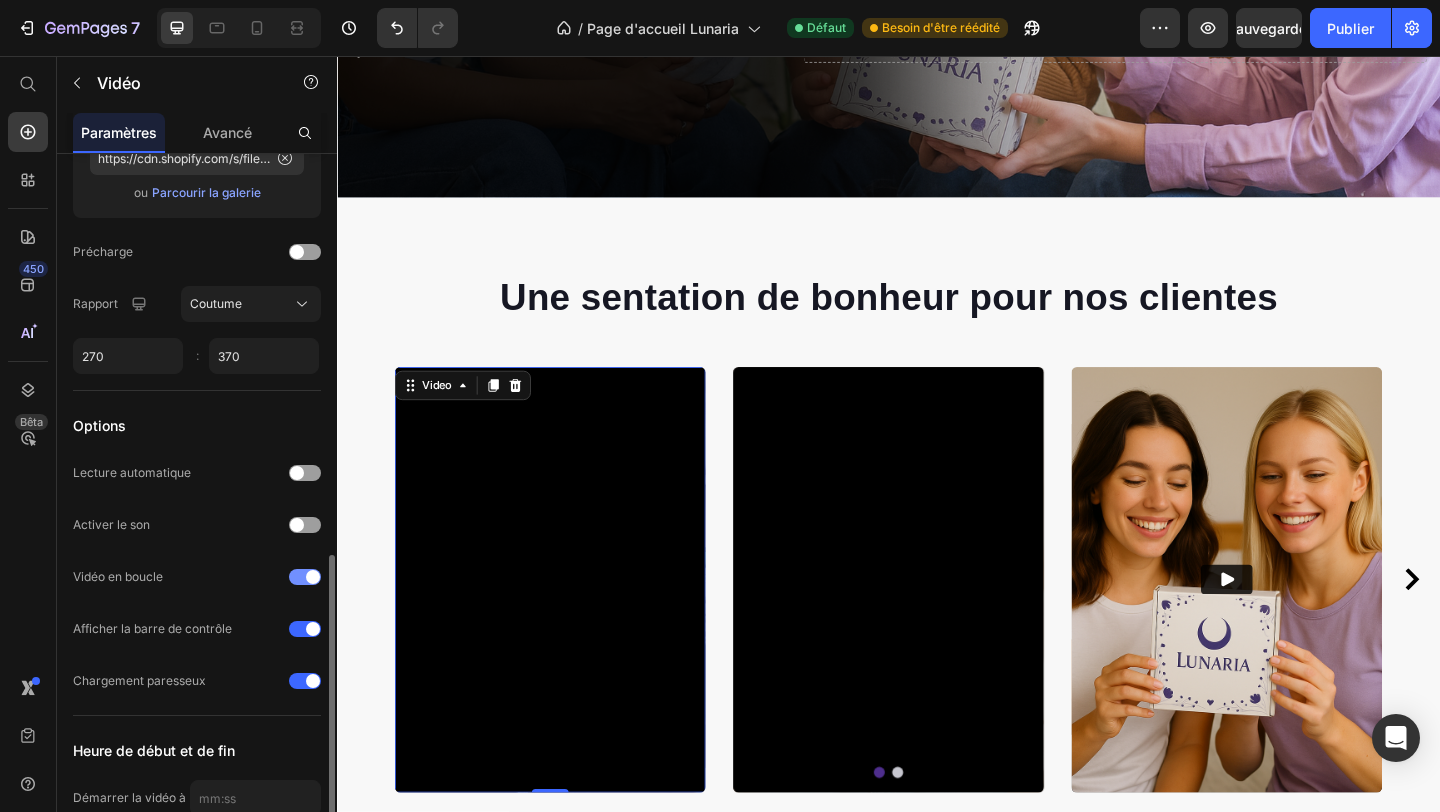 scroll, scrollTop: 547, scrollLeft: 0, axis: vertical 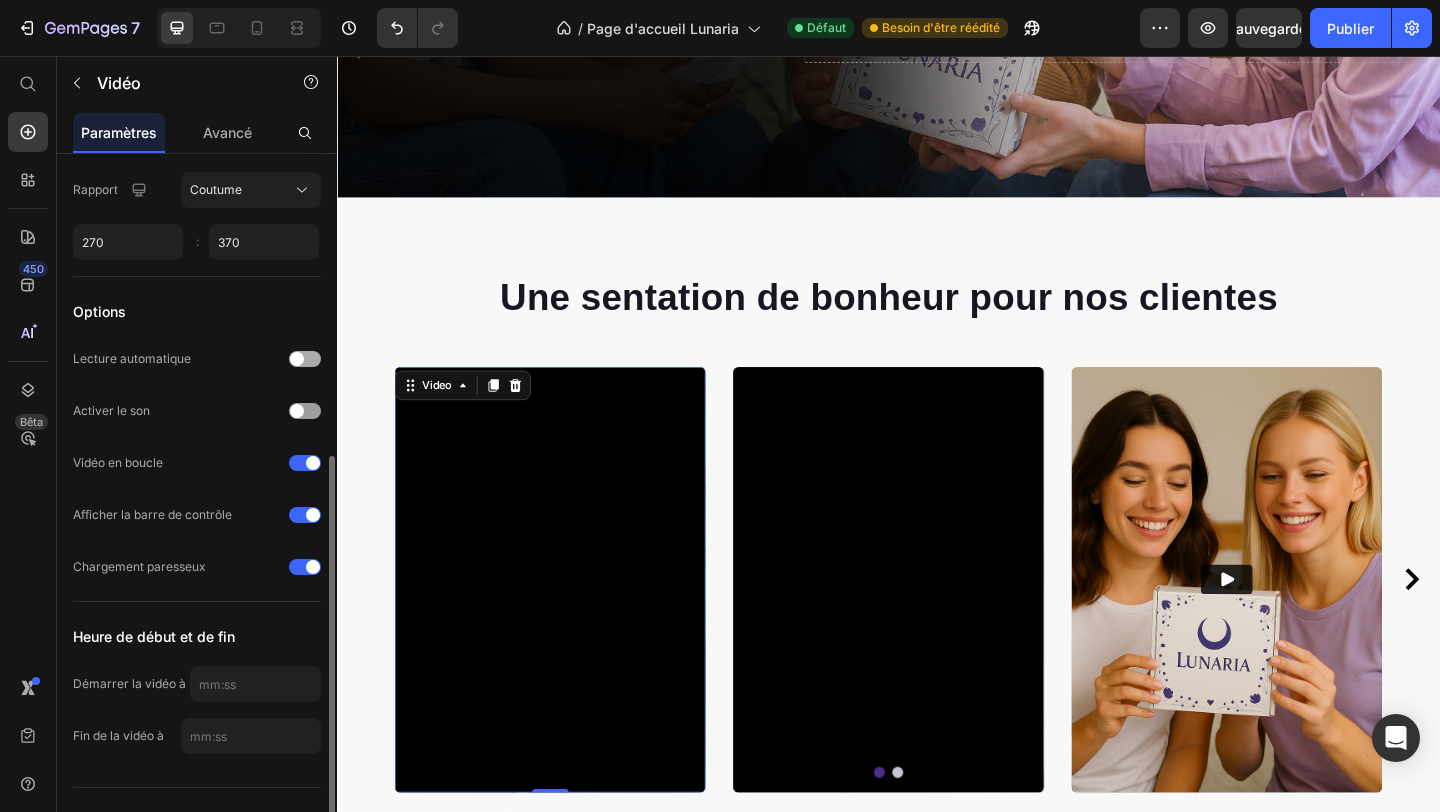click at bounding box center [305, 359] 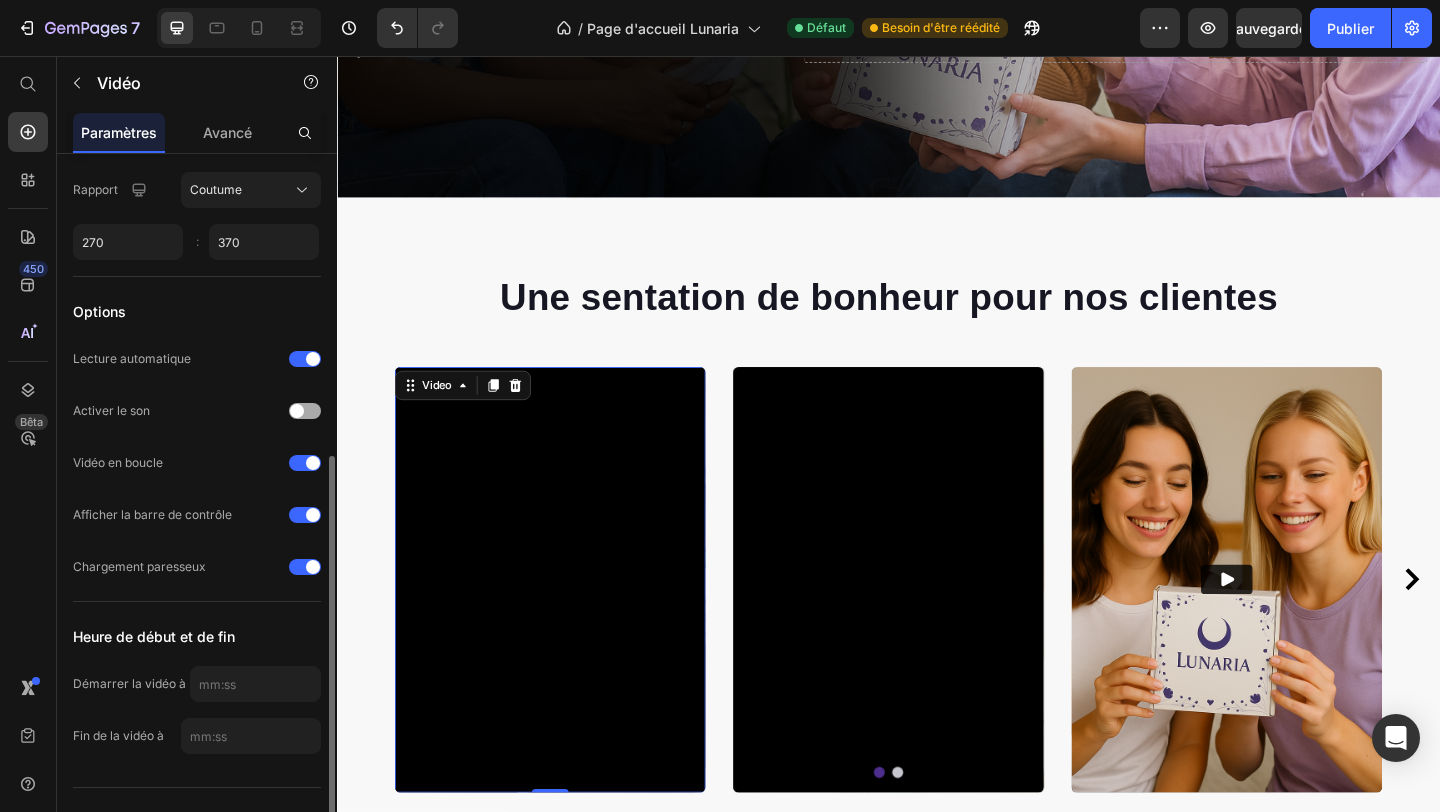 click at bounding box center [305, 411] 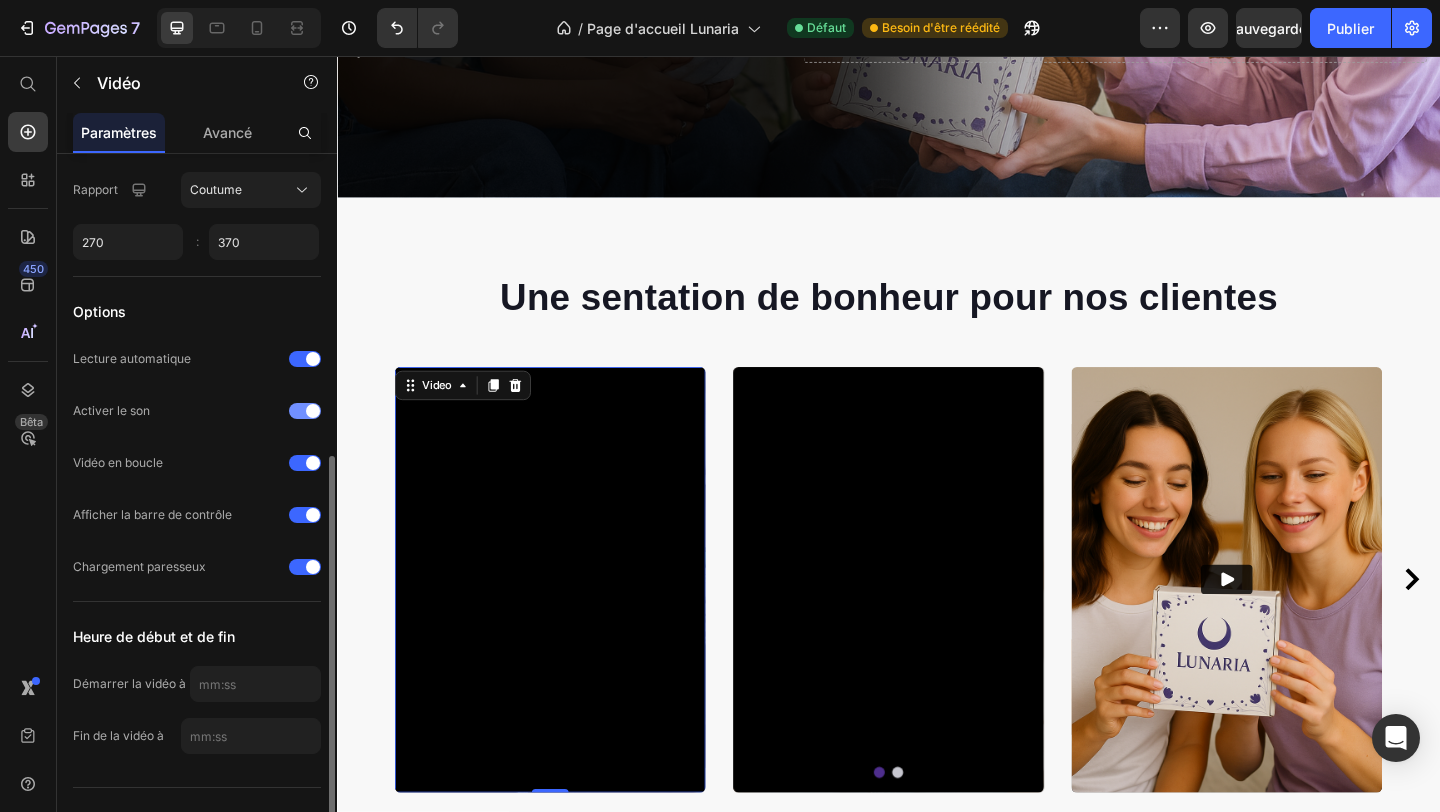 click at bounding box center (305, 411) 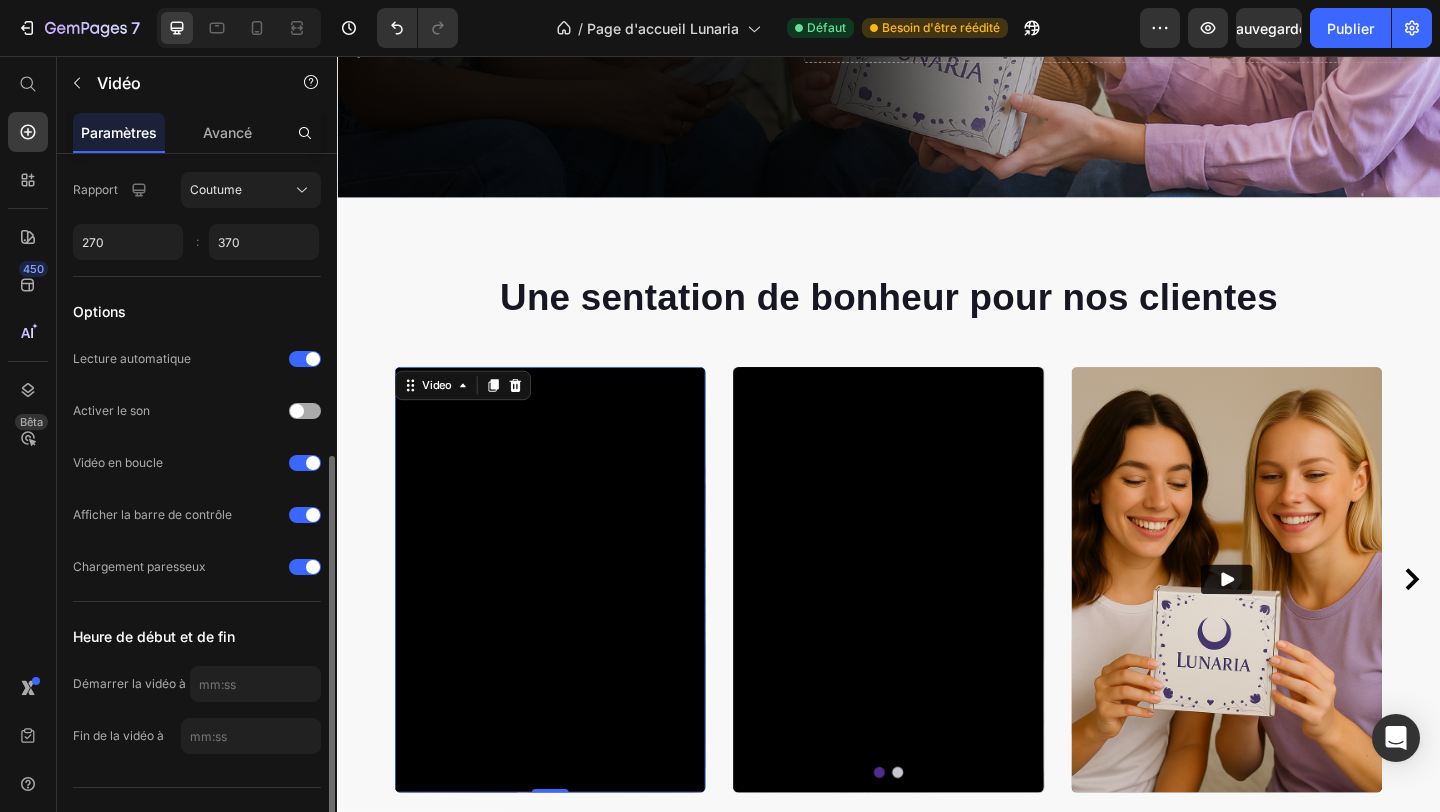 click at bounding box center (305, 411) 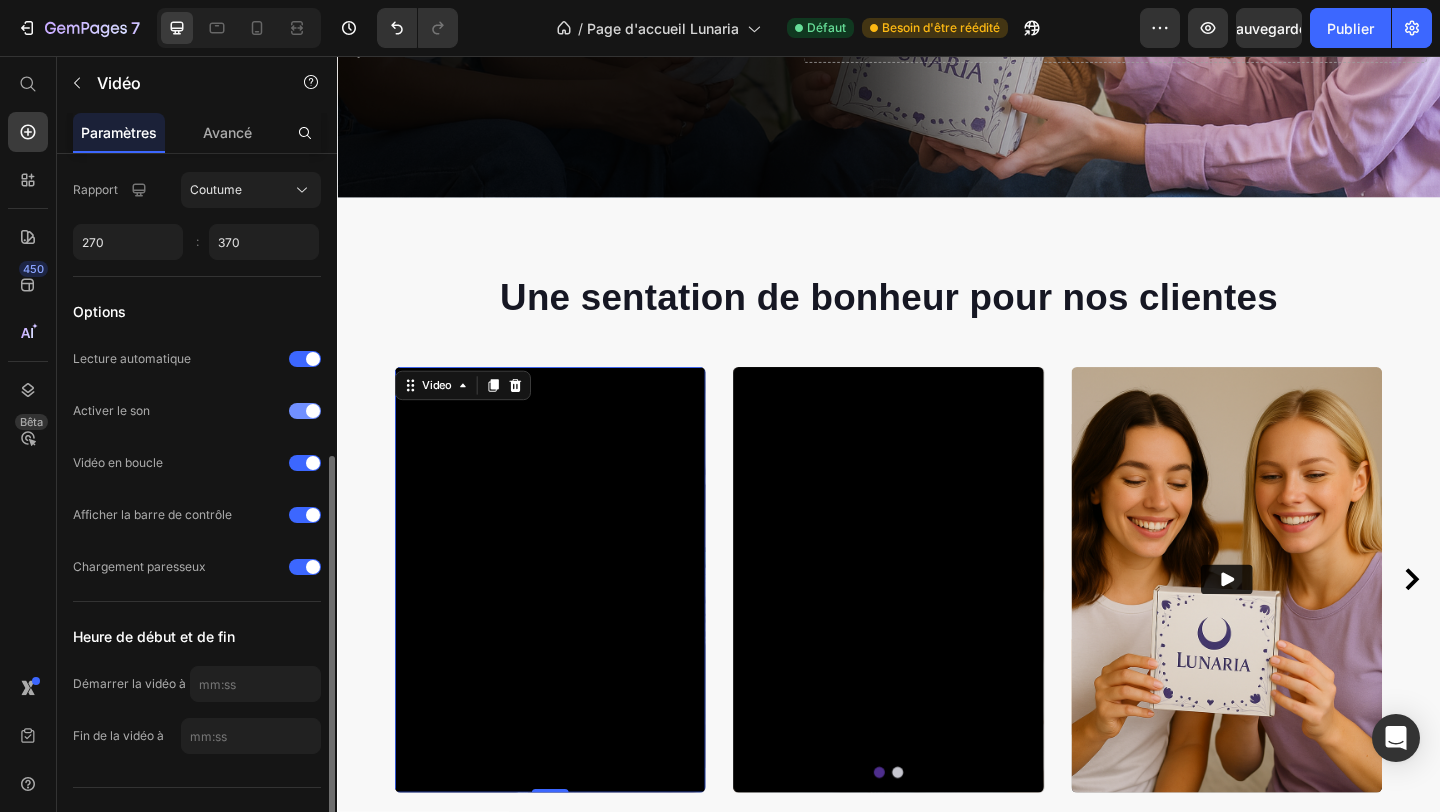click at bounding box center [305, 411] 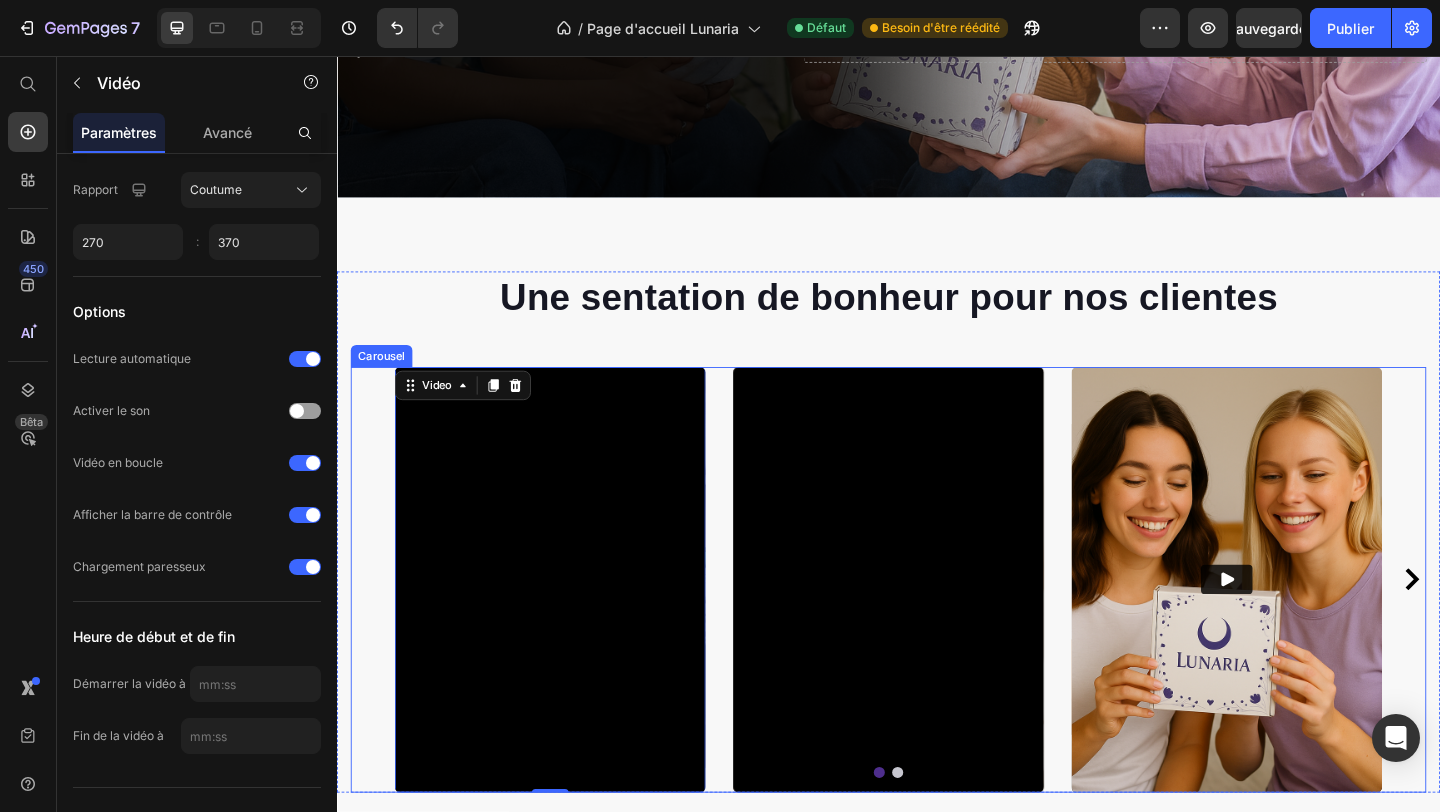 click at bounding box center [937, 835] 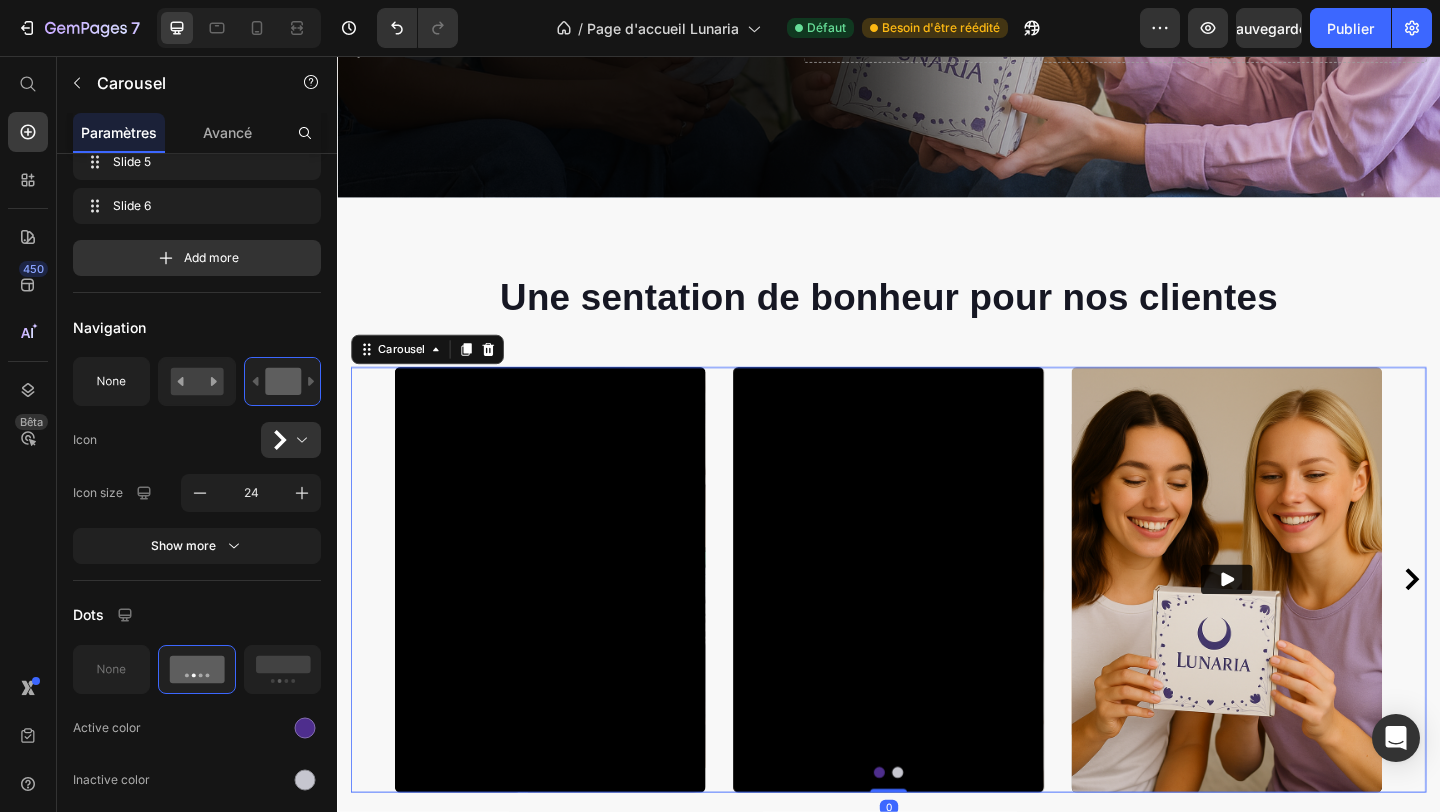 scroll, scrollTop: 0, scrollLeft: 0, axis: both 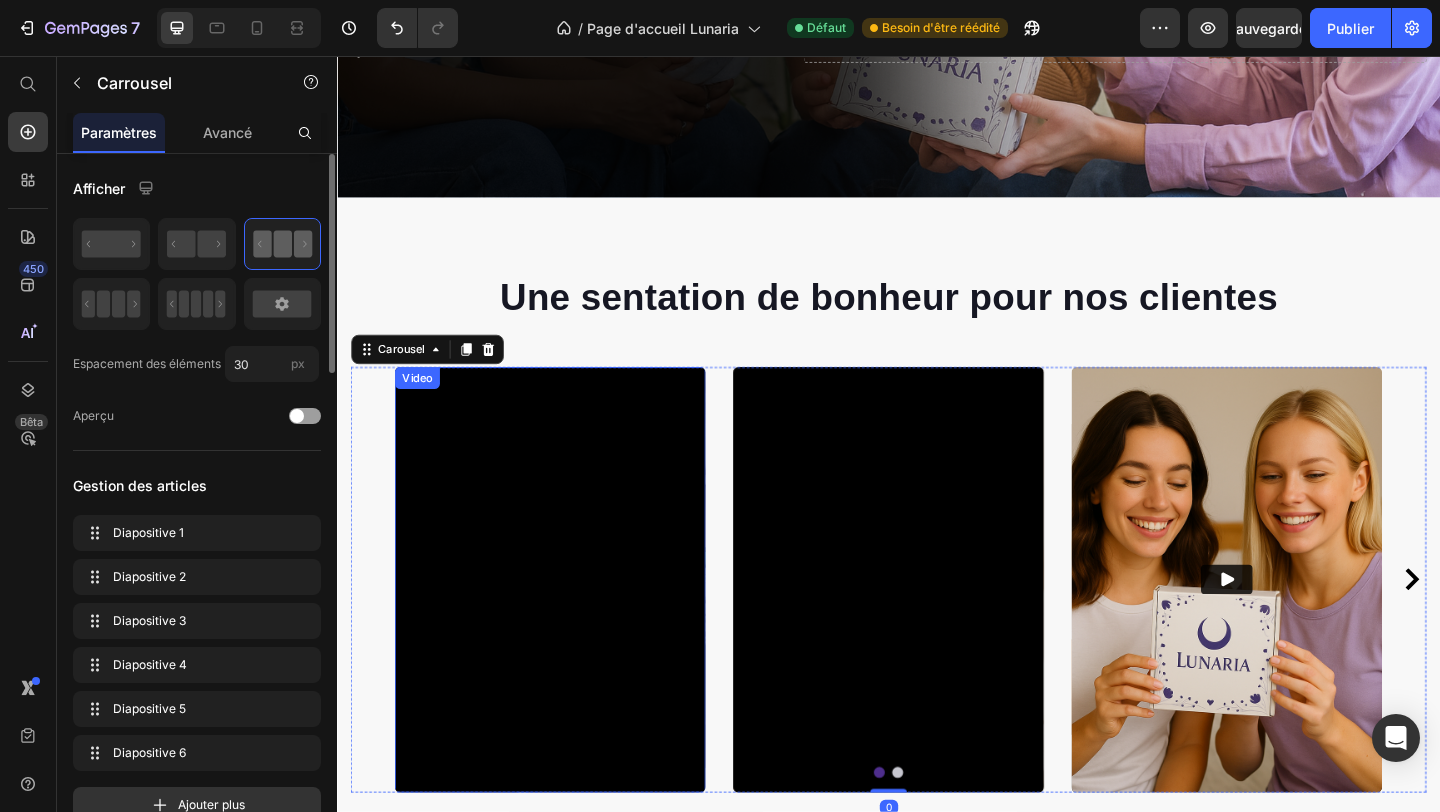 click at bounding box center (569, 625) 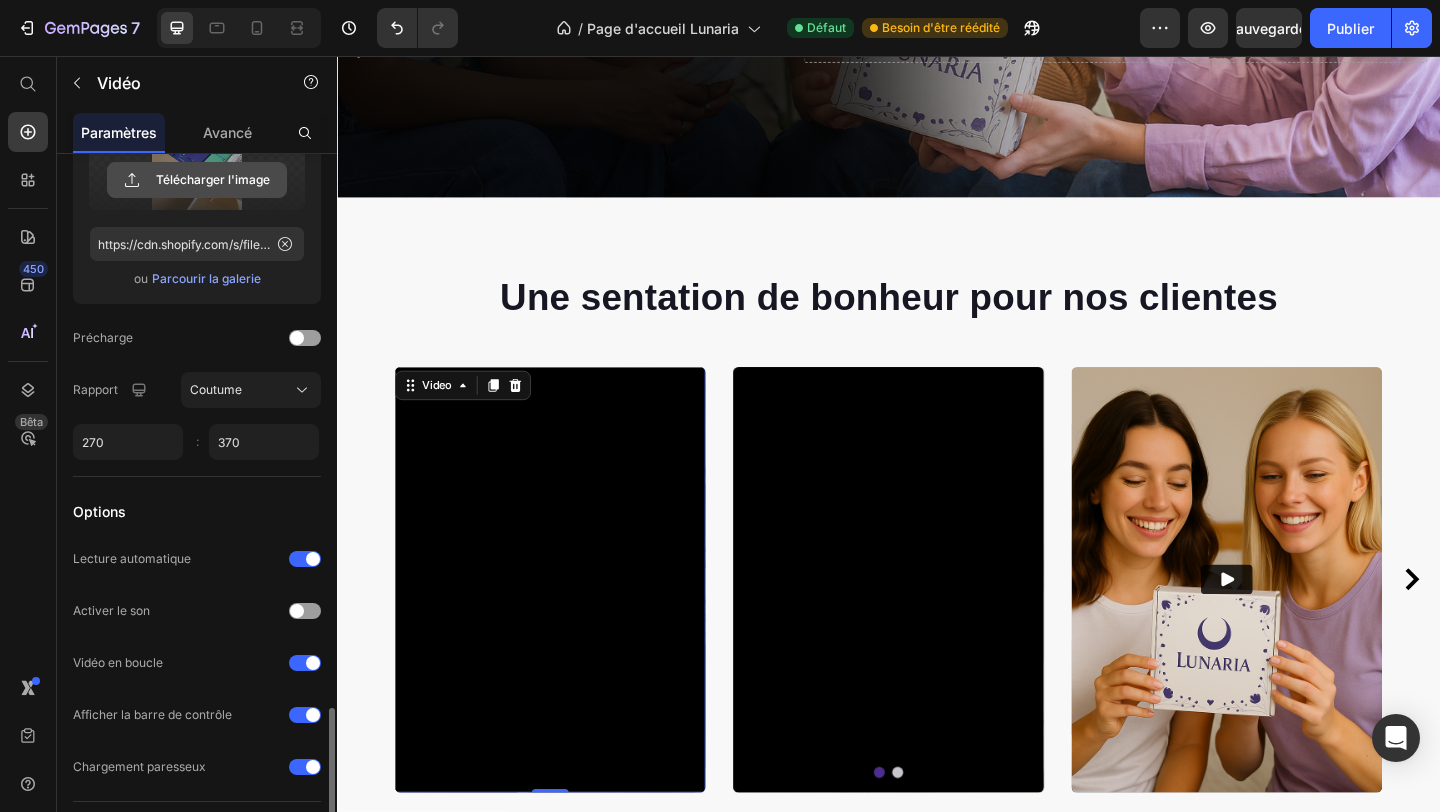 scroll, scrollTop: 580, scrollLeft: 0, axis: vertical 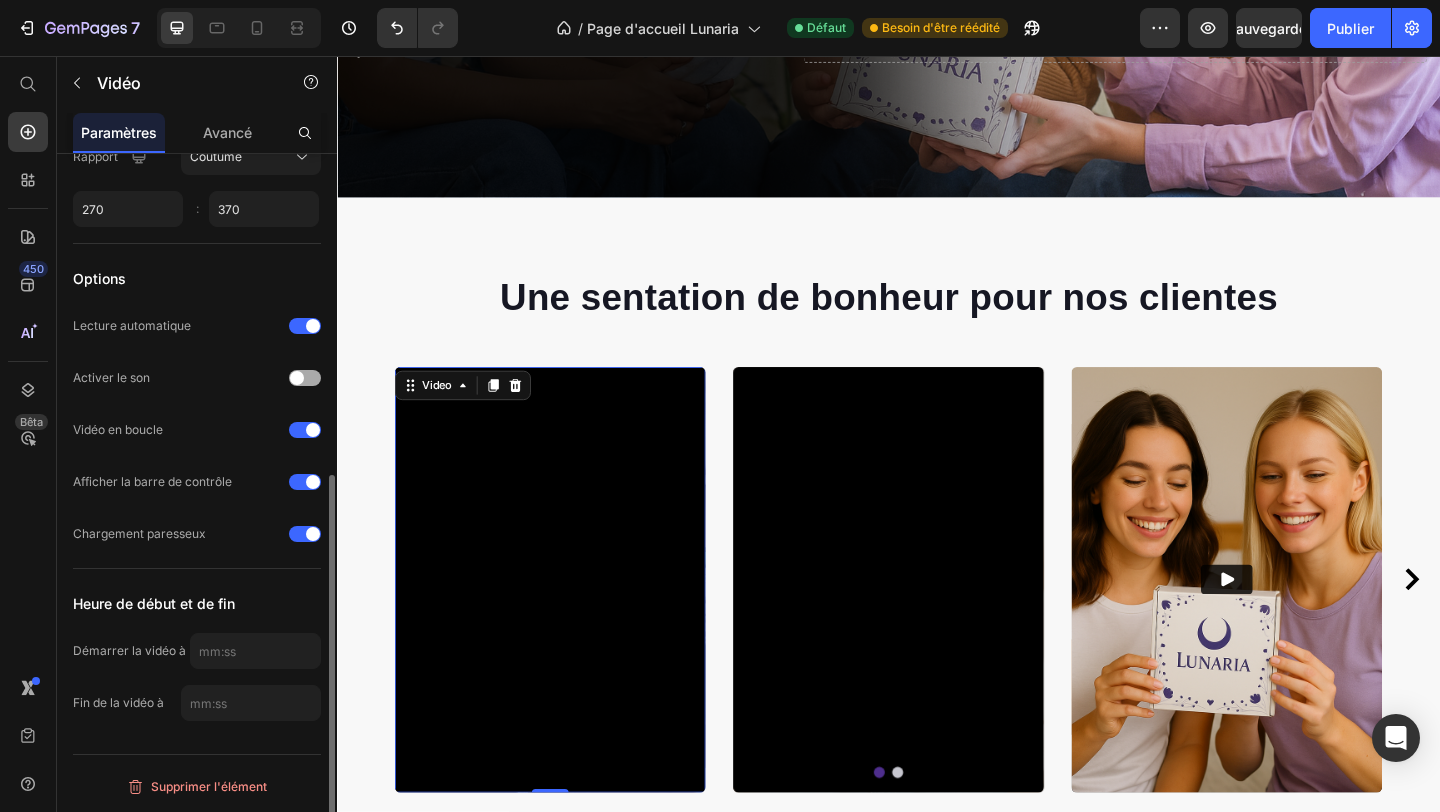 click at bounding box center [305, 378] 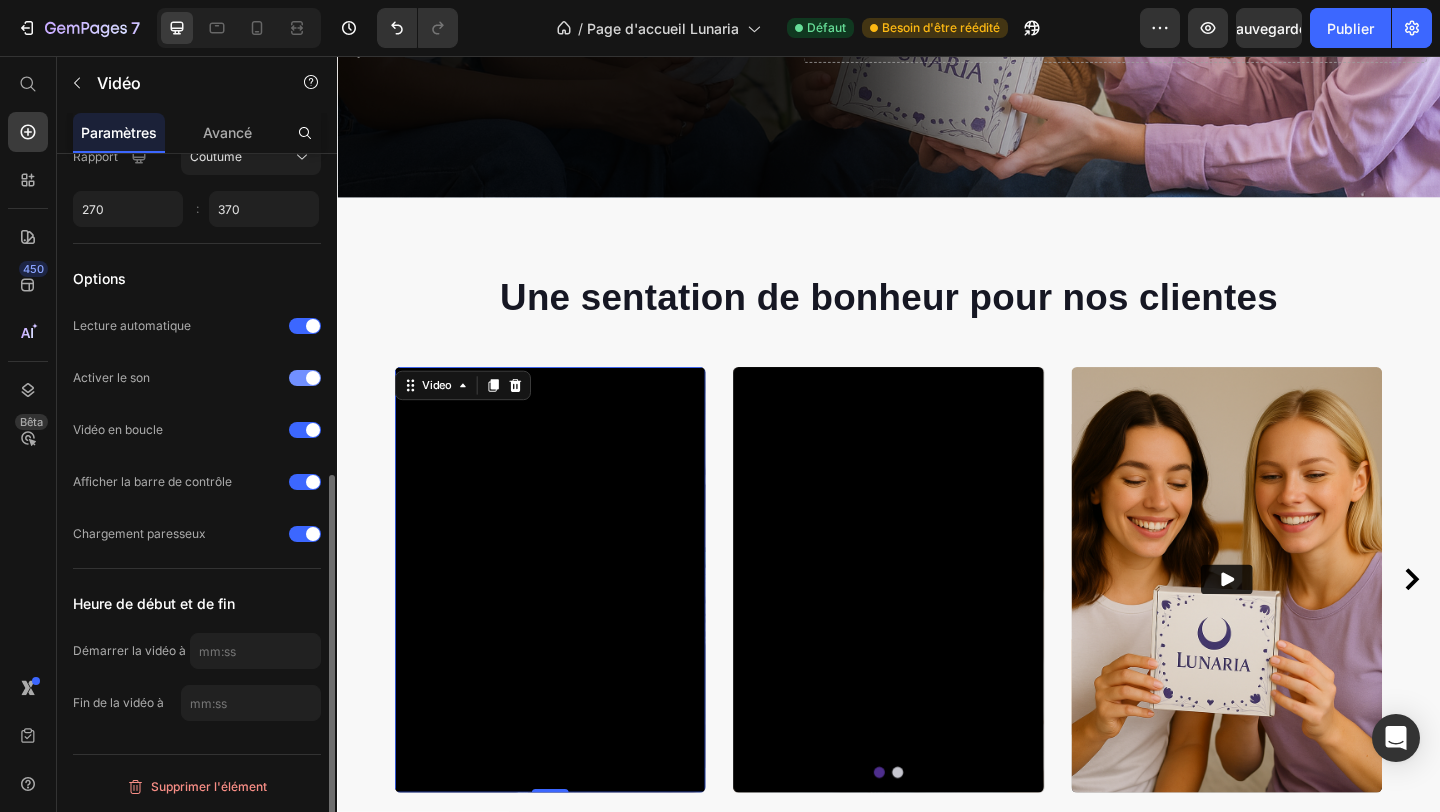 click at bounding box center [305, 378] 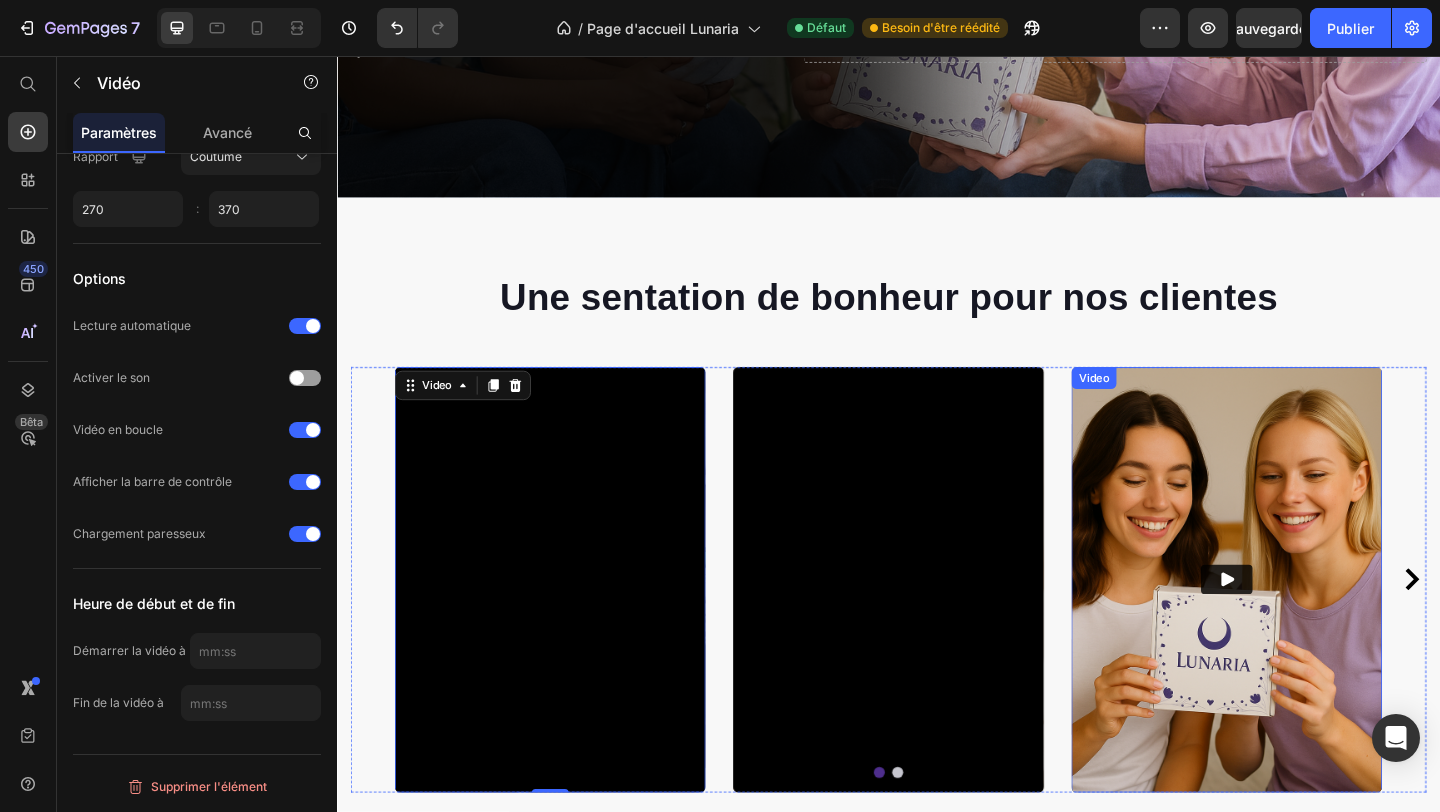 click at bounding box center [1305, 625] 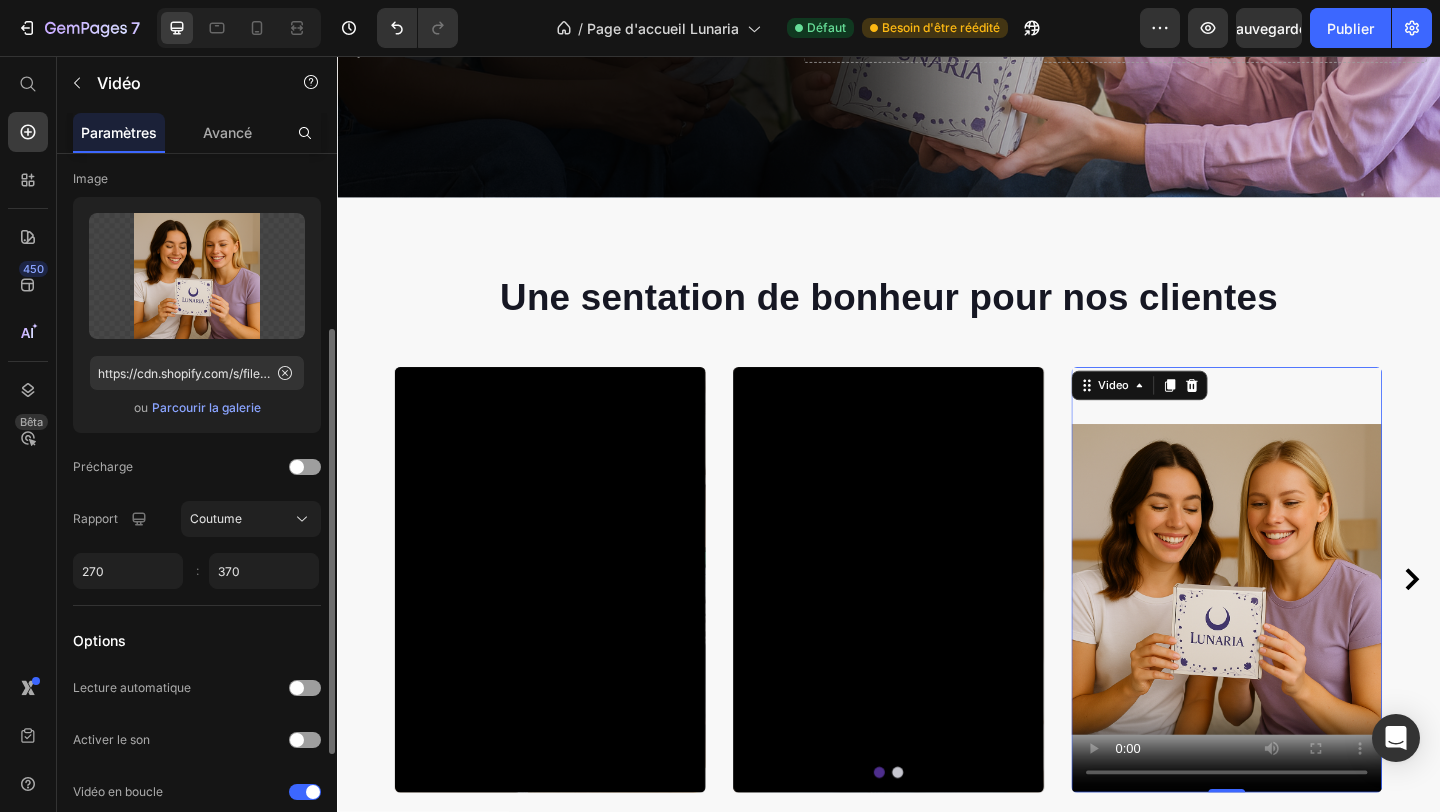 scroll, scrollTop: 420, scrollLeft: 0, axis: vertical 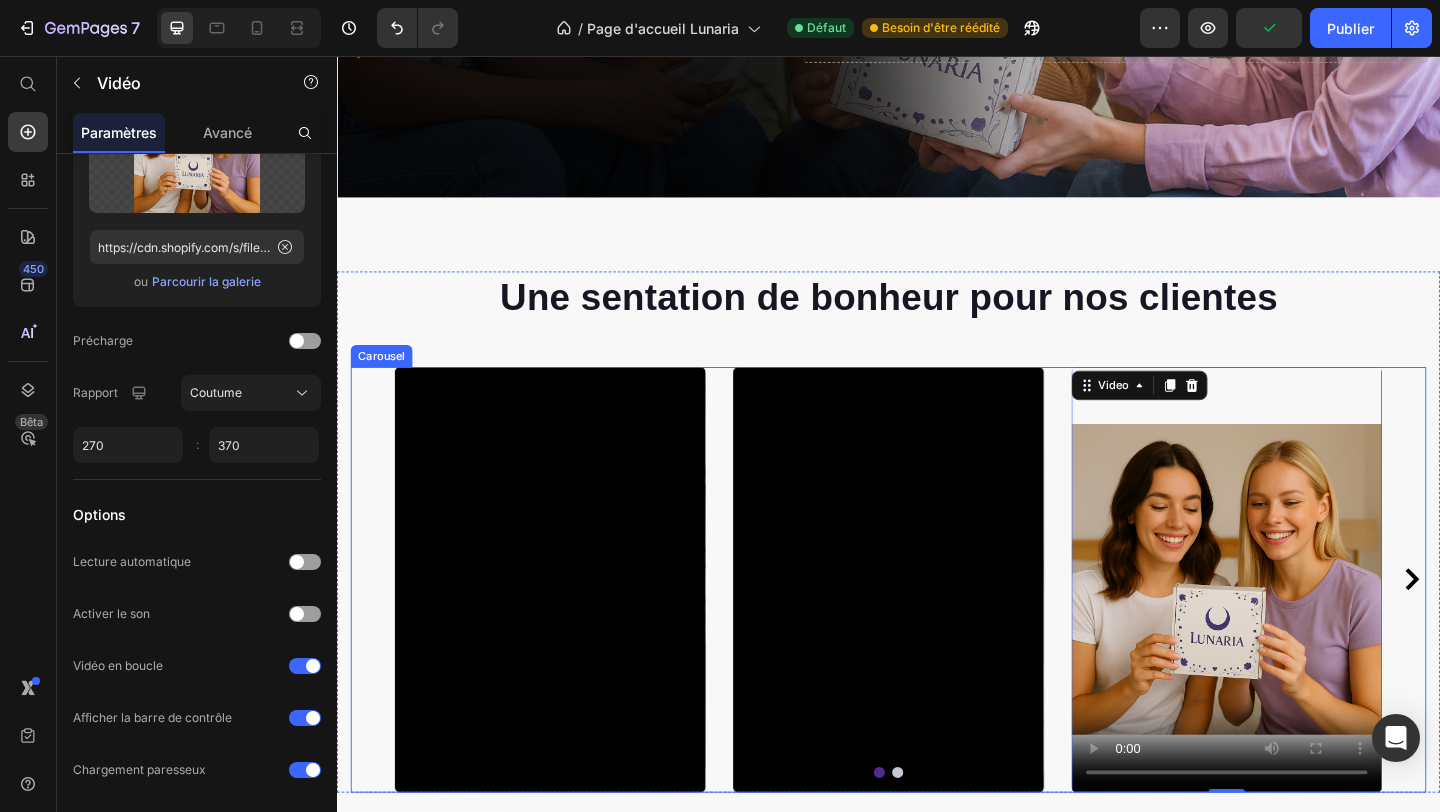 click on "Video Video Video   0 Video Video
Drop element here" at bounding box center (937, 625) 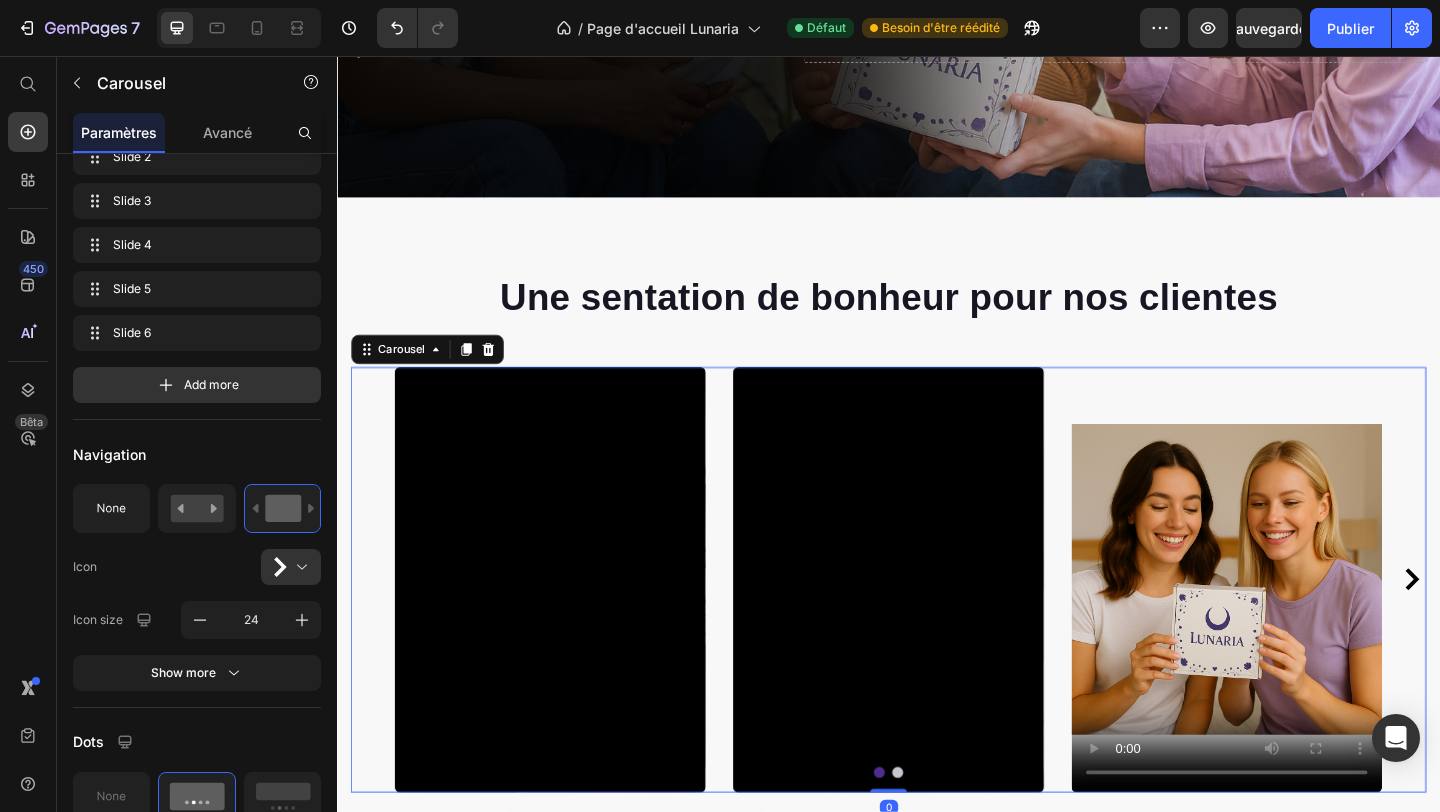 scroll, scrollTop: 0, scrollLeft: 0, axis: both 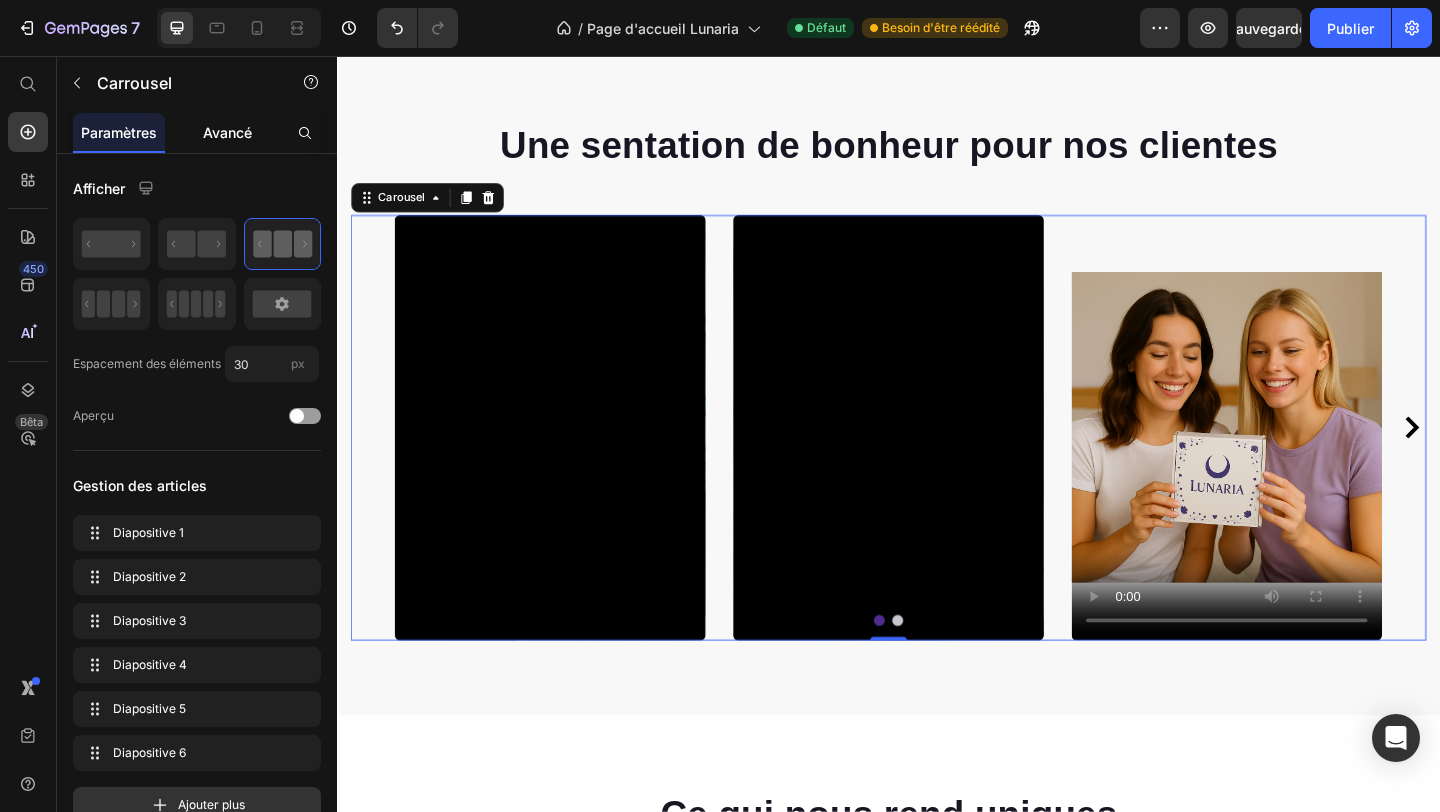 click on "Avancé" at bounding box center [227, 132] 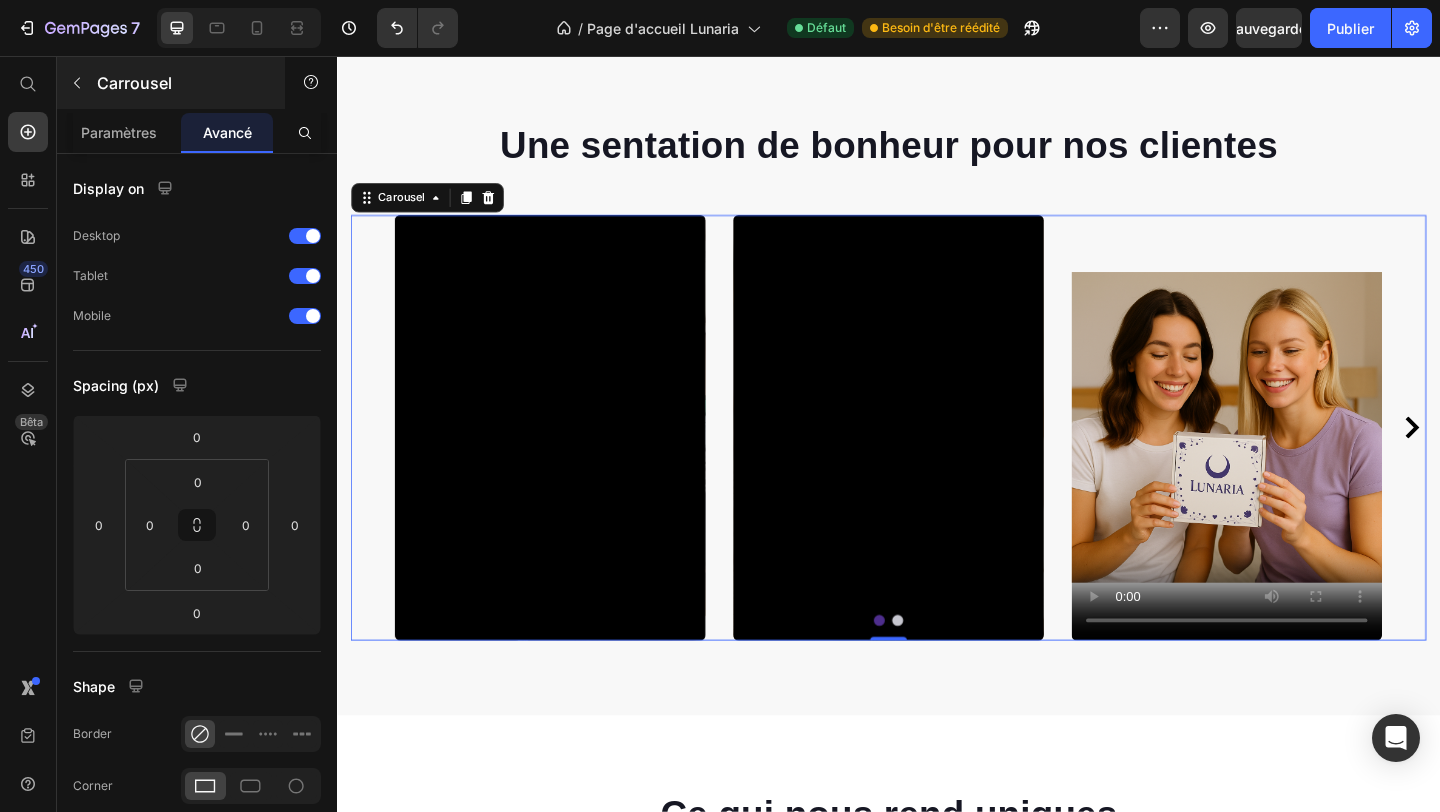 click at bounding box center (77, 83) 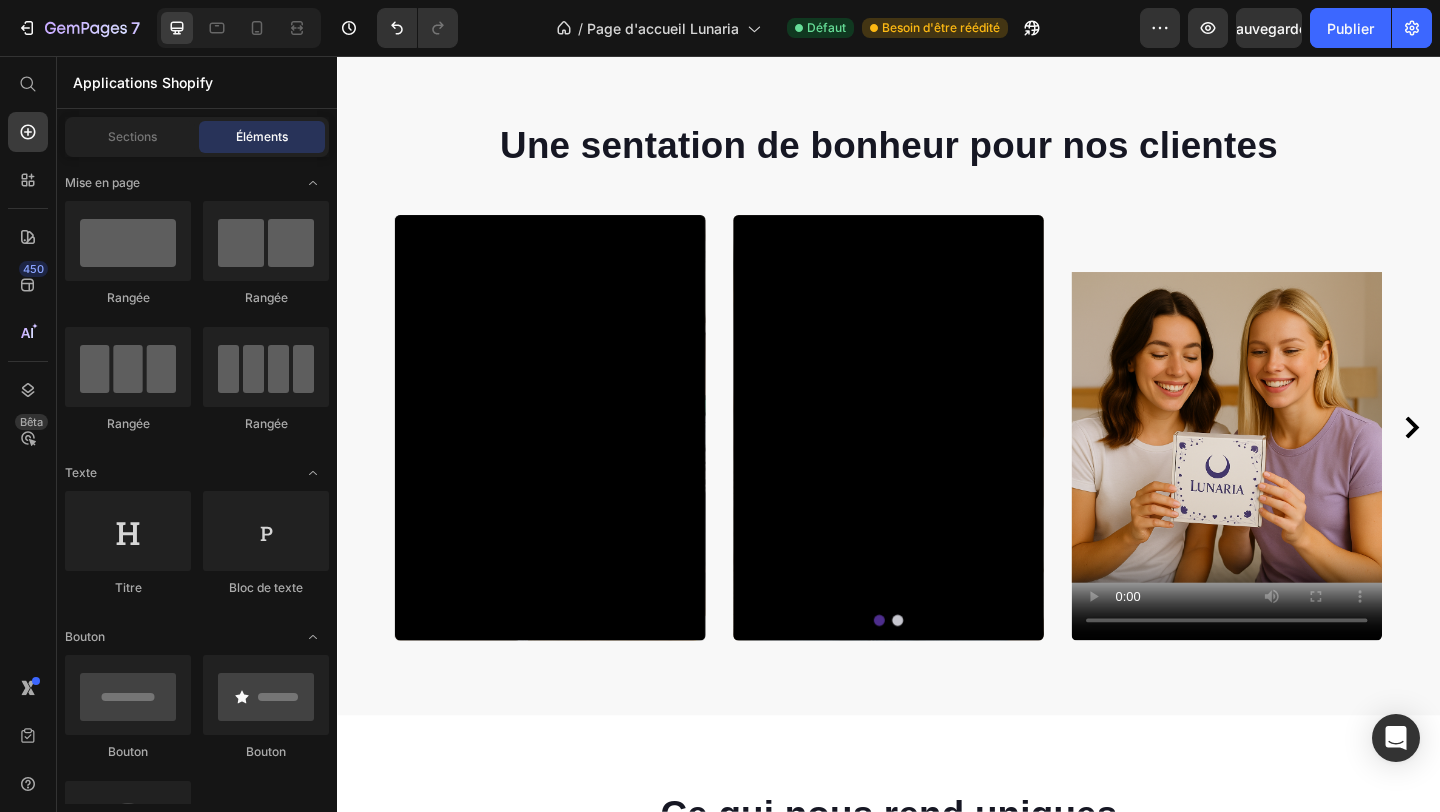 click on "Applications Shopify" at bounding box center [143, 82] 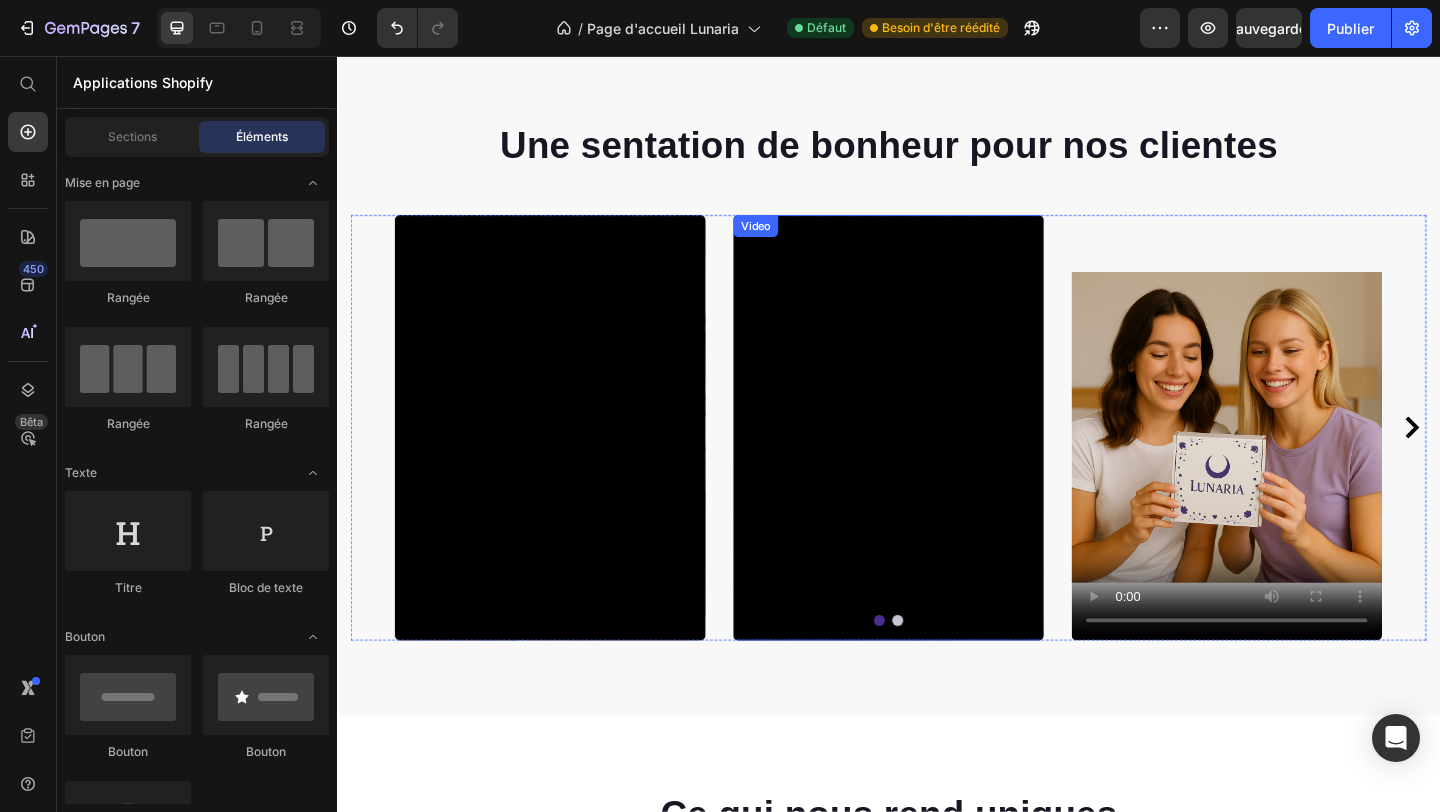 click on "Video" at bounding box center [792, 241] 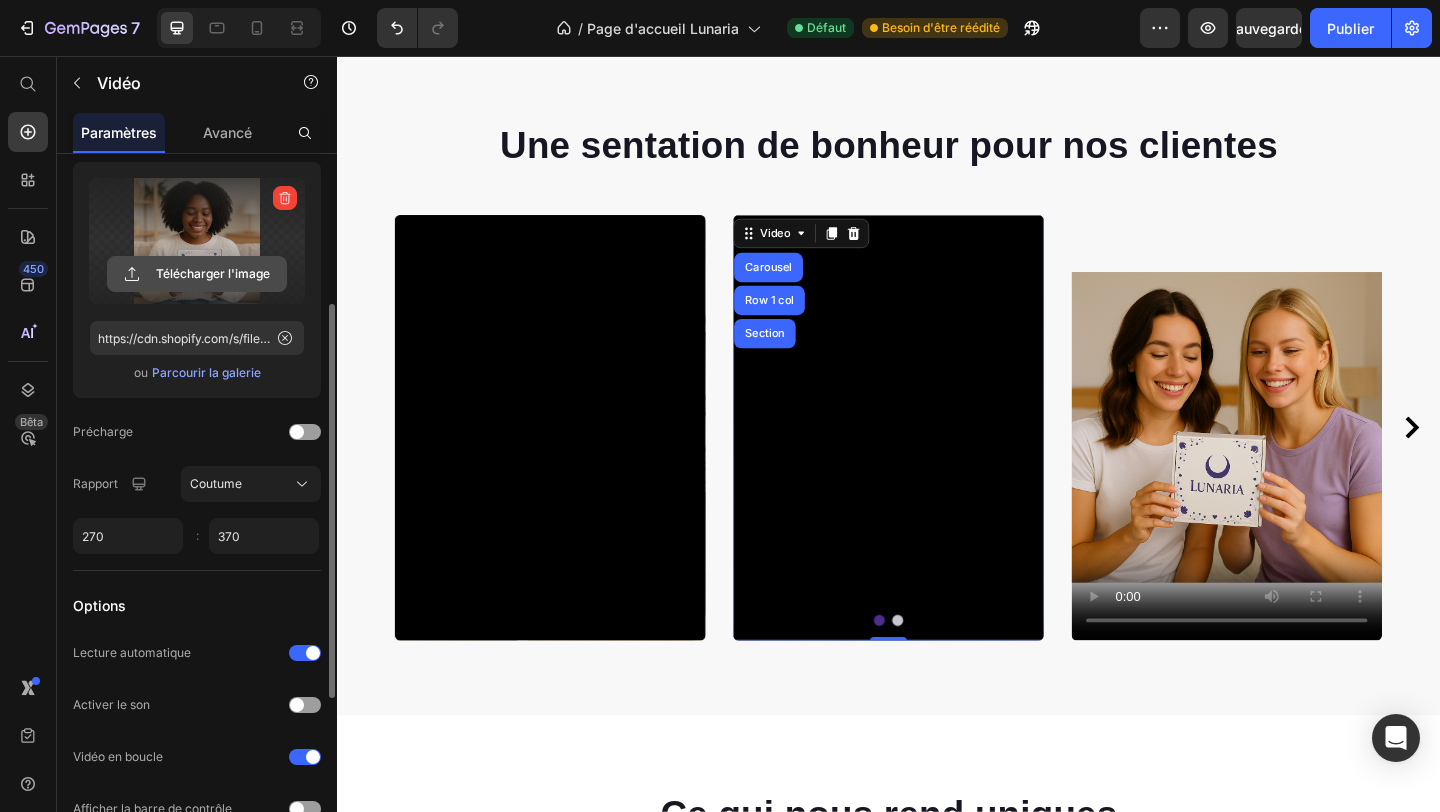 scroll, scrollTop: 340, scrollLeft: 0, axis: vertical 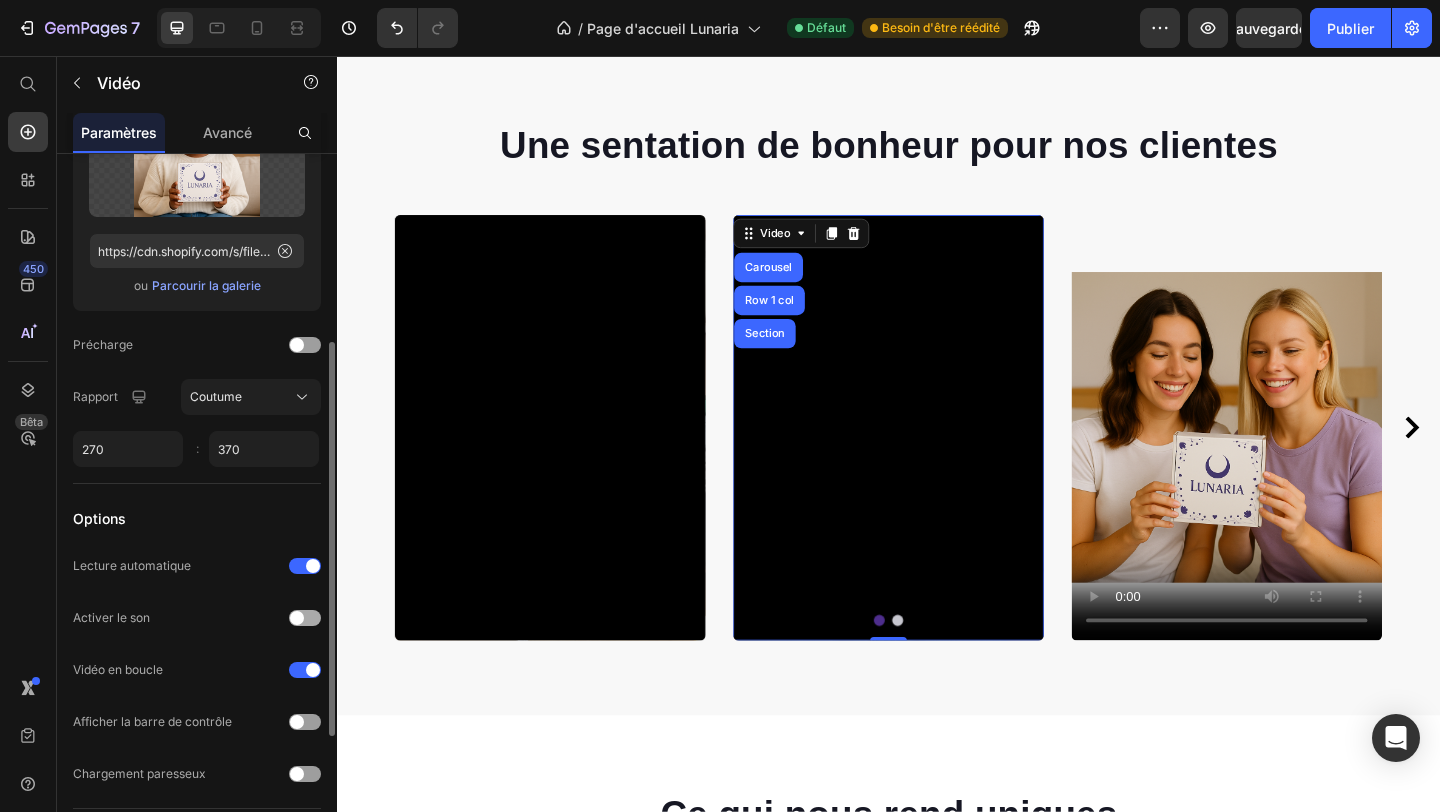 click at bounding box center (305, 618) 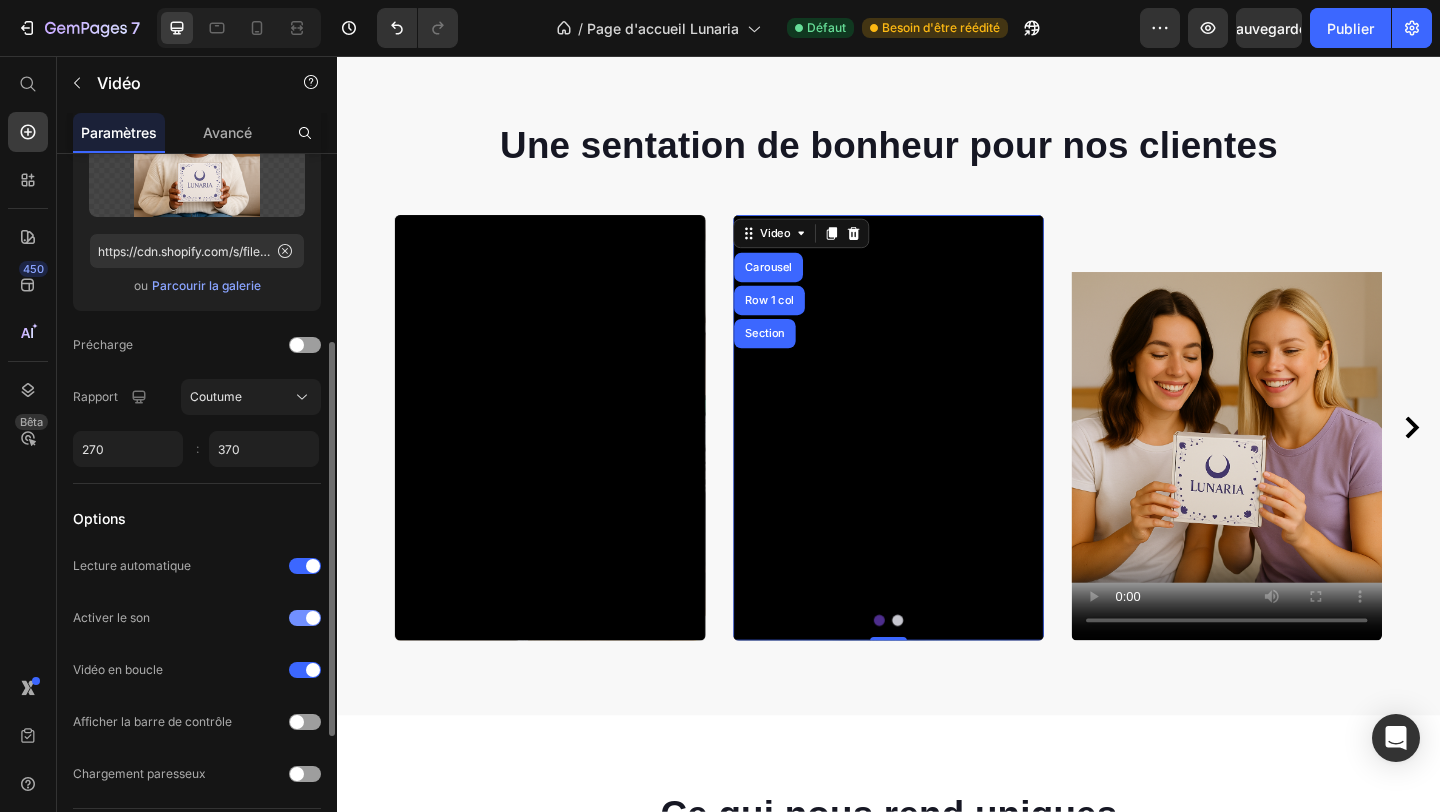 click at bounding box center (305, 618) 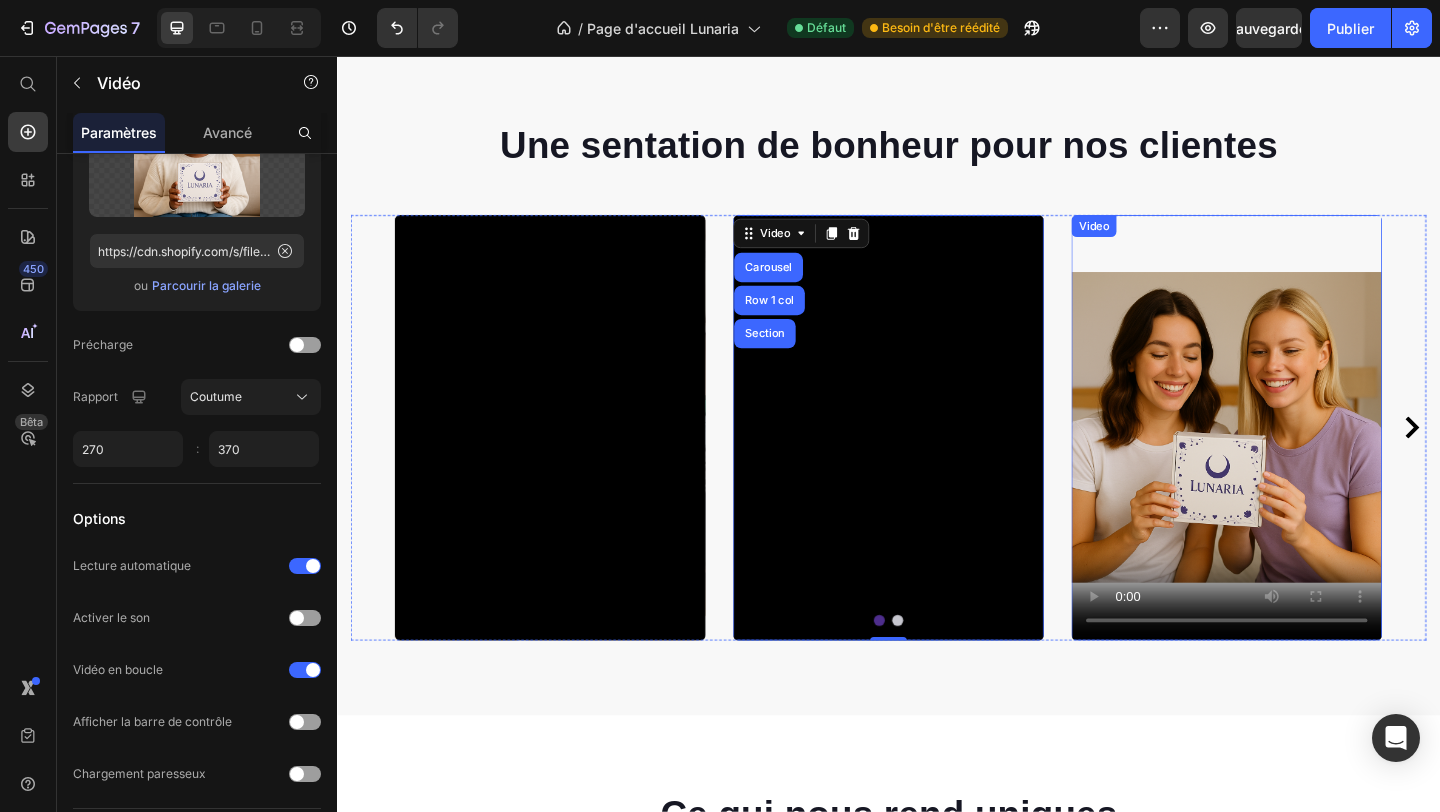 click at bounding box center [1305, 460] 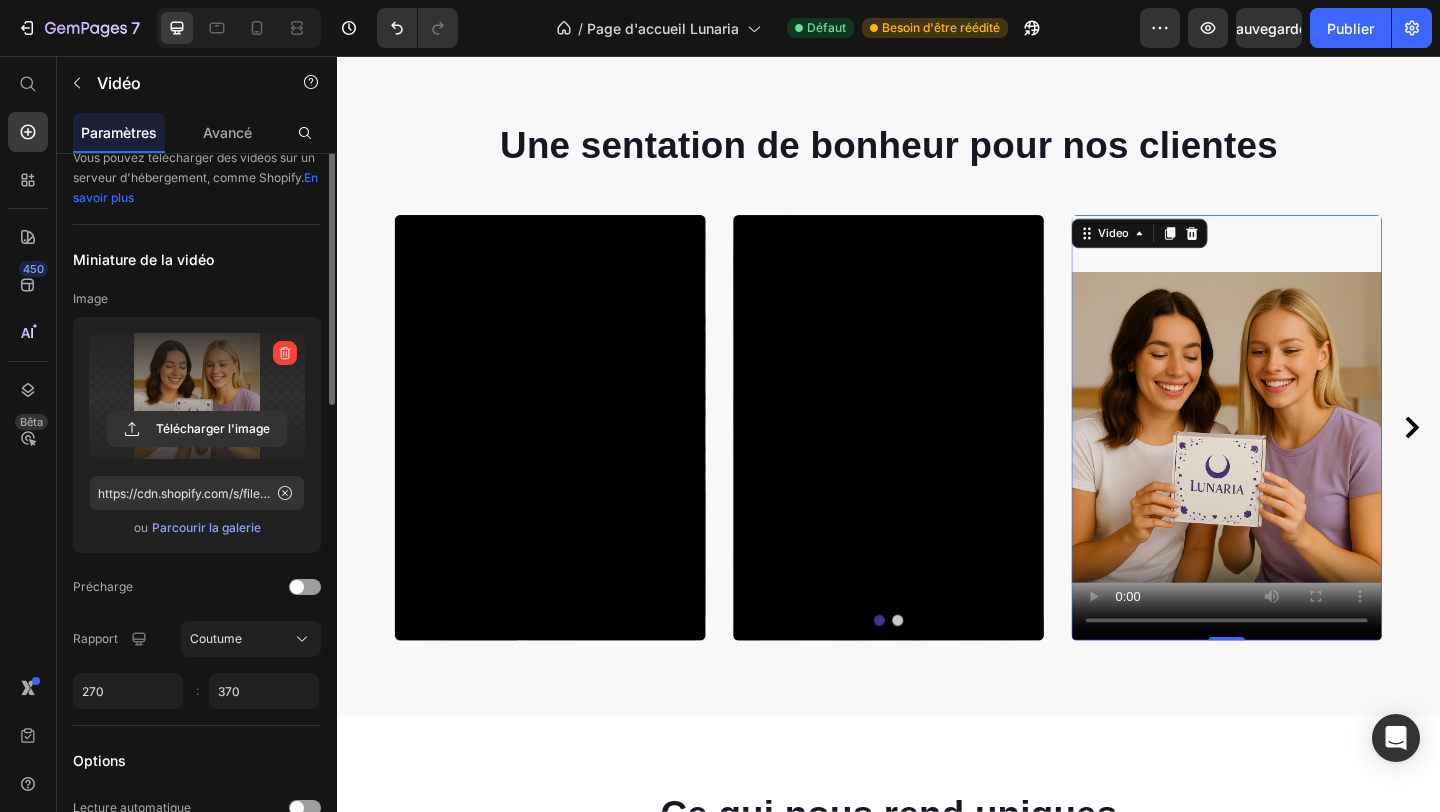 scroll, scrollTop: 0, scrollLeft: 0, axis: both 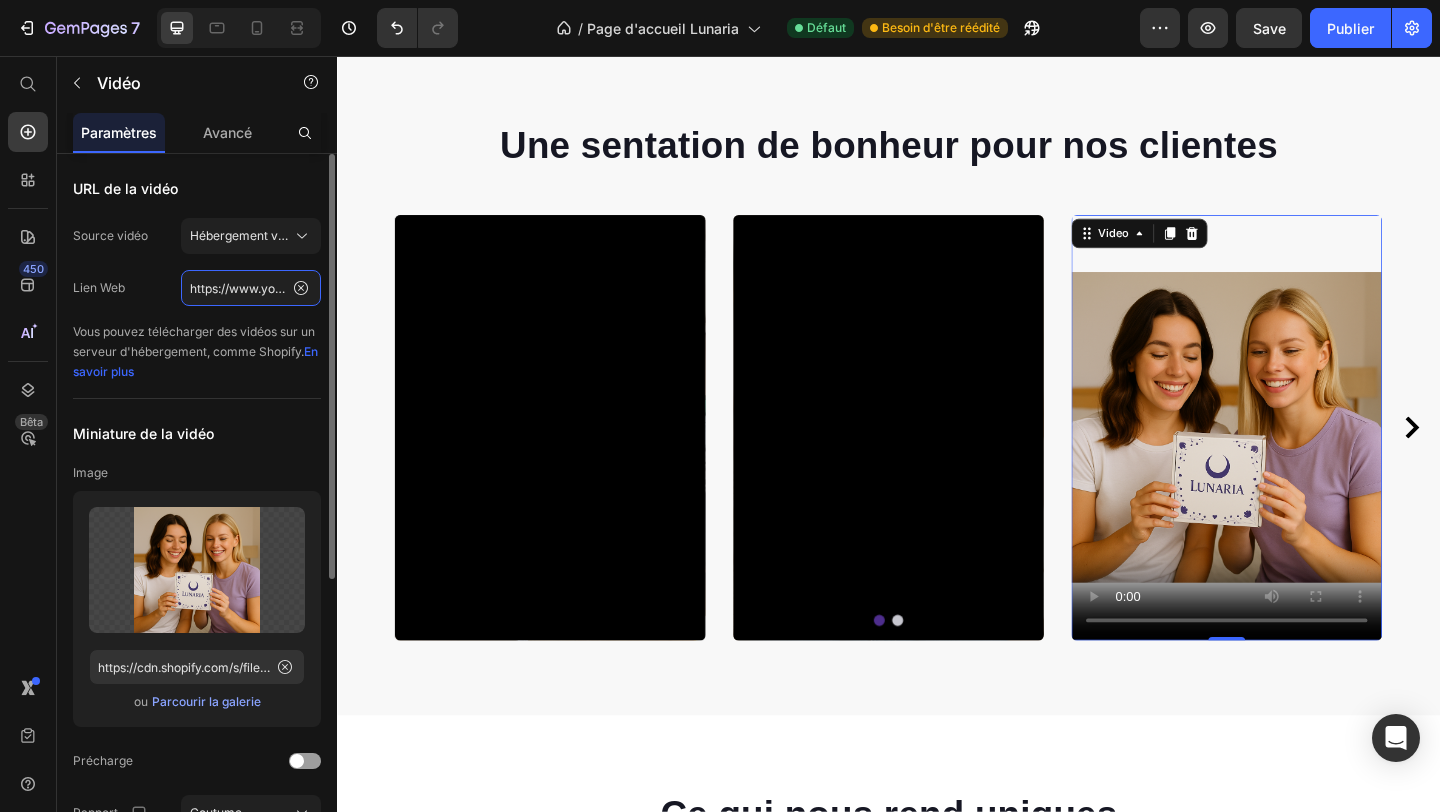 click on "https://www.youtube.com/watch?v=3wAl-JnSsvU" 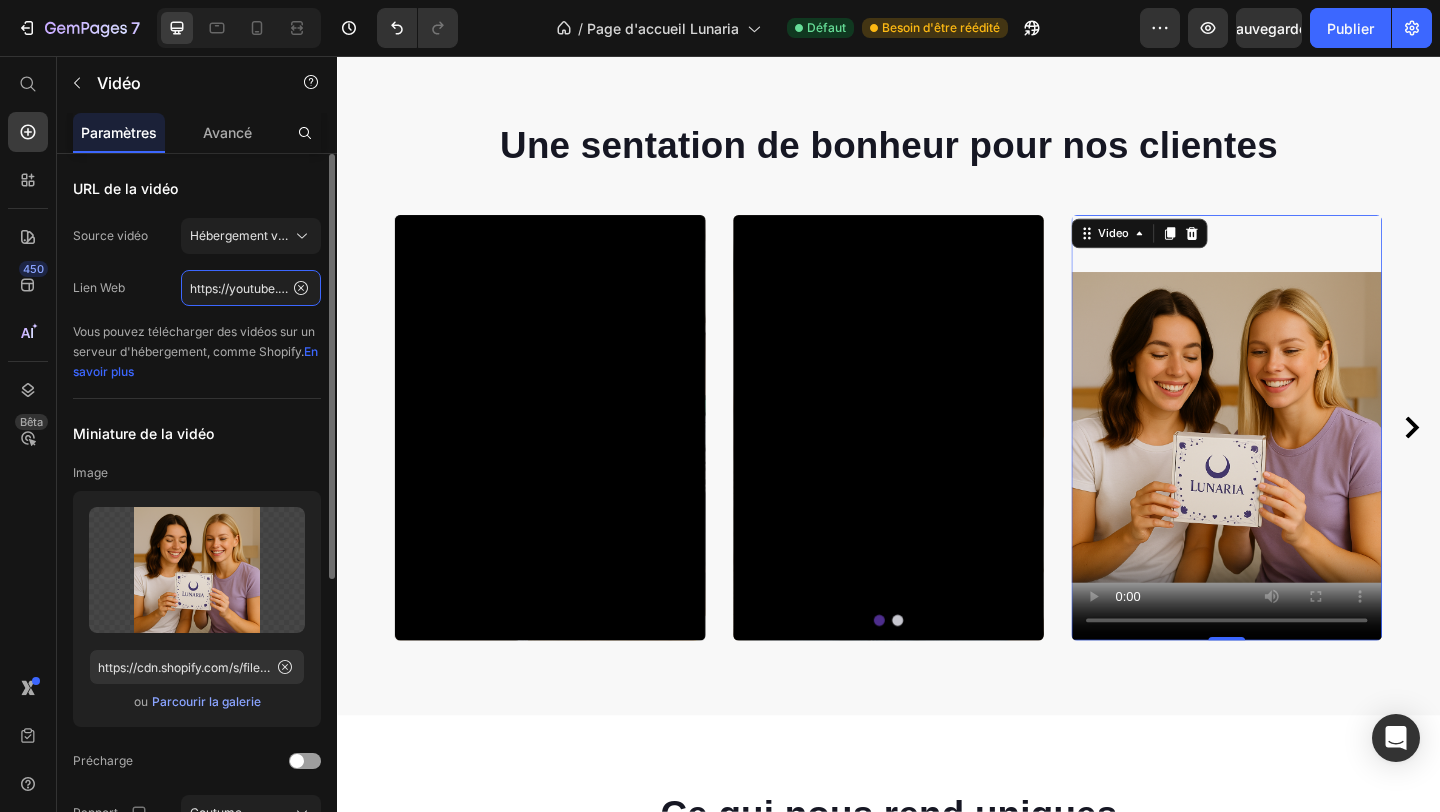 scroll, scrollTop: 0, scrollLeft: 134, axis: horizontal 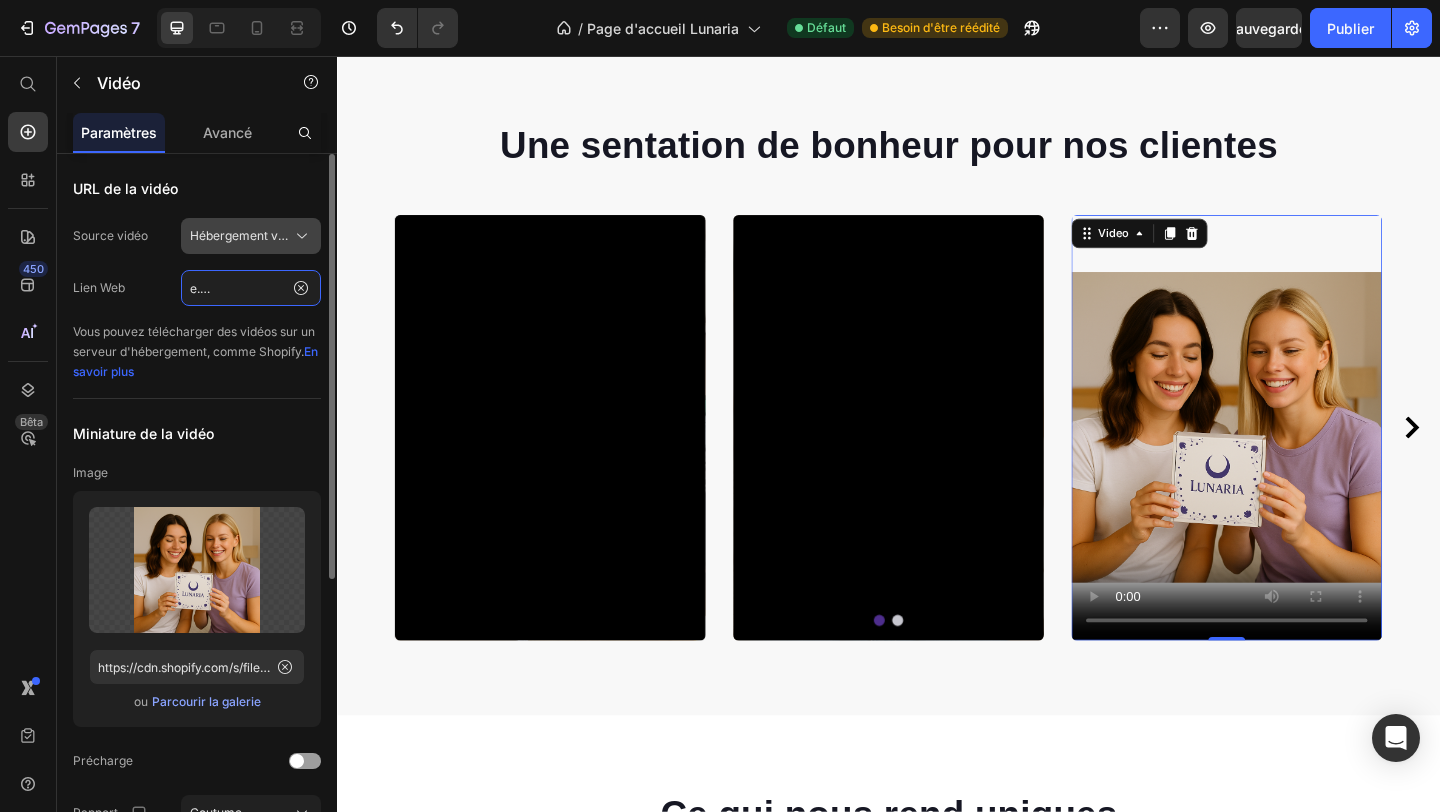 type on "https://youtube.com/shorts/qfwxo_3XIaA" 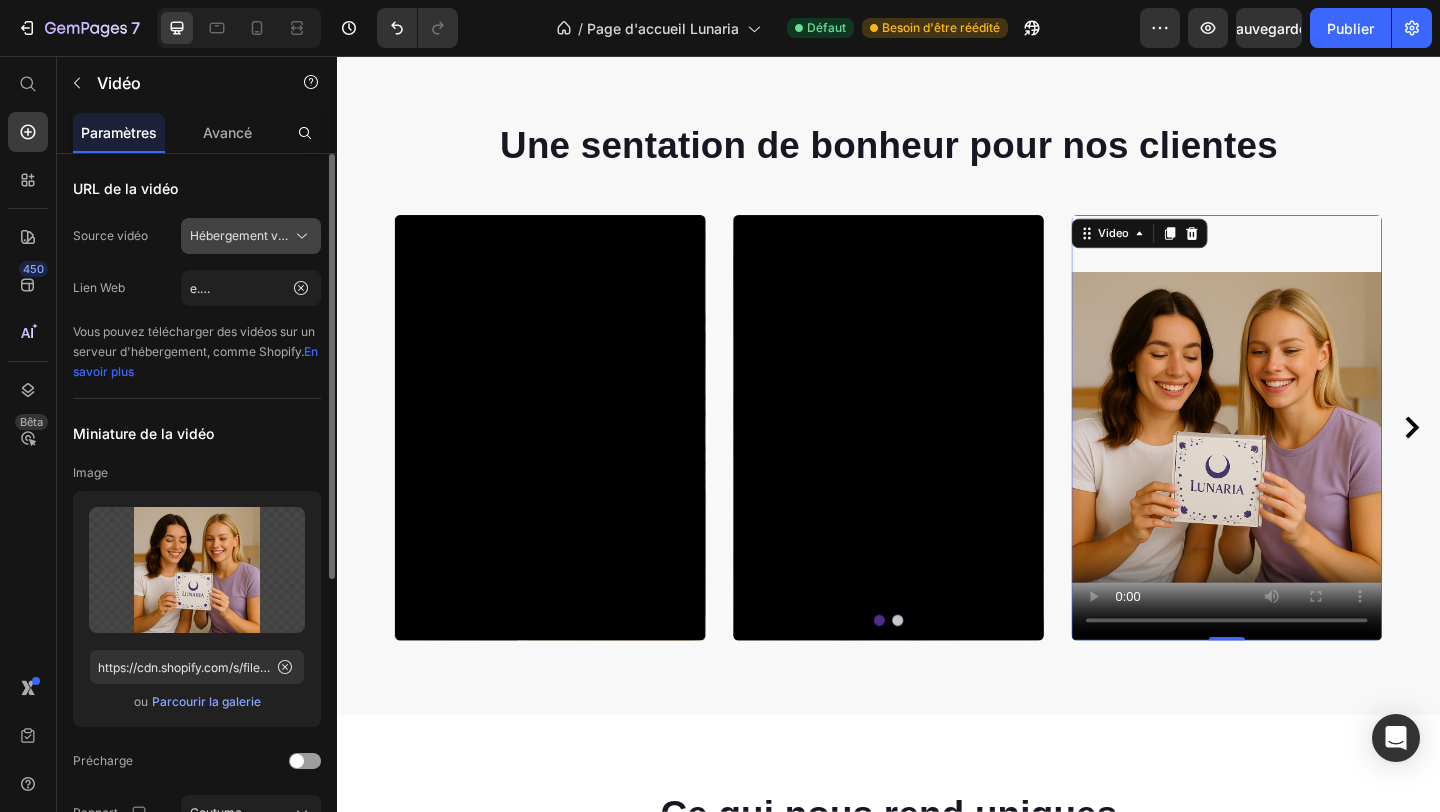 click on "Hébergement vidéo" at bounding box center (246, 235) 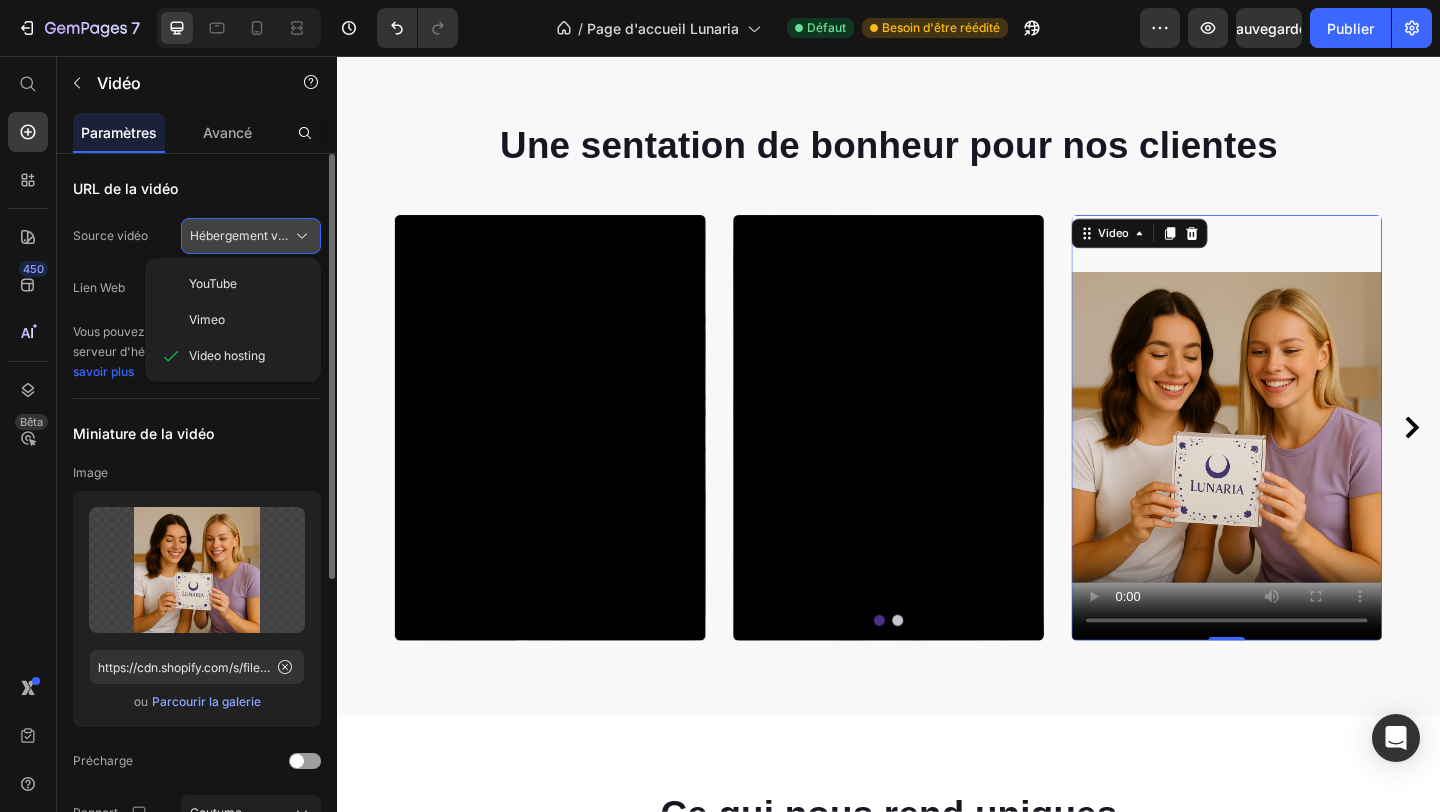 scroll, scrollTop: 0, scrollLeft: 0, axis: both 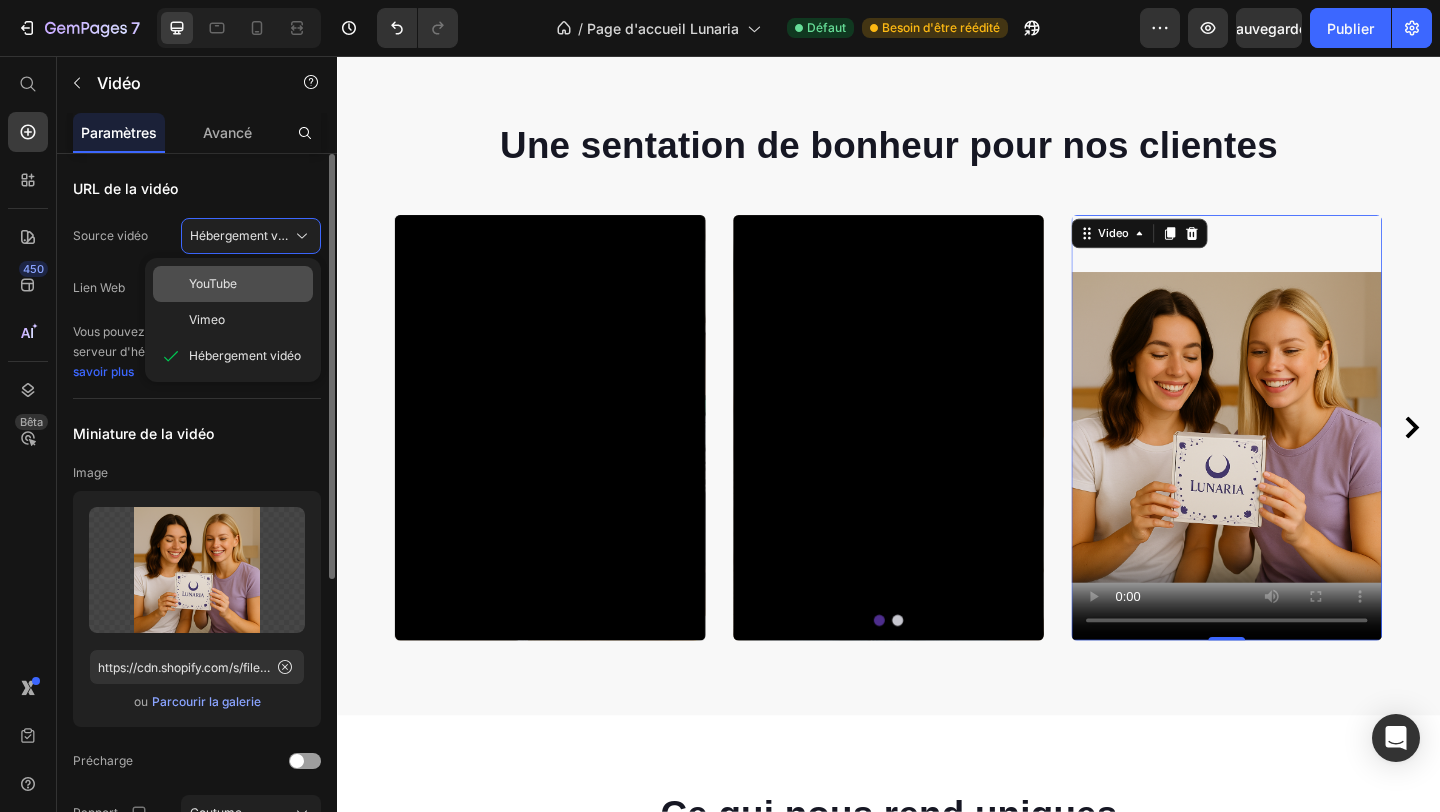 click on "YouTube" at bounding box center [247, 284] 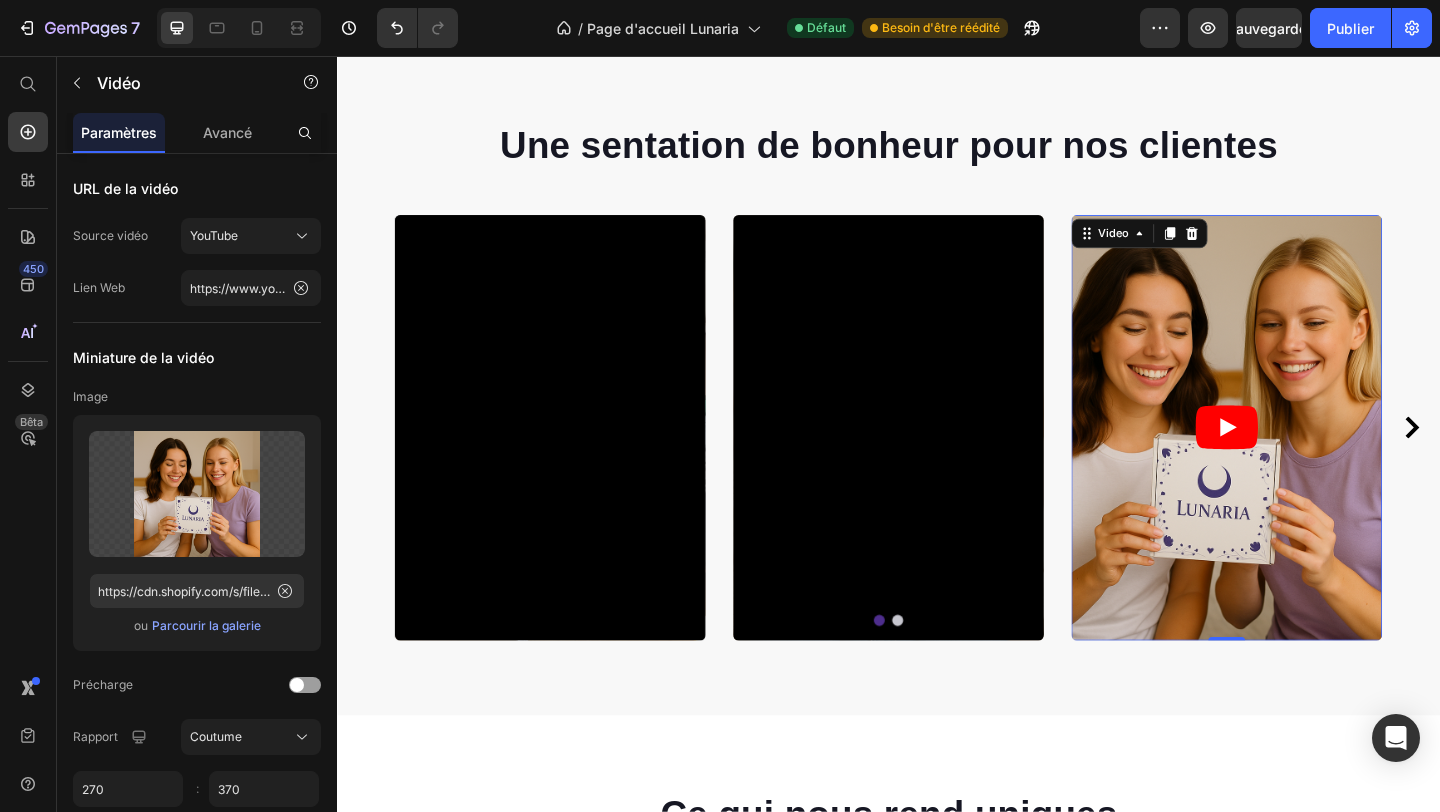 scroll, scrollTop: 580, scrollLeft: 0, axis: vertical 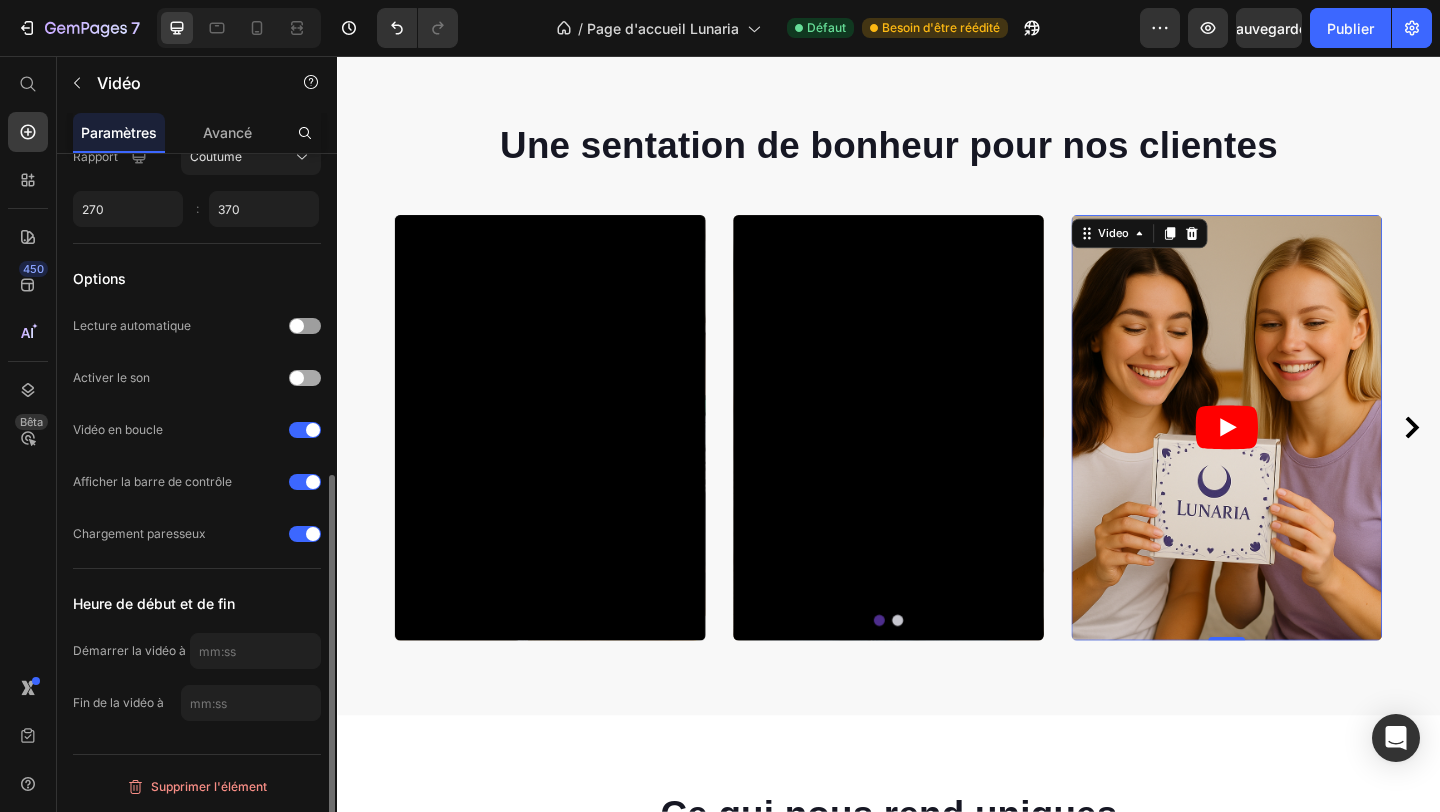 click at bounding box center (305, 378) 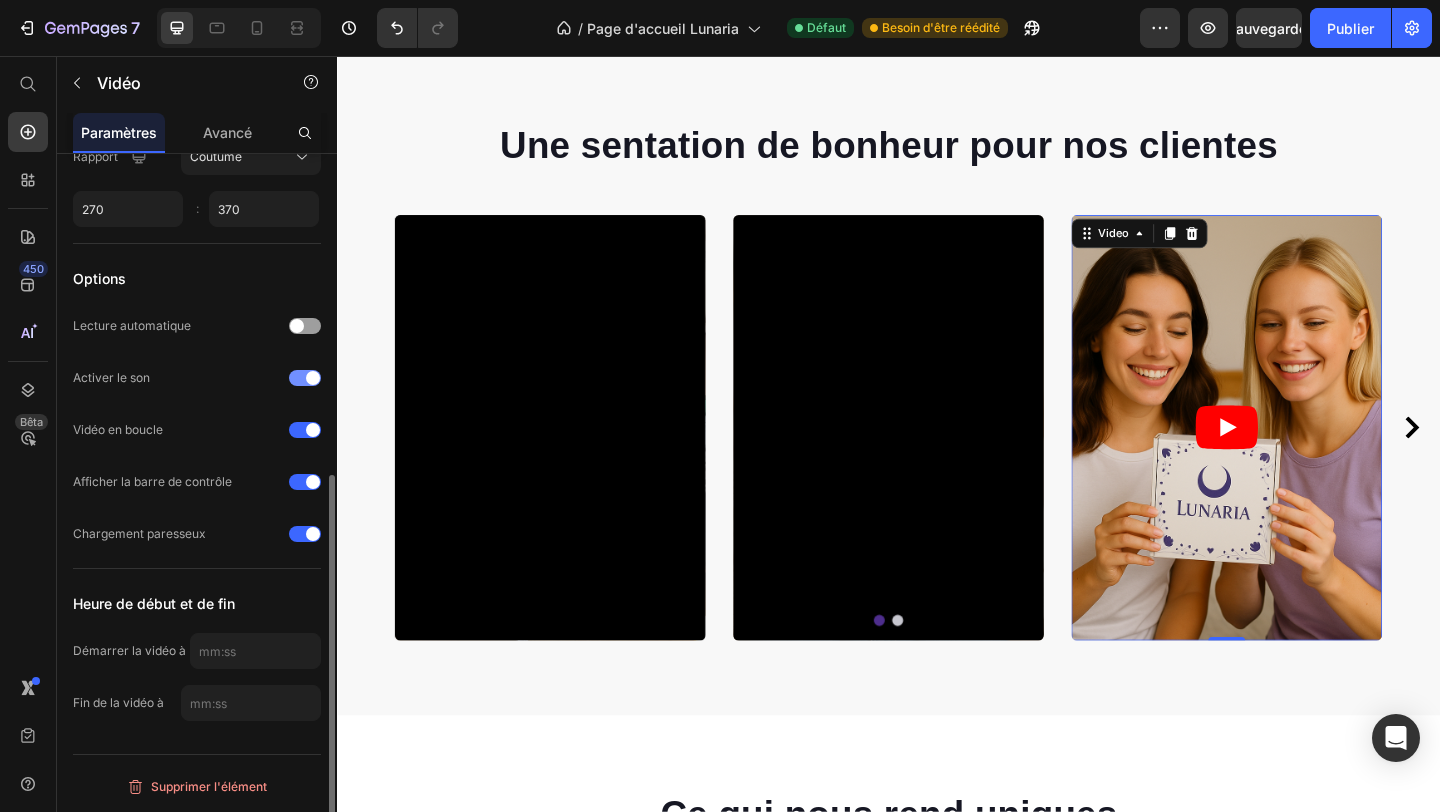 click at bounding box center (305, 378) 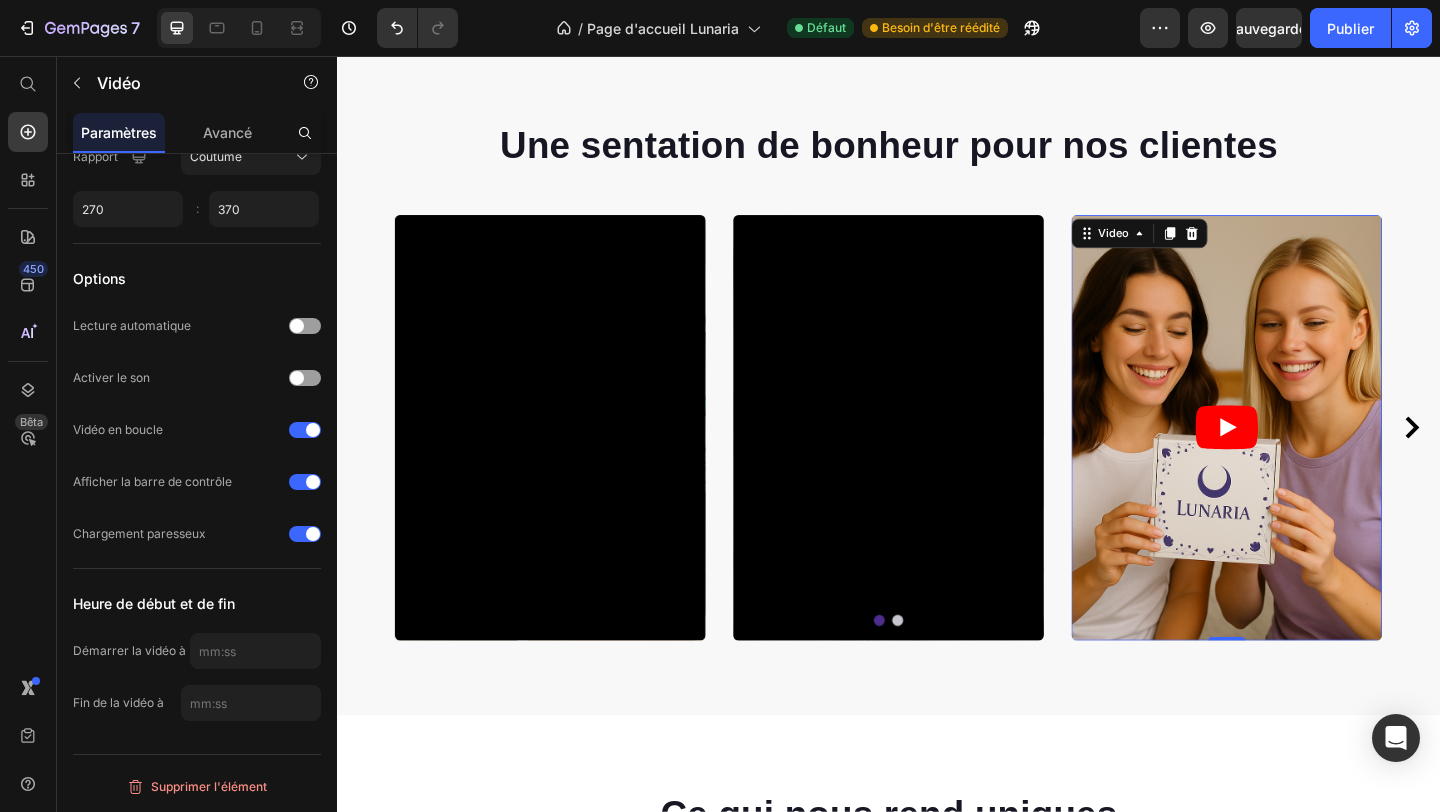 click 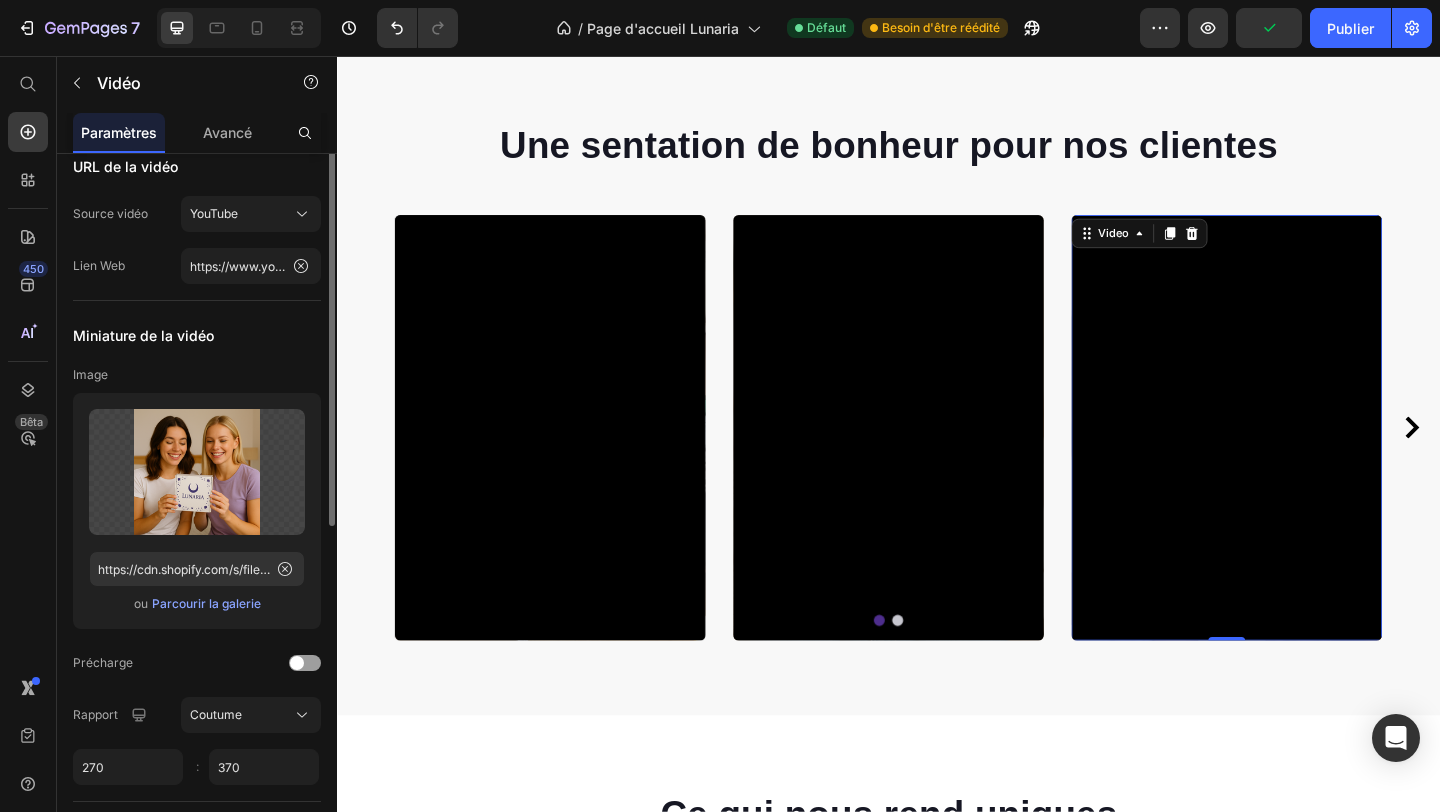 scroll, scrollTop: 0, scrollLeft: 0, axis: both 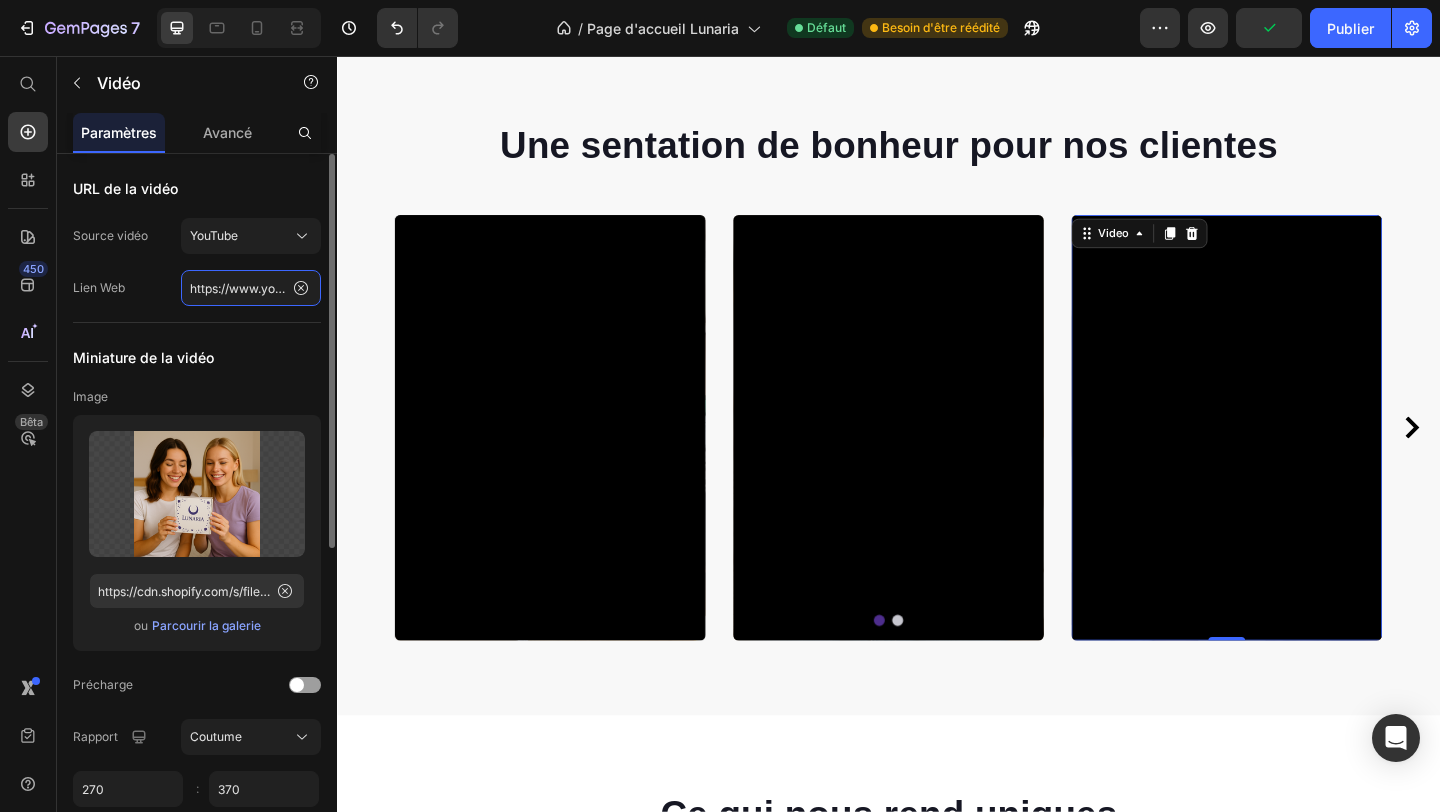 click on "https://www.youtube.com/watch?v=JH1fVnv5LEA" 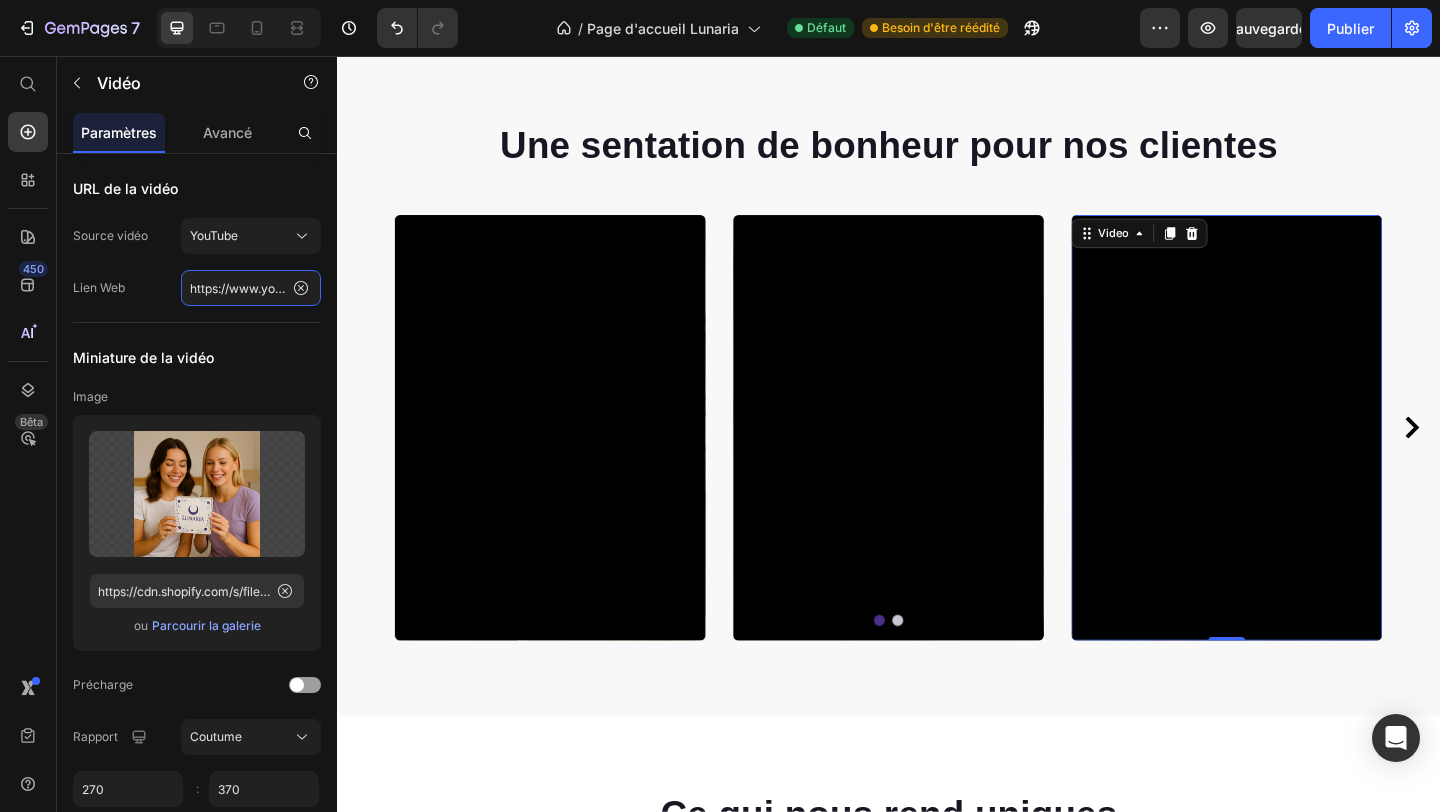 paste on "youtube.com/shorts/qfwxo_3XIa" 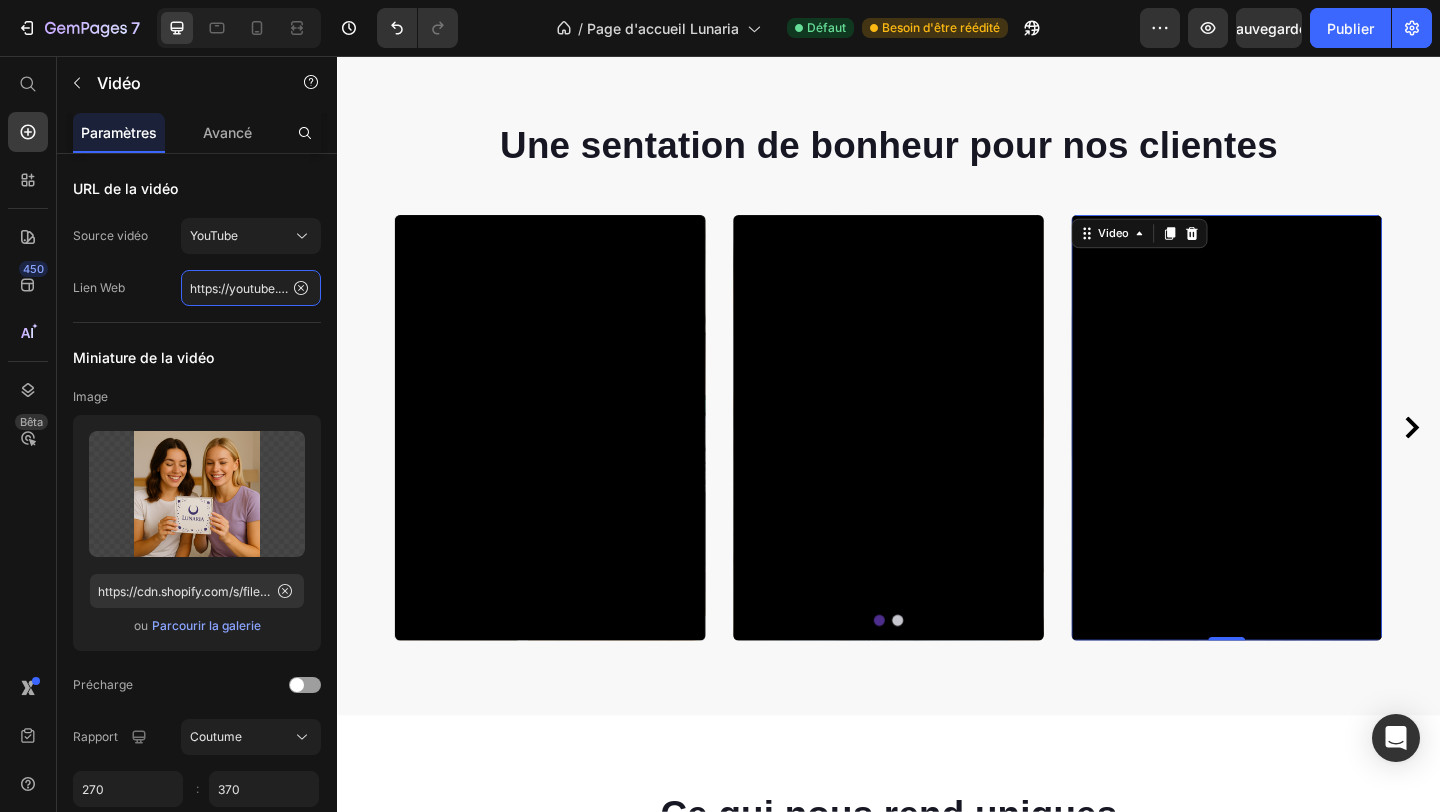 scroll, scrollTop: 0, scrollLeft: 134, axis: horizontal 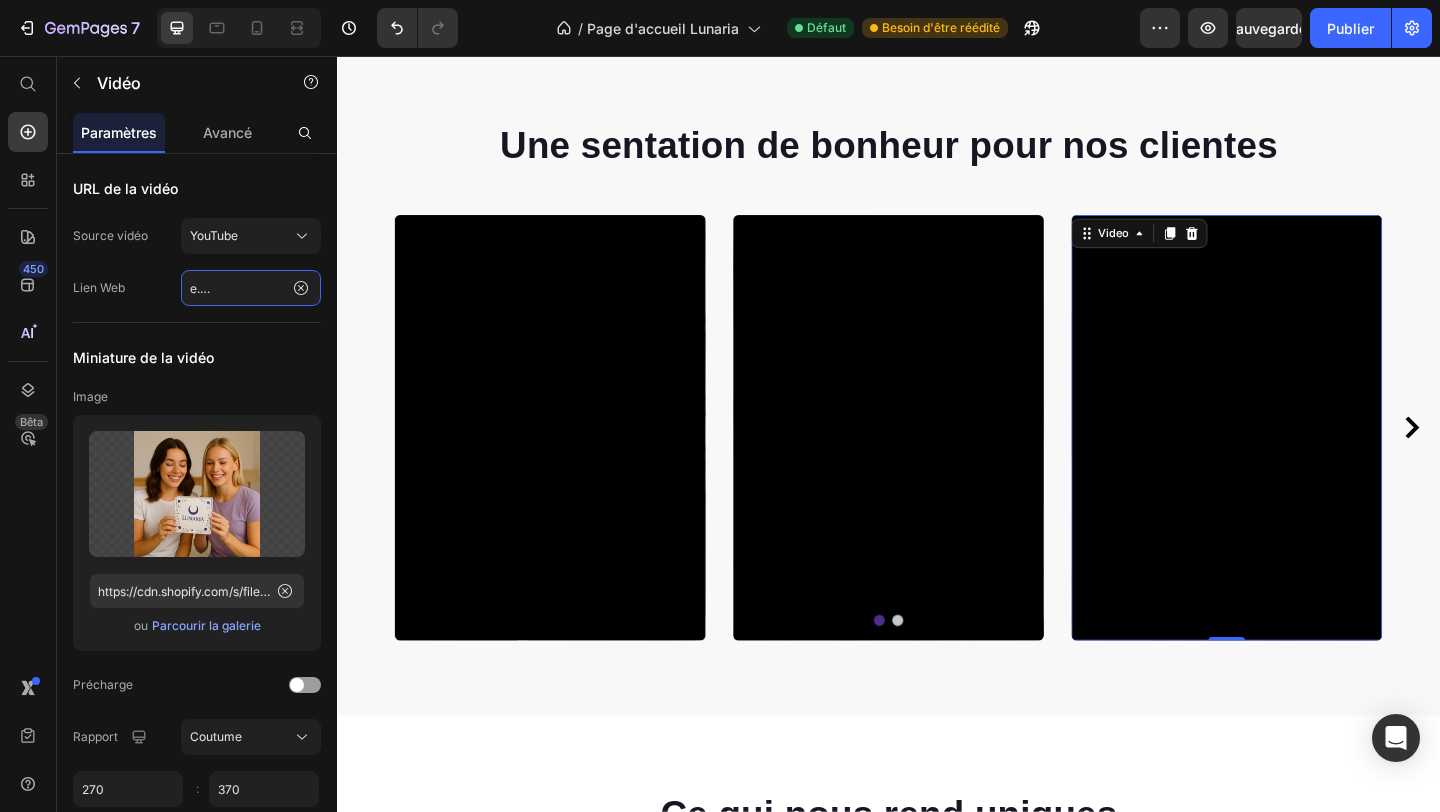 type on "https://youtube.com/shorts/qfwxo_3XIaA" 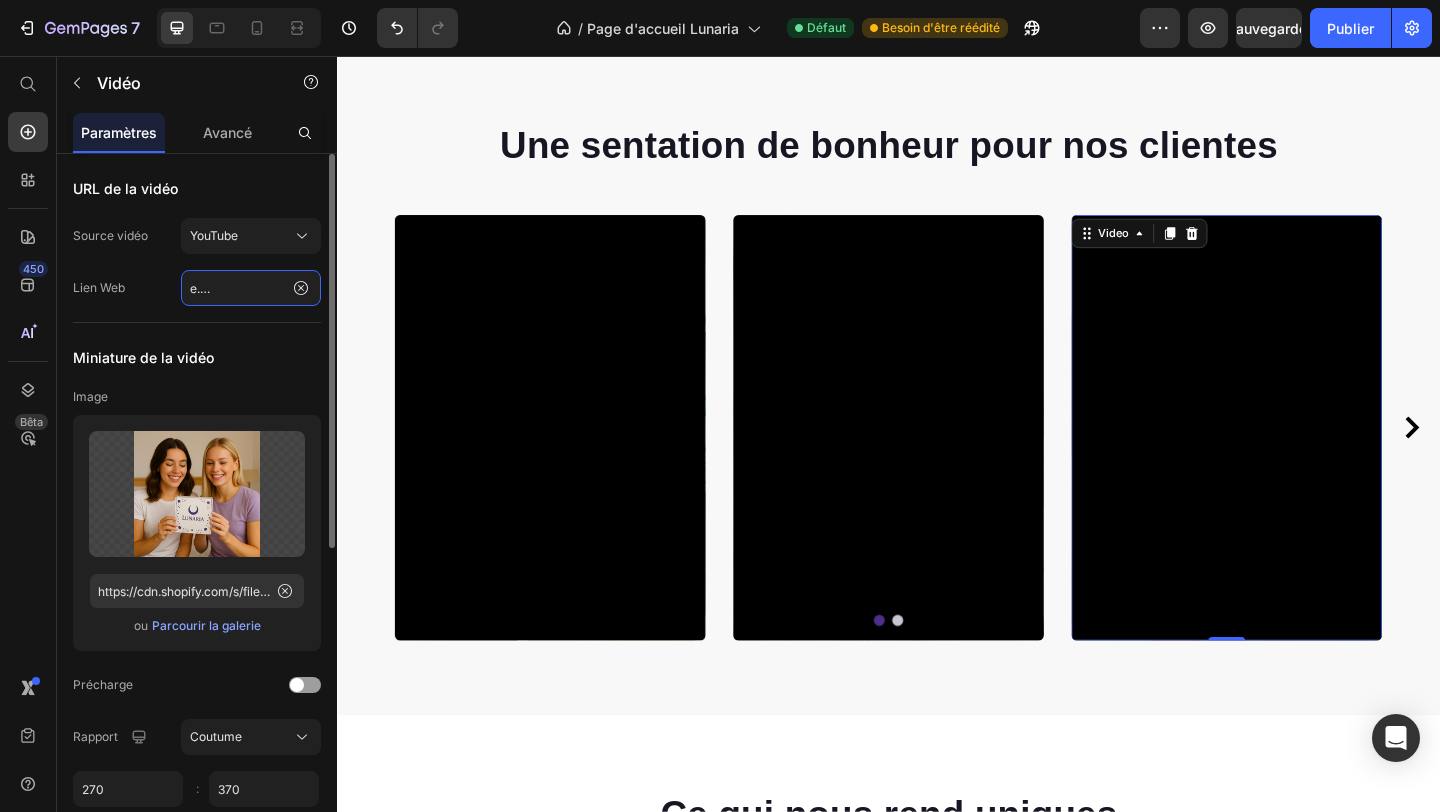 click on "https://youtube.com/shorts/qfwxo_3XIaA" 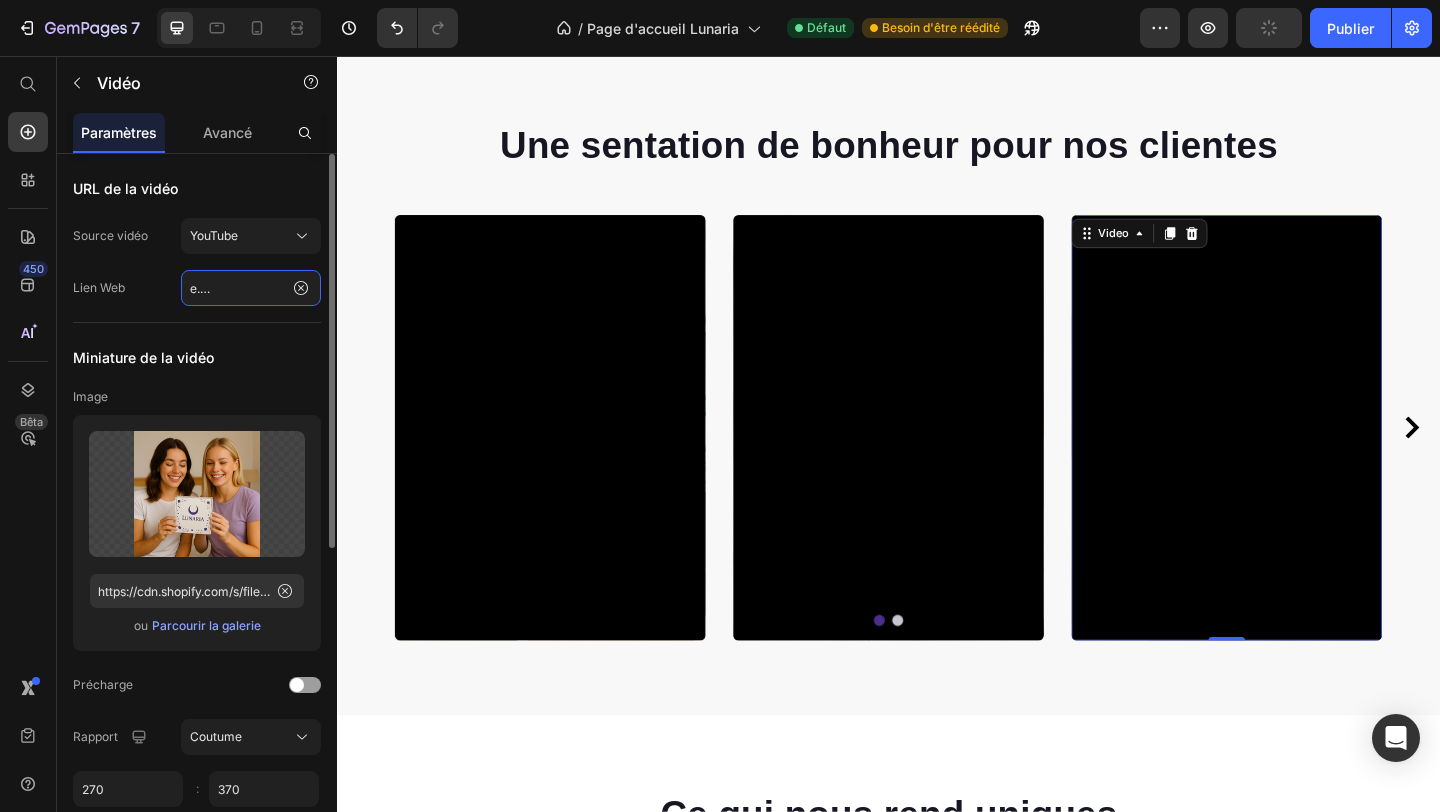 scroll, scrollTop: 0, scrollLeft: 0, axis: both 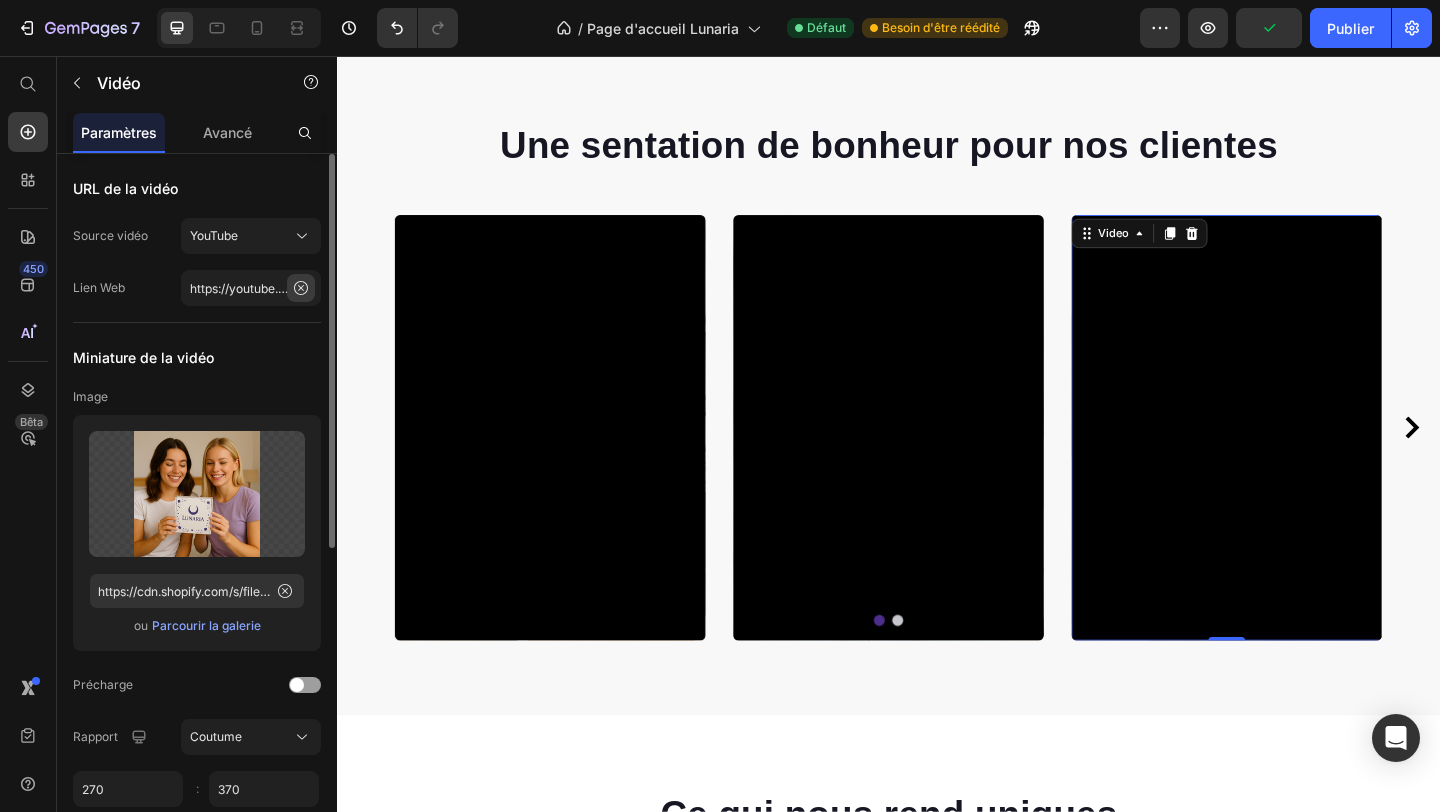 click 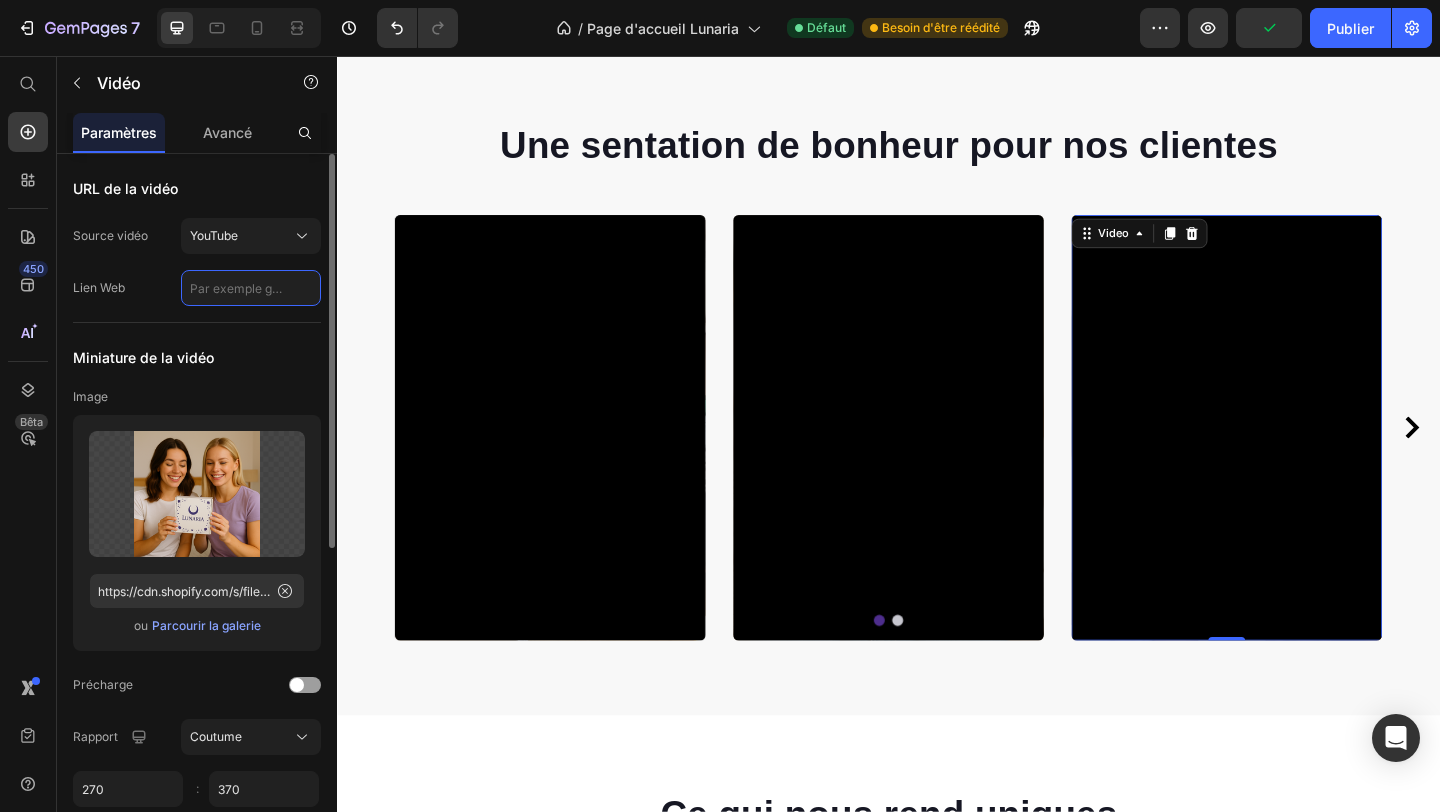 click 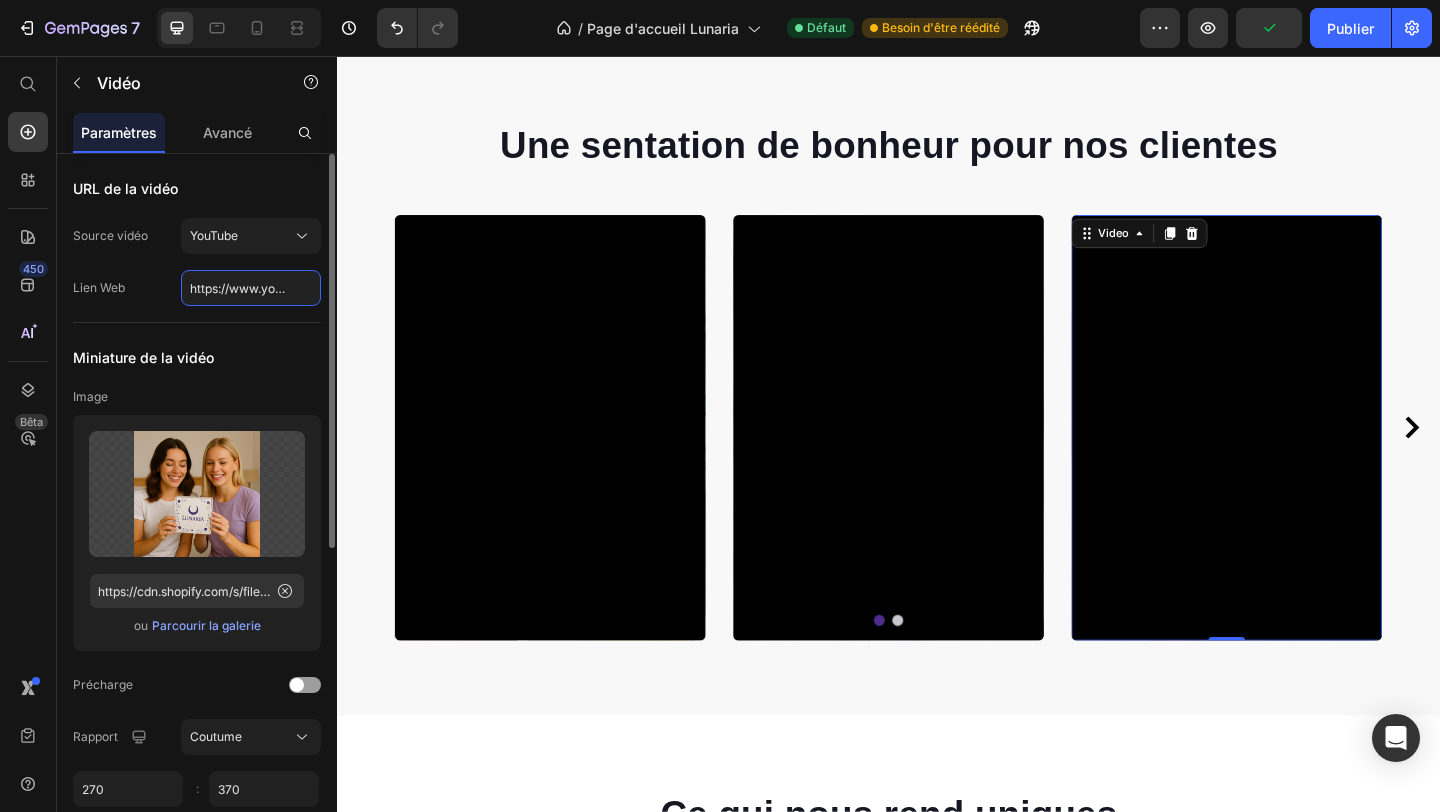 scroll, scrollTop: 0, scrollLeft: 166, axis: horizontal 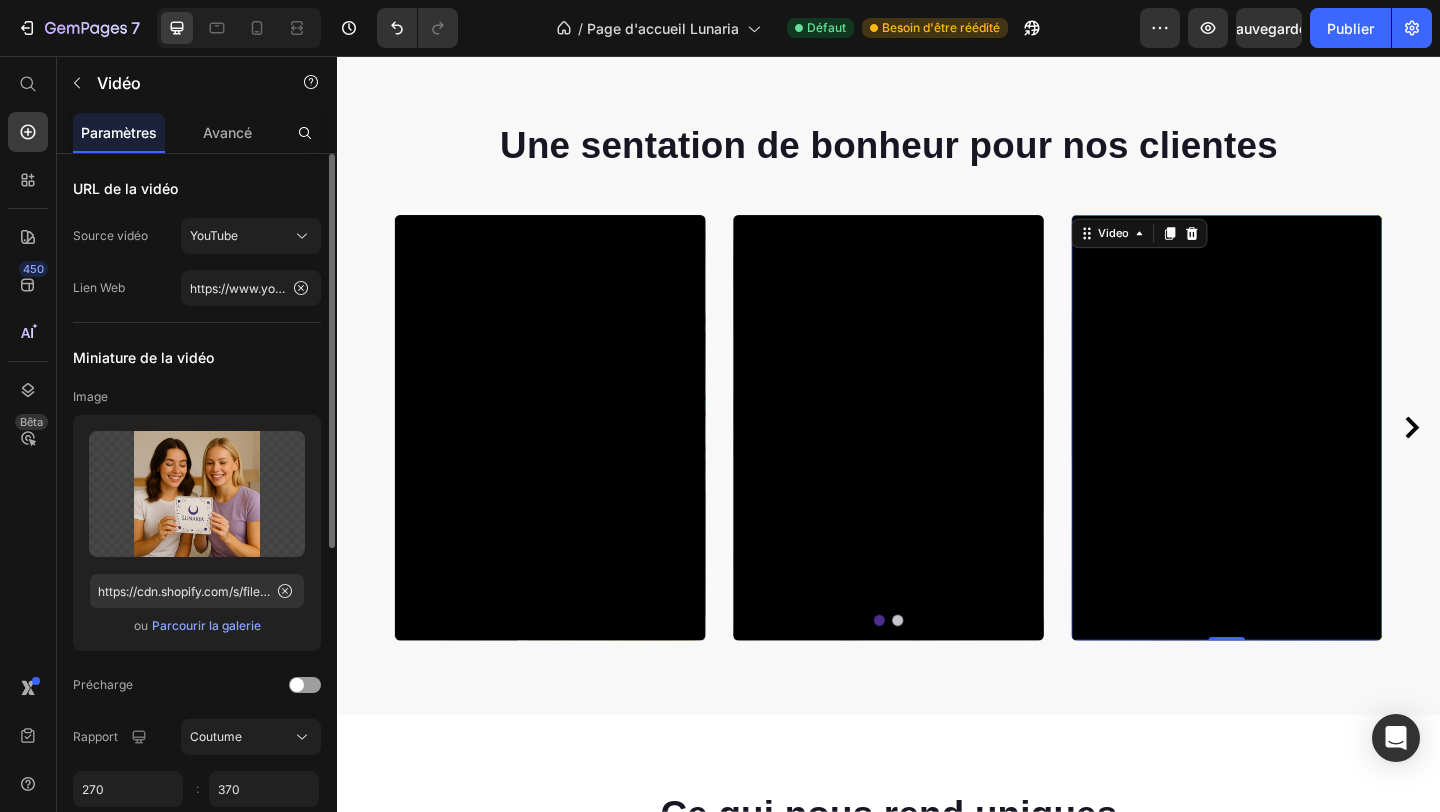 click on "Miniature de la vidéo" at bounding box center [197, 357] 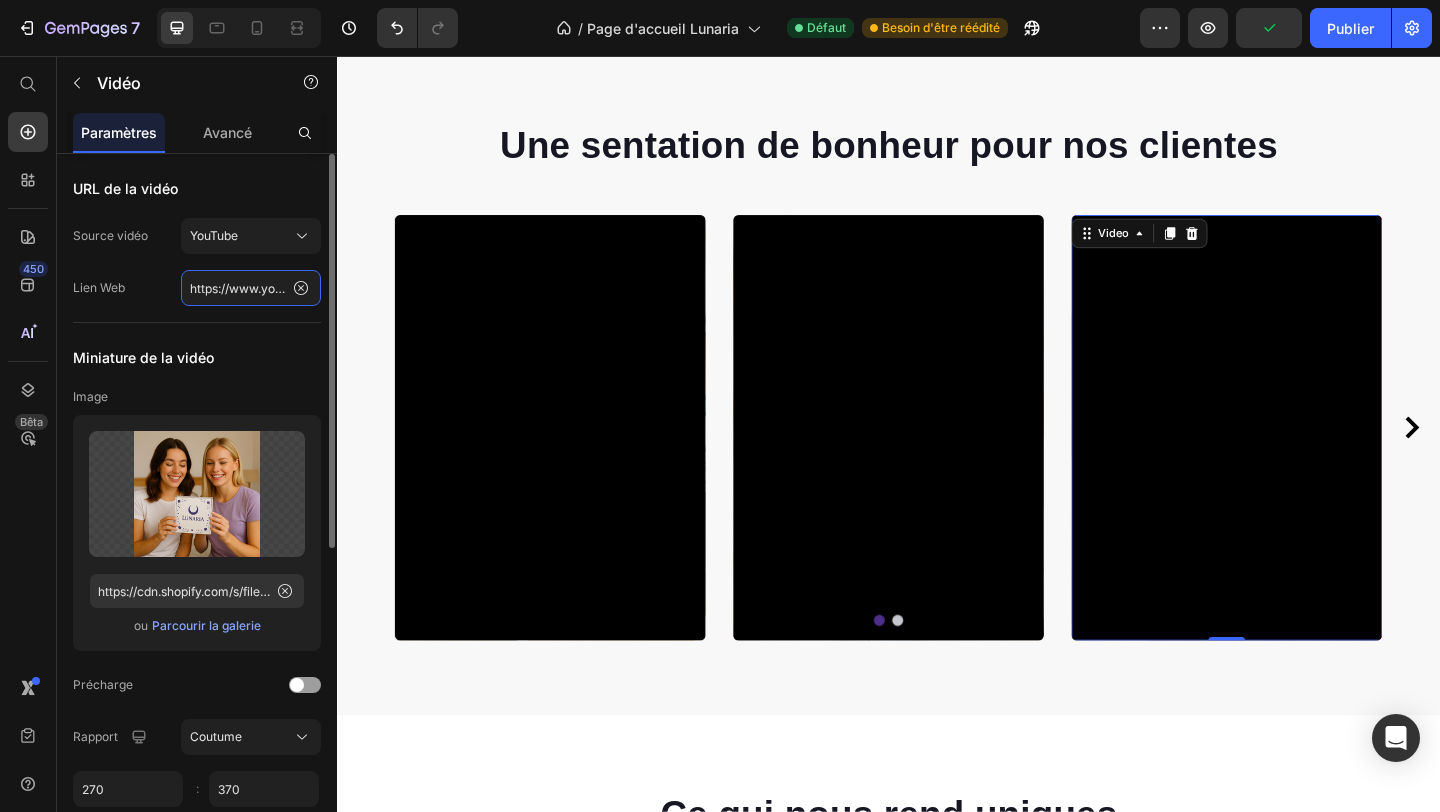 click on "https://www.youtube.com/shorts/qfwxo_3XIaA" 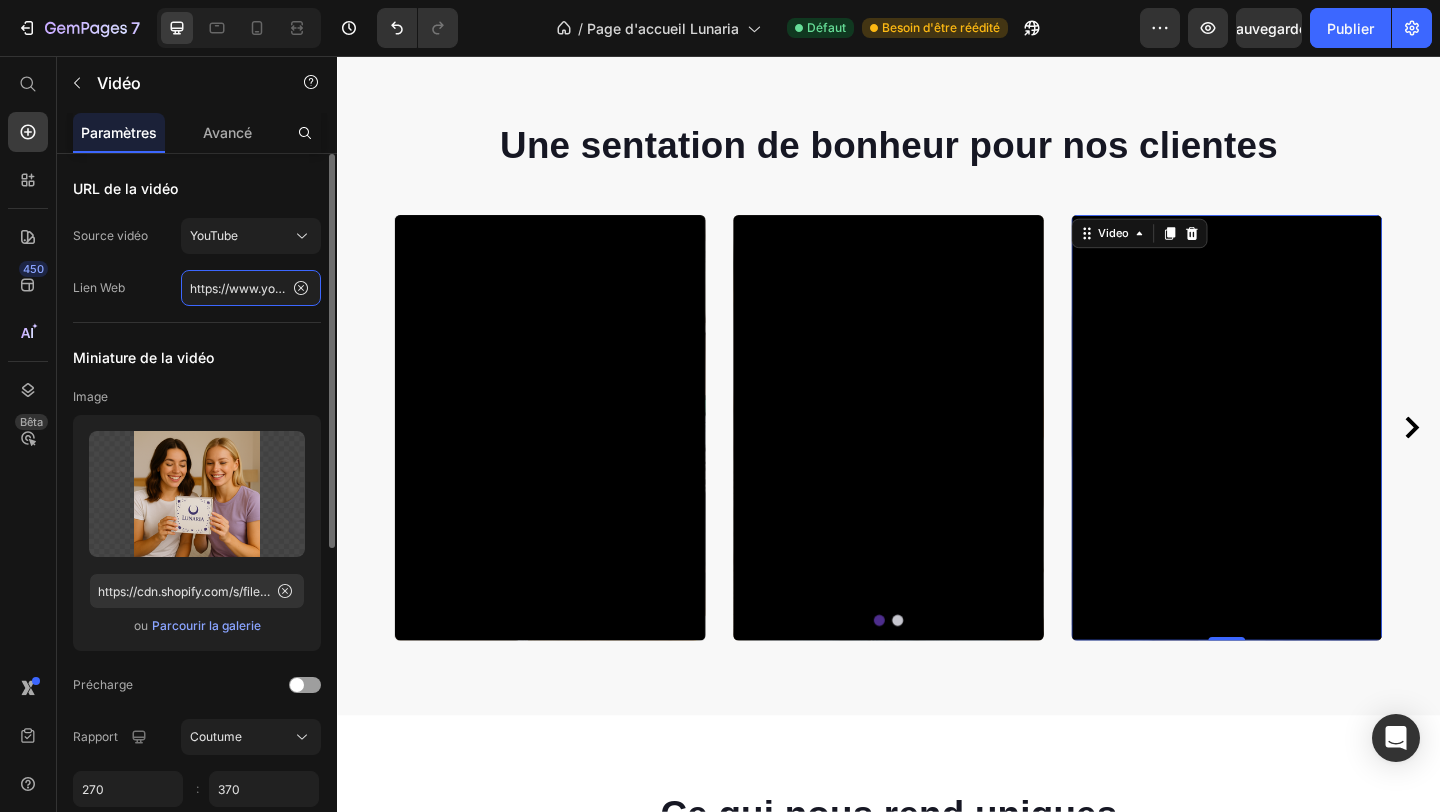 paste on "youtube.com/shorts/t3LP5moglBM" 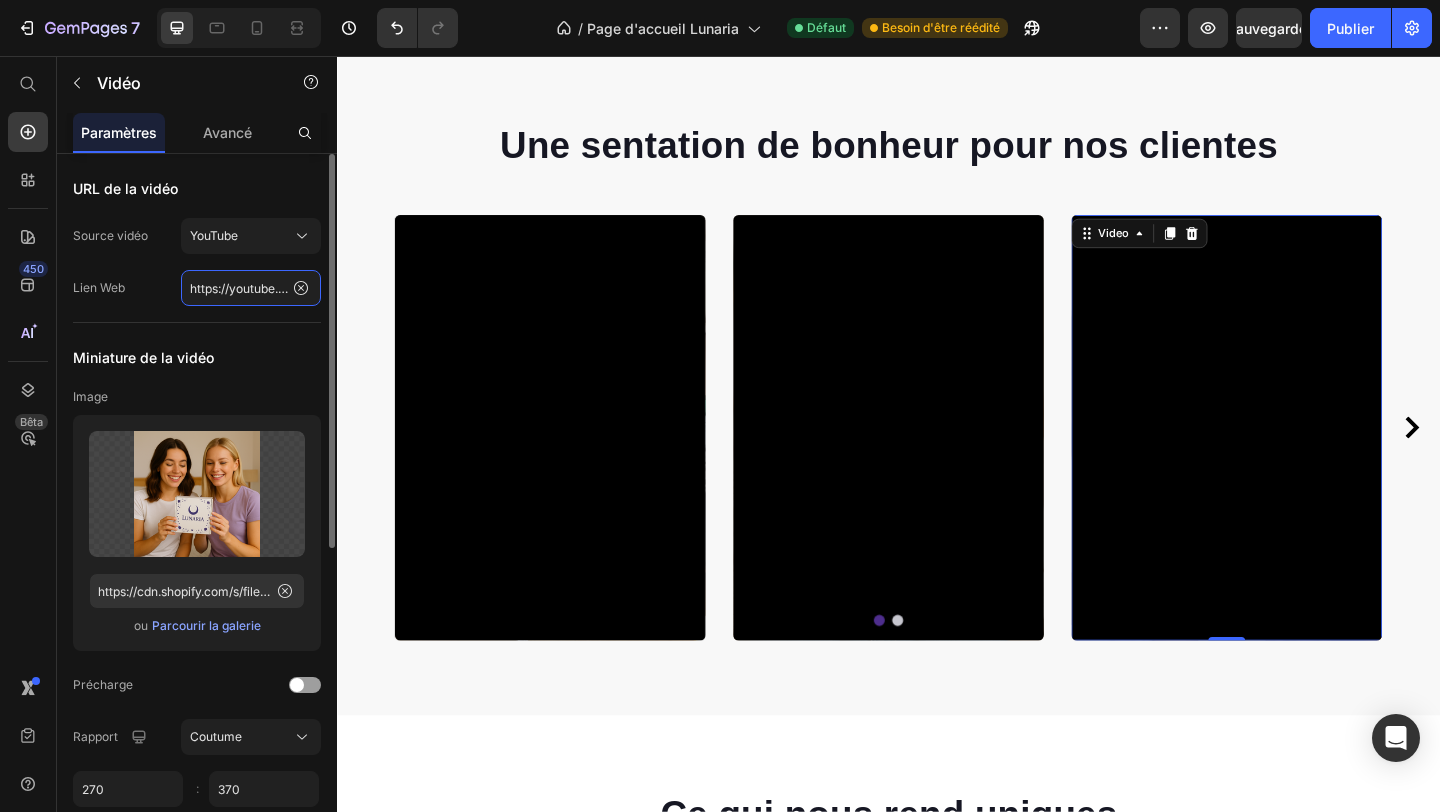 scroll, scrollTop: 0, scrollLeft: 140, axis: horizontal 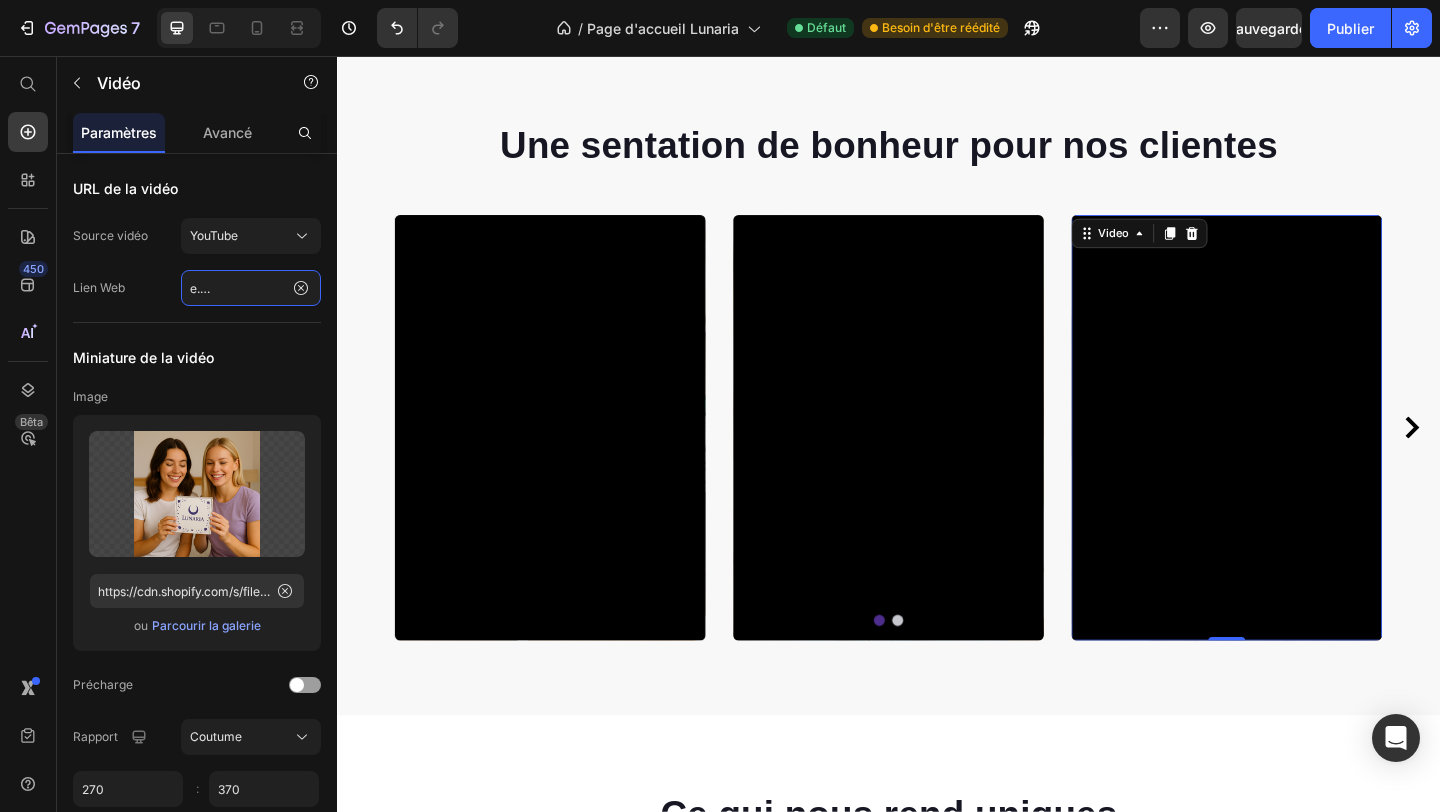 type on "https://youtube.com/shorts/t3LP5moglBM" 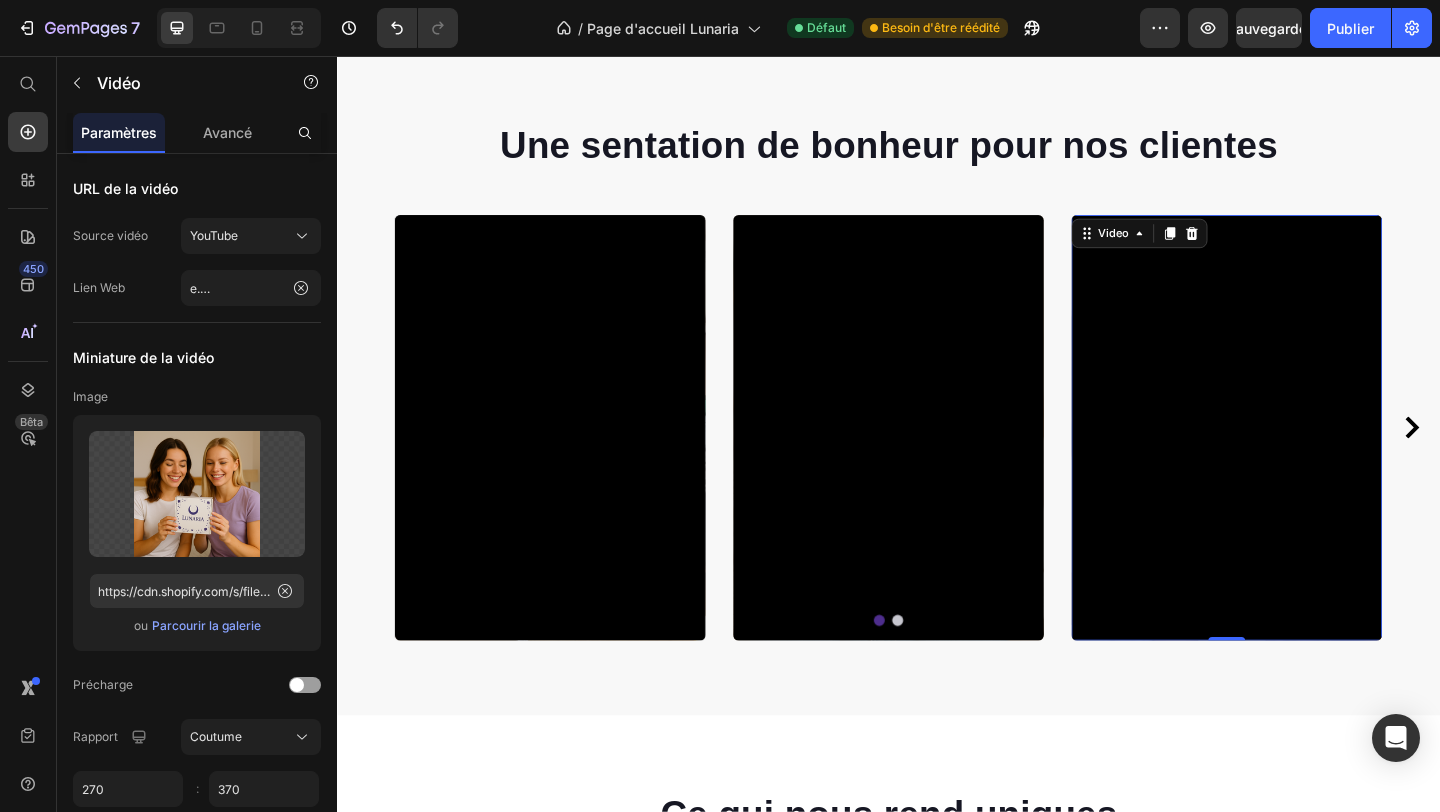 scroll, scrollTop: 0, scrollLeft: 0, axis: both 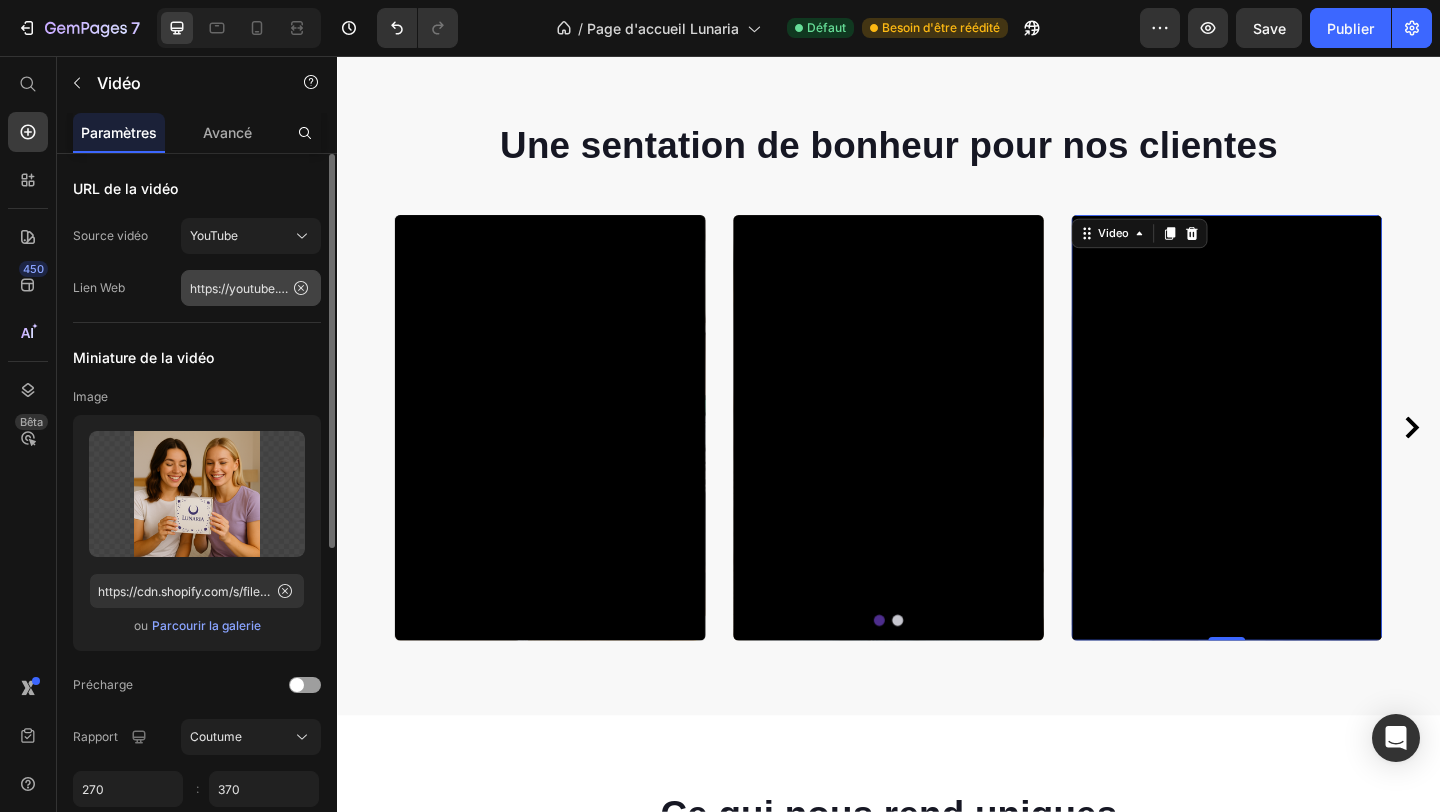 click 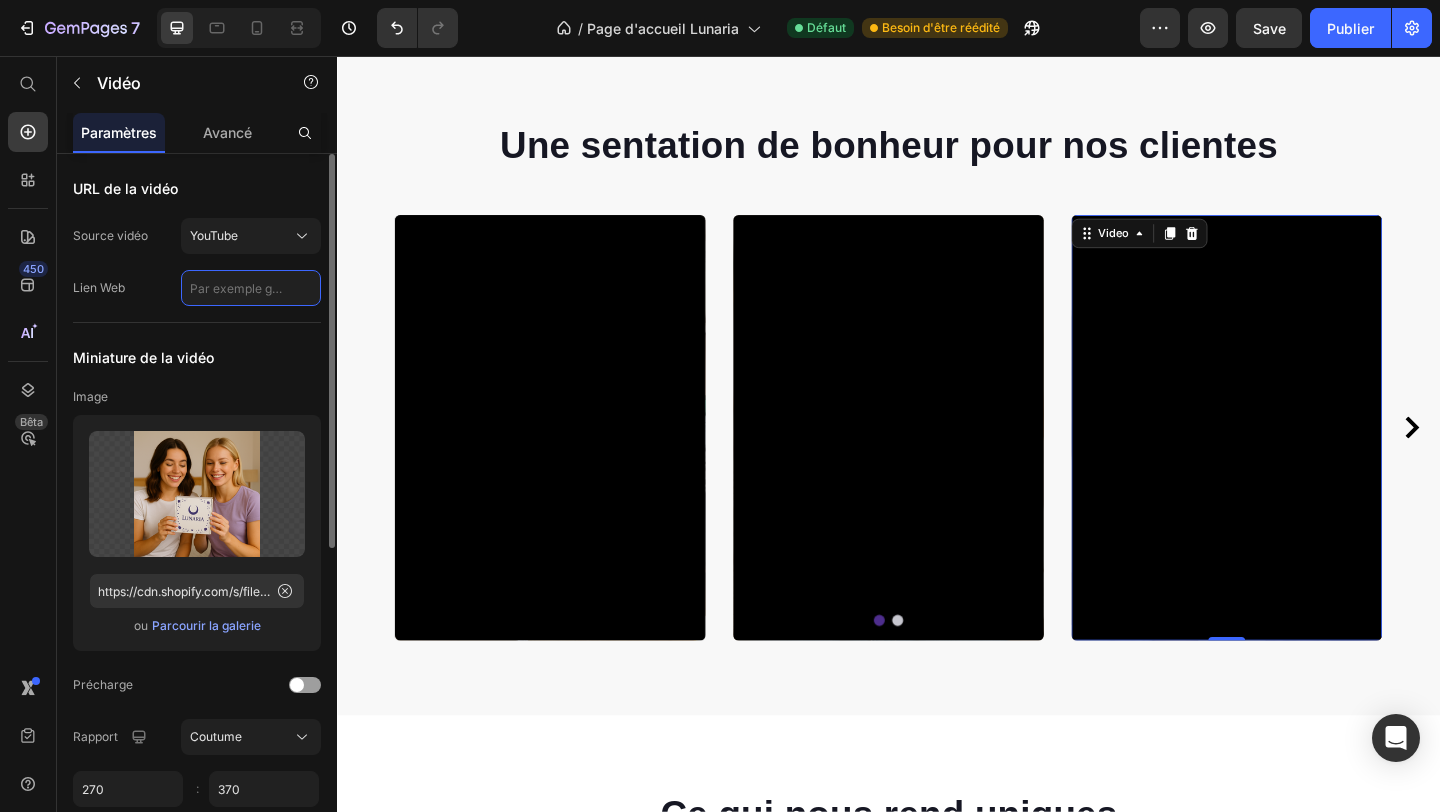 click 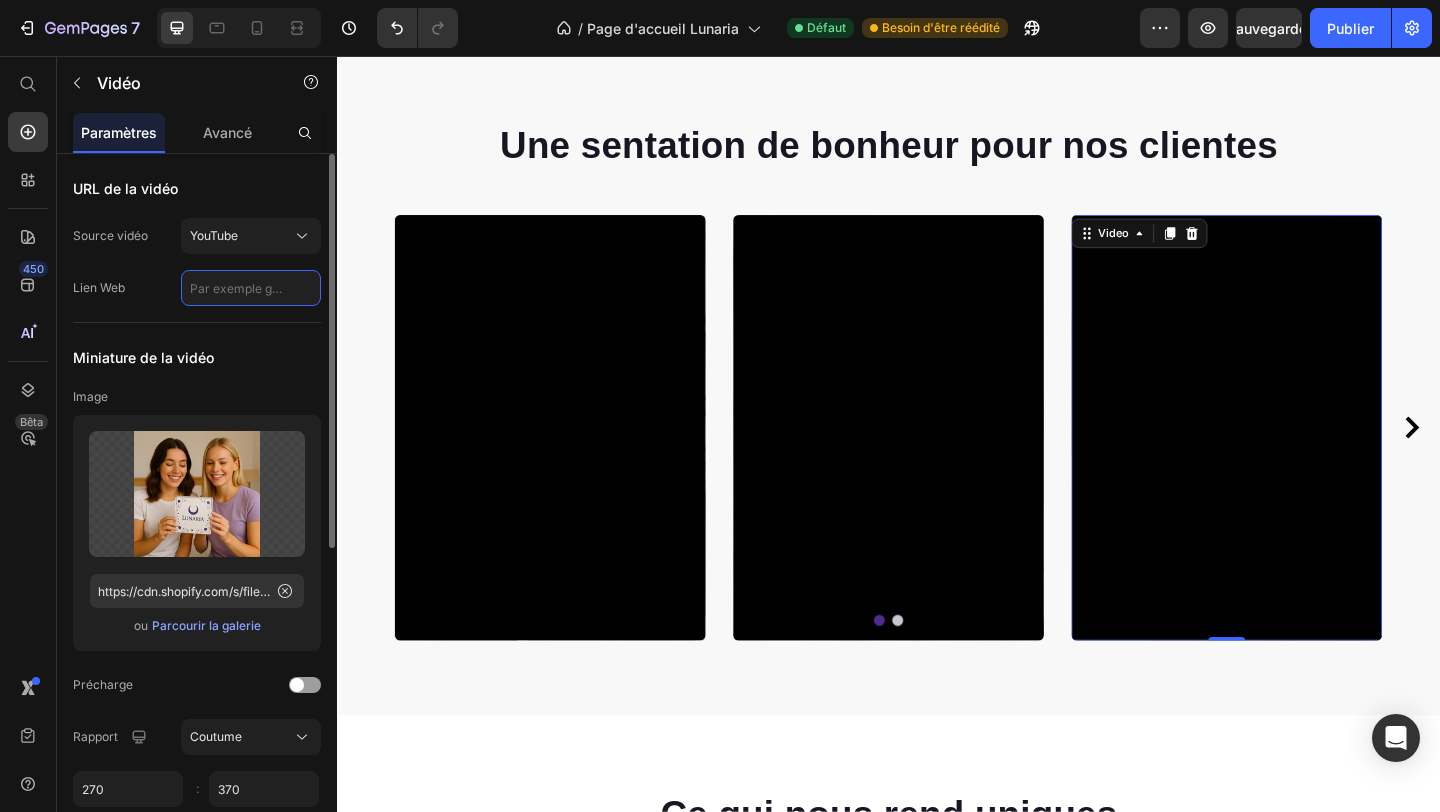 scroll, scrollTop: 0, scrollLeft: 0, axis: both 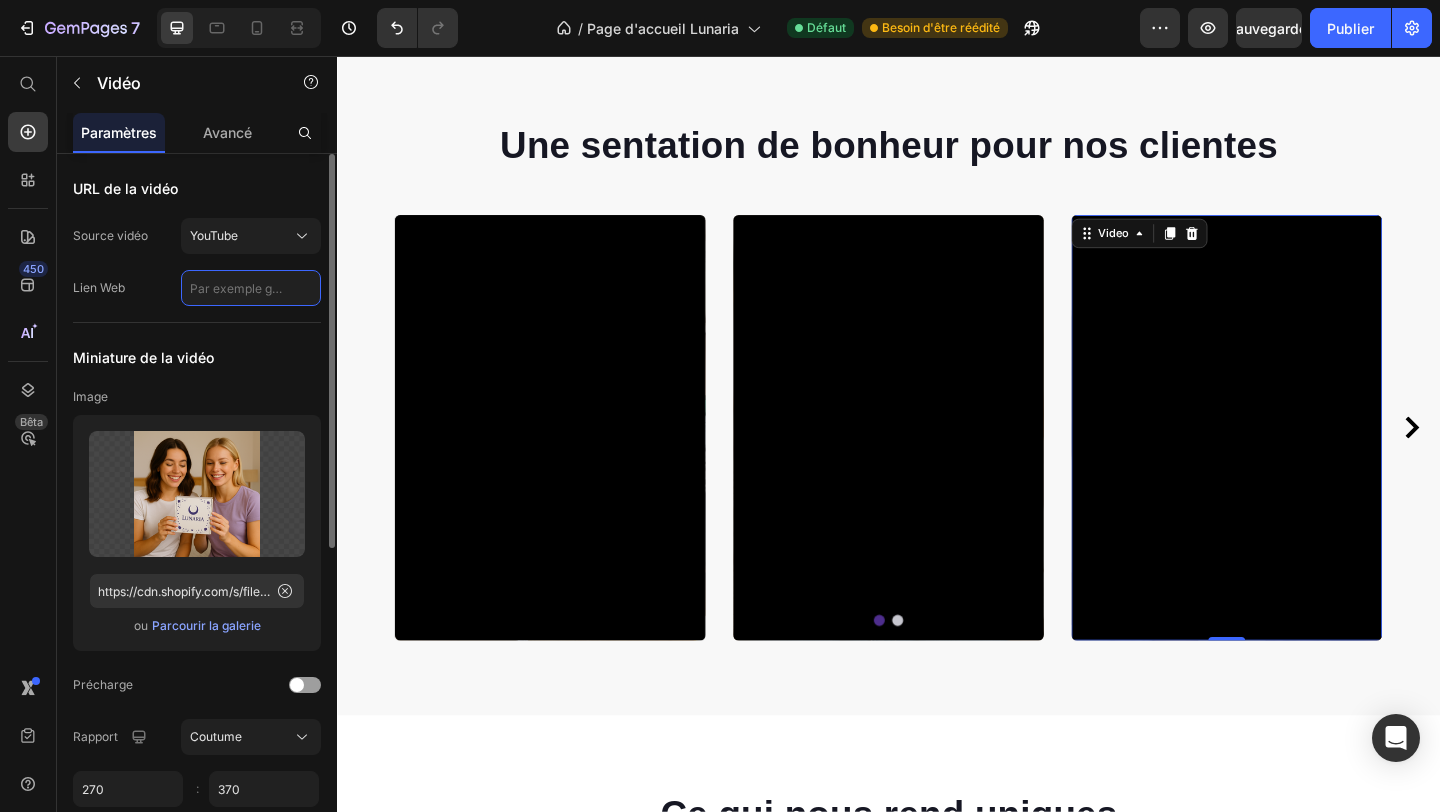 paste on "https://www.youtube.com/shorts/t3LP5moglBM" 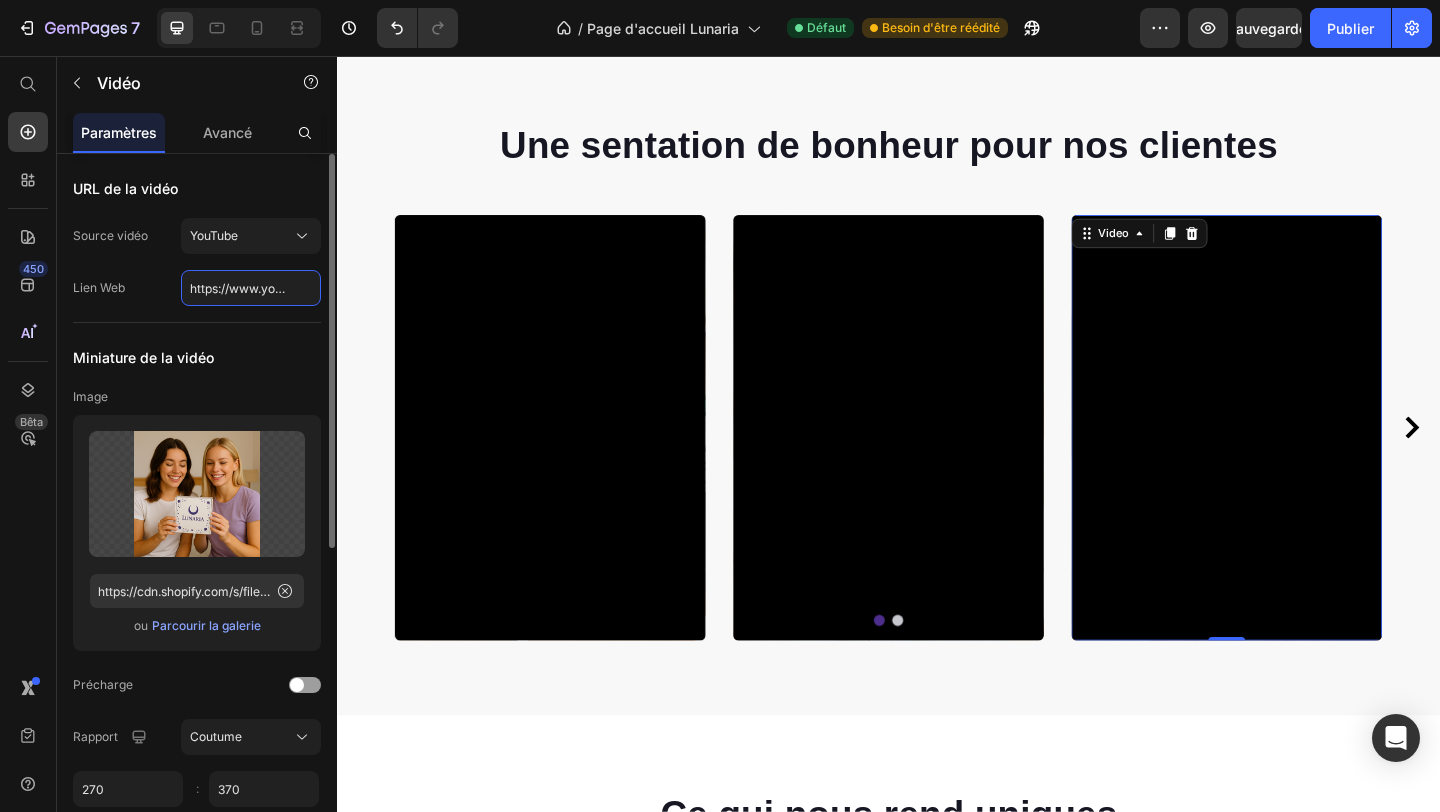 scroll, scrollTop: 0, scrollLeft: 172, axis: horizontal 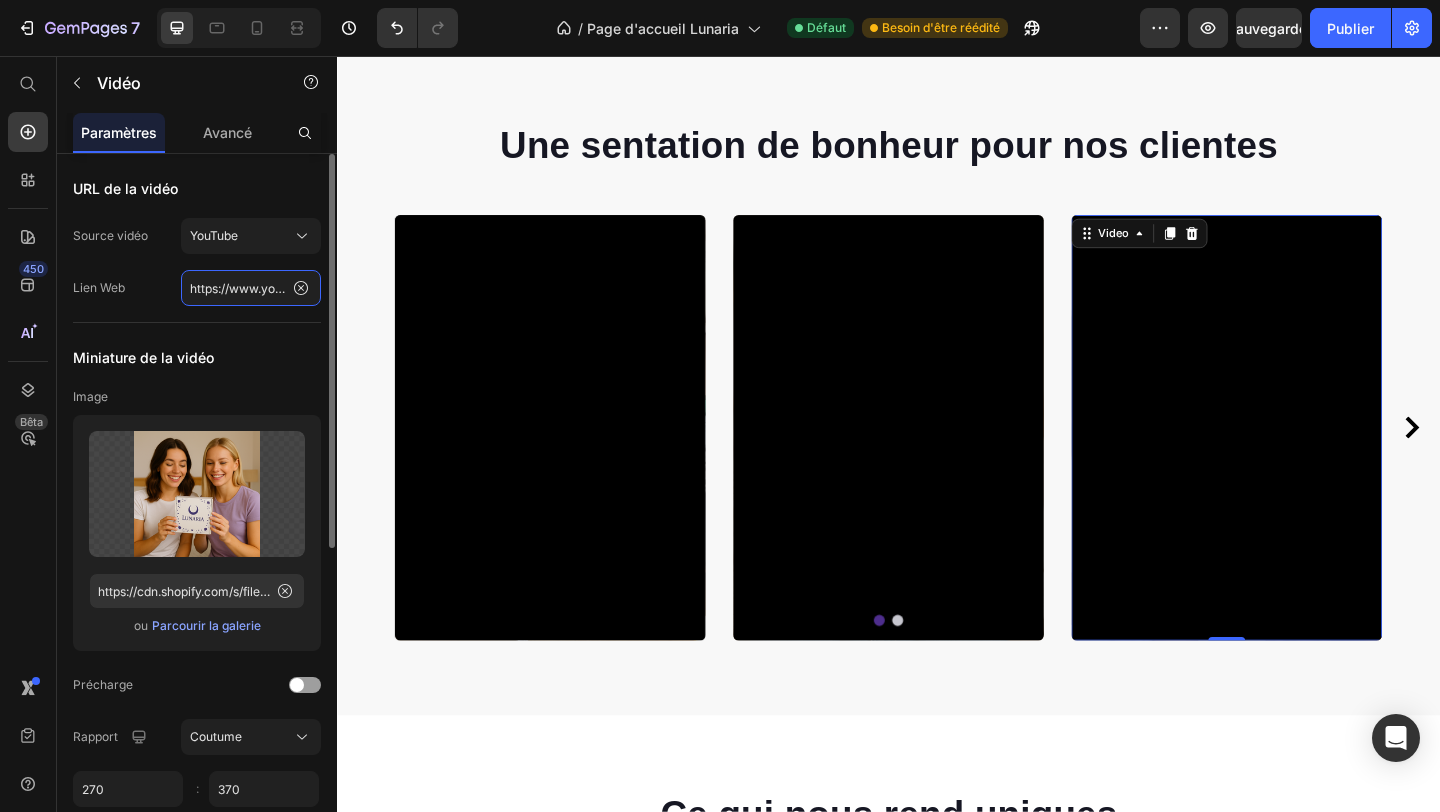 paste on "mXC9TS3N3eg" 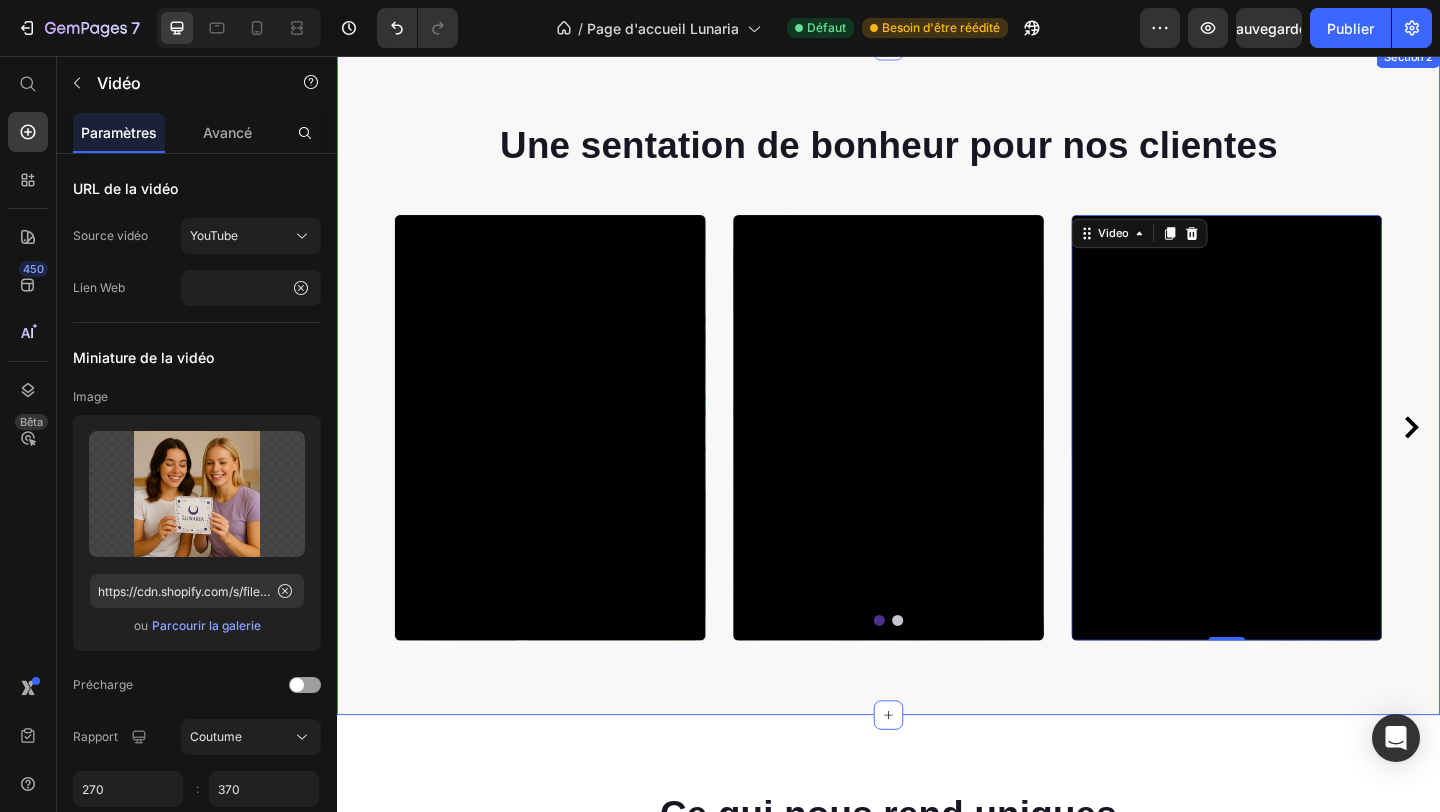 click on "Ce qui nous rend uniques fait toute la différence pour votre bien-être Heading Image Confort 100% Naturel Text block Fabriquées à base de coton doux et respirant, sans produits chimiques, pour respecter votre intimité. Text block Image Respectueuses de l’environnement Text block Nos serviettes sont jetables mais conçues avec des matériaux biodégradables ou à faible impact pour limiter les déchets. Text block Advanced list Image Comparison Image Absorption optimale Text block Grâce à leurs 4 couches techniques, elles assurent une protection fiable jour et nuit, même en flux abondant. Text block Image Hygiène garantie à chaque utilisation Text block À usage unique pour une protection toujours propre, sans risque de contamination ni de mauvaise odeur. Text block Advanced list Row Row Image Confort 100% Naturel Text block Fabriquées à base de coton doux et respirant, sans produits chimiques, pour respecter votre intimité. Text block Image Respectueuses de l’environnement Text block Image" at bounding box center [937, 1314] 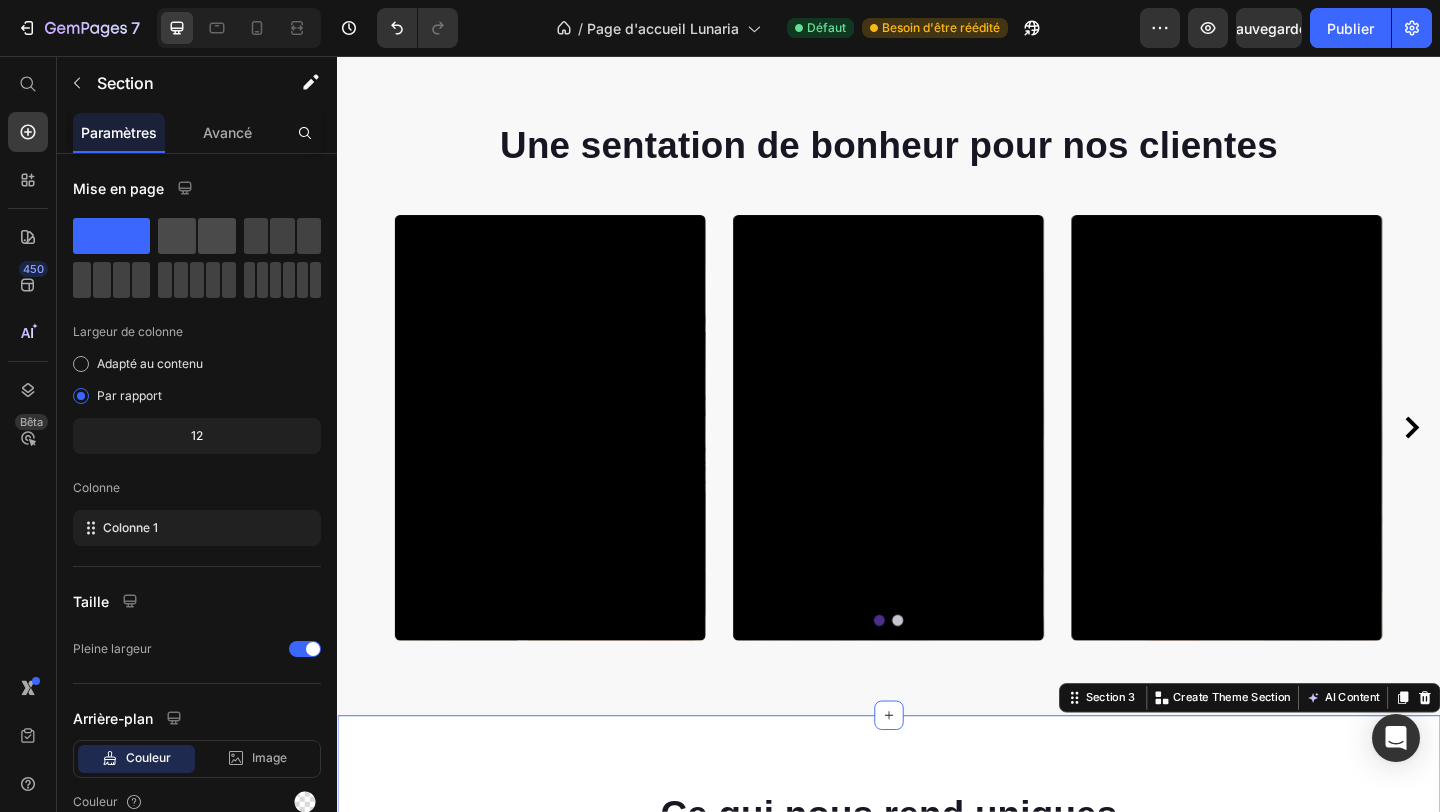 click 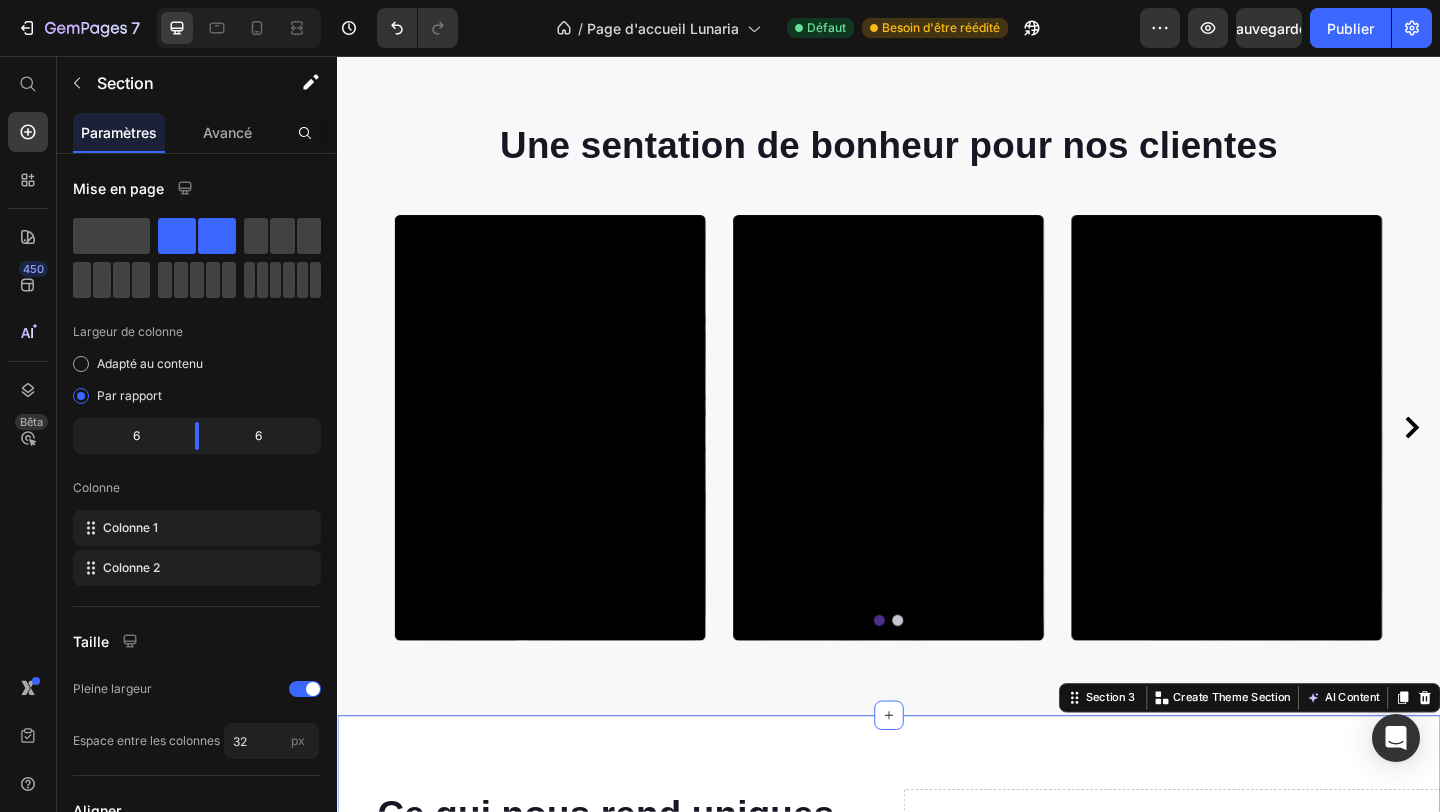 click 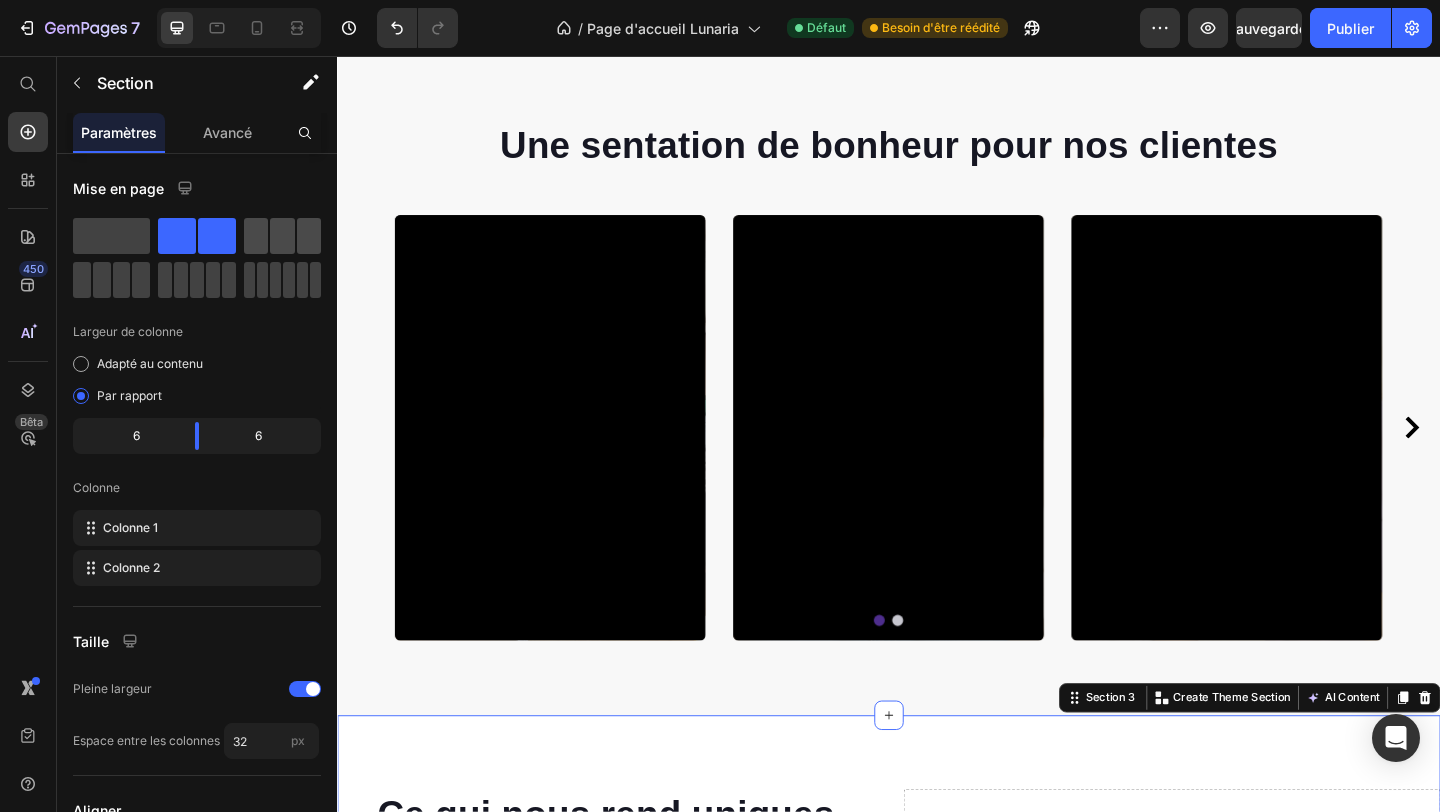click 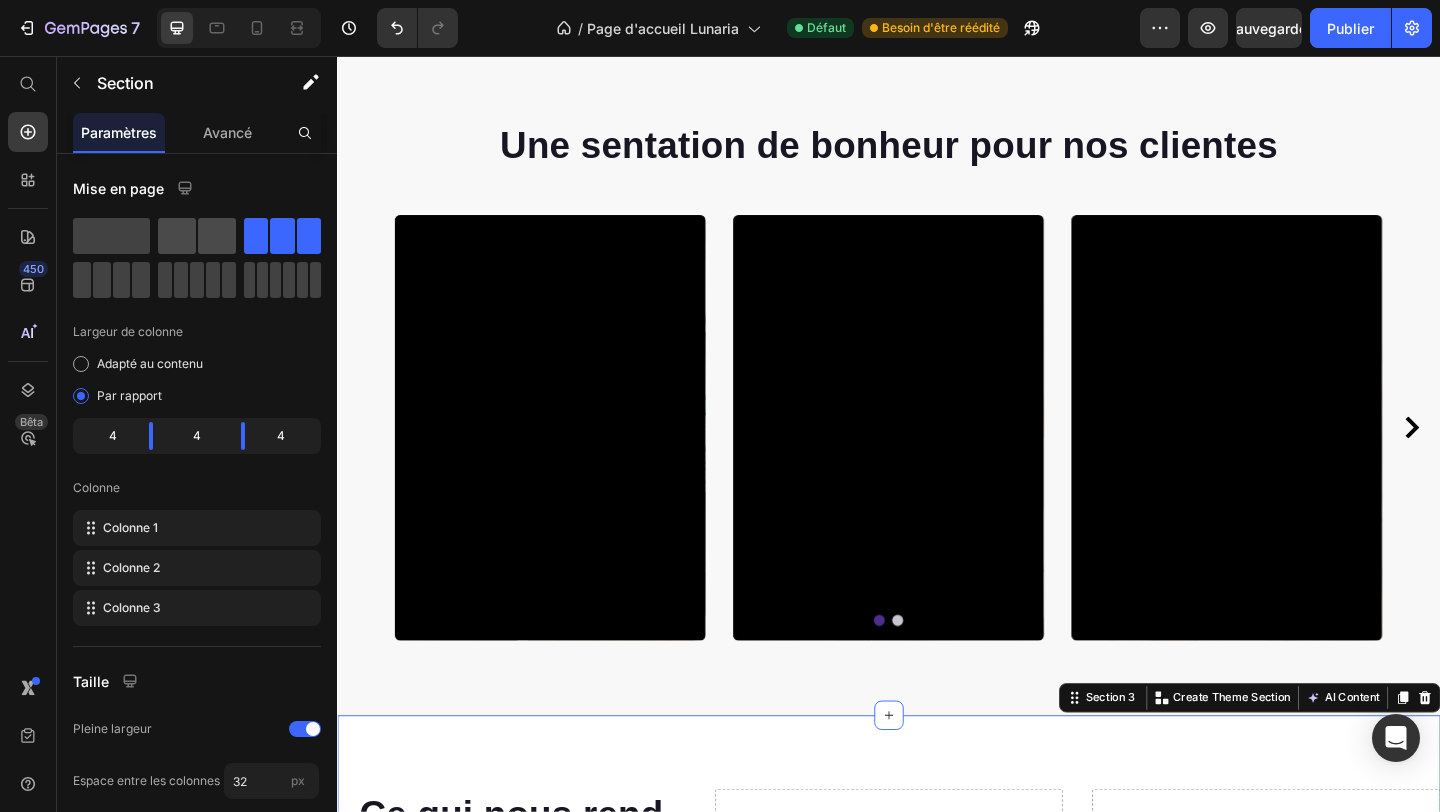 click 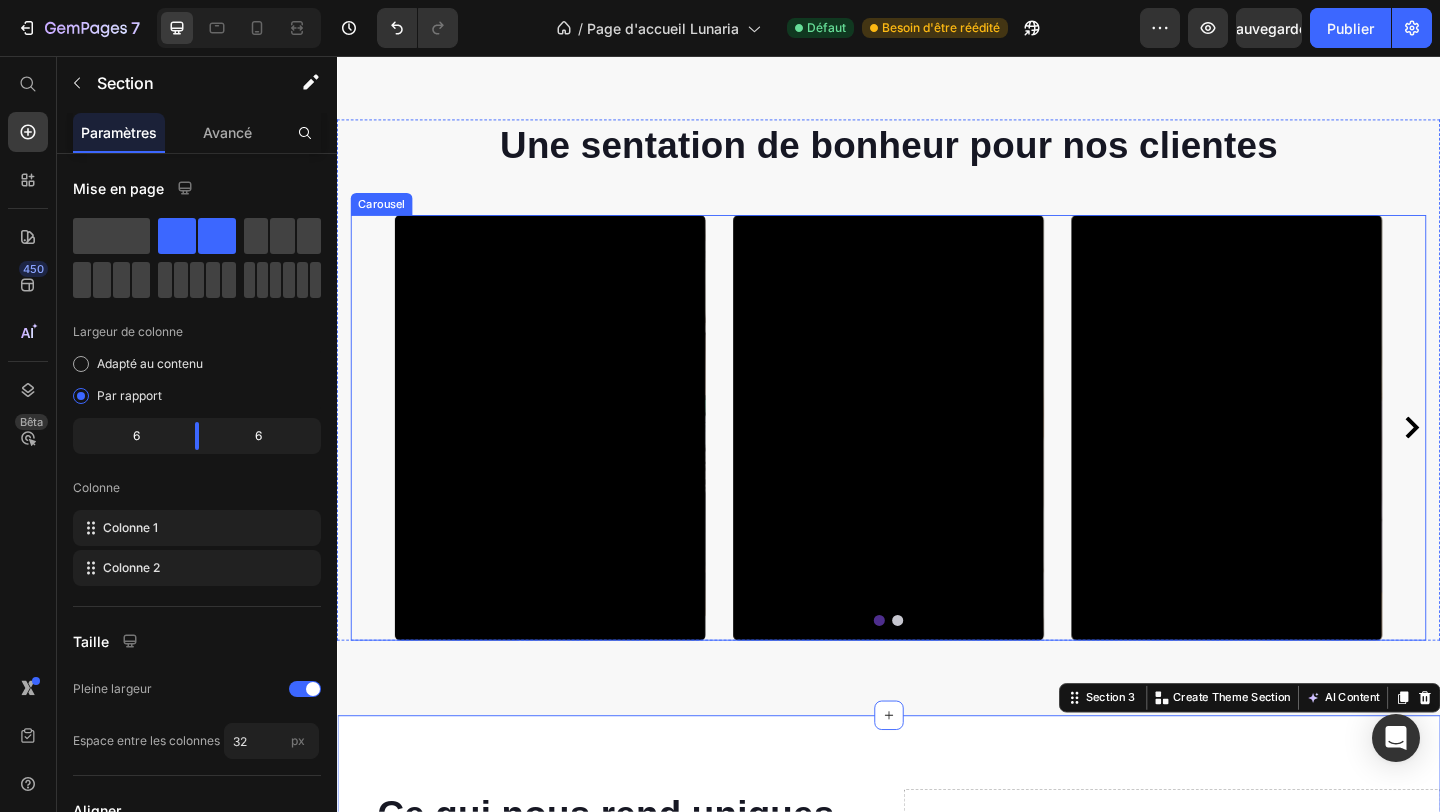 click on "Video Video Video Video Video
Drop element here" at bounding box center (937, 460) 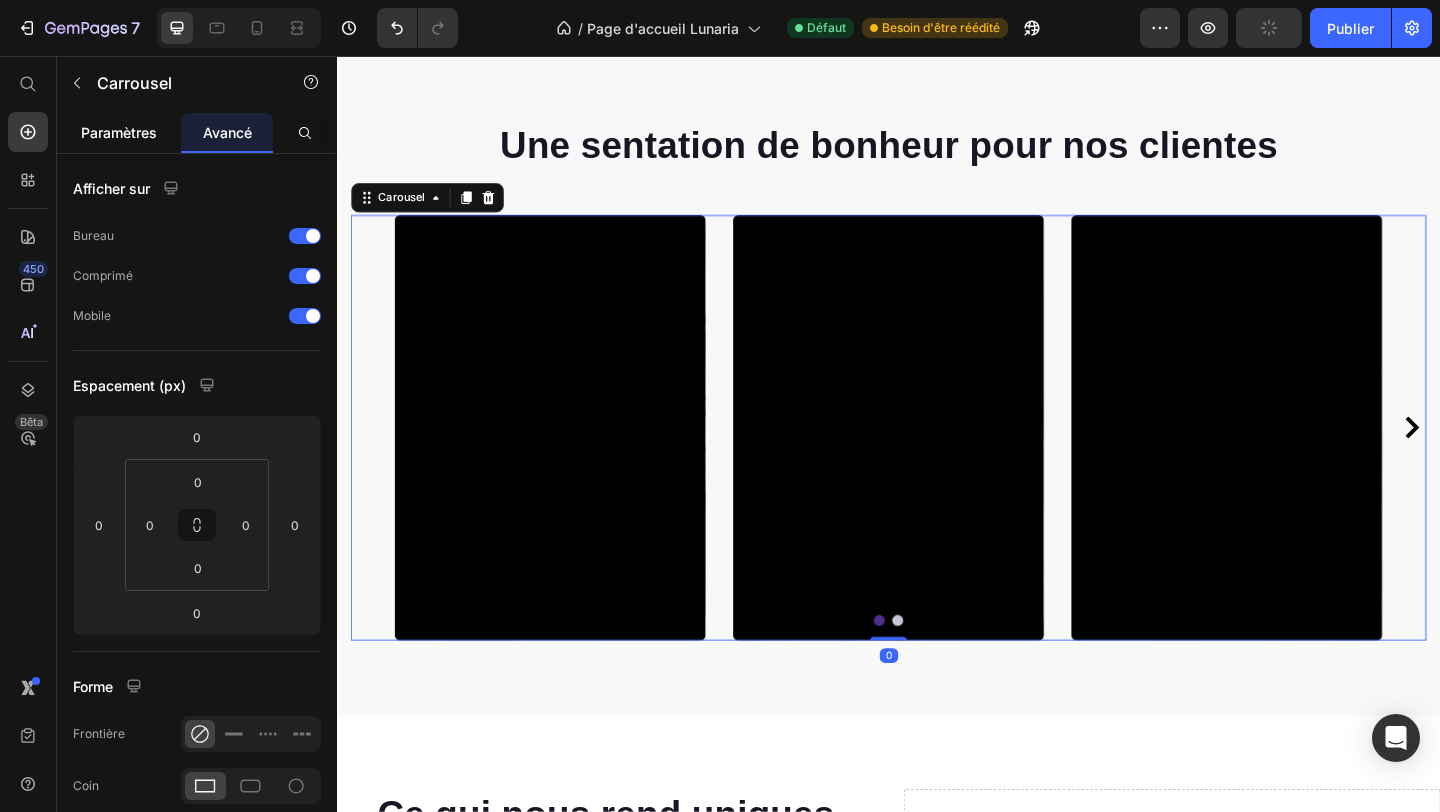 click on "Paramètres" at bounding box center [119, 132] 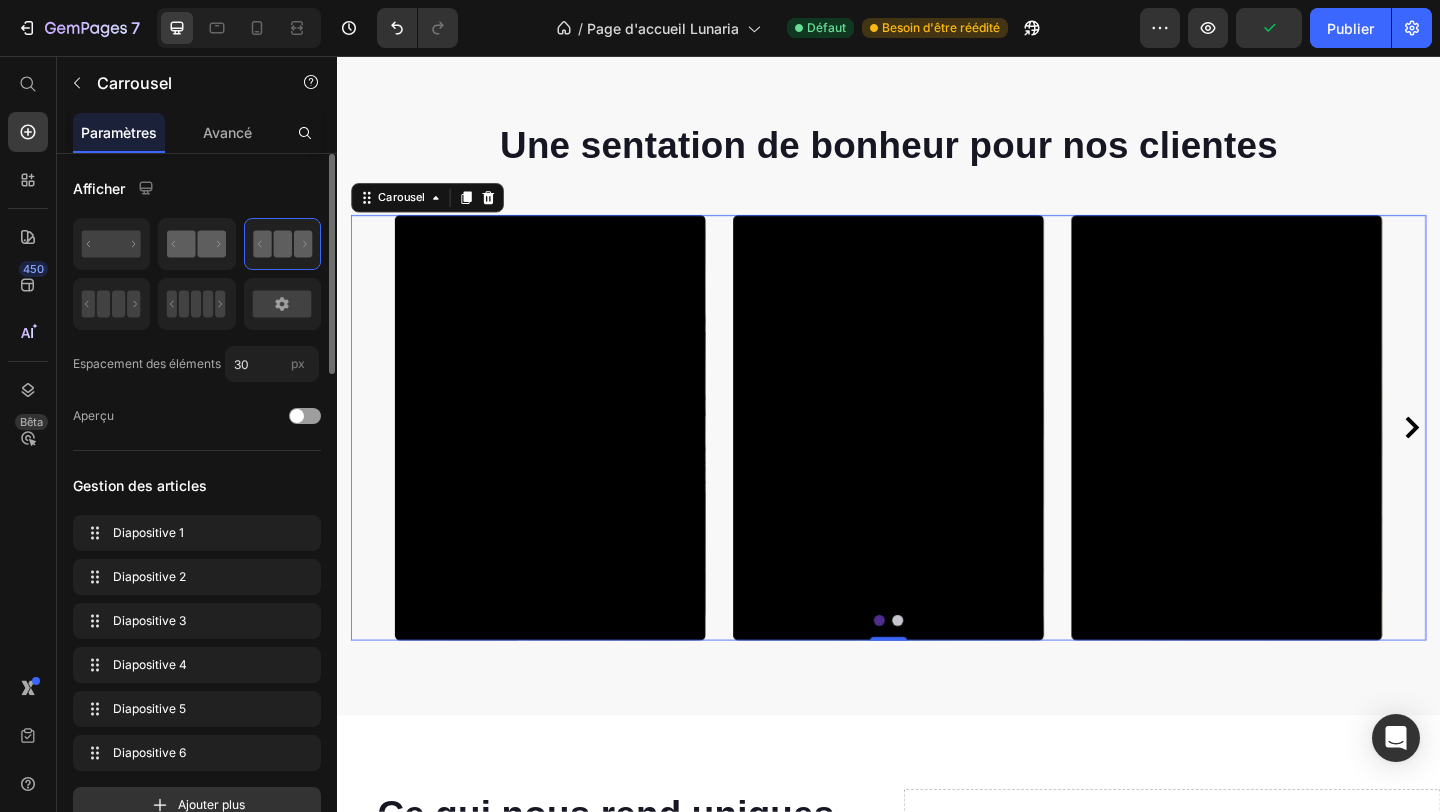 click 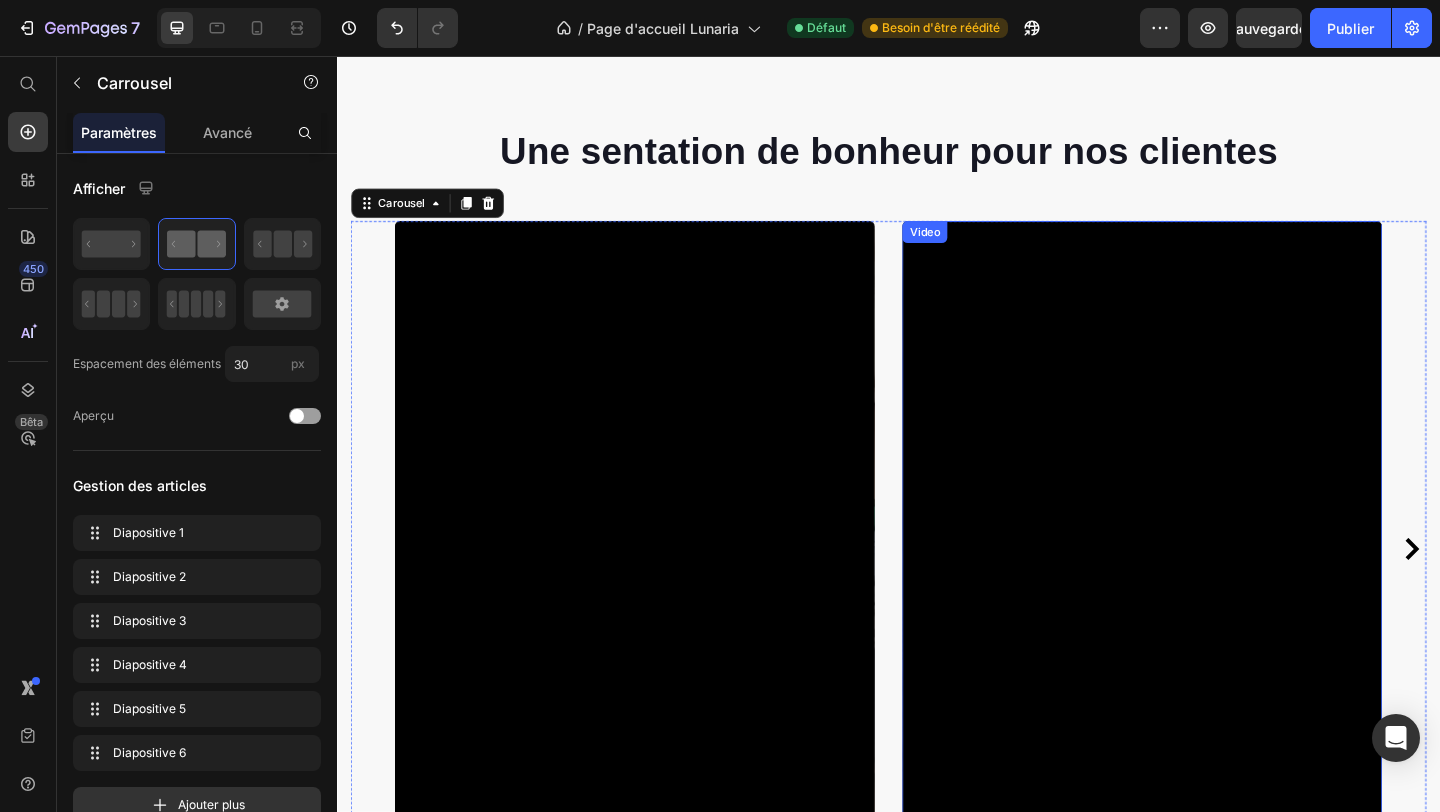 scroll, scrollTop: 751, scrollLeft: 0, axis: vertical 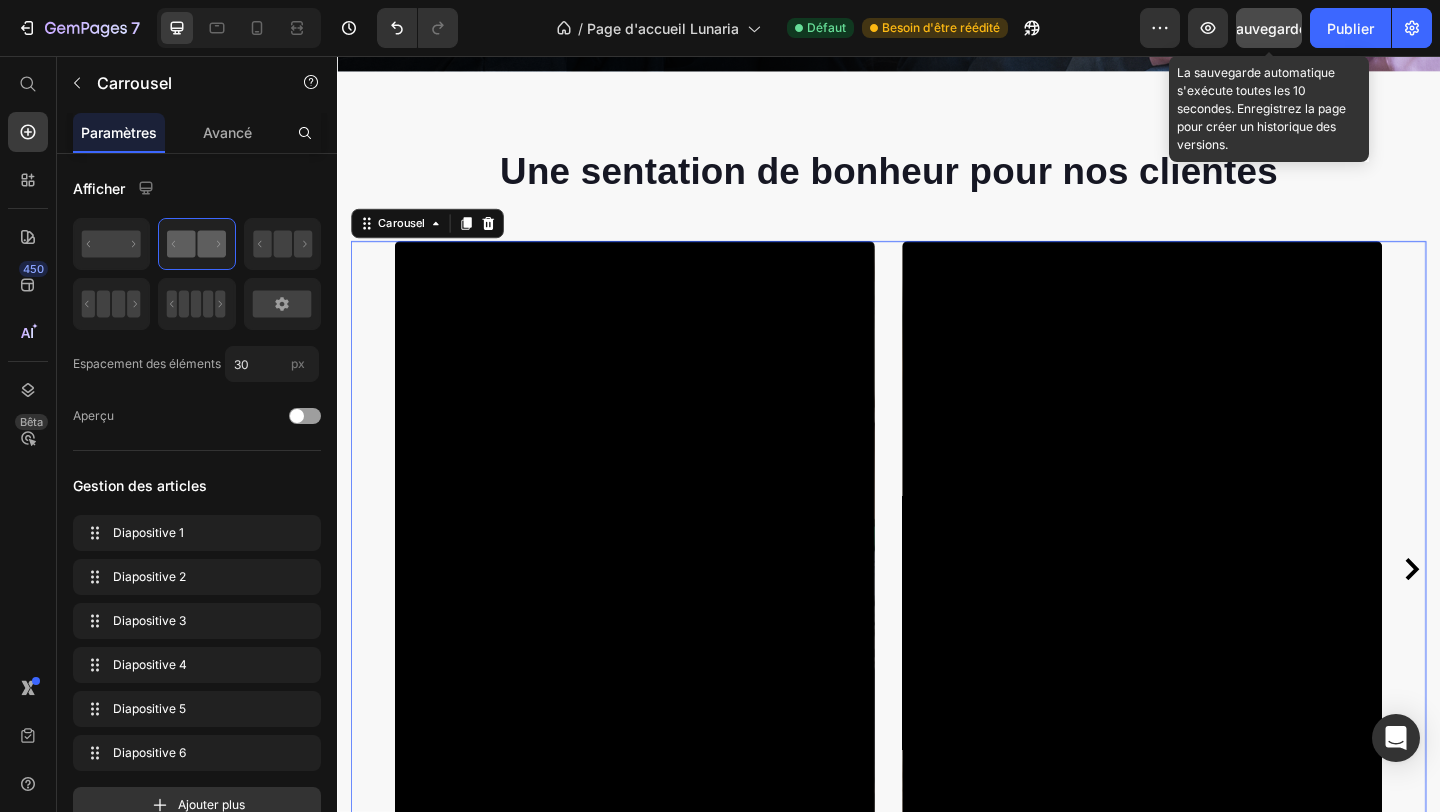 click on "Sauvegarder" 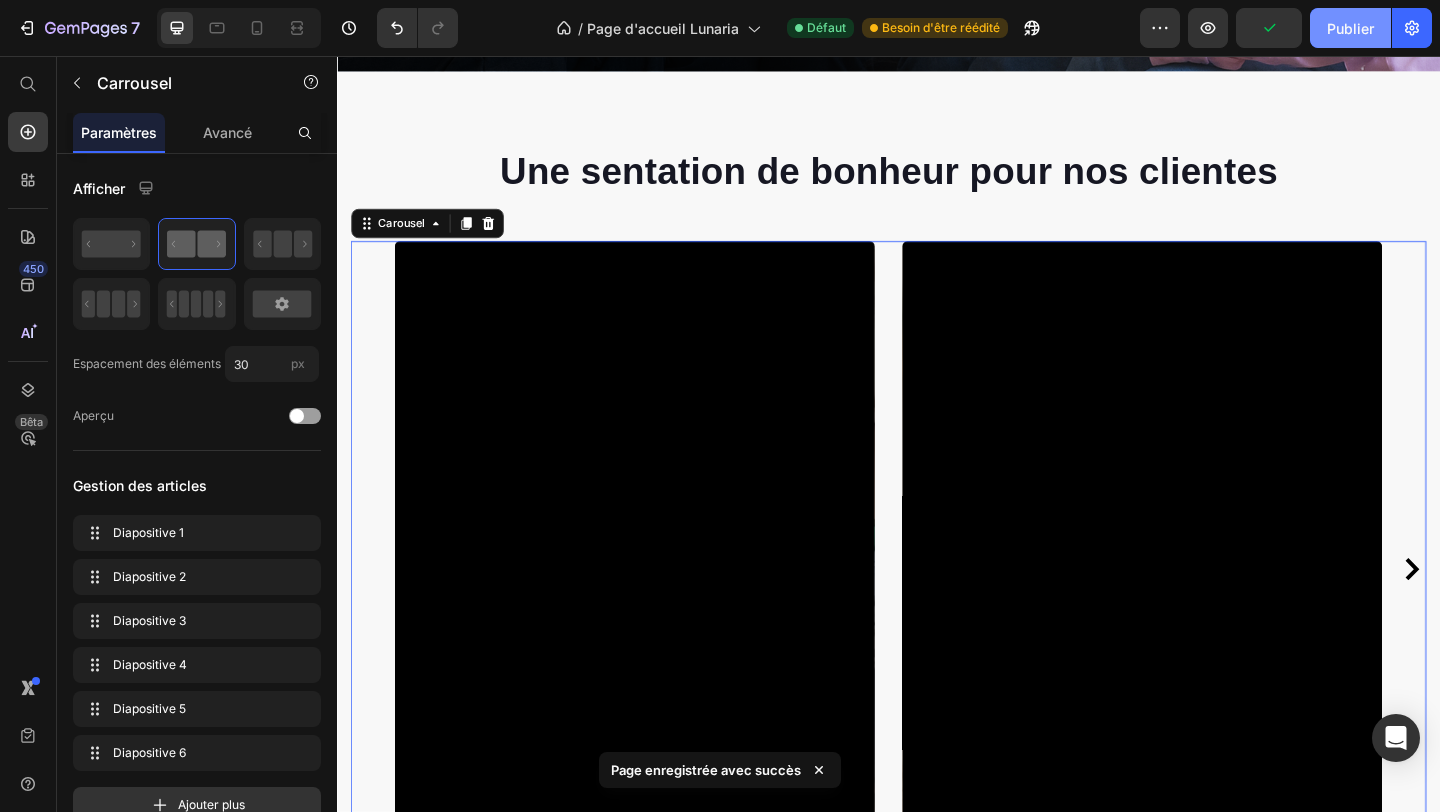 click on "Publier" 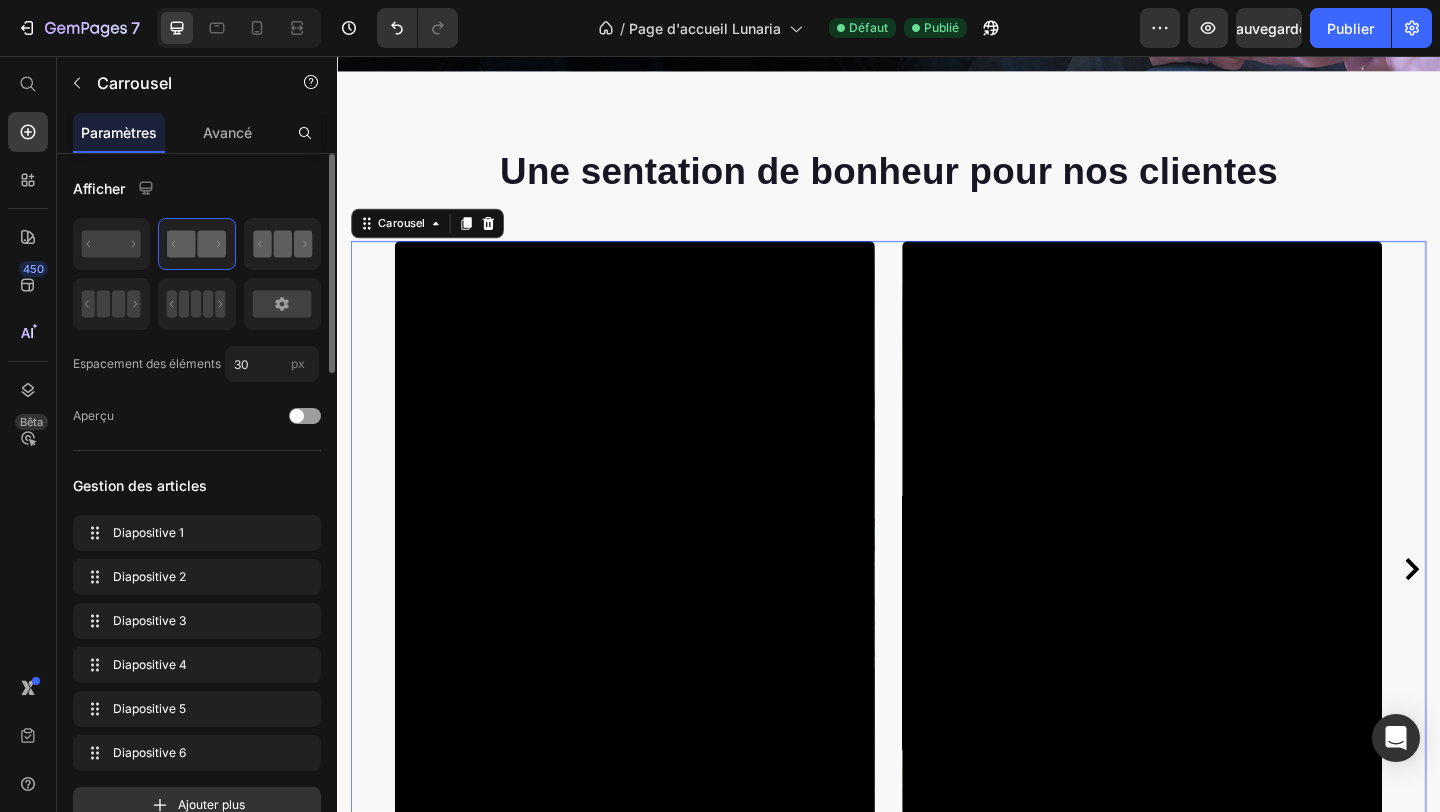 click 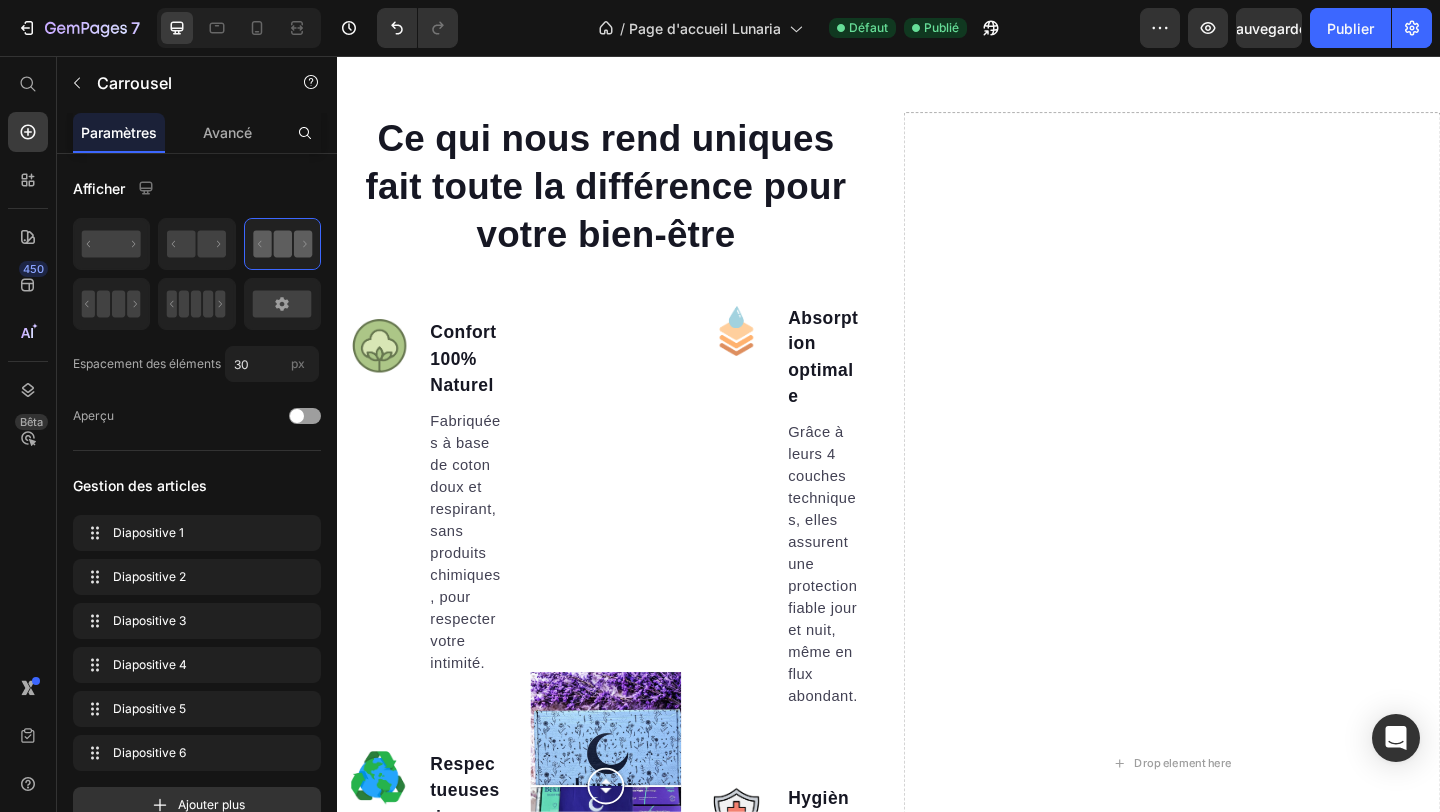 scroll, scrollTop: 1510, scrollLeft: 0, axis: vertical 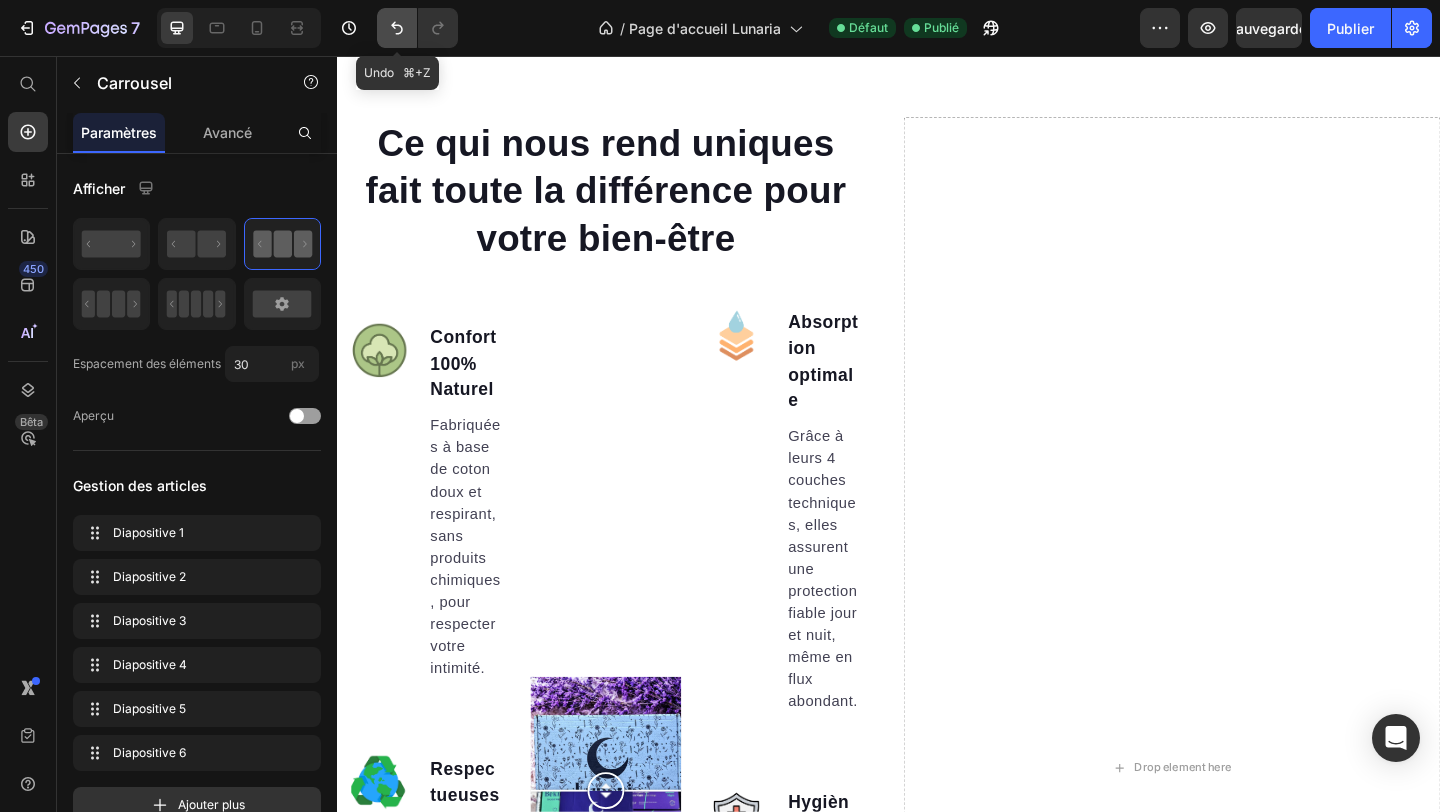 click 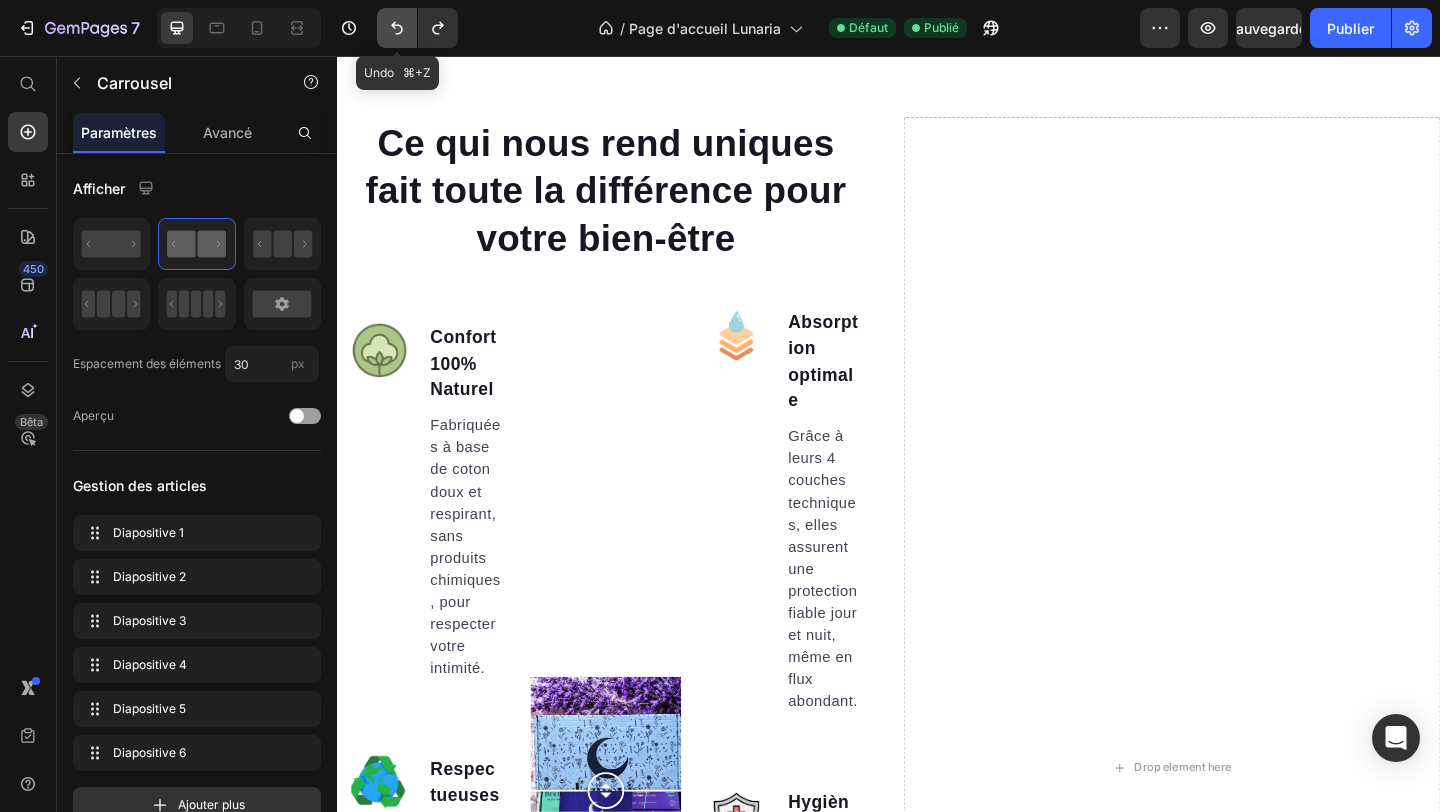 click 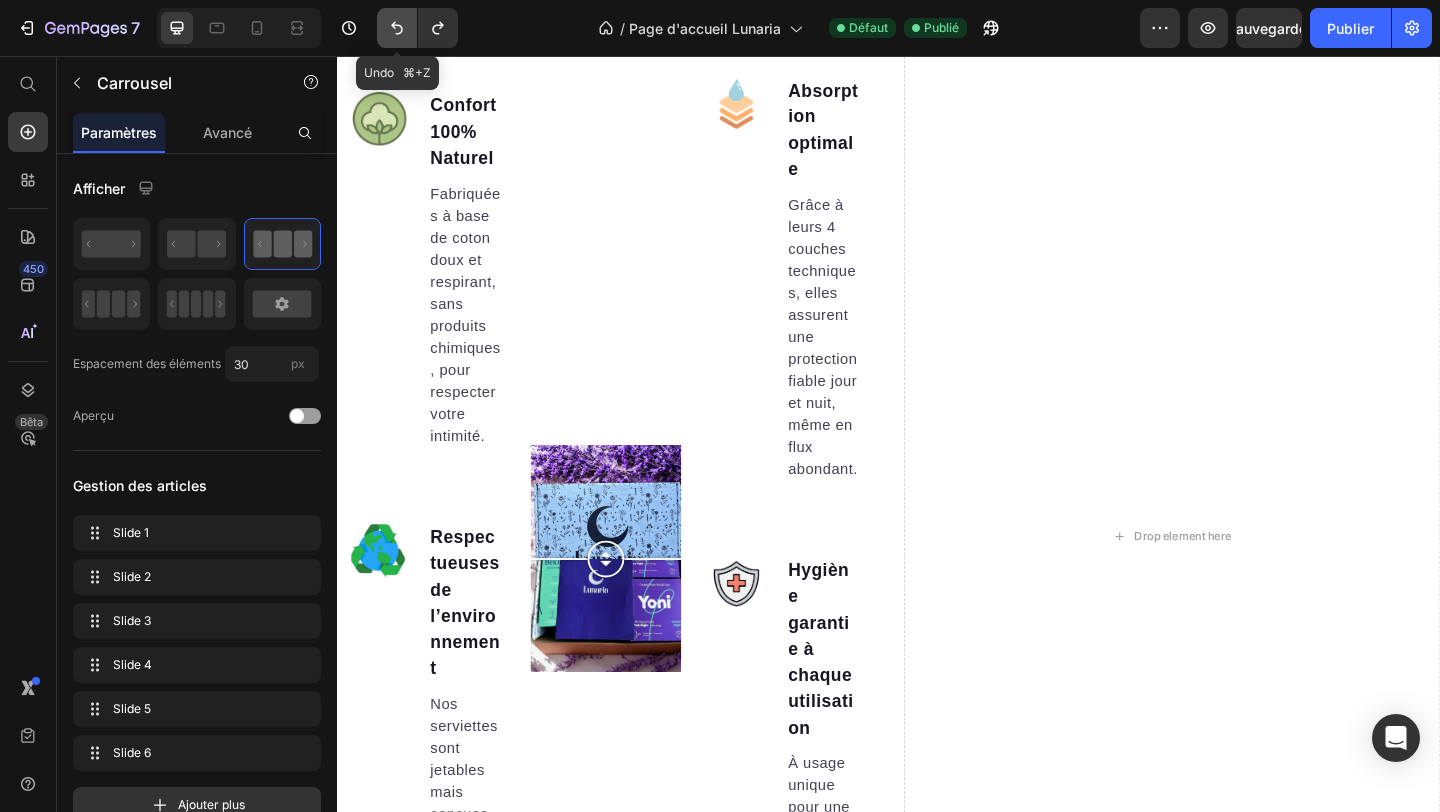 scroll, scrollTop: 1510, scrollLeft: 0, axis: vertical 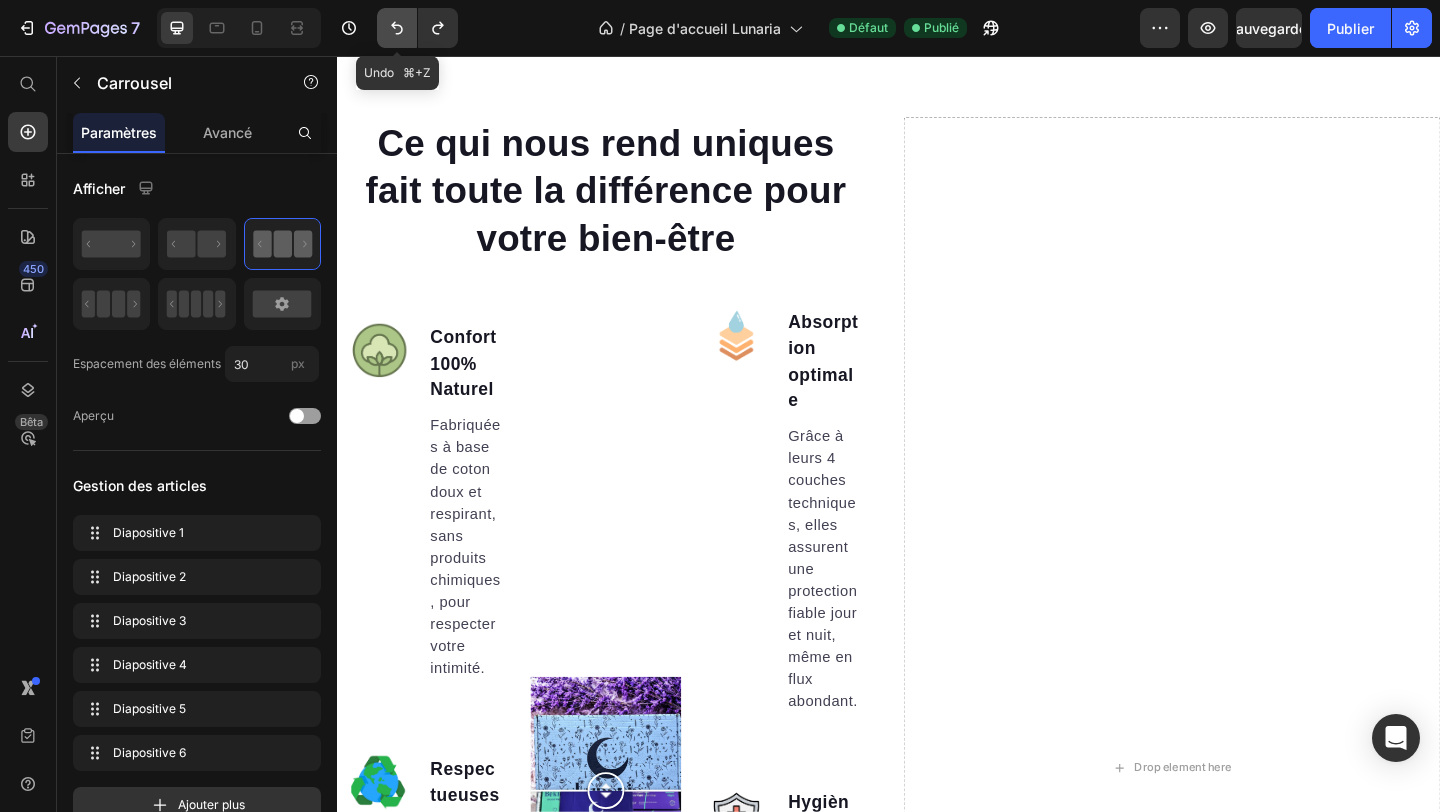 click 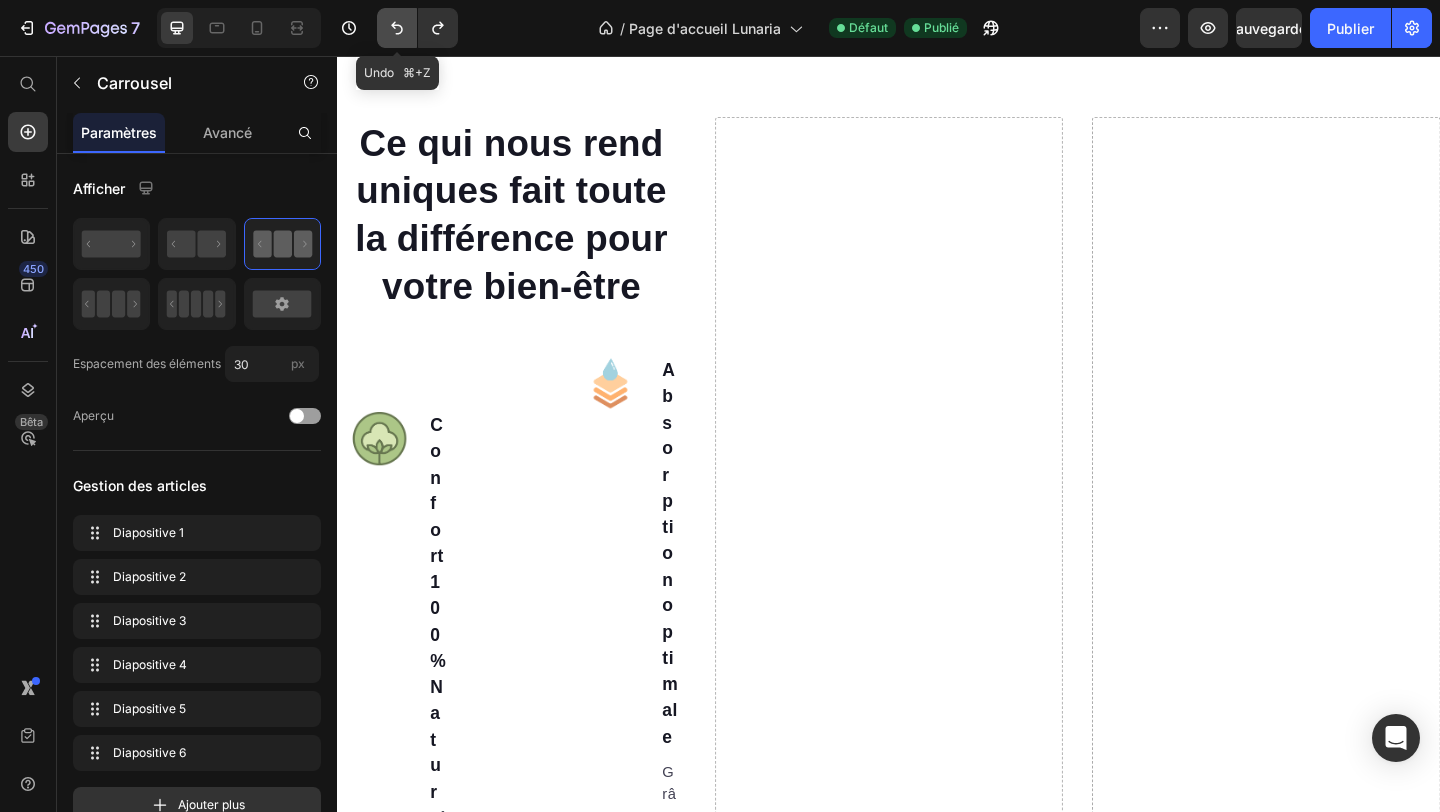 click 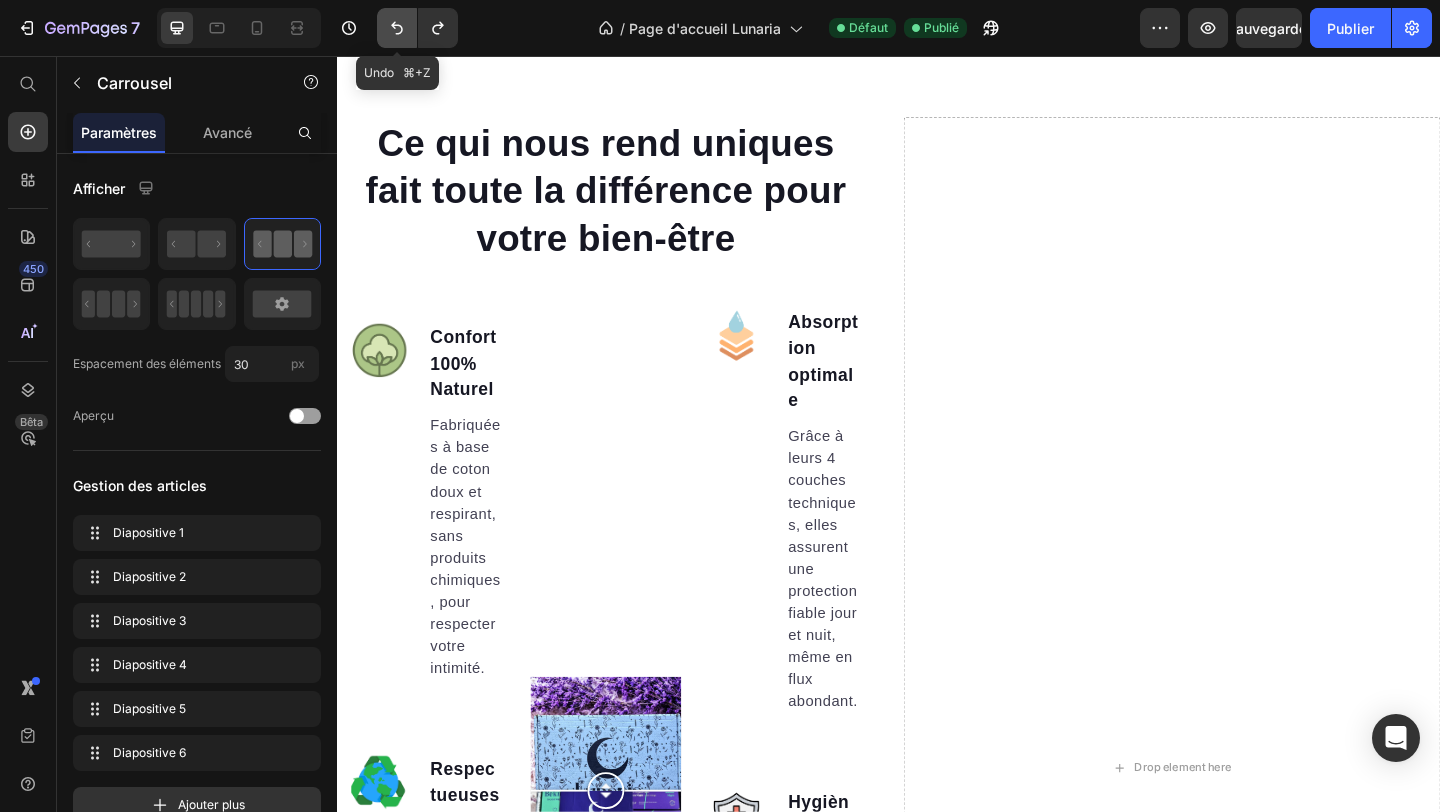 click 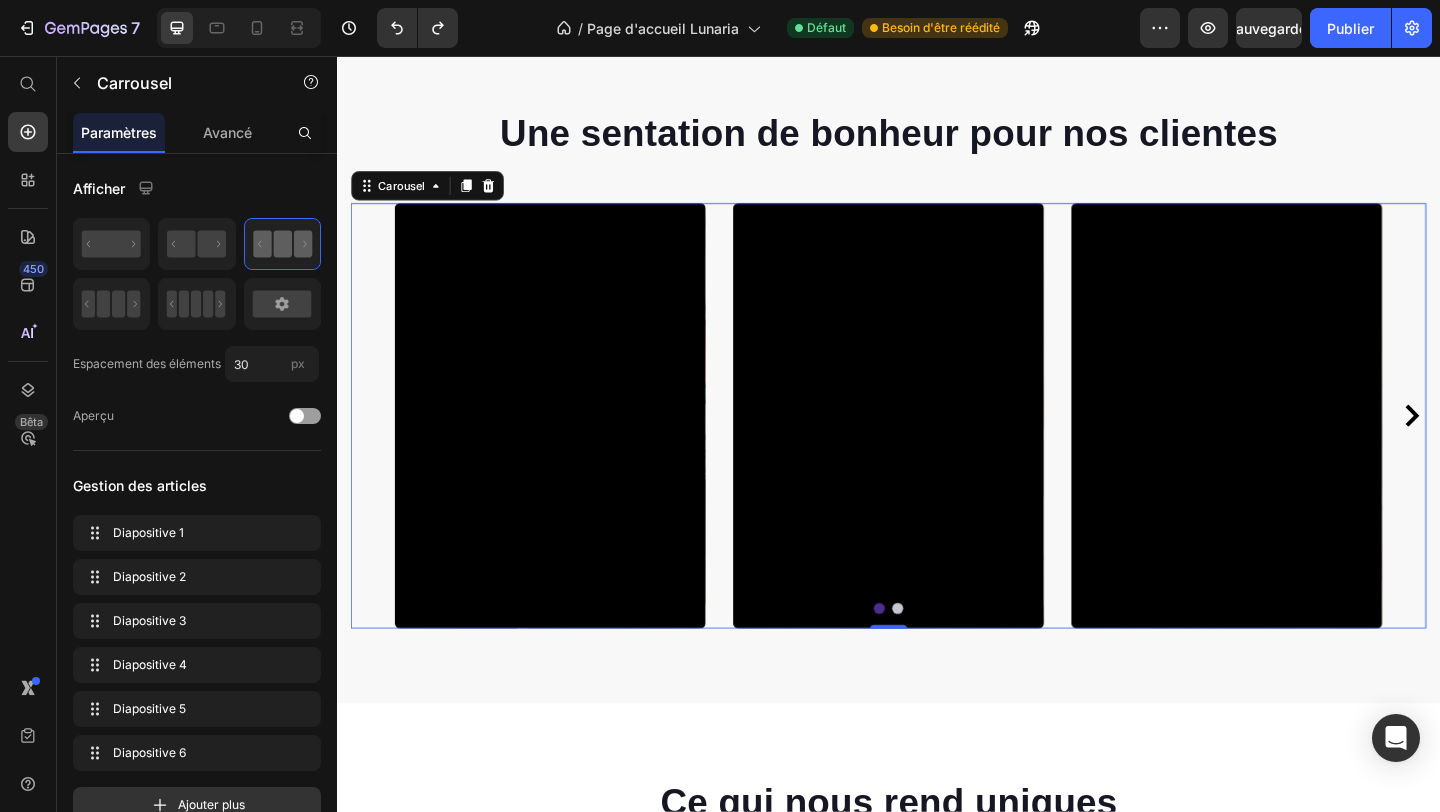 scroll, scrollTop: 789, scrollLeft: 0, axis: vertical 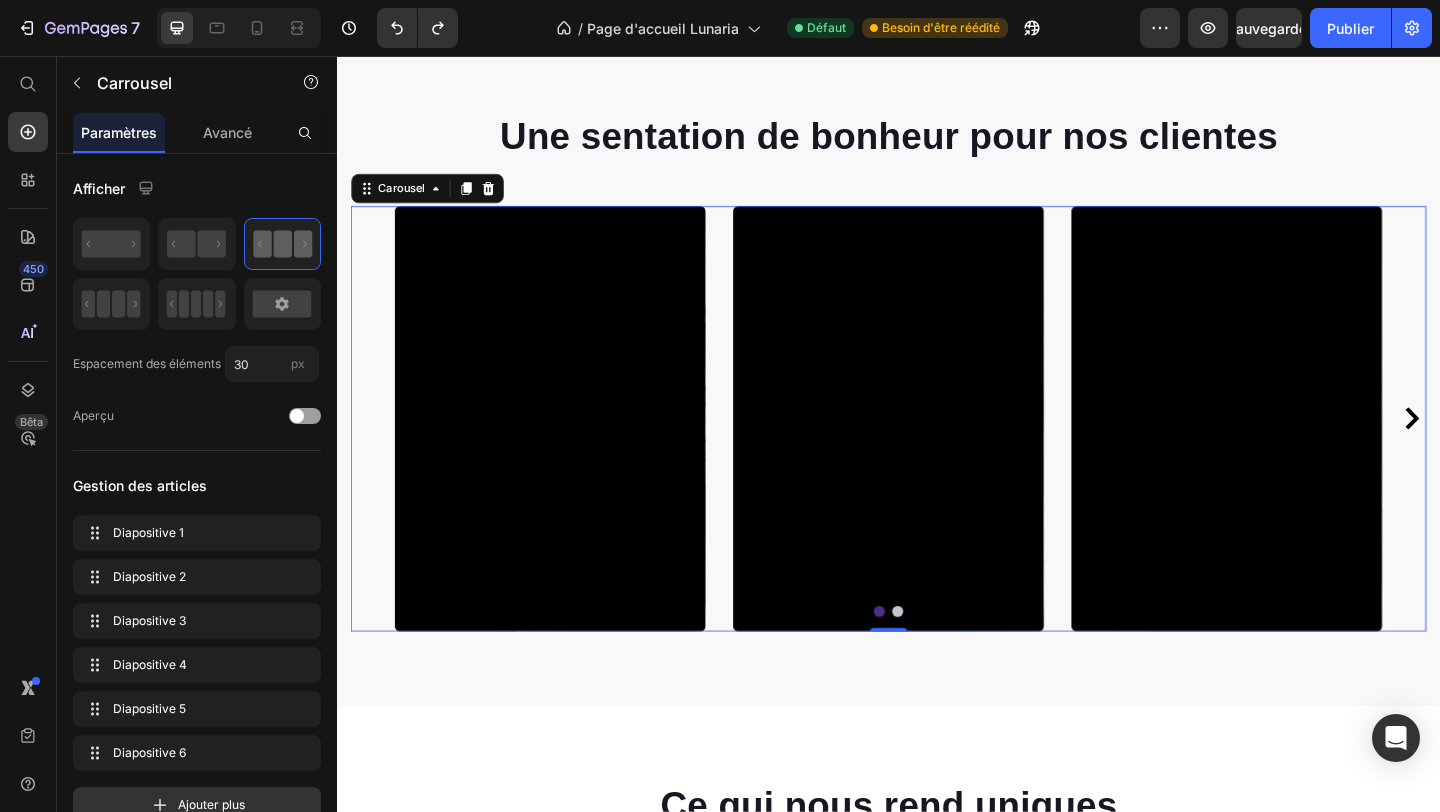 click on "Video Video Video Video Video
Drop element here" at bounding box center (937, 450) 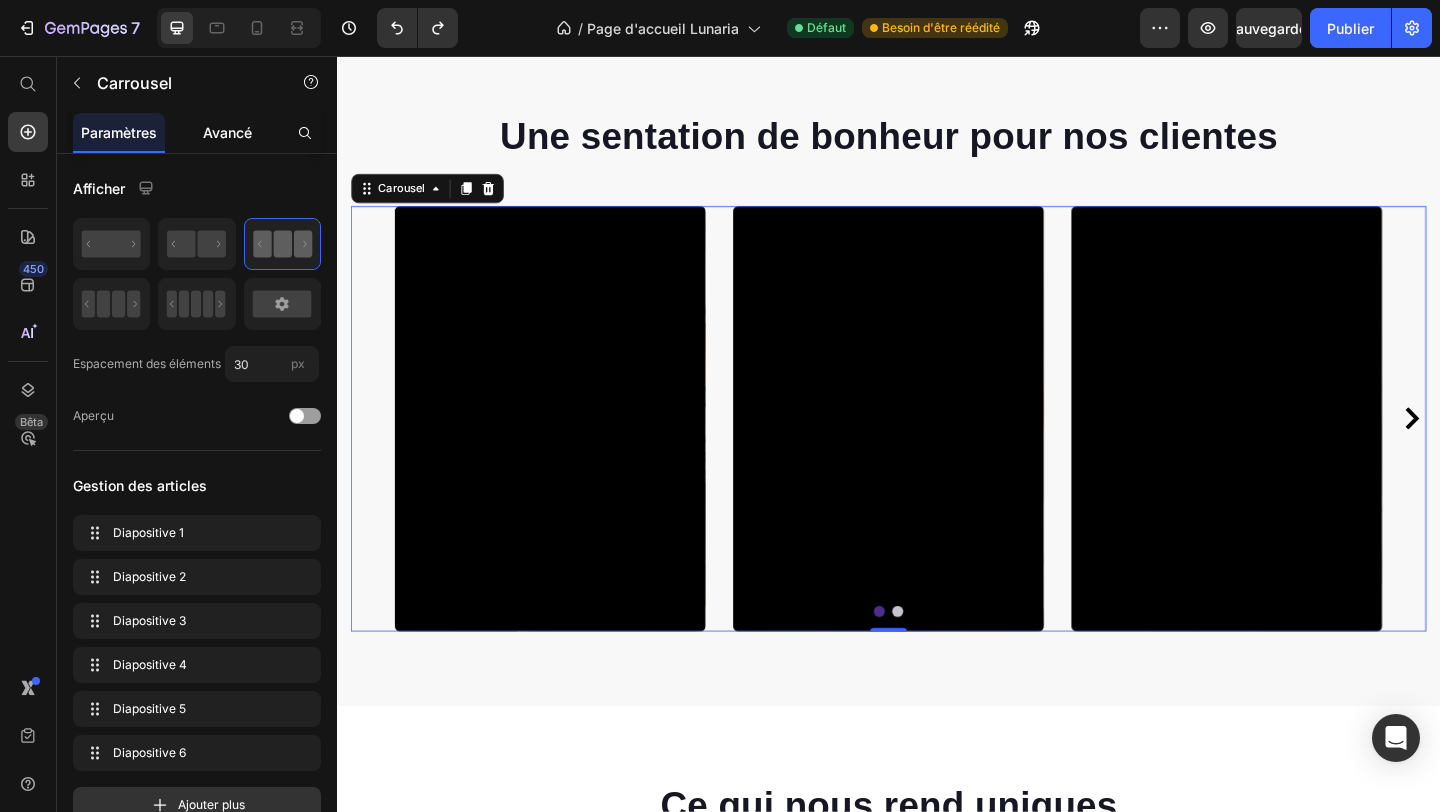 click on "Avancé" at bounding box center (227, 132) 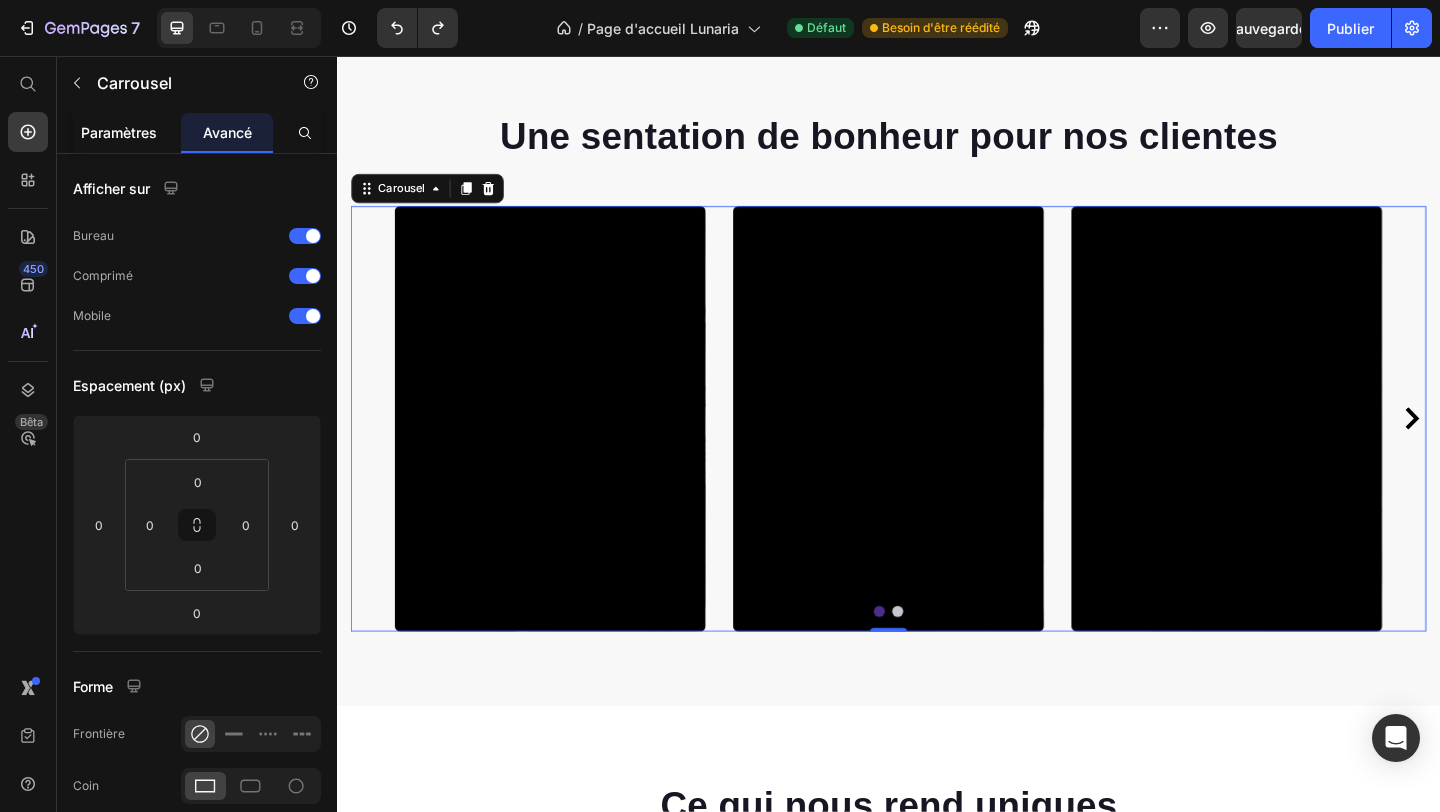 click on "Paramètres" 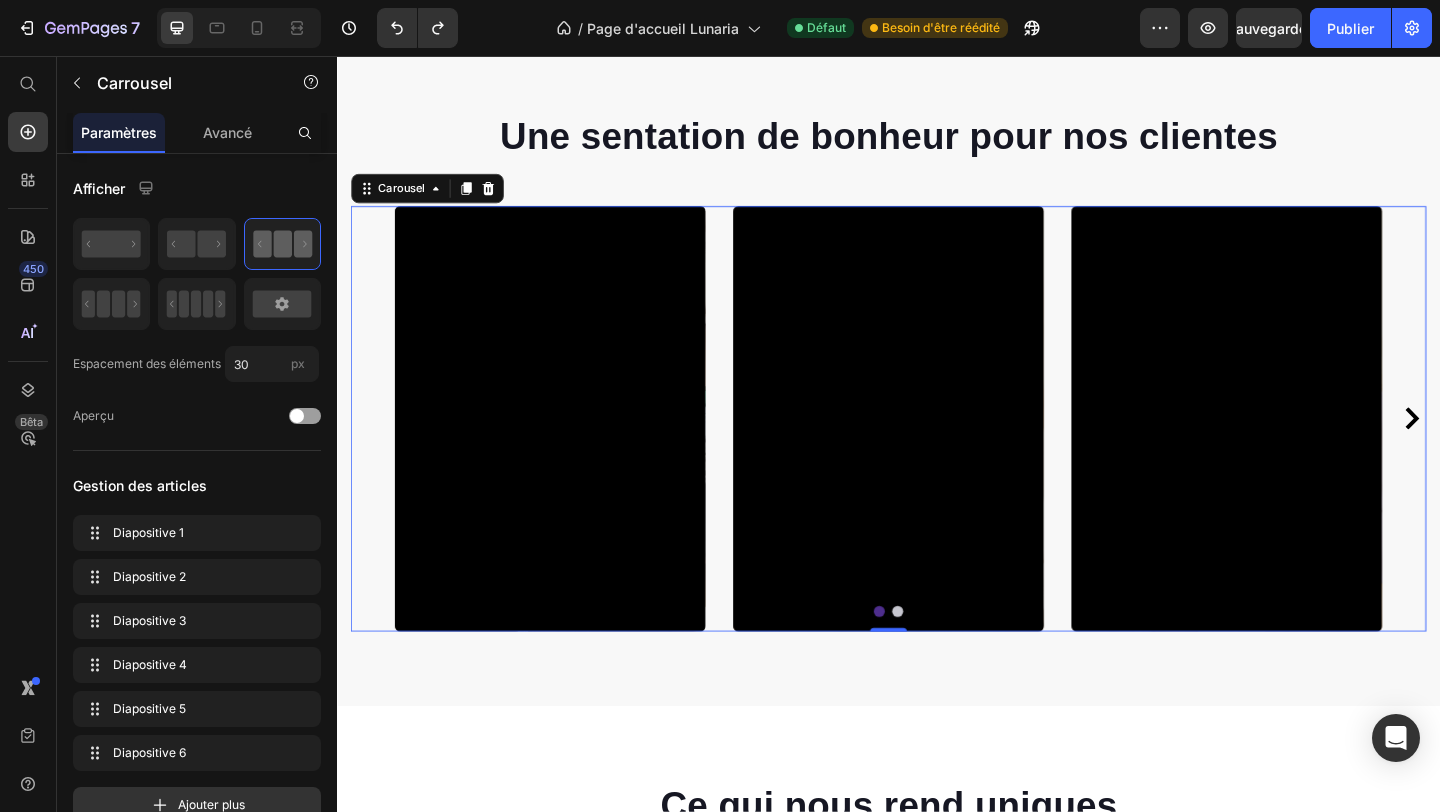 click on "Paramètres" 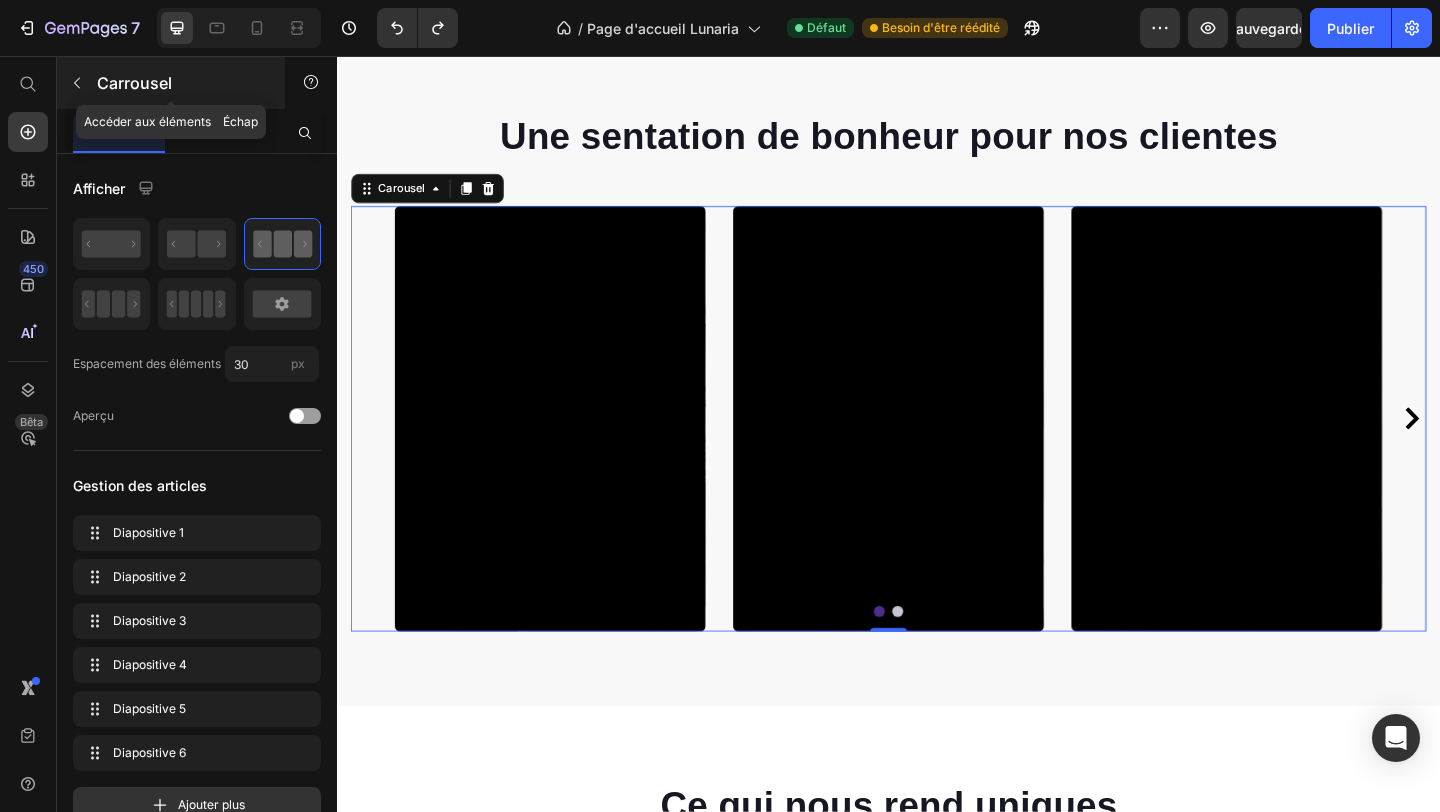 click at bounding box center [77, 83] 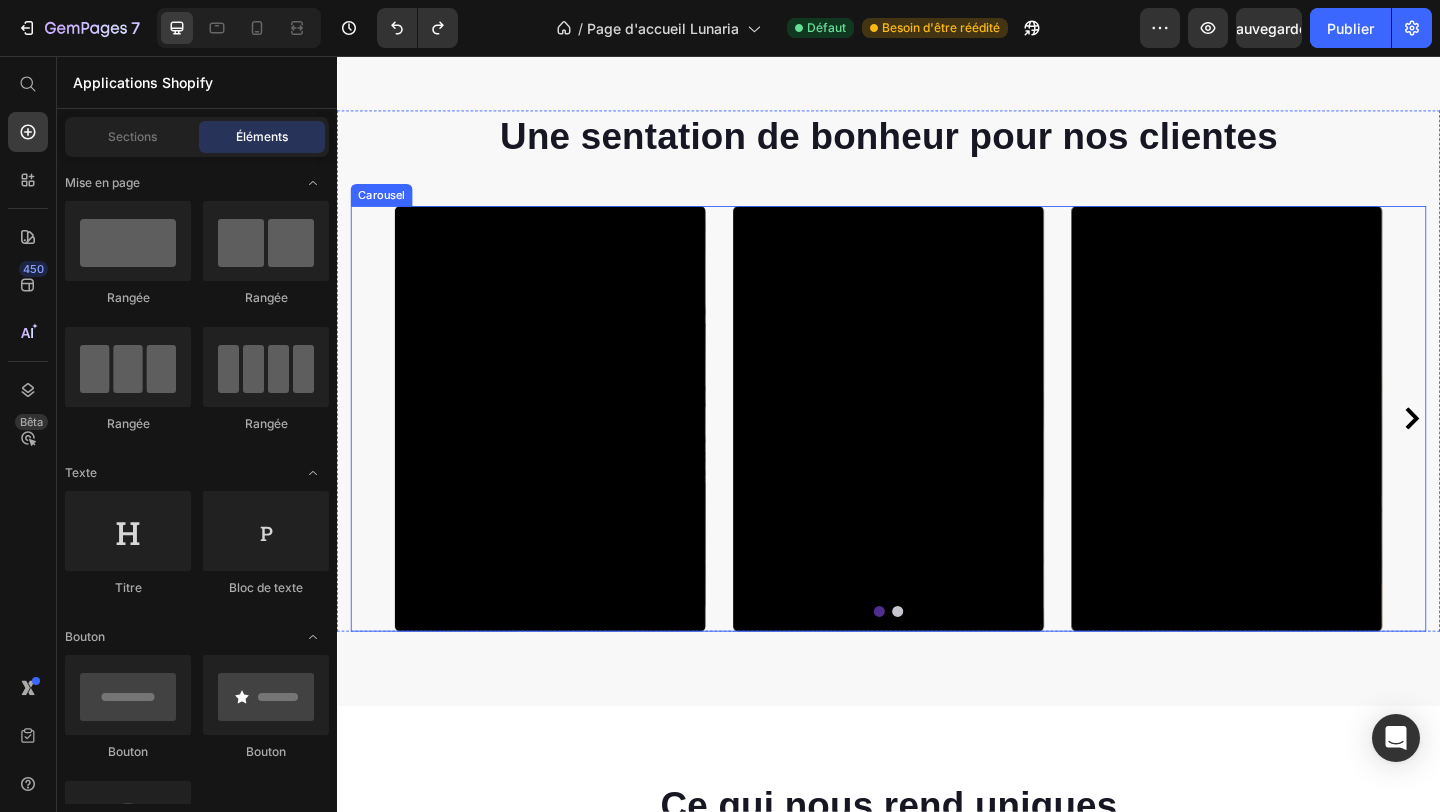 click on "Video Video Video Video Video
Drop element here" at bounding box center [937, 450] 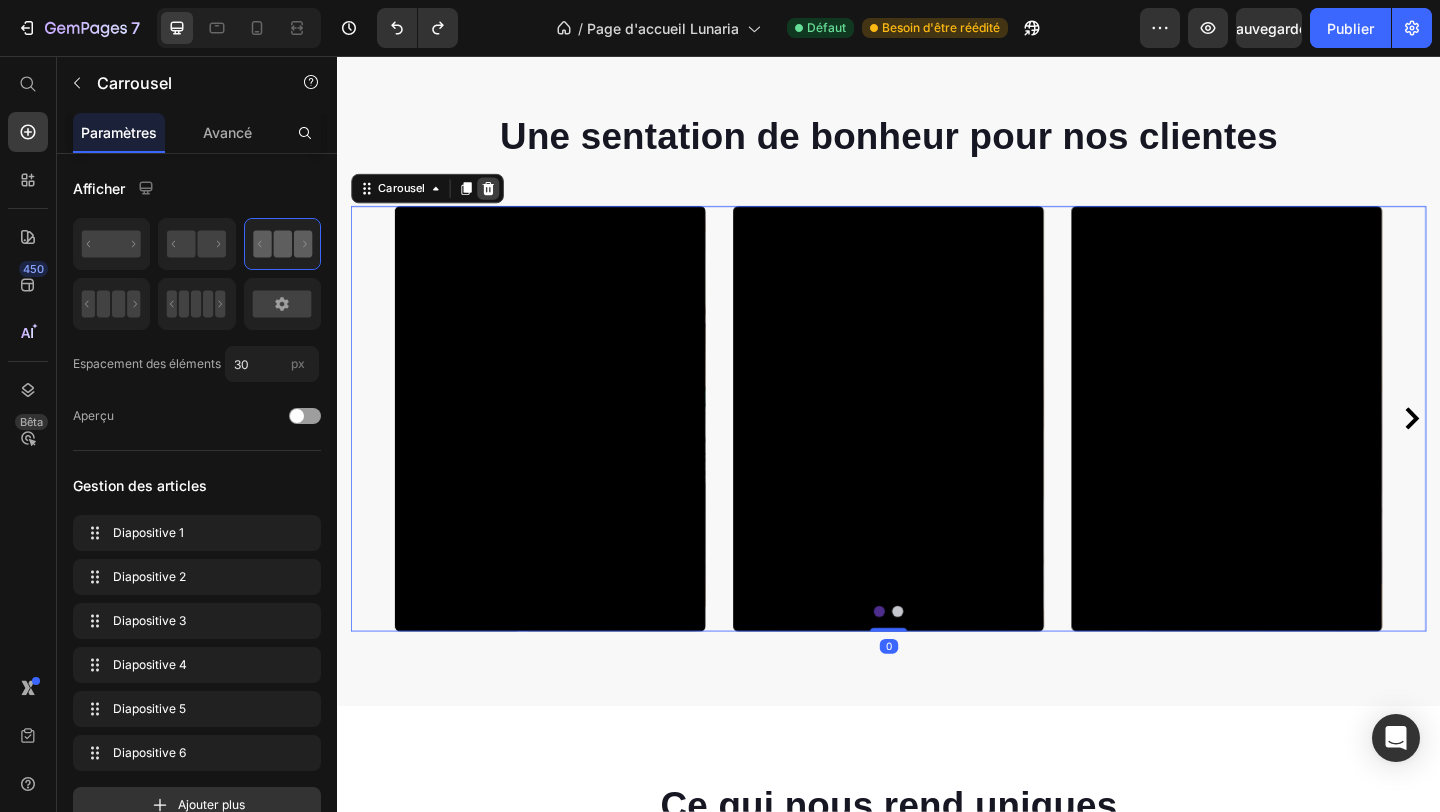 click 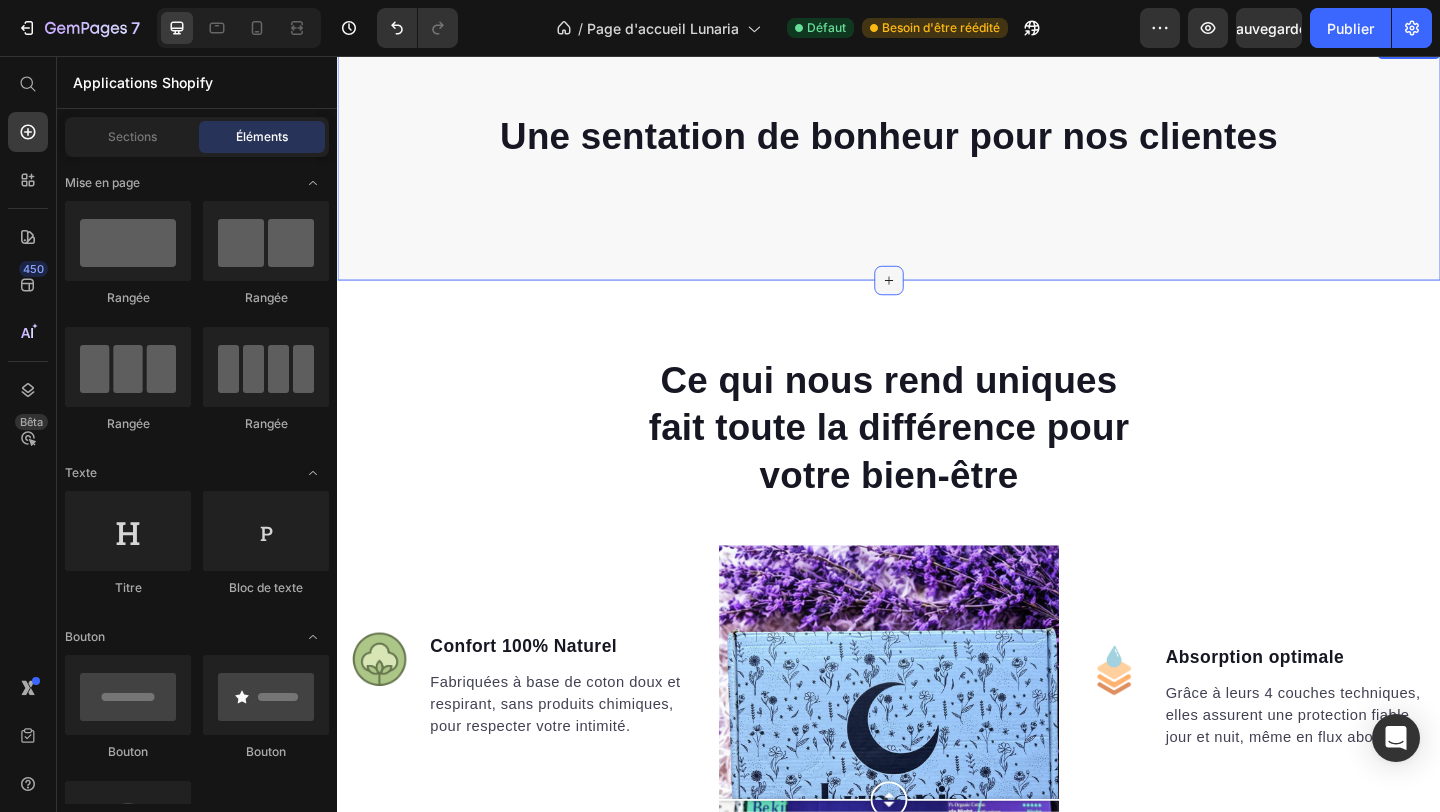click 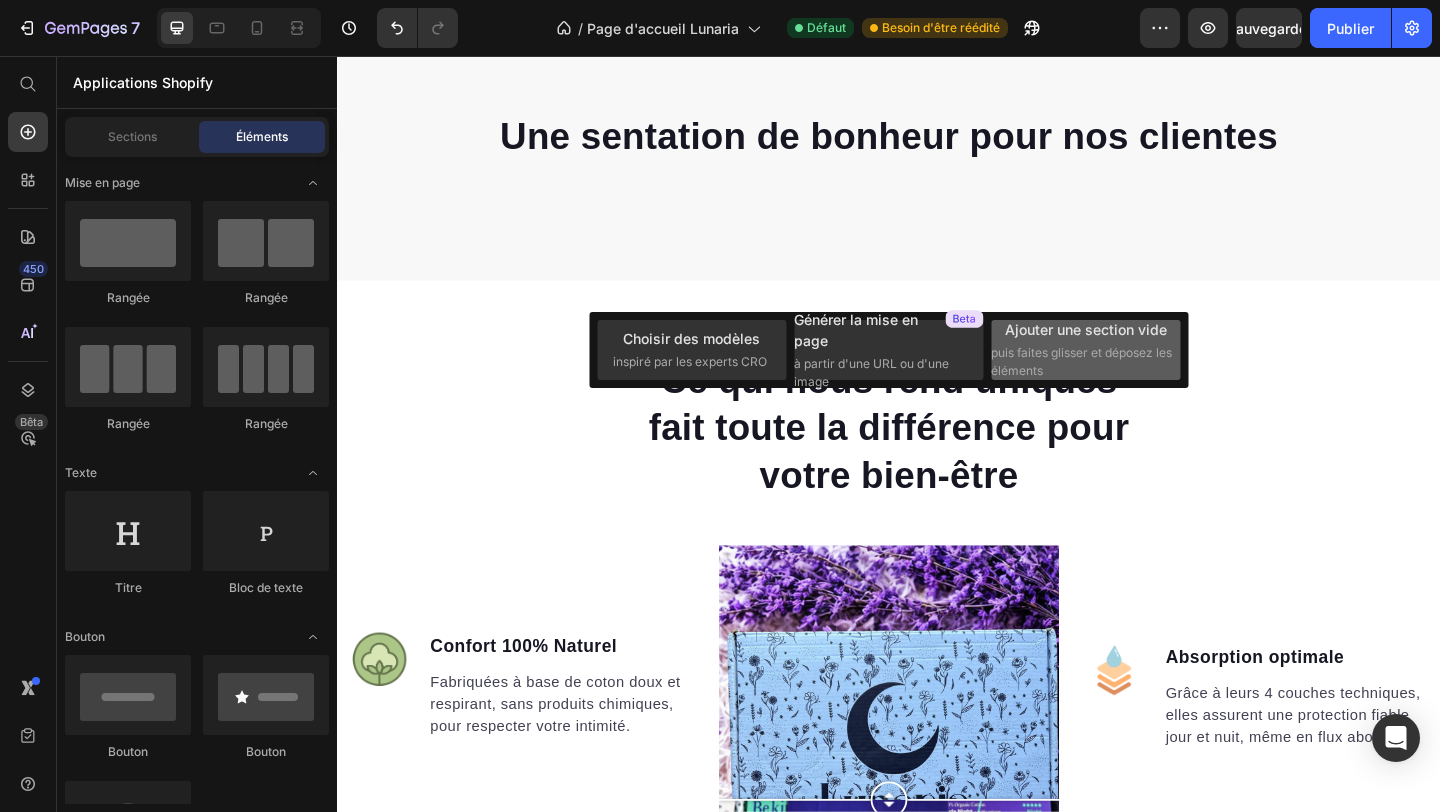 click on "puis faites glisser et déposez les éléments" at bounding box center [1081, 361] 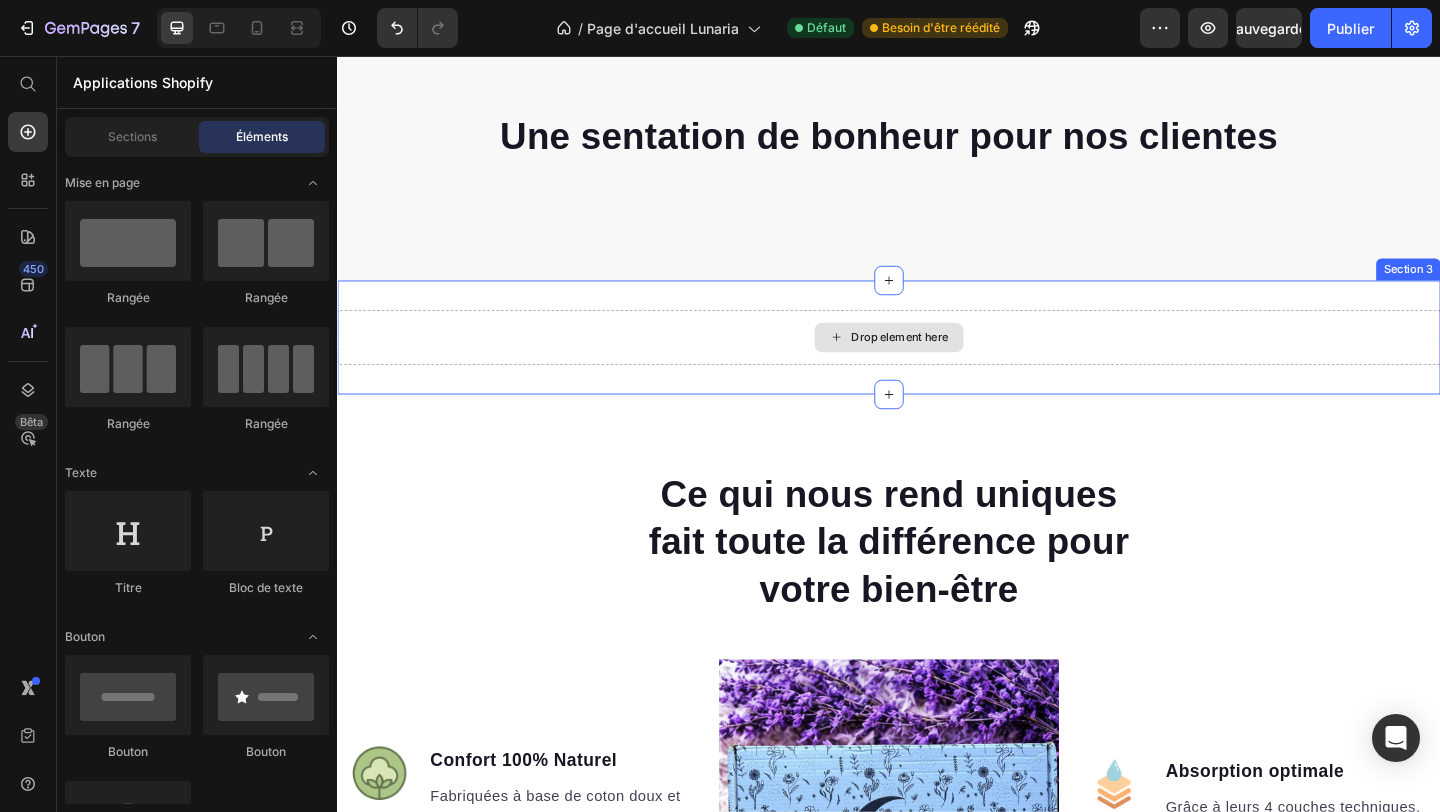 click on "Drop element here" at bounding box center [949, 362] 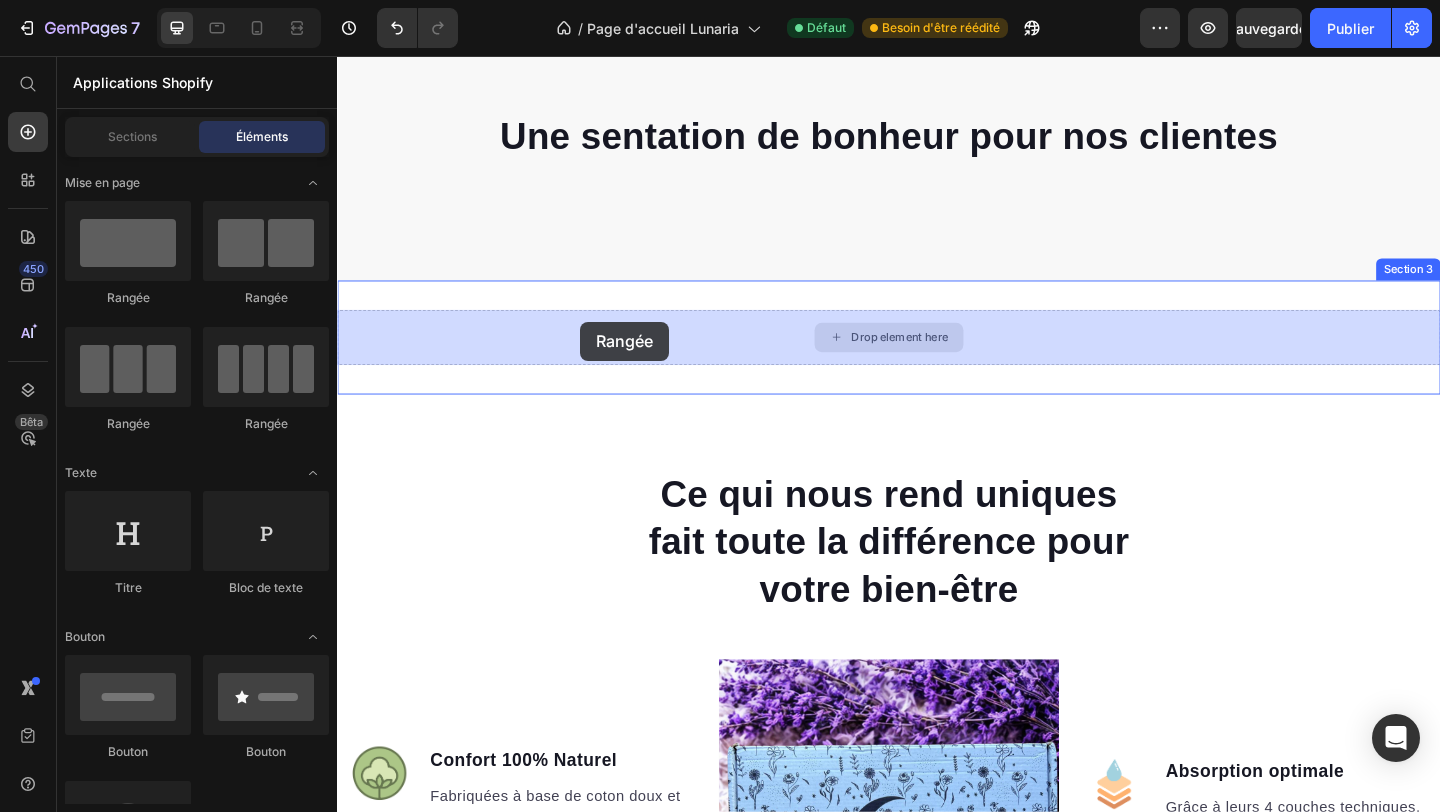 drag, startPoint x: 502, startPoint y: 445, endPoint x: 601, endPoint y: 345, distance: 140.71602 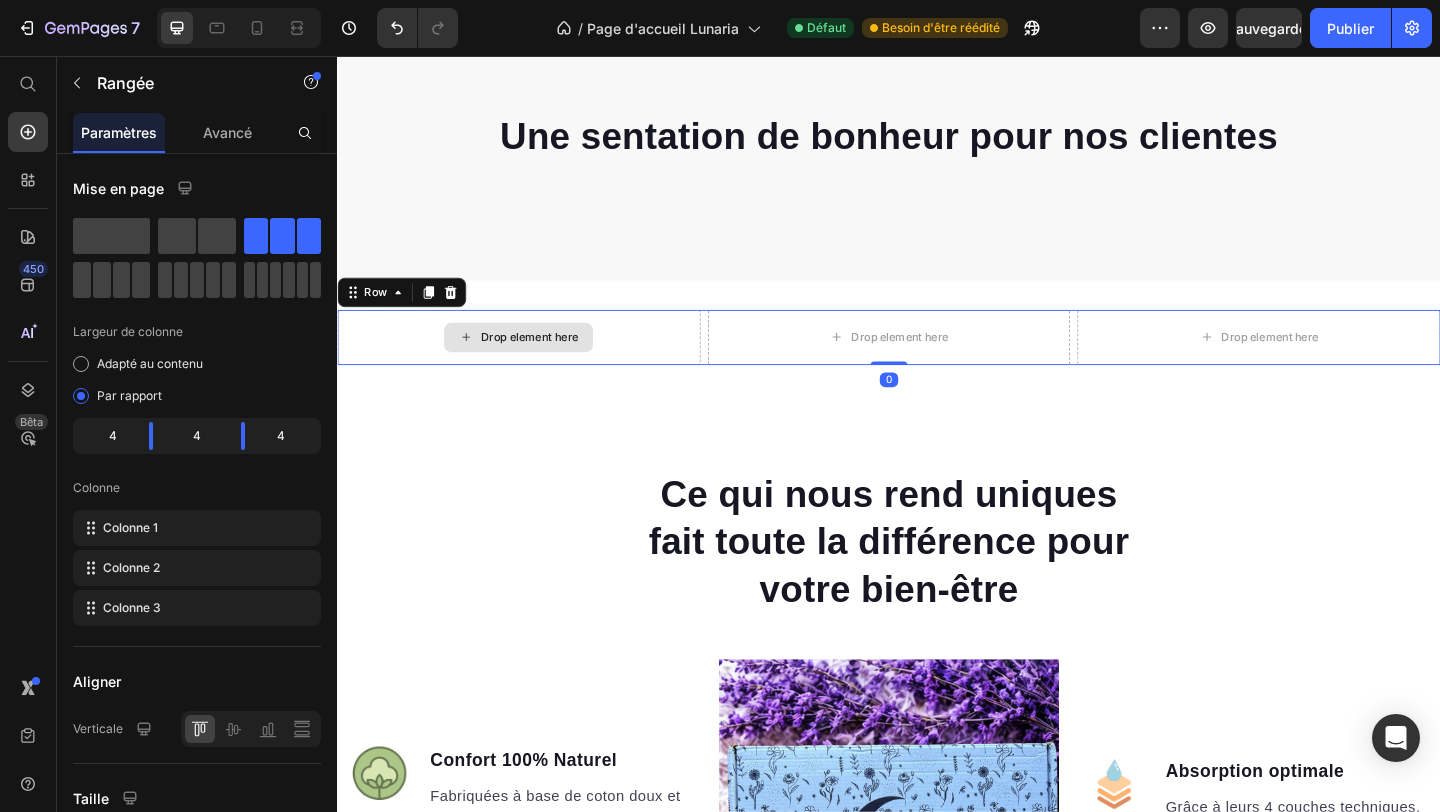 click on "Drop element here" at bounding box center (546, 362) 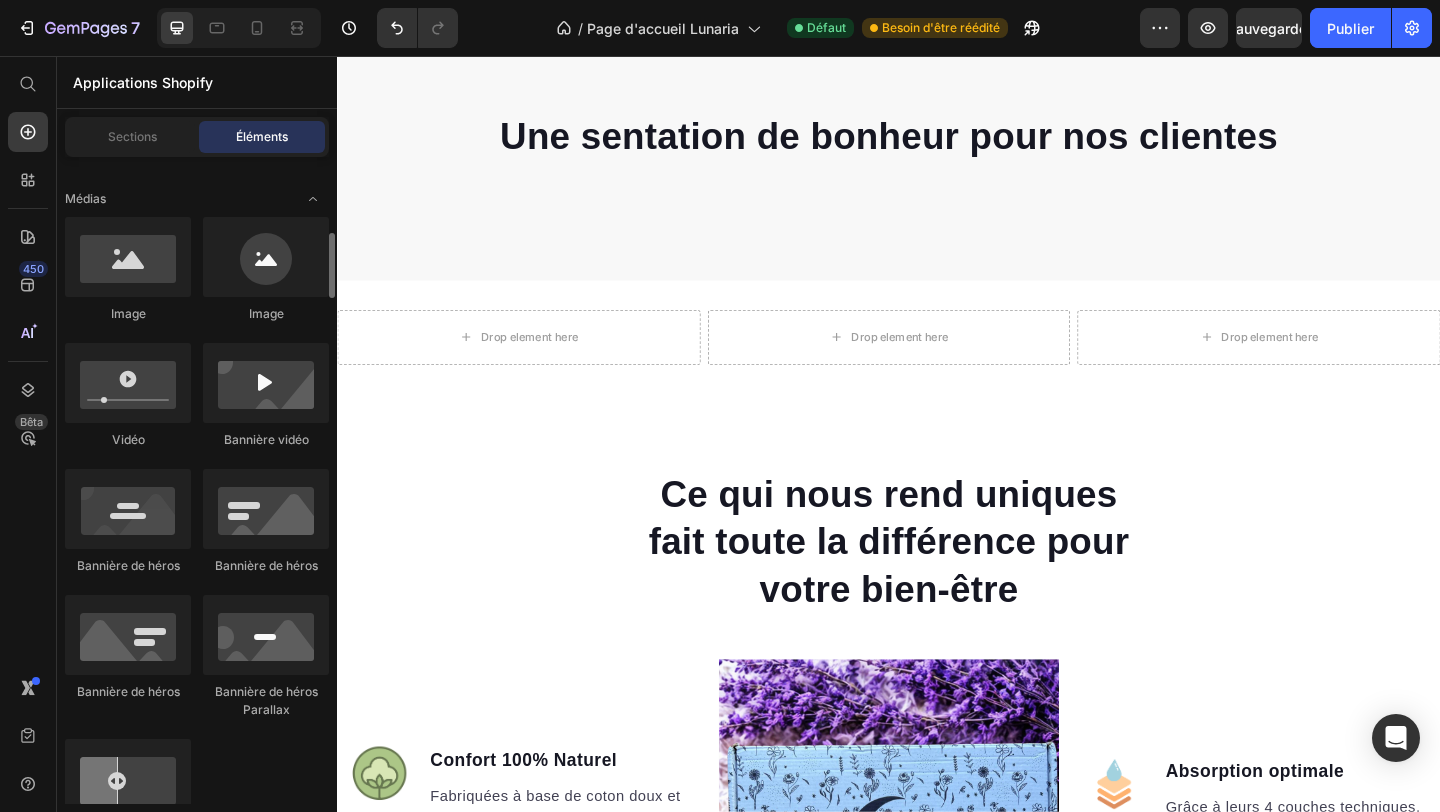 scroll, scrollTop: 730, scrollLeft: 0, axis: vertical 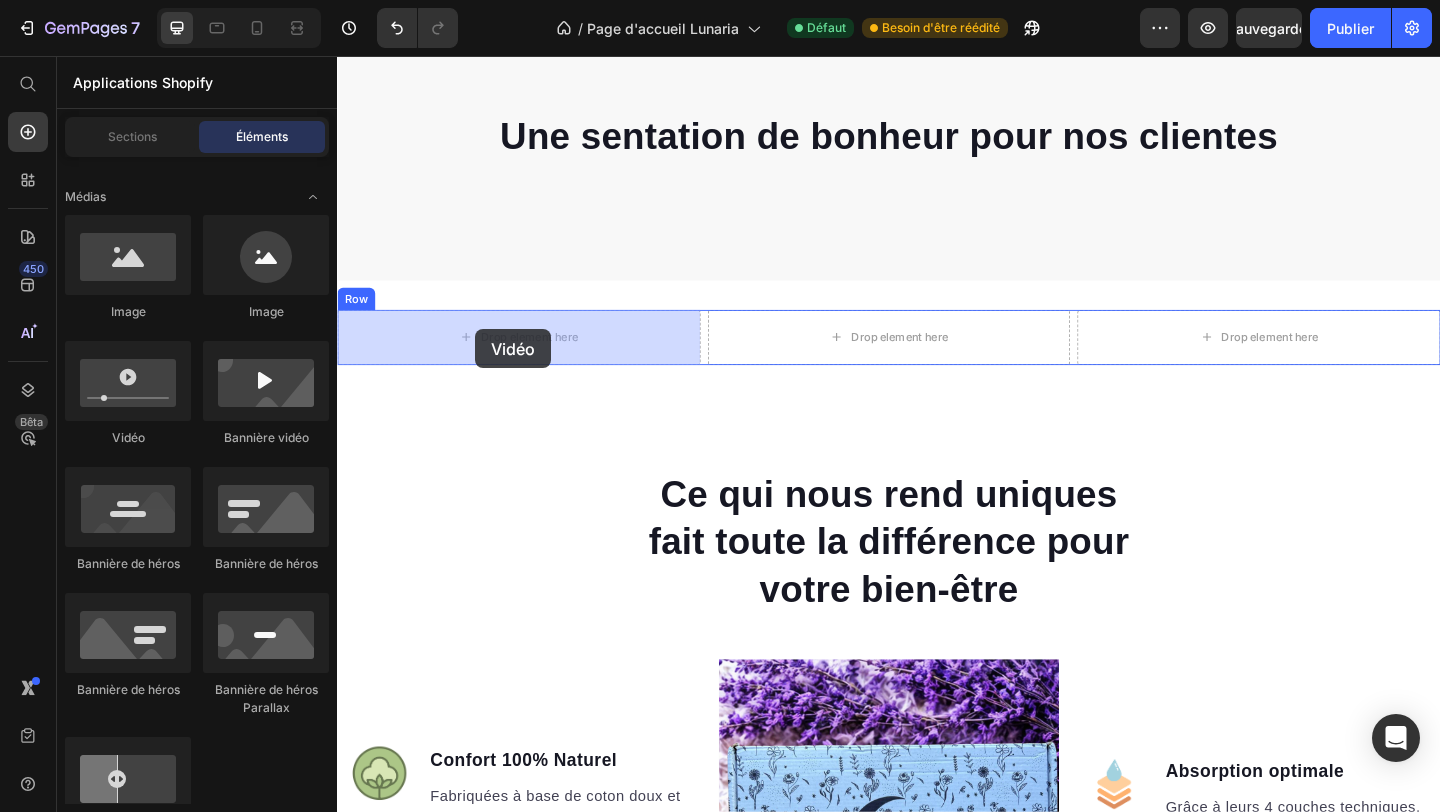 drag, startPoint x: 483, startPoint y: 460, endPoint x: 487, endPoint y: 354, distance: 106.07545 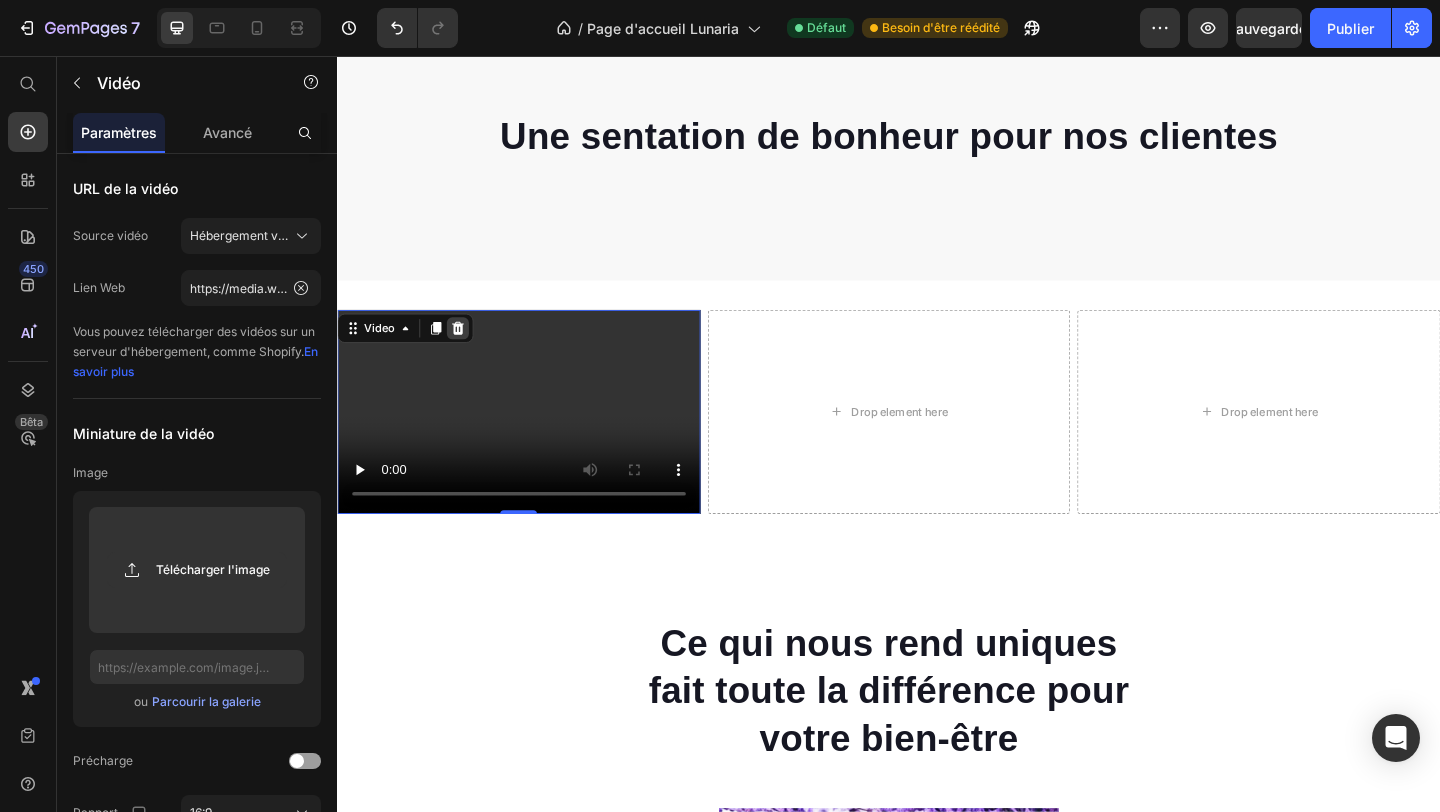 click at bounding box center [468, 352] 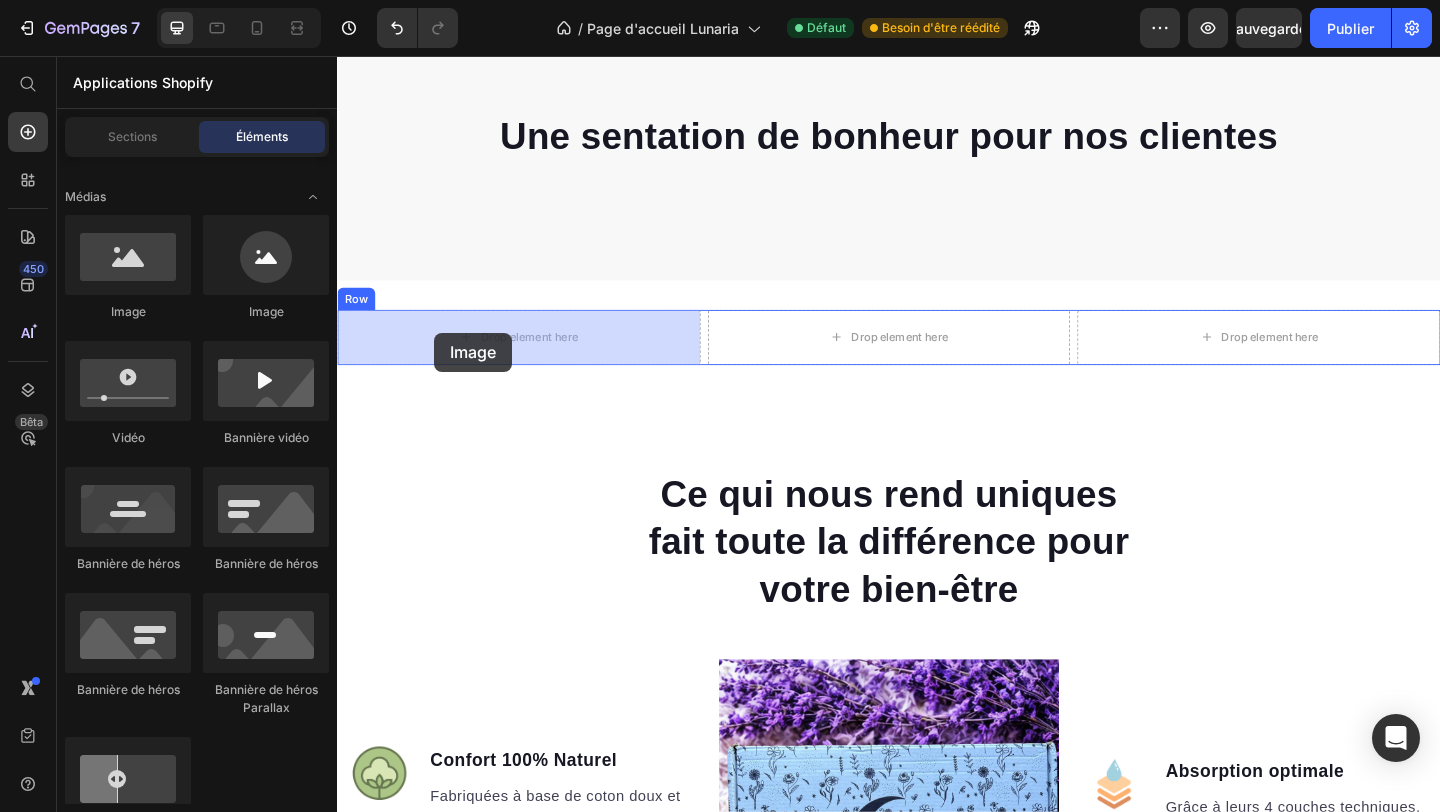 drag, startPoint x: 489, startPoint y: 375, endPoint x: 442, endPoint y: 357, distance: 50.32892 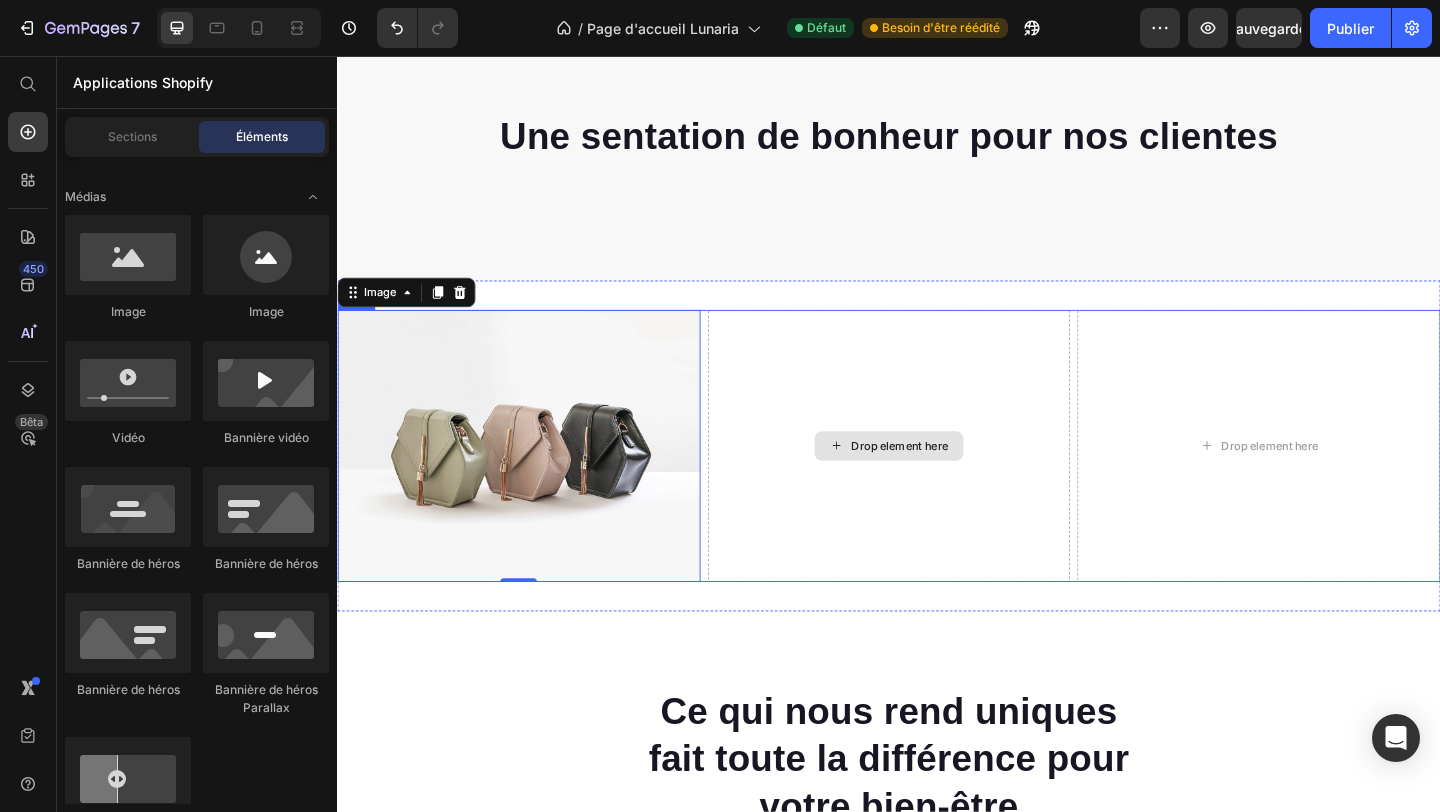 click 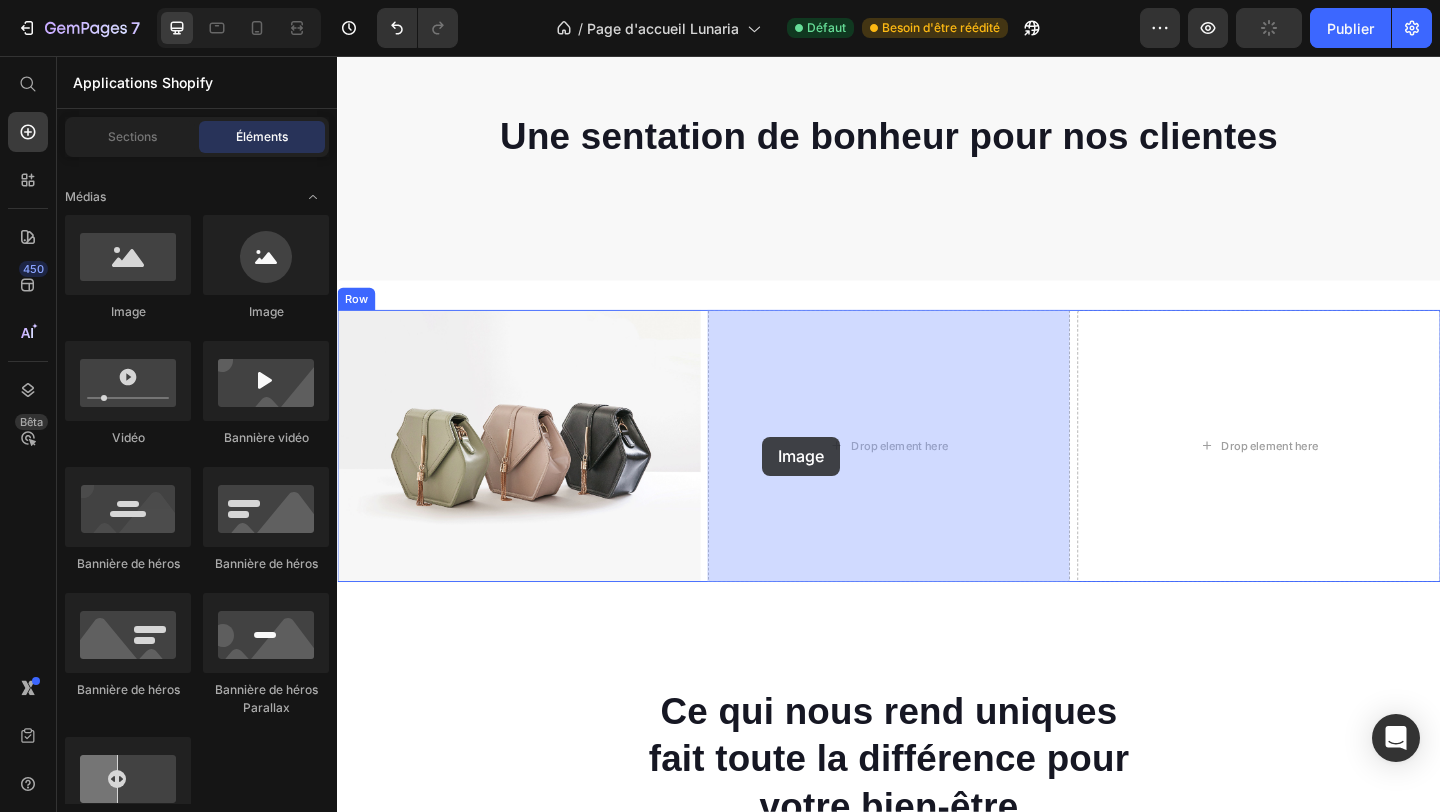 drag, startPoint x: 580, startPoint y: 347, endPoint x: 799, endPoint y: 470, distance: 251.17723 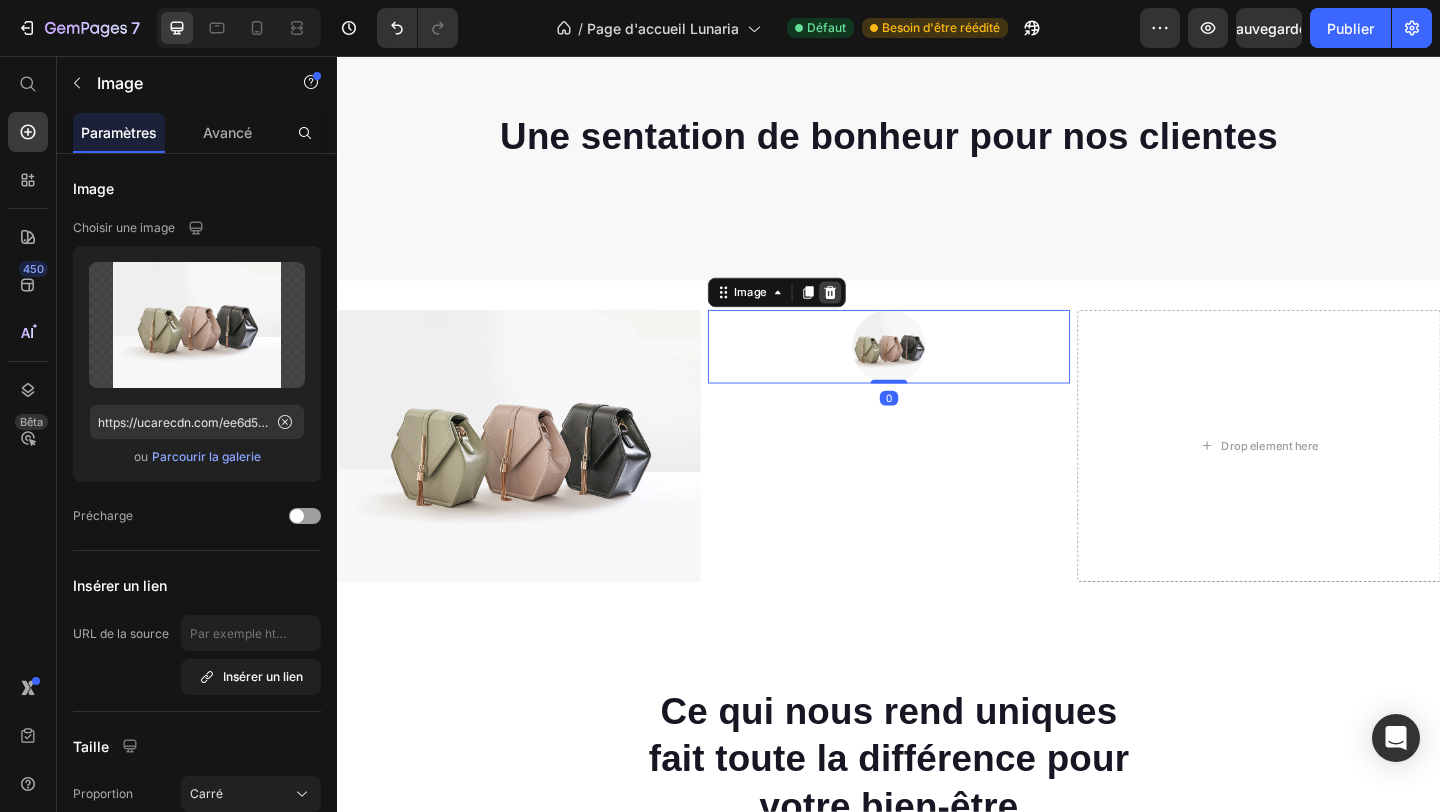 click at bounding box center (873, 313) 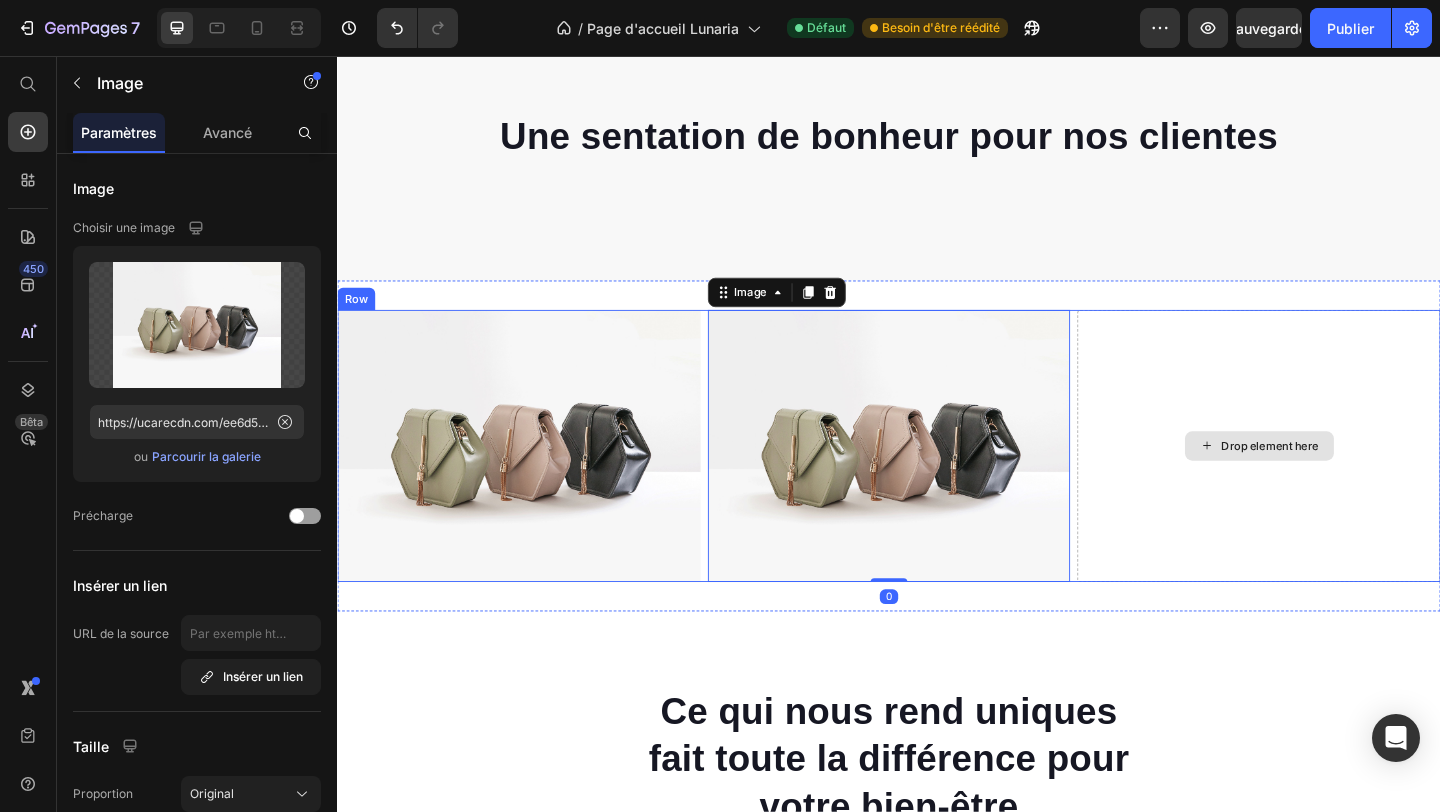 click on "Drop element here" at bounding box center [1352, 480] 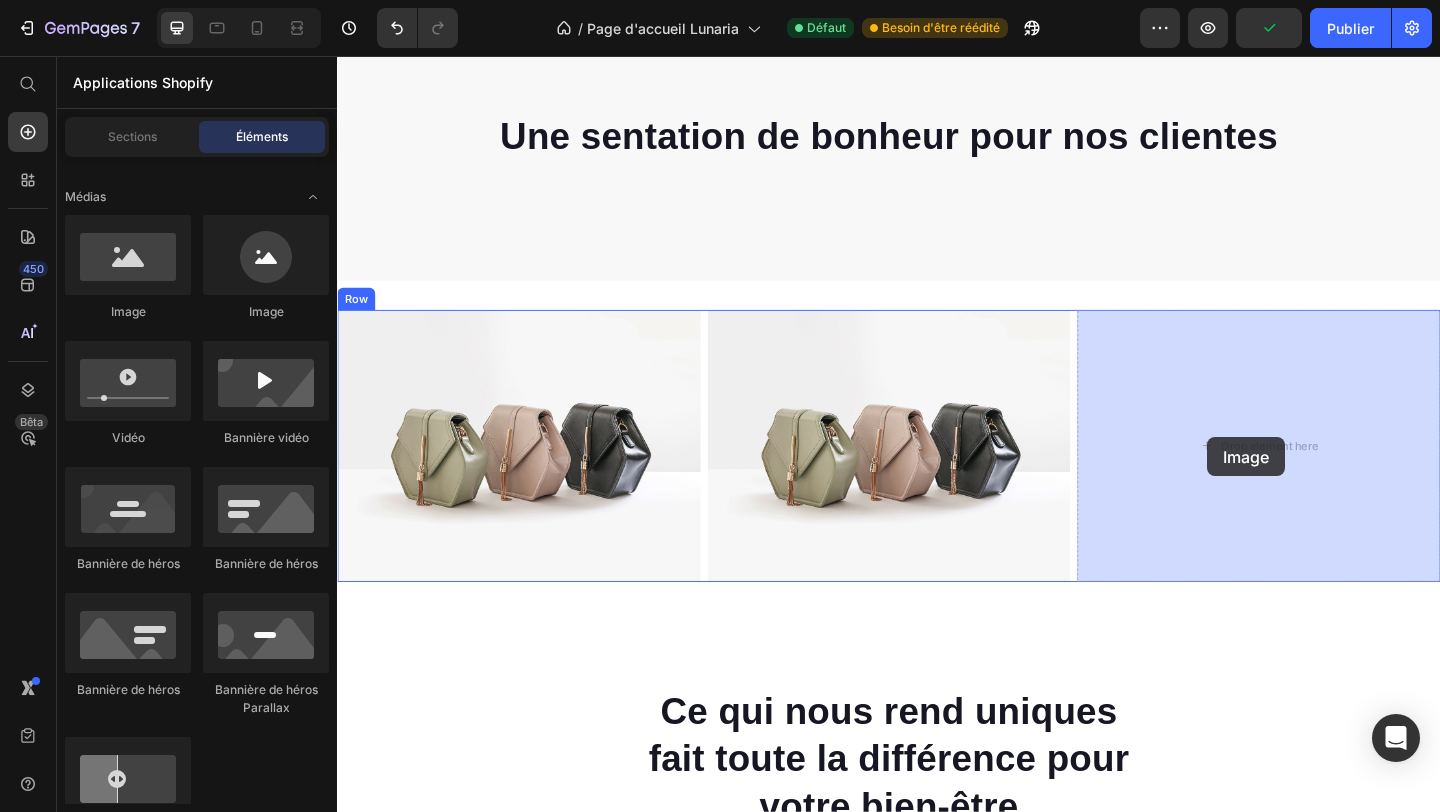 drag, startPoint x: 478, startPoint y: 349, endPoint x: 1283, endPoint y: 470, distance: 814.04297 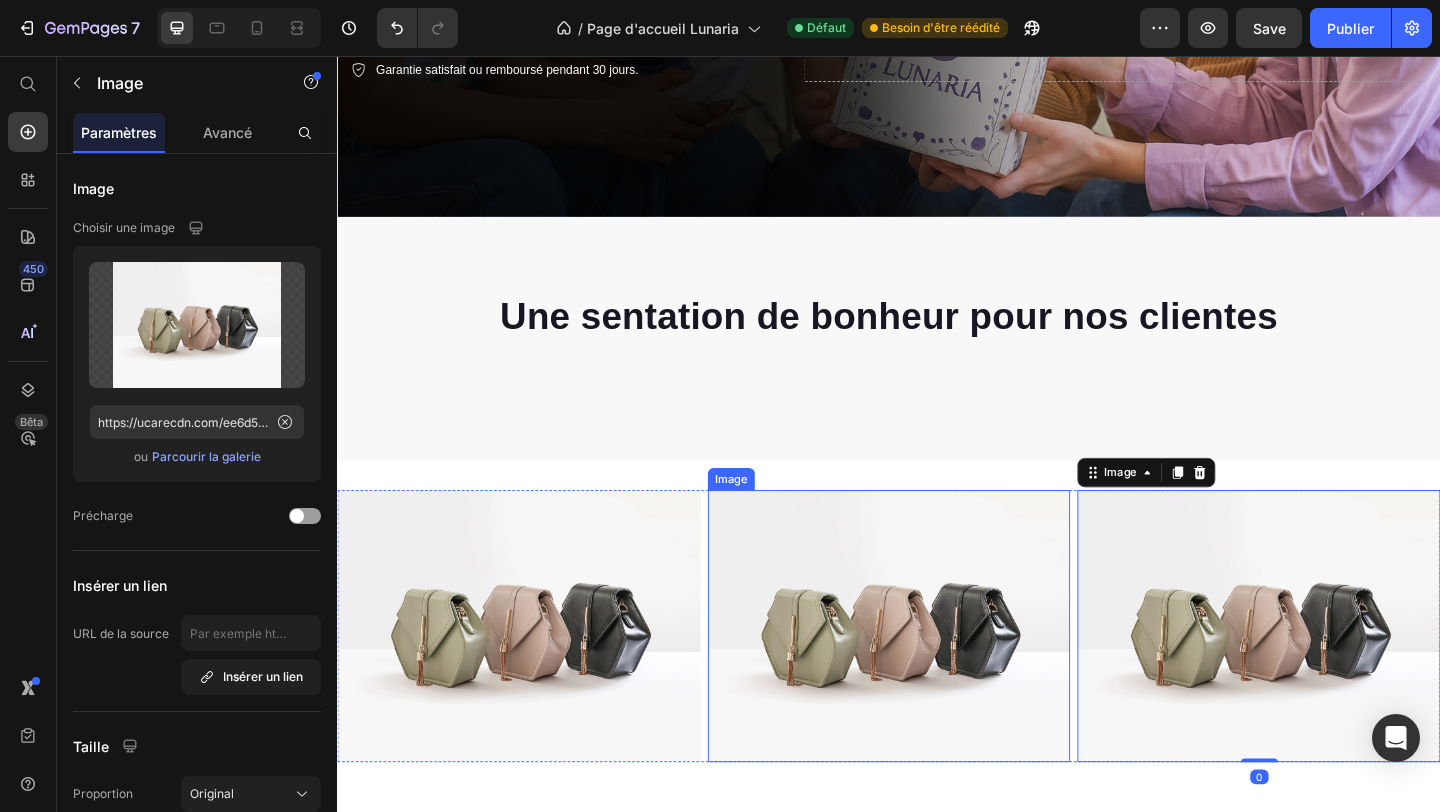 scroll, scrollTop: 567, scrollLeft: 0, axis: vertical 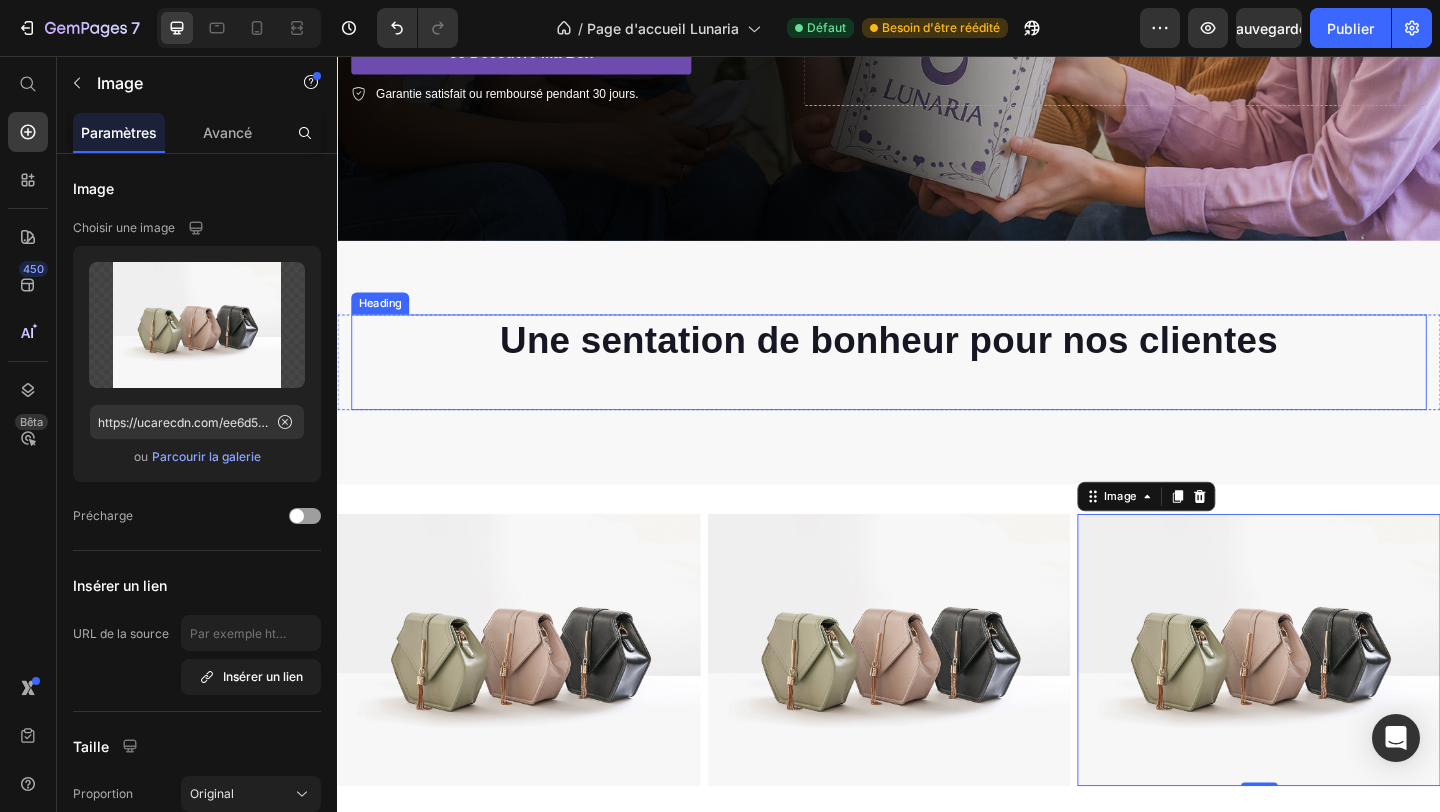 click on "Une sentation de bonheur pour nos clientes" at bounding box center [937, 365] 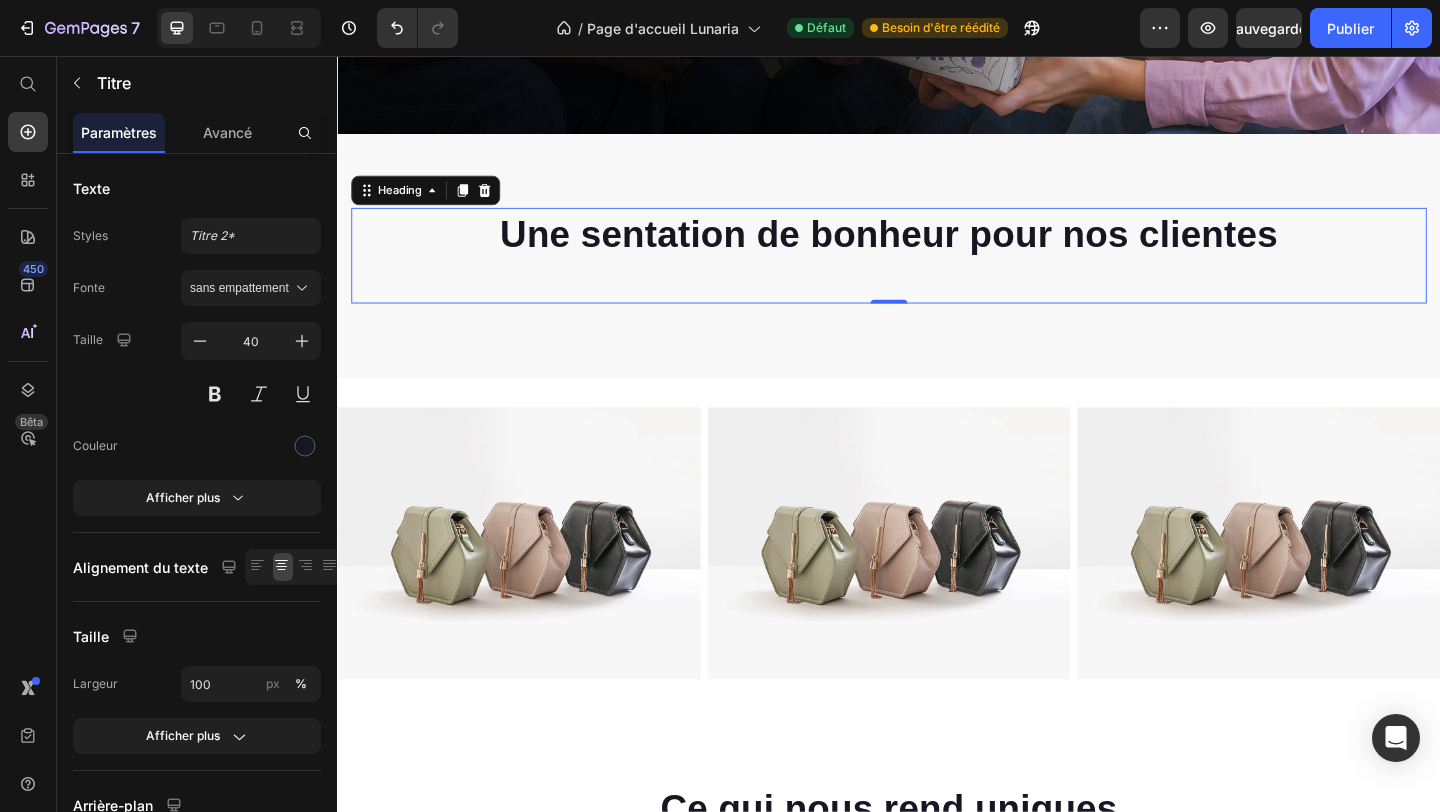 scroll, scrollTop: 719, scrollLeft: 0, axis: vertical 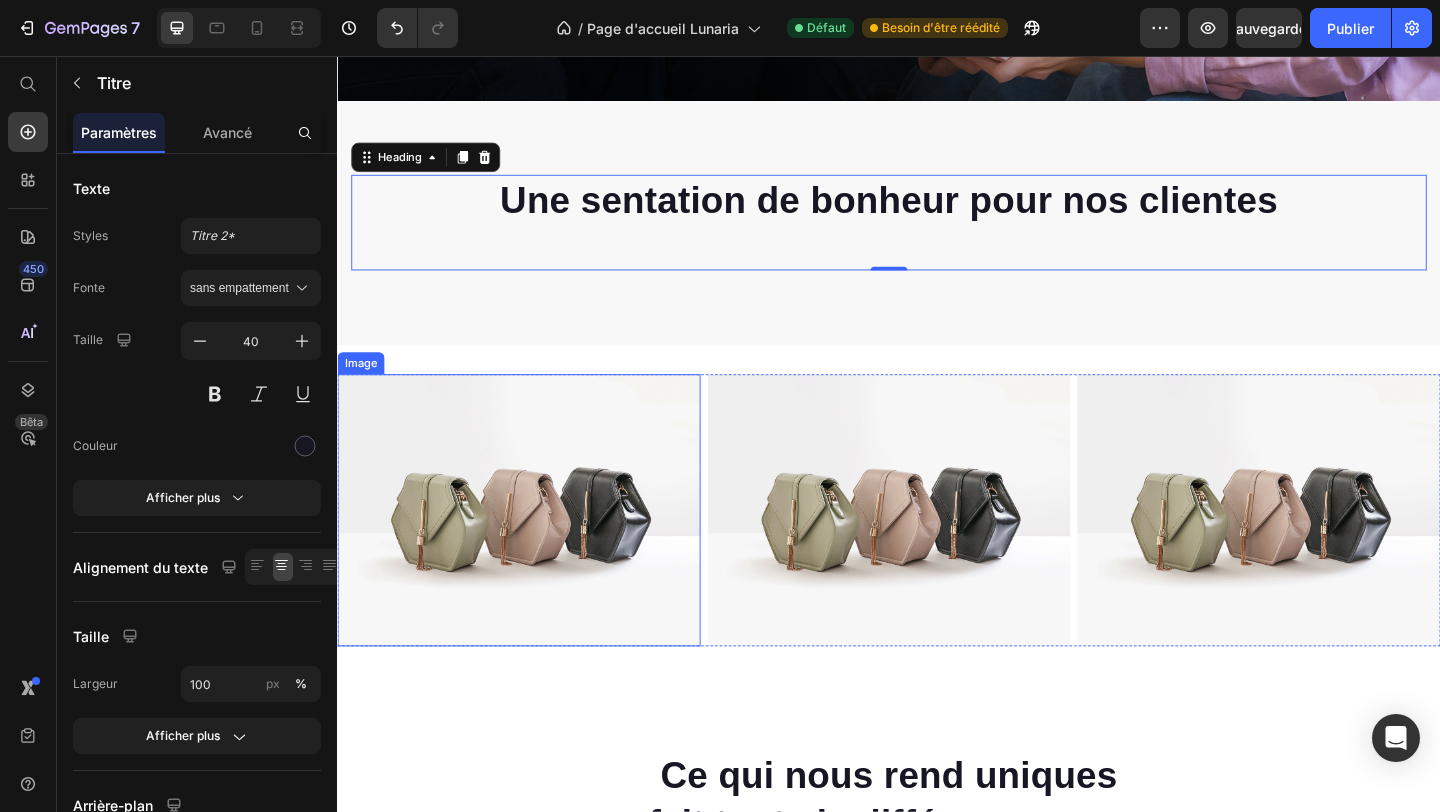 click at bounding box center (534, 550) 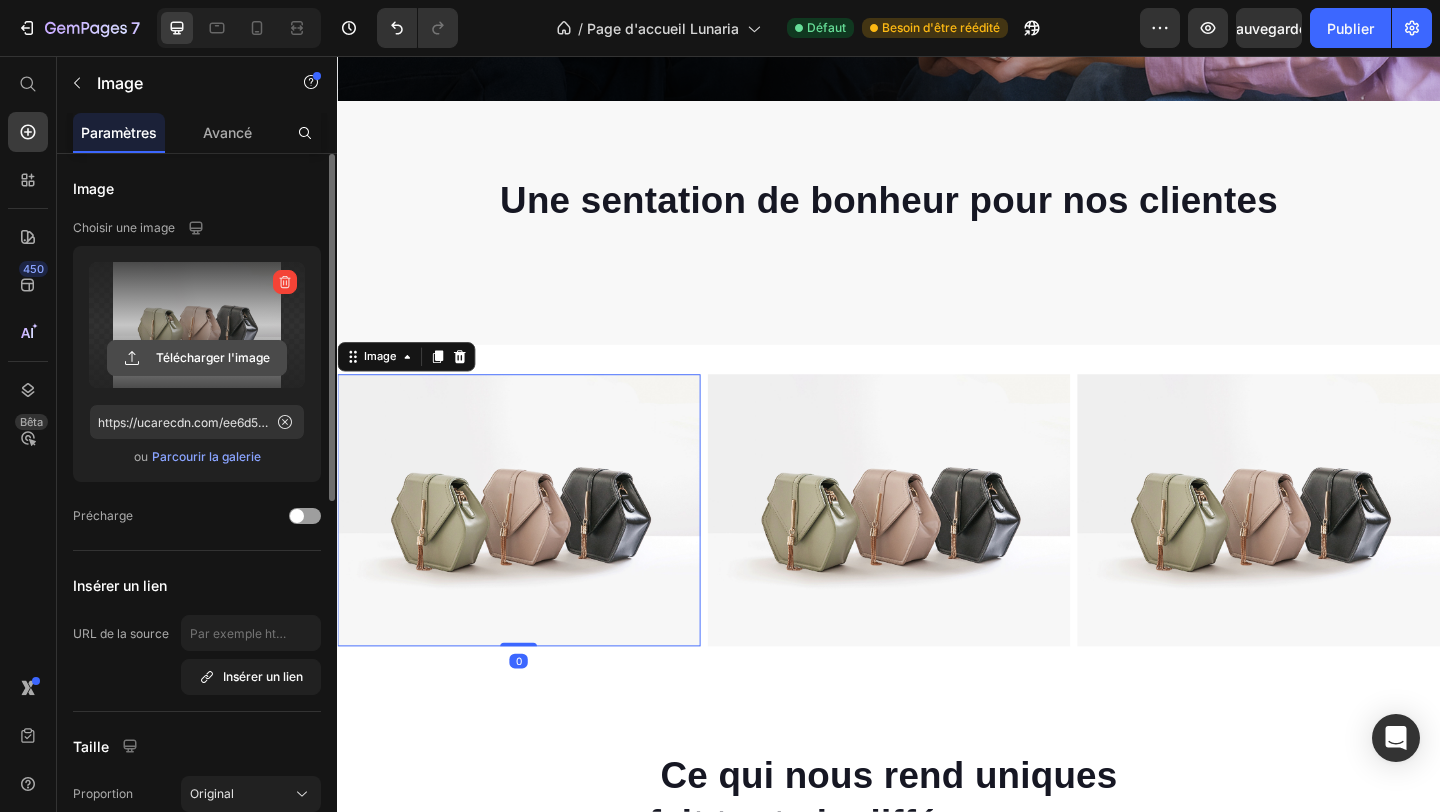 click 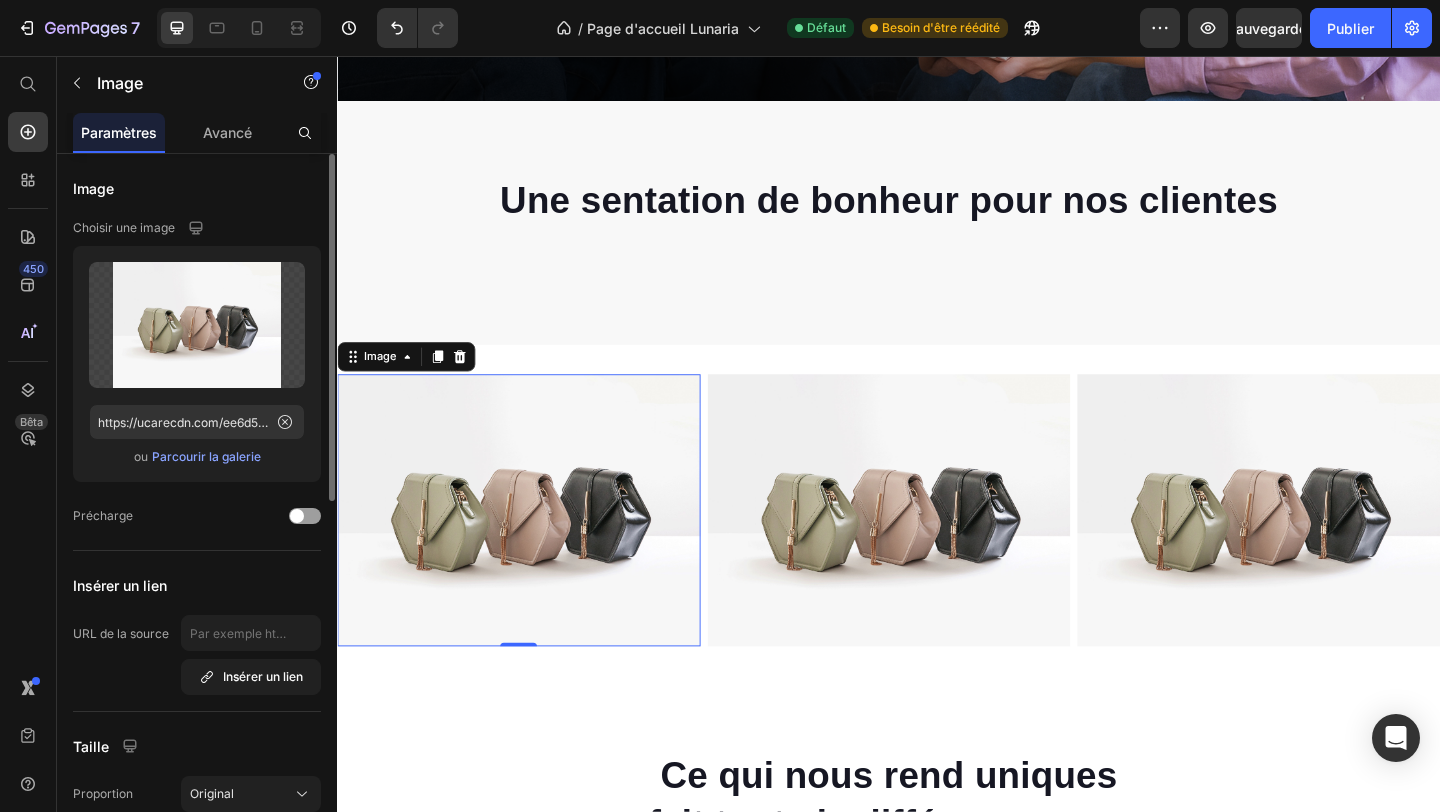 click on "Parcourir la galerie" at bounding box center (206, 456) 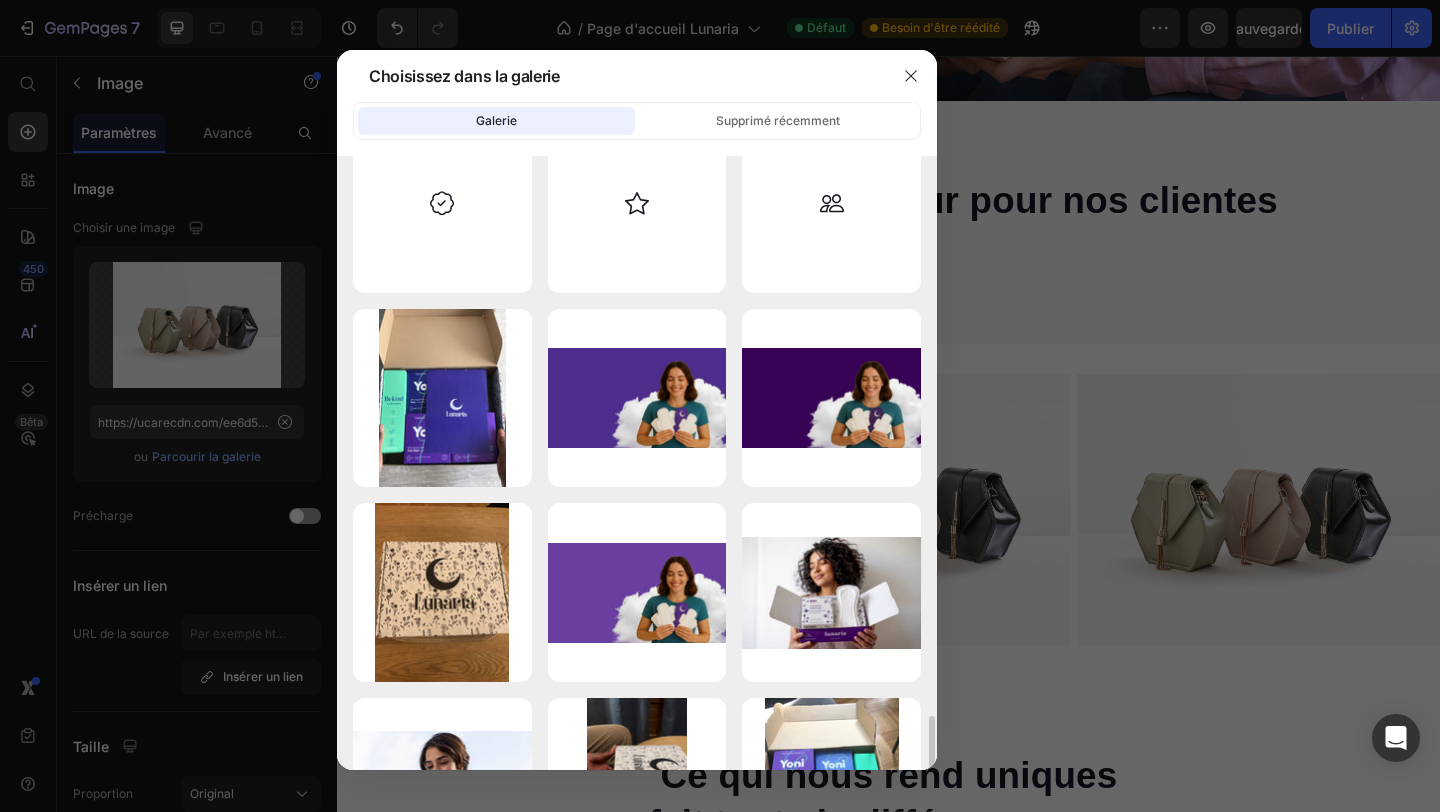 scroll, scrollTop: 3618, scrollLeft: 0, axis: vertical 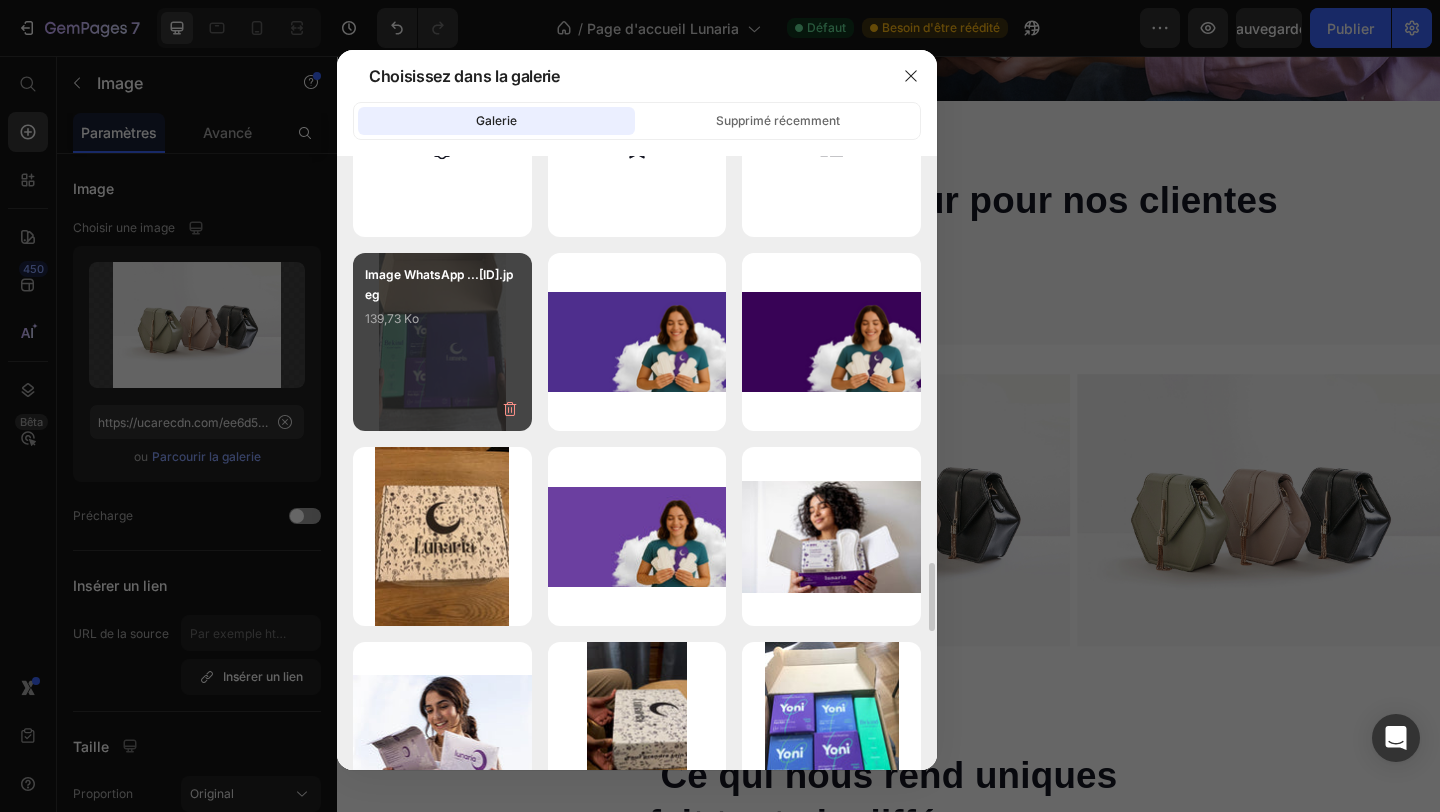 click on "Image WhatsApp ...39.jpeg 139,73 Ko" at bounding box center (442, 342) 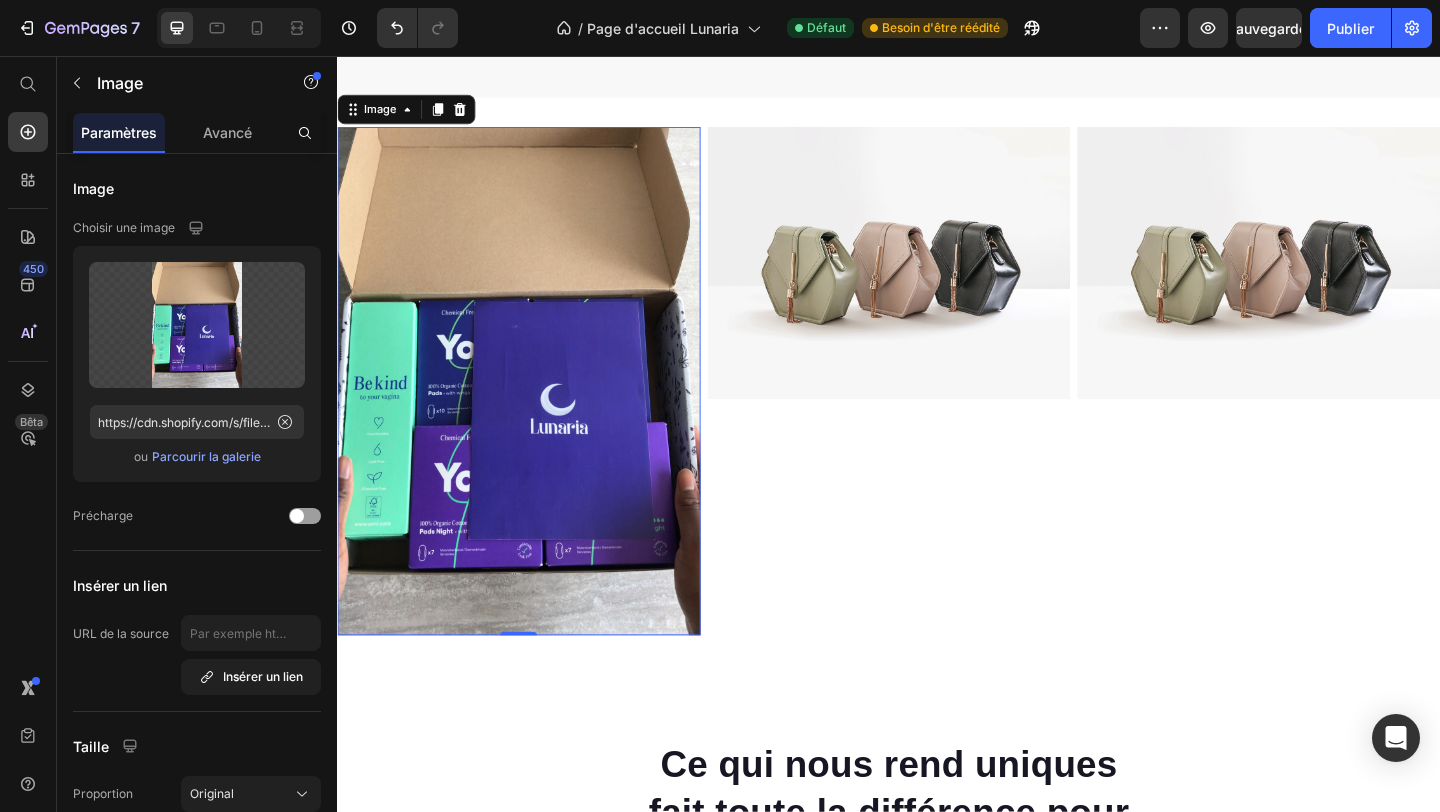 scroll, scrollTop: 990, scrollLeft: 0, axis: vertical 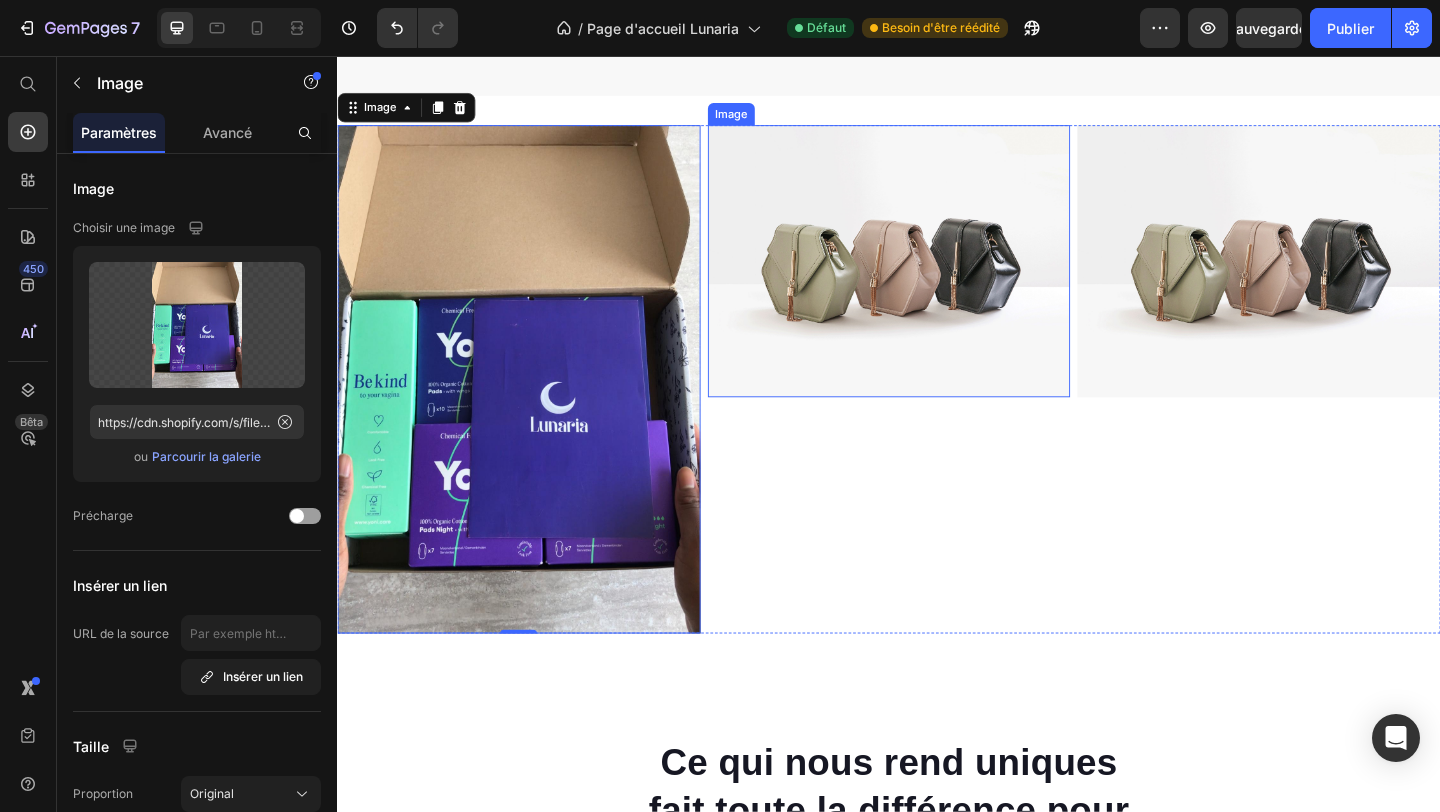 click at bounding box center (937, 279) 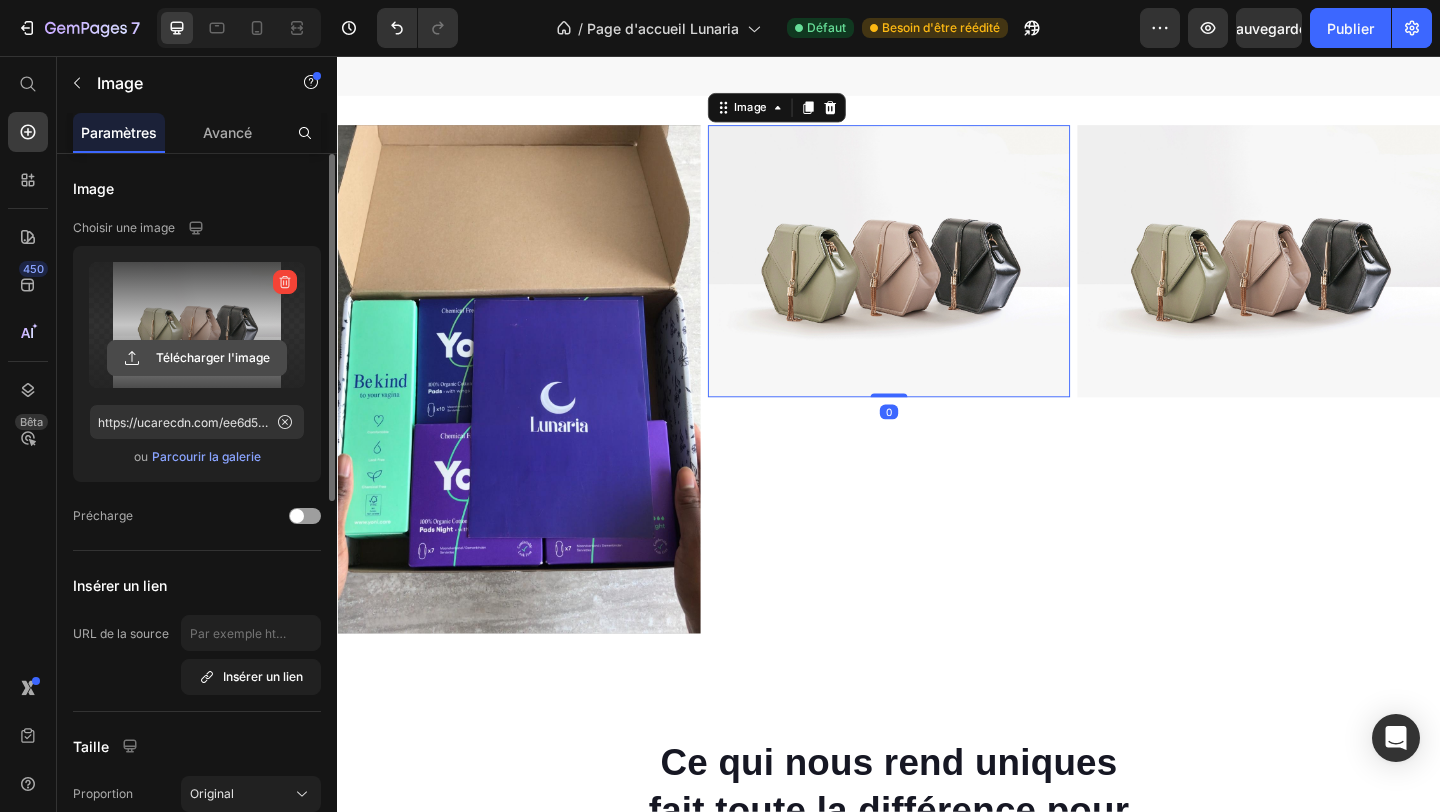 click 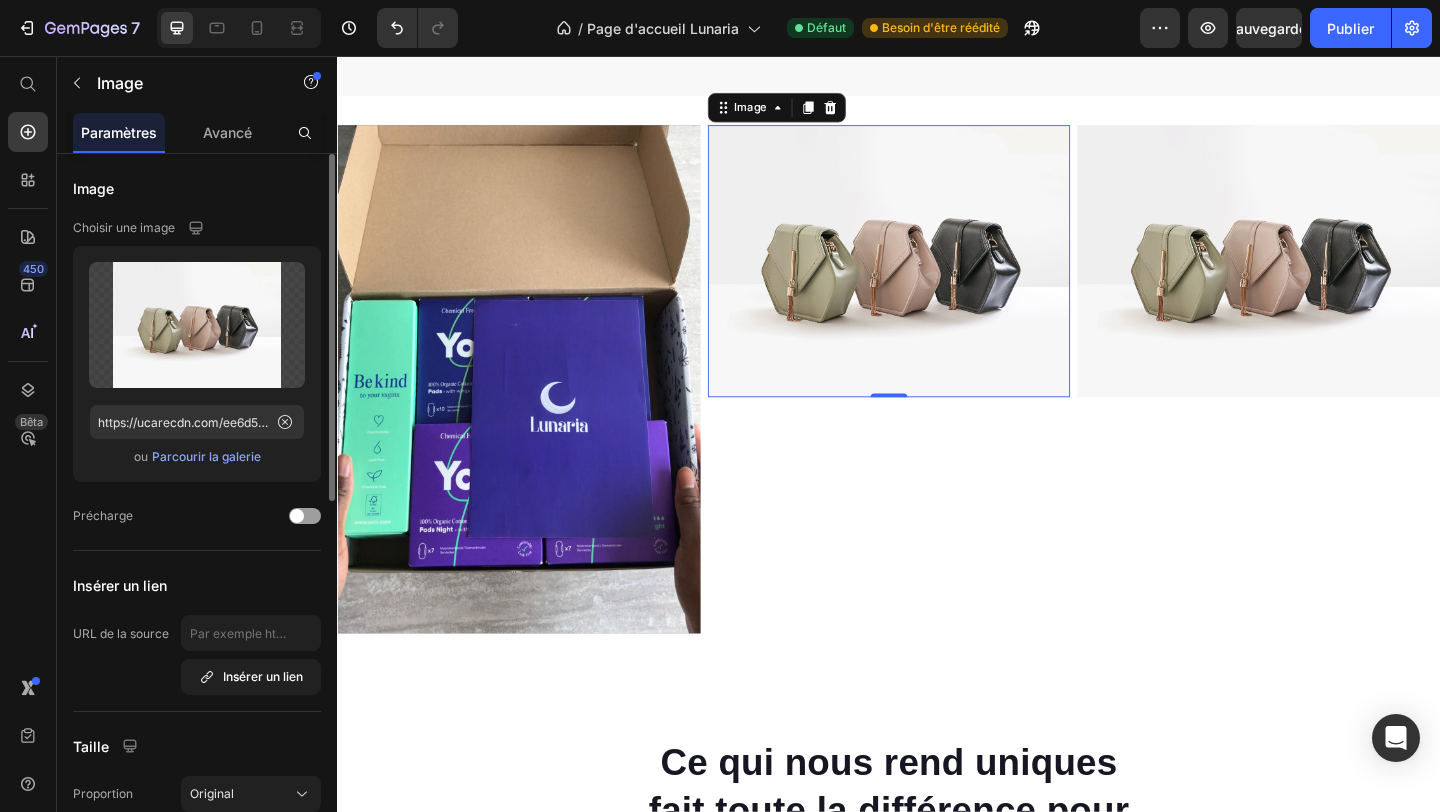click on "Parcourir la galerie" at bounding box center [206, 456] 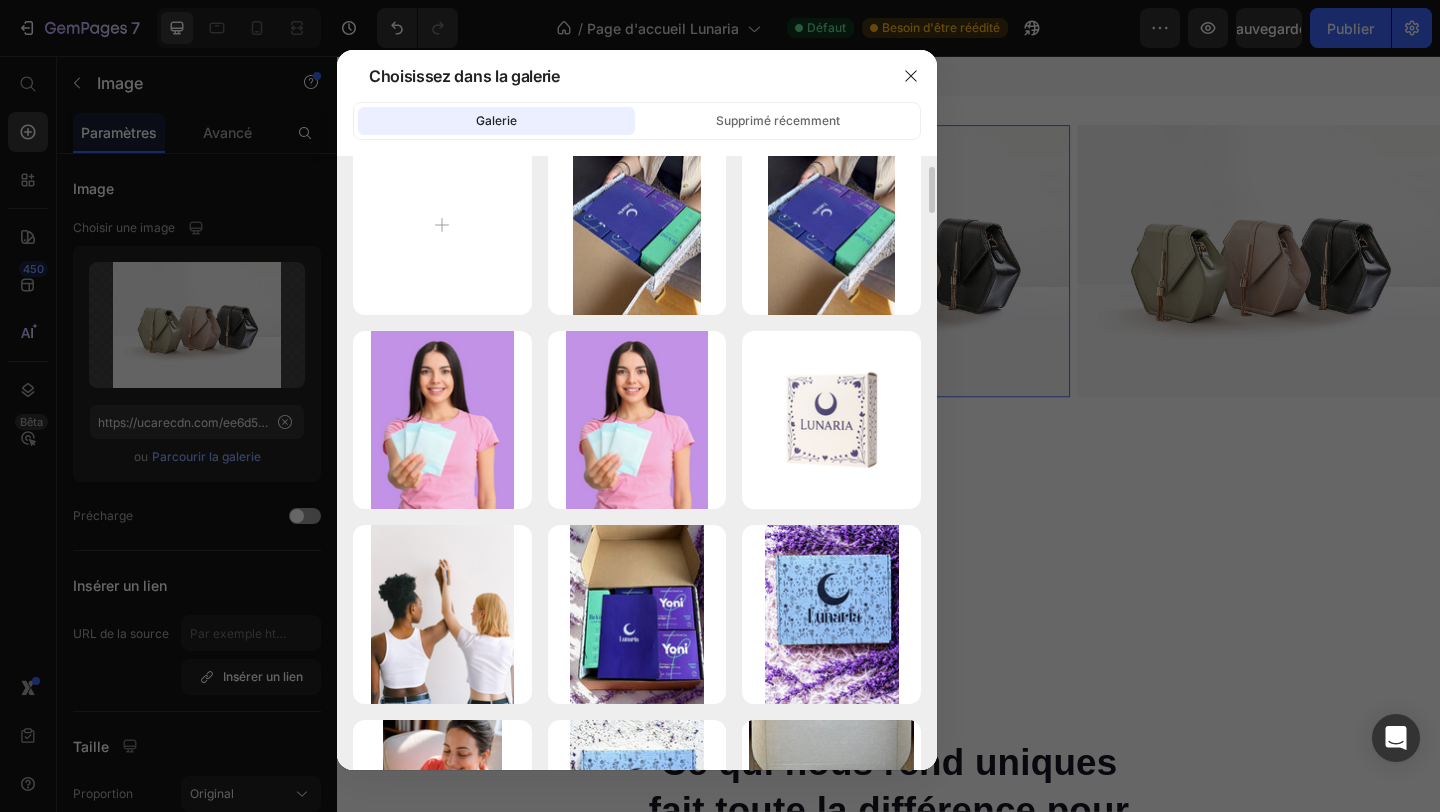 scroll, scrollTop: 44, scrollLeft: 0, axis: vertical 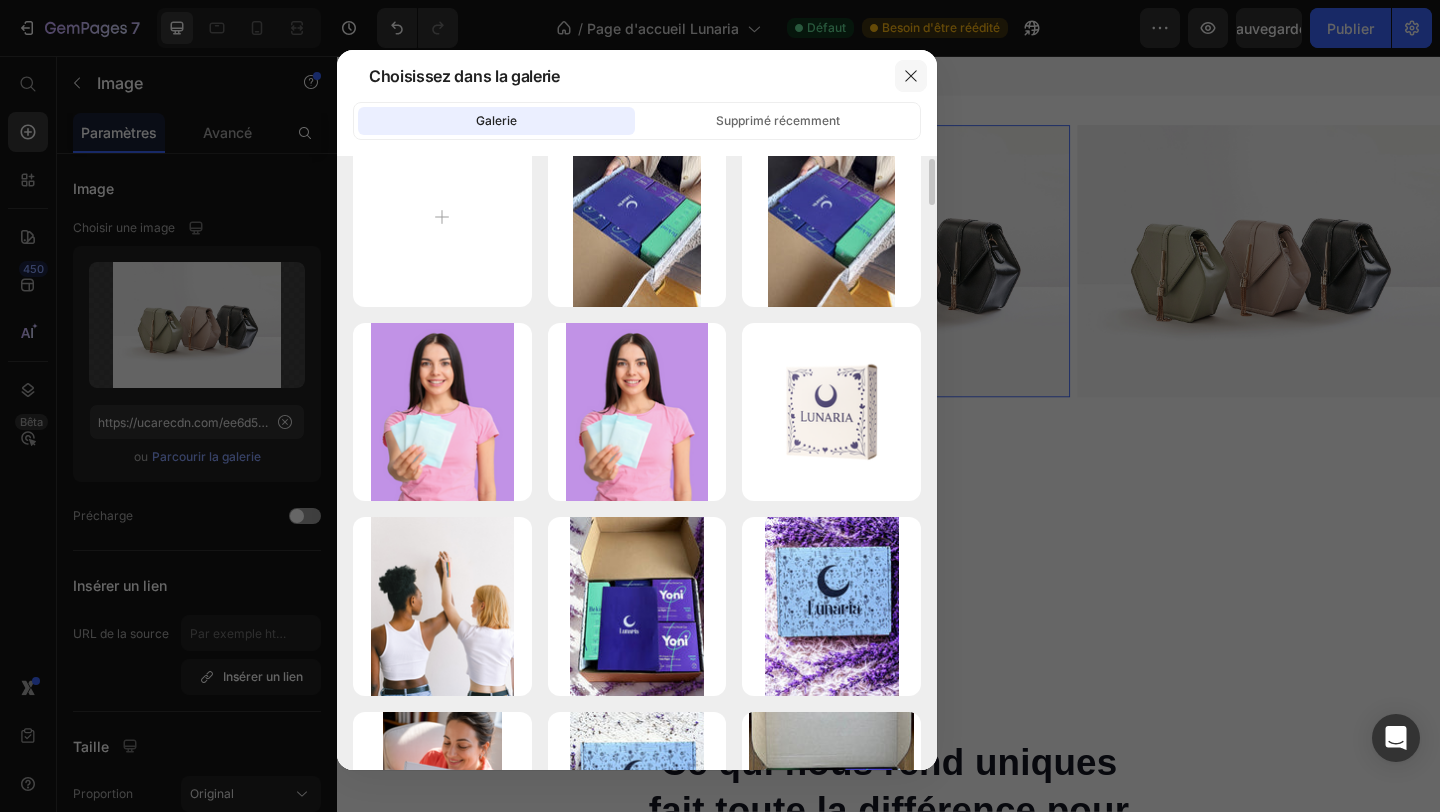 click 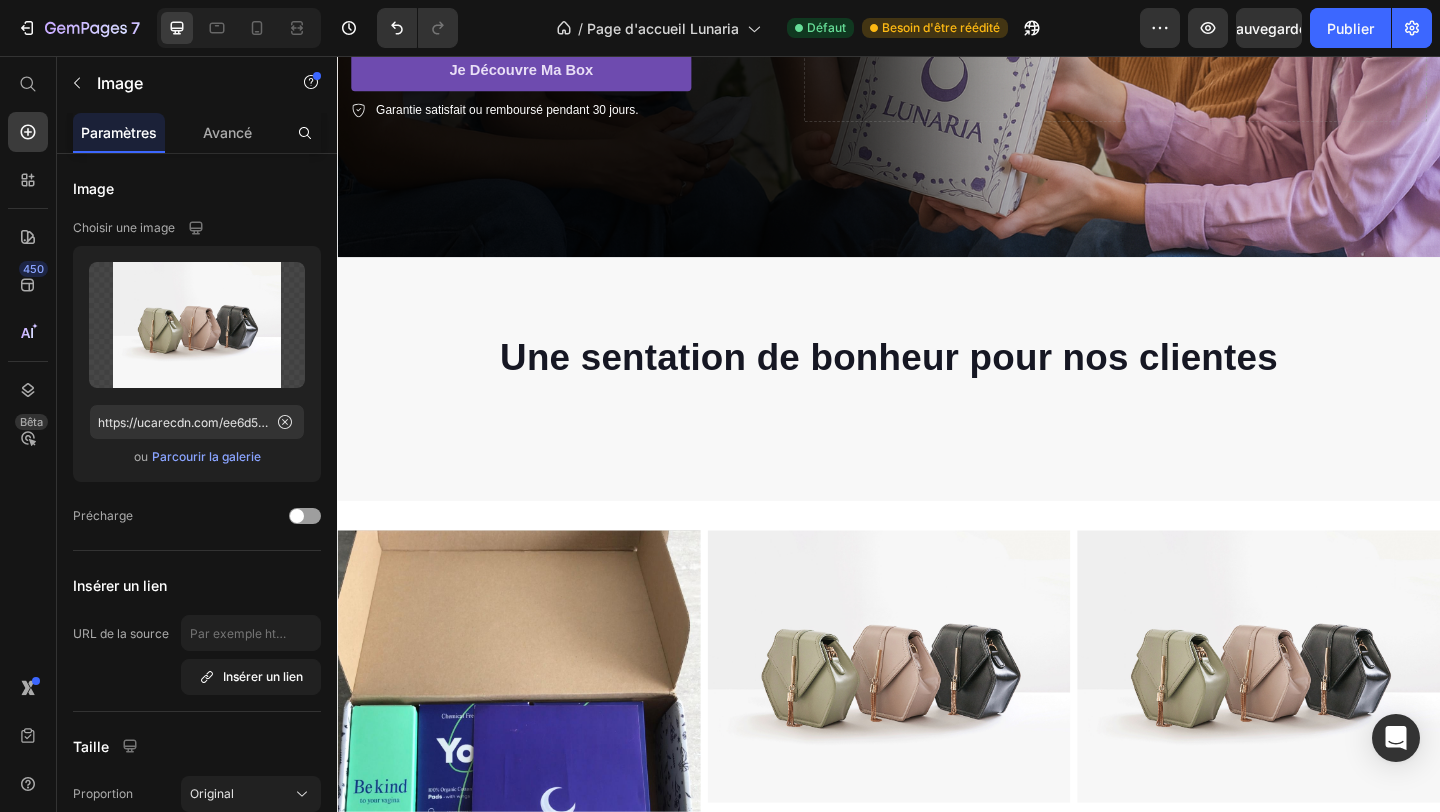 scroll, scrollTop: 703, scrollLeft: 0, axis: vertical 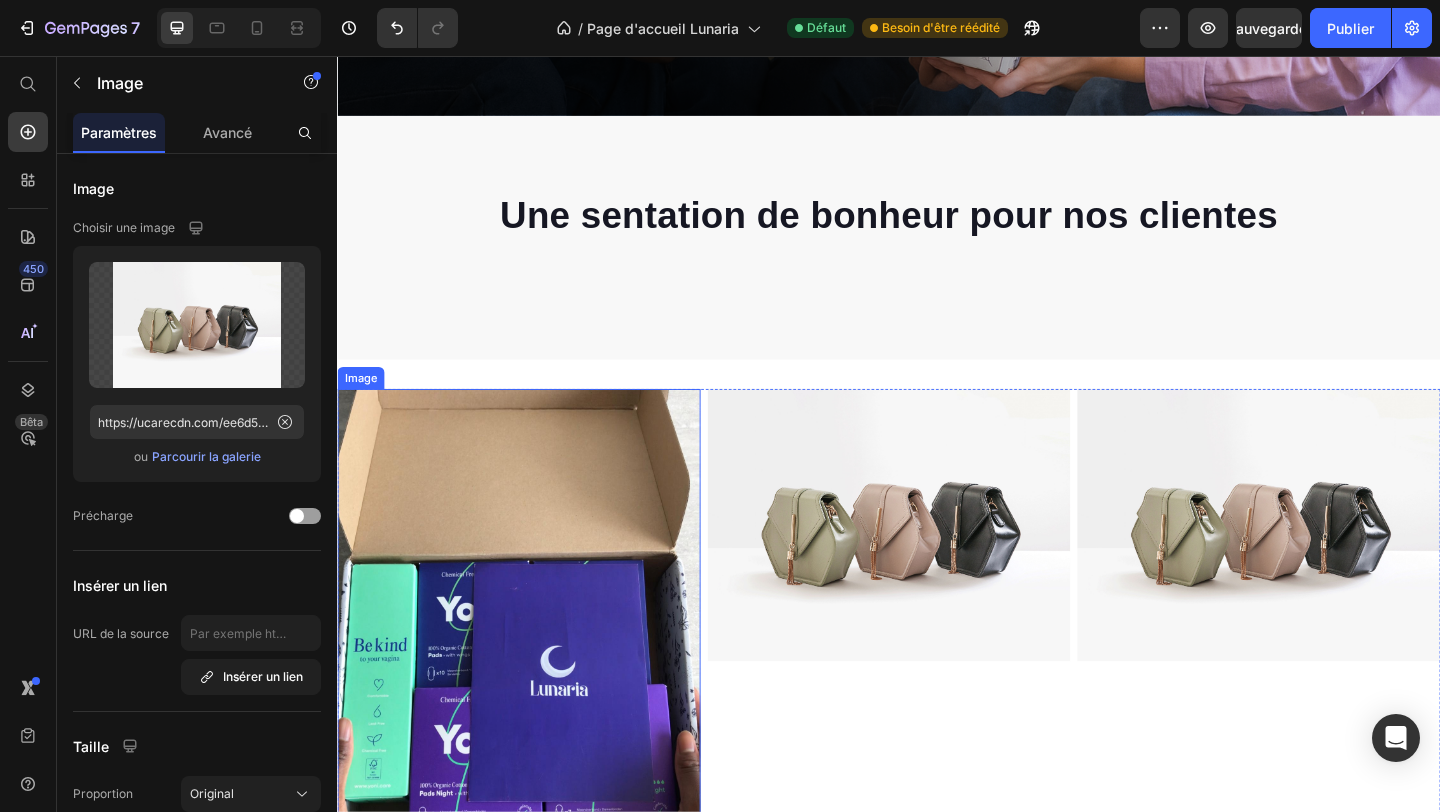 click at bounding box center [534, 694] 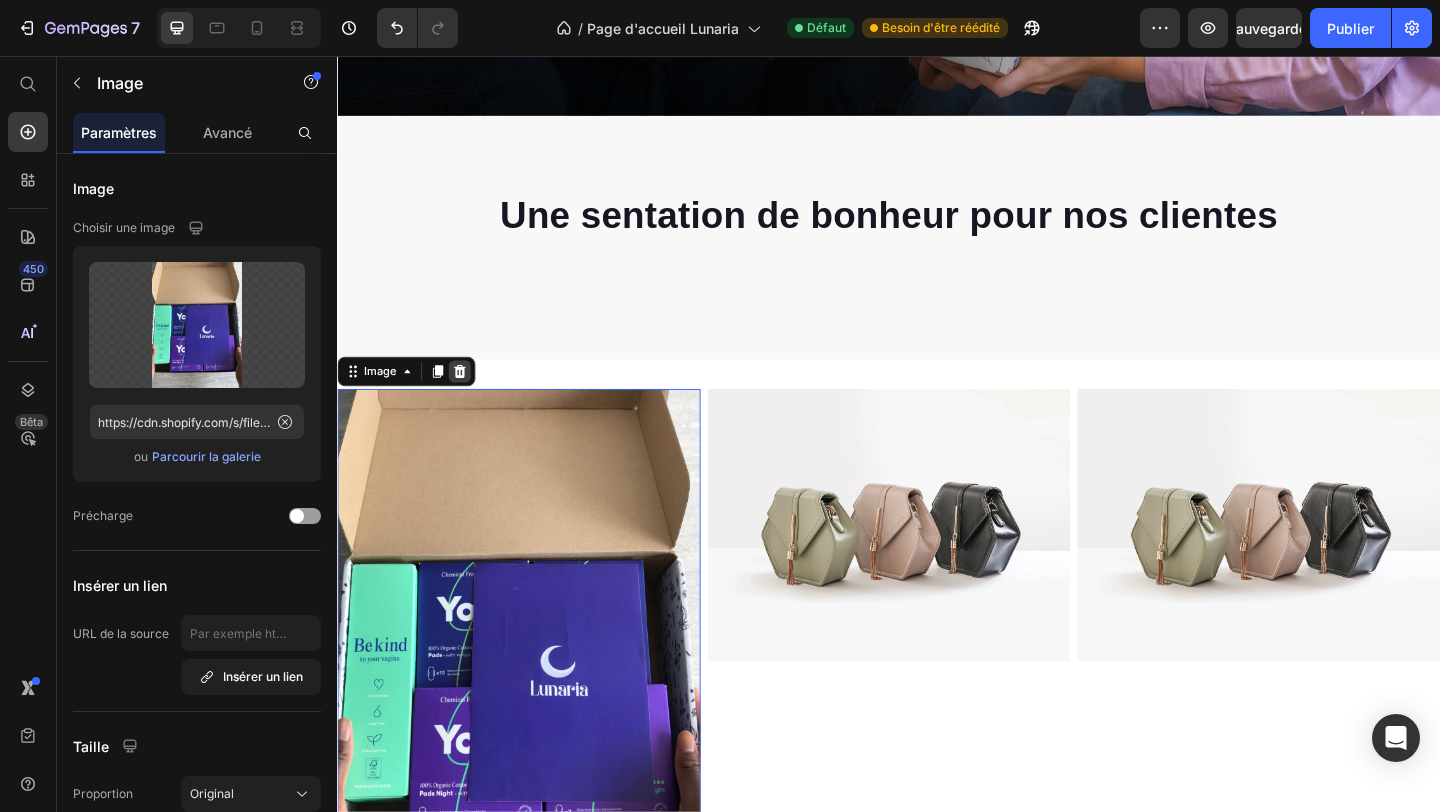 click 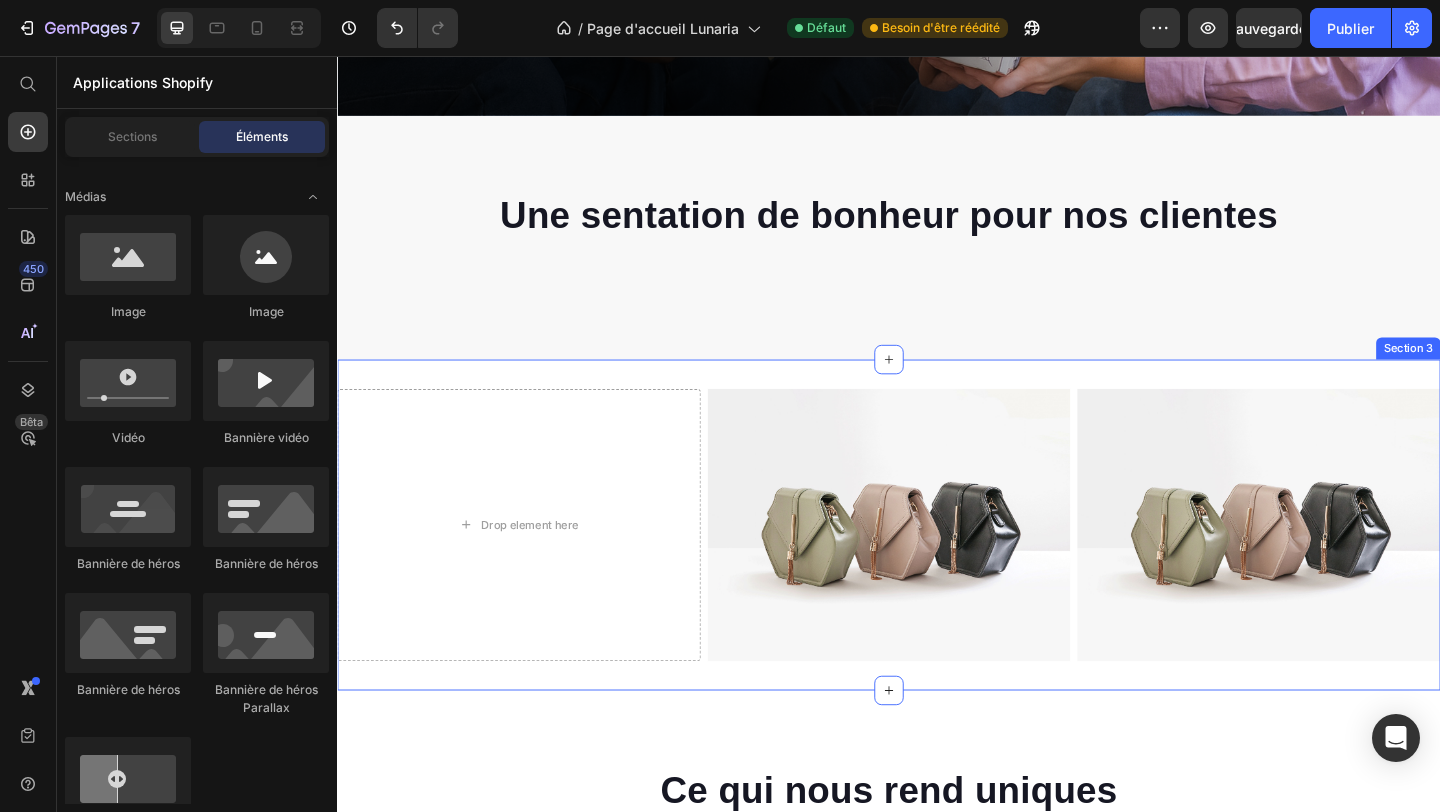 click on "Drop element here Image Image Row Section 3" at bounding box center (937, 566) 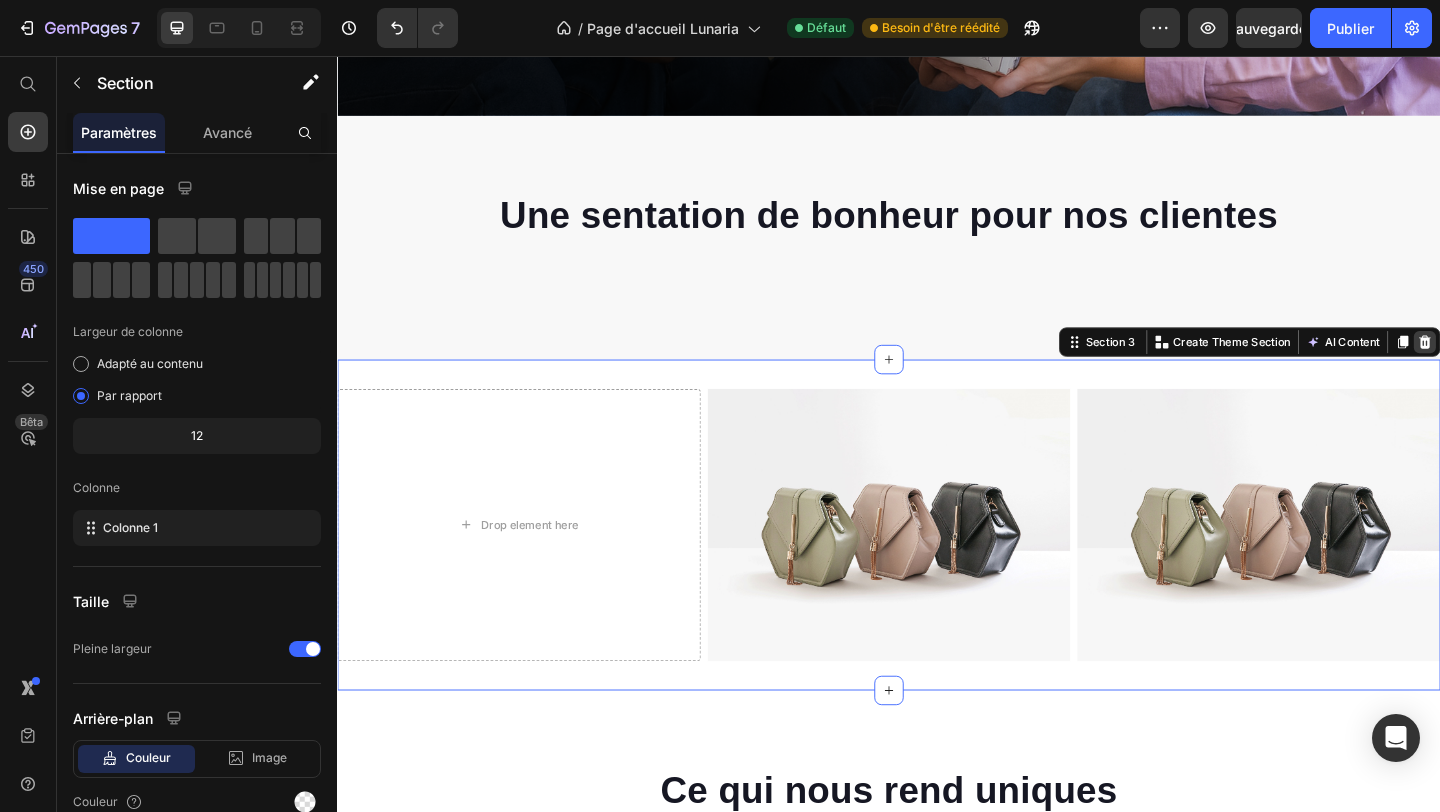 click 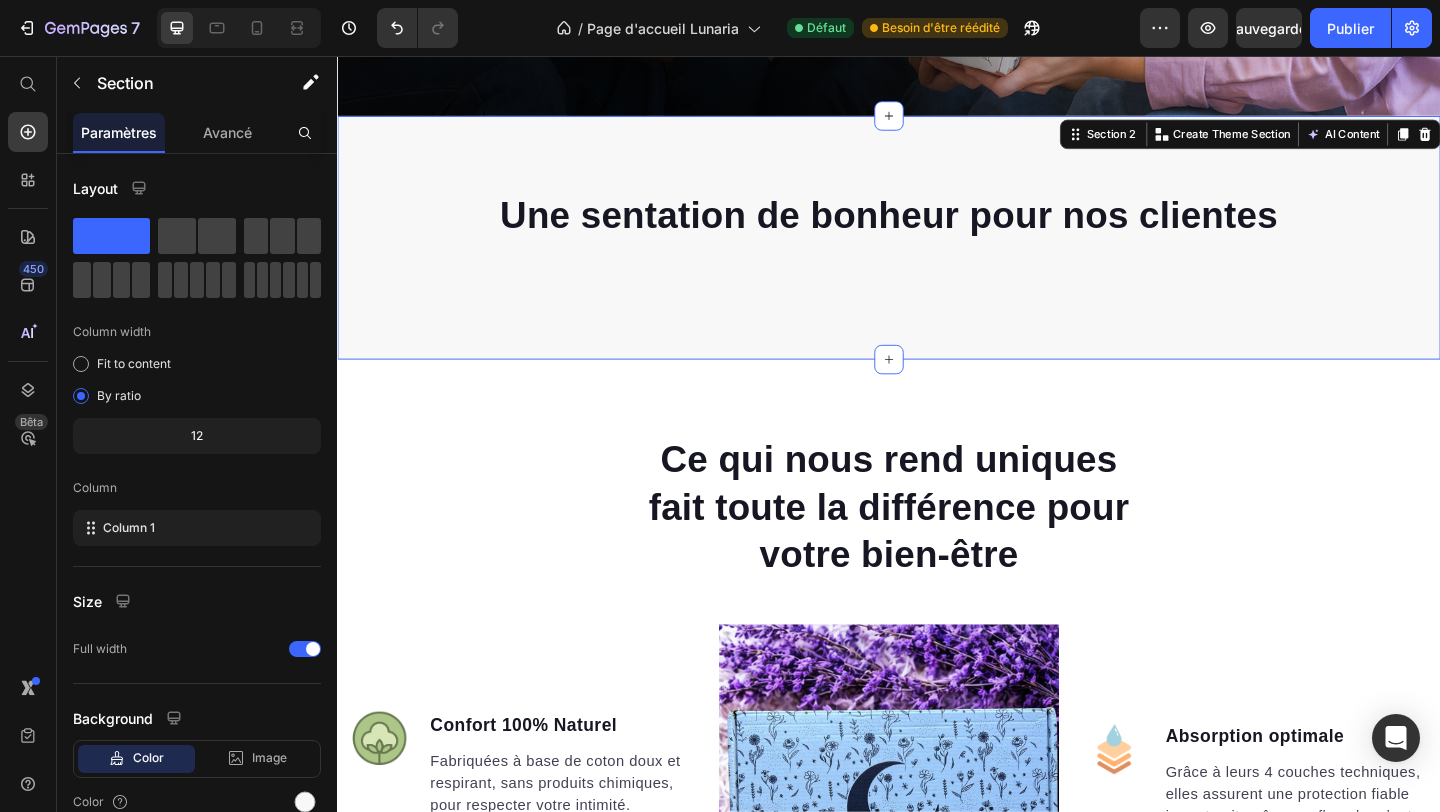 click on "Une sentation de bonheur pour nos clientes Heading Row Section 2   You can create reusable sections Create Theme Section AI Content Write with GemAI What would you like to describe here? Tone and Voice Persuasive Product Show more Generate" at bounding box center [937, 253] 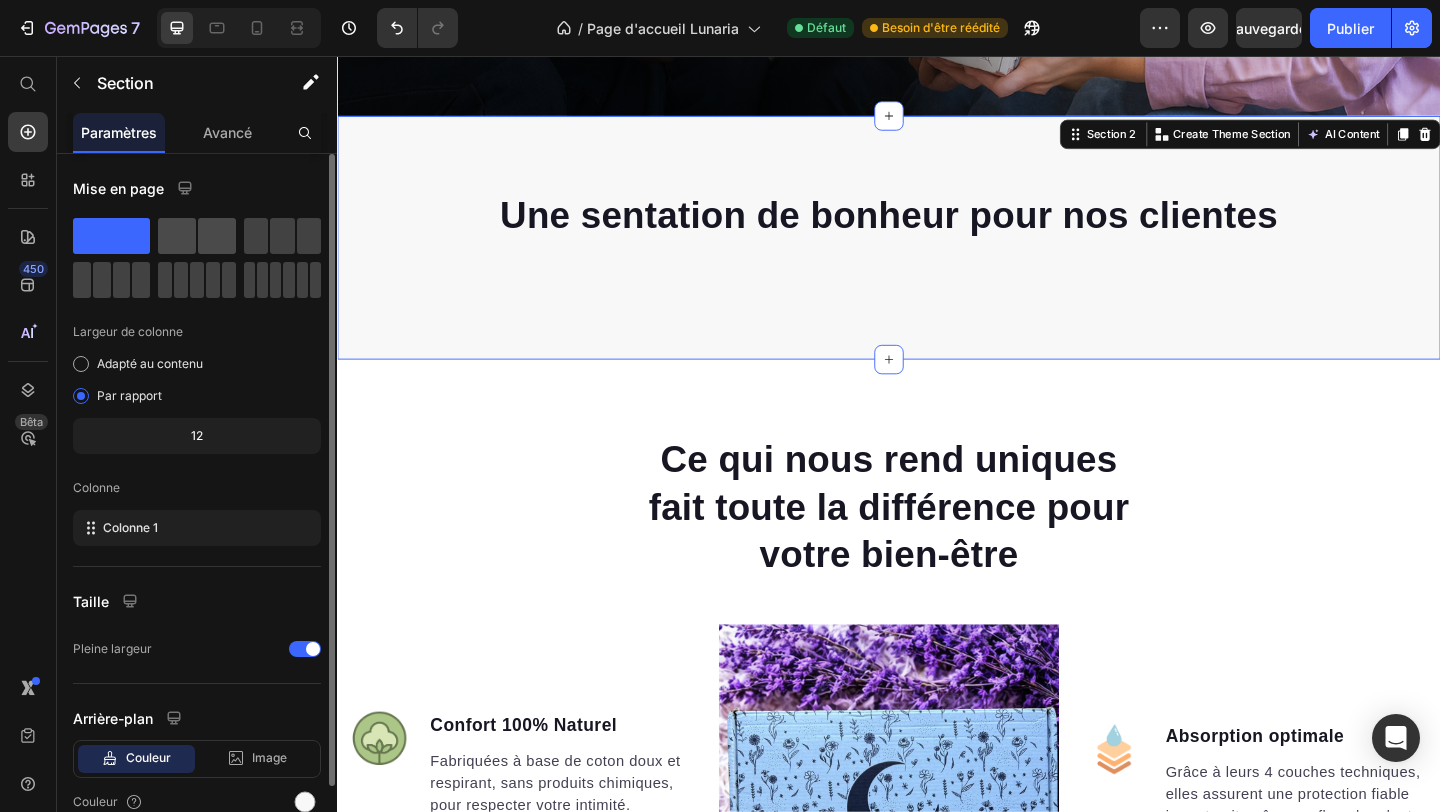 click 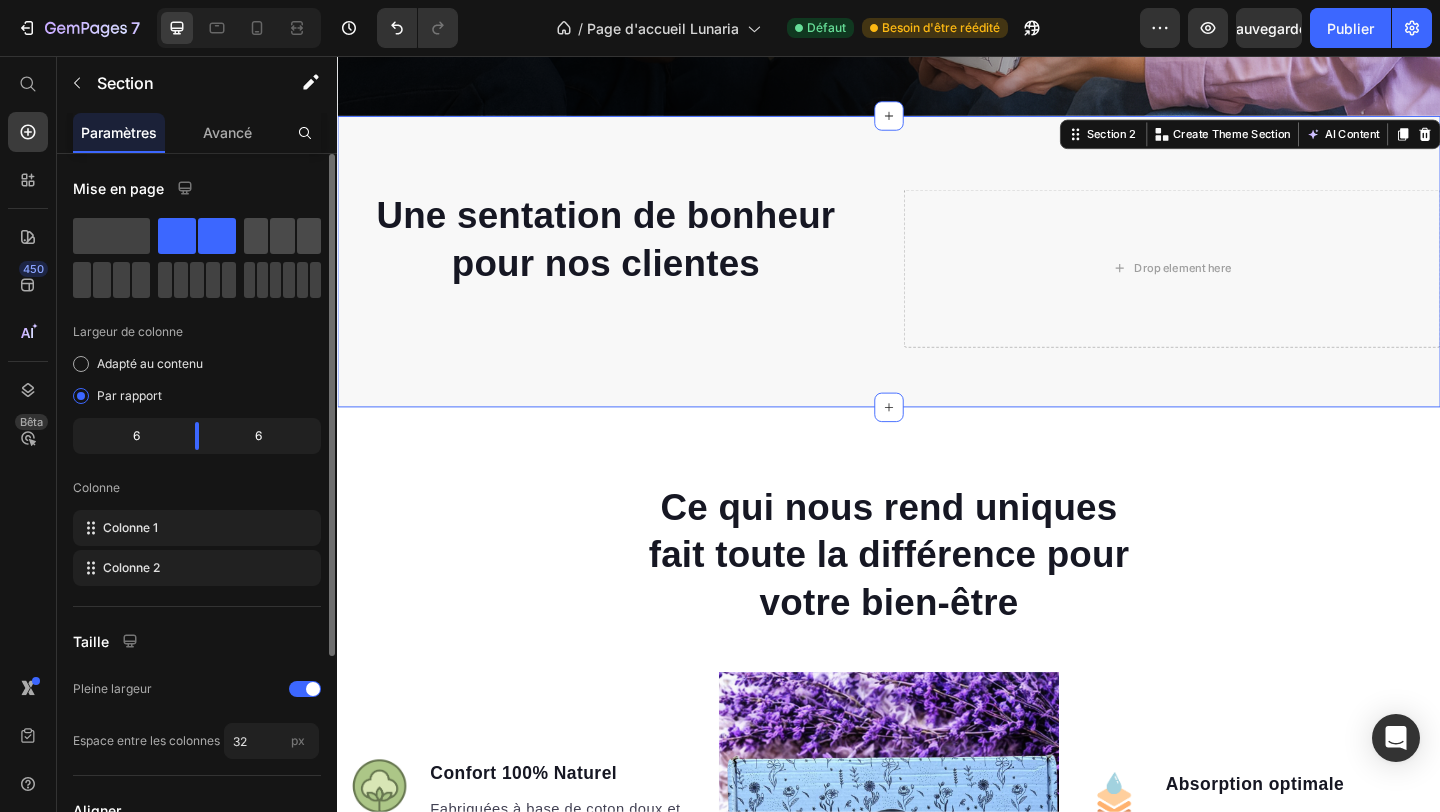 click 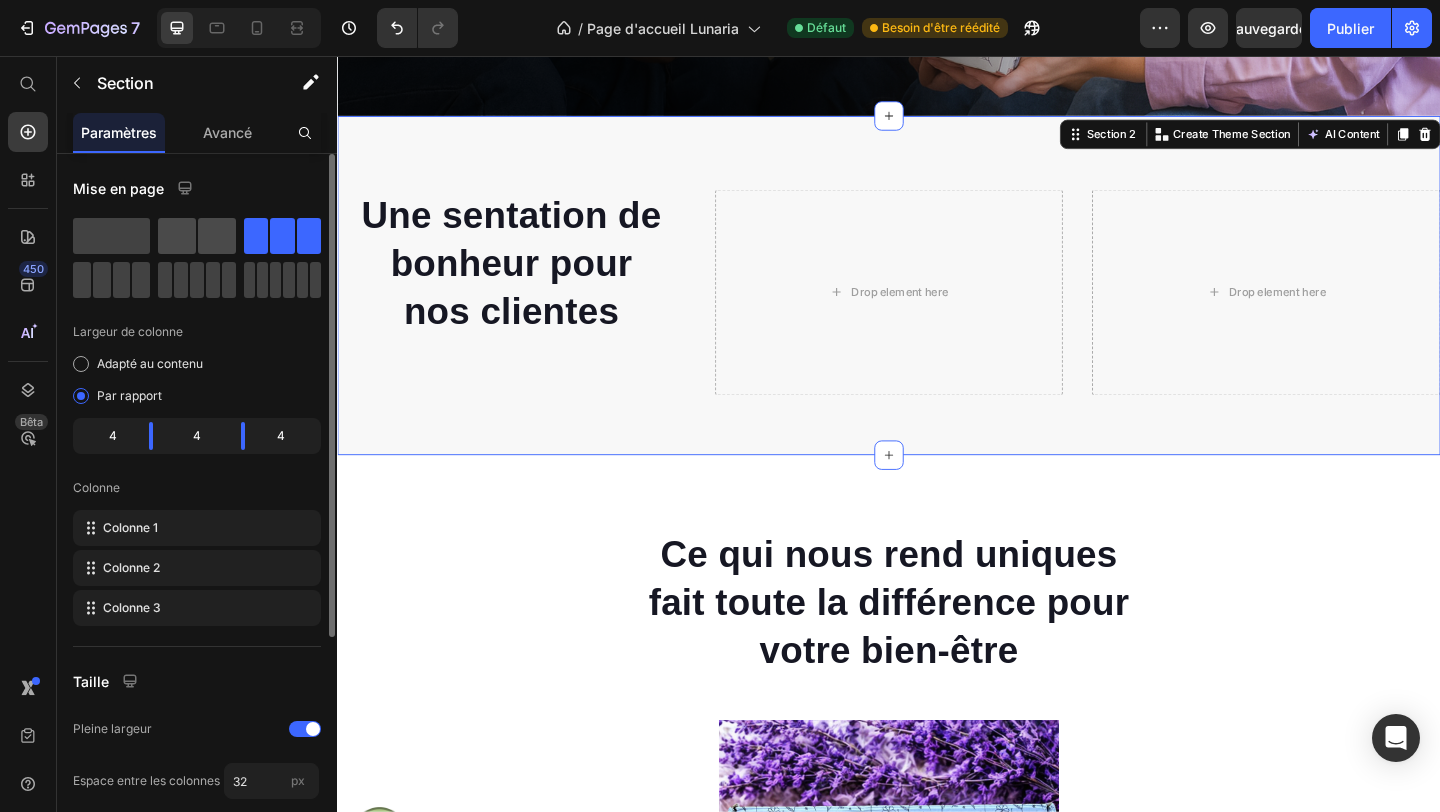 click 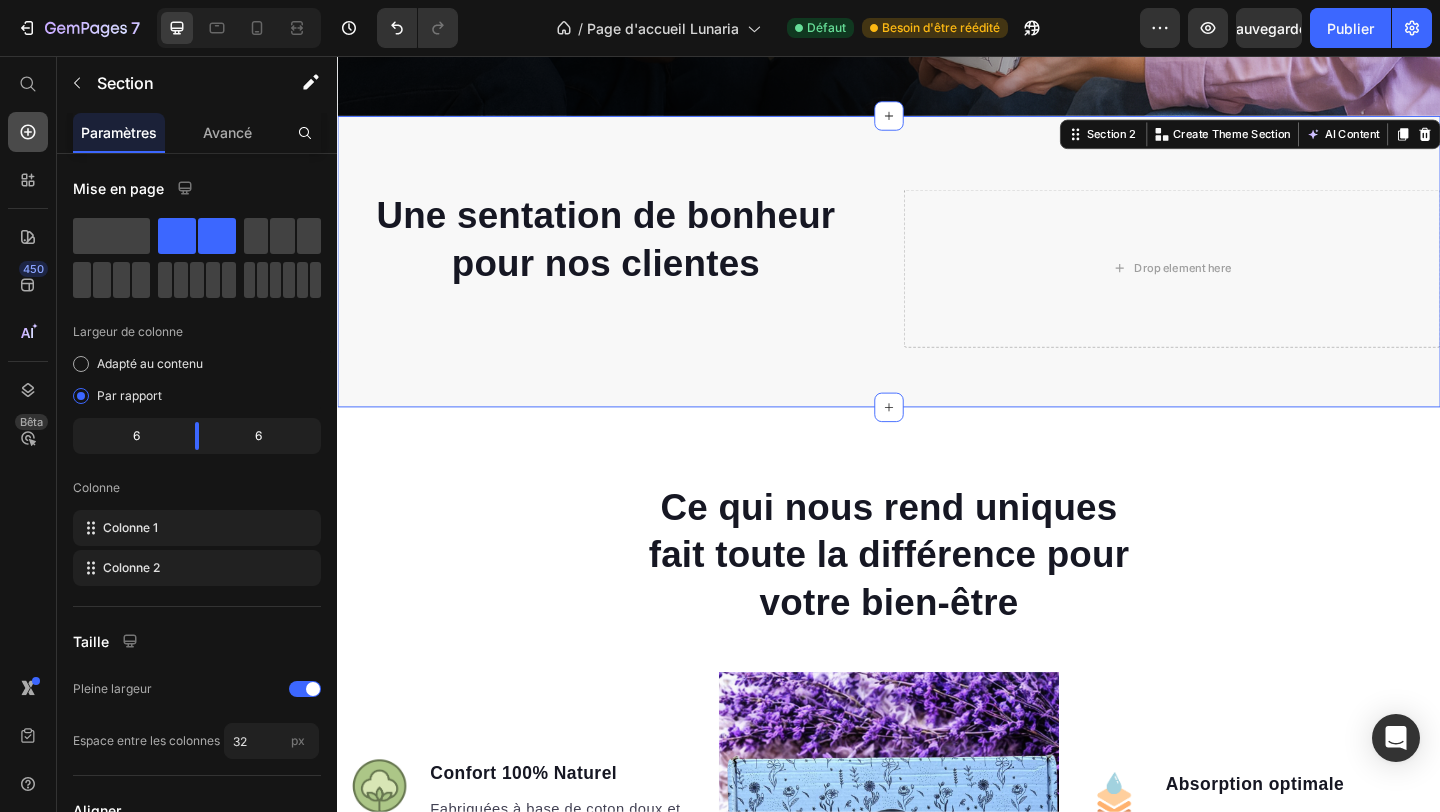 click 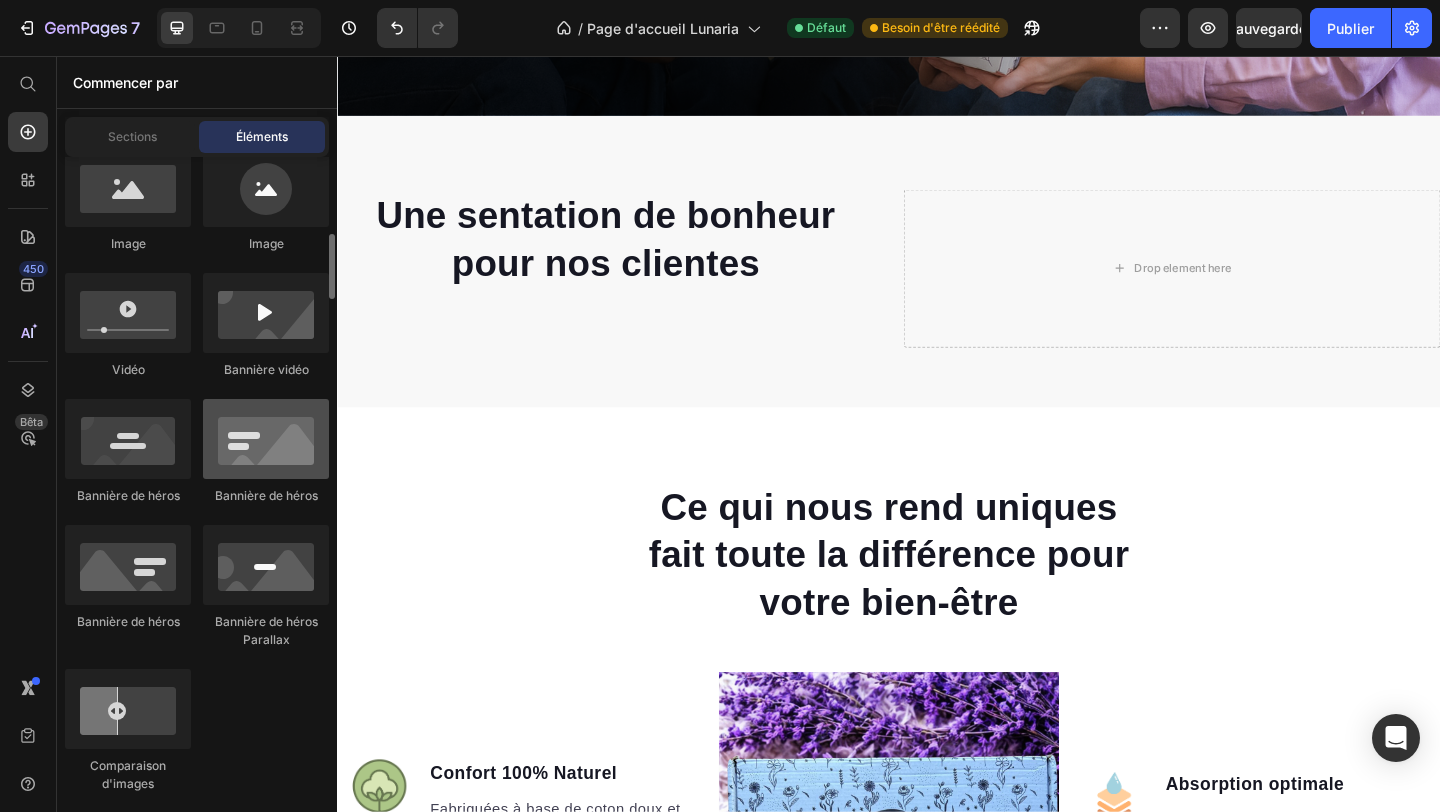 scroll, scrollTop: 794, scrollLeft: 0, axis: vertical 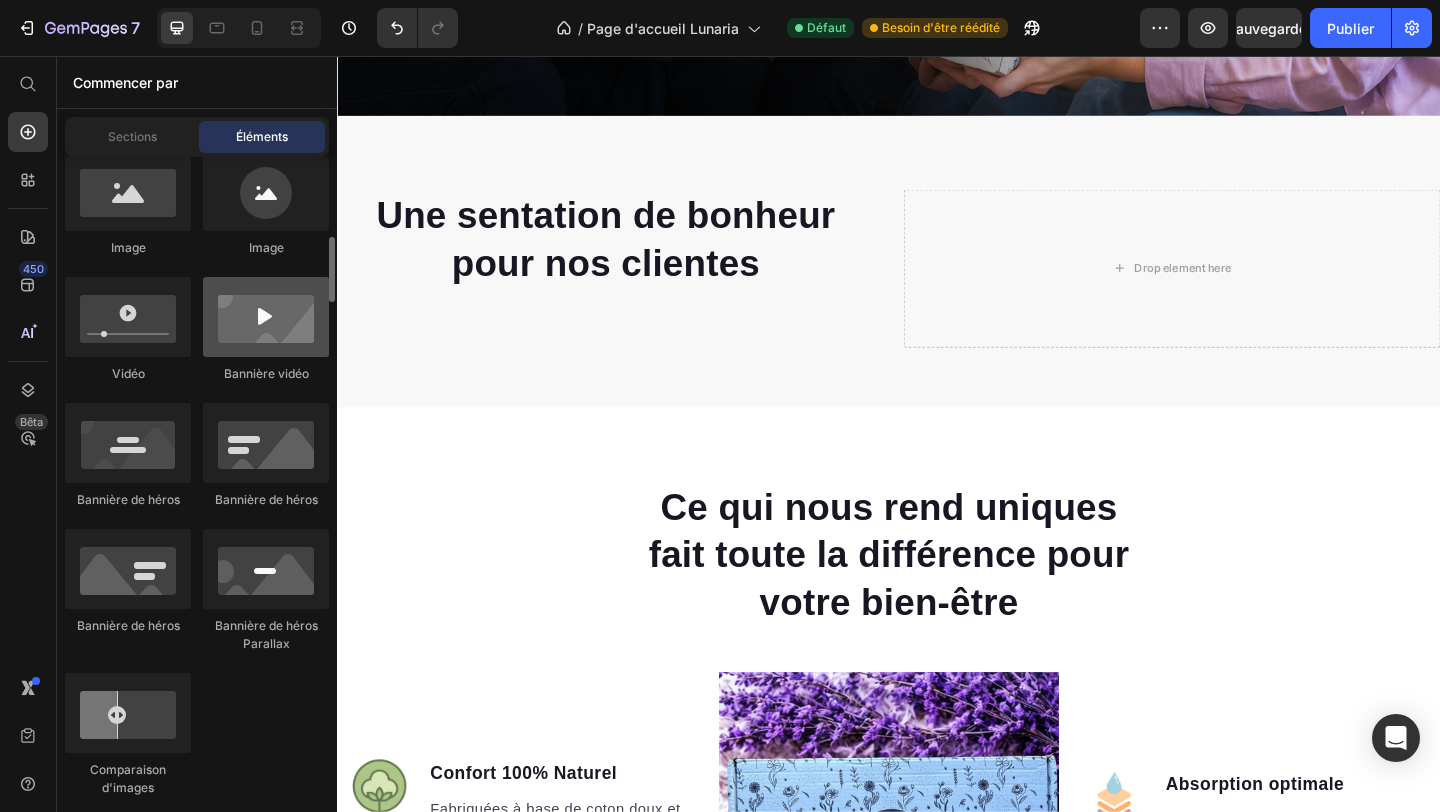 click at bounding box center [266, 317] 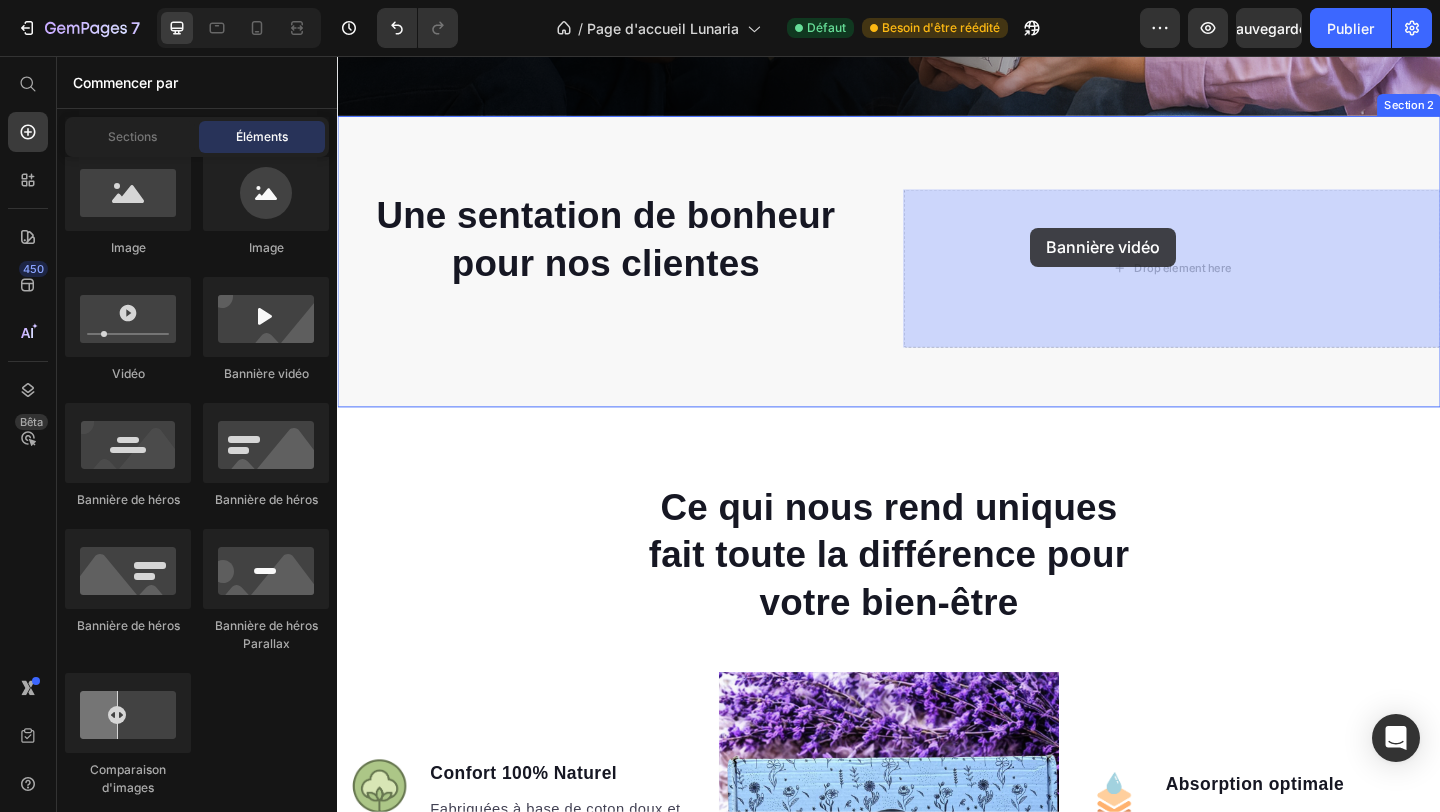 drag, startPoint x: 956, startPoint y: 258, endPoint x: 1091, endPoint y: 243, distance: 135.83078 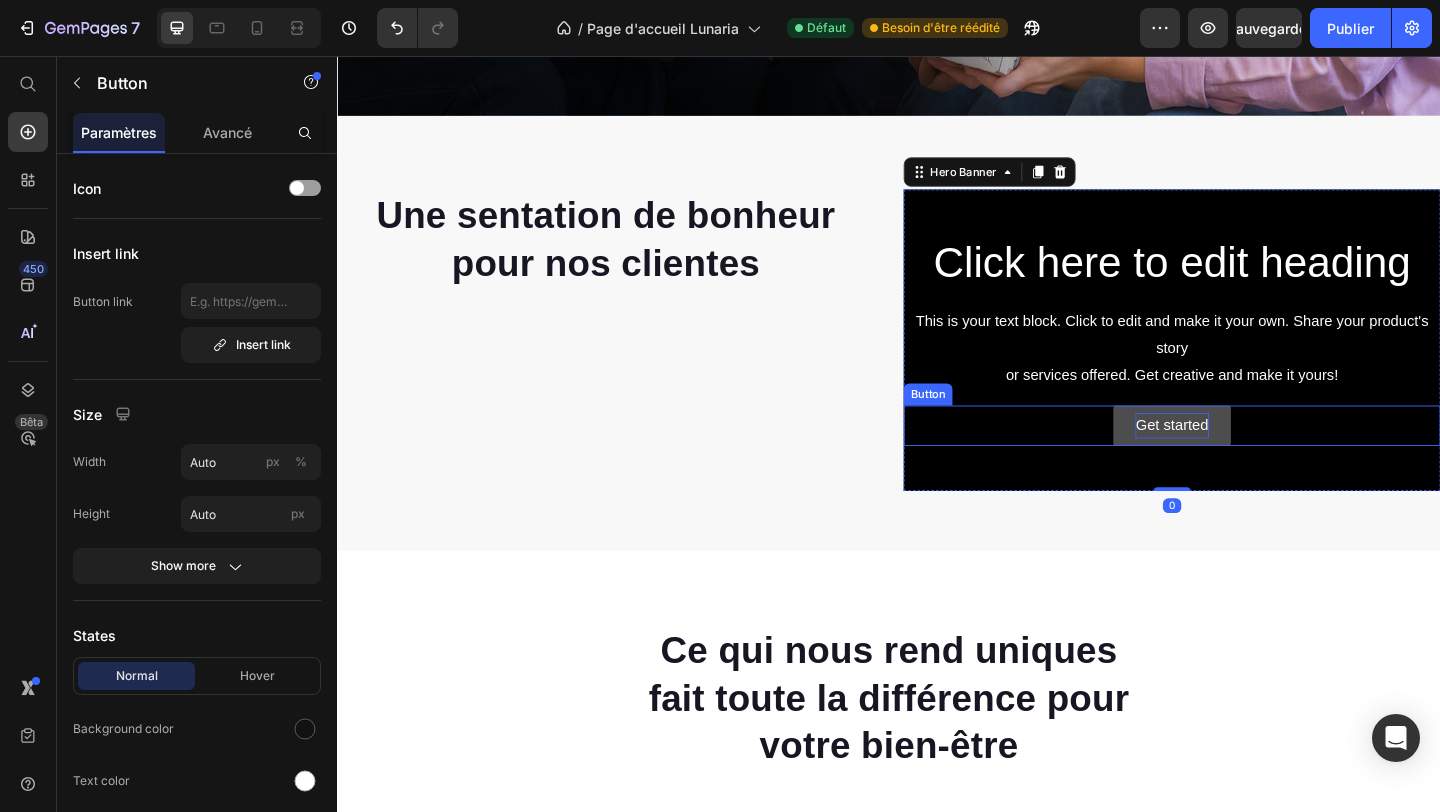 click on "Get started" at bounding box center [1244, 458] 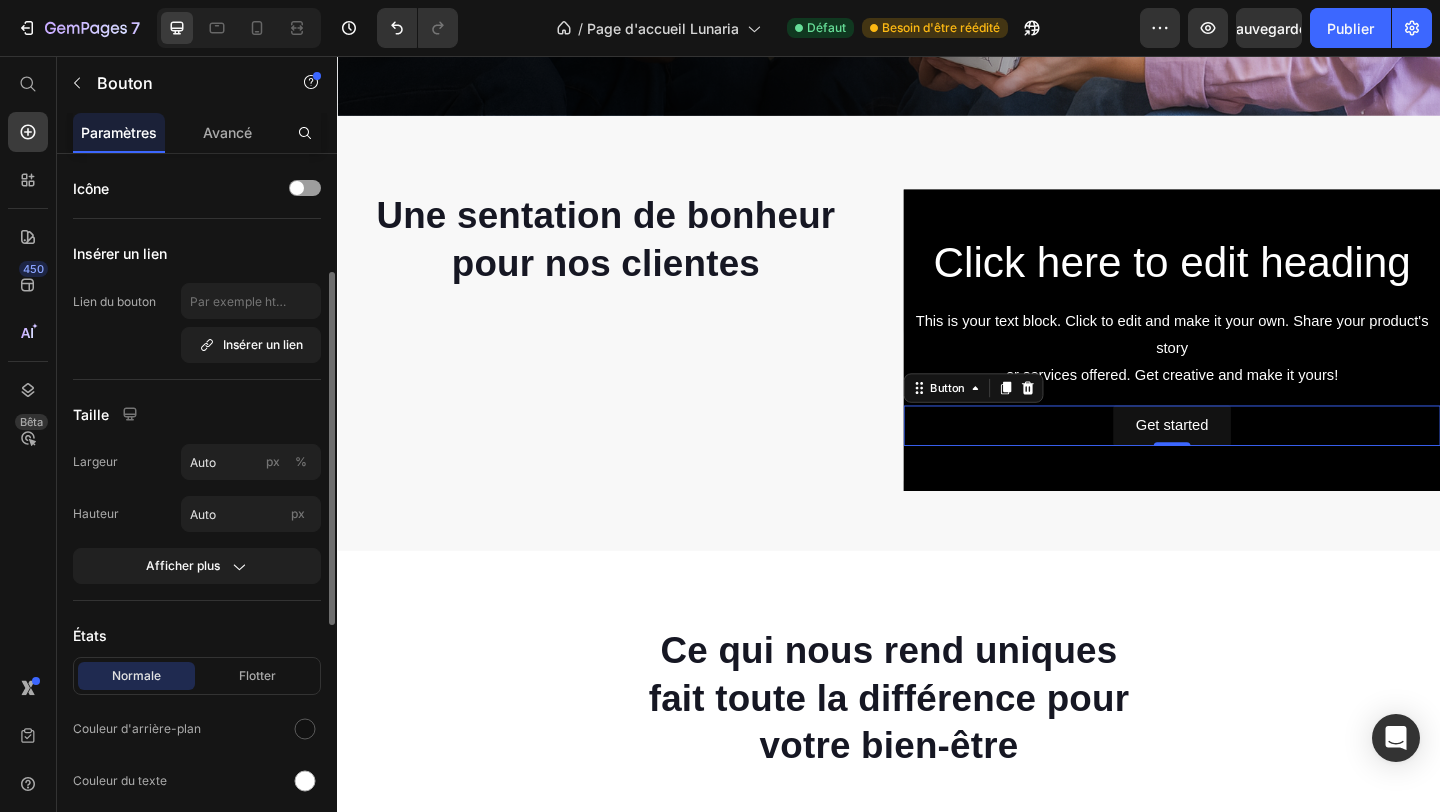 scroll, scrollTop: 0, scrollLeft: 0, axis: both 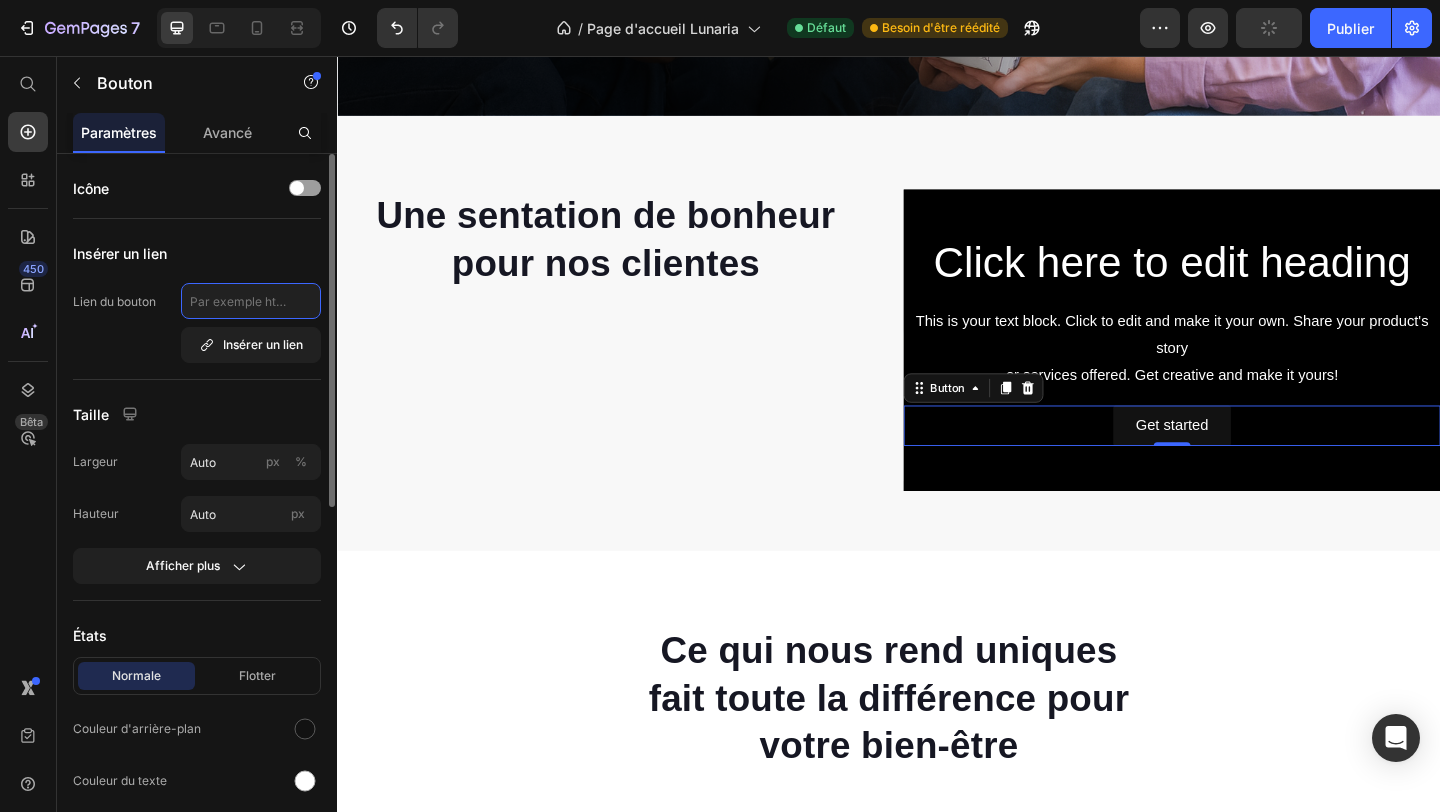 click 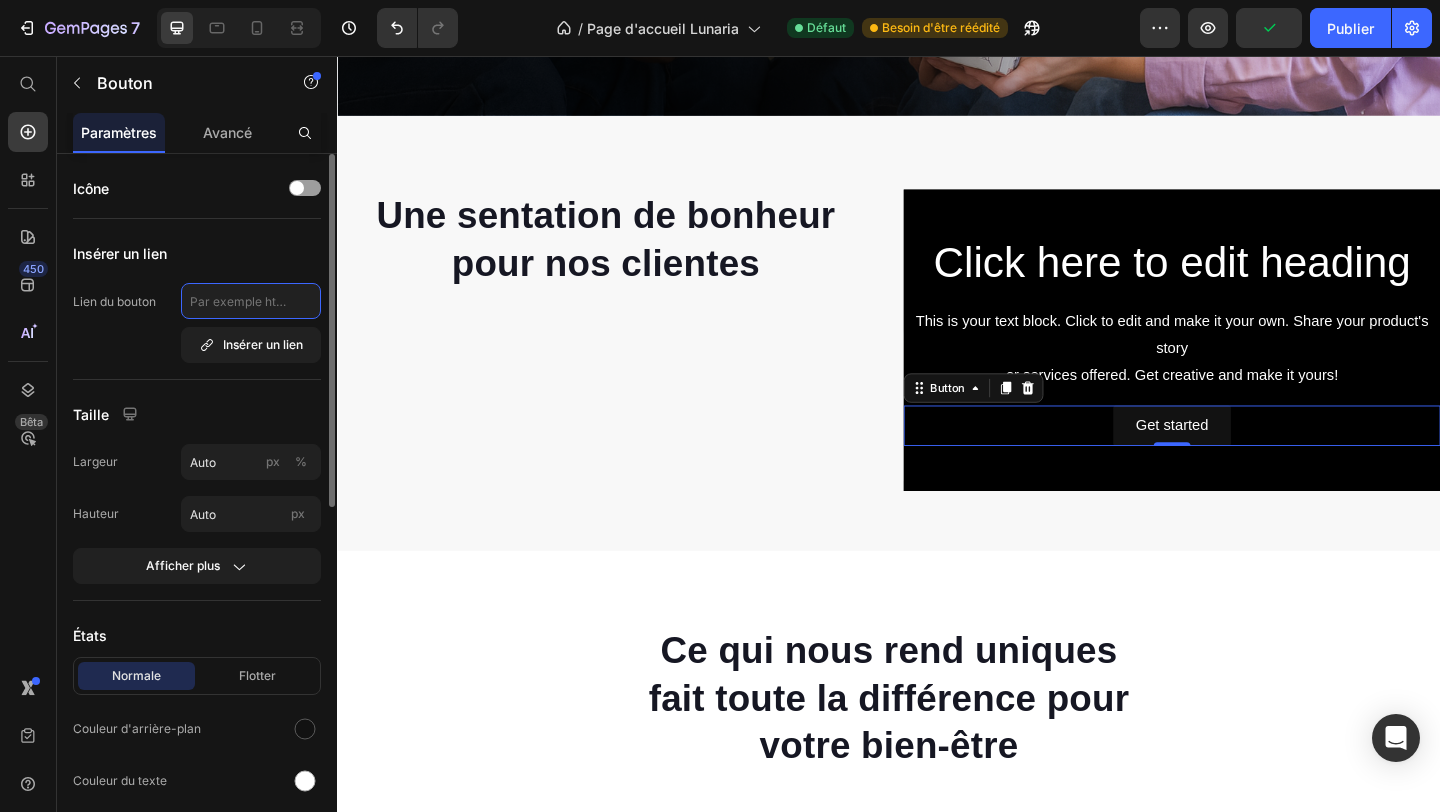 click 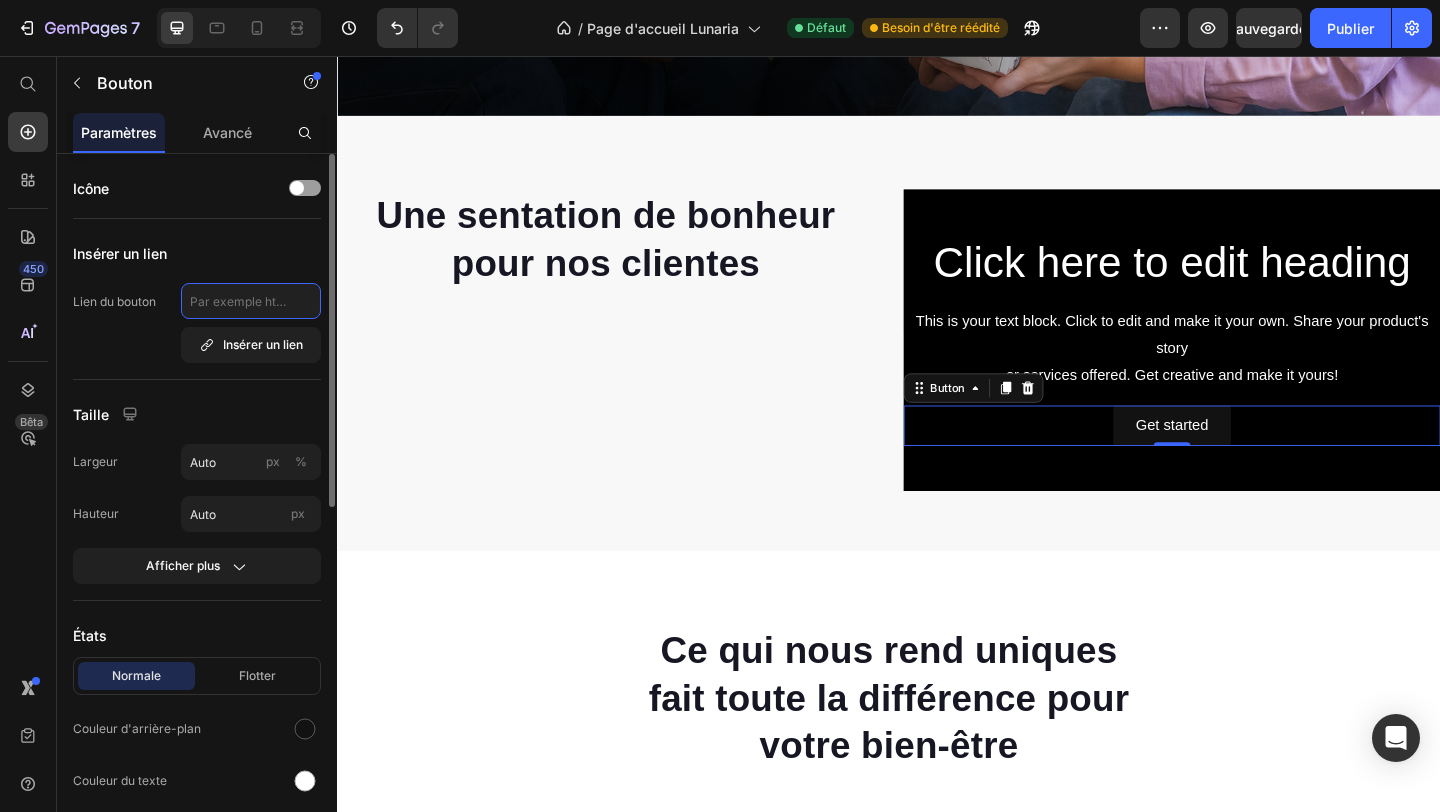 click 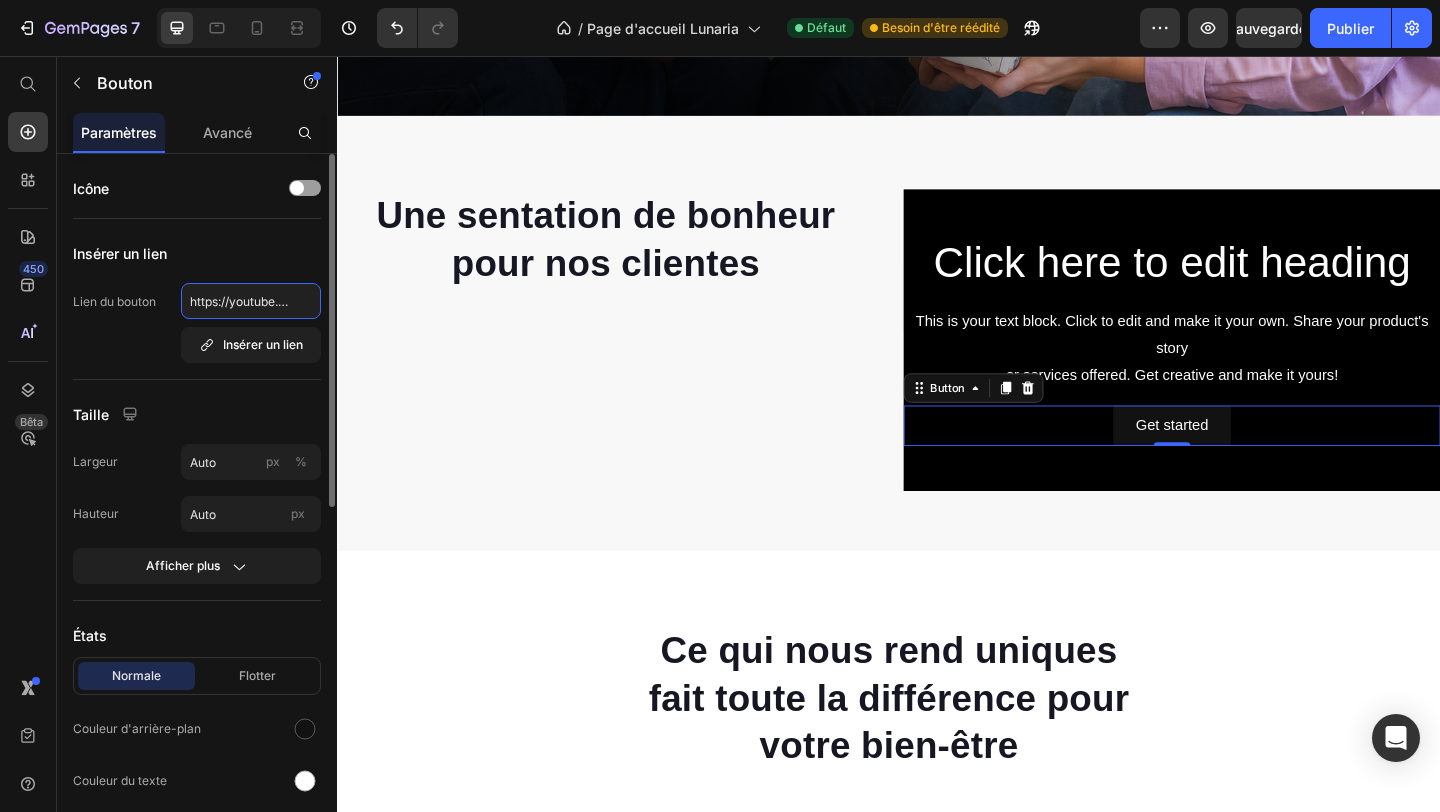 scroll, scrollTop: 0, scrollLeft: 223, axis: horizontal 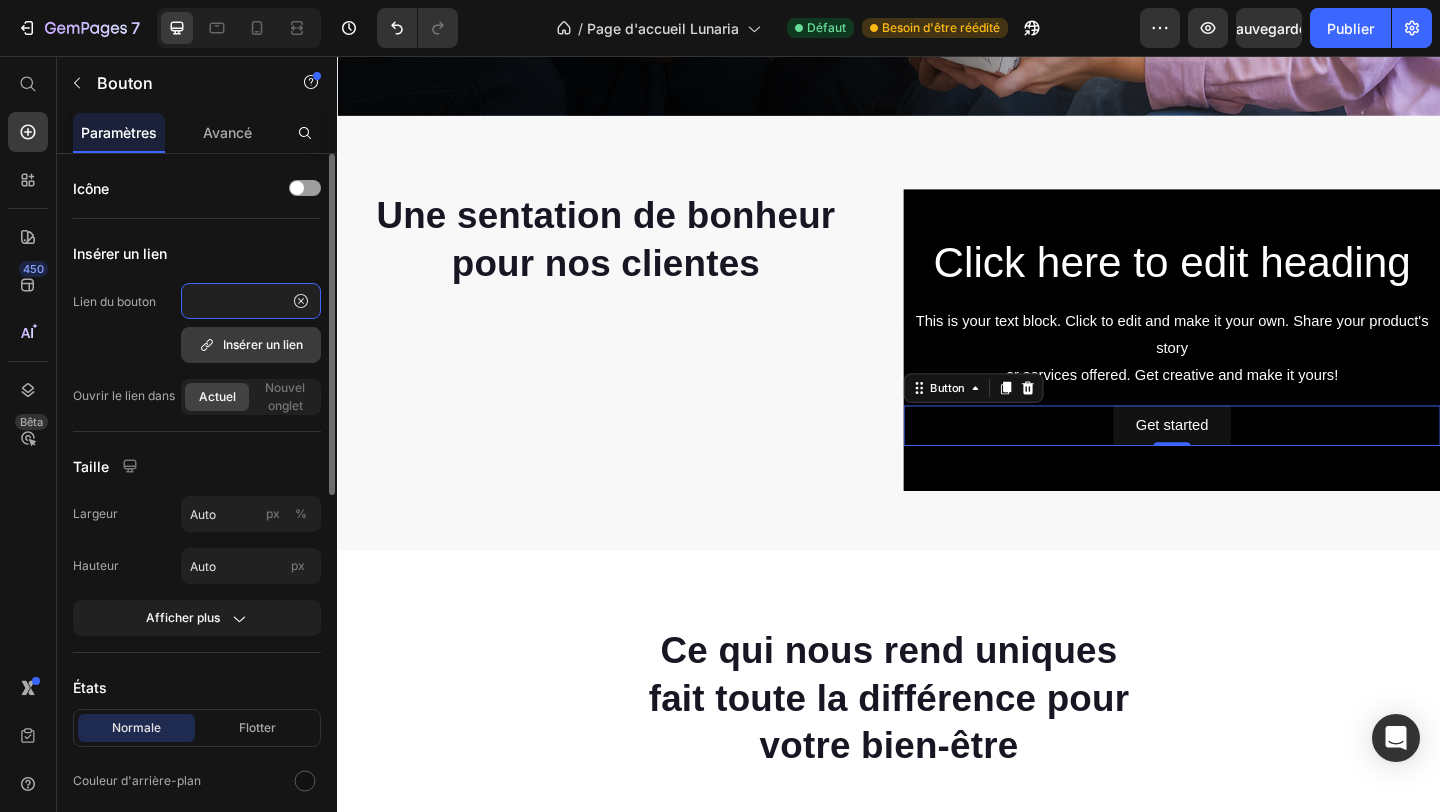 type on "https://youtube.com/shorts/79EimbPwz3I?feature=share" 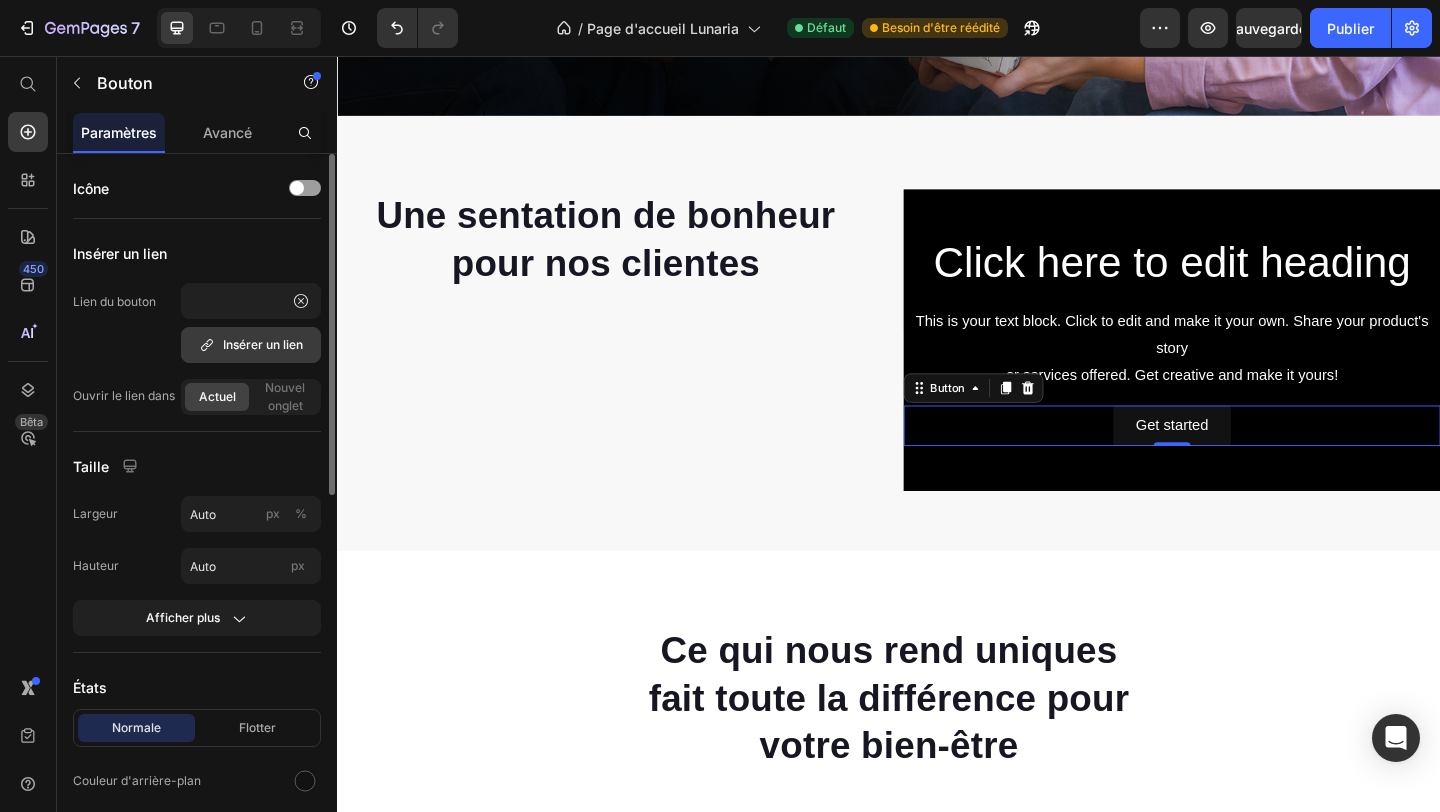click on "Insérer un lien" at bounding box center [251, 345] 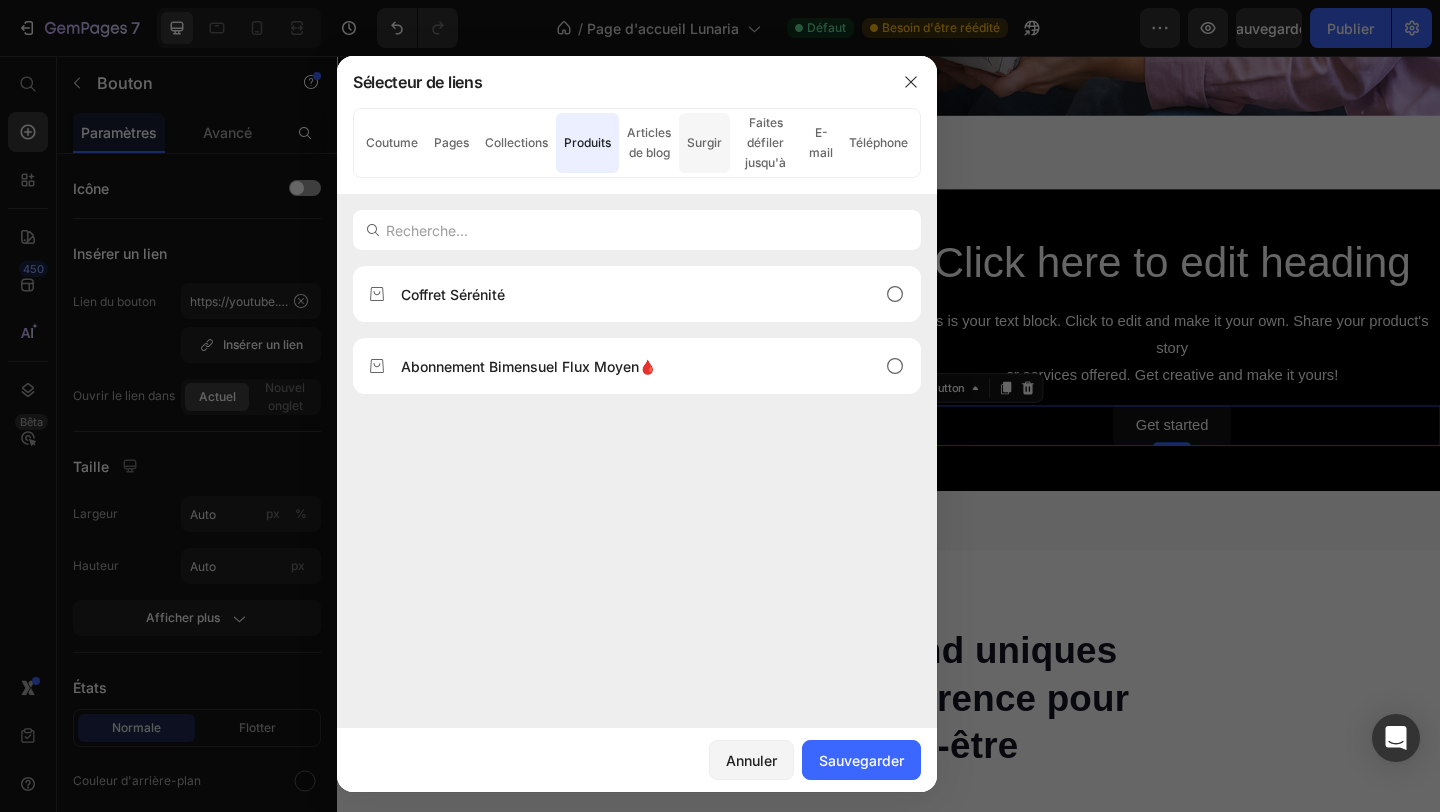 click on "Surgir" 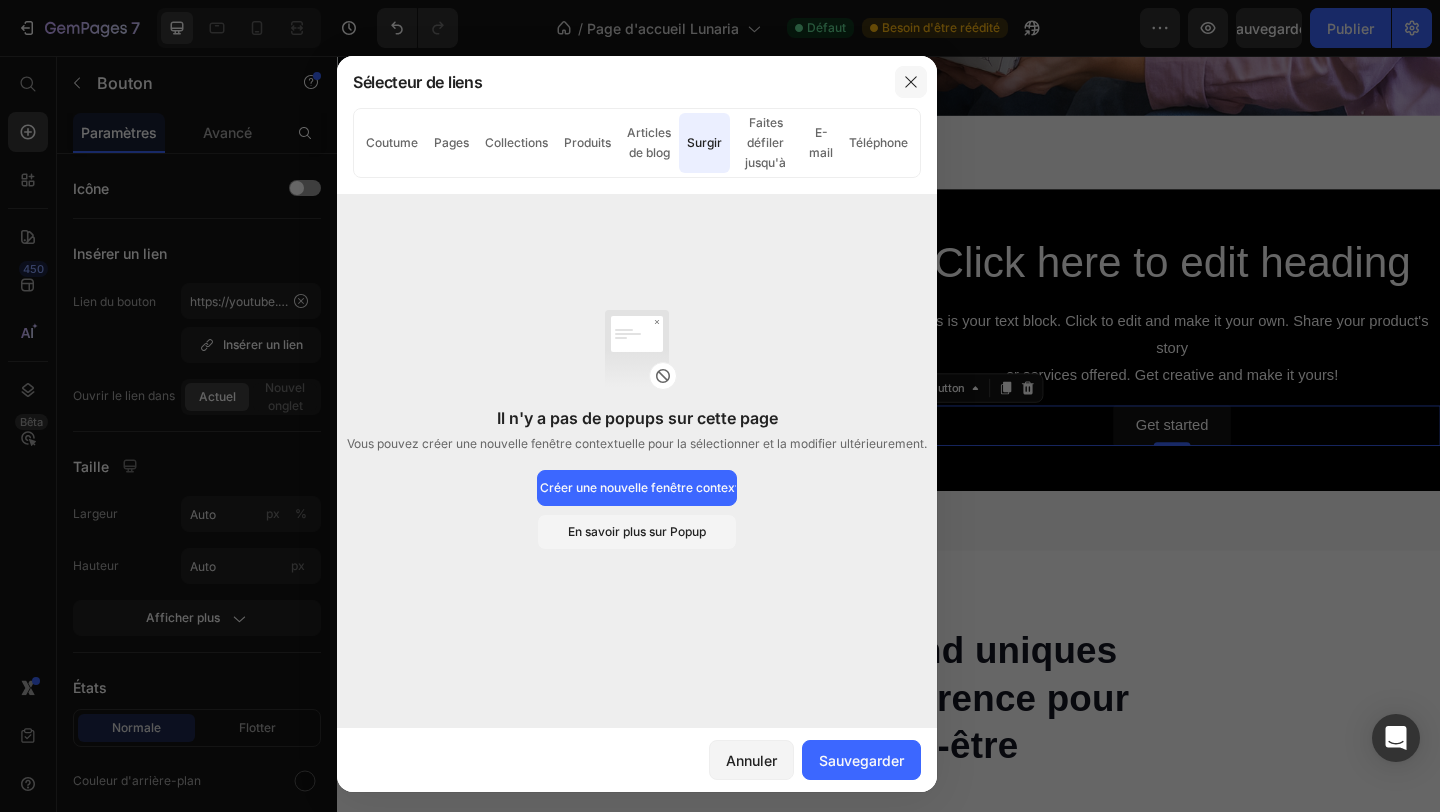 click at bounding box center [911, 82] 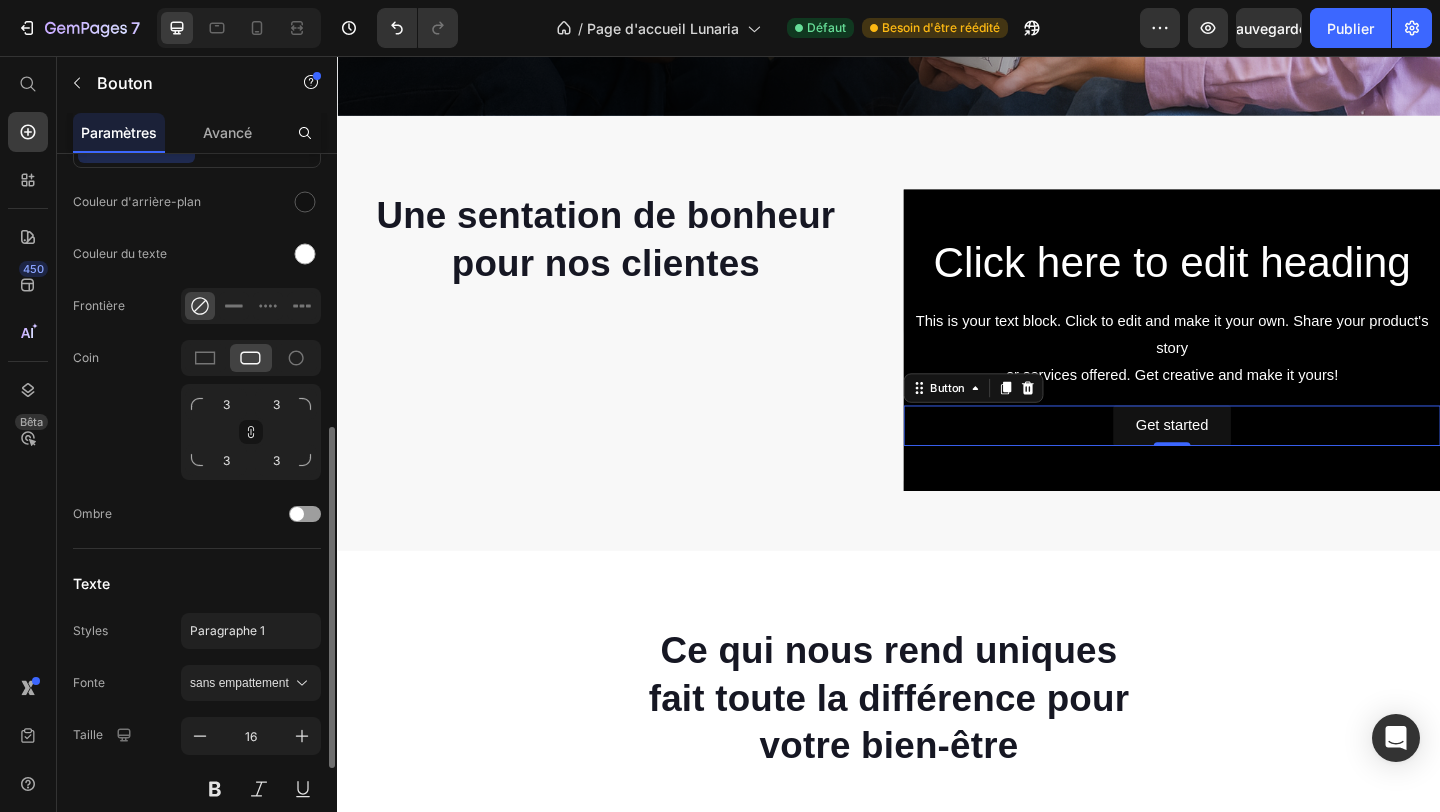 scroll, scrollTop: 0, scrollLeft: 0, axis: both 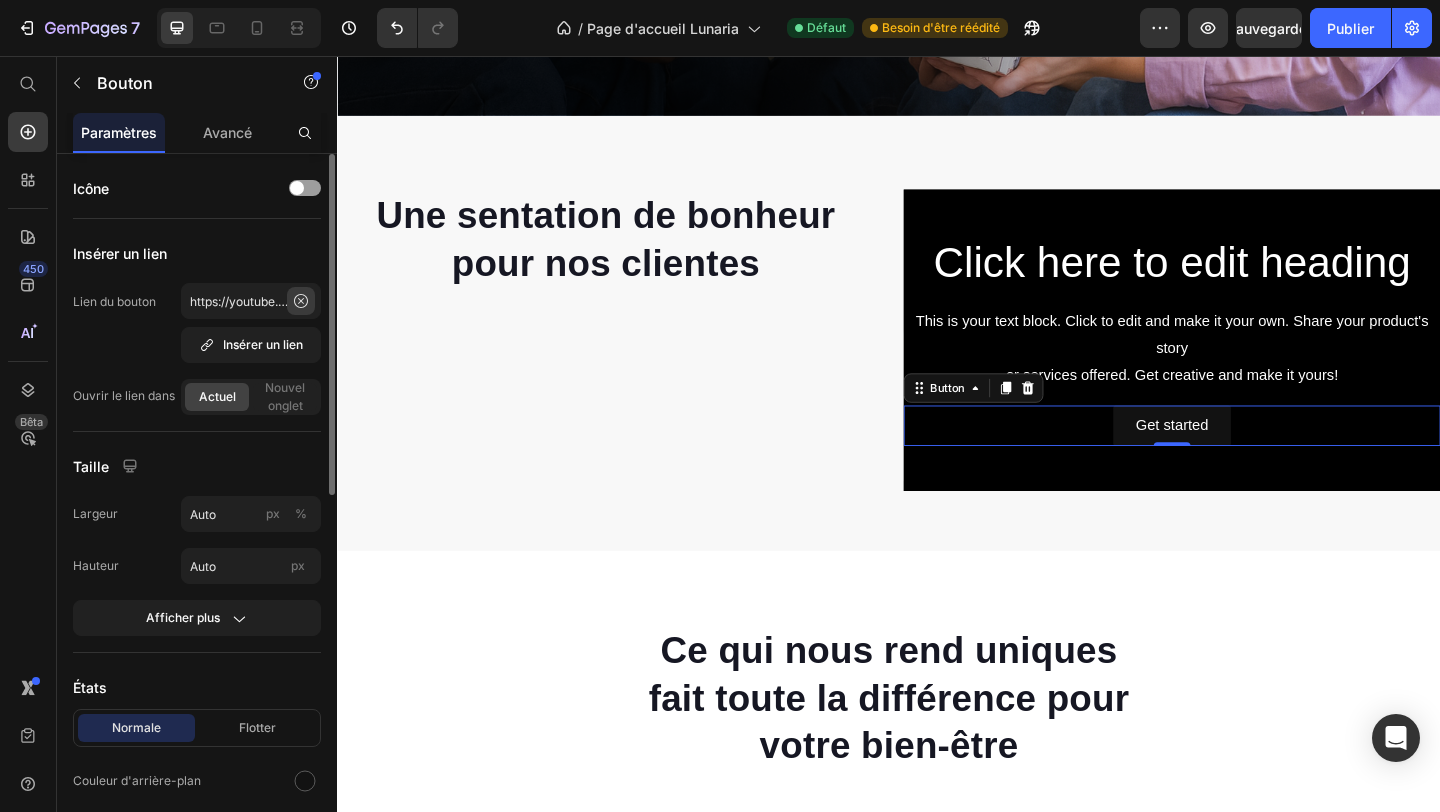 click 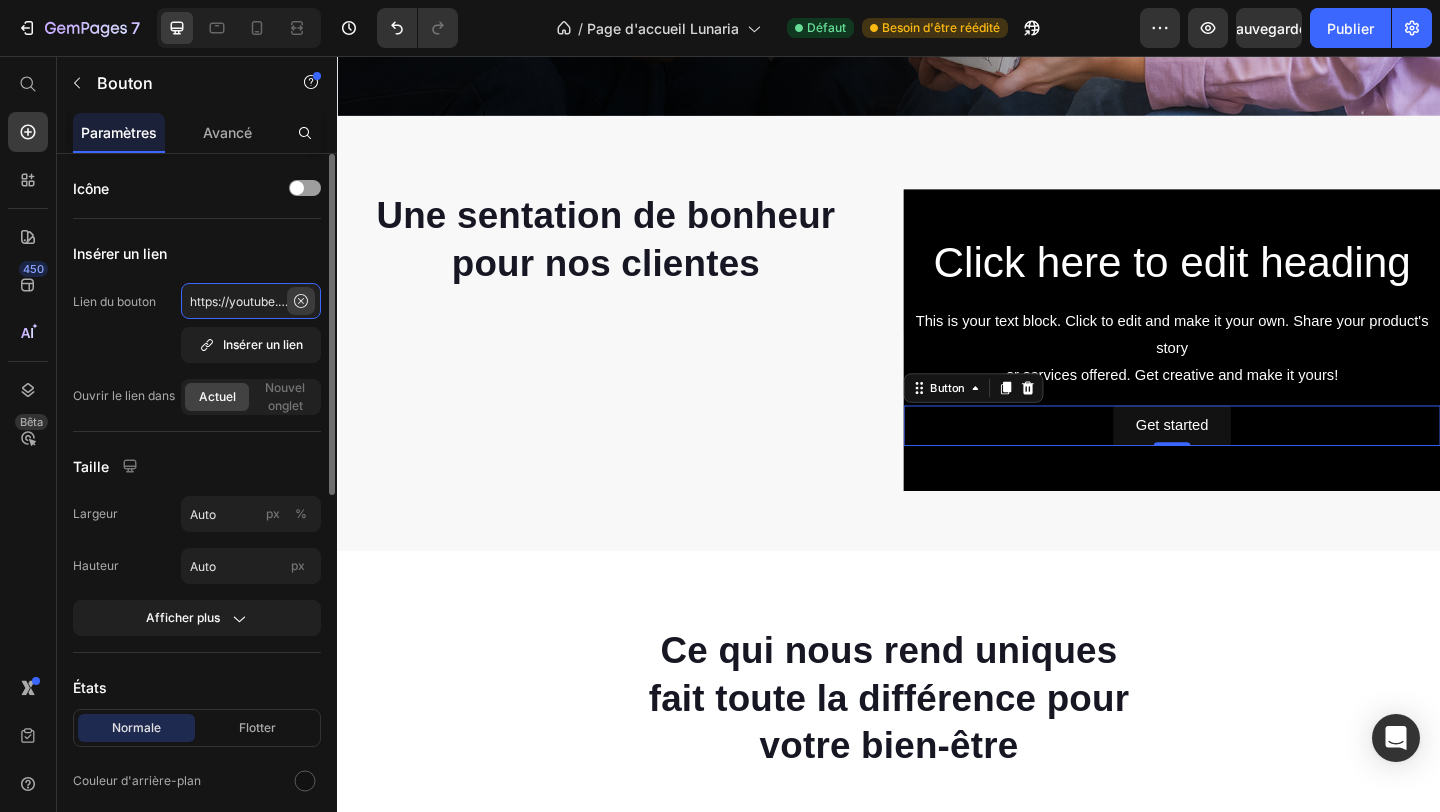 type 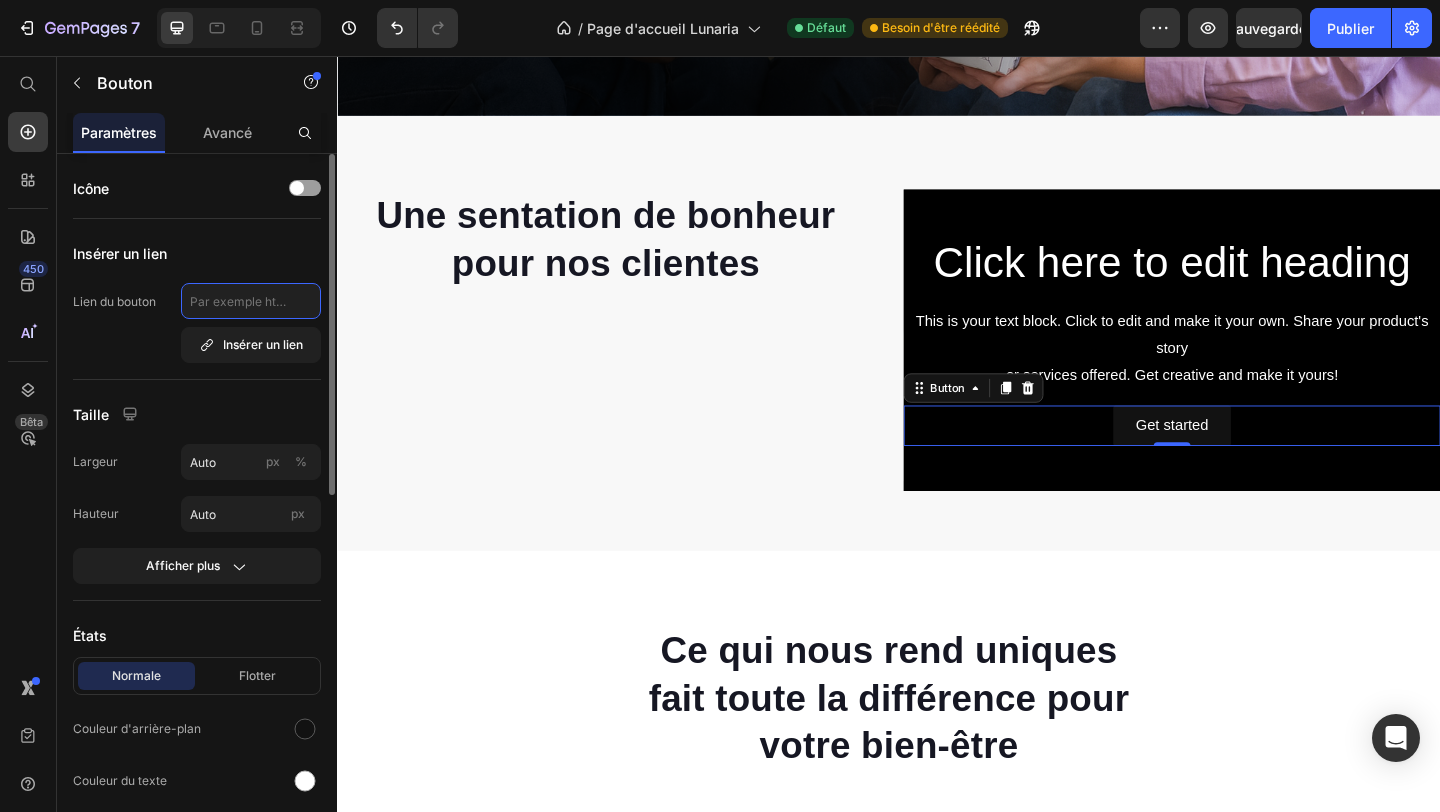 scroll, scrollTop: 0, scrollLeft: 0, axis: both 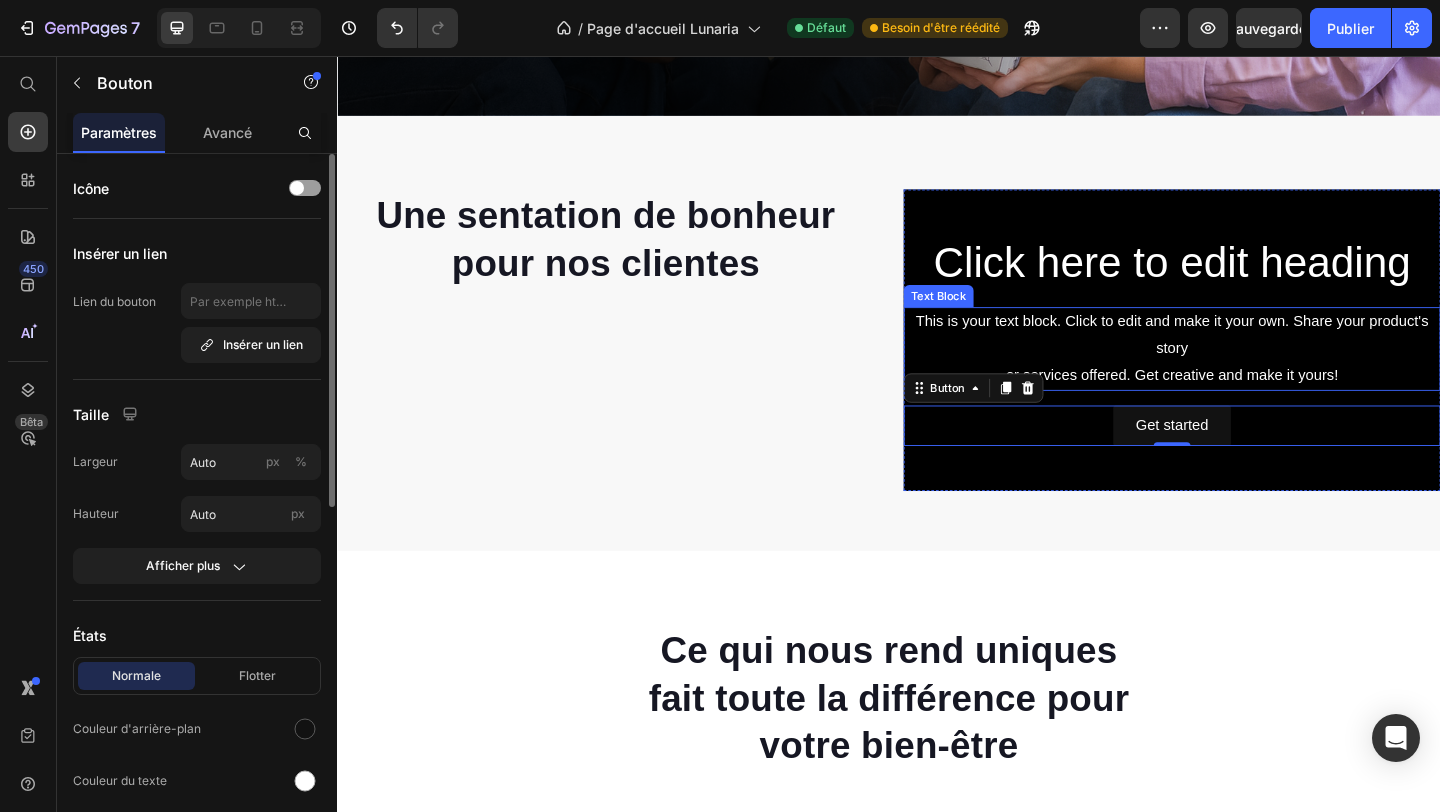 click on "This is your text block. Click to edit and make it your own. Share your product's story                   or services offered. Get creative and make it yours!" at bounding box center (1245, 374) 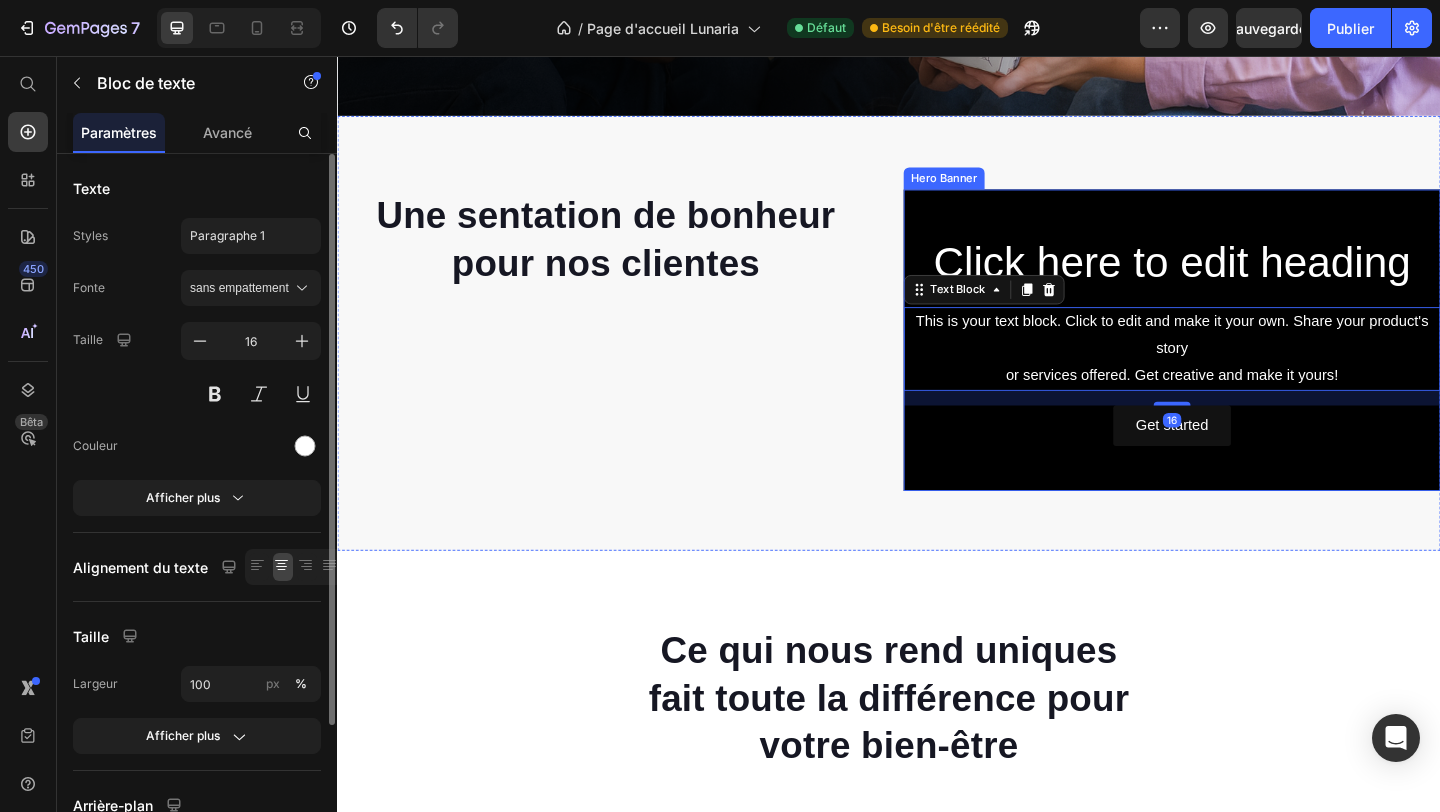 click on "Click here to edit heading Heading This is your text block. Click to edit and make it your own. Share your product's story                   or services offered. Get creative and make it yours! Text Block   16 Get started Button" at bounding box center [1245, 364] 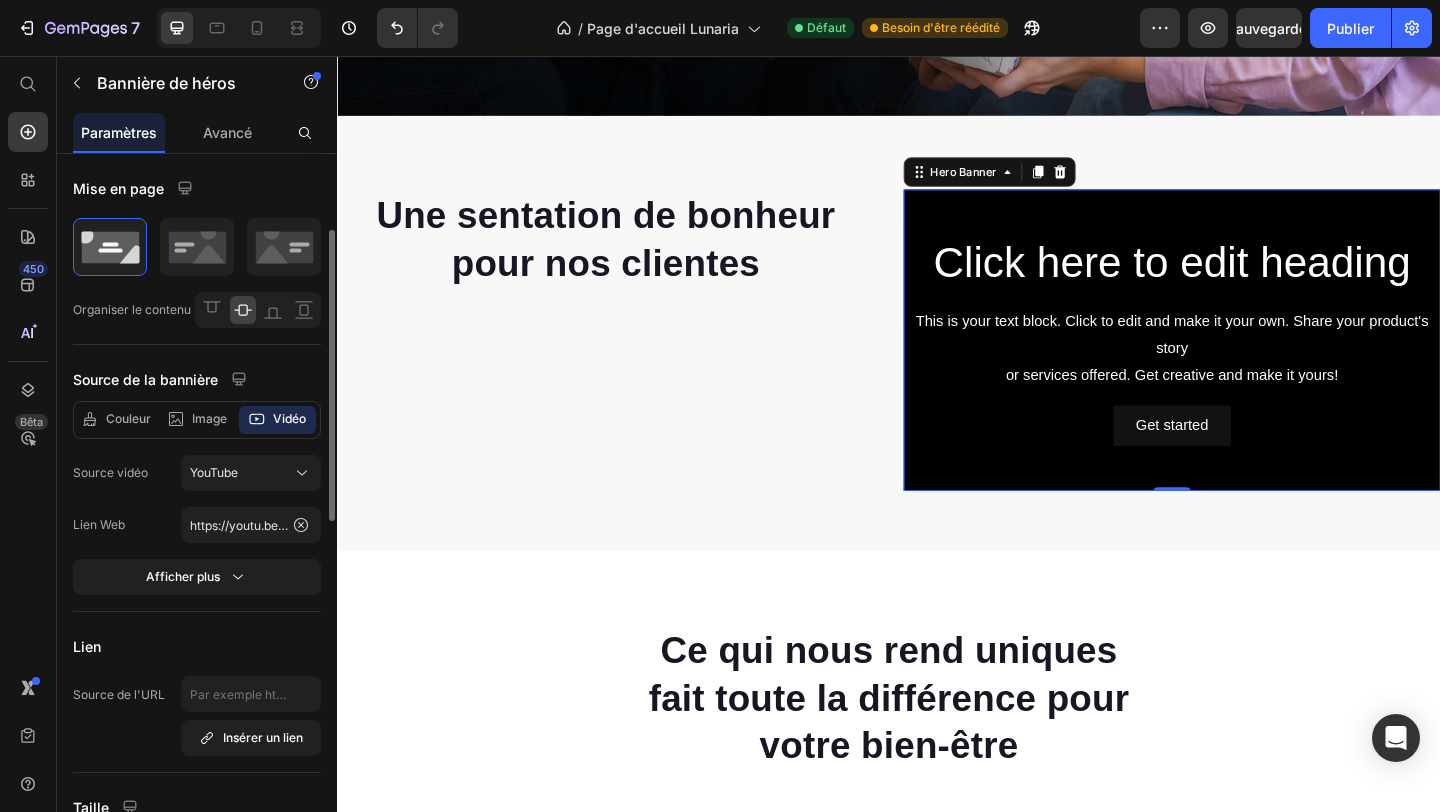 scroll, scrollTop: 62, scrollLeft: 0, axis: vertical 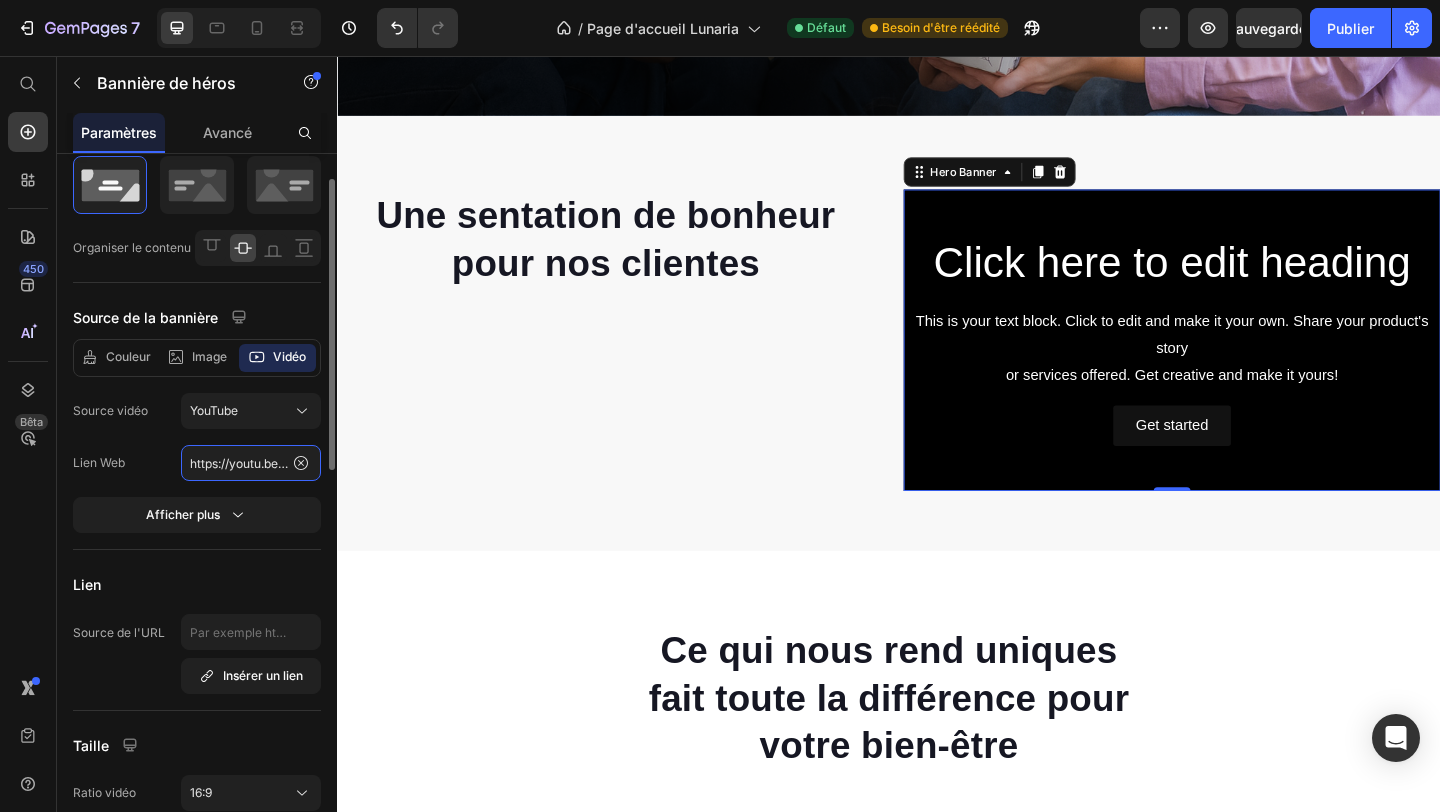 click on "https://youtu.be/KOxfzBp72uk" 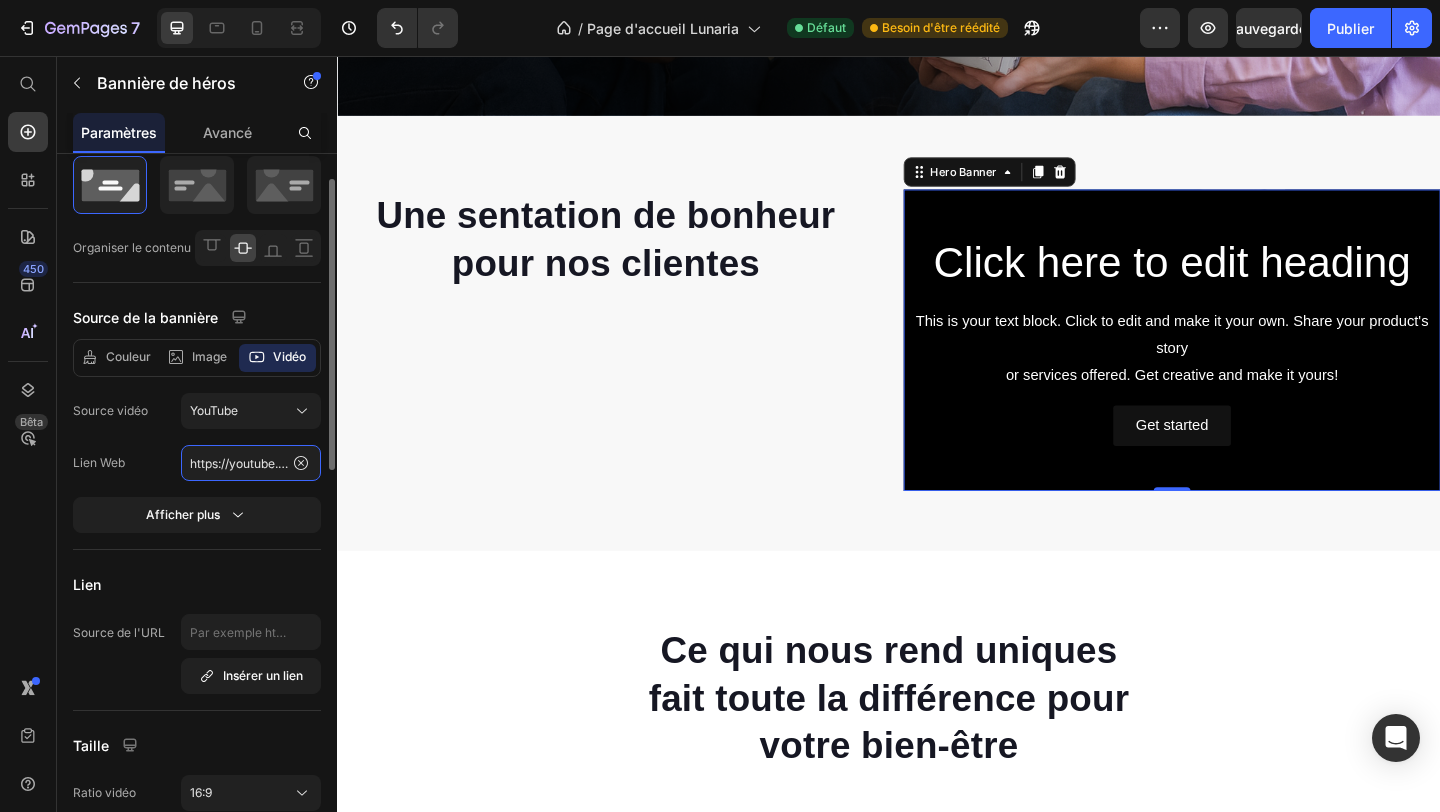scroll, scrollTop: 0, scrollLeft: 223, axis: horizontal 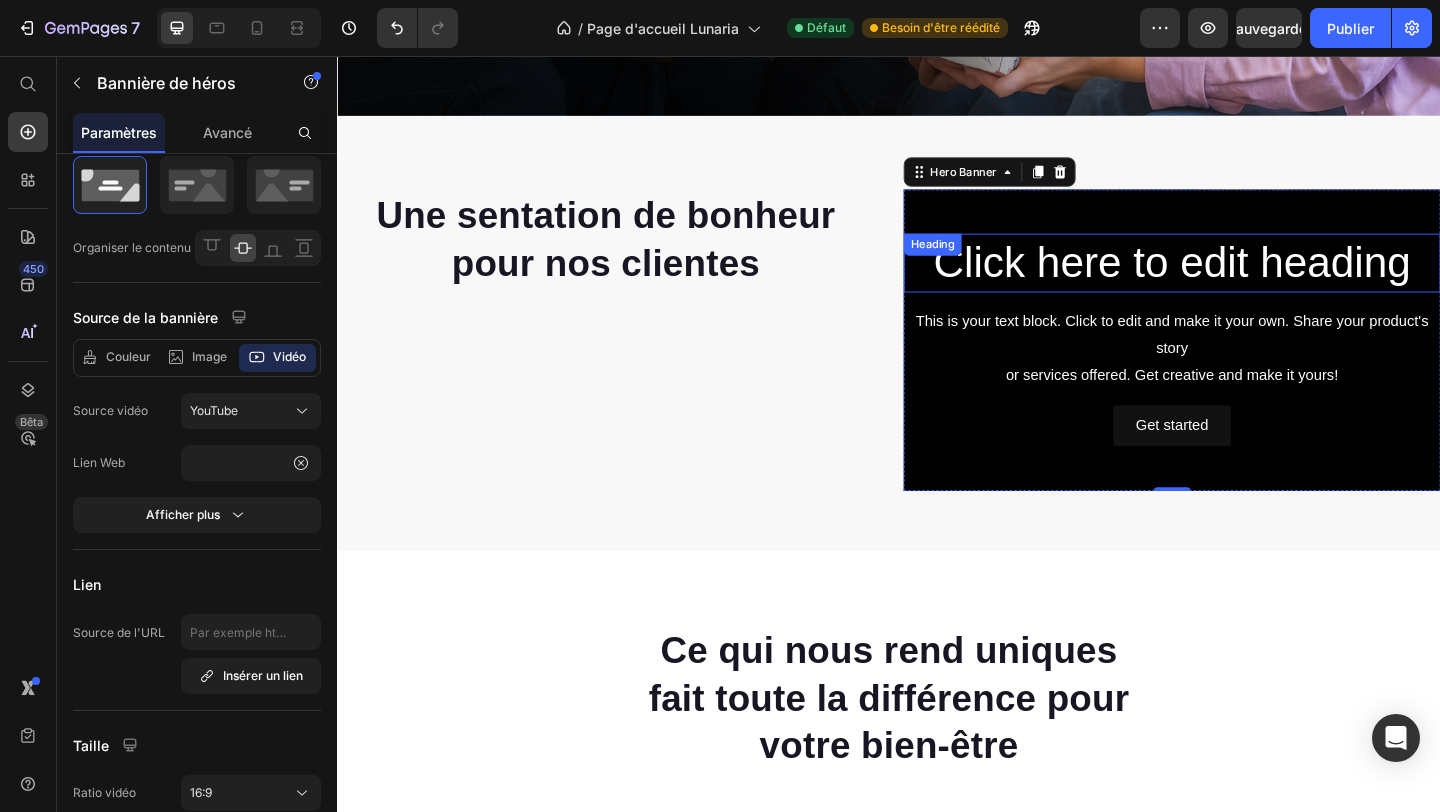 click on "Click here to edit heading" at bounding box center [1245, 281] 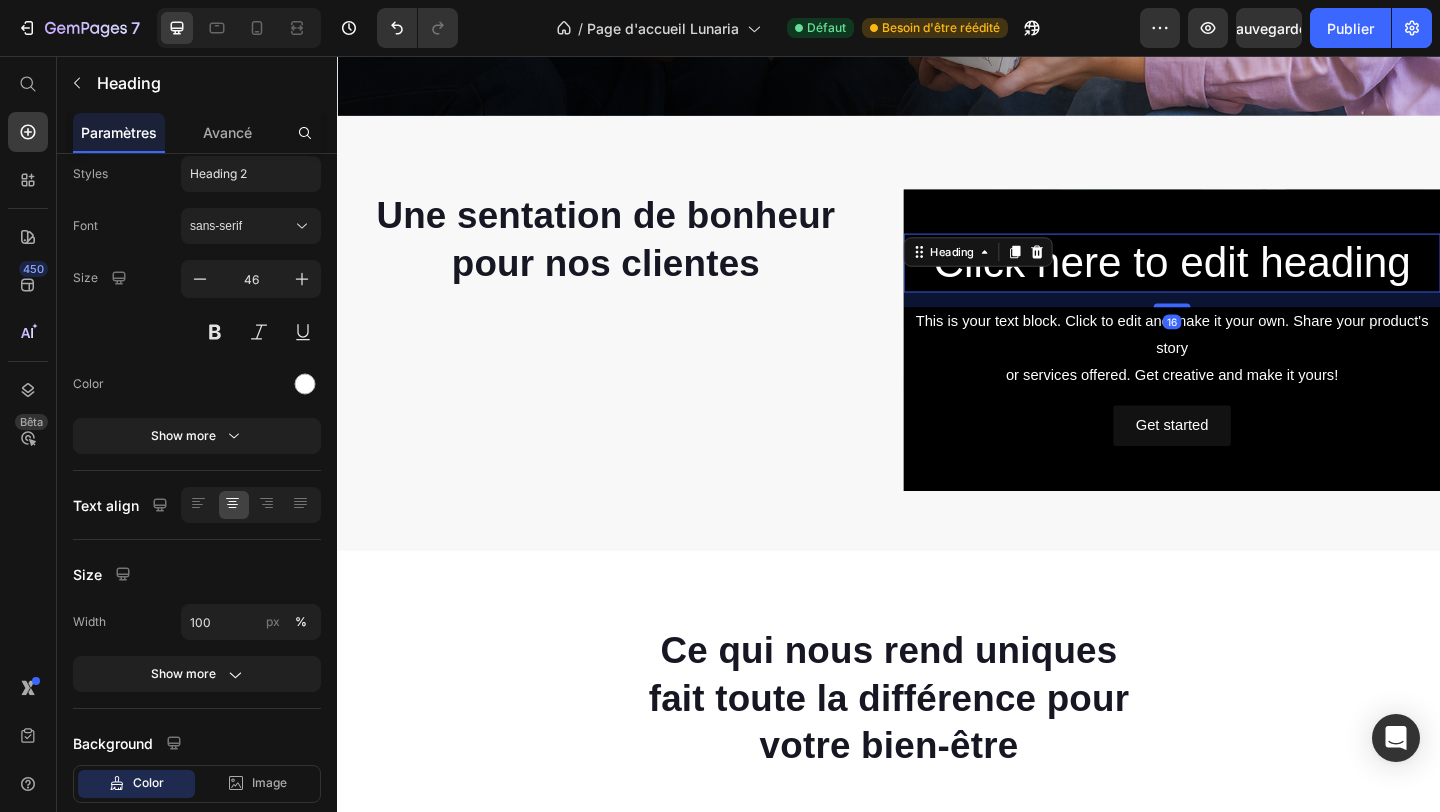 scroll, scrollTop: 0, scrollLeft: 0, axis: both 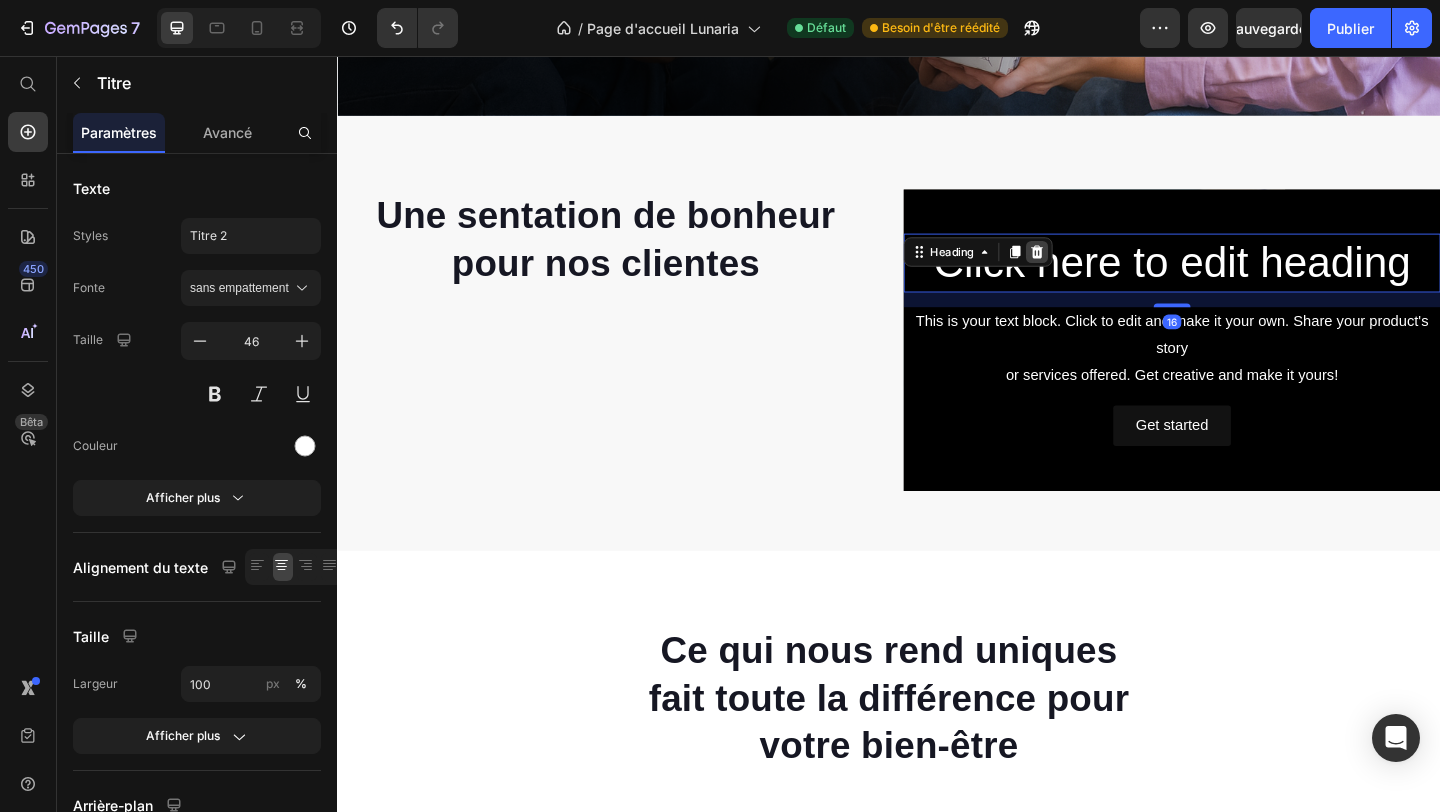 click 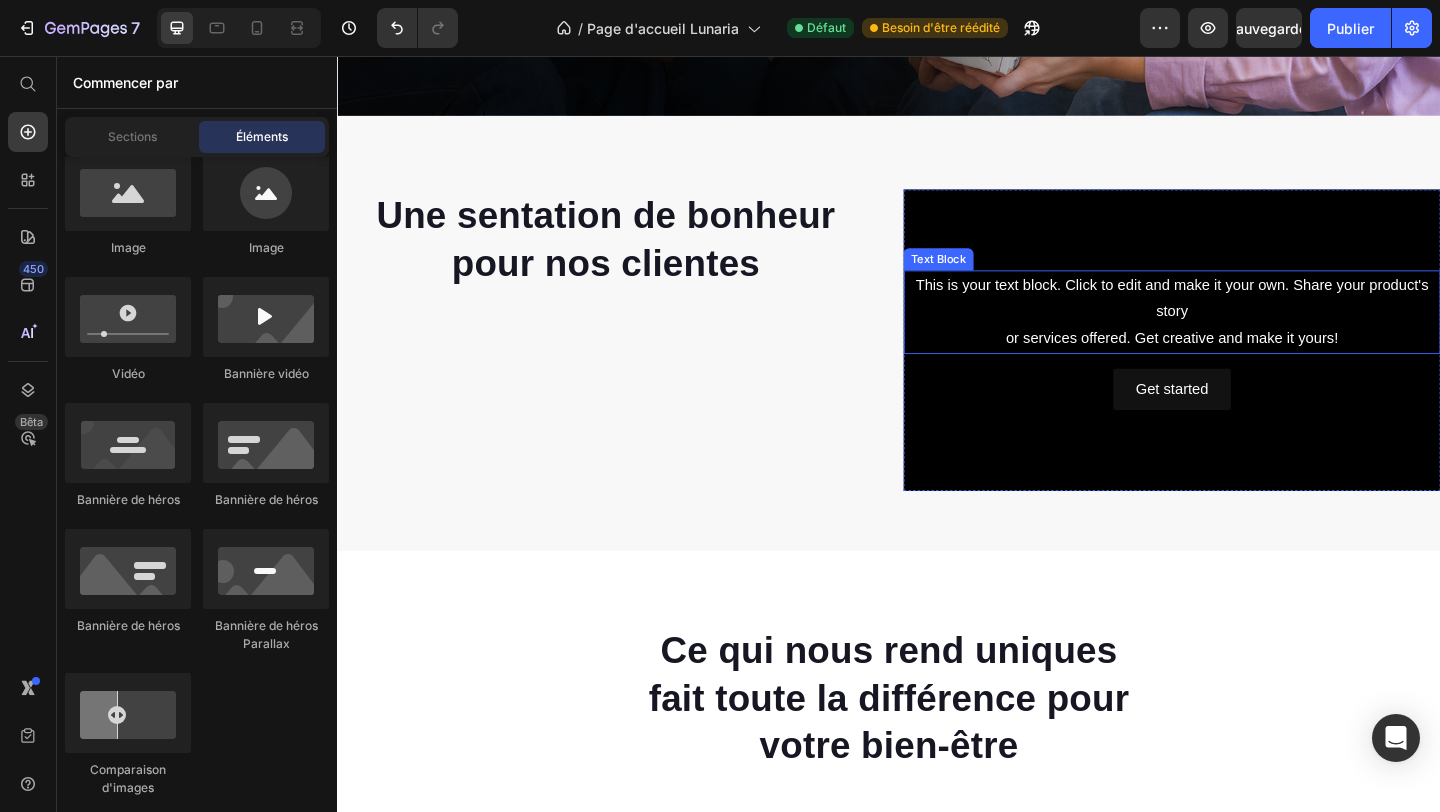 click on "This is your text block. Click to edit and make it your own. Share your product's story                   or services offered. Get creative and make it yours!" at bounding box center (1245, 334) 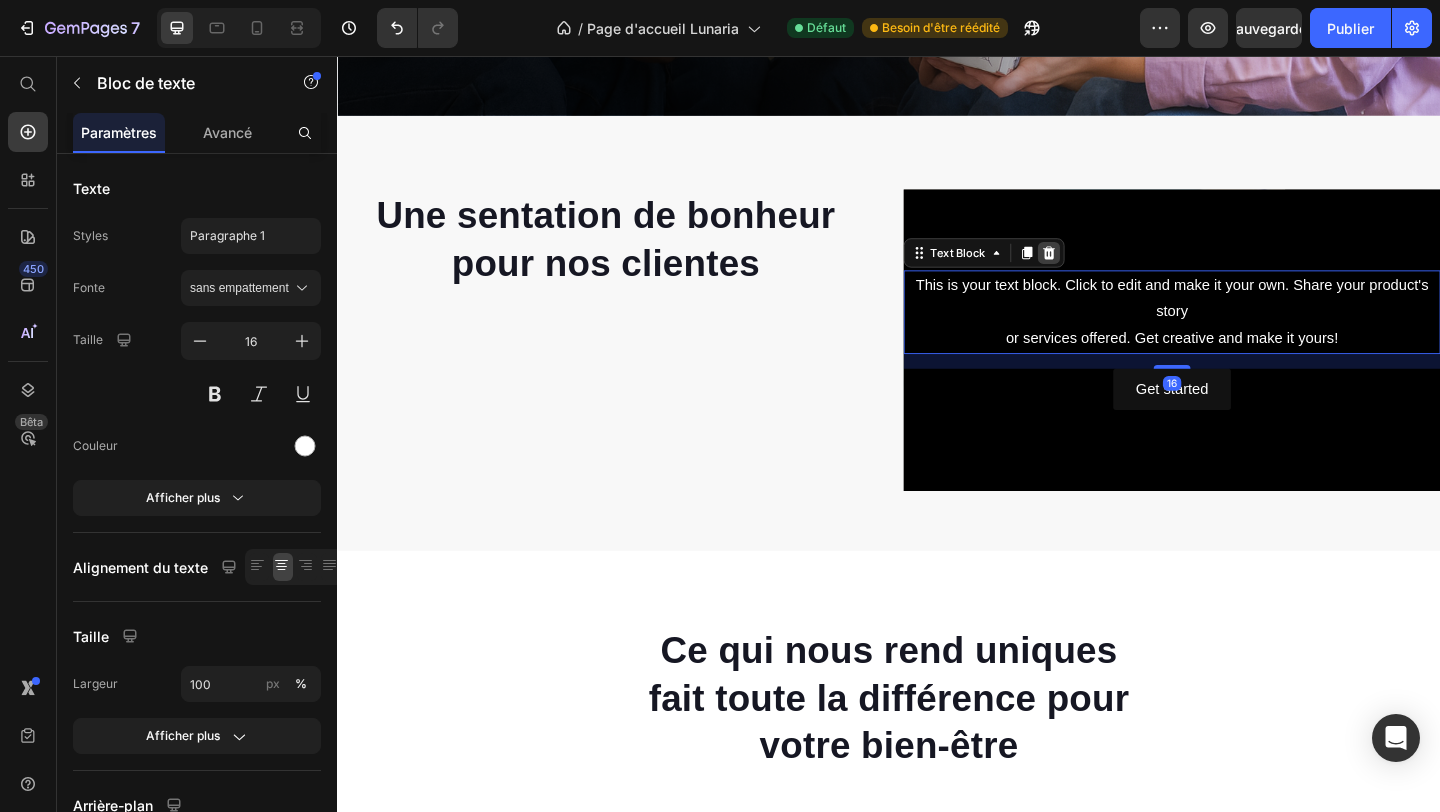 click 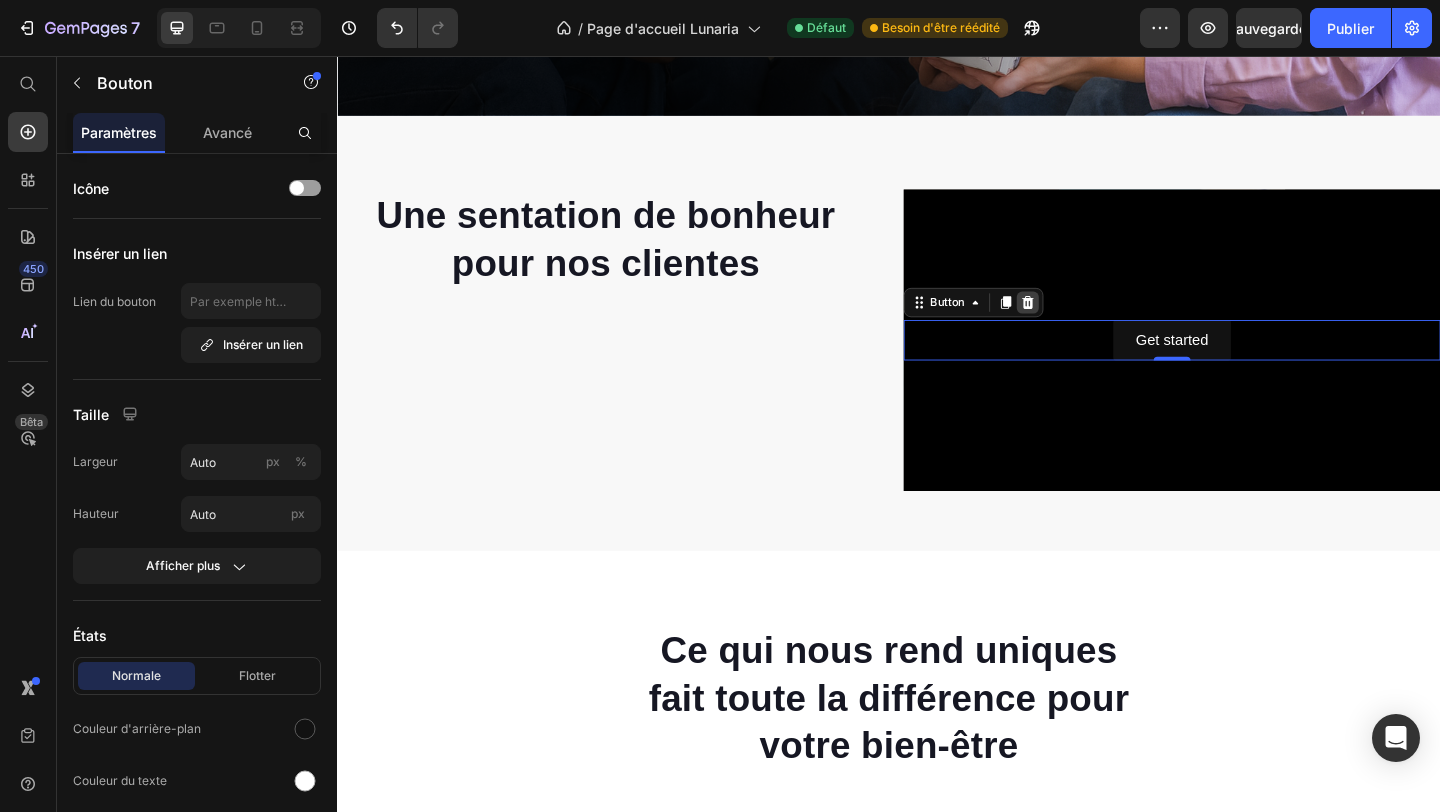 click 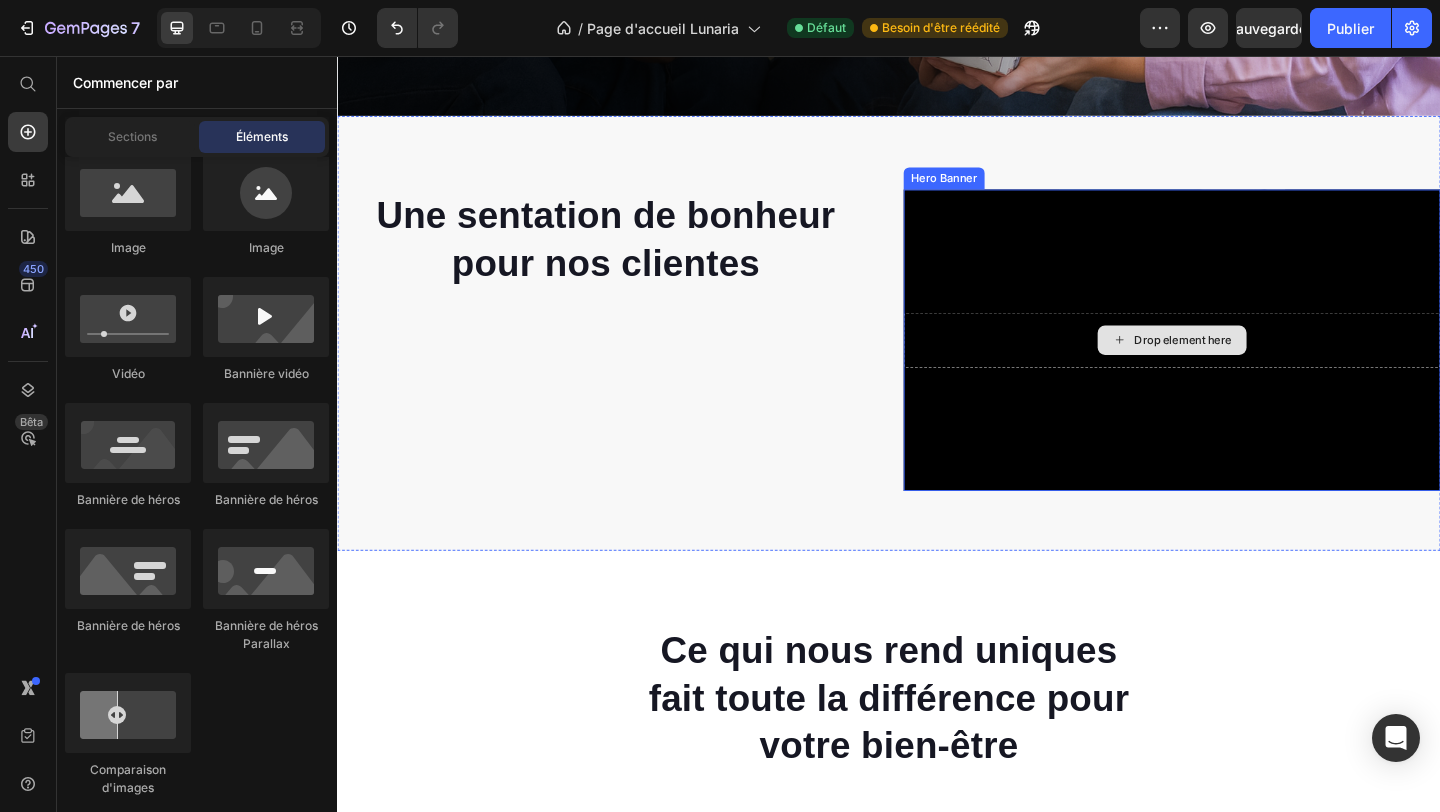 click on "Drop element here" at bounding box center [1245, 365] 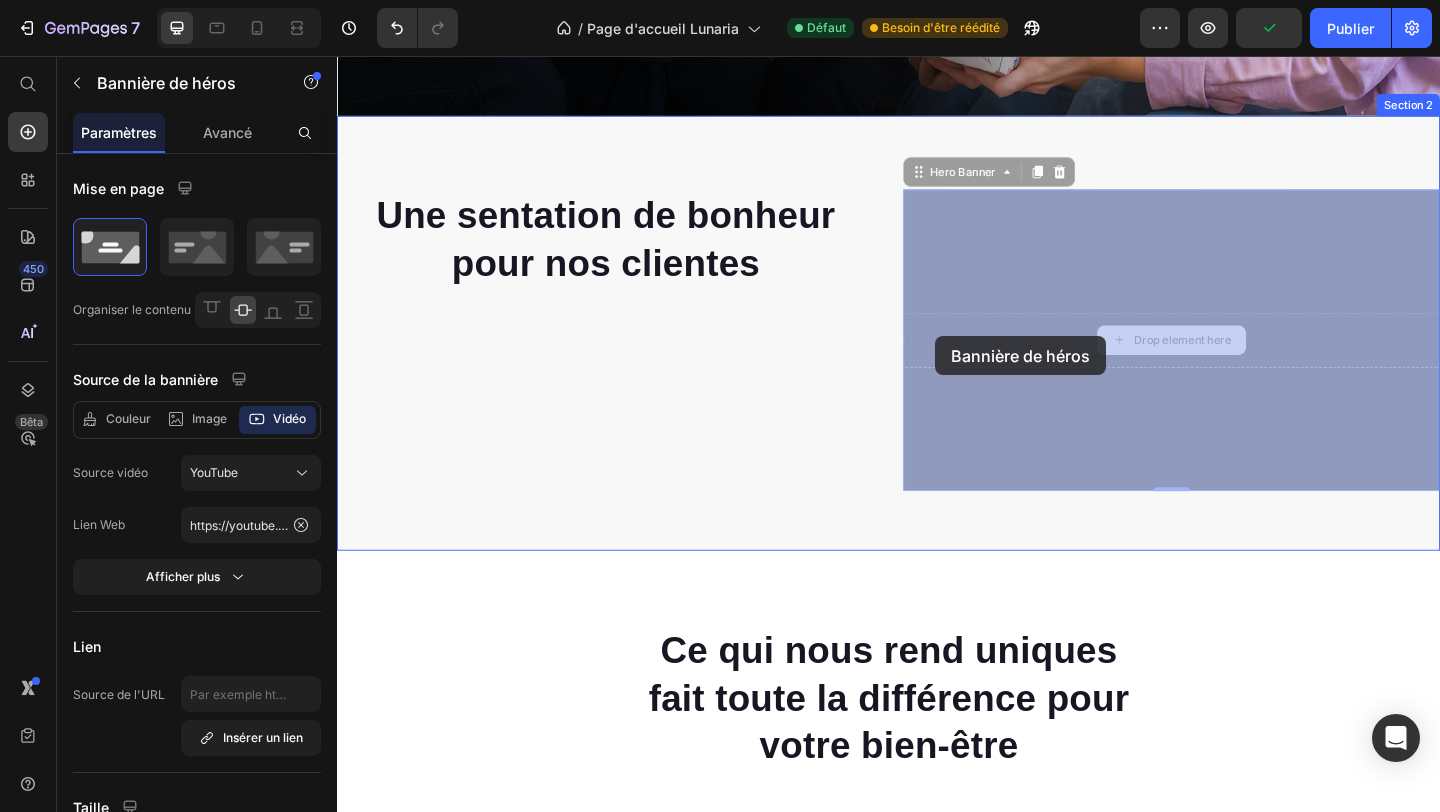 drag, startPoint x: 1140, startPoint y: 364, endPoint x: 988, endPoint y: 361, distance: 152.0296 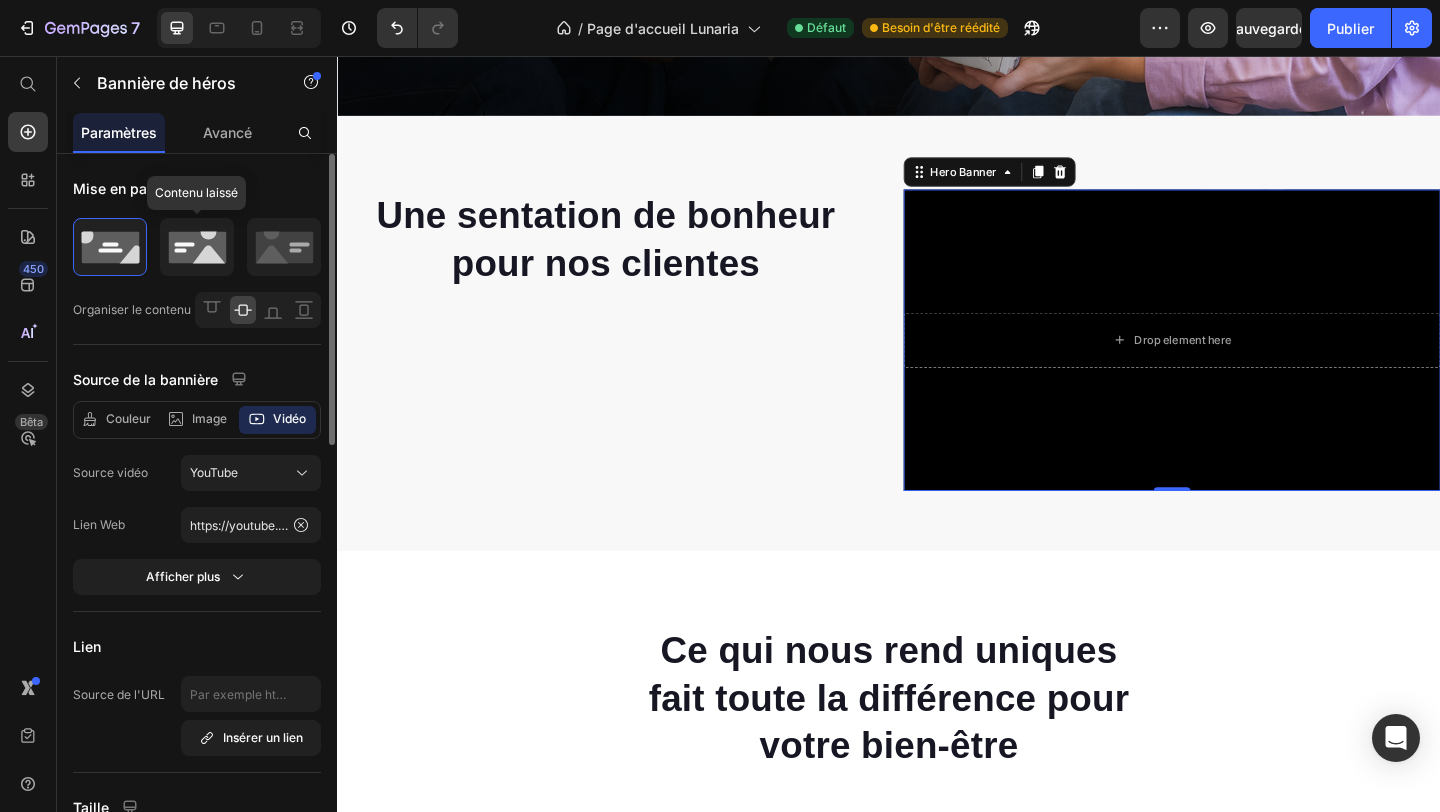 click 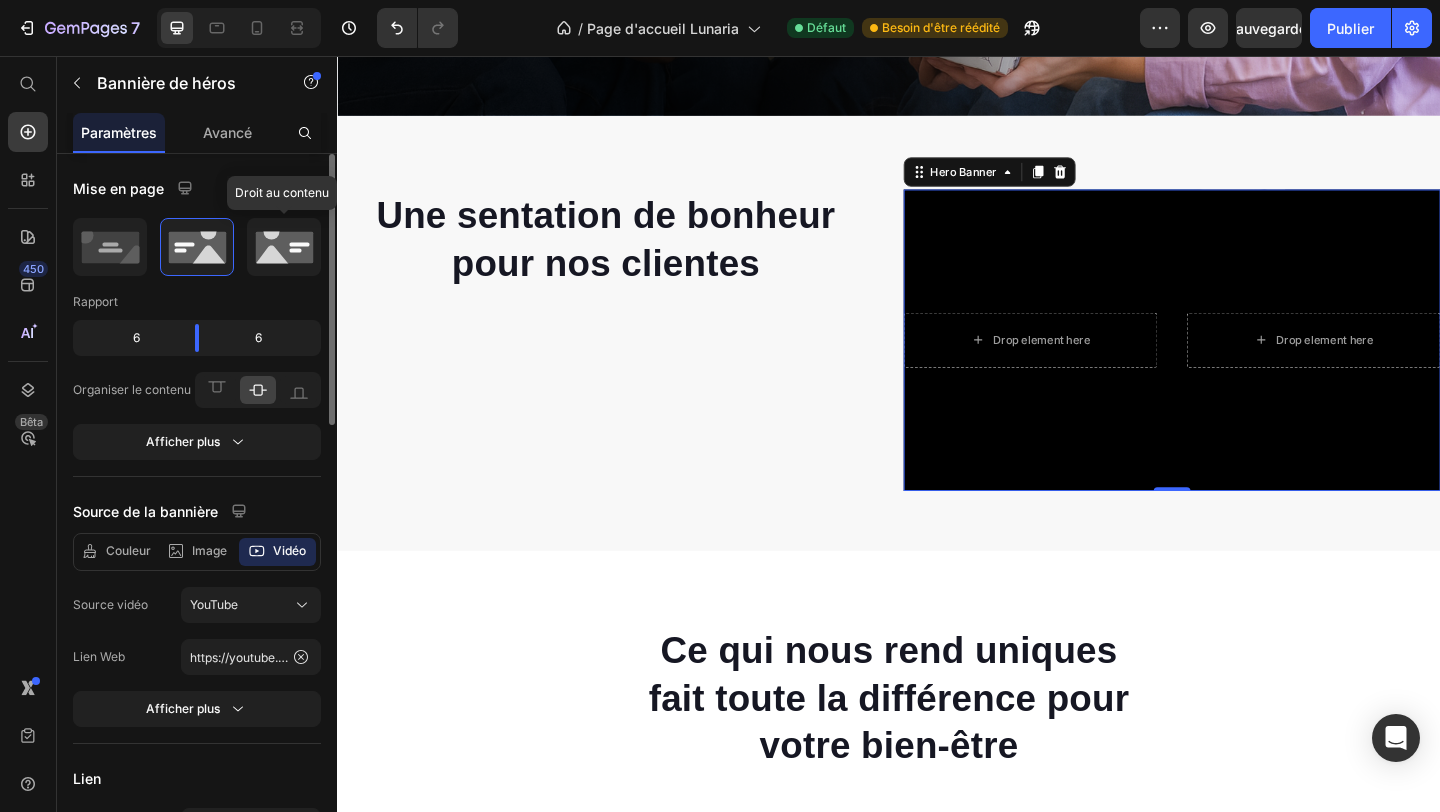 click 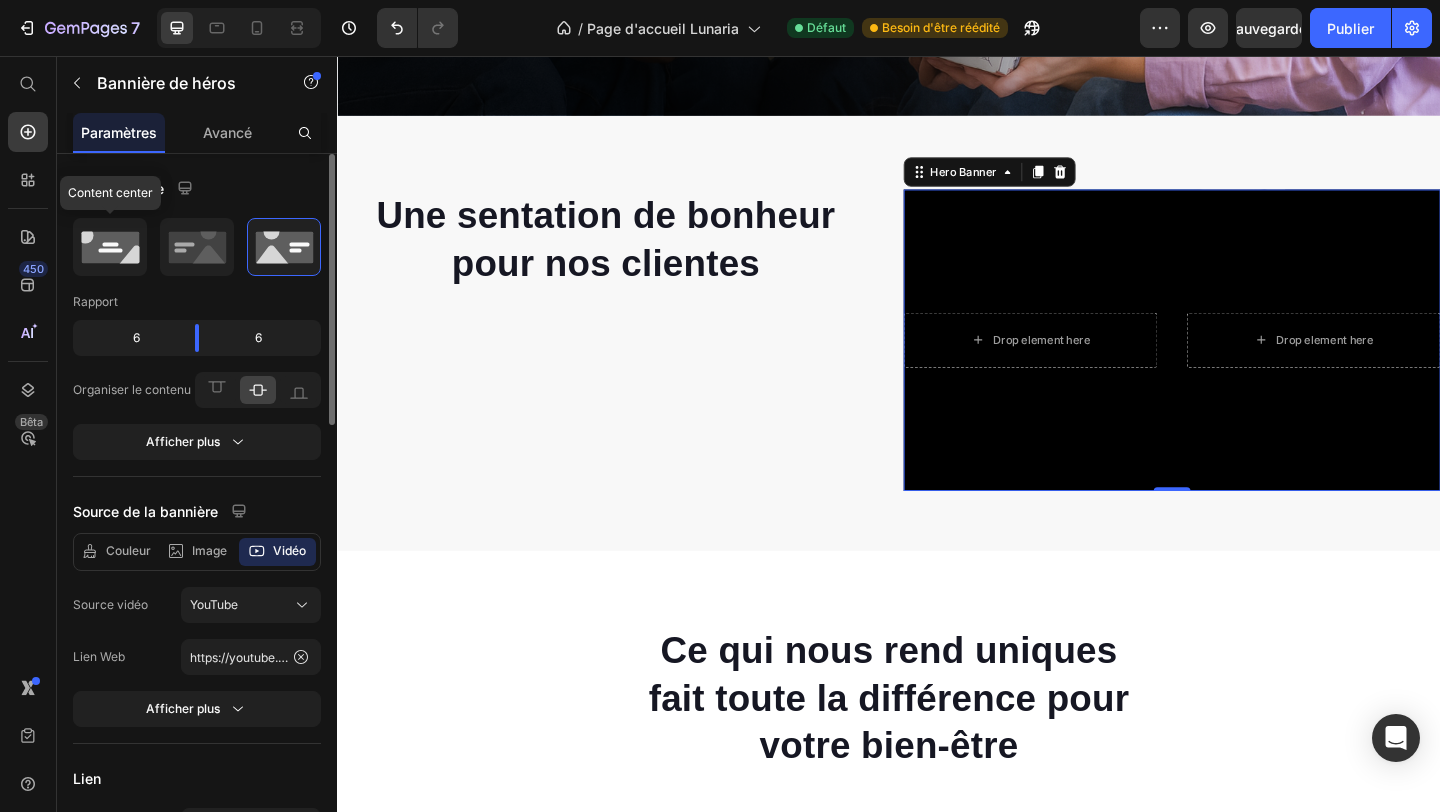 click 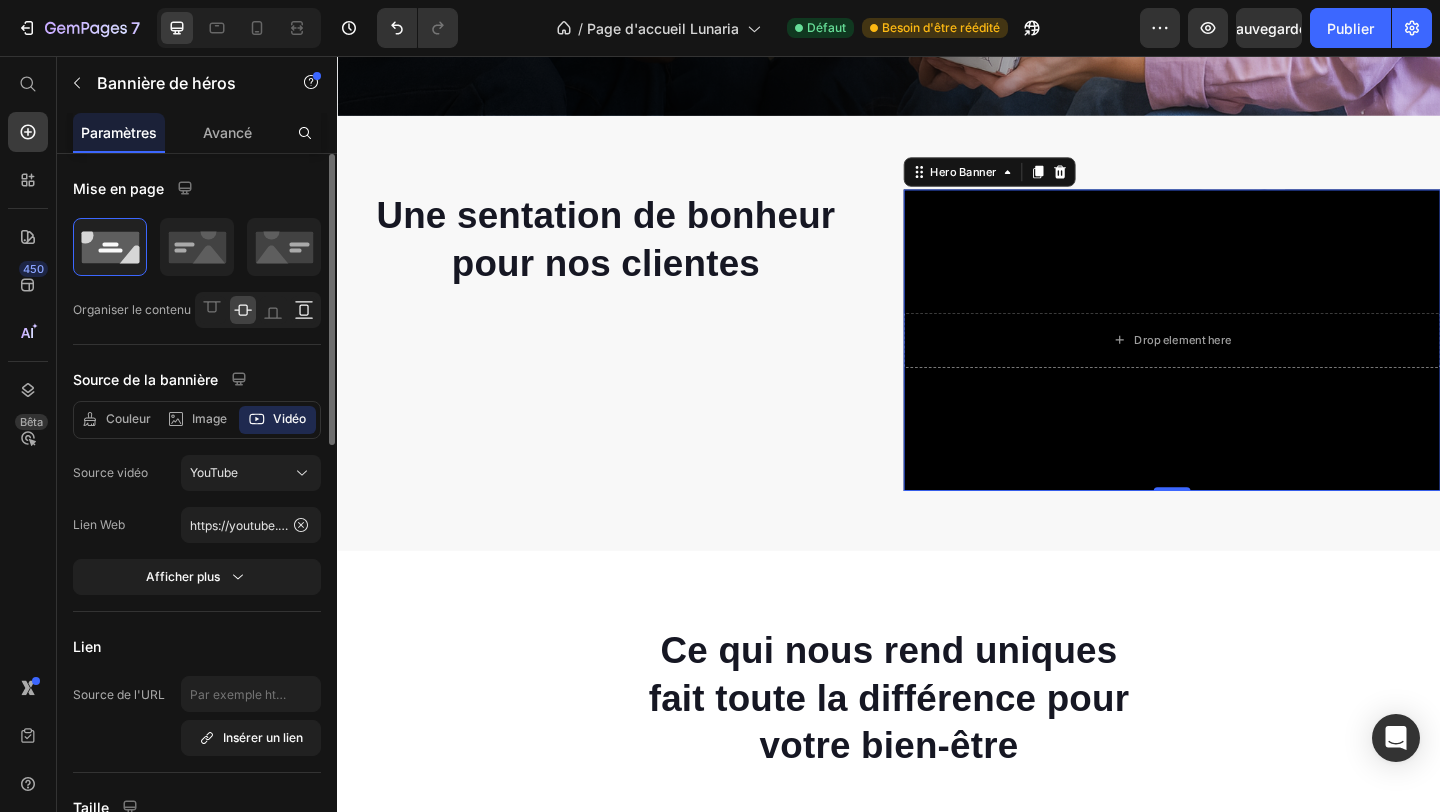 click 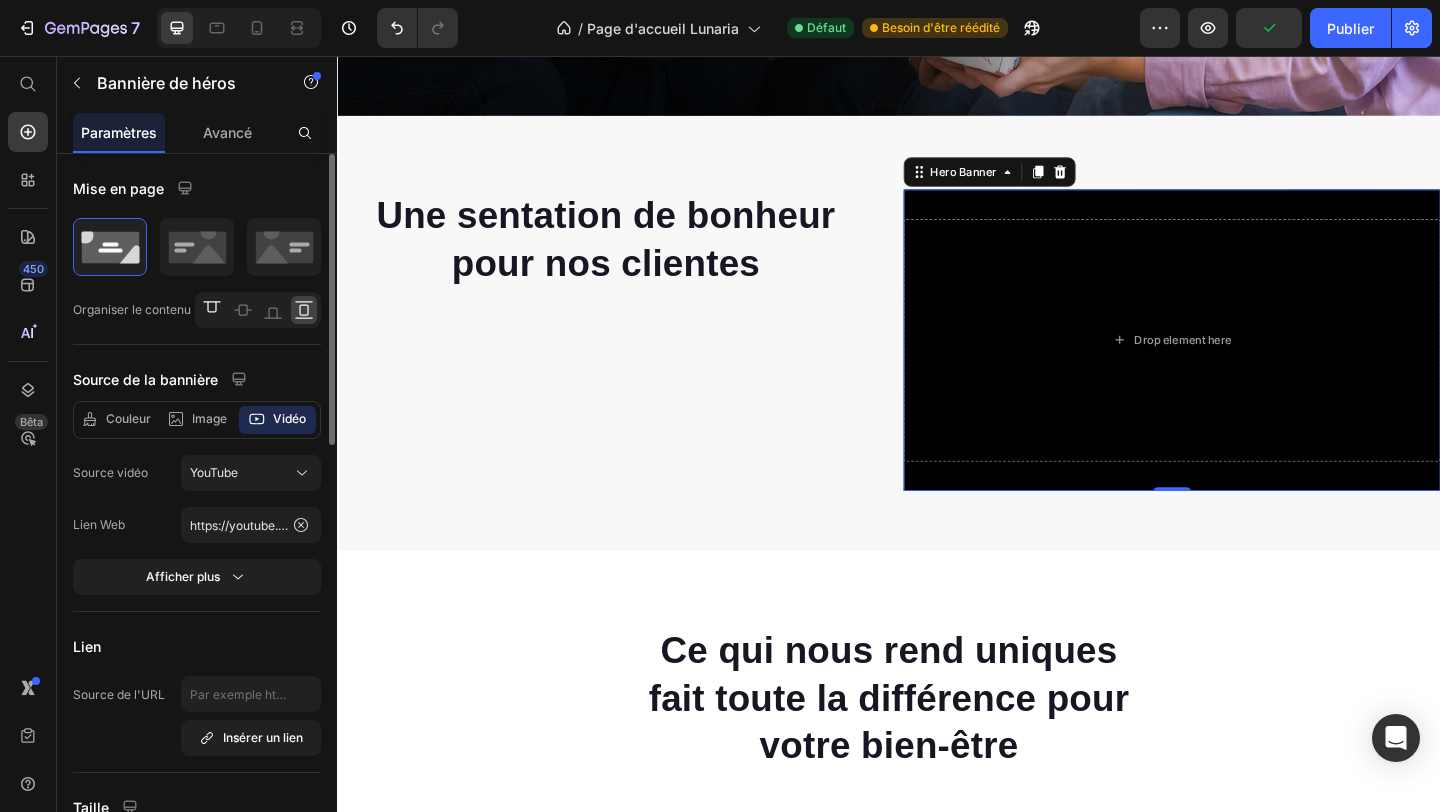 click 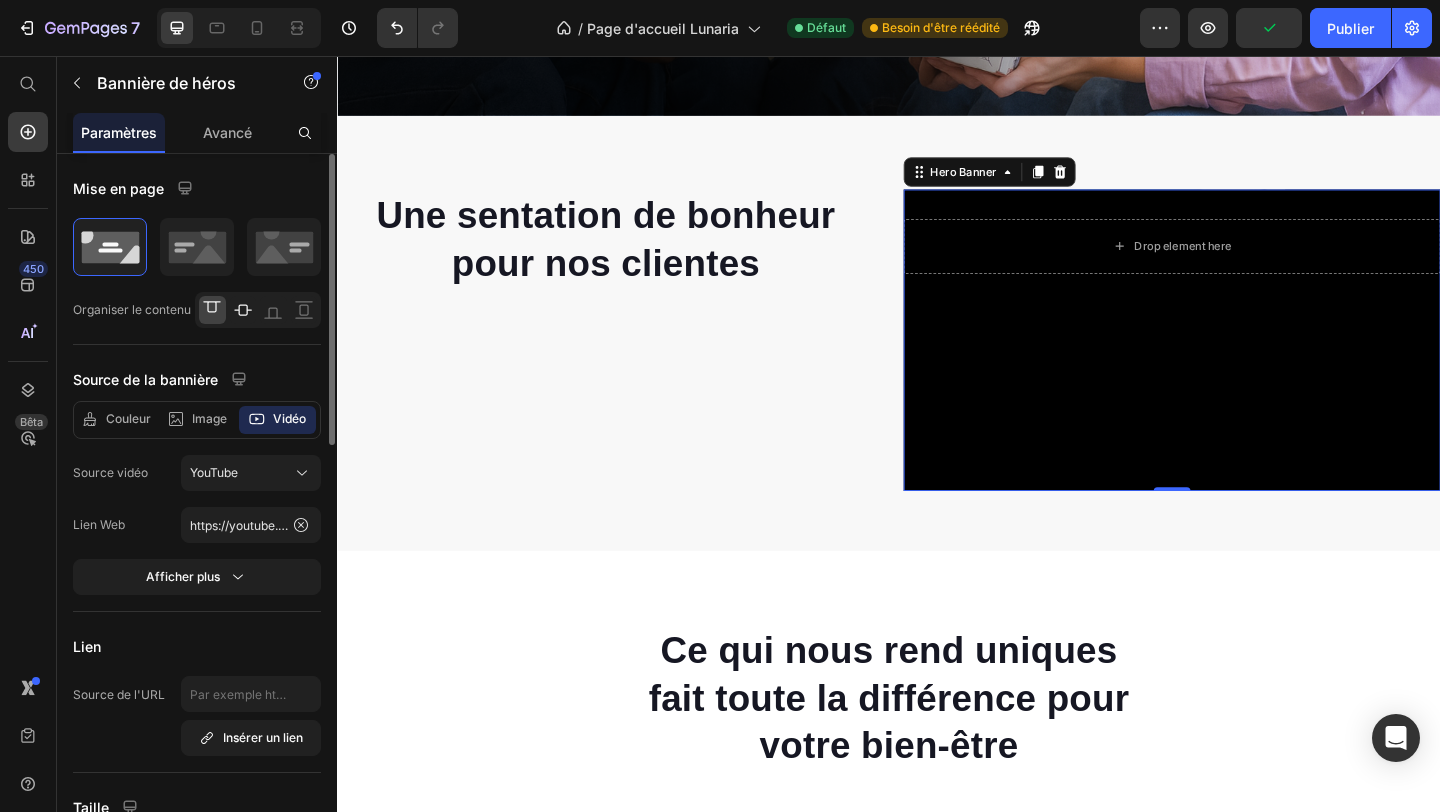 click 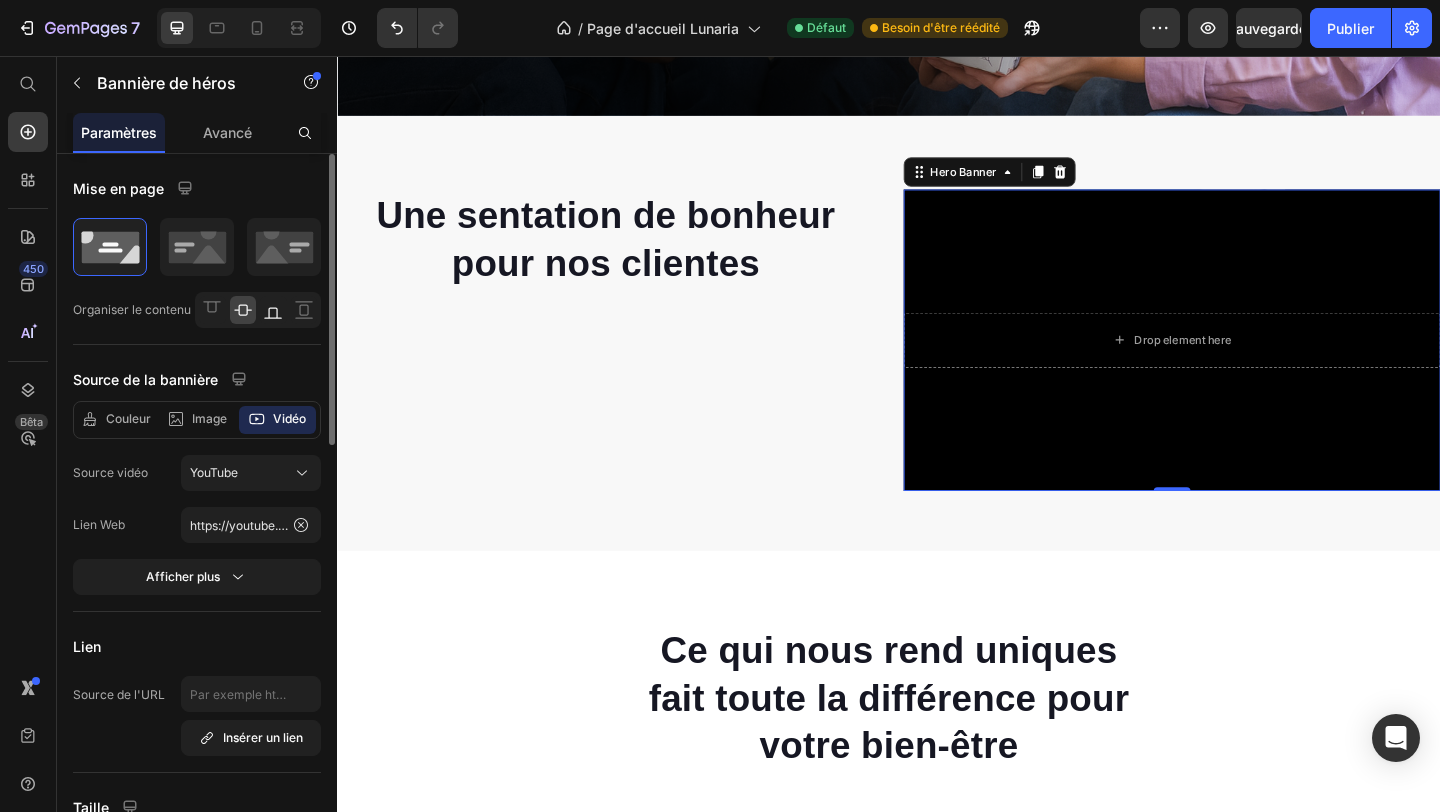 click 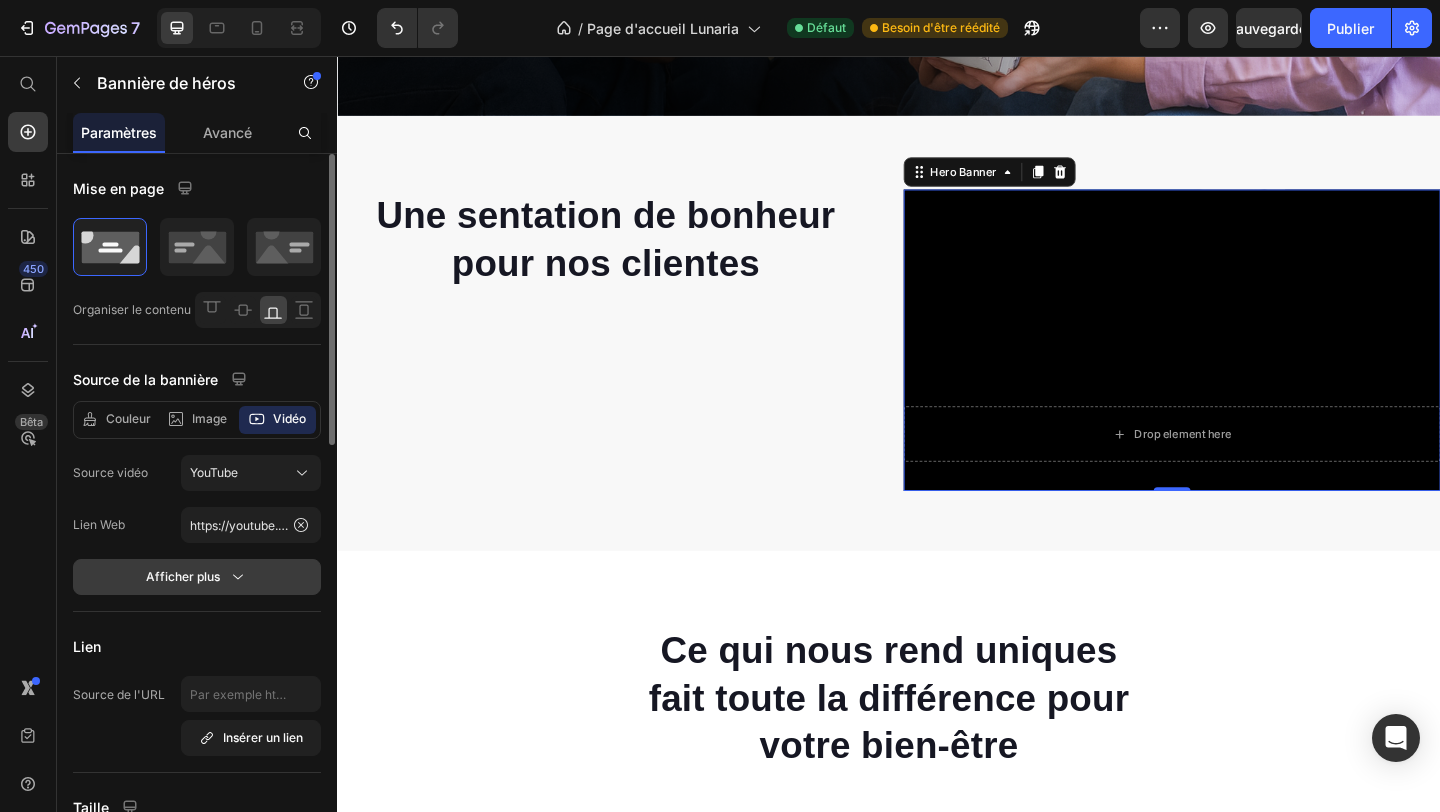 click 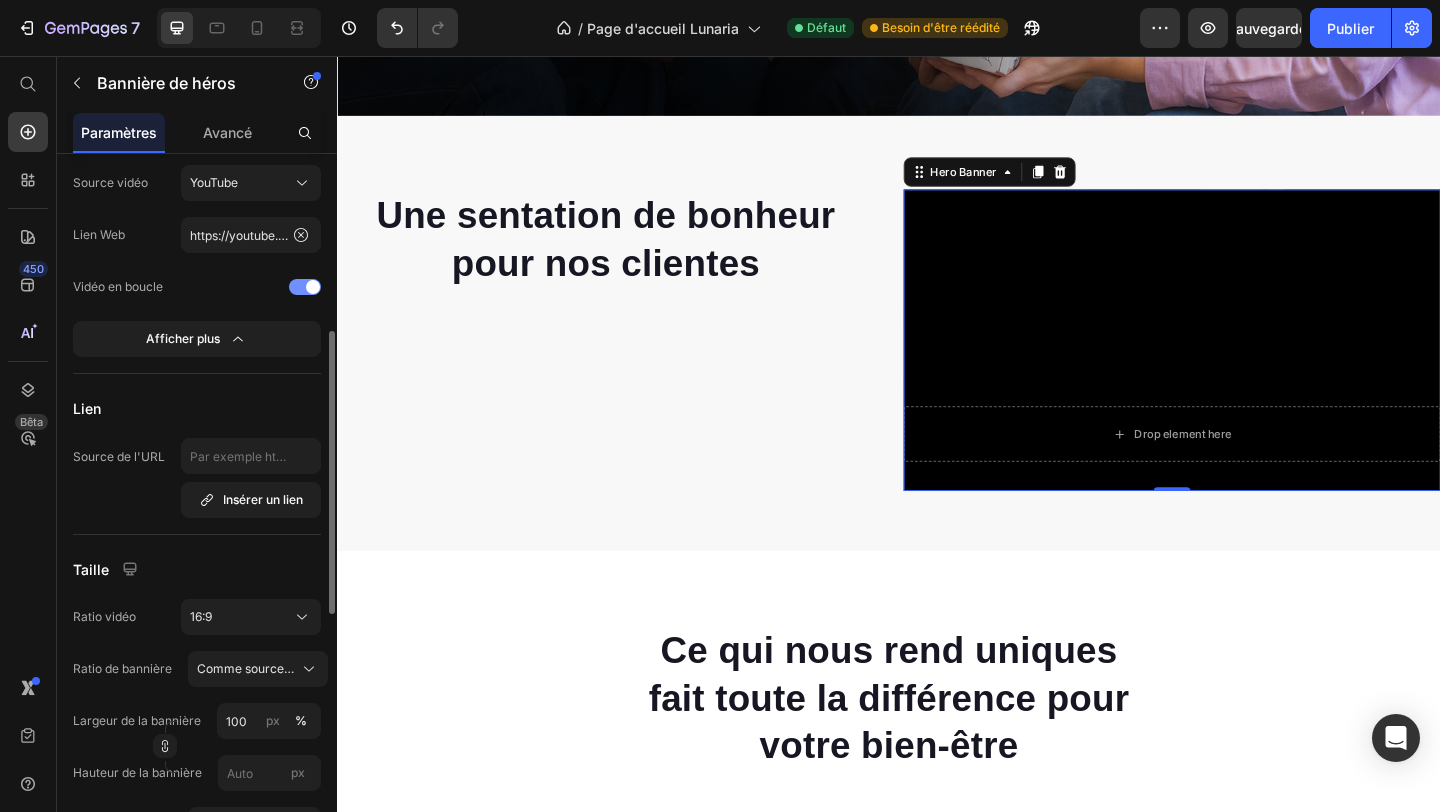 scroll, scrollTop: 335, scrollLeft: 0, axis: vertical 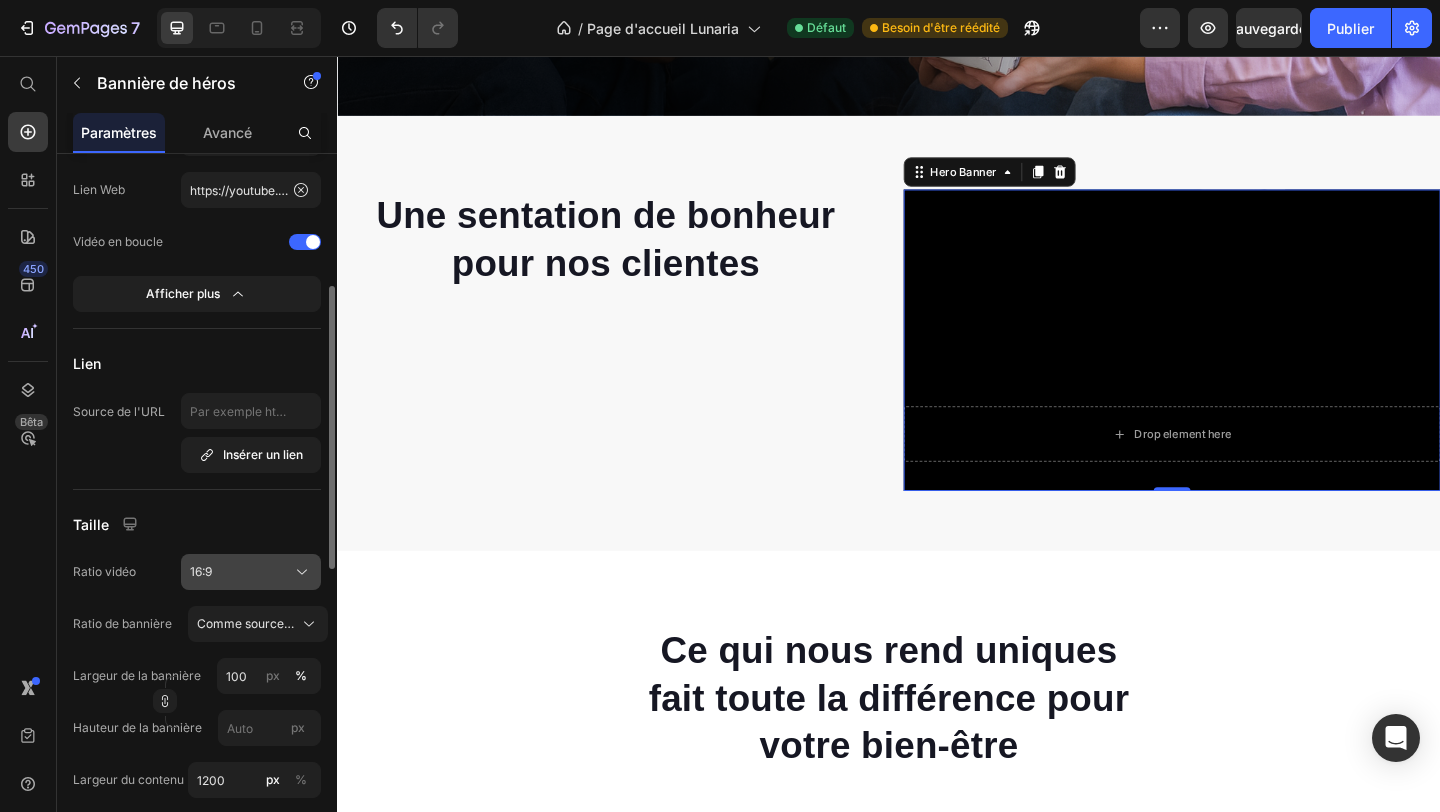 click on "16:9" at bounding box center [251, 572] 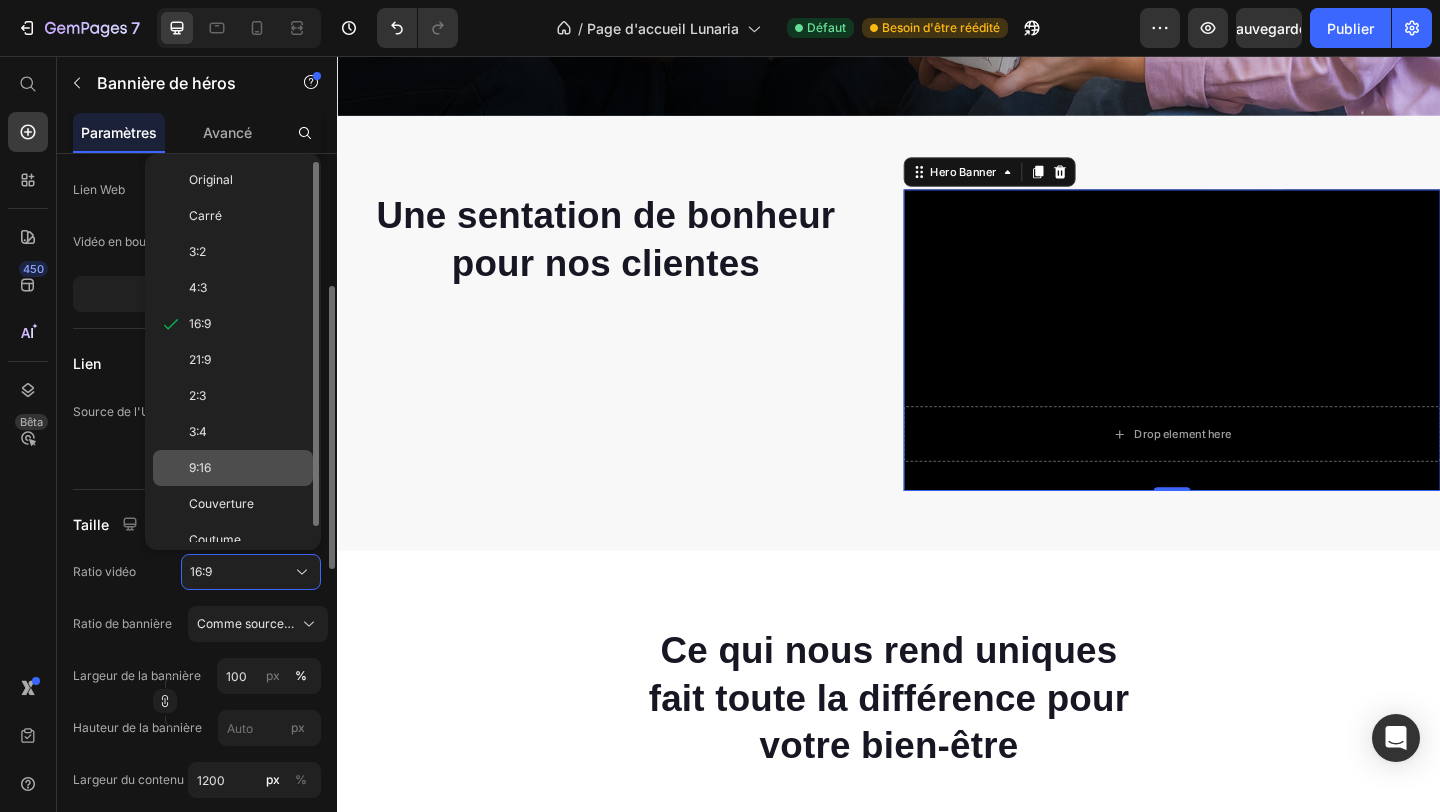 click on "9:16" at bounding box center [200, 467] 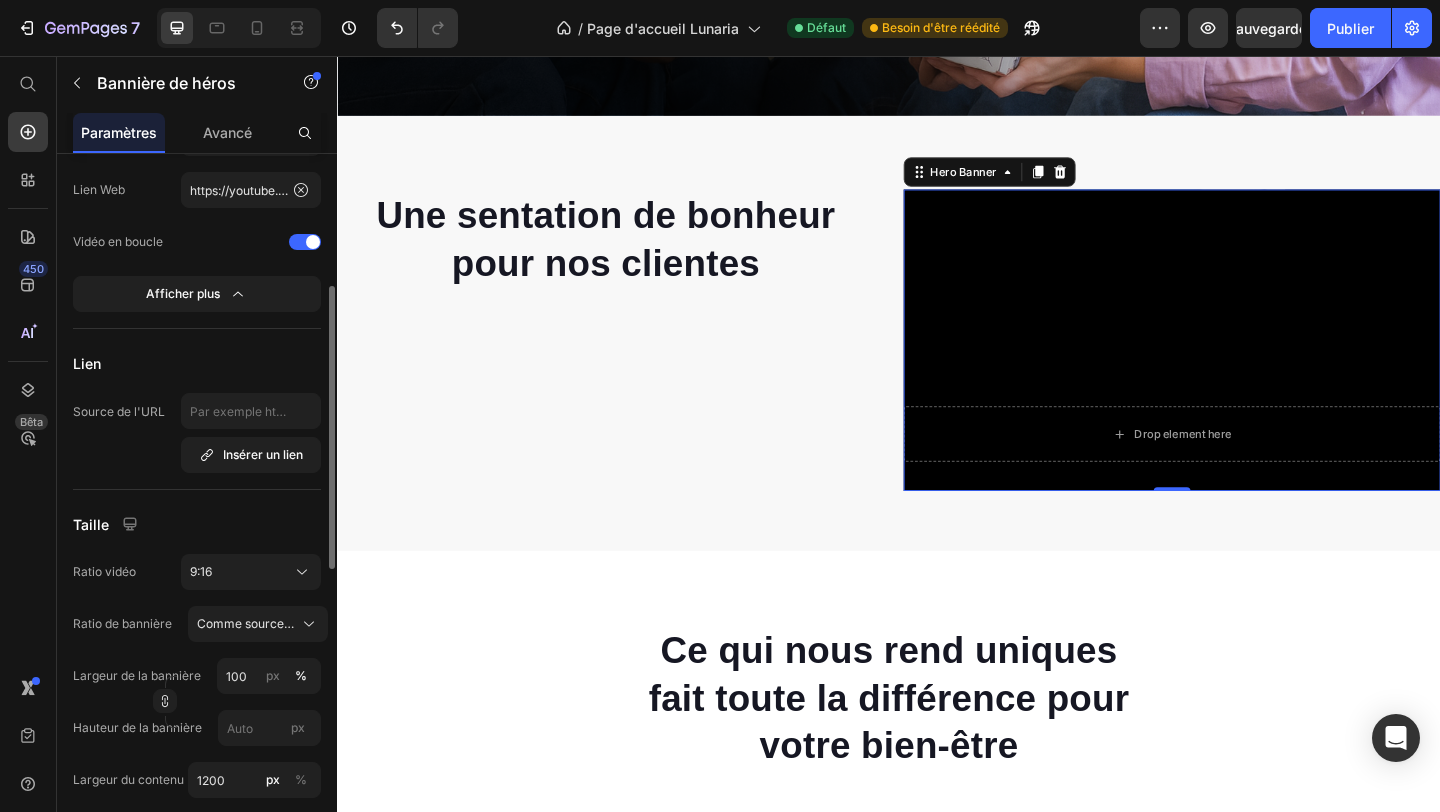 click at bounding box center [1245, 365] 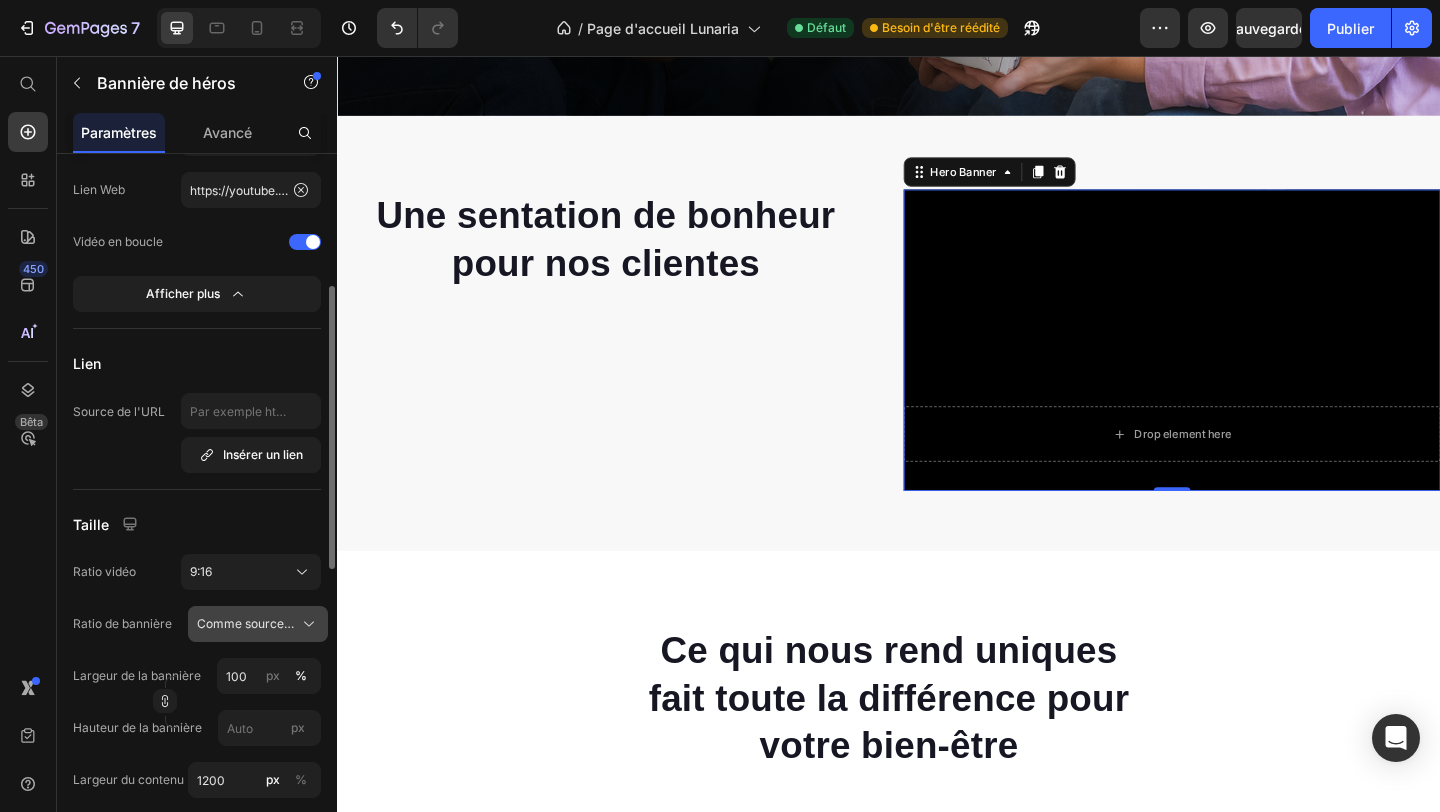 click on "Comme source de bannière" at bounding box center [258, 624] 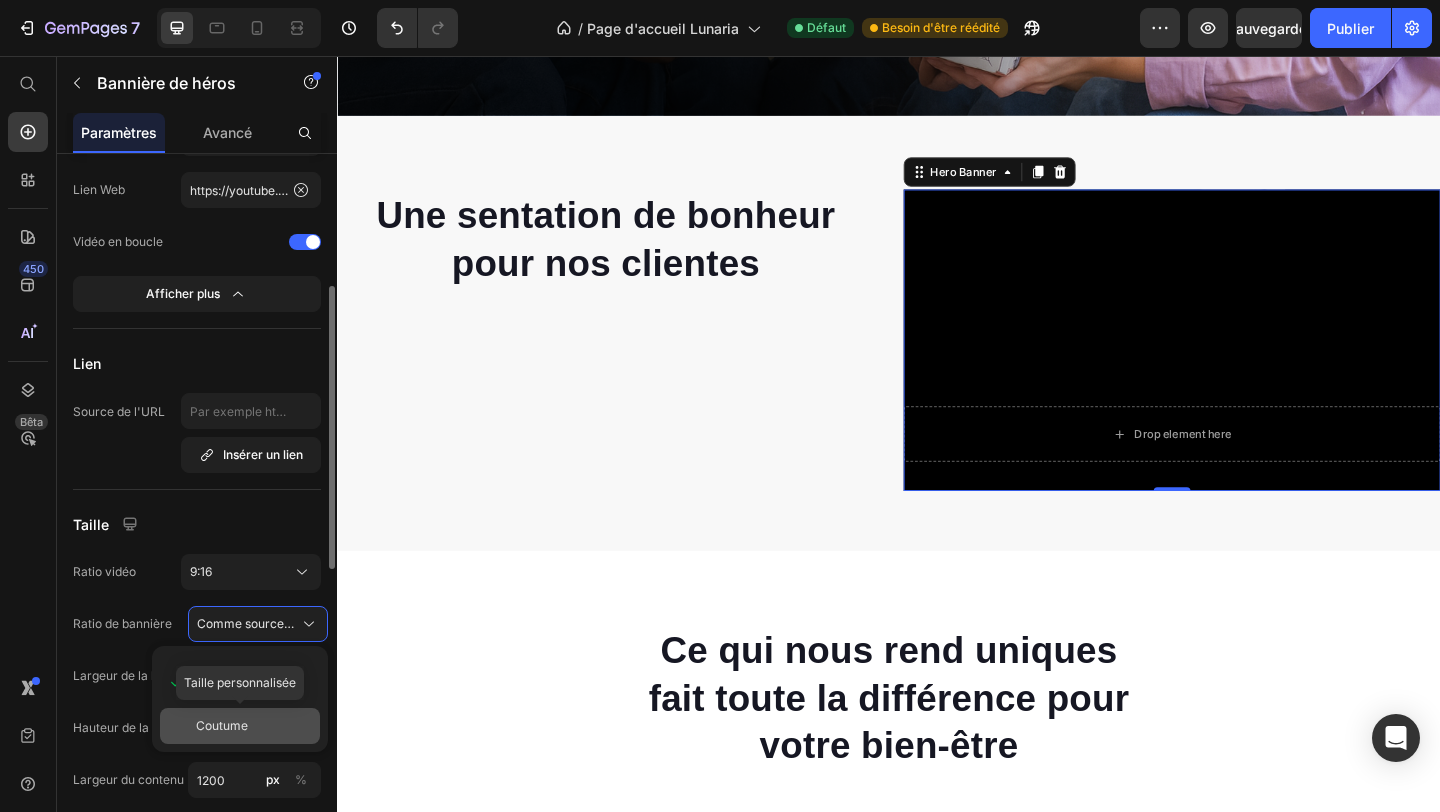 click on "Coutume" at bounding box center [222, 725] 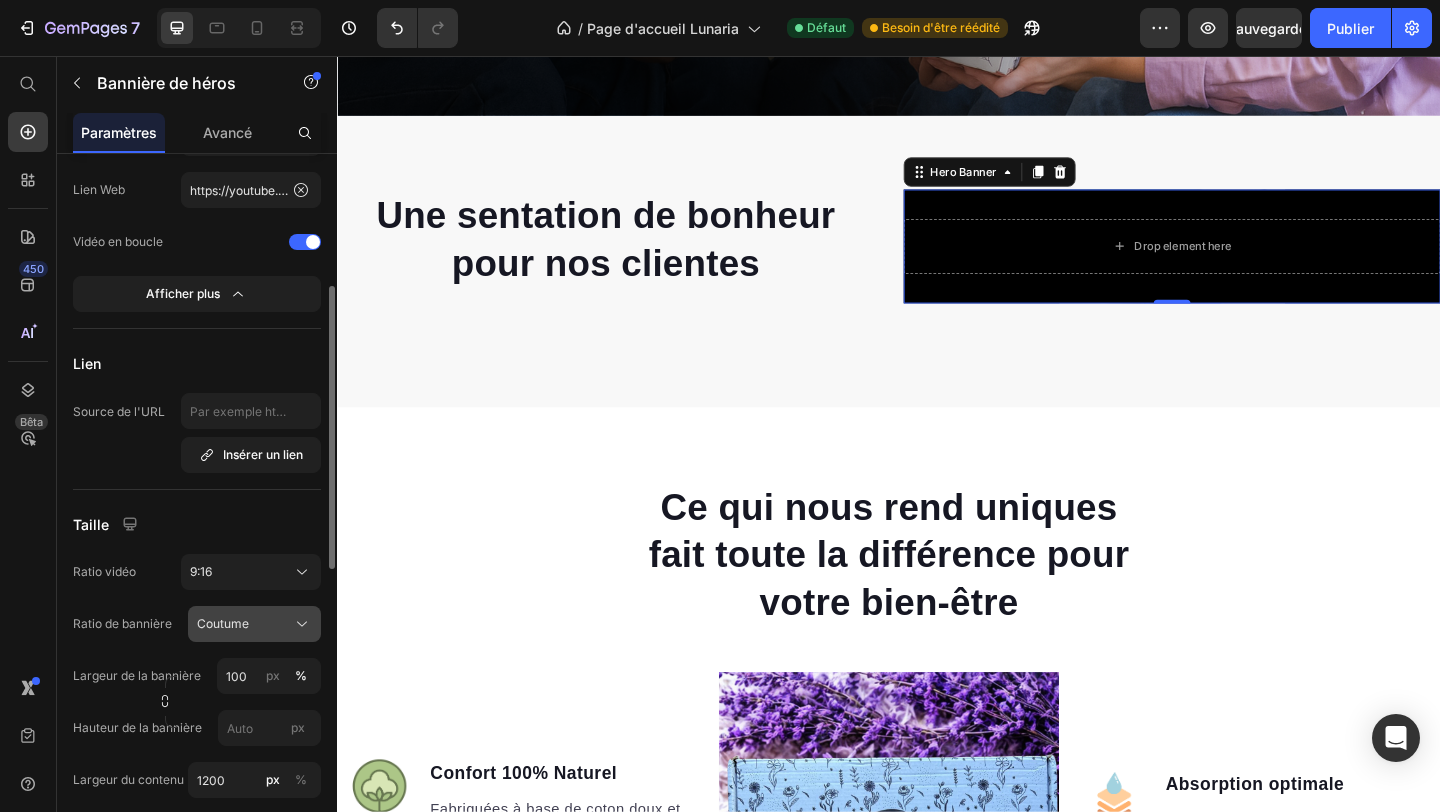 click on "Coutume" at bounding box center [254, 624] 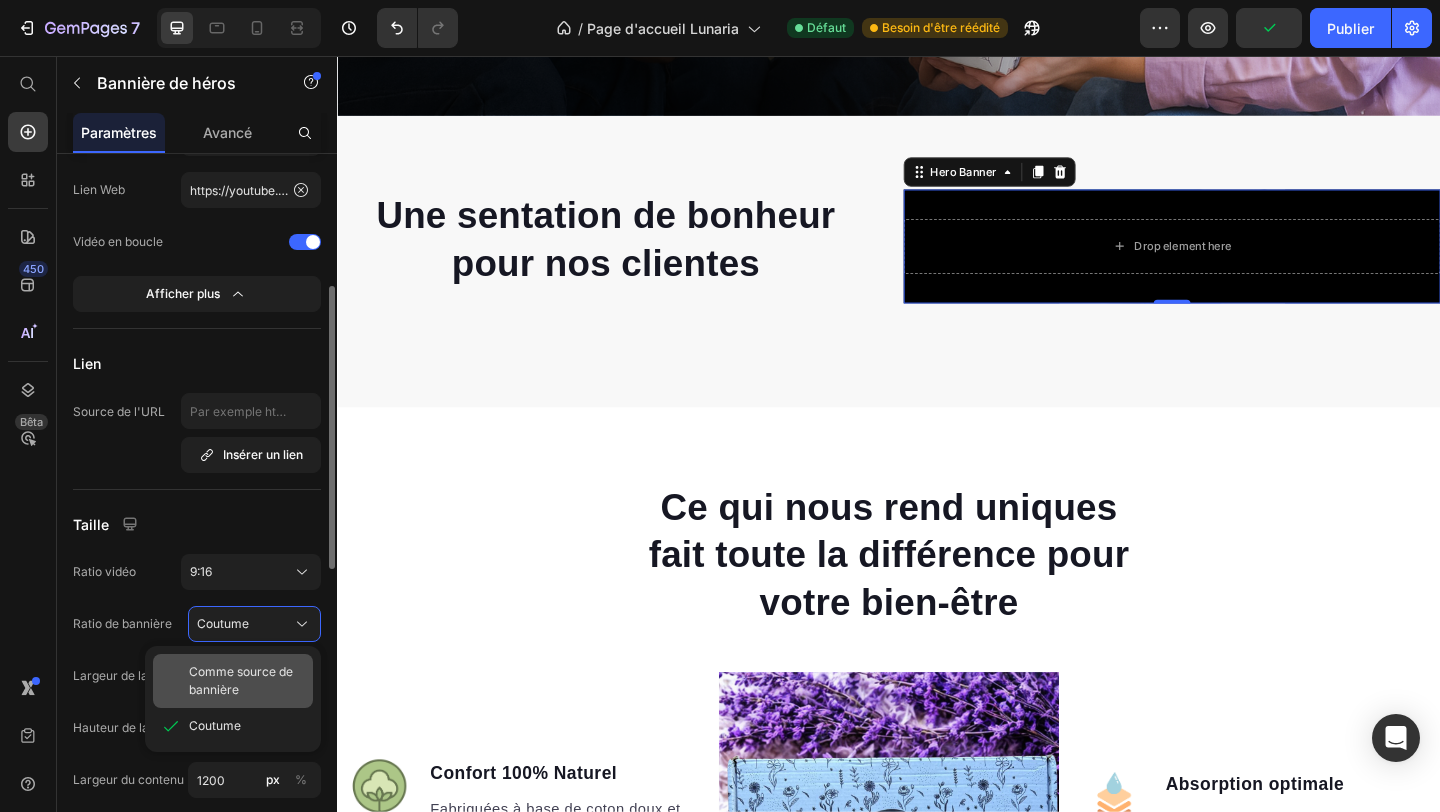 click on "Comme source de bannière" at bounding box center [241, 680] 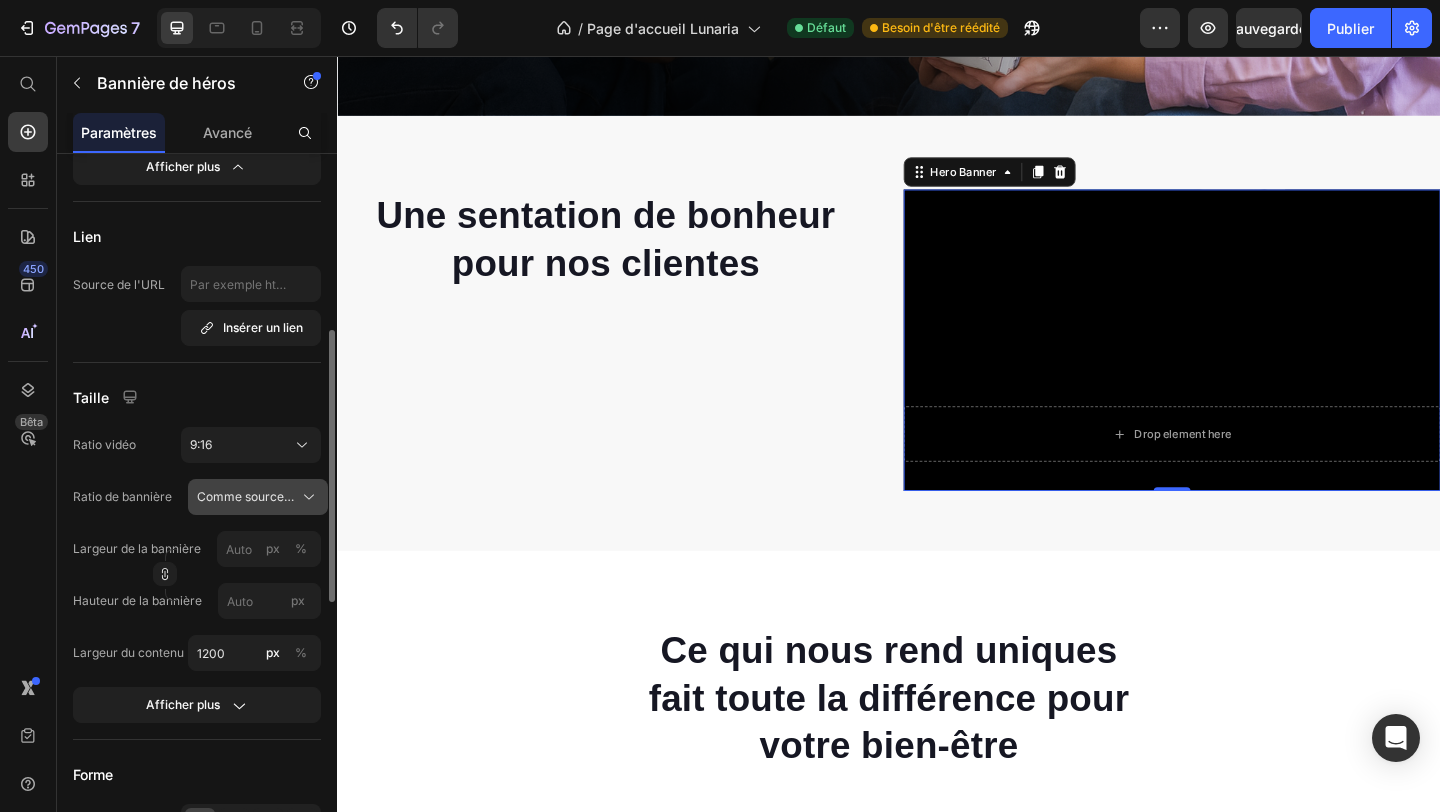 scroll, scrollTop: 463, scrollLeft: 0, axis: vertical 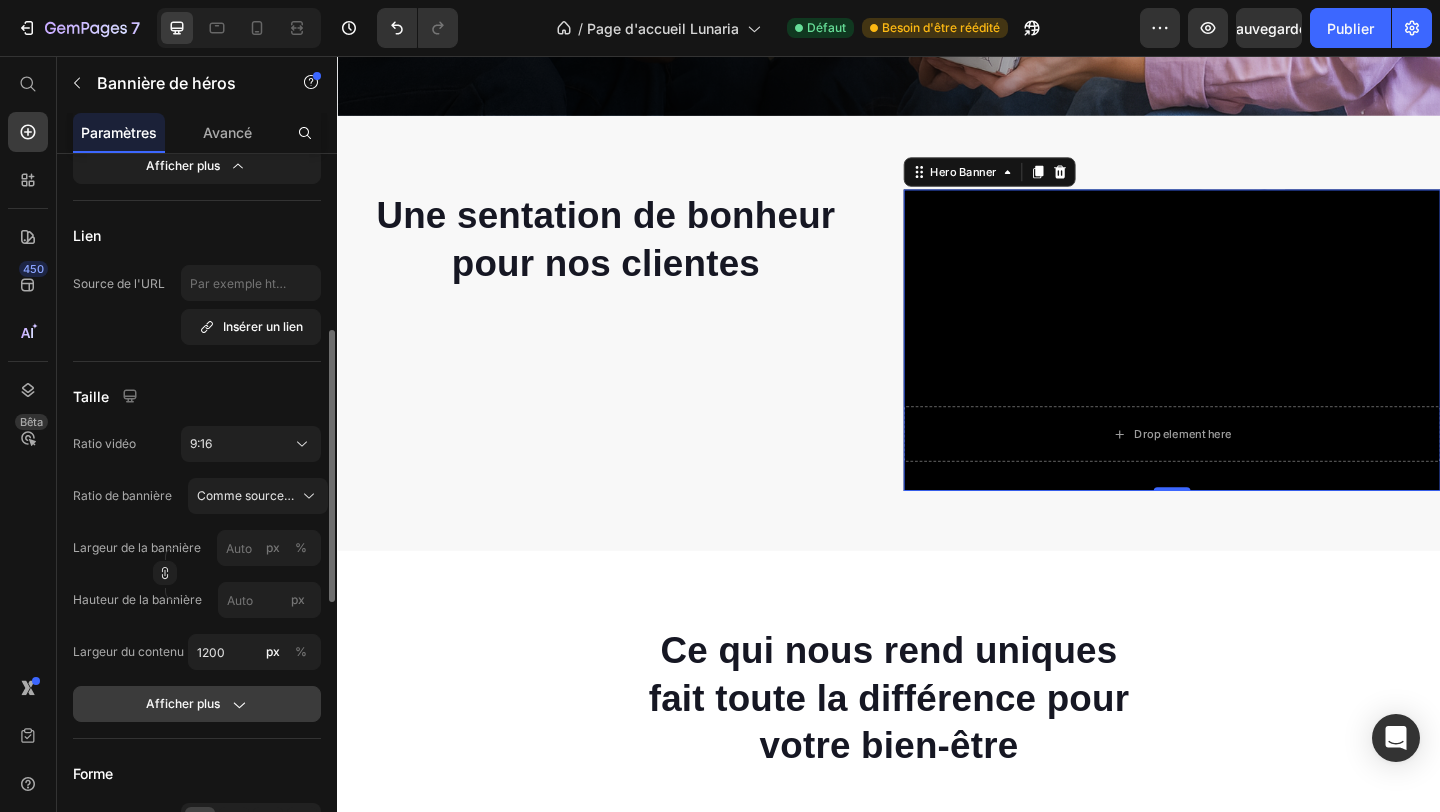 click 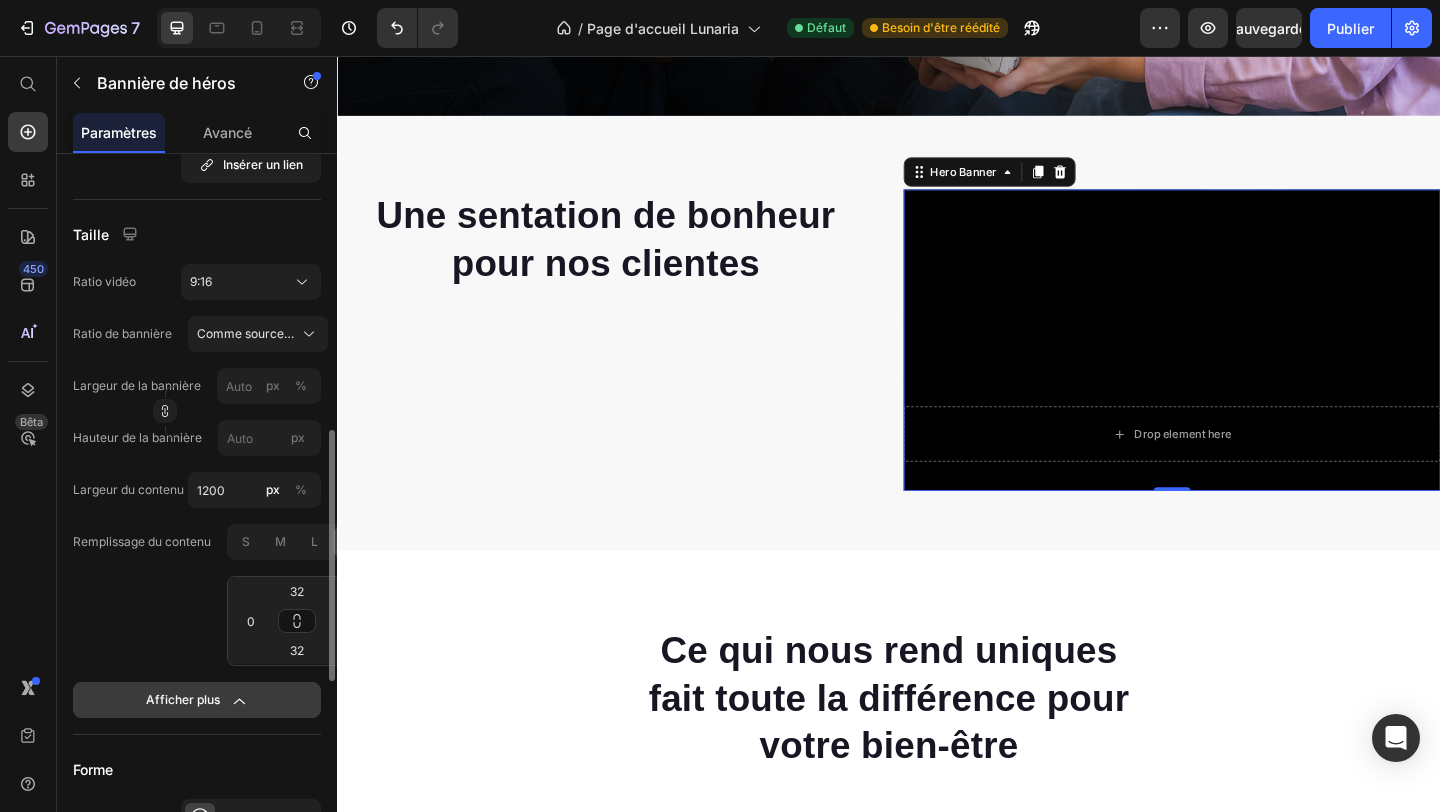 scroll, scrollTop: 669, scrollLeft: 0, axis: vertical 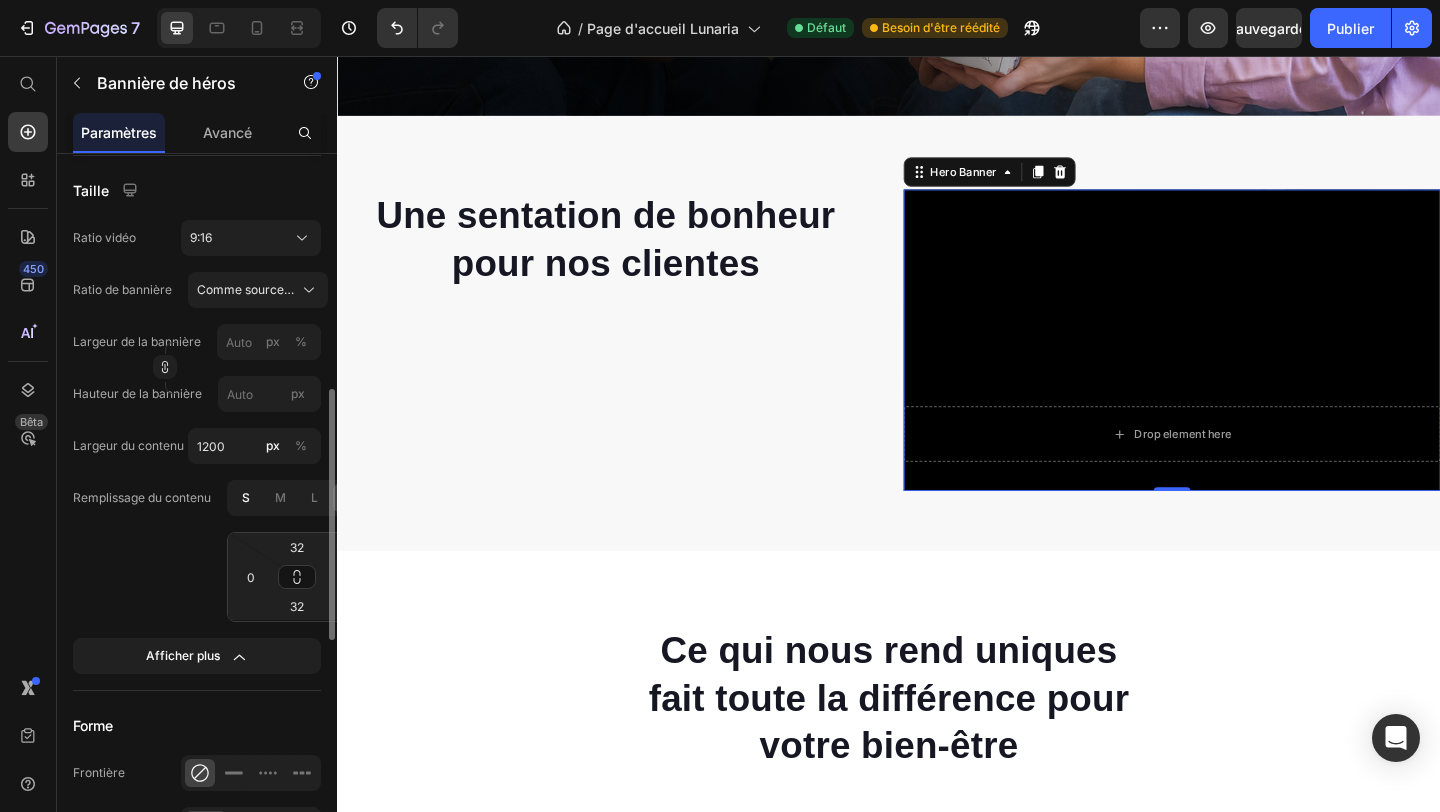 click on "S" 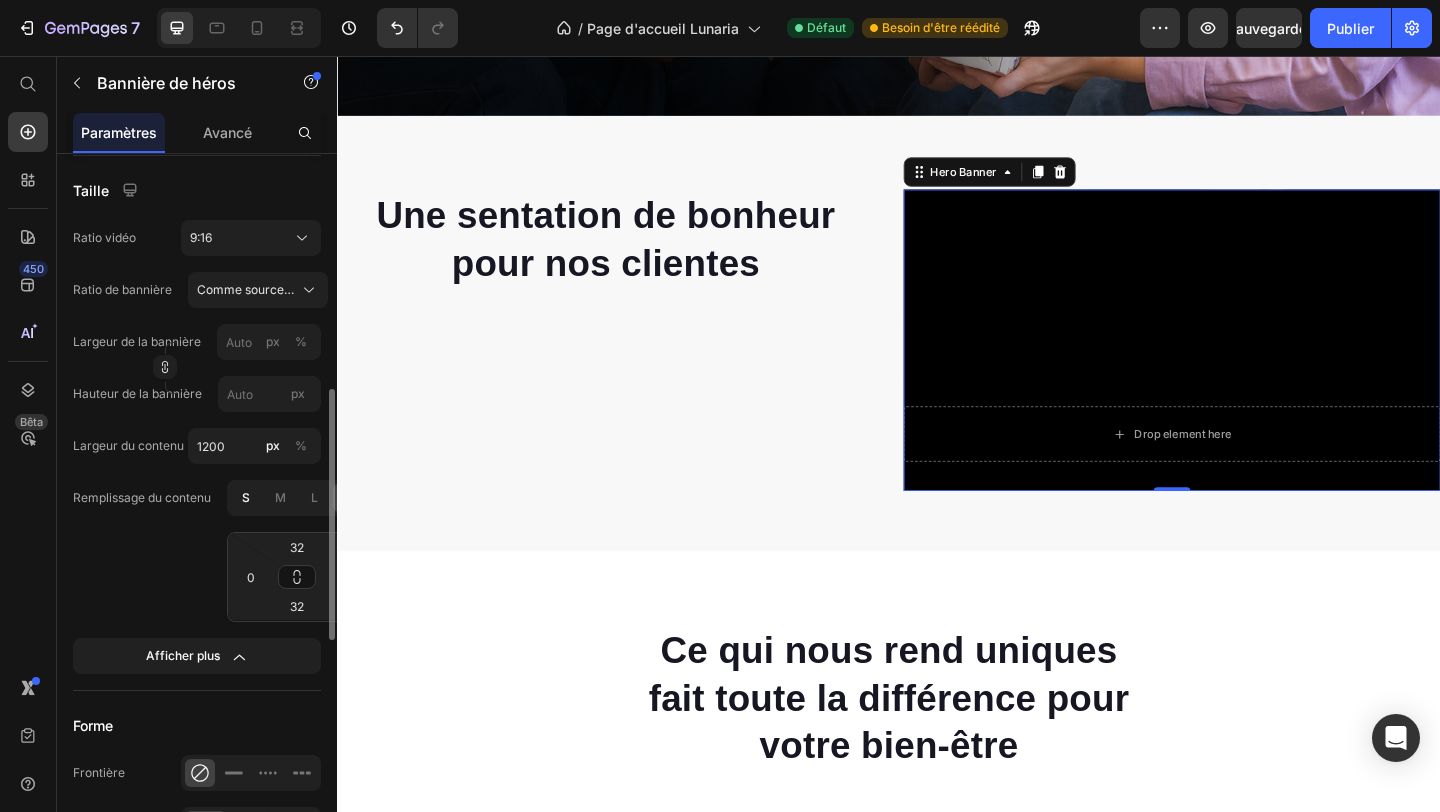type on "16" 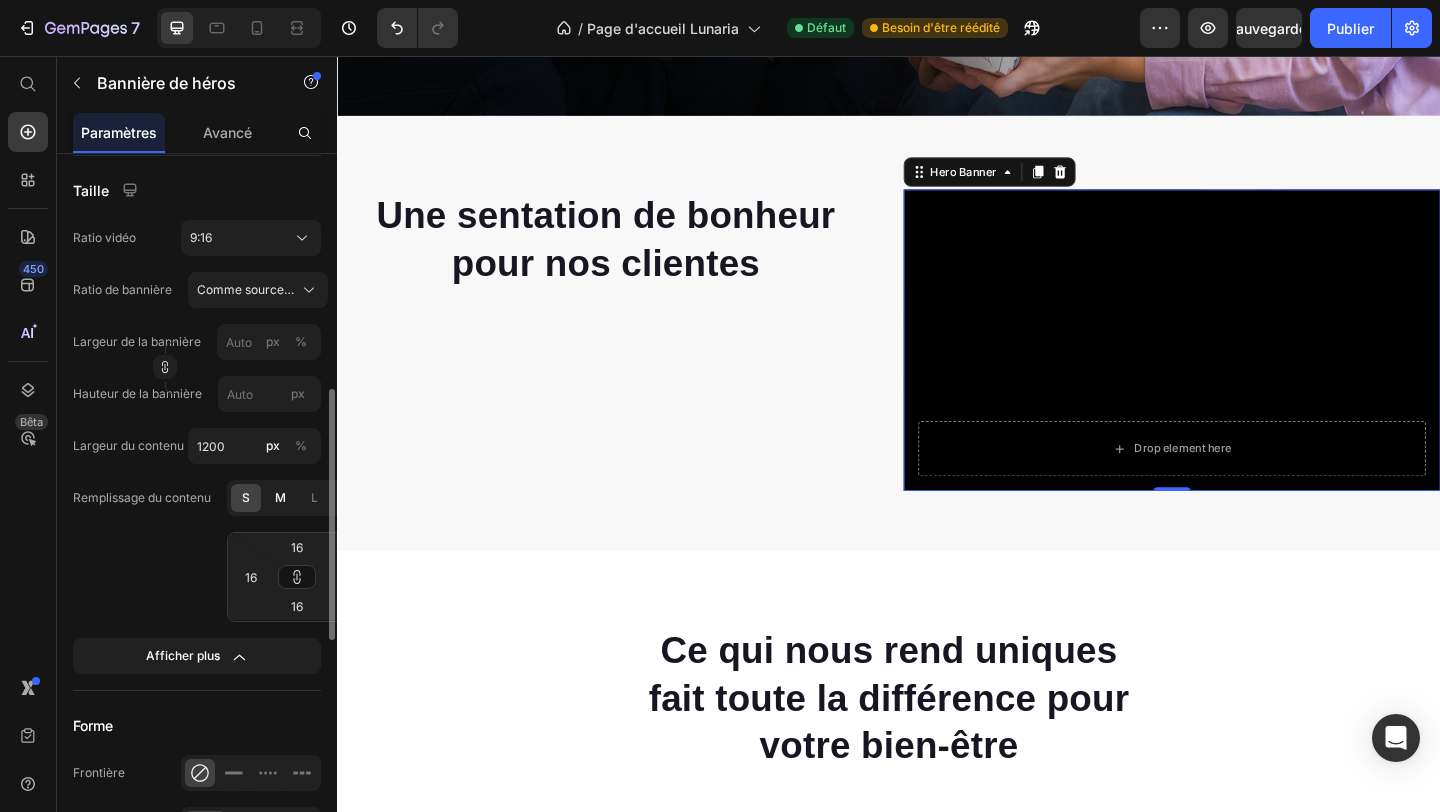 click on "M" at bounding box center (280, 497) 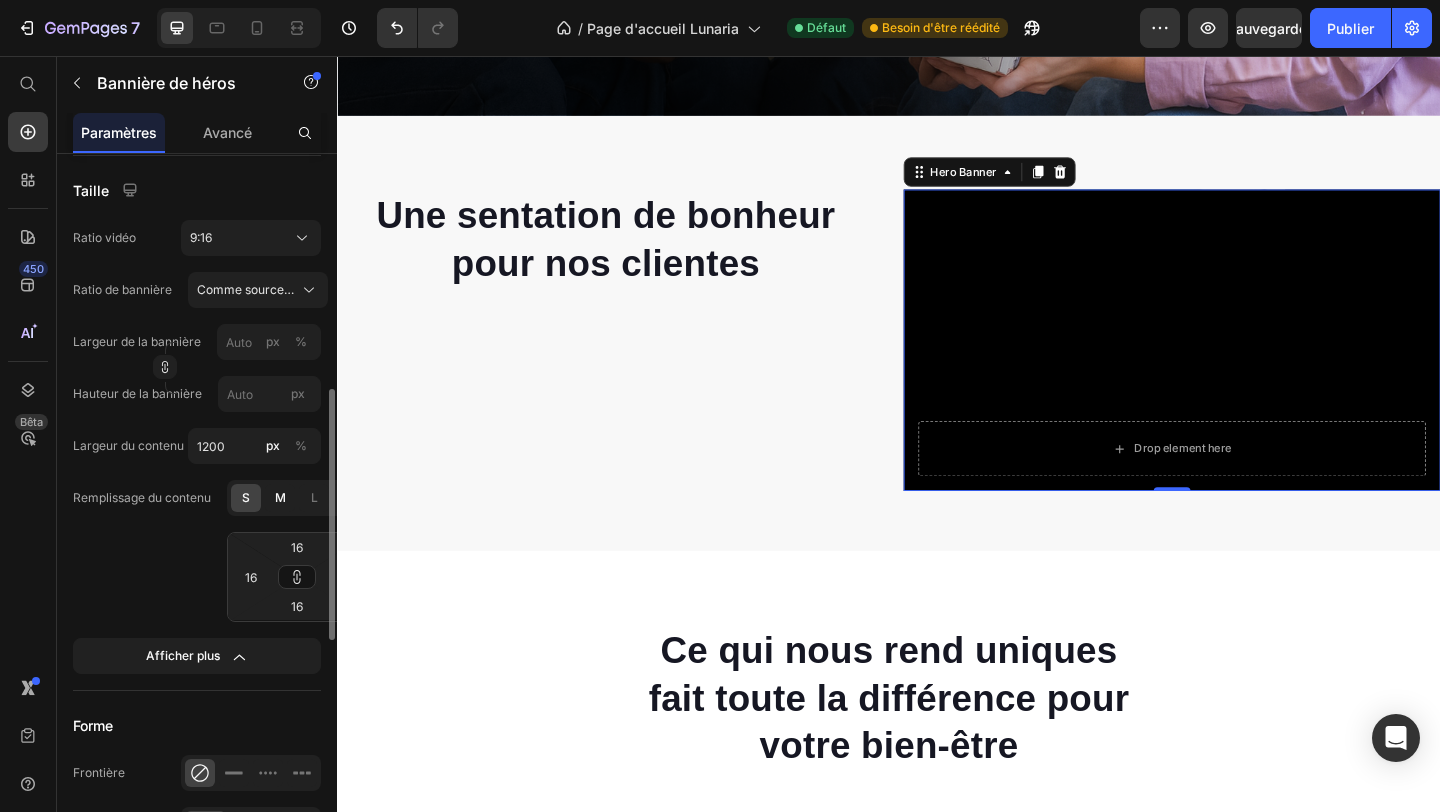 type on "32" 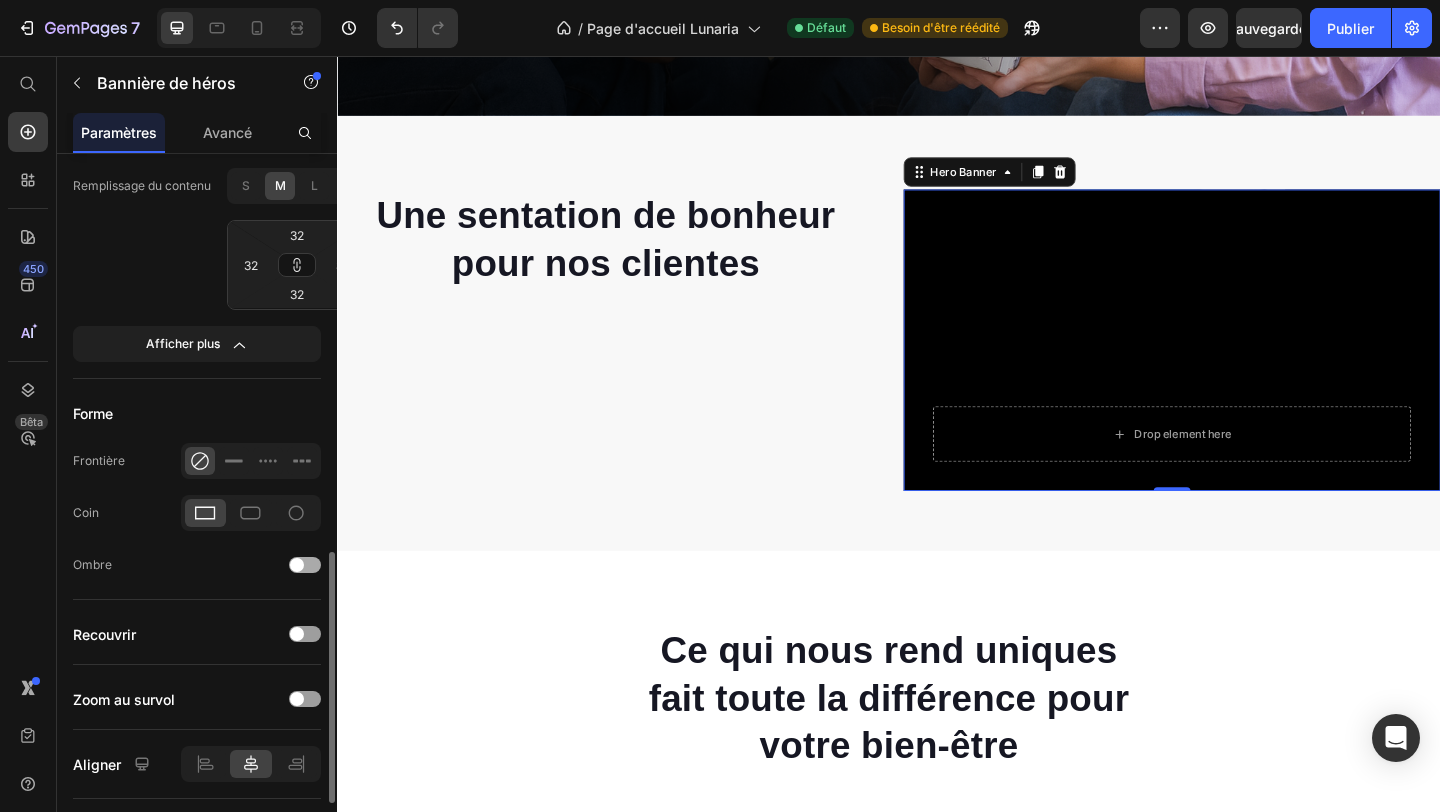 scroll, scrollTop: 1020, scrollLeft: 0, axis: vertical 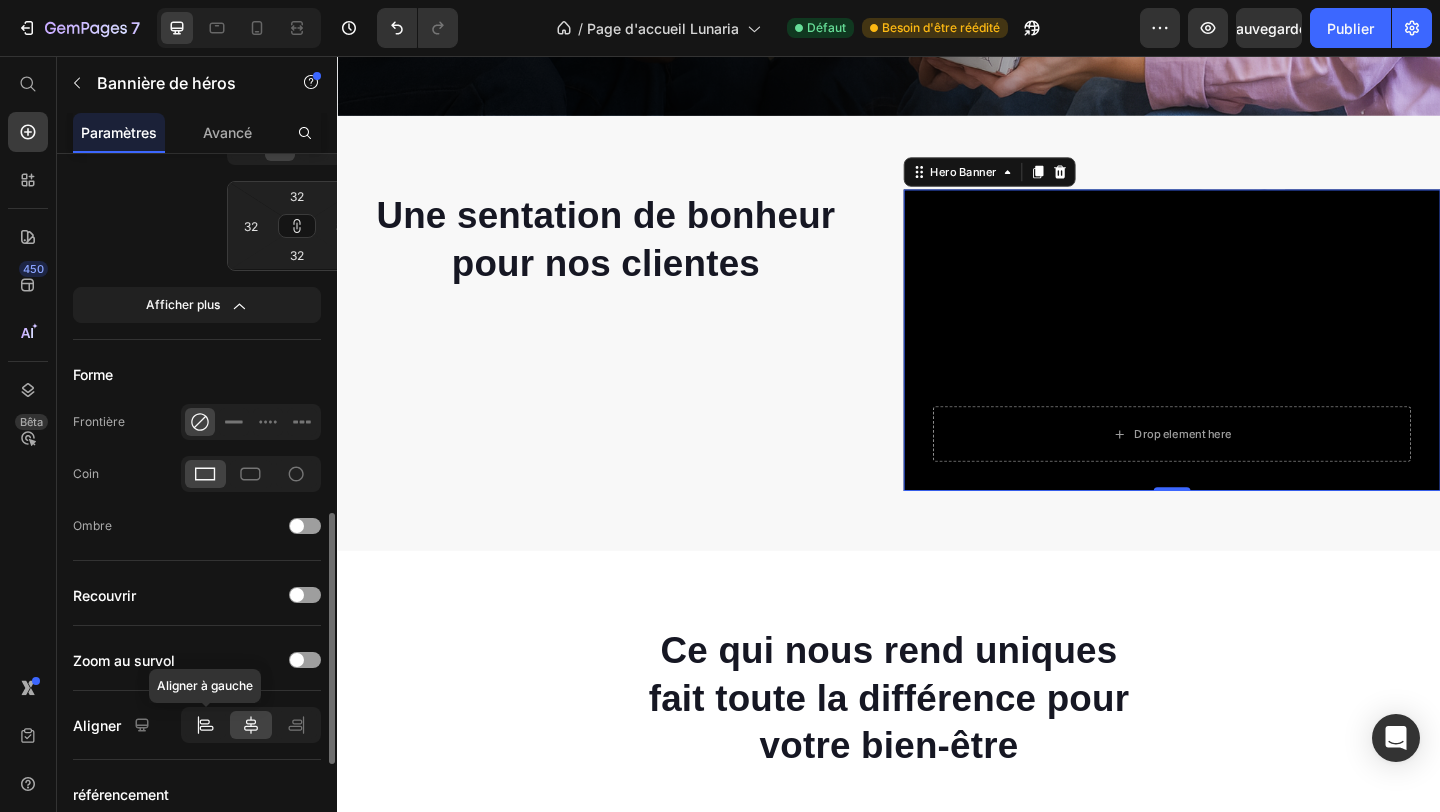 click 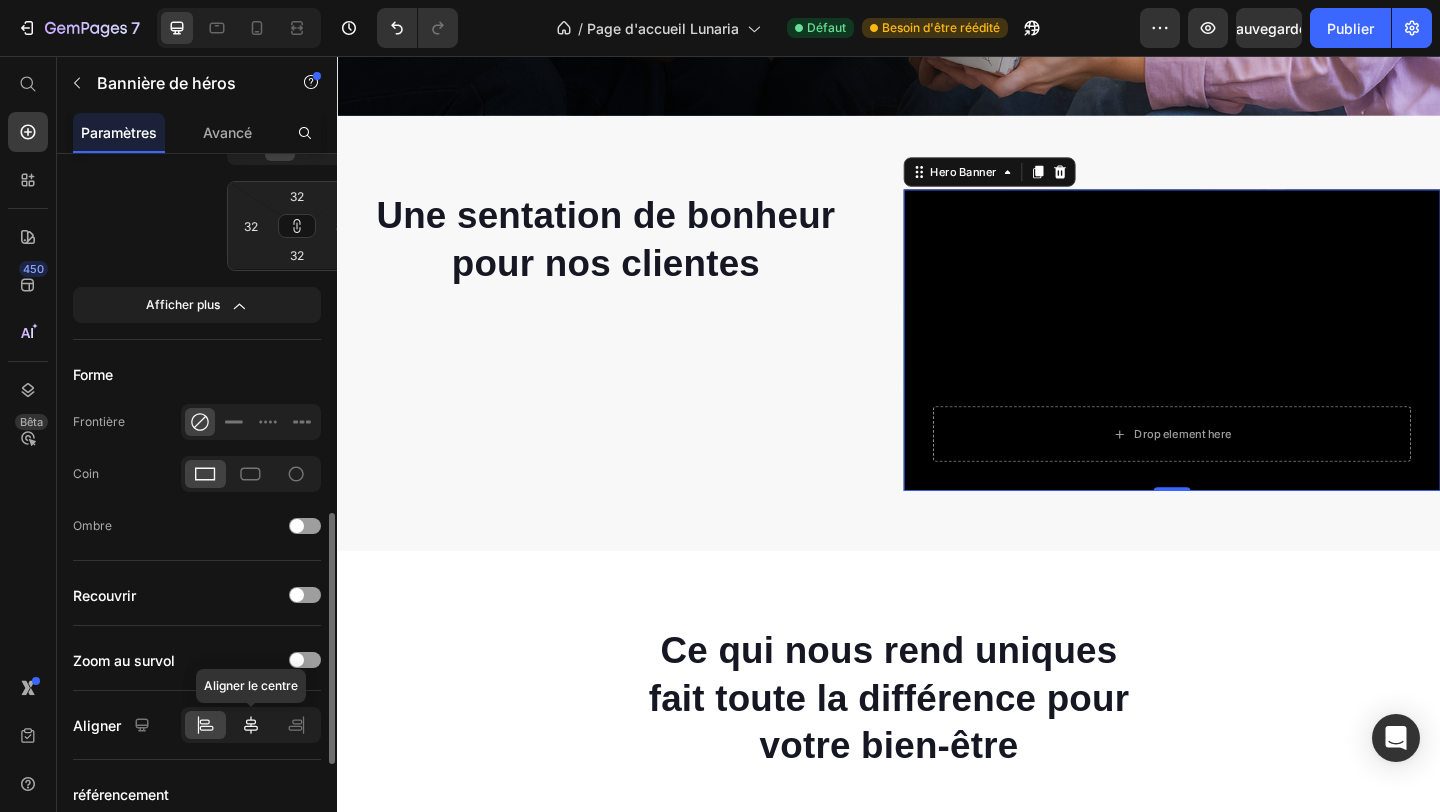 click 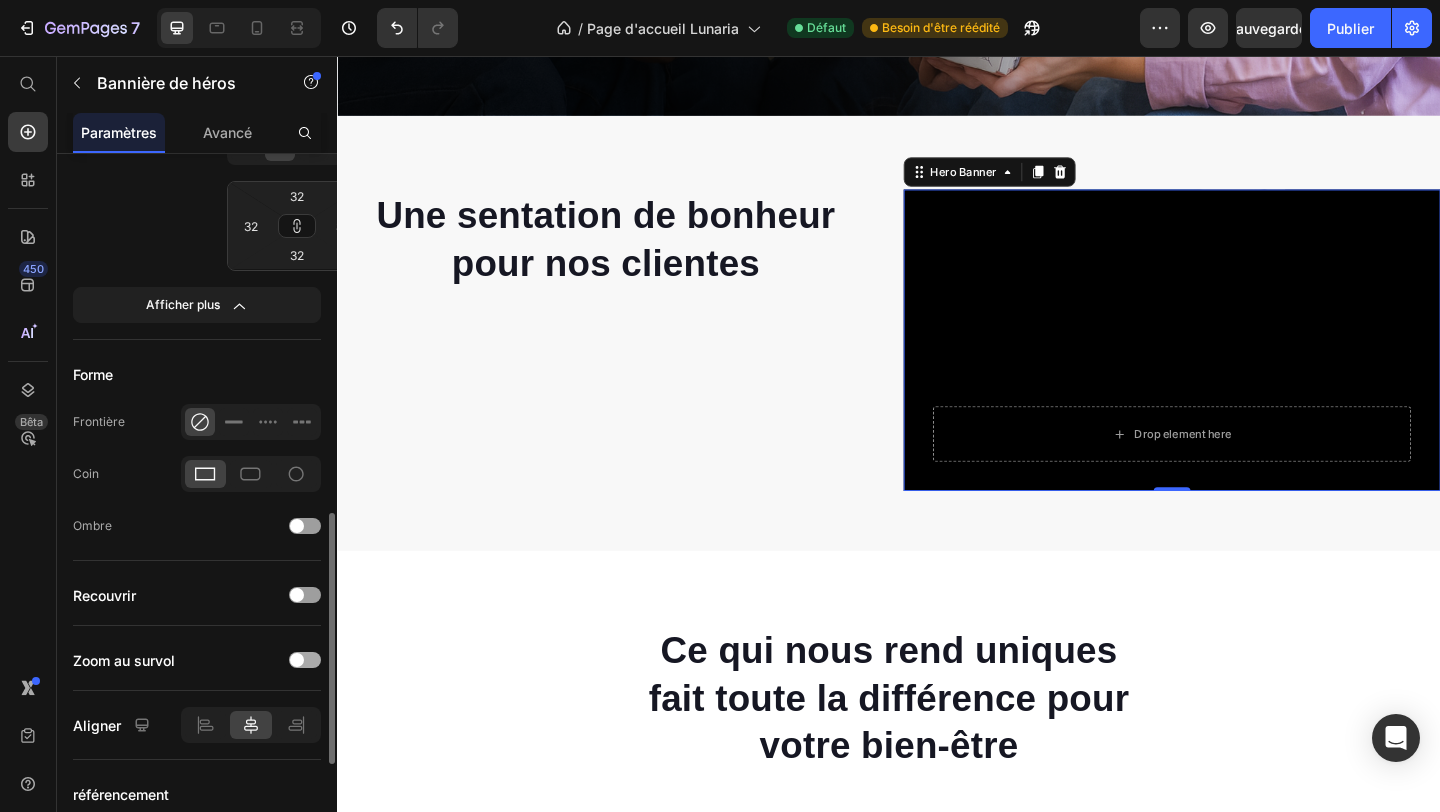 click at bounding box center [305, 660] 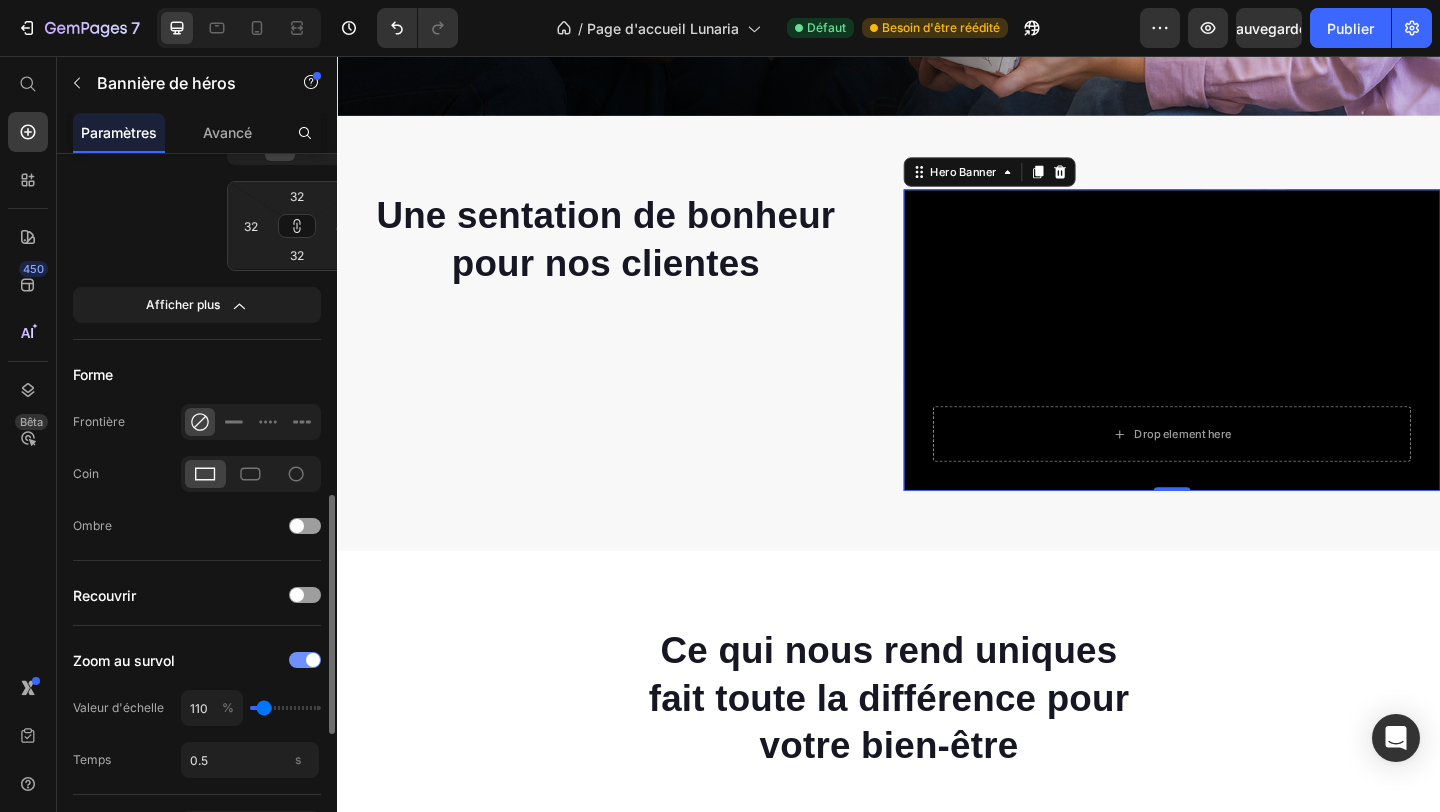click at bounding box center (305, 660) 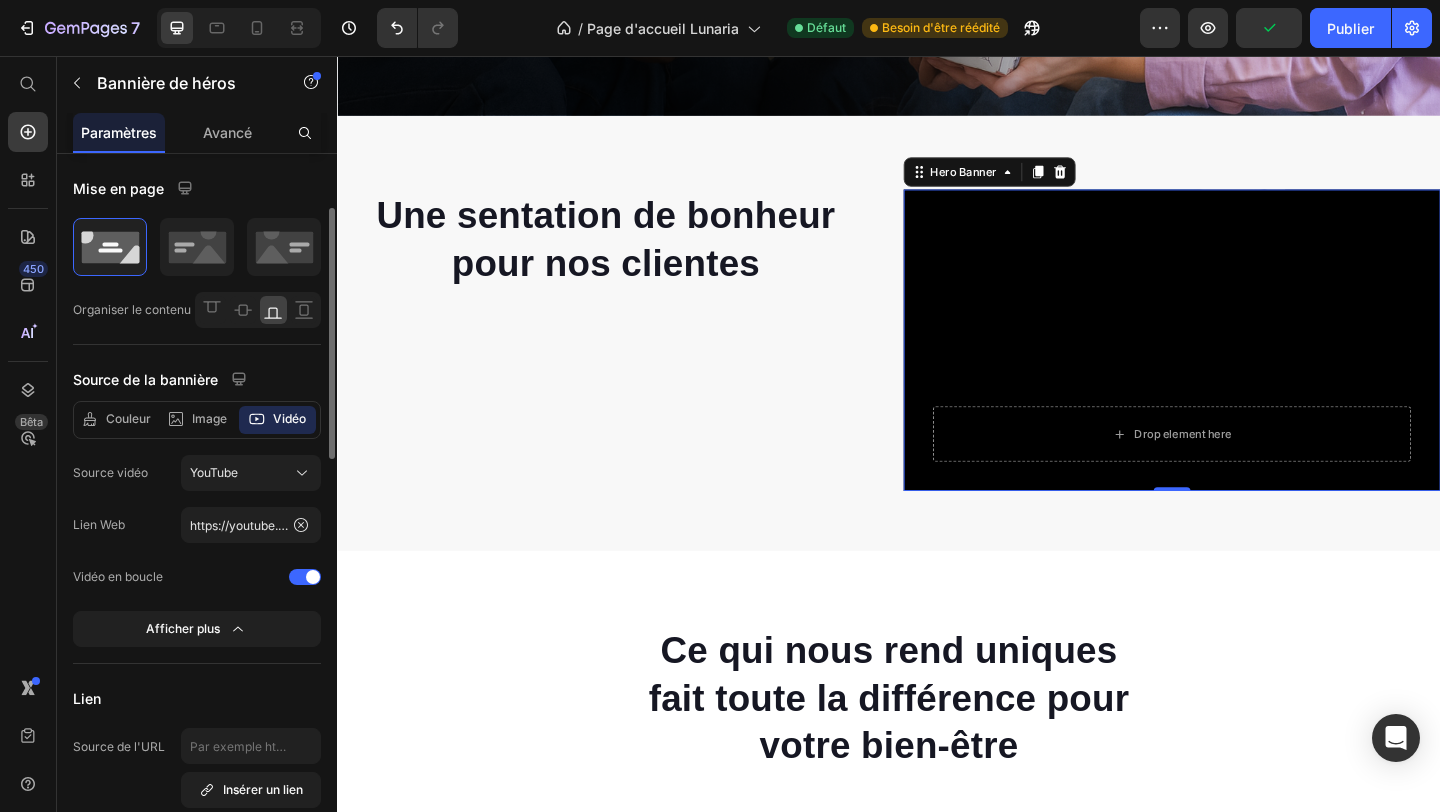 scroll, scrollTop: 41, scrollLeft: 0, axis: vertical 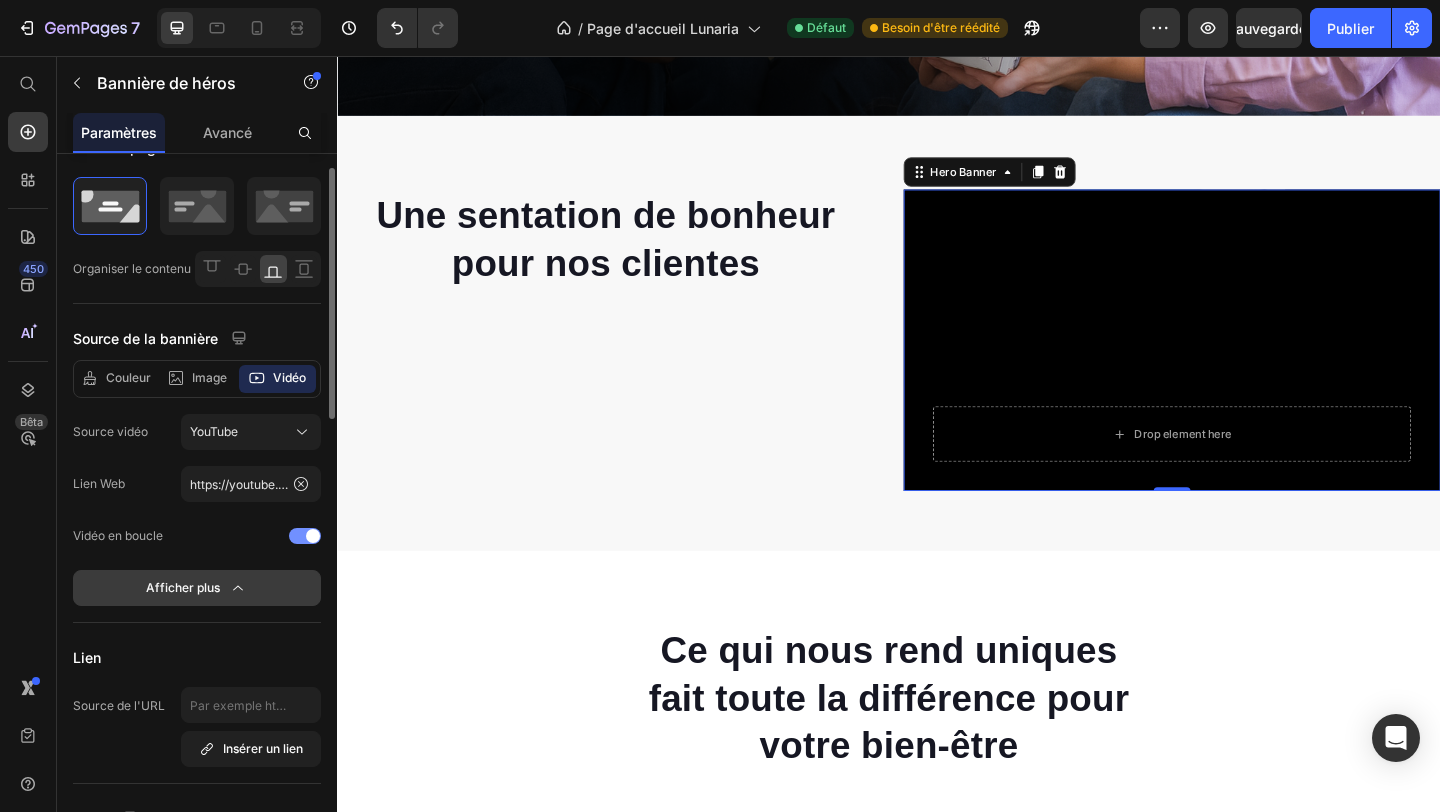 click on "Afficher plus" at bounding box center (197, 588) 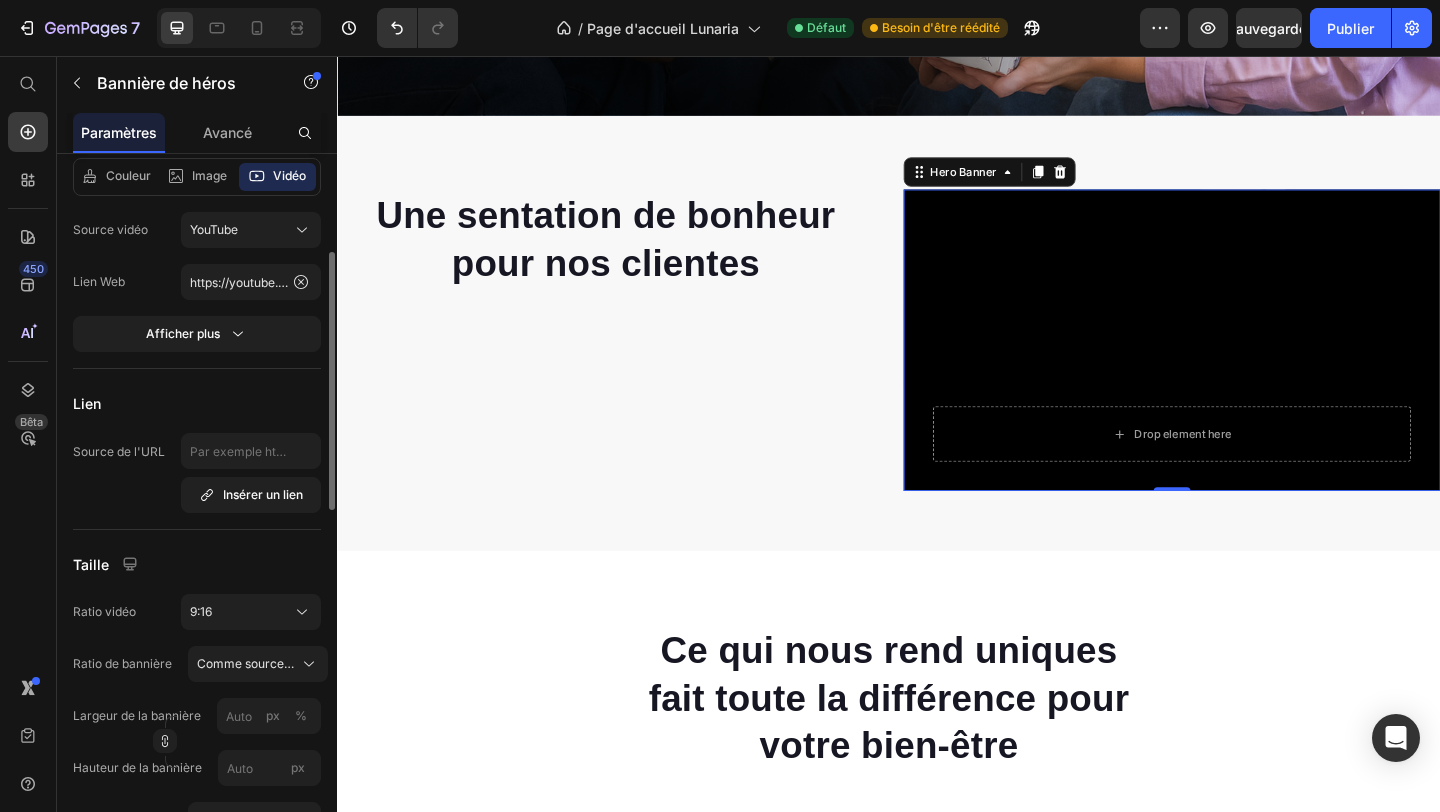 scroll, scrollTop: 251, scrollLeft: 0, axis: vertical 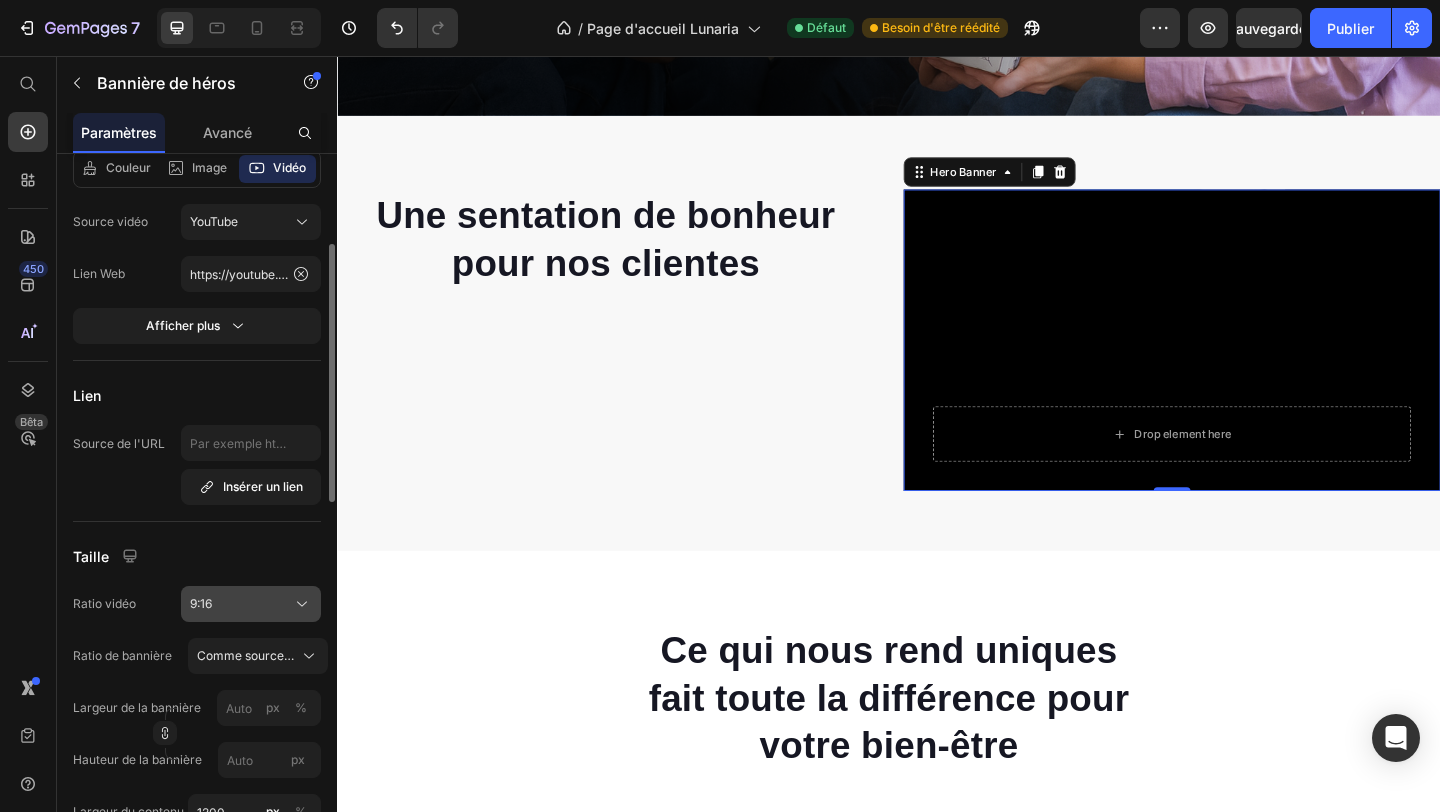 click on "9:16" at bounding box center (251, 604) 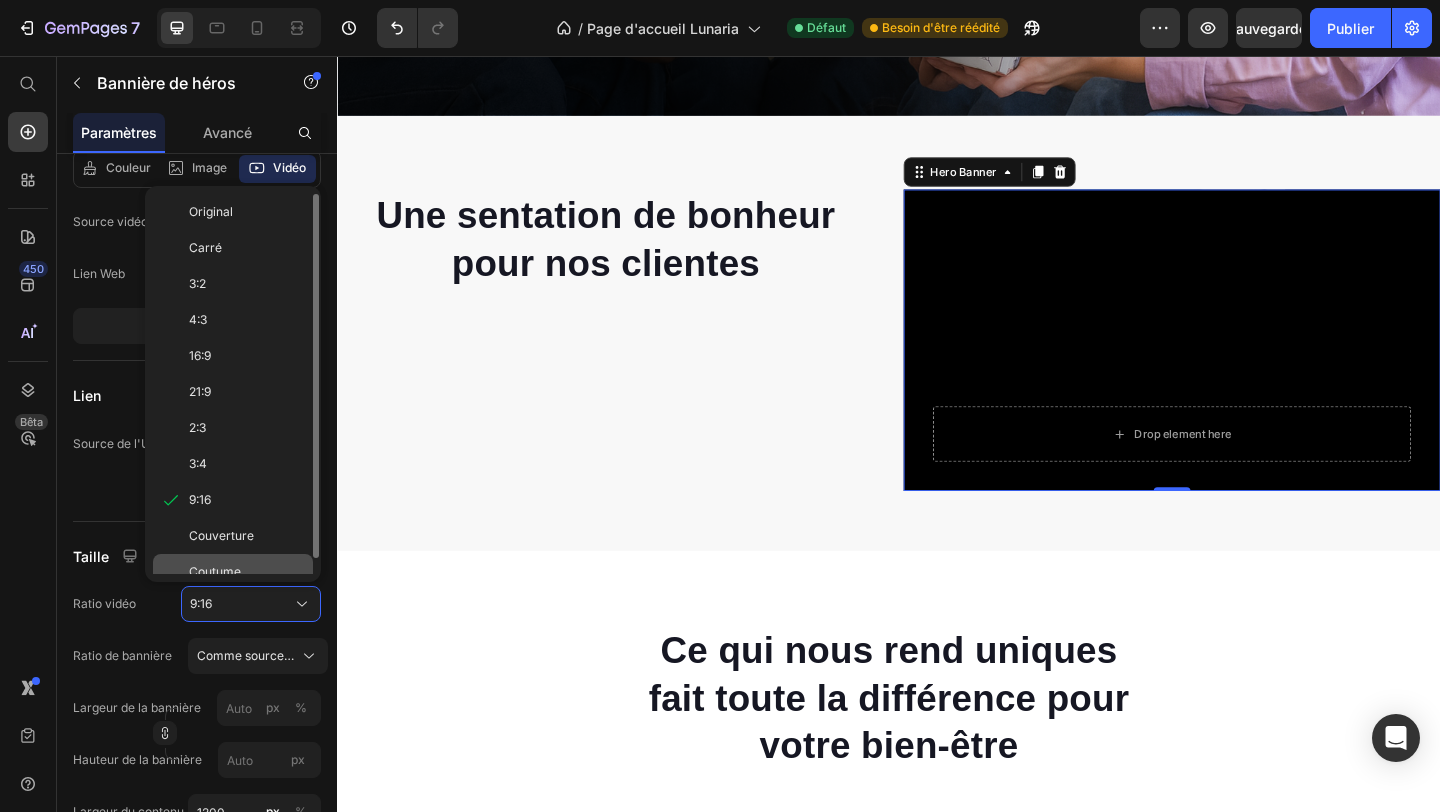click on "Coutume" 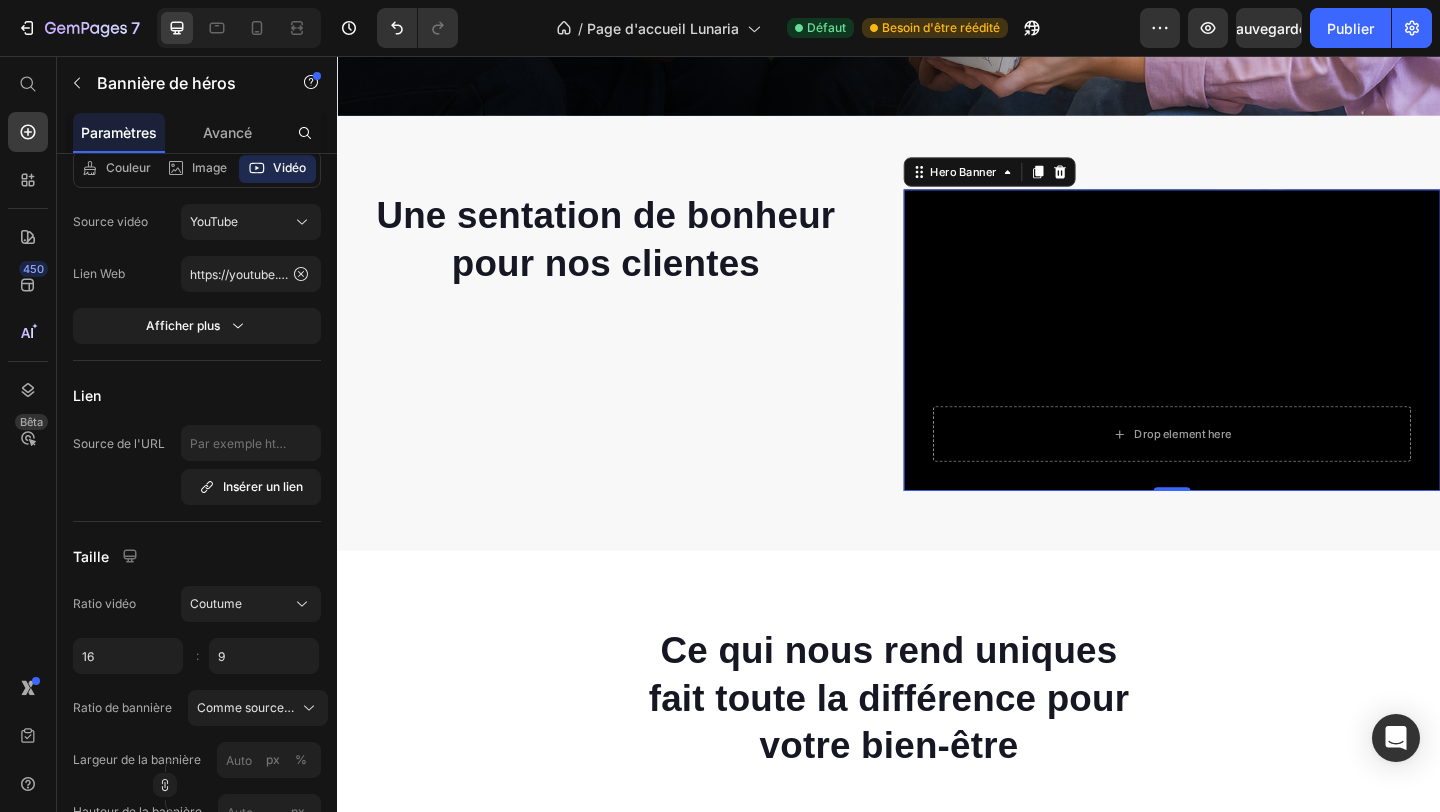 click at bounding box center [1245, 365] 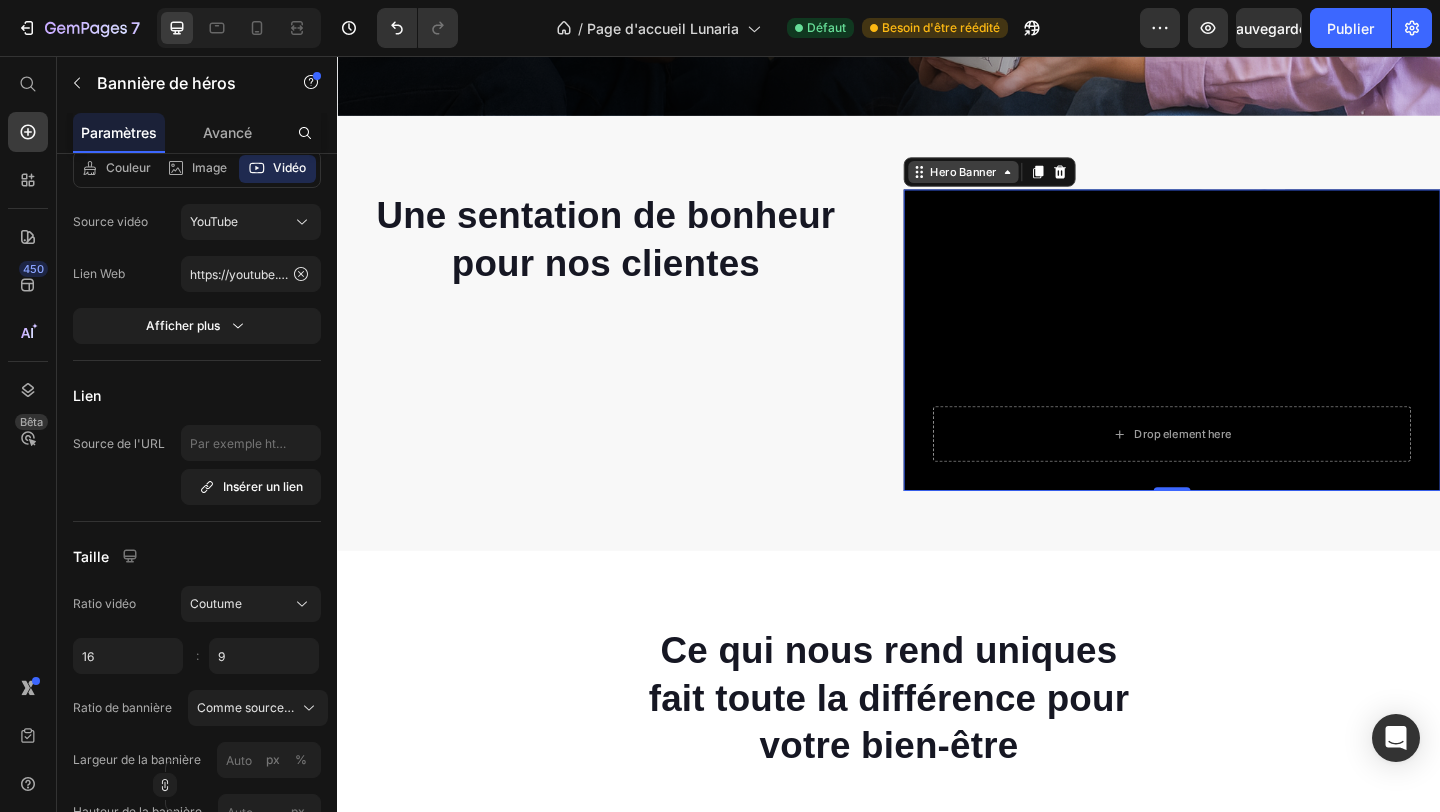 click on "Hero Banner" at bounding box center [1018, 182] 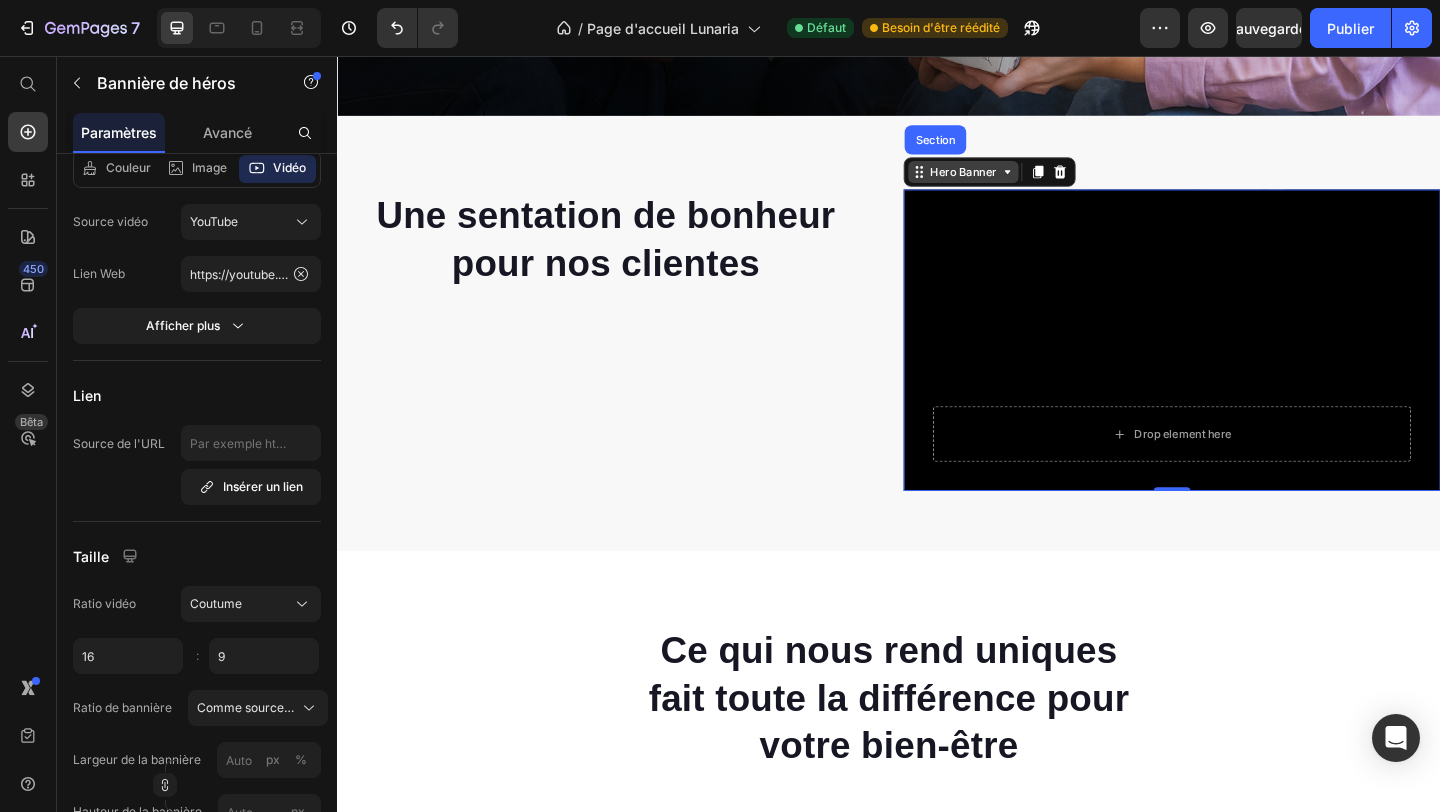 click 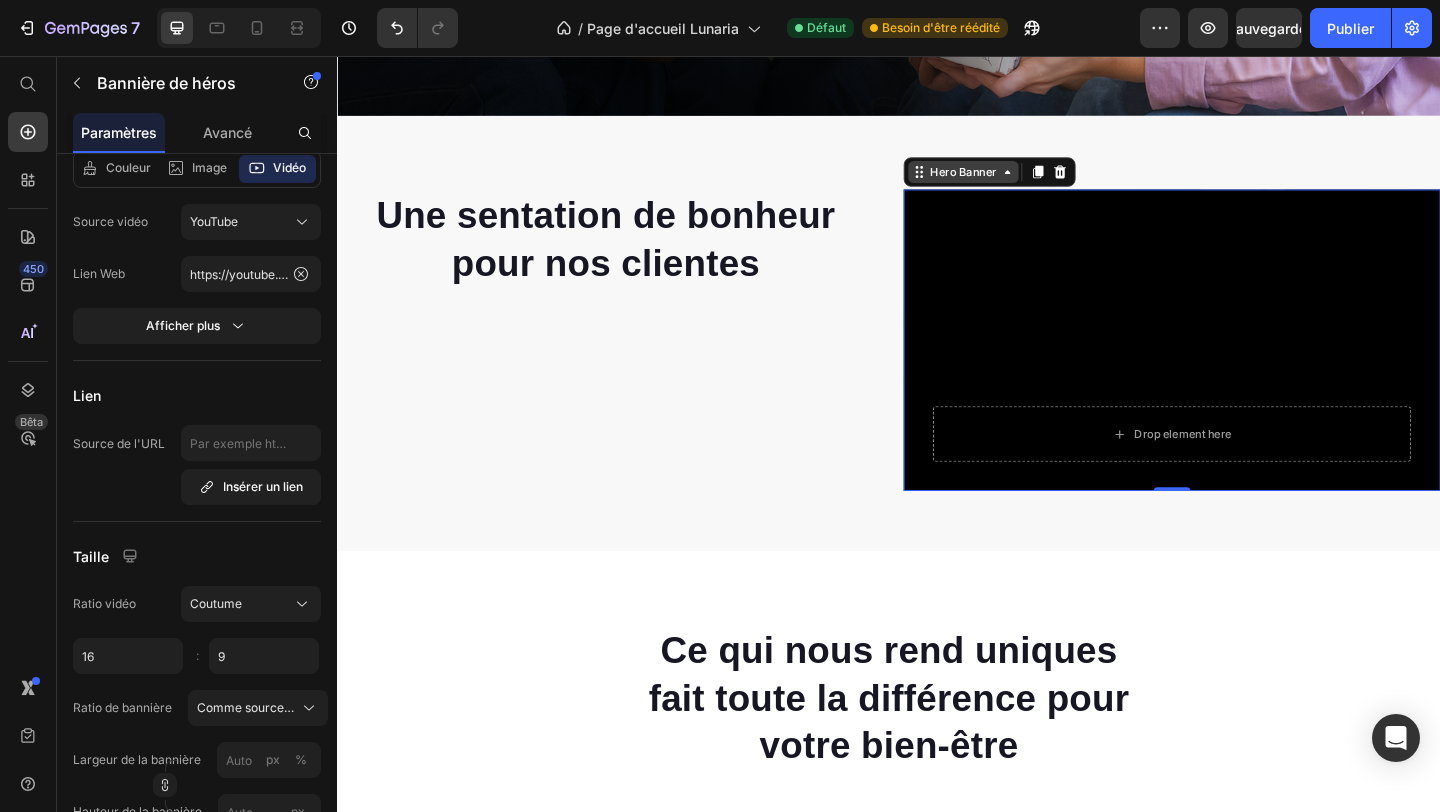click 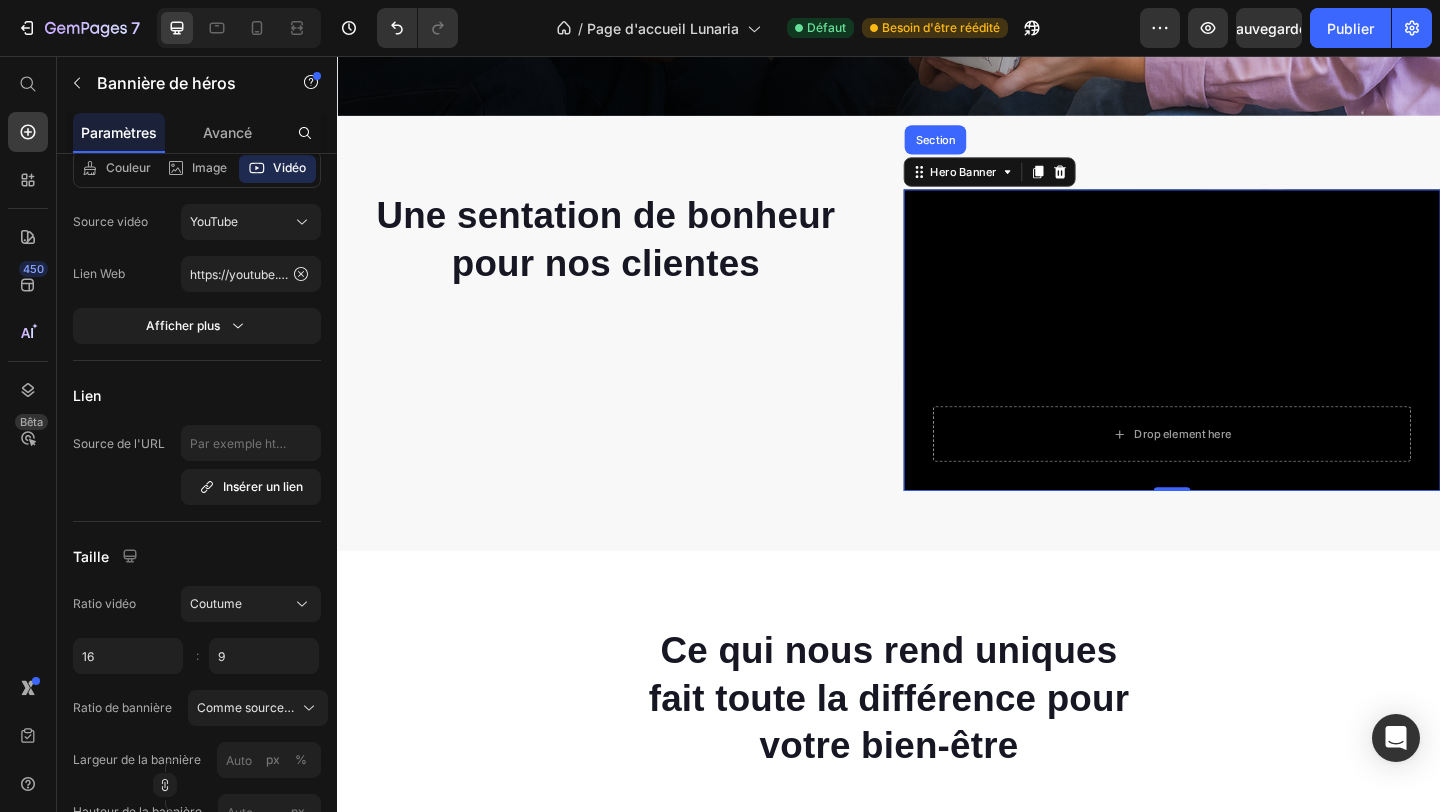 click at bounding box center (1245, 365) 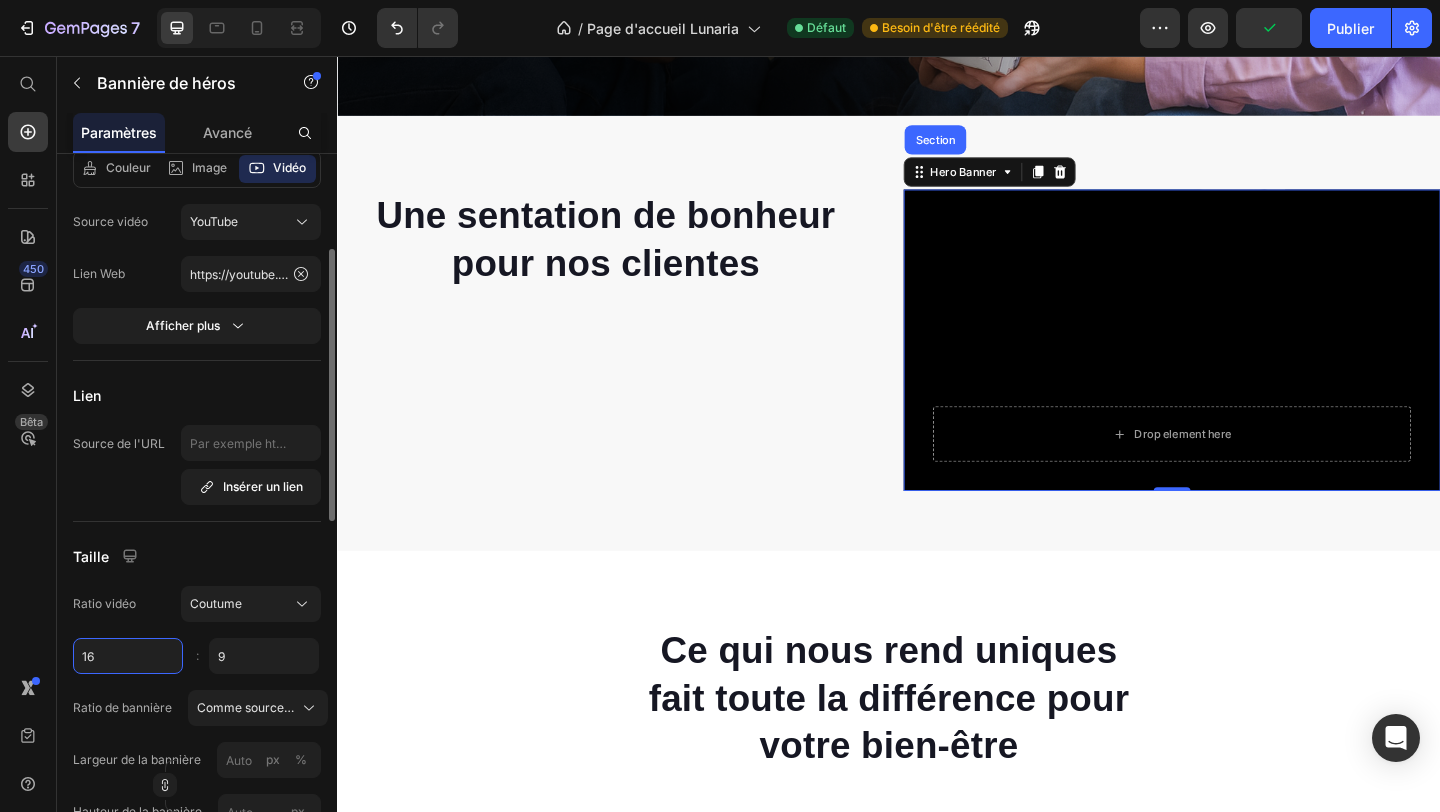 click on "16" at bounding box center [128, 656] 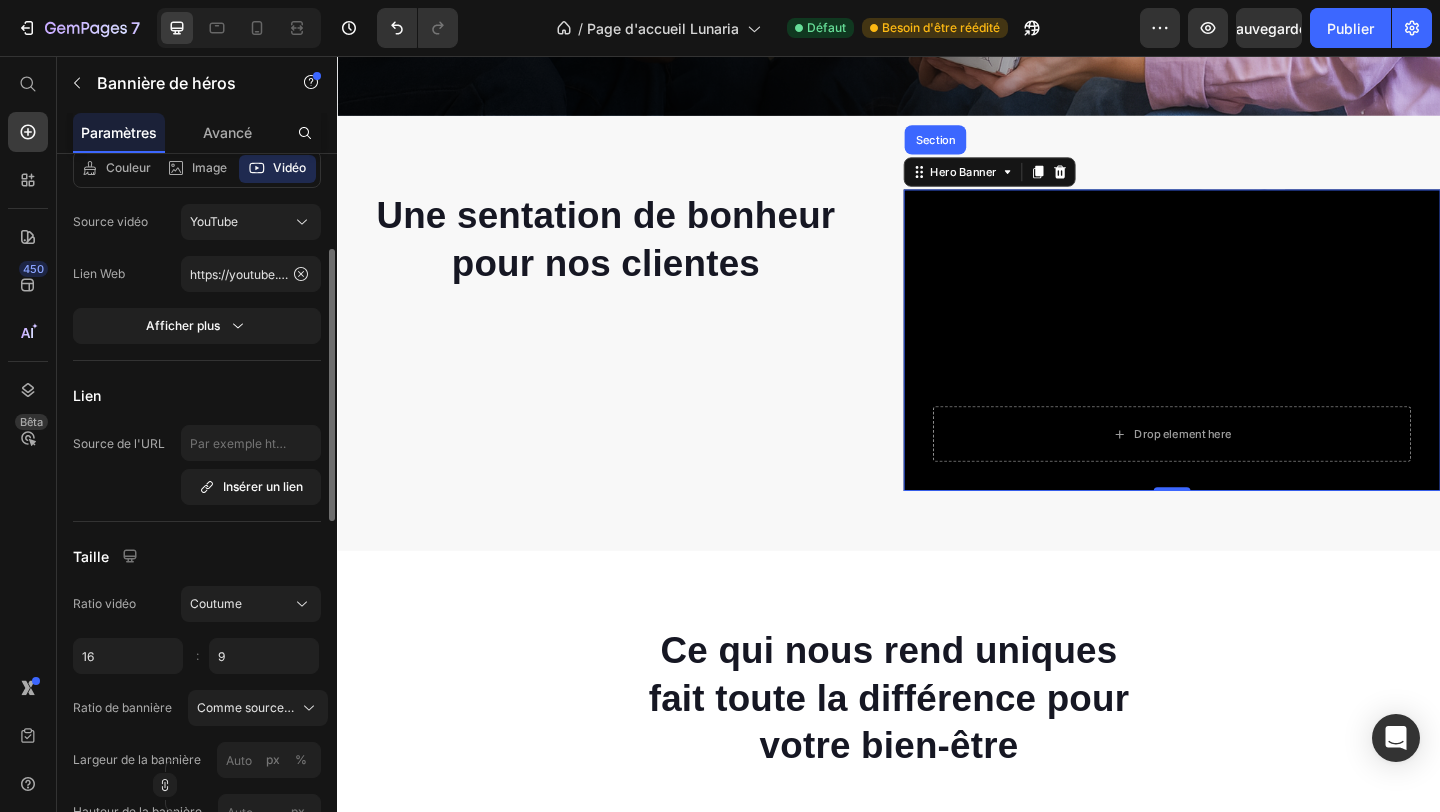 type on "16" 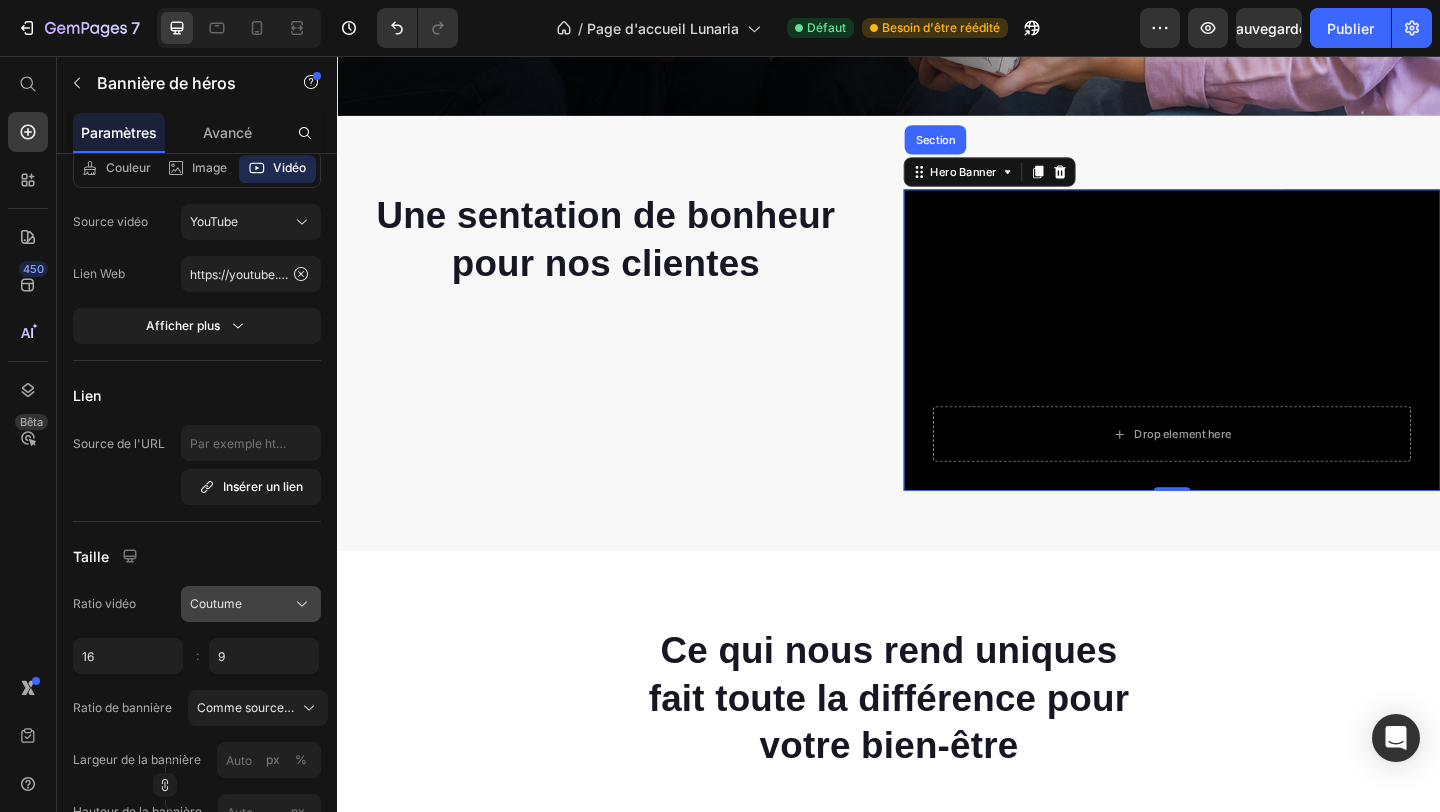 click on "Coutume" at bounding box center (216, 603) 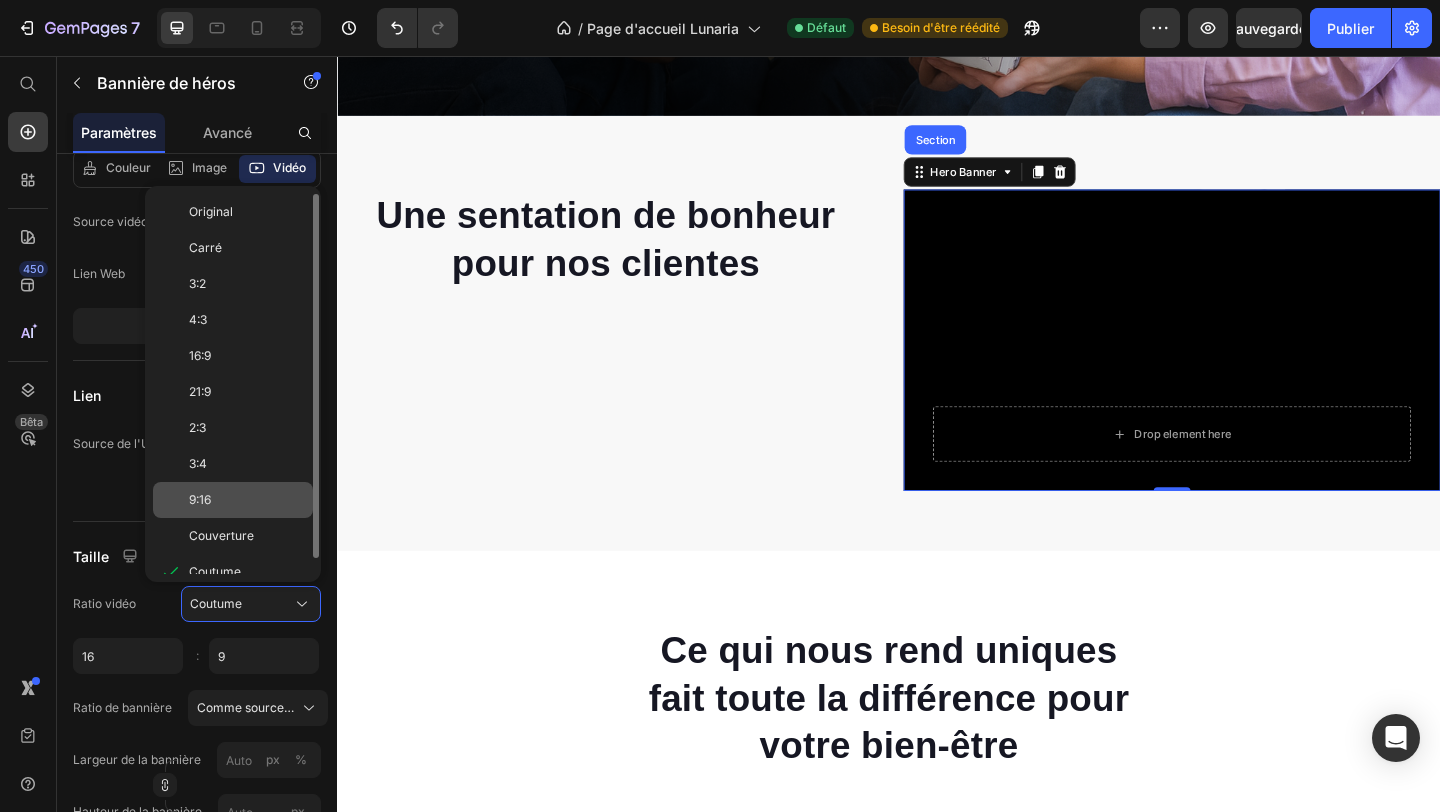 click on "9:16" 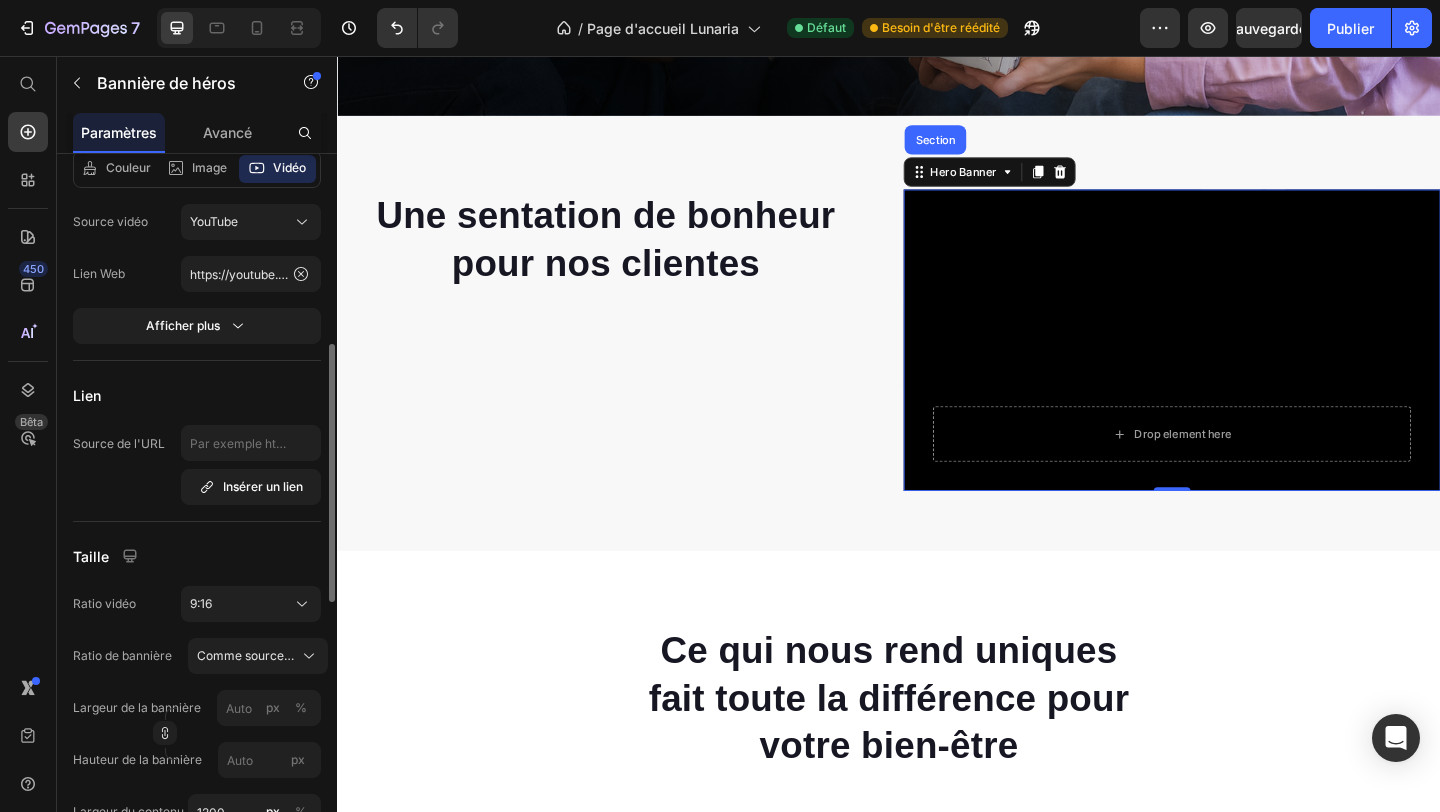scroll, scrollTop: 387, scrollLeft: 0, axis: vertical 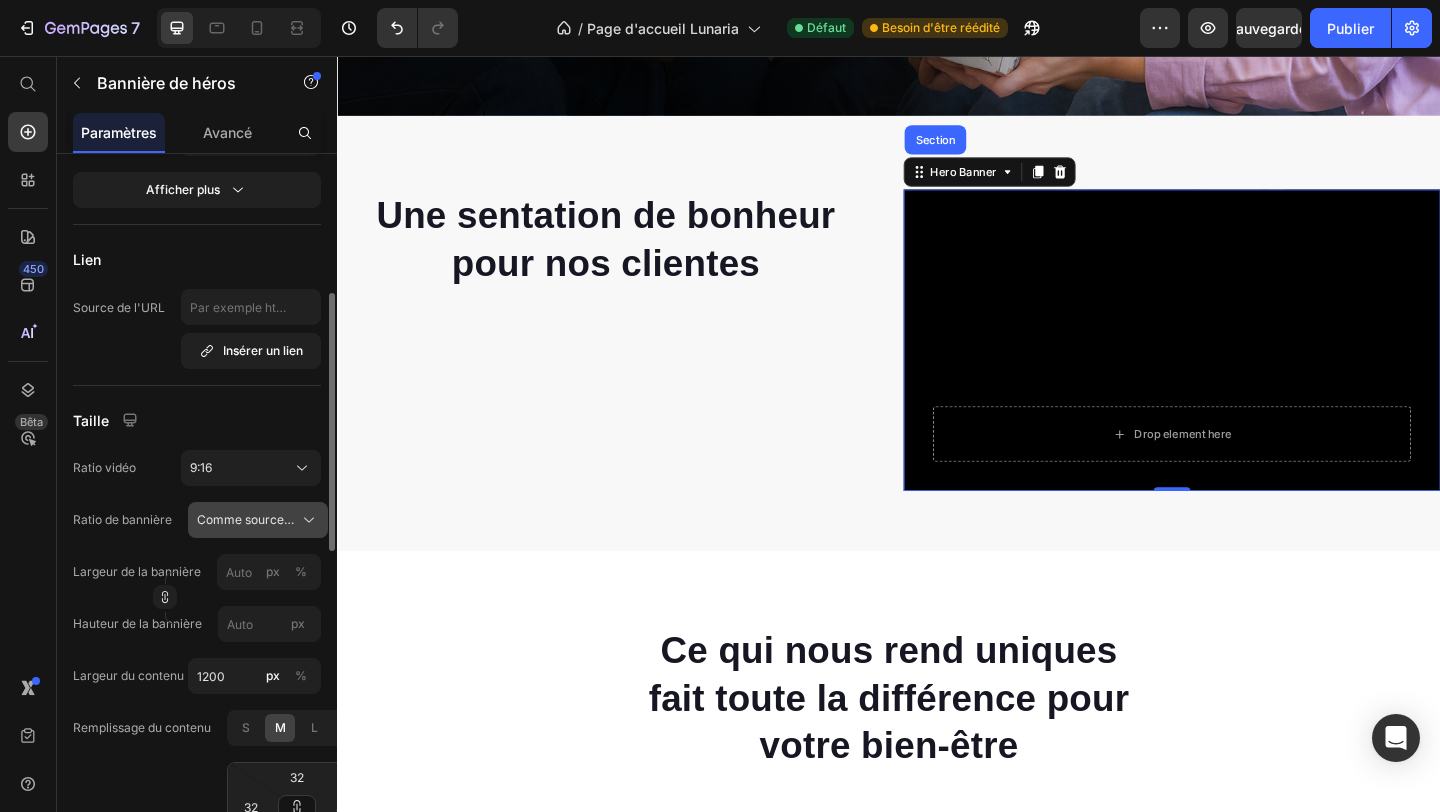 click on "Comme source de bannière" at bounding box center [275, 519] 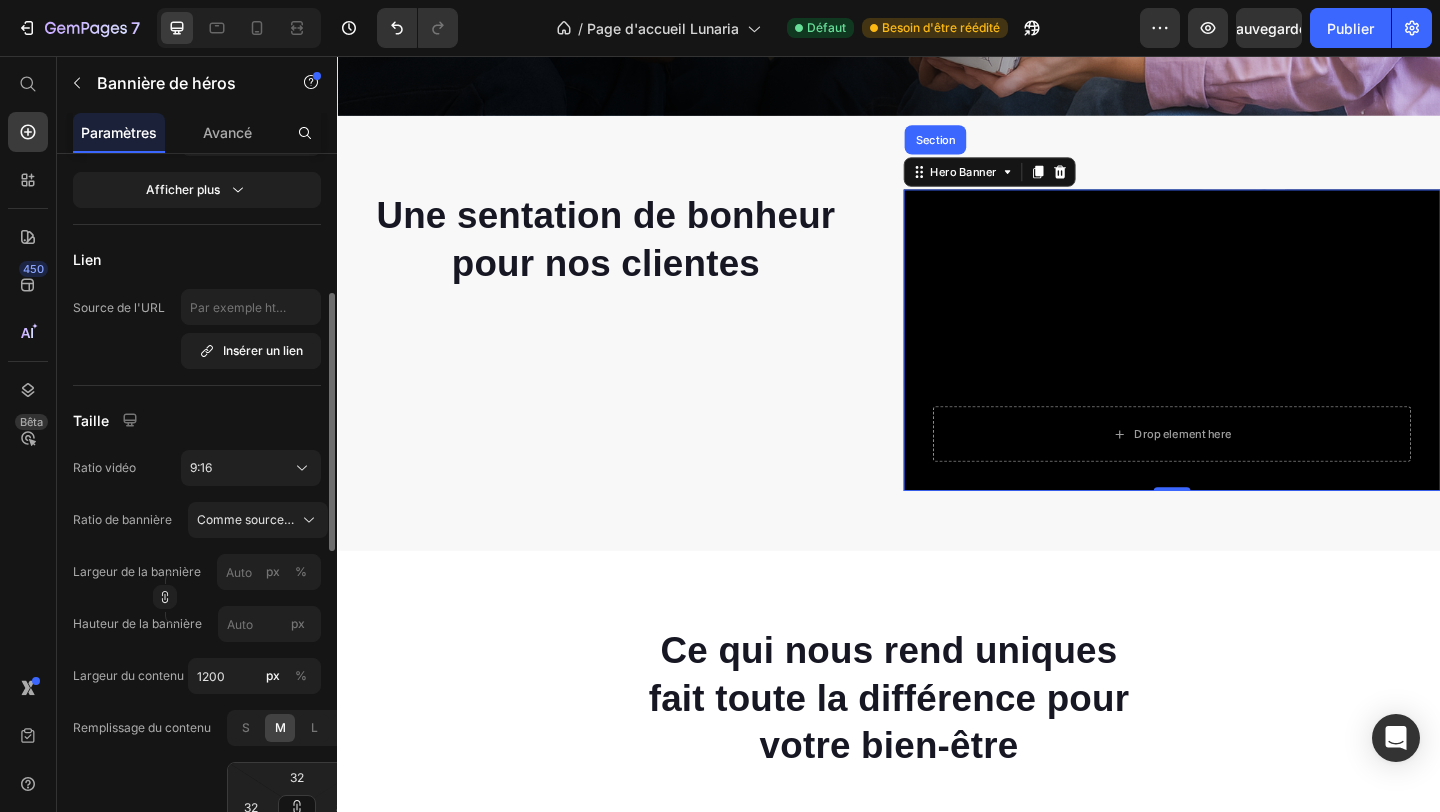 click on "Taille" at bounding box center (197, 420) 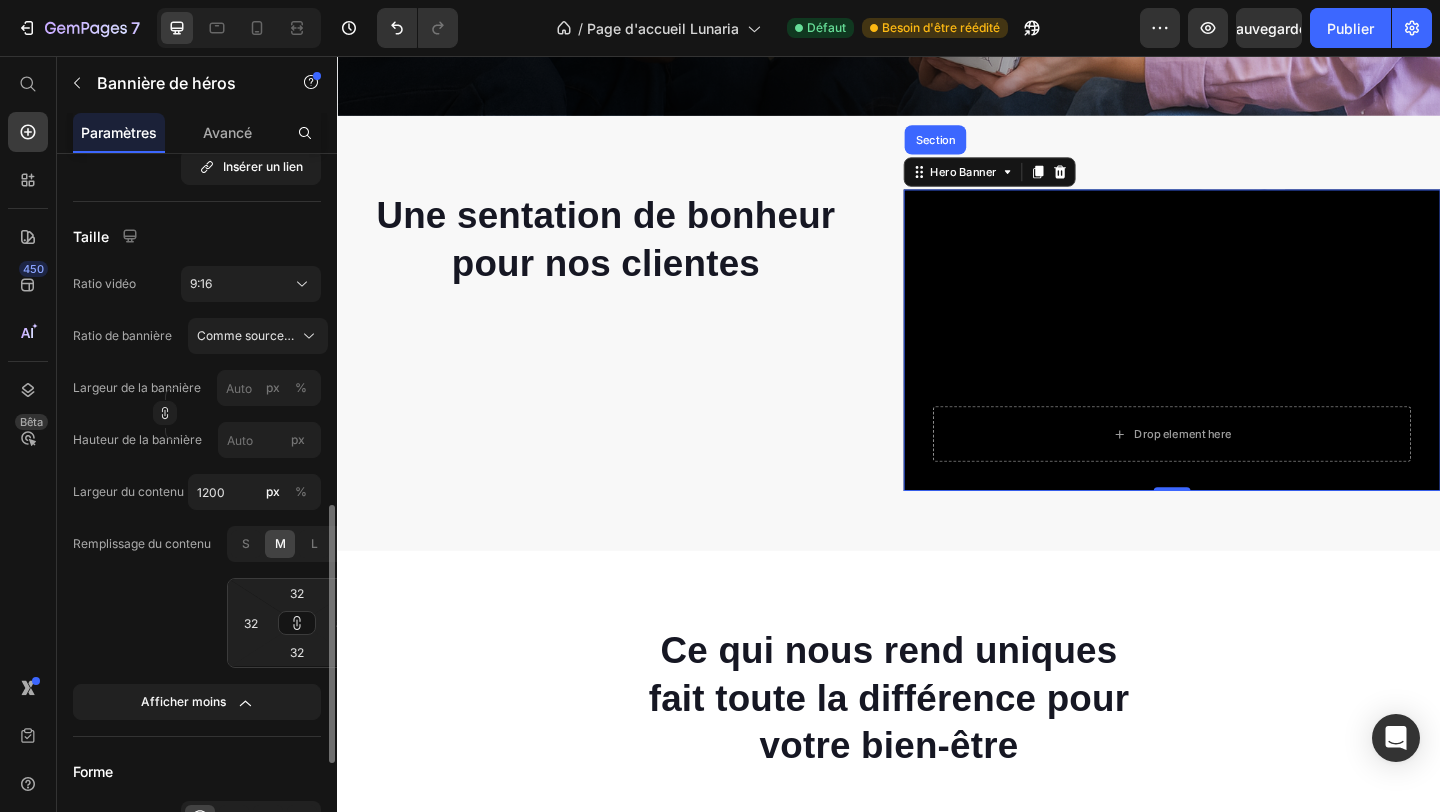 scroll, scrollTop: 678, scrollLeft: 0, axis: vertical 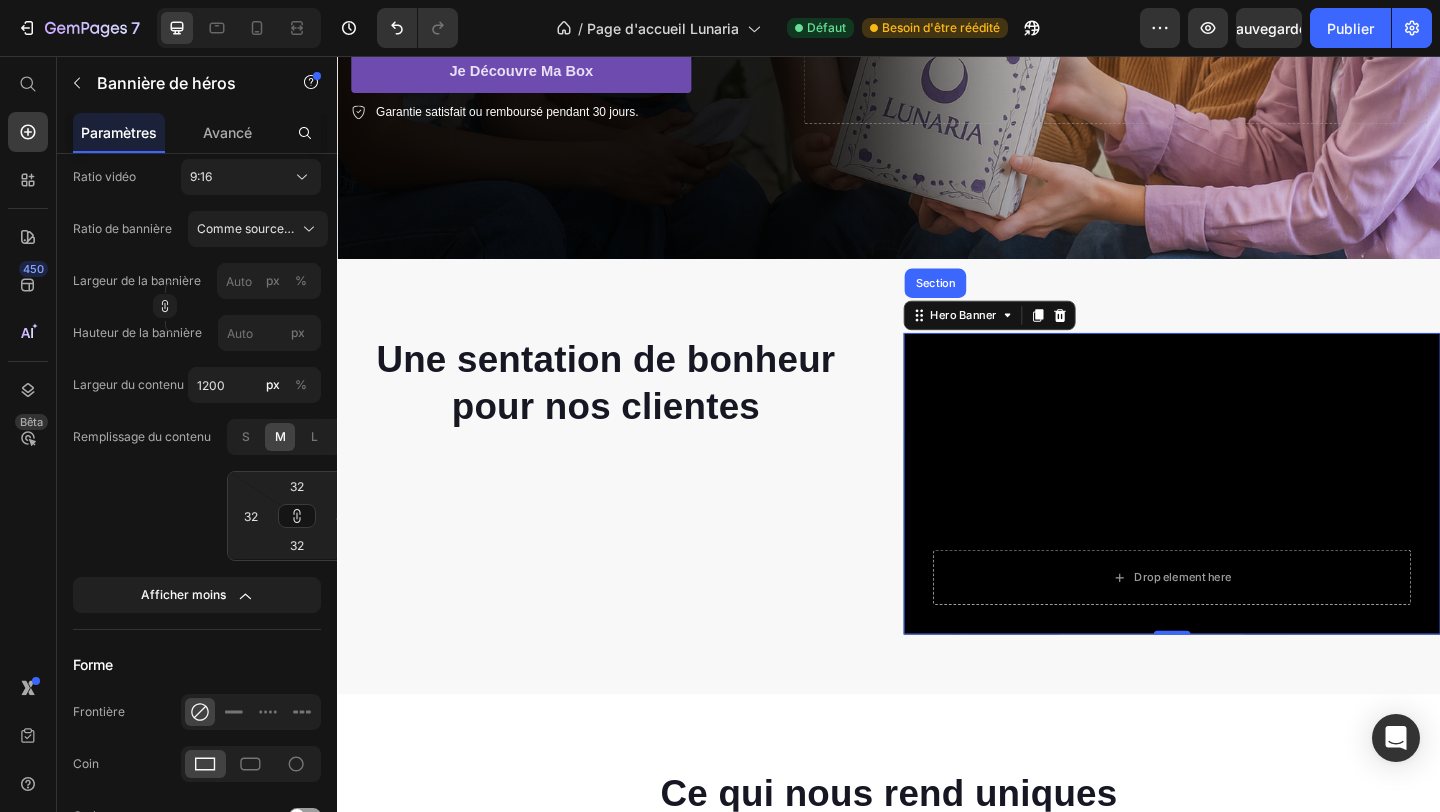 click at bounding box center [1245, 521] 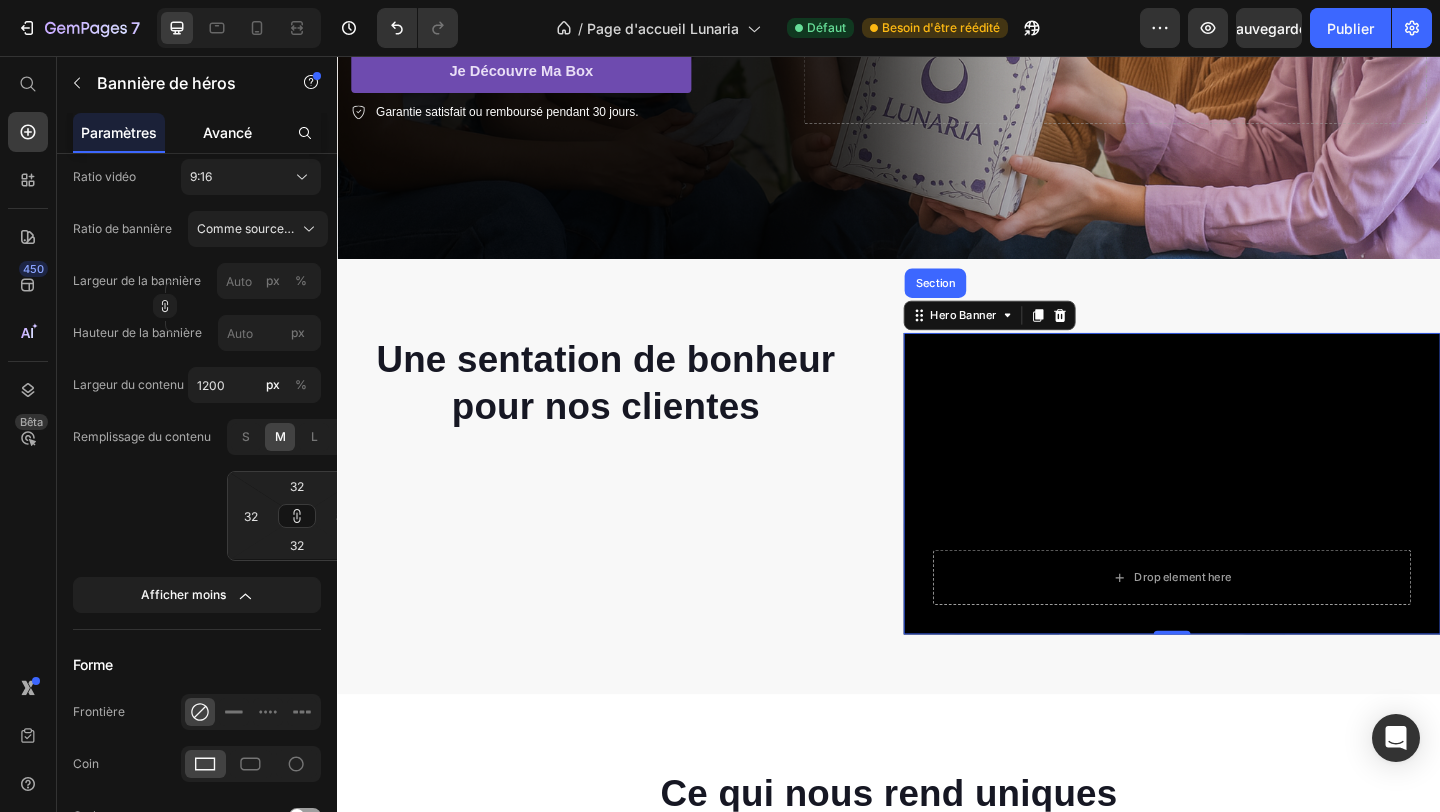 click on "Avancé" 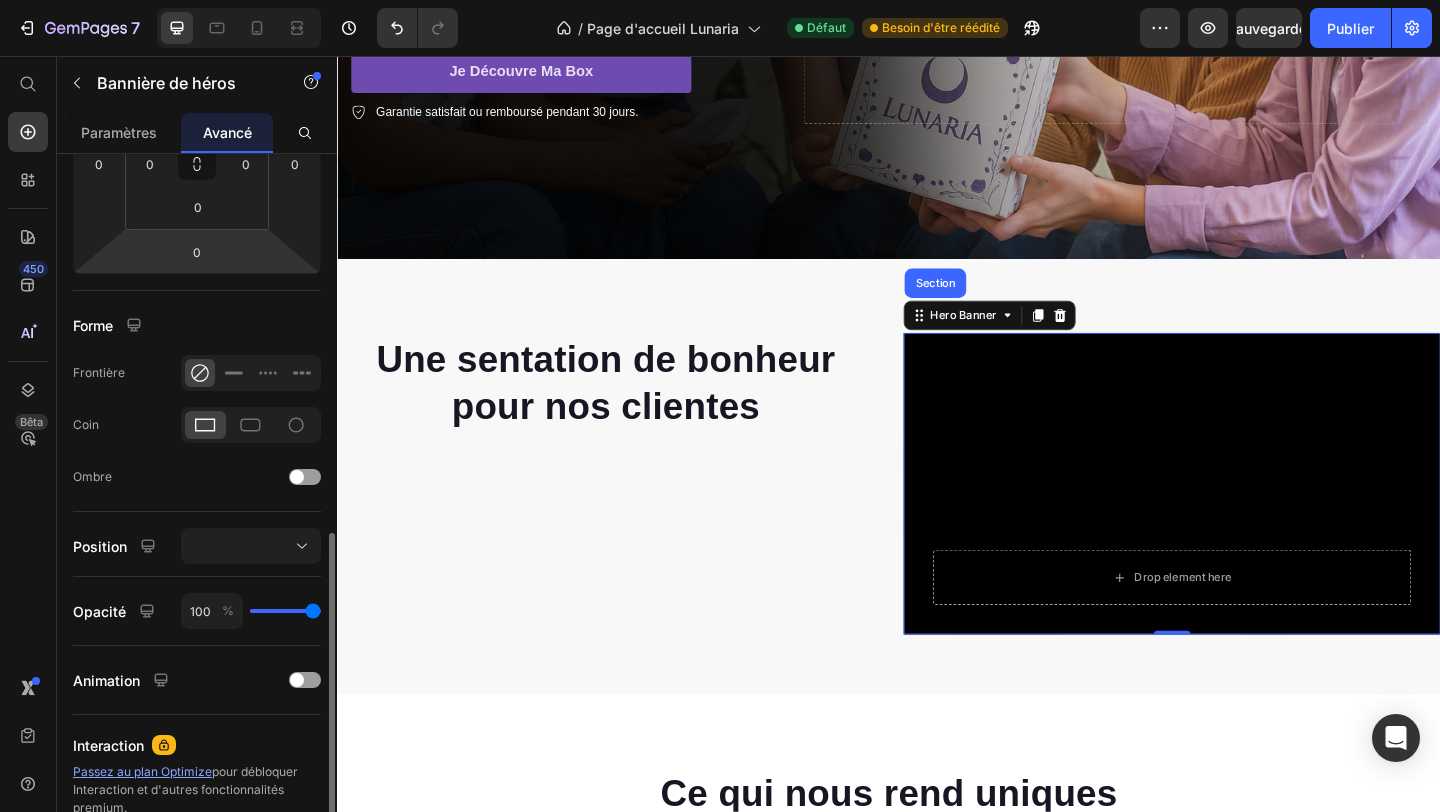 scroll, scrollTop: 479, scrollLeft: 0, axis: vertical 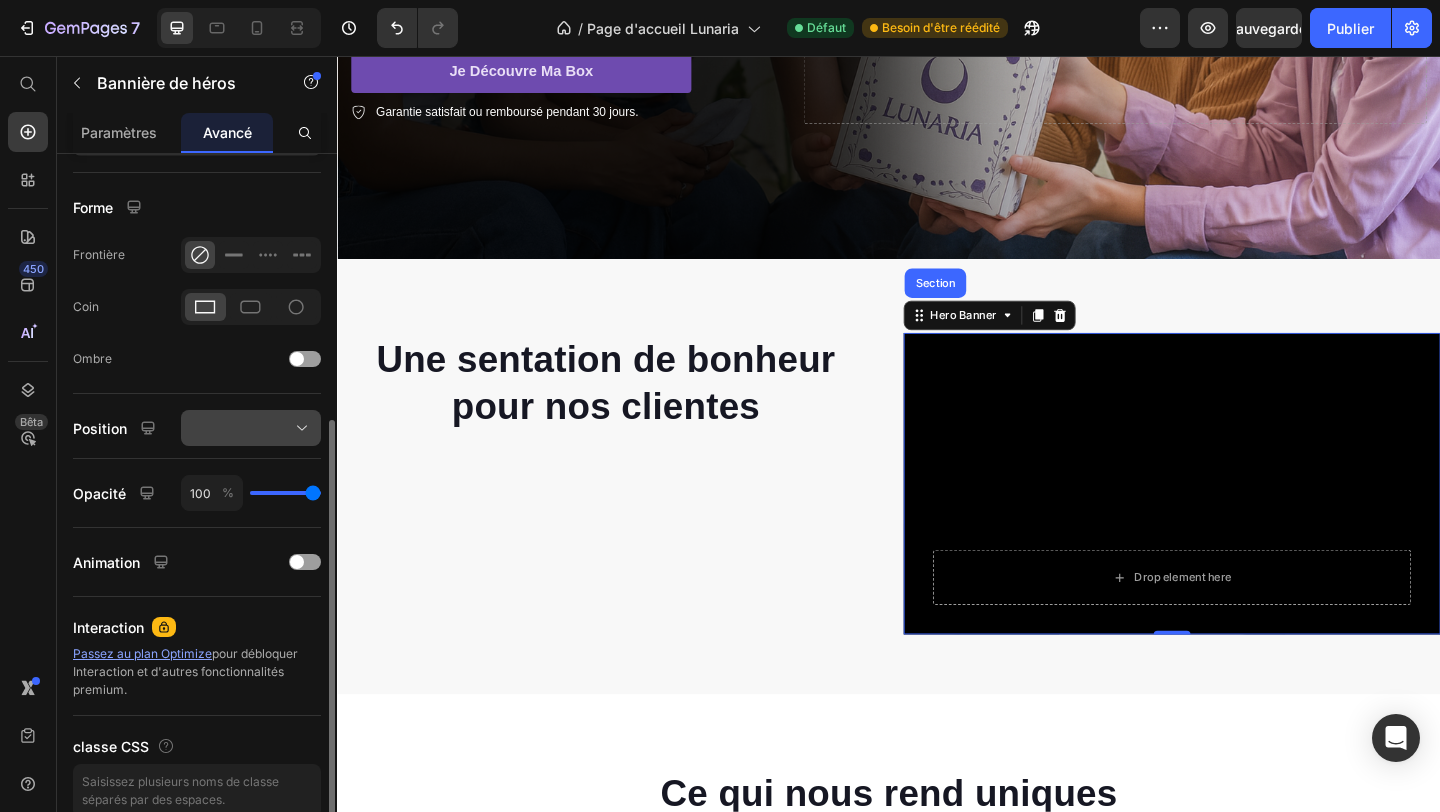 click at bounding box center [251, 428] 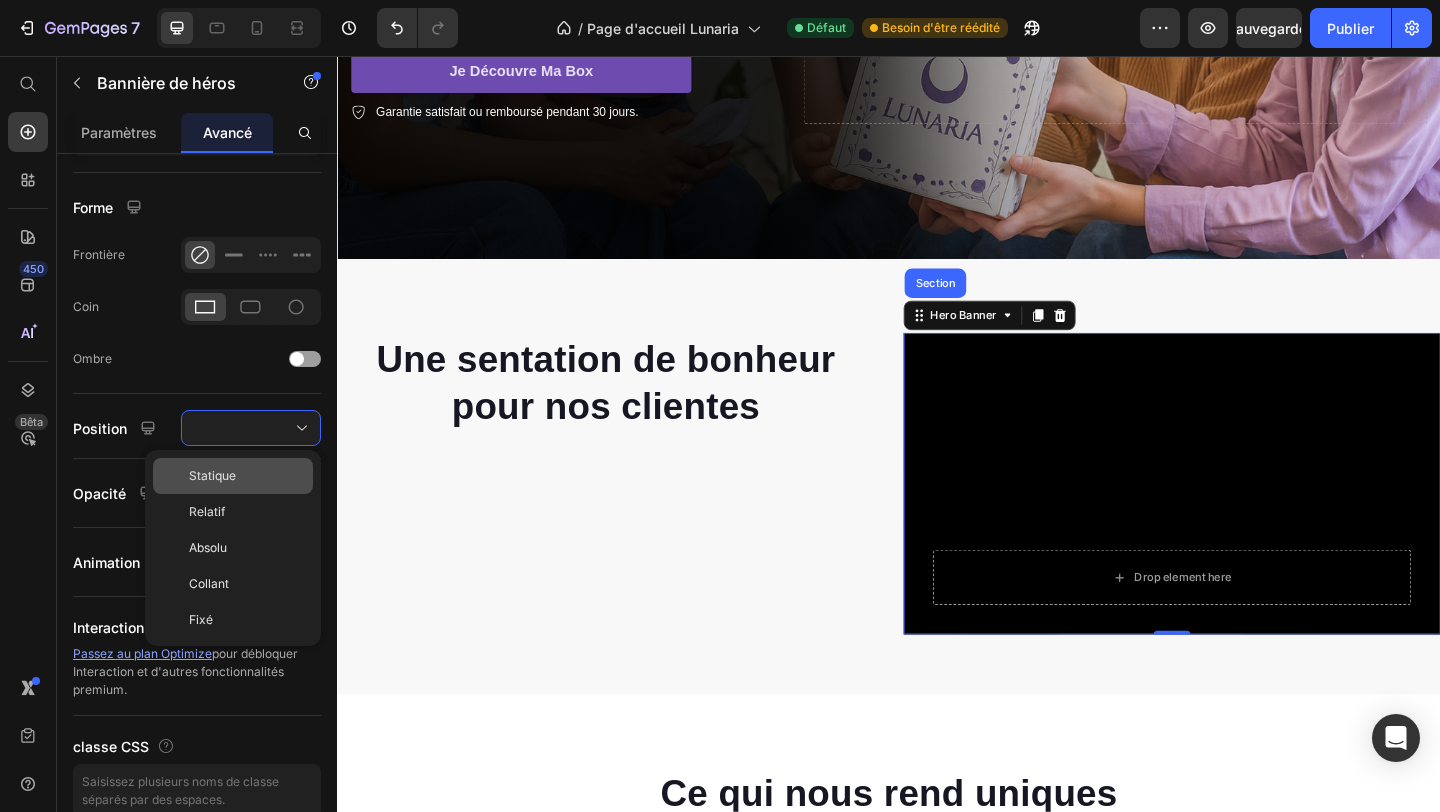 click on "Statique" 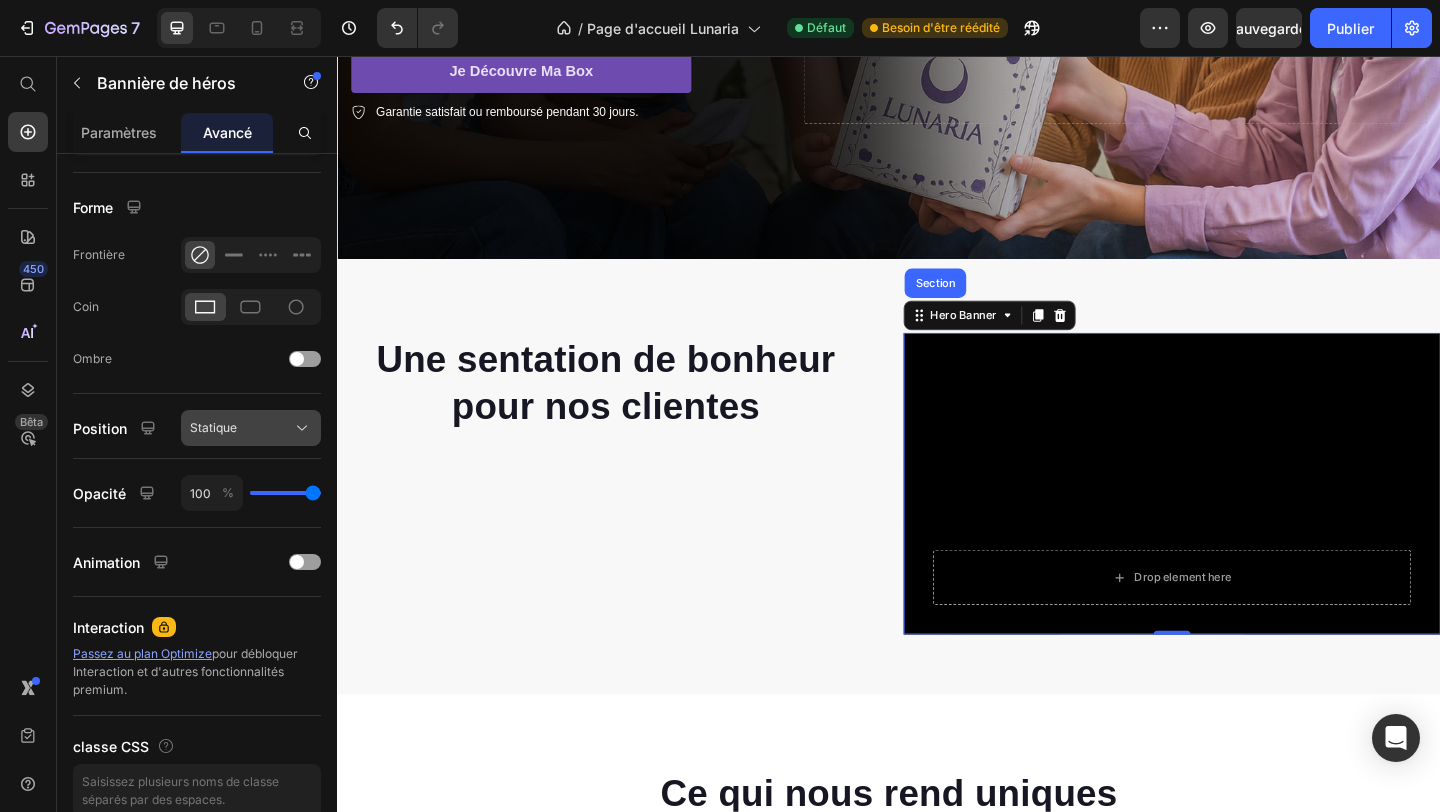 click on "Statique" 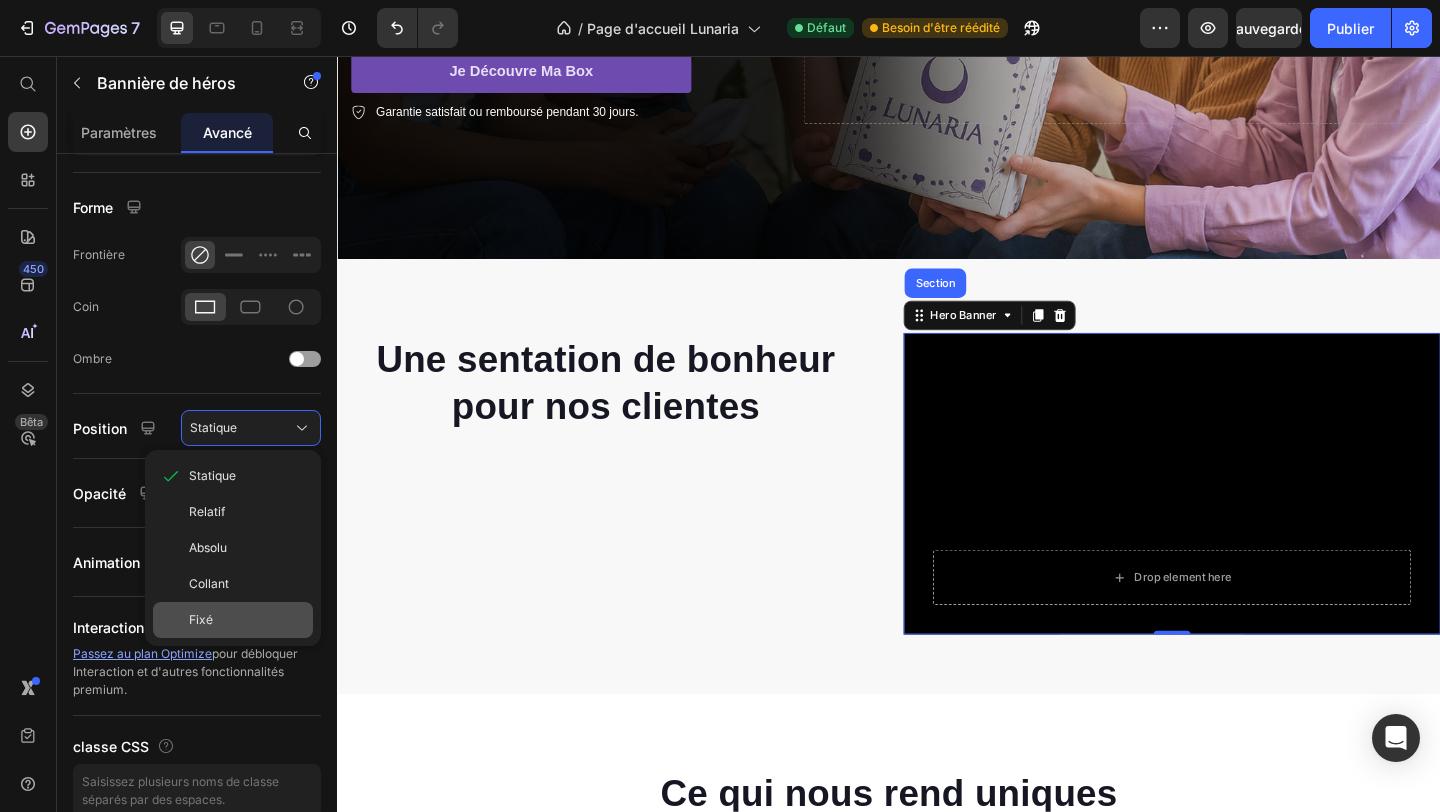 click on "Fixé" at bounding box center (247, 620) 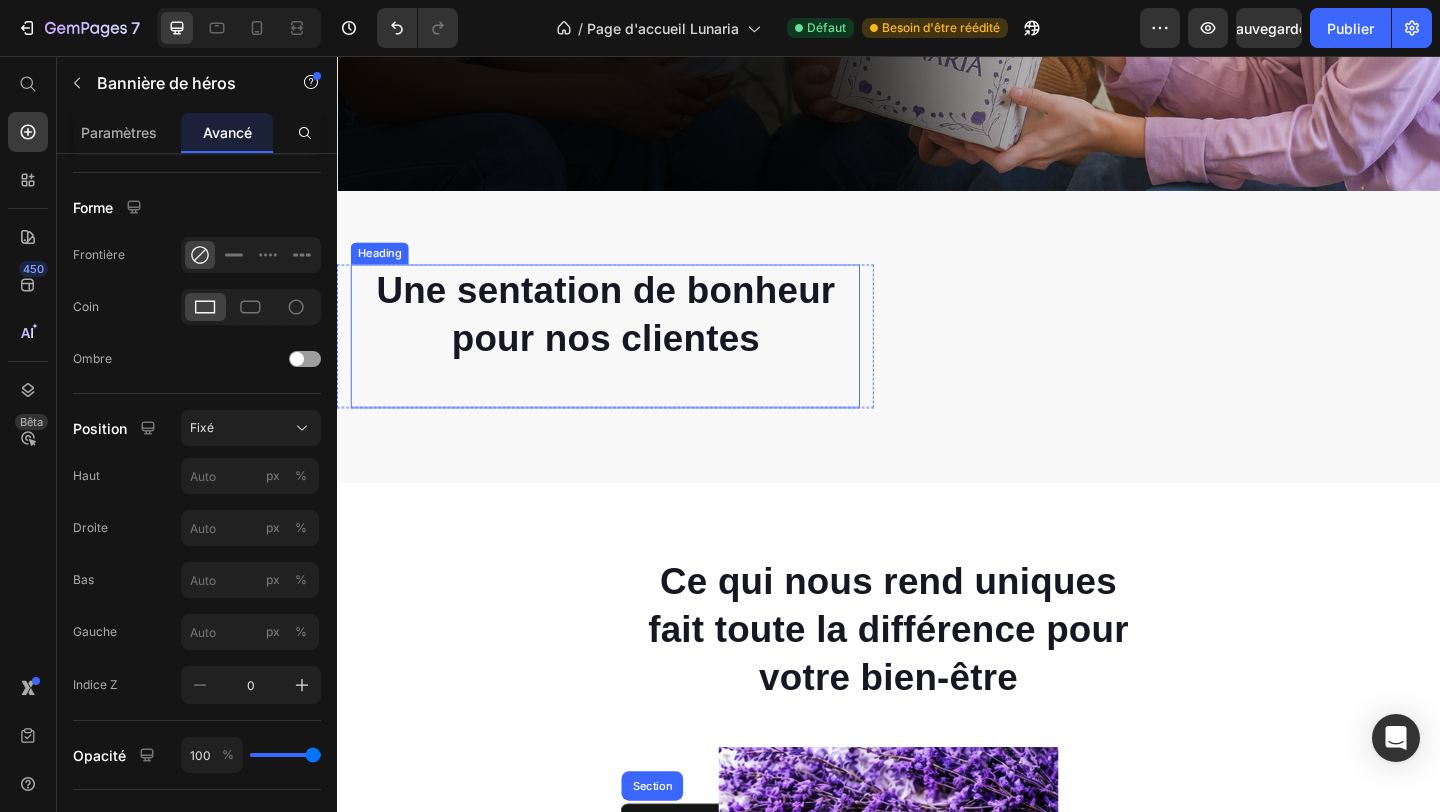 scroll, scrollTop: 620, scrollLeft: 0, axis: vertical 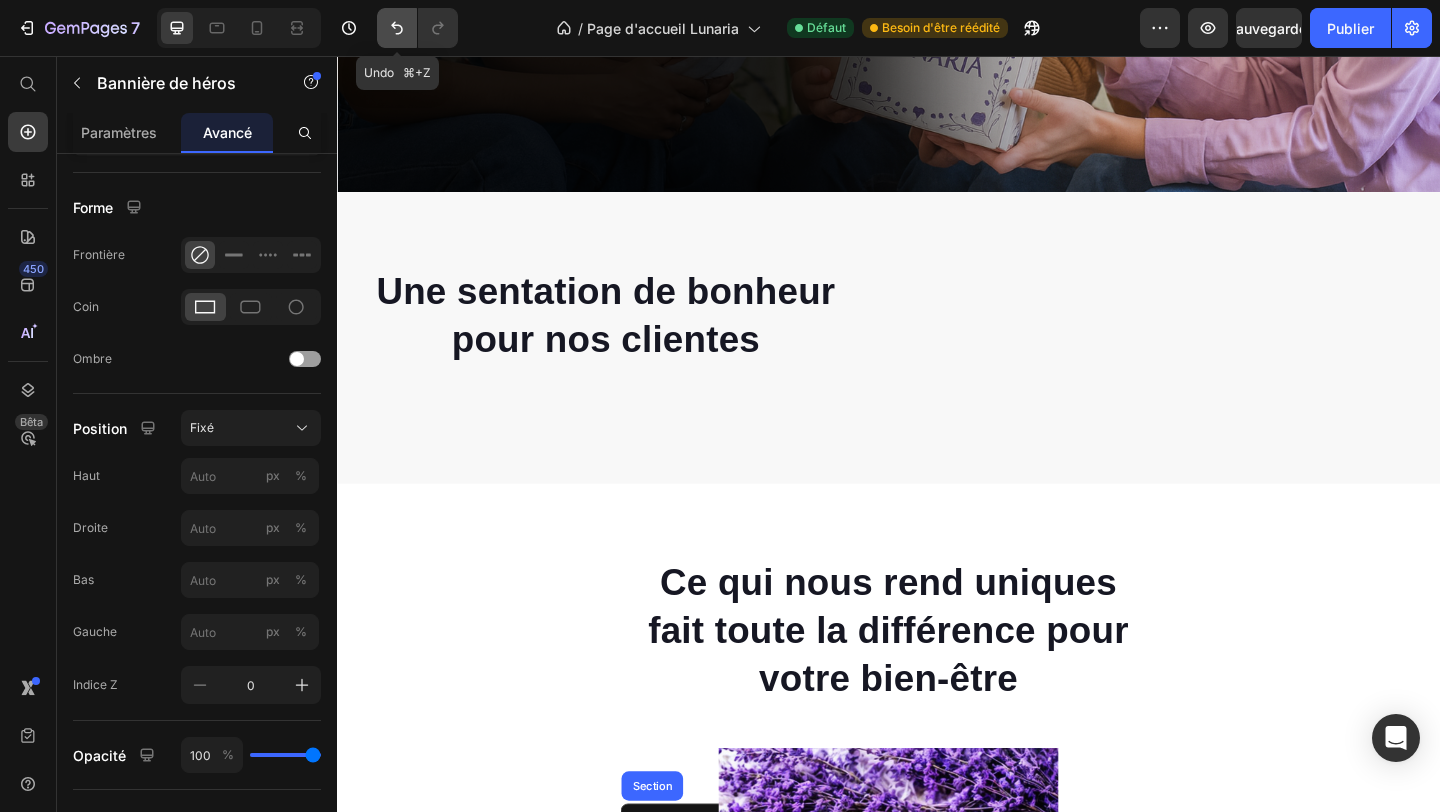 click 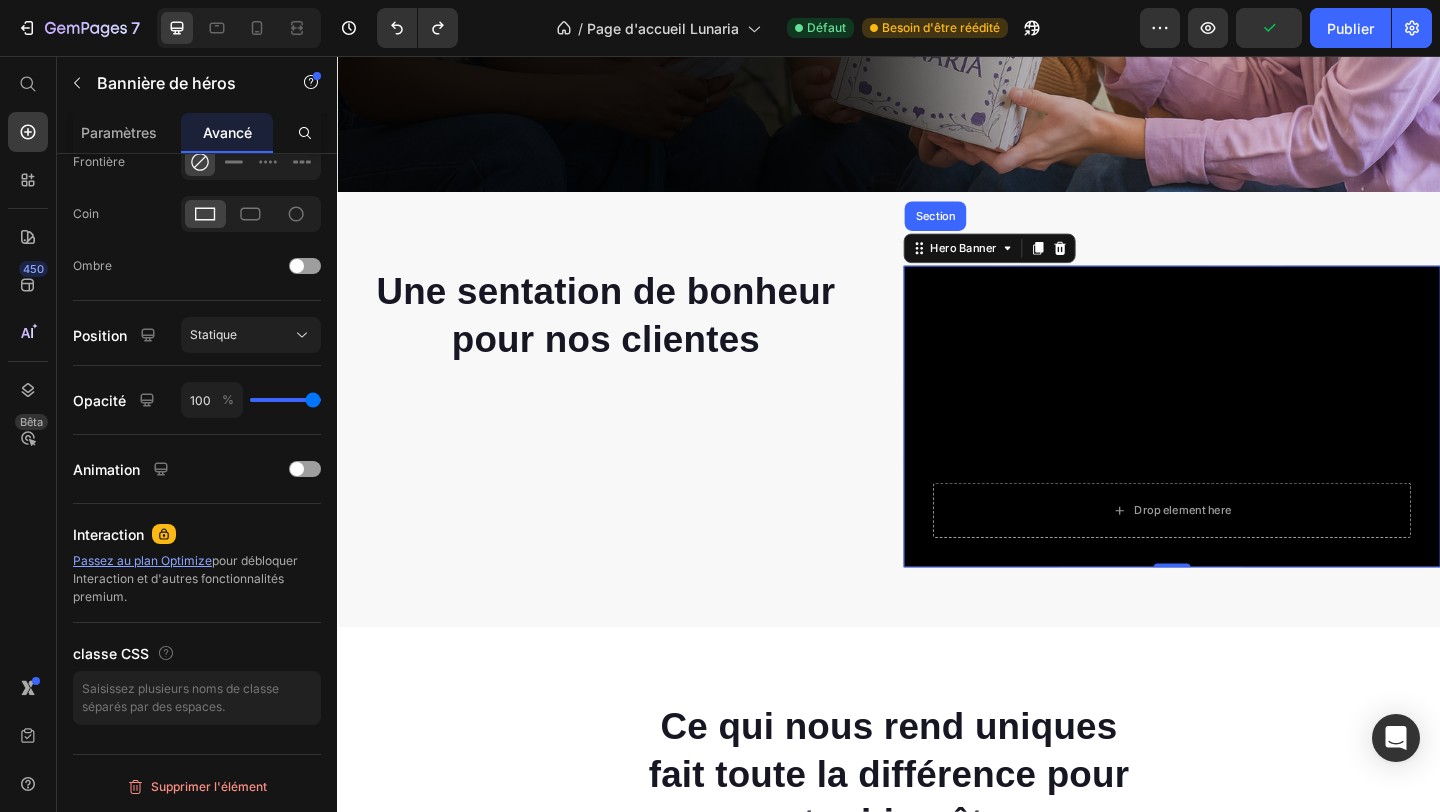 scroll, scrollTop: 0, scrollLeft: 0, axis: both 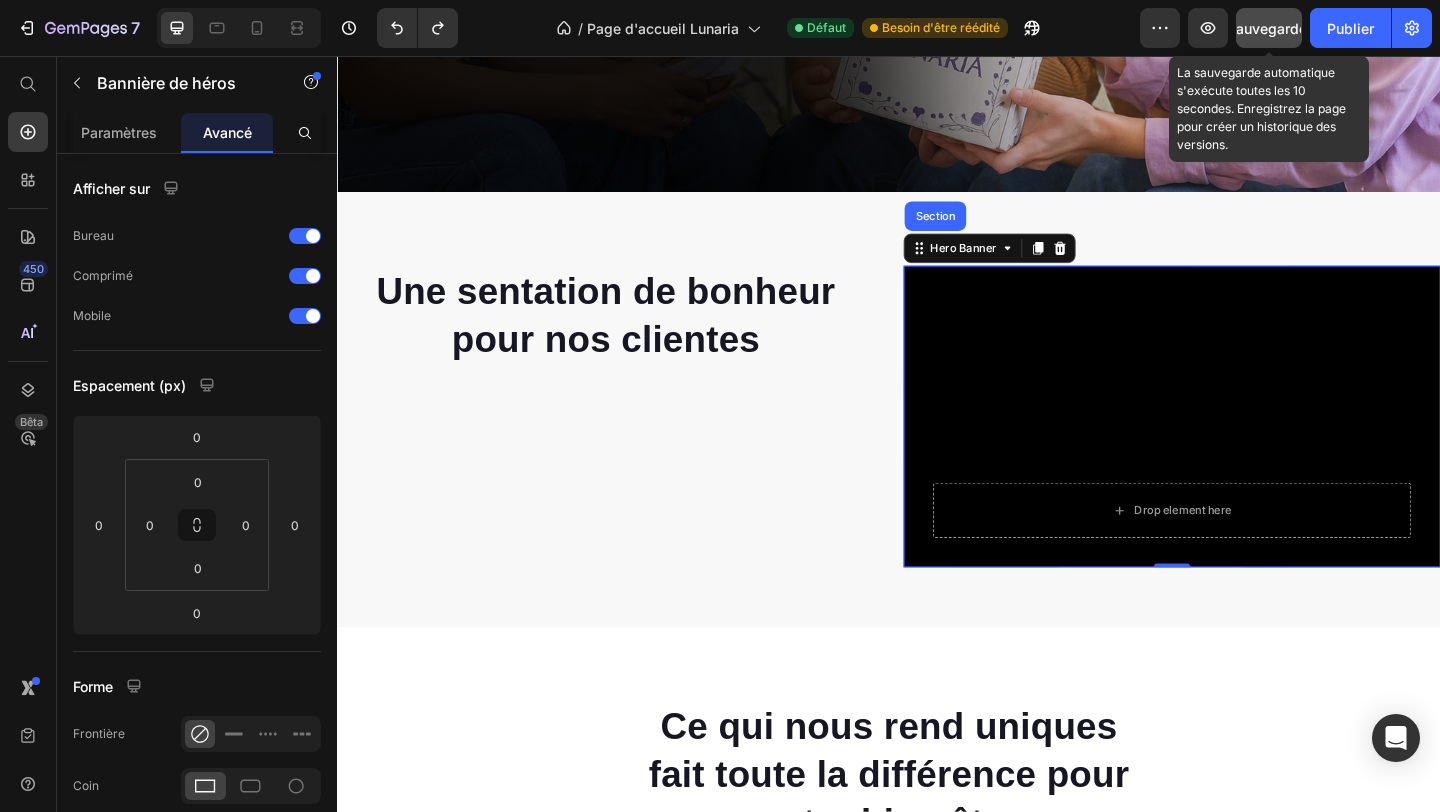 click on "Sauvegarder" at bounding box center (1269, 28) 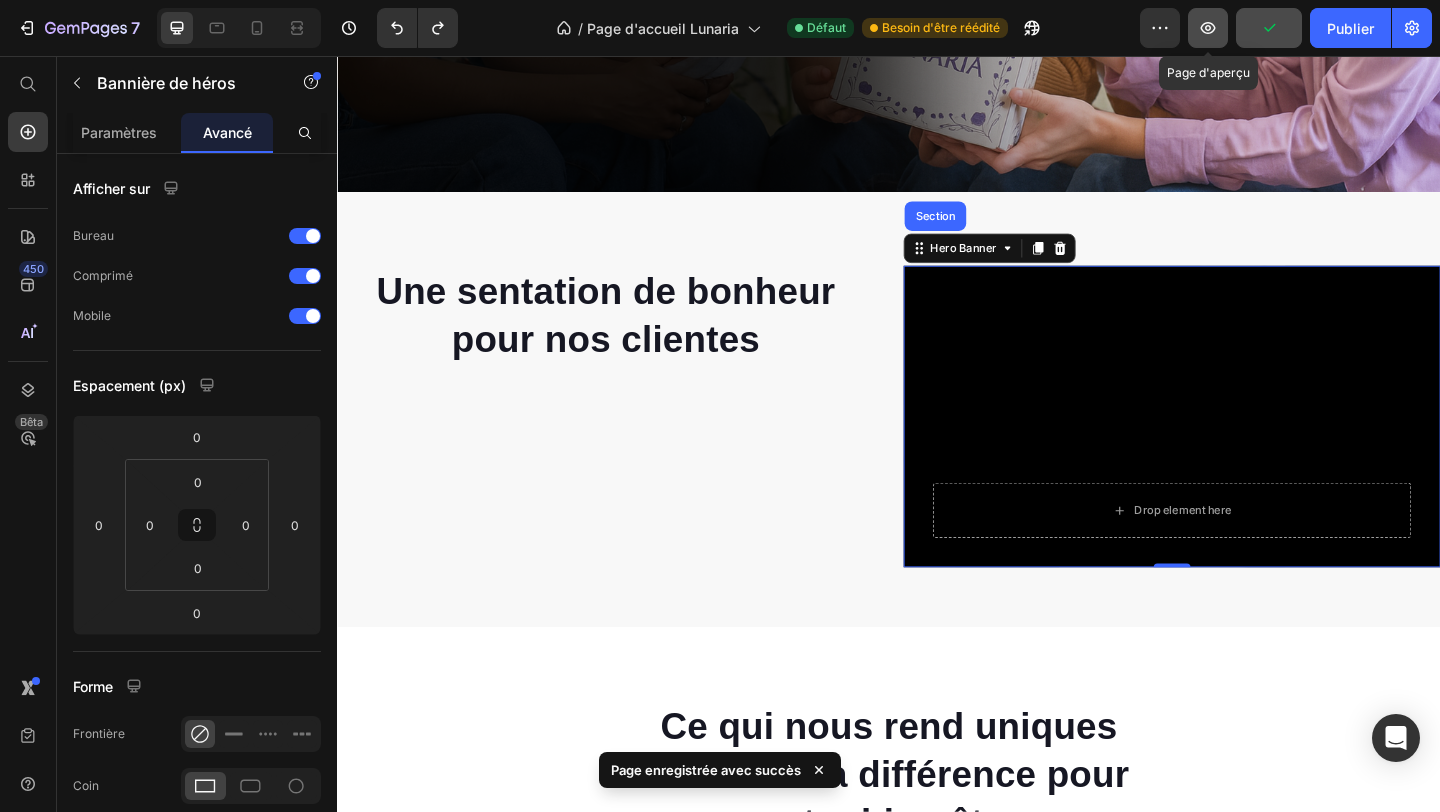 click 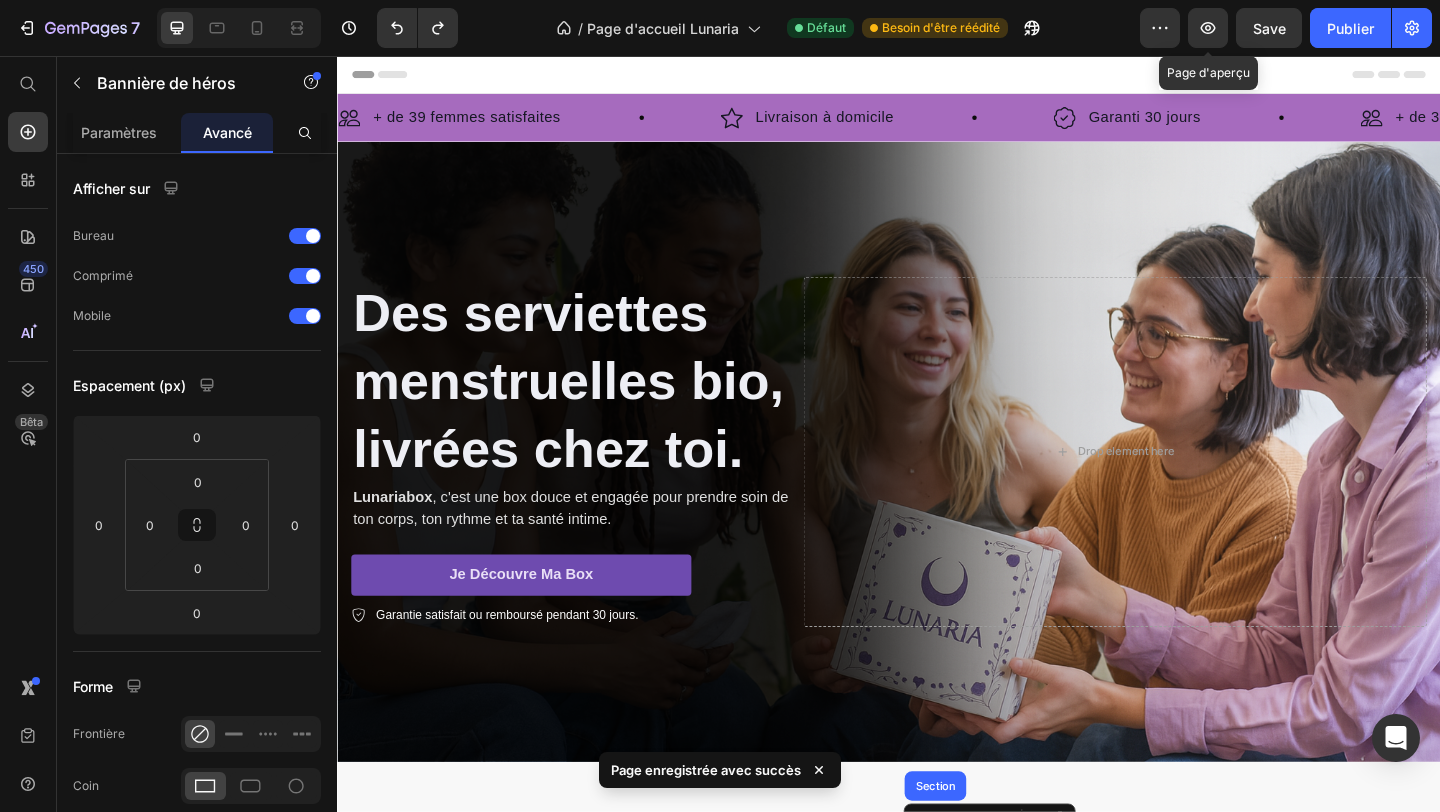 scroll, scrollTop: 0, scrollLeft: 0, axis: both 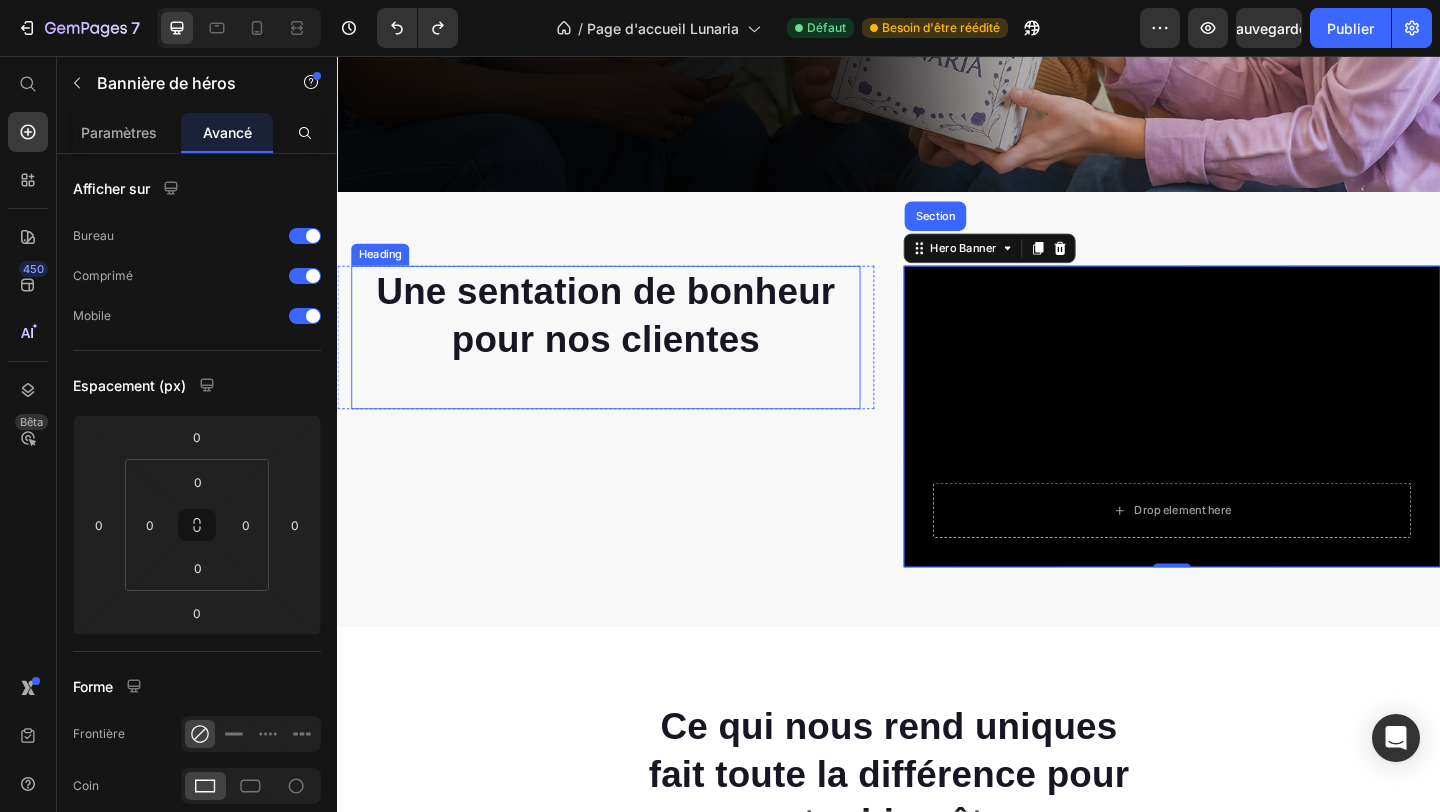 click on "Une sentation de bonheur pour nos clientes" at bounding box center [629, 338] 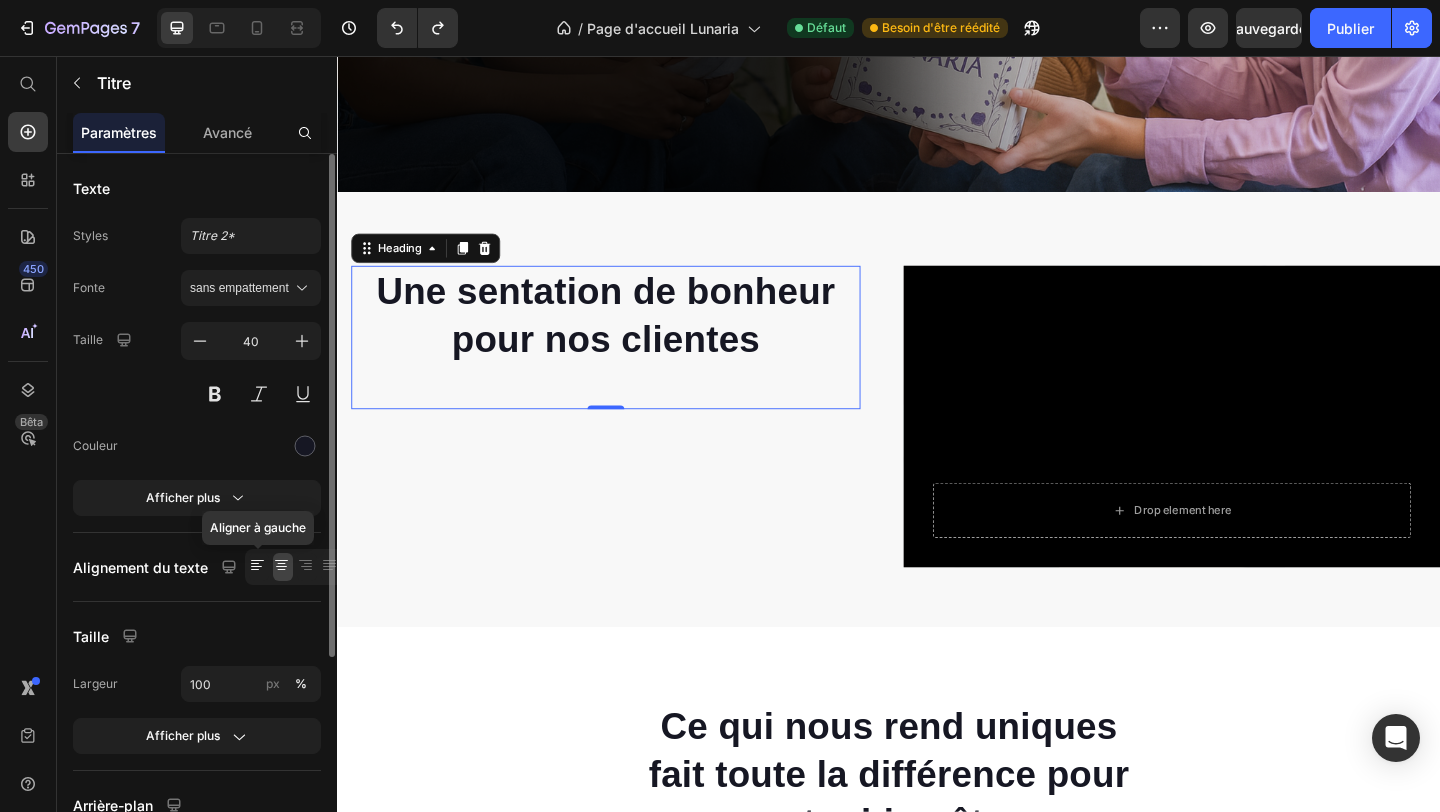 click 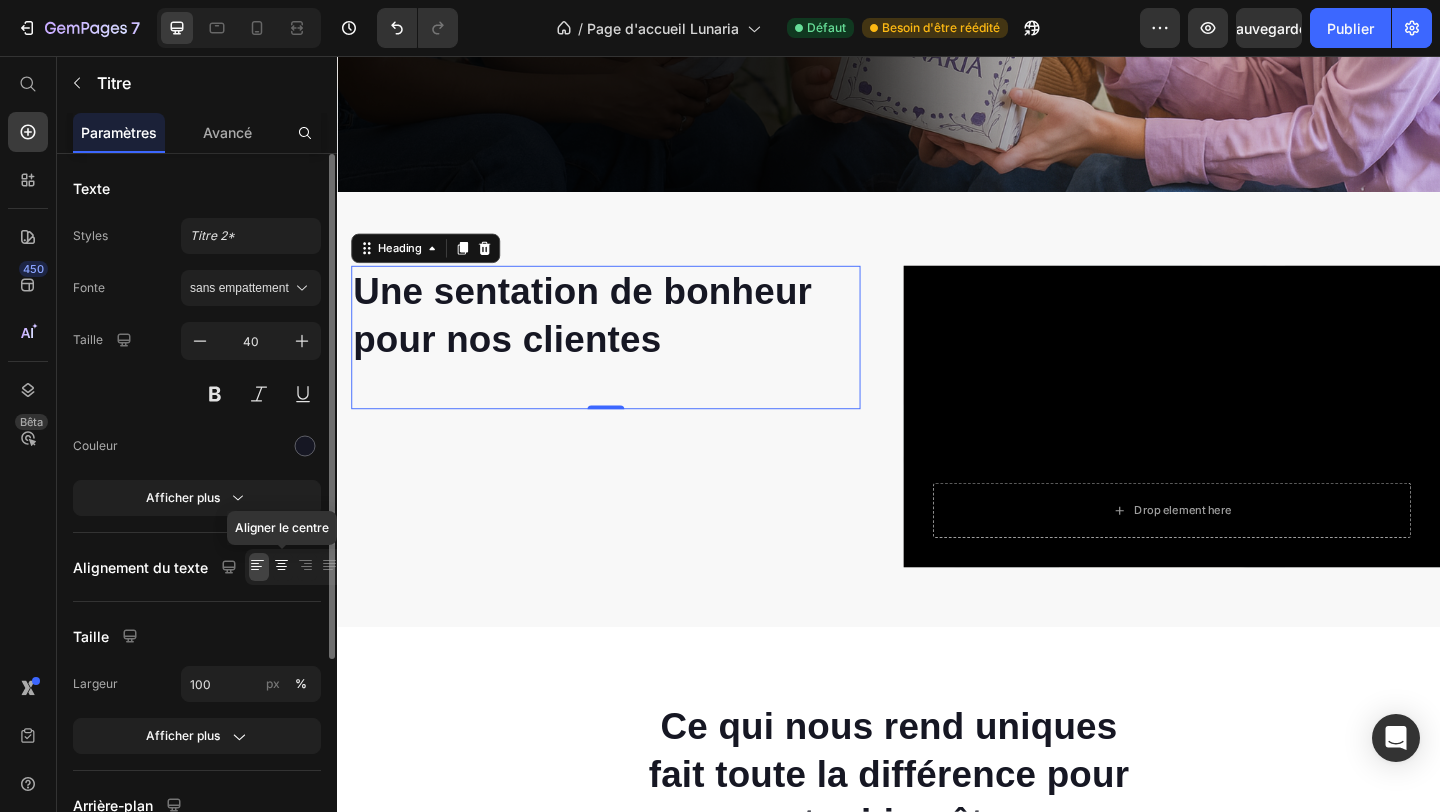 click 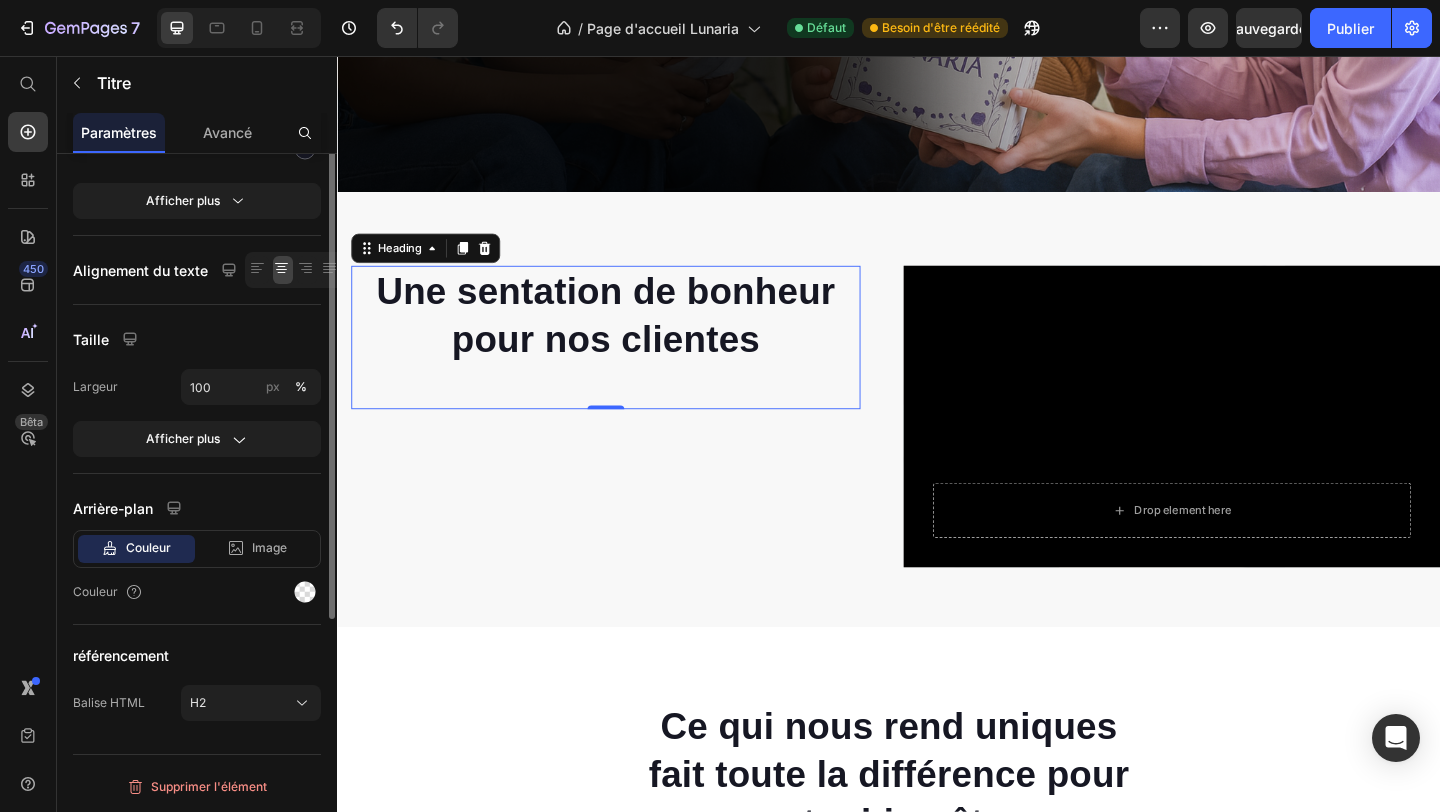 scroll, scrollTop: 0, scrollLeft: 0, axis: both 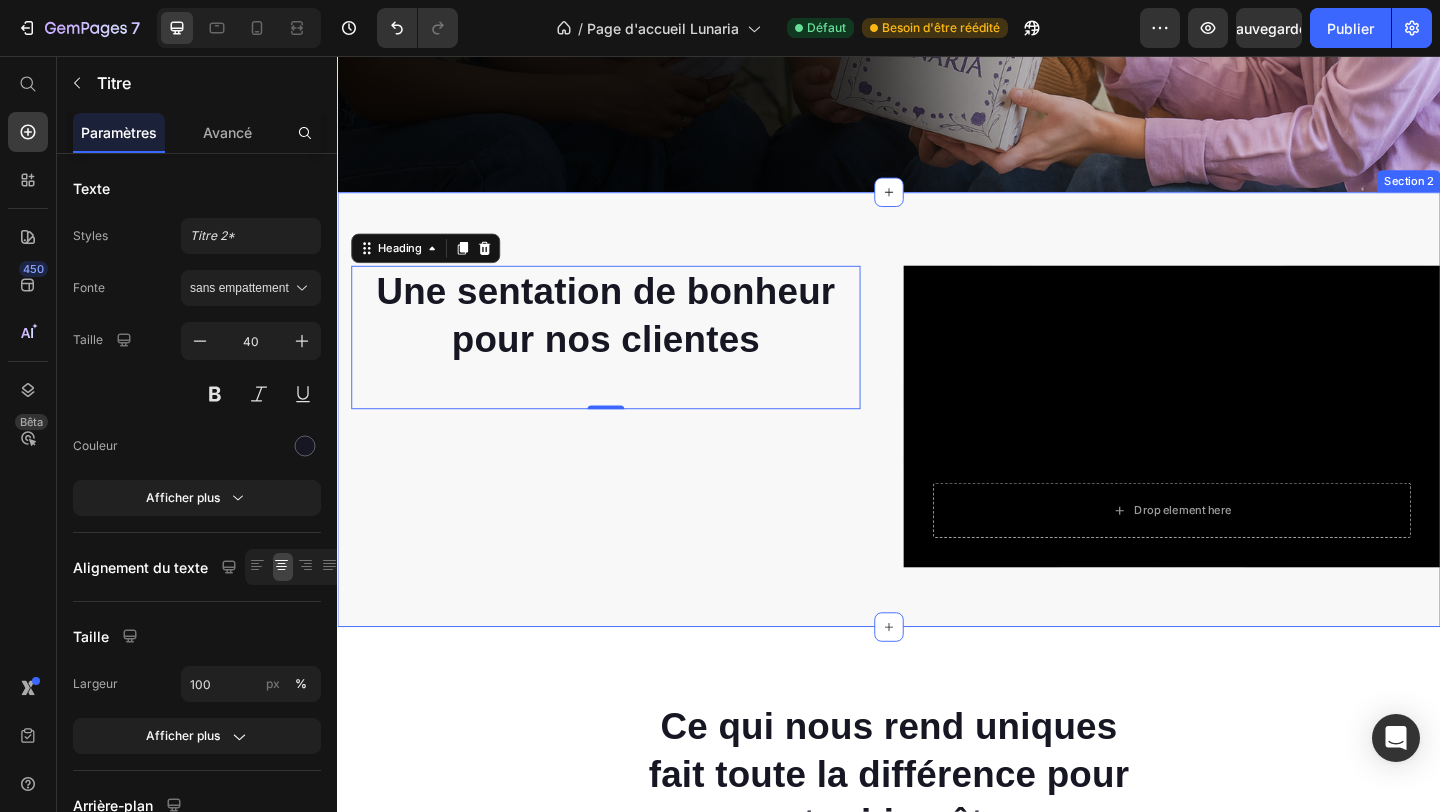 click on "Une sentation de bonheur pour nos clientes Heading   0 Row" at bounding box center (629, 448) 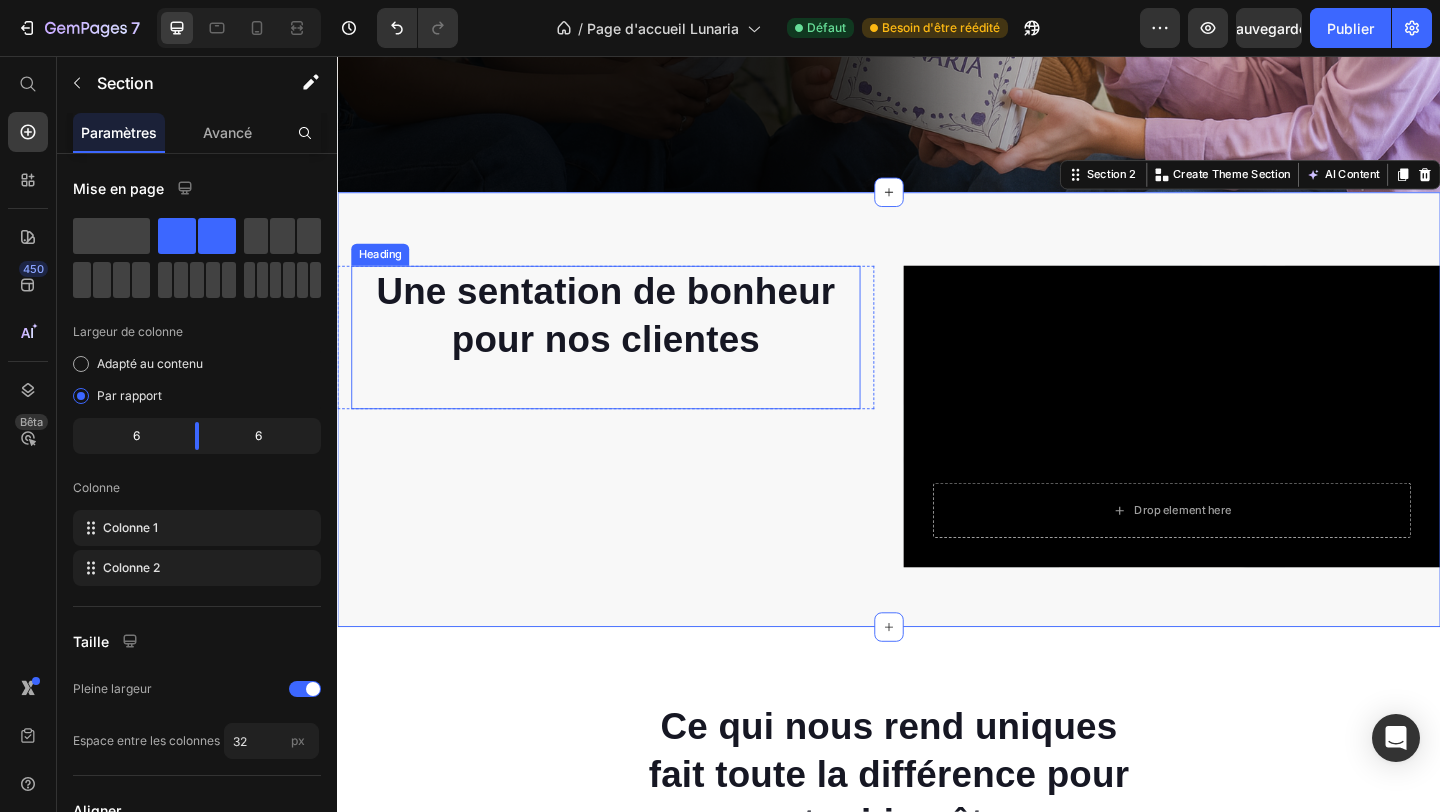 click on "Une sentation de bonheur pour nos clientes" at bounding box center [629, 338] 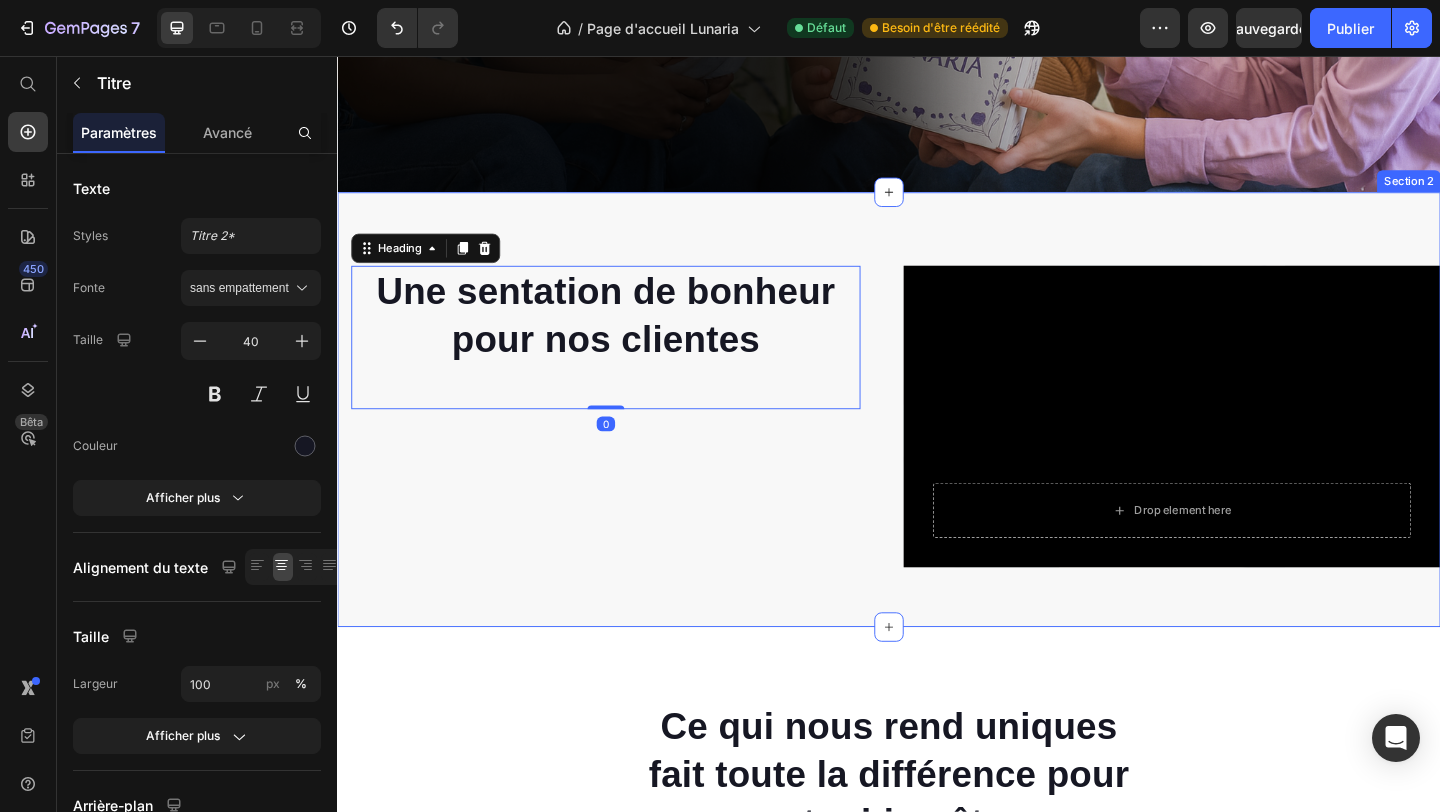 click on "Une sentation de bonheur pour nos clientes Heading   0 Row" at bounding box center [629, 448] 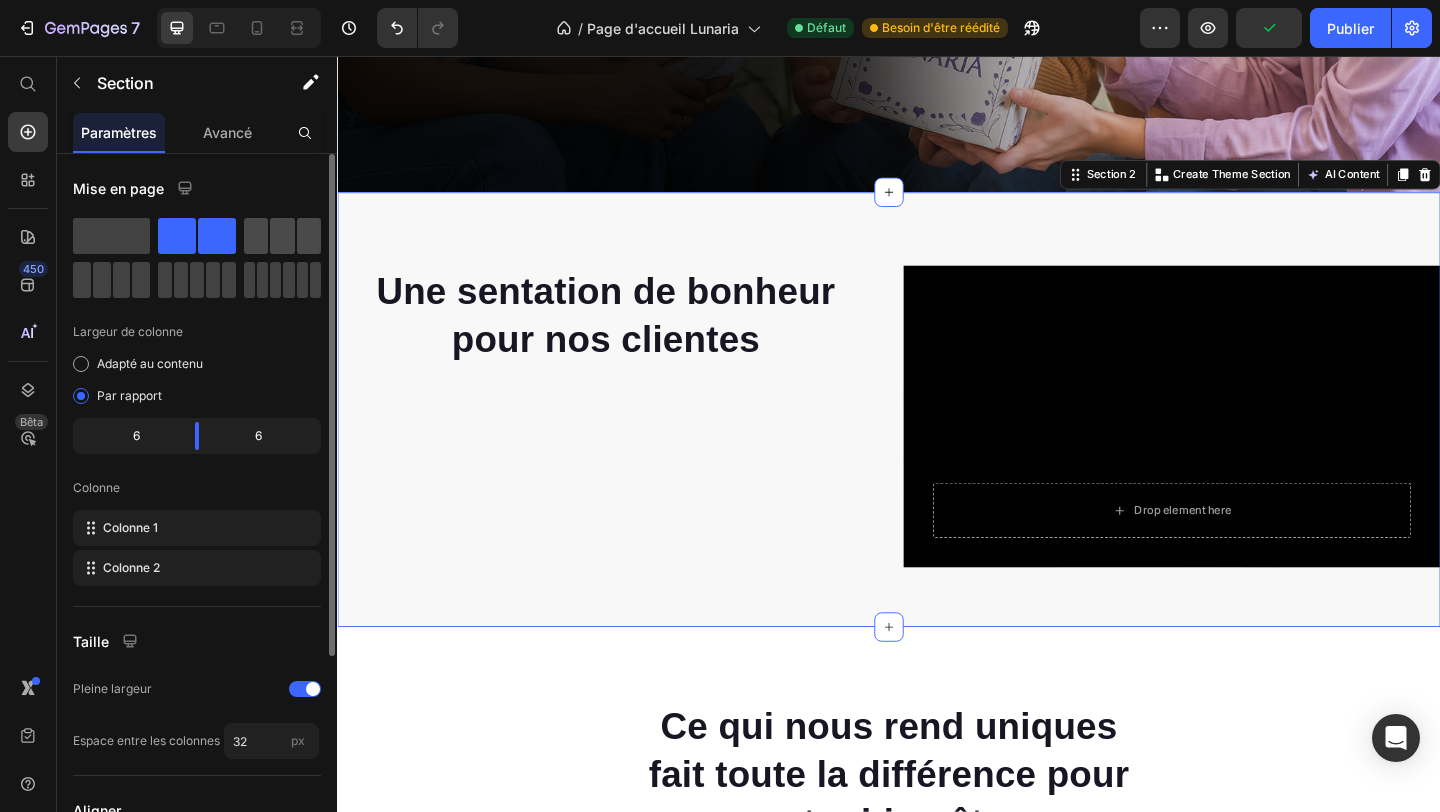 click 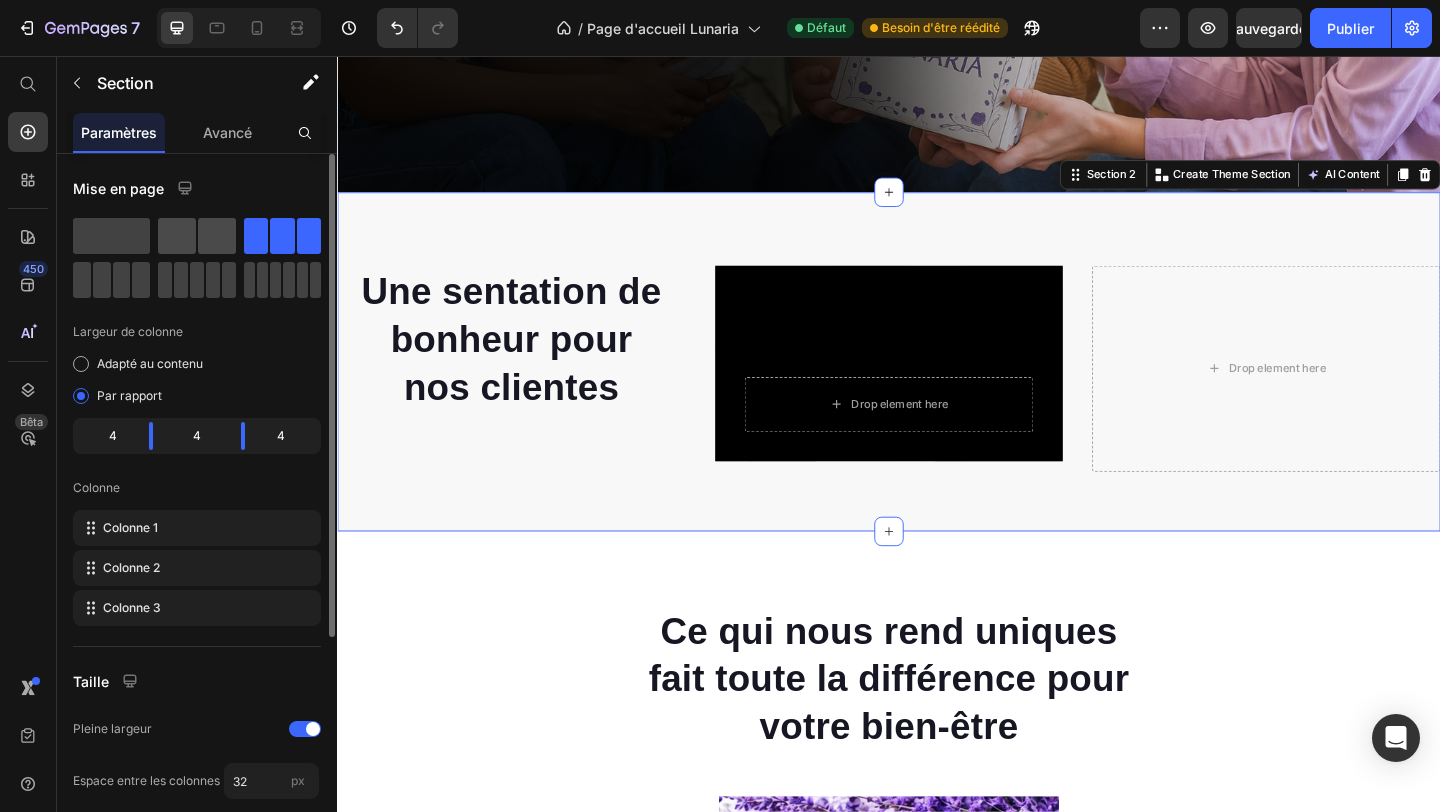click 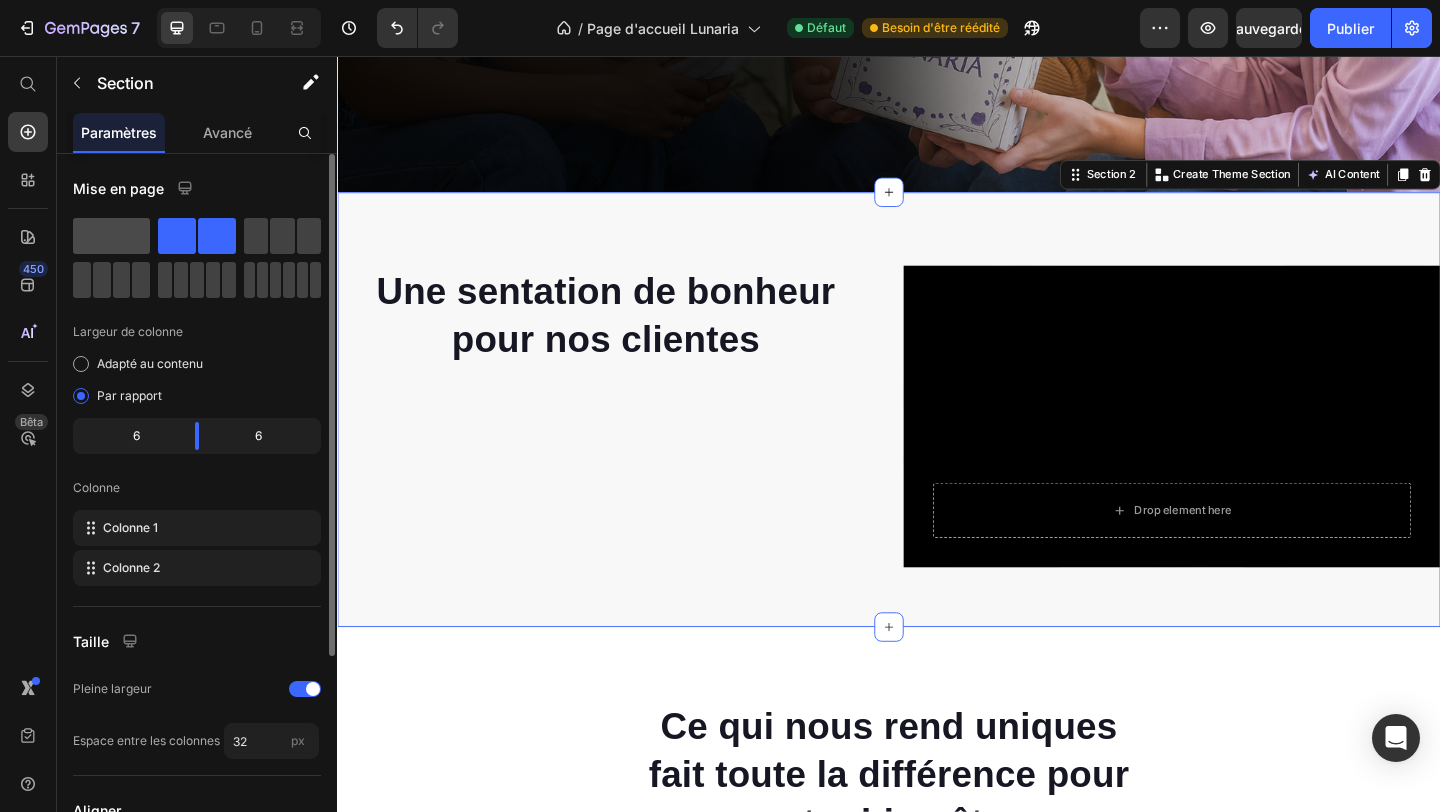 click 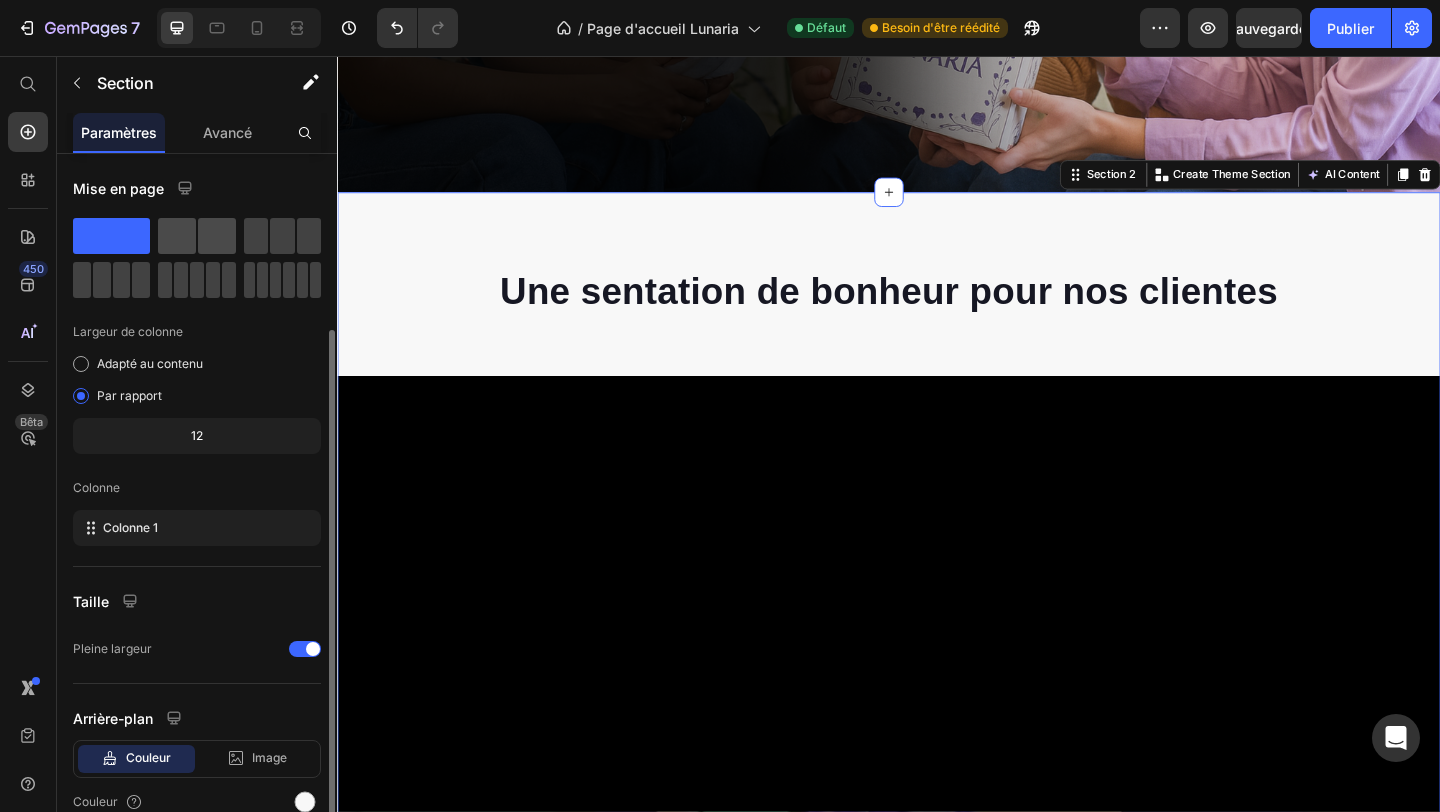 scroll, scrollTop: 93, scrollLeft: 0, axis: vertical 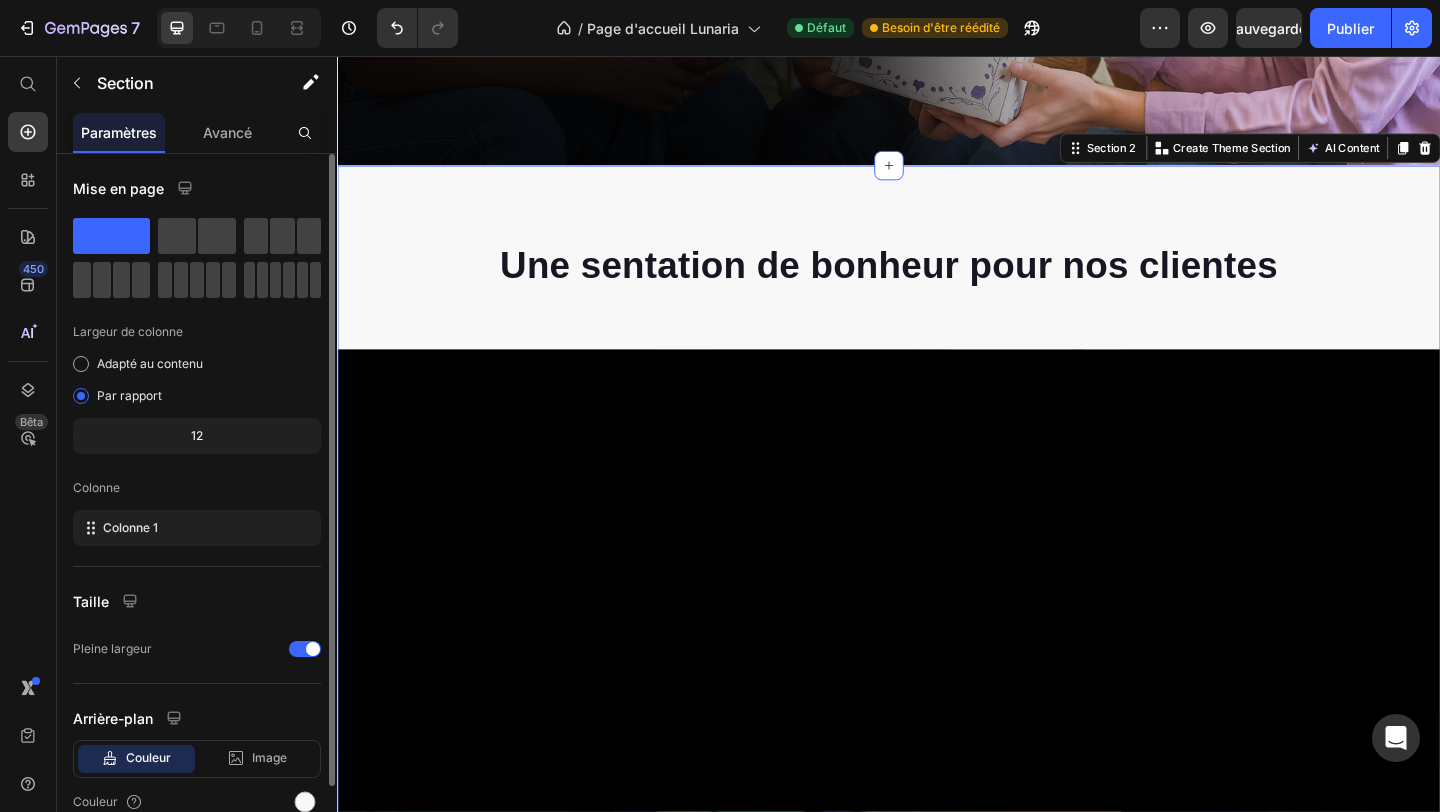 click 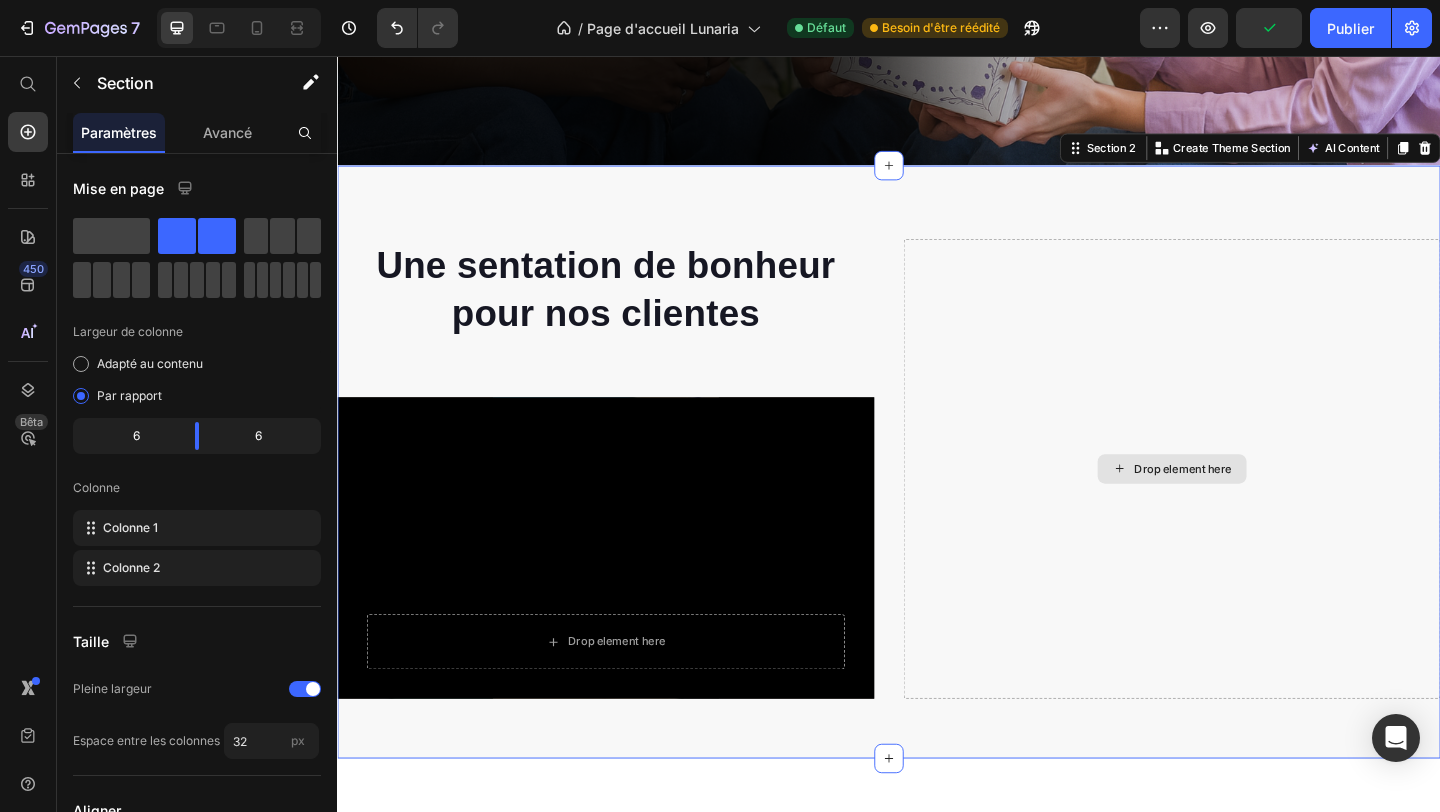 click on "Drop element here" at bounding box center [1245, 505] 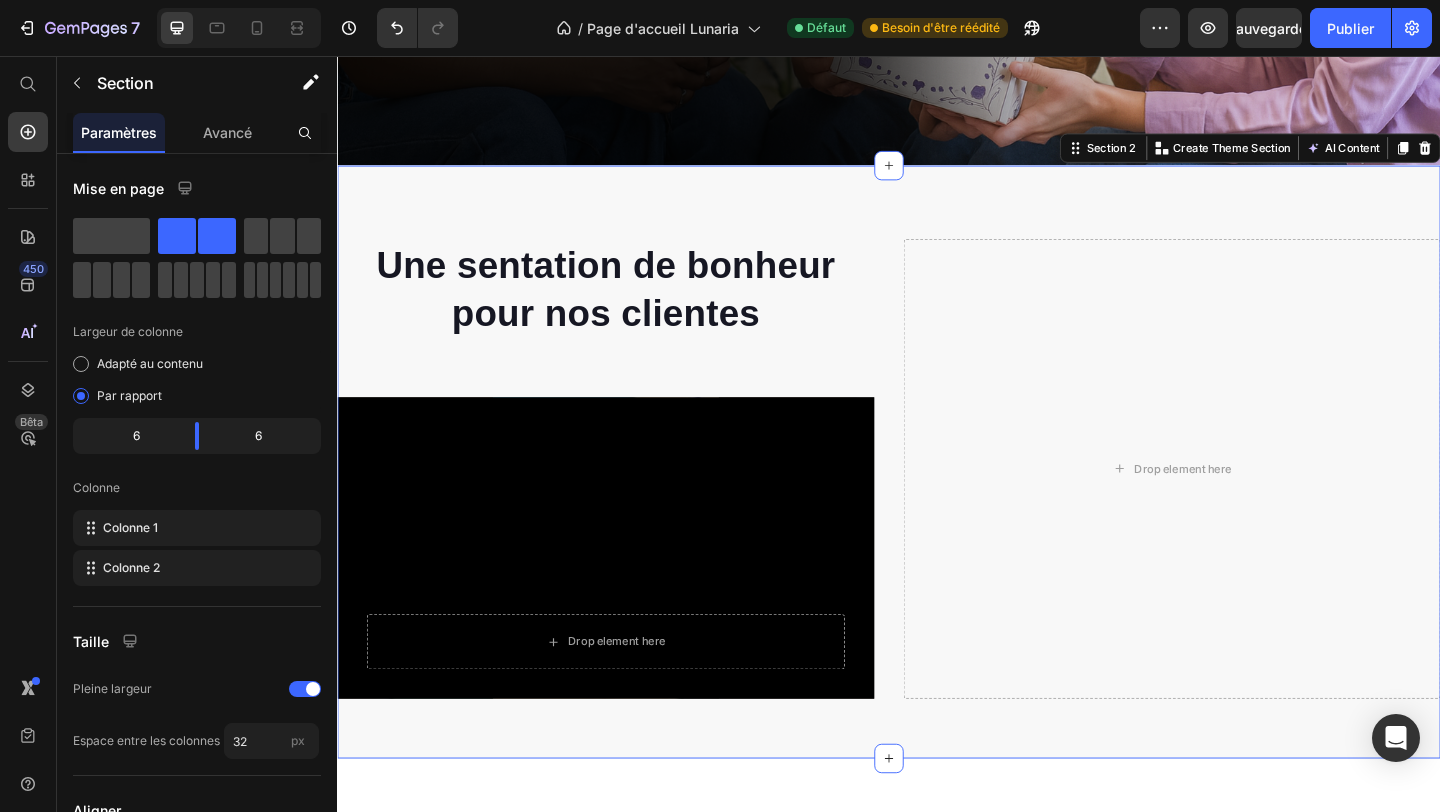 click on "Une sentation de bonheur pour nos clientes Heading Row
Drop element here Hero Banner
Drop element here Section 2   You can create reusable sections Create Theme Section AI Content Write with GemAI What would you like to describe here? Tone and Voice Persuasive Product Box Sérénité Show more Generate" at bounding box center [937, 498] 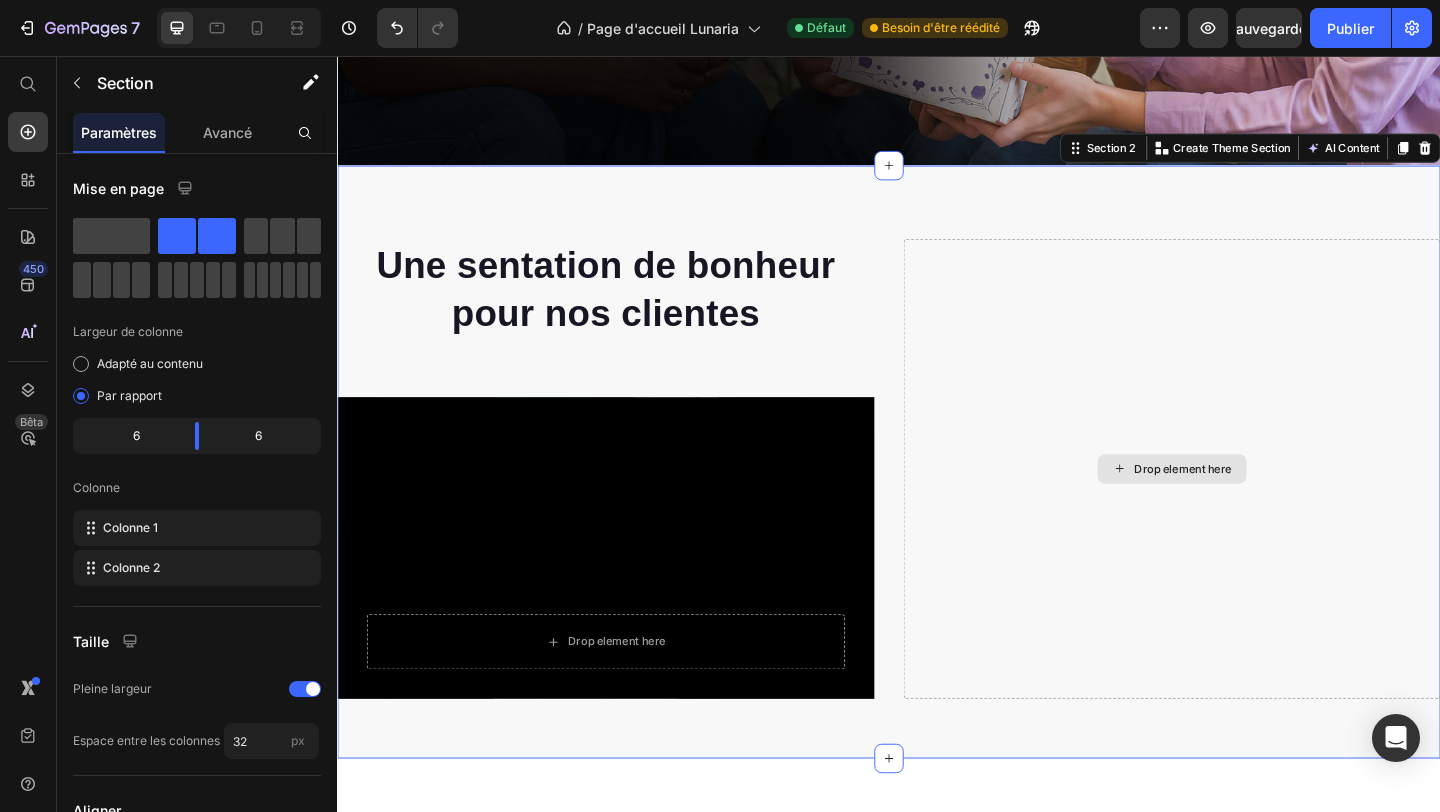 click on "Drop element here" at bounding box center (1245, 505) 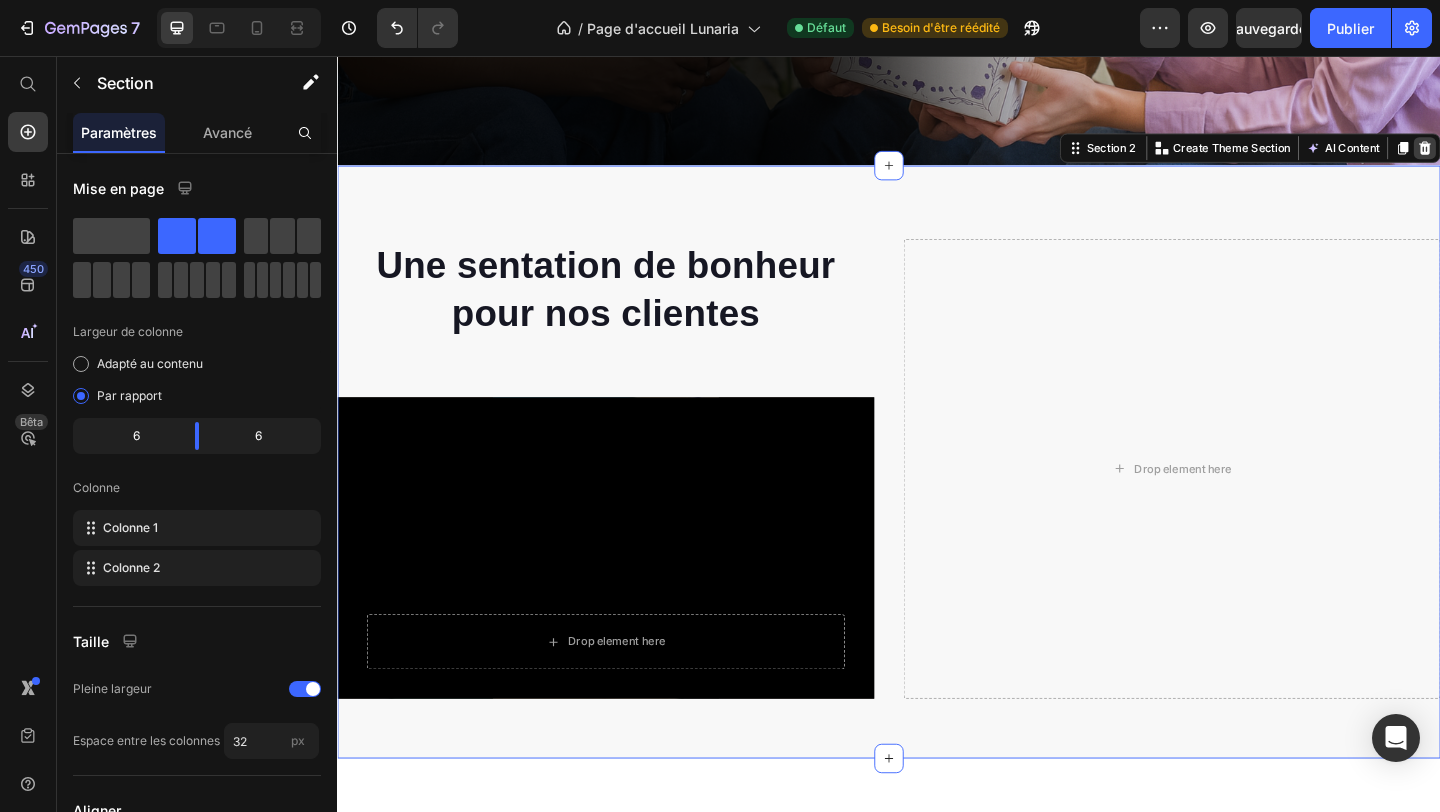 click 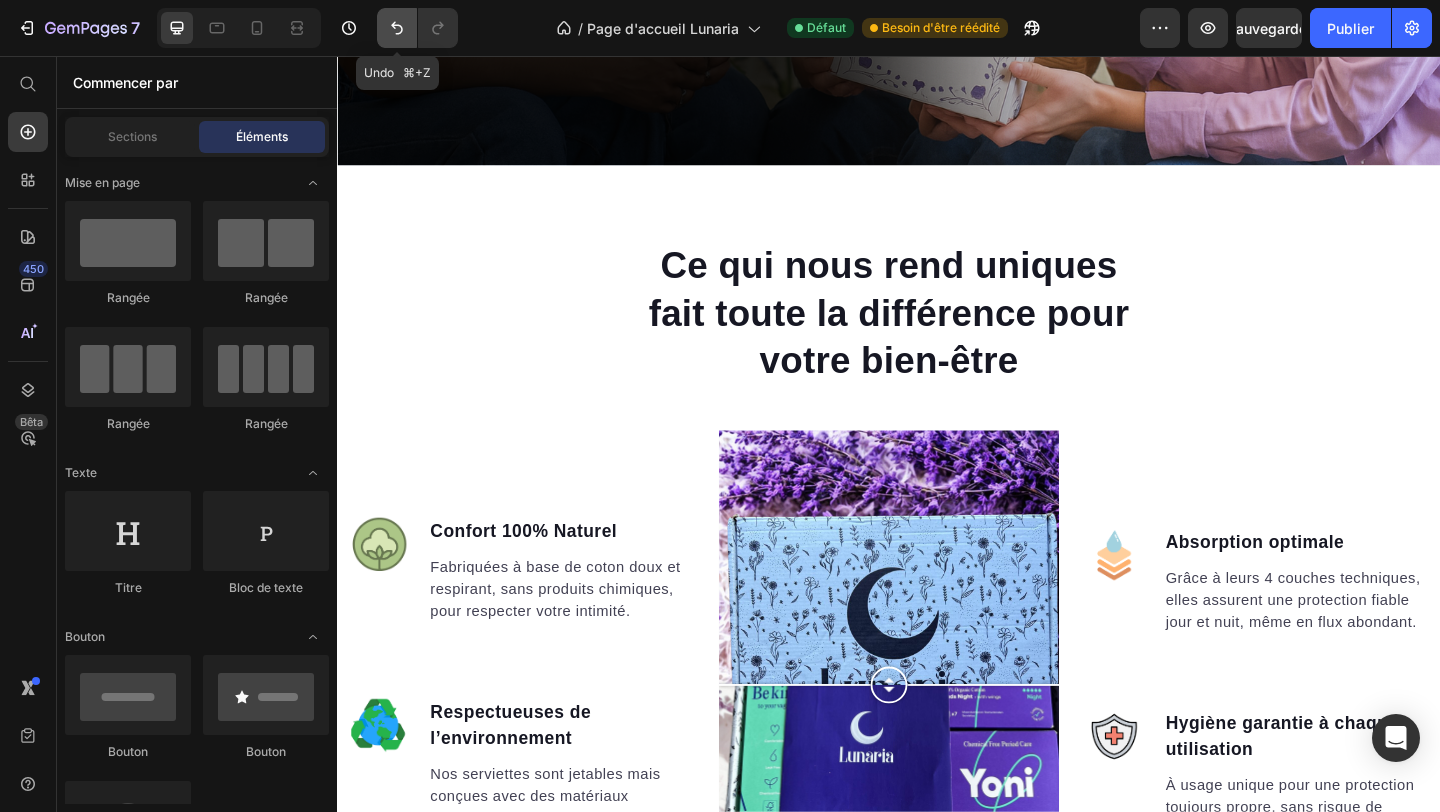 click 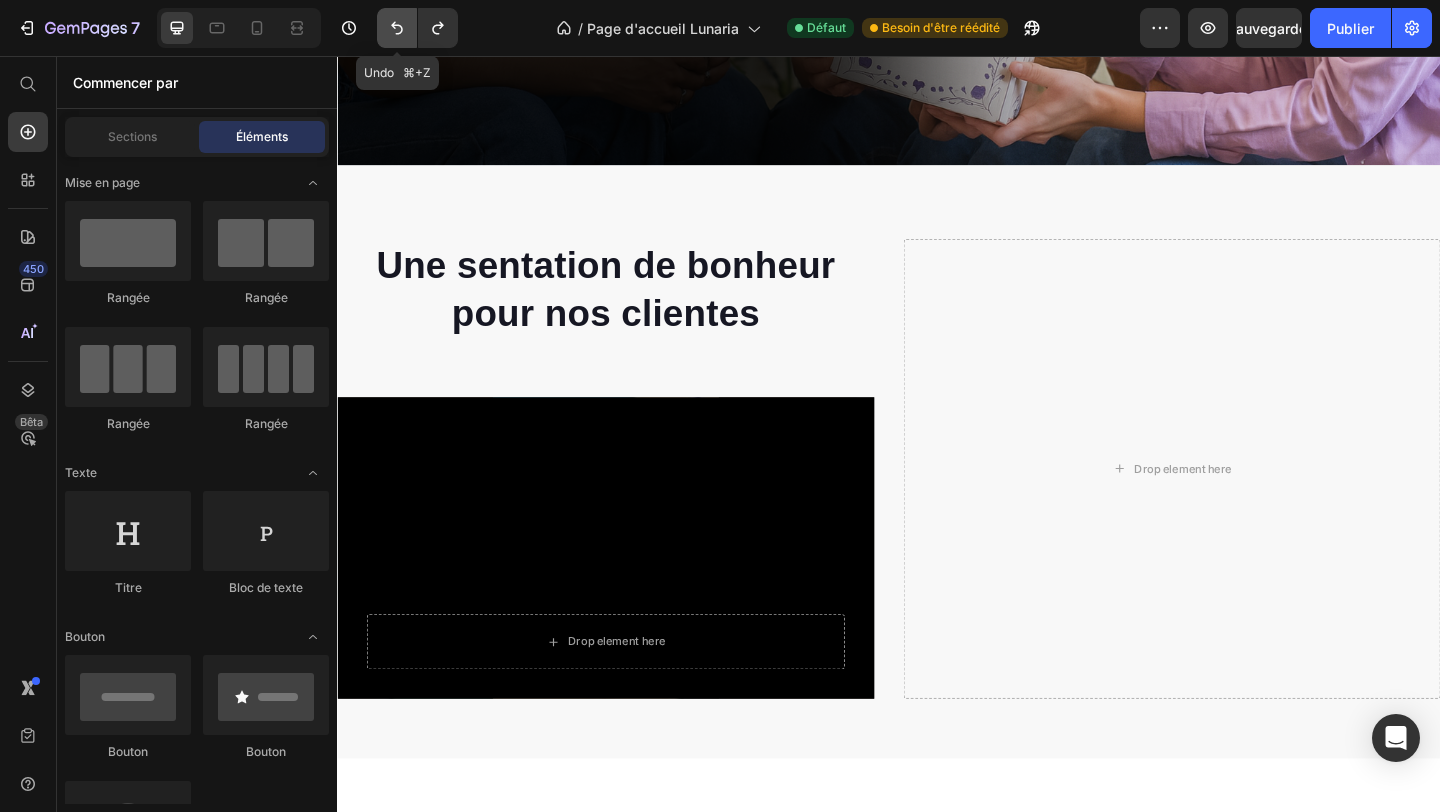 click 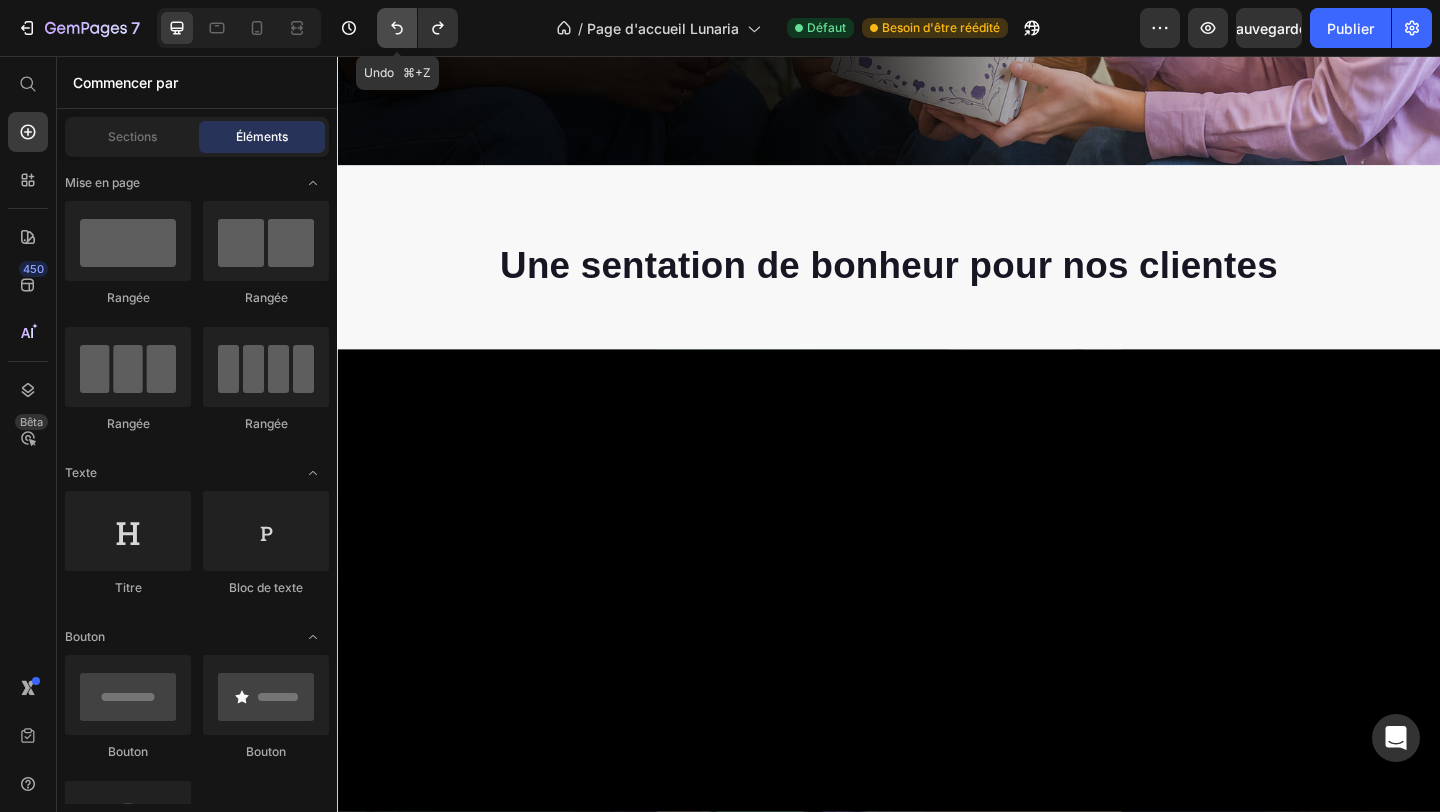 click 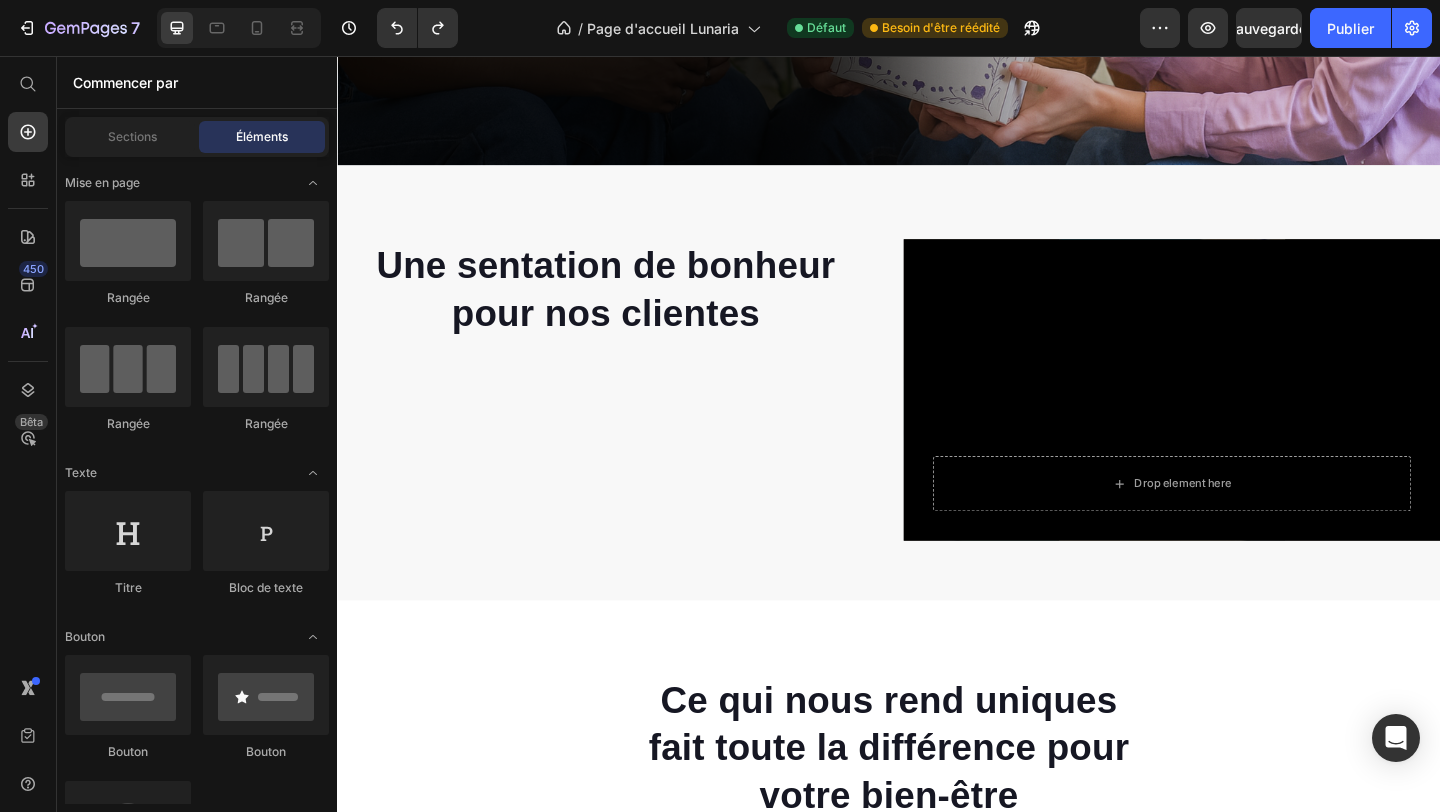 click at bounding box center [266, 1111] 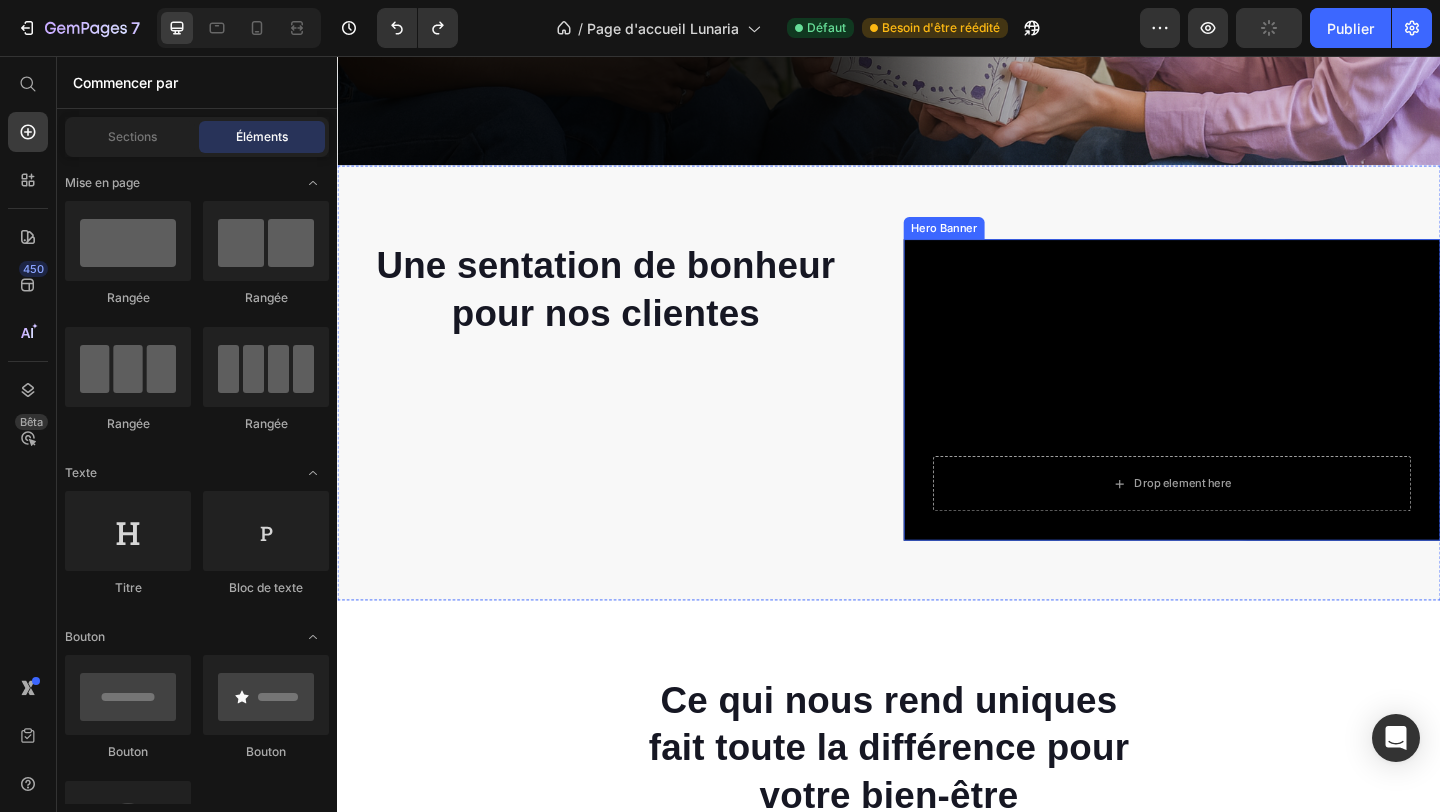 click at bounding box center [1245, 419] 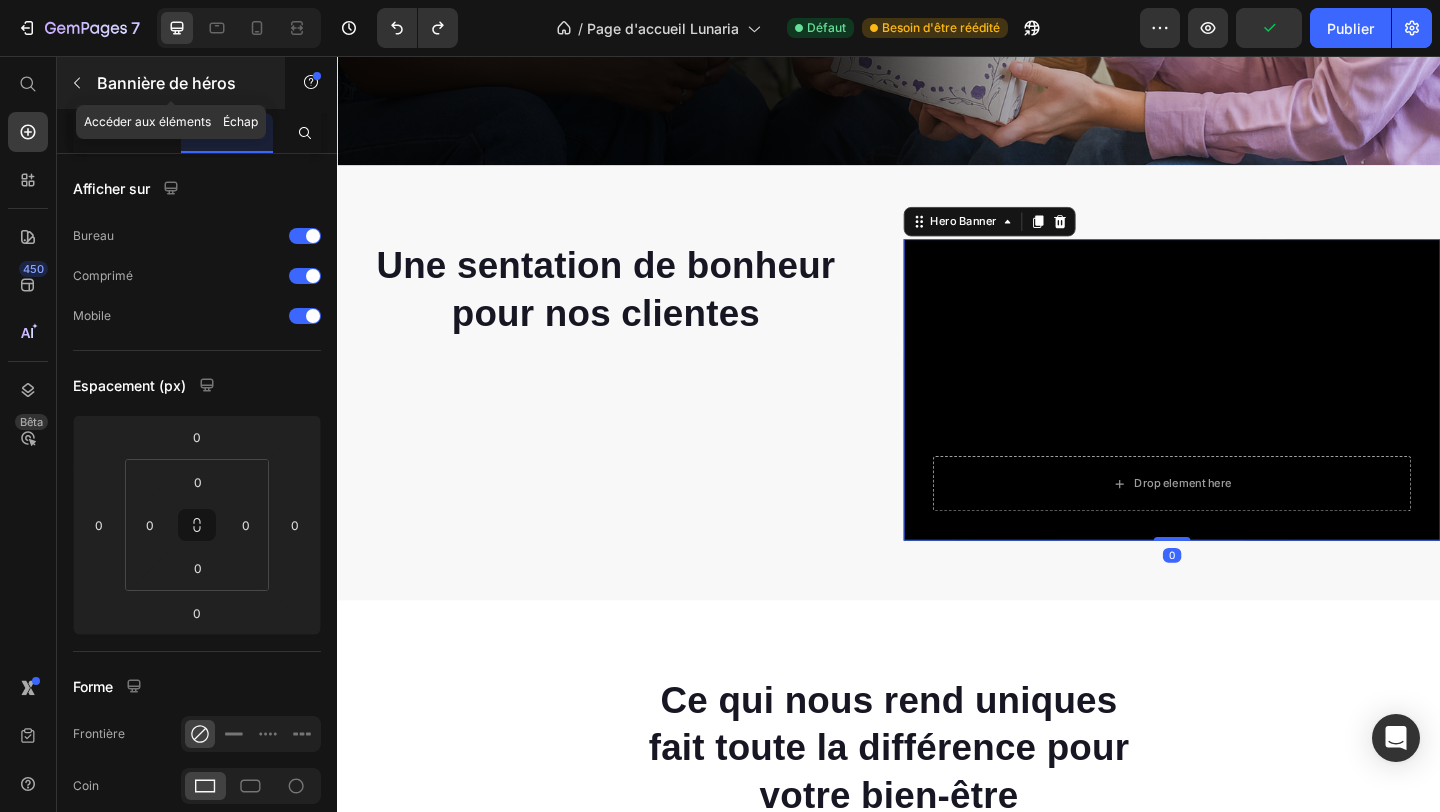 click 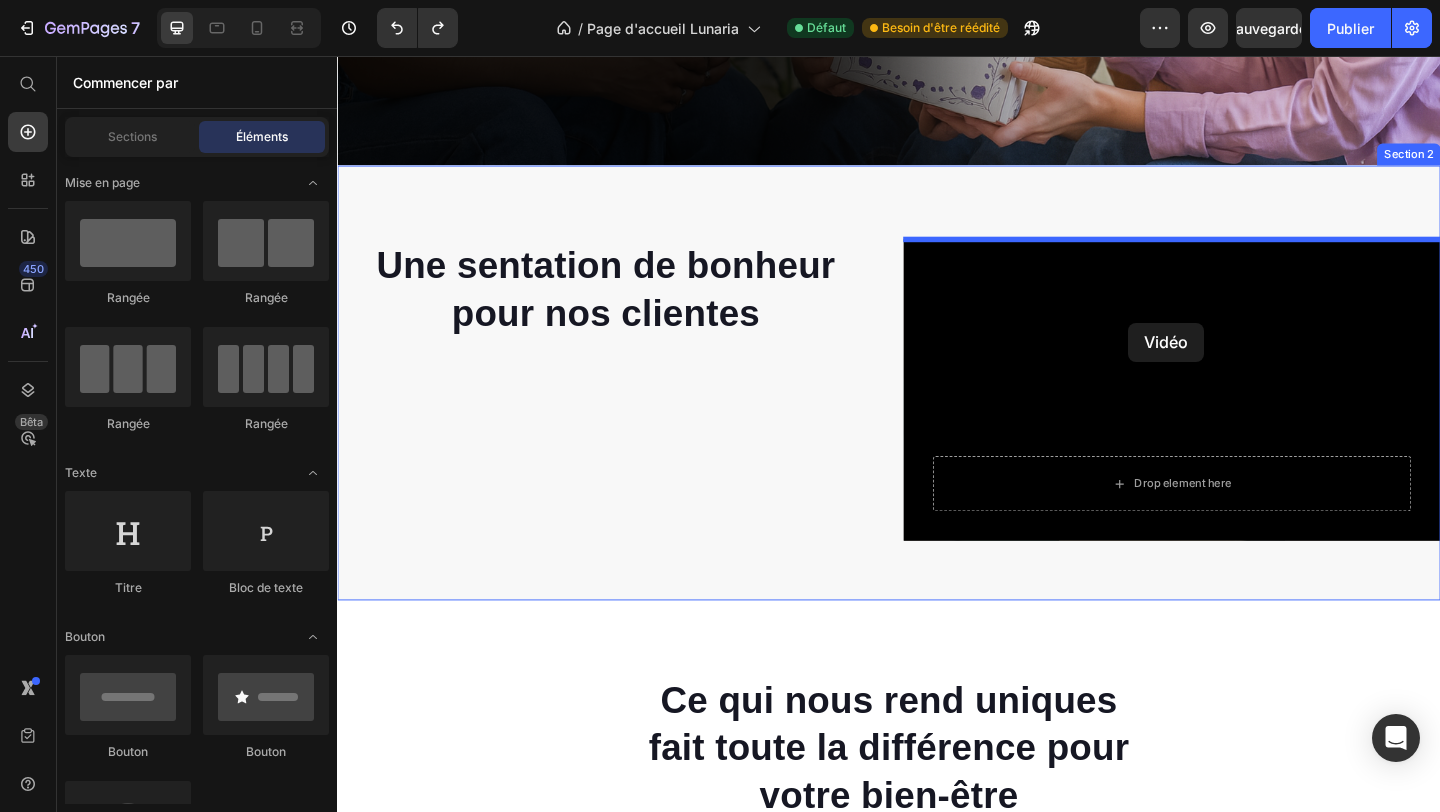 drag, startPoint x: 517, startPoint y: 408, endPoint x: 1198, endPoint y: 346, distance: 683.81647 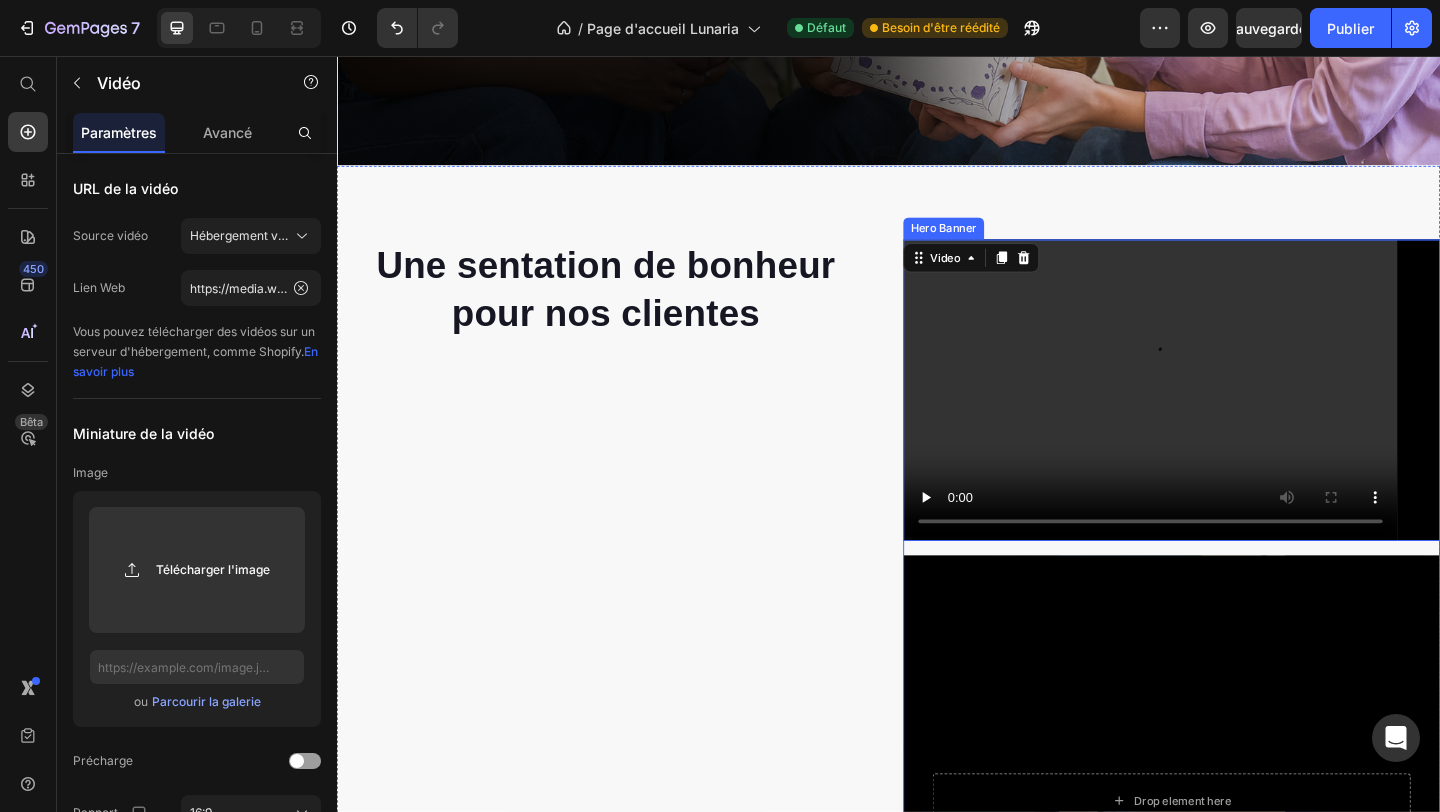 click at bounding box center [1245, 763] 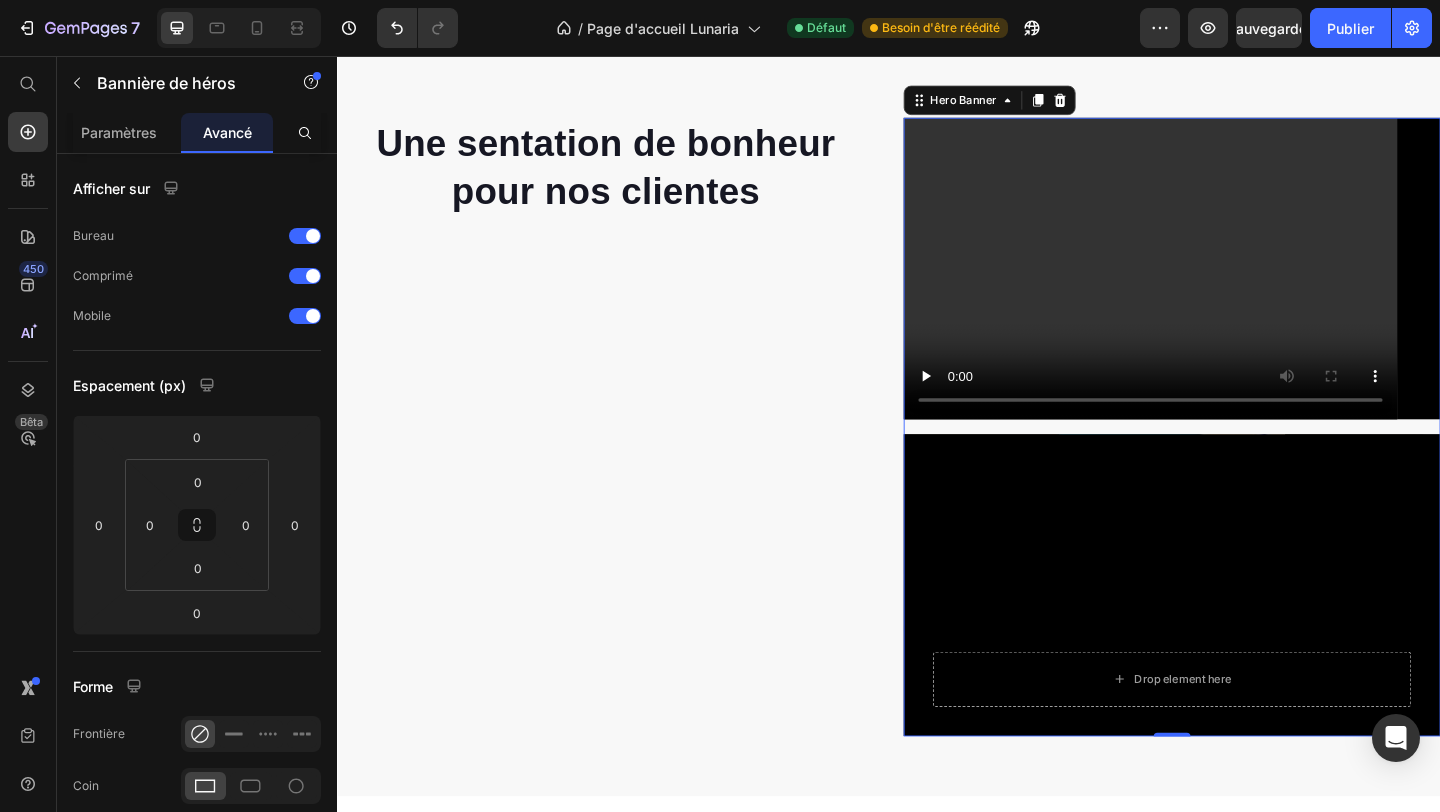 scroll, scrollTop: 761, scrollLeft: 0, axis: vertical 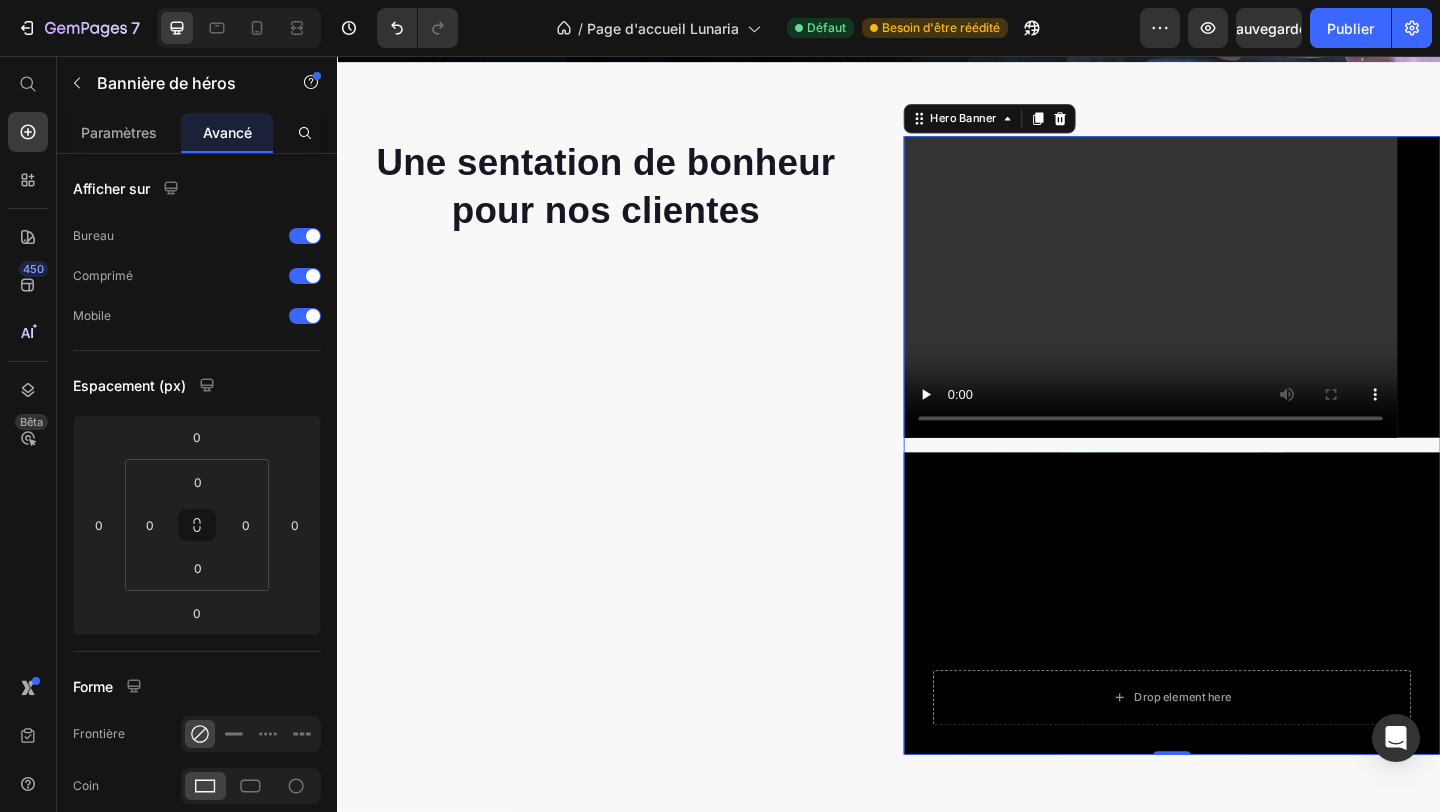 click at bounding box center (1245, 651) 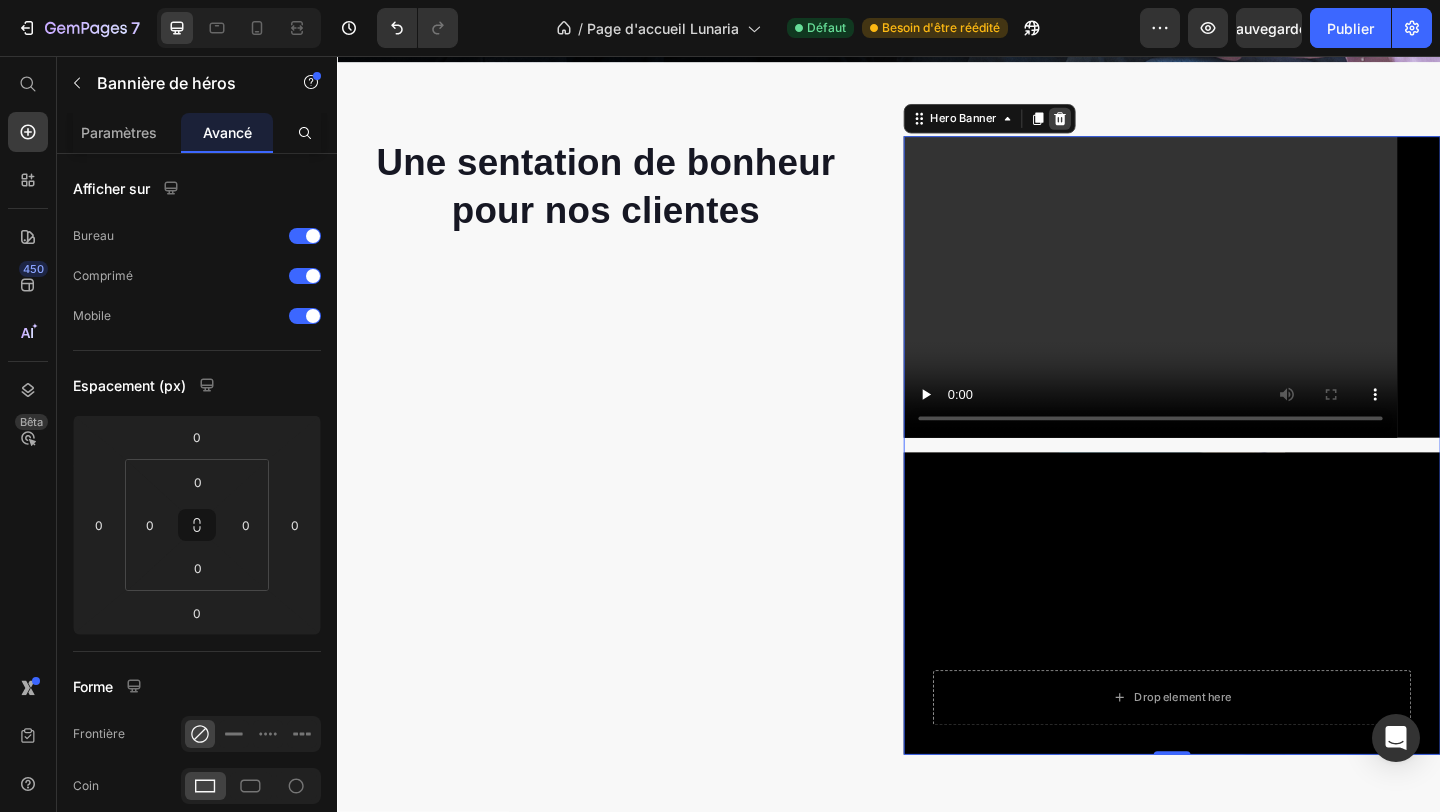 click 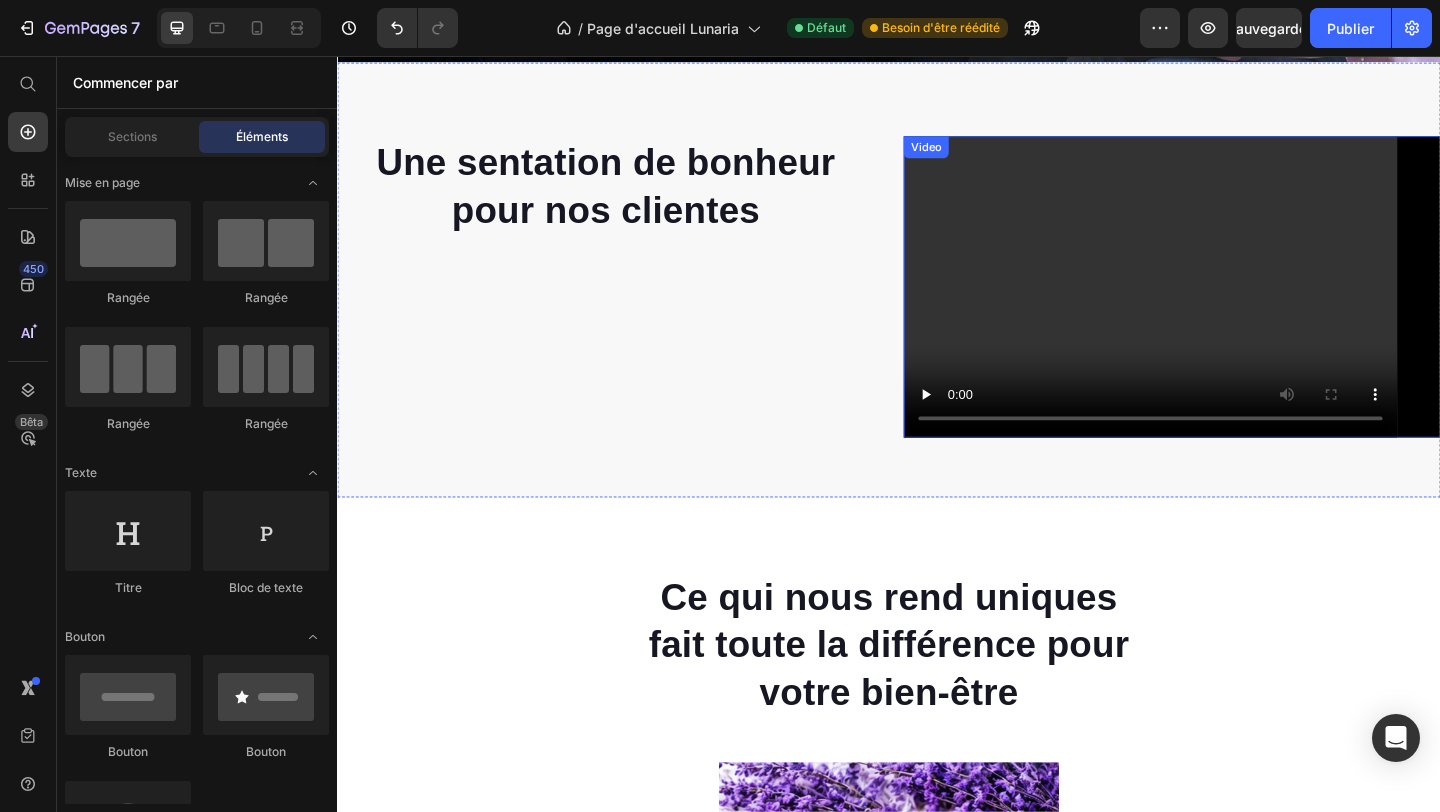 click at bounding box center (1245, 307) 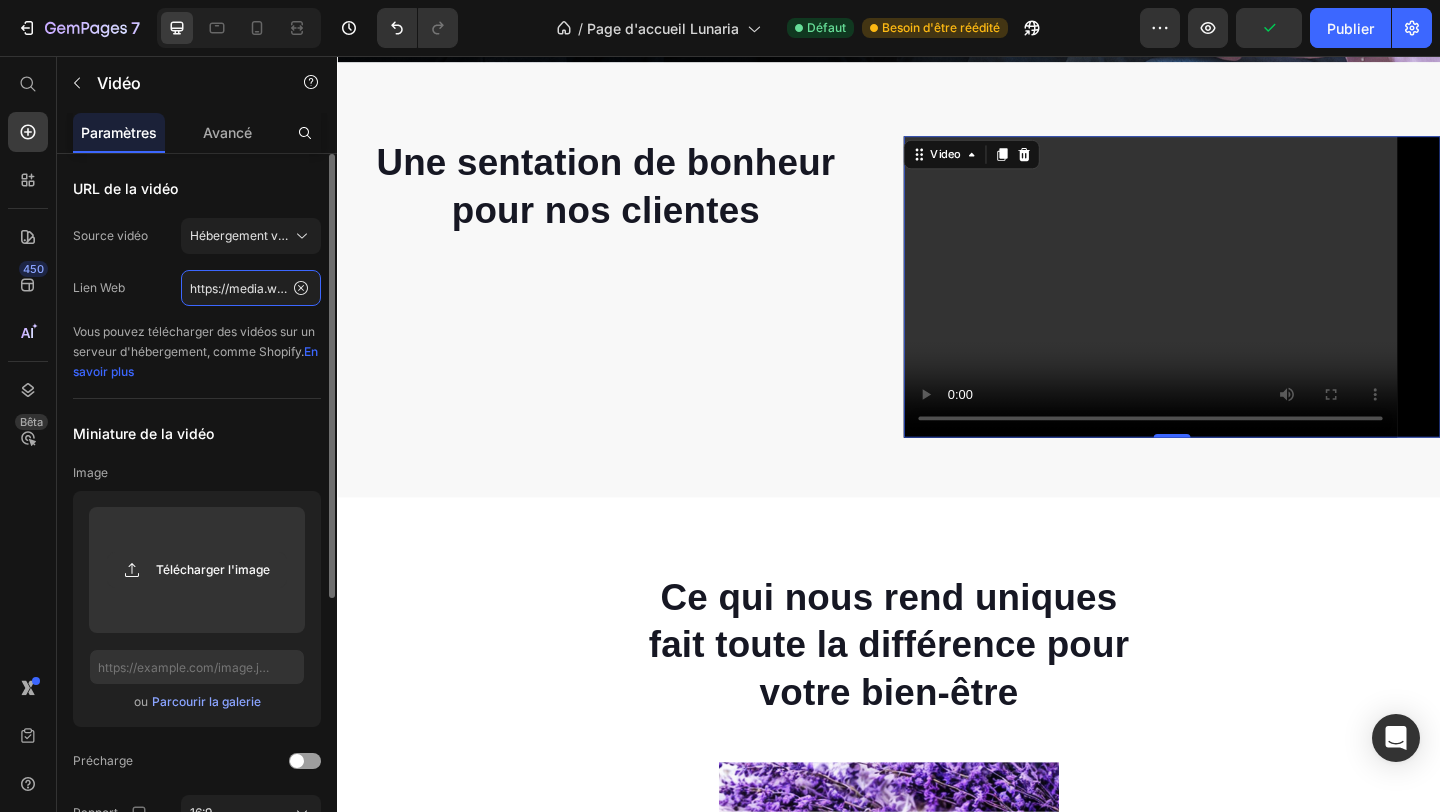click on "https://media.w3.org/2010/05/sintel/trailer.mp4" 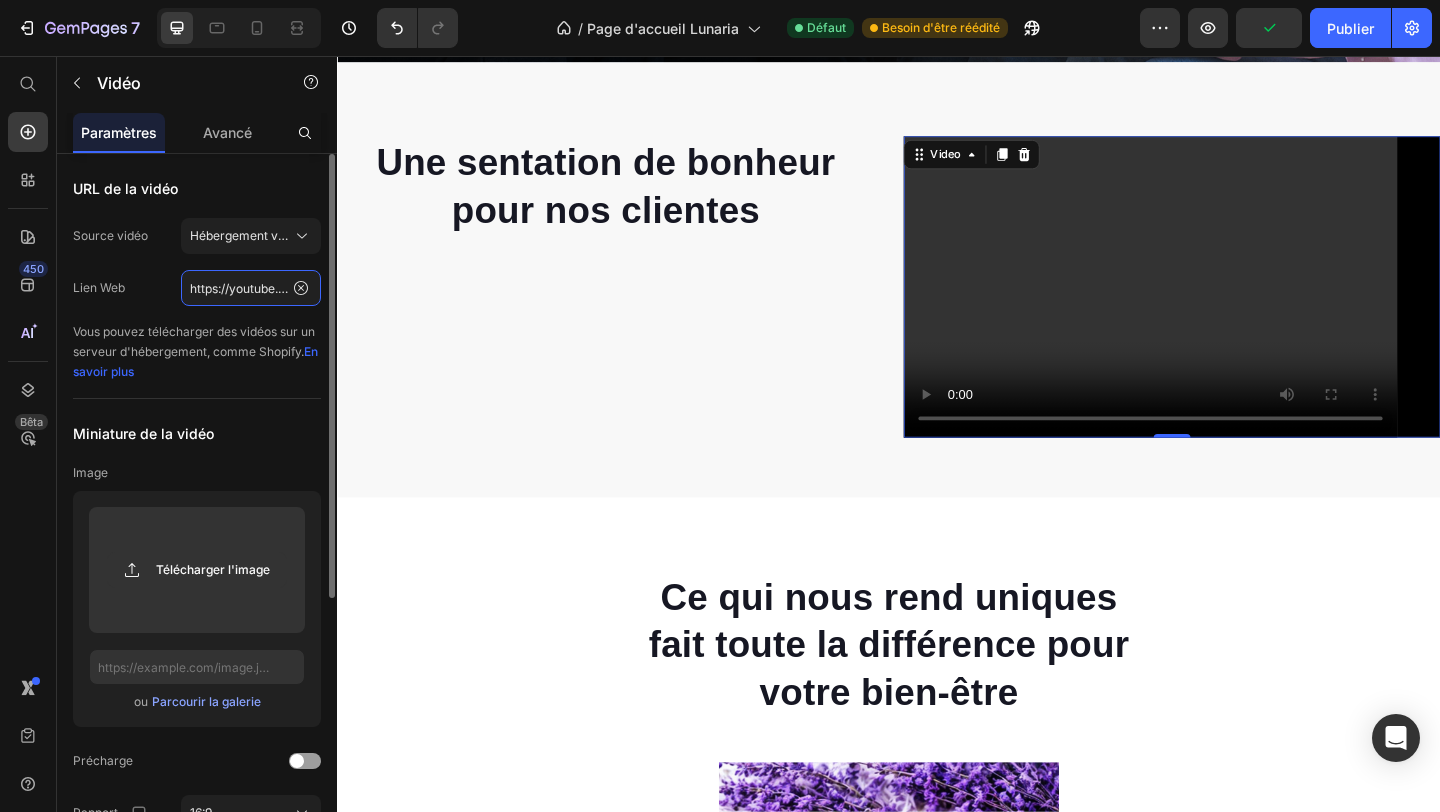 scroll, scrollTop: 0, scrollLeft: 223, axis: horizontal 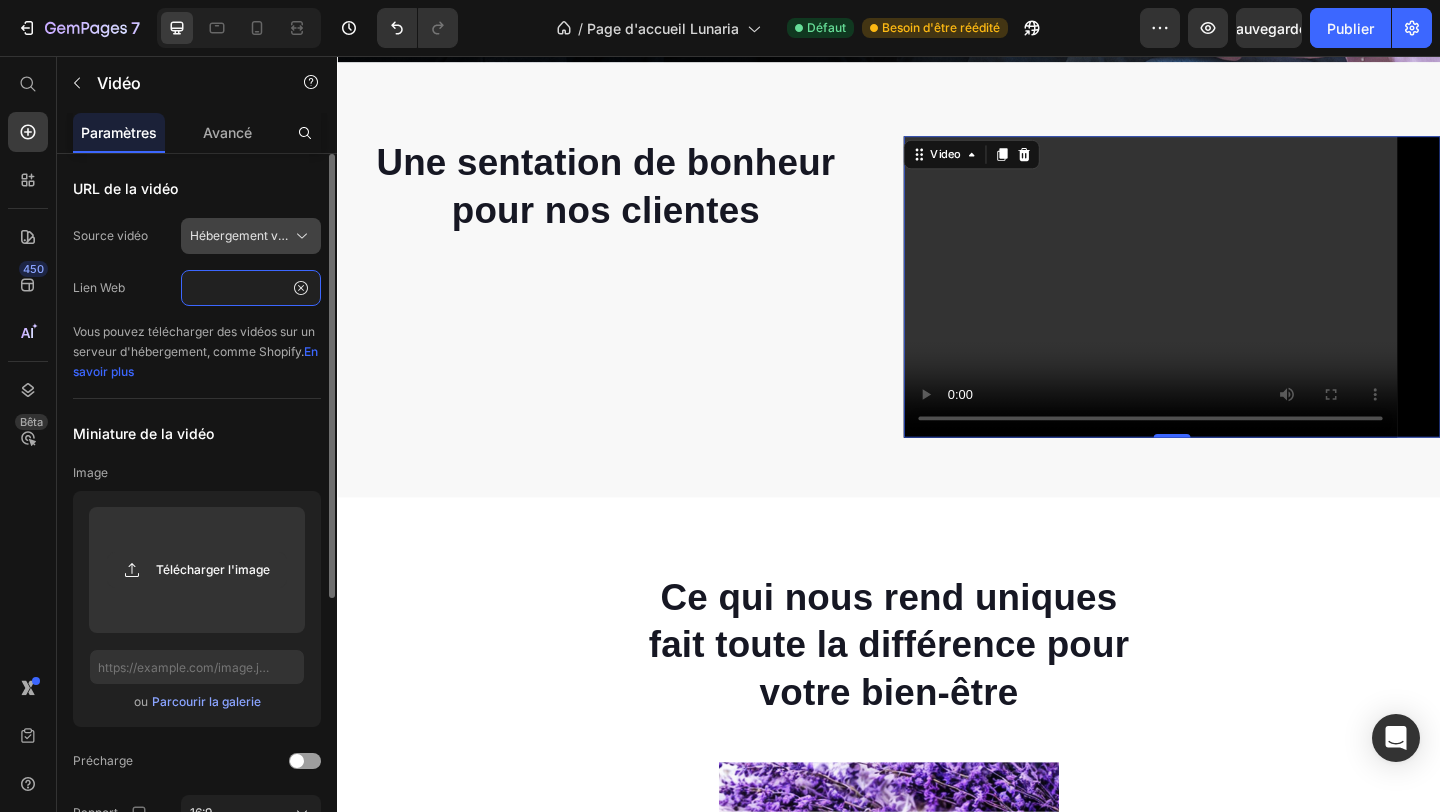 type on "https://youtube.com/shorts/79EimbPwz3I?feature=share" 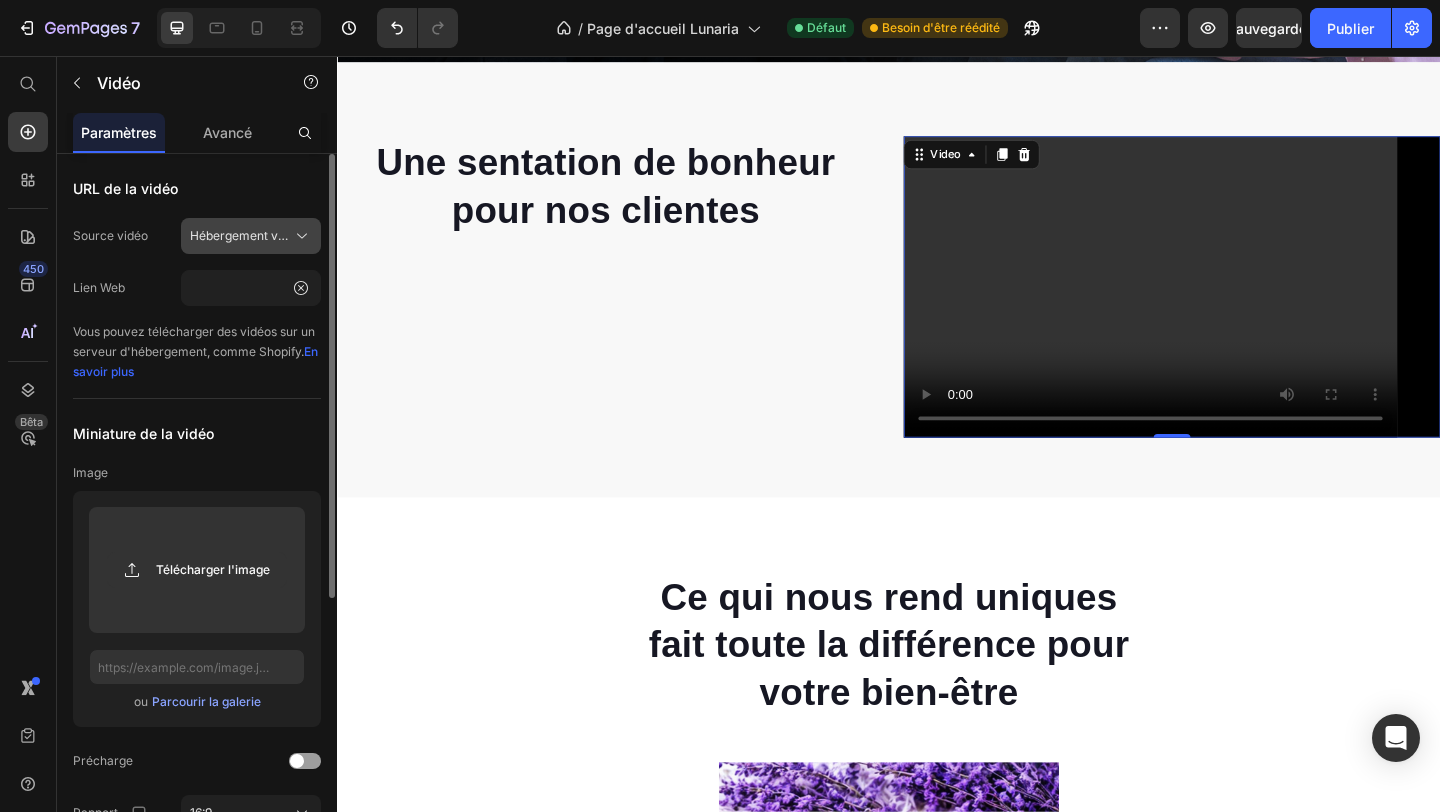 click on "Hébergement vidéo" at bounding box center [246, 235] 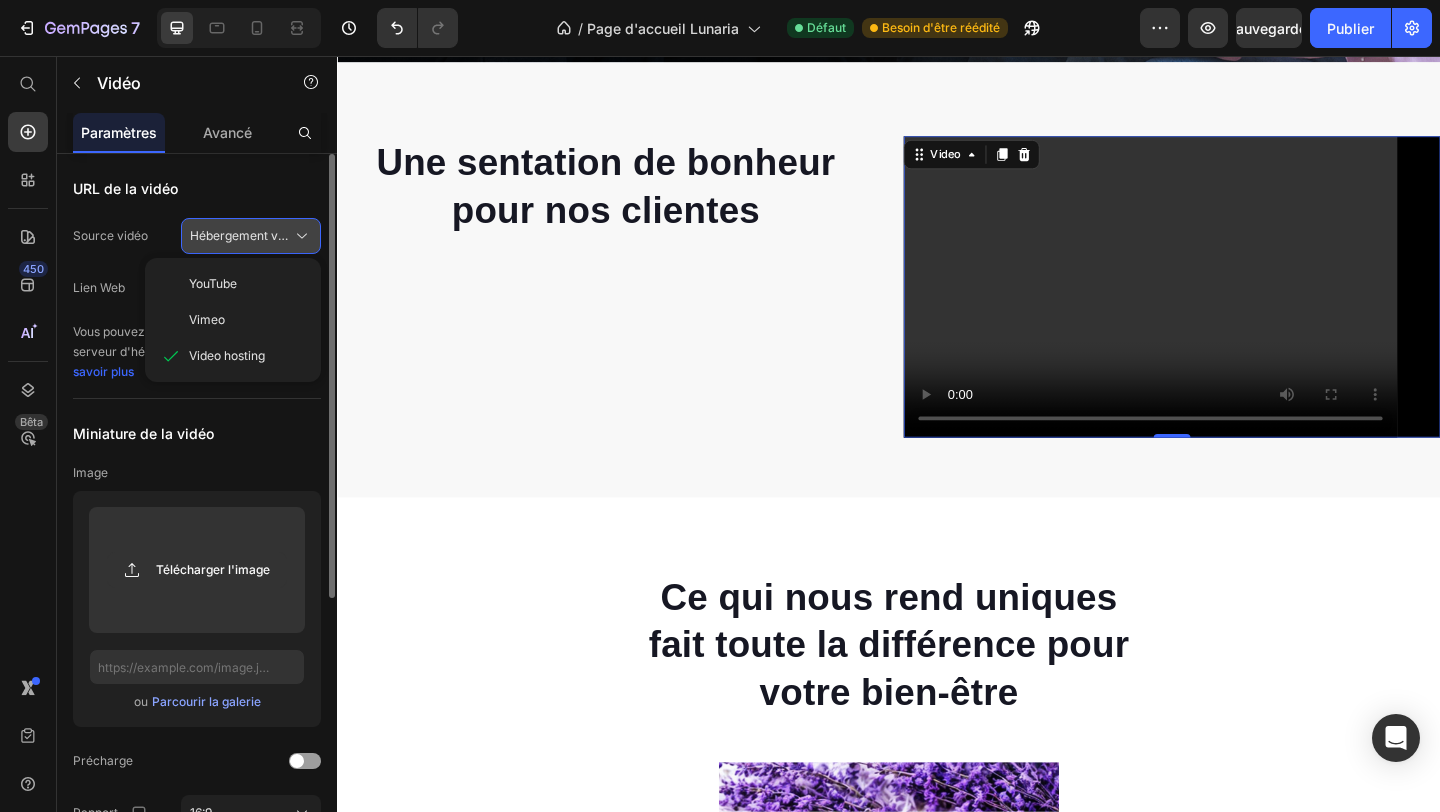 scroll, scrollTop: 0, scrollLeft: 0, axis: both 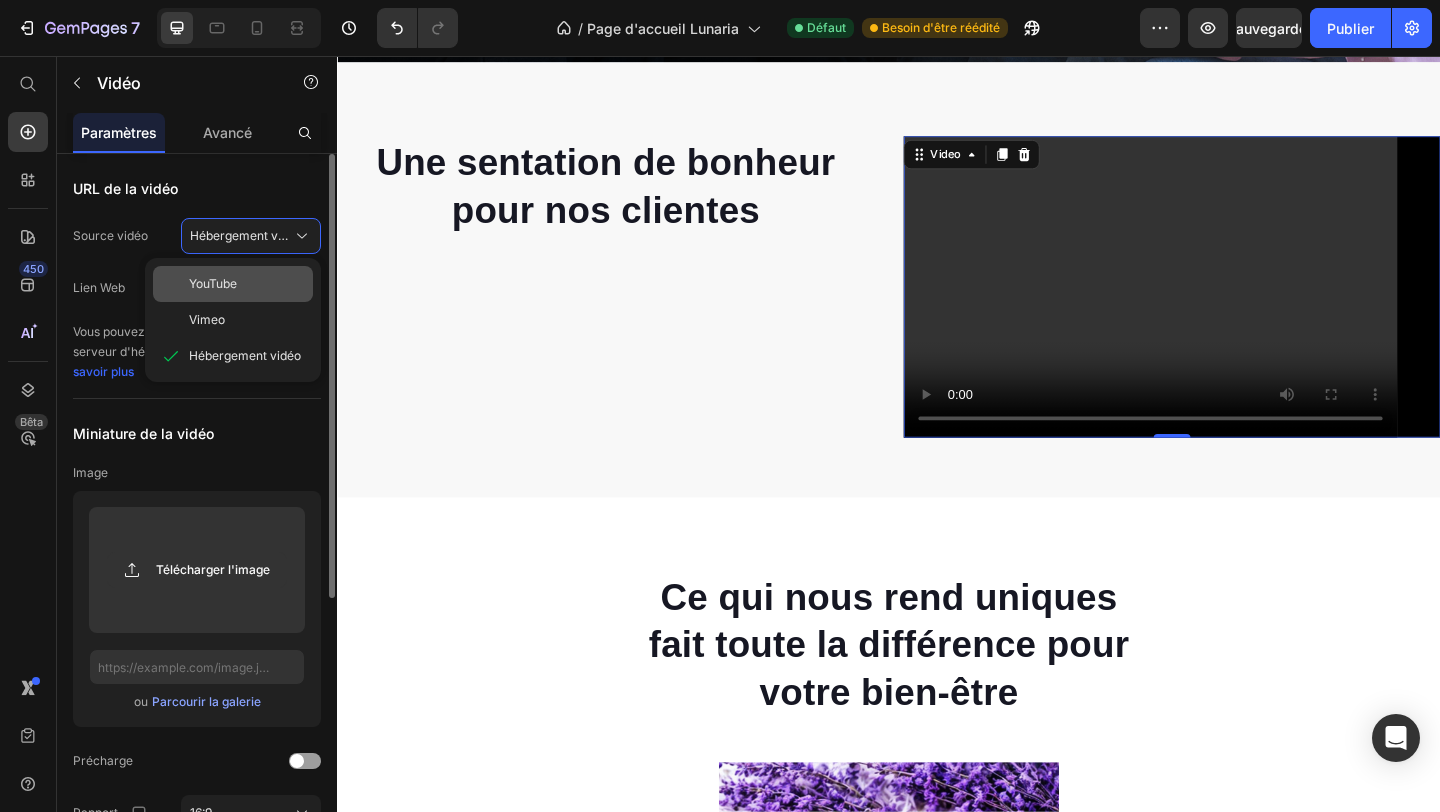 click on "YouTube" 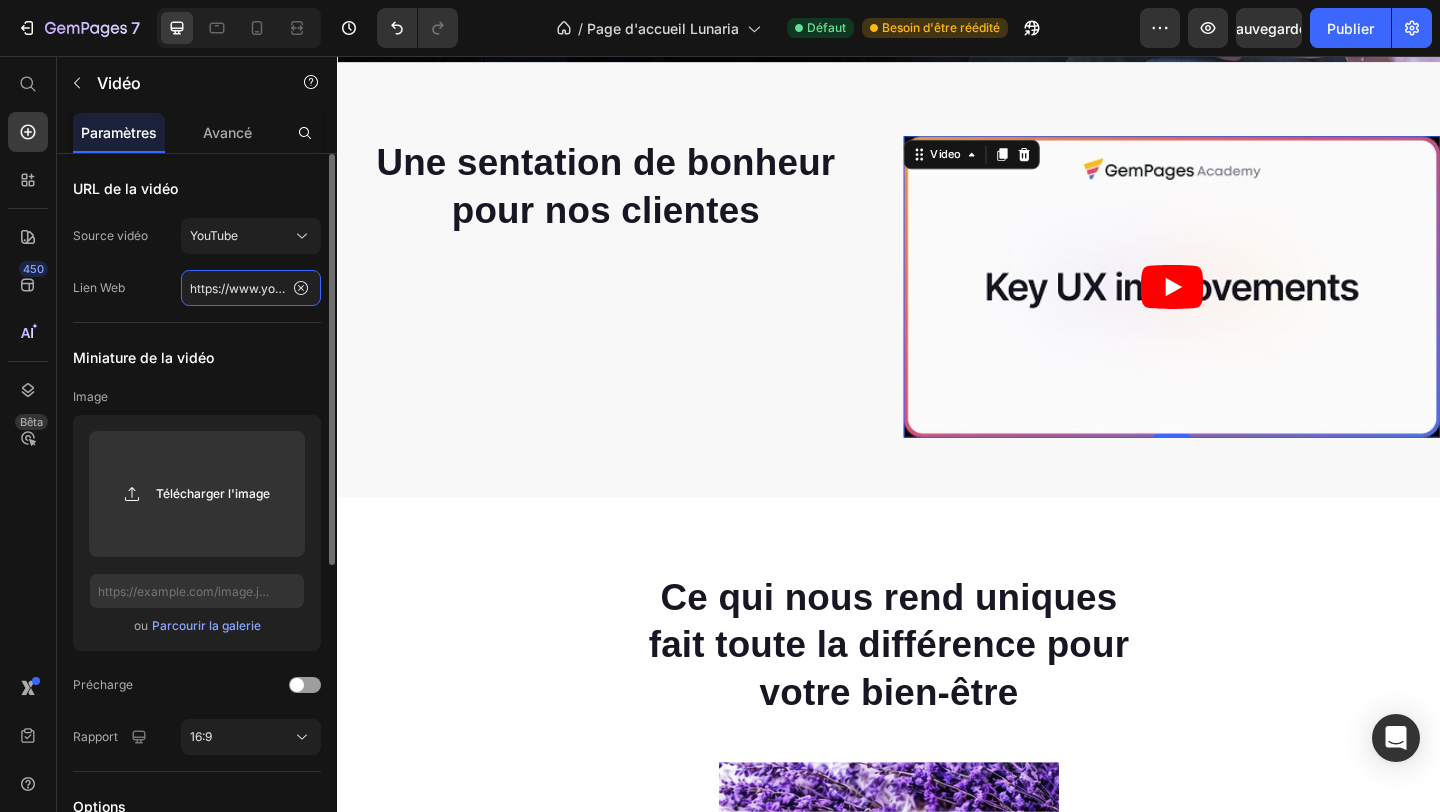click on "https://www.youtube.com/watch?v=cyzh48XRS4M" 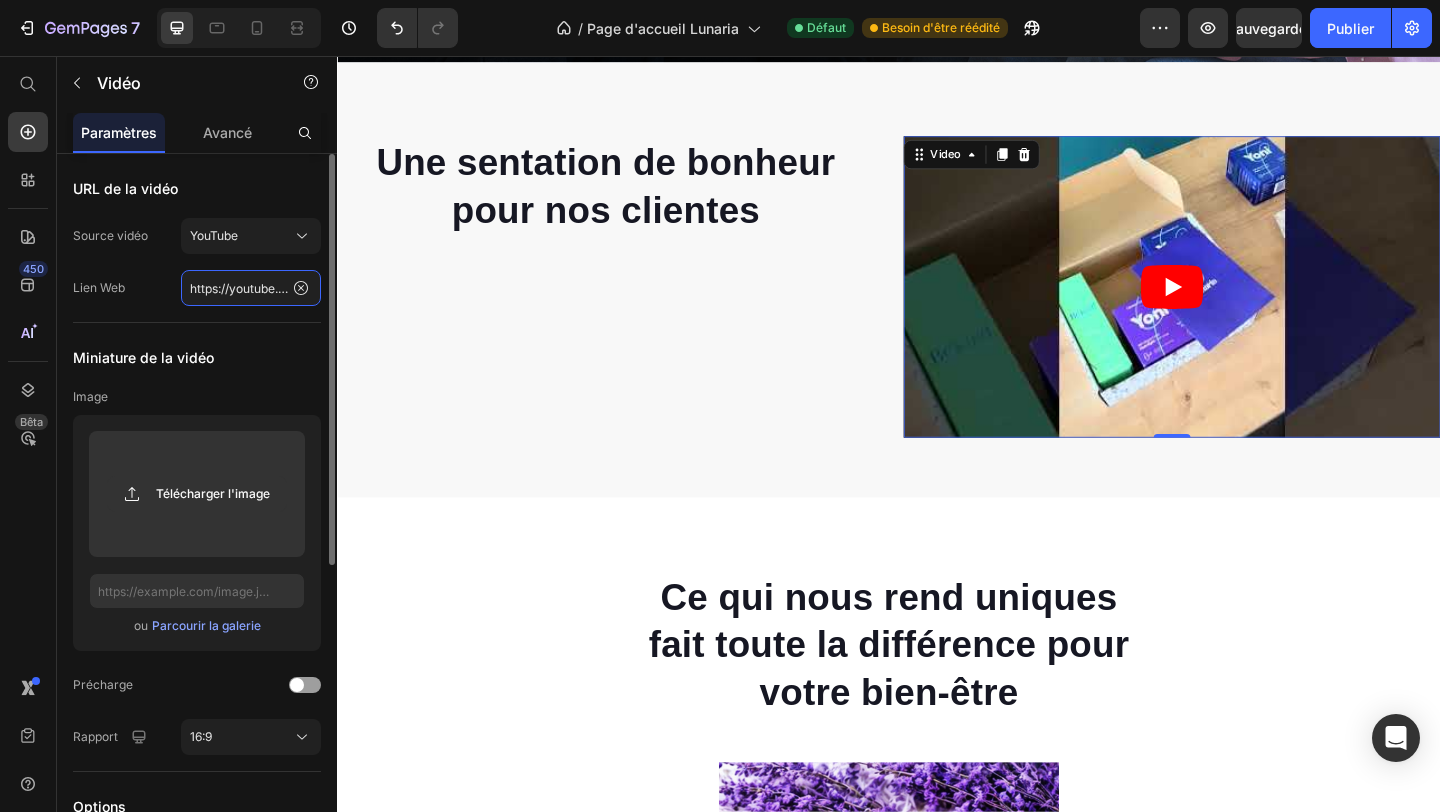 scroll, scrollTop: 0, scrollLeft: 223, axis: horizontal 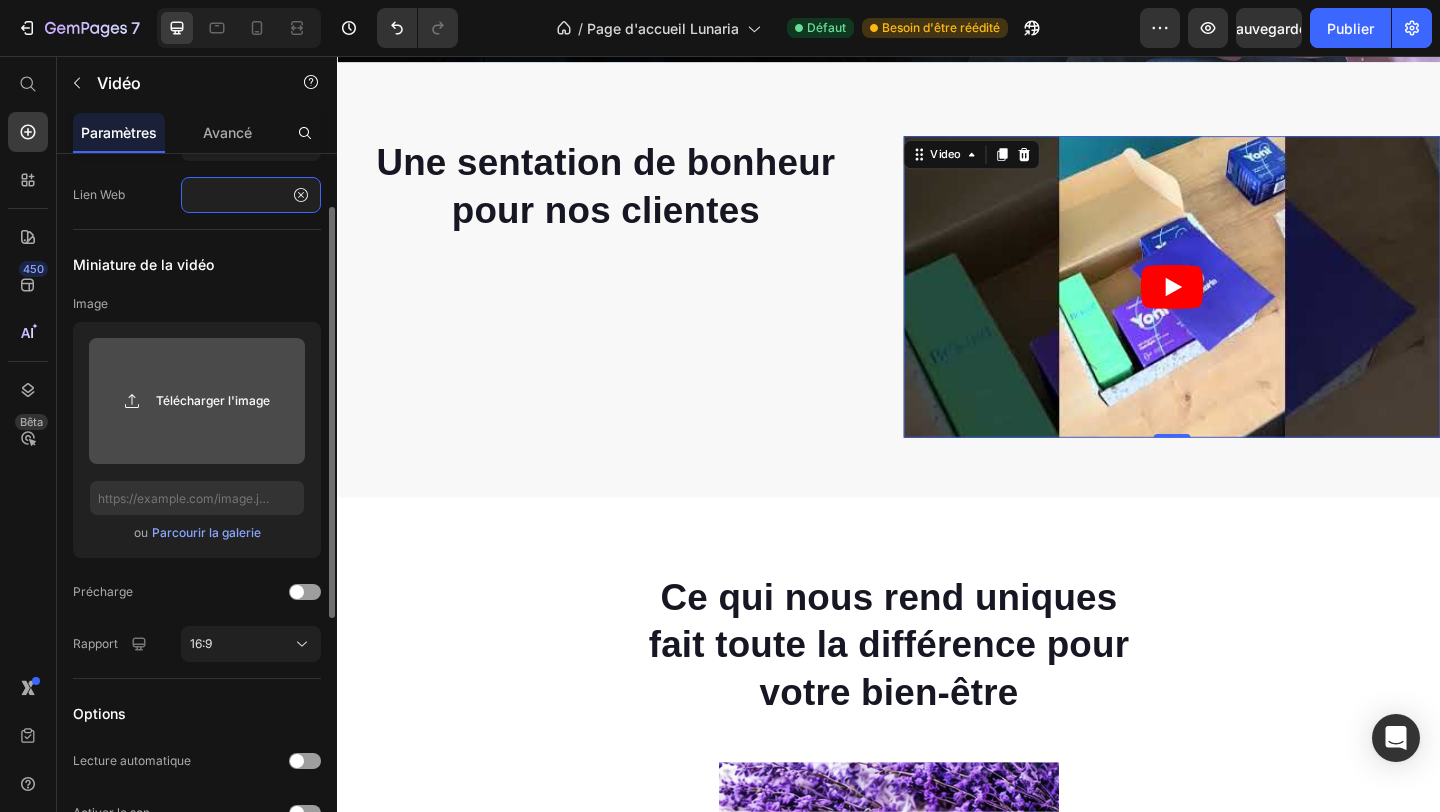 type on "https://youtube.com/shorts/79EimbPwz3I?feature=share" 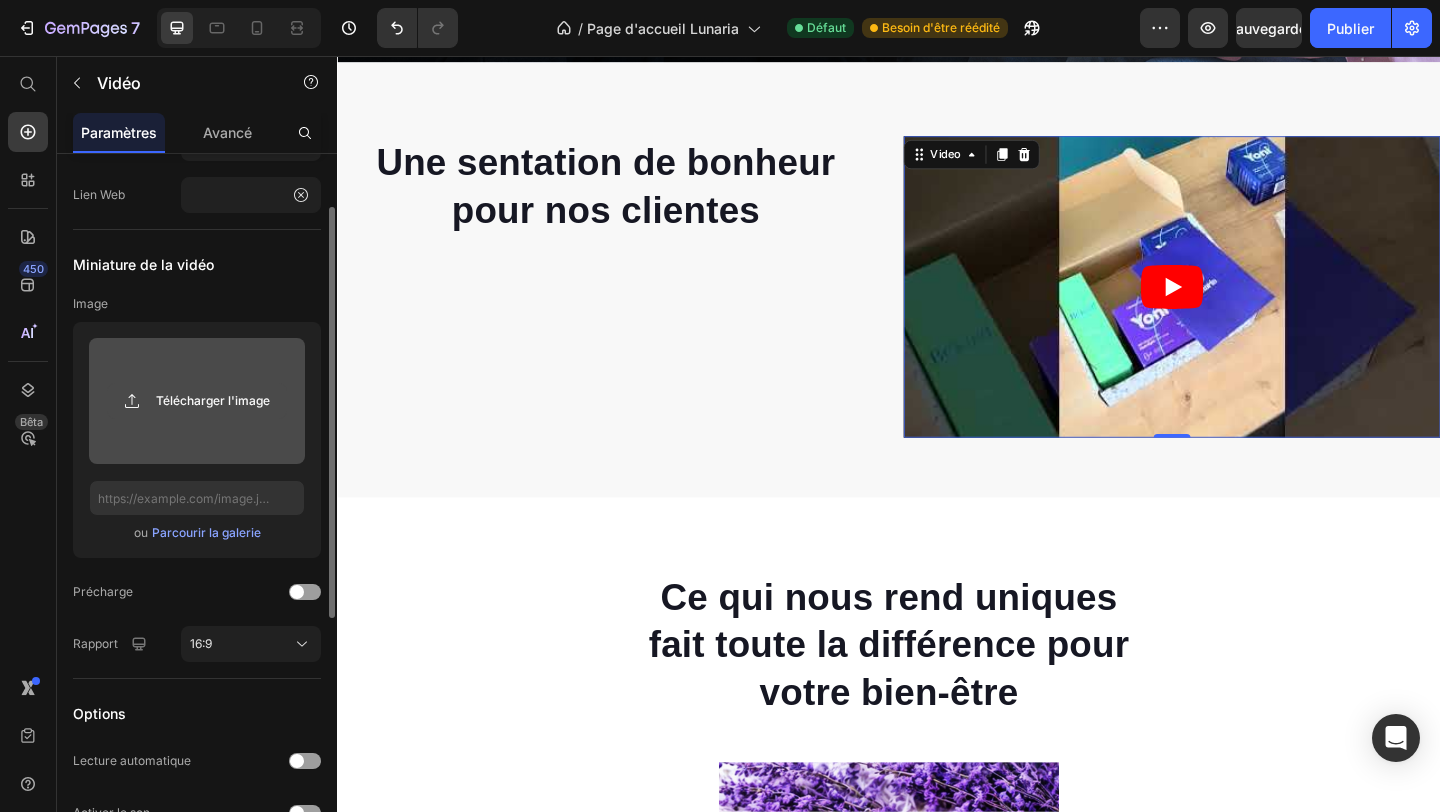 click 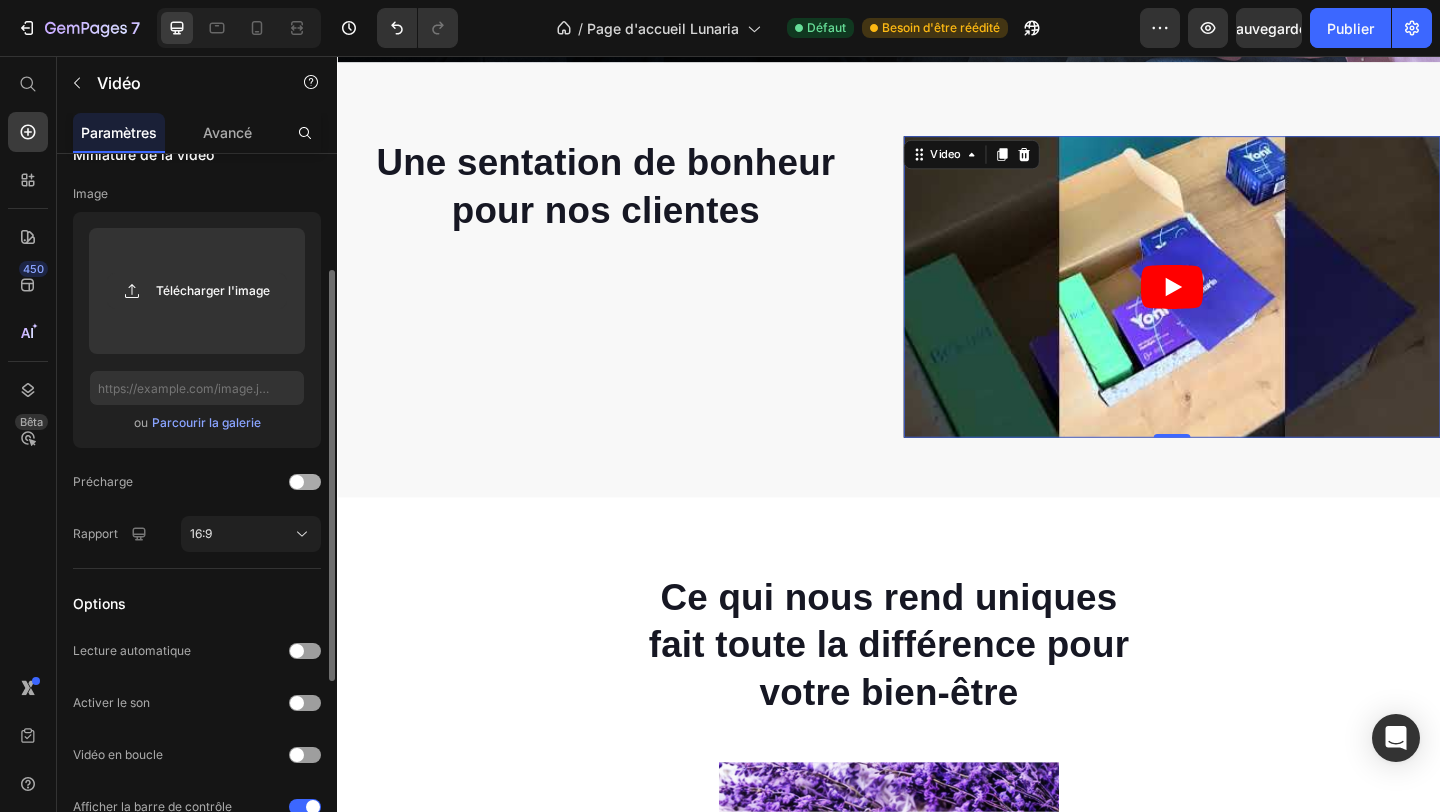 scroll, scrollTop: 209, scrollLeft: 0, axis: vertical 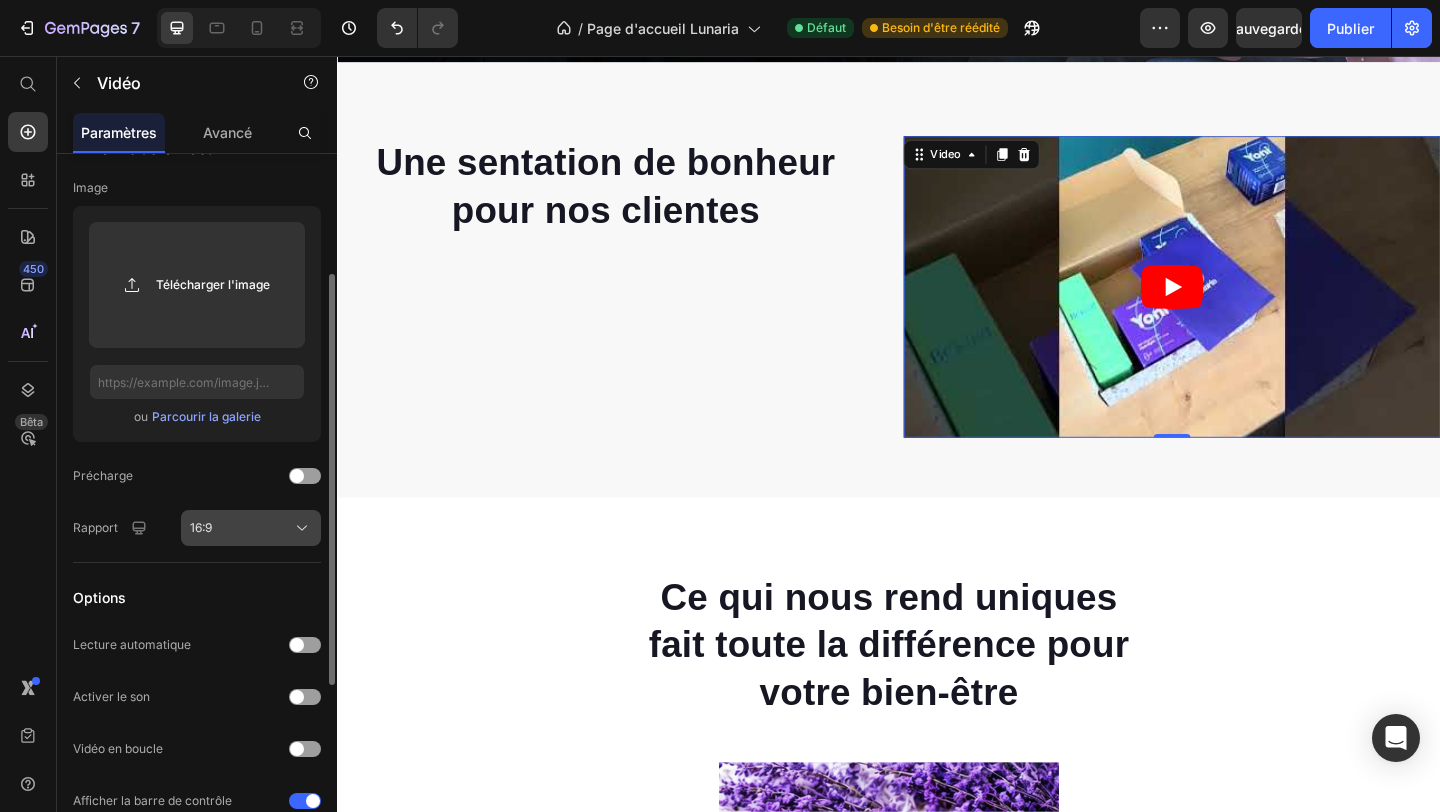 click on "16:9" at bounding box center (251, 528) 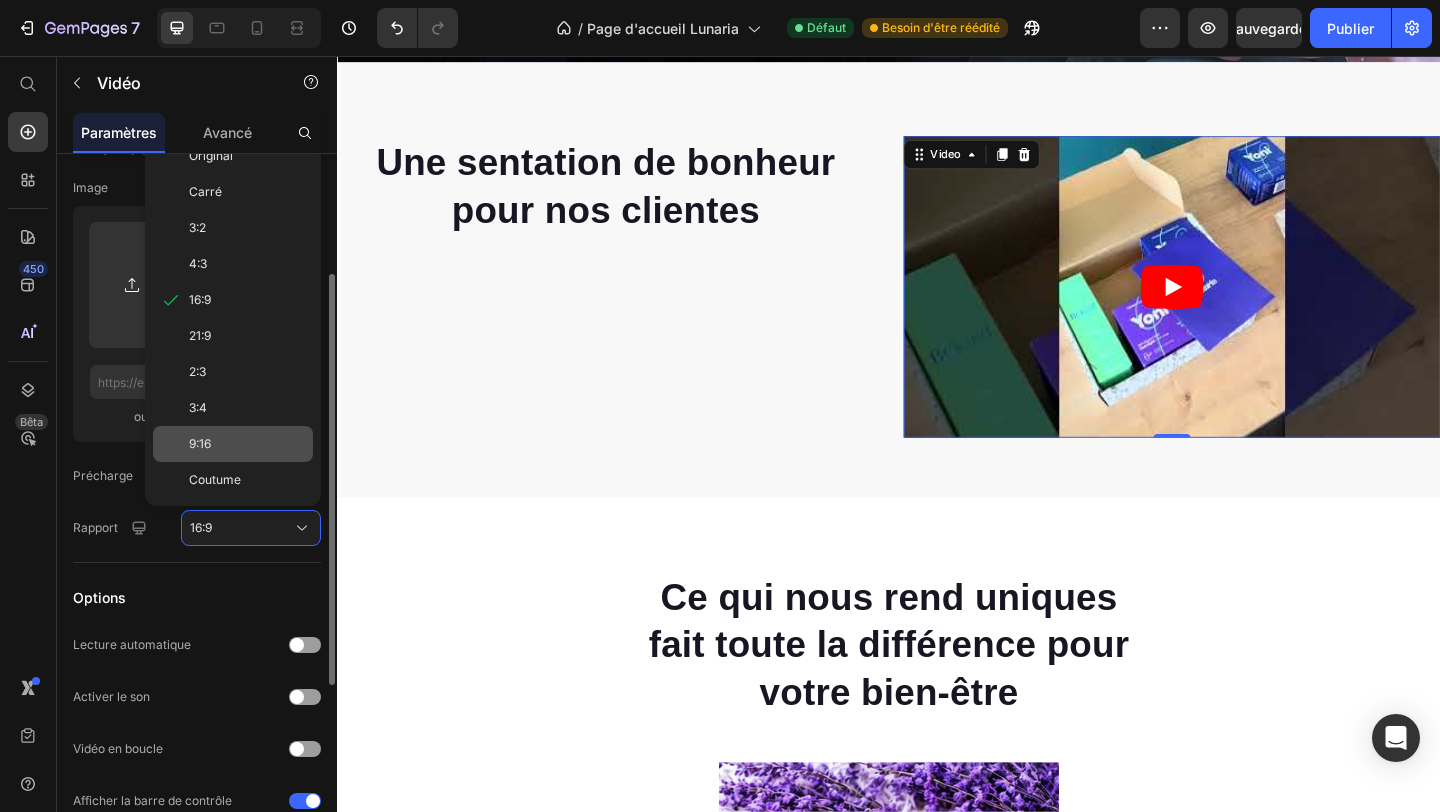 click on "9:16" at bounding box center [200, 443] 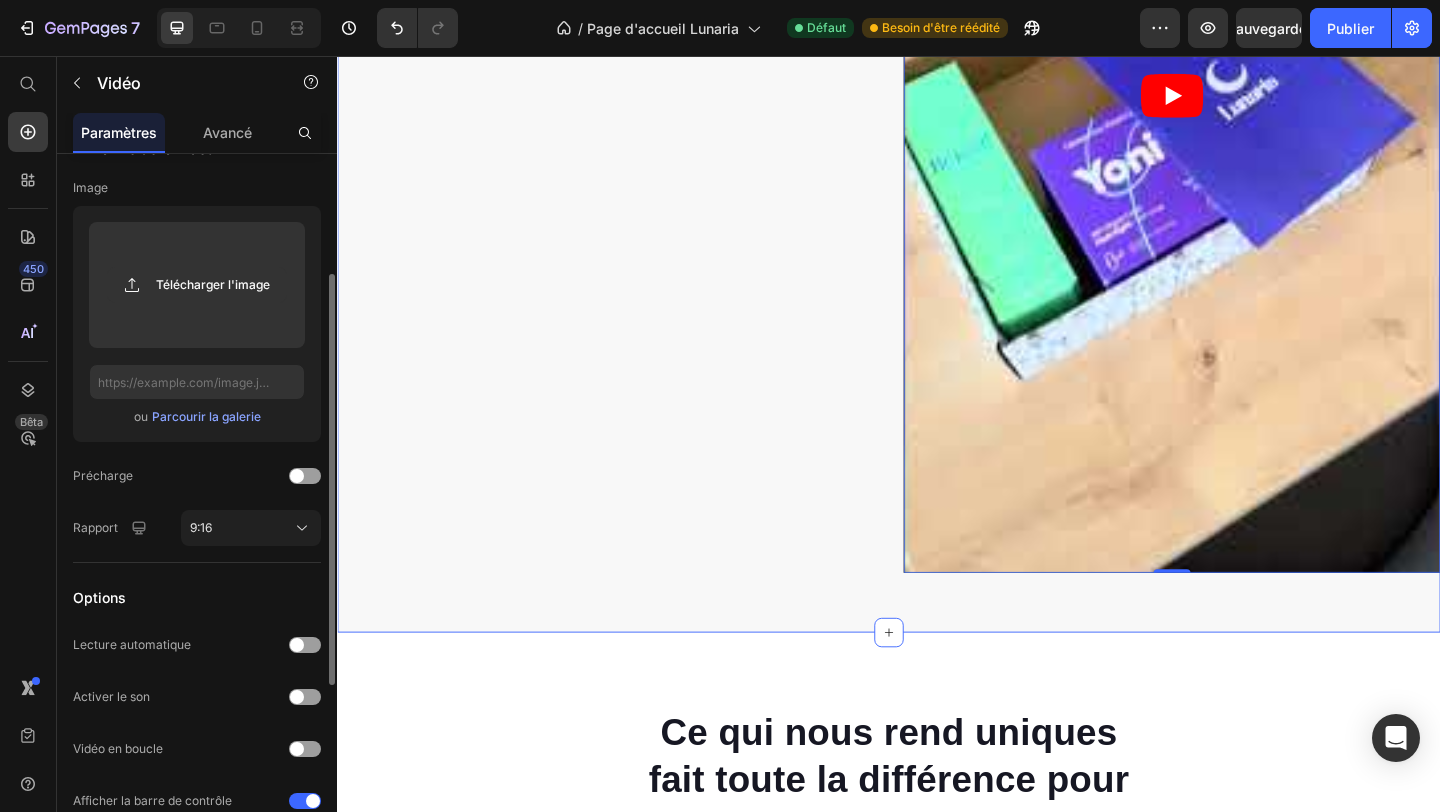 scroll, scrollTop: 1322, scrollLeft: 0, axis: vertical 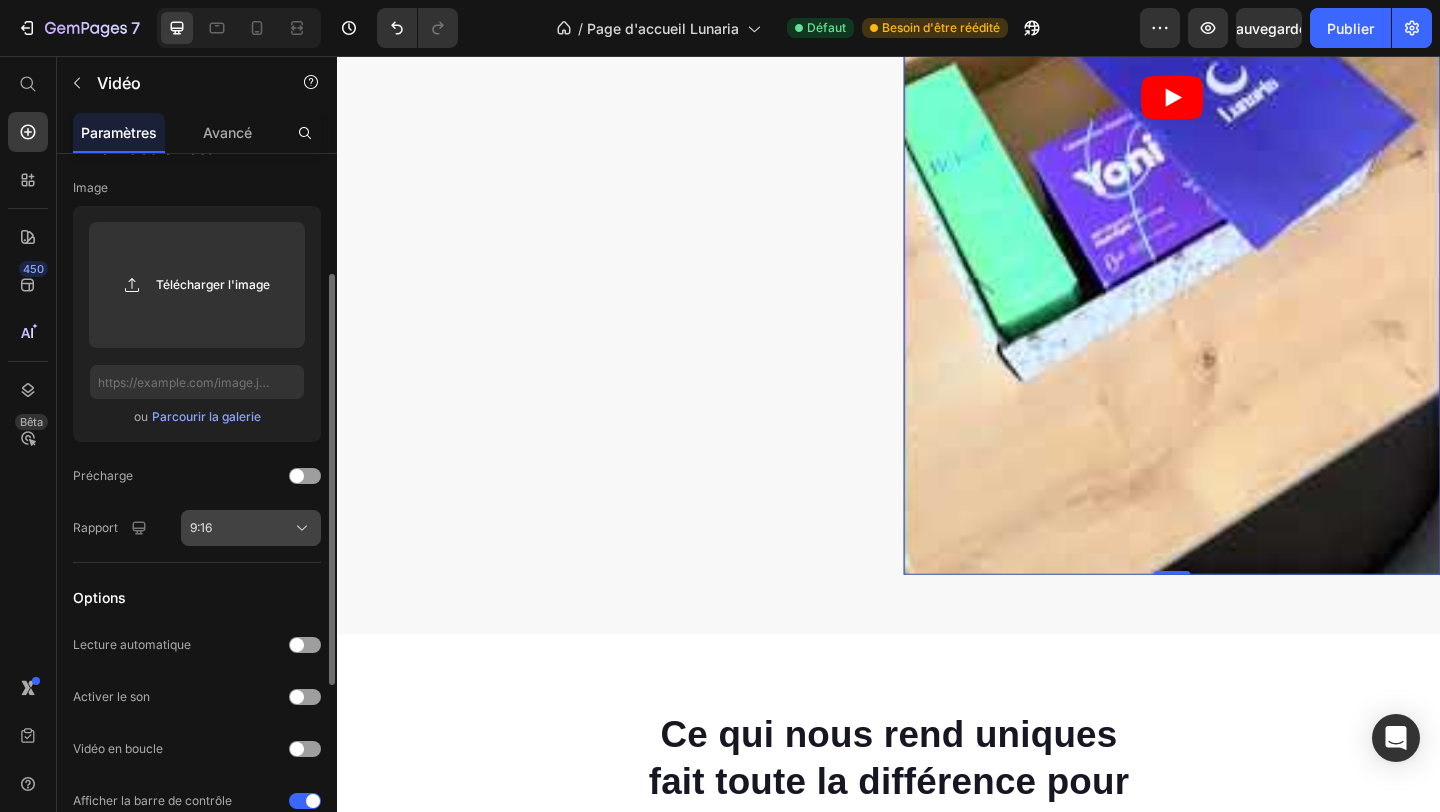 click on "9:16" 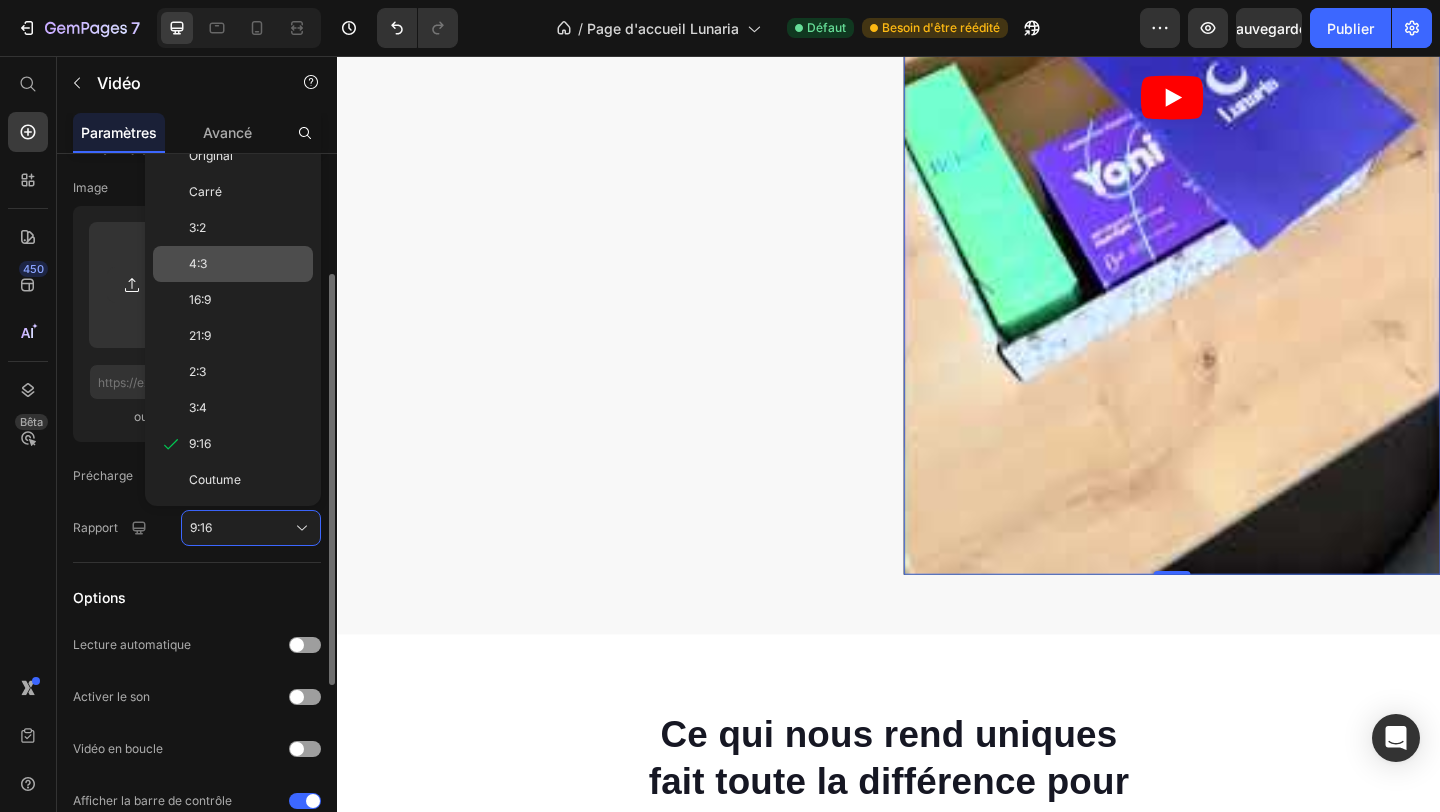 click on "4:3" at bounding box center (247, 264) 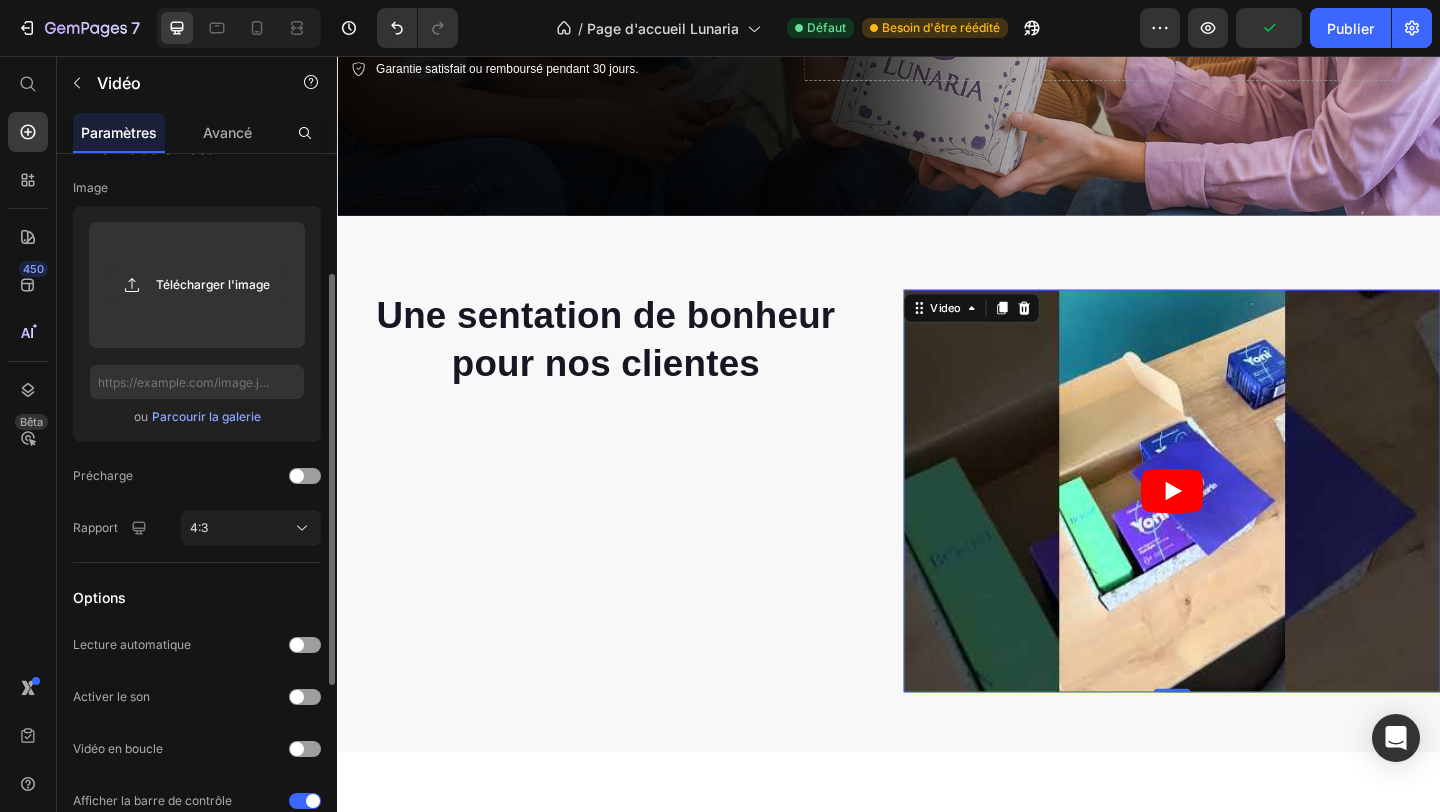 scroll, scrollTop: 585, scrollLeft: 0, axis: vertical 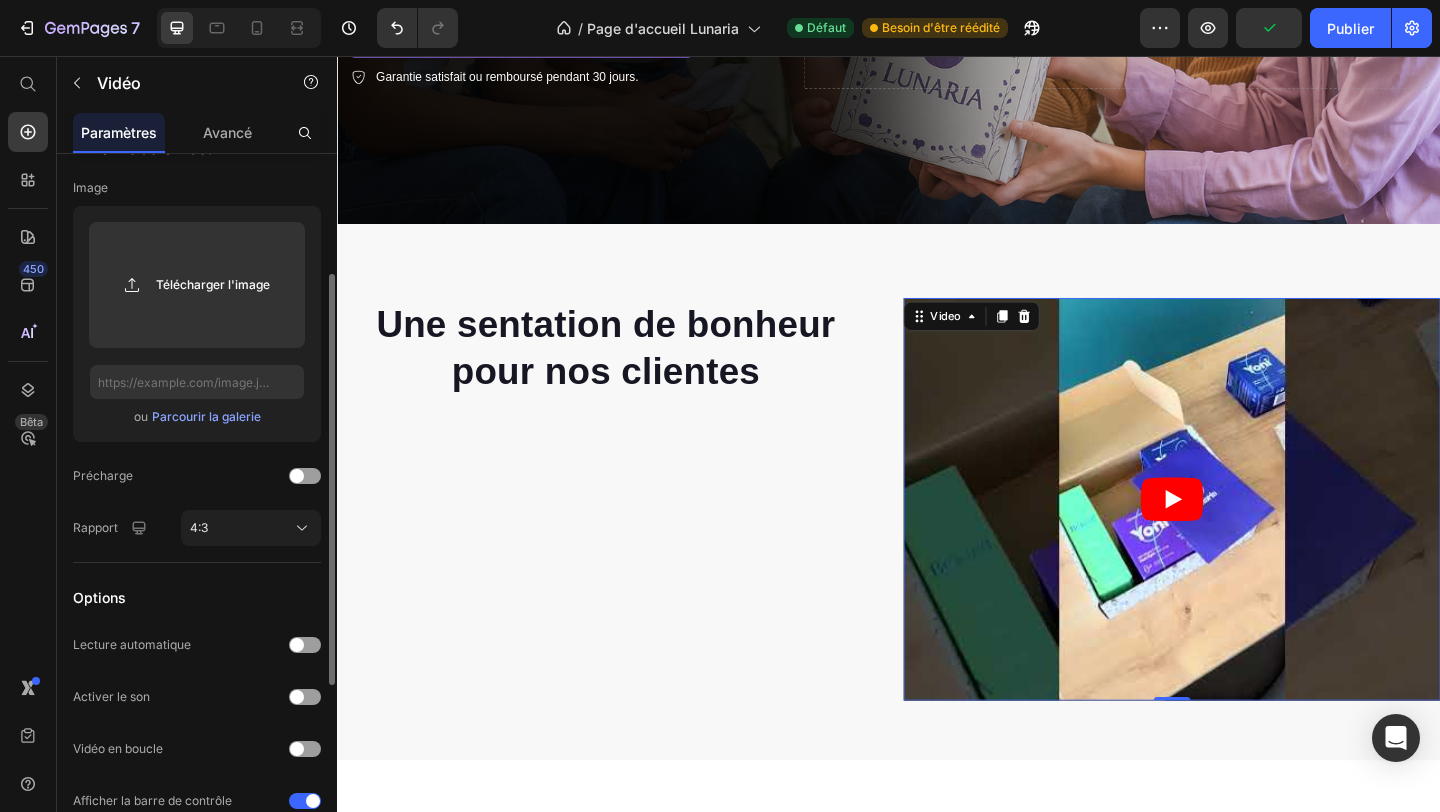click 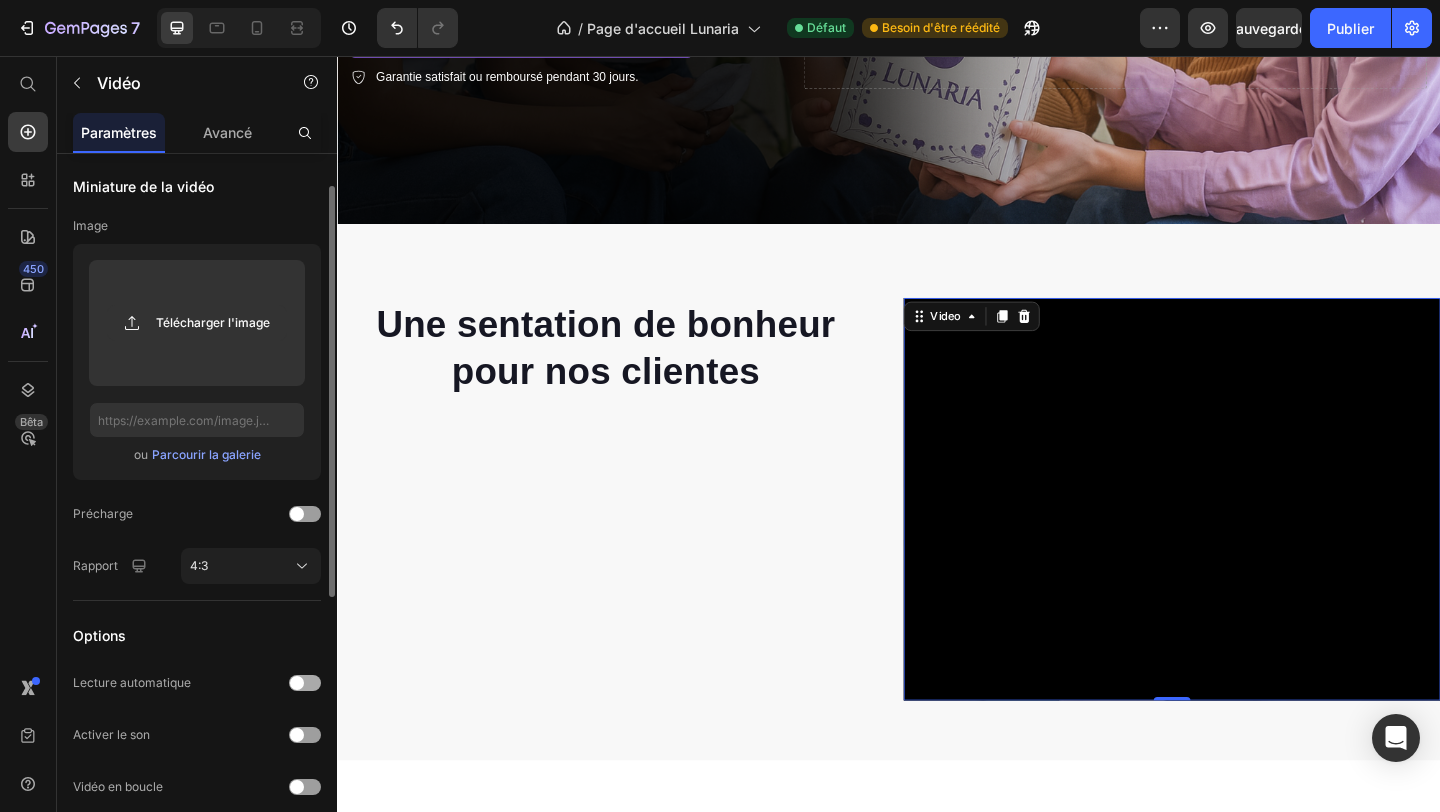 scroll, scrollTop: 108, scrollLeft: 0, axis: vertical 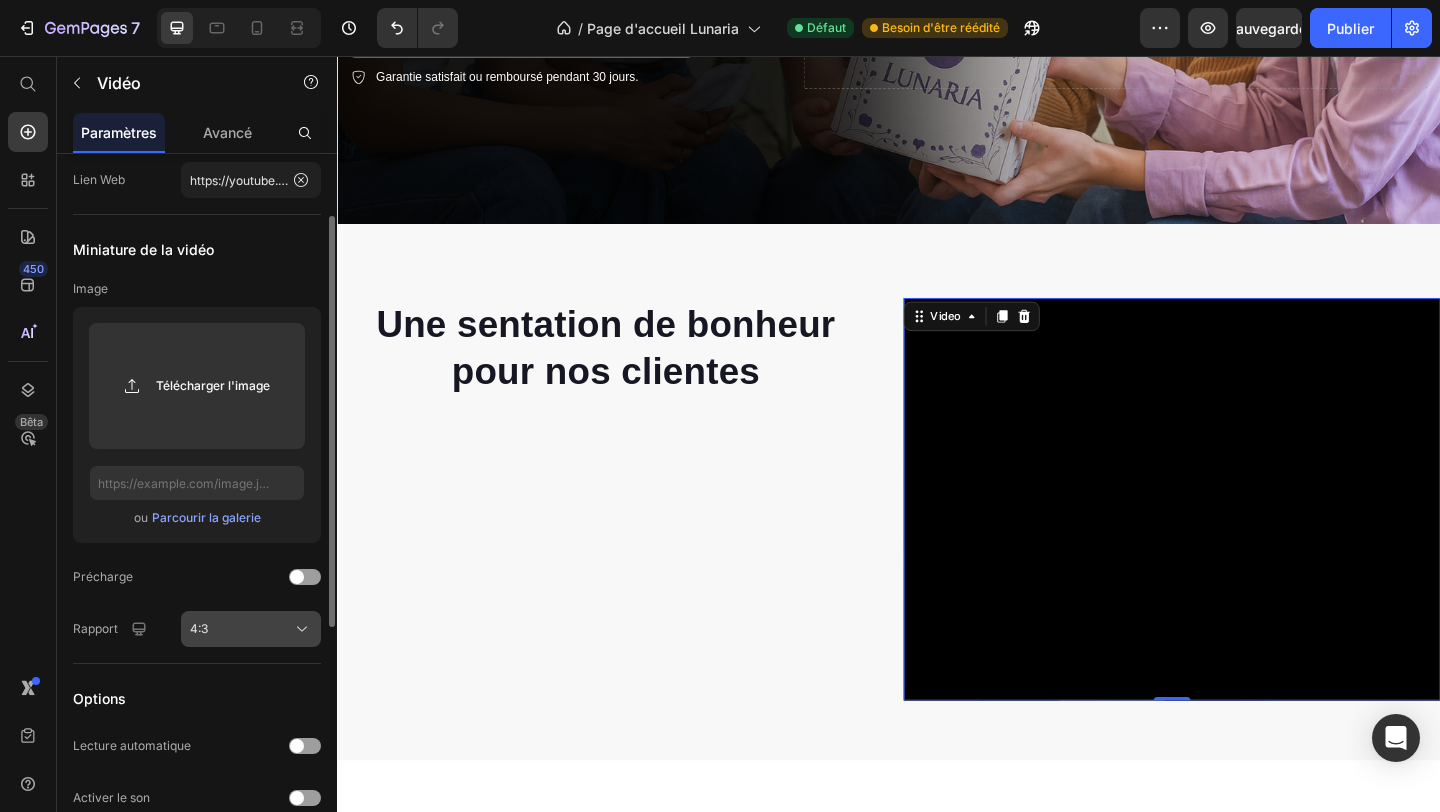 click on "4:3" 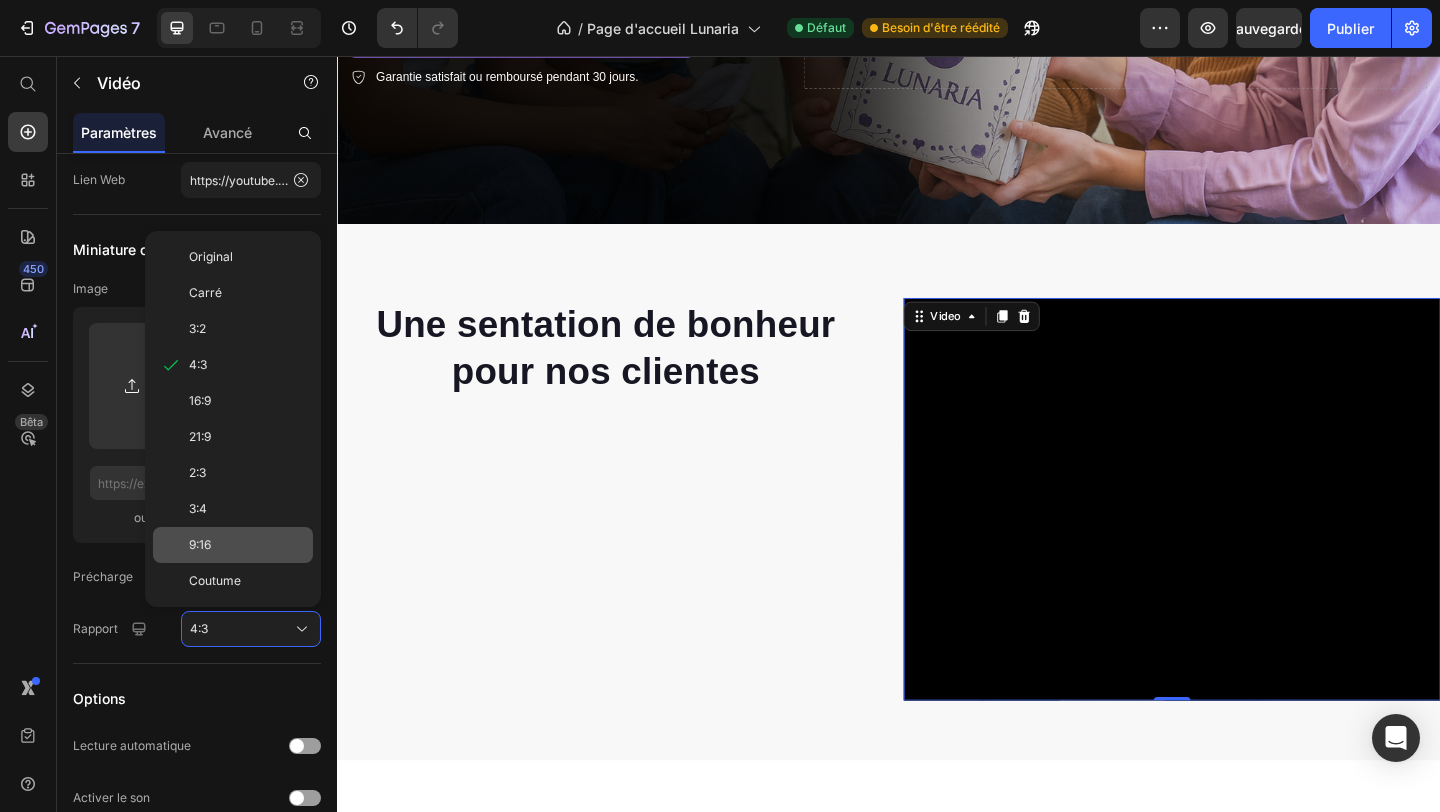 click on "9:16" at bounding box center (200, 544) 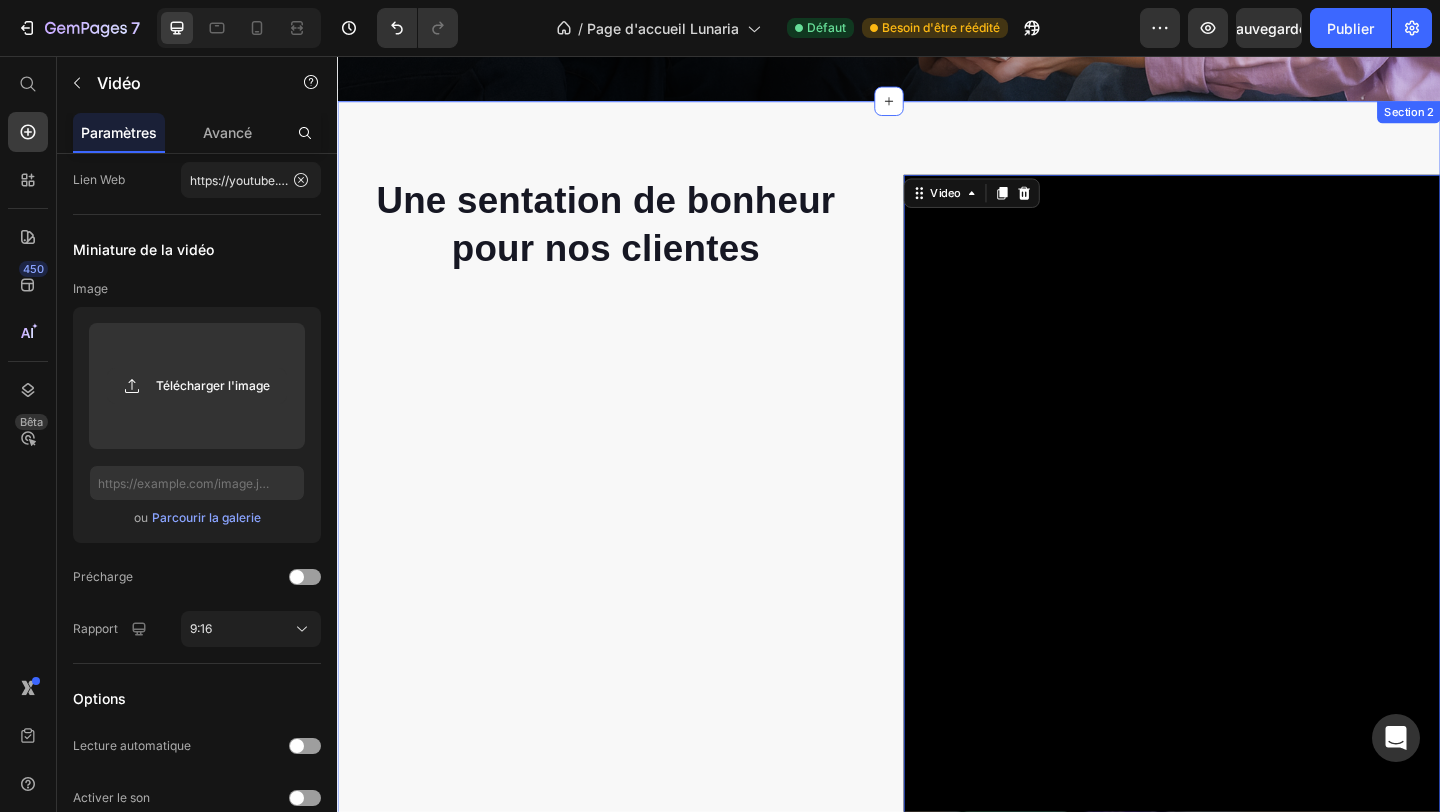 scroll, scrollTop: 725, scrollLeft: 0, axis: vertical 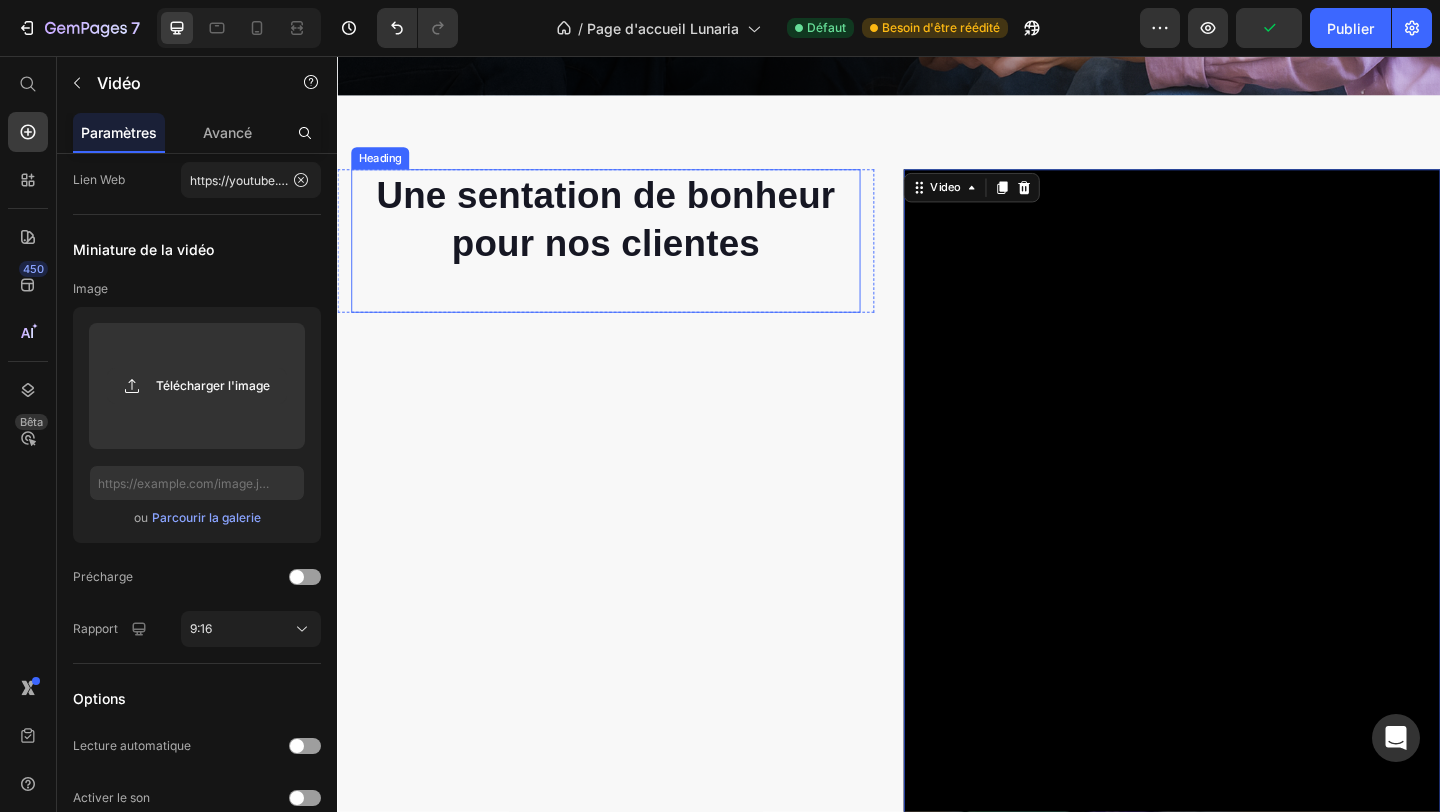 click on "Une sentation de bonheur pour nos clientes" at bounding box center [629, 233] 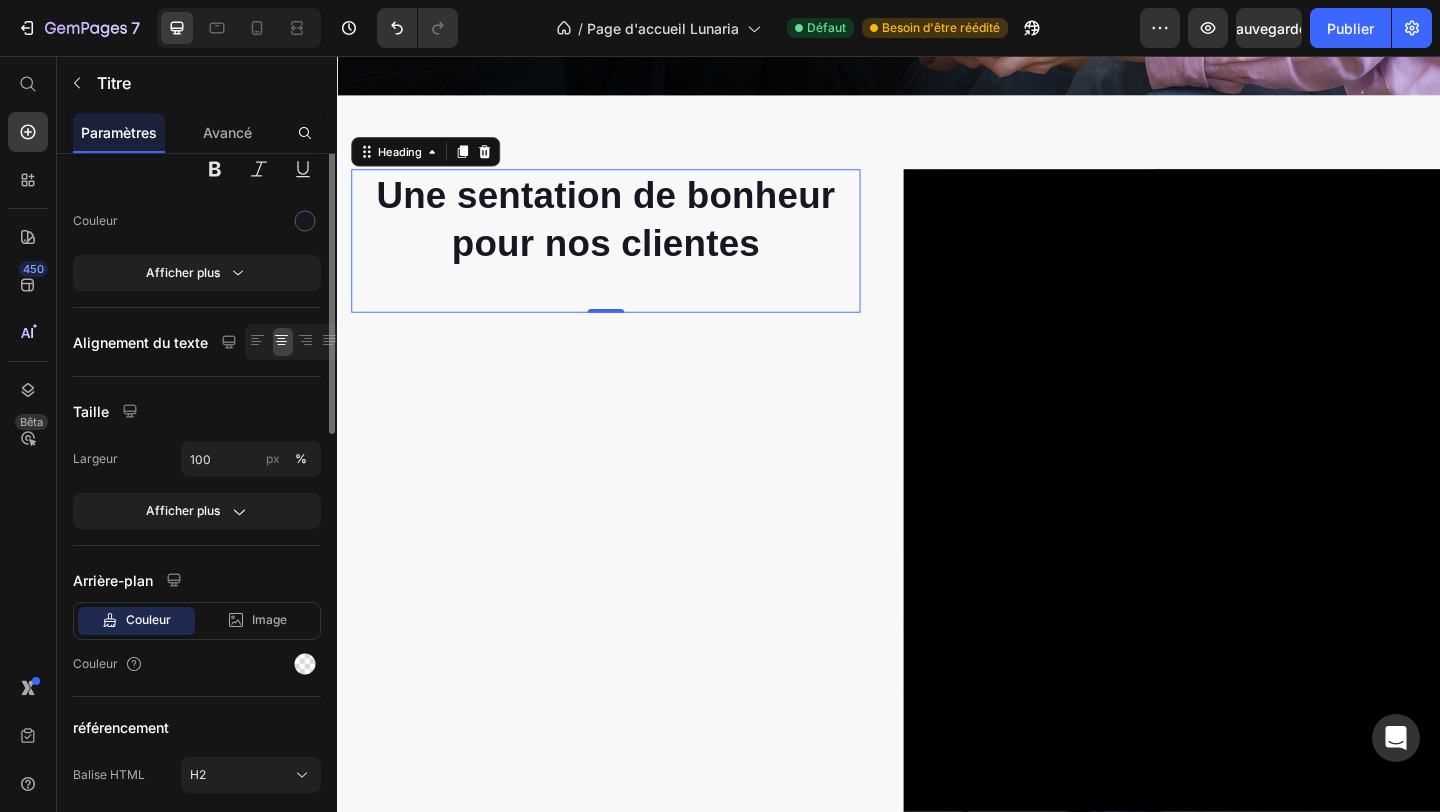 scroll, scrollTop: 0, scrollLeft: 0, axis: both 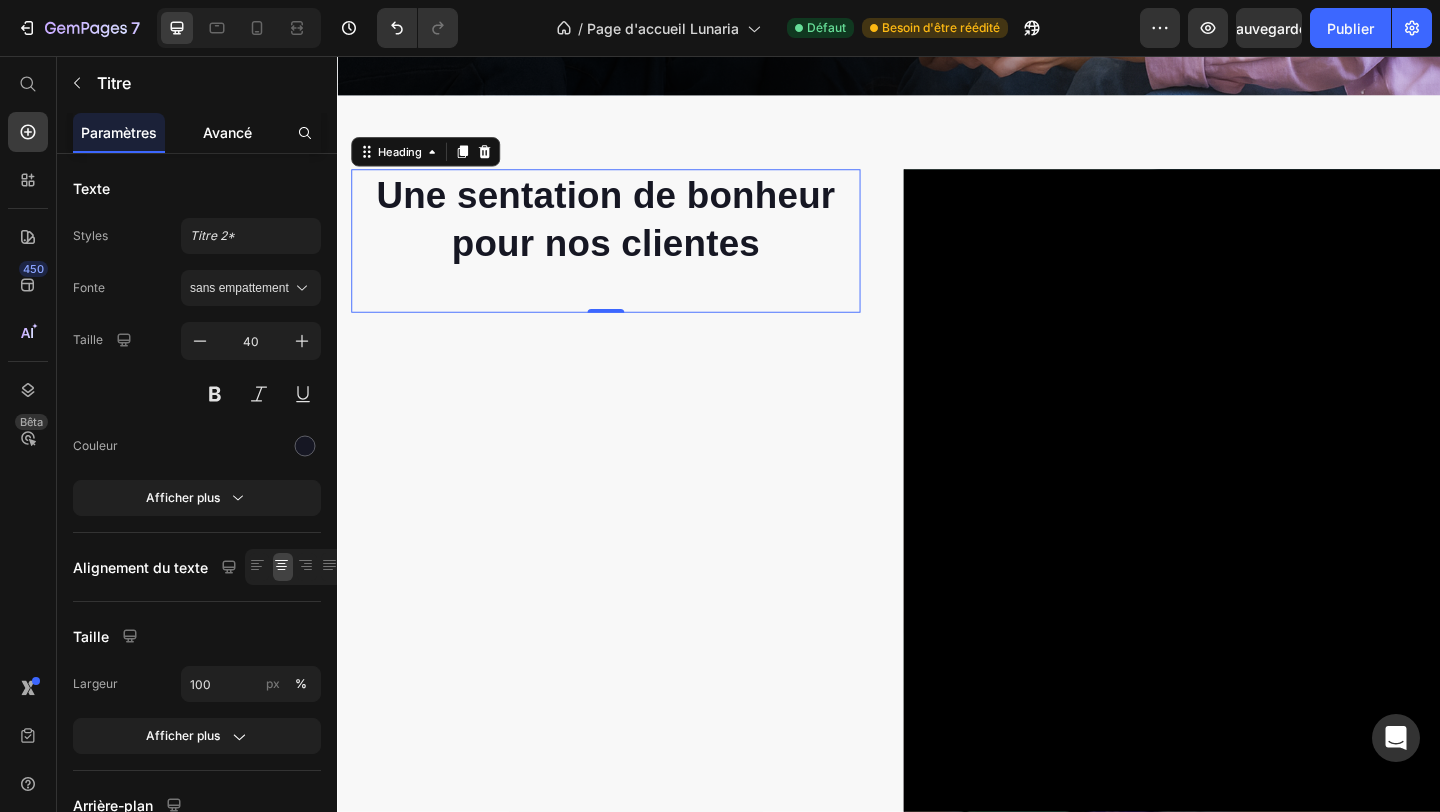 click on "Avancé" at bounding box center [227, 132] 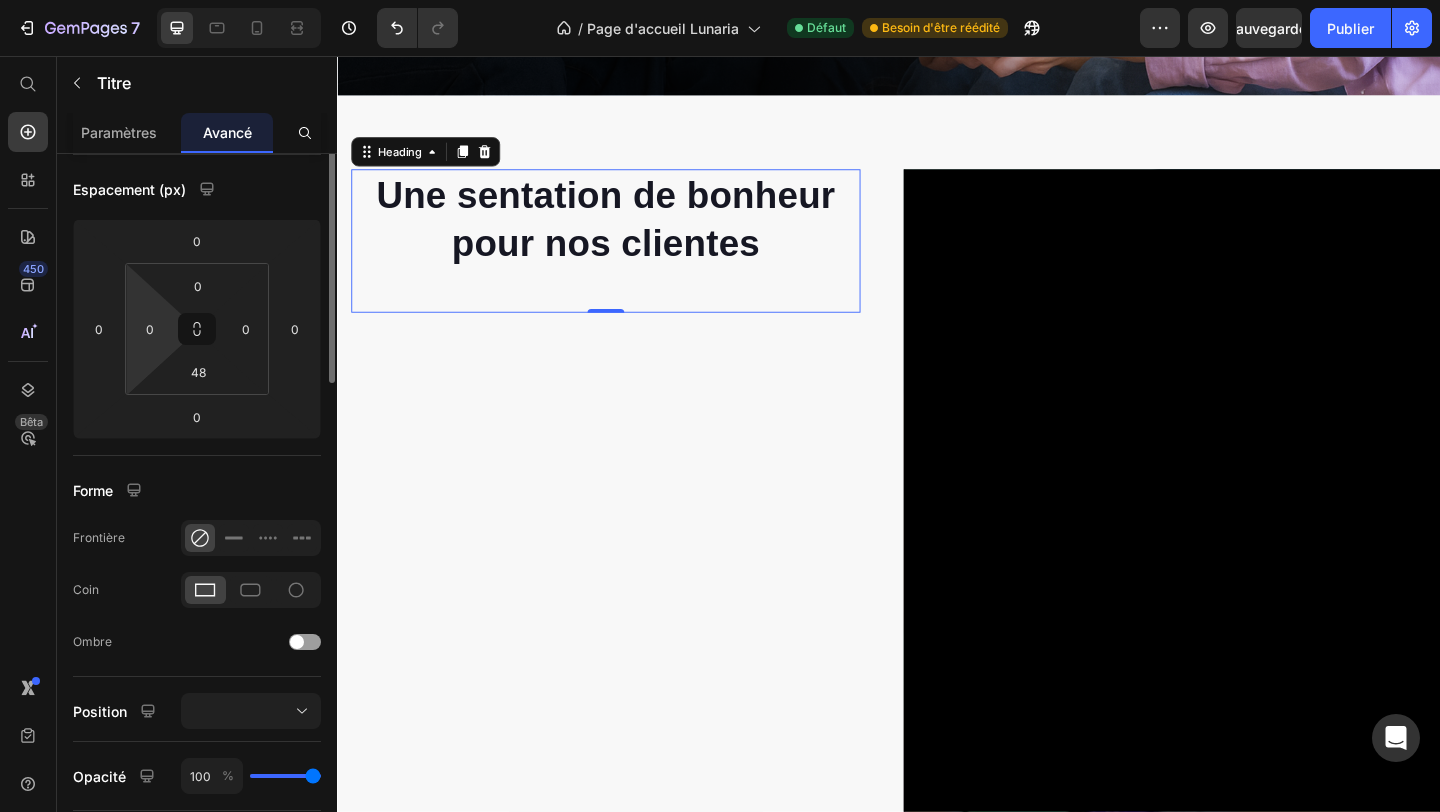 scroll, scrollTop: 18, scrollLeft: 0, axis: vertical 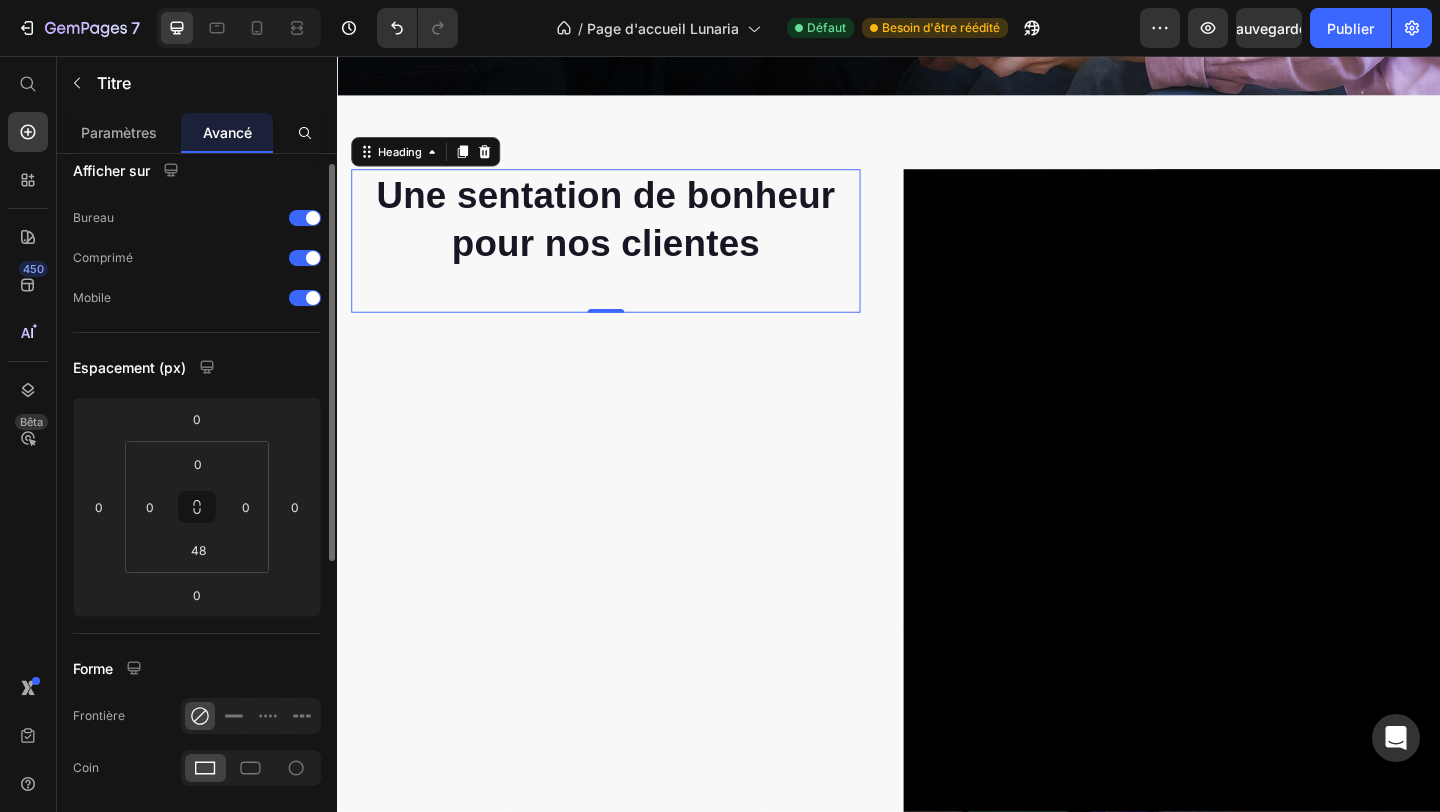 click on "Une sentation de bonheur pour nos clientes" at bounding box center (629, 233) 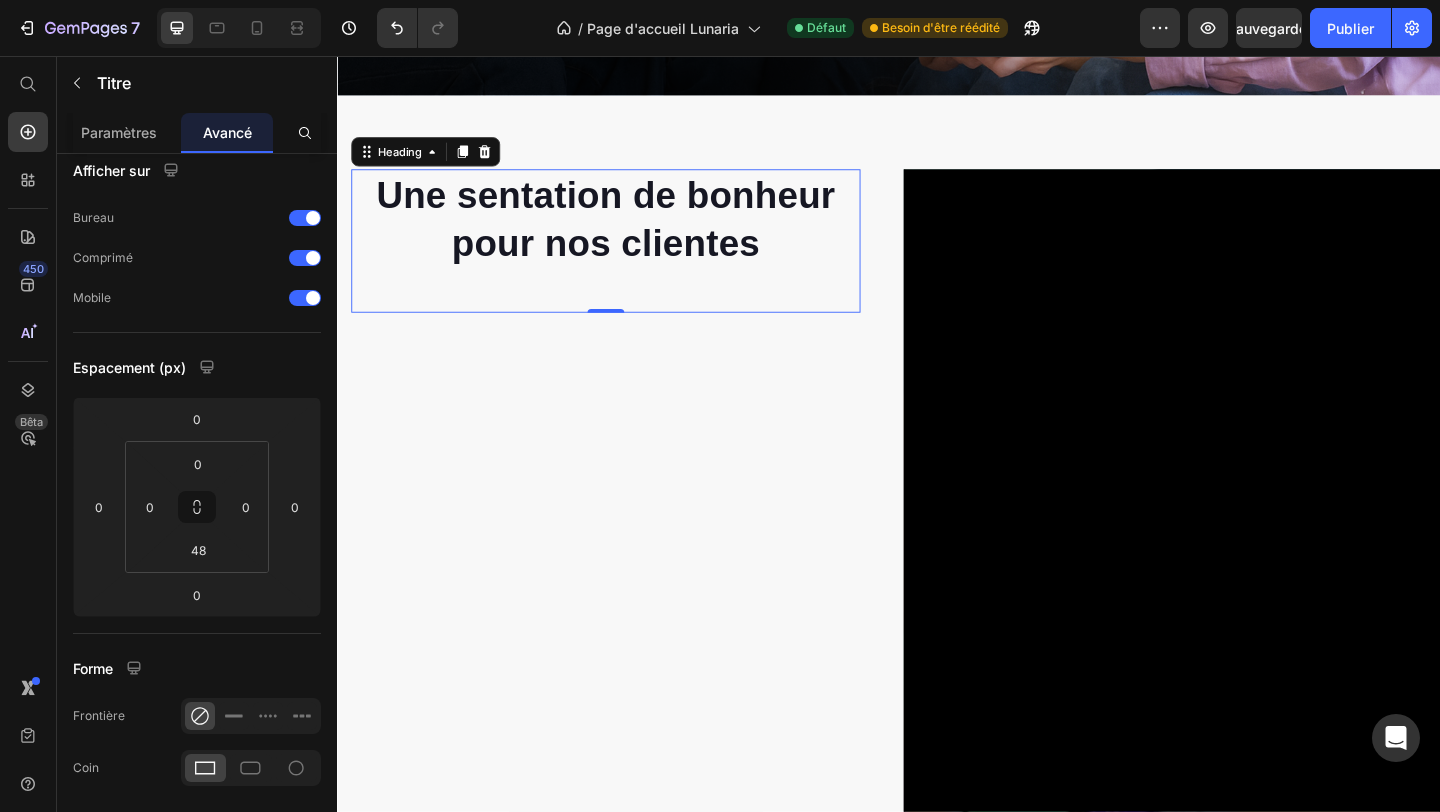 click on "Une sentation de bonheur pour nos clientes Heading   0" at bounding box center (629, 257) 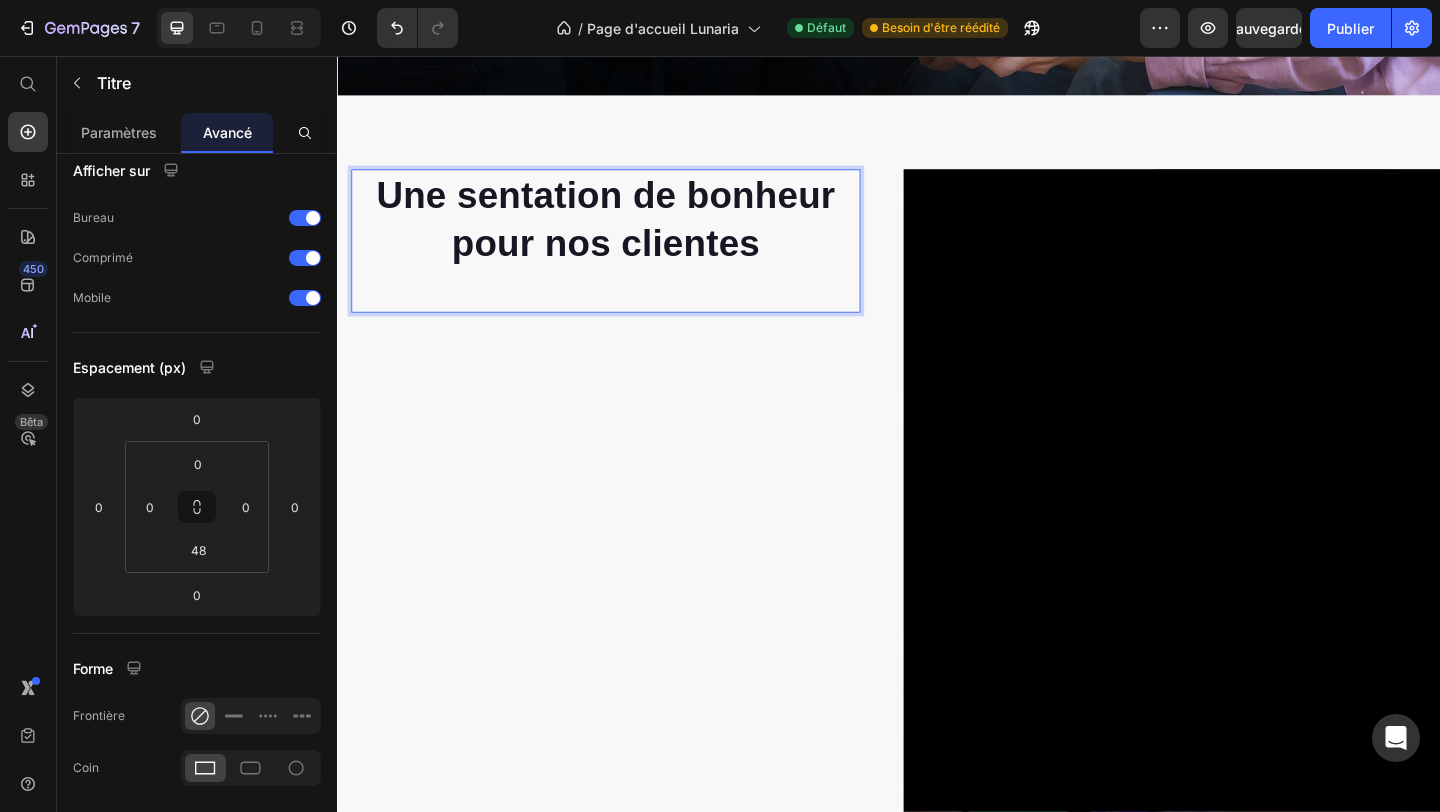 click on "Une sentation de bonheur pour nos clientes" at bounding box center [629, 233] 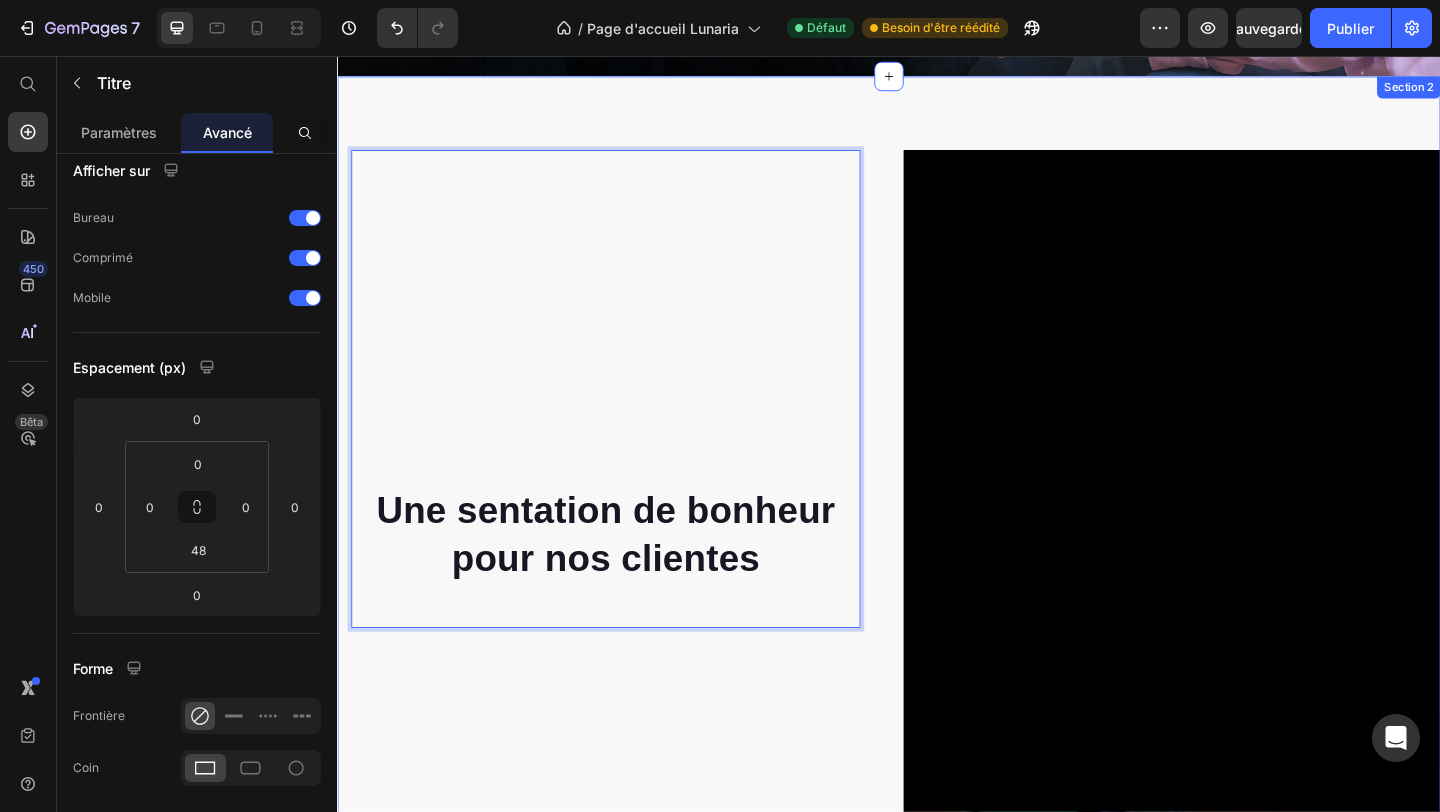 scroll, scrollTop: 733, scrollLeft: 0, axis: vertical 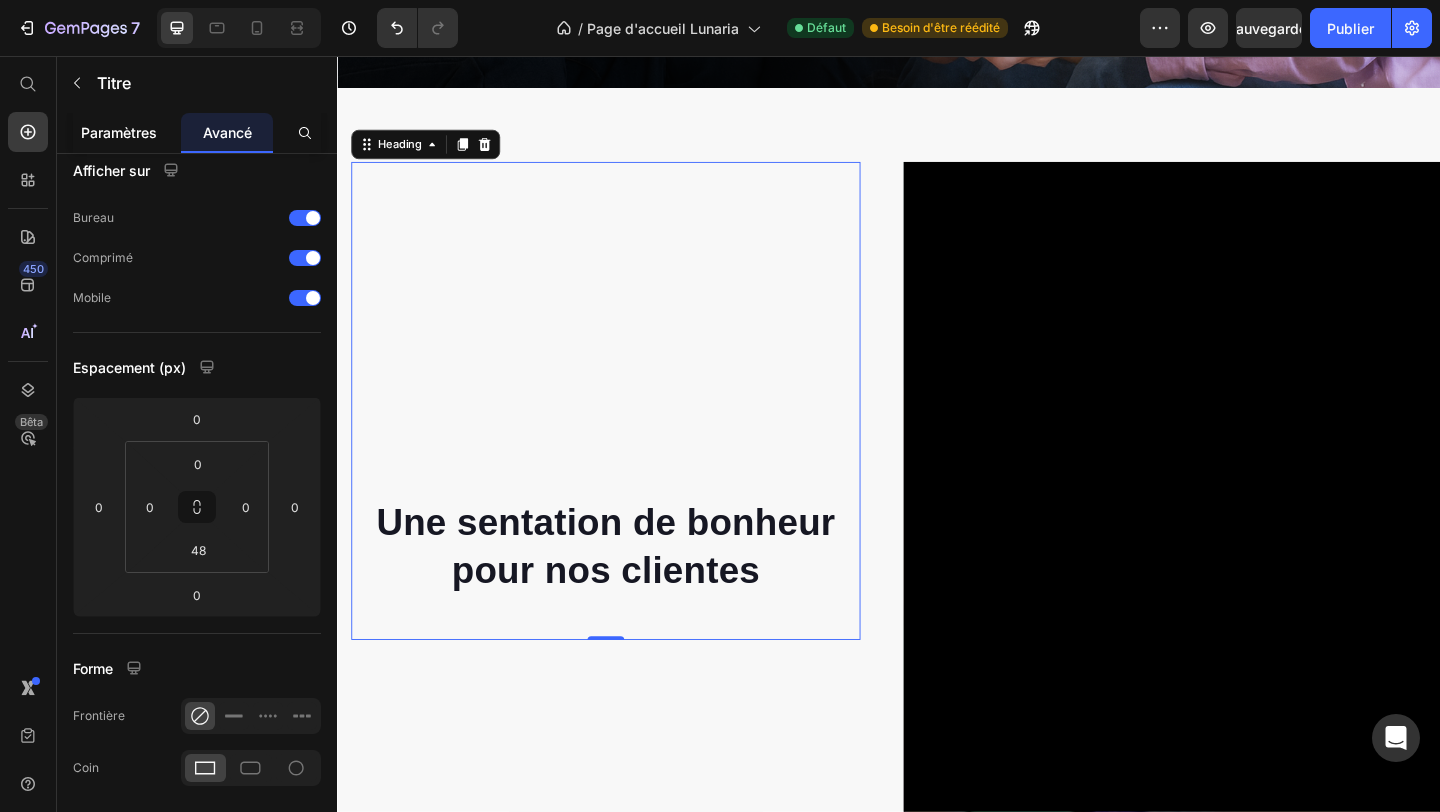click on "Paramètres" at bounding box center [119, 132] 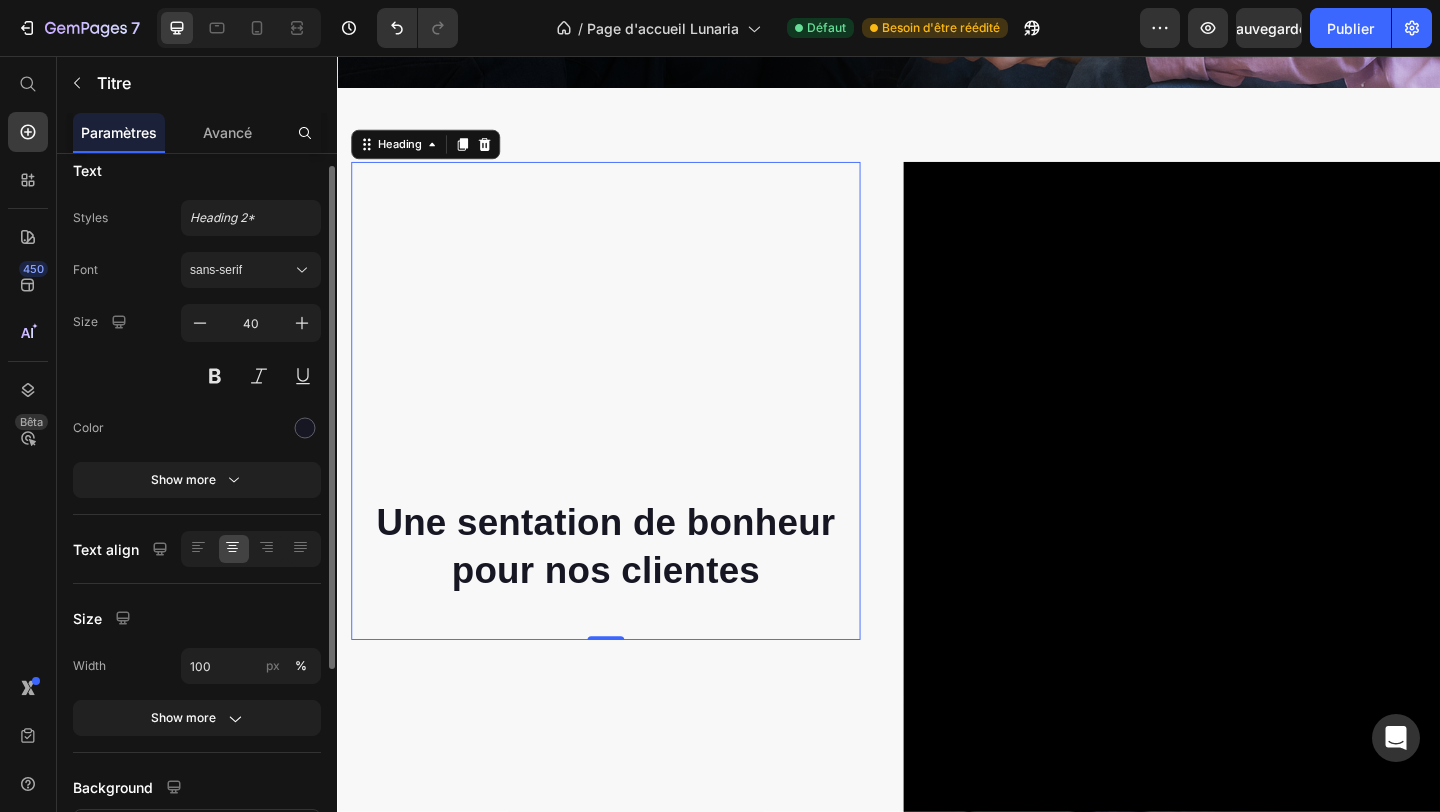 scroll, scrollTop: 0, scrollLeft: 0, axis: both 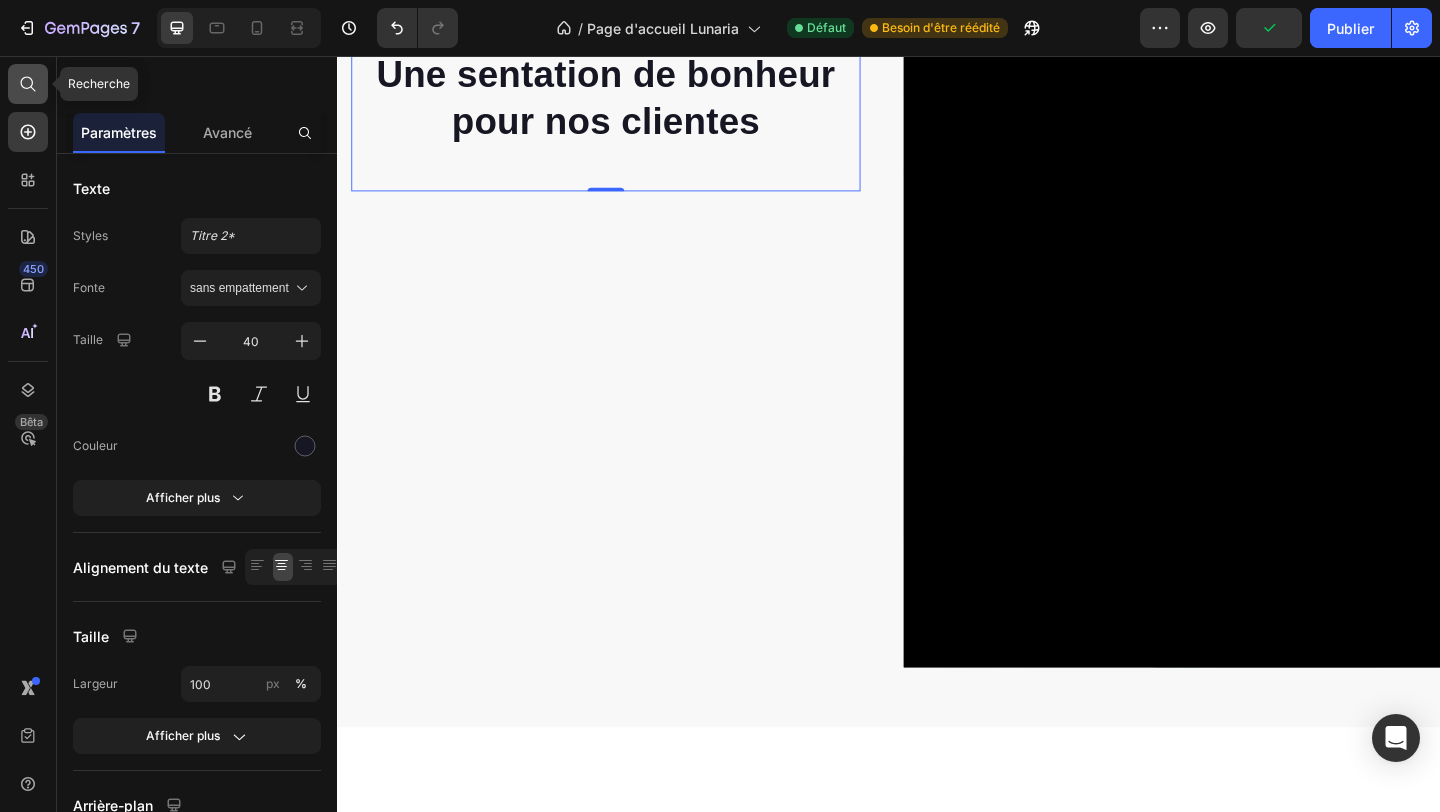click 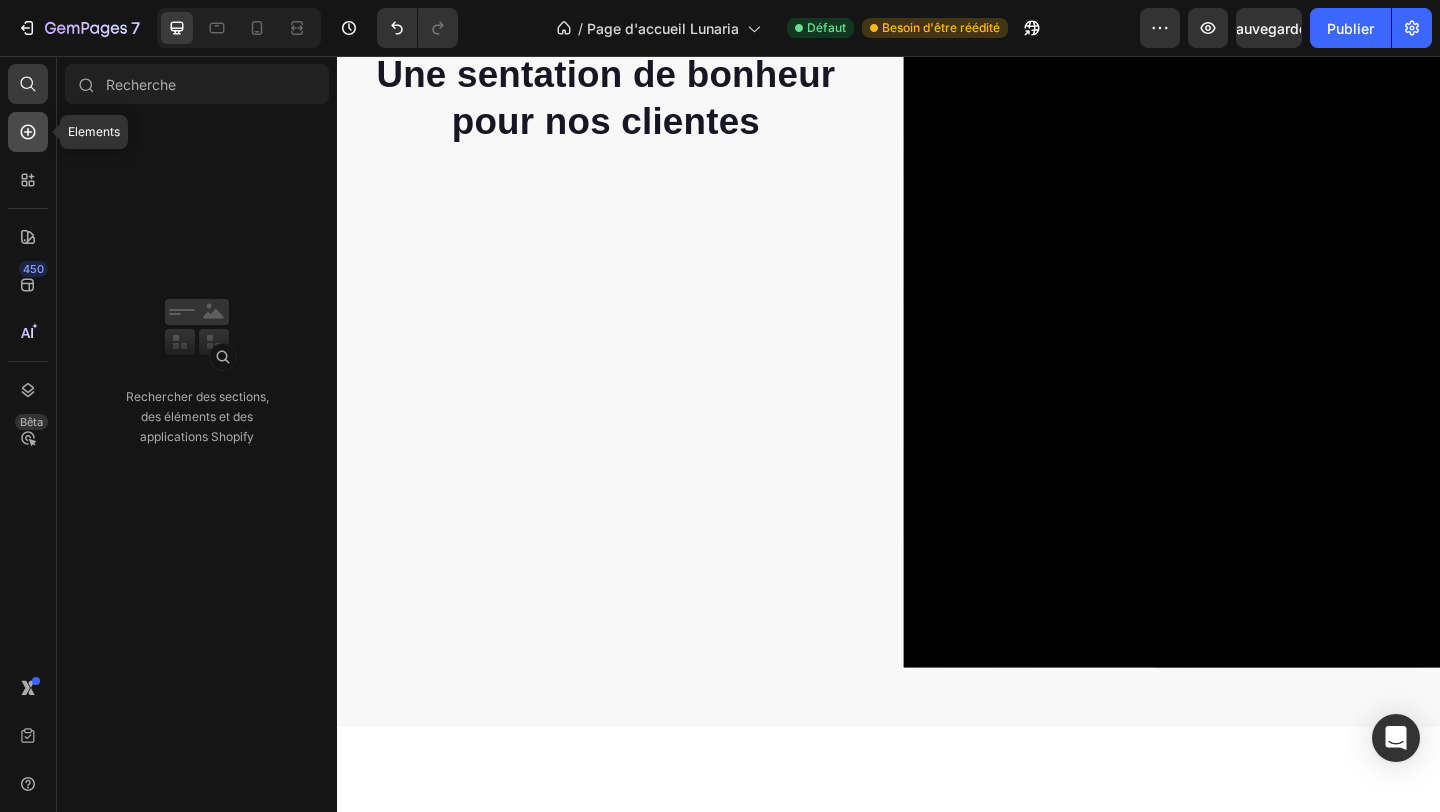click 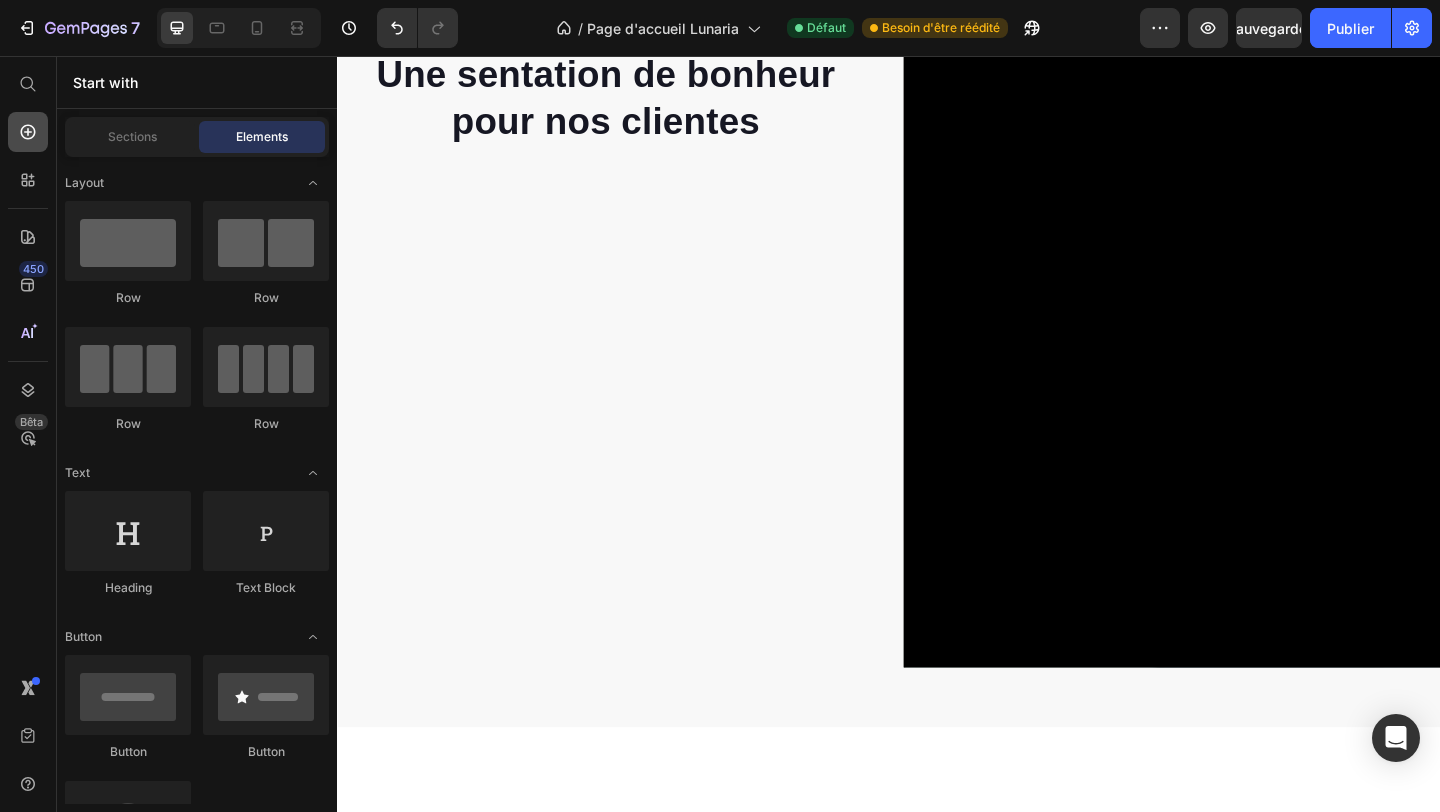 click 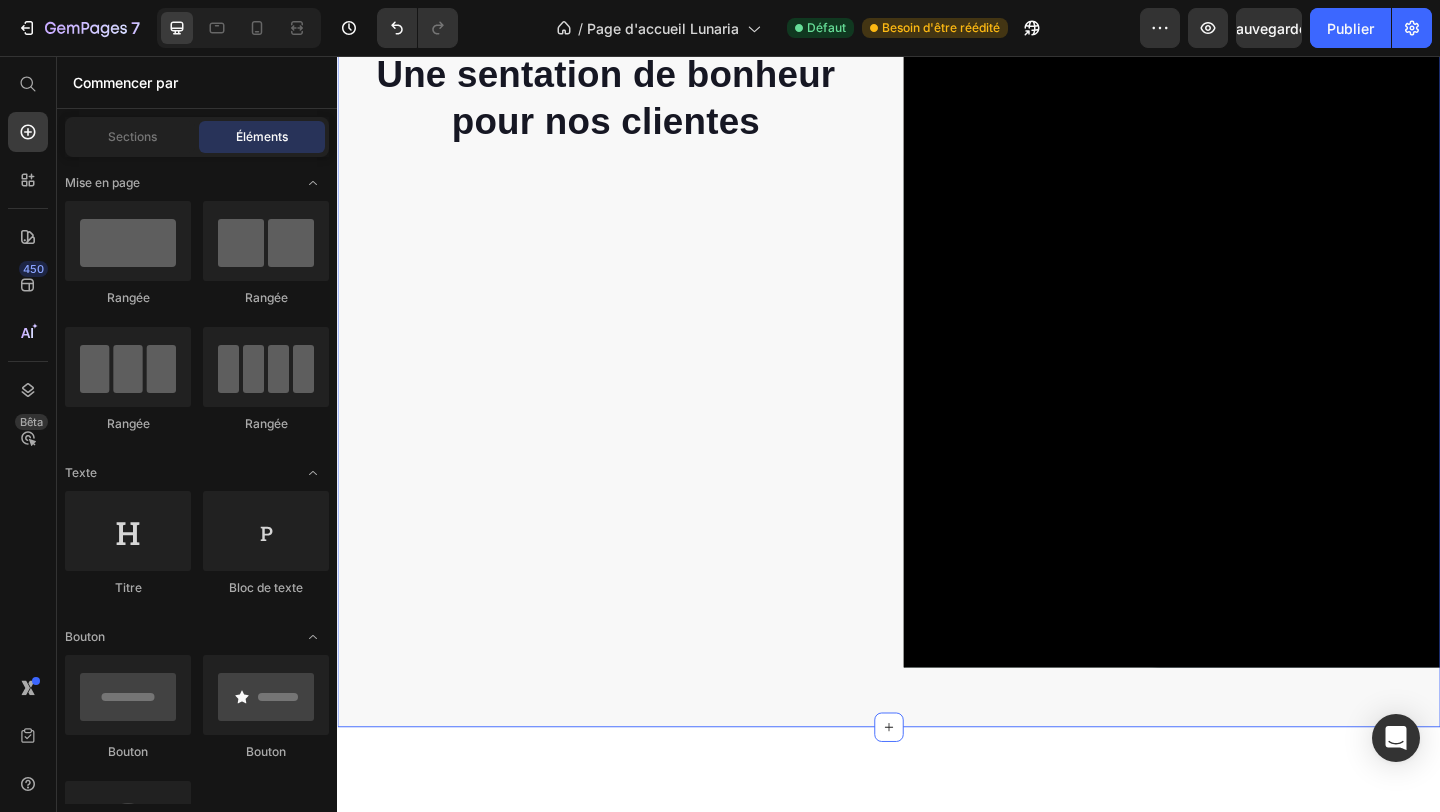 click on "⁠⁠⁠⁠⁠⁠⁠ Une sentation de bonheur pour nos clientes Heading Row Video Section 2" at bounding box center [937, 194] 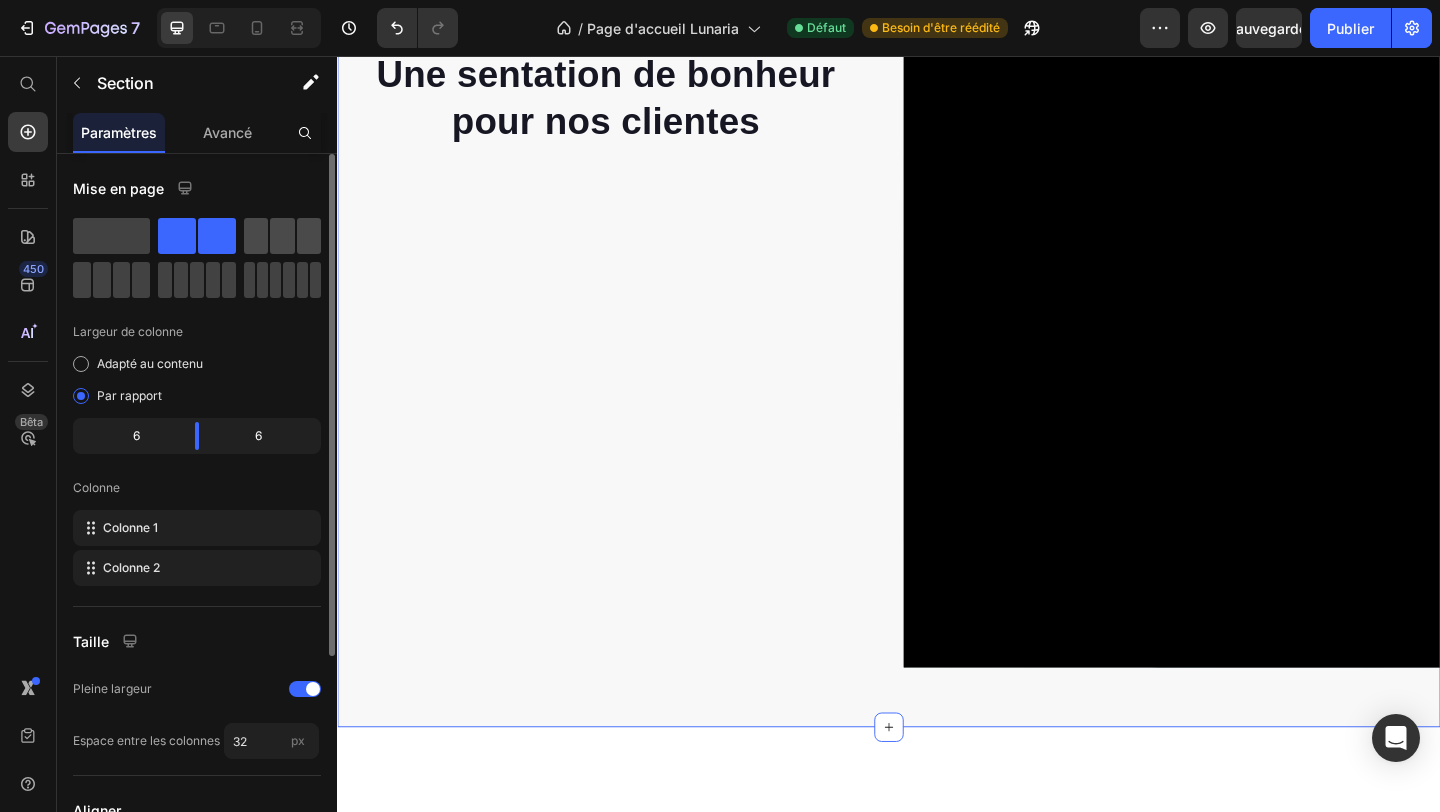 click 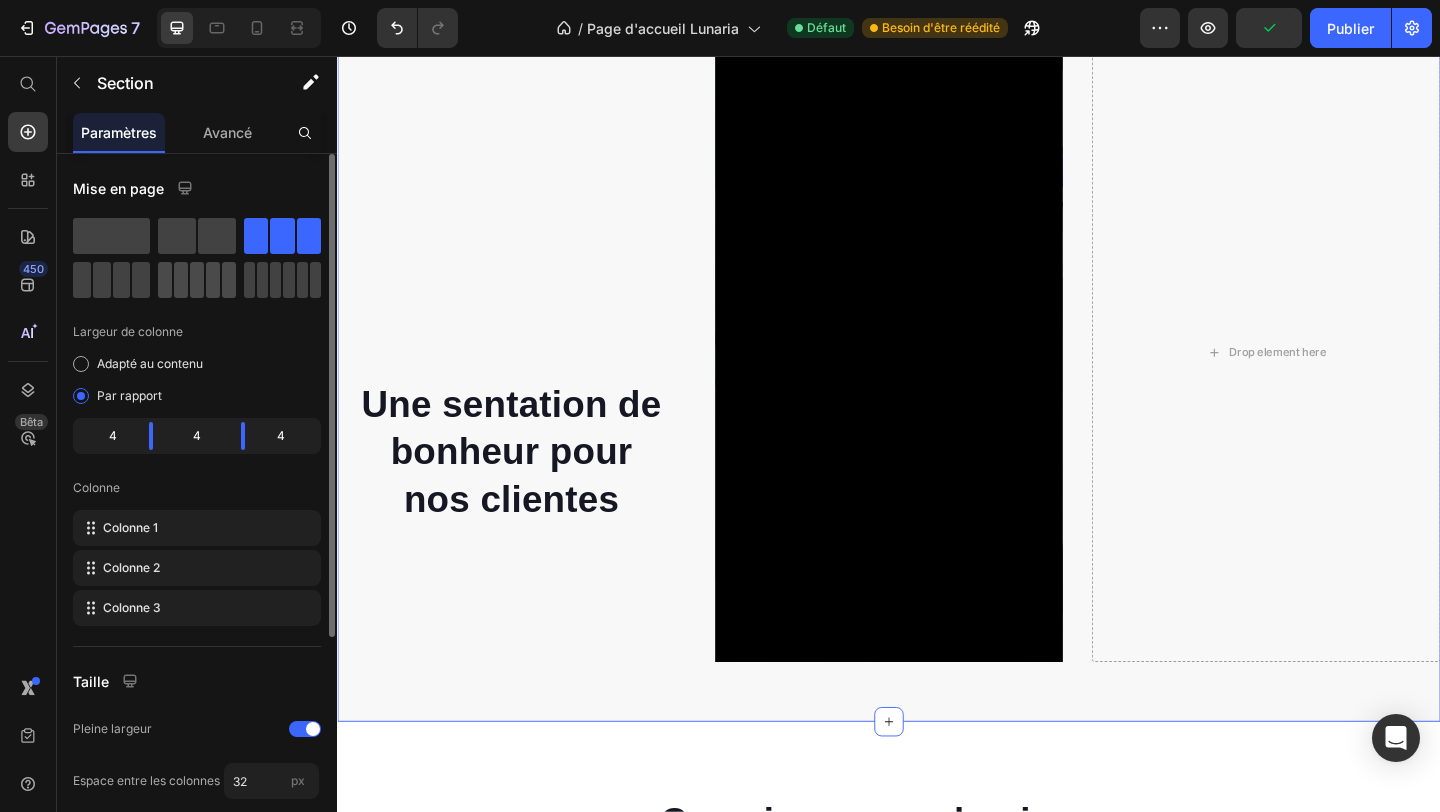 scroll, scrollTop: 780, scrollLeft: 0, axis: vertical 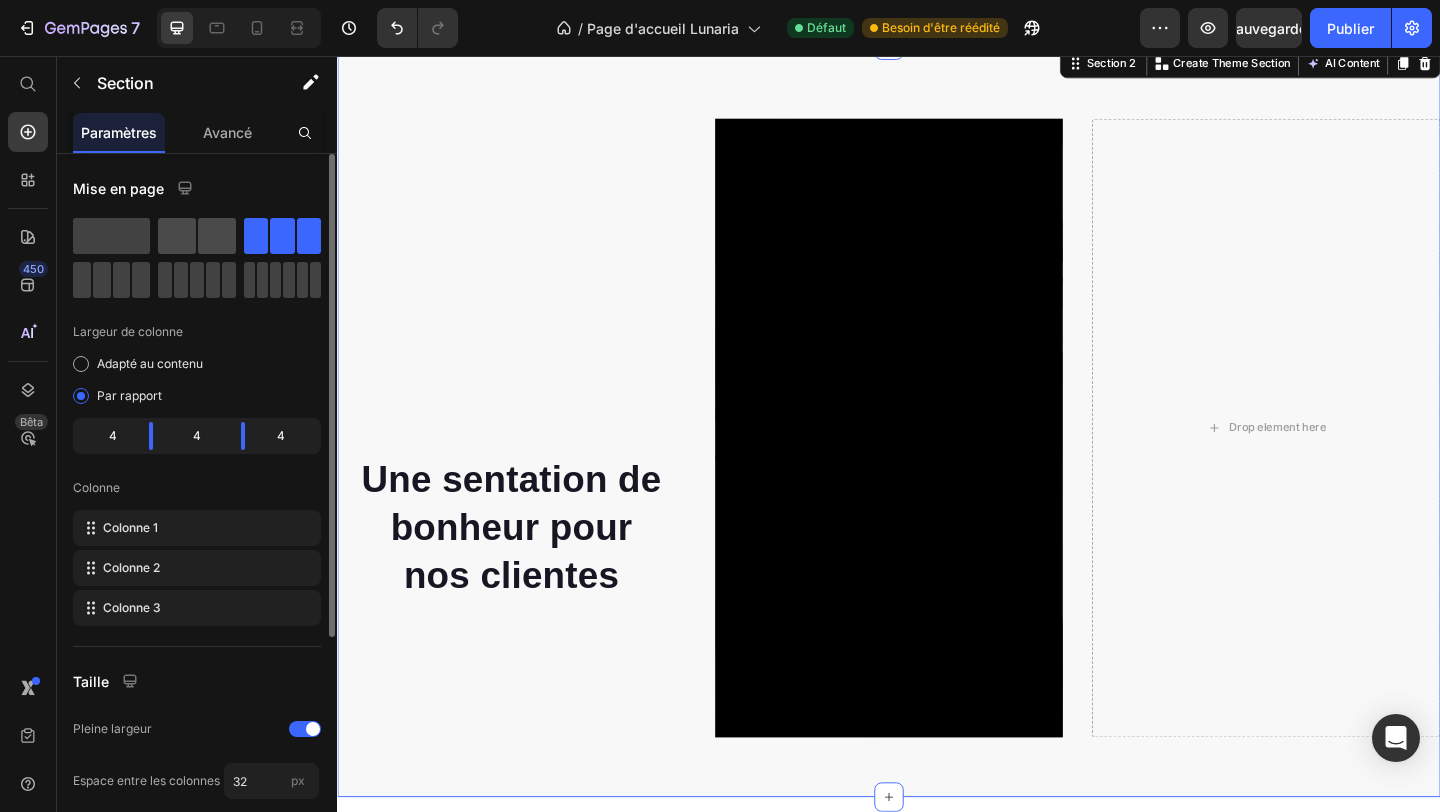 click 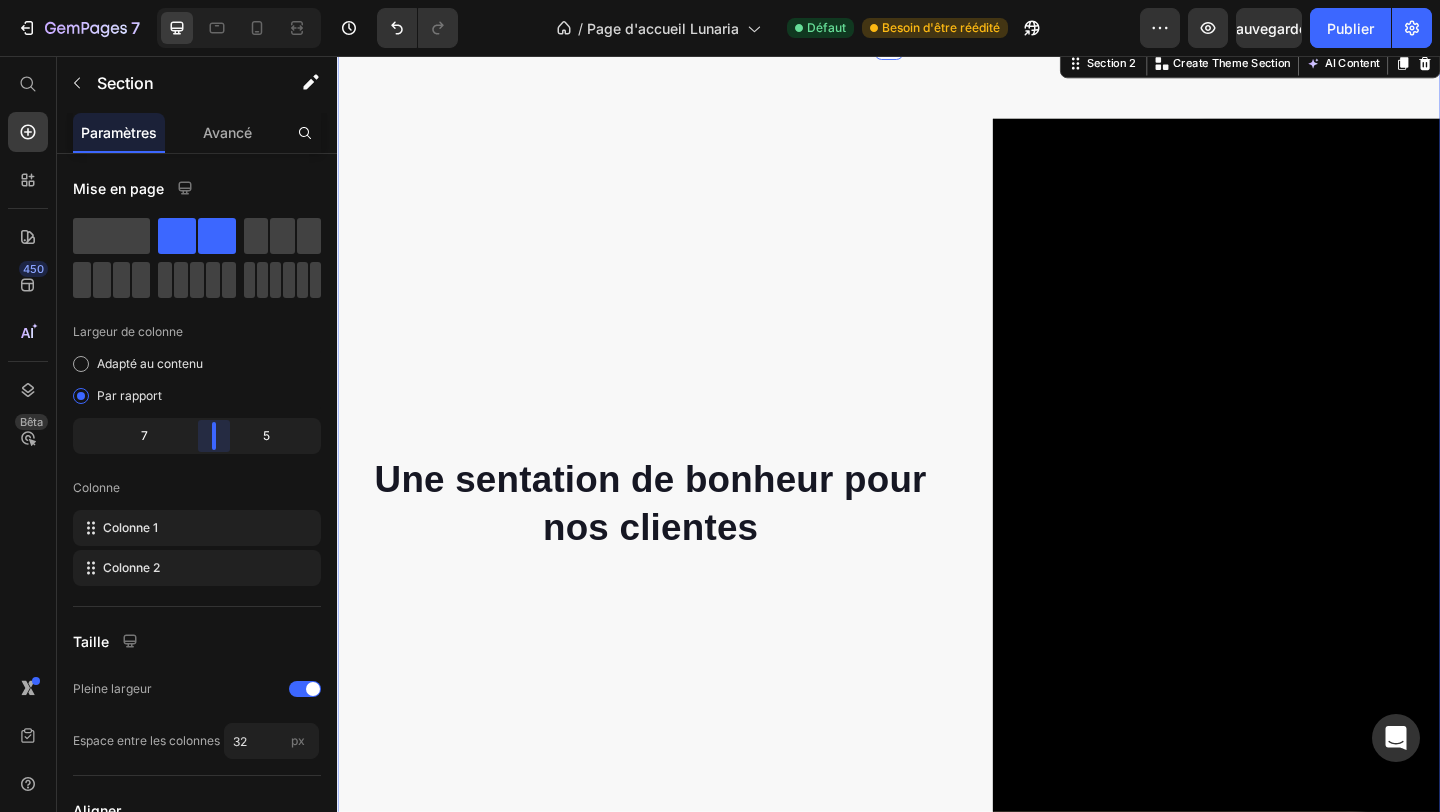 click on "[NUMBER] Historique des versions / Page d'accueil Lunaria Défaut Besoin d'être réédité Aperçu Sauvegarder Publier [NUMBER] Bêta Commencer par Sections Éléments Section Héros Détails du produit Marques Badges de confiance Garantie Répartition du produit Comment utiliser Témoignages Comparer Paquet FAQ Preuve sociale Histoire de la marque Liste des produits Collection Liste des blogs Contact Collant Ajouter au panier Pied de page personnalisé Parcourir la bibliothèque [NUMBER] Mise en page
Rangée
Rangée
Rangée
Rangée Texte
Titre
Bloc de texte Bouton
Bouton
Bouton" at bounding box center [720, 0] 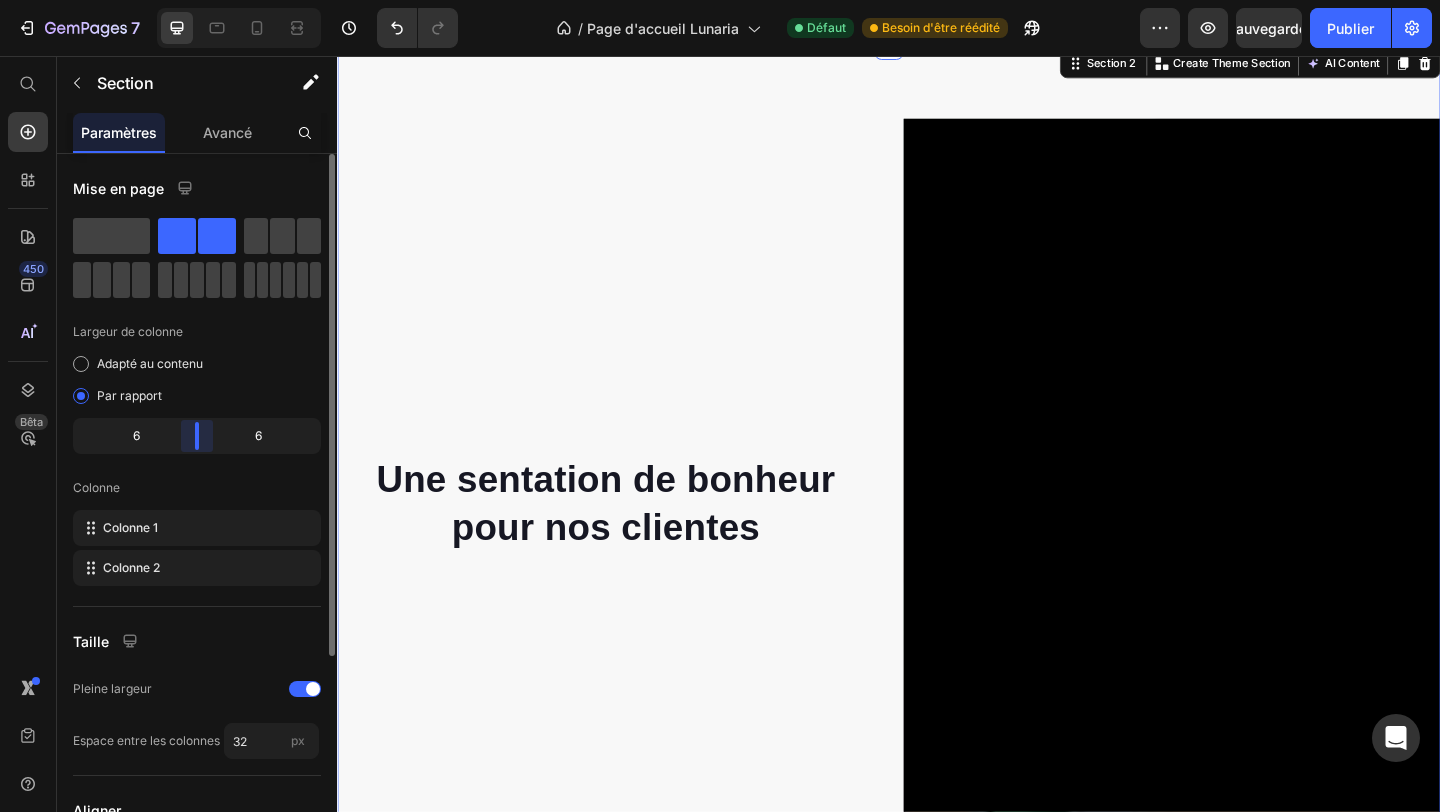 click on "[NUMBER] Historique des versions / Page d'accueil Lunaria Défaut Besoin d'être réédité Aperçu Sauvegarder Publier [NUMBER] Bêta Commencer par Sections Éléments Section Héros Détails du produit Marques Badges de confiance Garantie Répartition du produit Comment utiliser Témoignages Comparer Paquet FAQ Preuve sociale Histoire de la marque Liste des produits Collection Liste des blogs Contact Collant Ajouter au panier Pied de page personnalisé Parcourir la bibliothèque [NUMBER] Mise en page
Rangée
Rangée
Rangée
Rangée Texte
Titre
Bloc de texte Bouton
Bouton
Bouton" at bounding box center [720, 0] 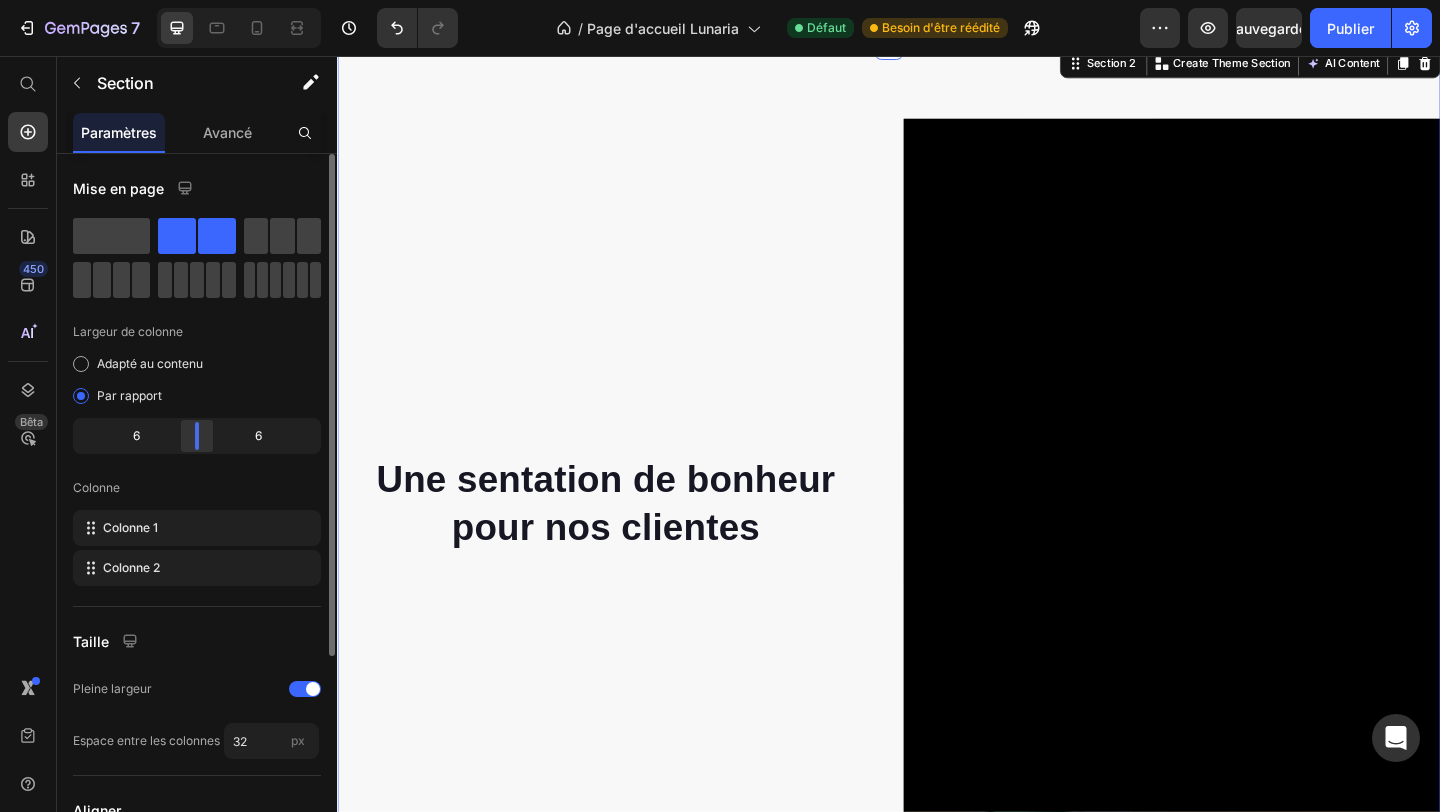 drag, startPoint x: 172, startPoint y: 438, endPoint x: 216, endPoint y: 438, distance: 44 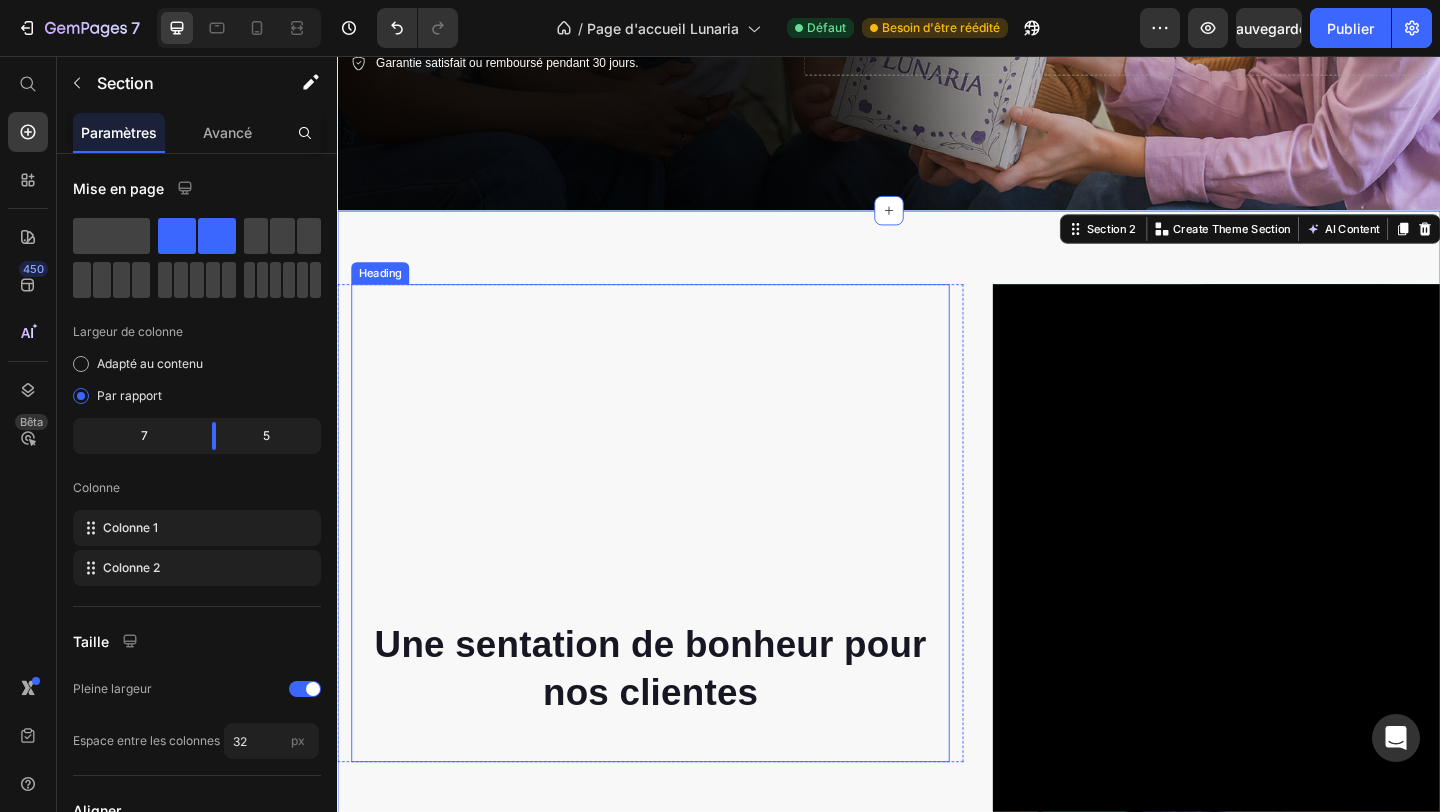 scroll, scrollTop: 611, scrollLeft: 0, axis: vertical 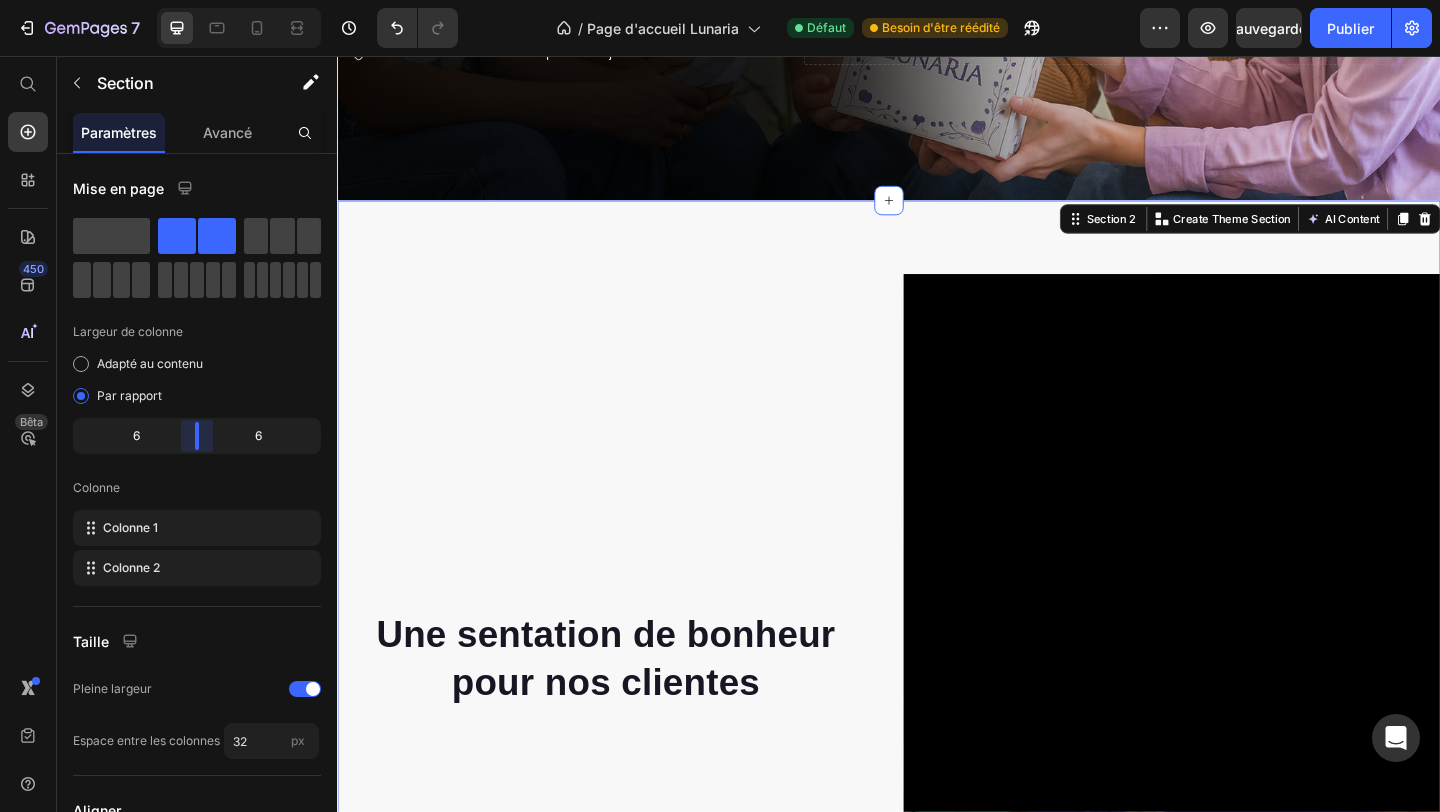 drag, startPoint x: 216, startPoint y: 446, endPoint x: 196, endPoint y: 443, distance: 20.22375 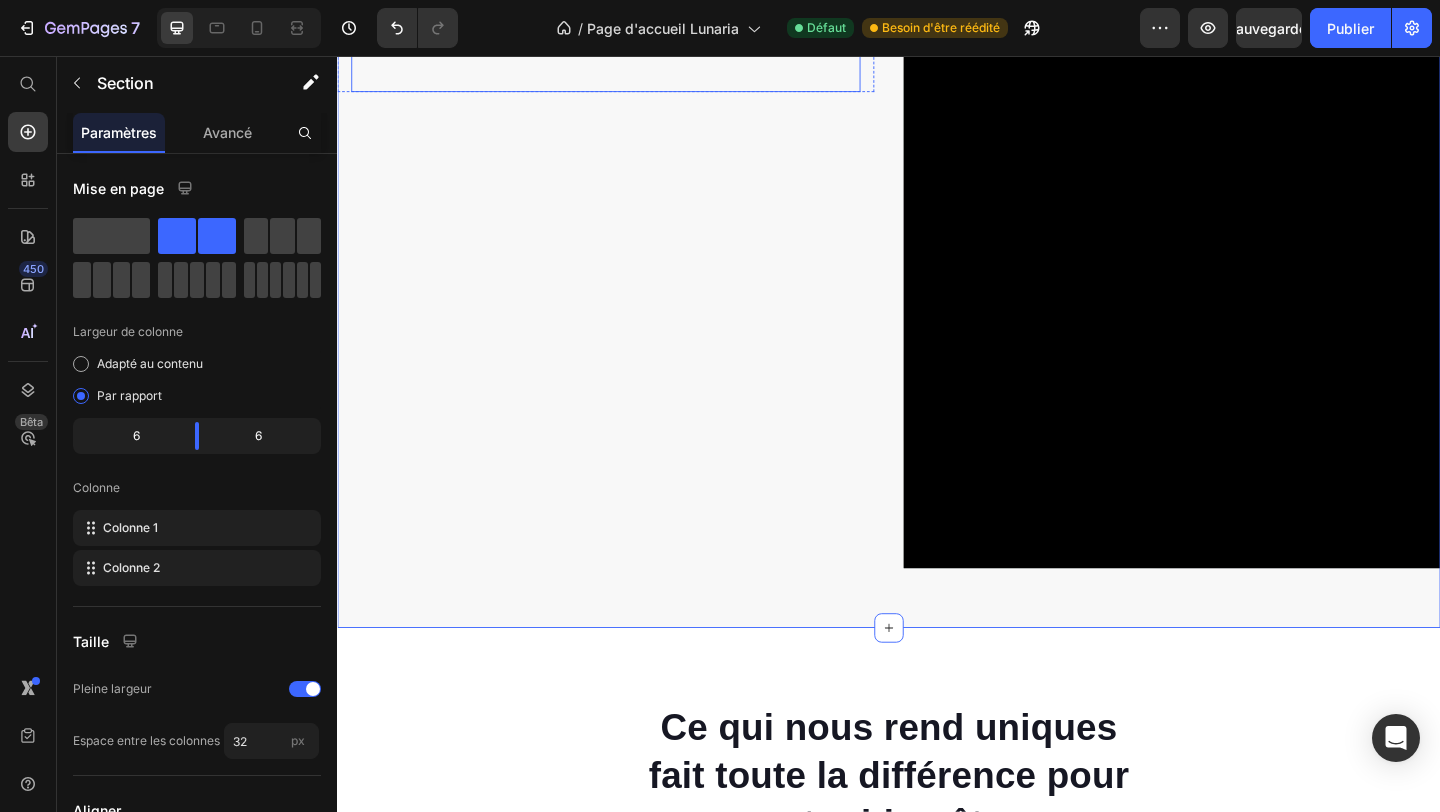scroll, scrollTop: 1245, scrollLeft: 0, axis: vertical 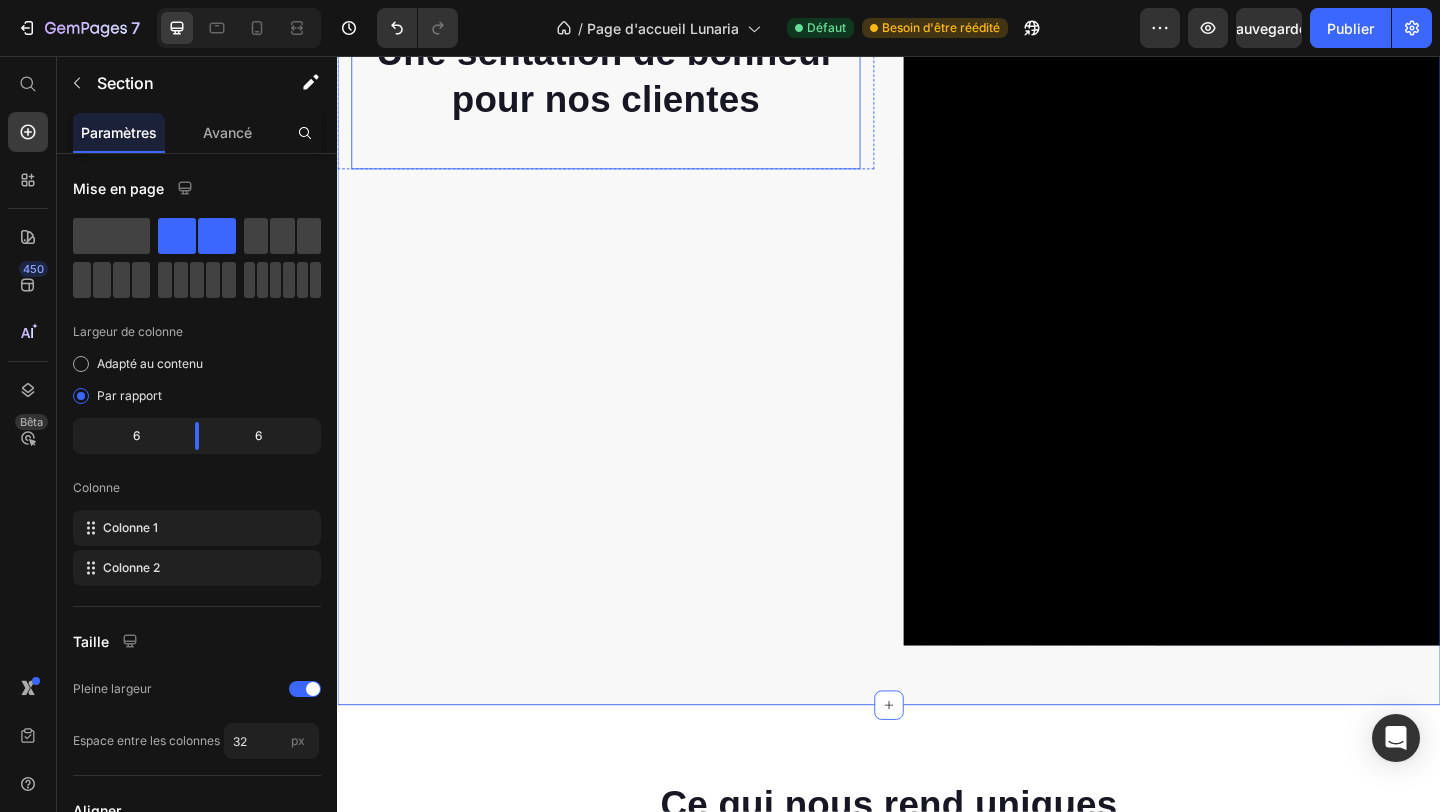 click on "⁠⁠⁠⁠⁠⁠⁠ Une sentation de bonheur pour nos clientes Heading Row" at bounding box center [629, 178] 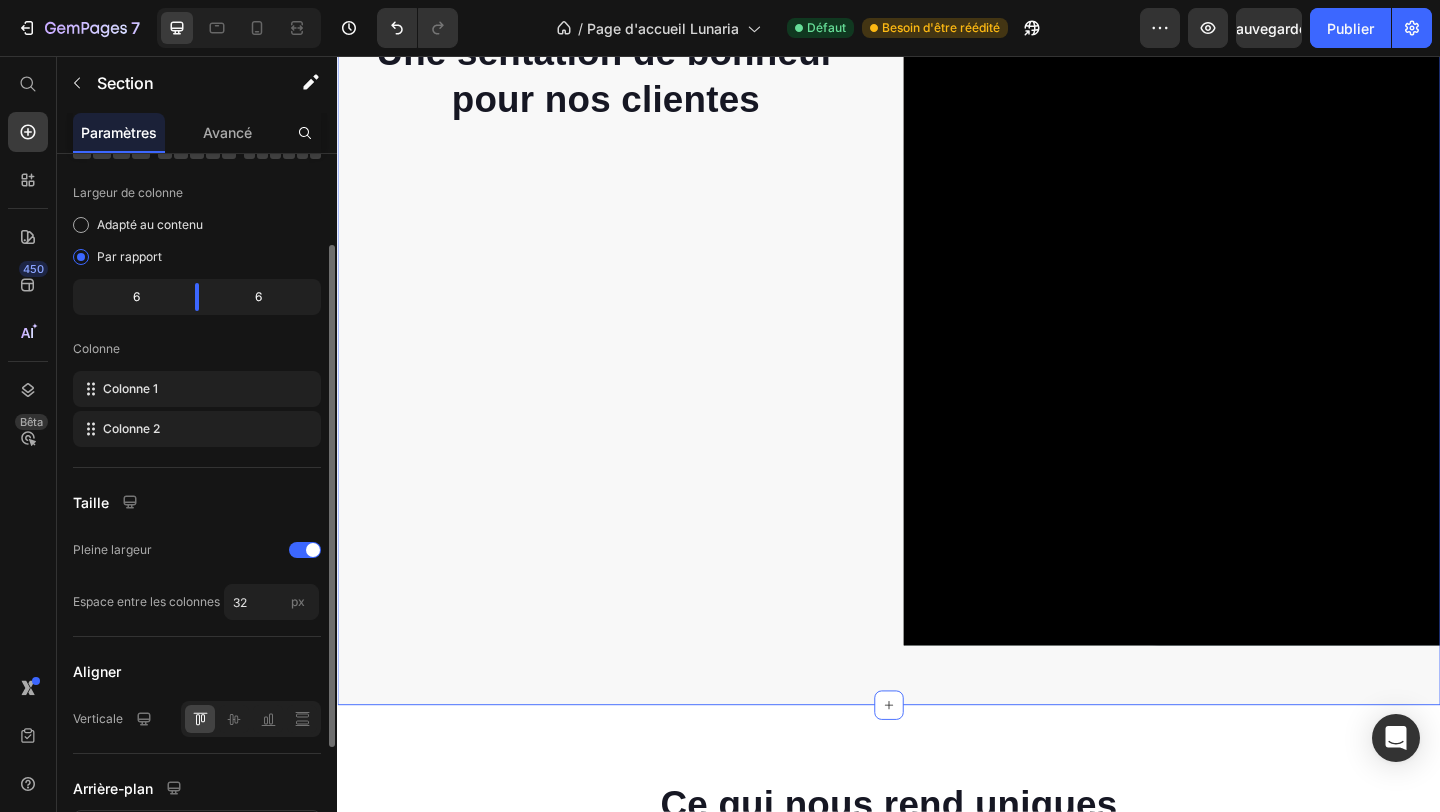 scroll, scrollTop: 135, scrollLeft: 0, axis: vertical 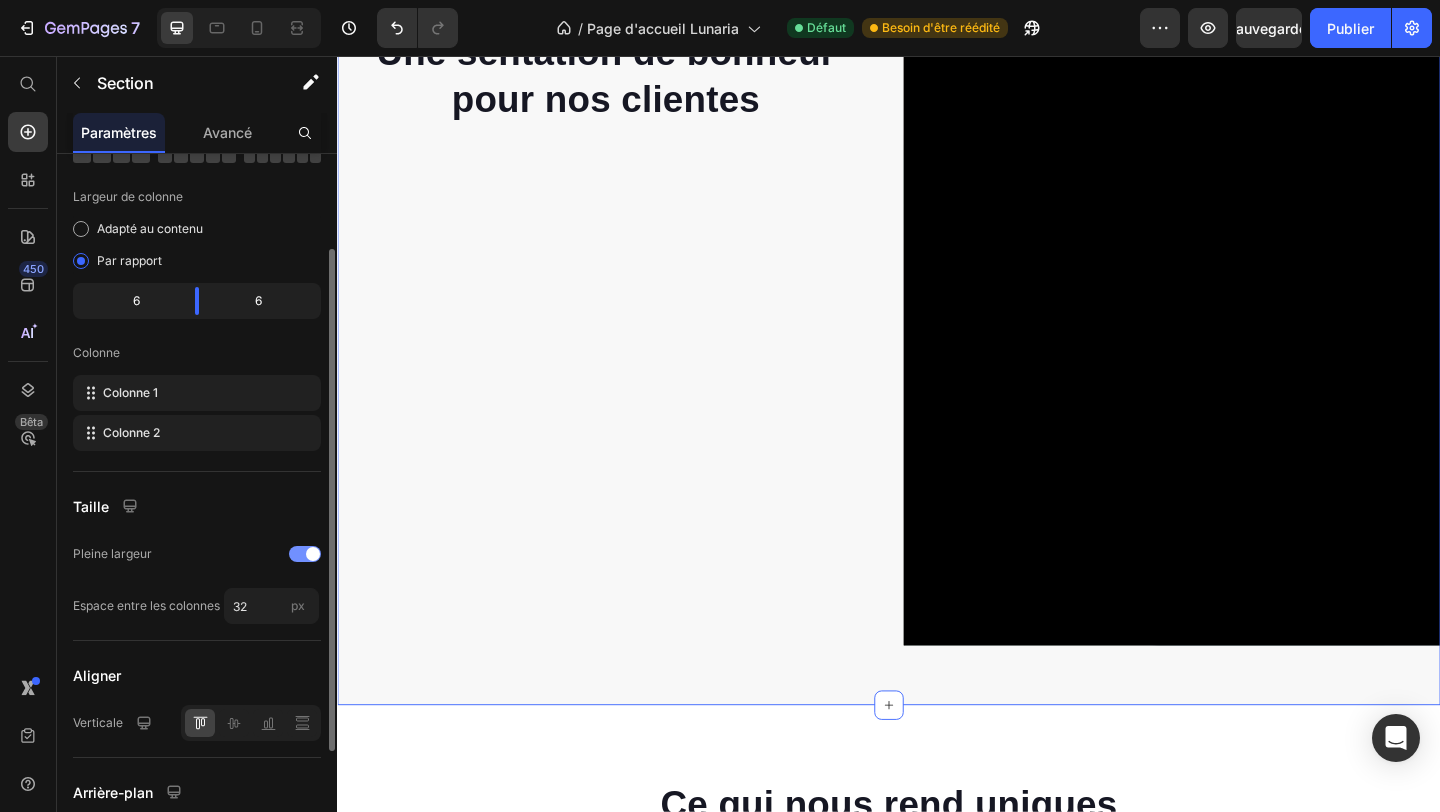 click at bounding box center [305, 554] 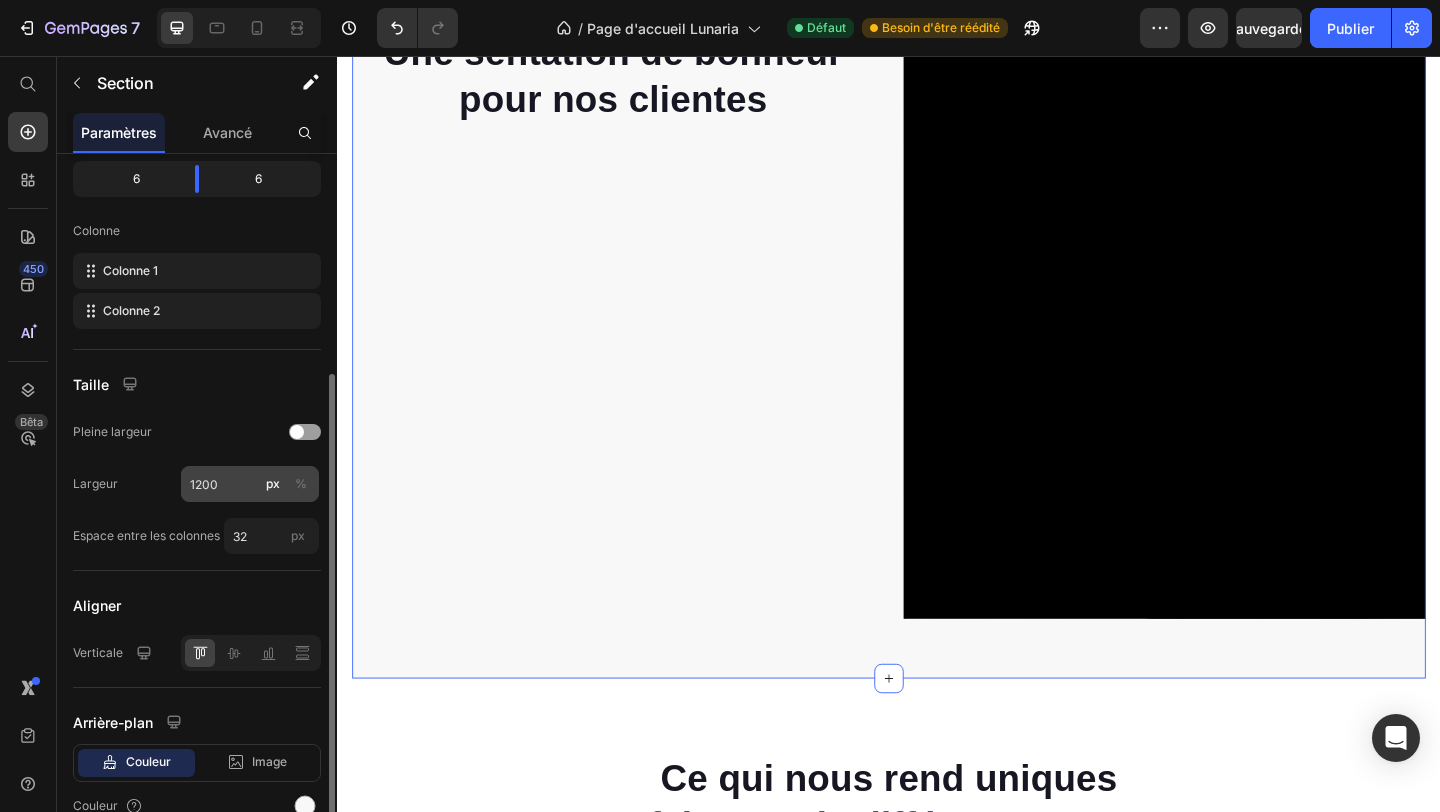 scroll, scrollTop: 286, scrollLeft: 0, axis: vertical 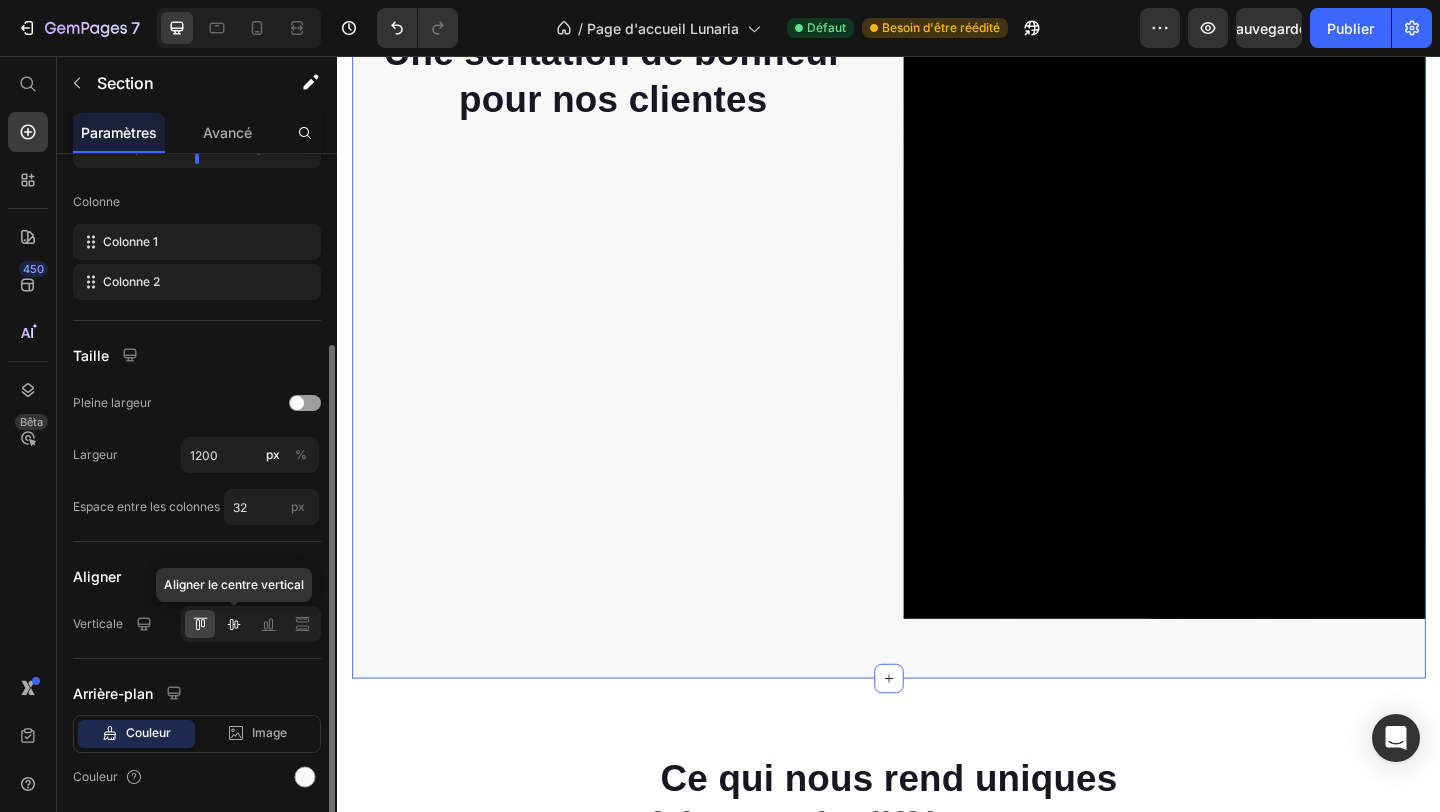 click 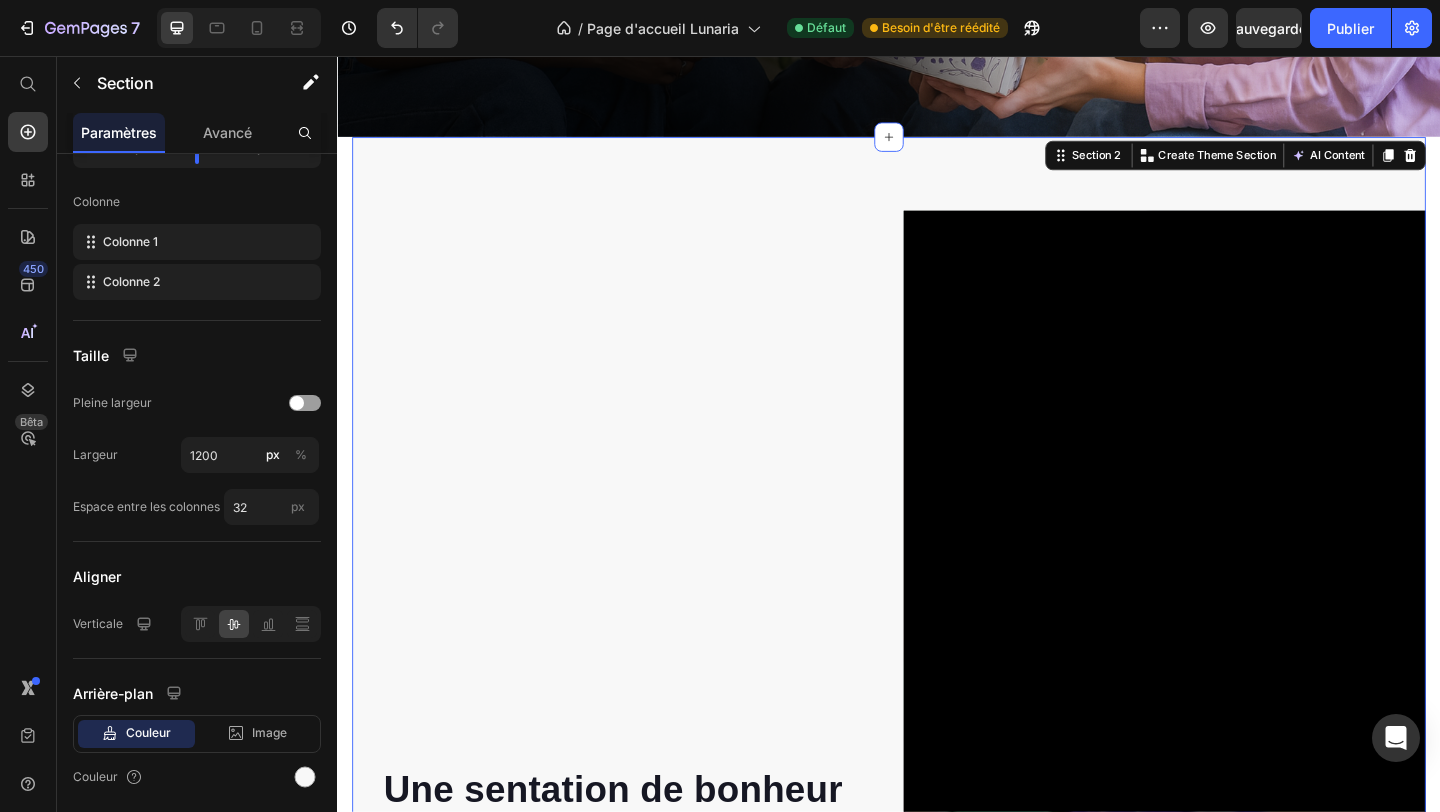 scroll, scrollTop: 1387, scrollLeft: 0, axis: vertical 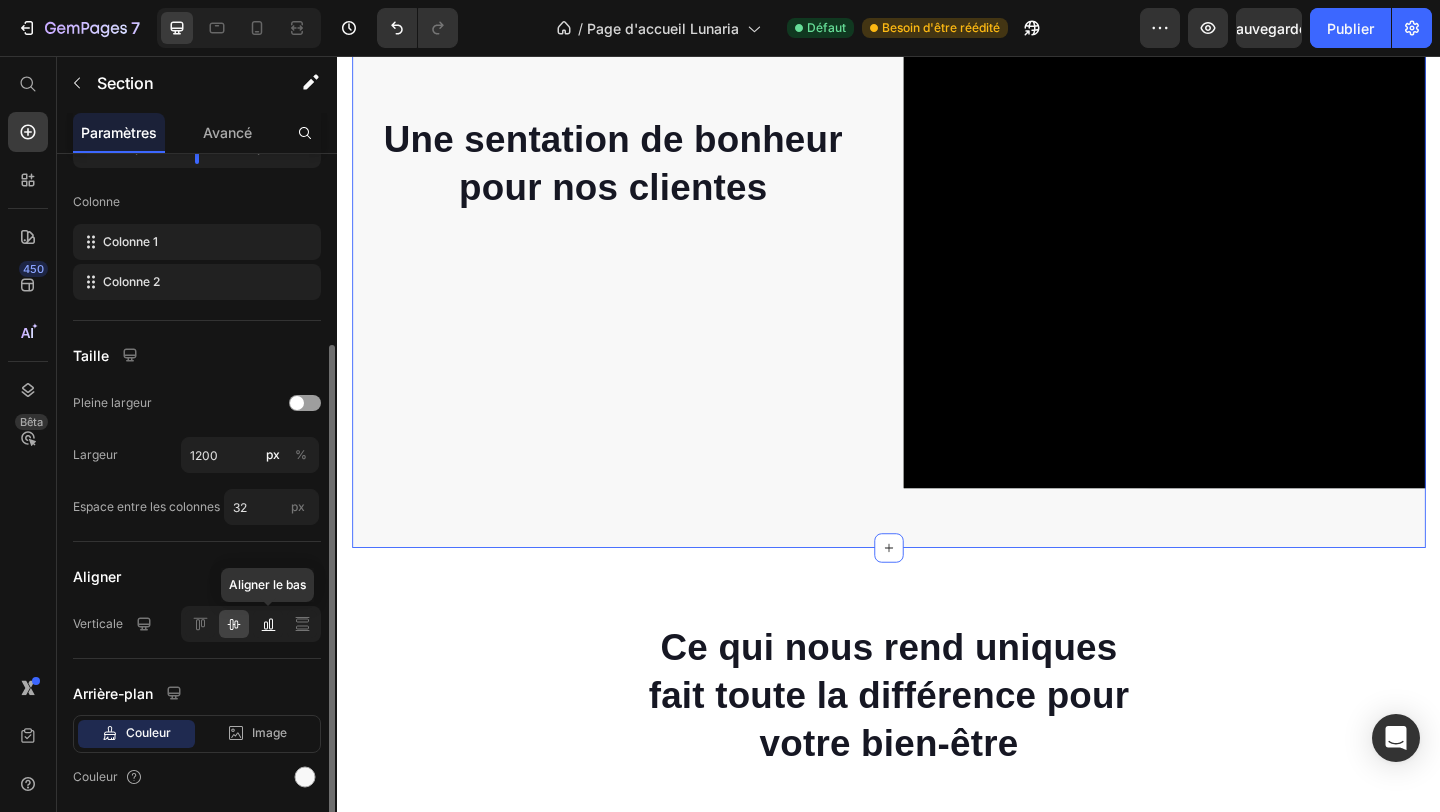 click 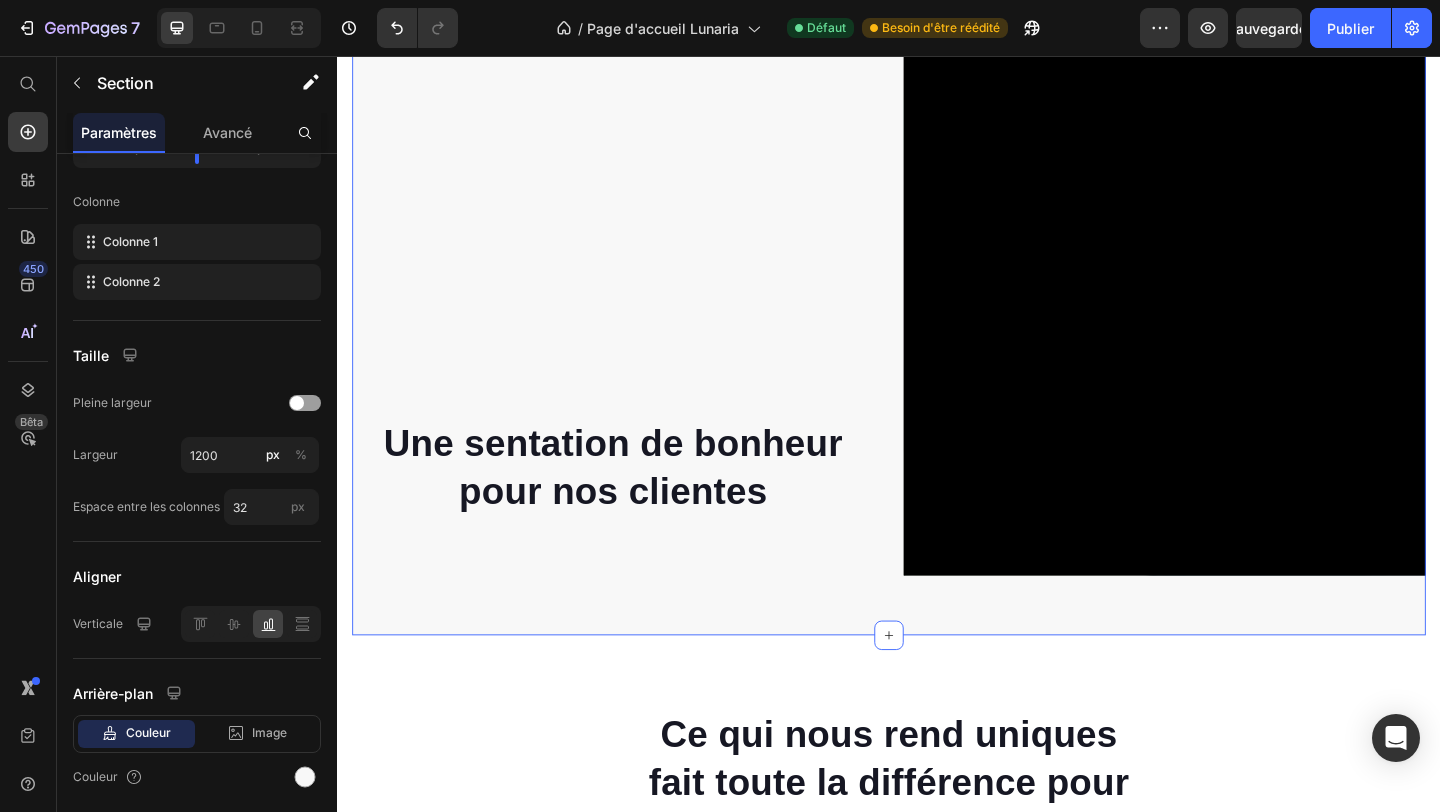scroll, scrollTop: 1202, scrollLeft: 0, axis: vertical 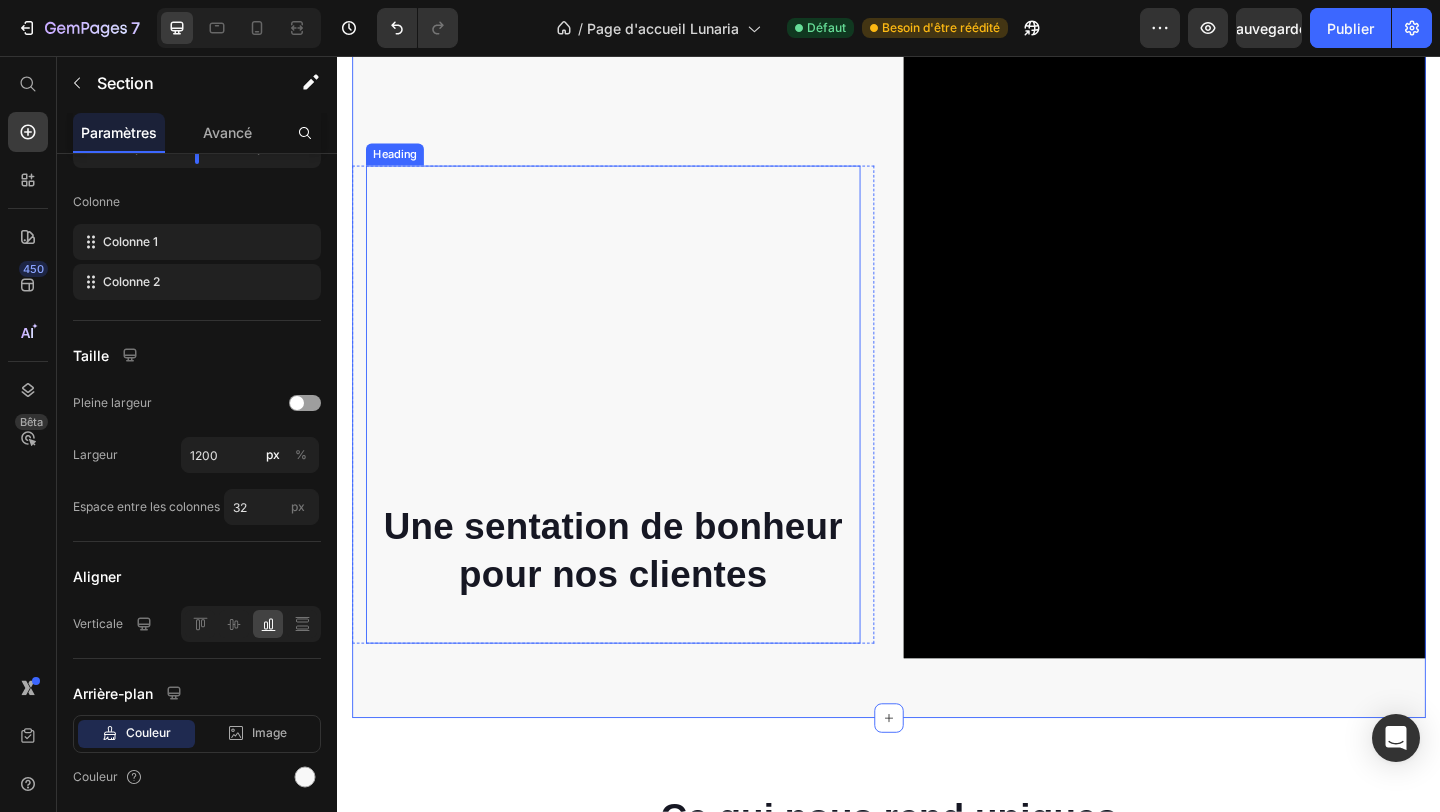 click on "⁠⁠⁠⁠⁠⁠⁠ Une sentation de bonheur pour nos clientes" at bounding box center [637, 411] 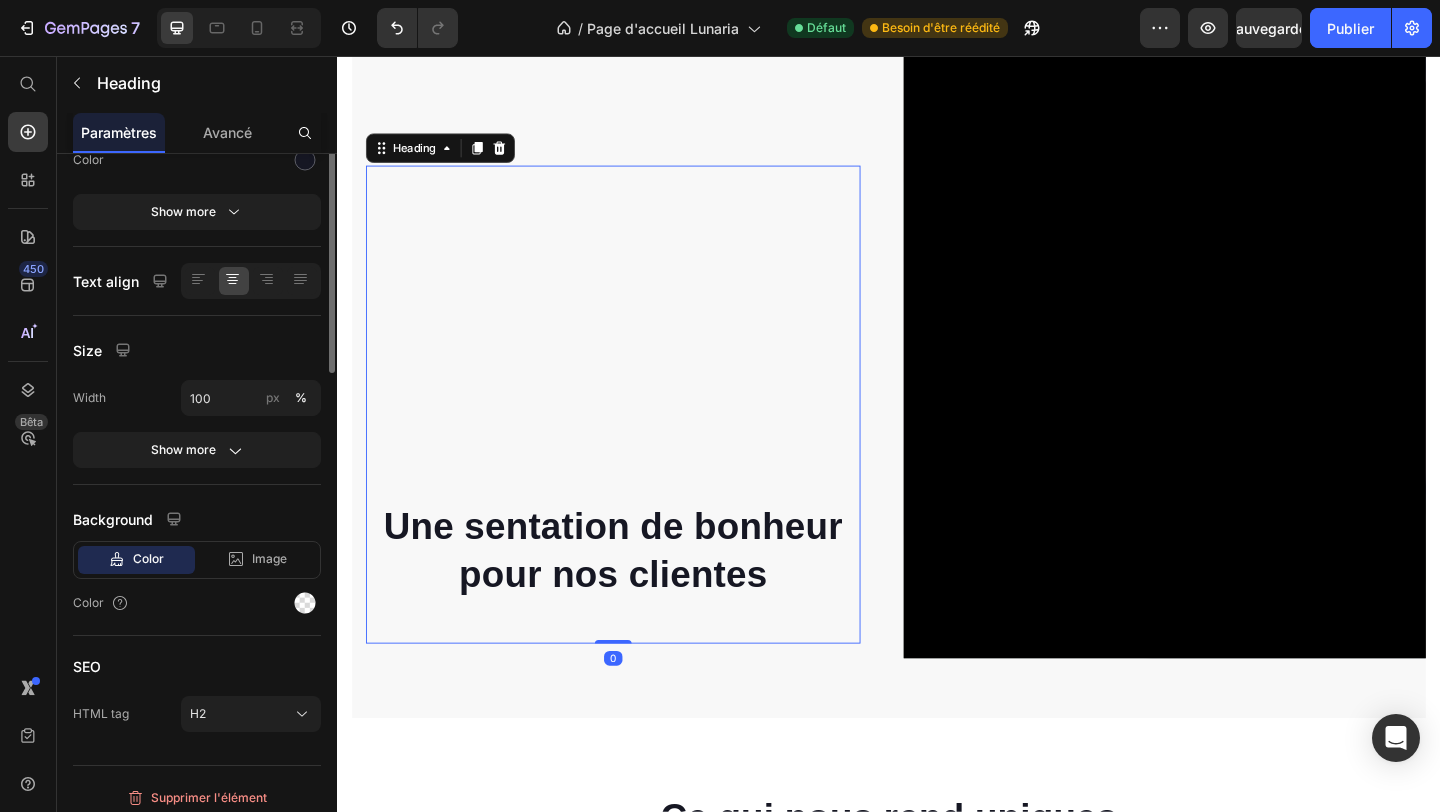 scroll, scrollTop: 0, scrollLeft: 0, axis: both 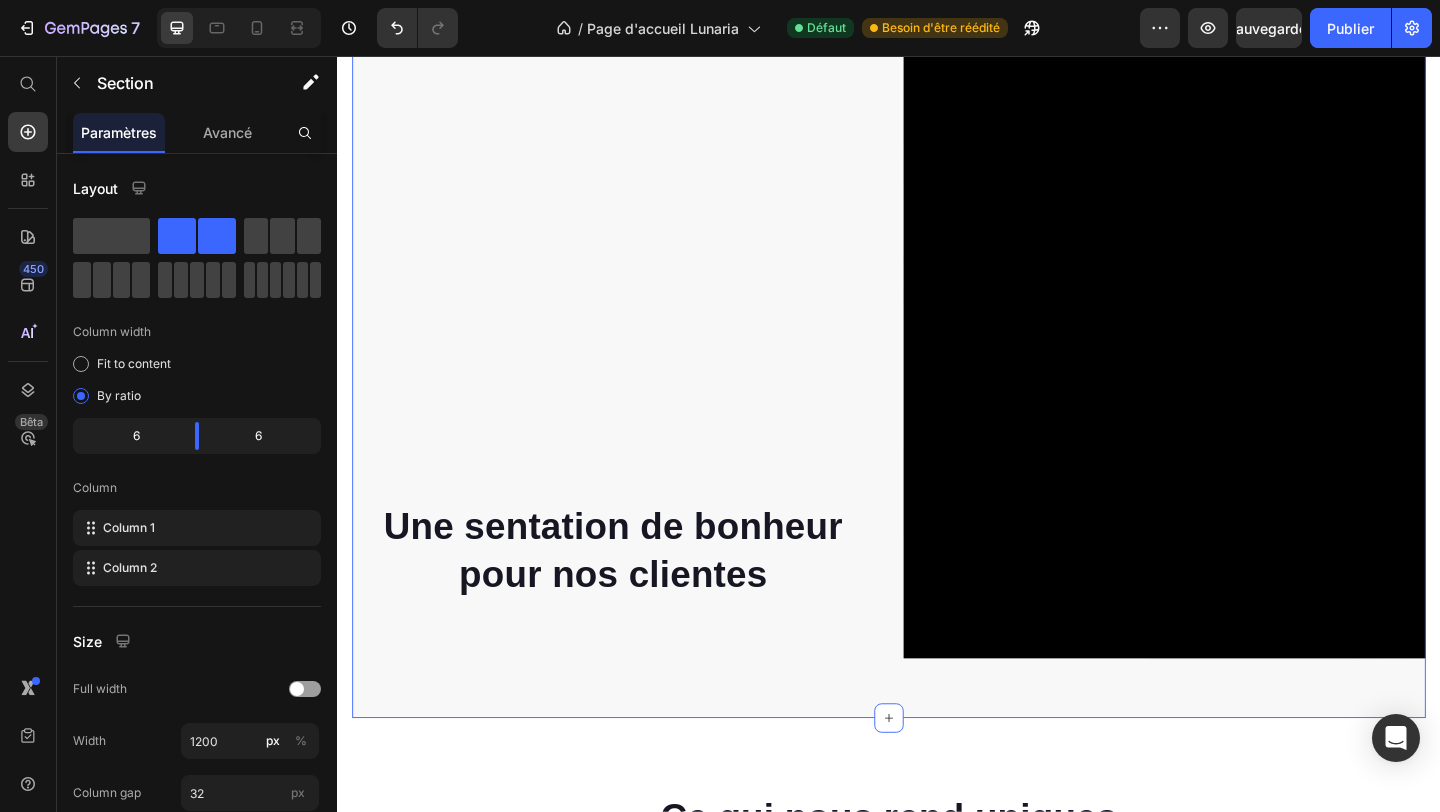click on "⁠⁠⁠⁠⁠⁠⁠ Une sentation de bonheur pour nos clientes Heading Row" at bounding box center [637, 207] 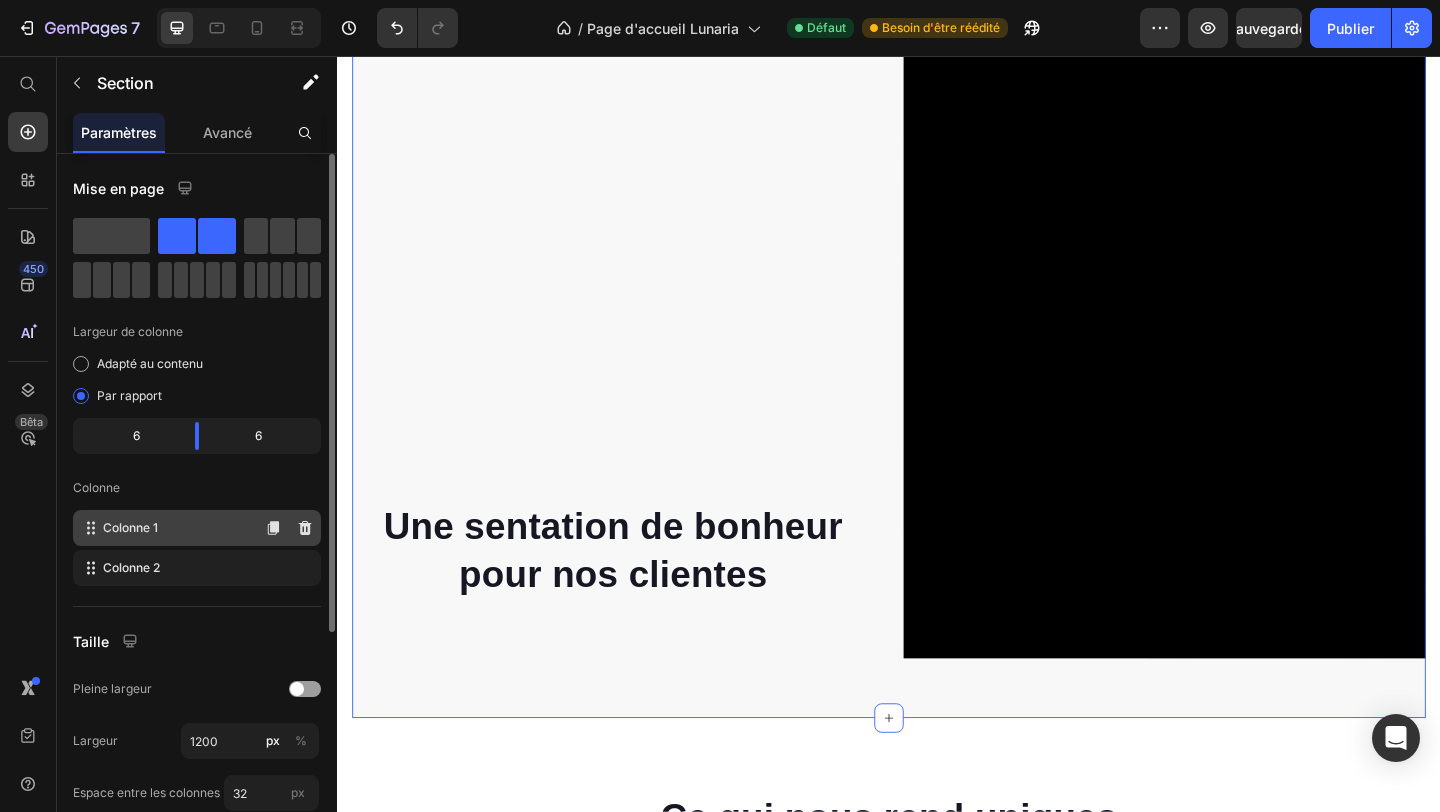 scroll, scrollTop: 354, scrollLeft: 0, axis: vertical 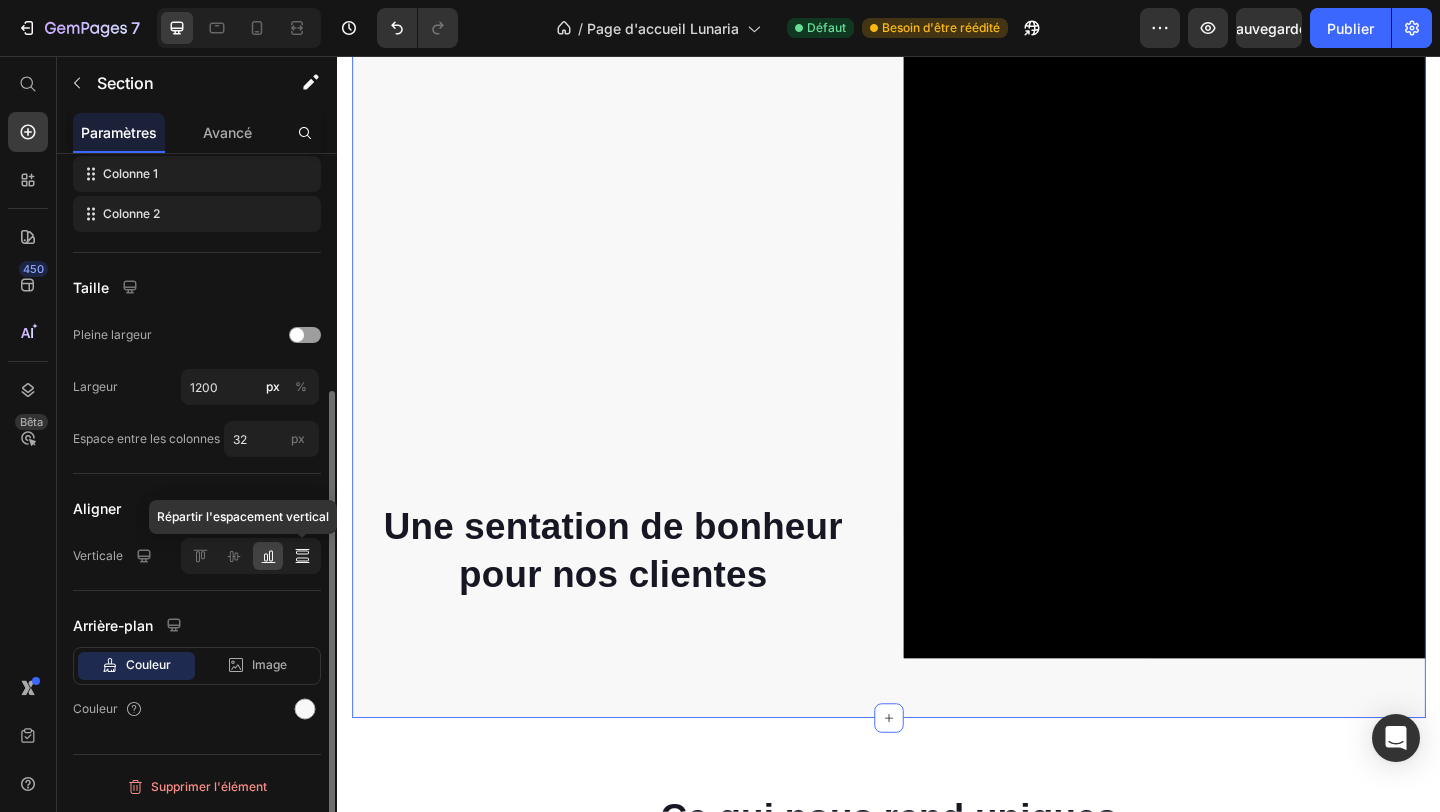 click 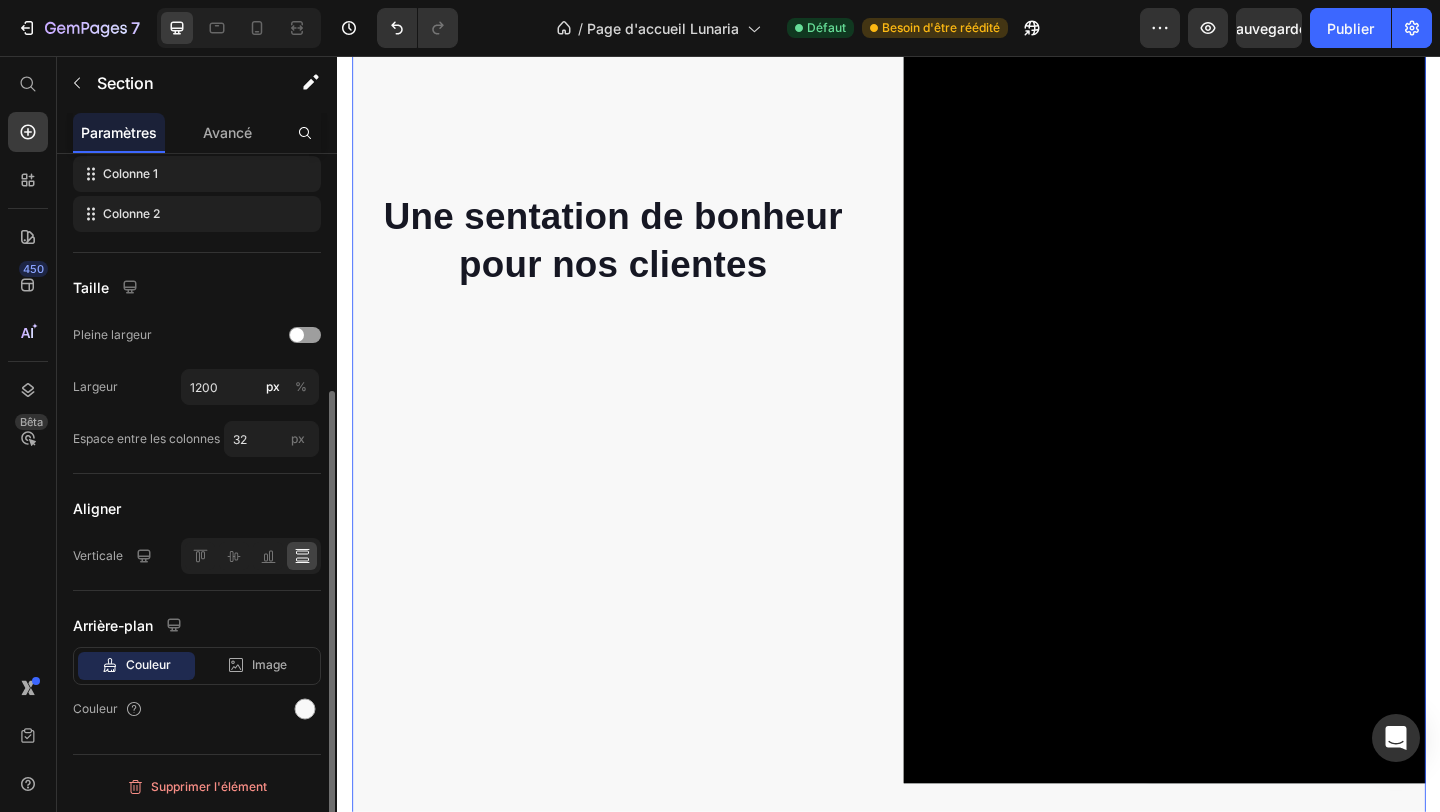 scroll, scrollTop: 1037, scrollLeft: 0, axis: vertical 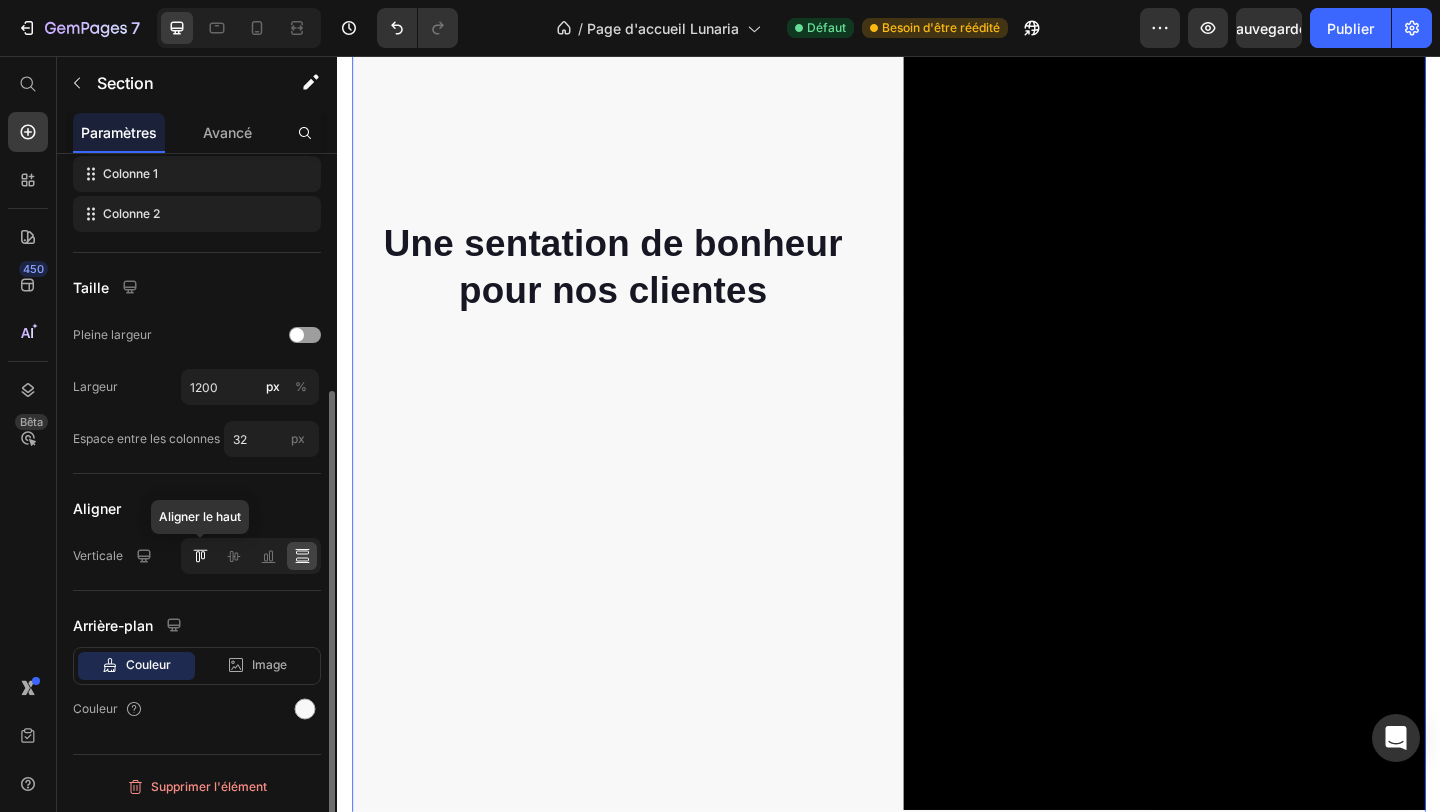 click 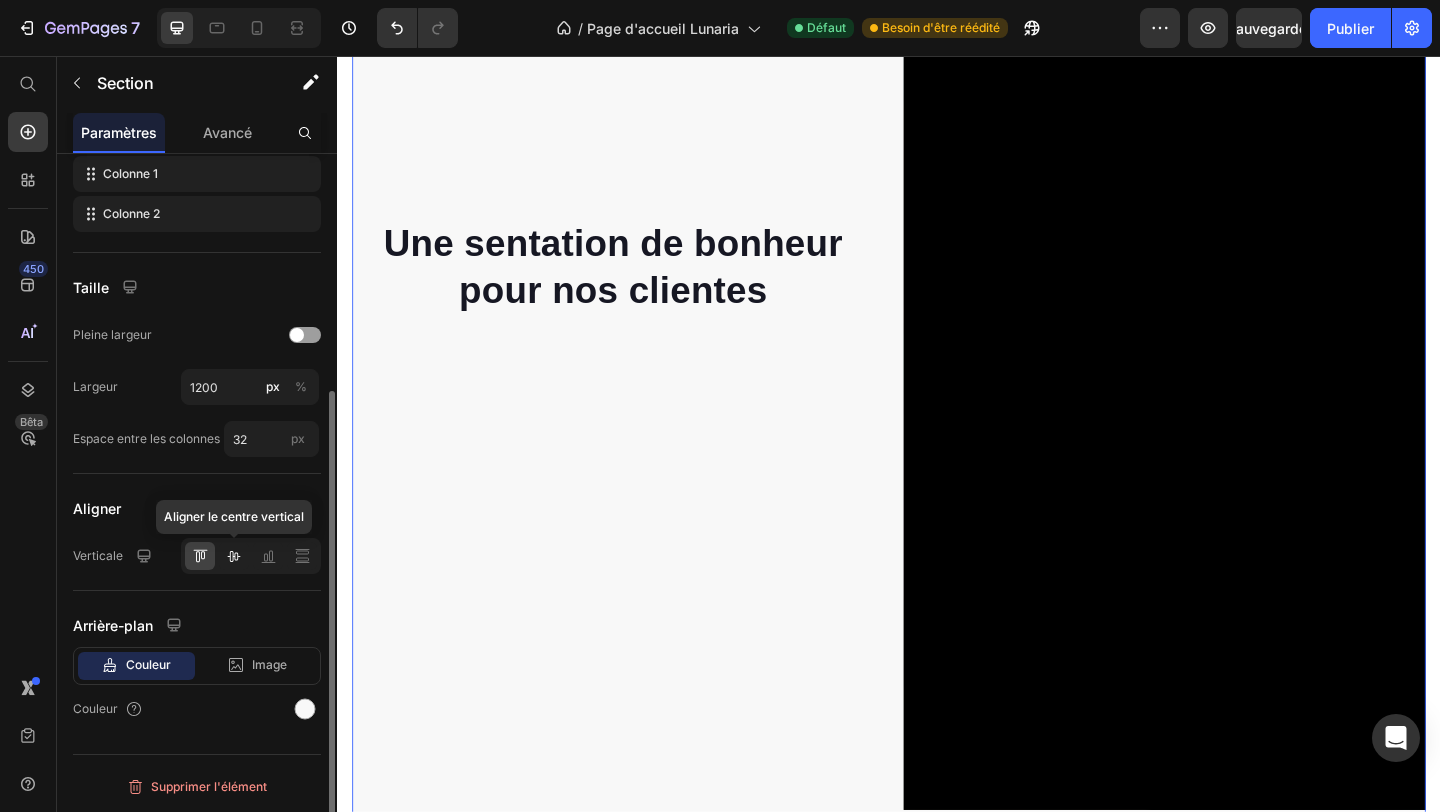 click 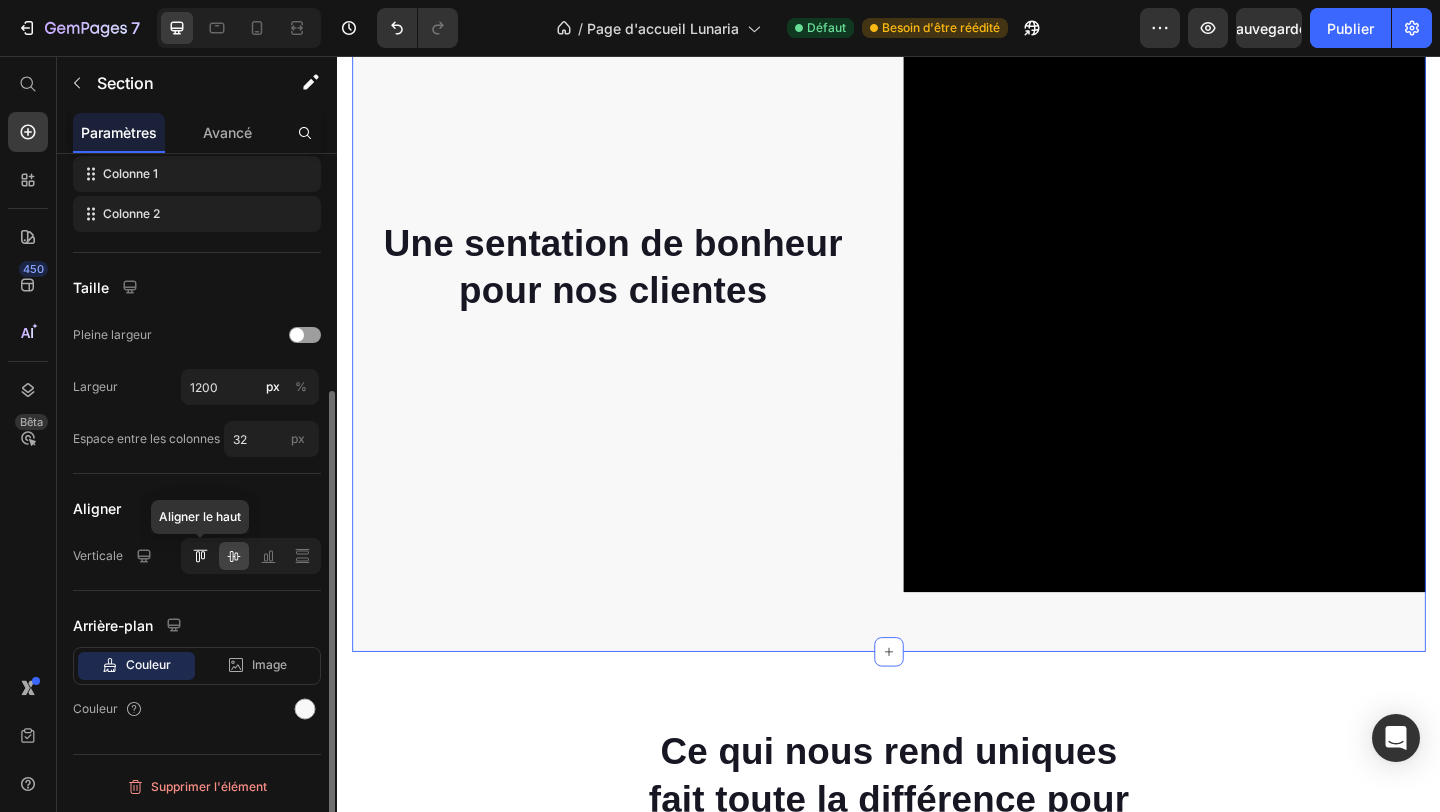 click 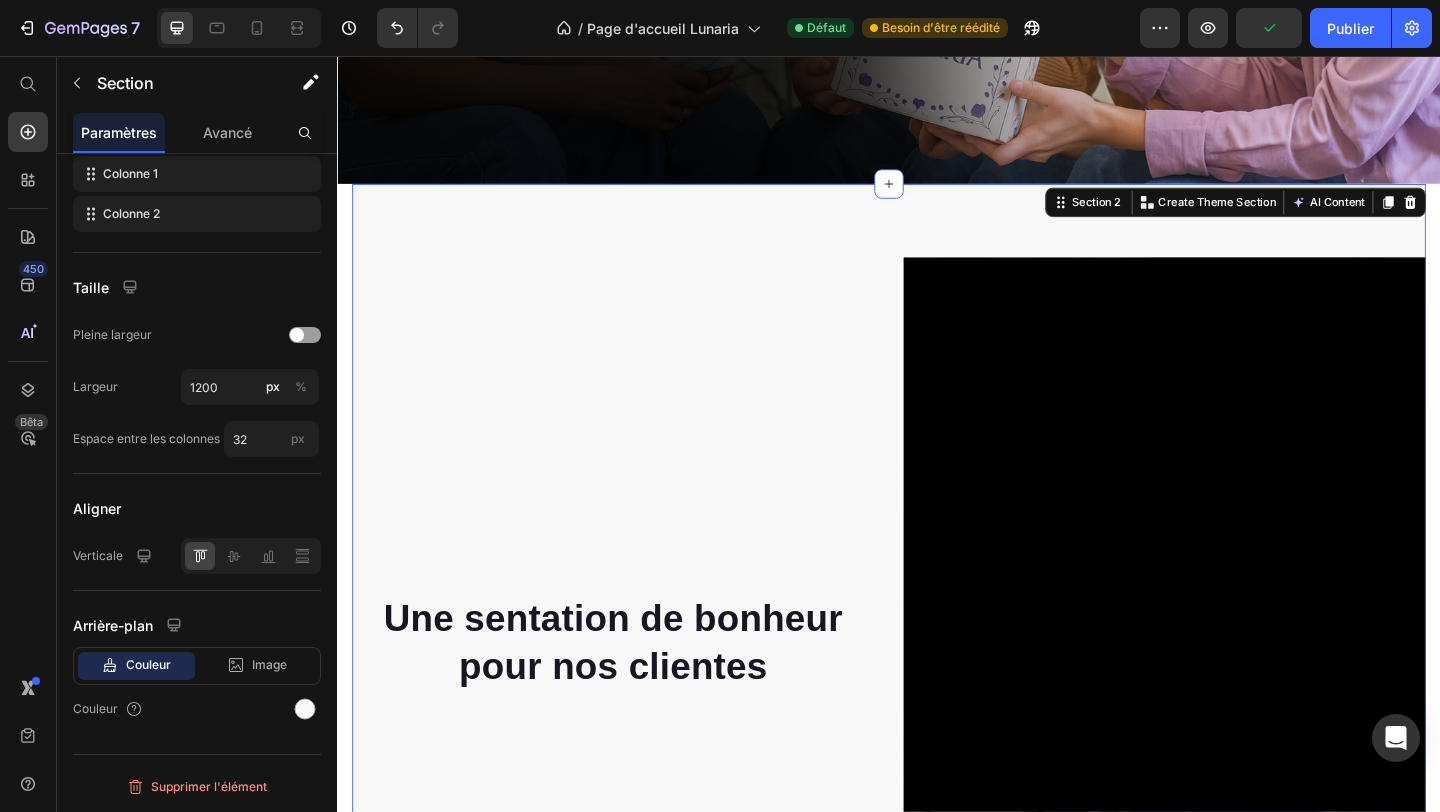 scroll, scrollTop: 425, scrollLeft: 0, axis: vertical 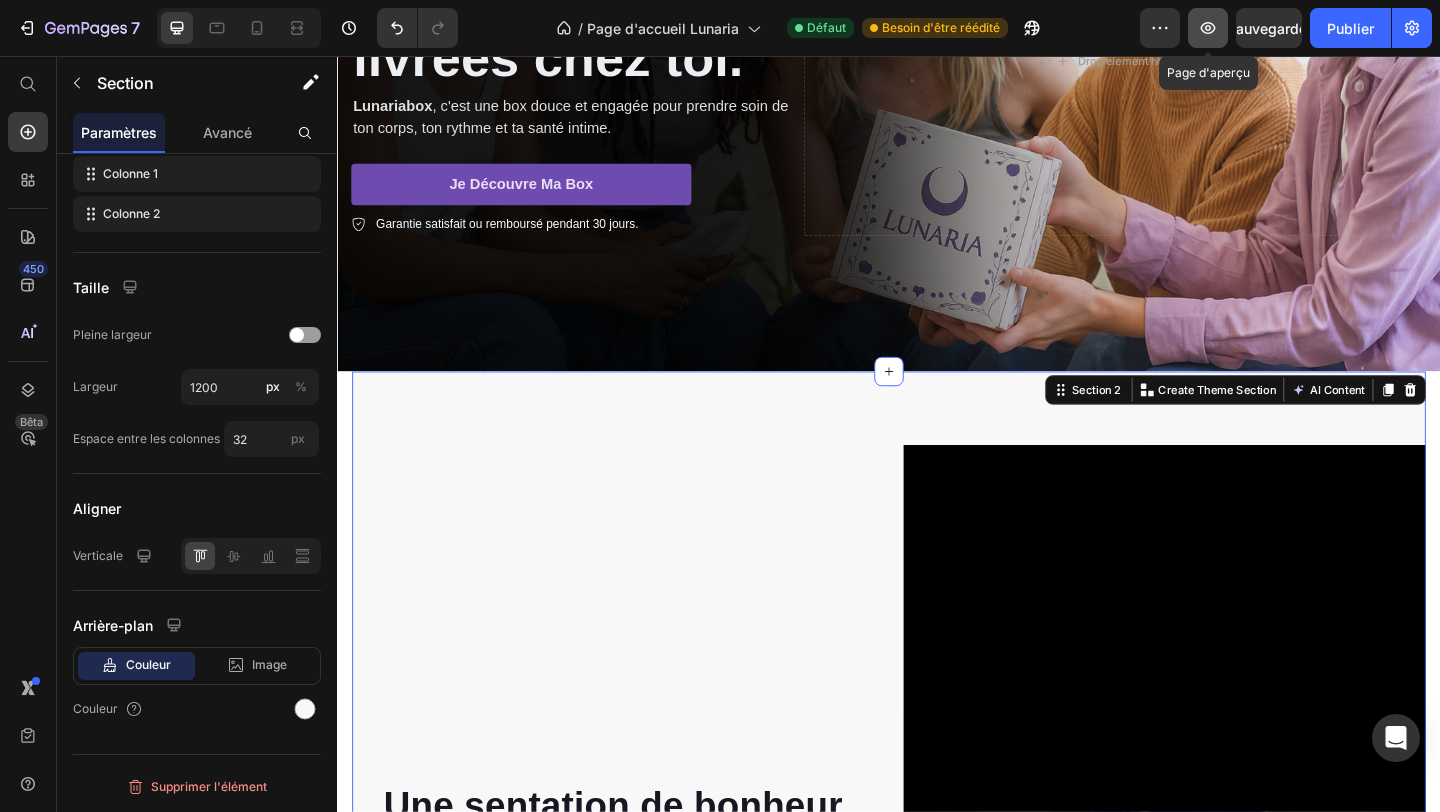 click 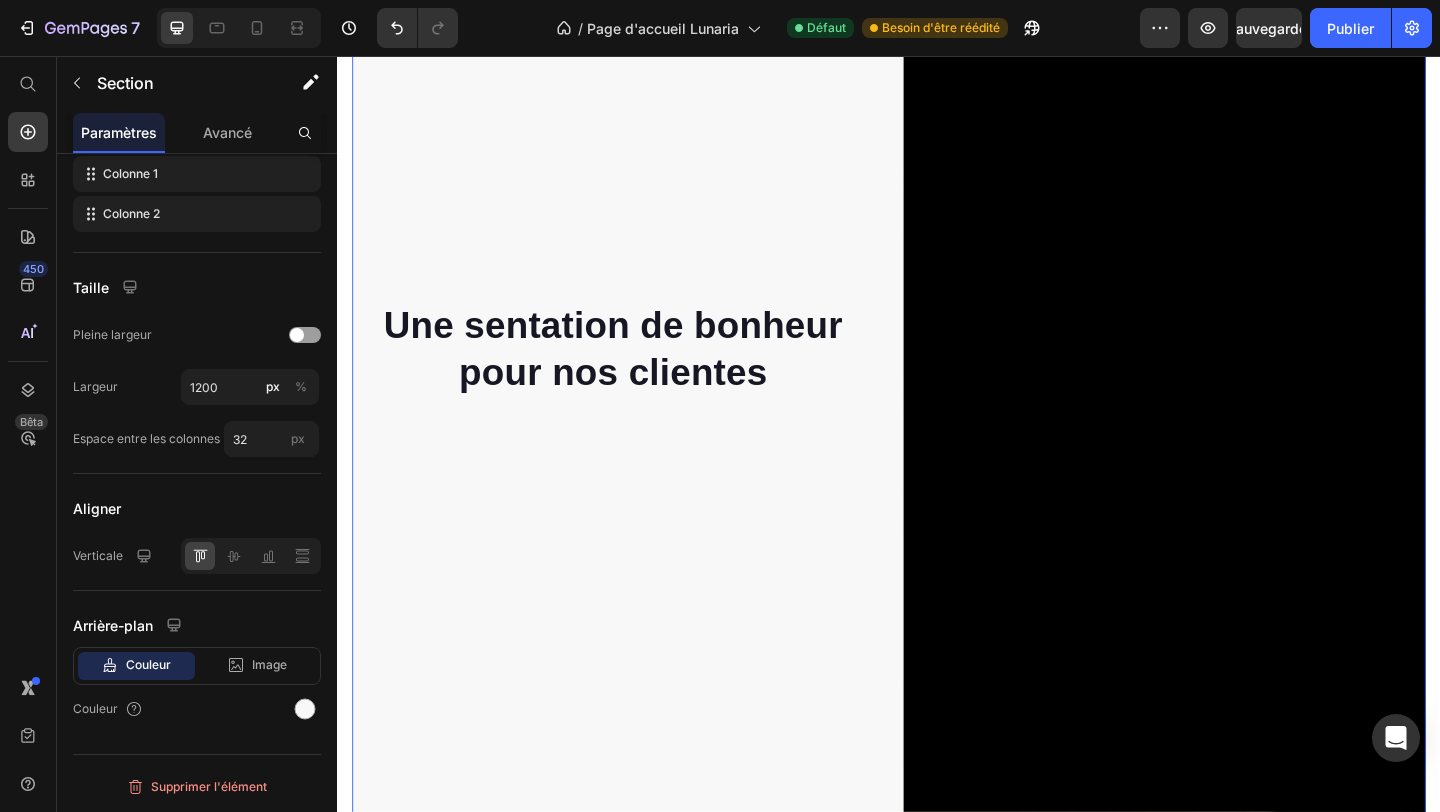 scroll, scrollTop: 940, scrollLeft: 0, axis: vertical 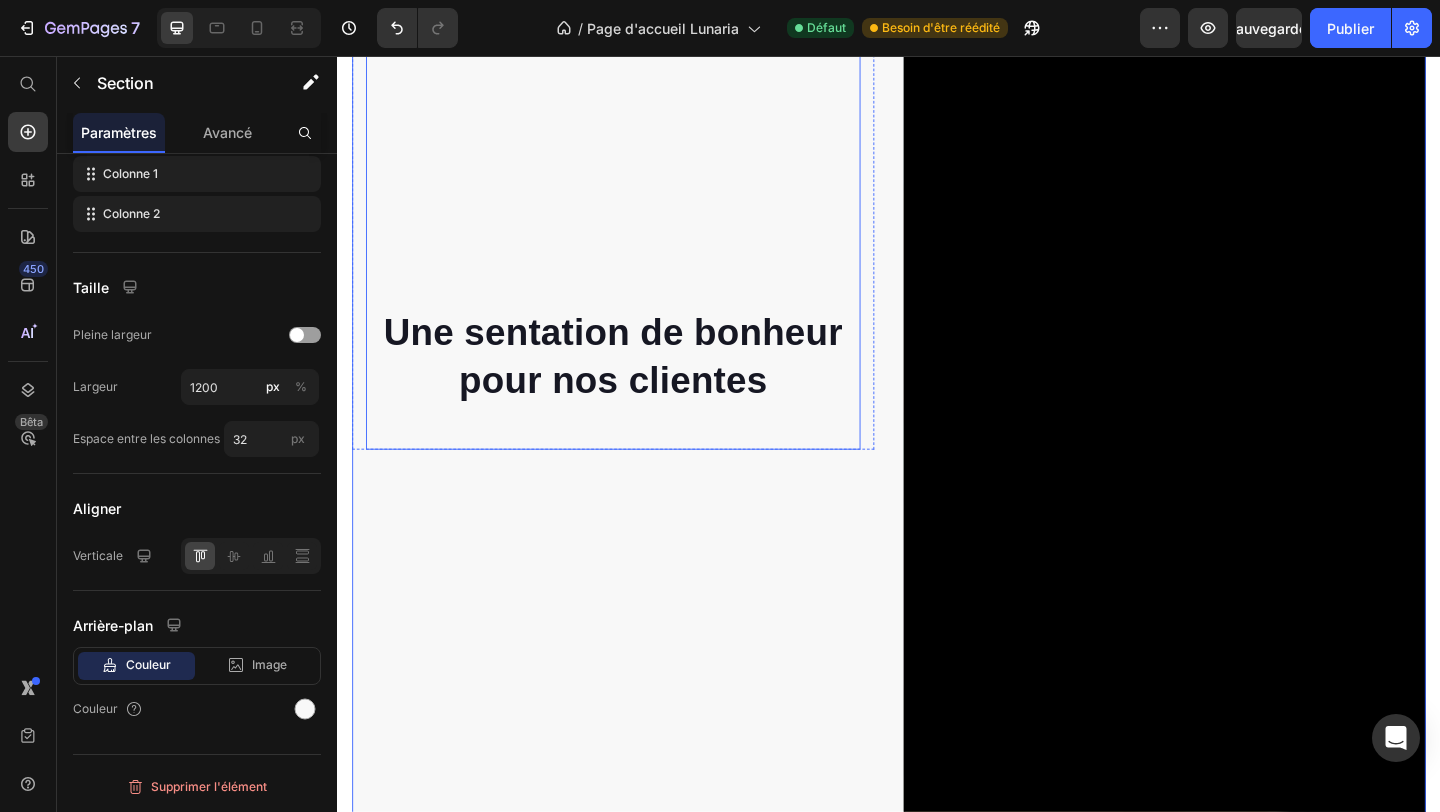click on "⁠⁠⁠⁠⁠⁠⁠ Une sentation de bonheur pour nos clientes" at bounding box center (637, 200) 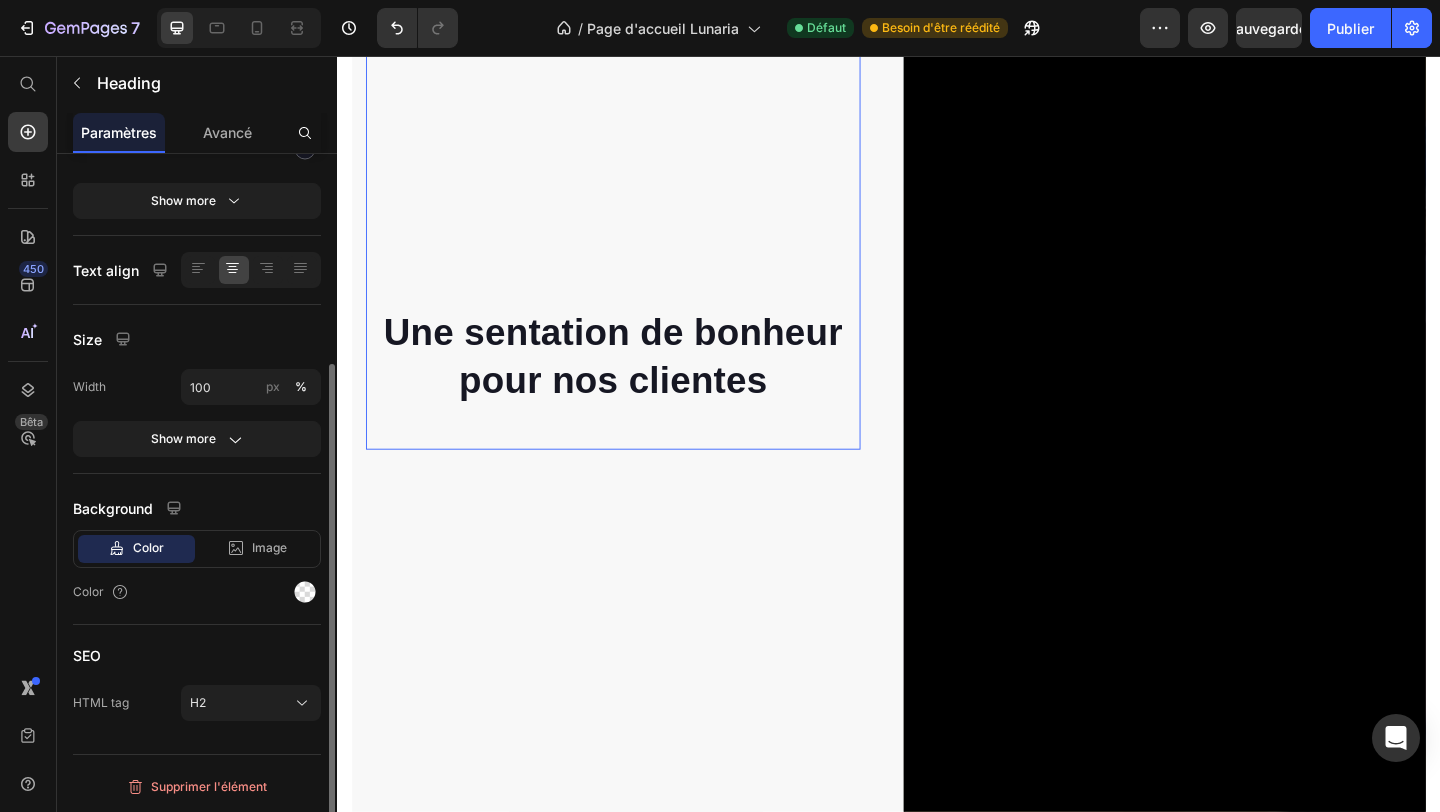 scroll, scrollTop: 0, scrollLeft: 0, axis: both 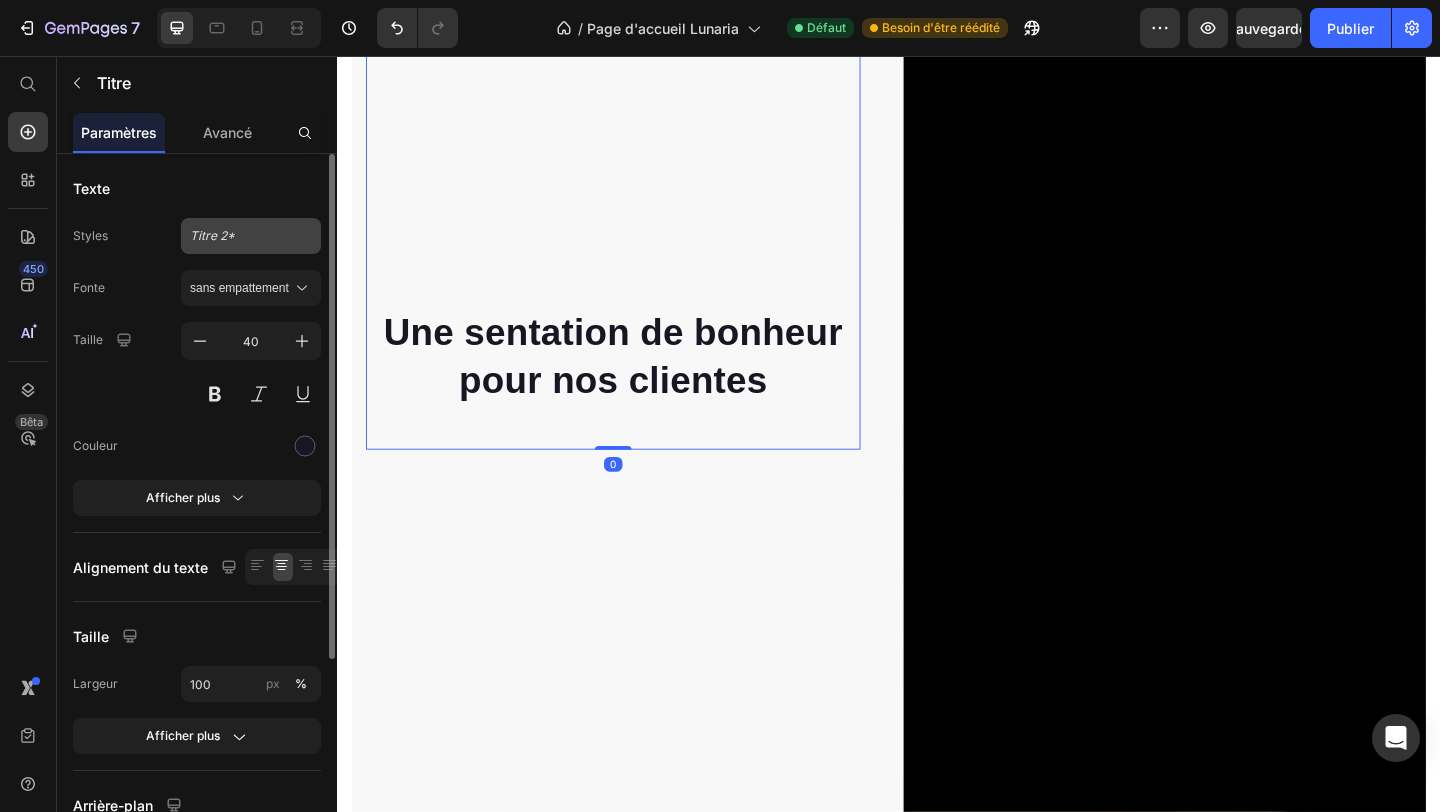 click on "Titre 2*" at bounding box center [251, 236] 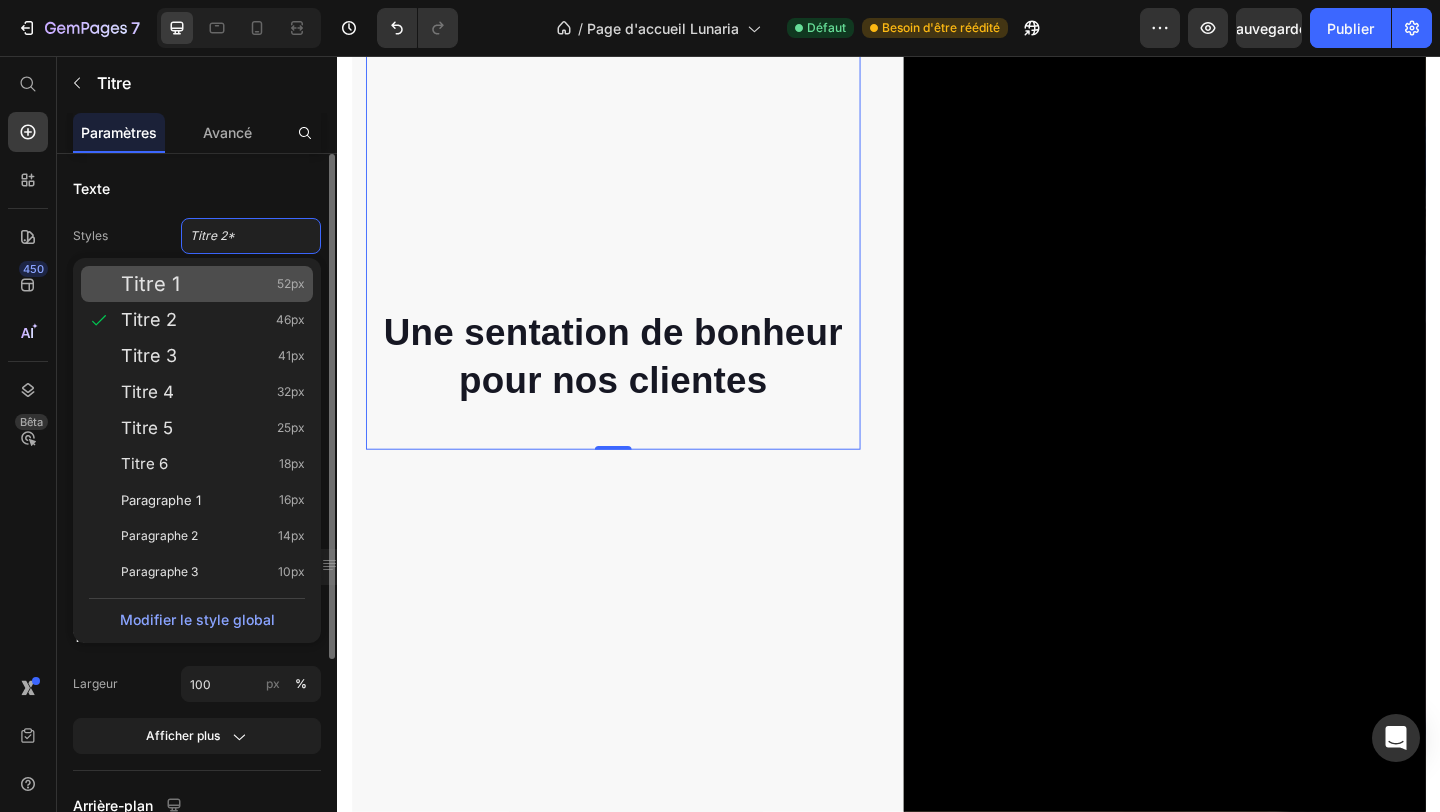 click on "Titre 1 52px" at bounding box center (213, 284) 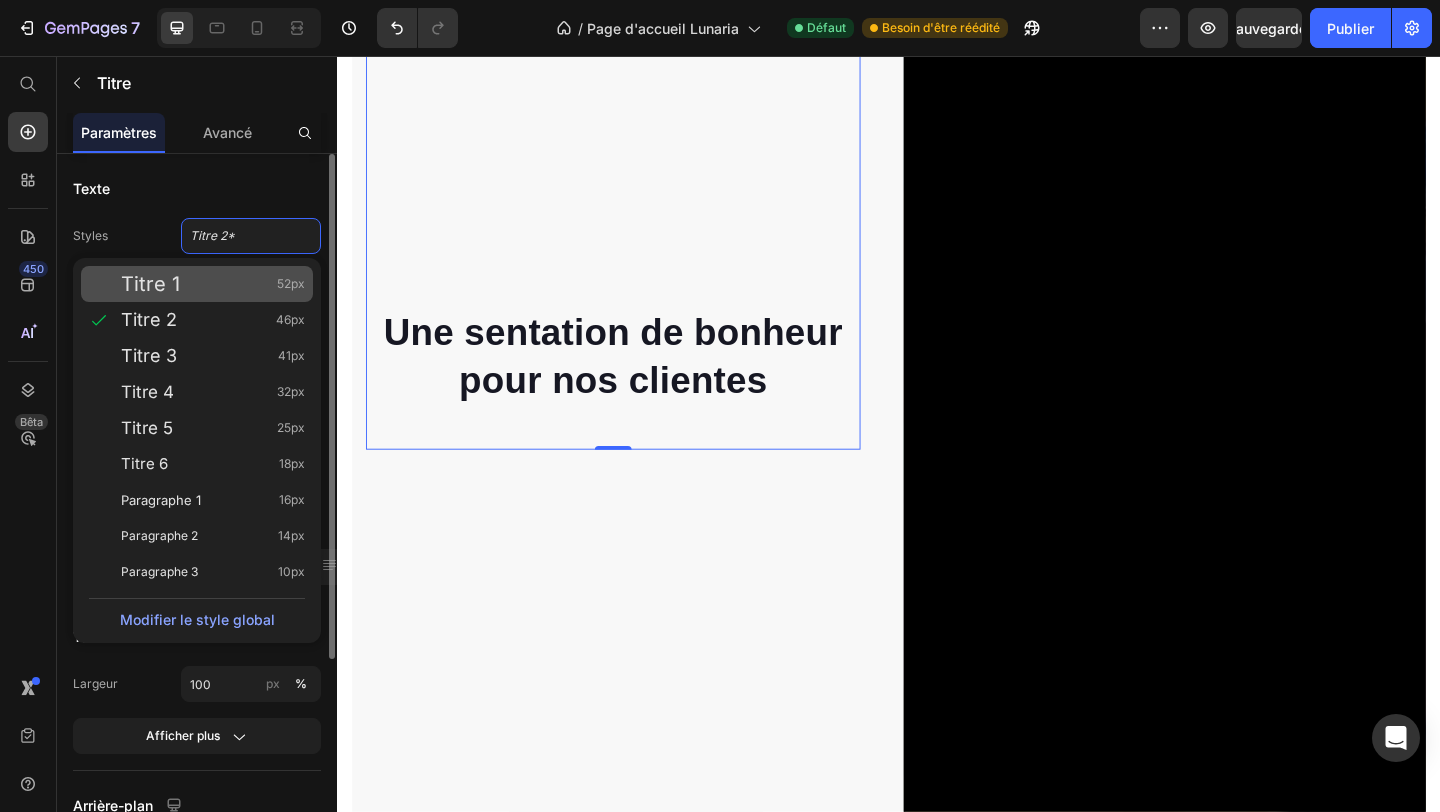 scroll, scrollTop: 1049, scrollLeft: 0, axis: vertical 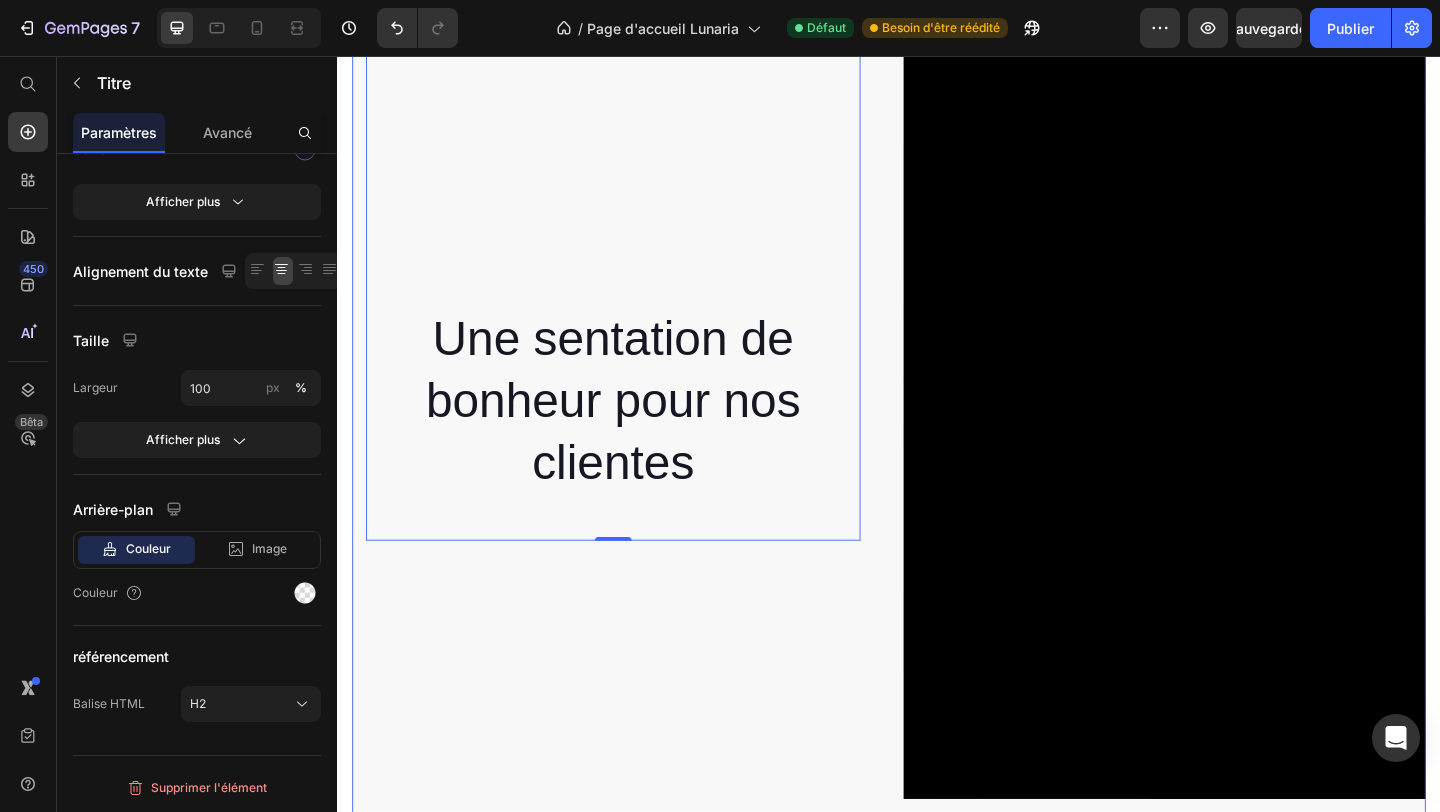 click on "⁠⁠⁠⁠⁠⁠⁠ Une sentation de bonheur pour nos clientes Heading   0 Row" at bounding box center (637, 360) 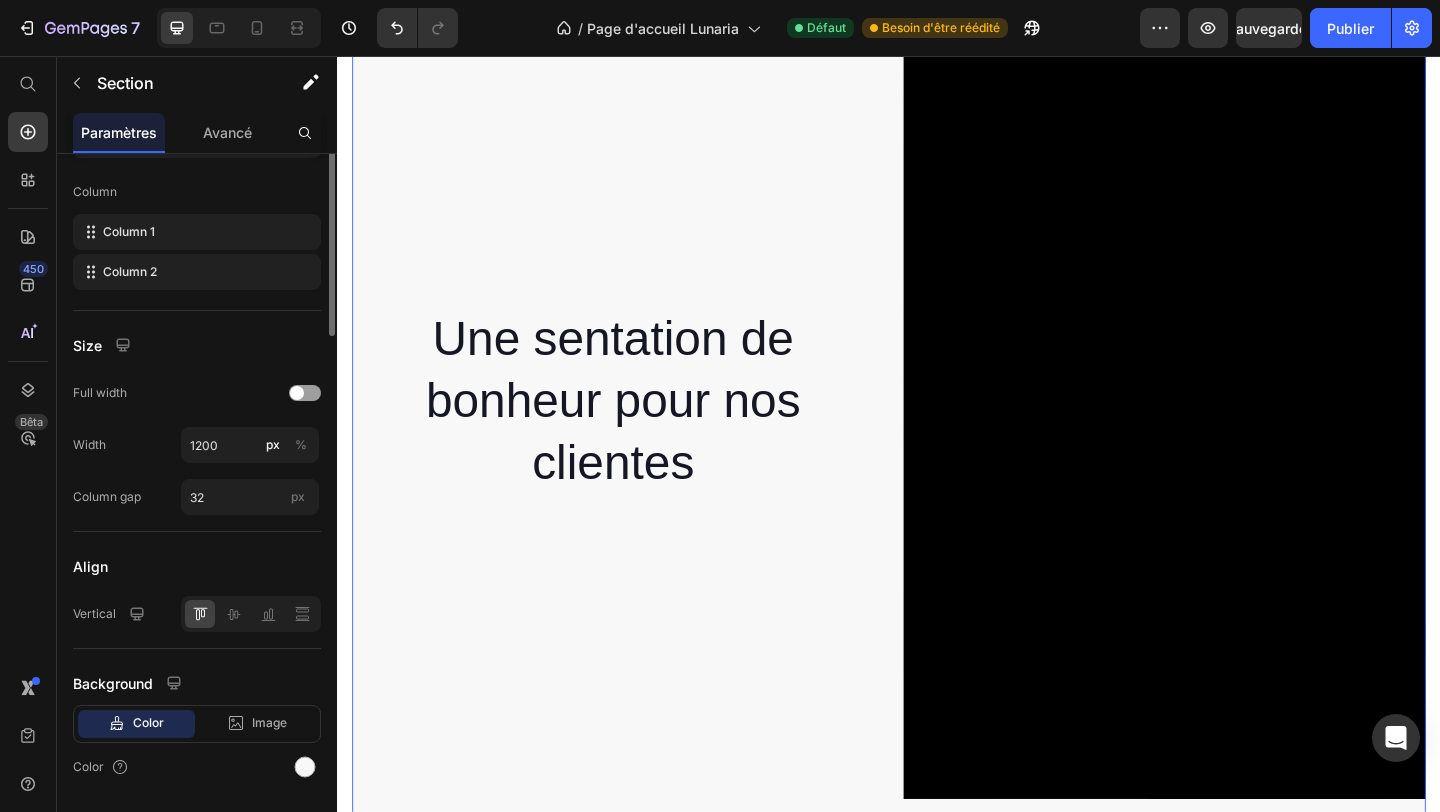 scroll, scrollTop: 0, scrollLeft: 0, axis: both 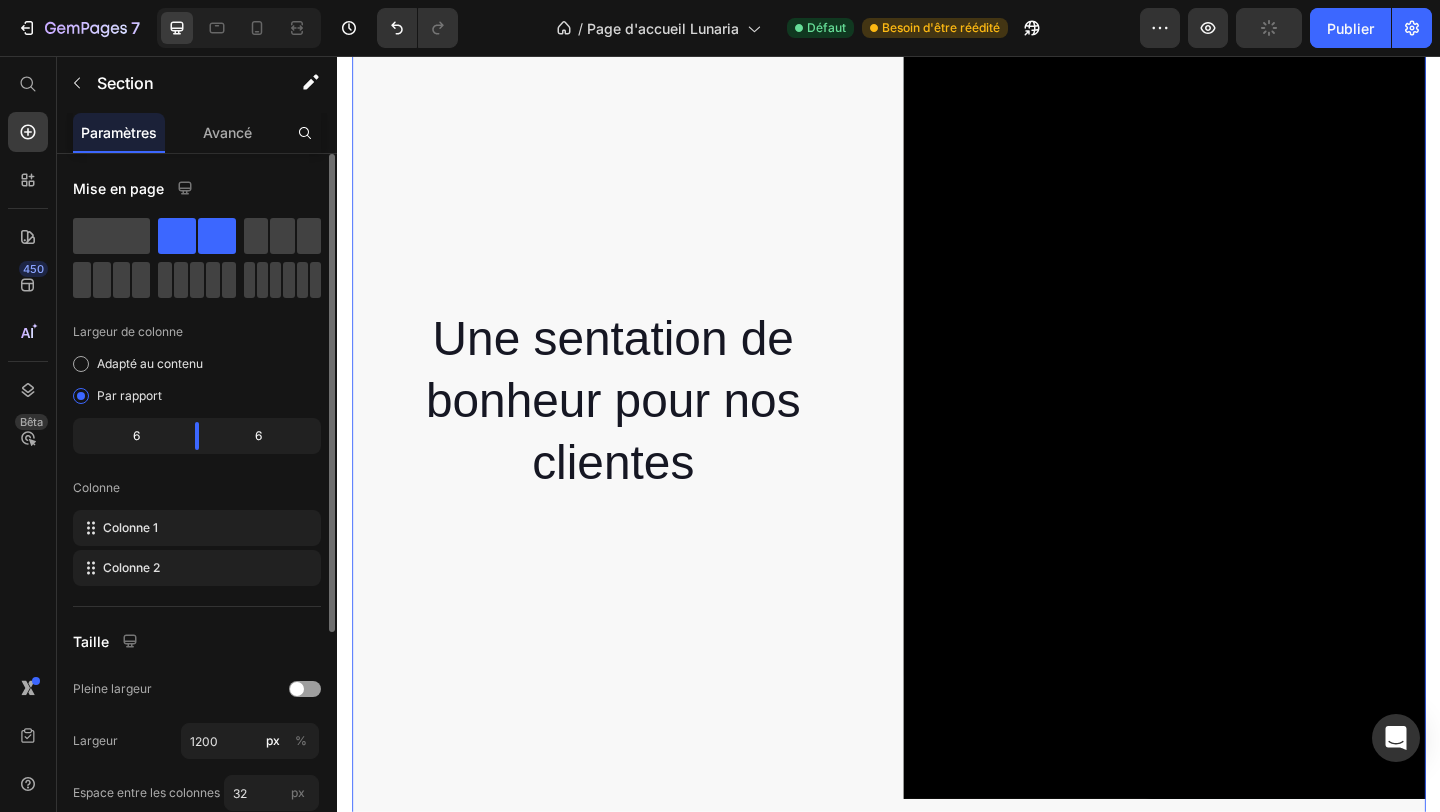 click on "⁠⁠⁠⁠⁠⁠⁠ Une sentation de bonheur pour nos clientes Heading Row" at bounding box center [637, 360] 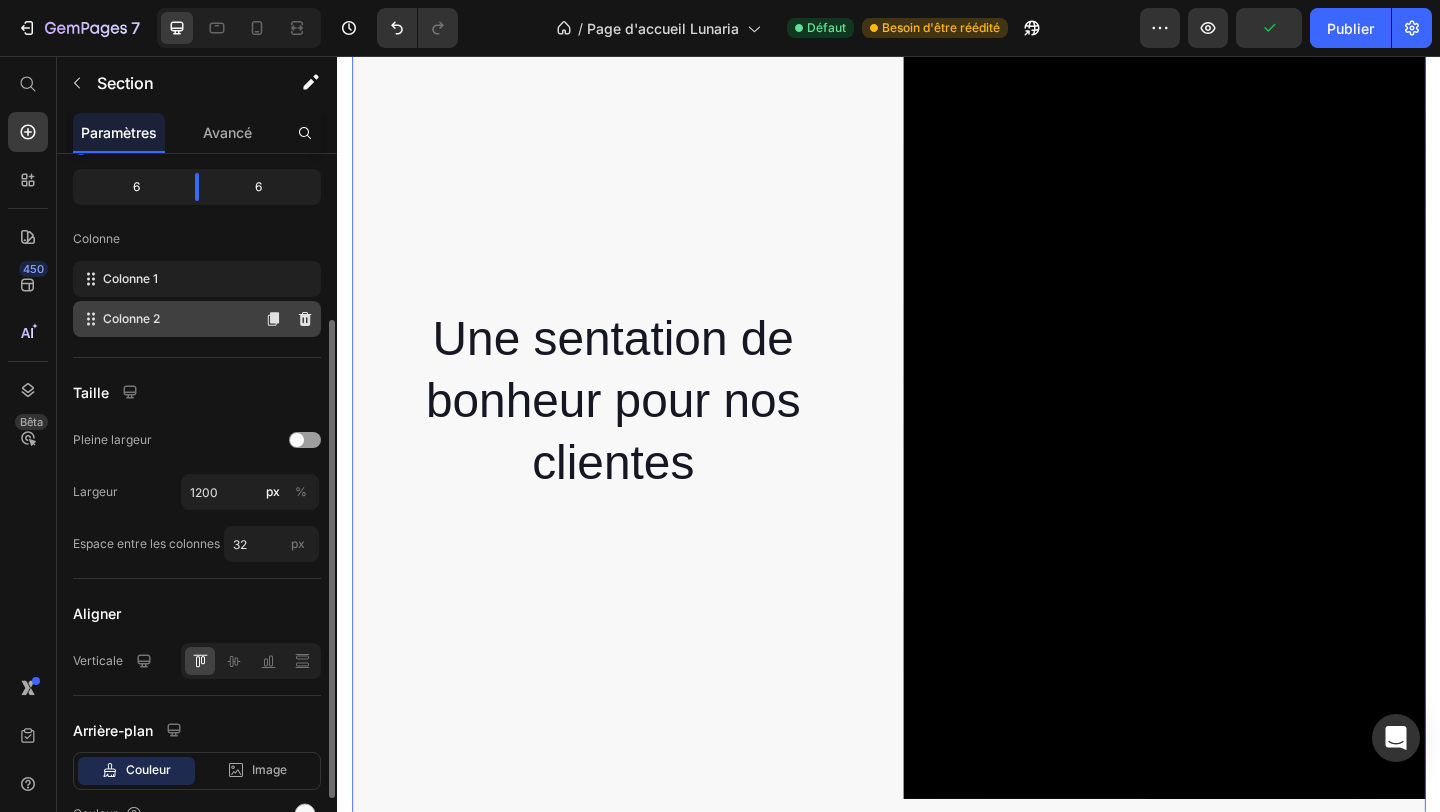 scroll, scrollTop: 339, scrollLeft: 0, axis: vertical 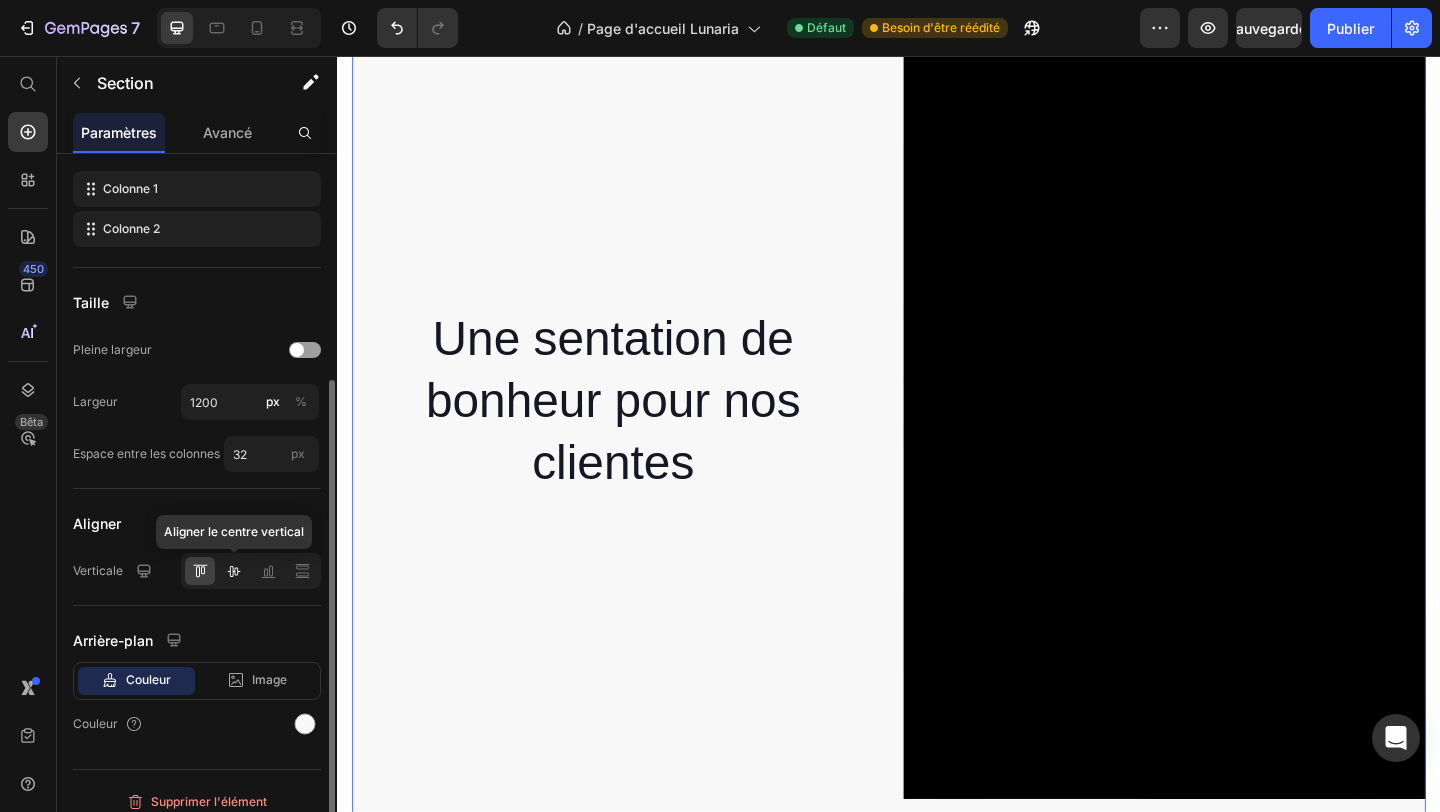 click 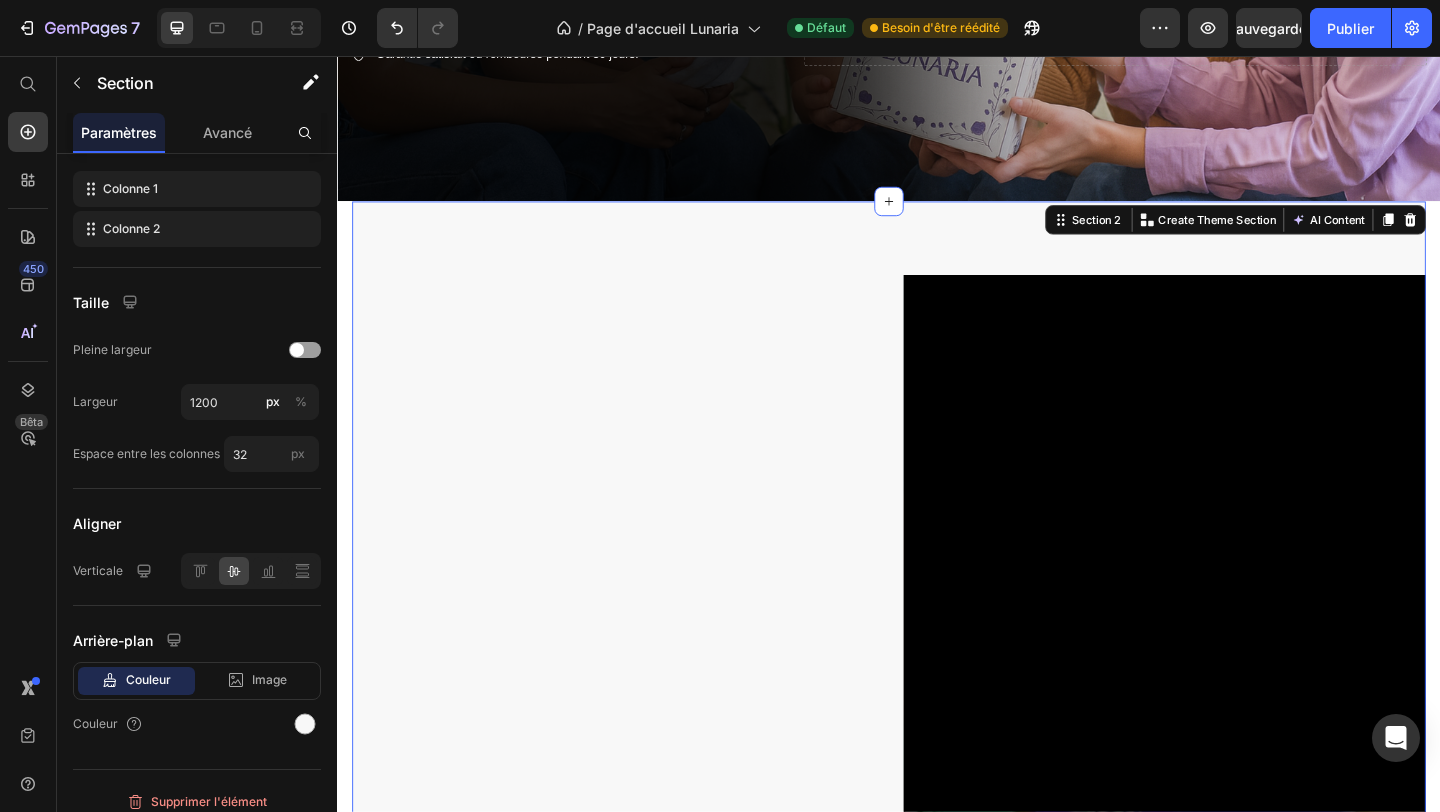 scroll, scrollTop: 701, scrollLeft: 0, axis: vertical 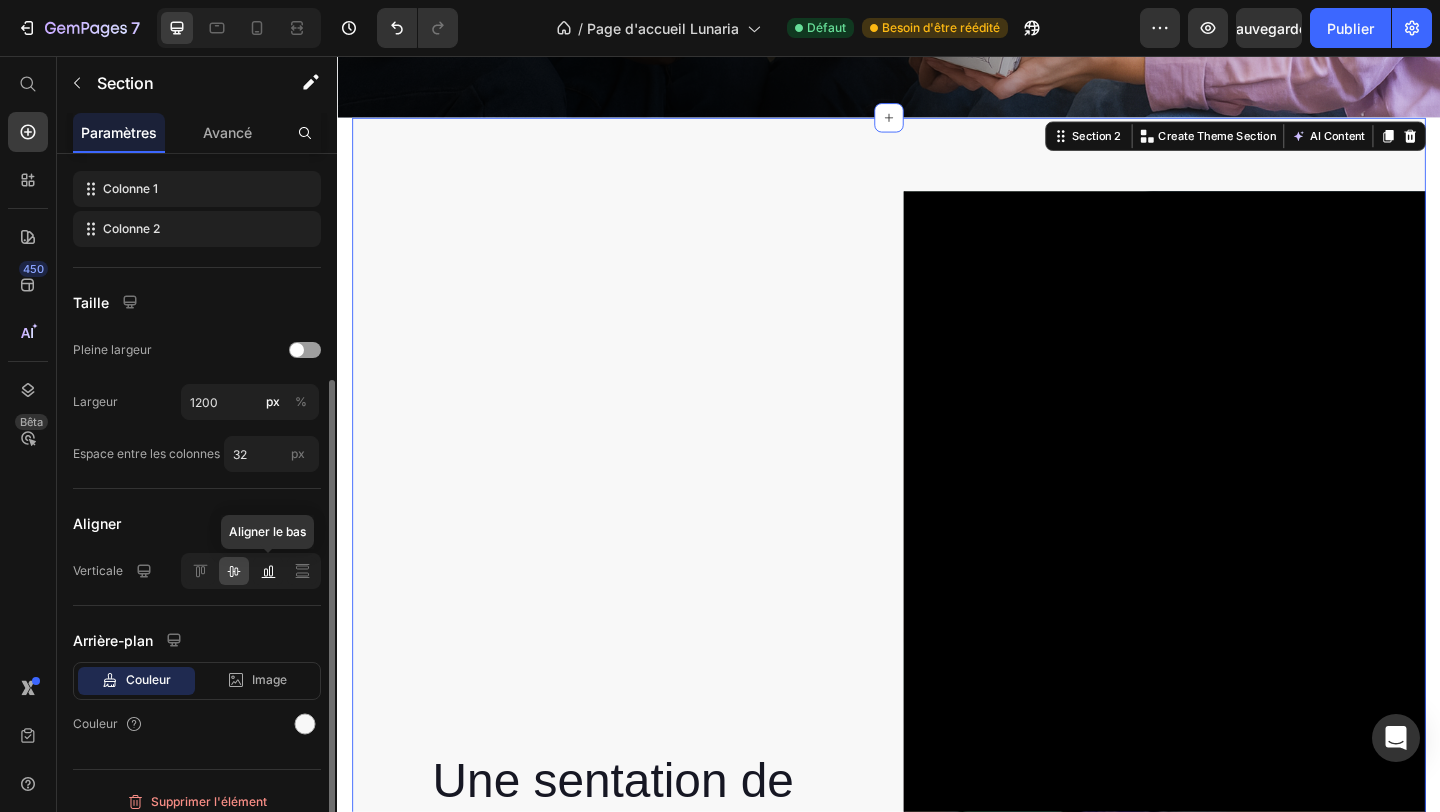 click 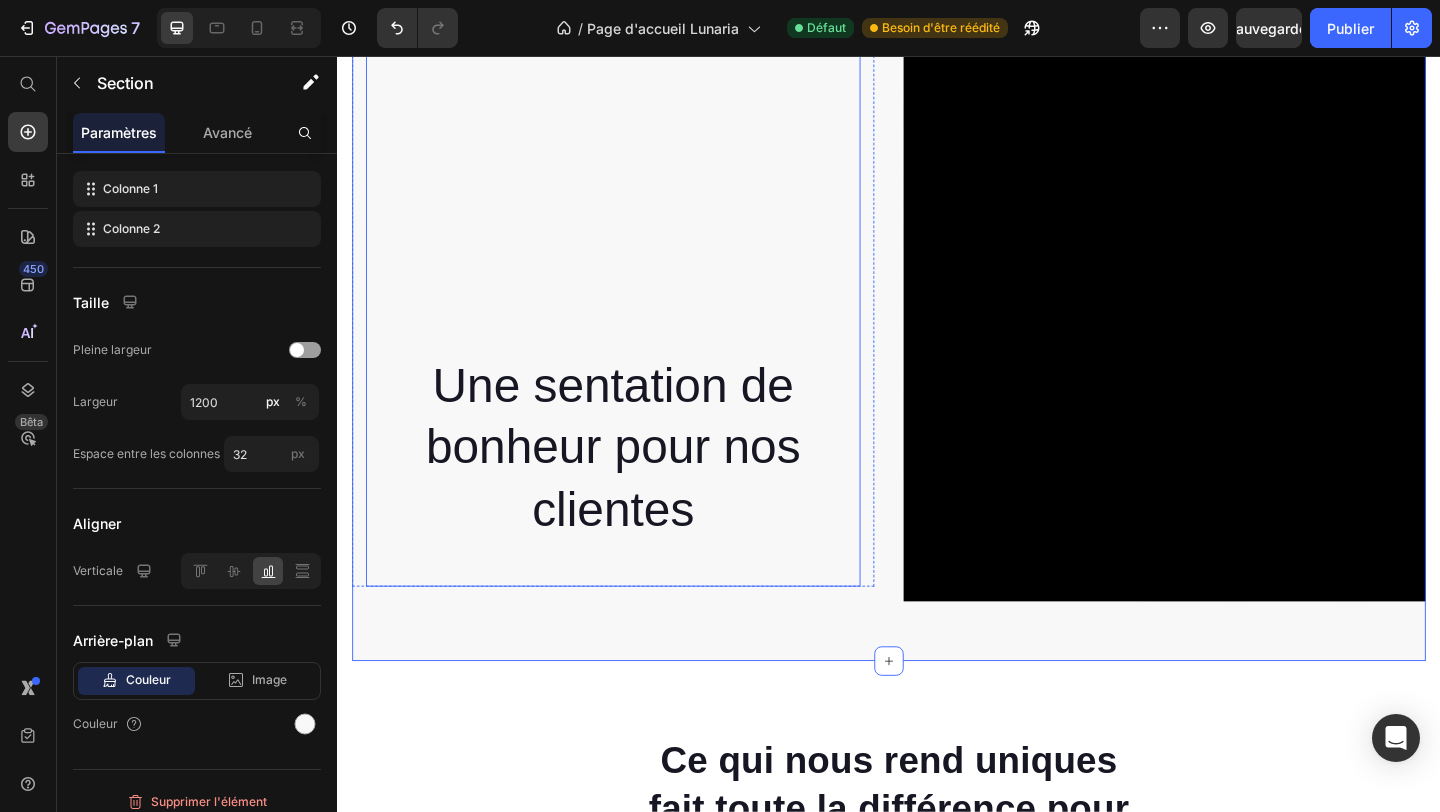 scroll, scrollTop: 1188, scrollLeft: 0, axis: vertical 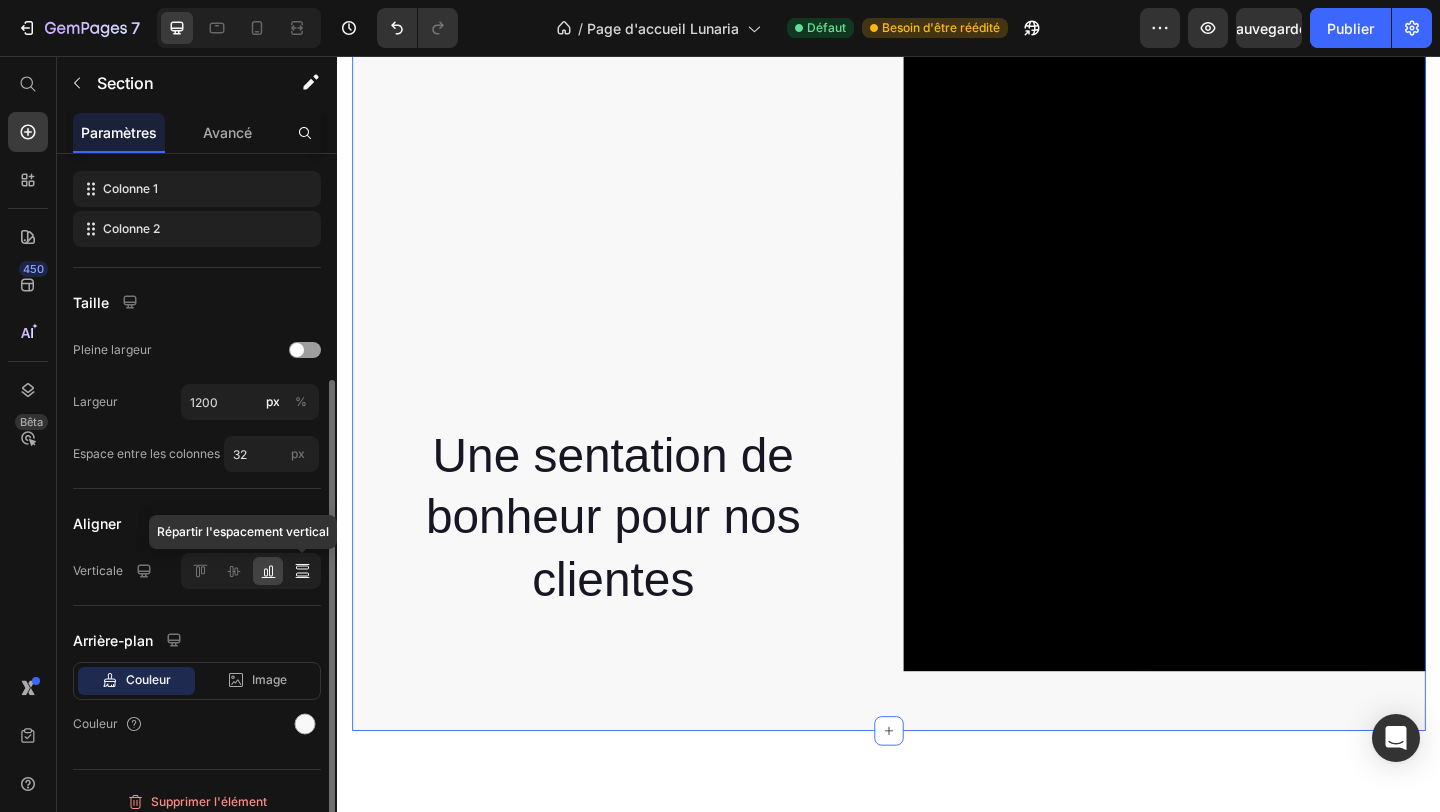 click 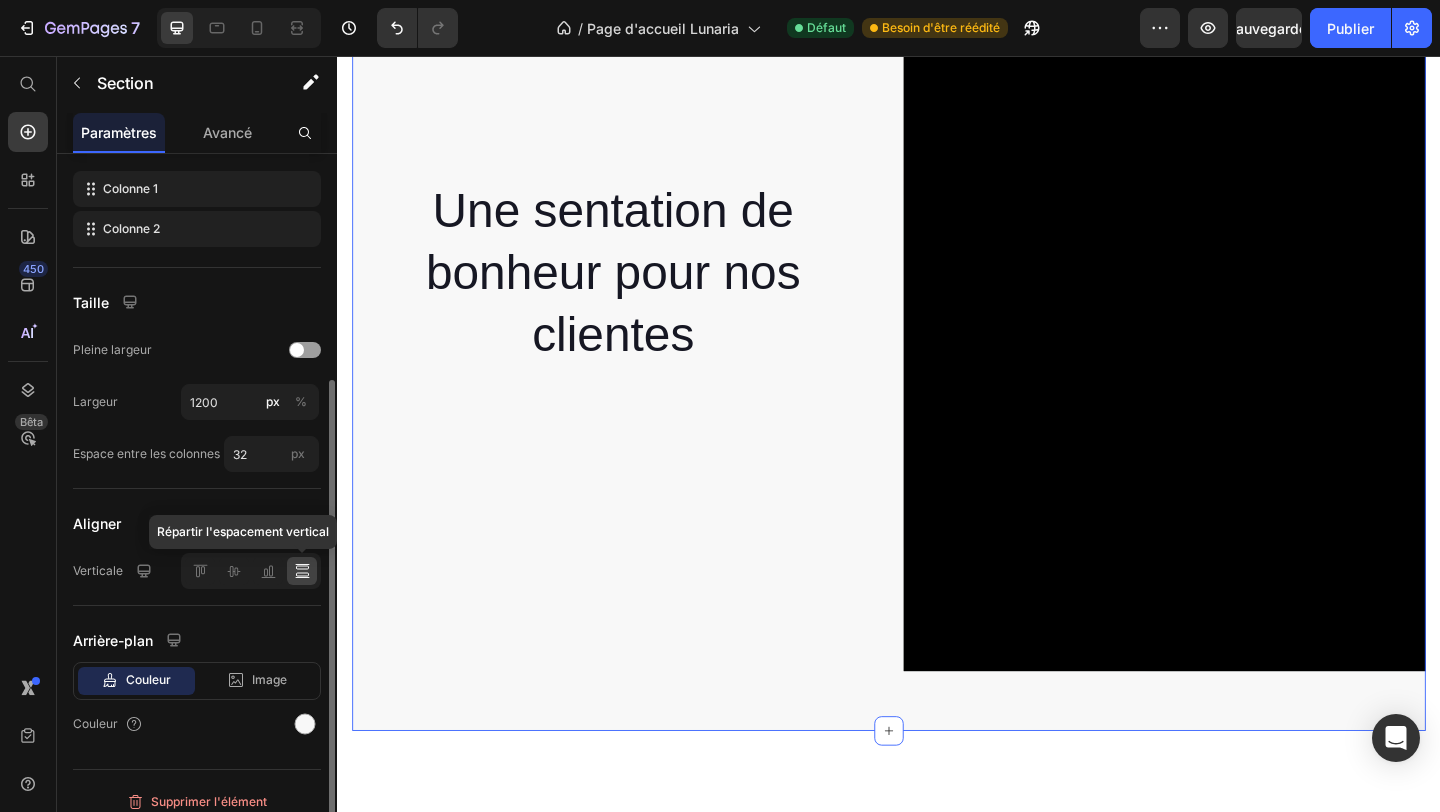 scroll, scrollTop: 922, scrollLeft: 0, axis: vertical 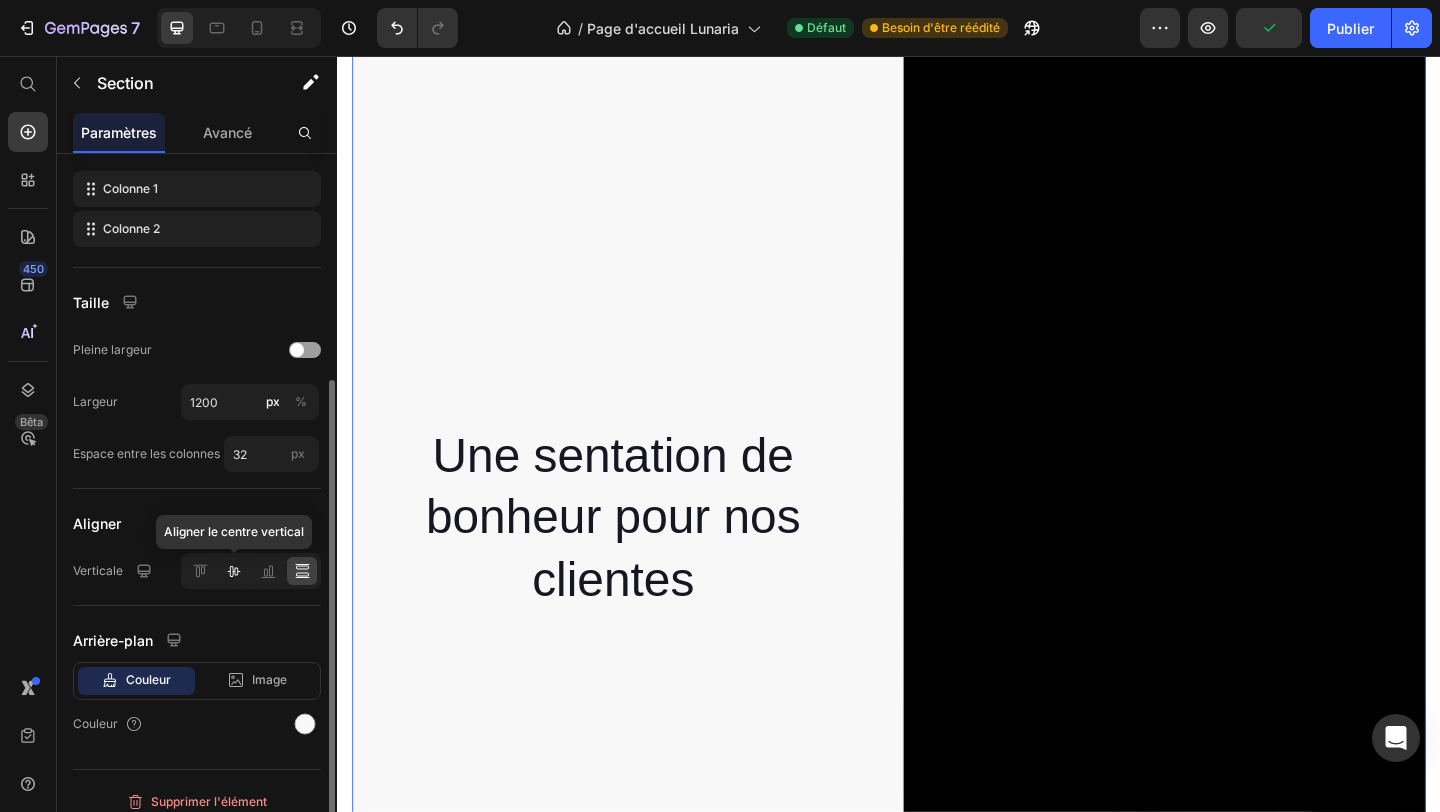 click 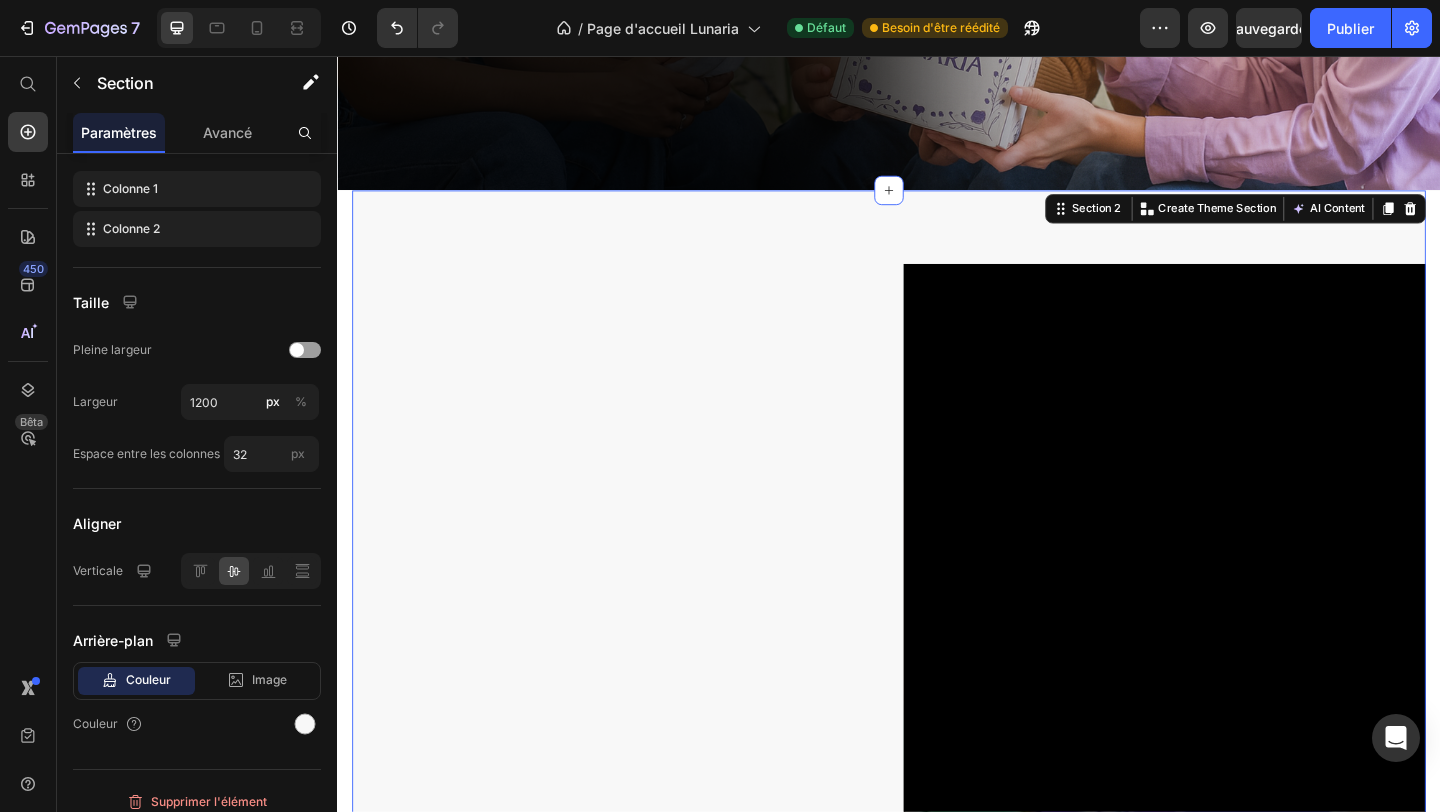 scroll, scrollTop: 610, scrollLeft: 0, axis: vertical 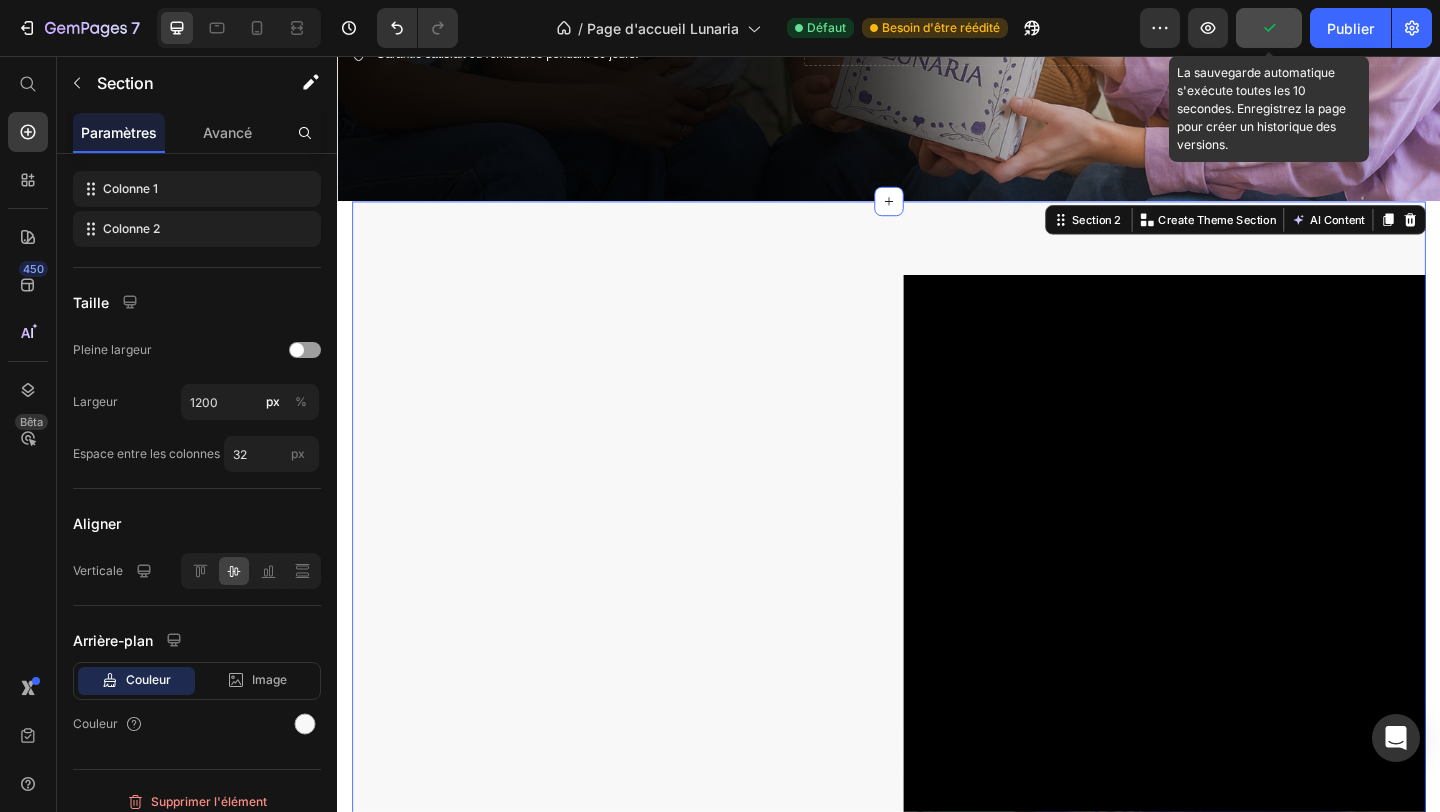 click 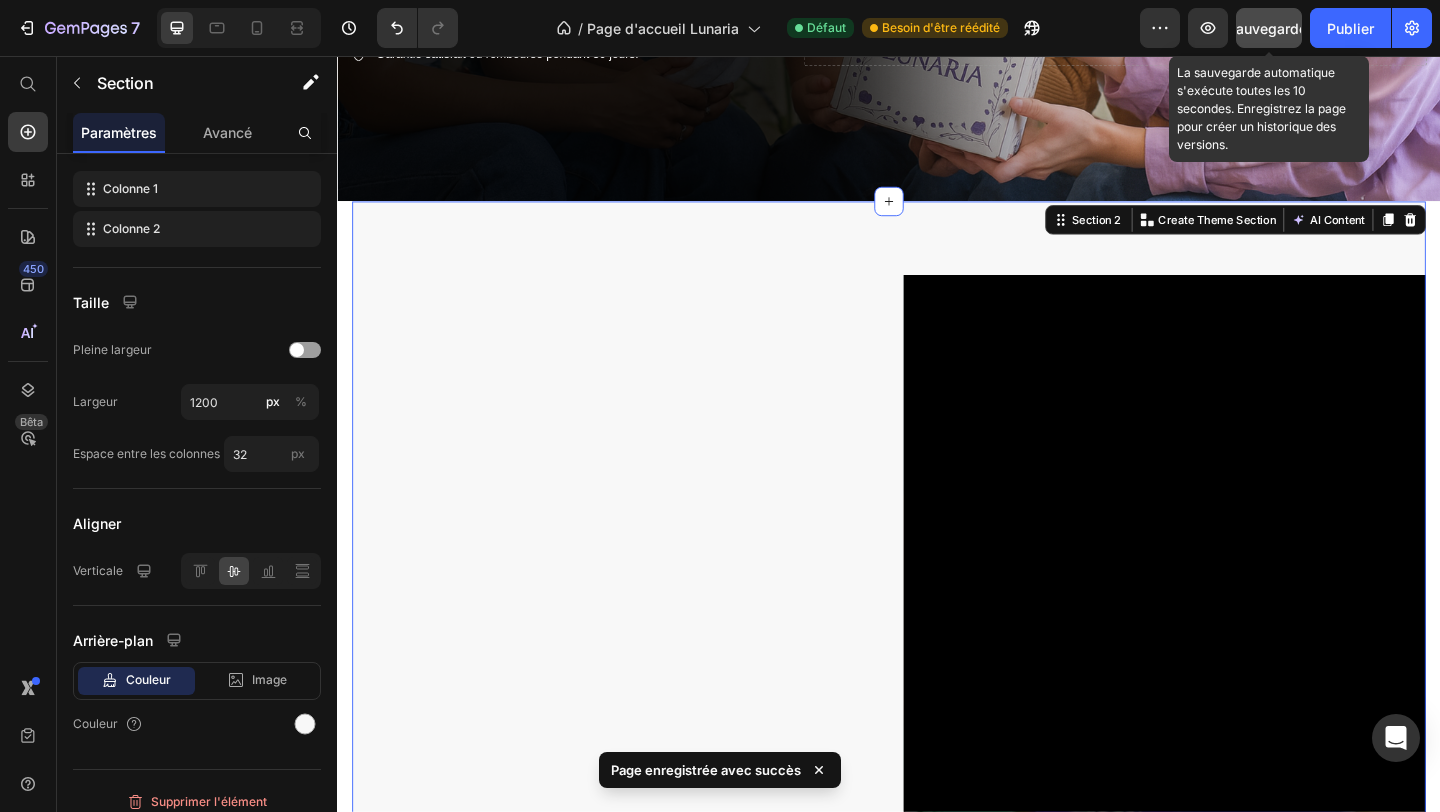 click on "Sauvegarder" at bounding box center (1269, 28) 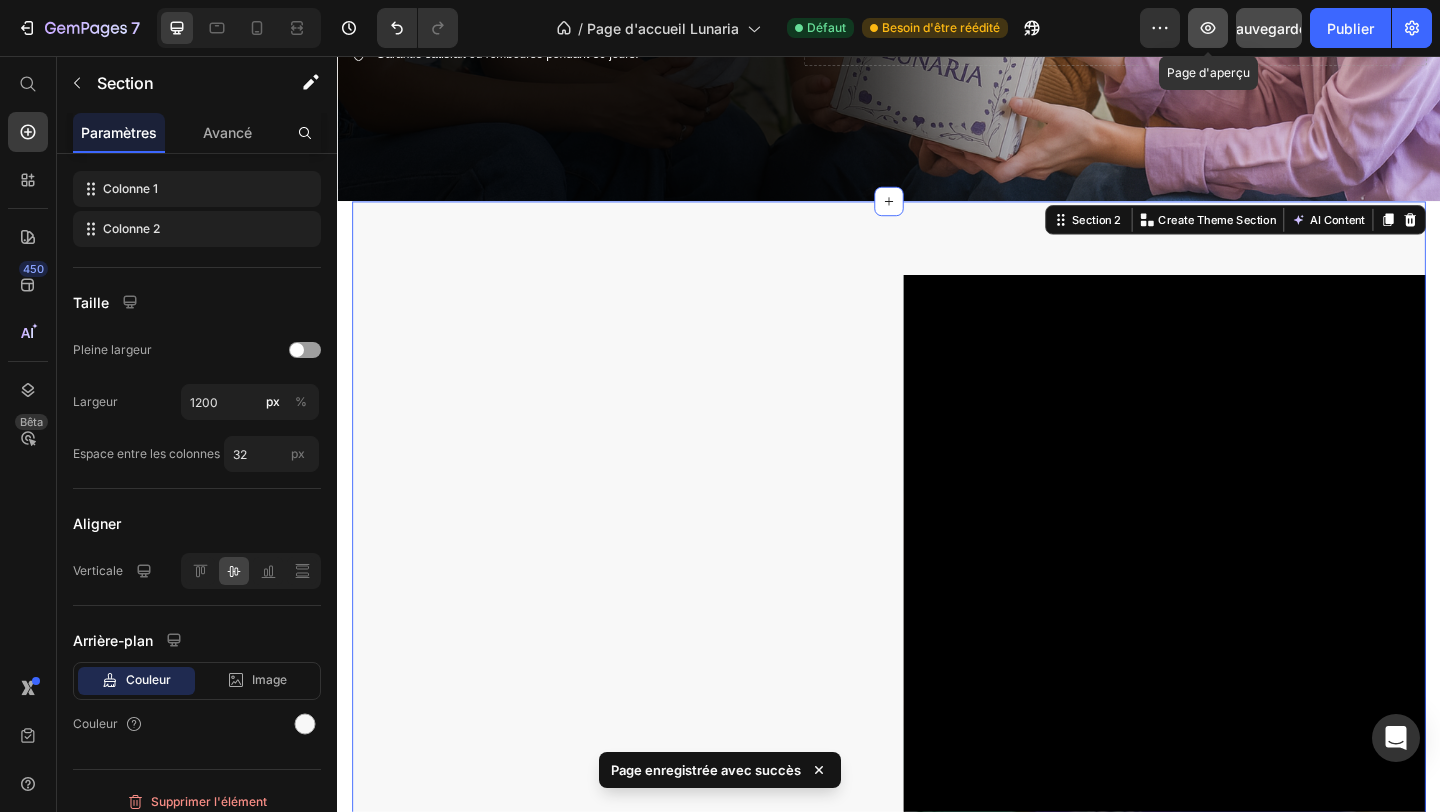 click 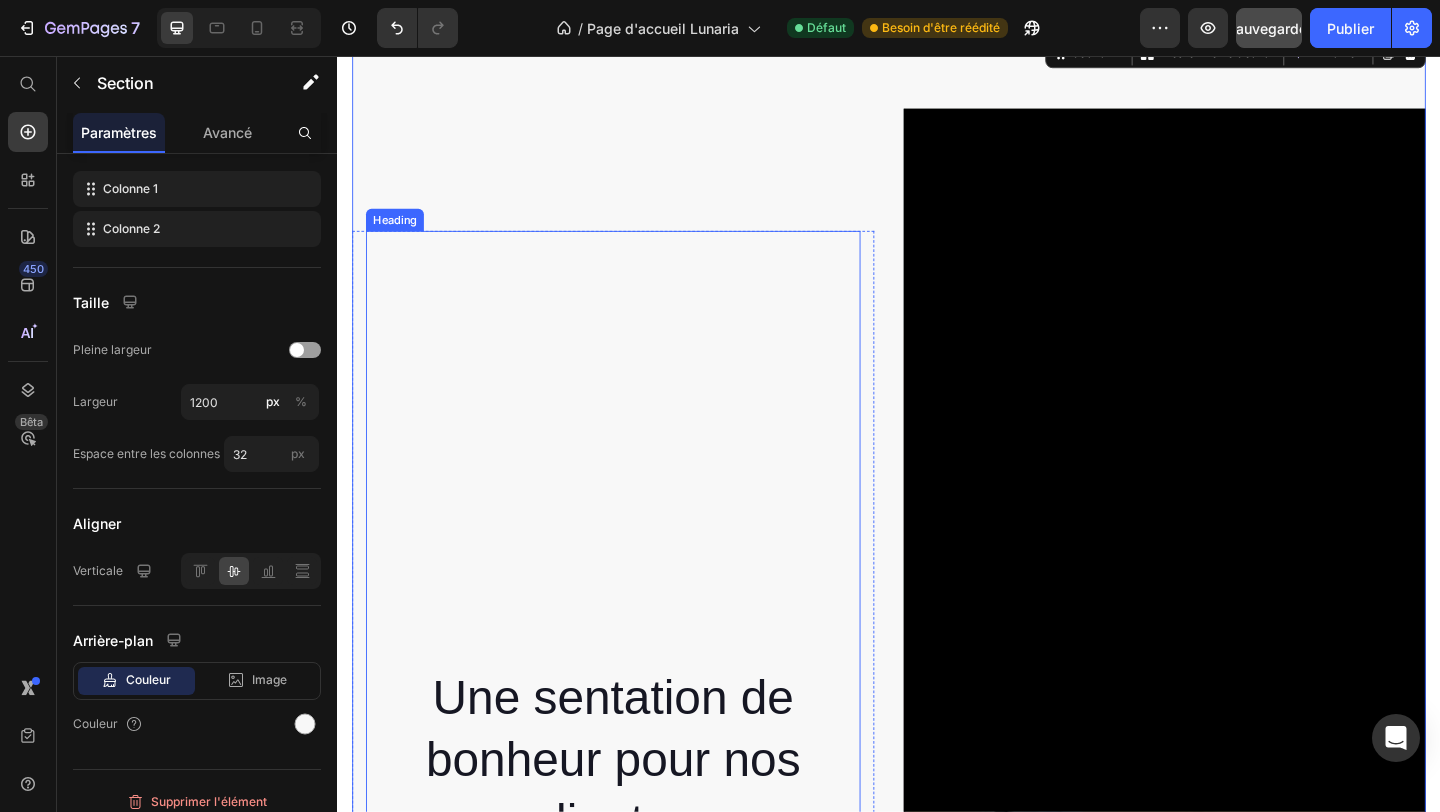 scroll, scrollTop: 798, scrollLeft: 0, axis: vertical 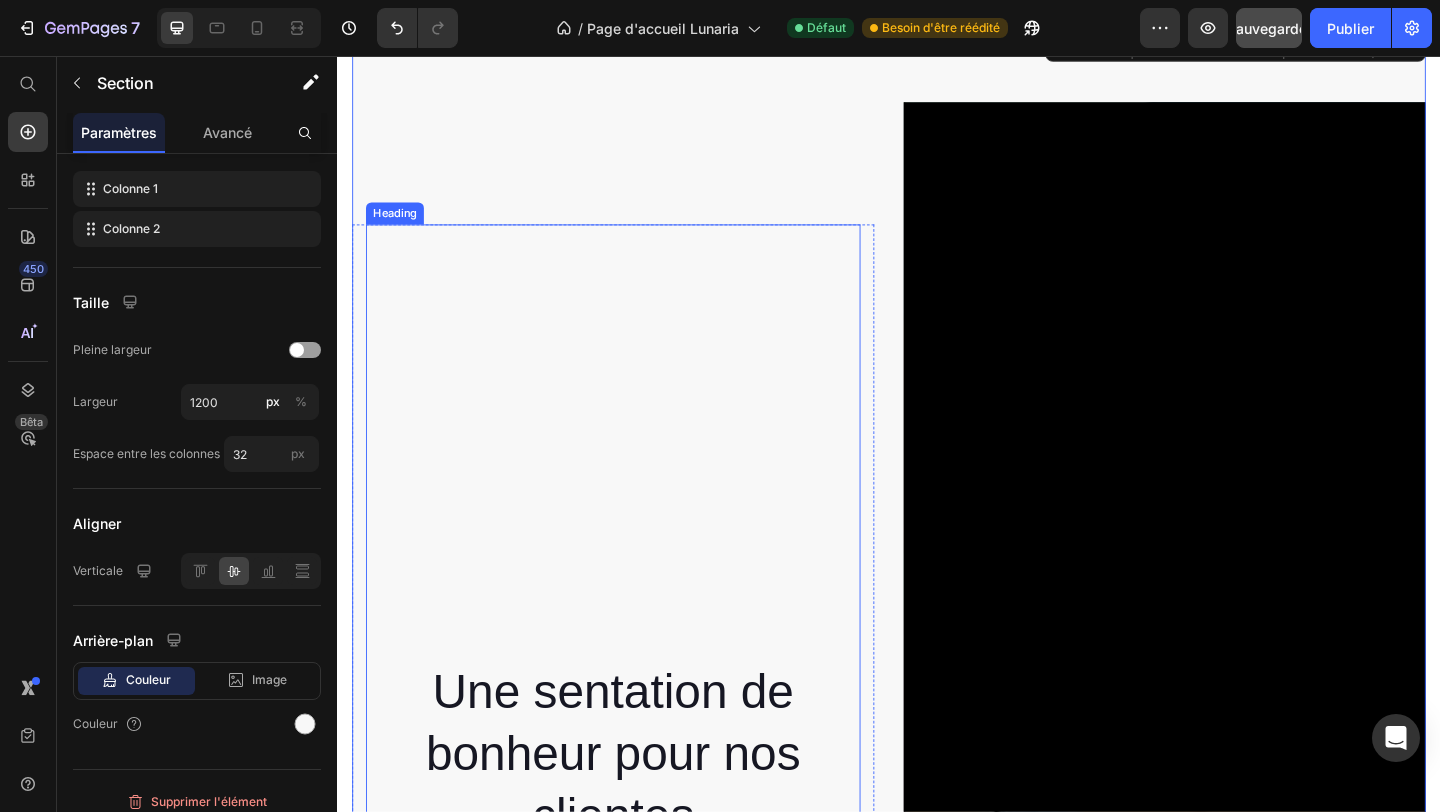 click on "⁠⁠⁠⁠⁠⁠⁠ Une sentation de bonheur pour nos clientes" at bounding box center (637, 579) 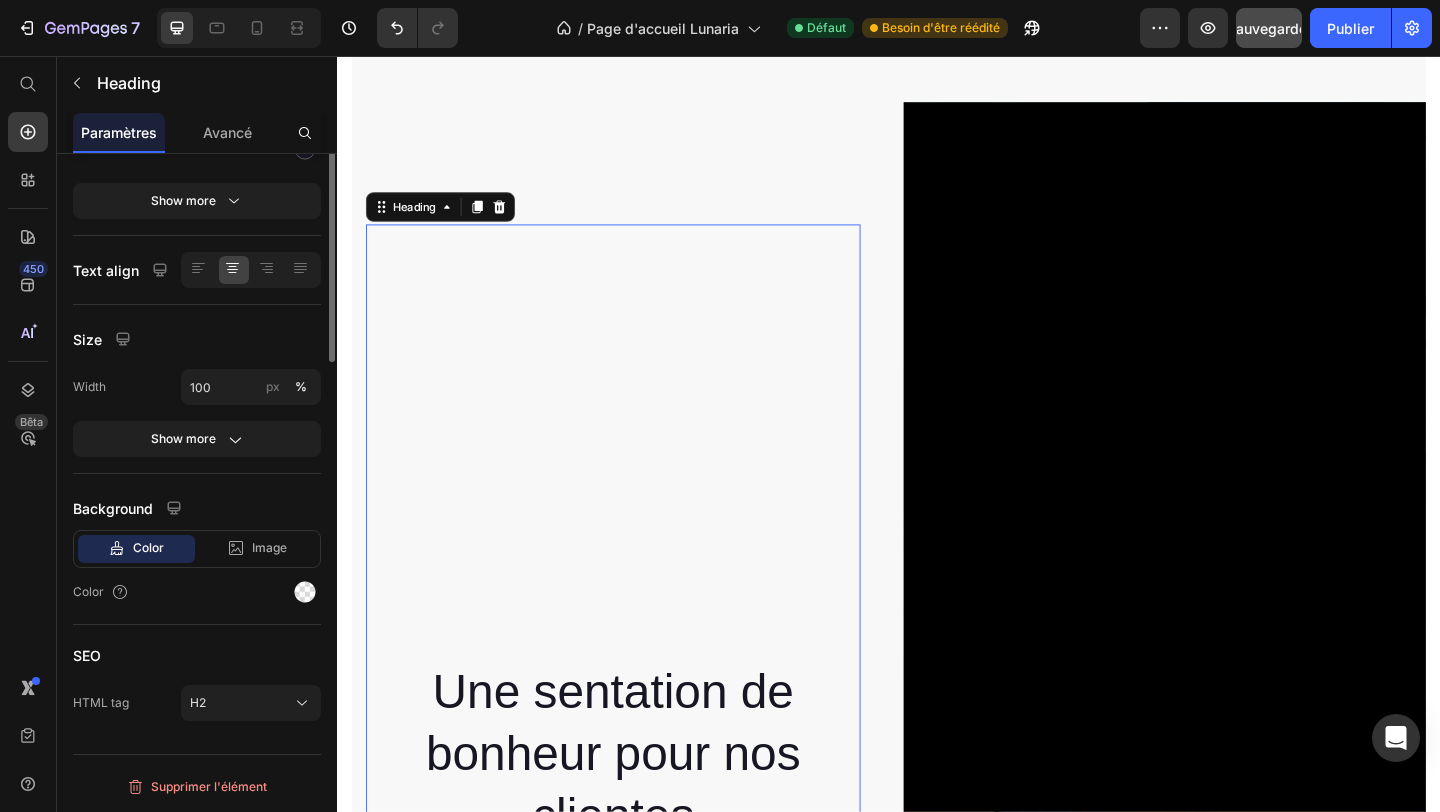scroll, scrollTop: 0, scrollLeft: 0, axis: both 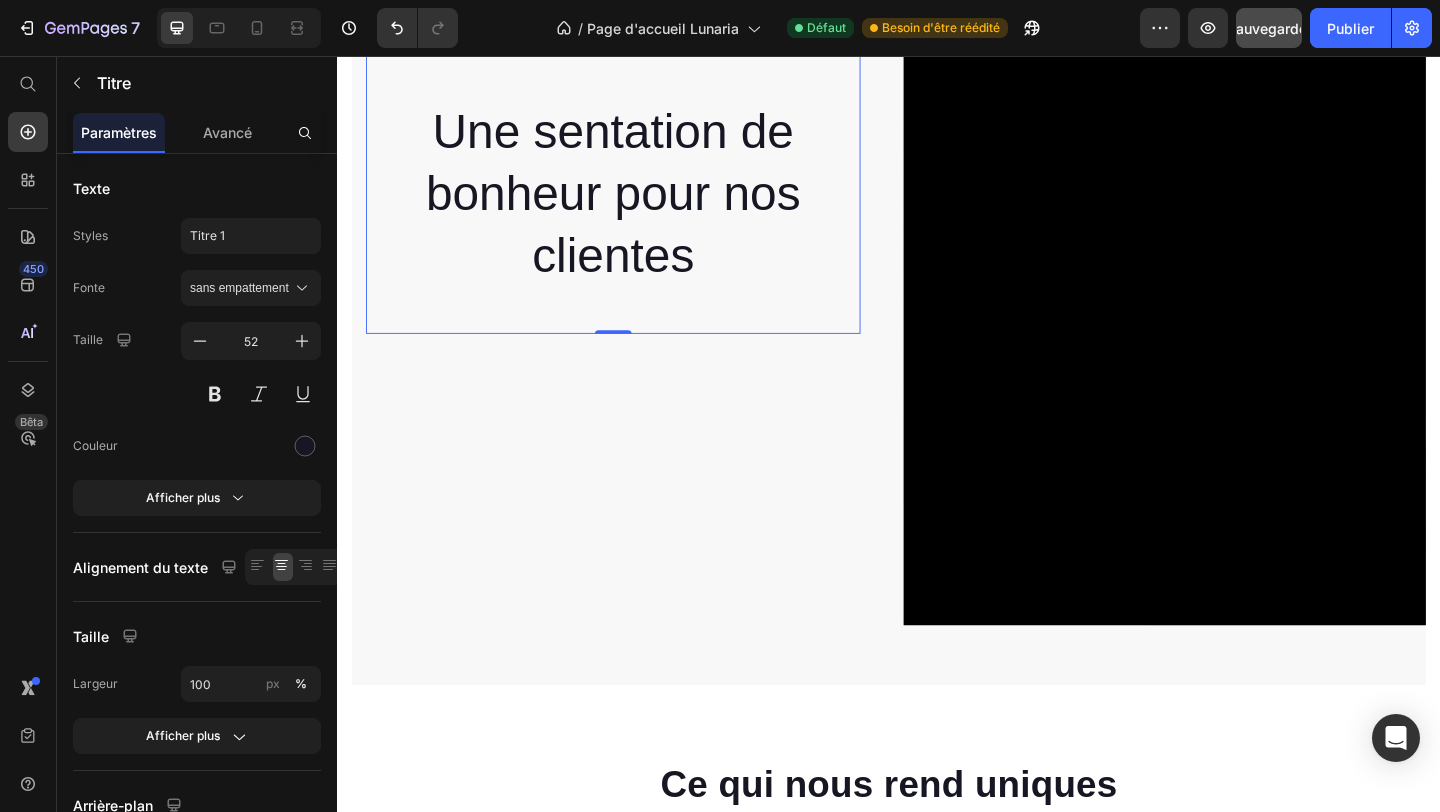 click on "Une sentation de bonheur pour nos clientes Heading   0" at bounding box center (637, 163) 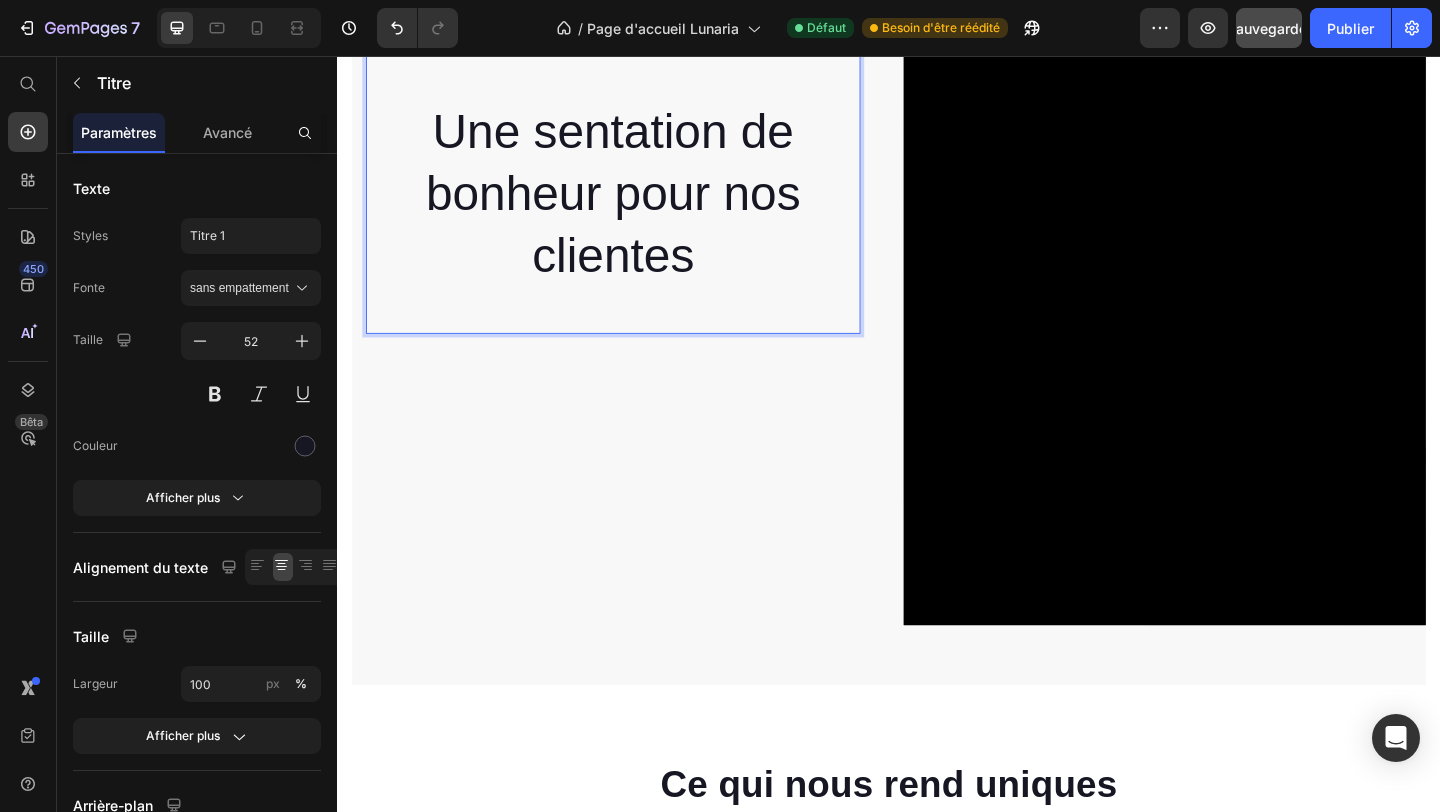 click on "Une sentation de bonheur pour nos clientes" at bounding box center (637, 139) 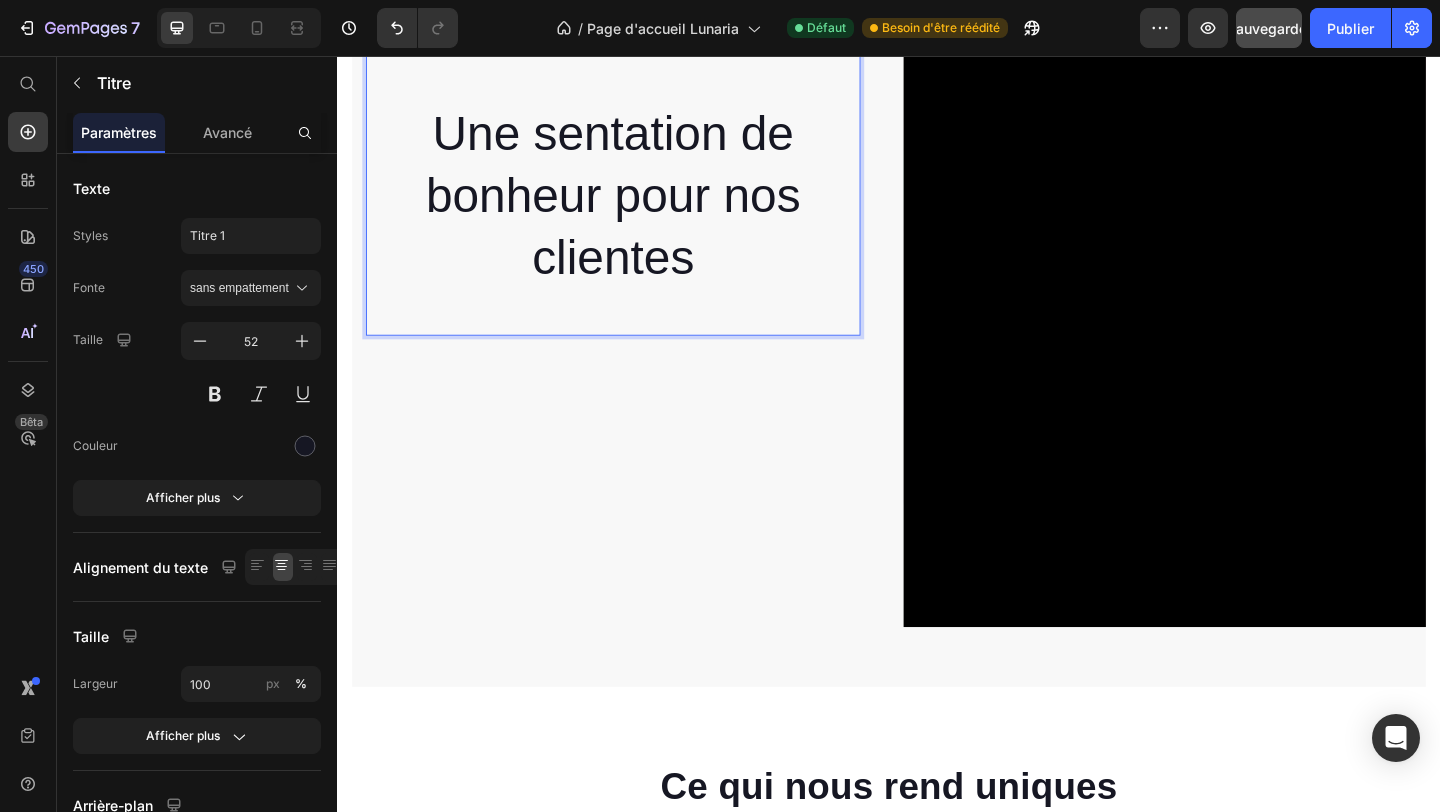 scroll, scrollTop: 1169, scrollLeft: 0, axis: vertical 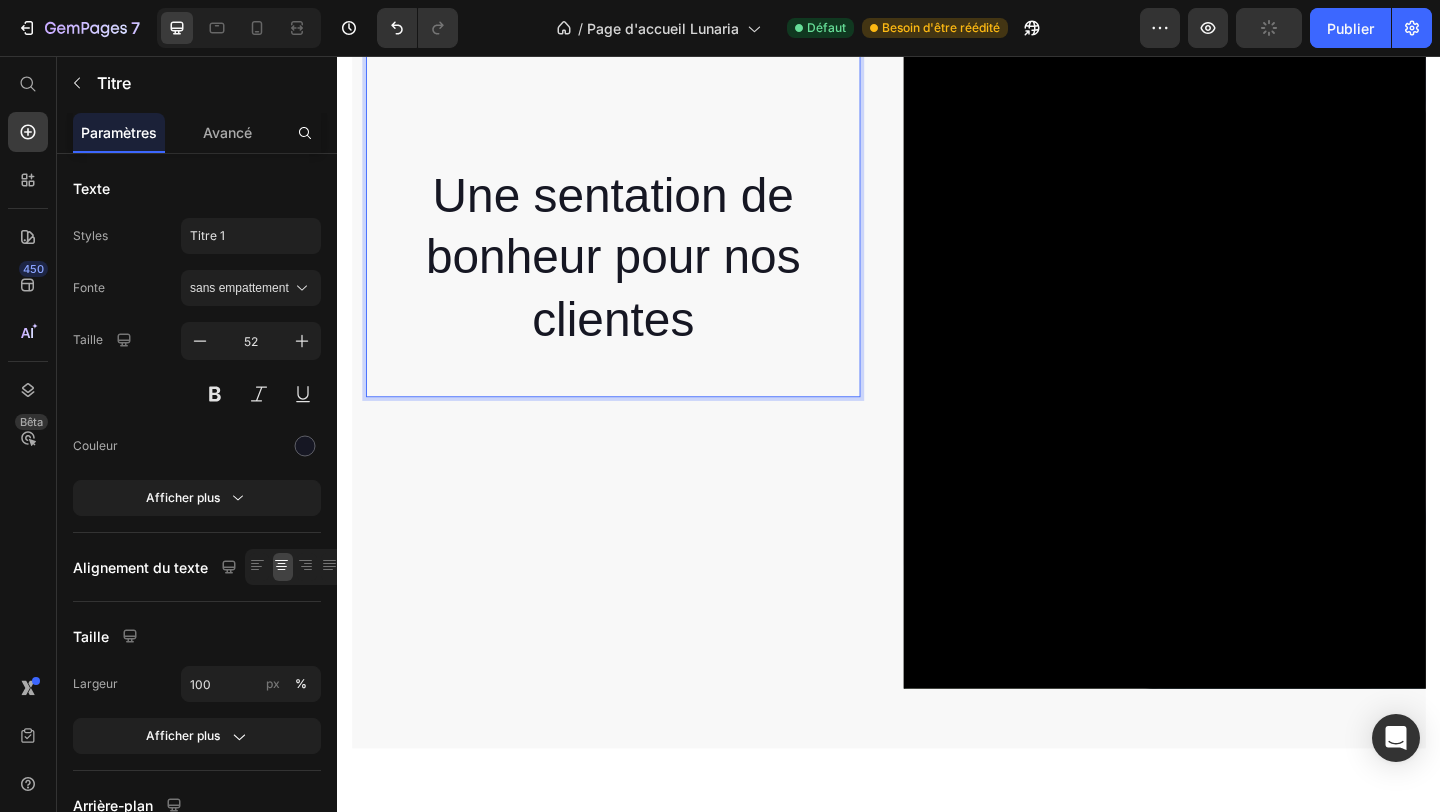 click on "Une sentation de bonheur pour nos clientes" at bounding box center (637, 208) 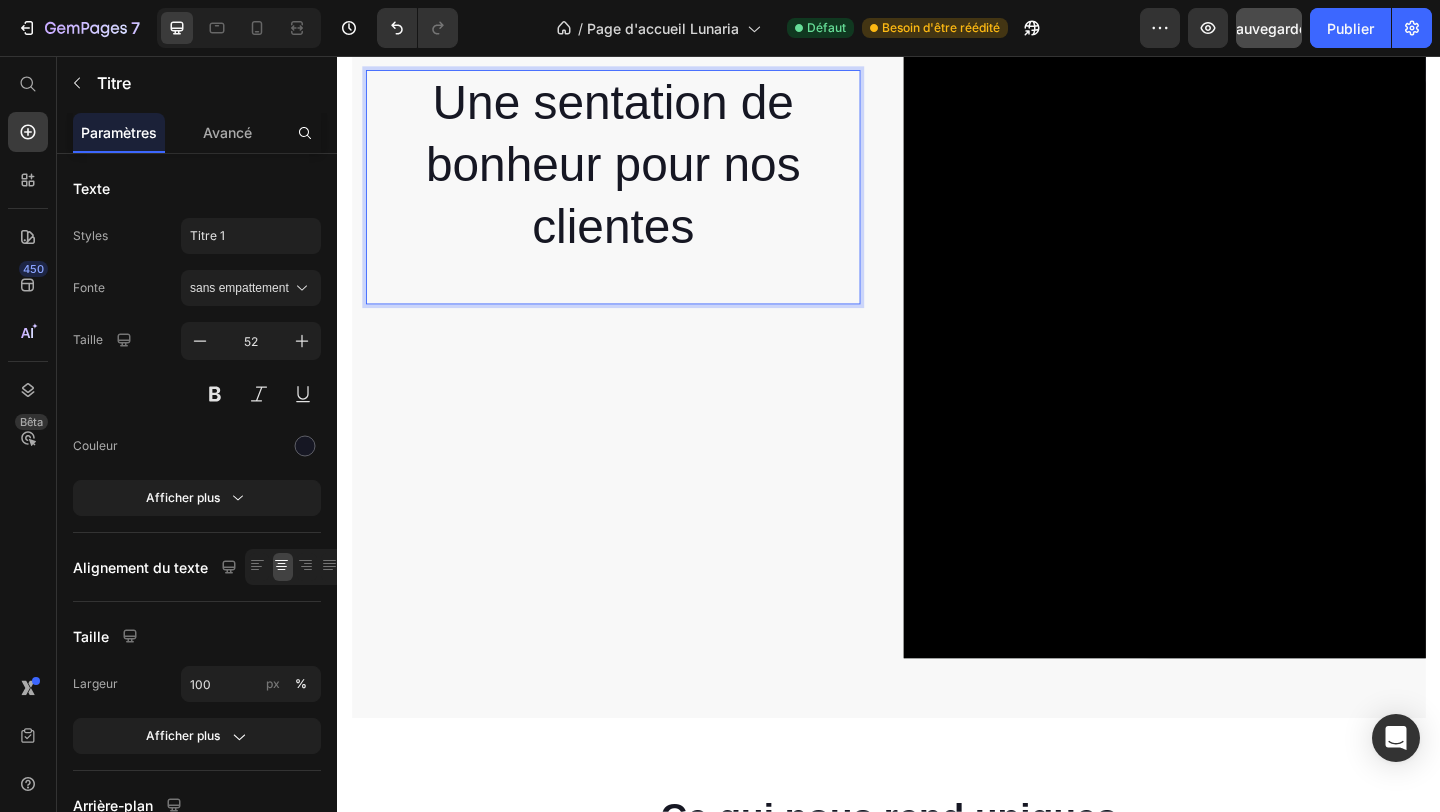 scroll, scrollTop: 1115, scrollLeft: 0, axis: vertical 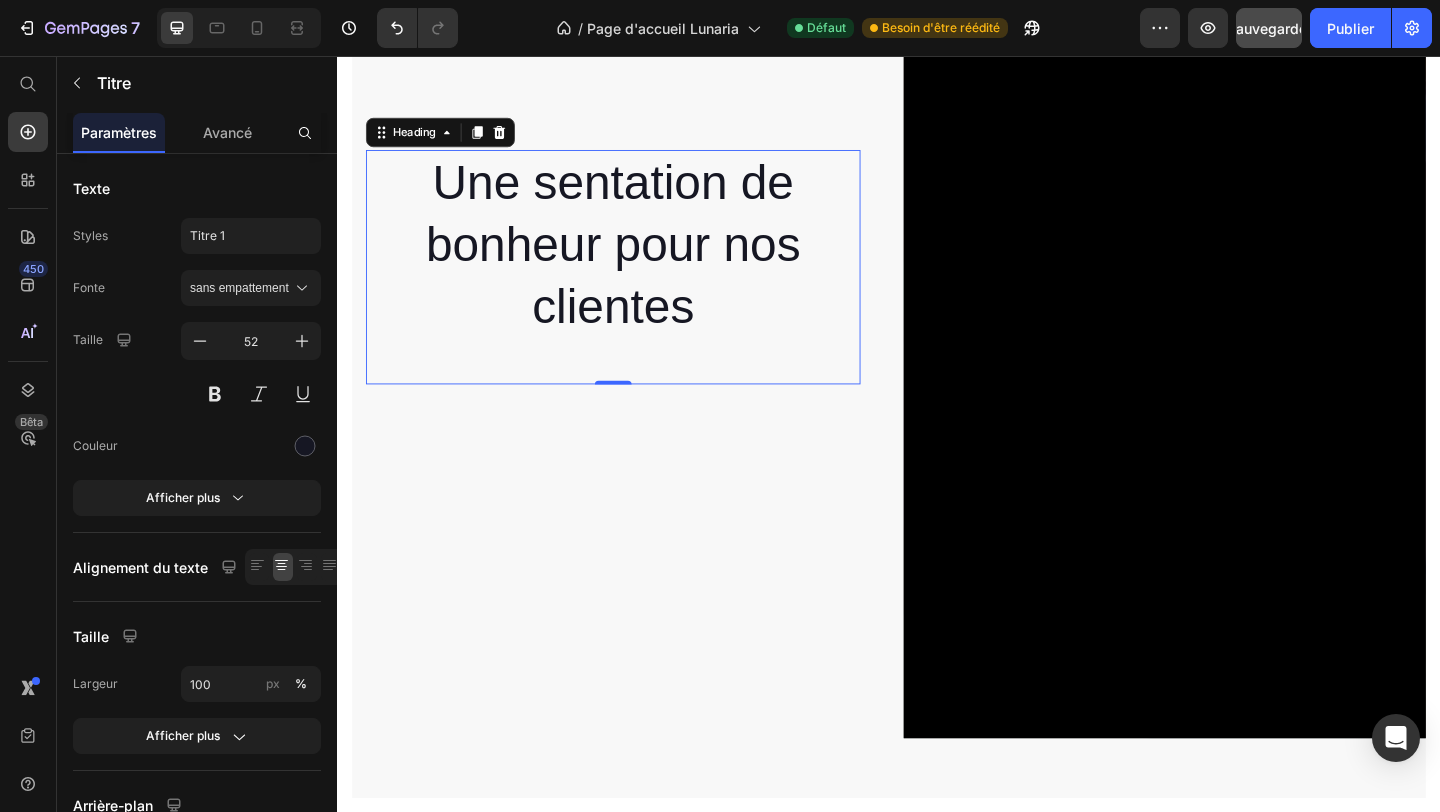 click on "Une sentation de bonheur pour nos clientes Heading   0" at bounding box center (637, 285) 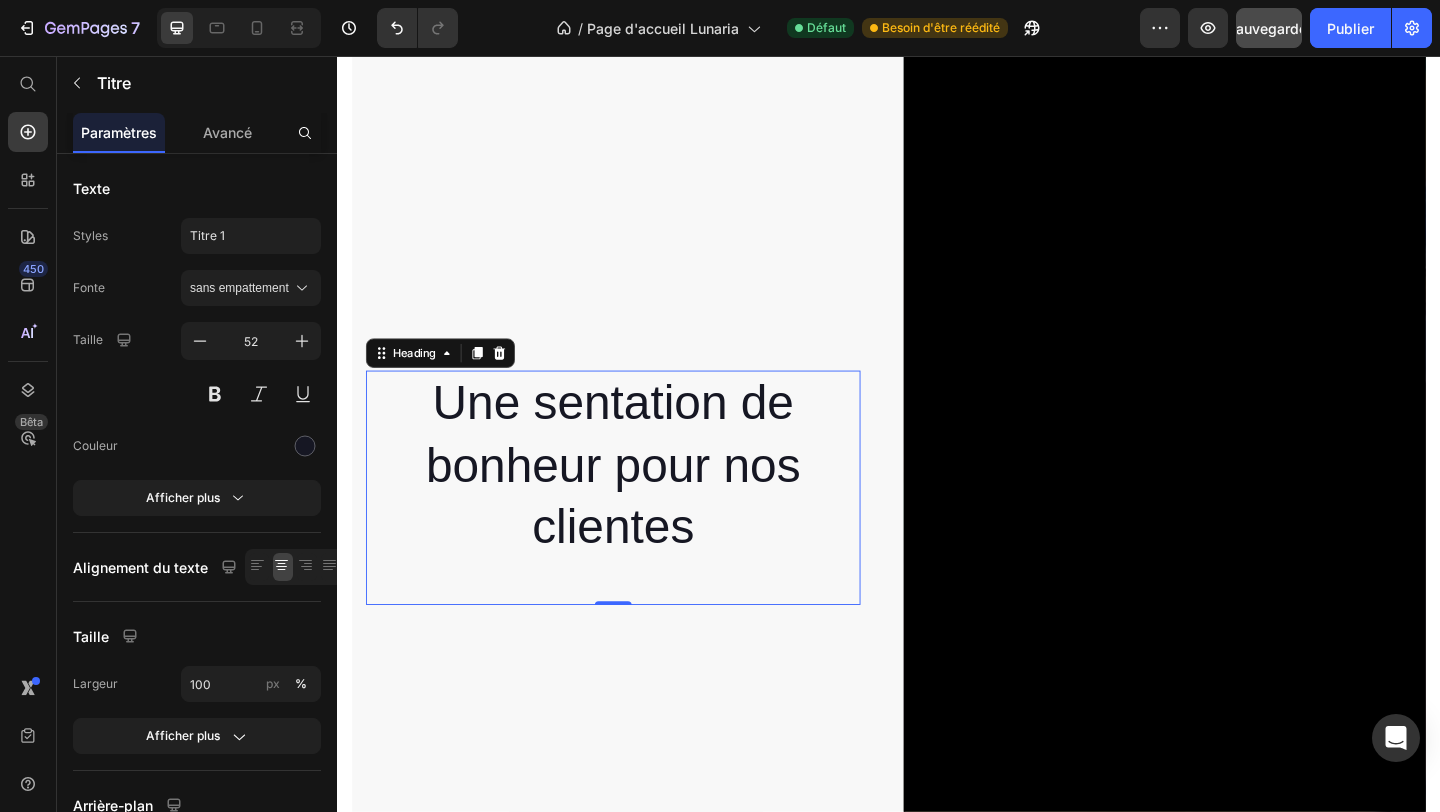 scroll, scrollTop: 716, scrollLeft: 0, axis: vertical 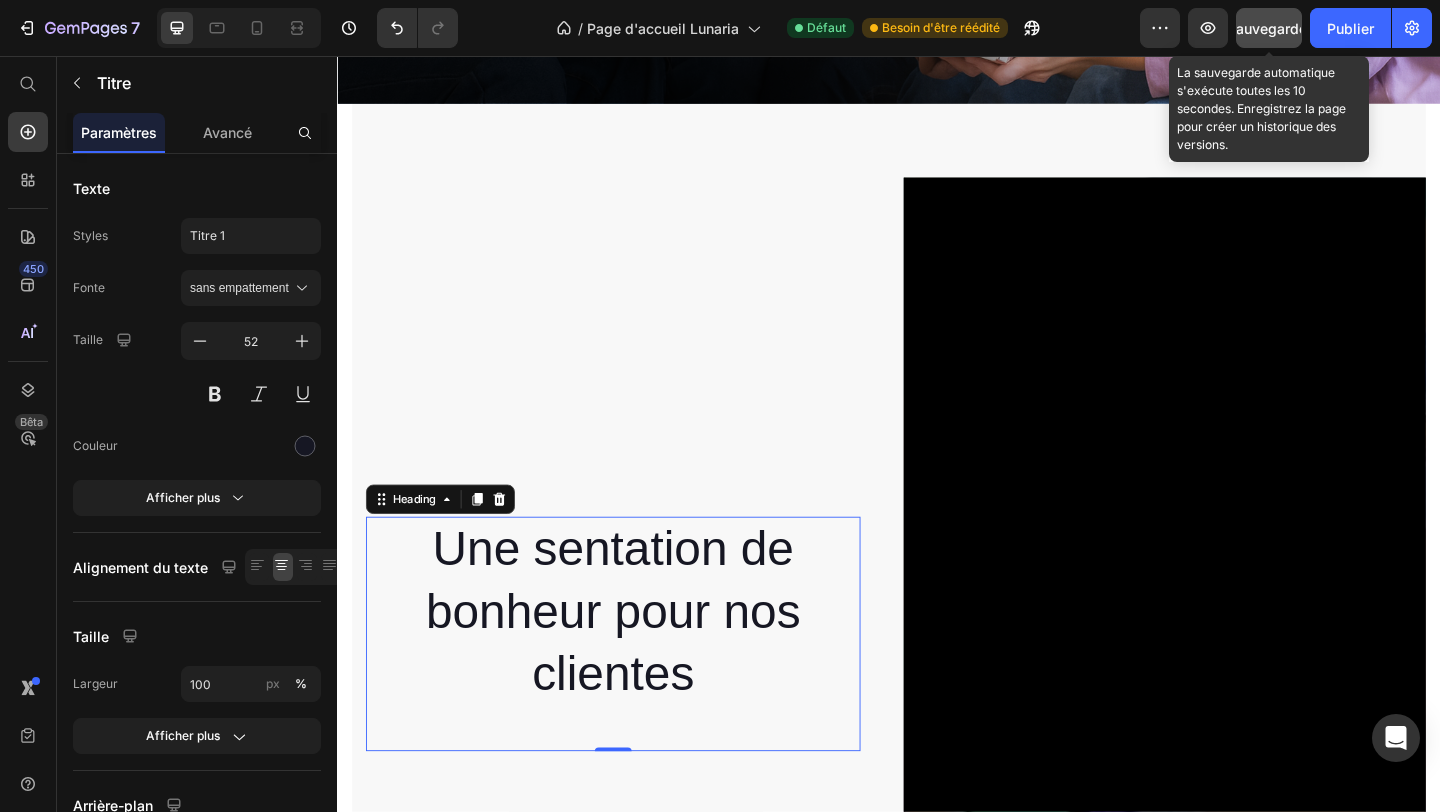 click on "Sauvegarder" at bounding box center (1269, 28) 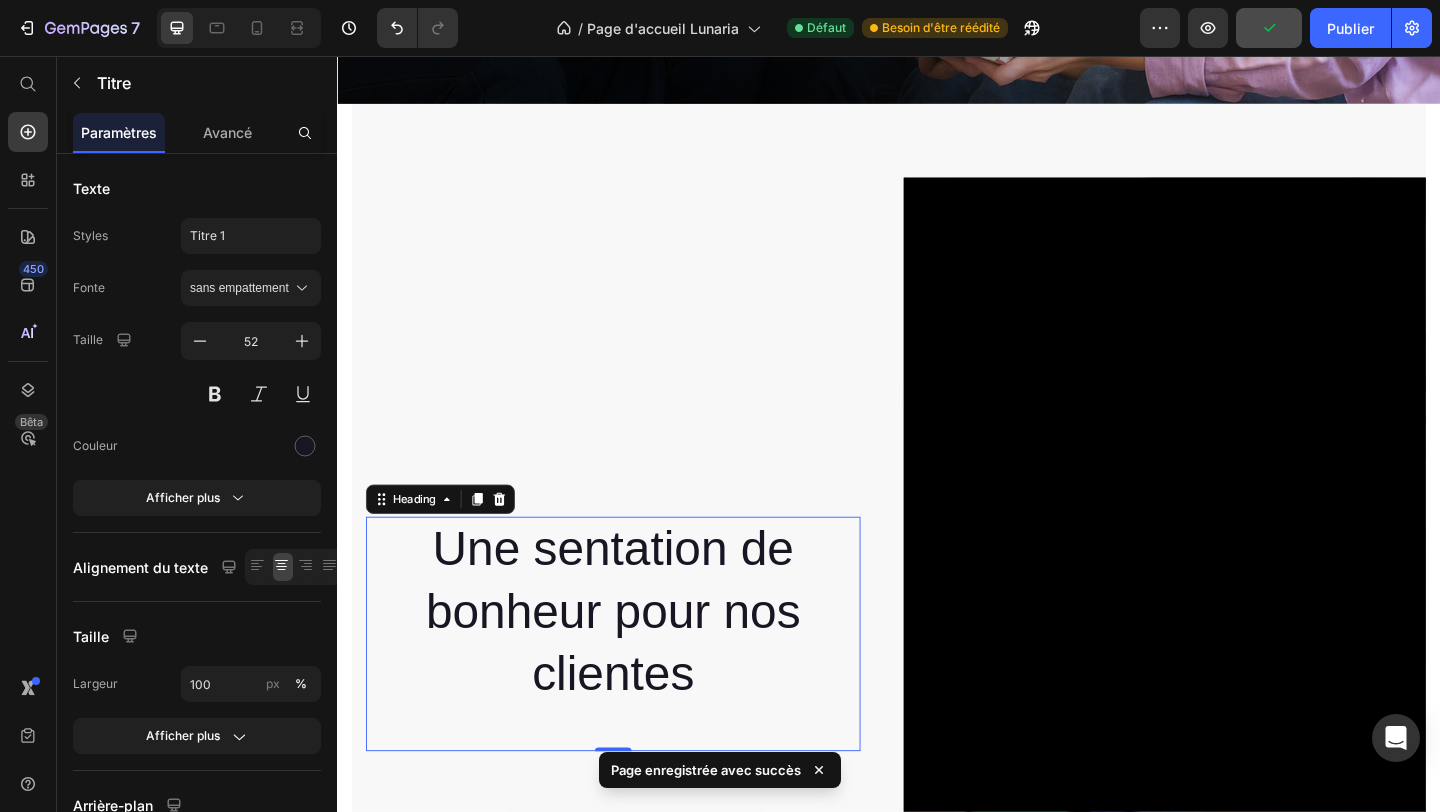 click on "[NUMBER] Historique des versions / Page d'accueil Lunaria Défaut Besoin d'être réédité Aperçu Publier" 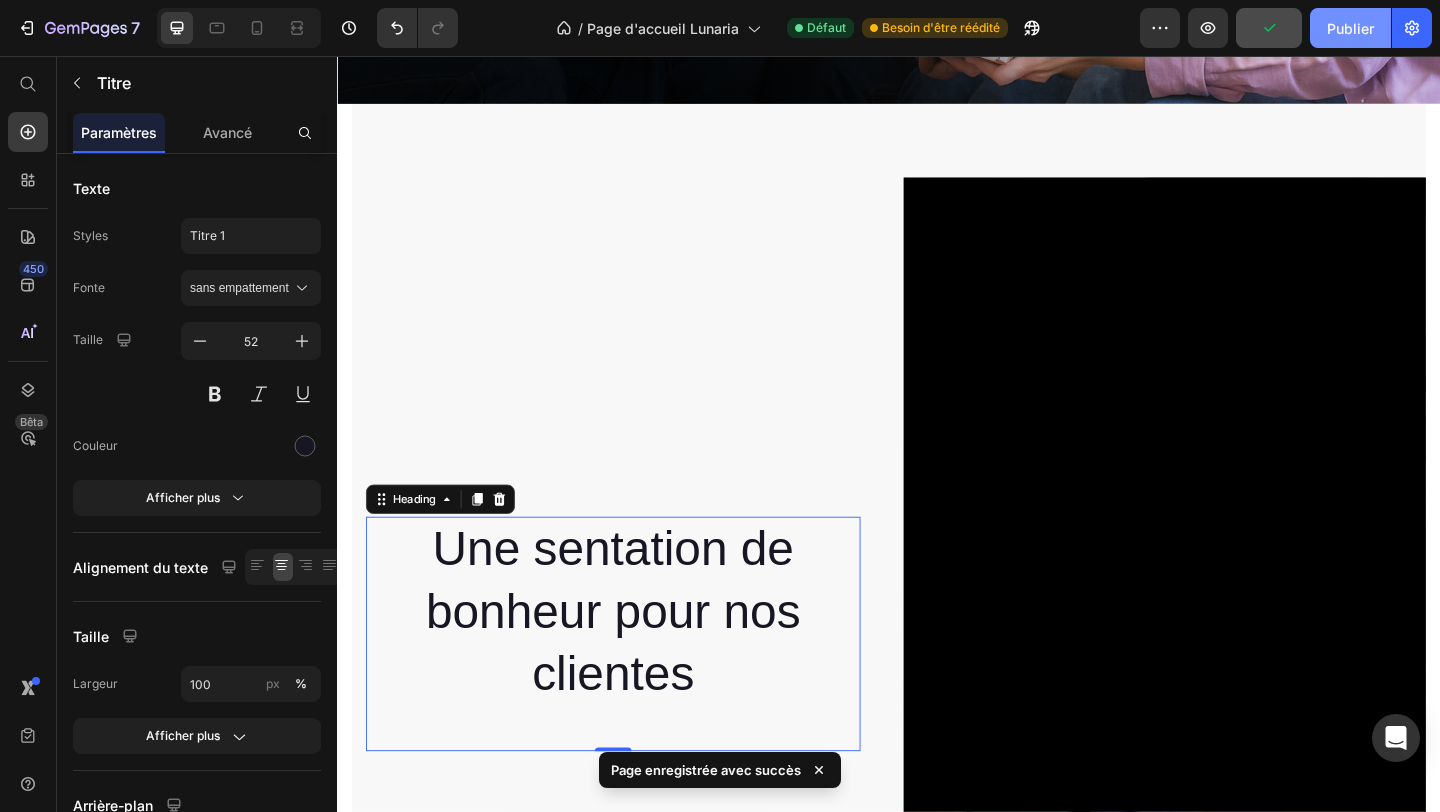 click on "Publier" 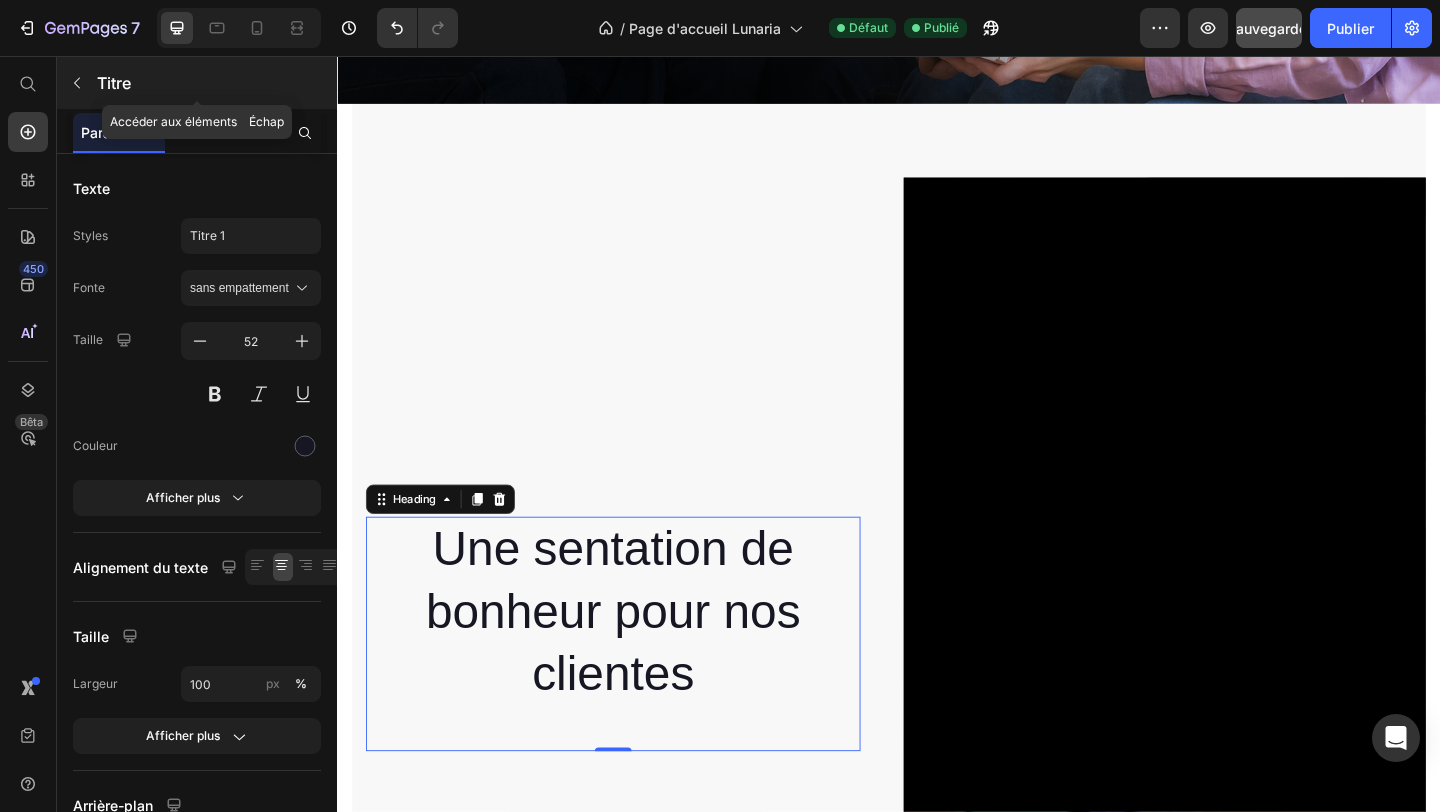 click at bounding box center (77, 83) 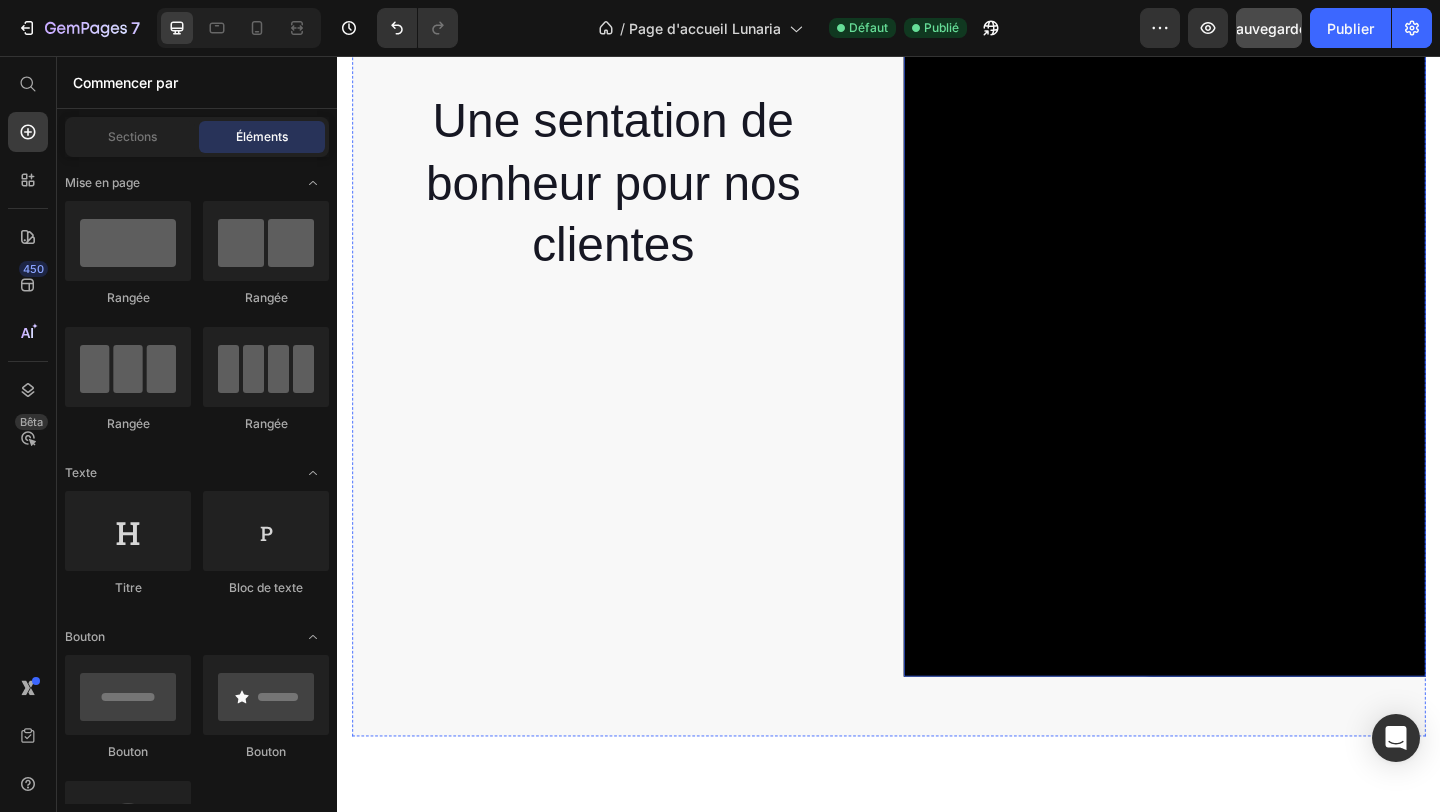 scroll, scrollTop: 1204, scrollLeft: 0, axis: vertical 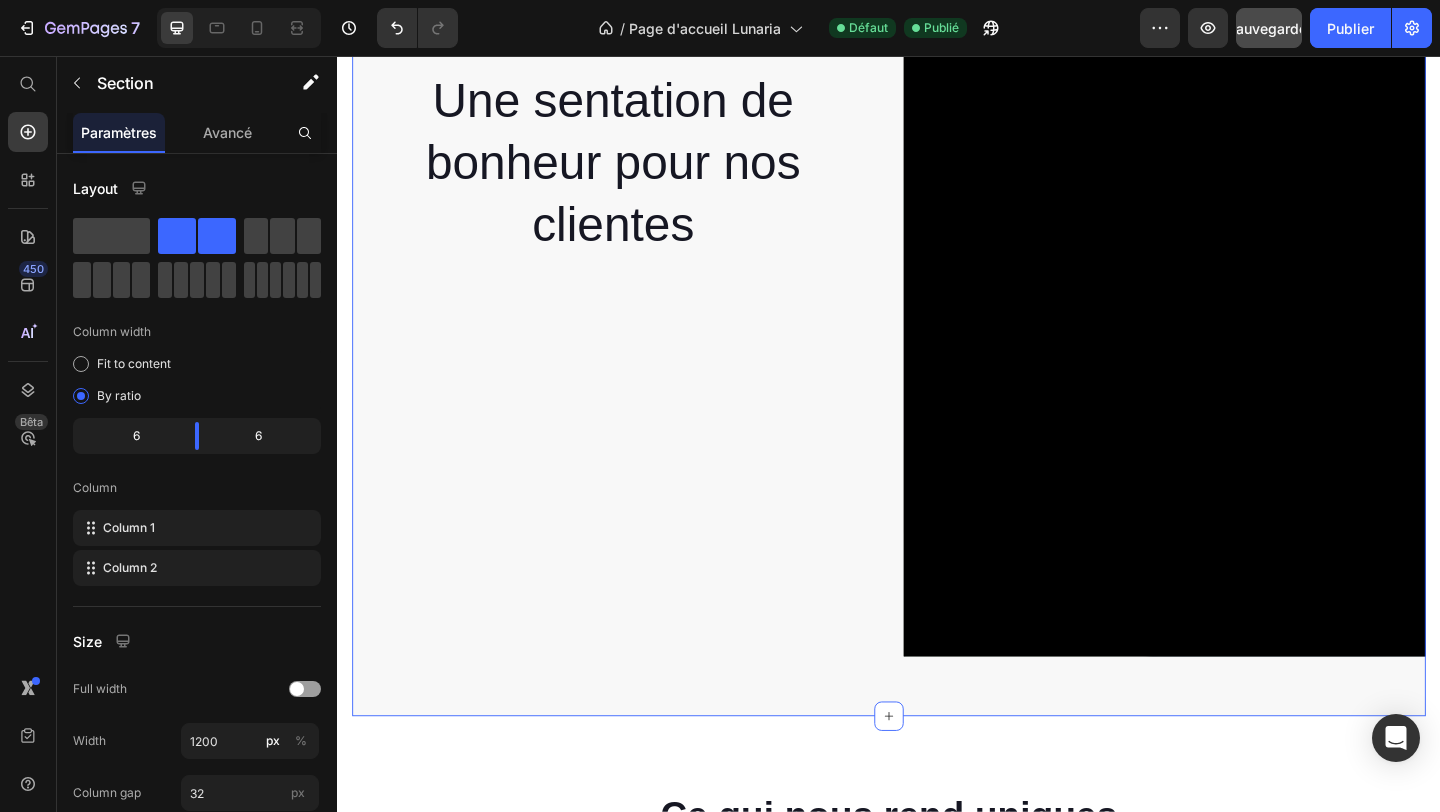 click on "Une sentation de bonheur pour nos clientes Heading Row" at bounding box center [637, 205] 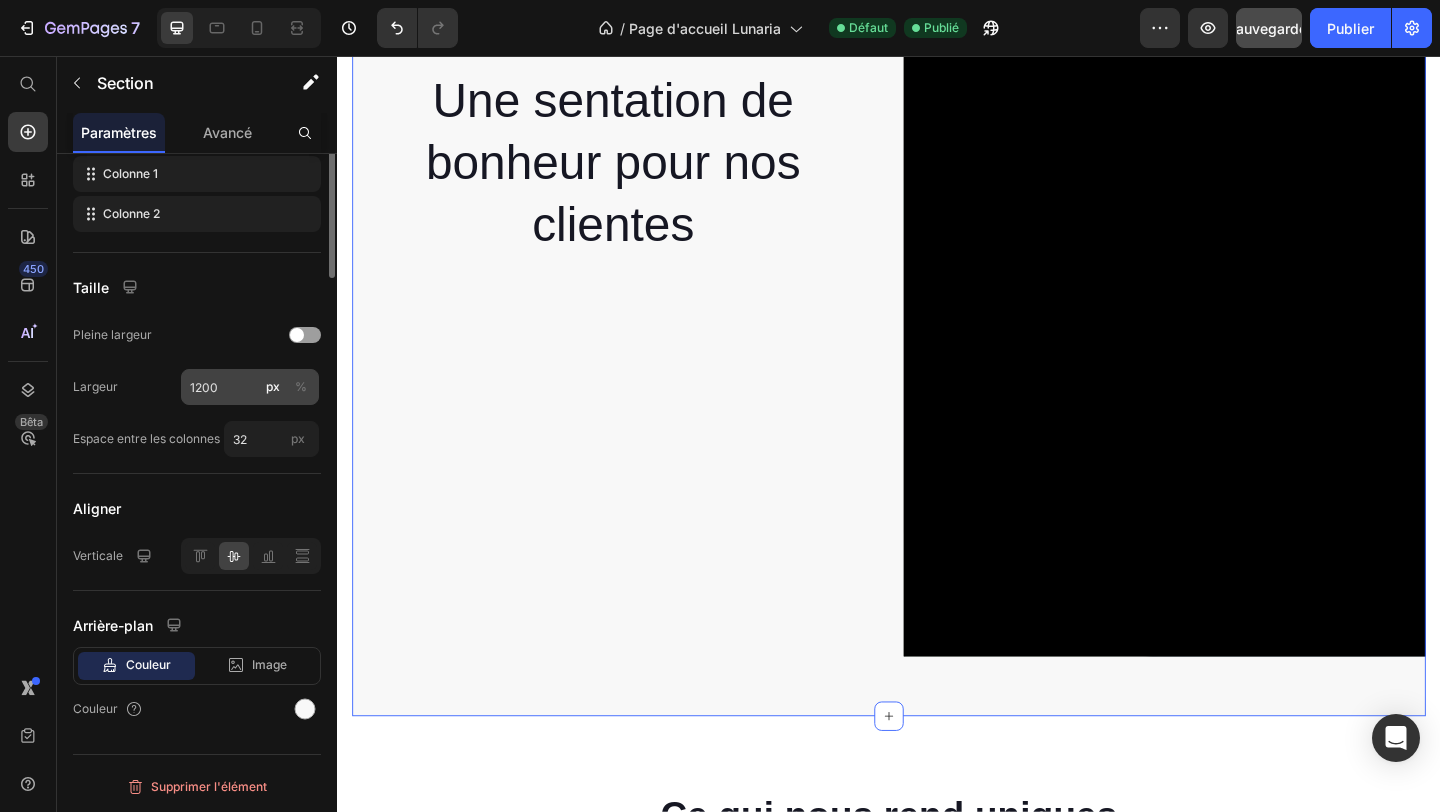 scroll, scrollTop: 0, scrollLeft: 0, axis: both 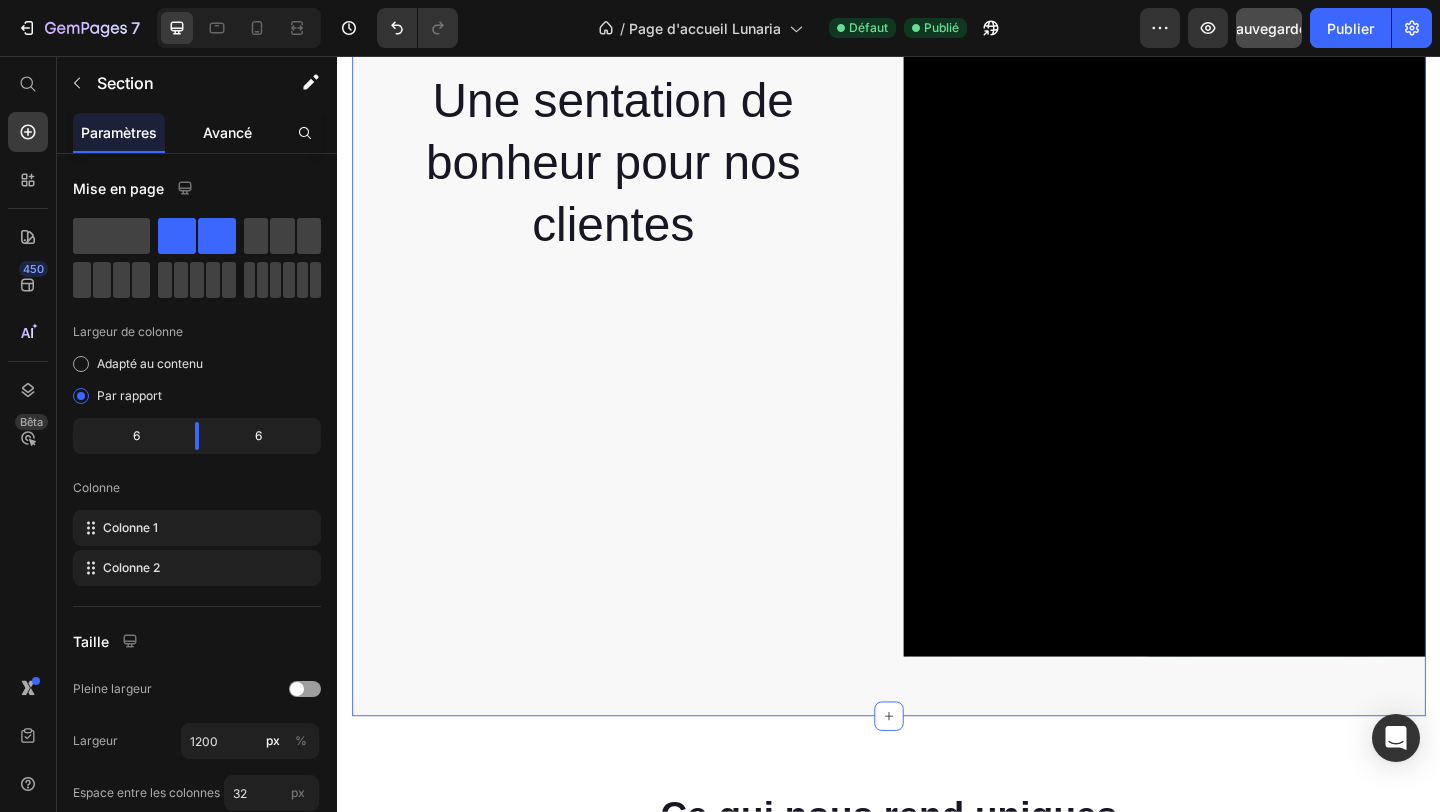 click on "Avancé" at bounding box center (227, 132) 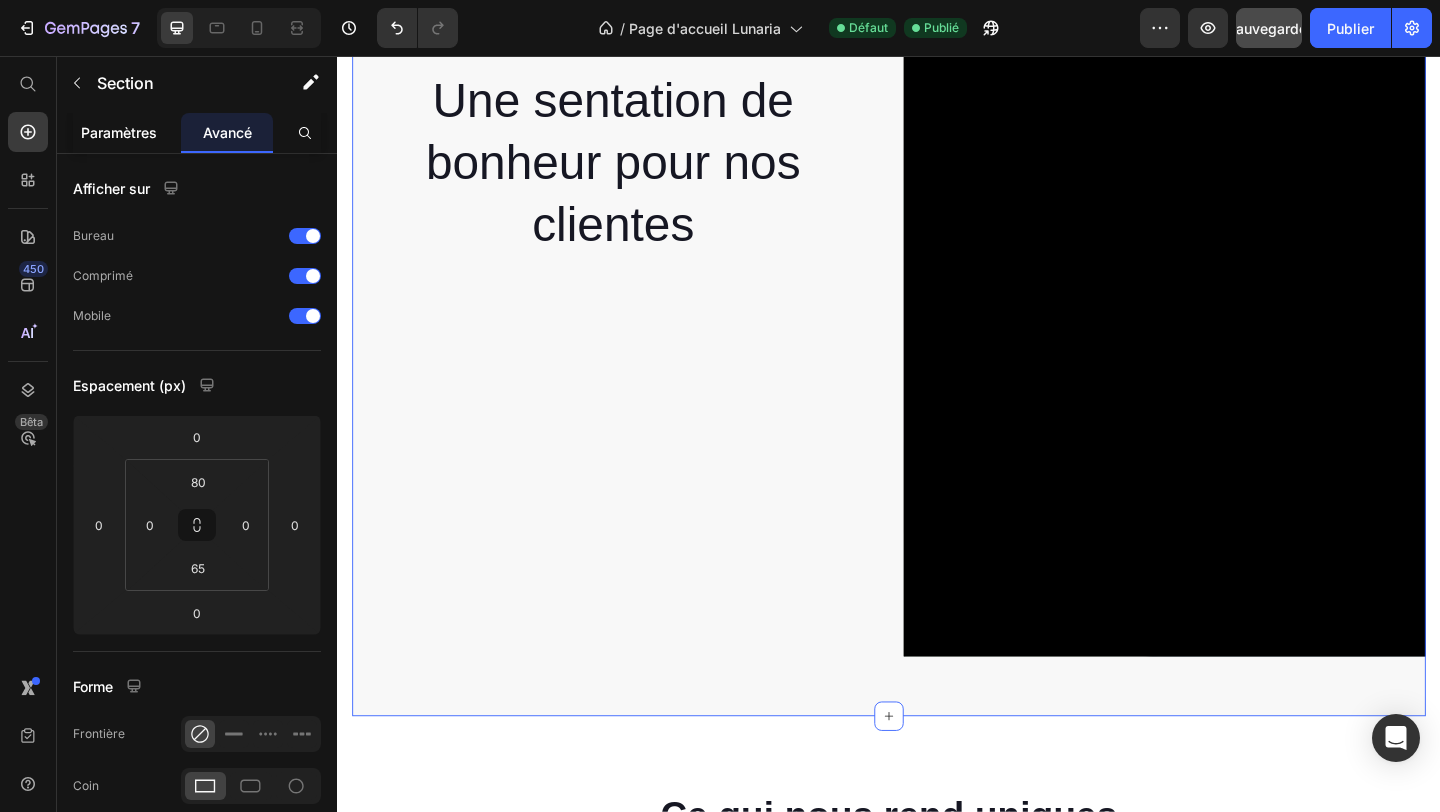 click on "Paramètres" at bounding box center (119, 132) 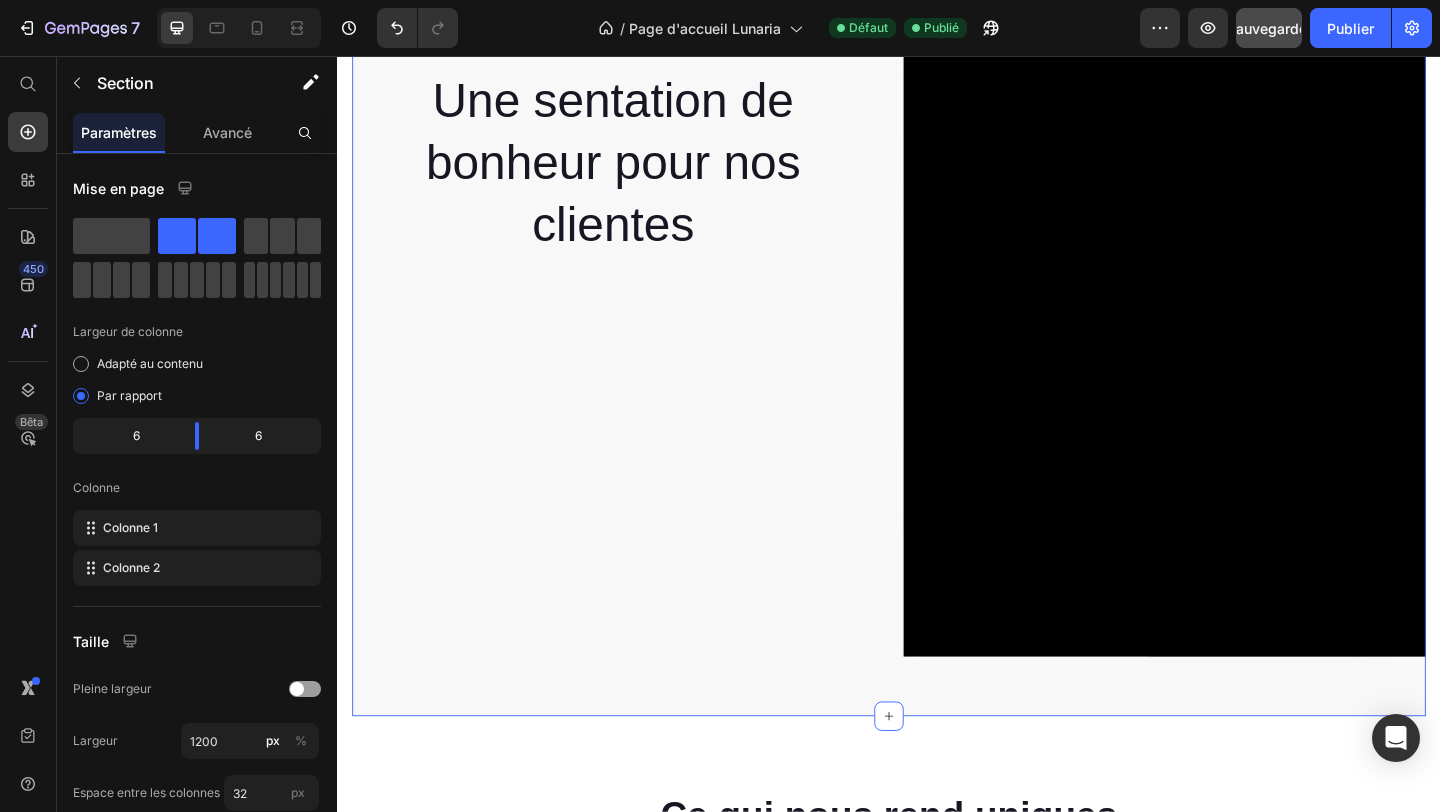 click on "Une sentation de bonheur pour nos clientes Heading Row Video Section 2   You can create reusable sections Create Theme Section AI Content Write with GemAI What would you like to describe here? Tone and Voice Persuasive Product Box Sérénité Show more Generate" at bounding box center [937, 197] 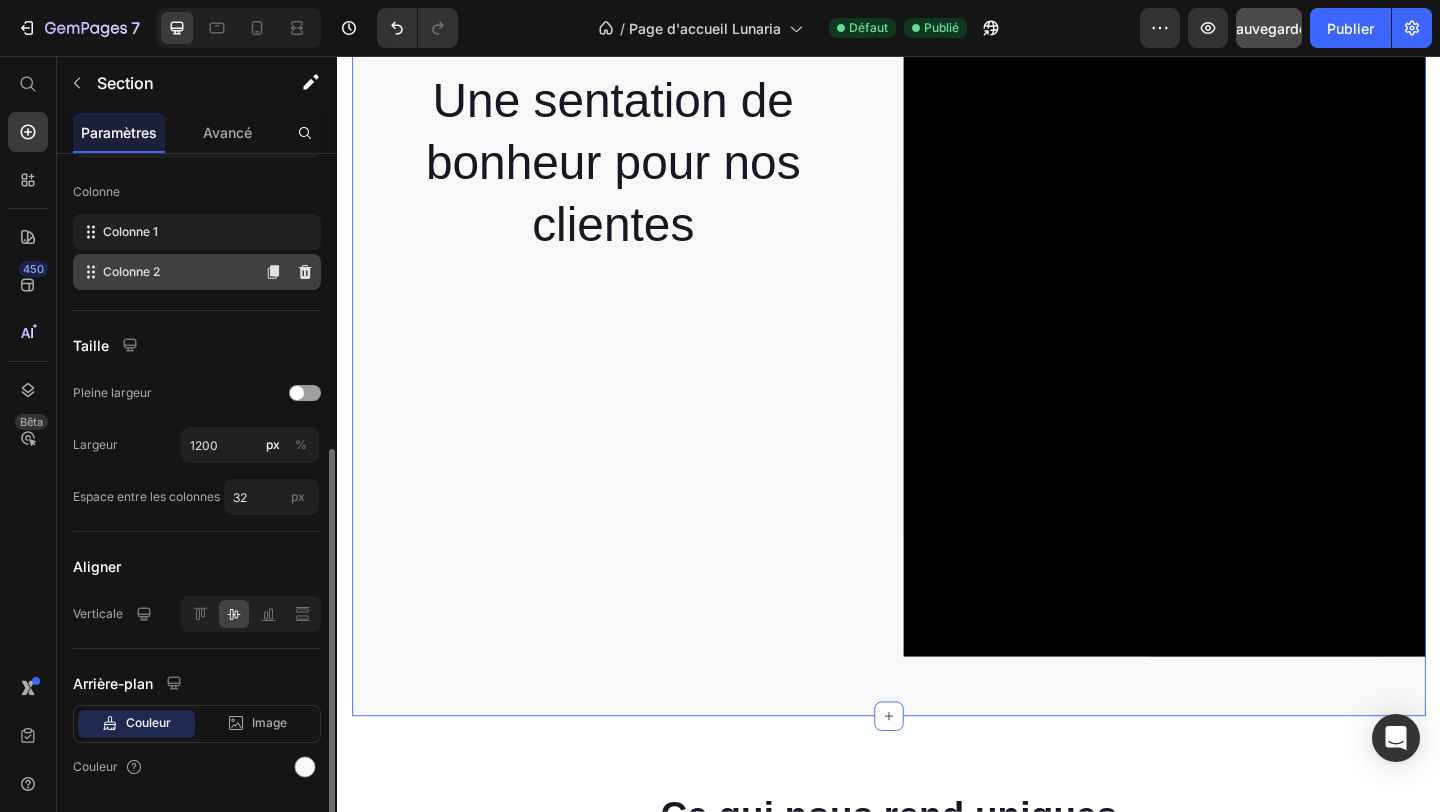 scroll, scrollTop: 354, scrollLeft: 0, axis: vertical 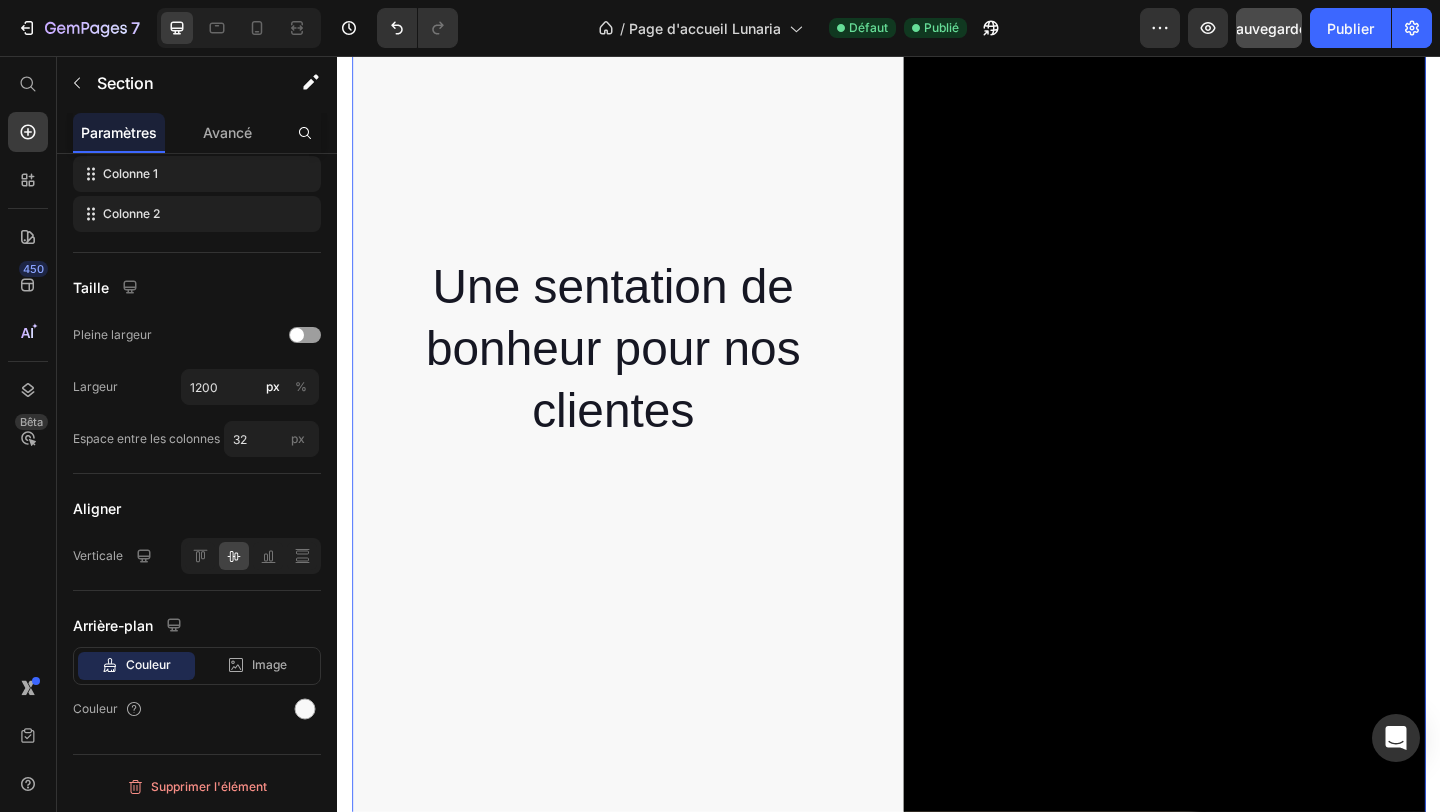 click on "Une sentation de bonheur pour nos clientes Heading Row Video Section 2   You can create reusable sections Create Theme Section AI Content Write with GemAI What would you like to describe here? Tone and Voice Persuasive Product Box Sérénité Show more Generate" at bounding box center (937, 399) 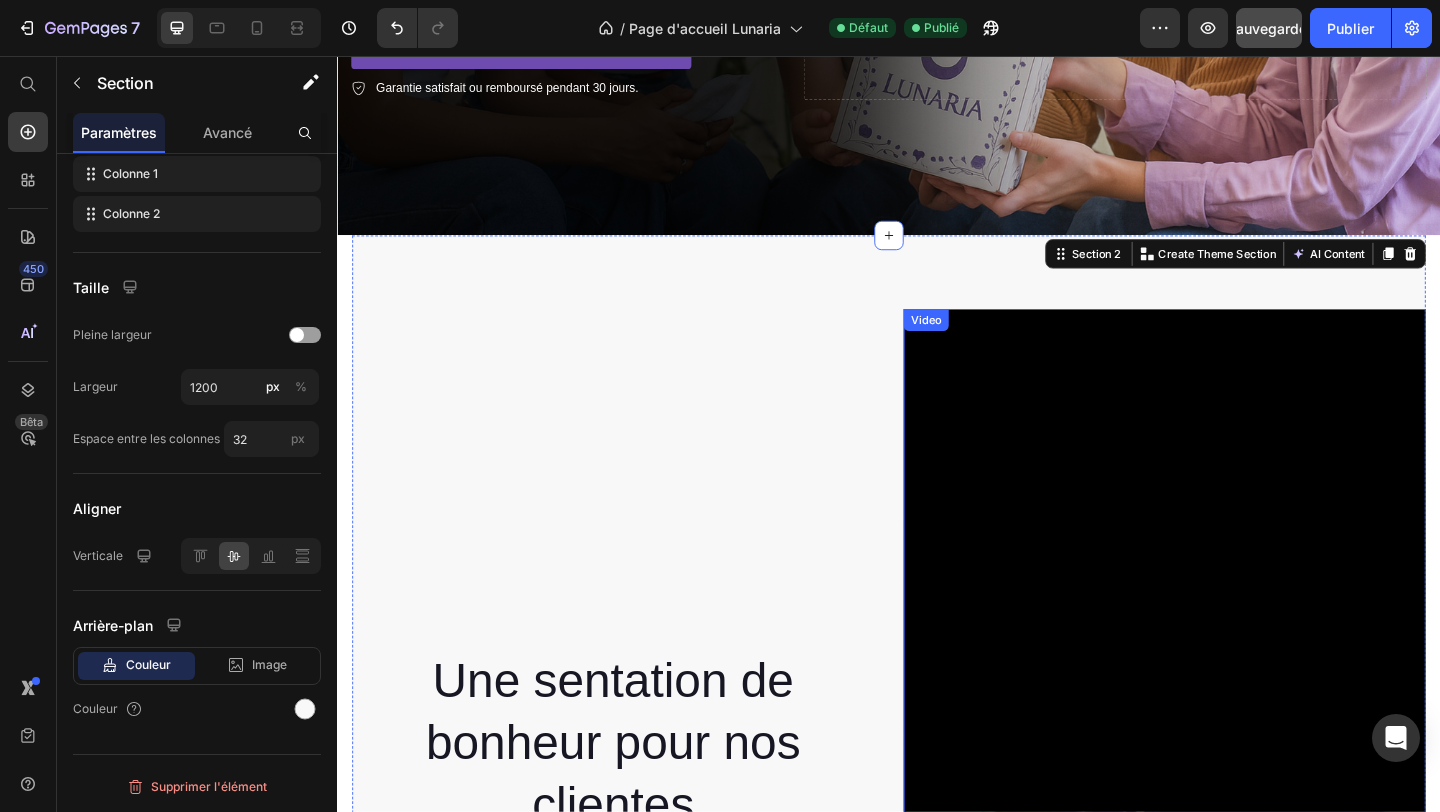 scroll, scrollTop: 527, scrollLeft: 0, axis: vertical 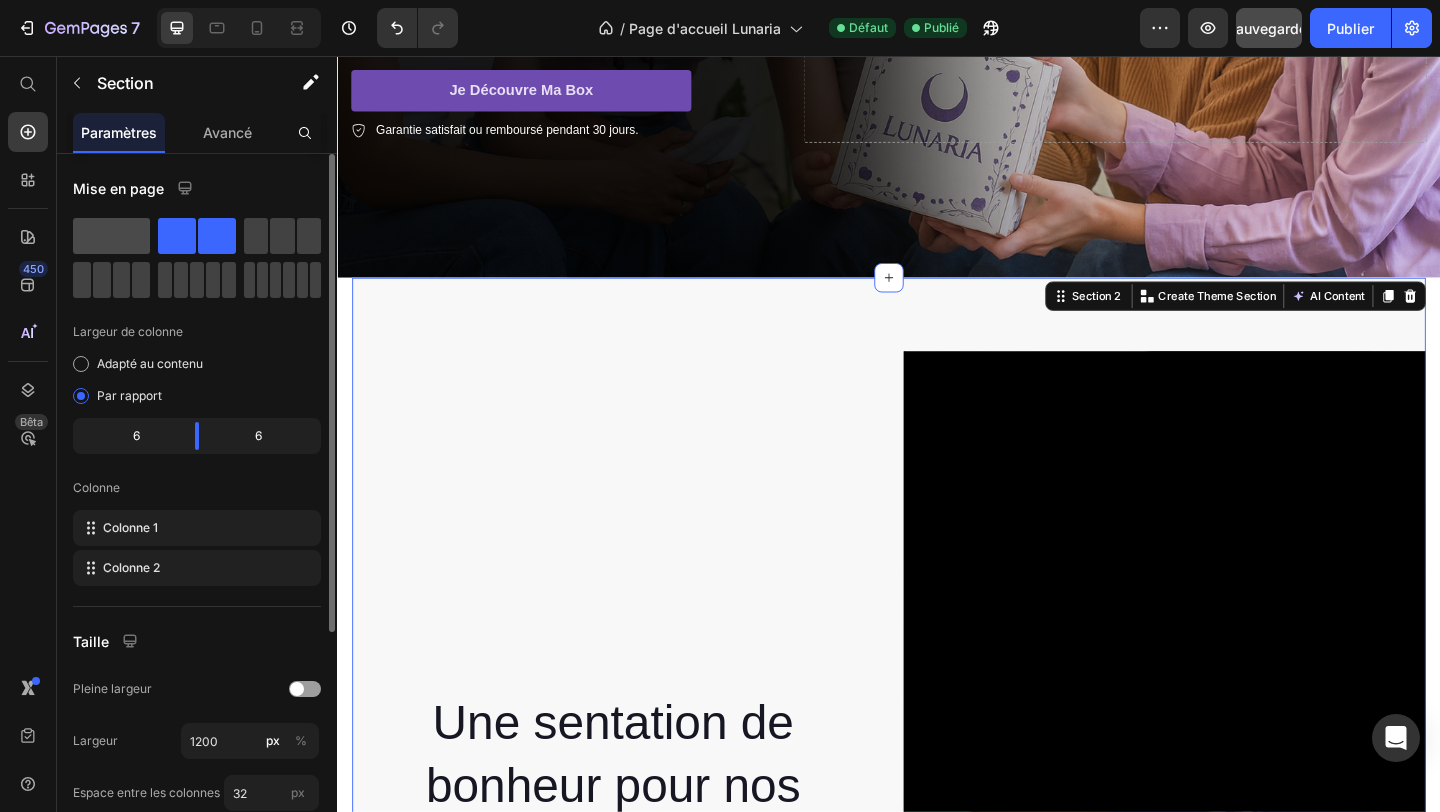click 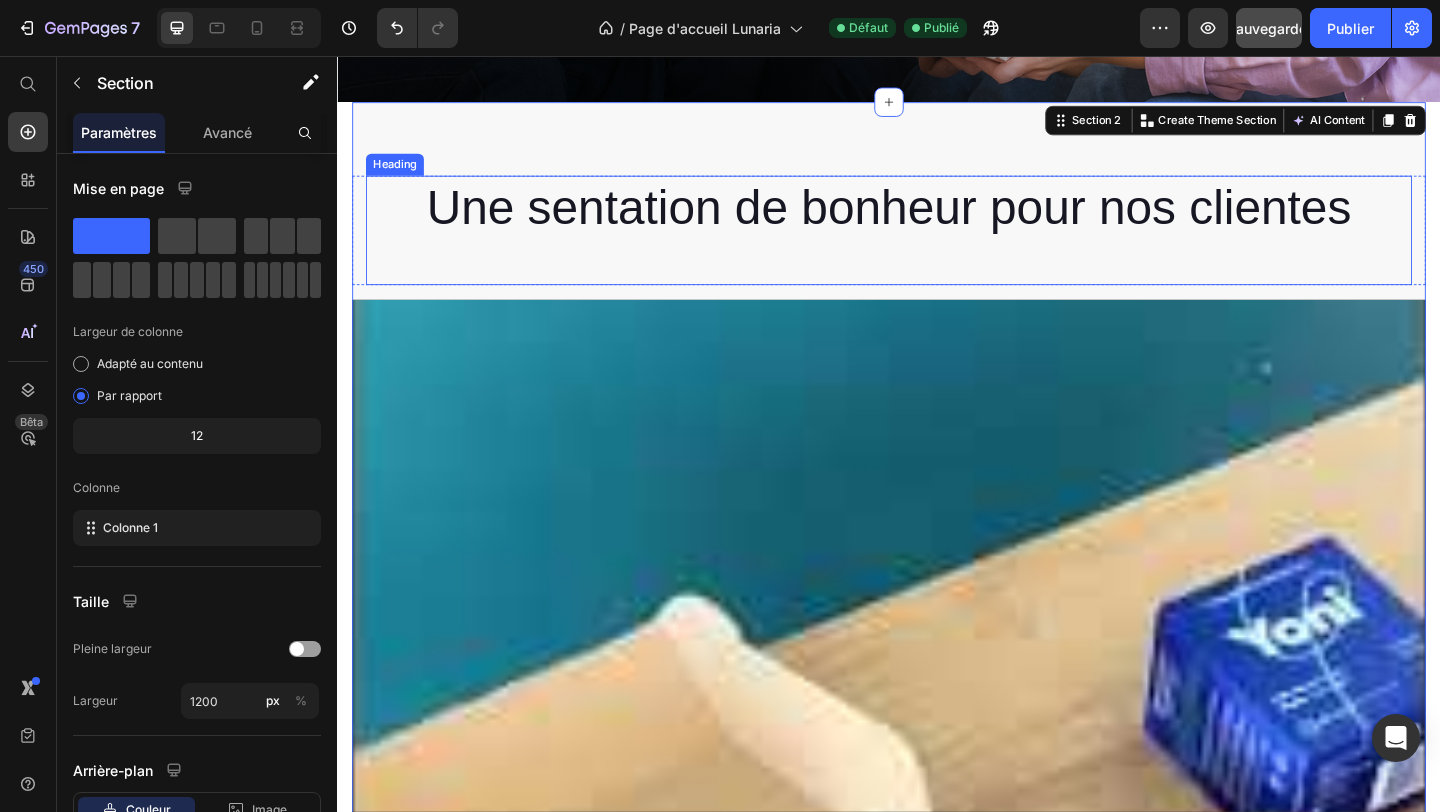scroll, scrollTop: 719, scrollLeft: 0, axis: vertical 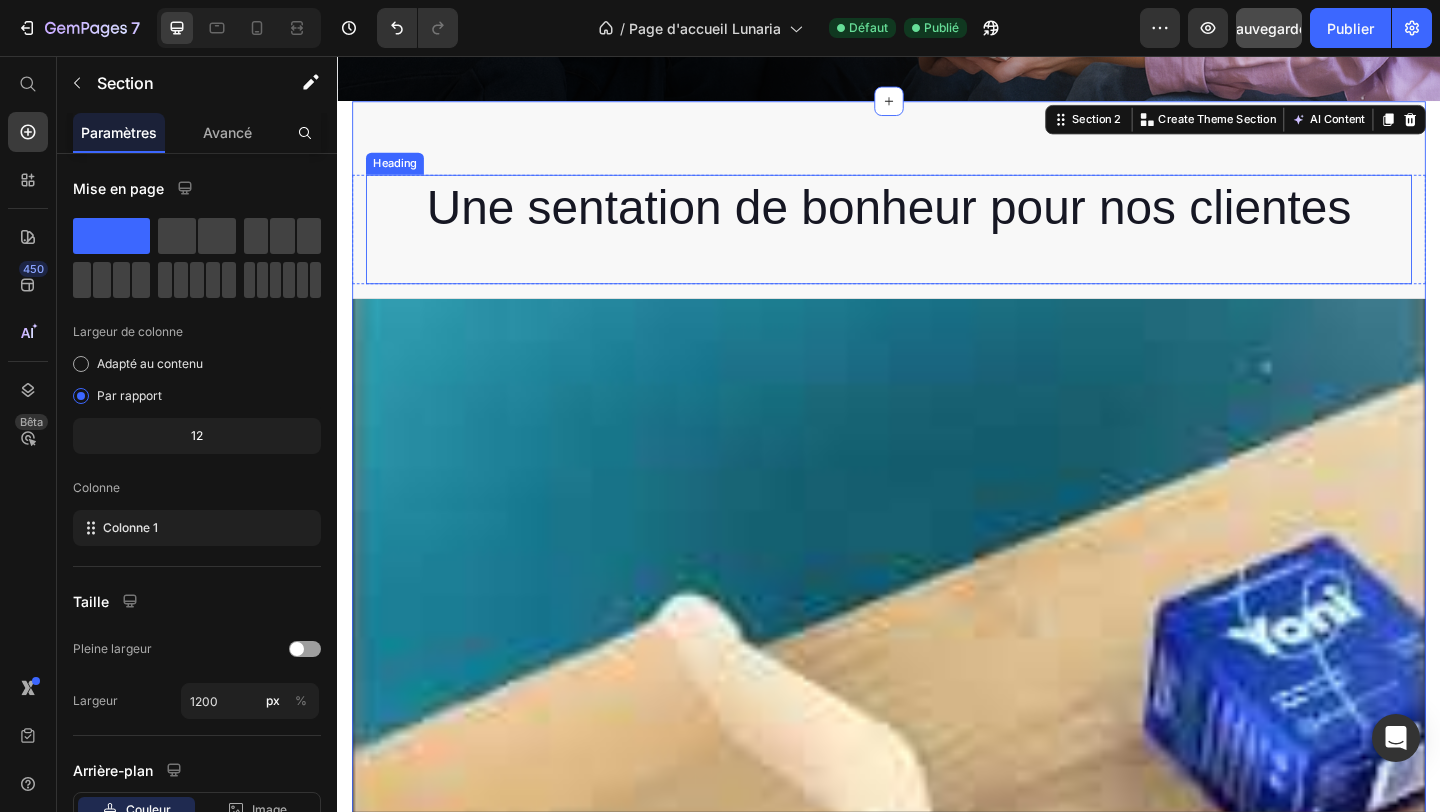 click at bounding box center [937, 1358] 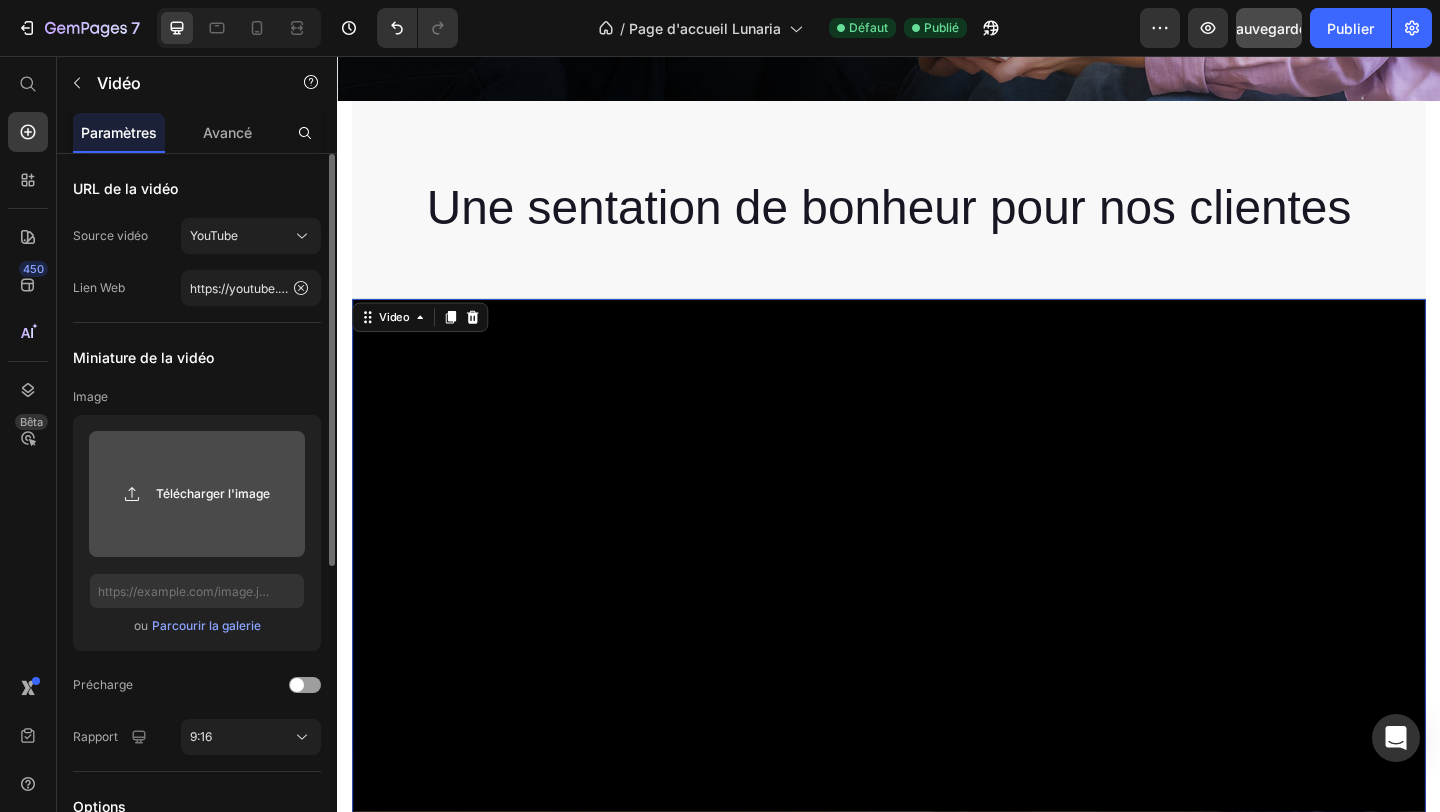 click 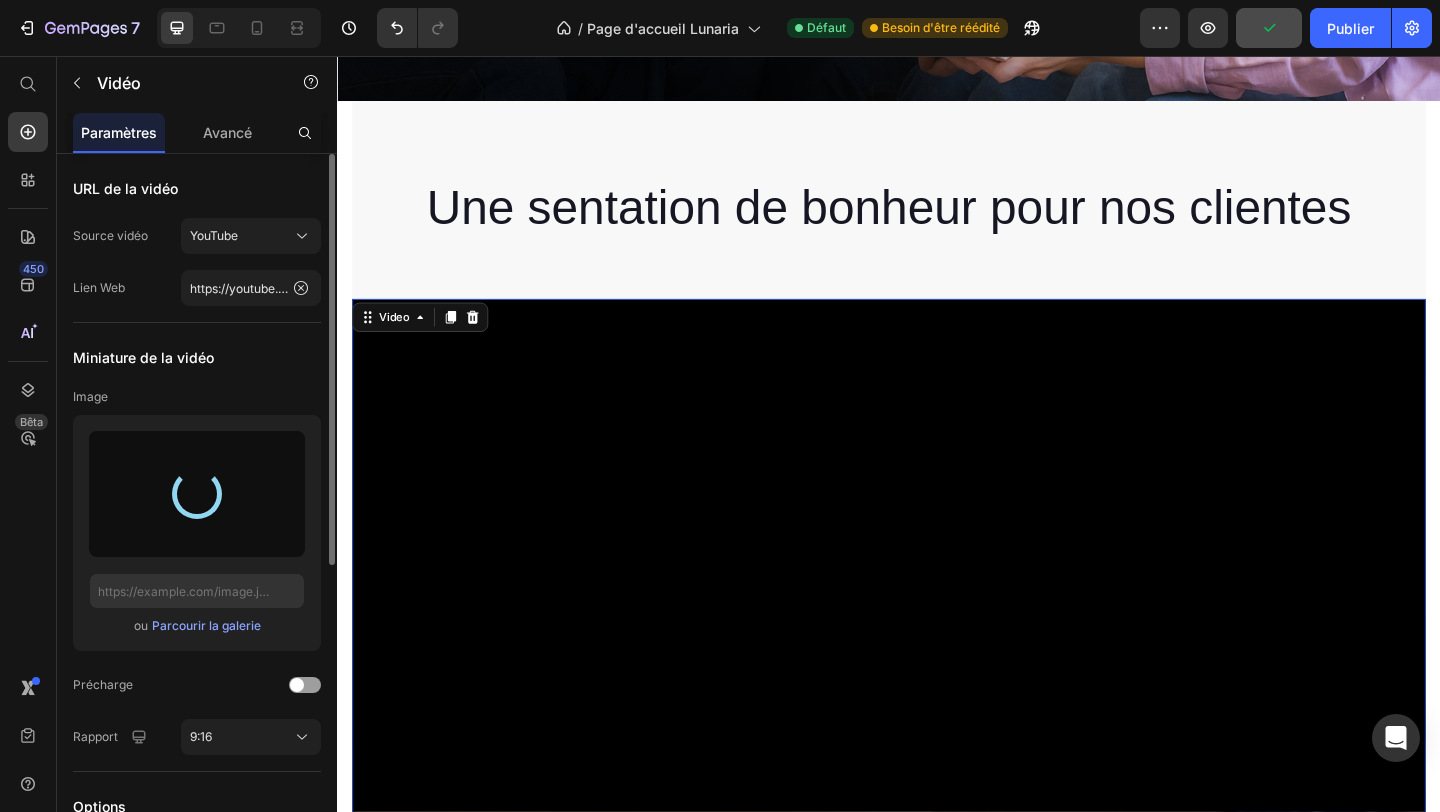 type on "https://cdn.shopify.com/s/files/1/0913/8710/1571/files/gempages_557459731355010038-12aebd69-7a5b-4b68-9c14-6ca774eb23ef.jpg" 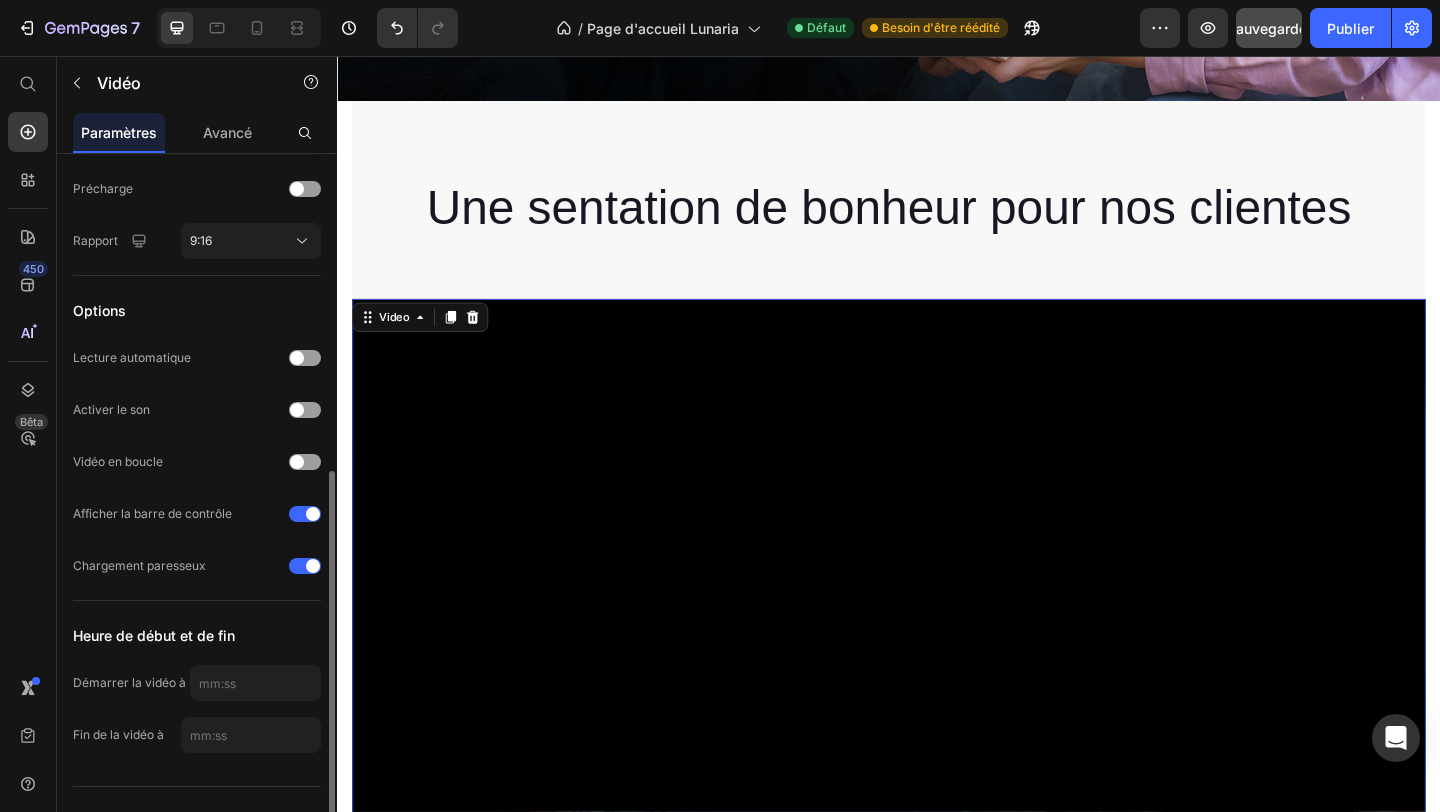 scroll, scrollTop: 521, scrollLeft: 0, axis: vertical 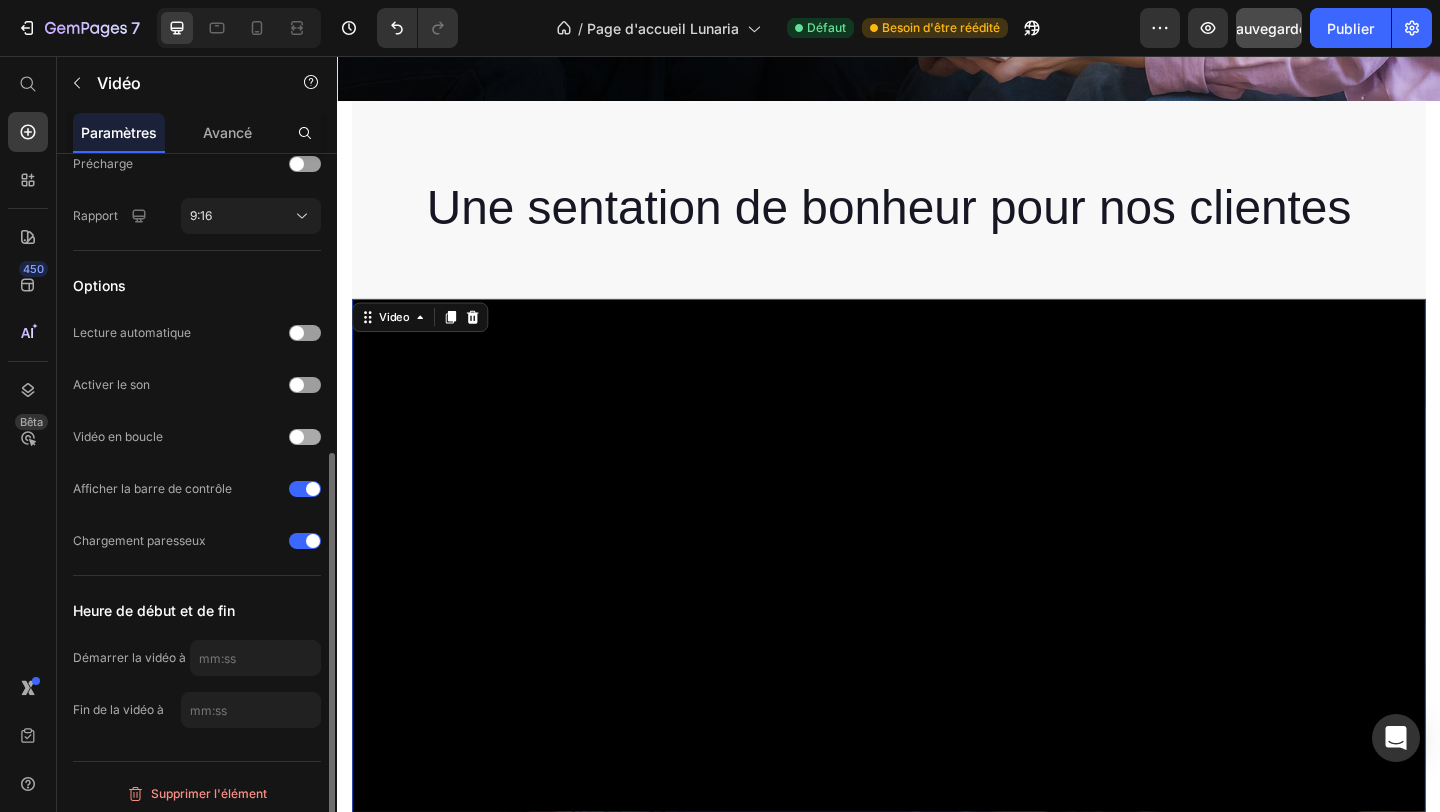 click at bounding box center [305, 437] 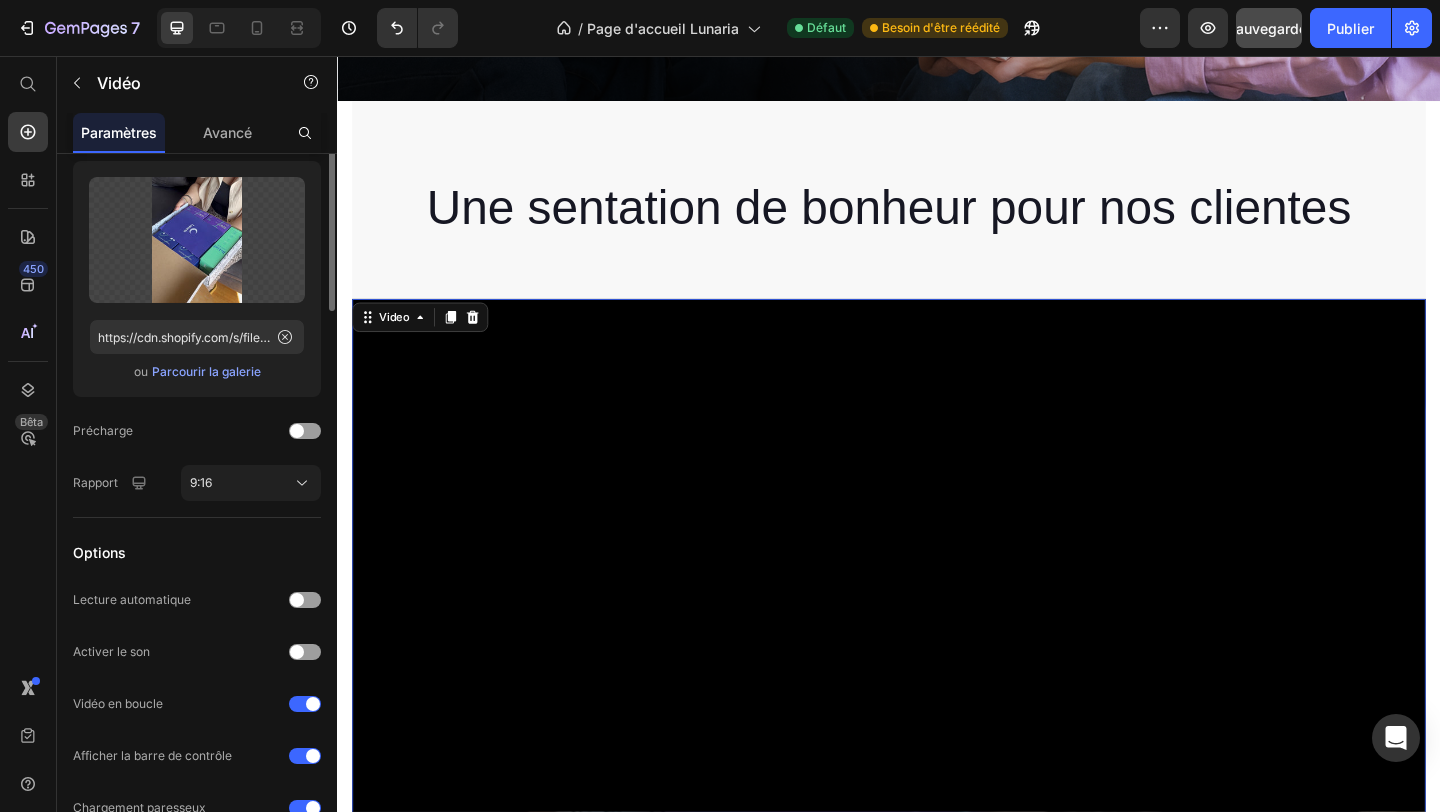 scroll, scrollTop: 0, scrollLeft: 0, axis: both 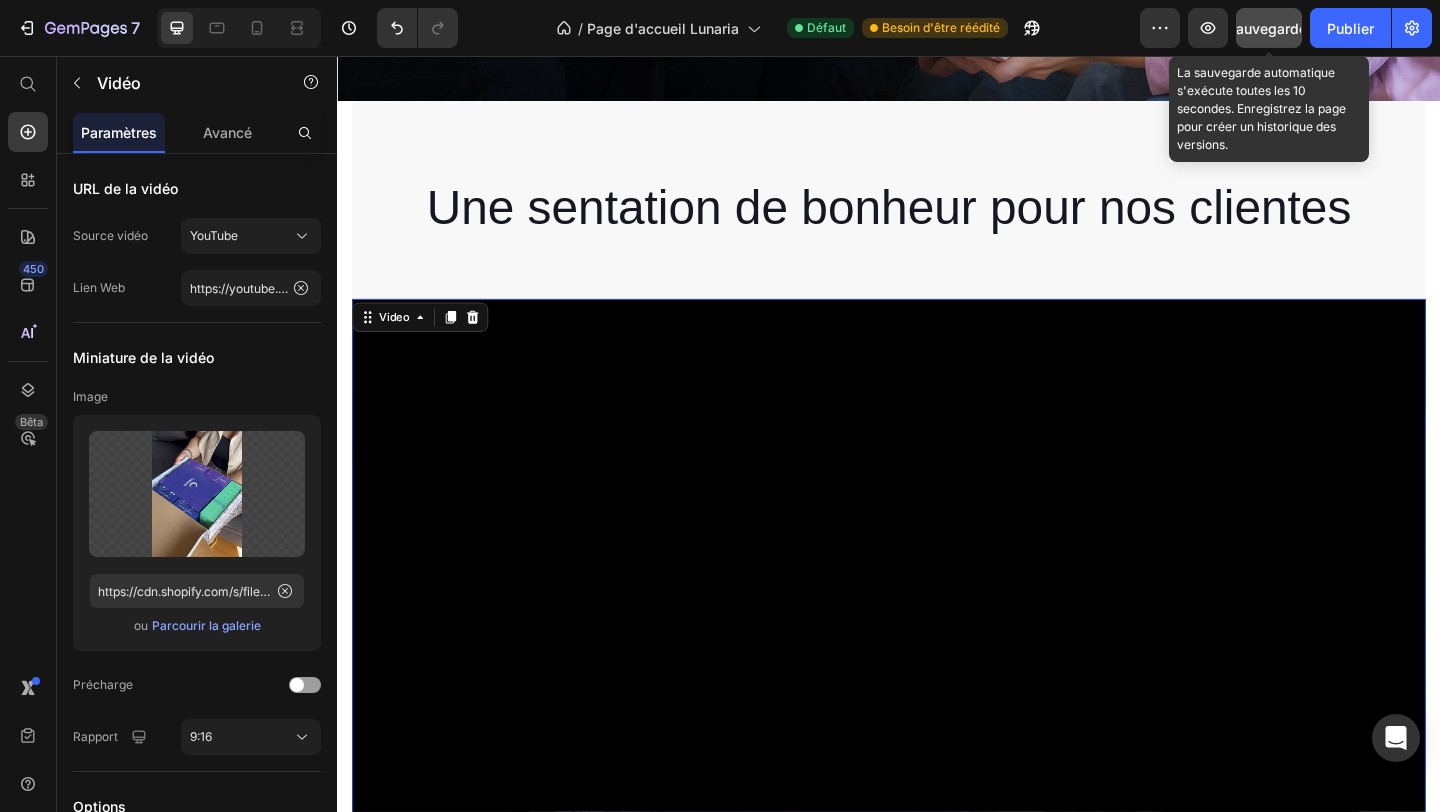 click on "Sauvegarder" at bounding box center (1269, 28) 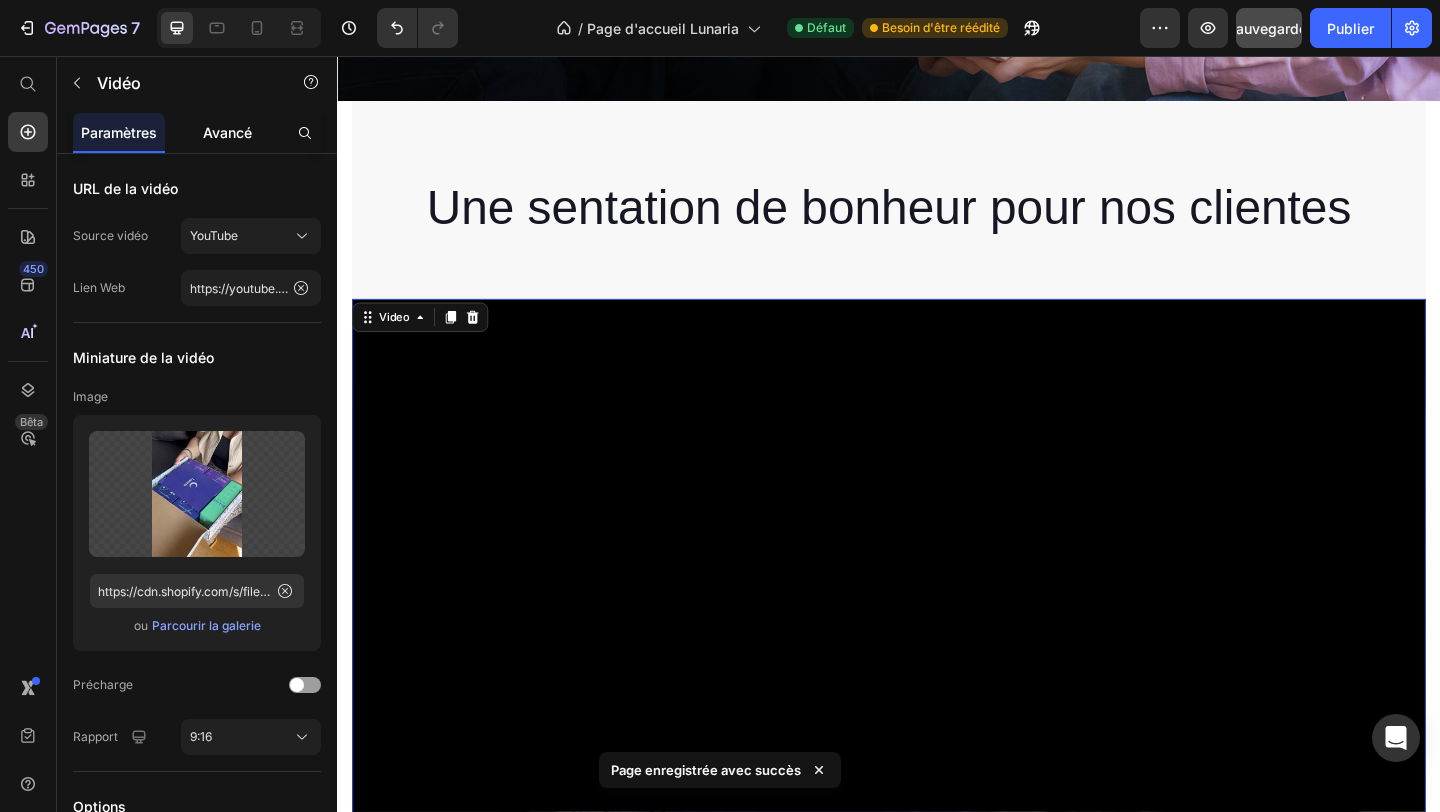 click on "Avancé" at bounding box center (227, 132) 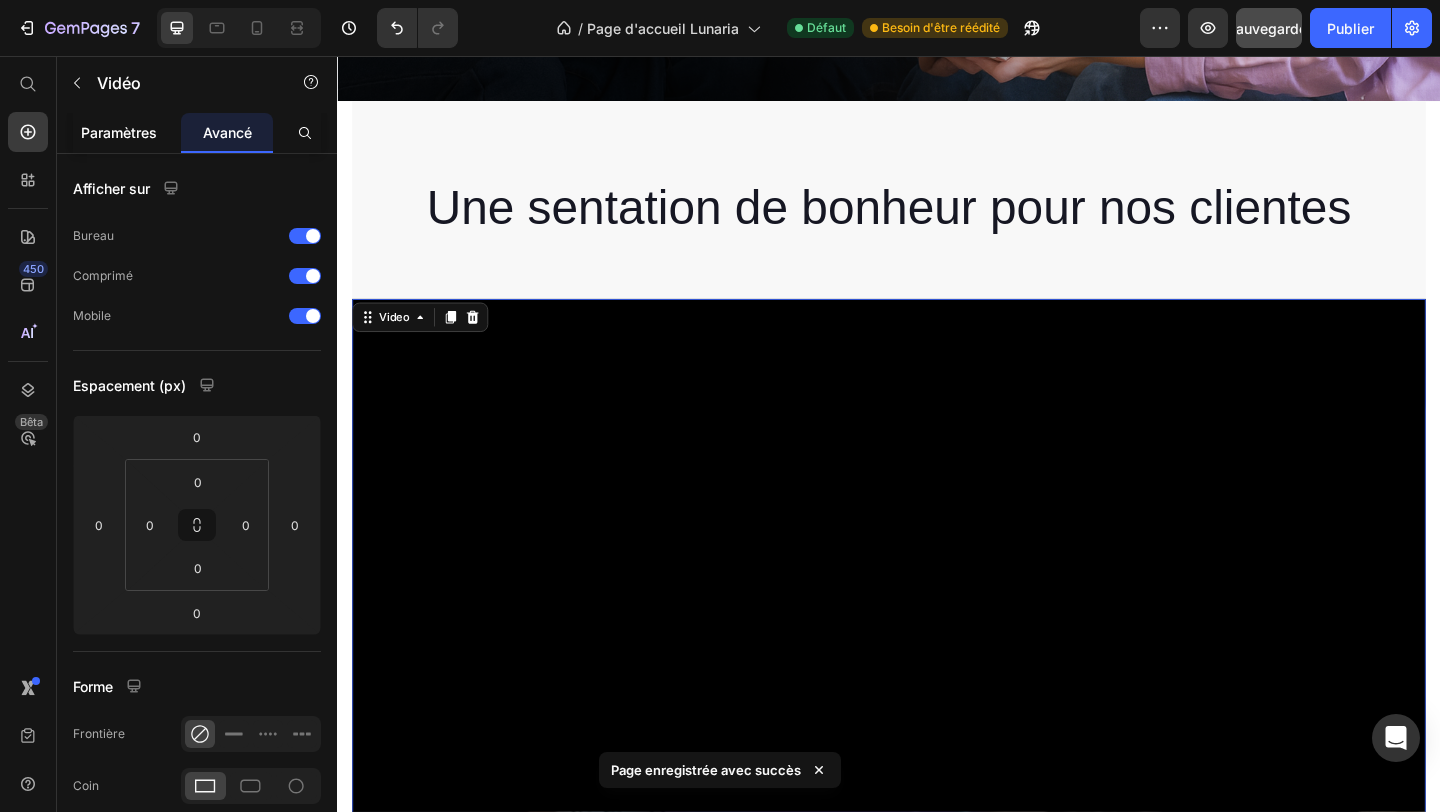 click on "Paramètres" at bounding box center [119, 132] 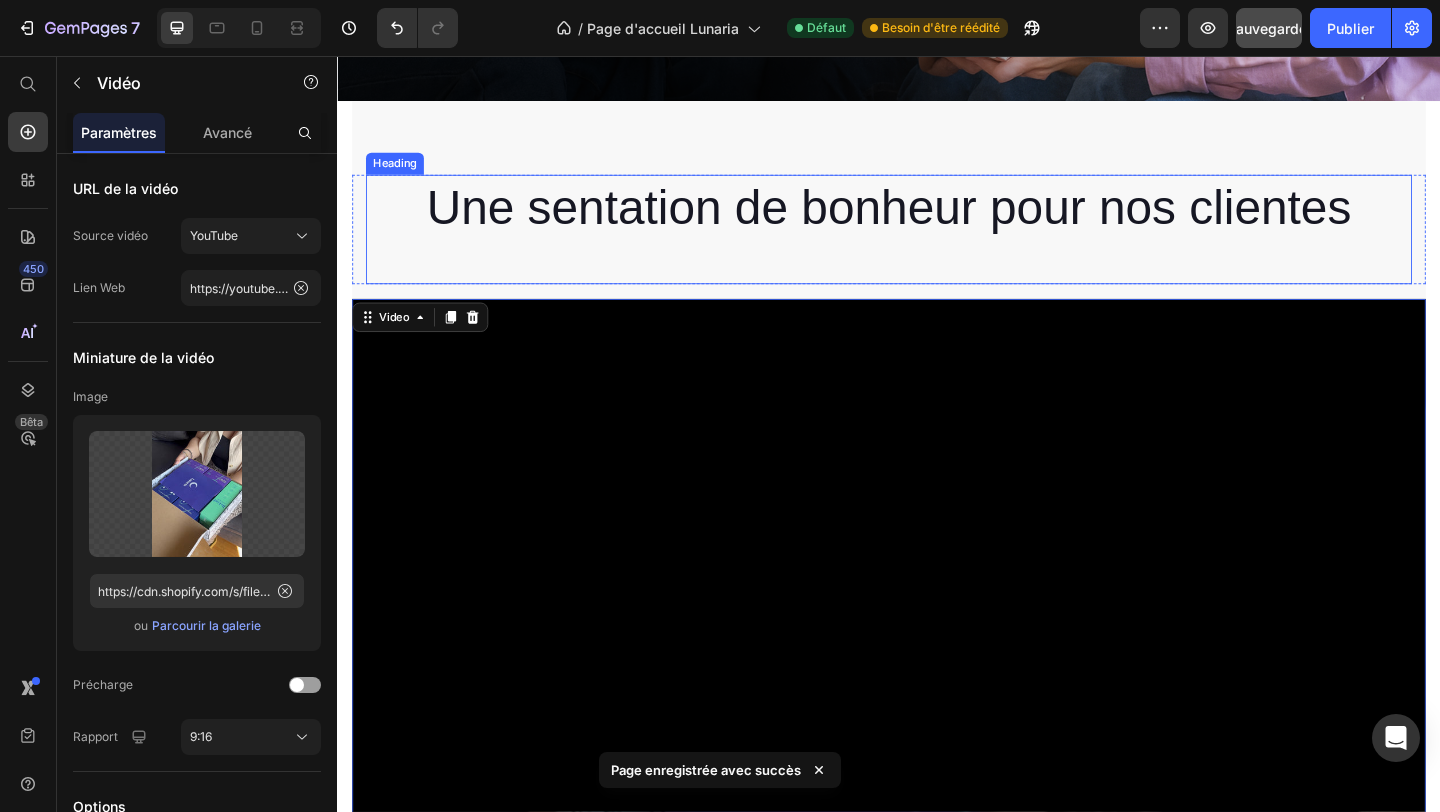 click on "Une sentation de bonheur pour nos clientes Heading" at bounding box center [937, 245] 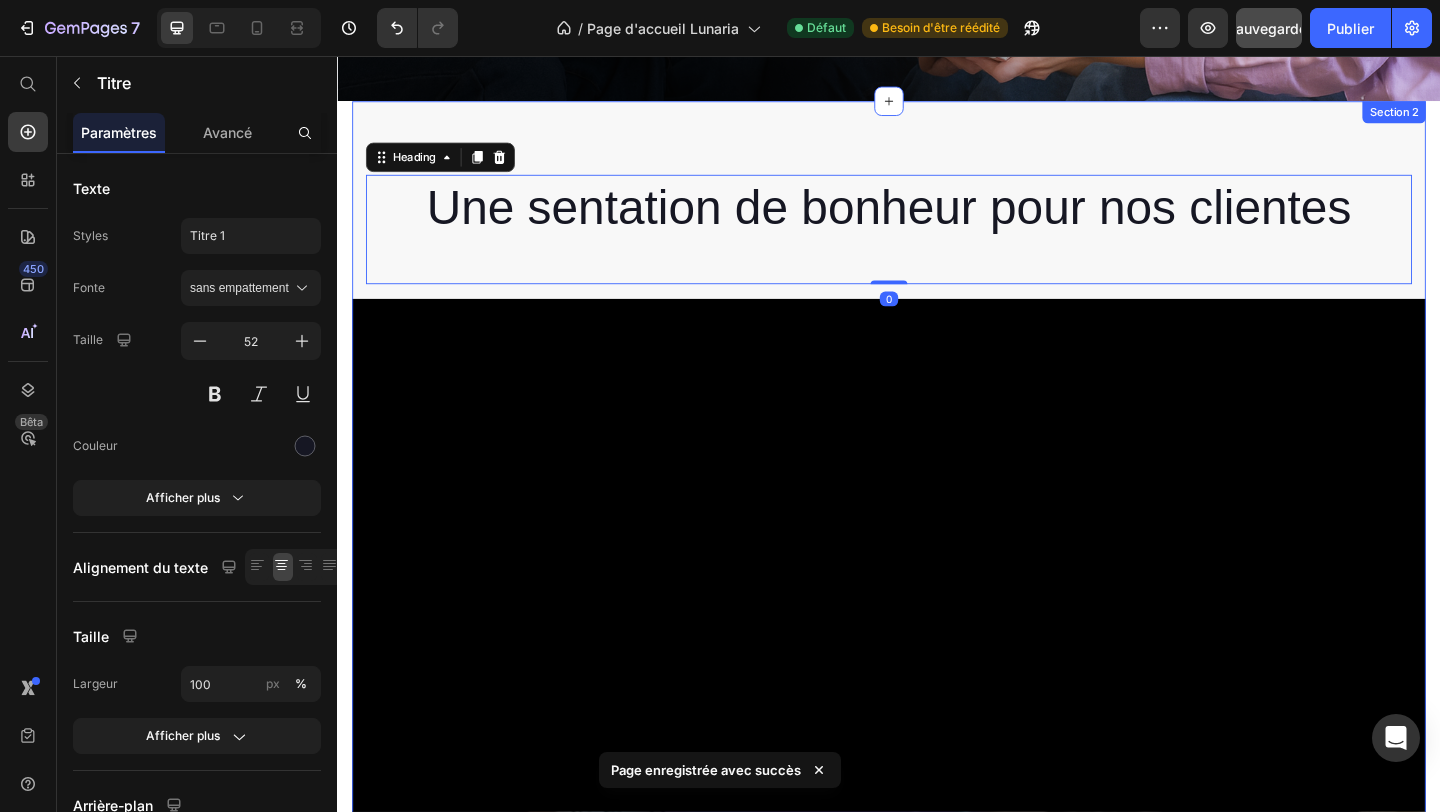 click on "Video" at bounding box center [937, 1358] 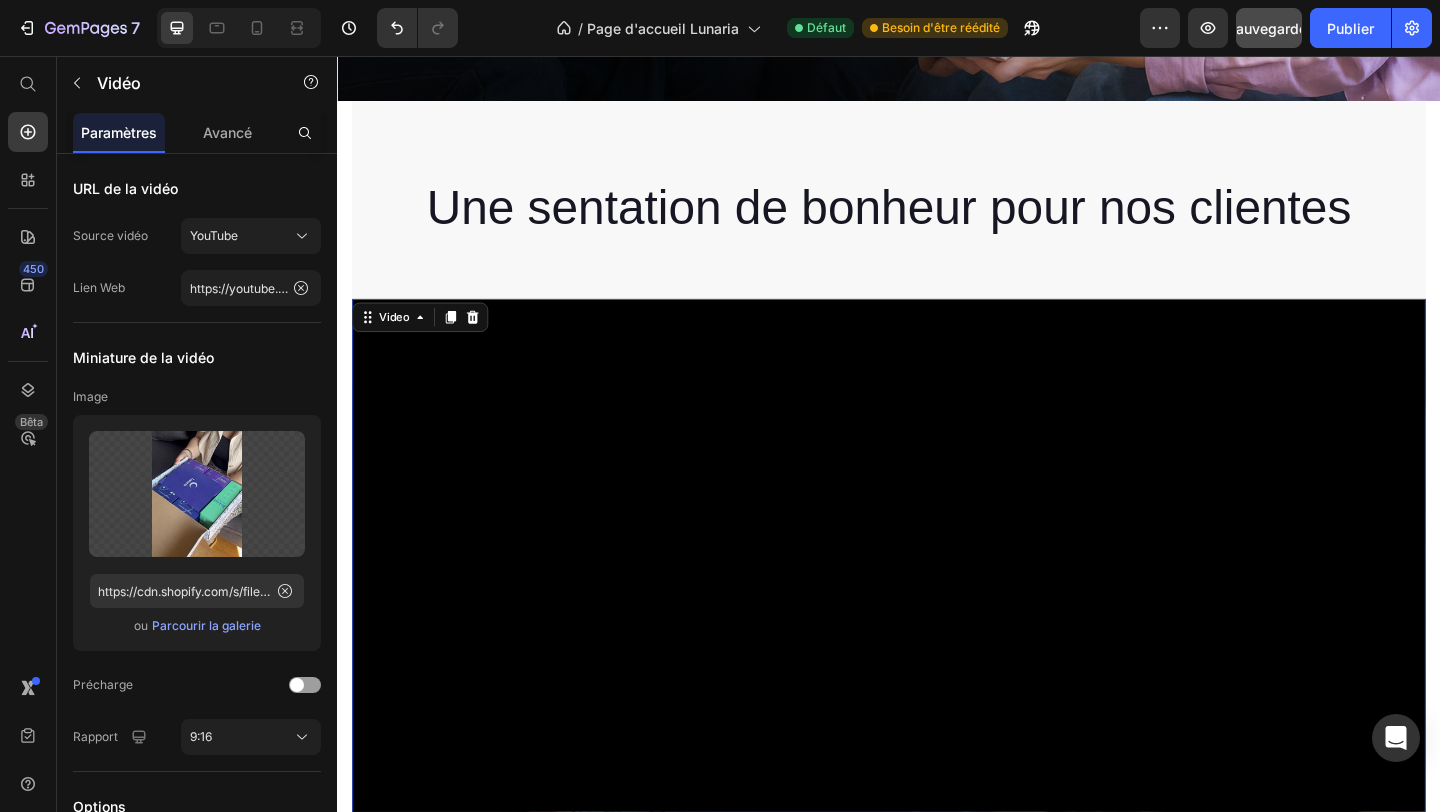 click on "Une sentation de bonheur pour nos clientes Heading Row Video   0 Section 2" at bounding box center (937, 1283) 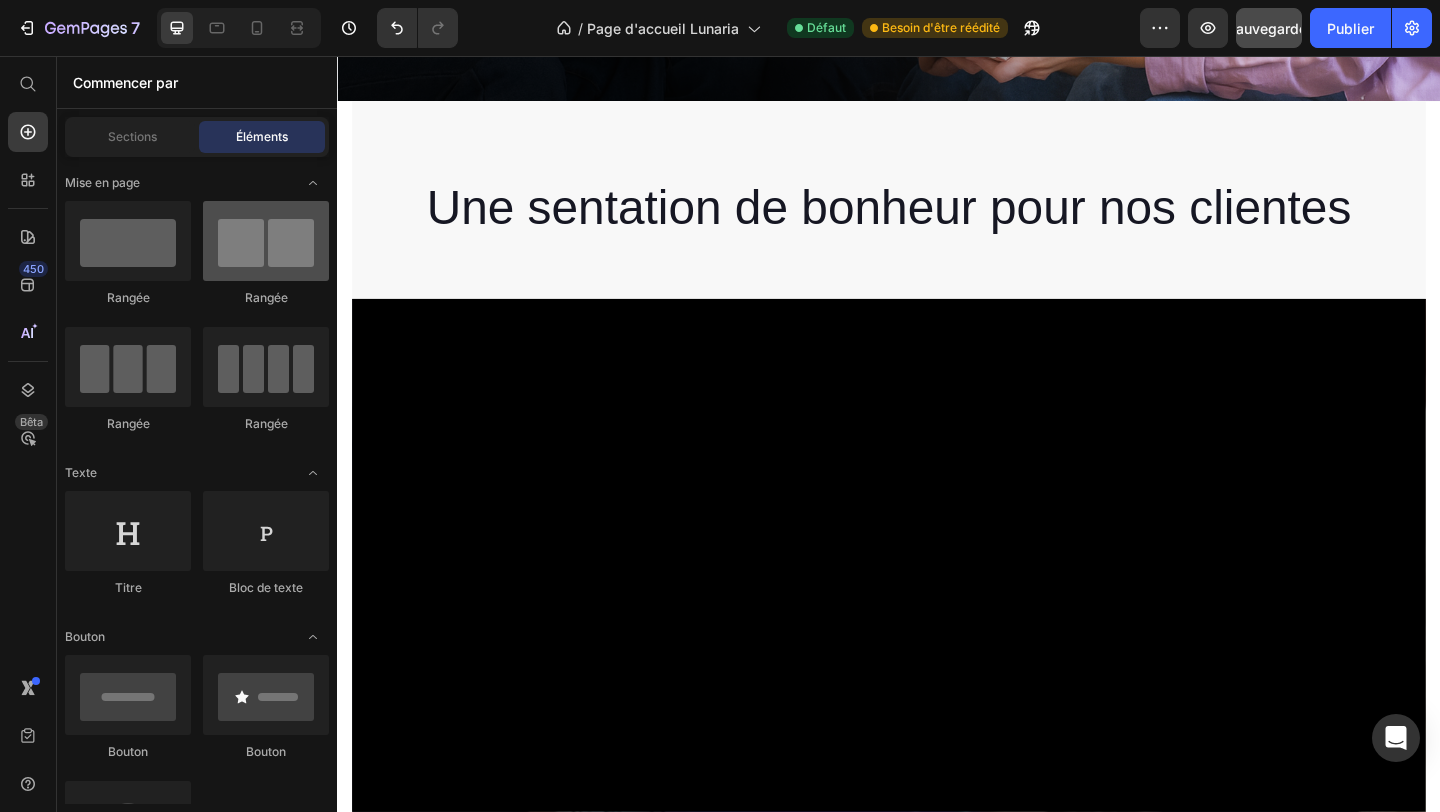 click at bounding box center [266, 241] 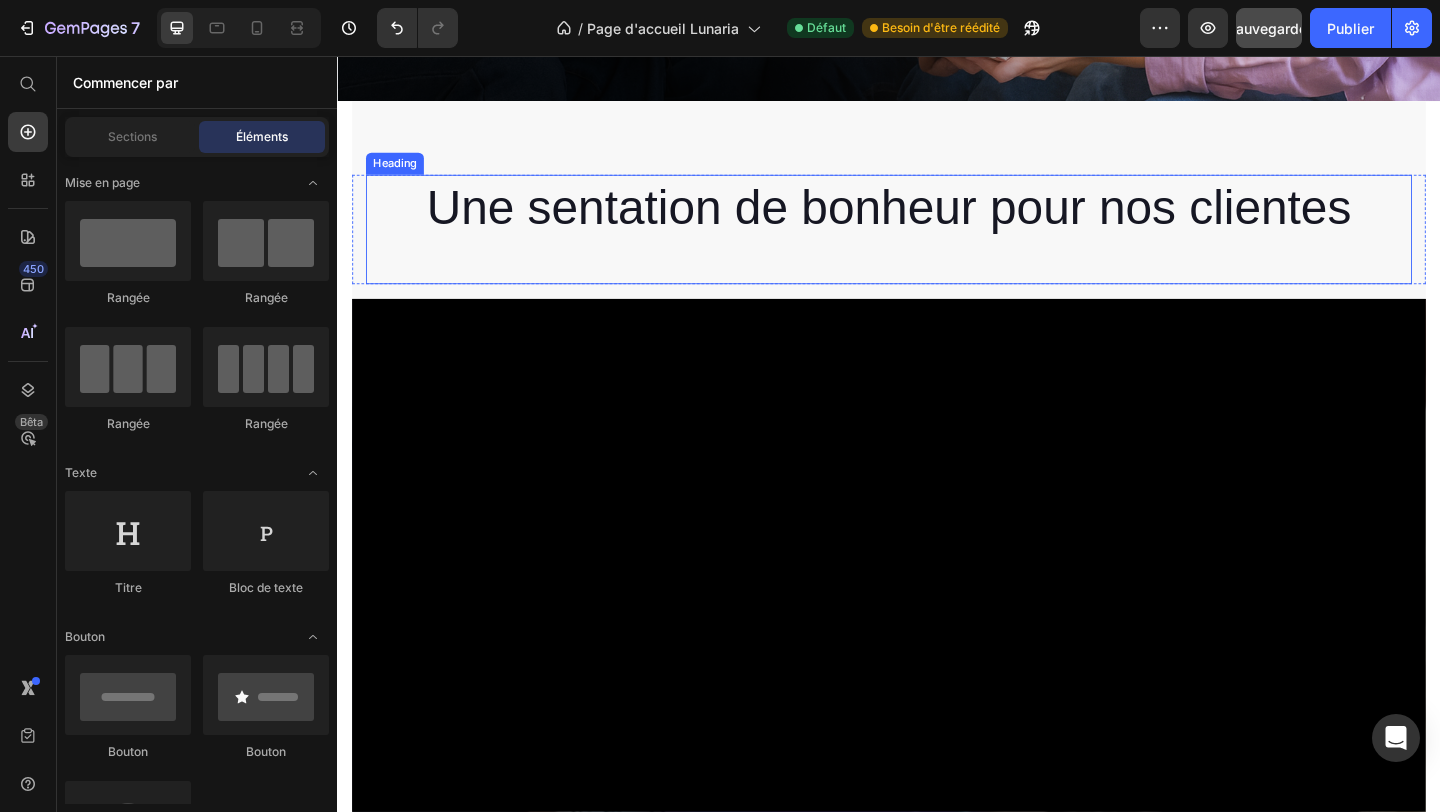 click on "Une sentation de bonheur pour nos clientes Heading" at bounding box center (937, 245) 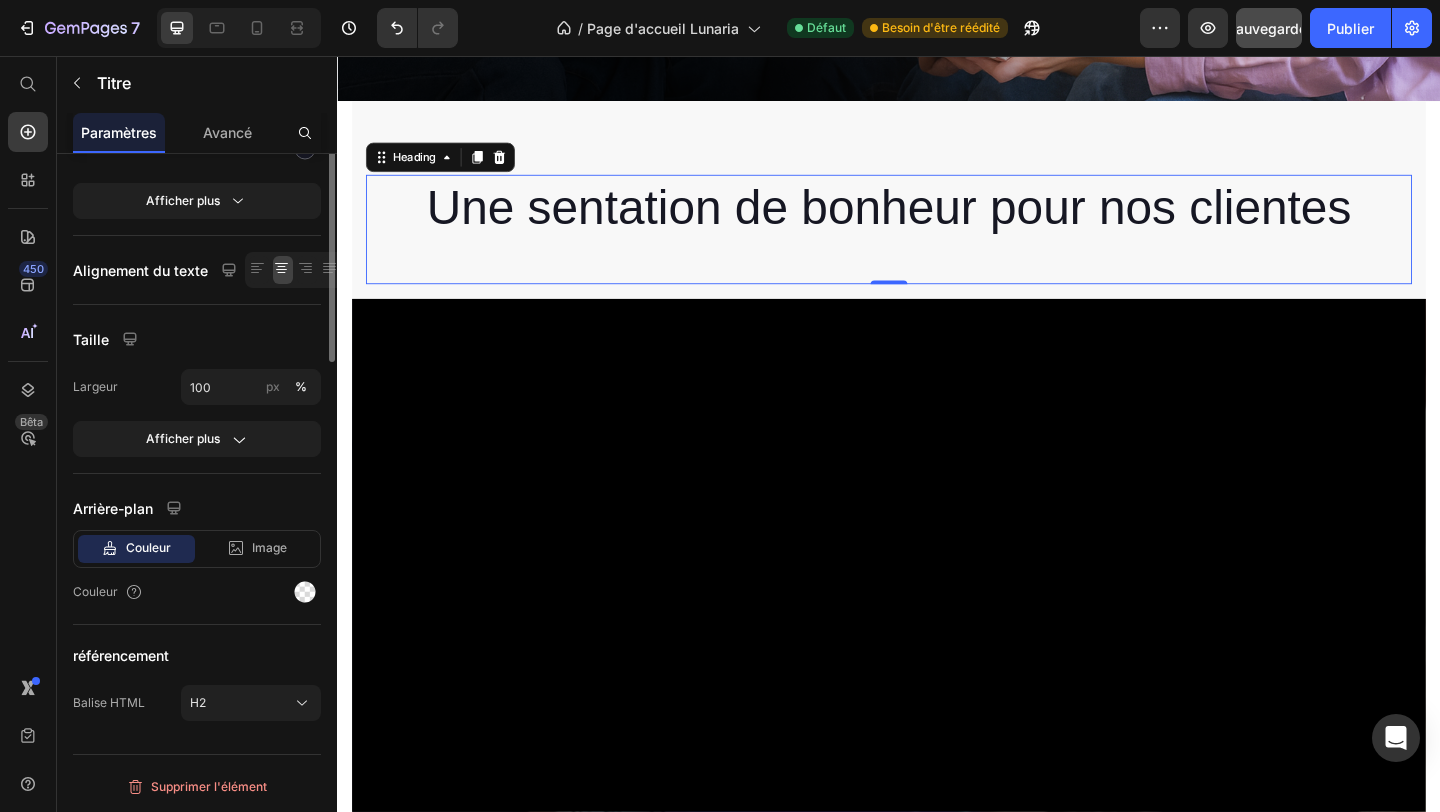 scroll, scrollTop: 0, scrollLeft: 0, axis: both 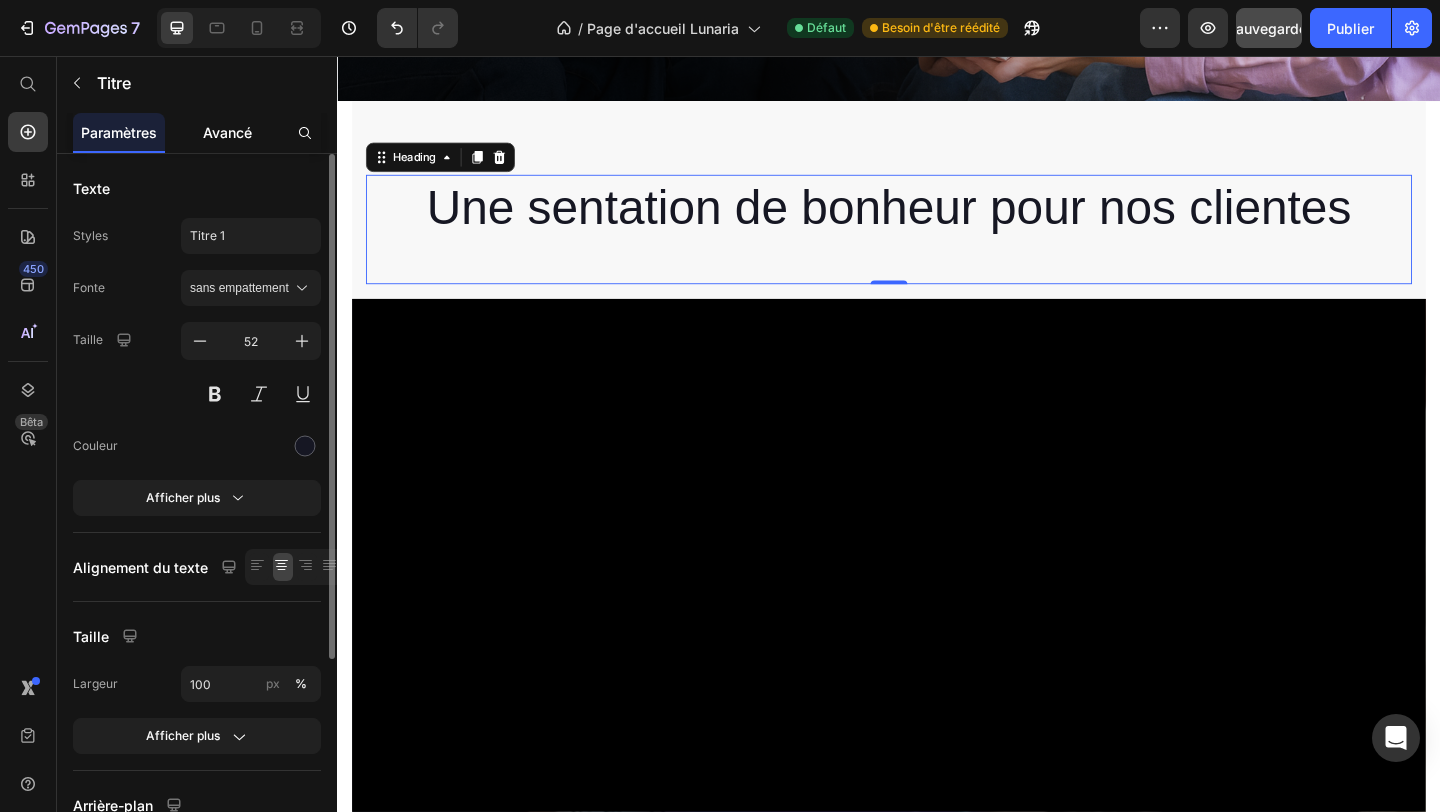 click on "Avancé" 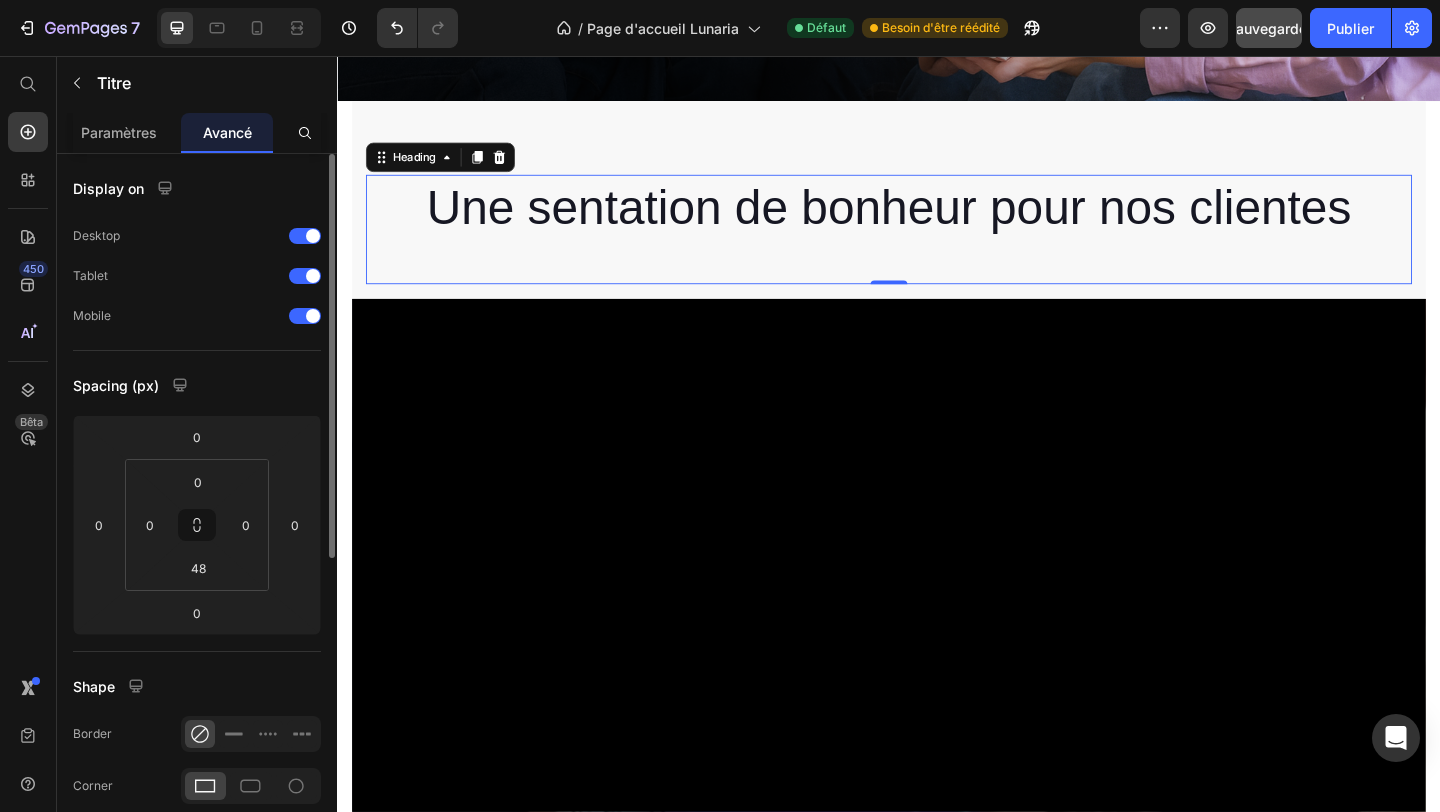 click on "Avancé" 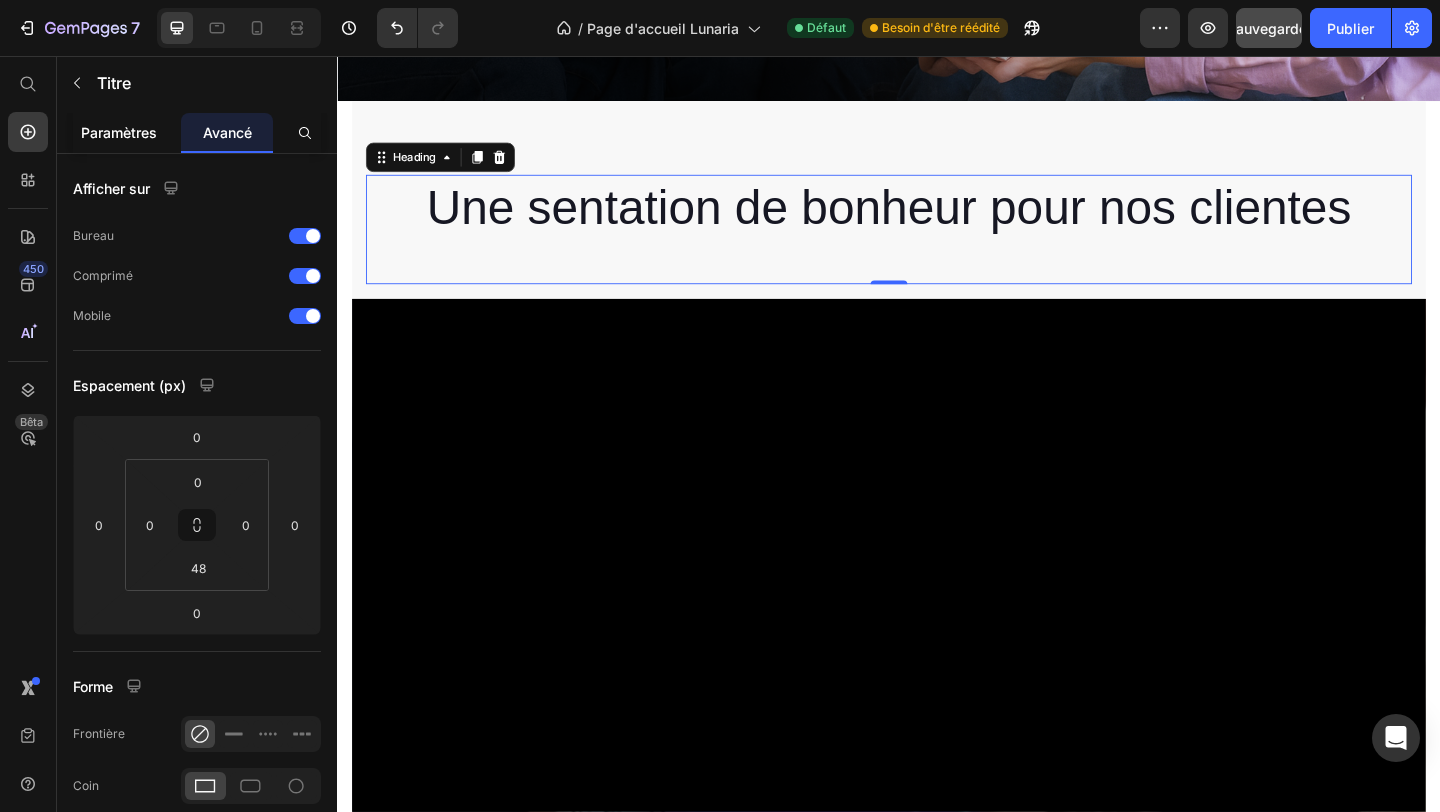 click on "Paramètres" at bounding box center (119, 132) 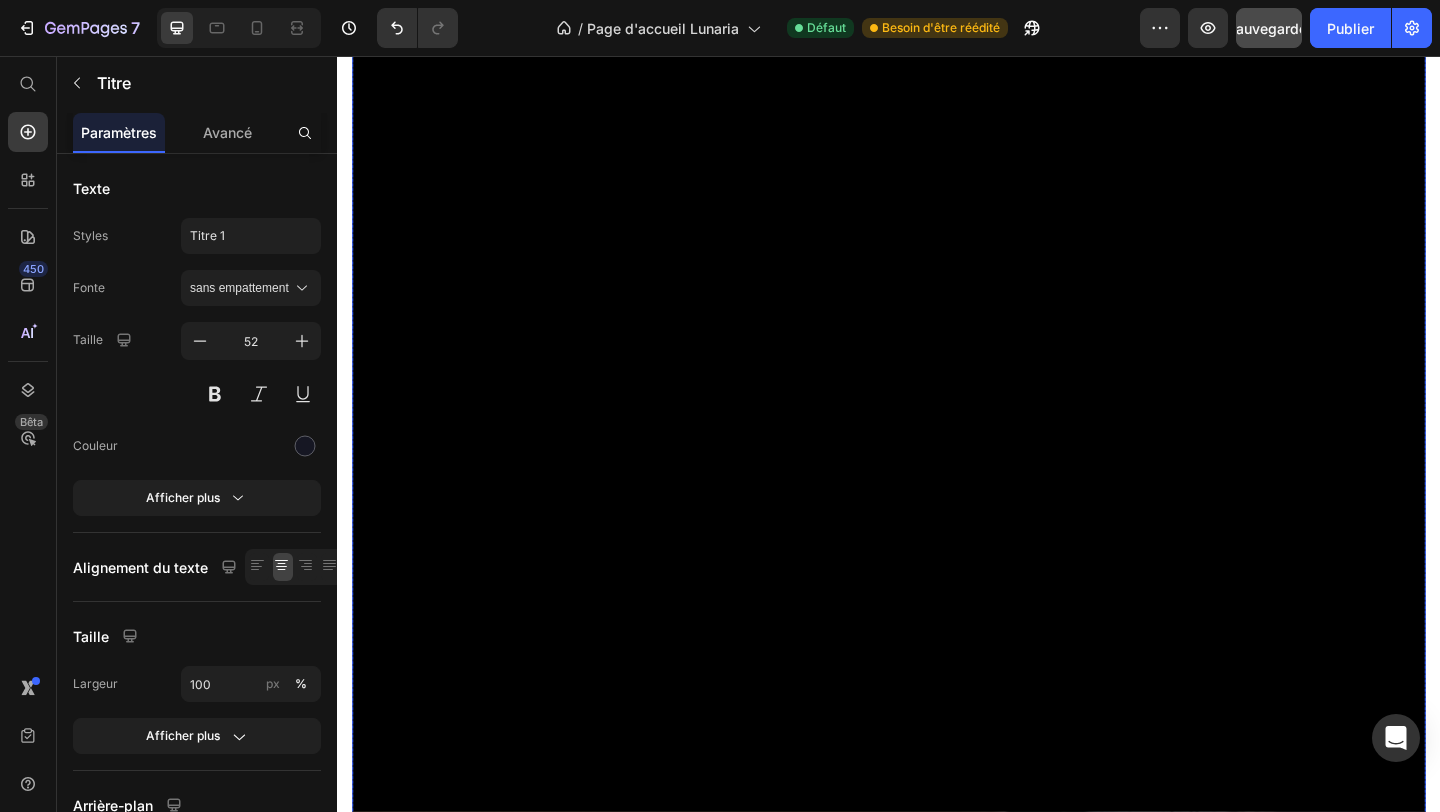 scroll, scrollTop: 2393, scrollLeft: 0, axis: vertical 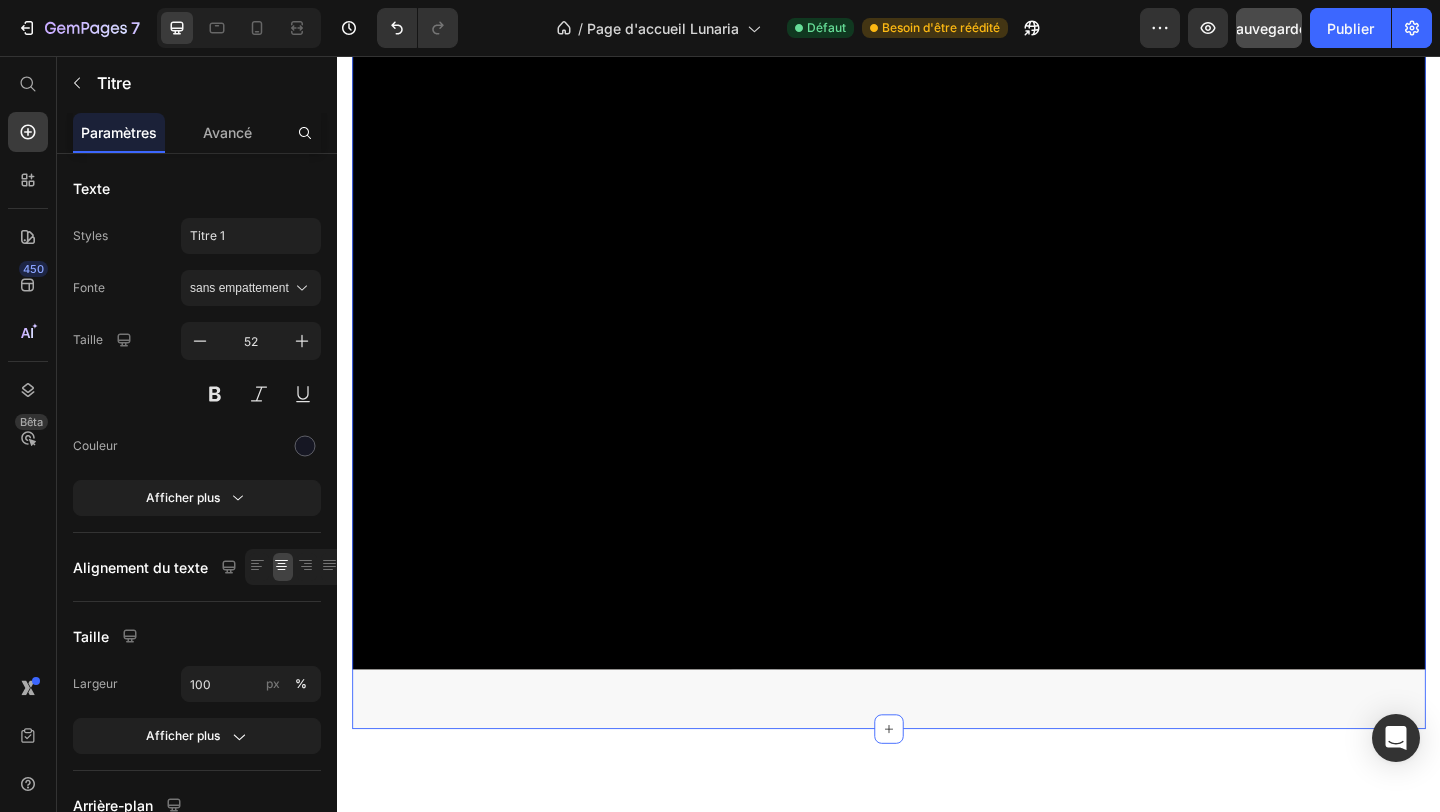 click on "Une sentation de bonheur pour nos clientes Heading Video Row Section [NUMBER]   You can create reusable sections Create Theme Section AI Content Write with GemAI What would you like to describe here? Tone and Voice Persuasive Product Show more Generate" at bounding box center (937, -391) 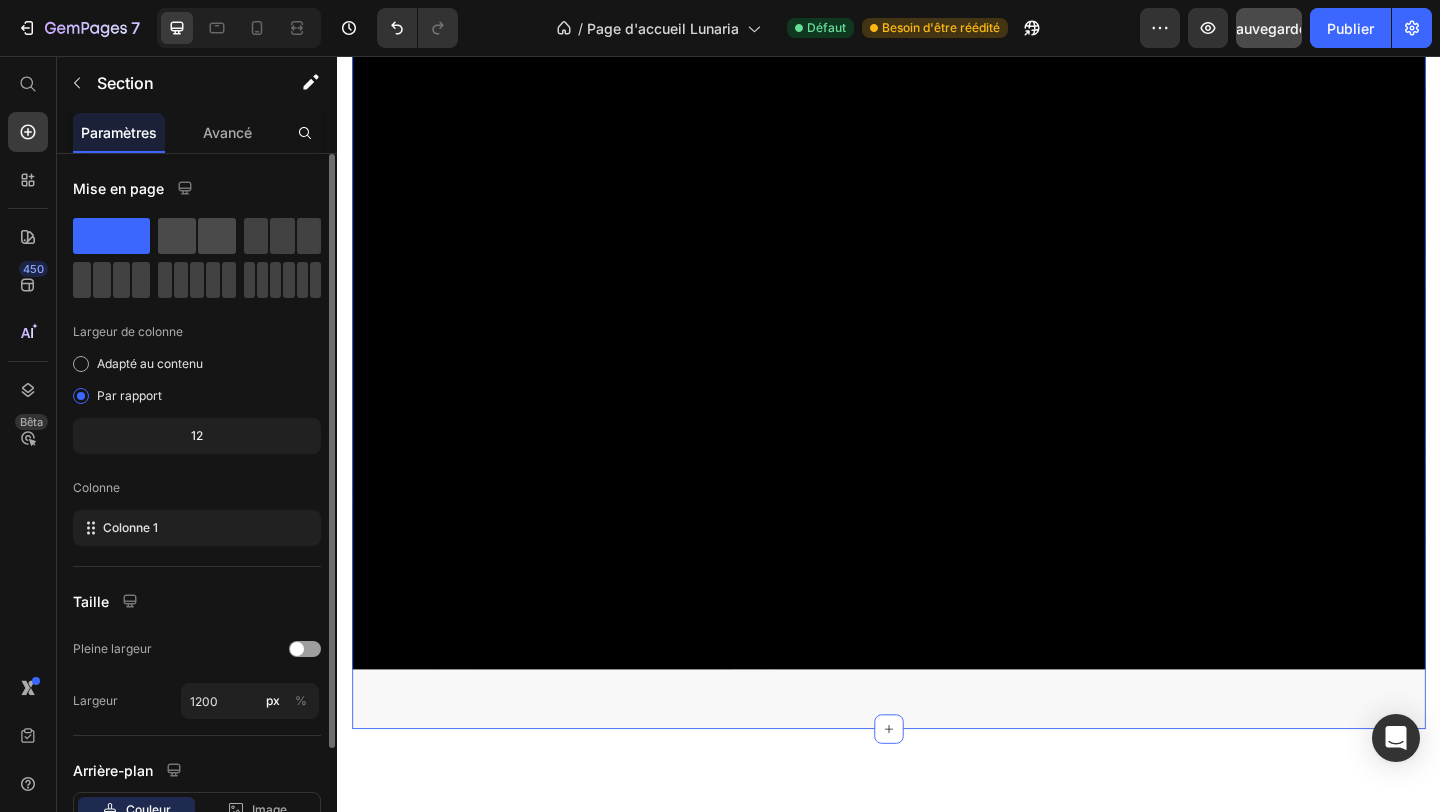 click 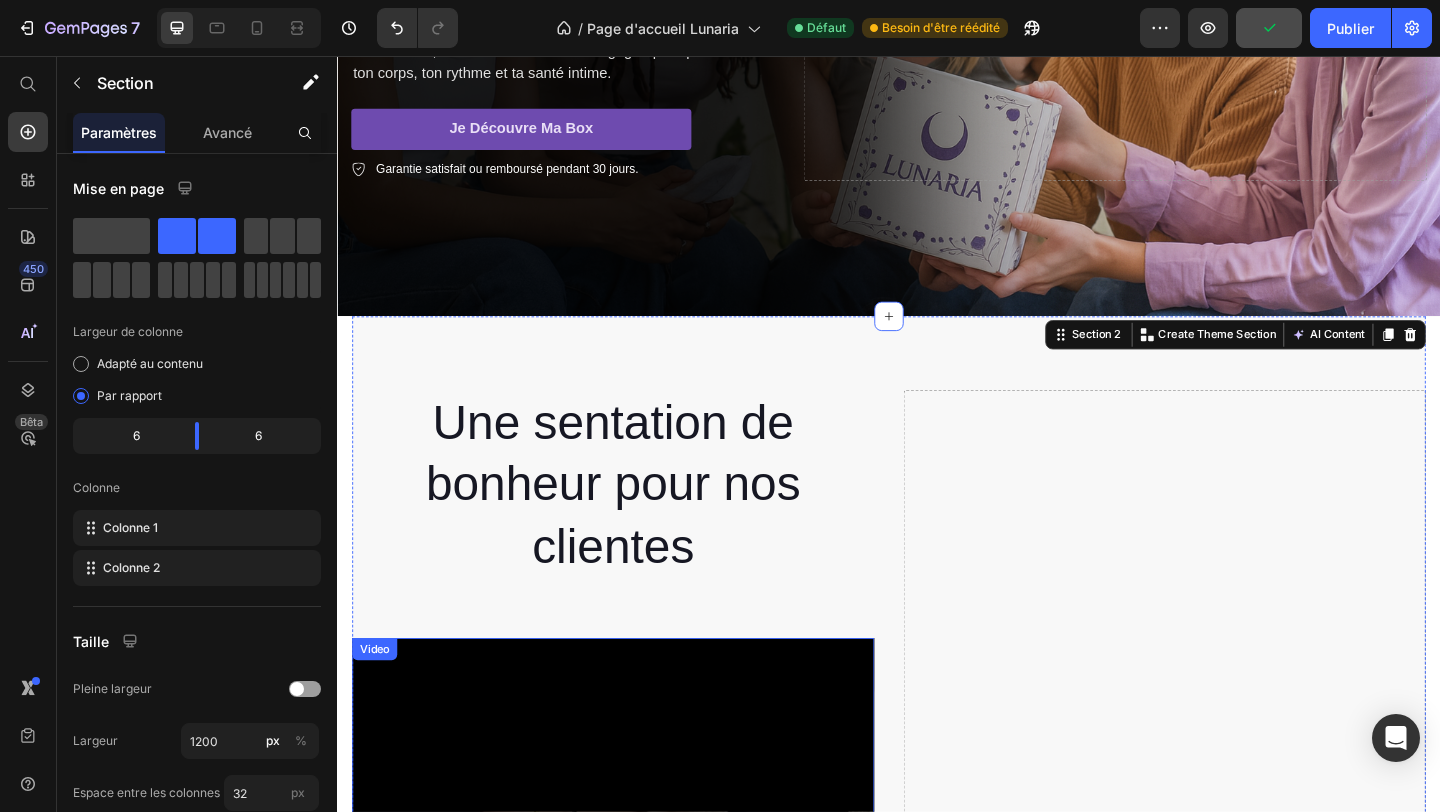 scroll, scrollTop: 757, scrollLeft: 0, axis: vertical 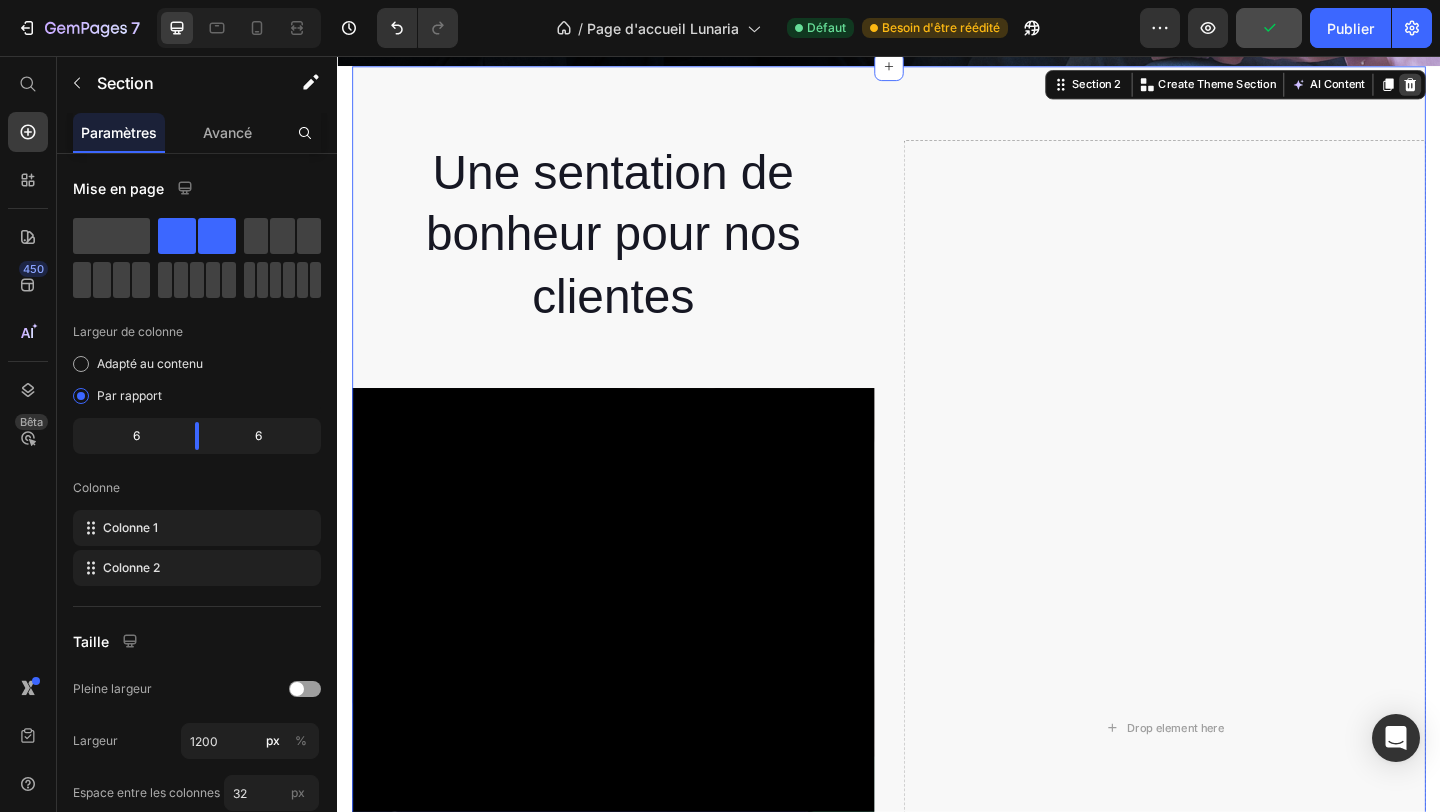 click at bounding box center (1504, 87) 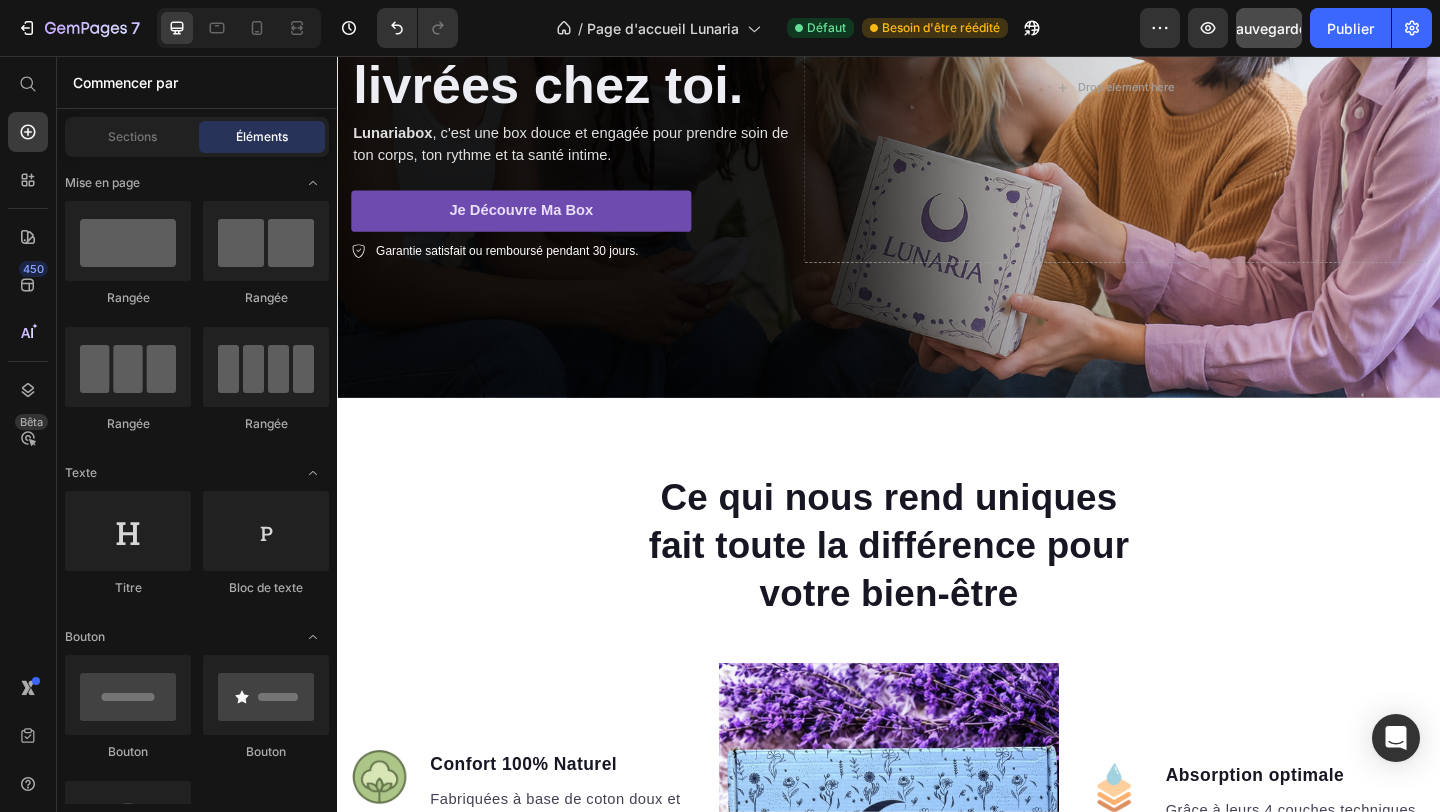 scroll, scrollTop: 383, scrollLeft: 0, axis: vertical 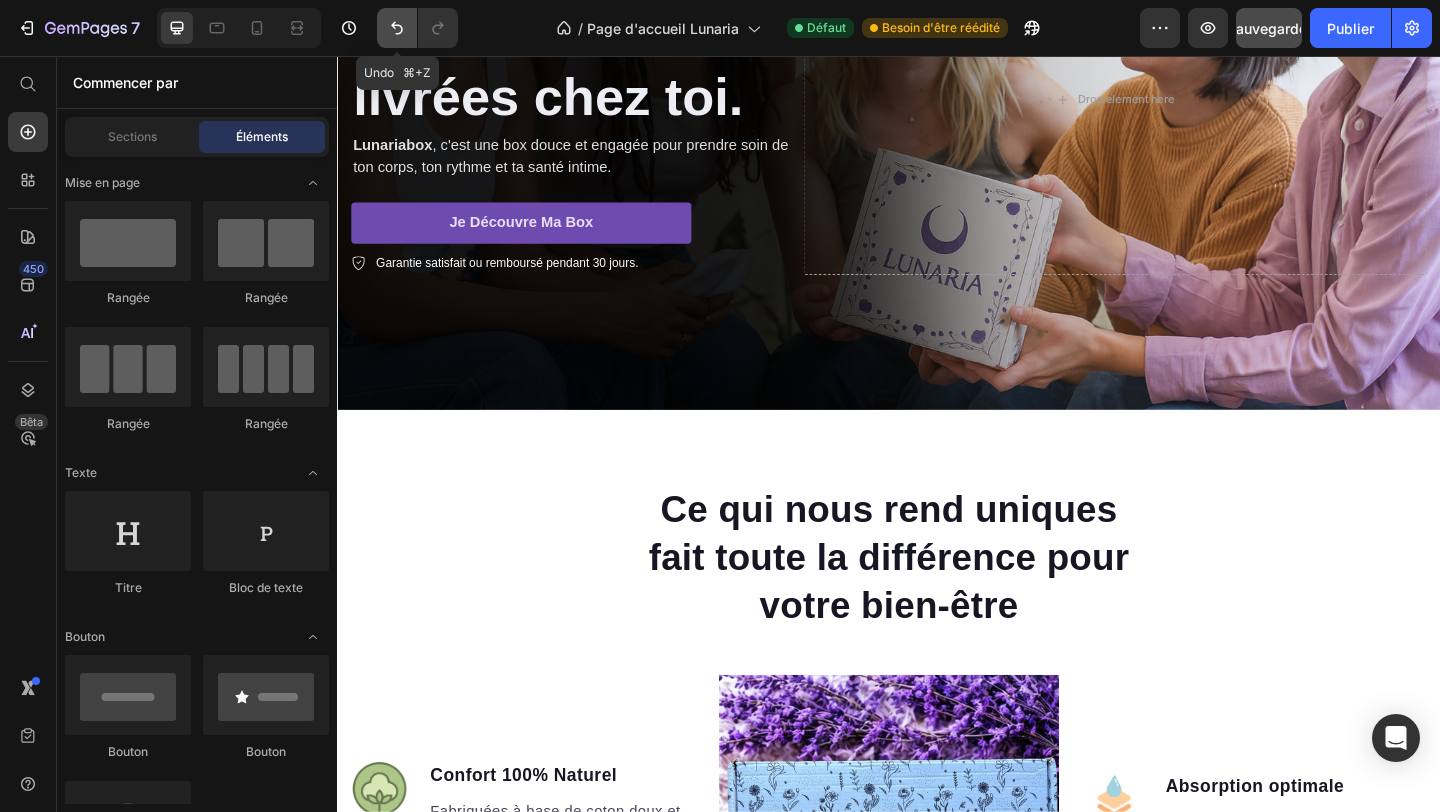 click 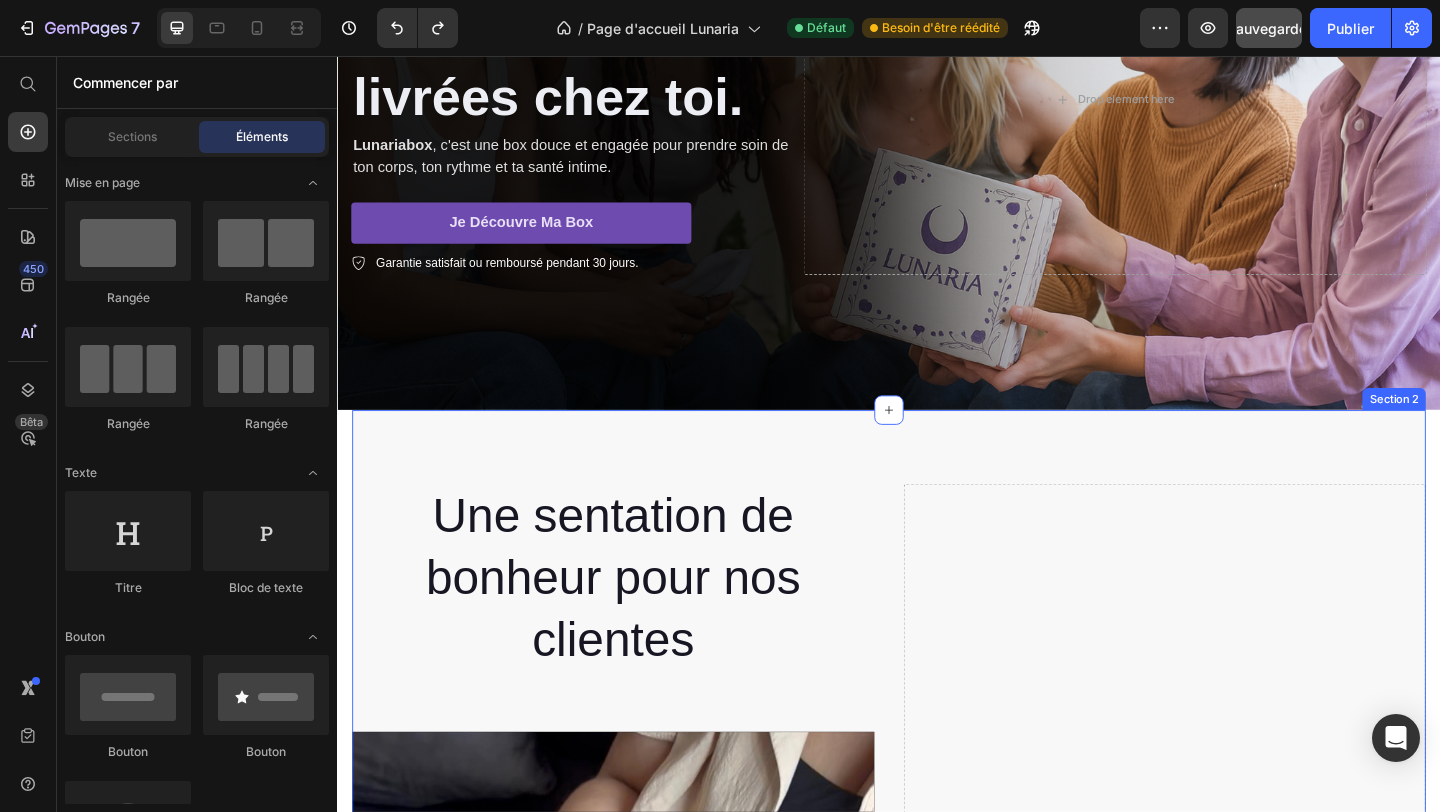click on "Drop element here" at bounding box center [1237, 1161] 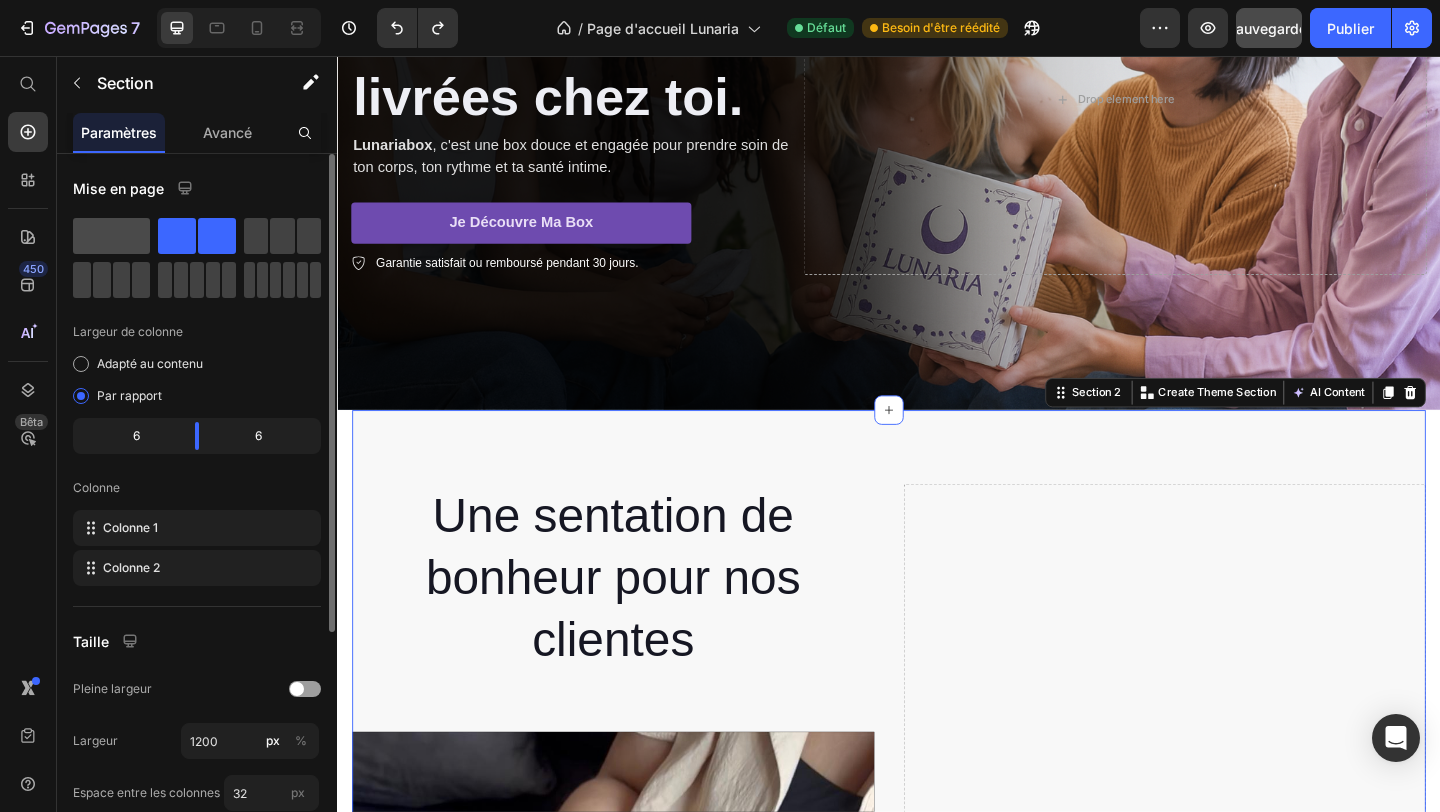 click 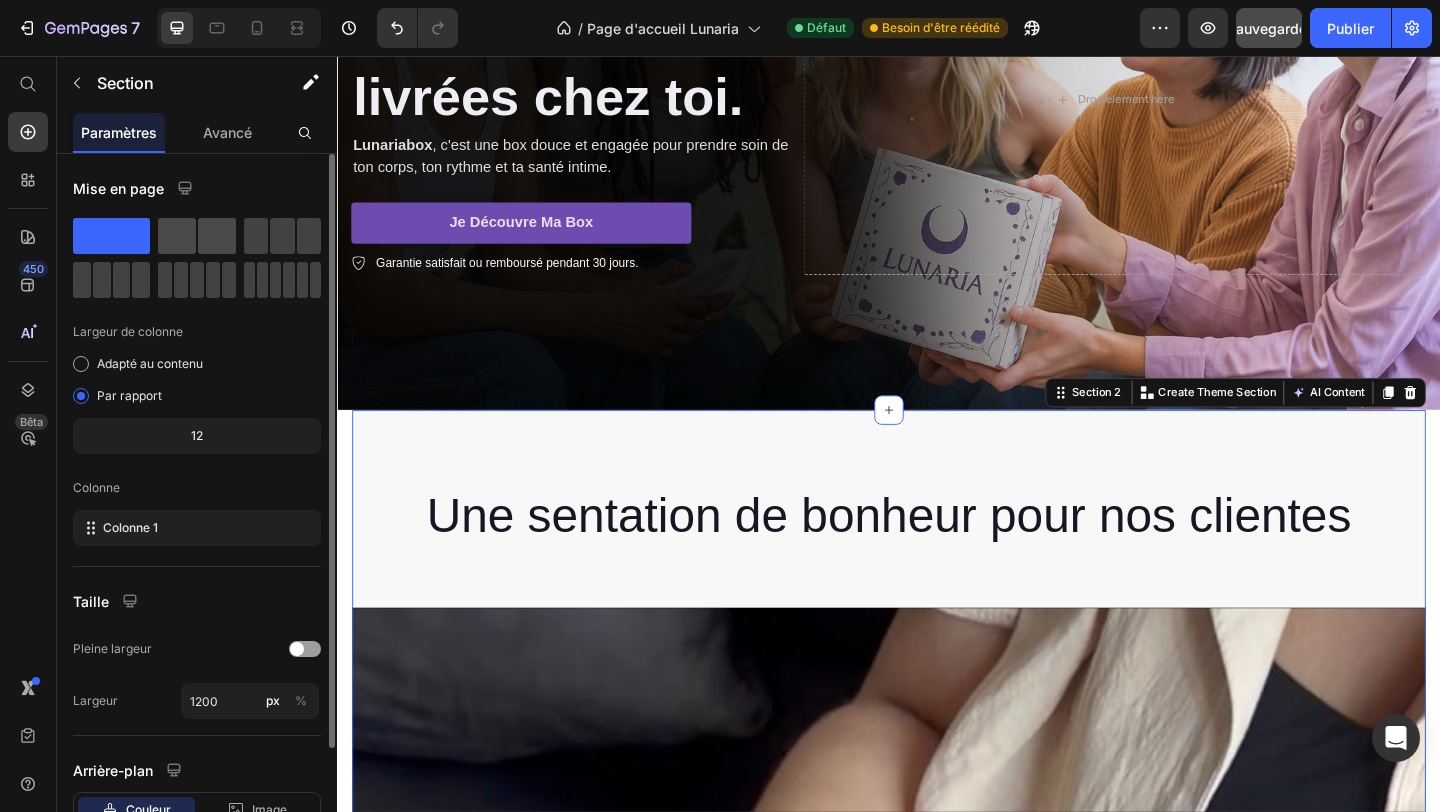 click 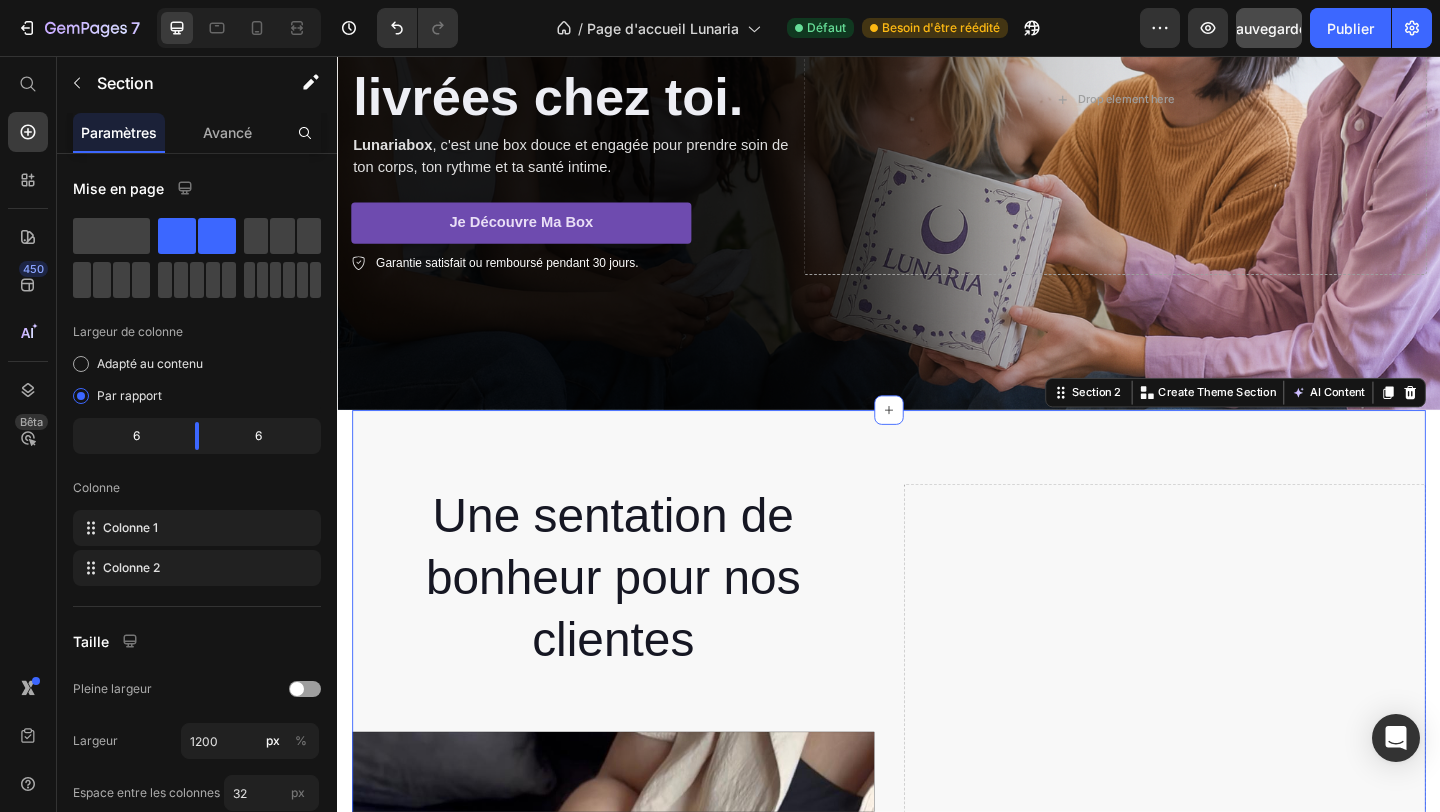 click on "Drop element here" at bounding box center (1237, 1161) 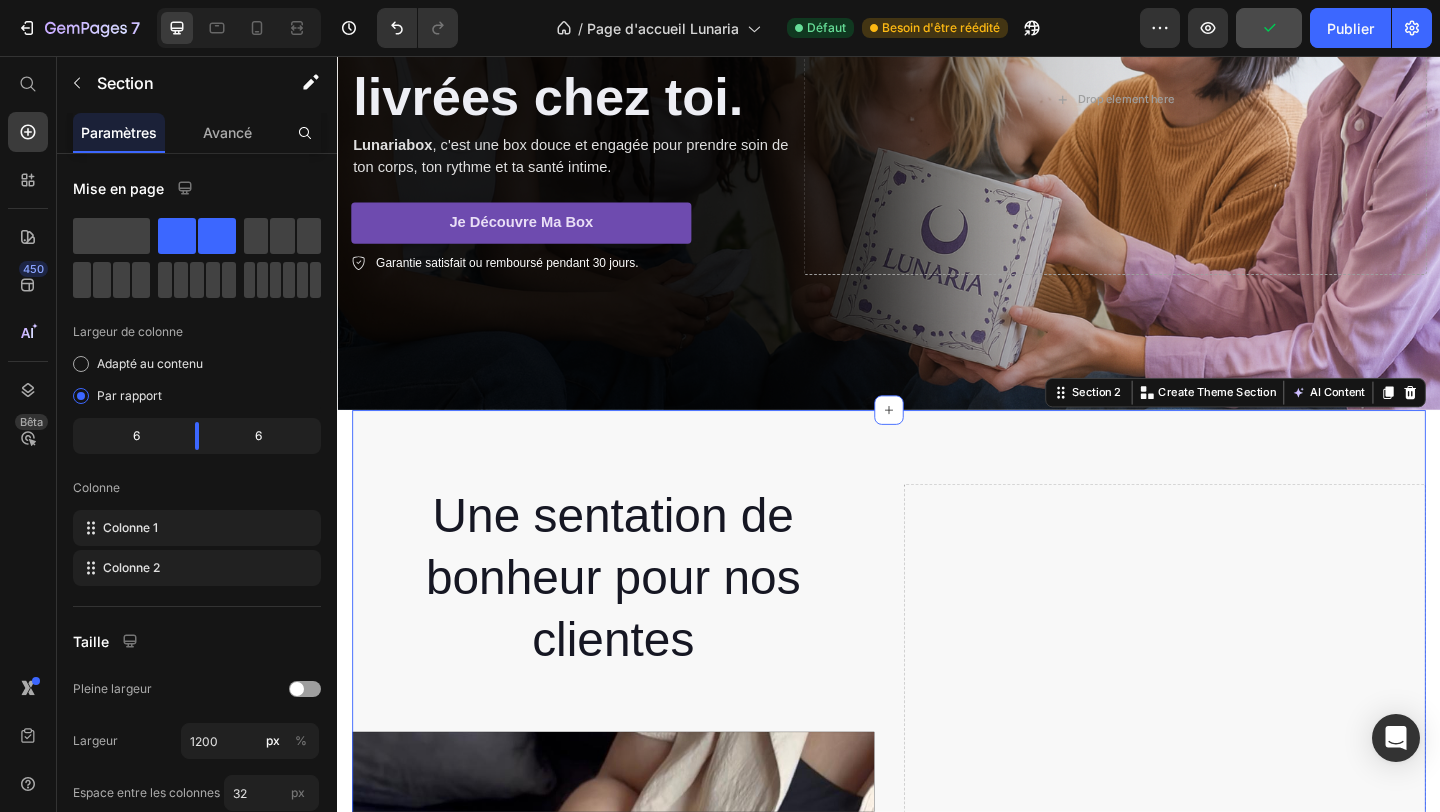 click on "Une sentation de bonheur pour nos clientes Heading Row Video
Drop element here Section 2   You can create reusable sections Create Theme Section AI Content Write with GemAI What would you like to describe here? Tone and Voice Persuasive Product Box Sérénité Show more Generate" at bounding box center (937, 1154) 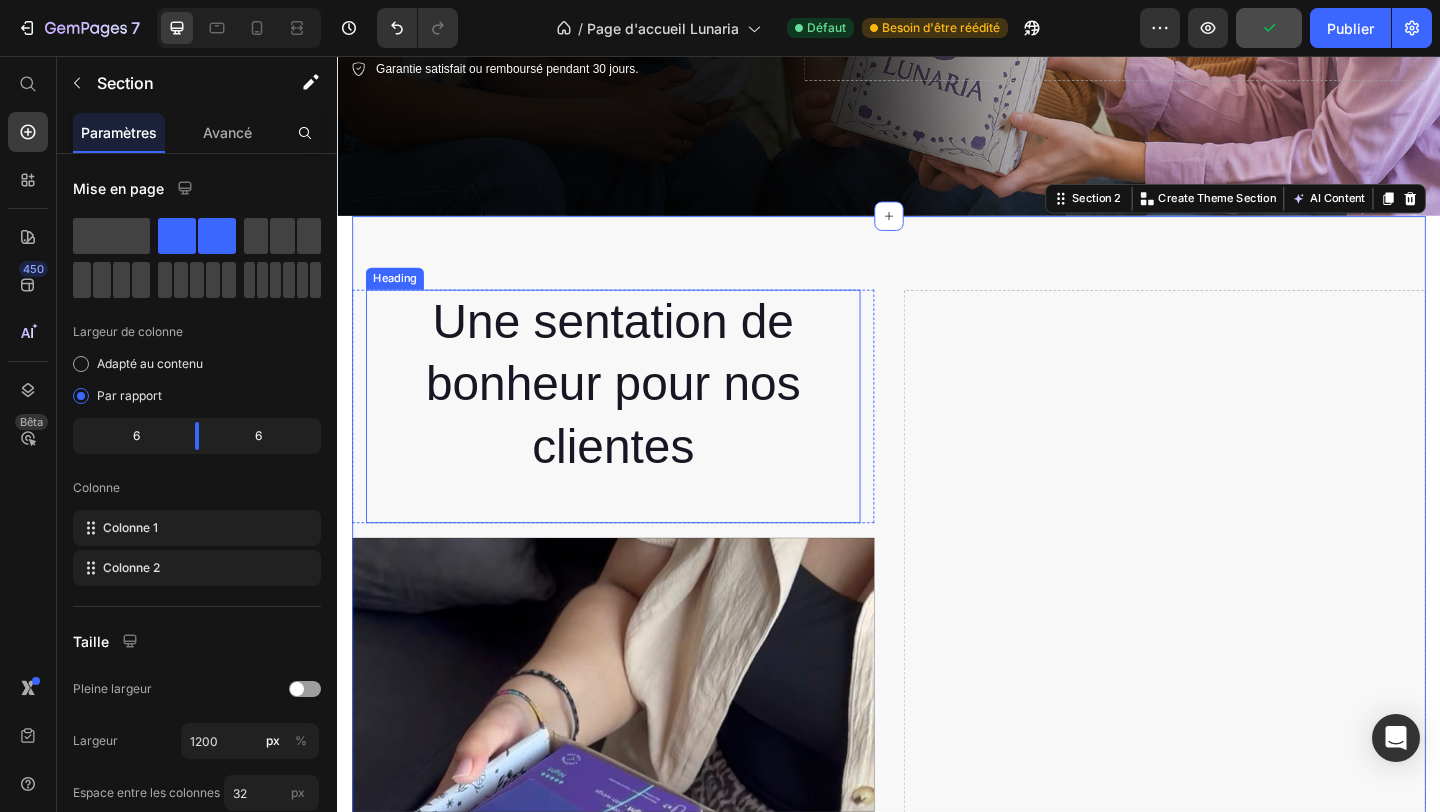 scroll, scrollTop: 596, scrollLeft: 0, axis: vertical 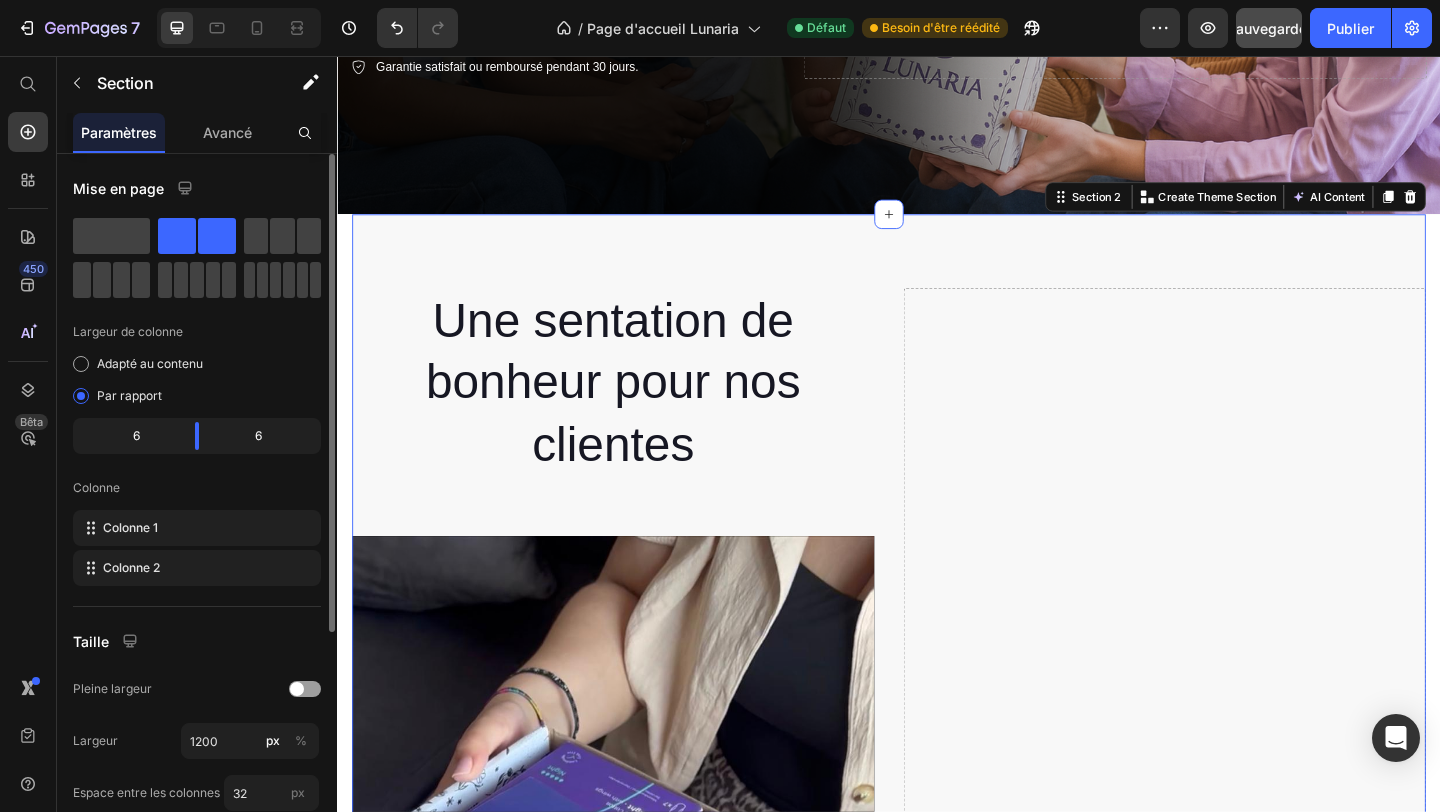 click on "6" 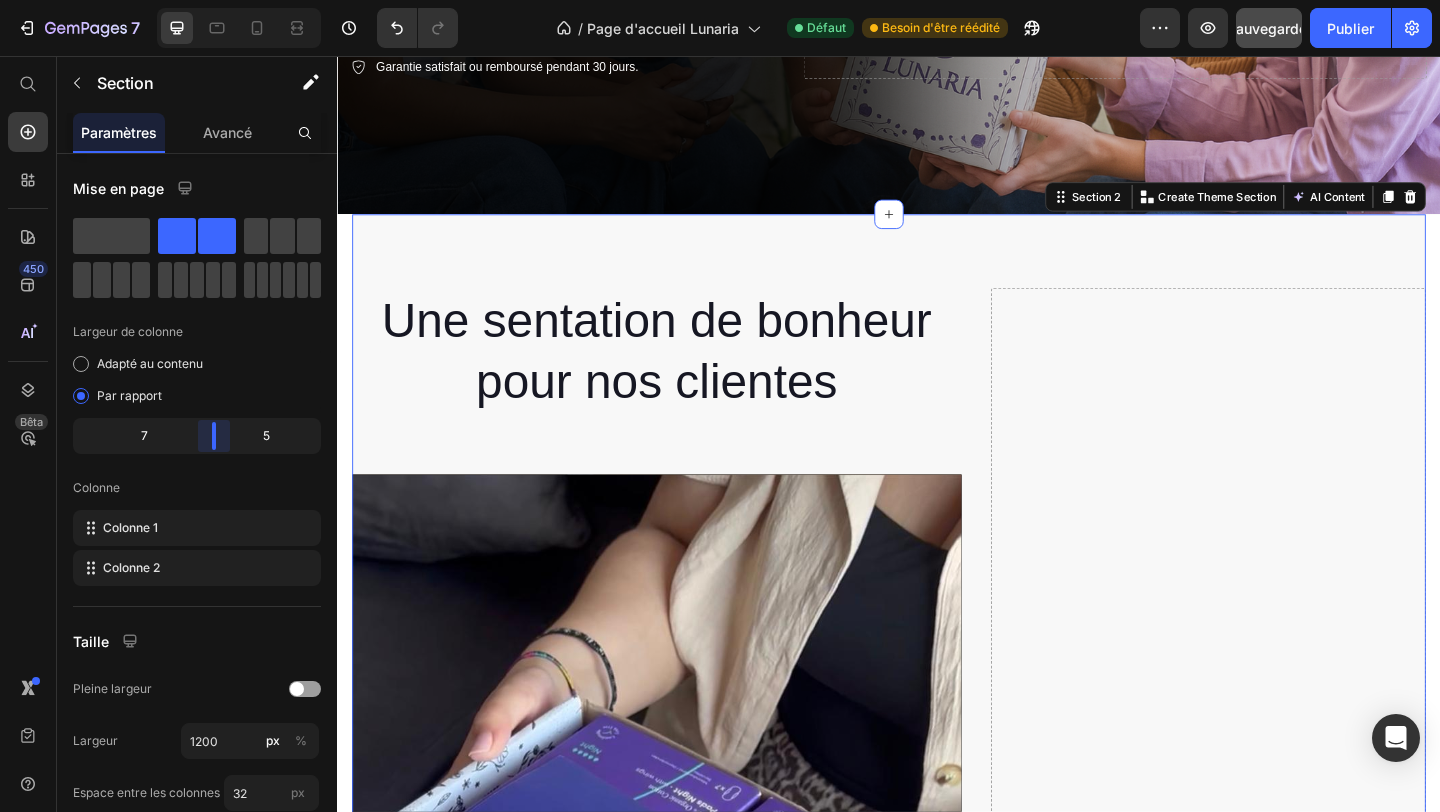 drag, startPoint x: 198, startPoint y: 446, endPoint x: 353, endPoint y: 457, distance: 155.38983 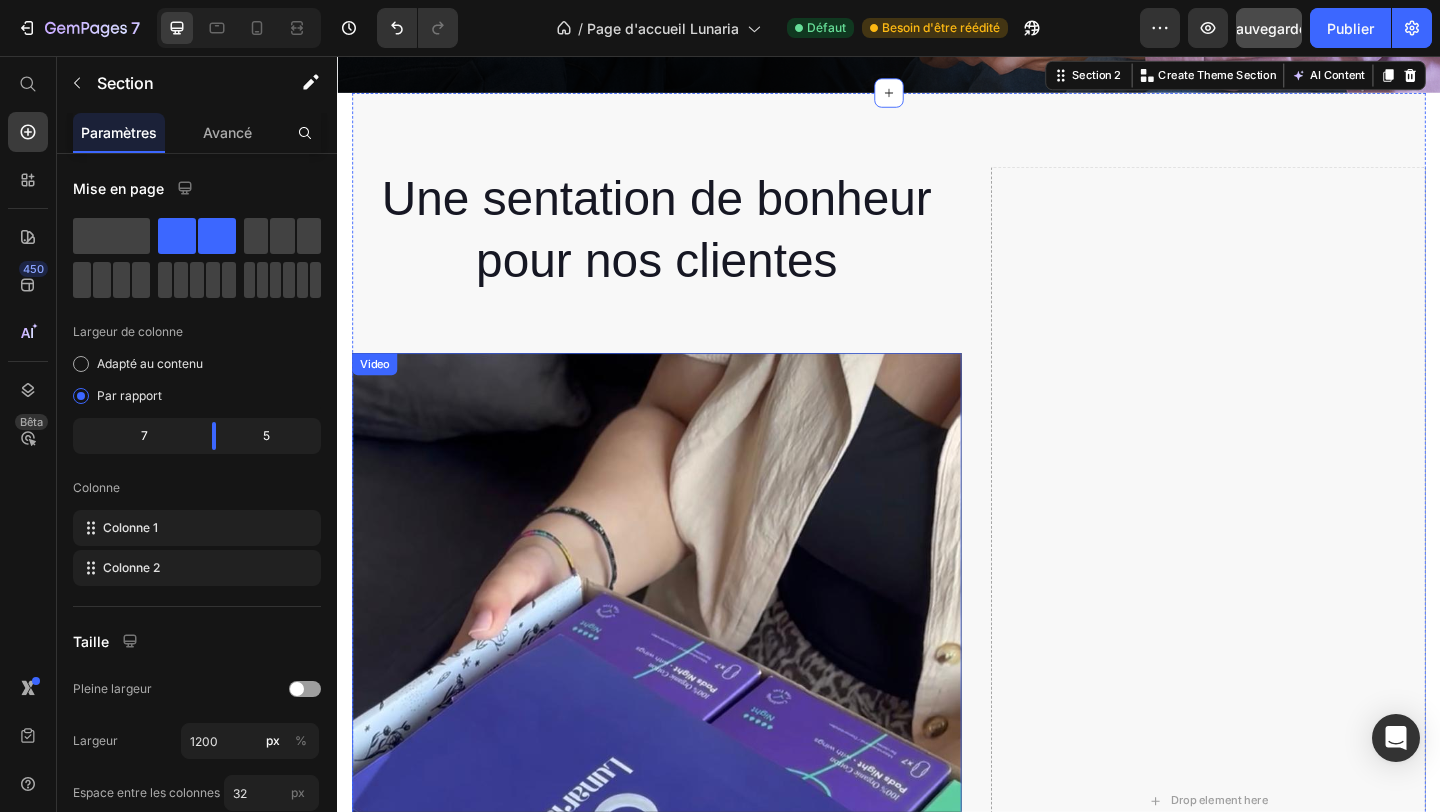 scroll, scrollTop: 726, scrollLeft: 0, axis: vertical 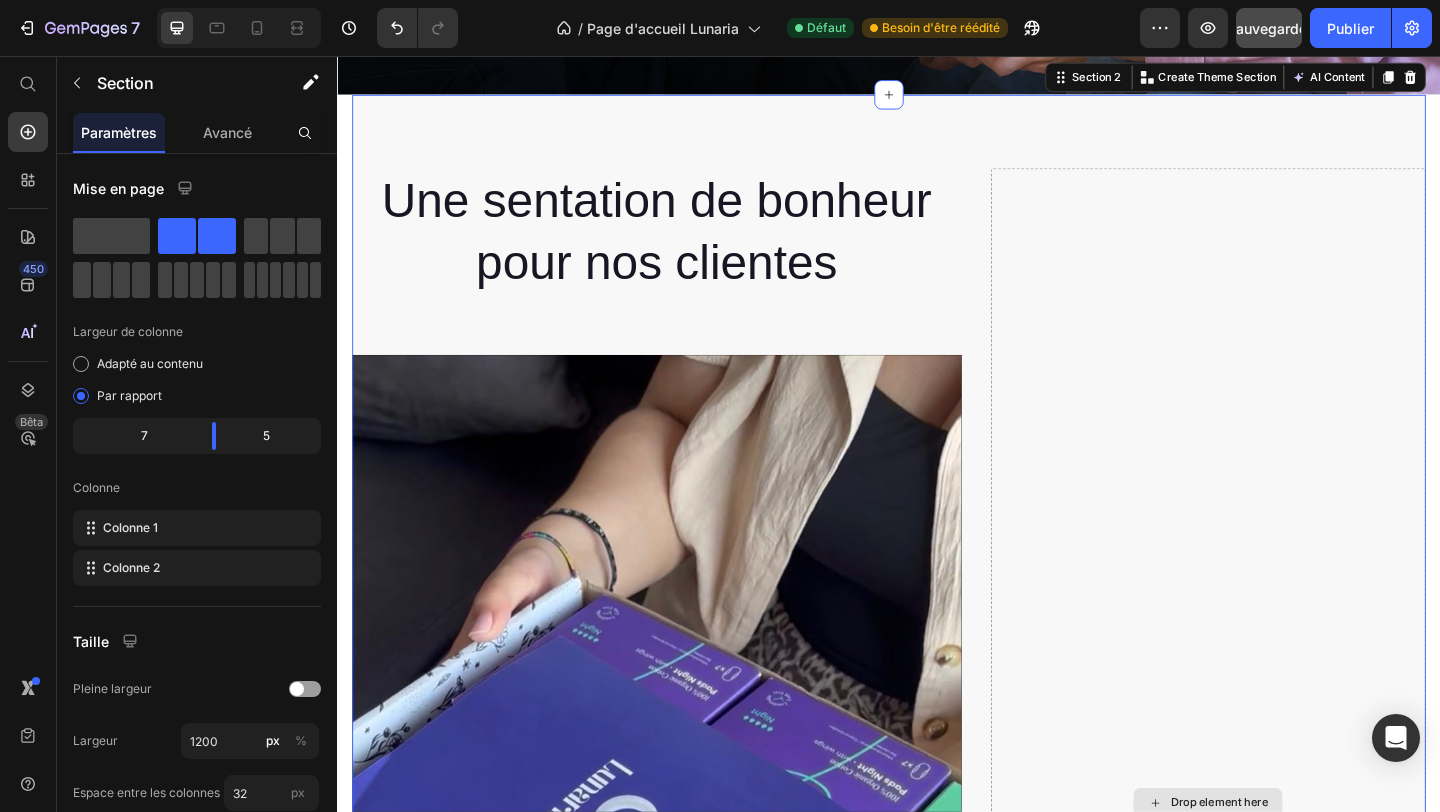 click on "Drop element here" at bounding box center (1284, 868) 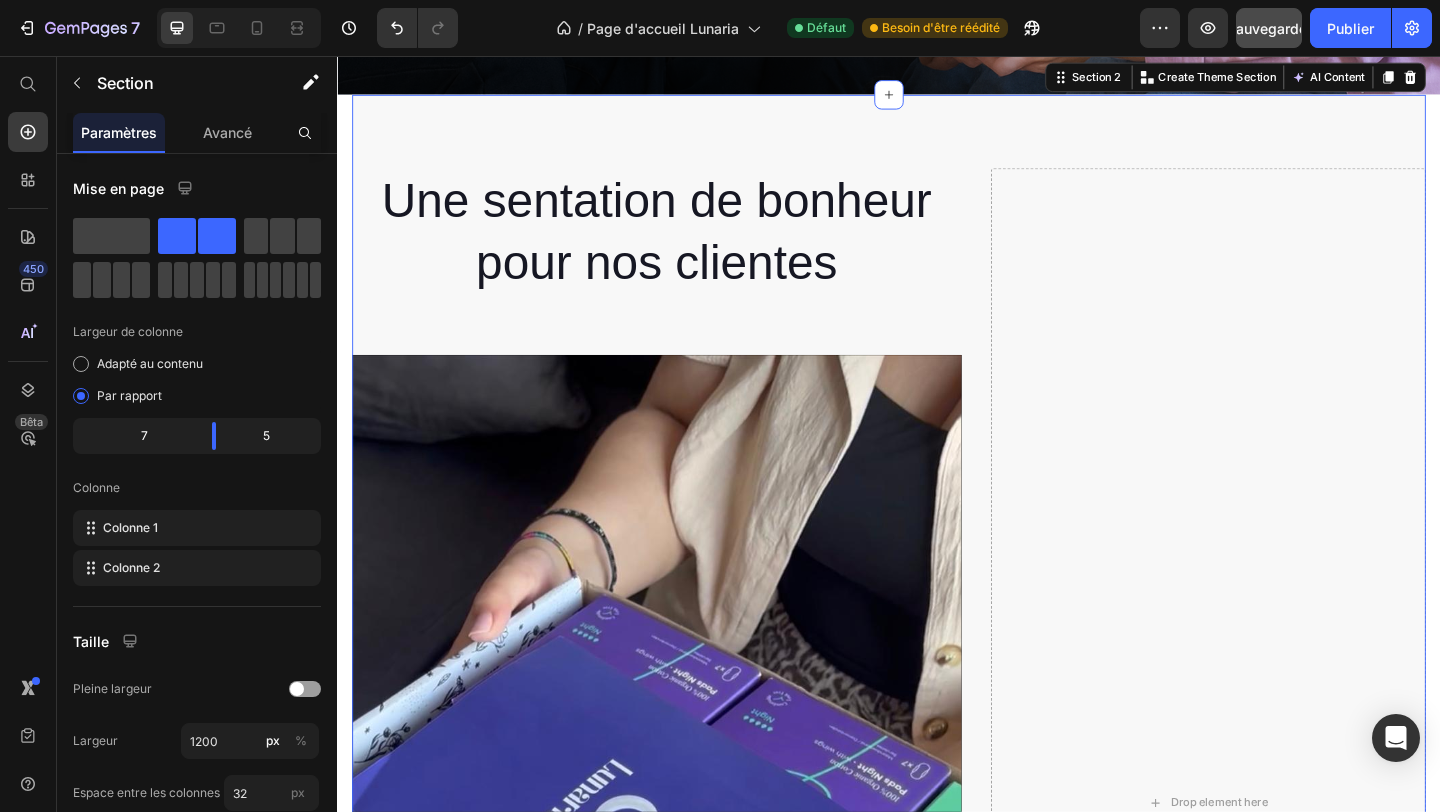 click on "Une sentation de bonheur pour nos clientes Heading Row Video
Drop element here Section 2   You can create reusable sections Create Theme Section AI Content Write with GemAI What would you like to describe here? Tone and Voice Persuasive Product Box Sérénité Show more Generate" at bounding box center (937, 861) 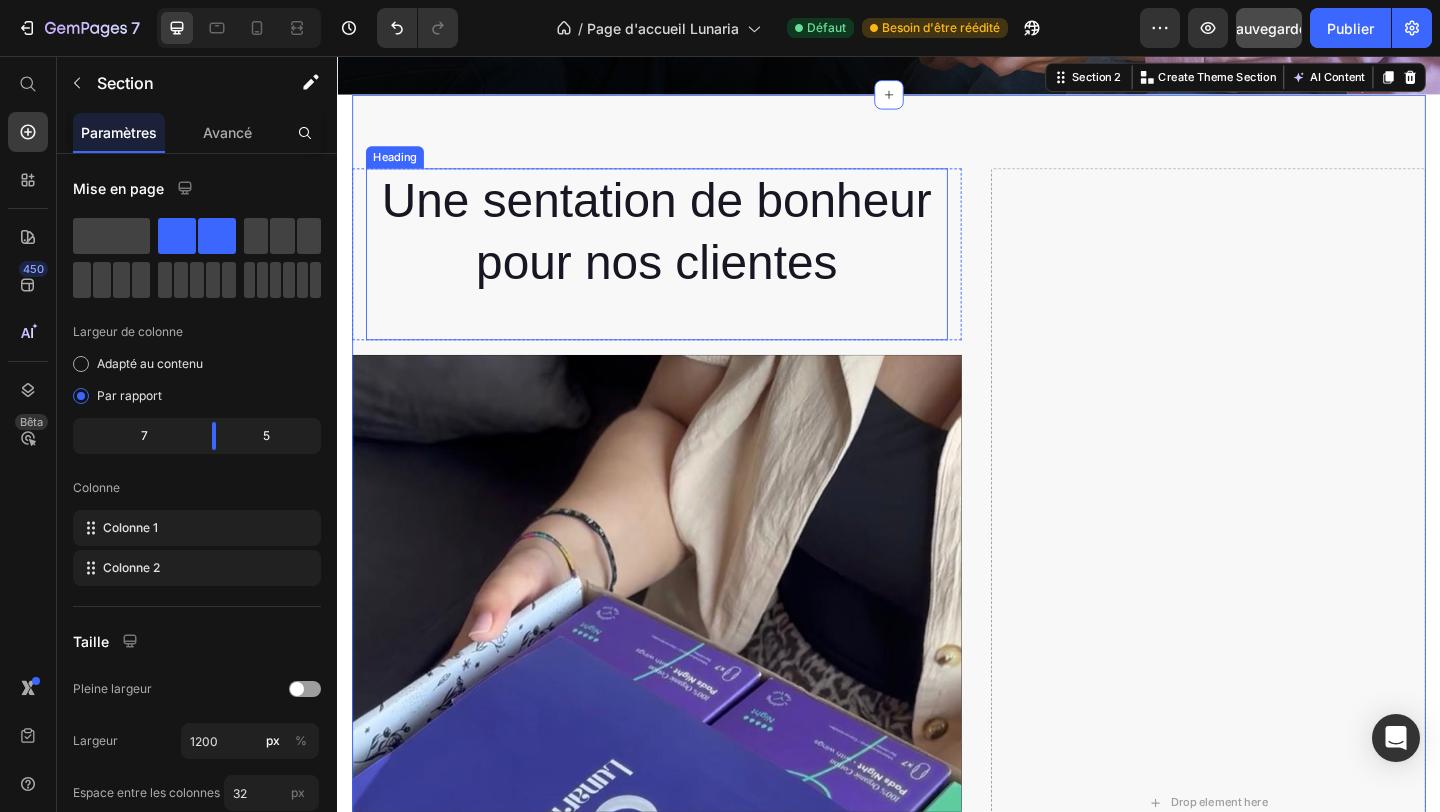 click on "Une sentation de bonheur pour nos clientes" at bounding box center (684, 247) 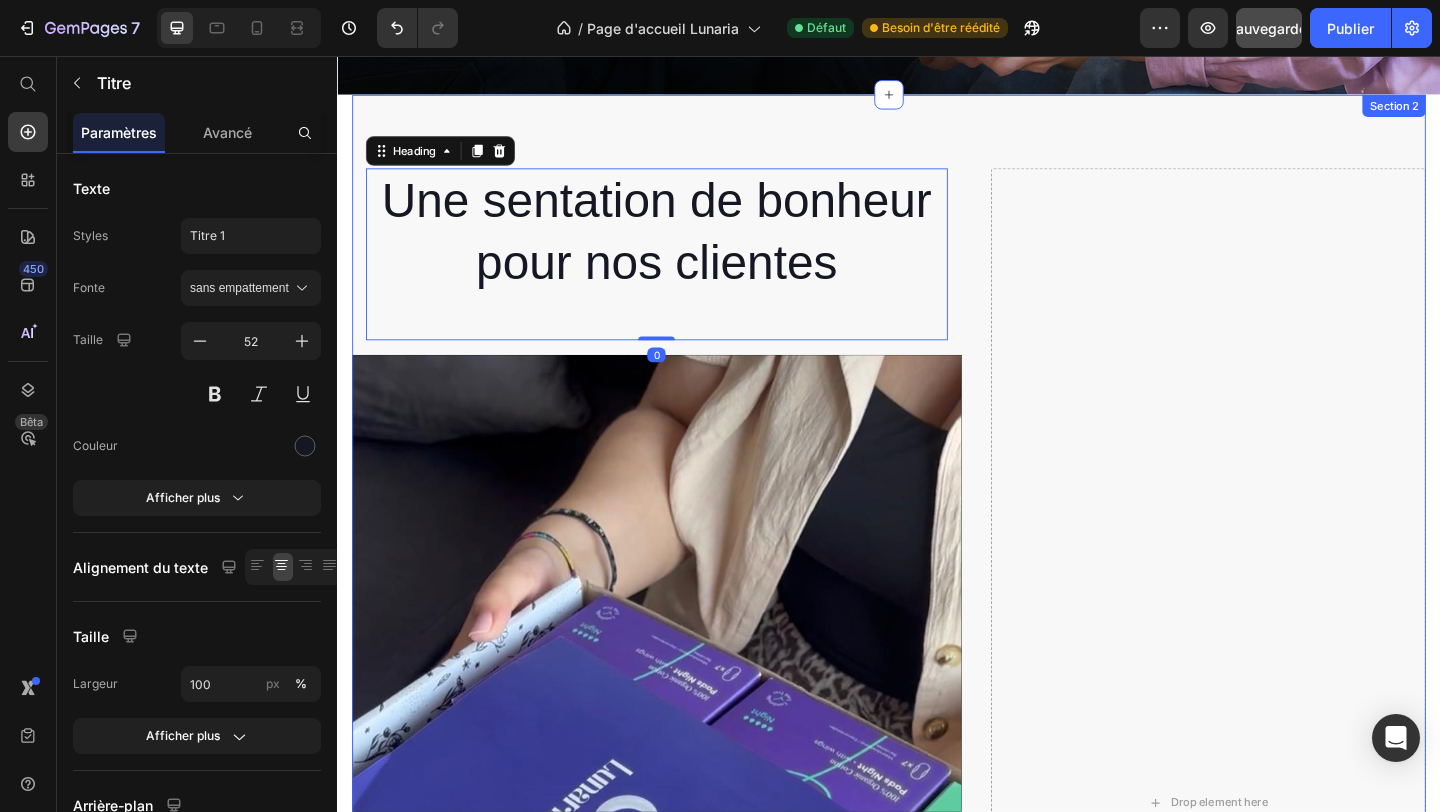 click on "Une sentation de bonheur pour nos clientes Heading   0 Row Video
Drop element here Section 2" at bounding box center [937, 861] 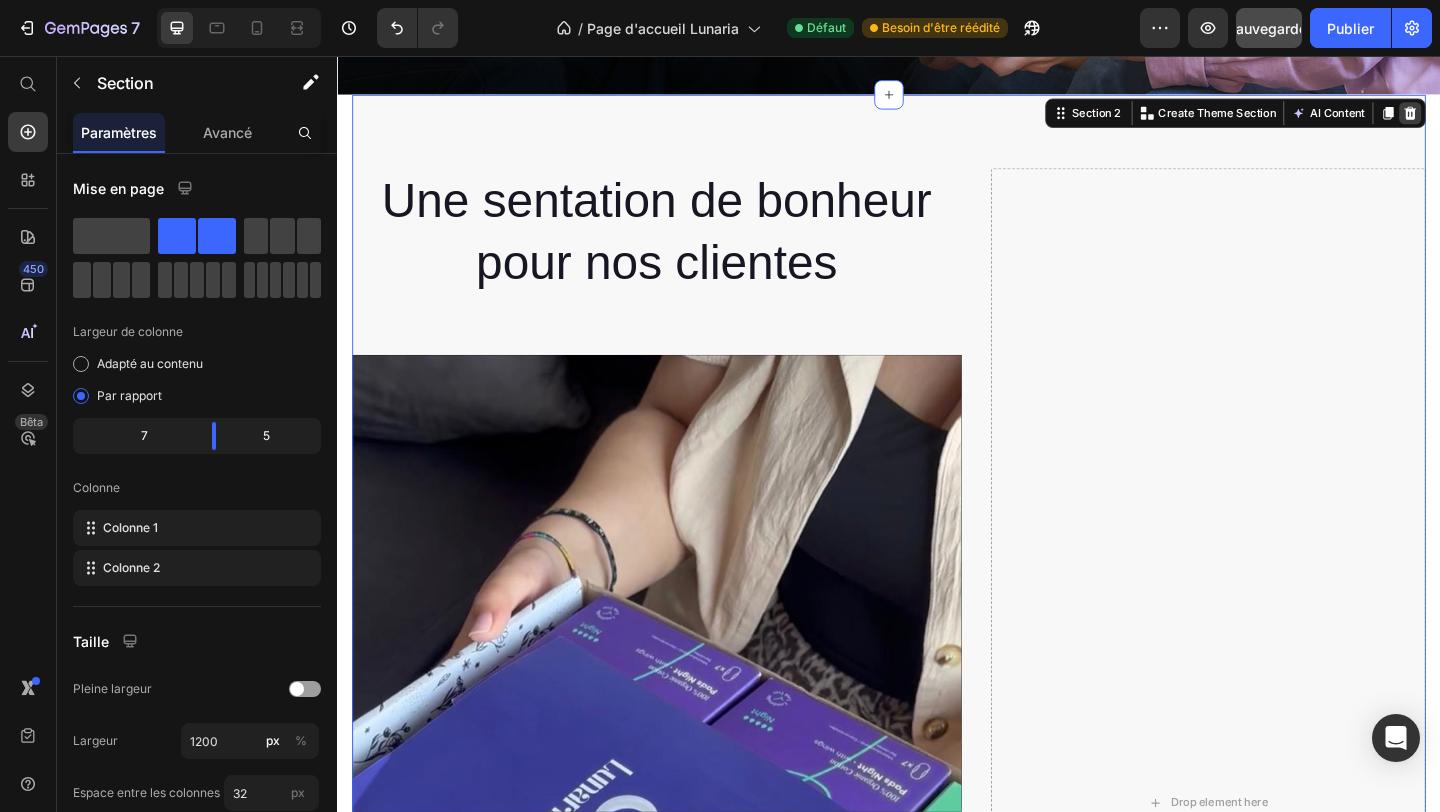 click 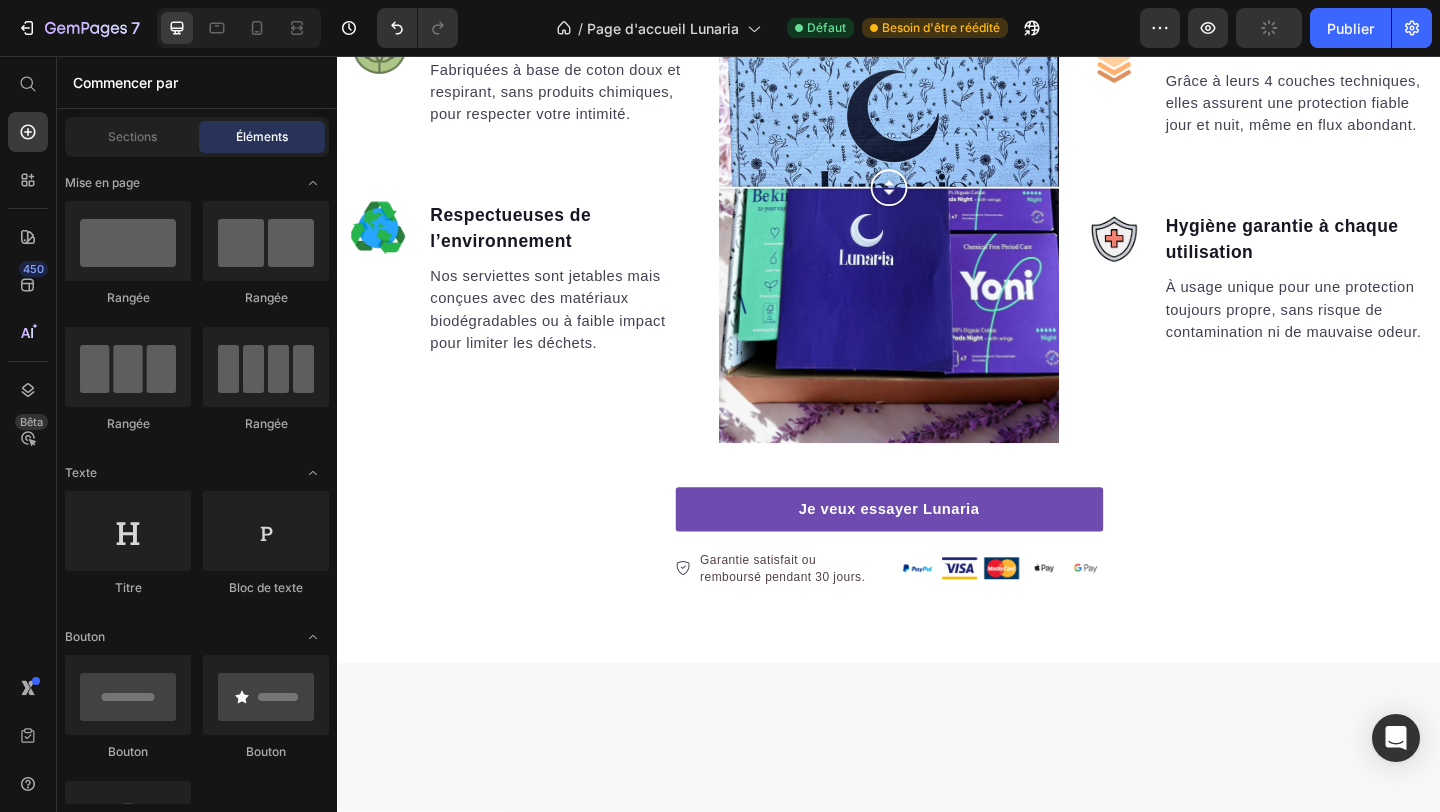 scroll, scrollTop: 317, scrollLeft: 0, axis: vertical 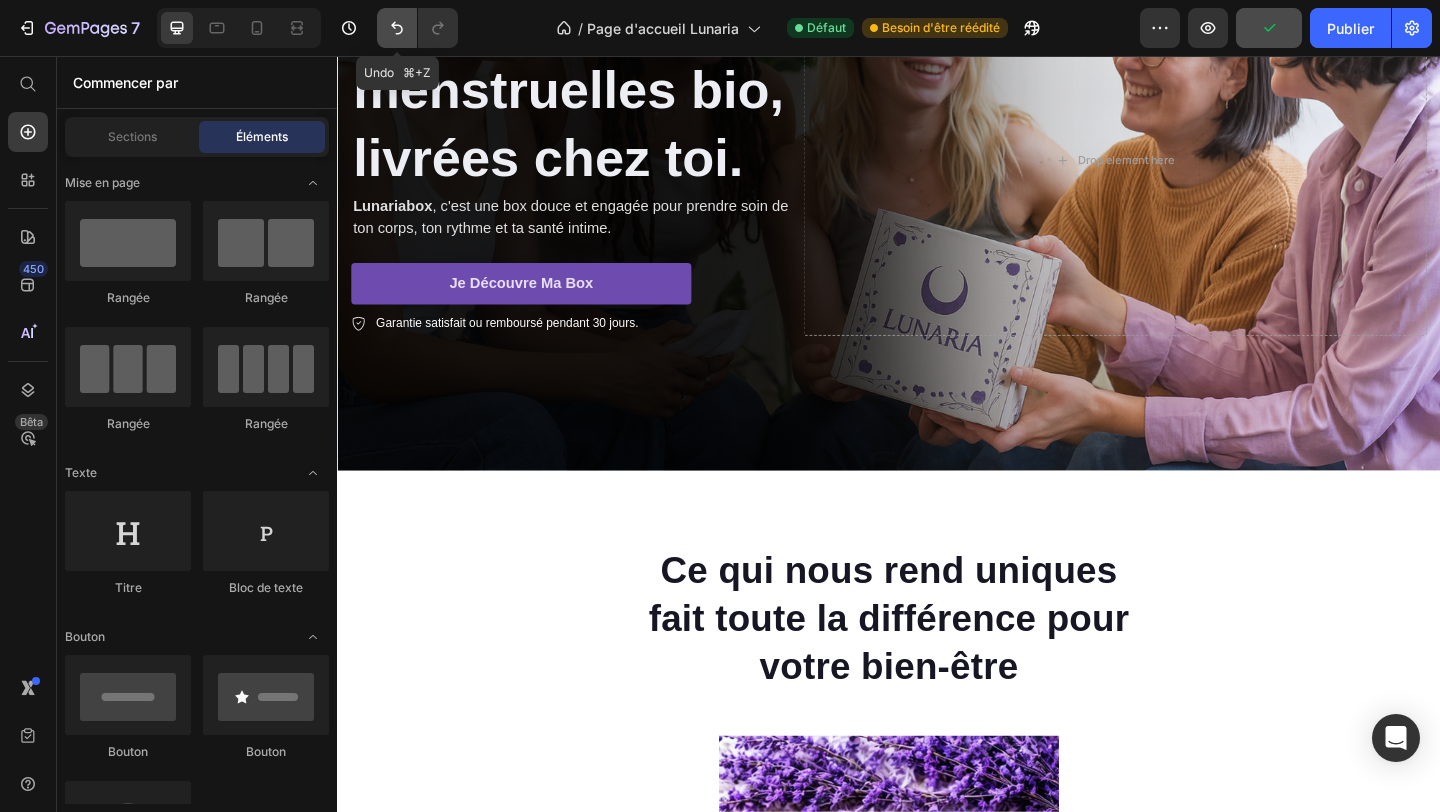 click 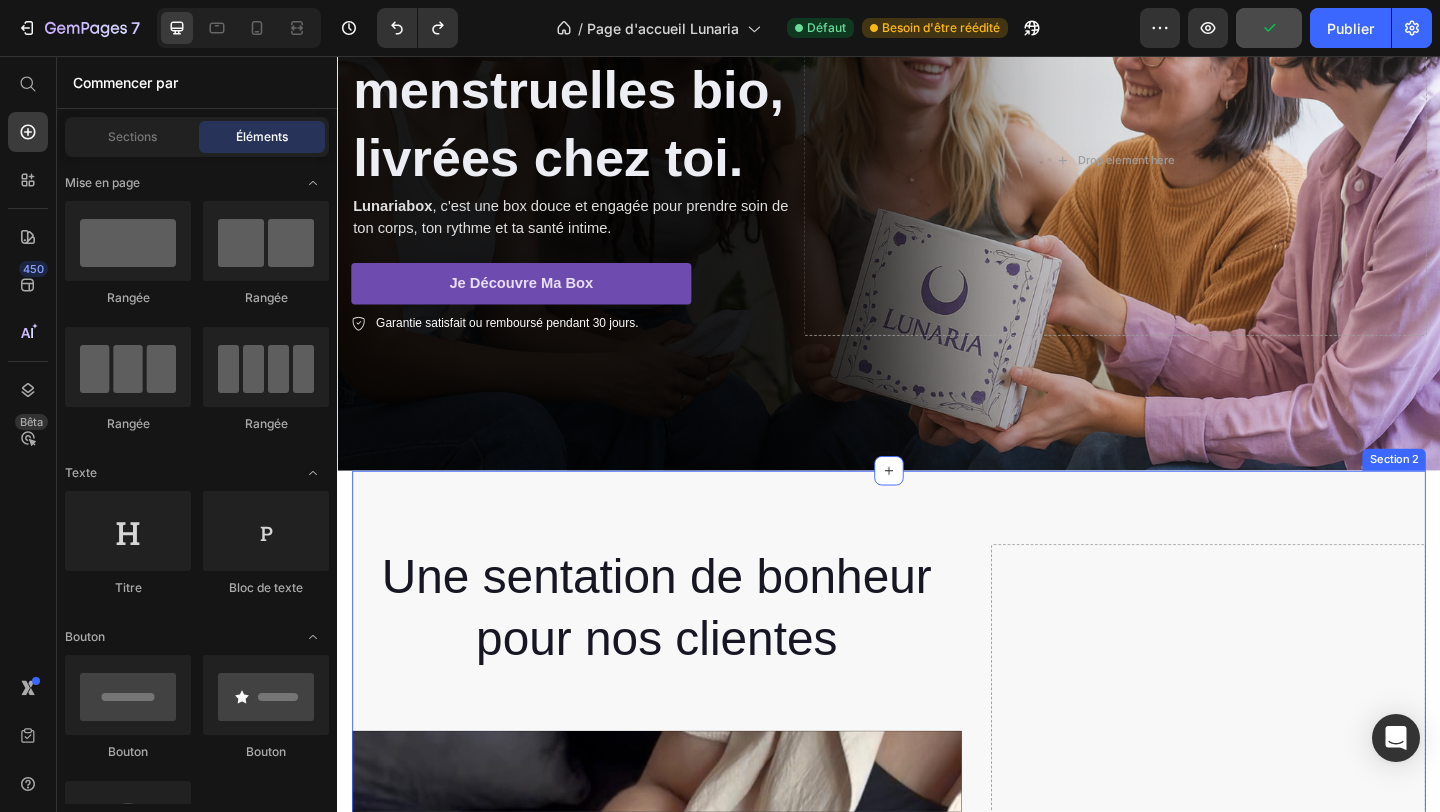 scroll, scrollTop: 533, scrollLeft: 0, axis: vertical 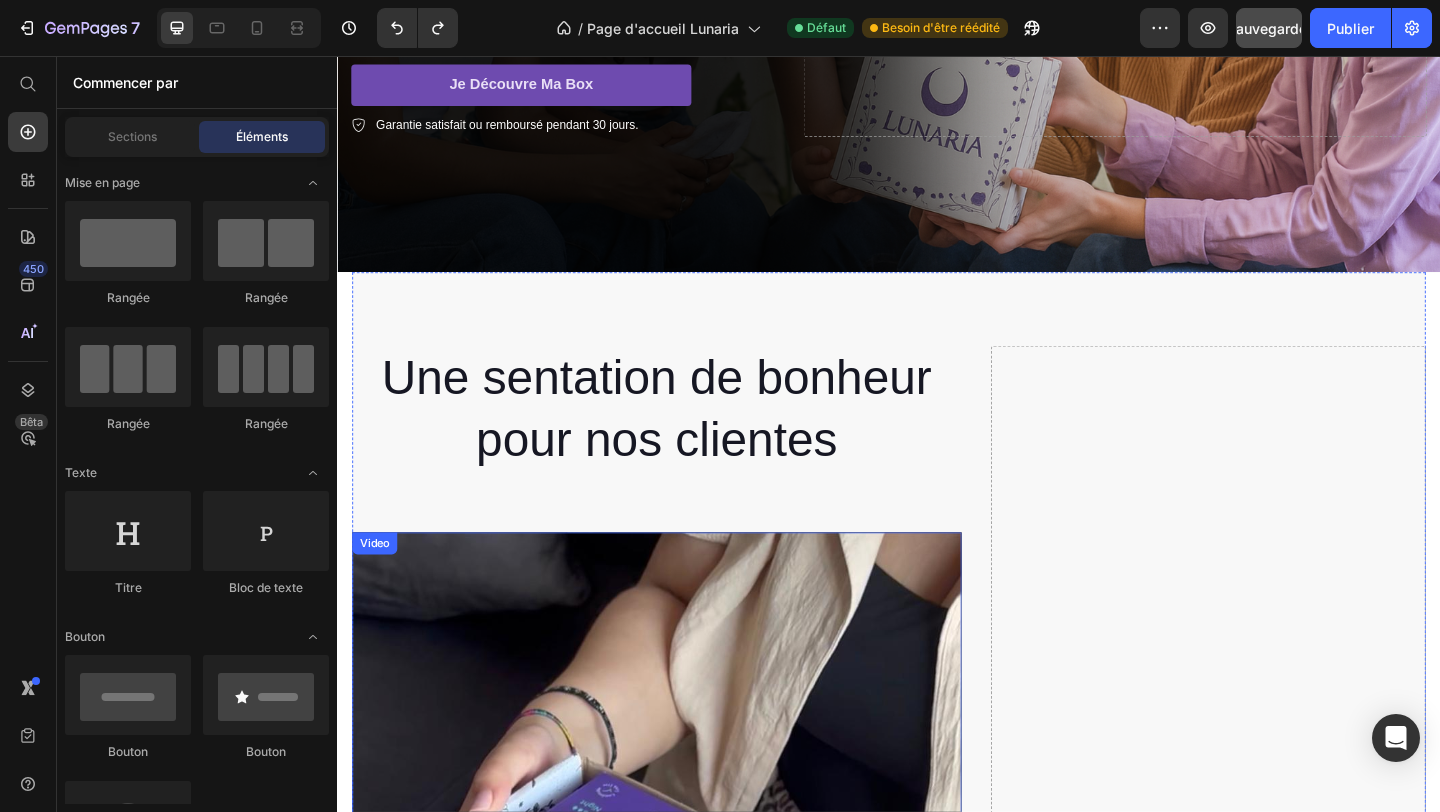 click at bounding box center [684, 1163] 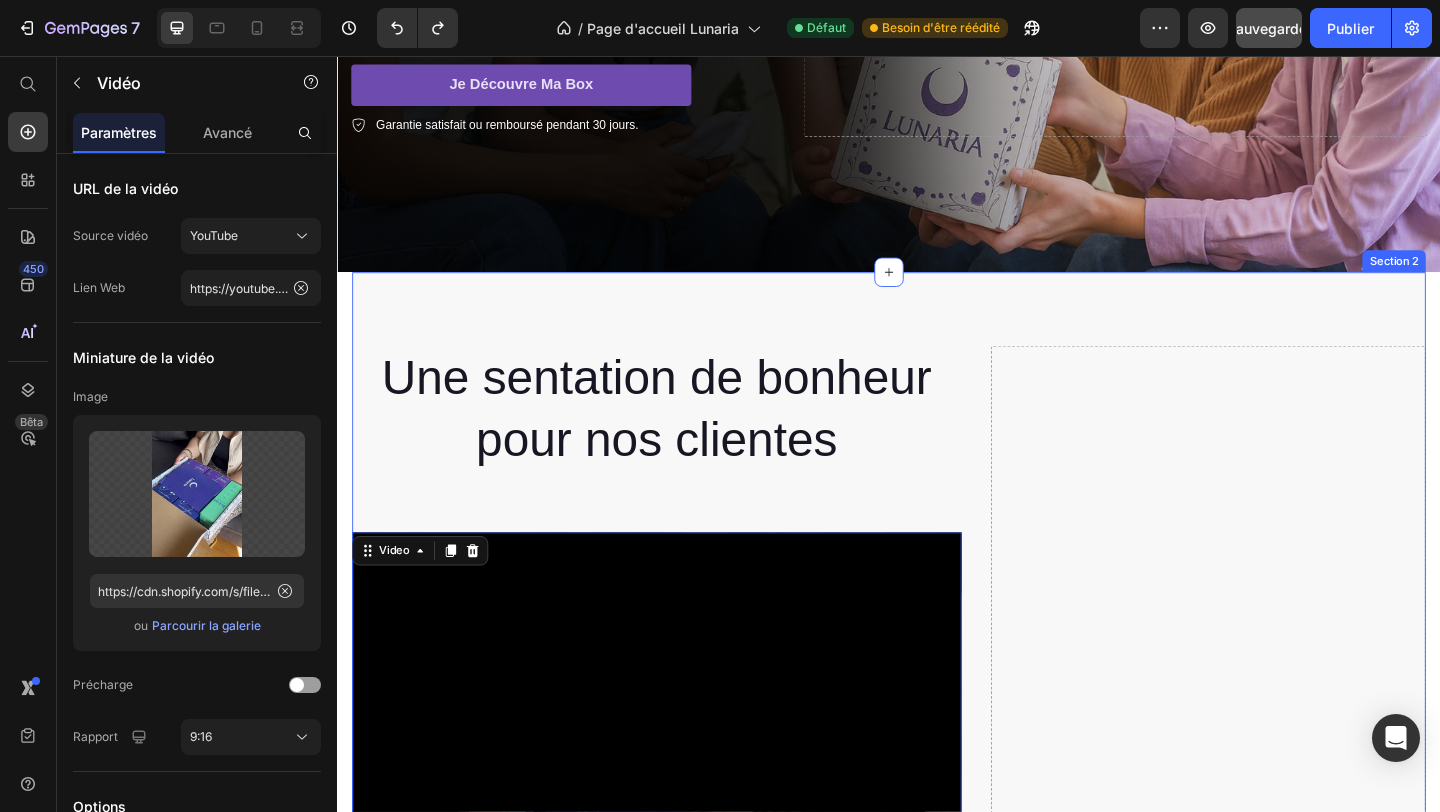 click on "Une sentation de bonheur pour nos clientes Heading Row Video   0
Drop element here Section 2" at bounding box center (937, 1054) 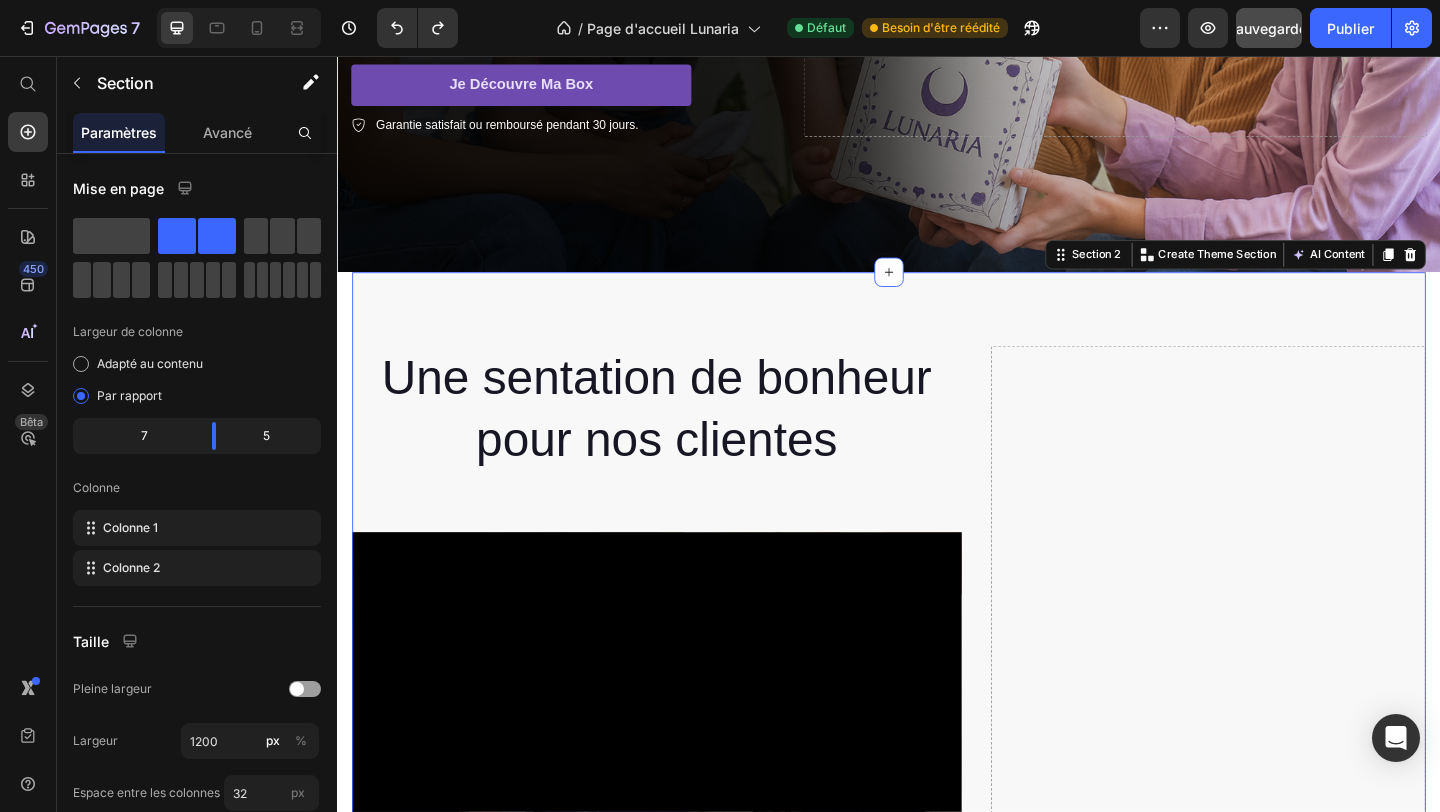 click on "Drop element here" at bounding box center (1284, 1061) 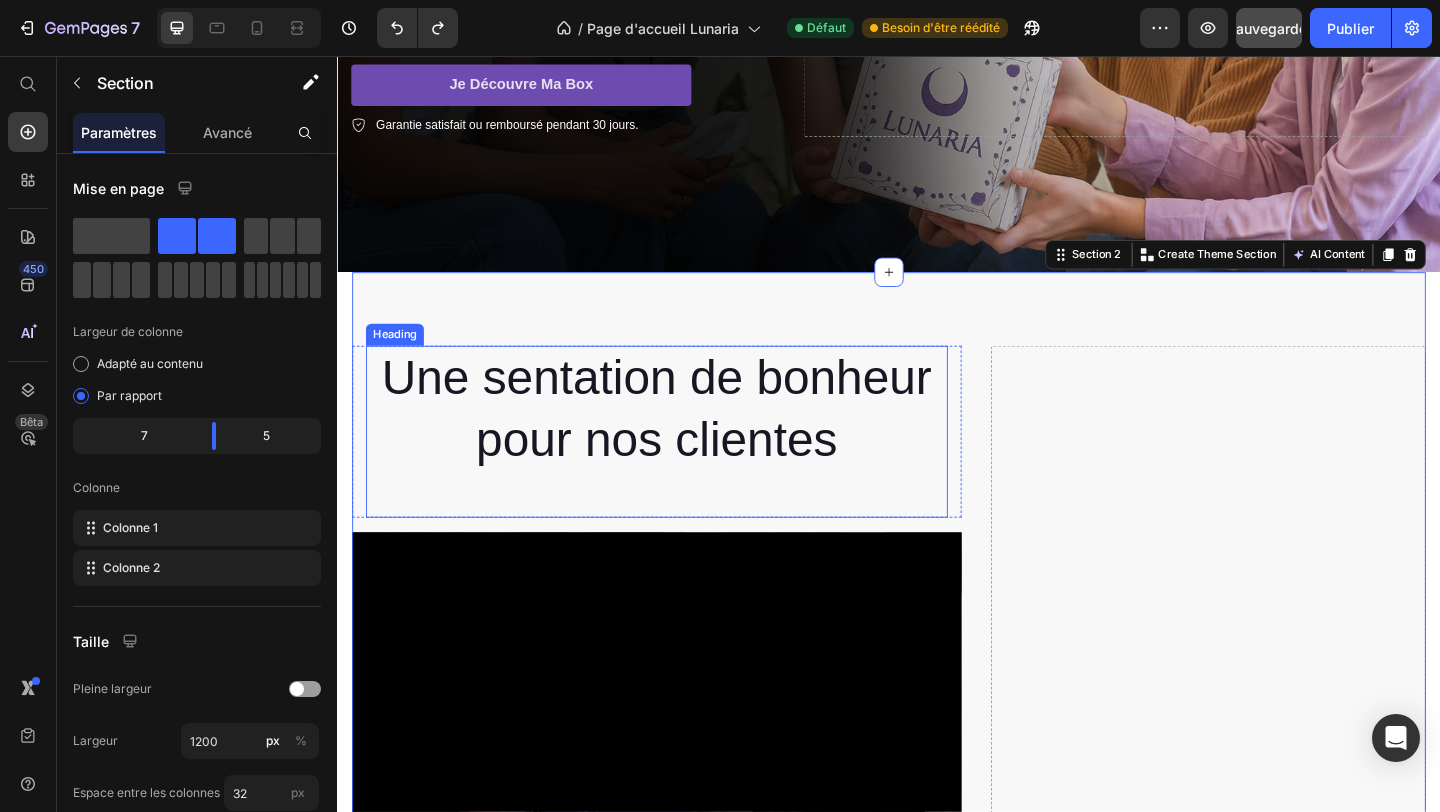 click on "Une sentation de bonheur pour nos clientes" at bounding box center [684, 440] 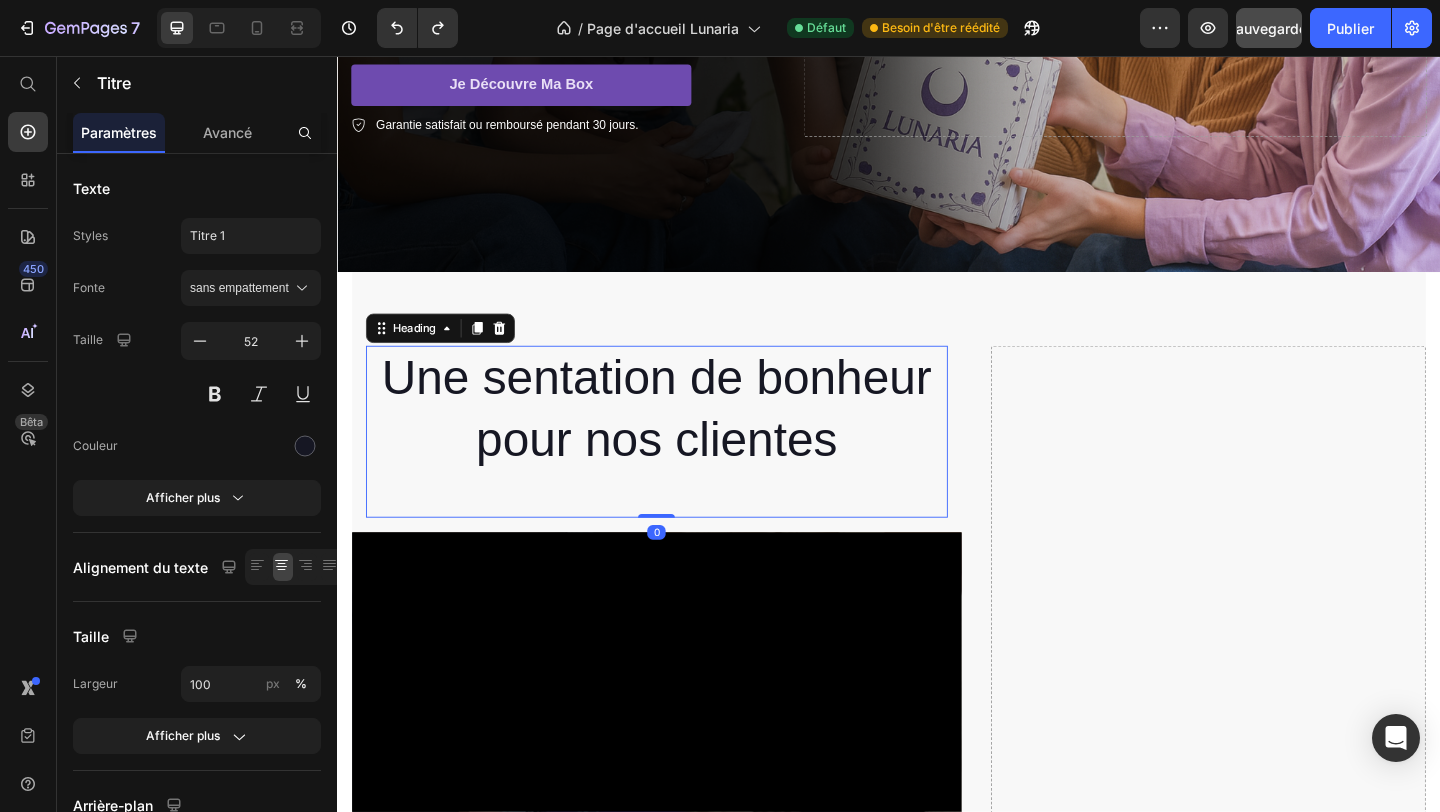 click on "Une sentation de bonheur pour nos clientes Heading   0 Row Video" at bounding box center (684, 1061) 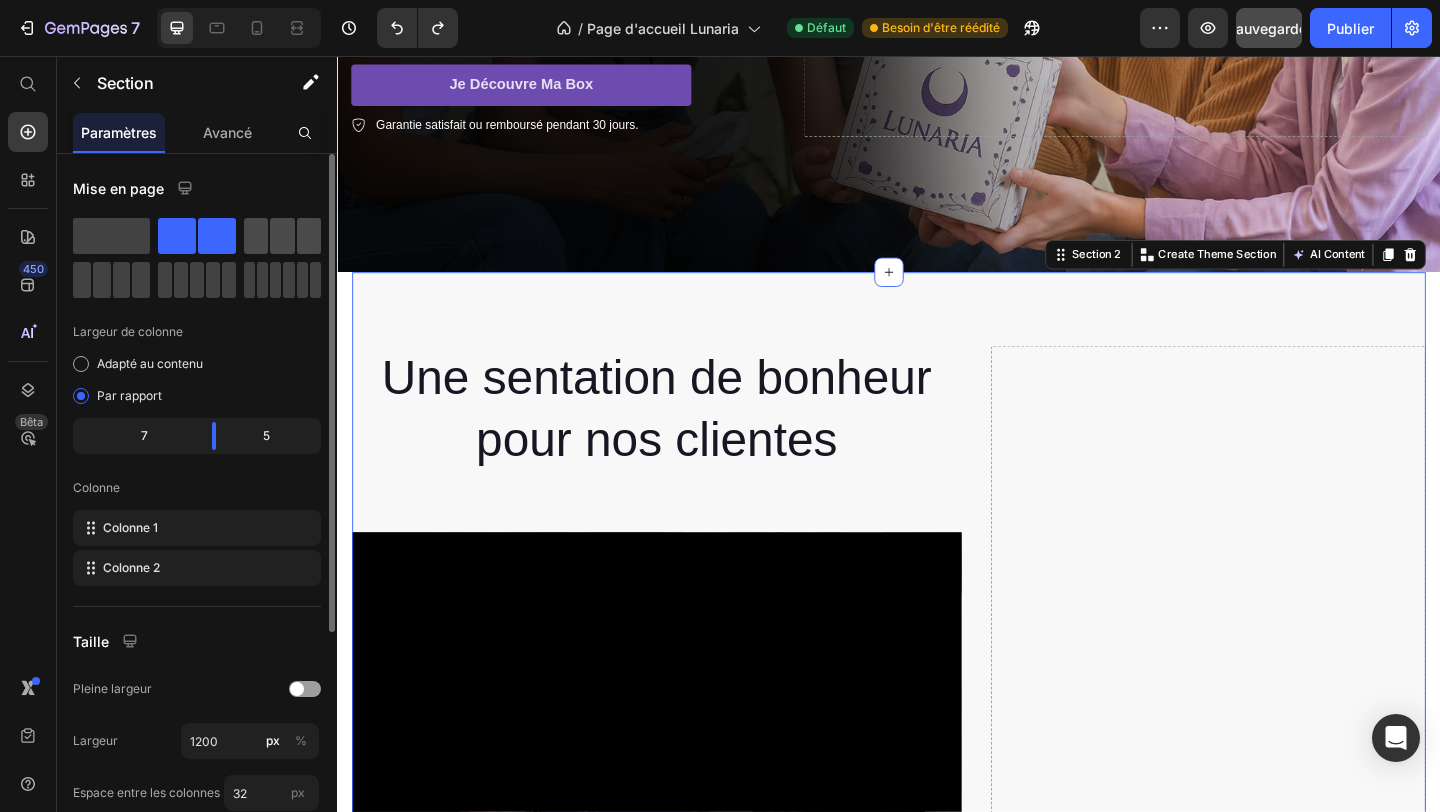 click 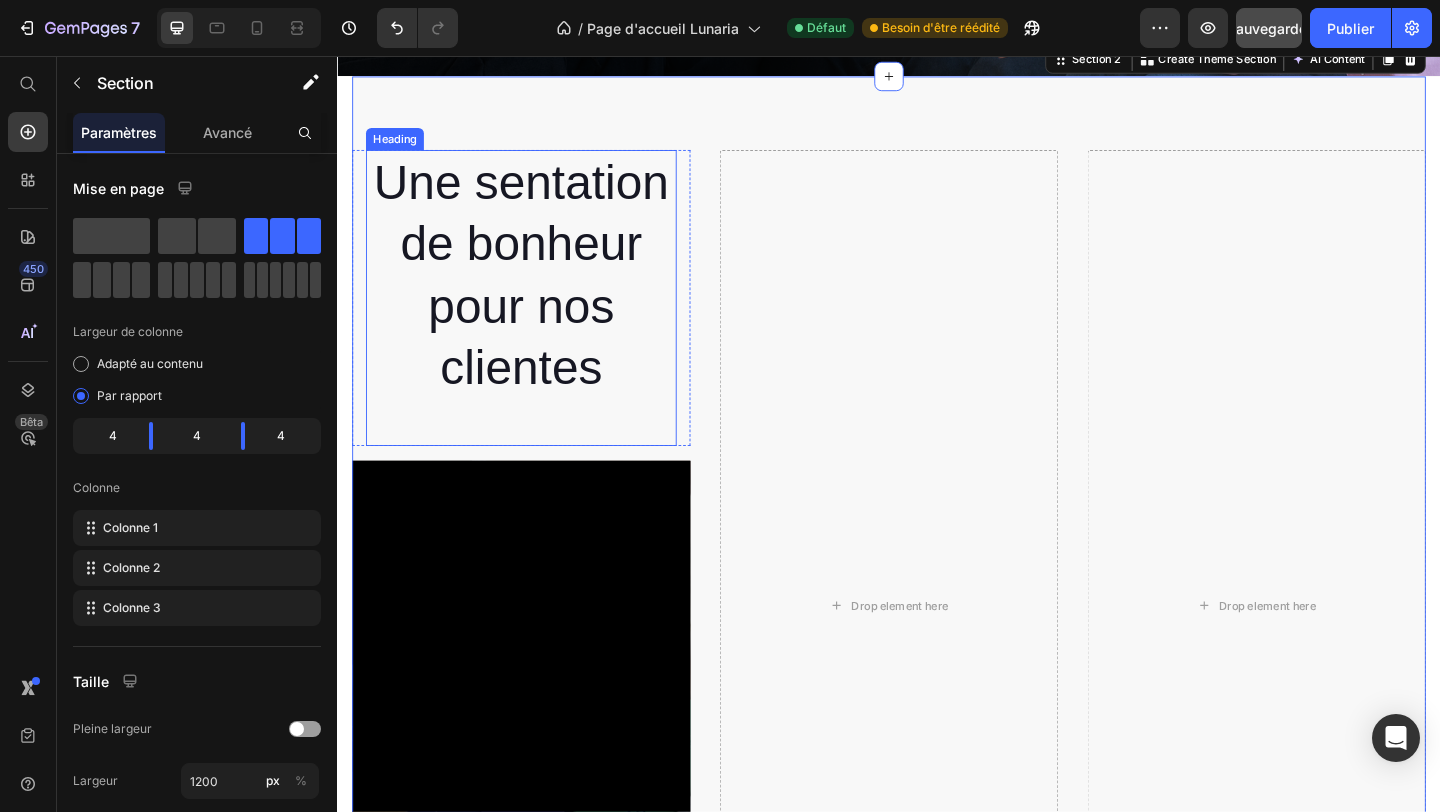 scroll, scrollTop: 745, scrollLeft: 0, axis: vertical 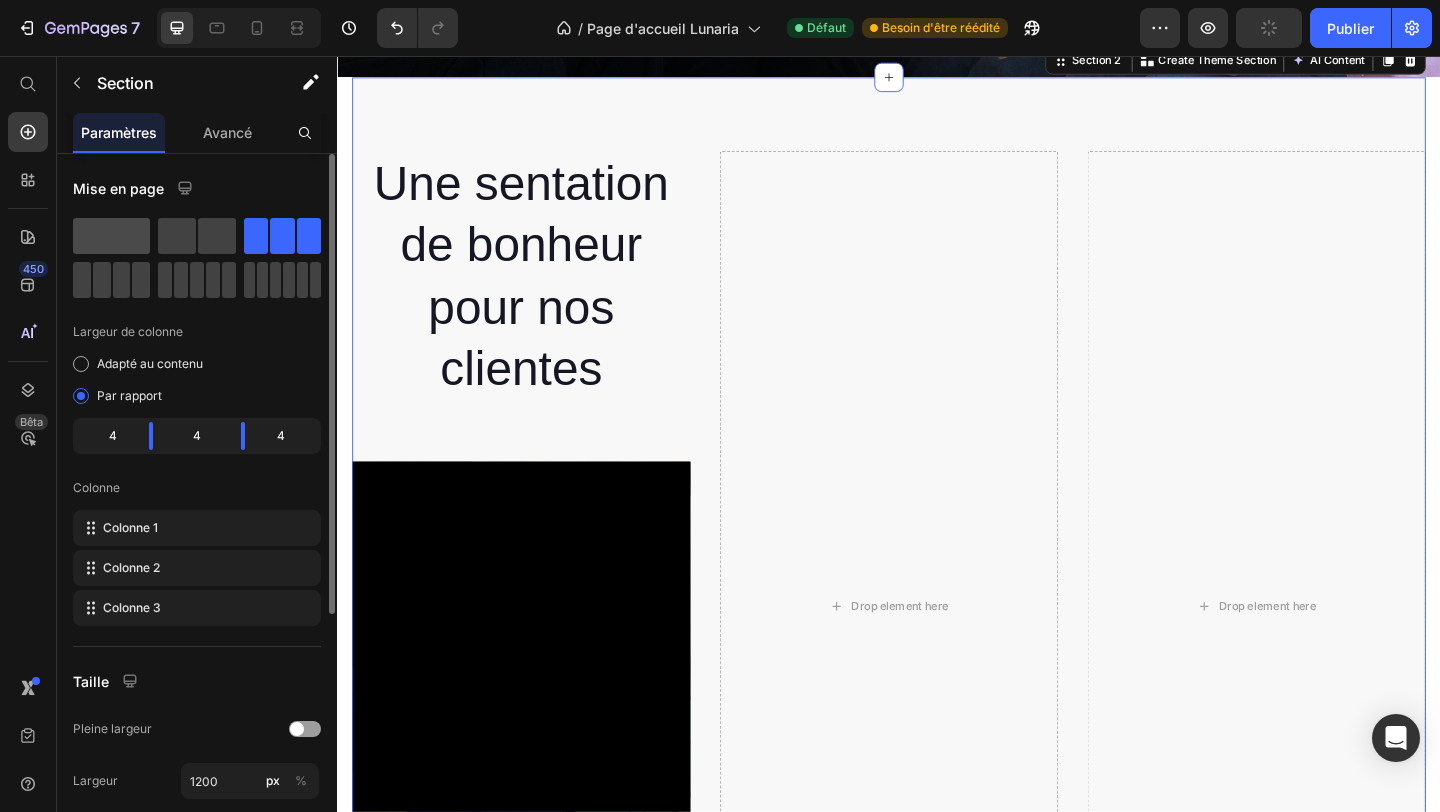 click 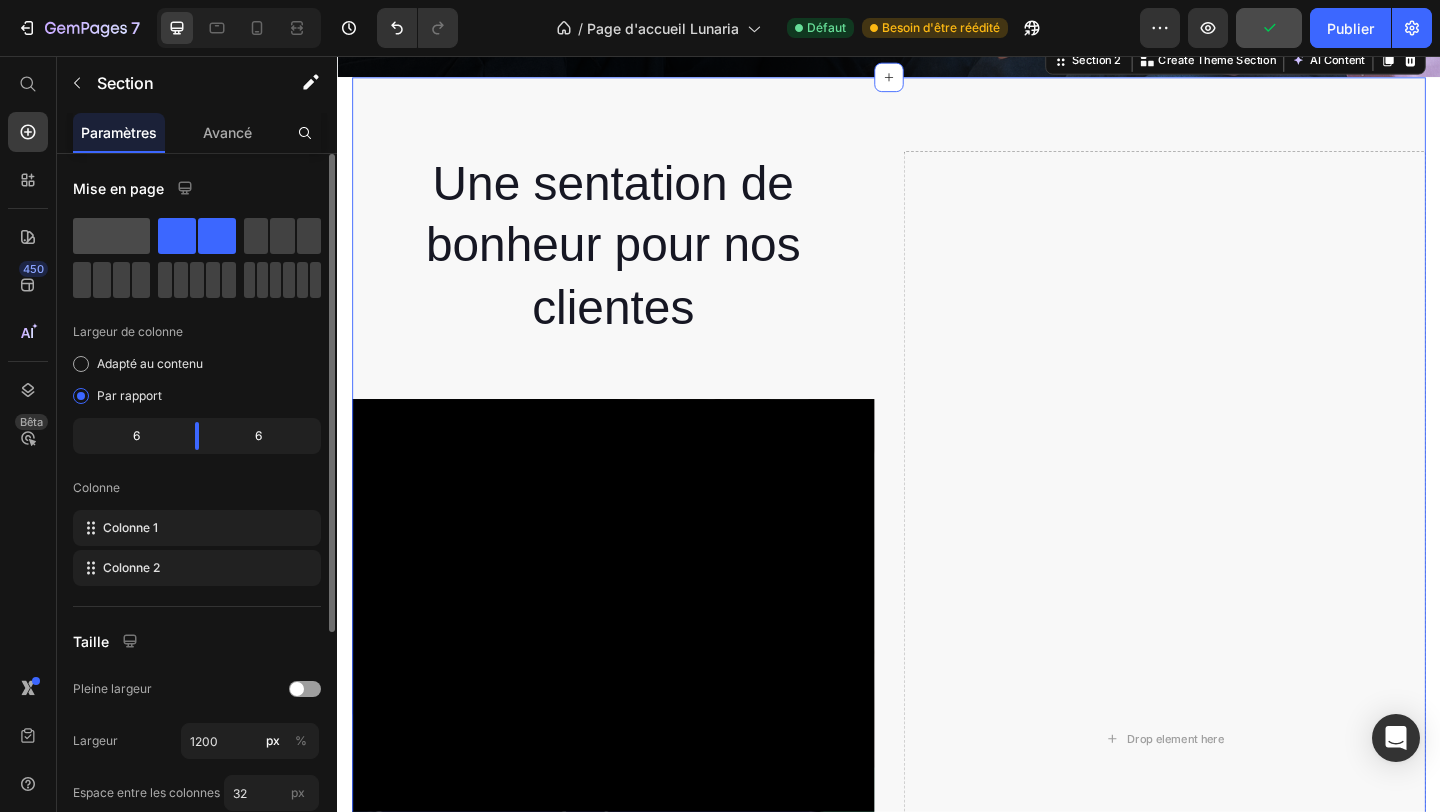 click 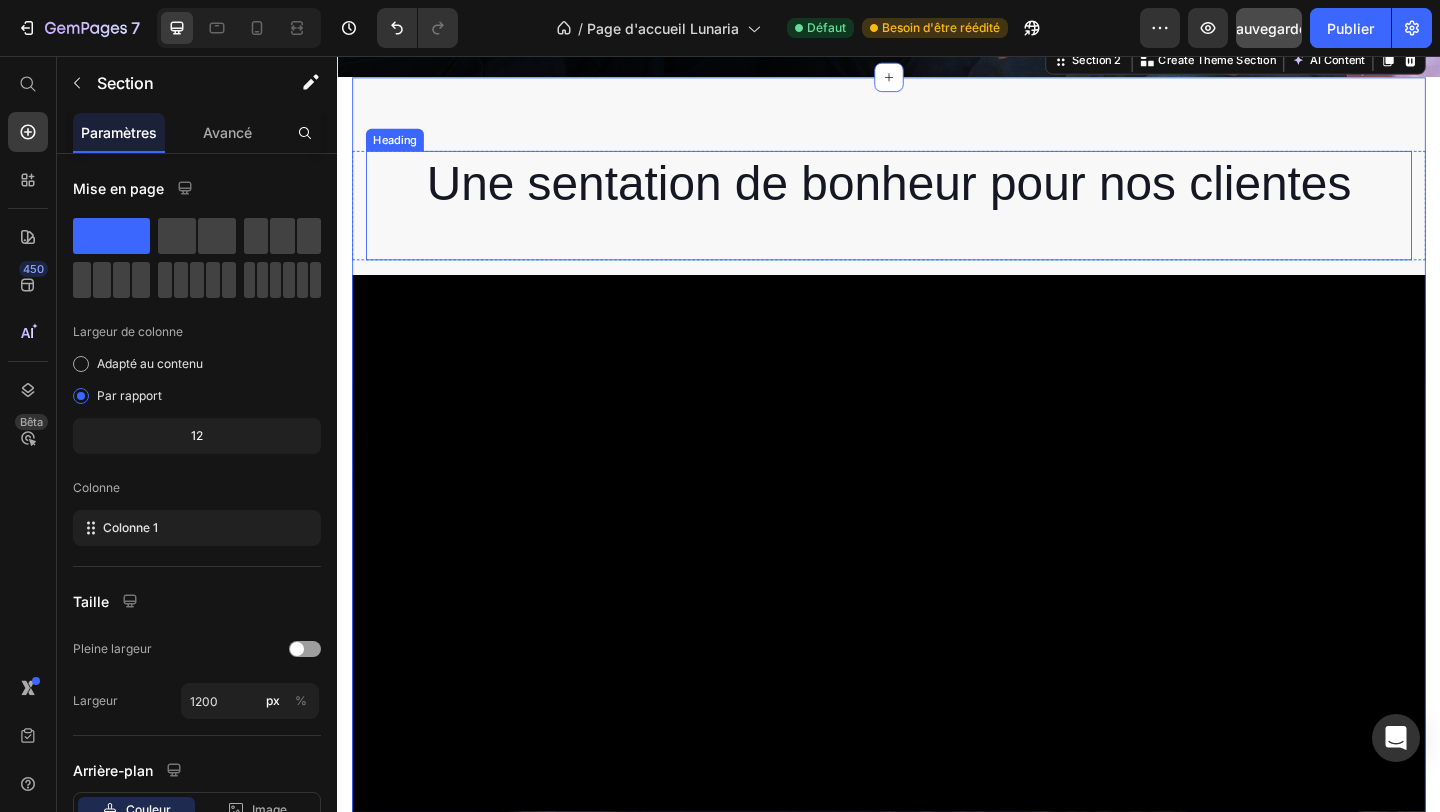 click on "Une sentation de bonheur pour nos clientes Heading" at bounding box center [937, 219] 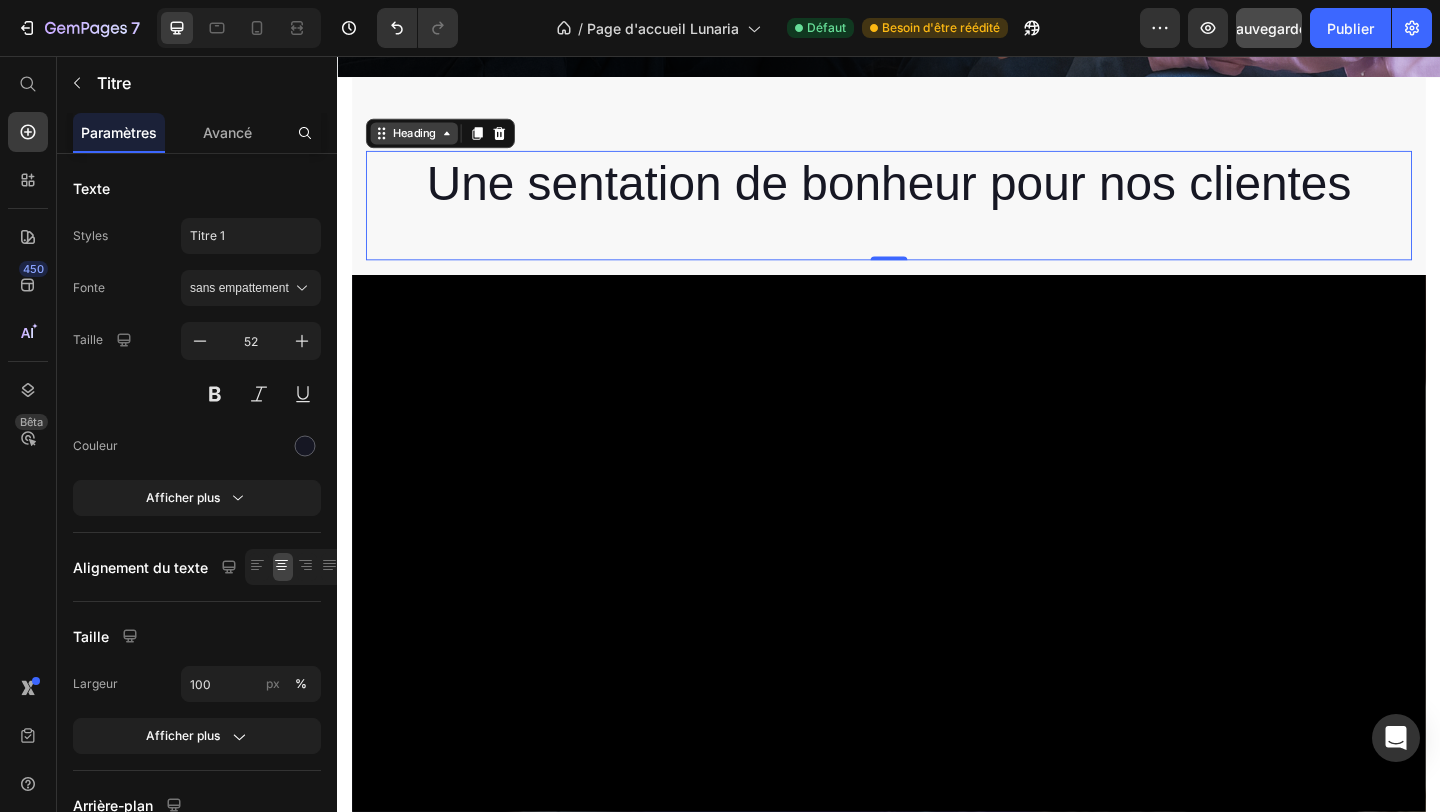 click 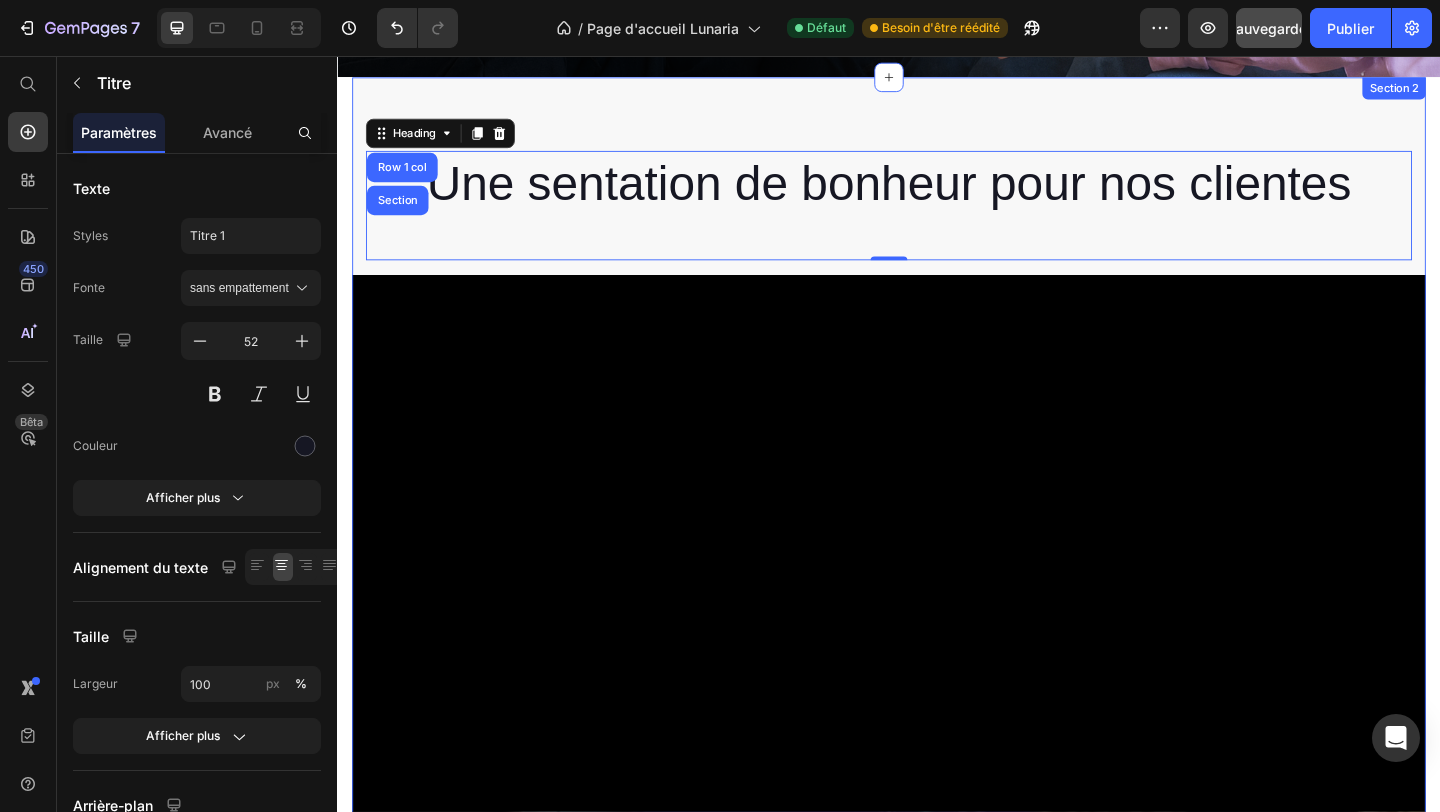 click on "Une sentation de bonheur pour nos clientes Heading Row 1 col Section   0 Row Video Section 2" at bounding box center [937, 1257] 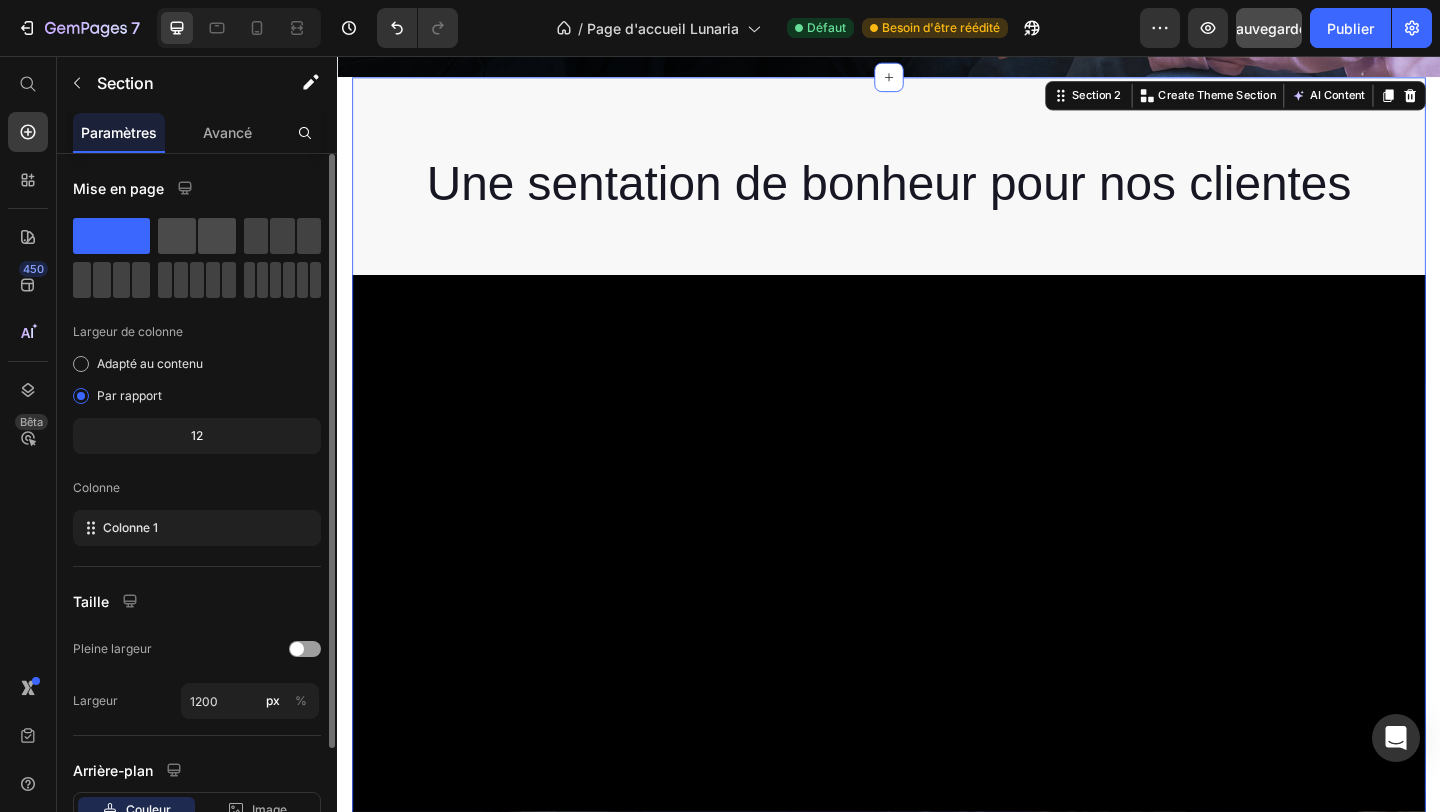 click 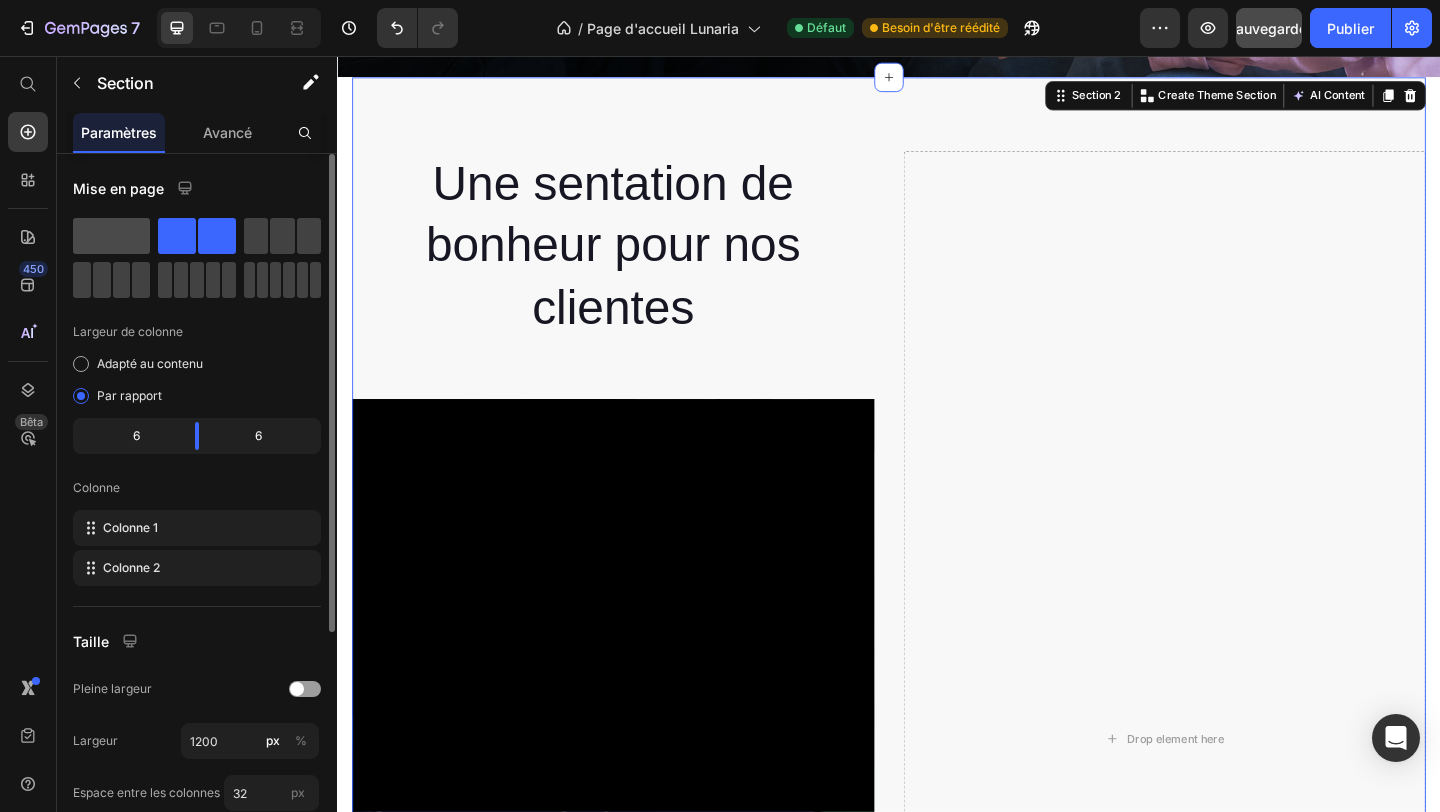 click 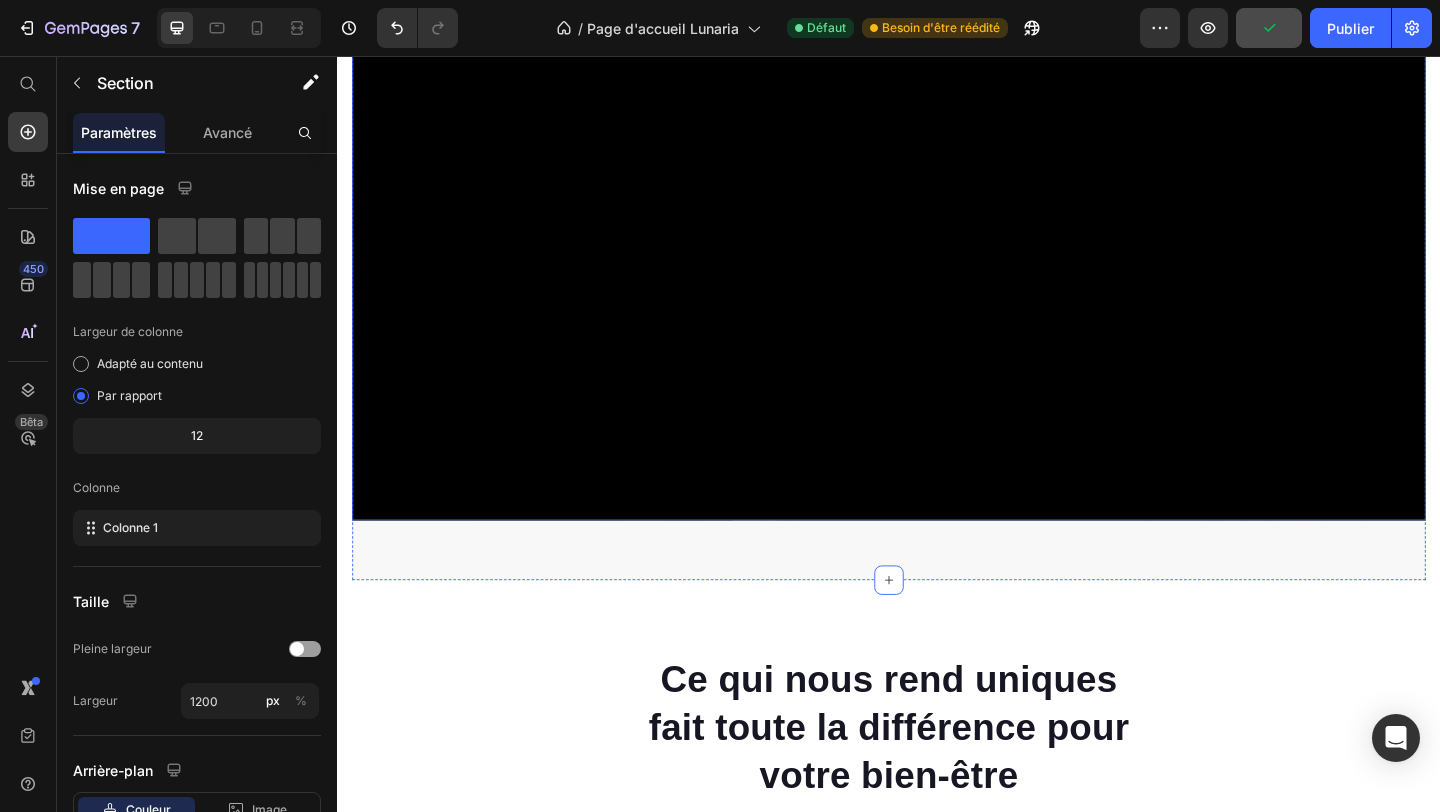 scroll, scrollTop: 2707, scrollLeft: 0, axis: vertical 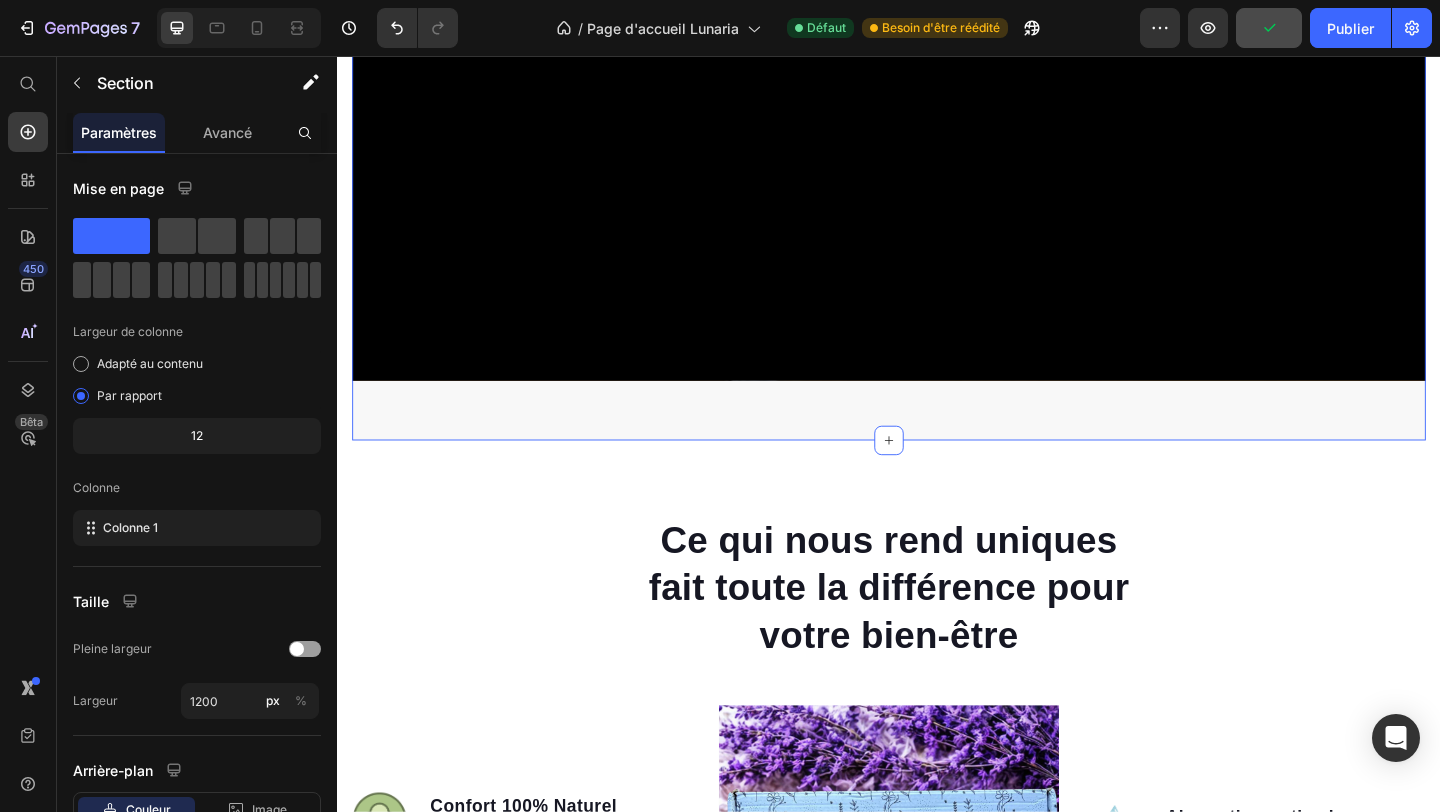 click on "Une sentation de bonheur pour nos clientes Heading Row Video Section 2   You can create reusable sections Create Theme Section AI Content Write with GemAI What would you like to describe here? Tone and Voice Persuasive Product Box Sérénité Show more Generate" at bounding box center (937, -705) 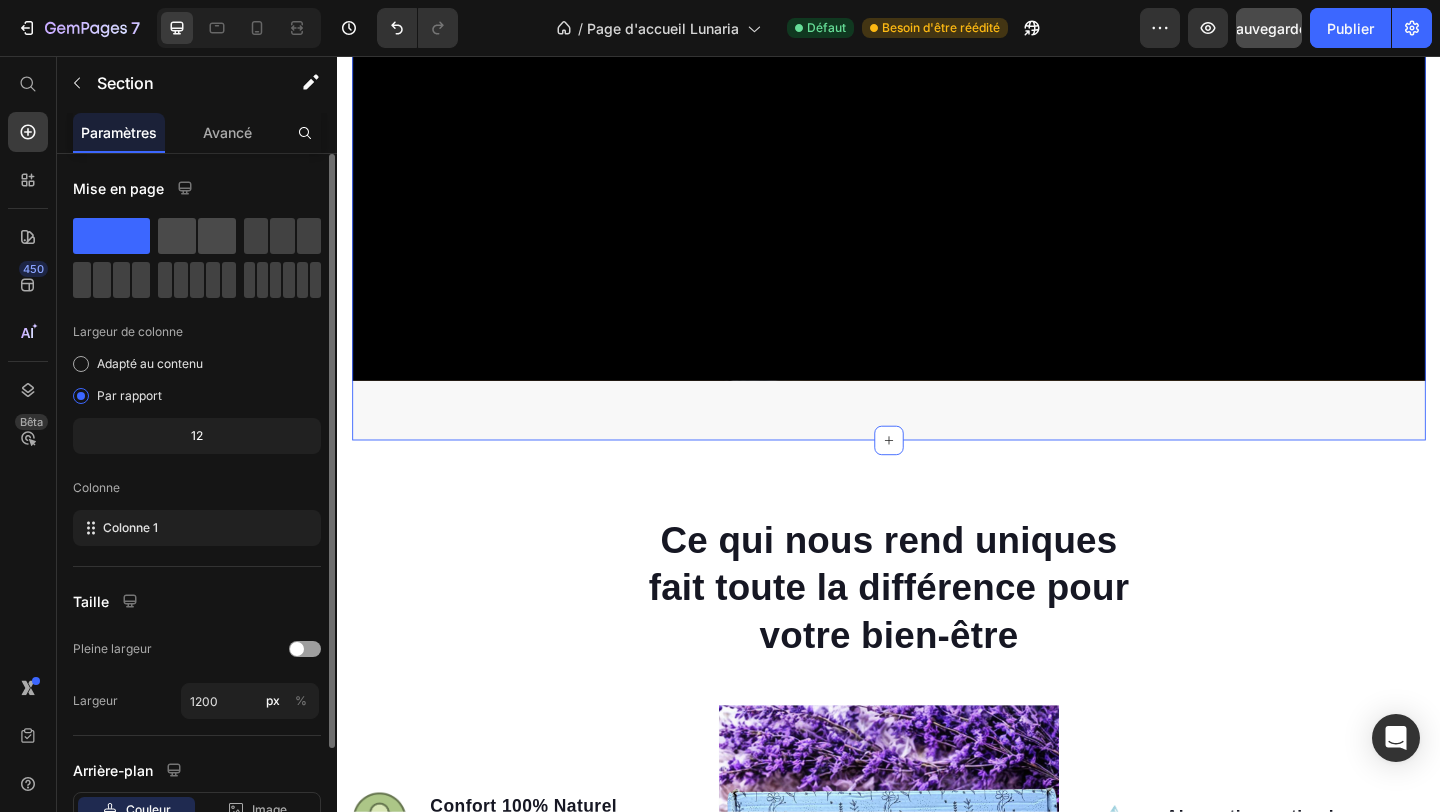 click 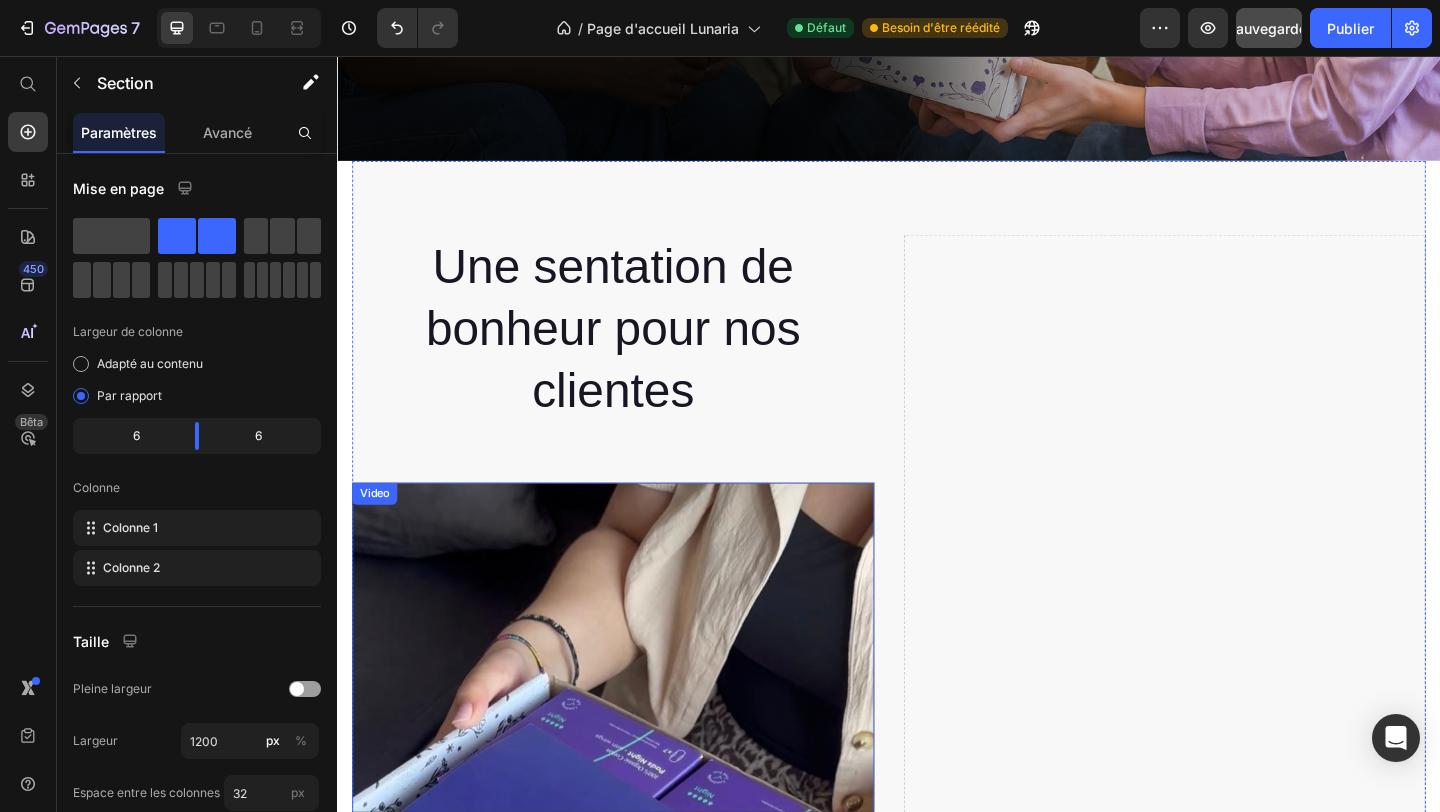 scroll, scrollTop: 652, scrollLeft: 0, axis: vertical 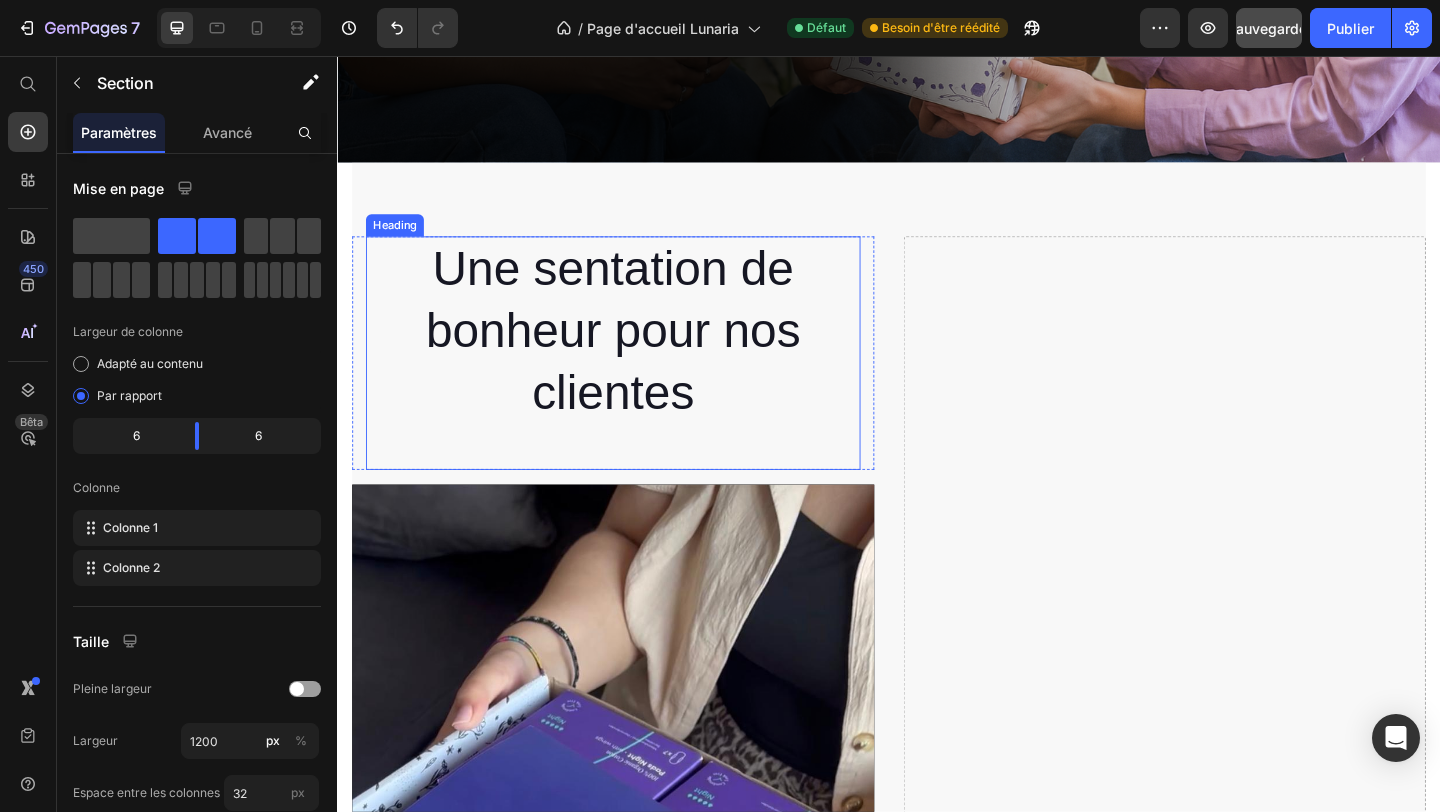 click on "Une sentation de bonheur pour nos clientes" at bounding box center [637, 355] 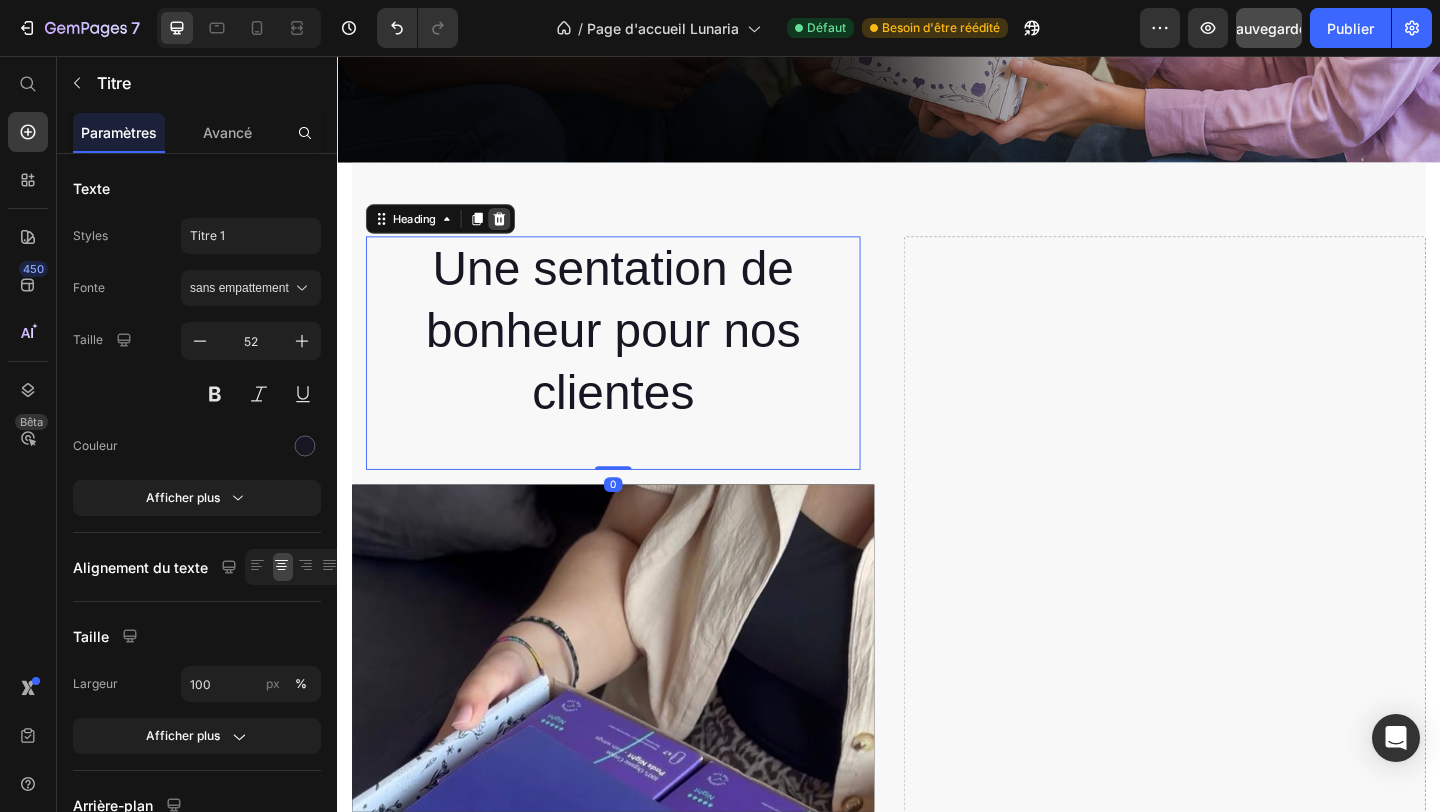 click 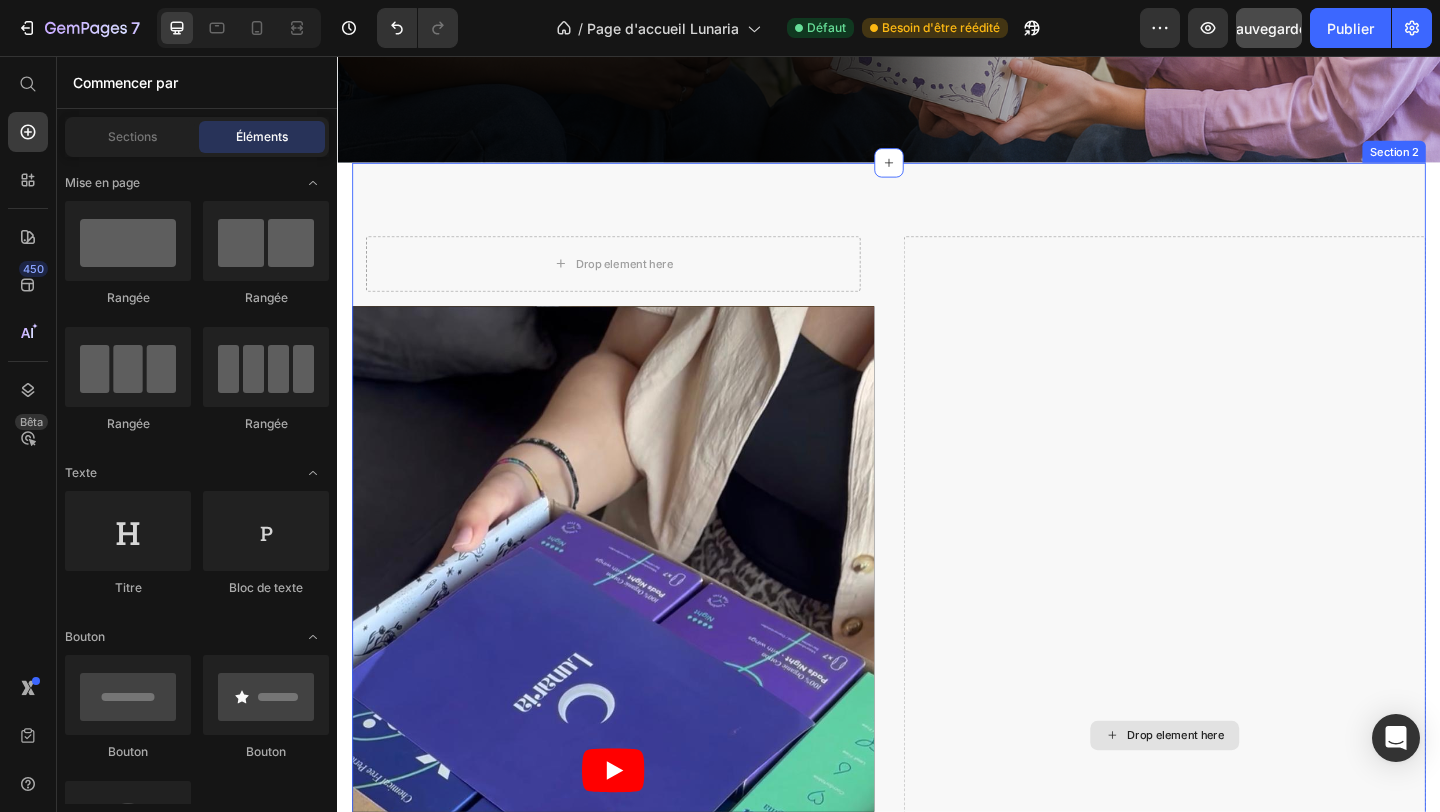 click on "Drop element here" at bounding box center [1237, 795] 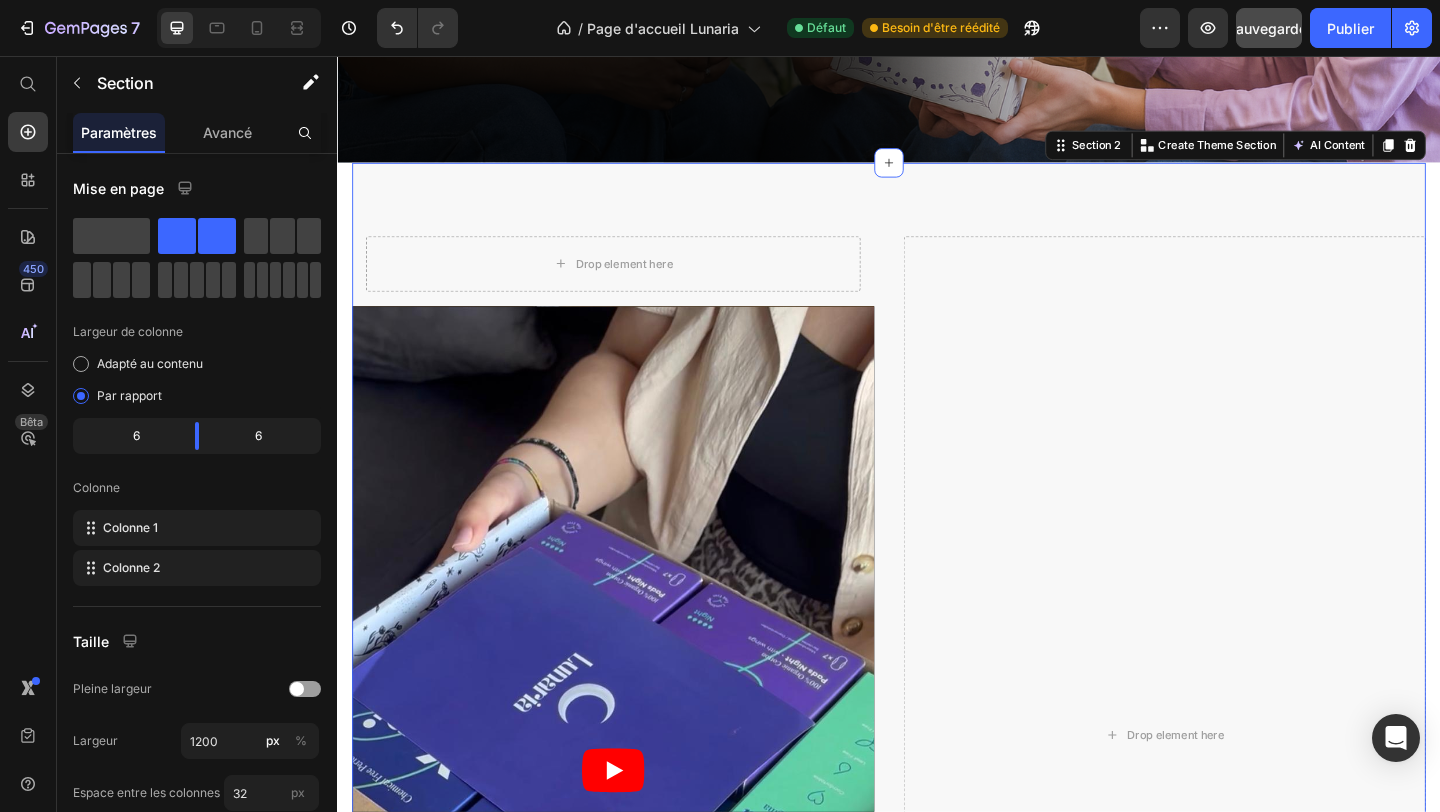 click on "Drop element here Row Video
Drop element here Section 2   You can create reusable sections Create Theme Section AI Content Write with GemAI What would you like to describe here? Tone and Voice Persuasive Product Box Sérénité Show more Generate" at bounding box center (937, 787) 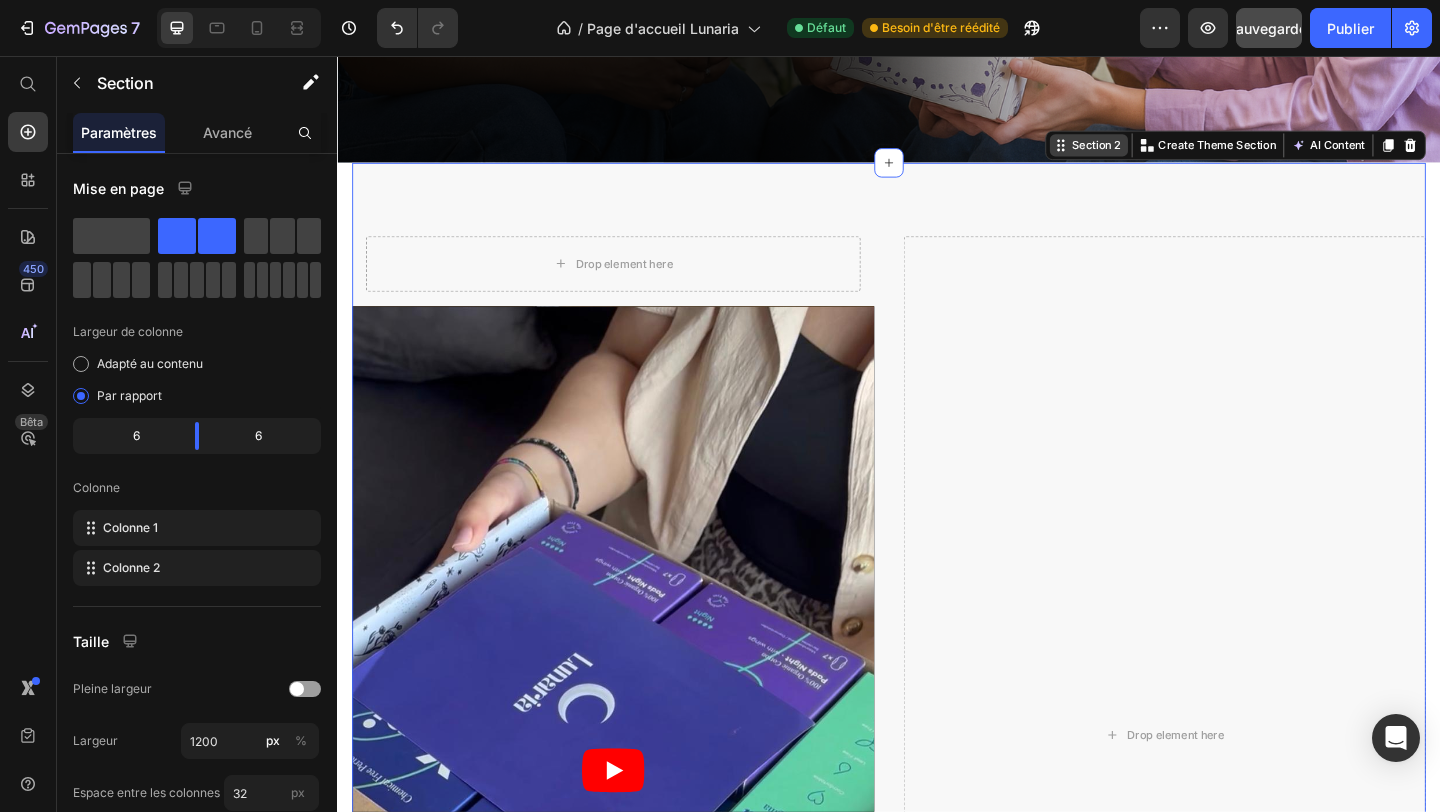 click on "Section 2" at bounding box center (1162, 153) 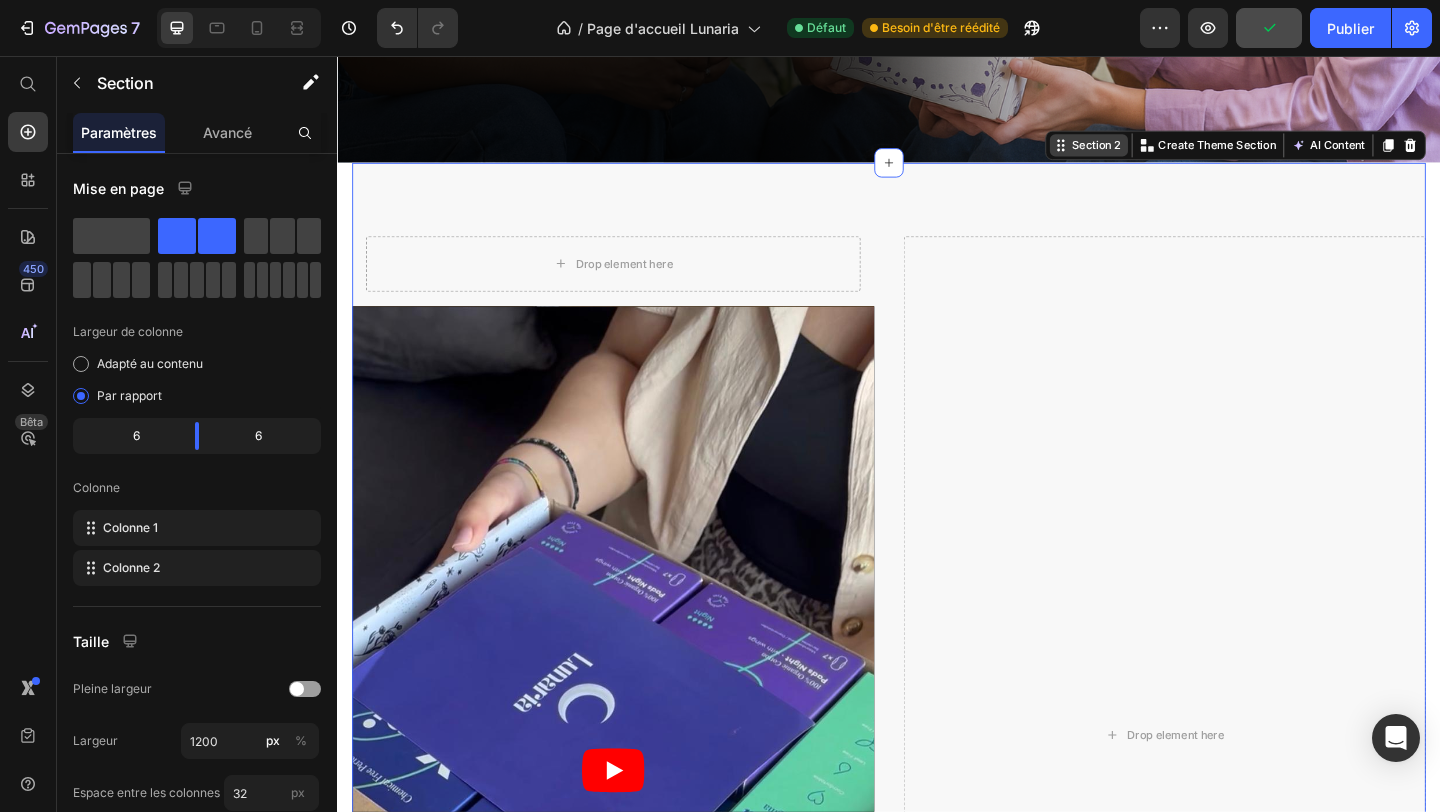 click on "Section 2" at bounding box center [1154, 153] 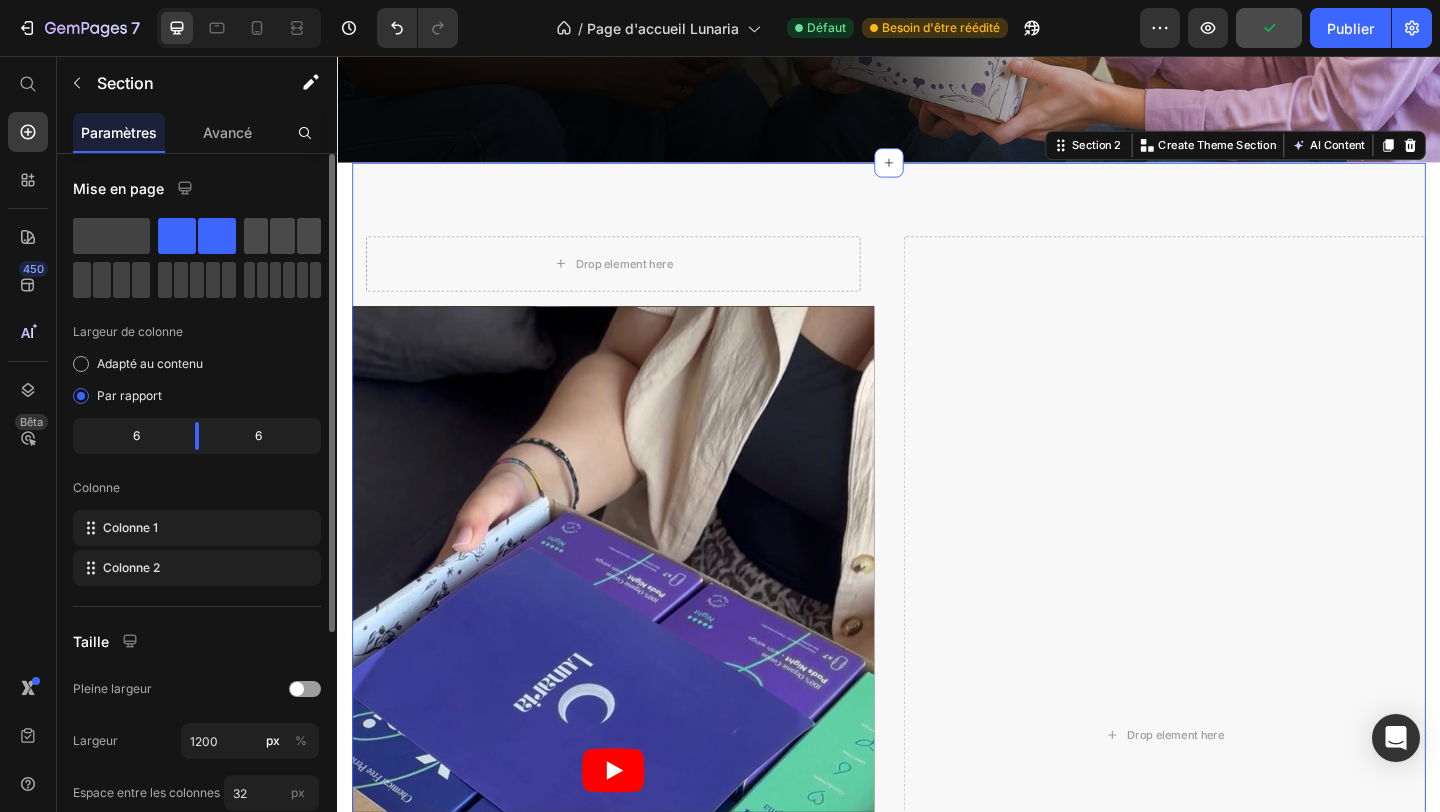 click 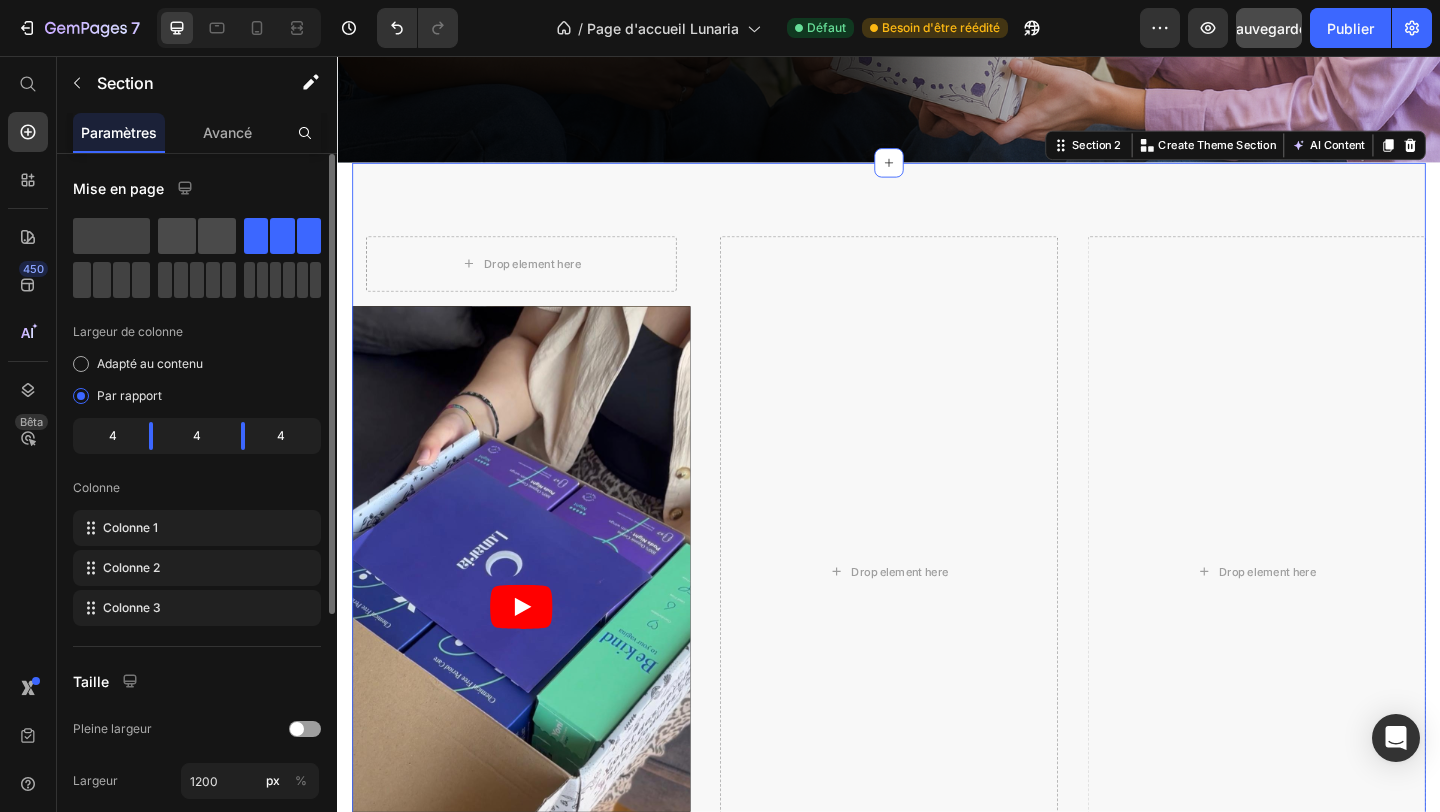 click 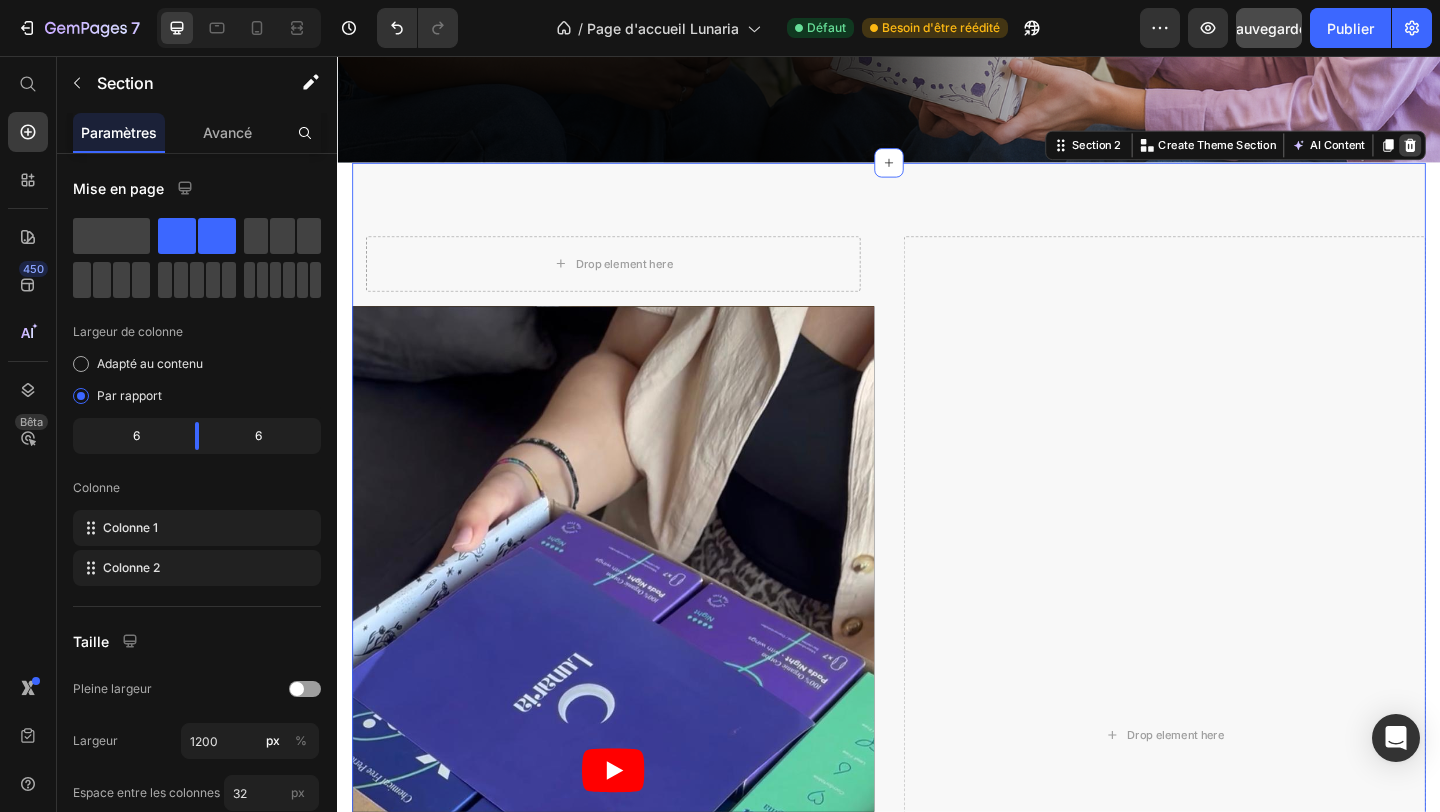 click 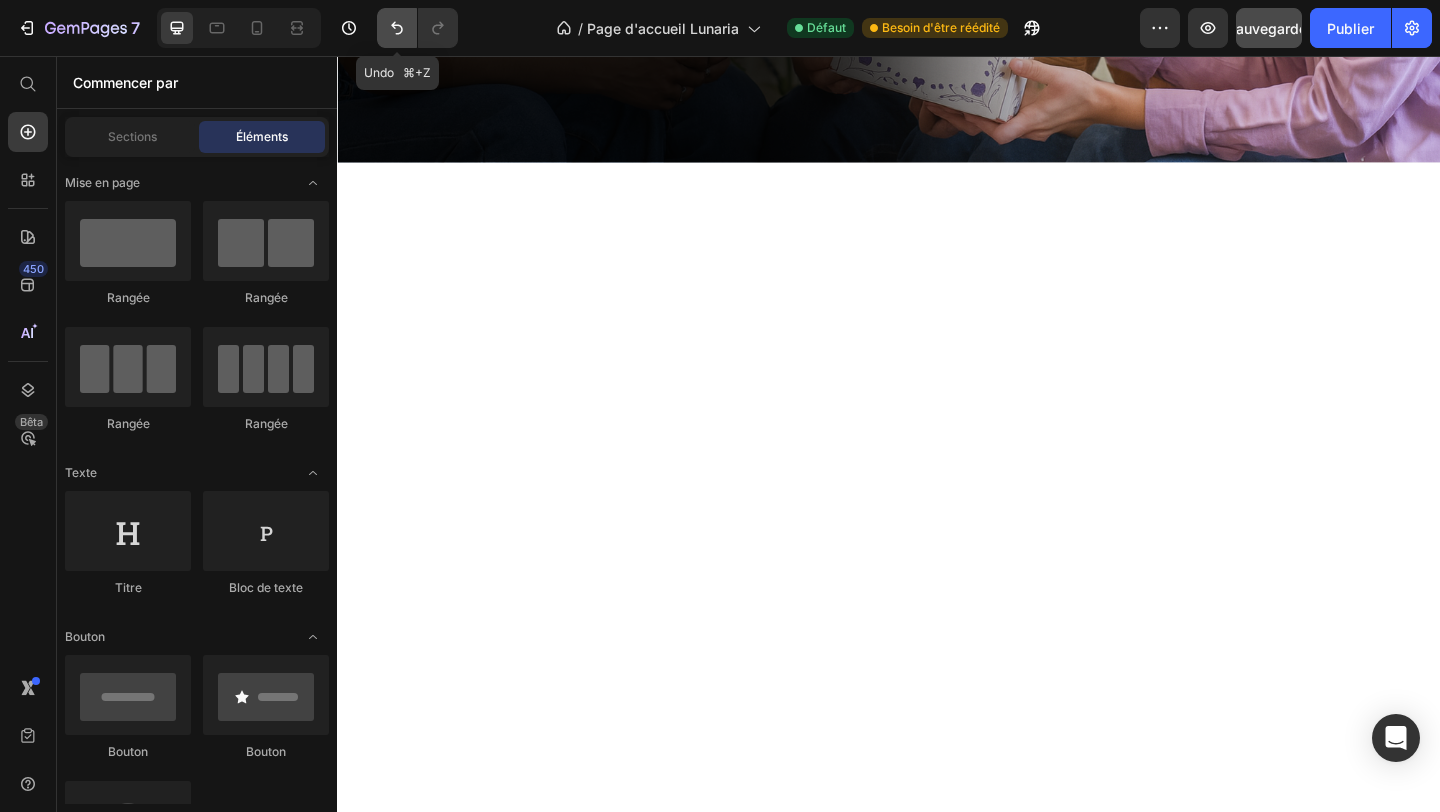 click 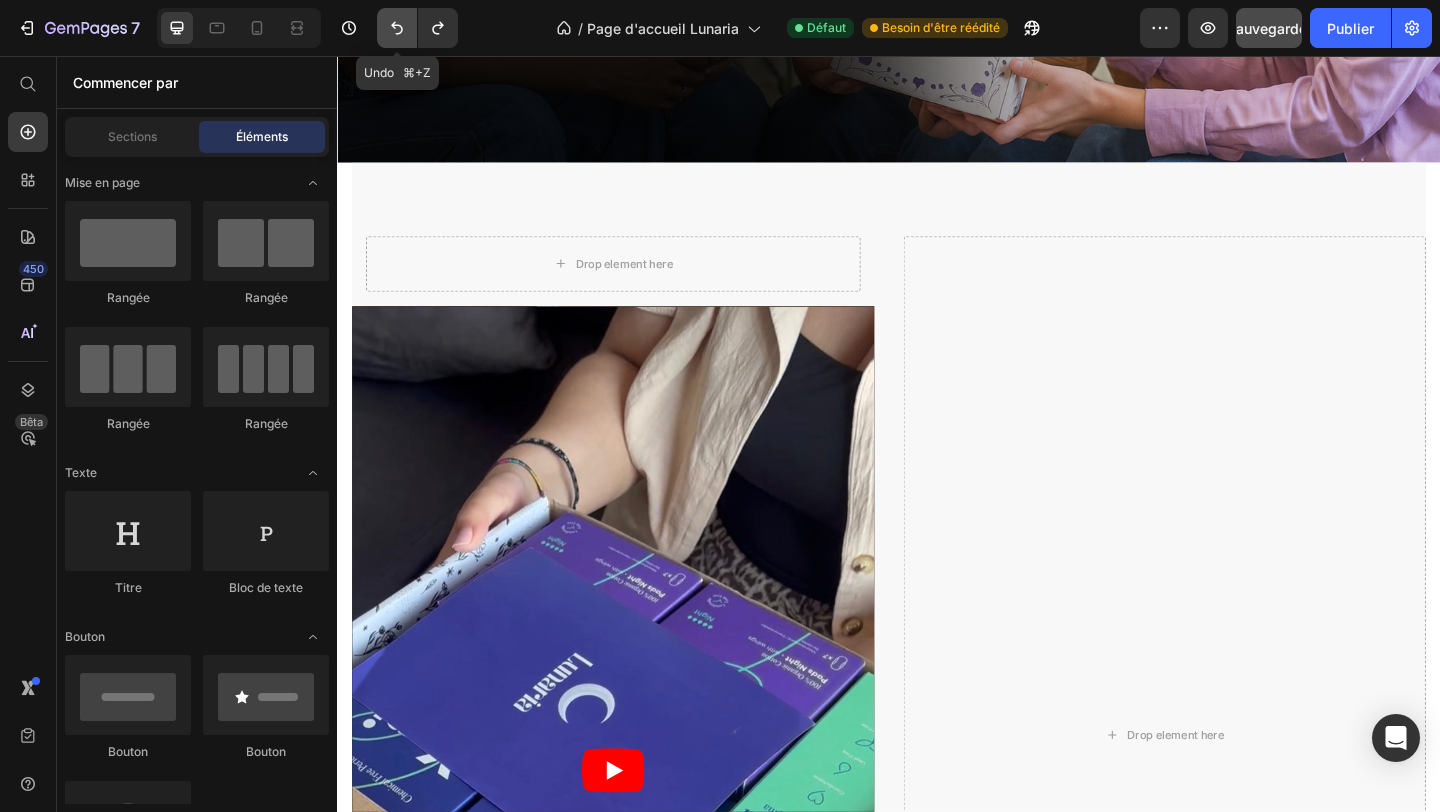 click 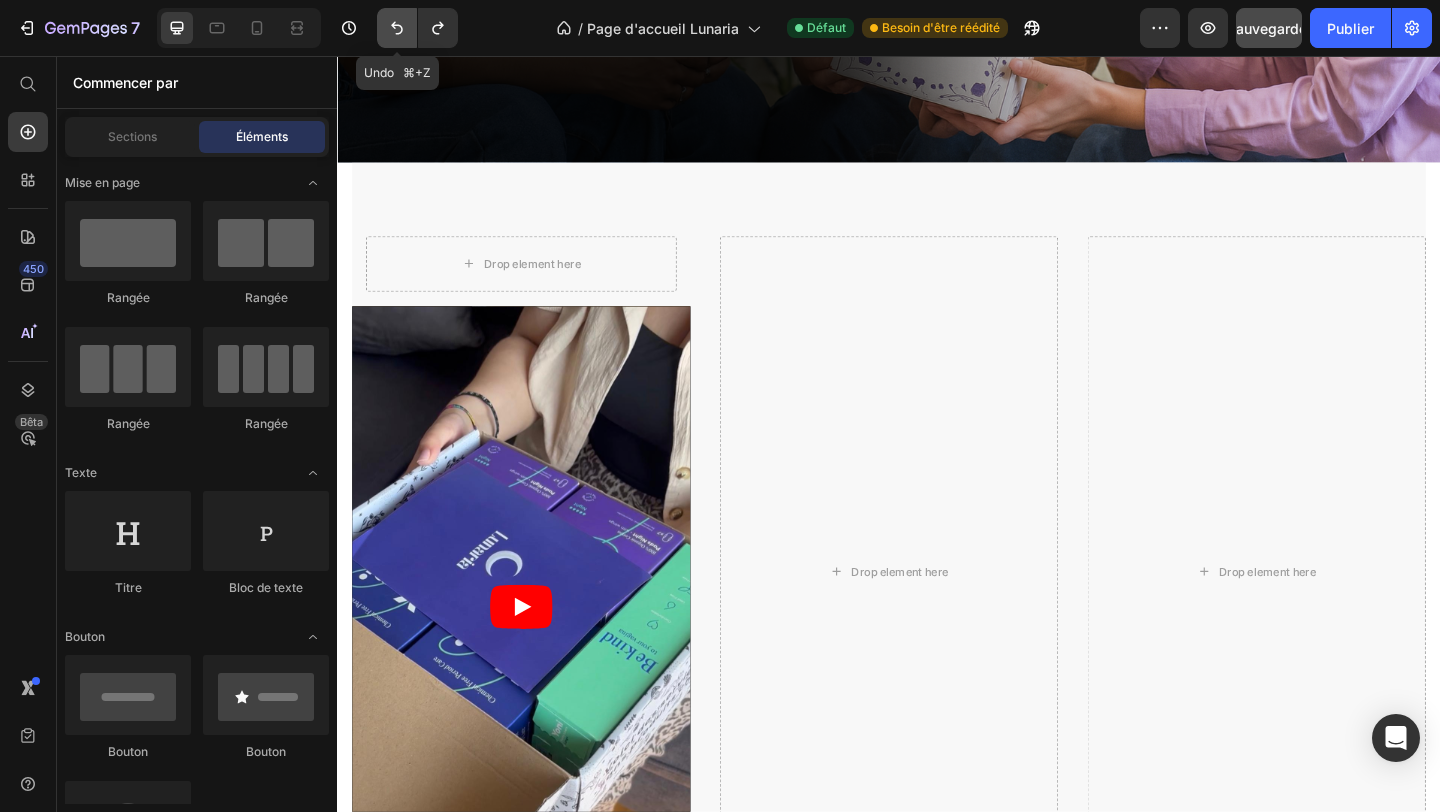 click 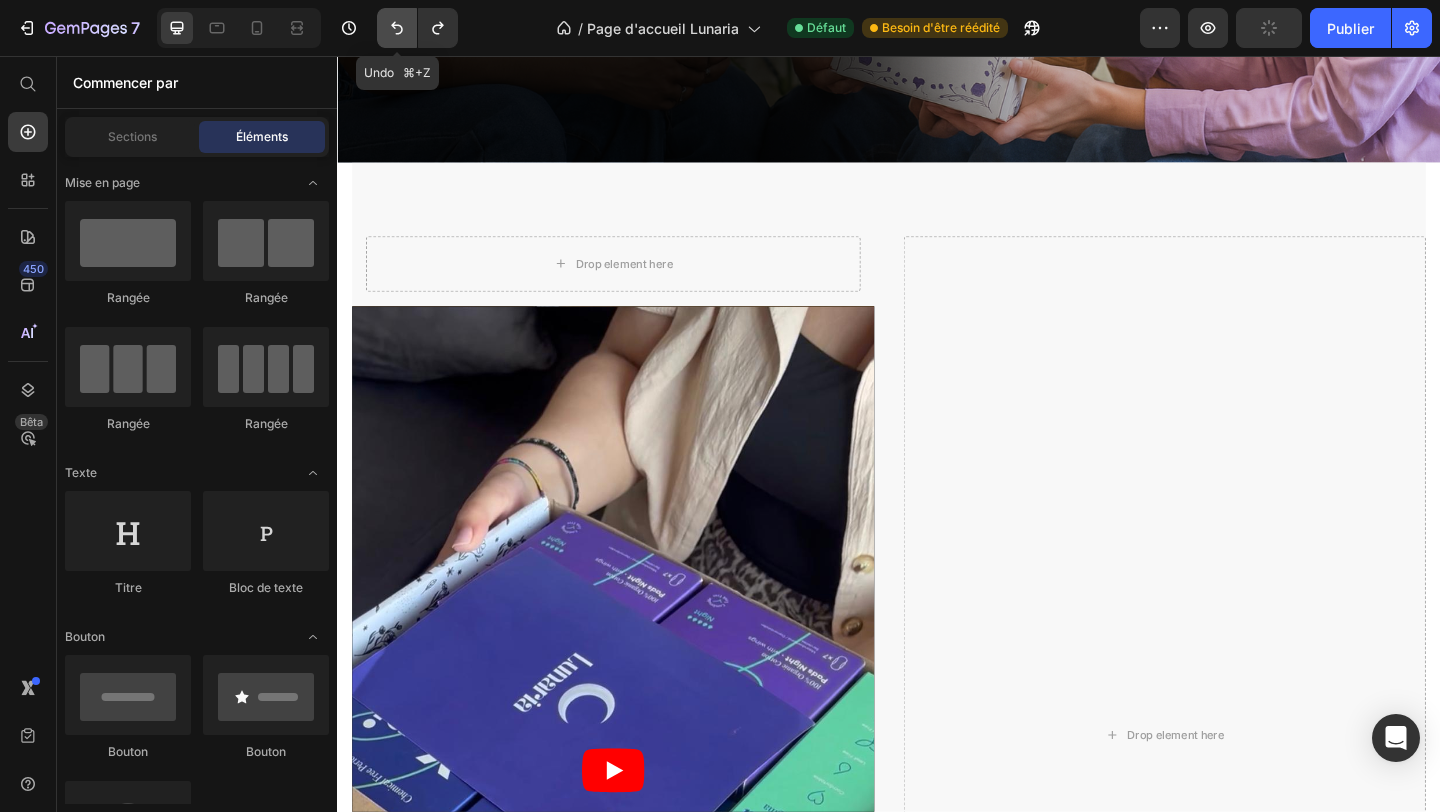 click 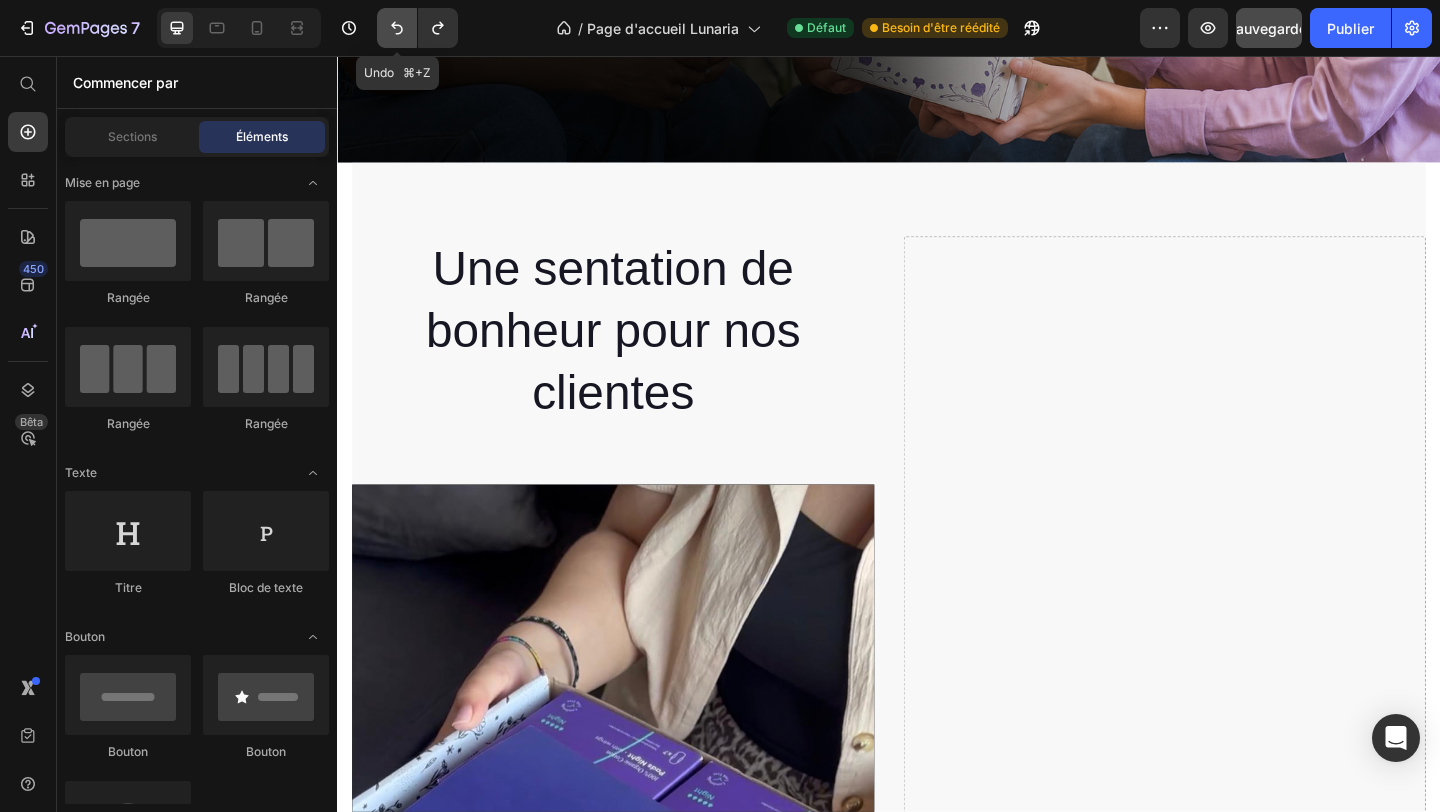 click 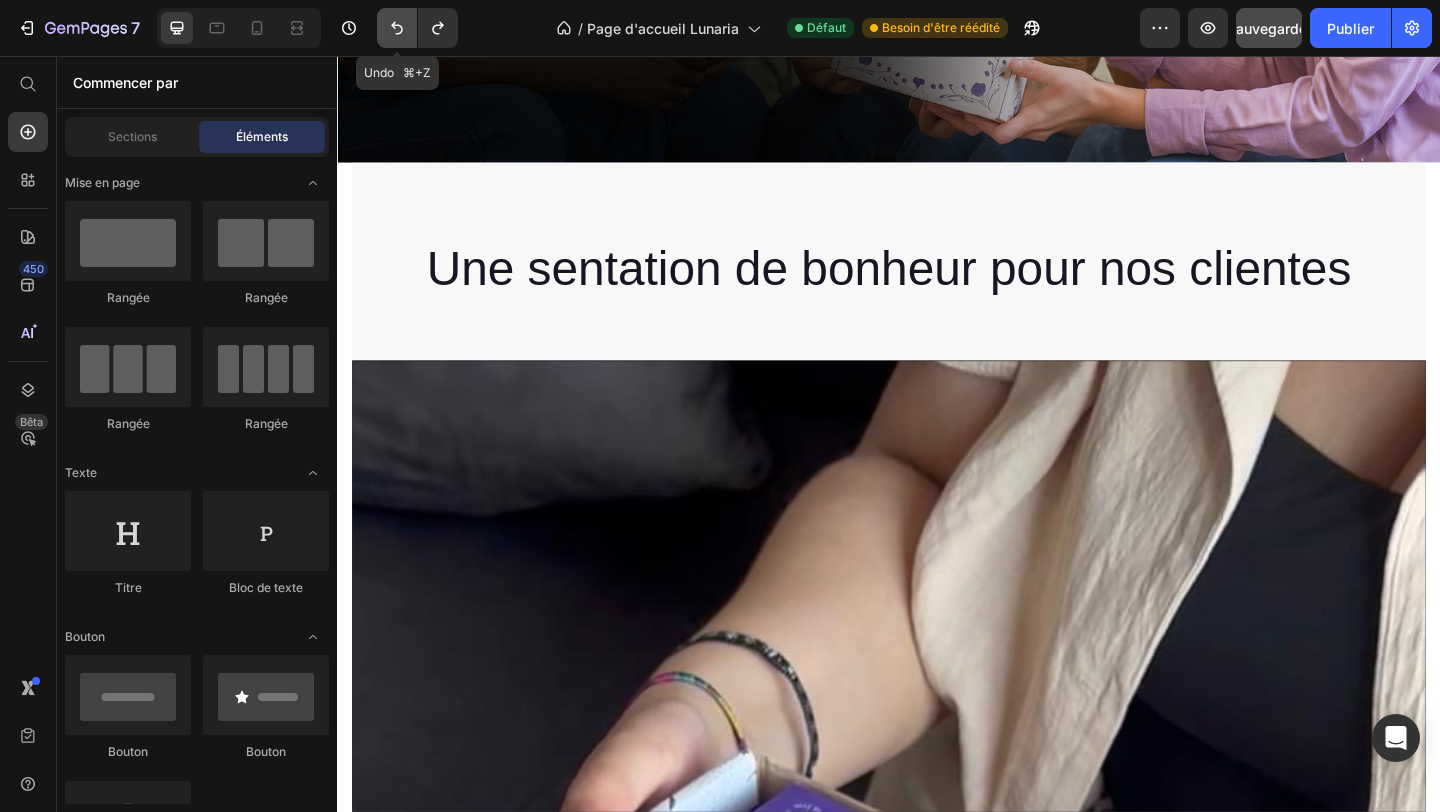 click 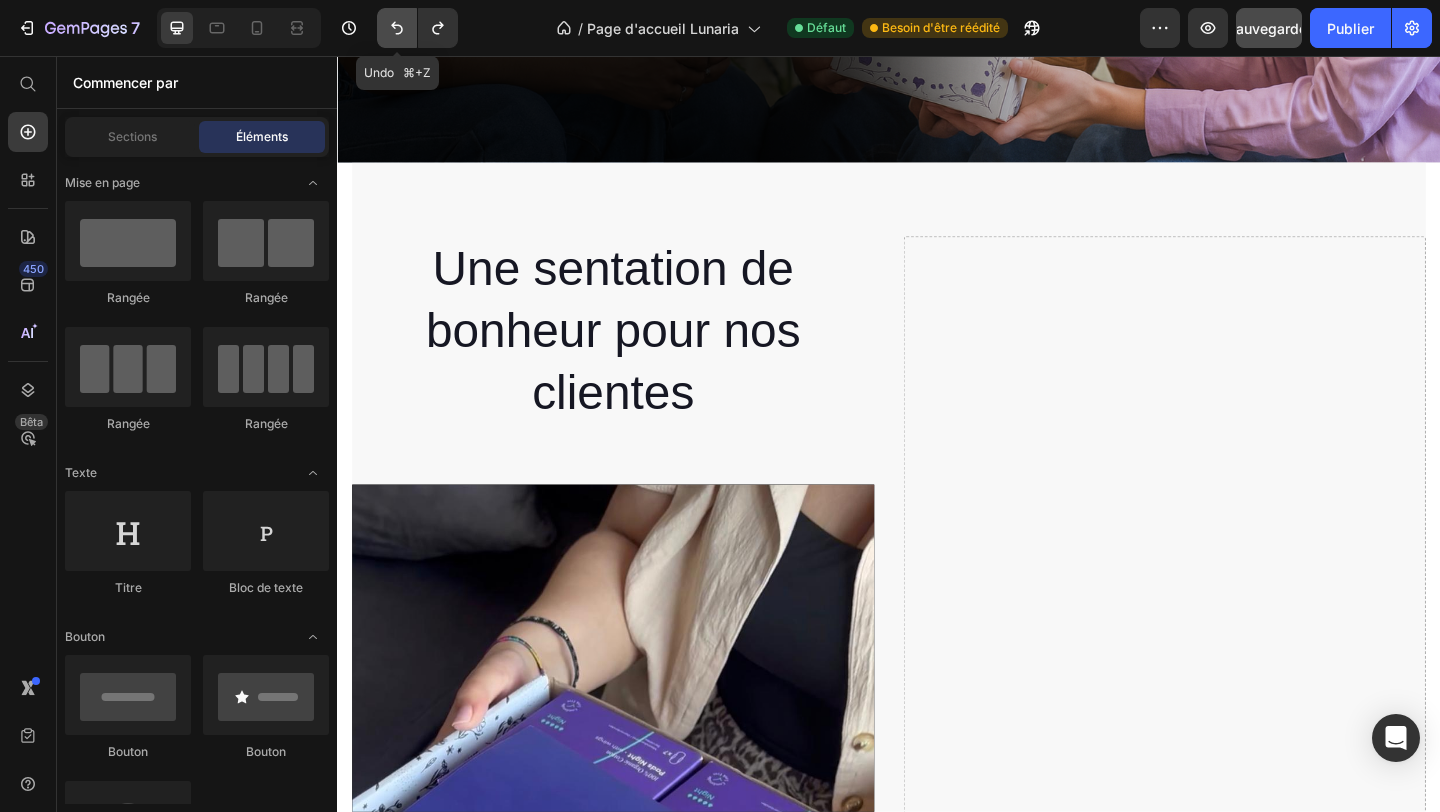 click 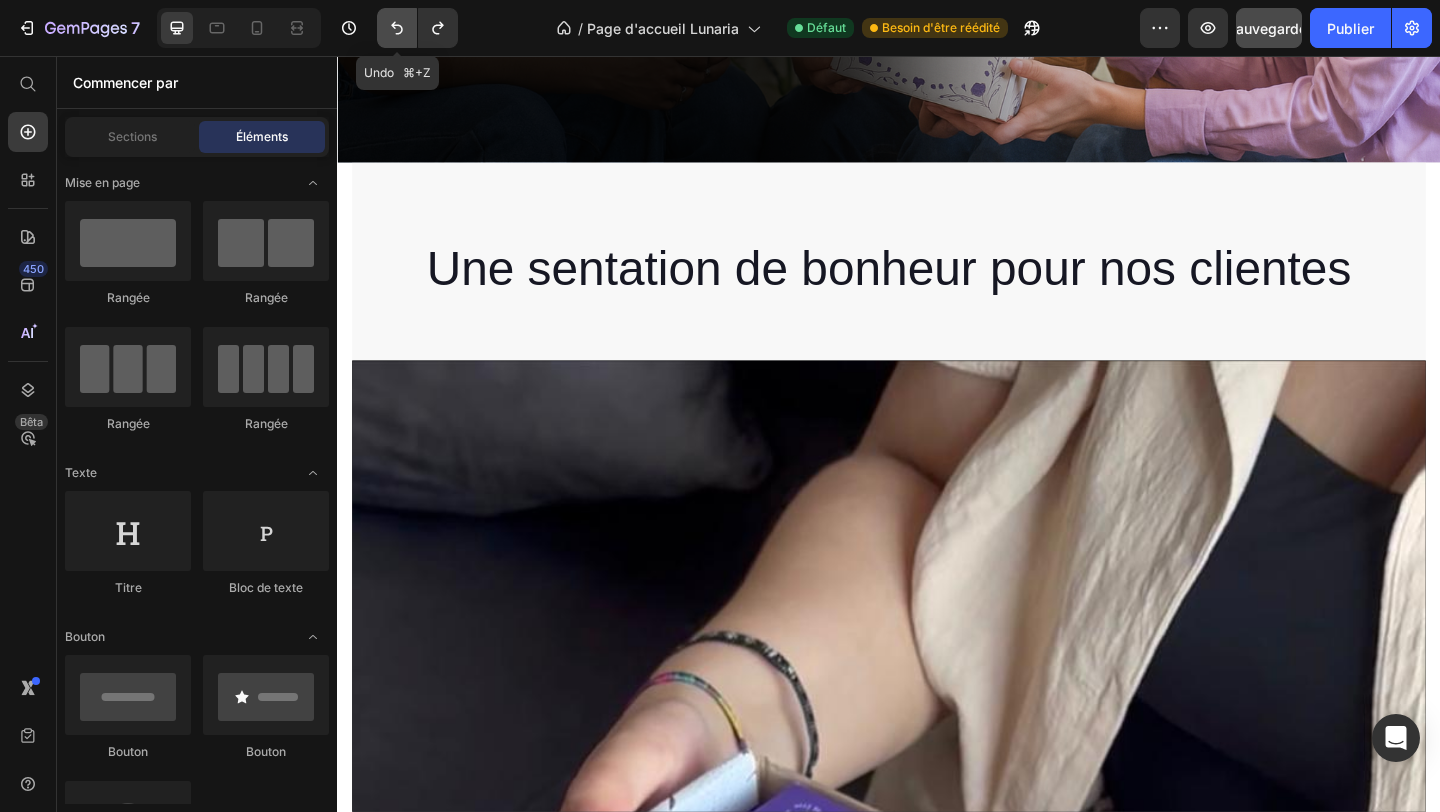 click 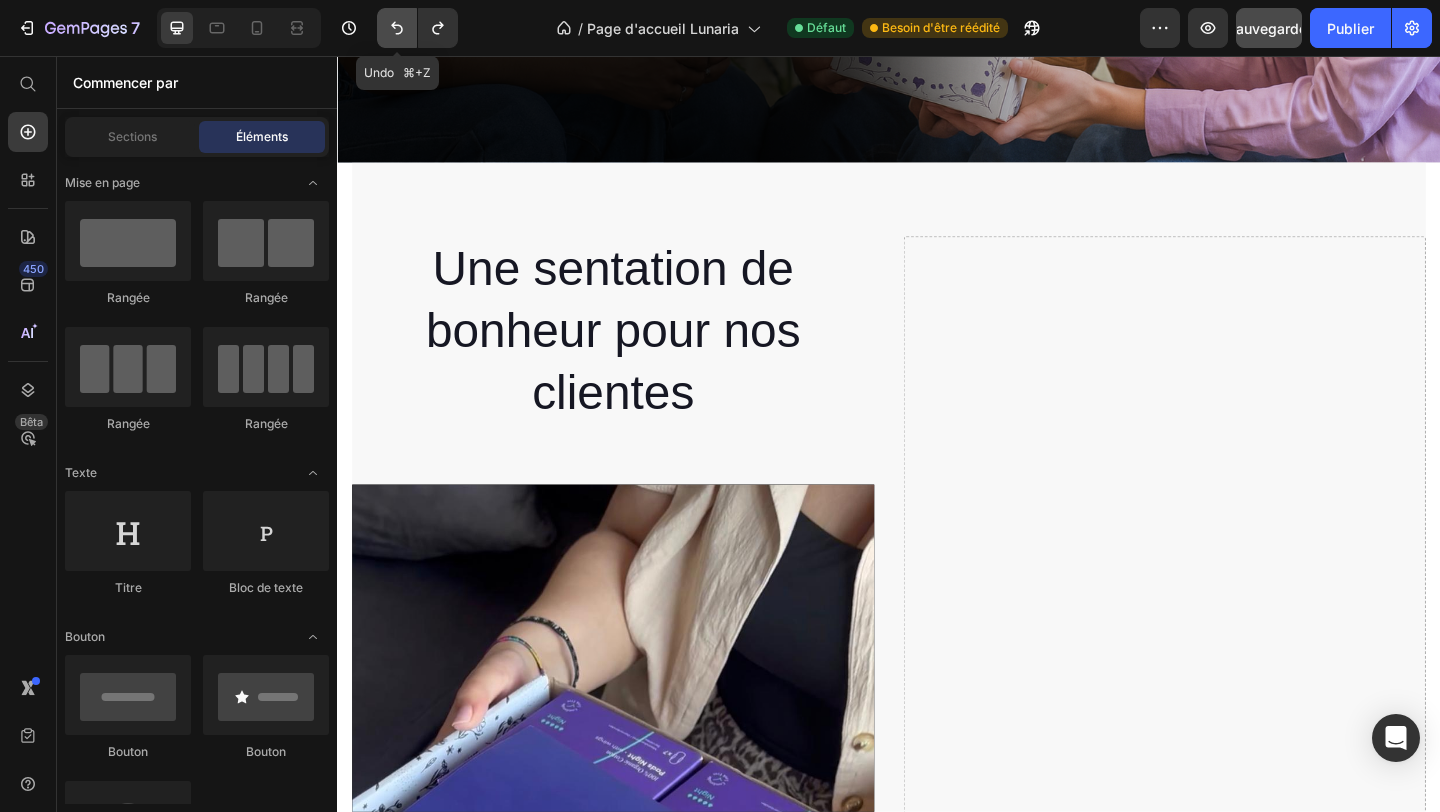 click 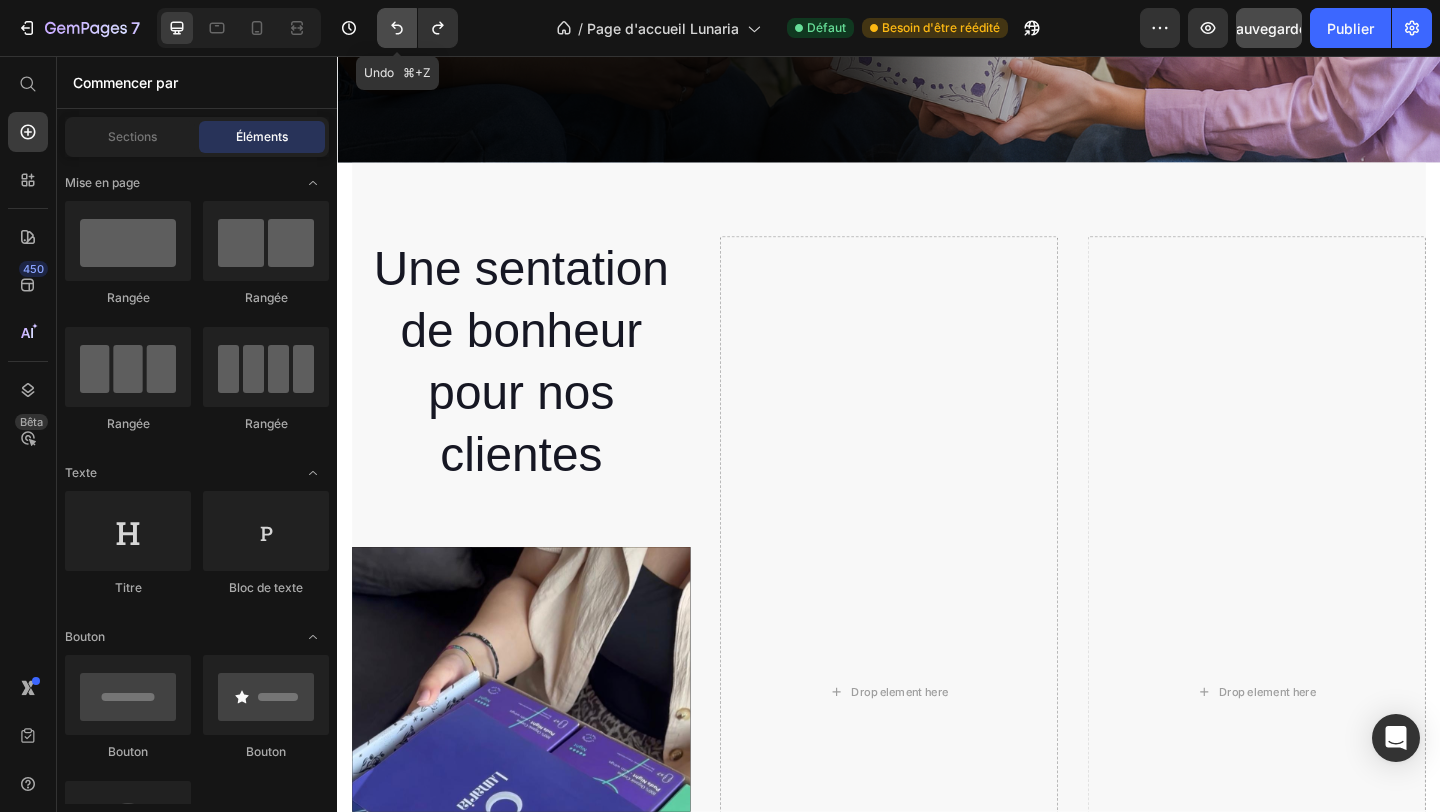 click 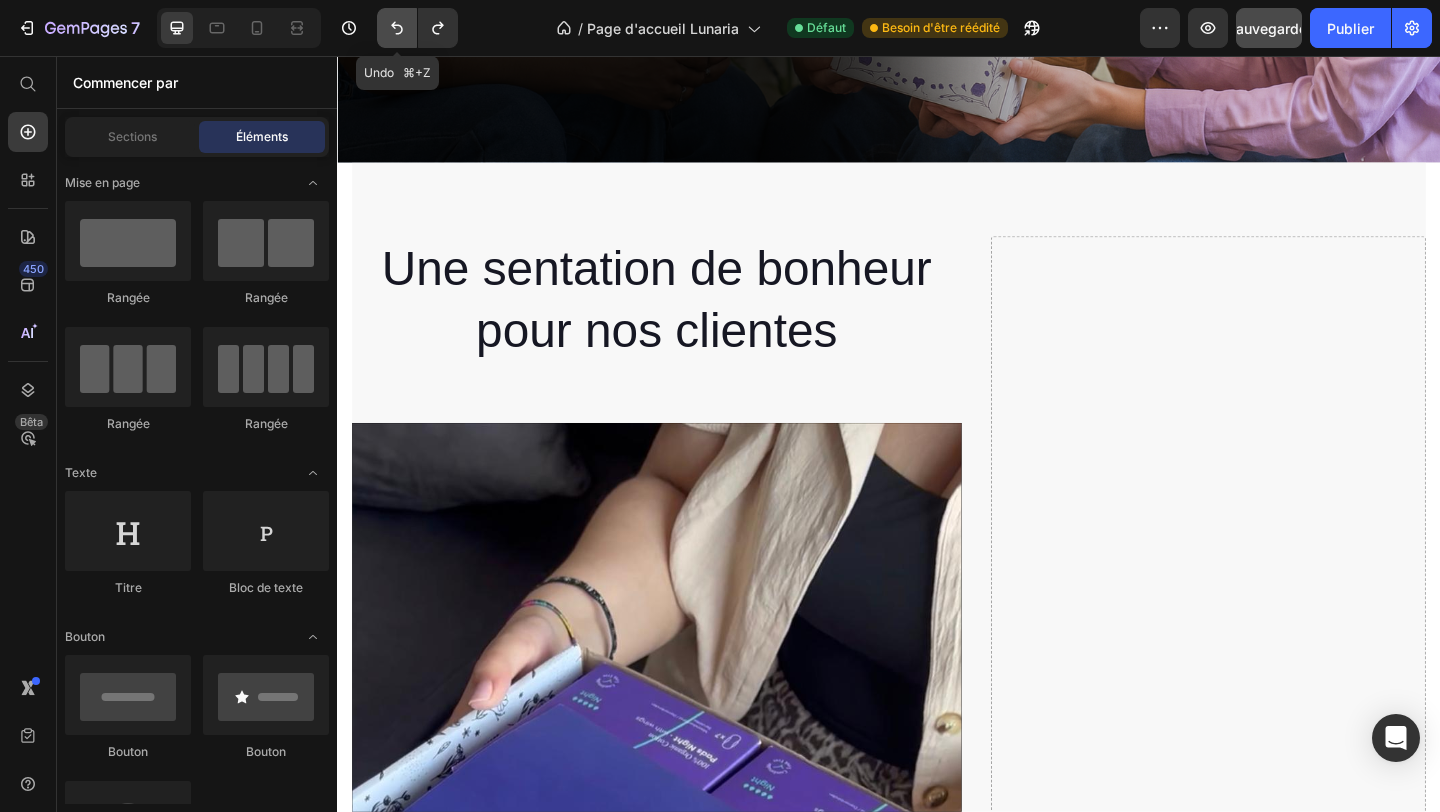 click 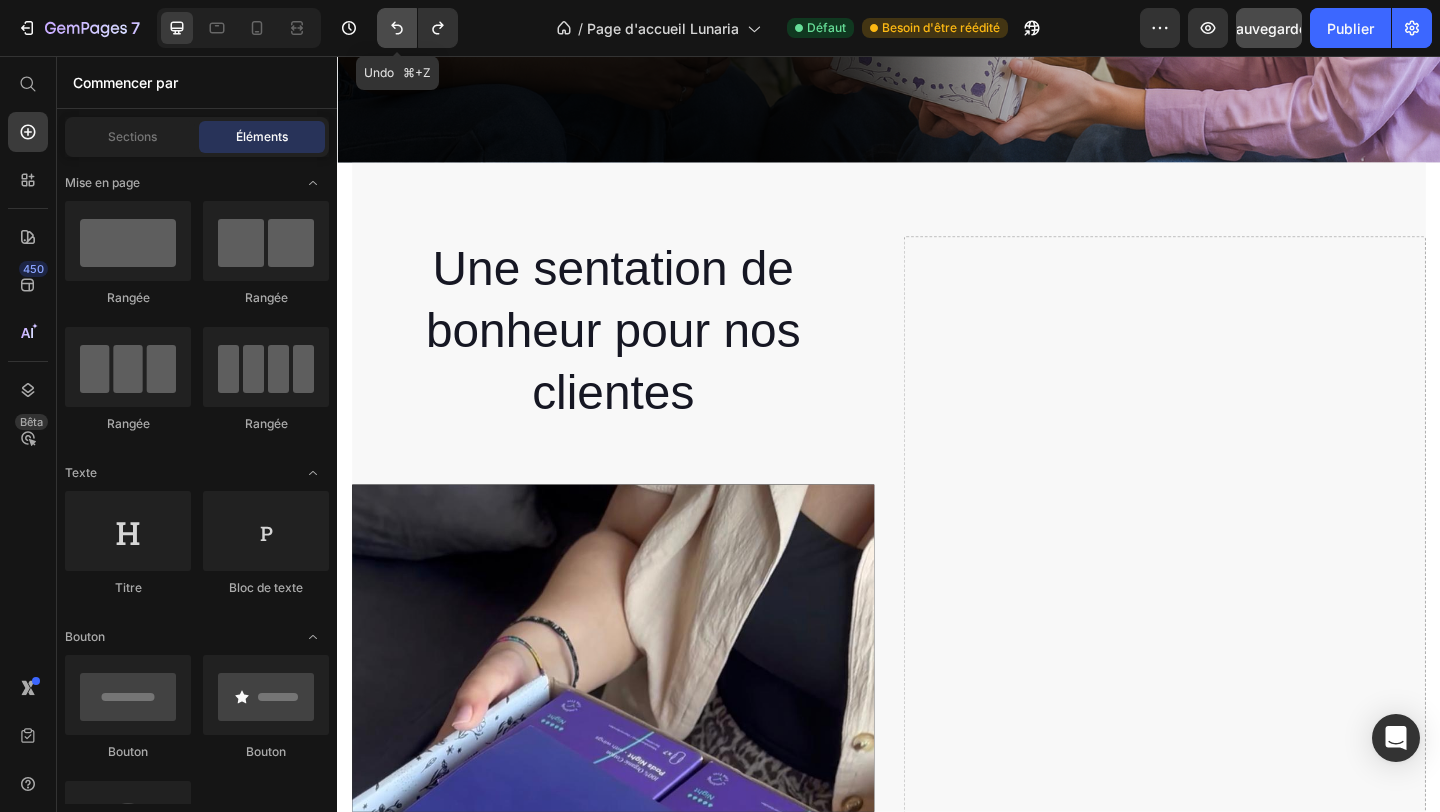 click 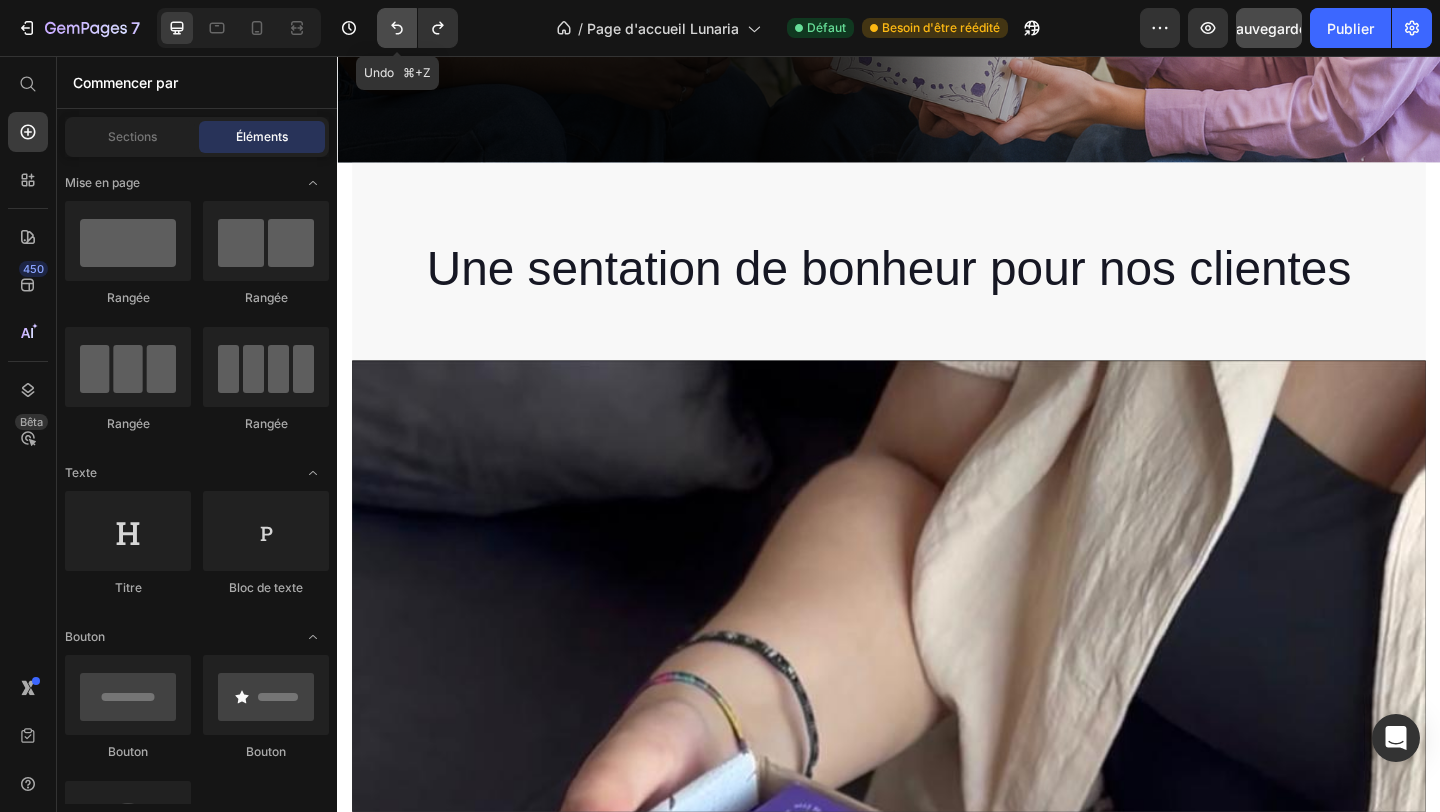 click 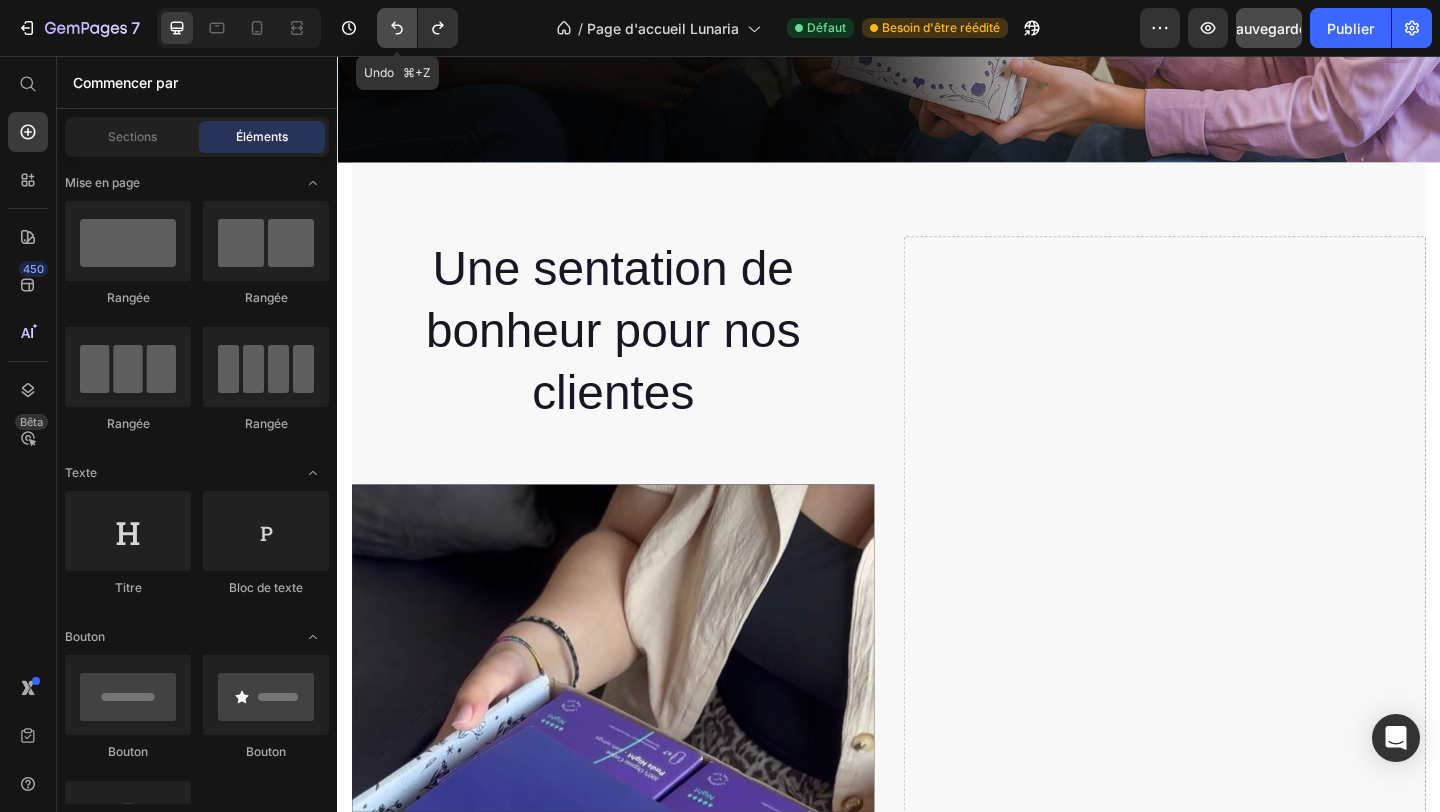 click 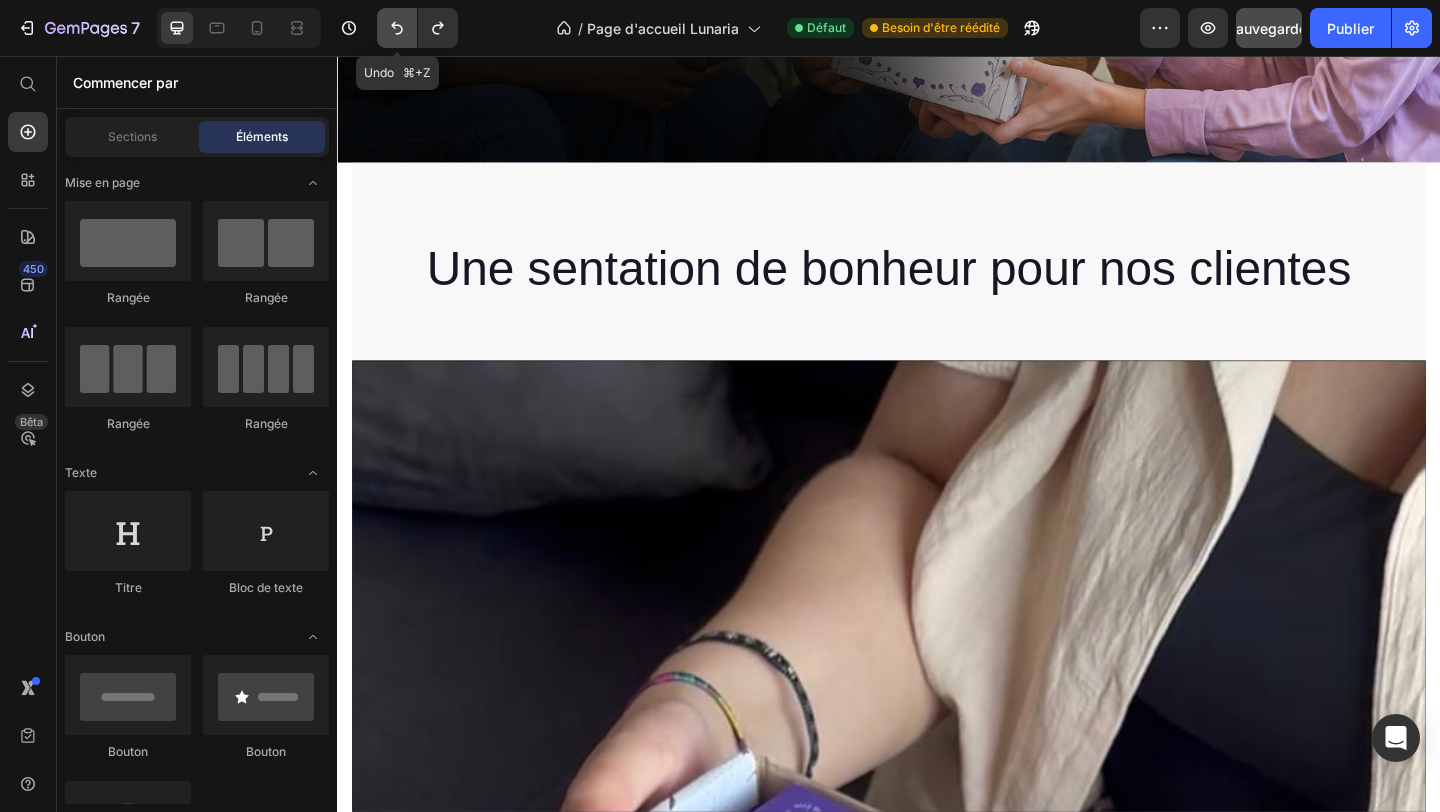 click 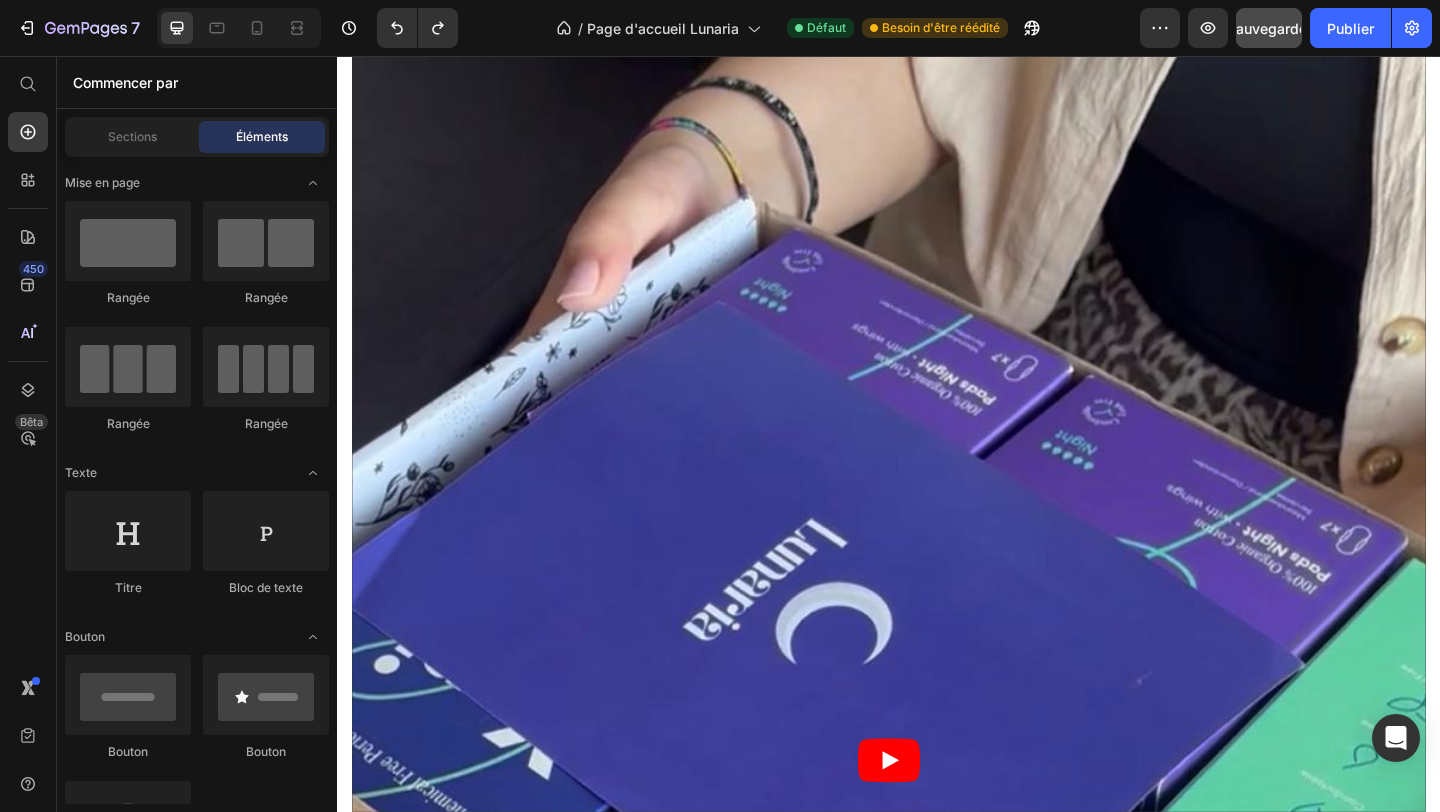 scroll, scrollTop: 1294, scrollLeft: 0, axis: vertical 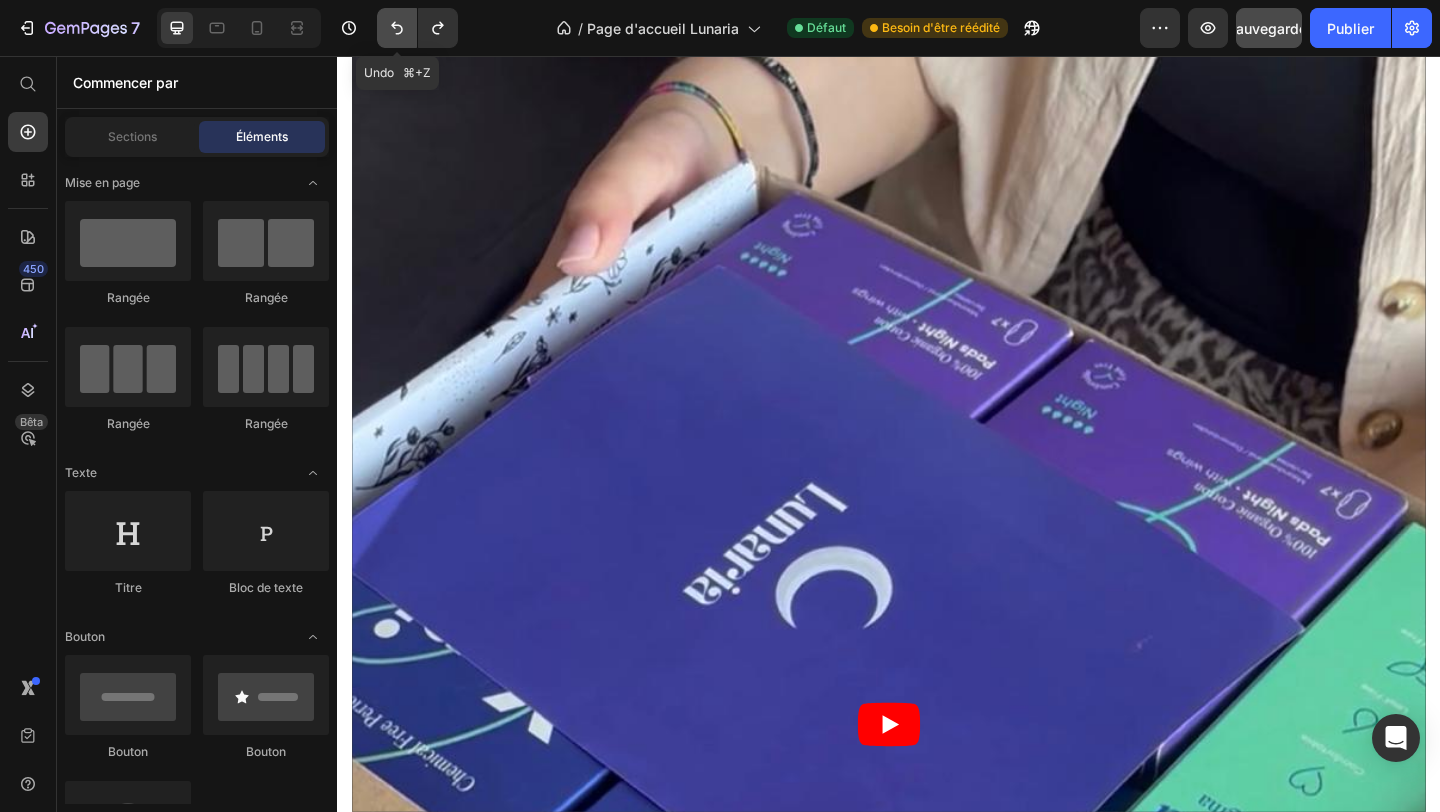 click 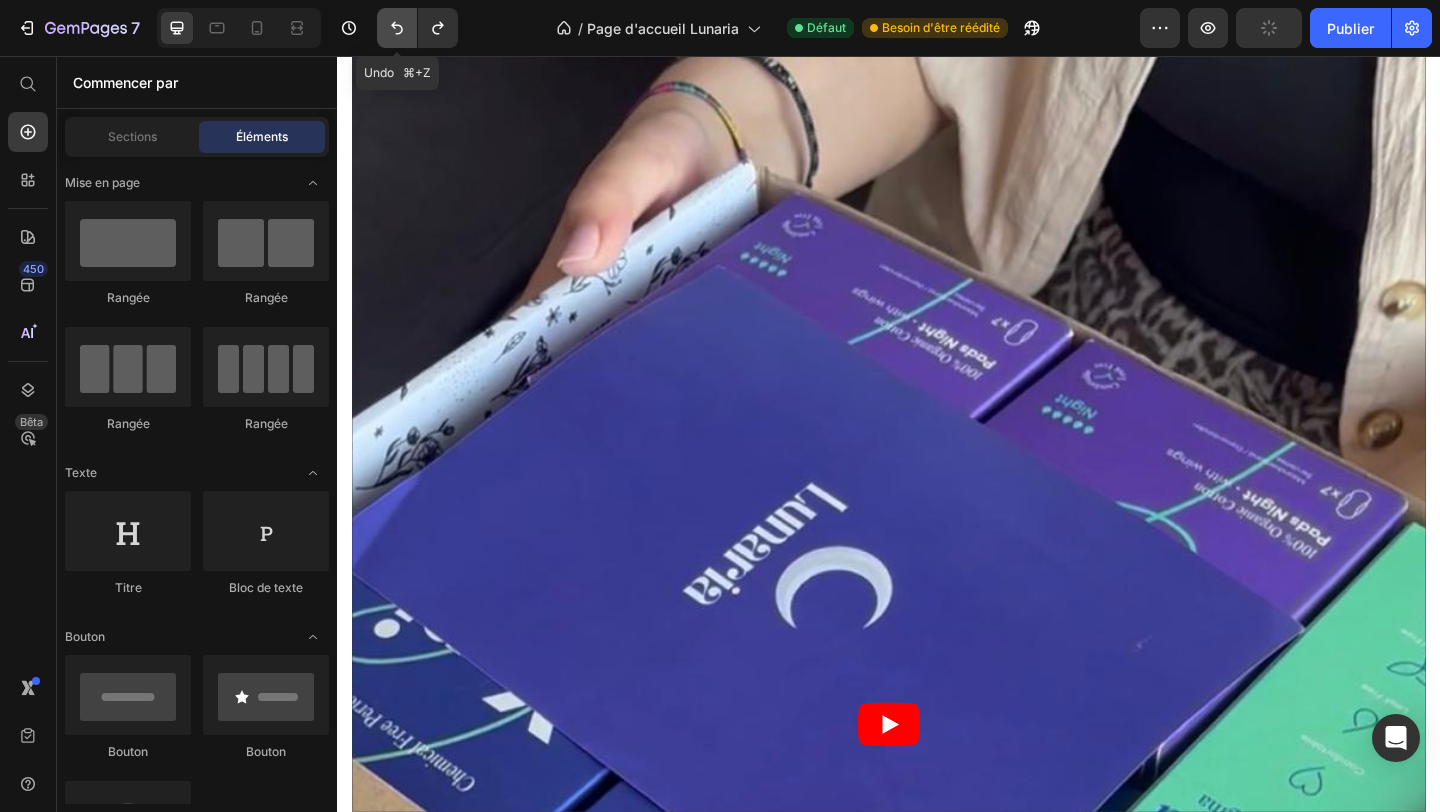 click 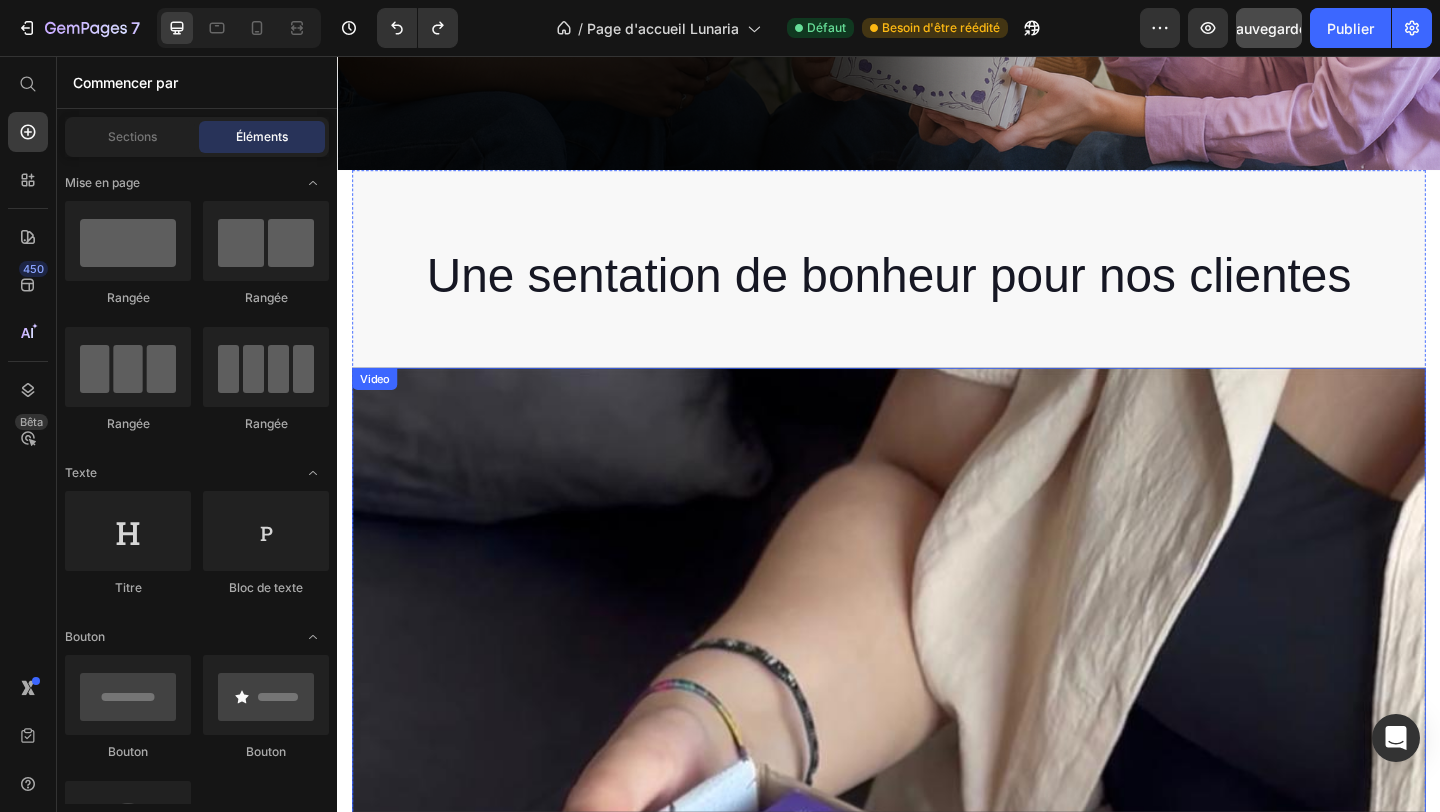 scroll, scrollTop: 647, scrollLeft: 0, axis: vertical 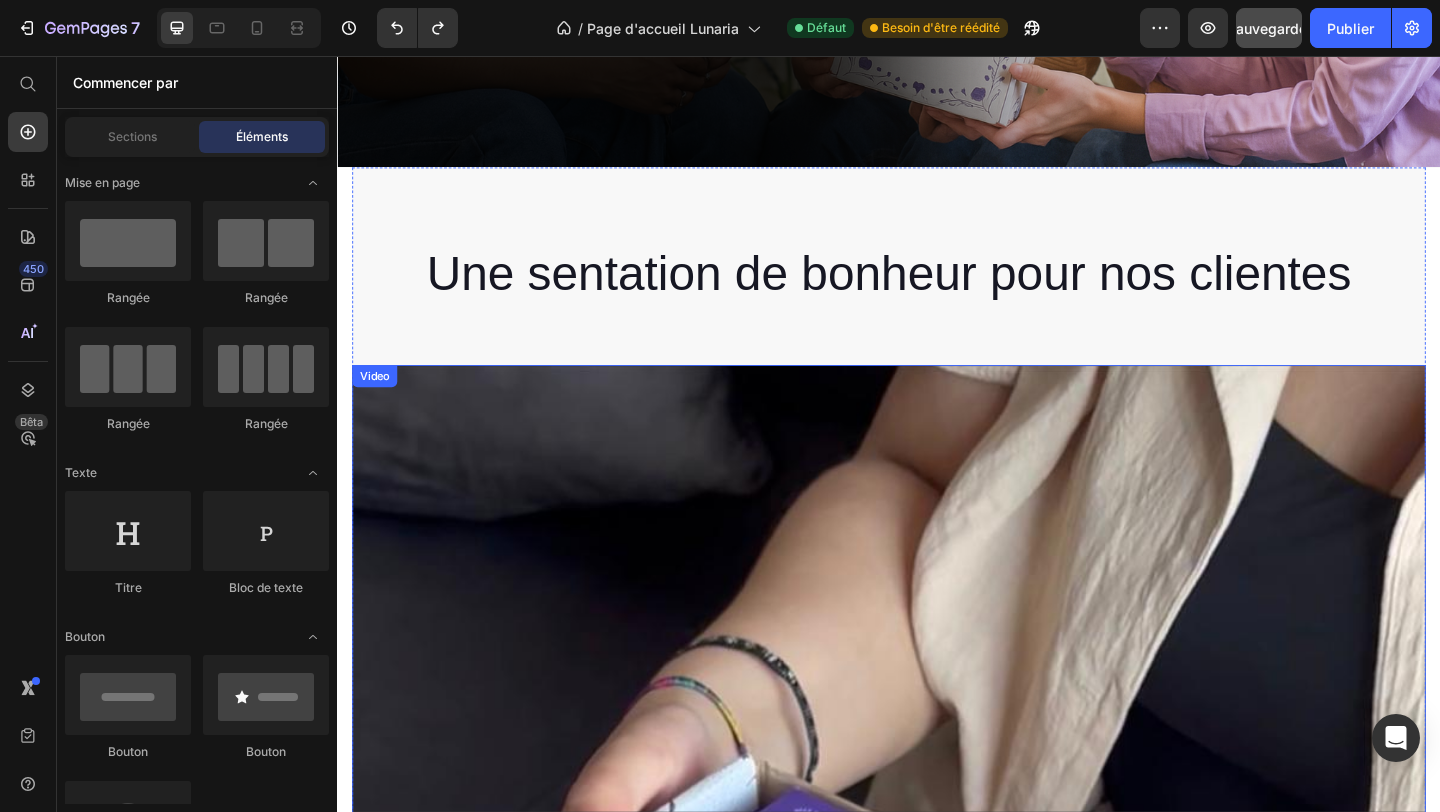 click at bounding box center (937, 1430) 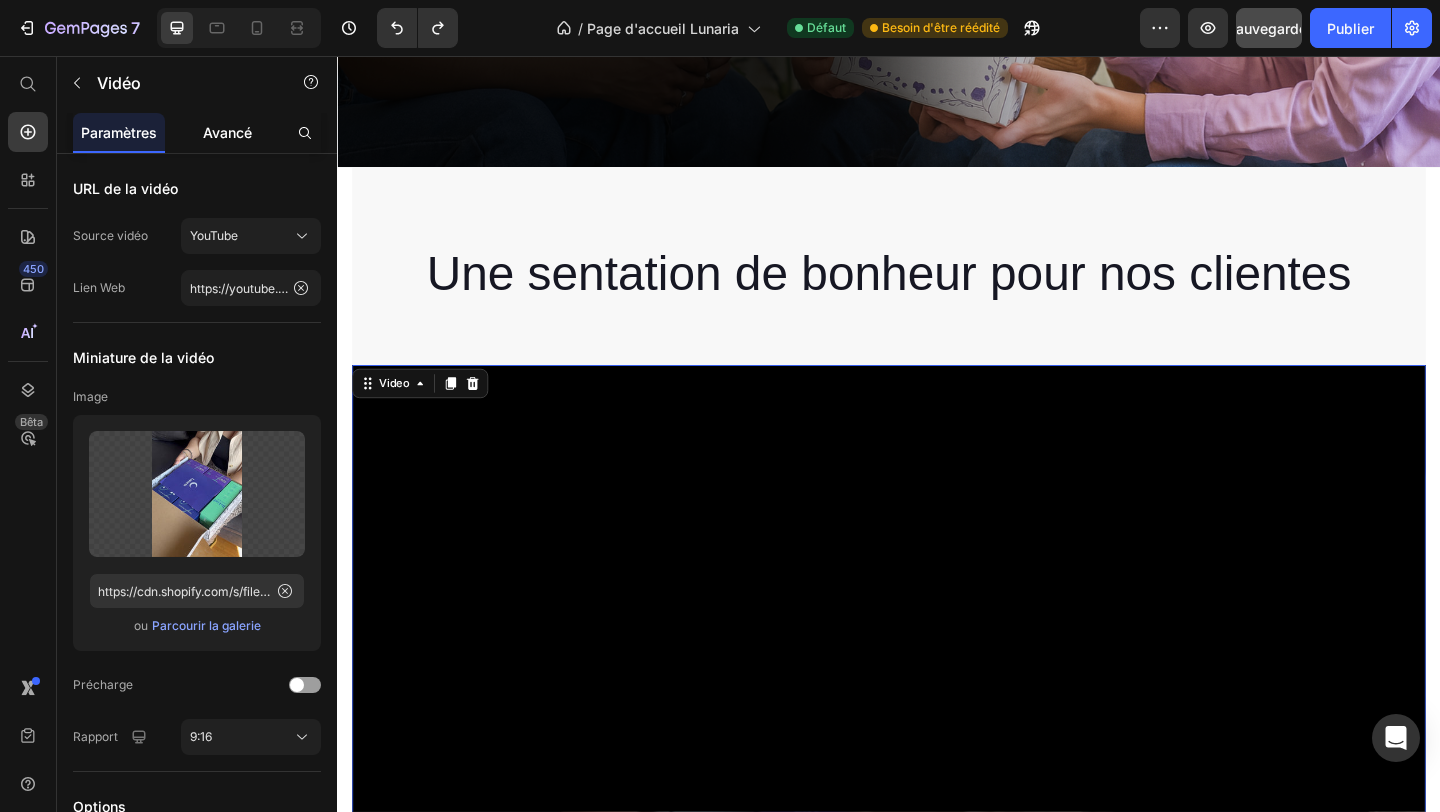 click on "Avancé" at bounding box center (227, 132) 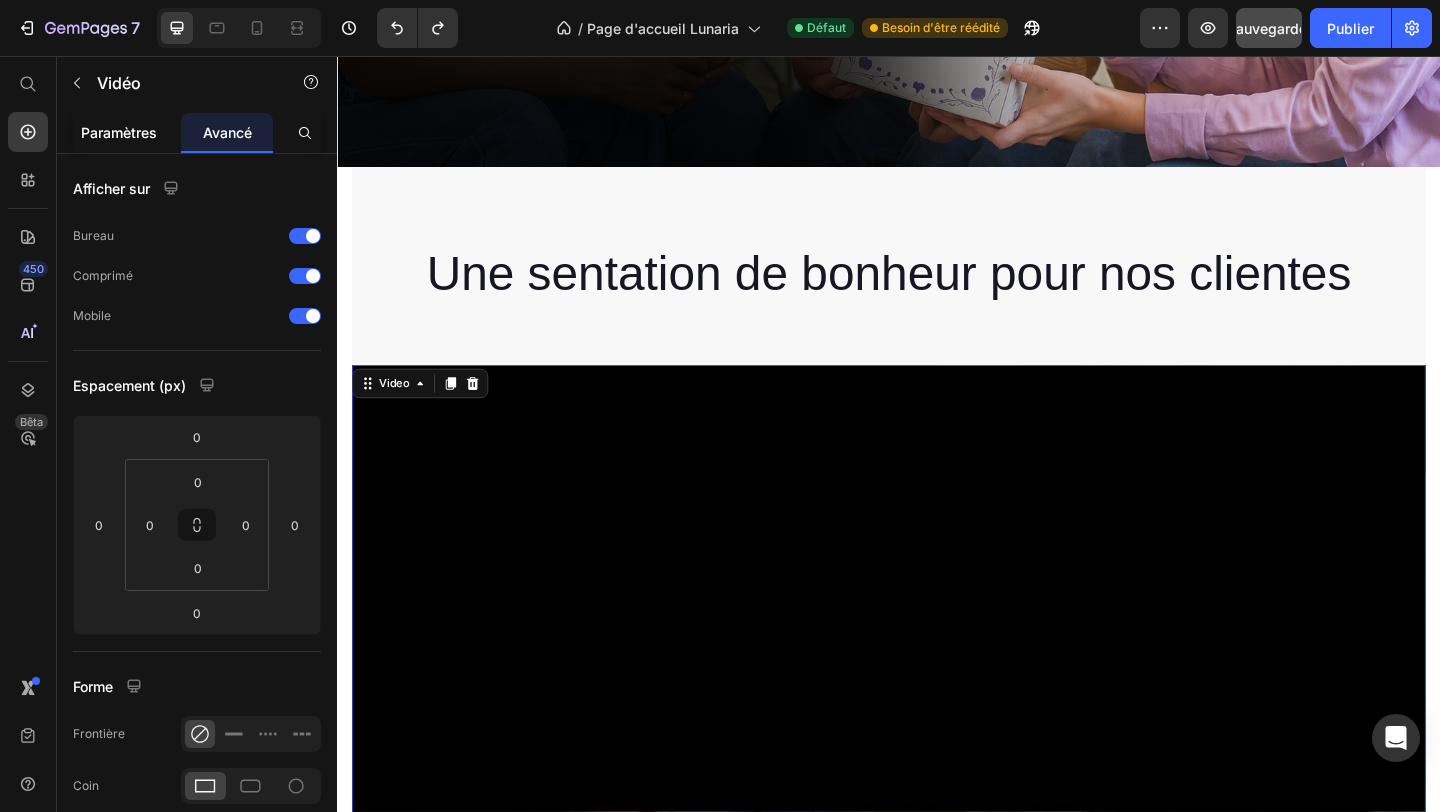 click on "Paramètres" 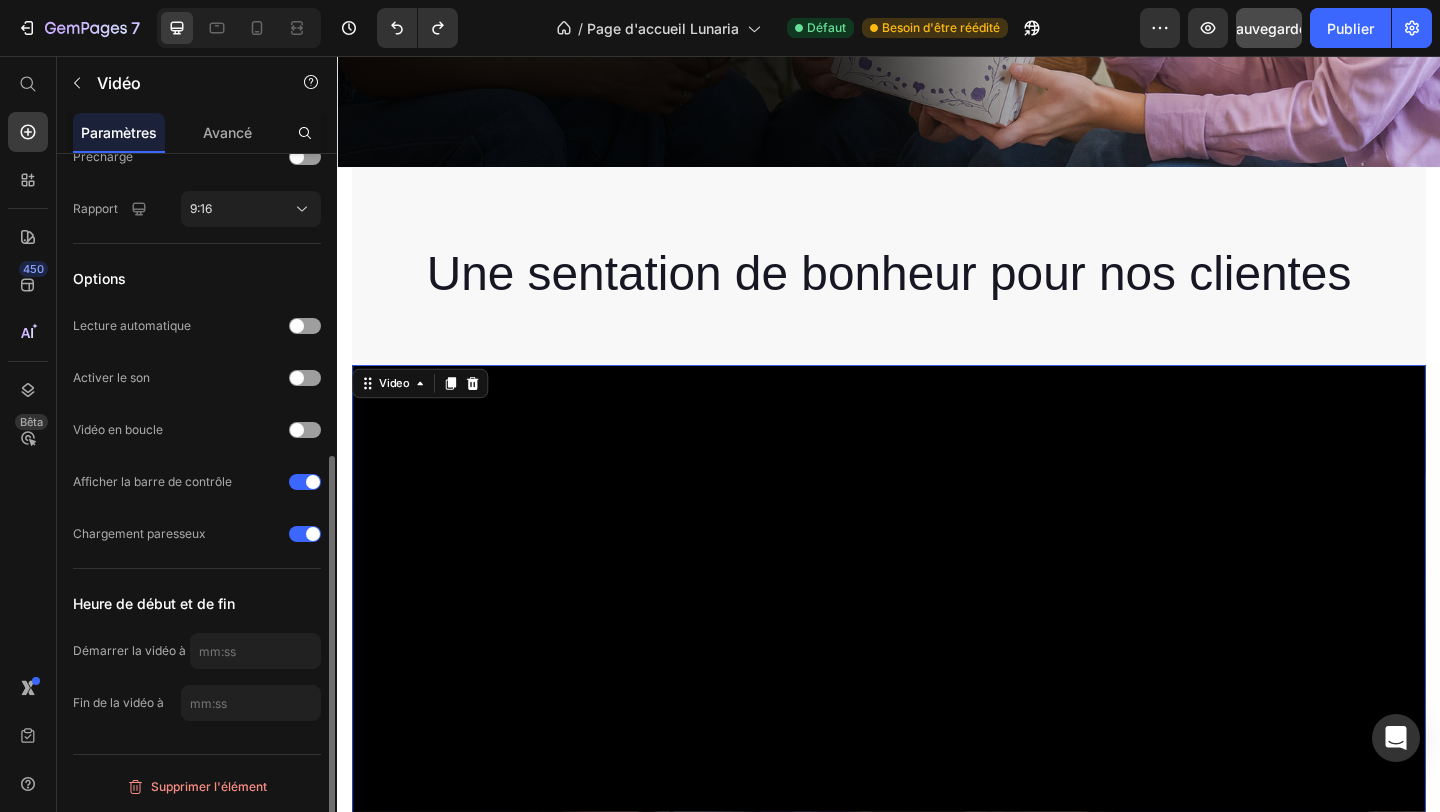 scroll, scrollTop: 527, scrollLeft: 0, axis: vertical 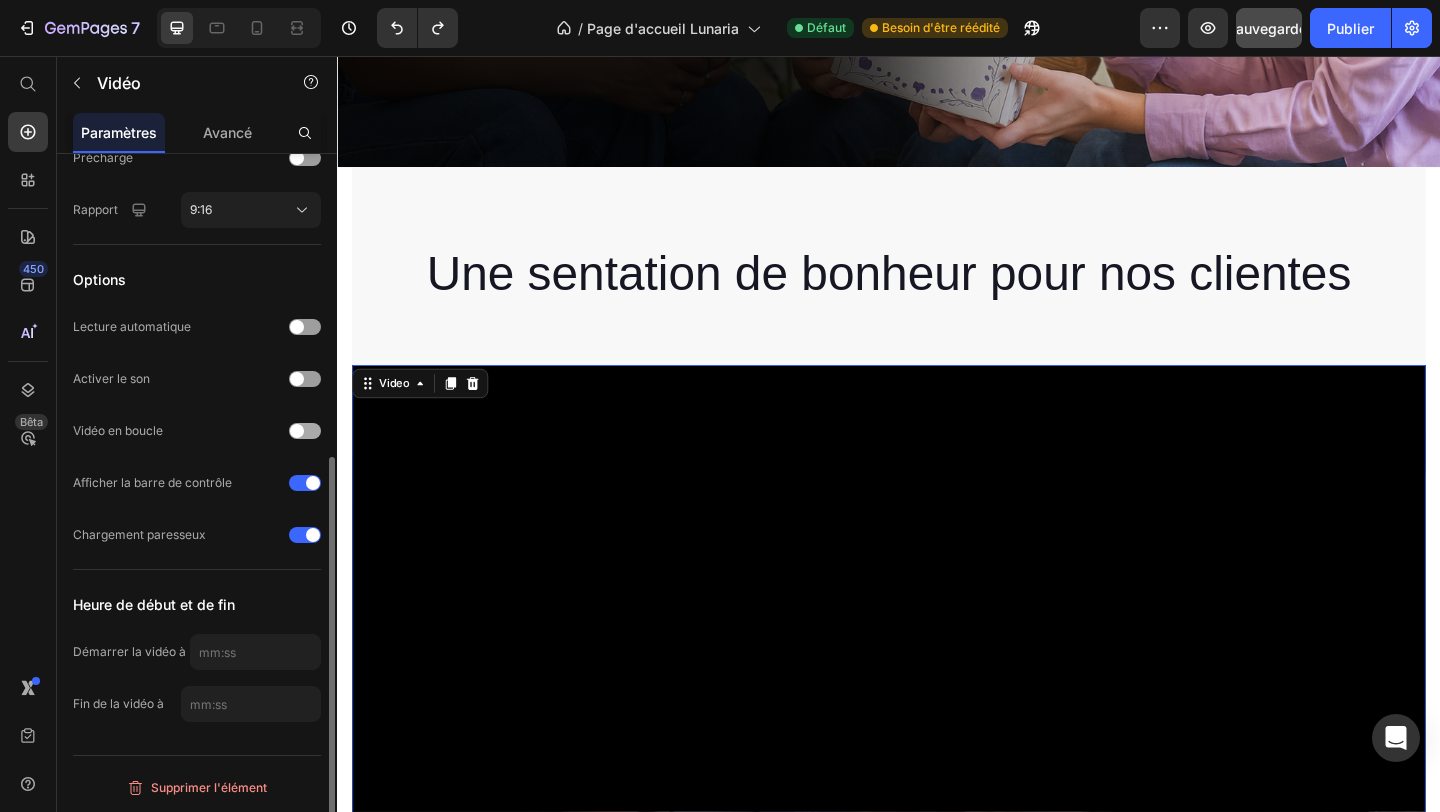click at bounding box center [305, 431] 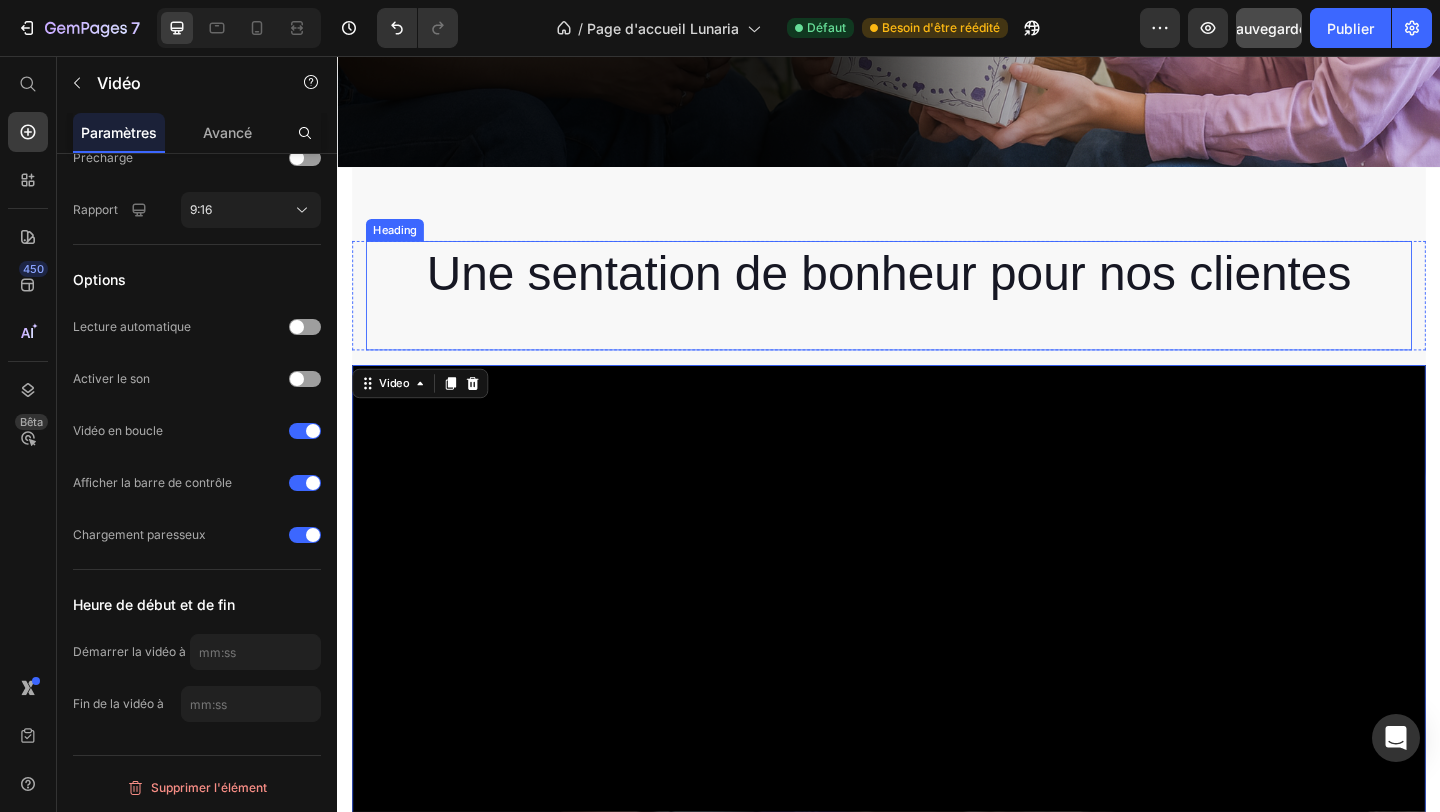 click on "Une sentation de bonheur pour nos clientes Heading" at bounding box center [937, 317] 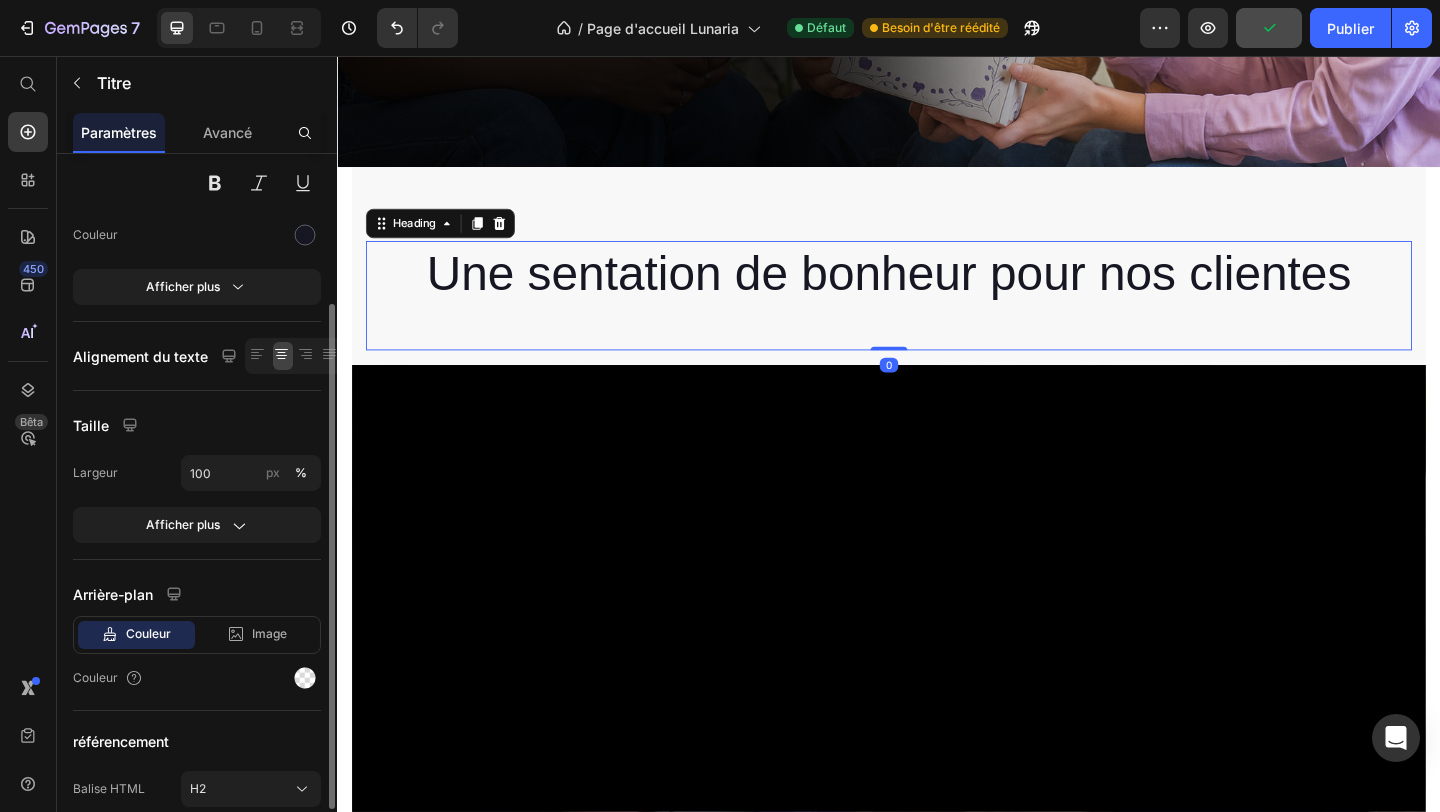 scroll, scrollTop: 212, scrollLeft: 0, axis: vertical 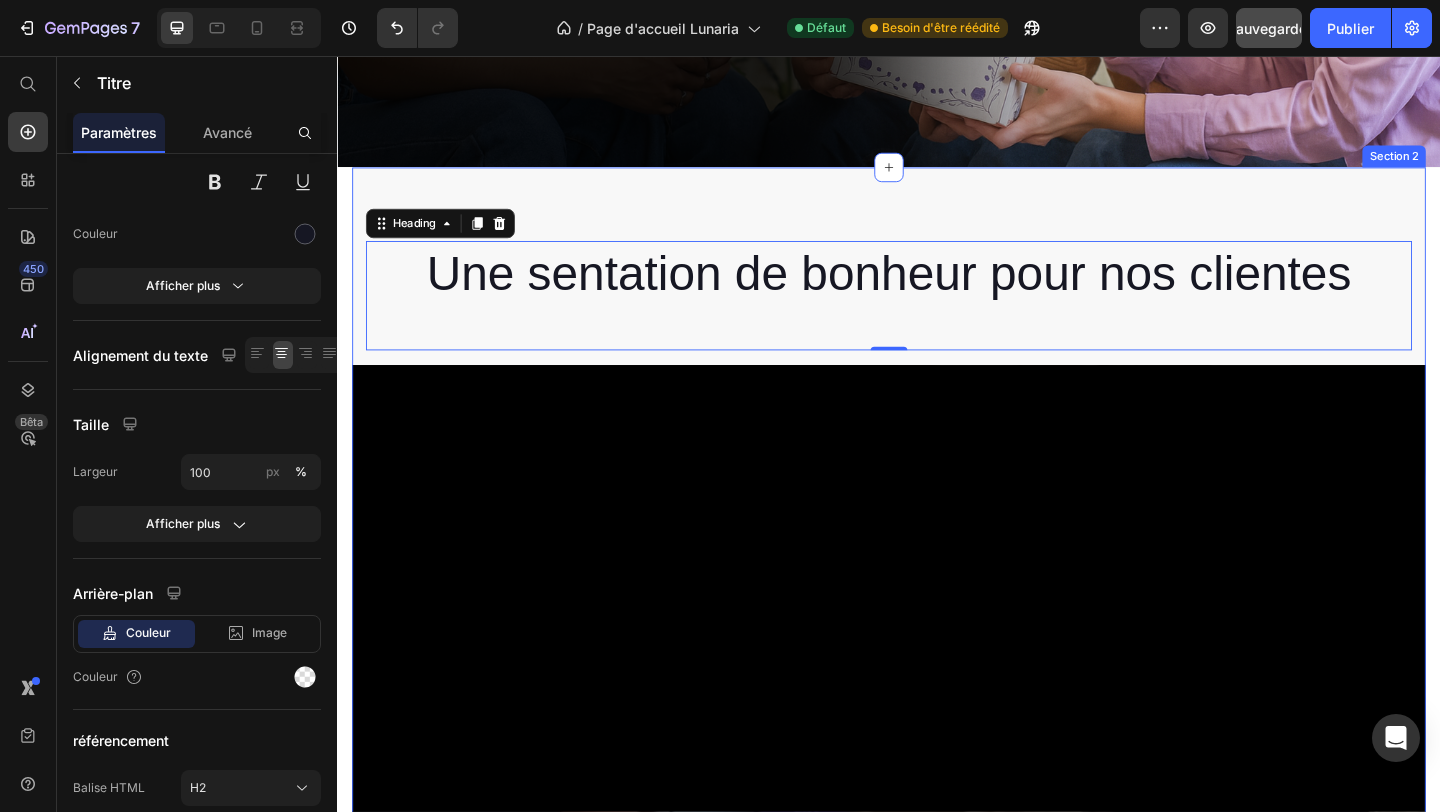 click on "Une sentation de bonheur pour nos clientes Heading   0 Row Video" at bounding box center (937, 1363) 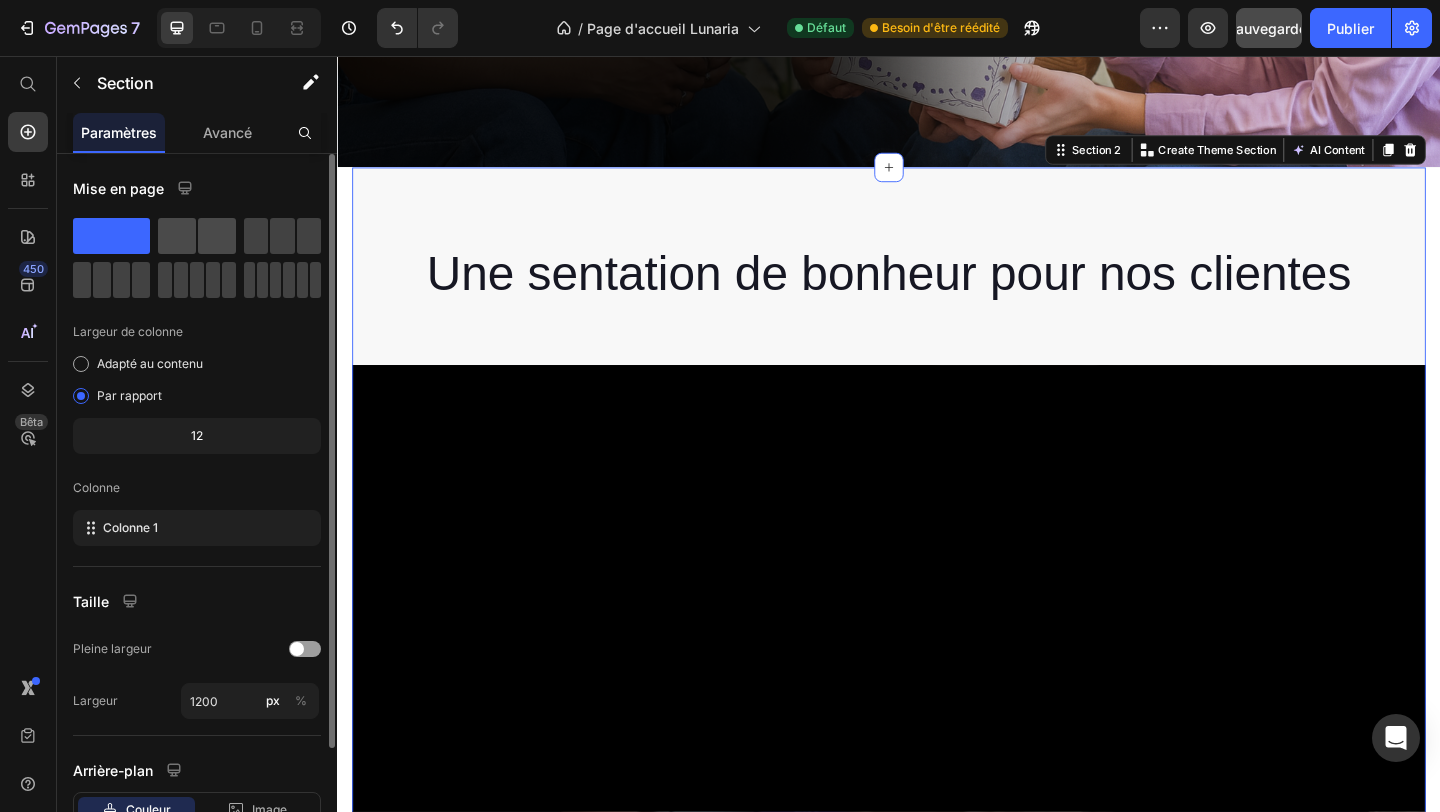 click 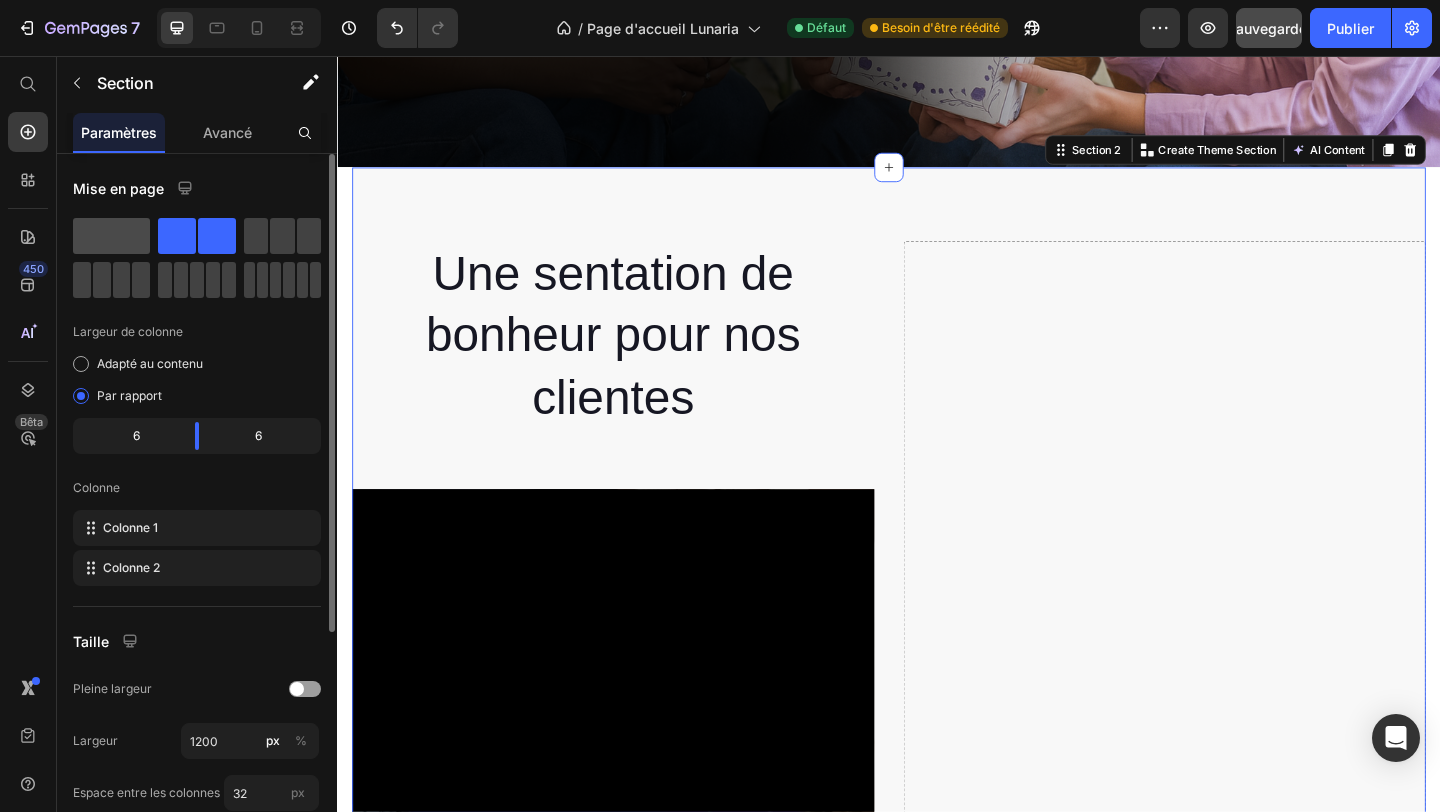 click 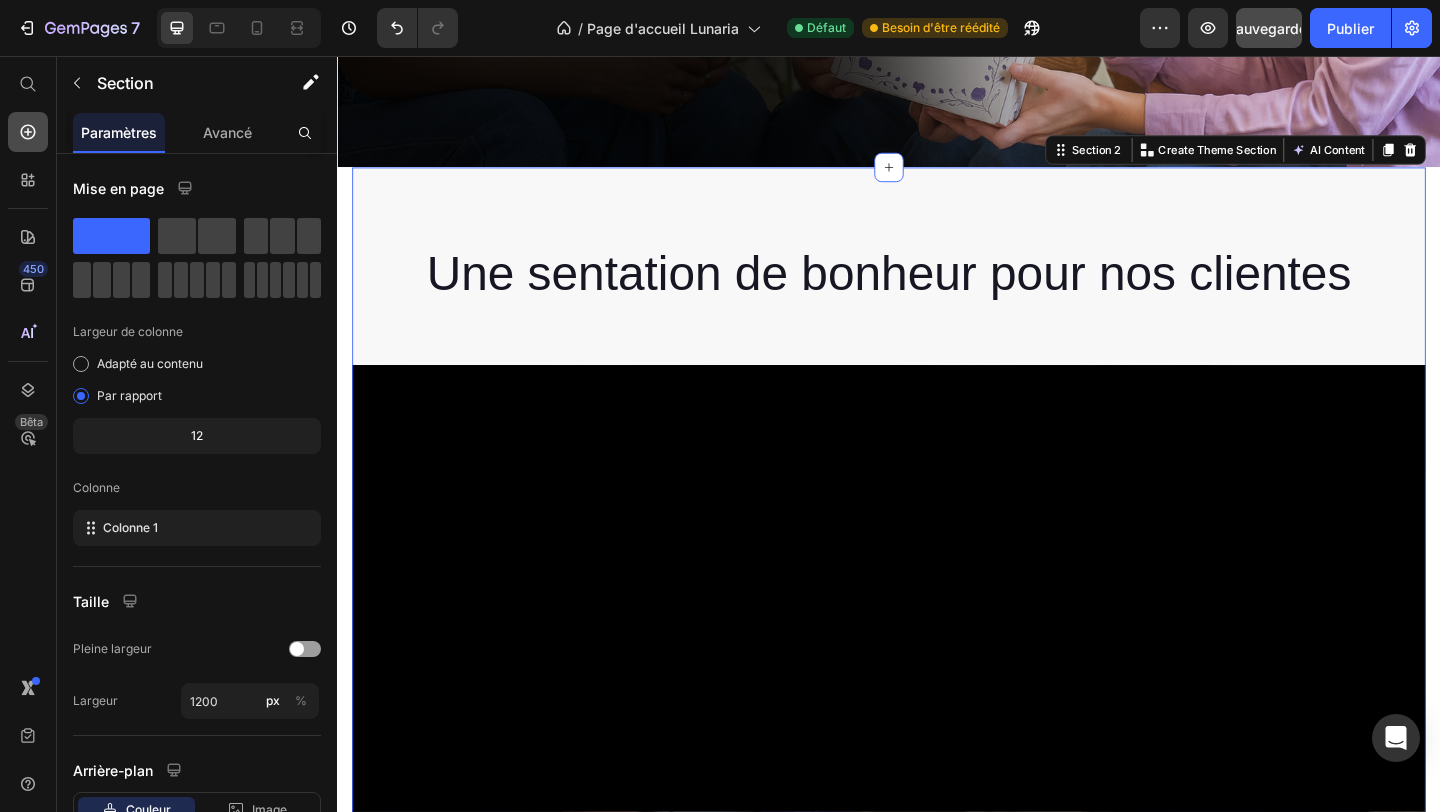 click 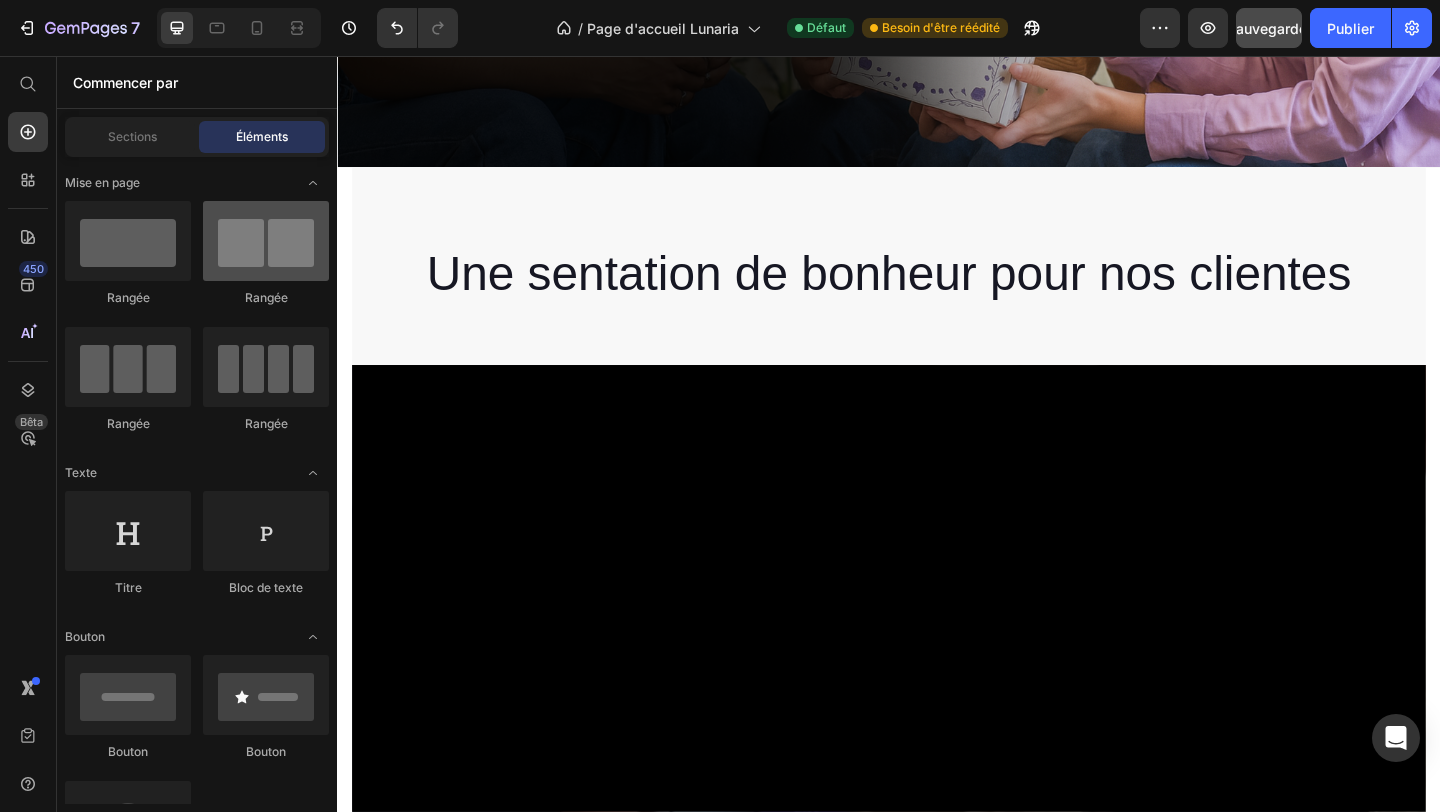 click at bounding box center [266, 241] 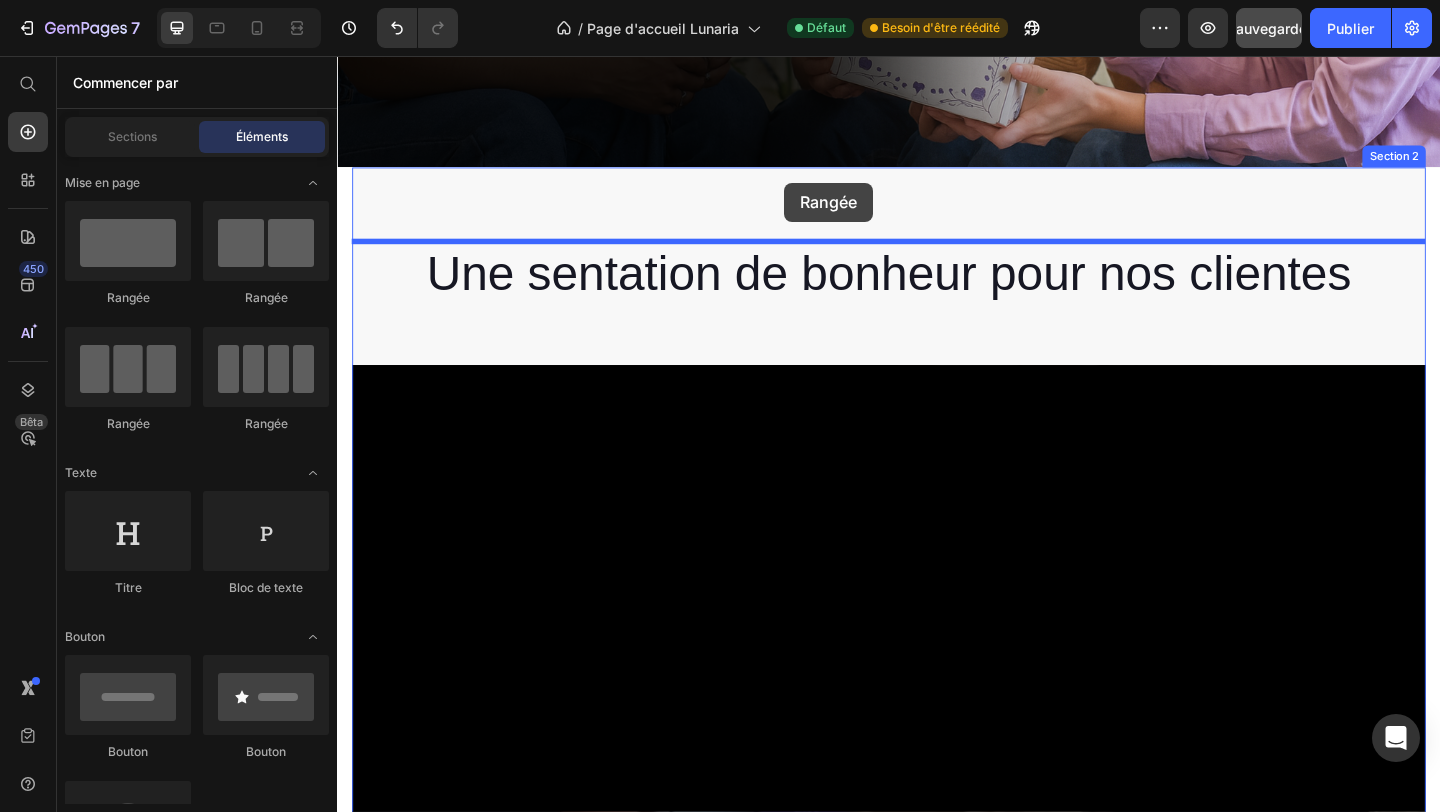 drag, startPoint x: 659, startPoint y: 274, endPoint x: 823, endPoint y: 194, distance: 182.47191 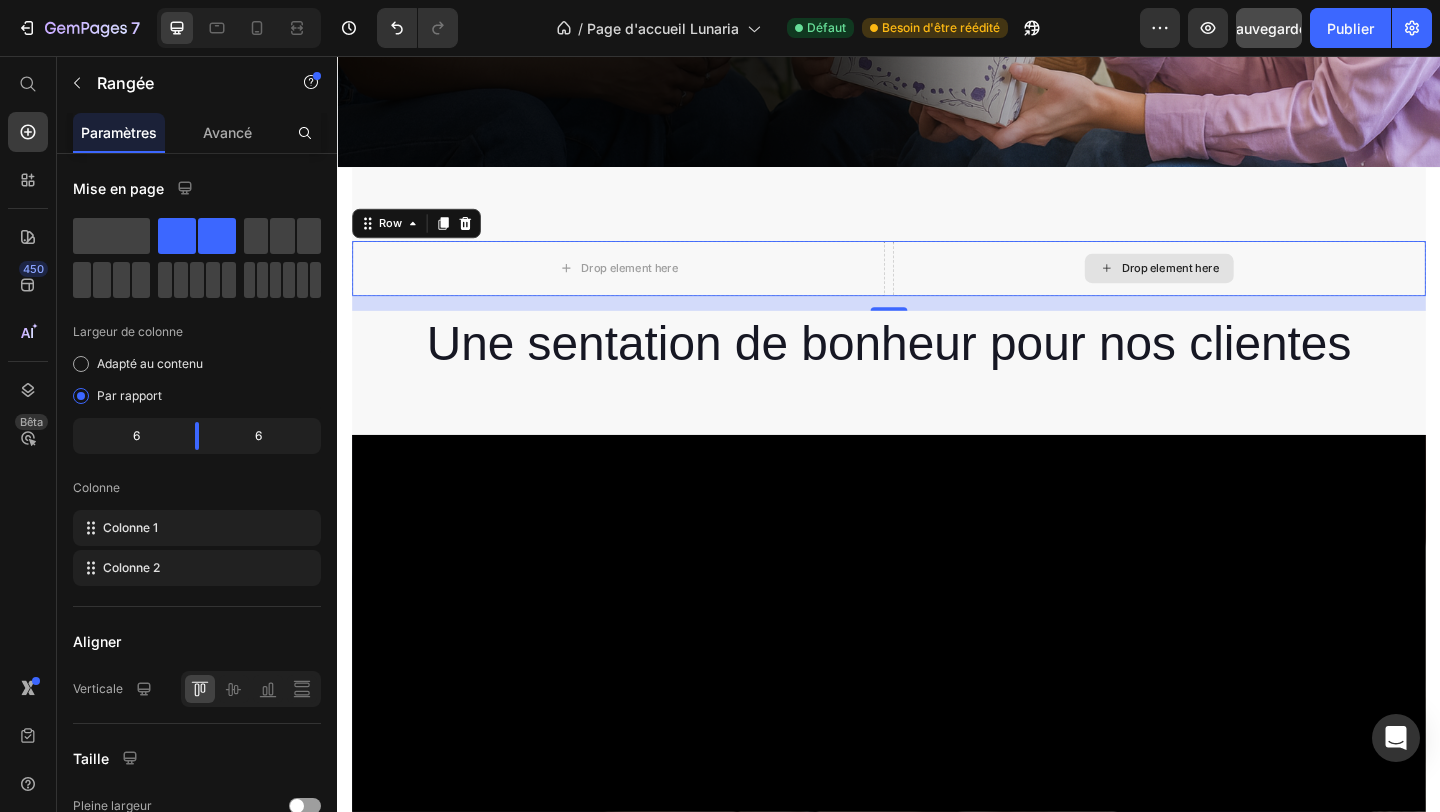 click on "Drop element here" at bounding box center (1231, 287) 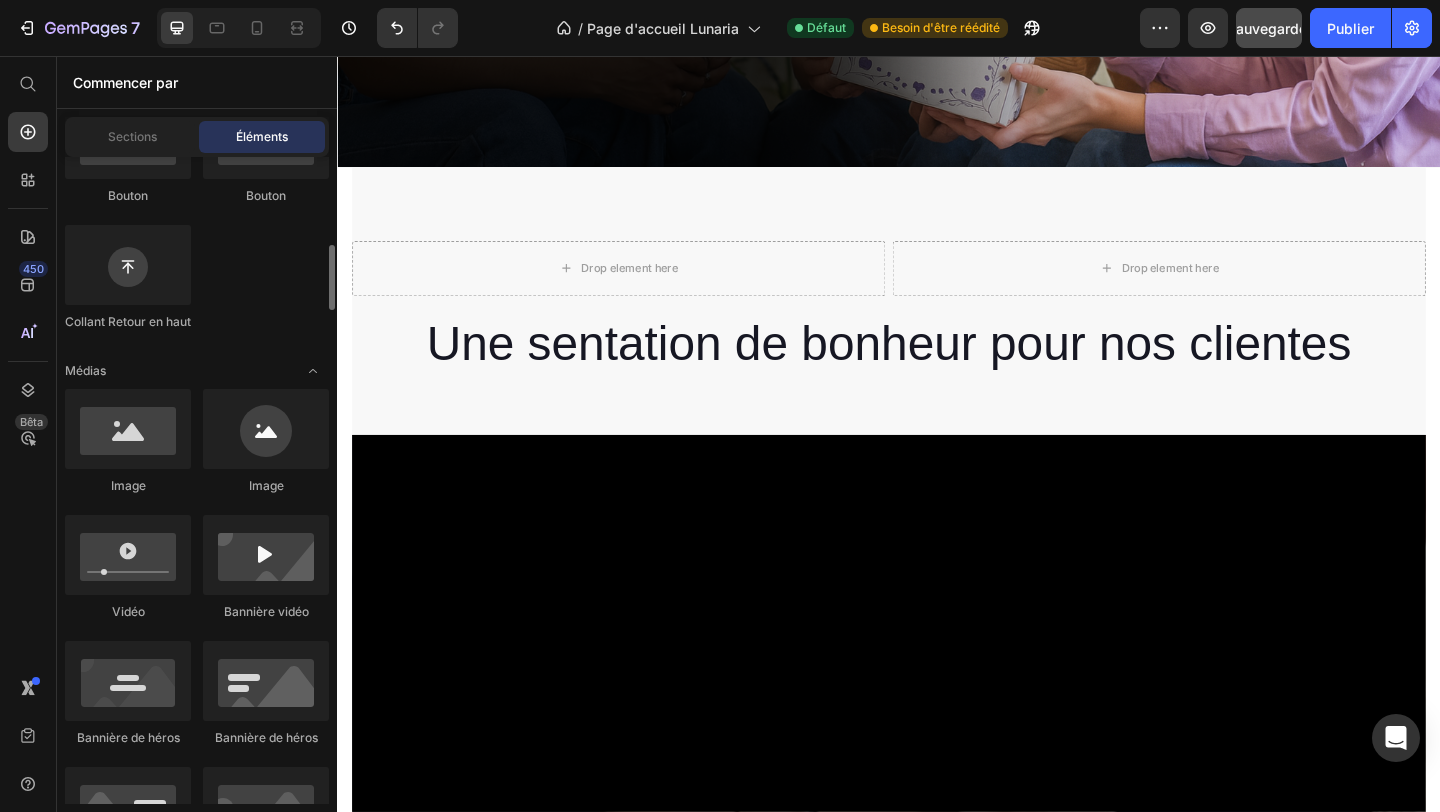 scroll, scrollTop: 585, scrollLeft: 0, axis: vertical 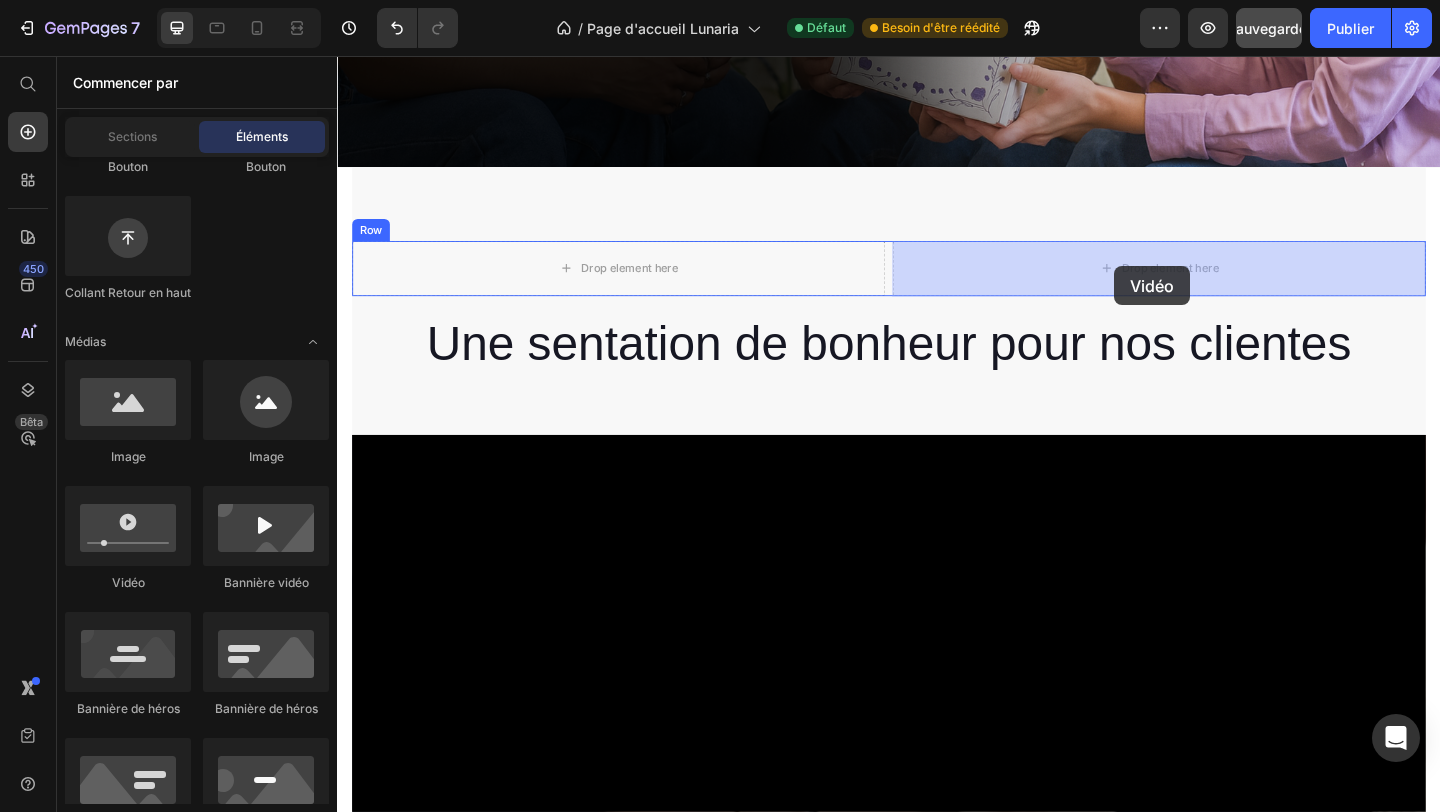drag, startPoint x: 470, startPoint y: 609, endPoint x: 1182, endPoint y: 285, distance: 782.2532 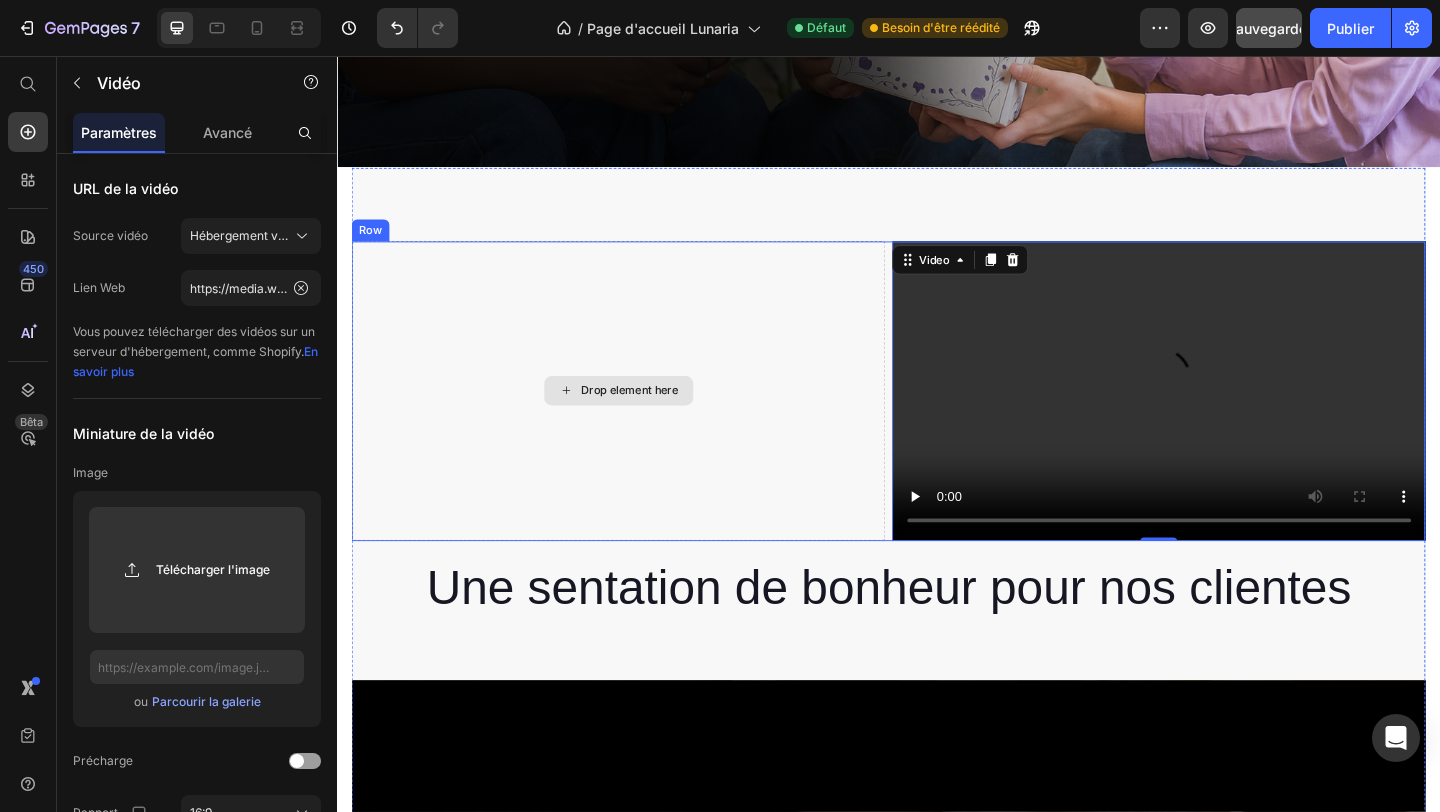 click on "Drop element here" at bounding box center [643, 420] 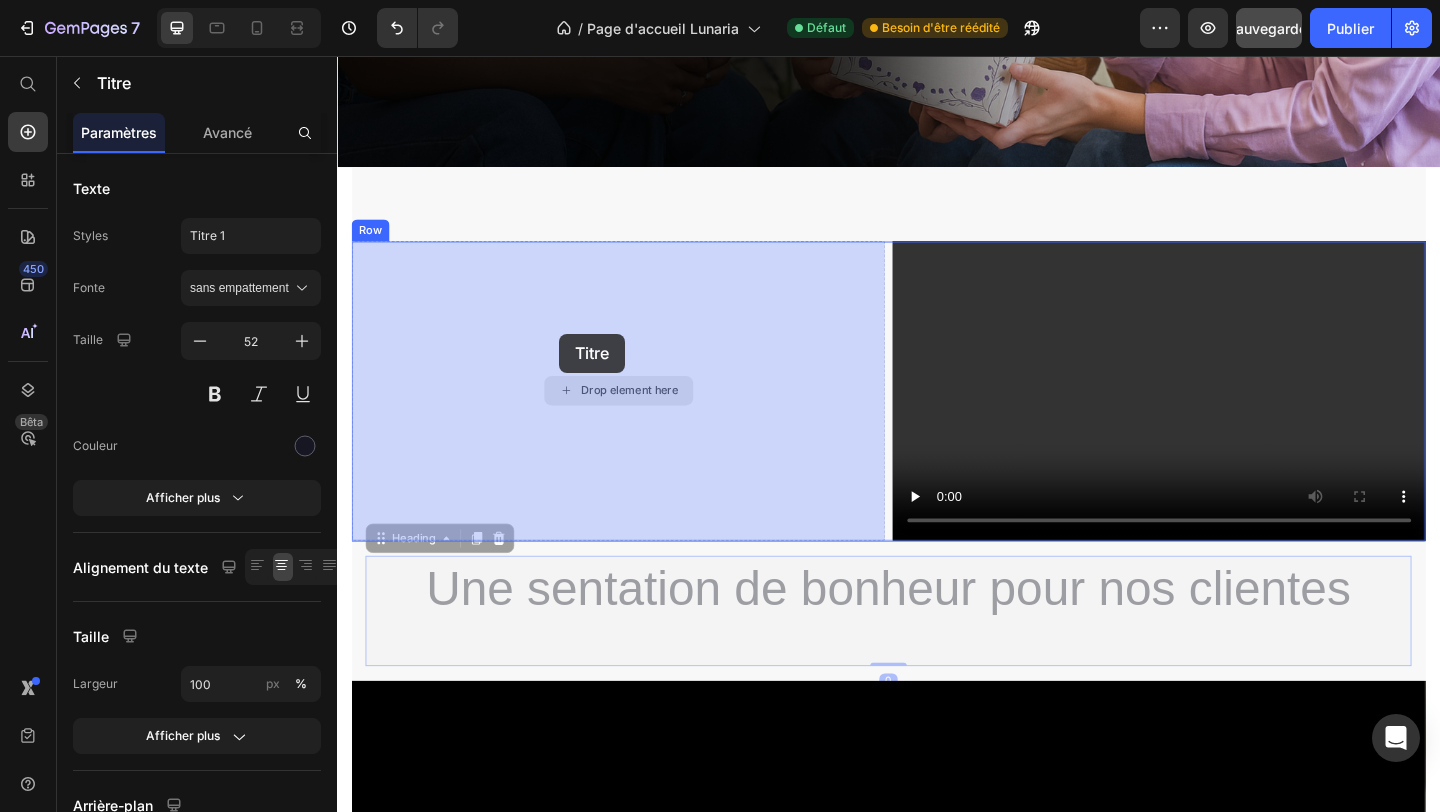 drag, startPoint x: 636, startPoint y: 634, endPoint x: 579, endPoint y: 358, distance: 281.8244 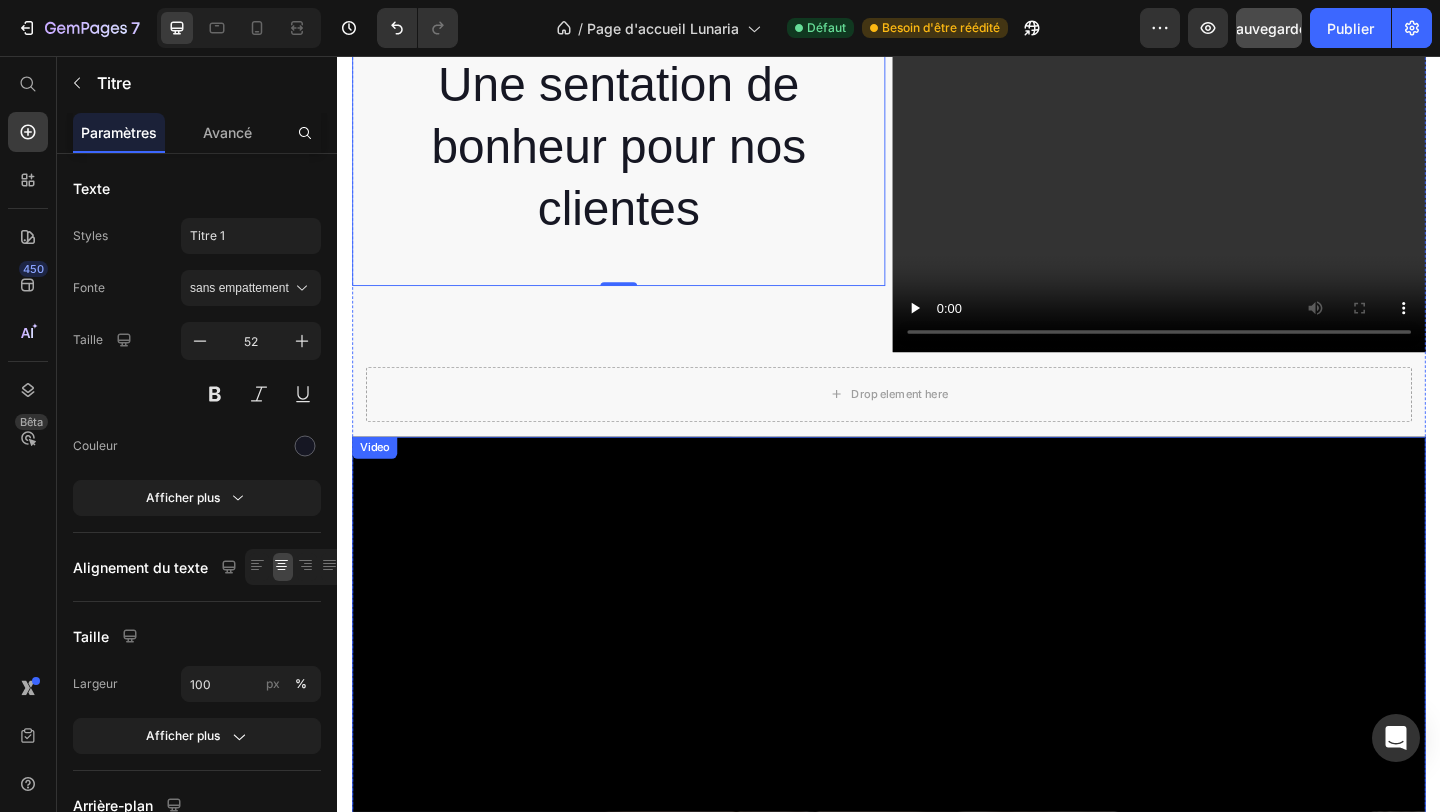 scroll, scrollTop: 865, scrollLeft: 0, axis: vertical 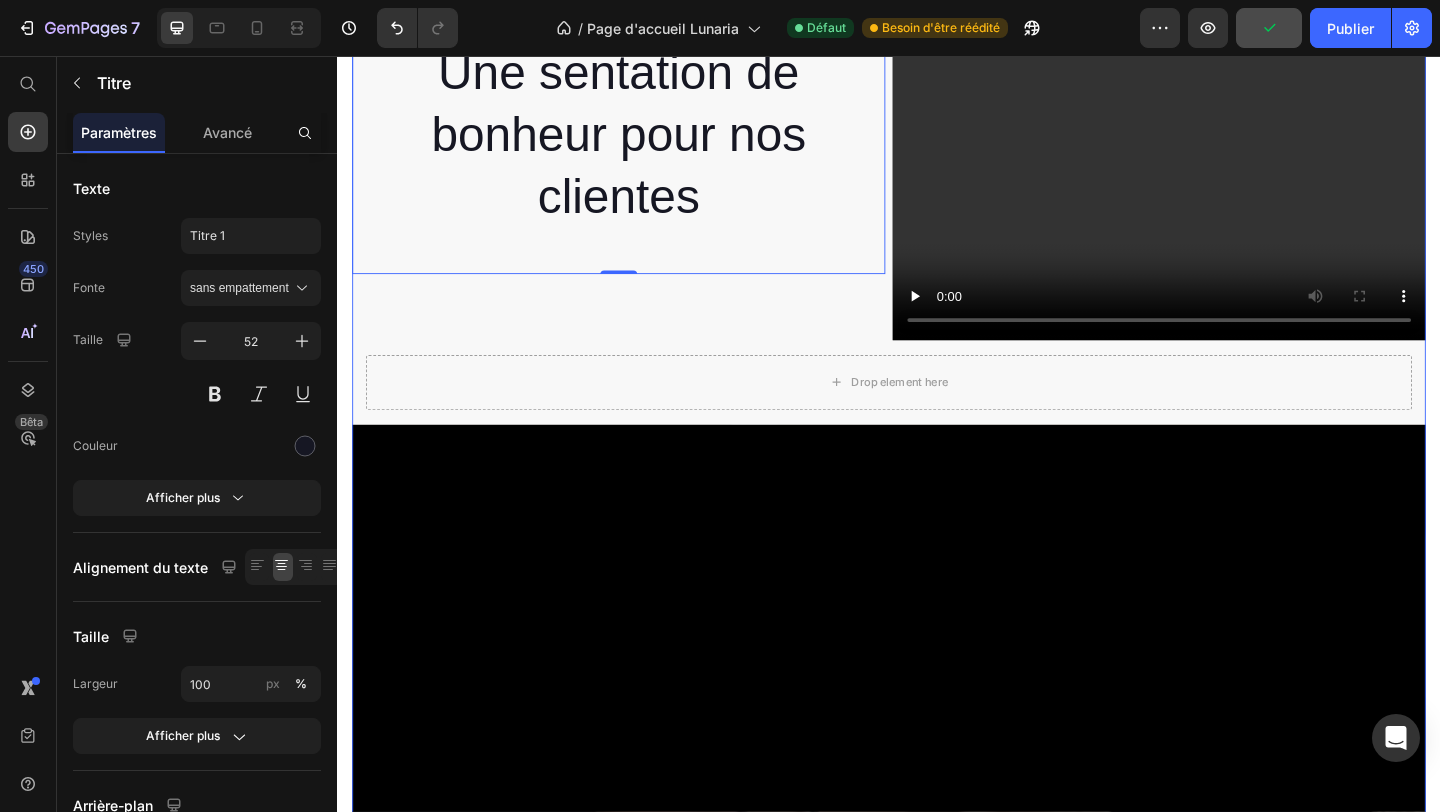 click on "Une sentation de bonheur pour nos clientes Heading   0 Video Row
Drop element here Row Video" at bounding box center (937, 1286) 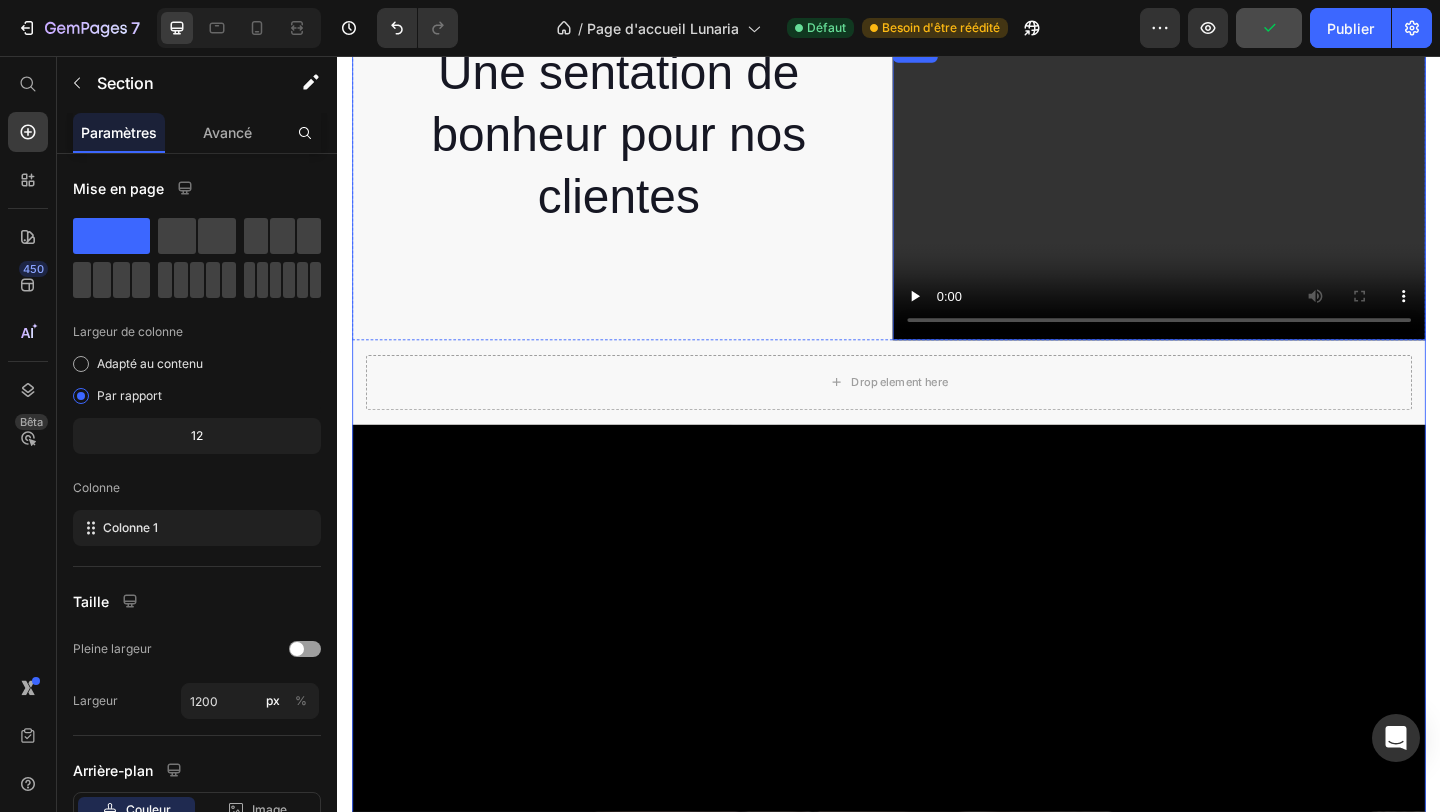 click at bounding box center [1231, 202] 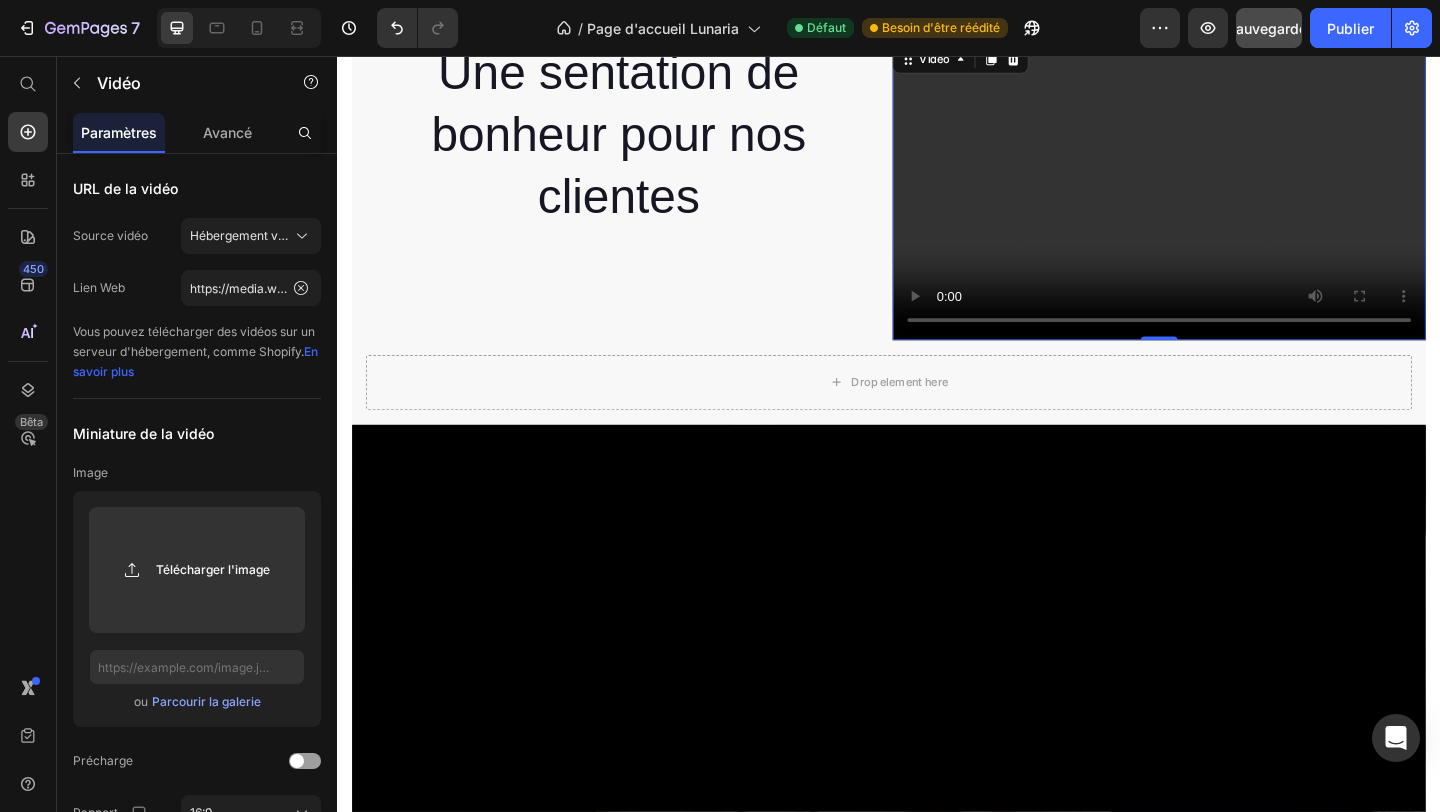 click at bounding box center [1231, 202] 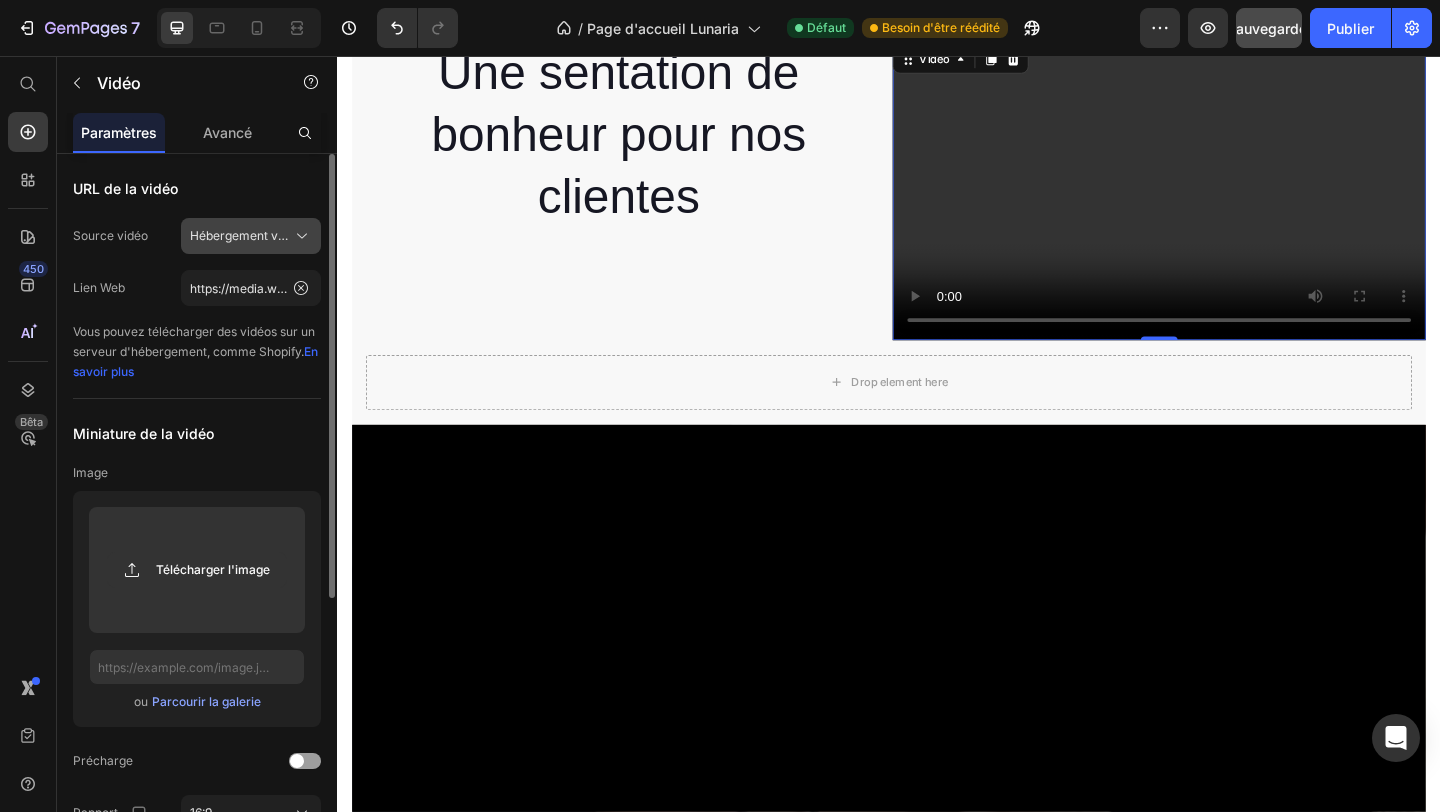 click on "Hébergement vidéo" at bounding box center [246, 235] 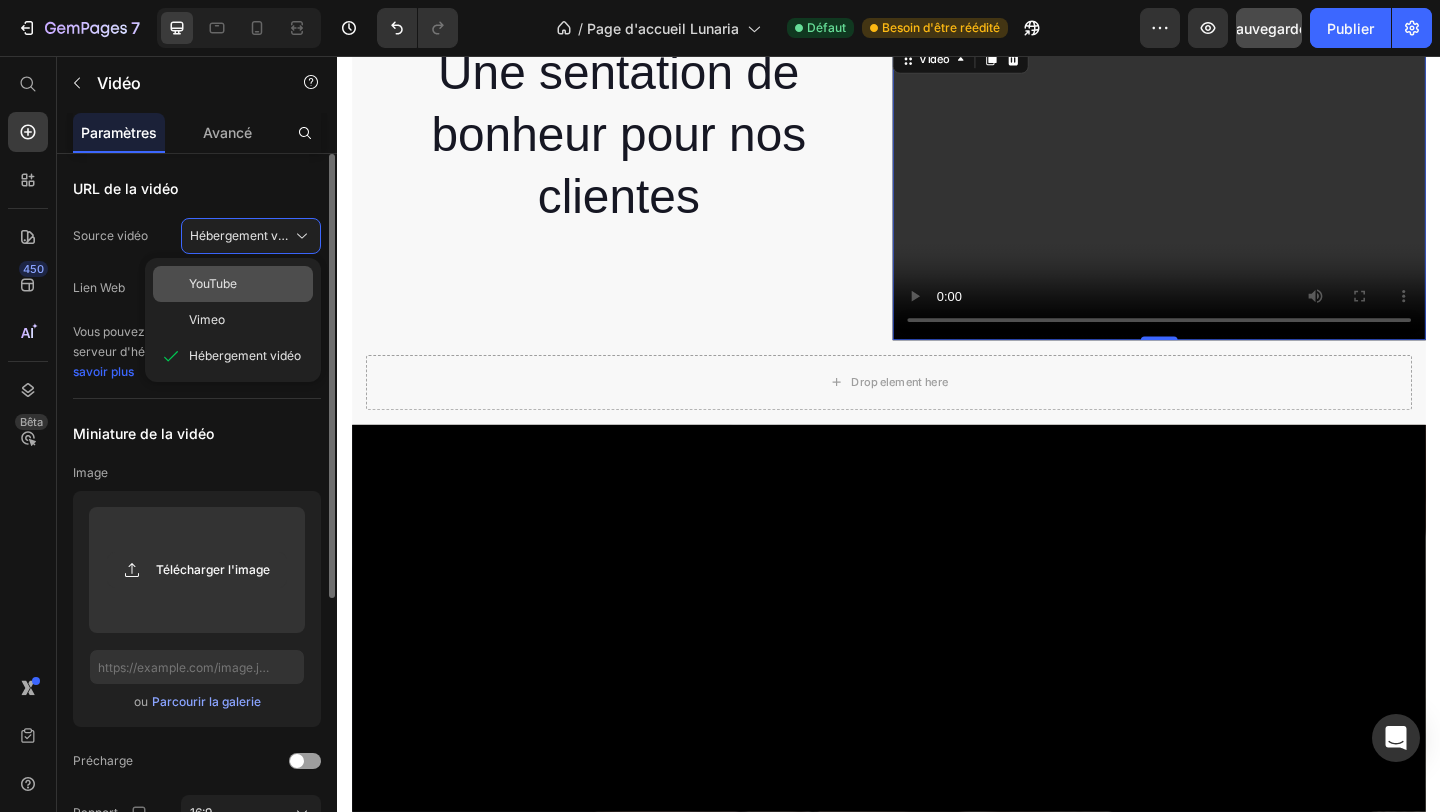 click on "YouTube" at bounding box center [247, 284] 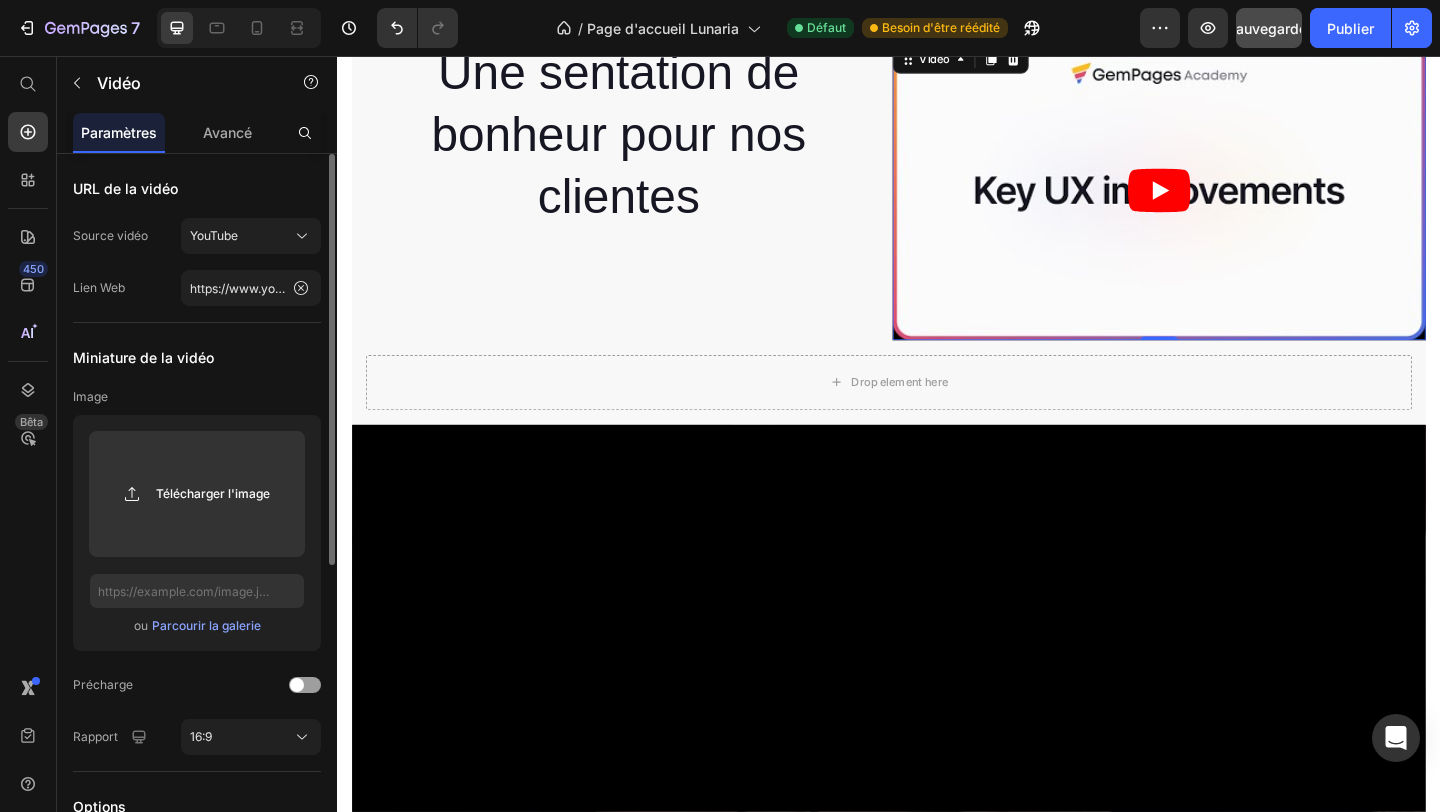 click at bounding box center (1231, 202) 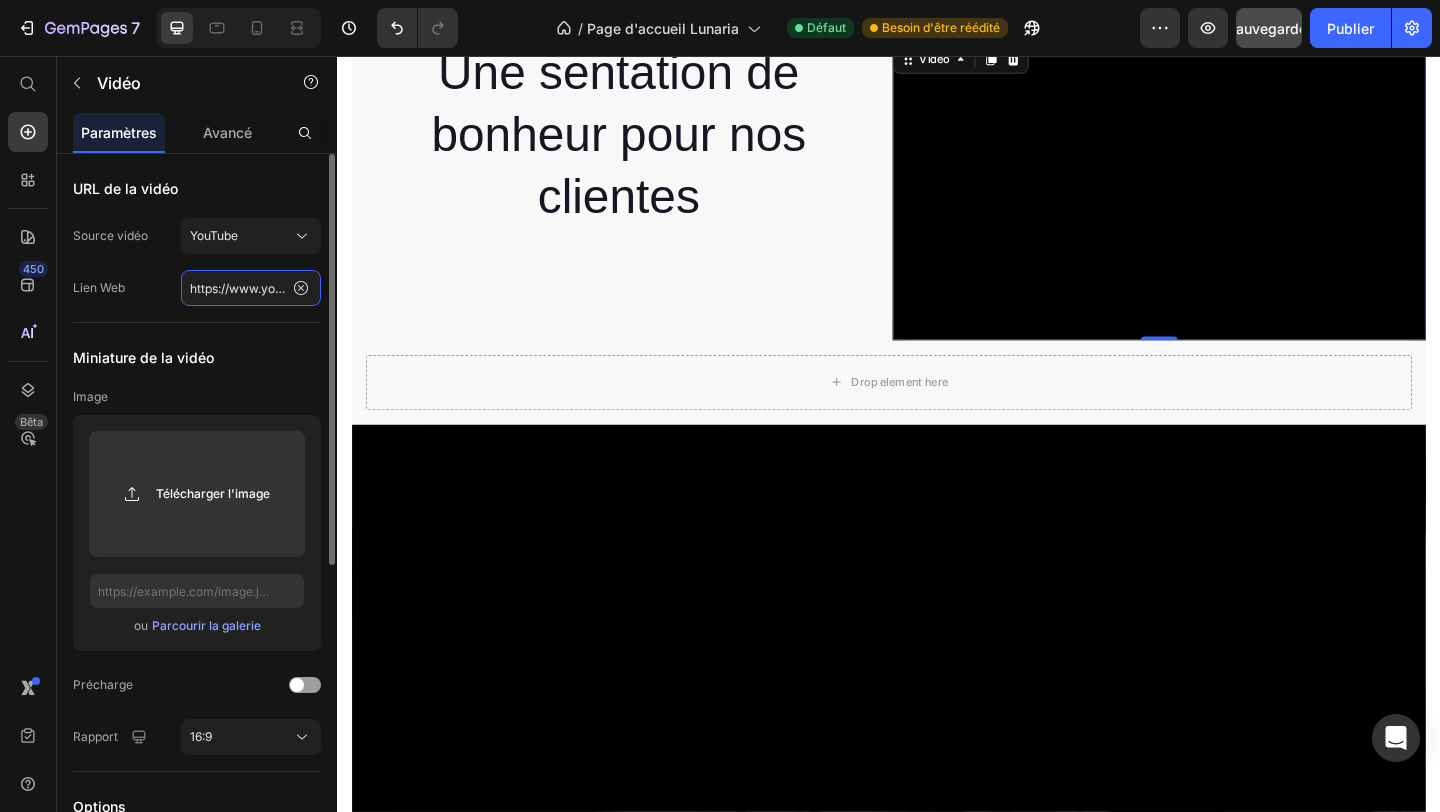 click on "https://www.youtube.com/watch?v=cyzh48XRS4M" 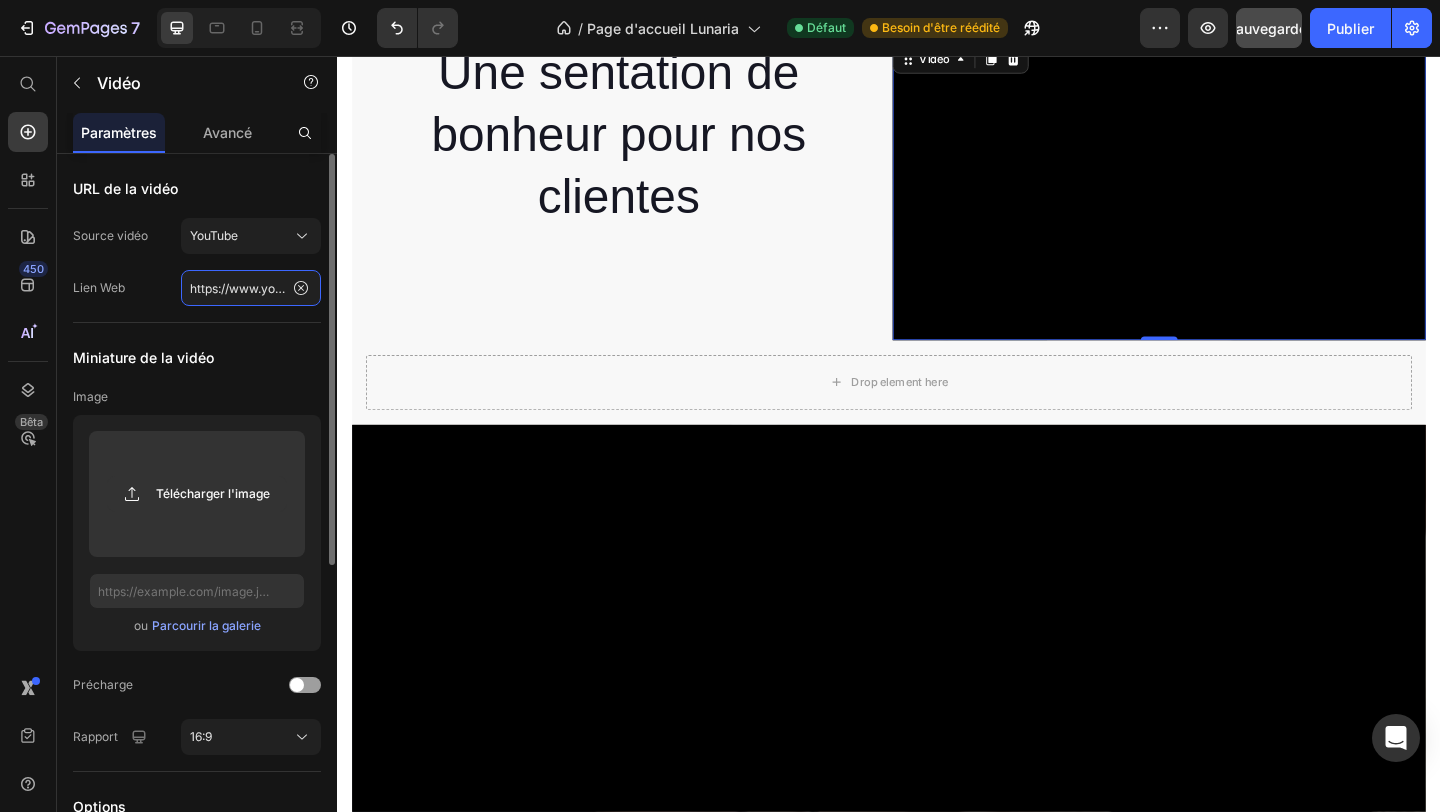 scroll, scrollTop: 0, scrollLeft: 513, axis: horizontal 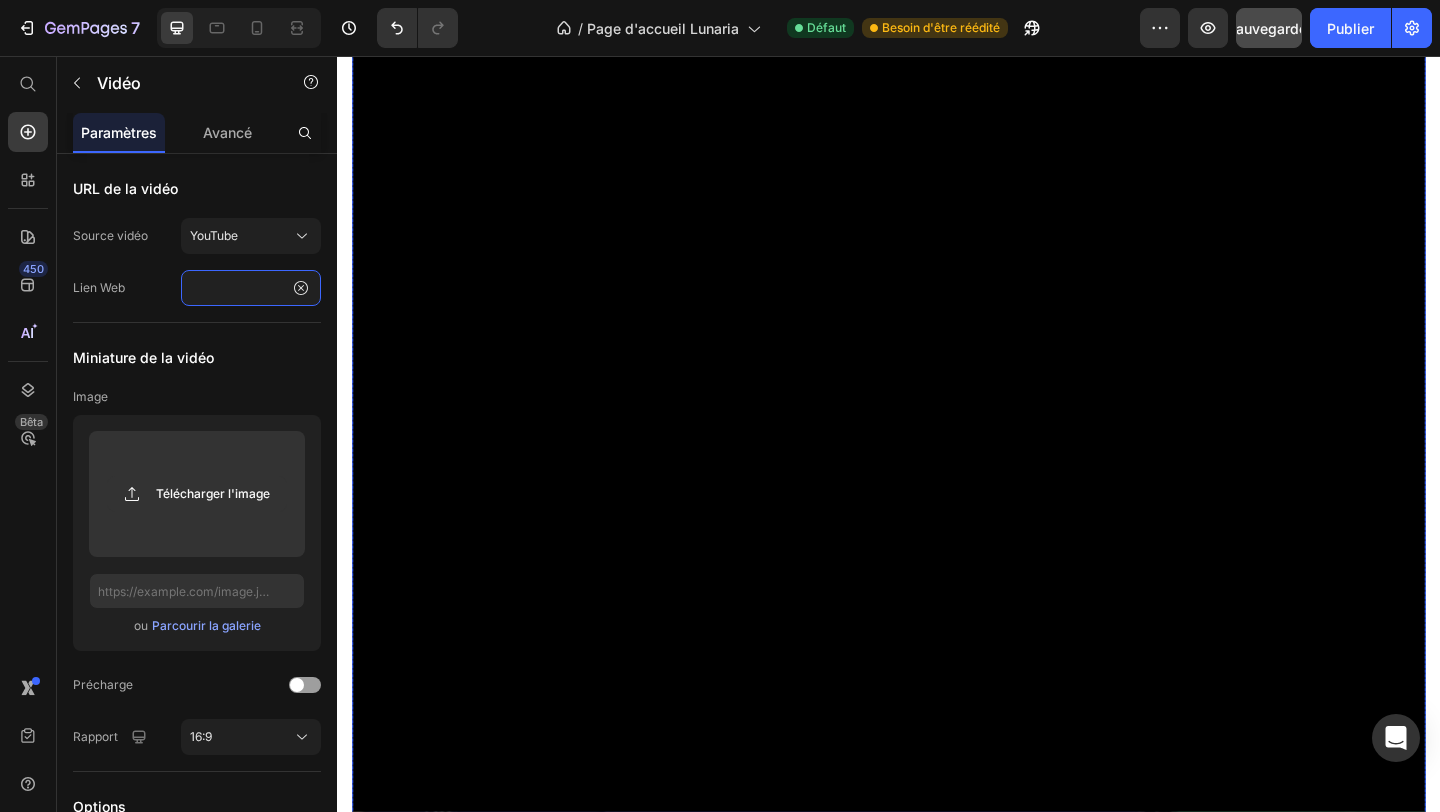 type on "https://www.youtube.com/watch?v=cyzh48XRS4Mhttps://youtube.com/shorts/79EimbPwz3I?feature=share" 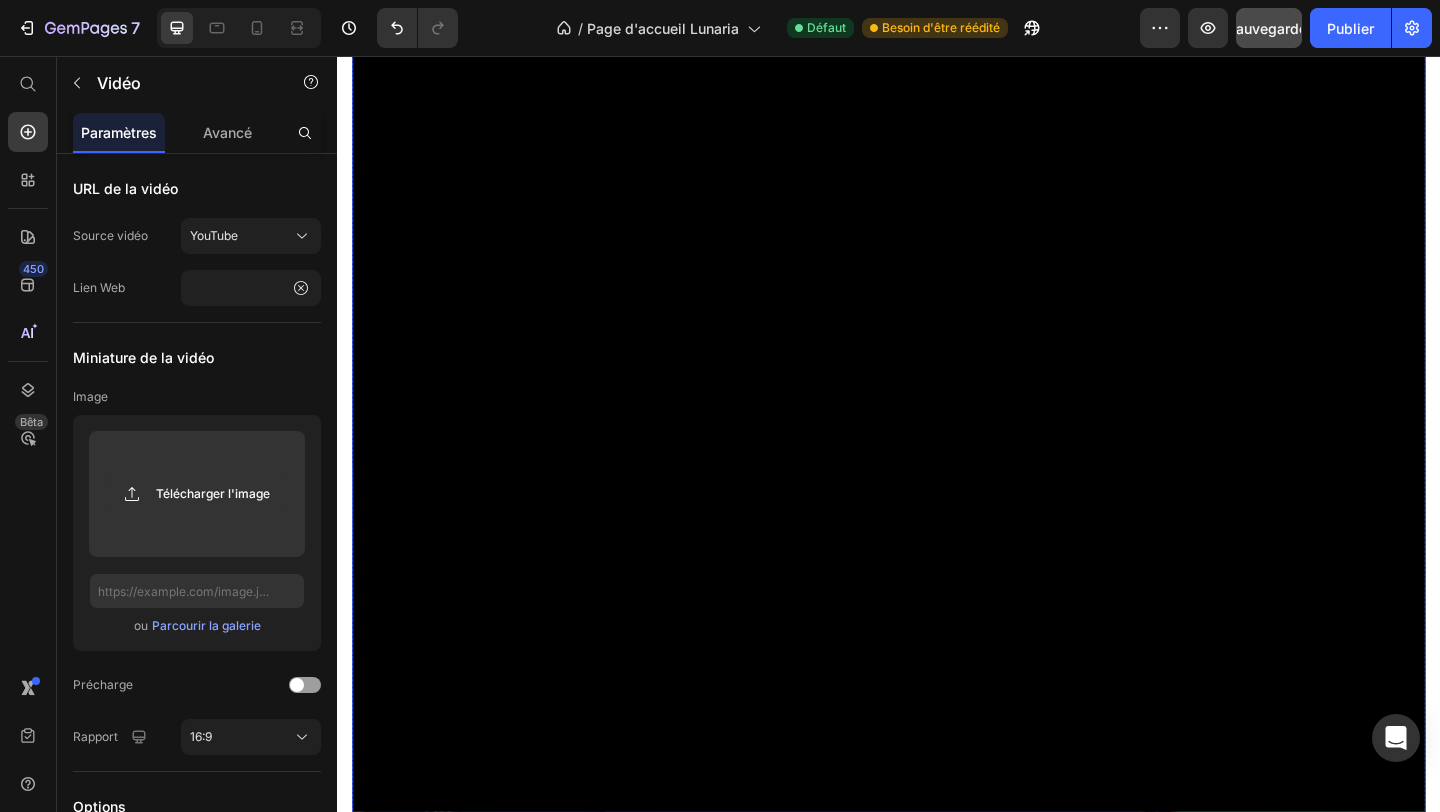 scroll, scrollTop: 0, scrollLeft: 0, axis: both 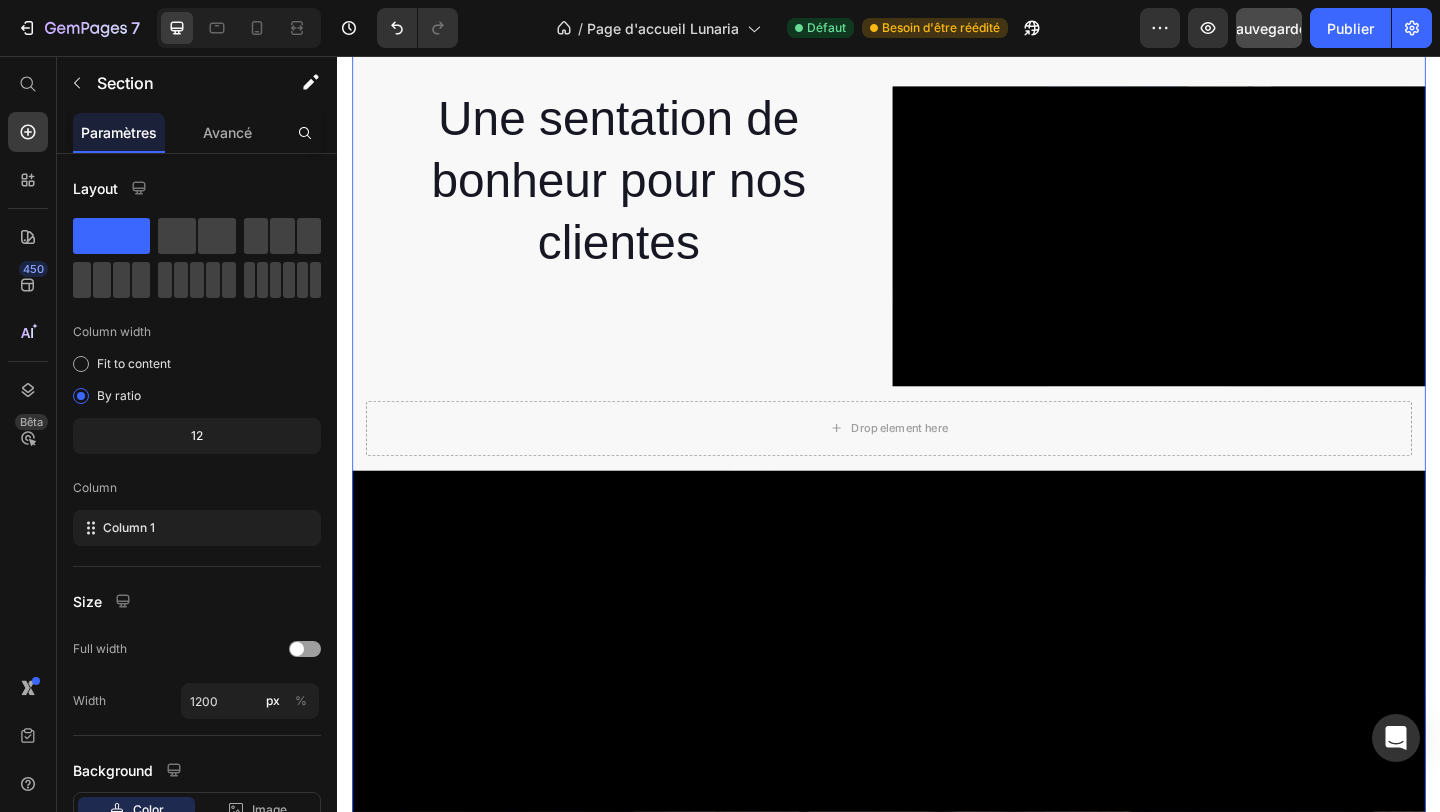 click on "Une sentation de bonheur pour nos clientes Heading Video Row
Drop element here Row Video" at bounding box center [937, 1336] 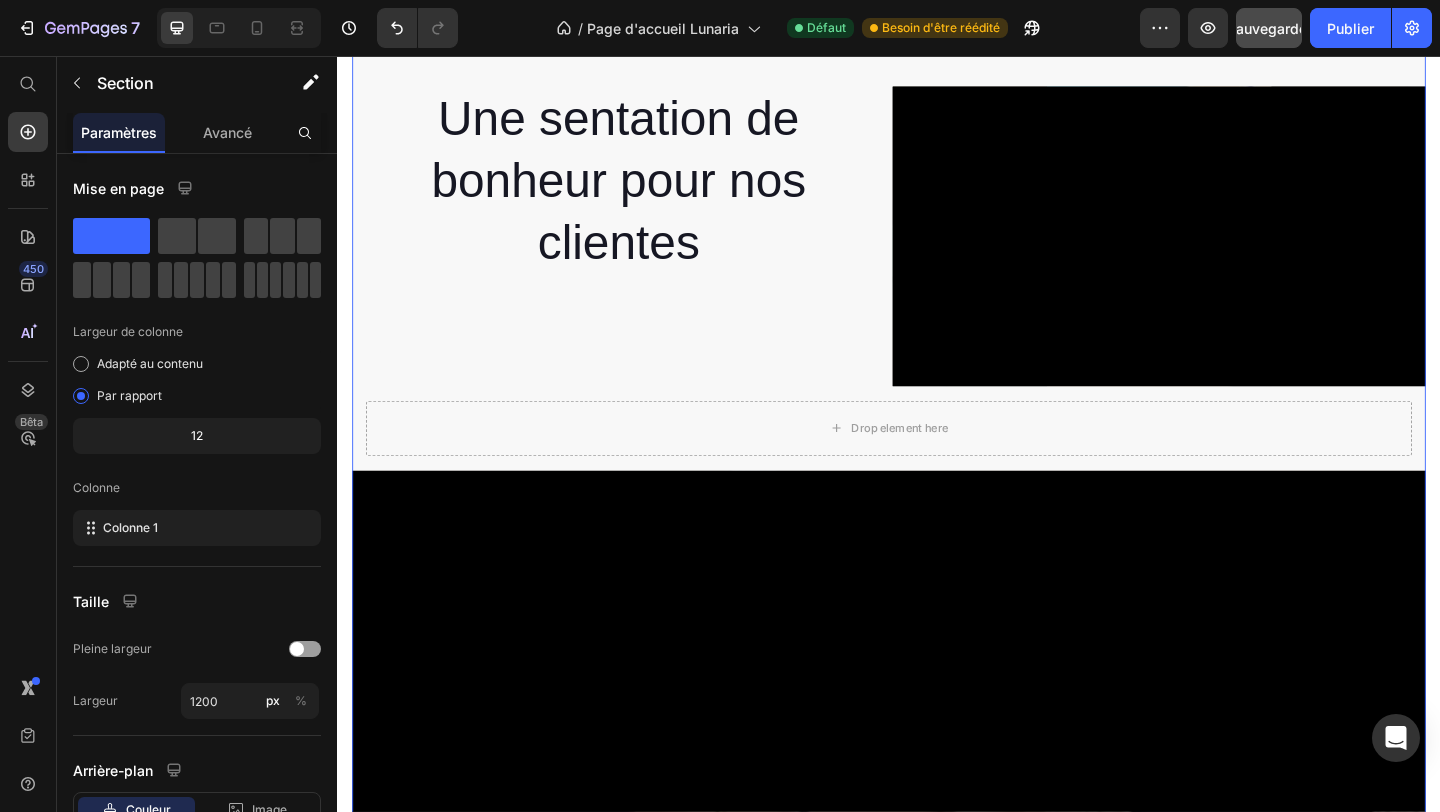 click on "Une sentation de bonheur pour nos clientes Heading" at bounding box center [643, 252] 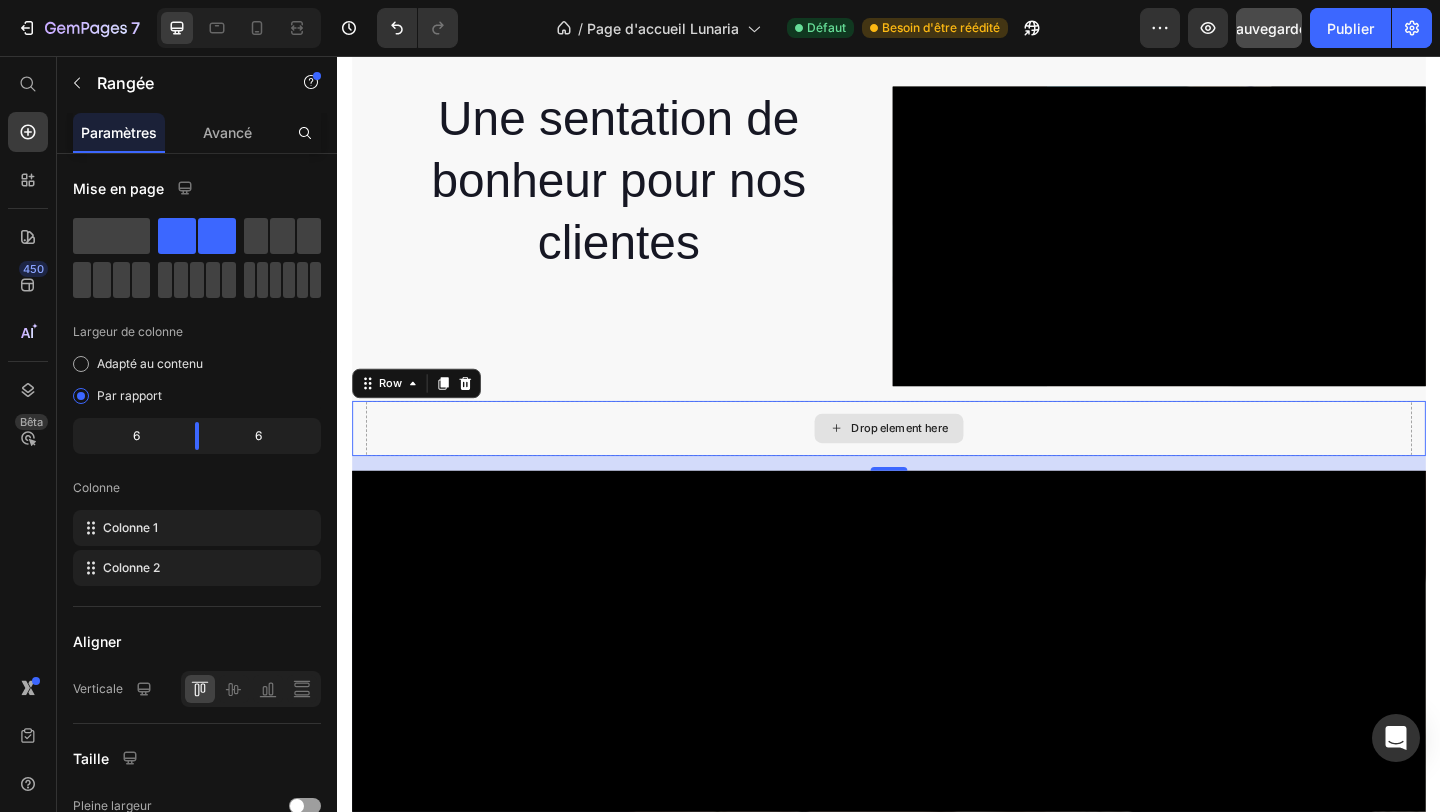 click on "Drop element here" at bounding box center (937, 461) 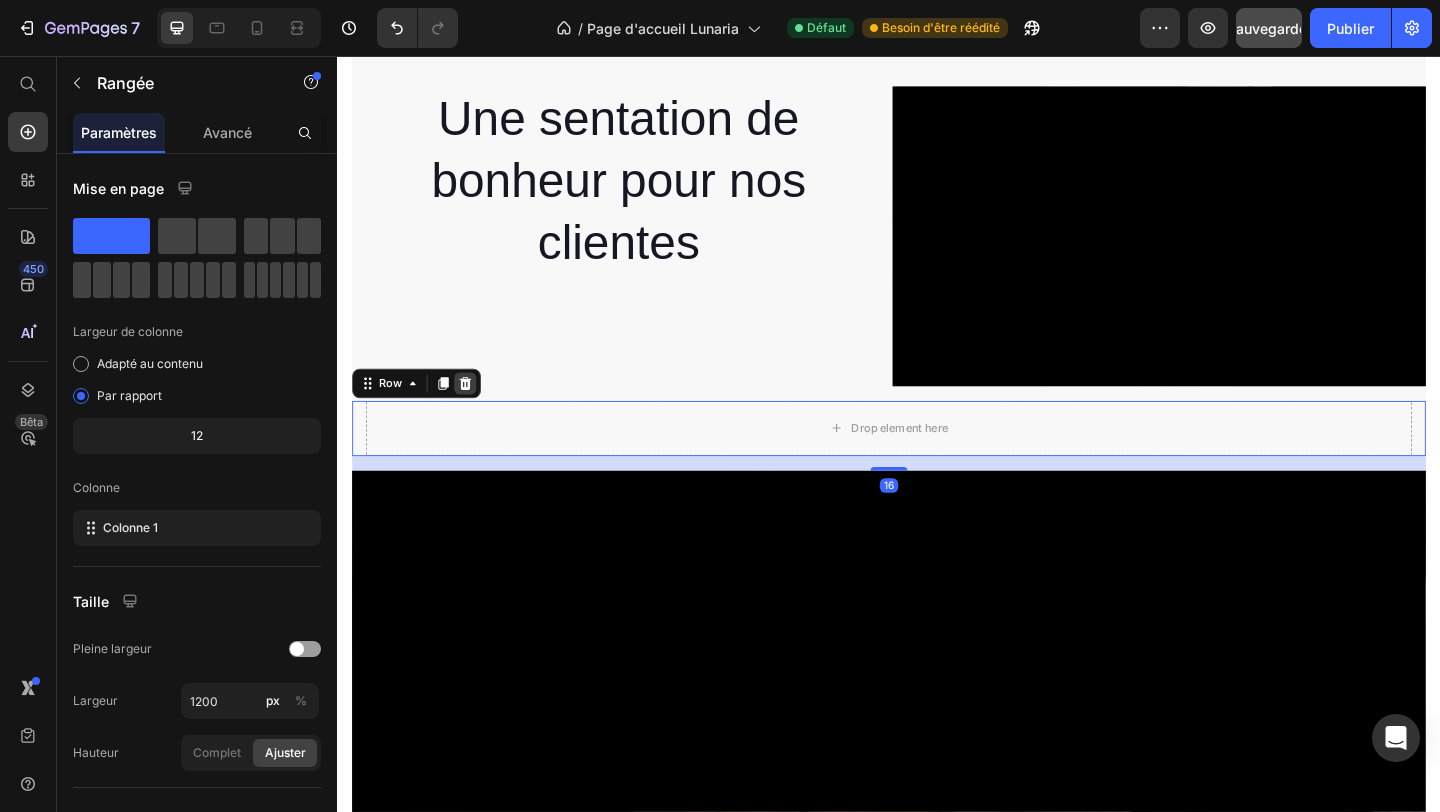 click at bounding box center [476, 412] 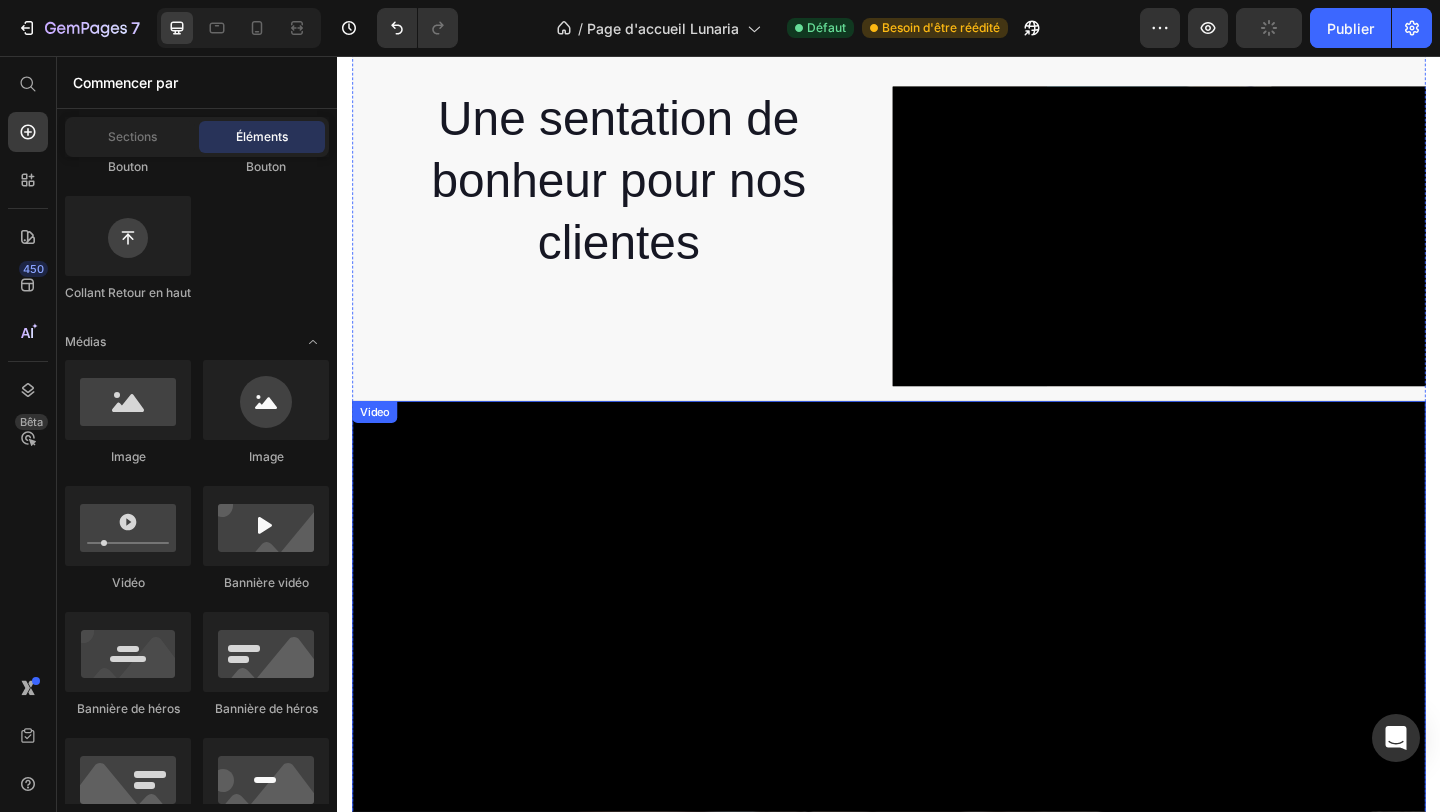 click on "Video" at bounding box center (377, 443) 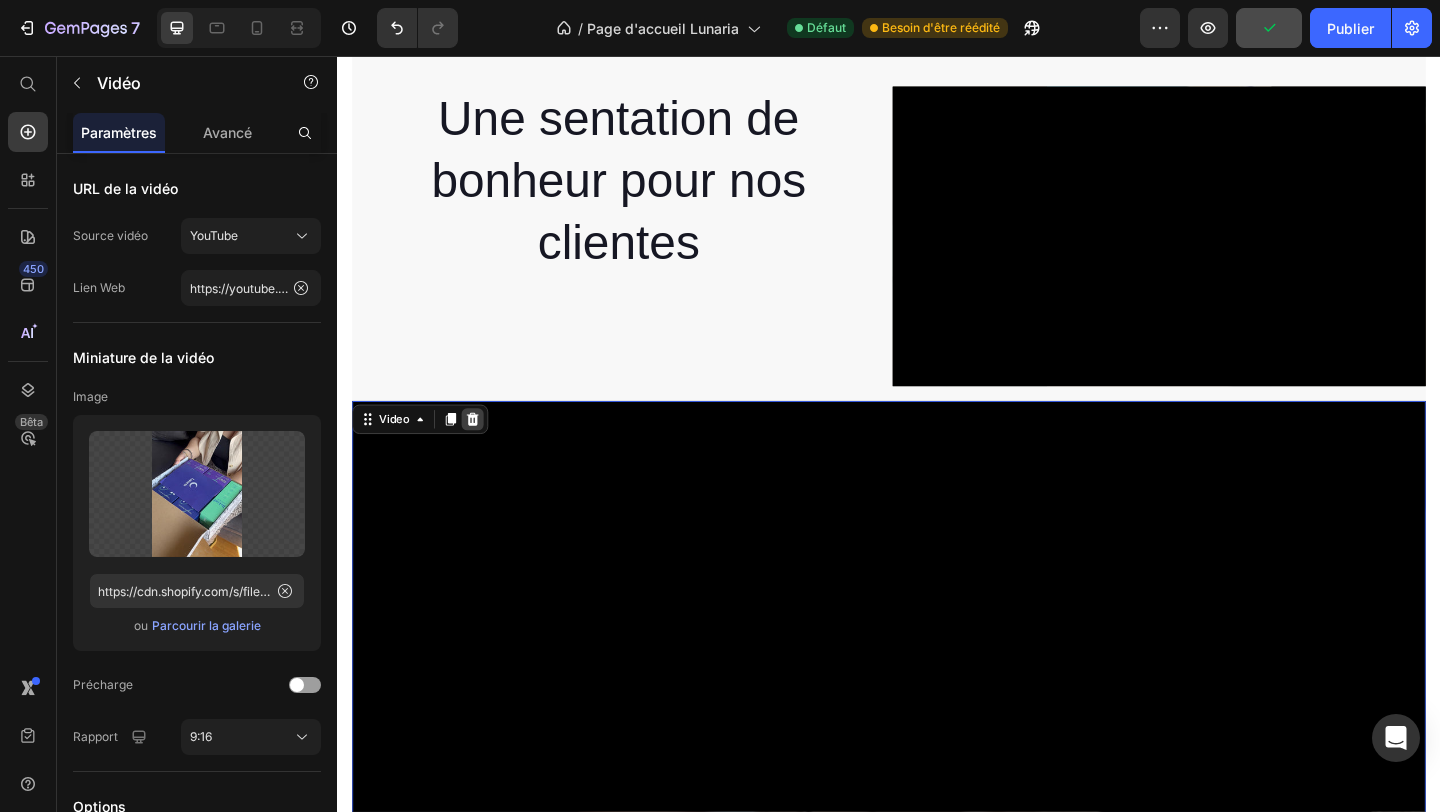 click 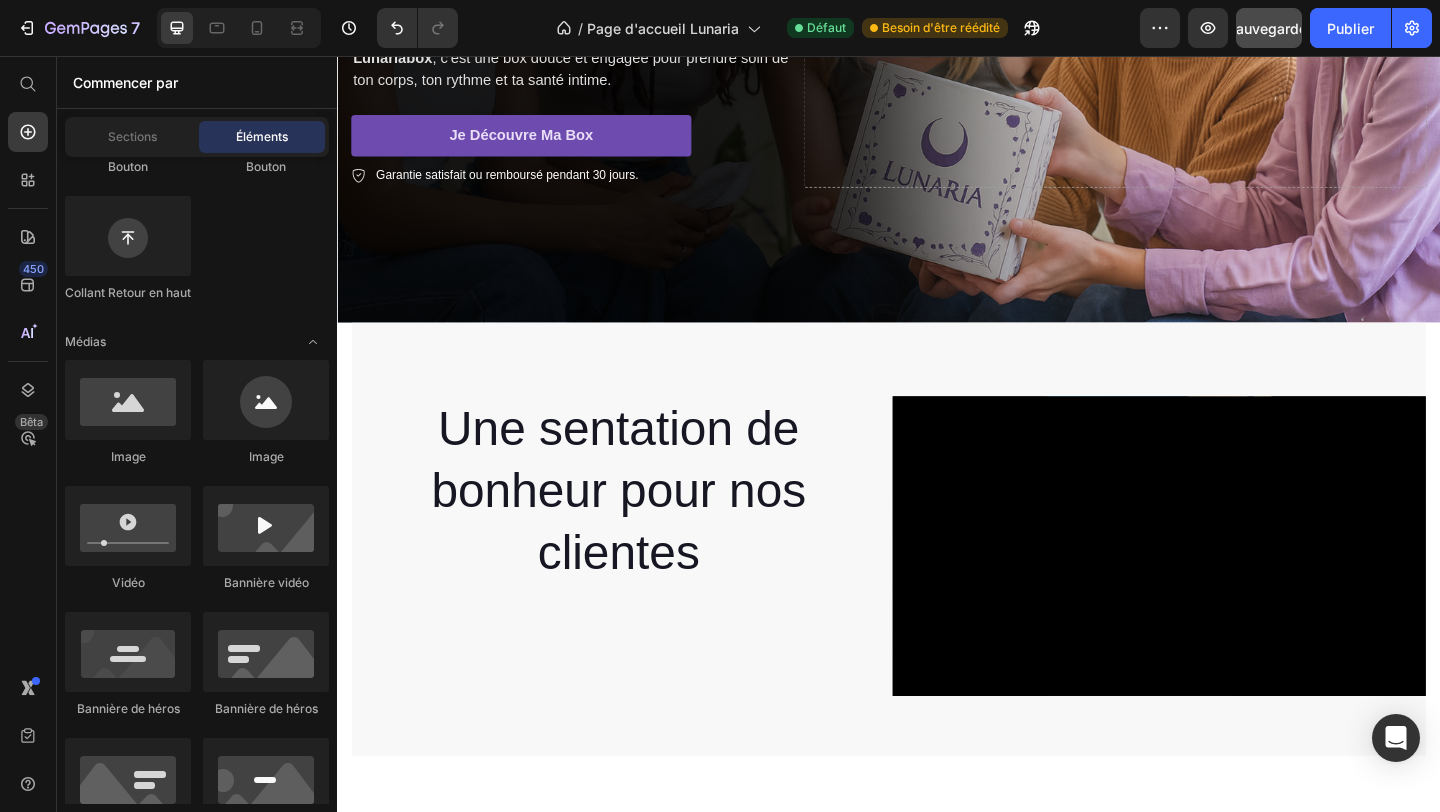 scroll, scrollTop: 501, scrollLeft: 0, axis: vertical 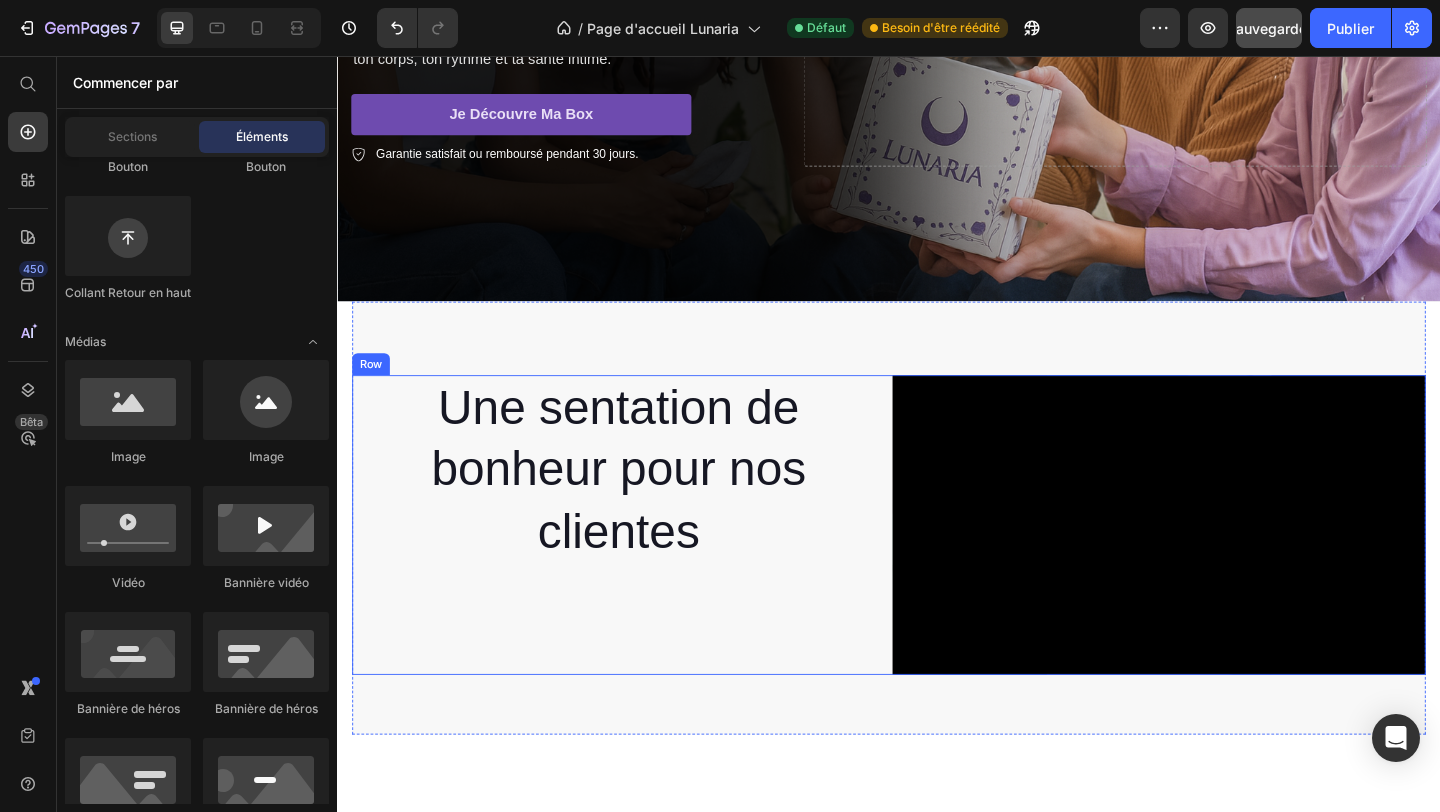 click on "Une sentation de bonheur pour nos clientes Heading Video Row" at bounding box center [937, 566] 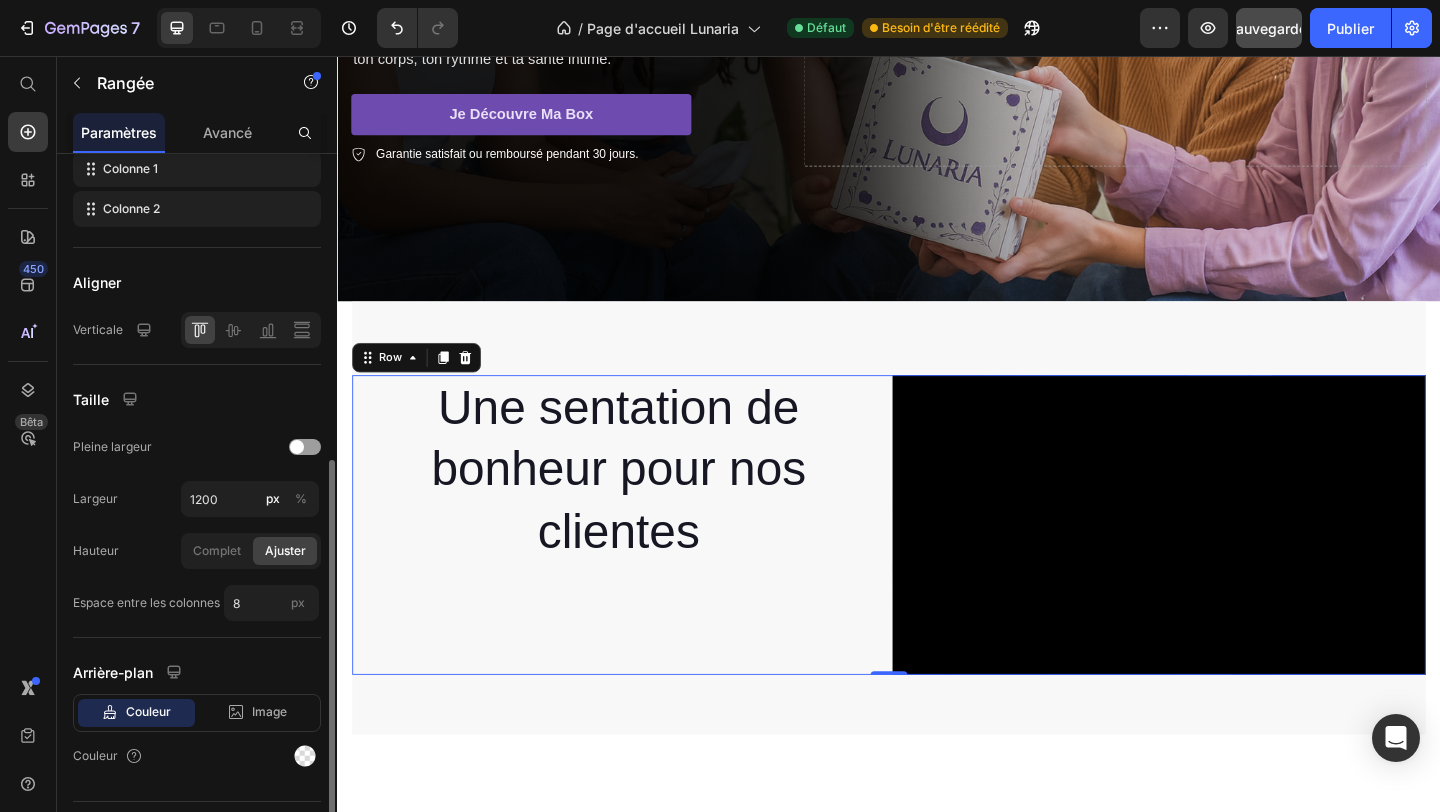 scroll, scrollTop: 406, scrollLeft: 0, axis: vertical 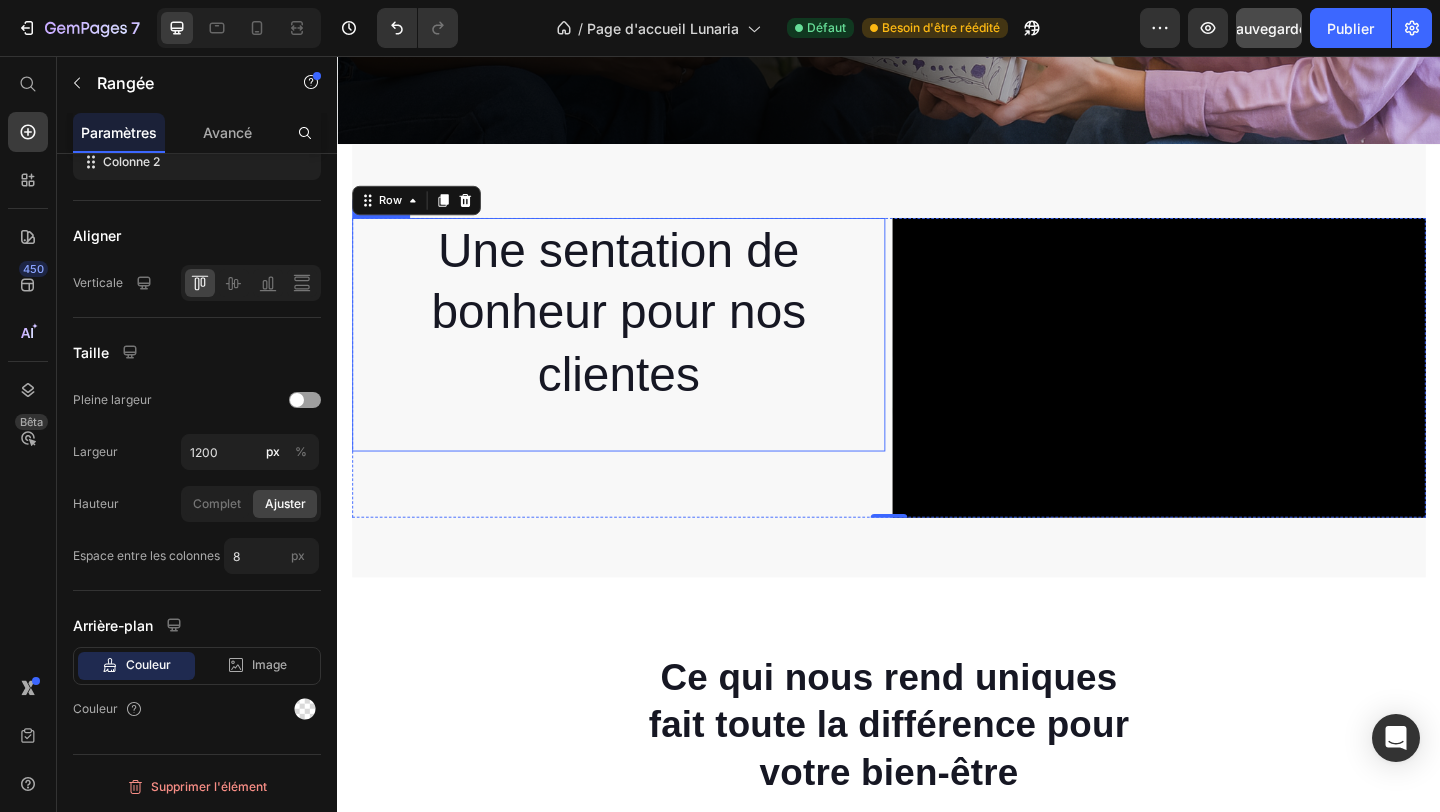 click on "Une sentation de bonheur pour nos clientes" at bounding box center [643, 335] 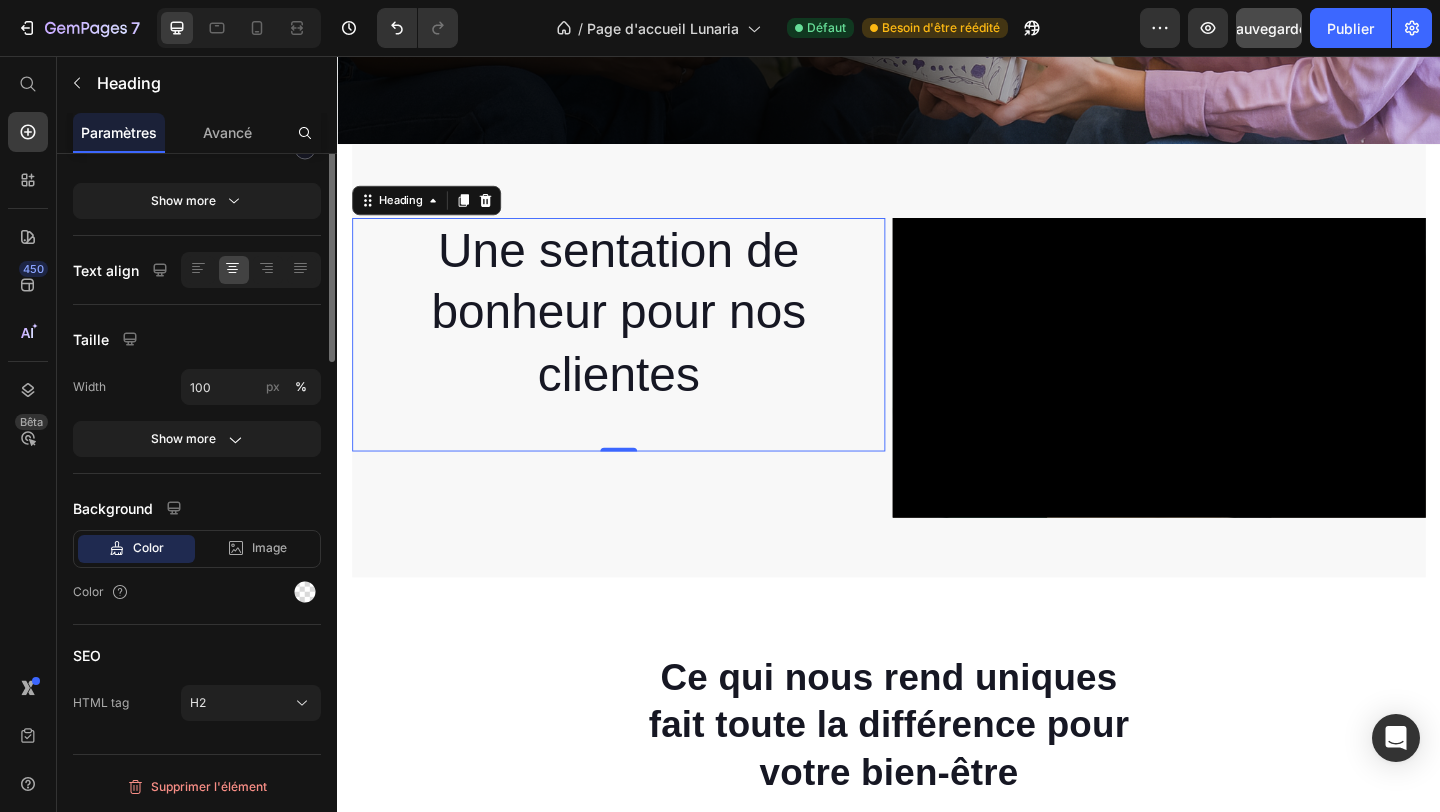 scroll, scrollTop: 0, scrollLeft: 0, axis: both 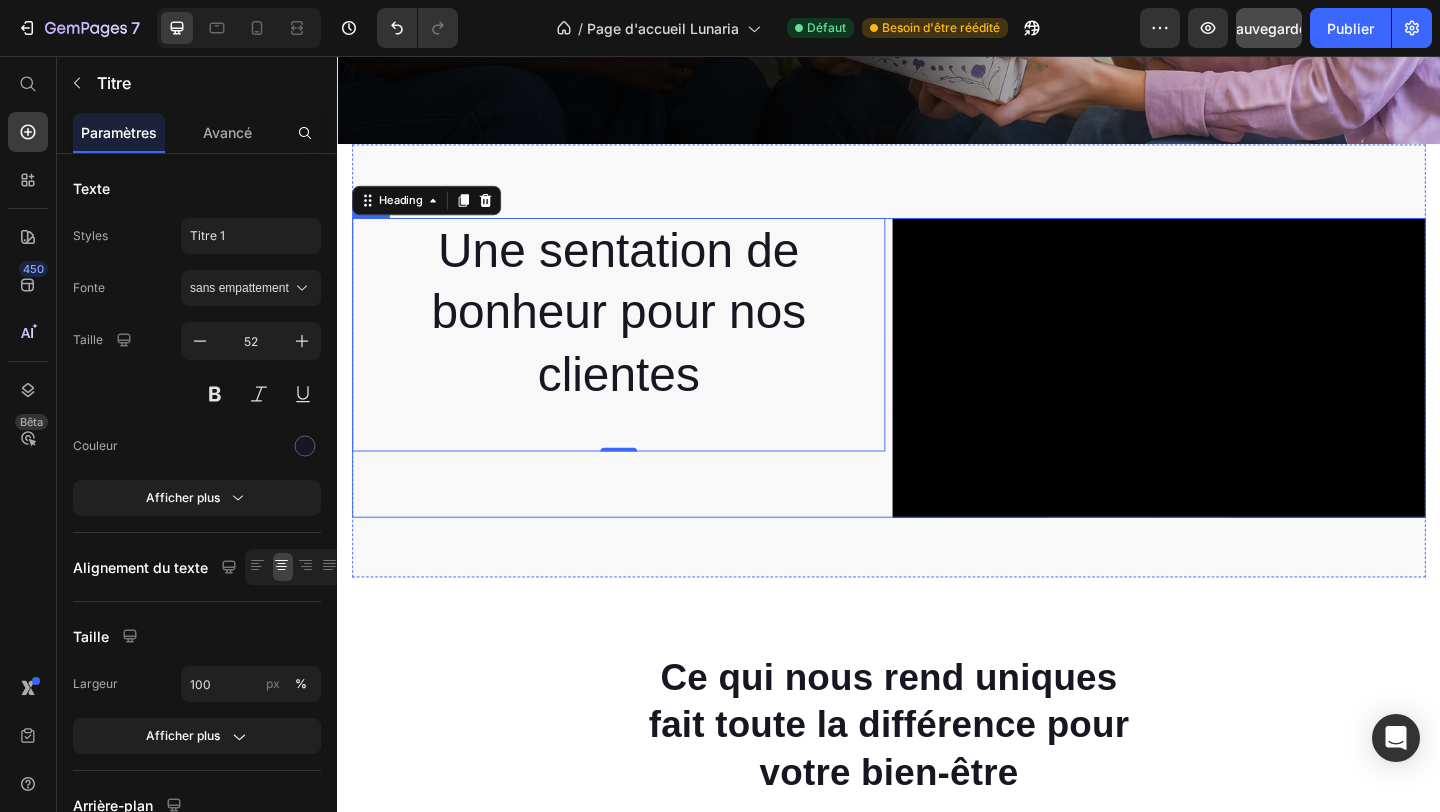 click on "Une sentation de bonheur pour nos clientes Heading   0" at bounding box center (643, 395) 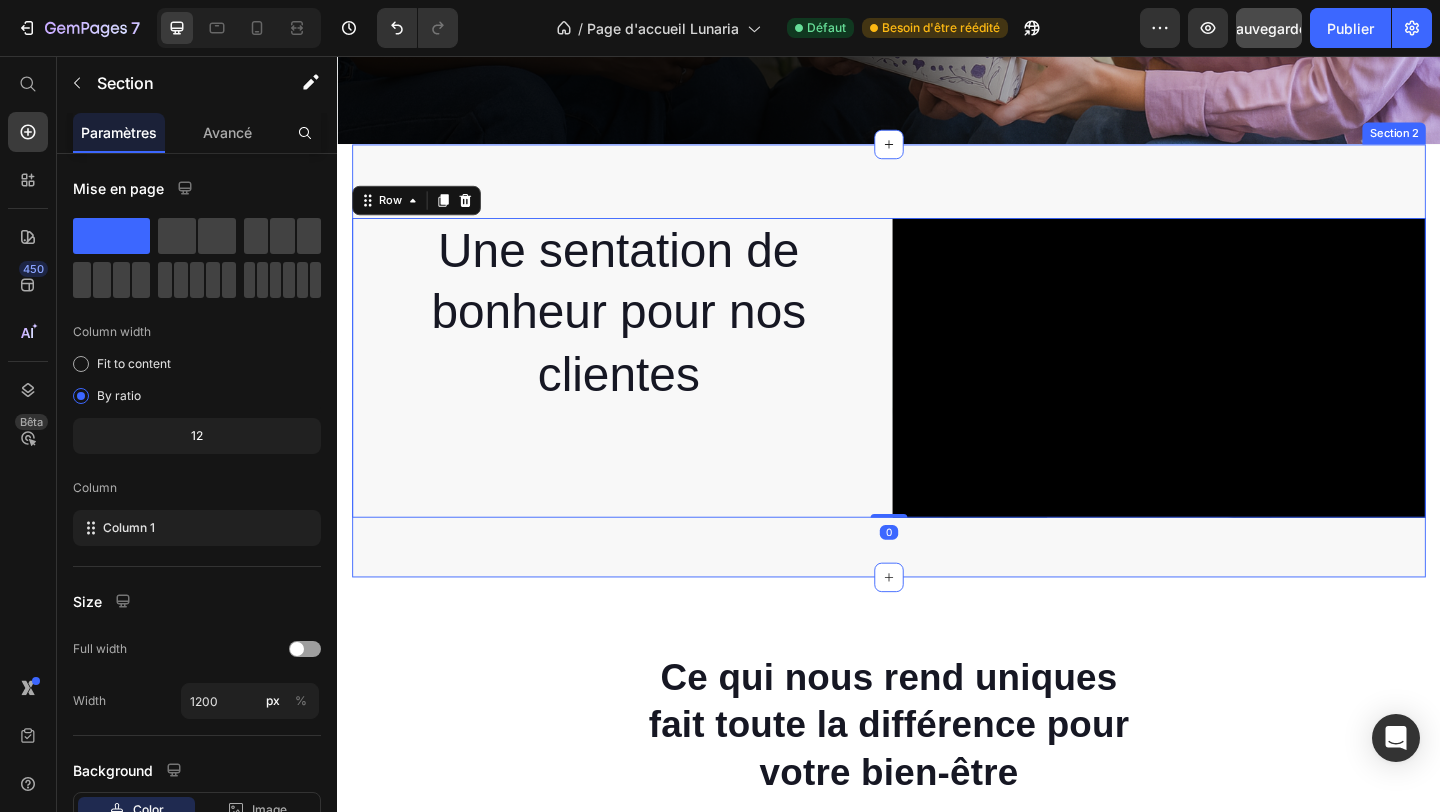 click on "Une sentation de bonheur pour nos clientes Heading Video Row   0 Section 2" at bounding box center [937, 387] 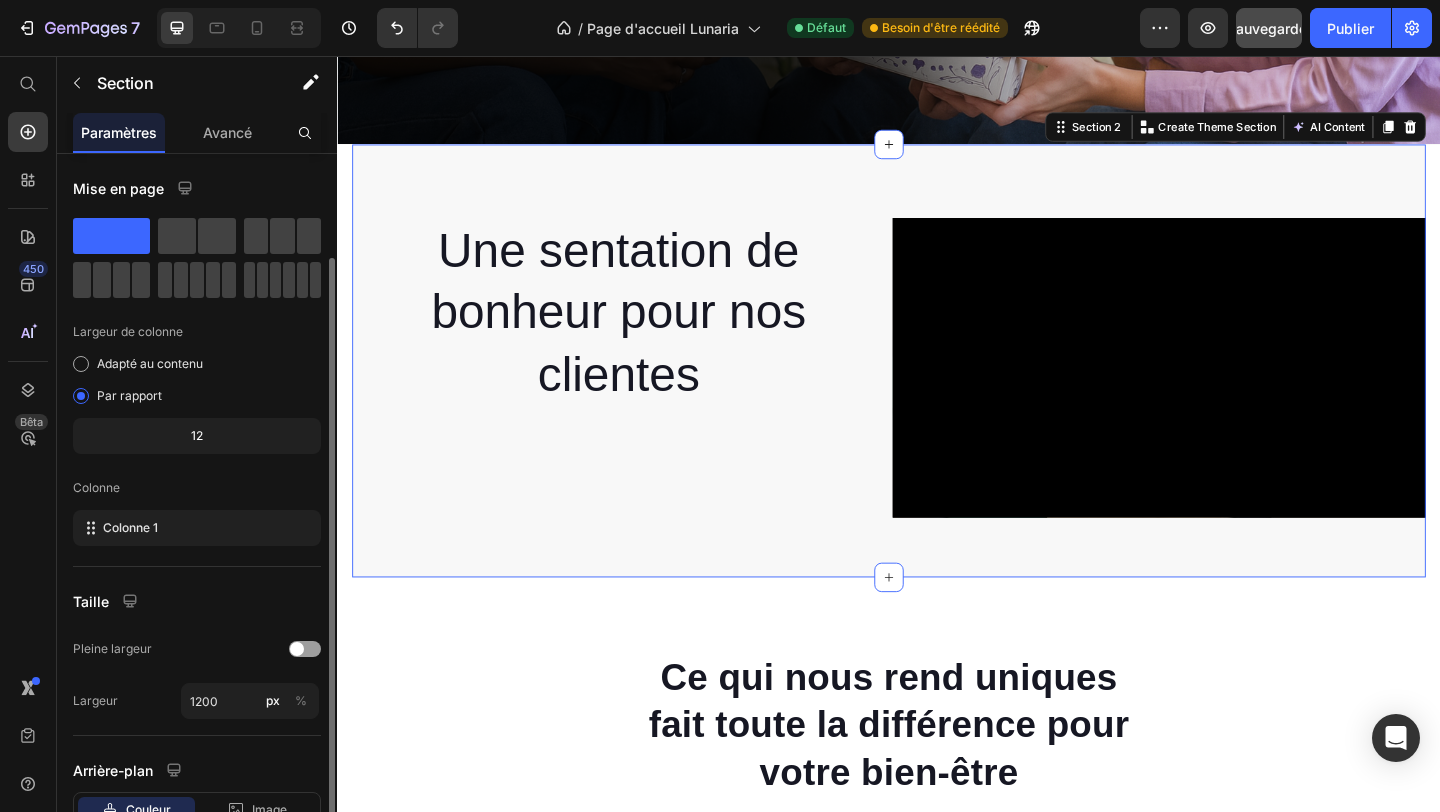 scroll, scrollTop: 145, scrollLeft: 0, axis: vertical 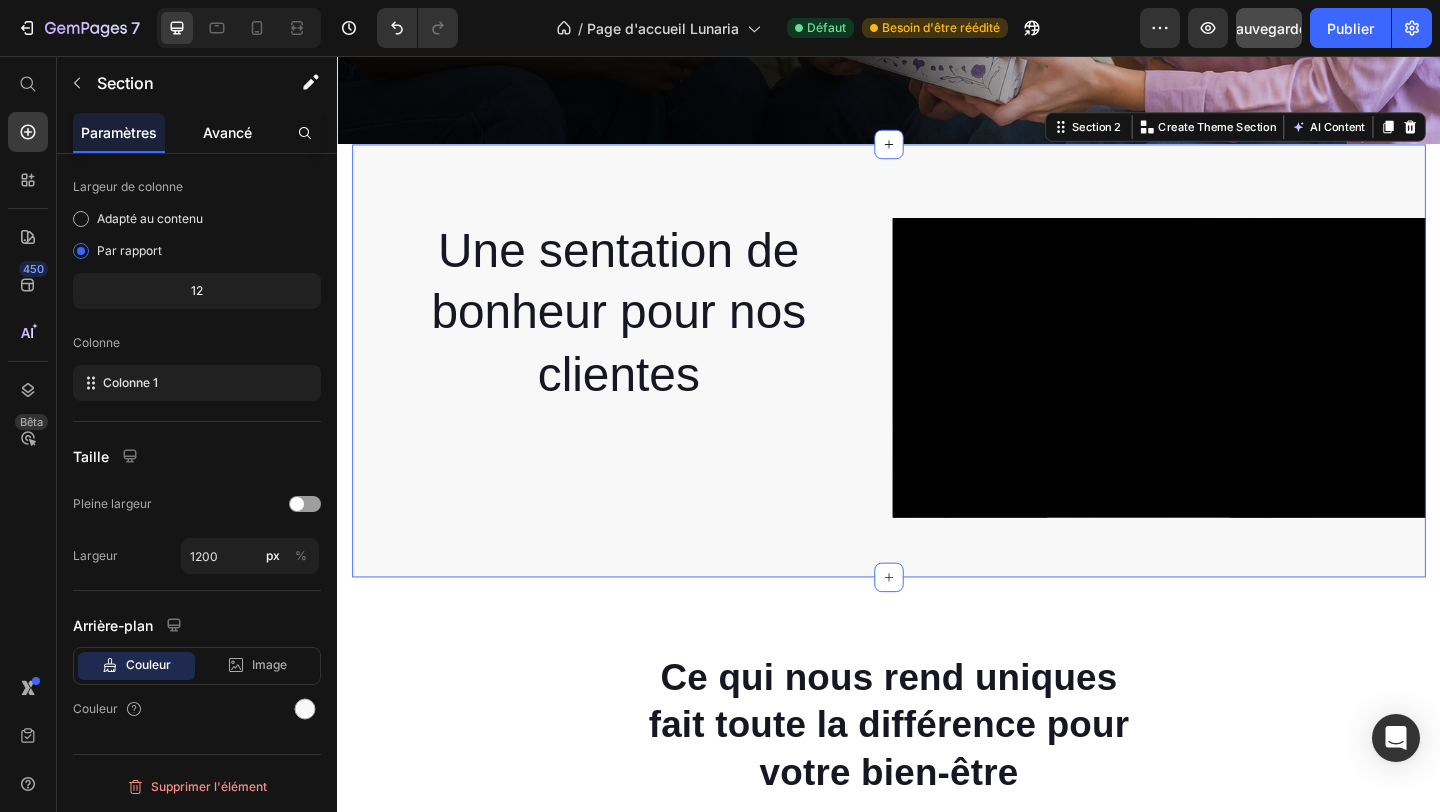 click on "Avancé" 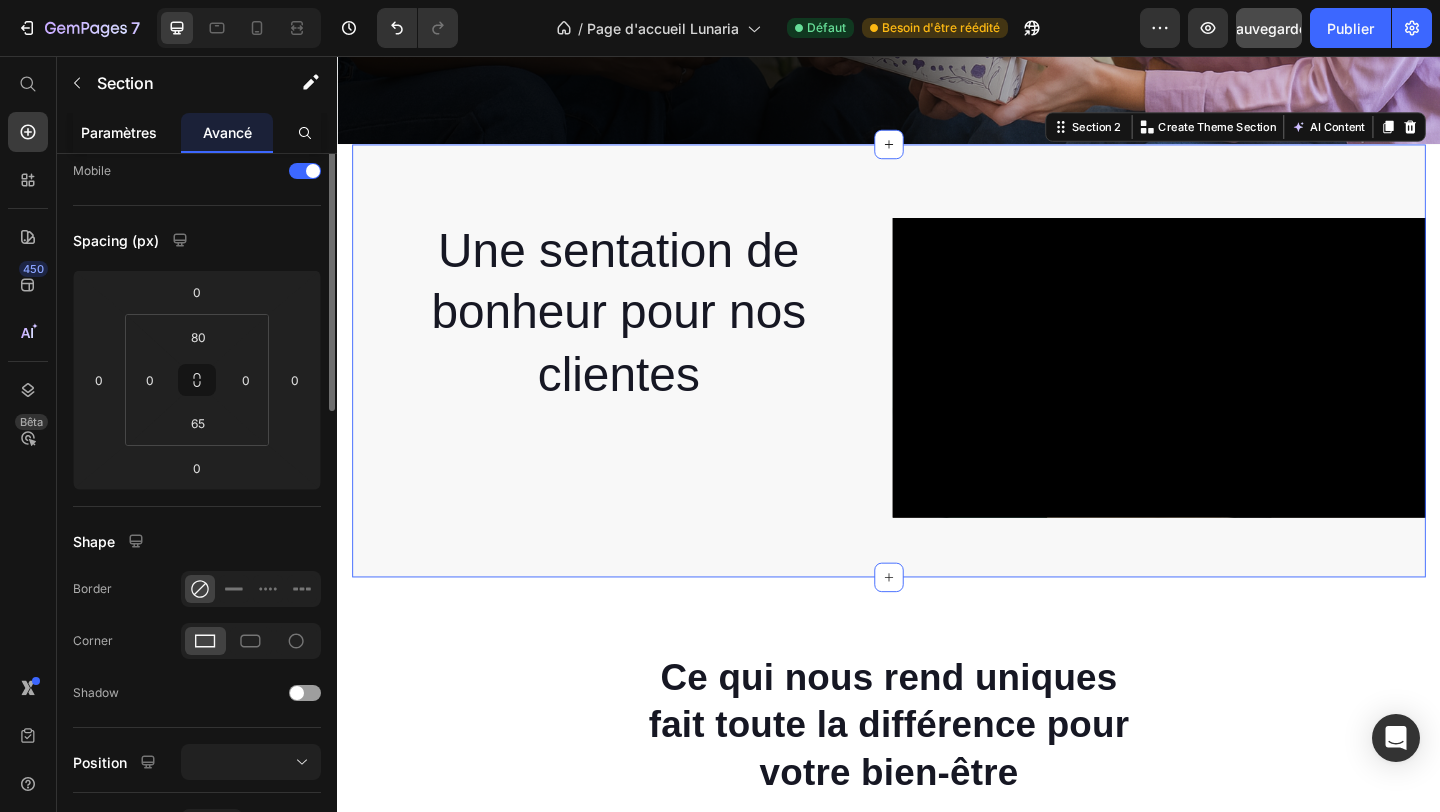 scroll, scrollTop: 0, scrollLeft: 0, axis: both 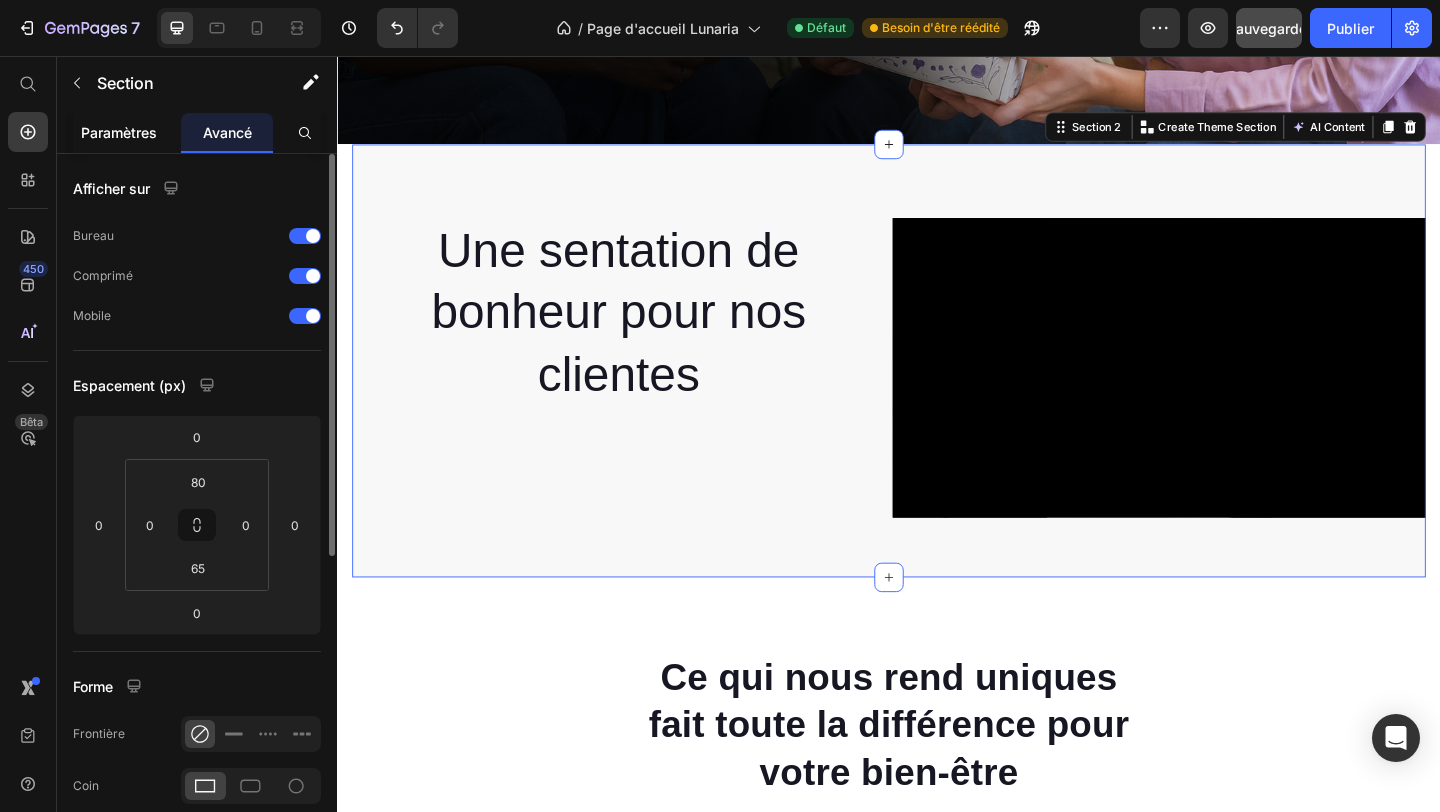 drag, startPoint x: 131, startPoint y: 133, endPoint x: 606, endPoint y: 289, distance: 499.961 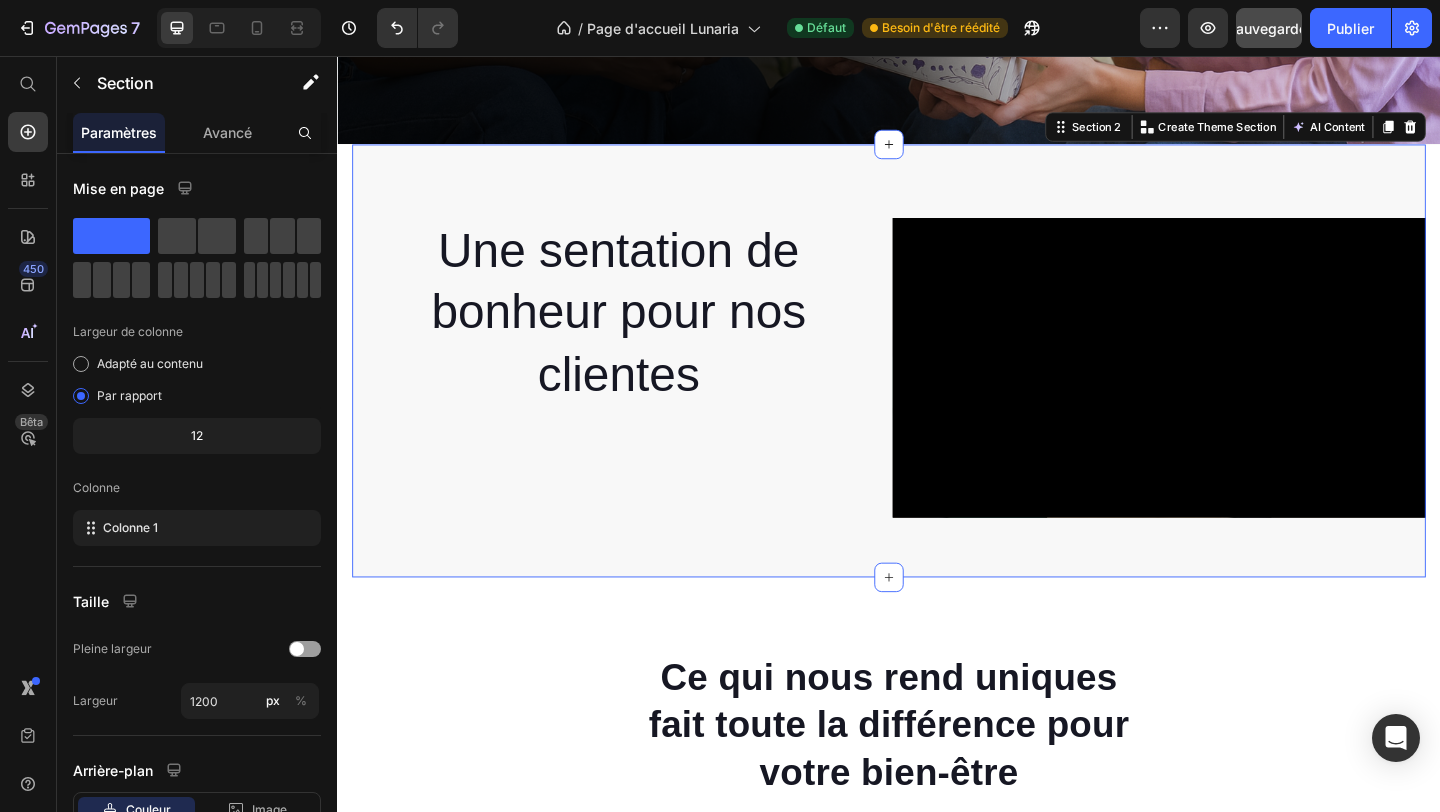 click on "Une sentation de bonheur pour nos clientes Heading Video Row Section 2   You can create reusable sections Create Theme Section AI Content Write with GemAI What would you like to describe here? Tone and Voice Persuasive Product Box Sérénité Show more Generate" at bounding box center [937, 387] 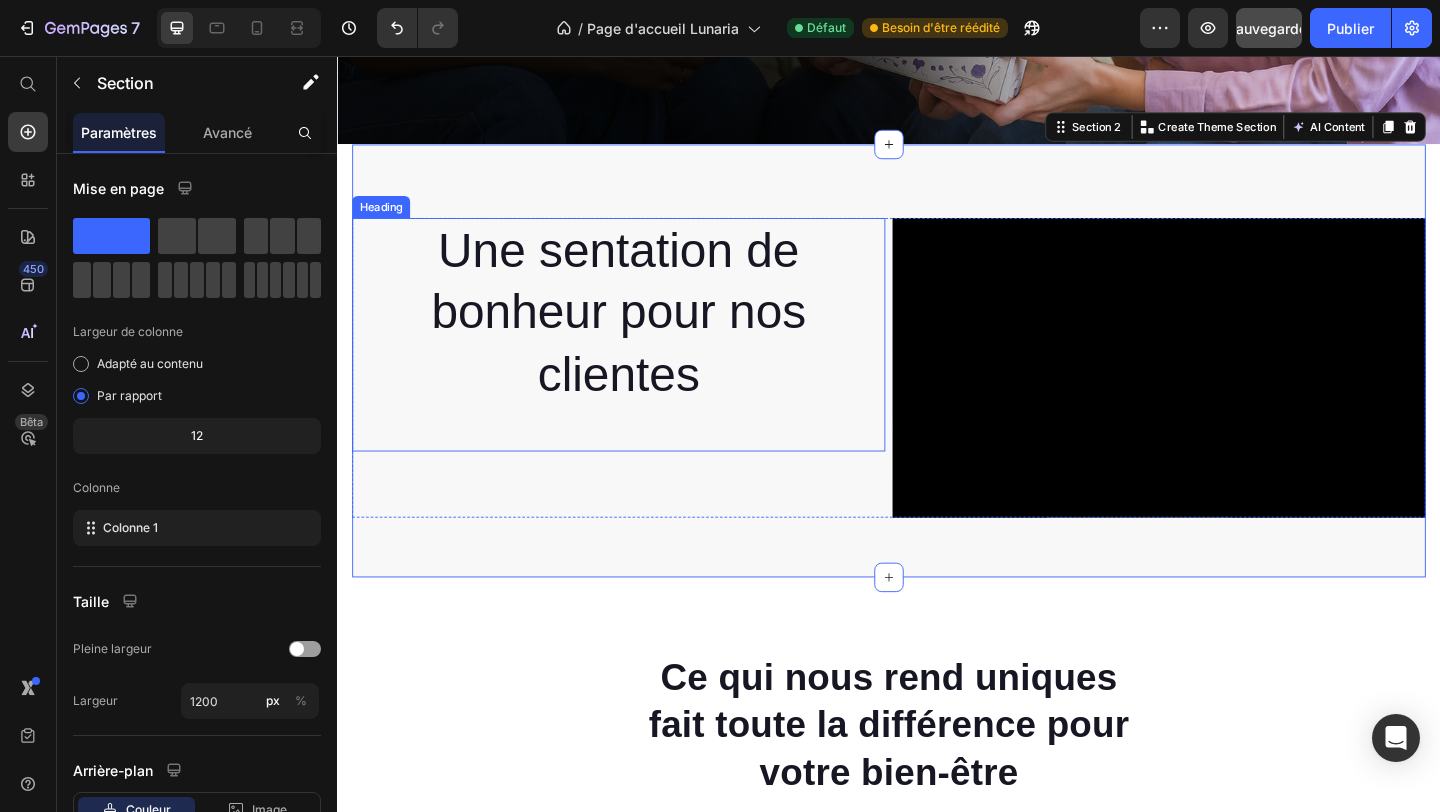 click on "Une sentation de bonheur pour nos clientes" at bounding box center (643, 335) 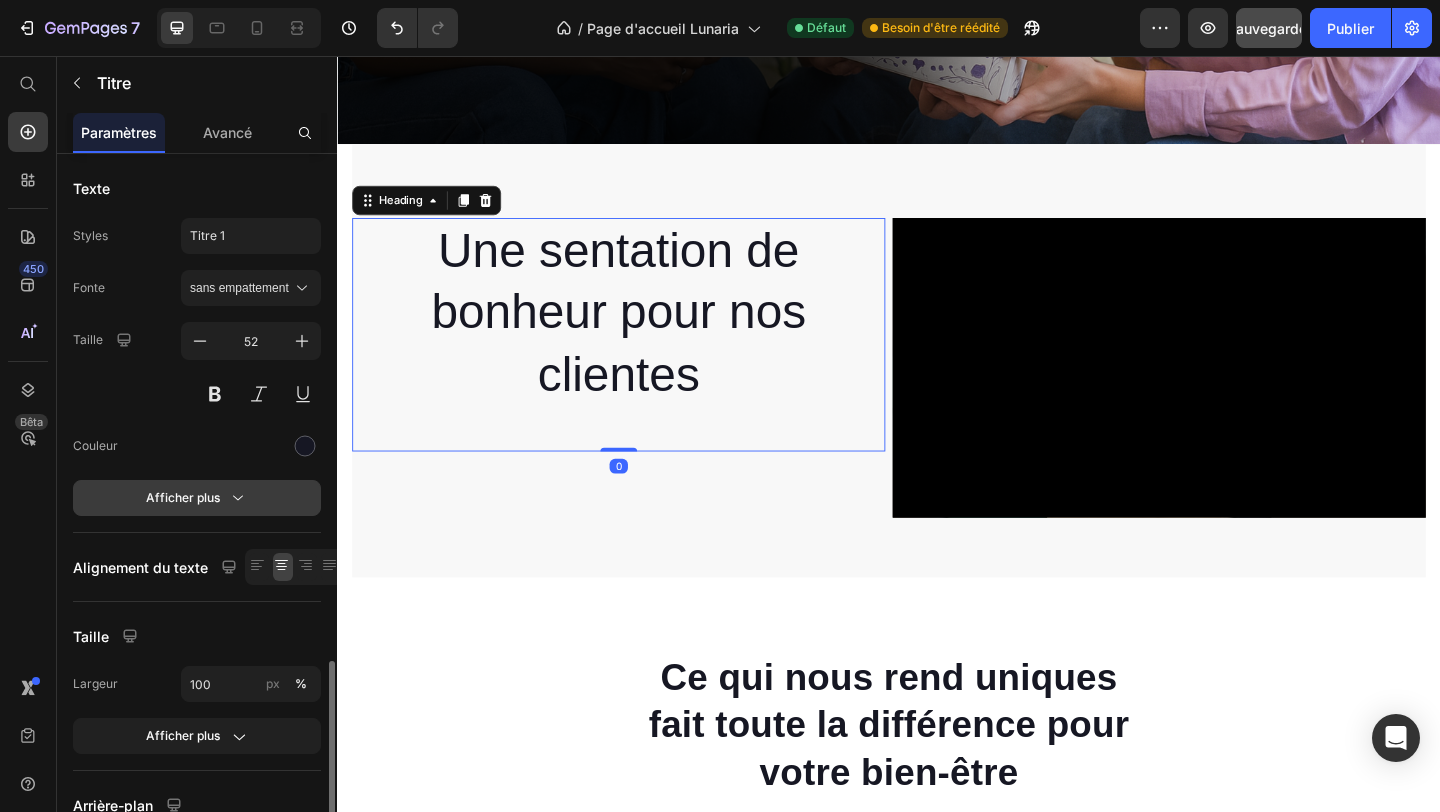 scroll, scrollTop: 297, scrollLeft: 0, axis: vertical 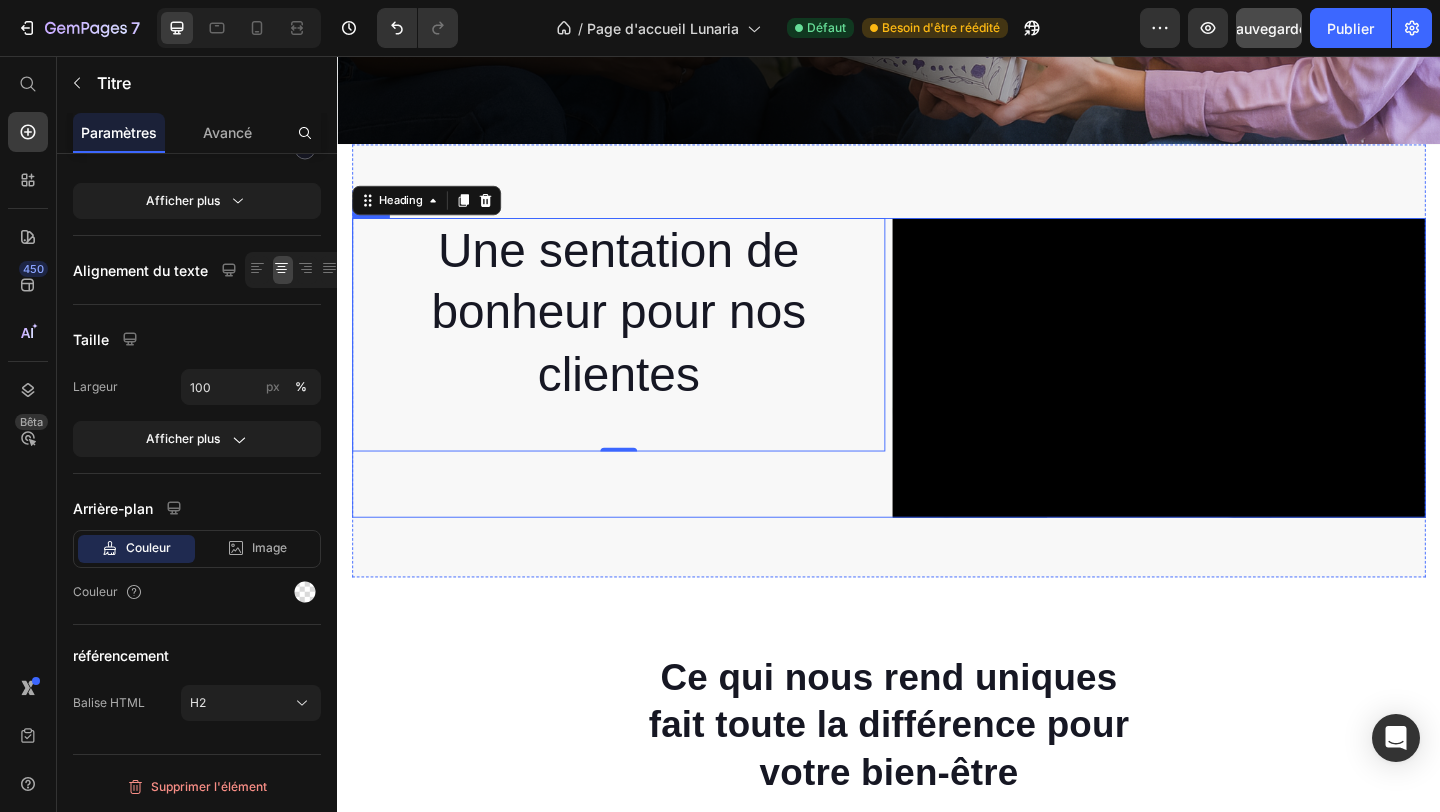 click on "Une sentation de bonheur pour nos clientes Heading   0 Video Row" at bounding box center (937, 395) 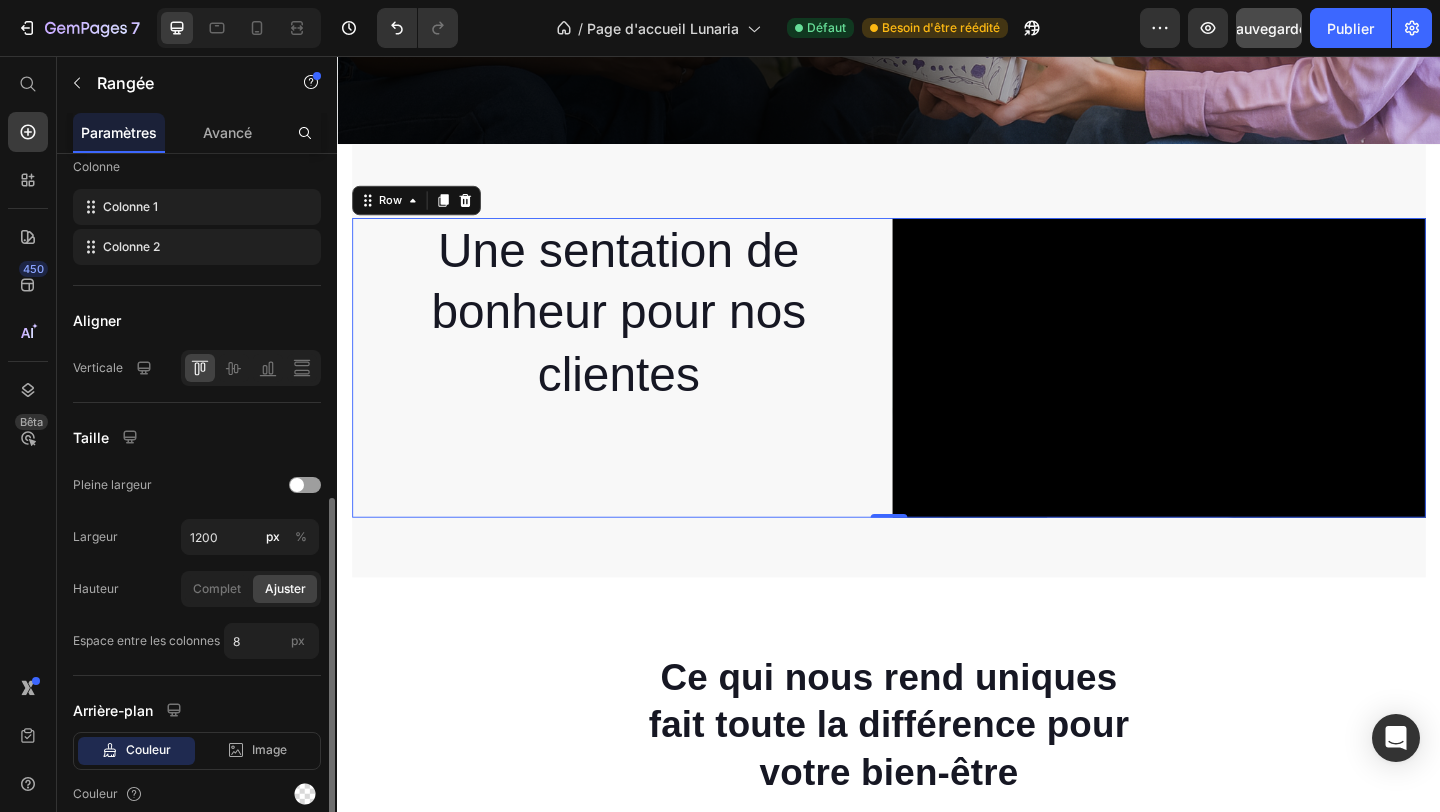 scroll, scrollTop: 406, scrollLeft: 0, axis: vertical 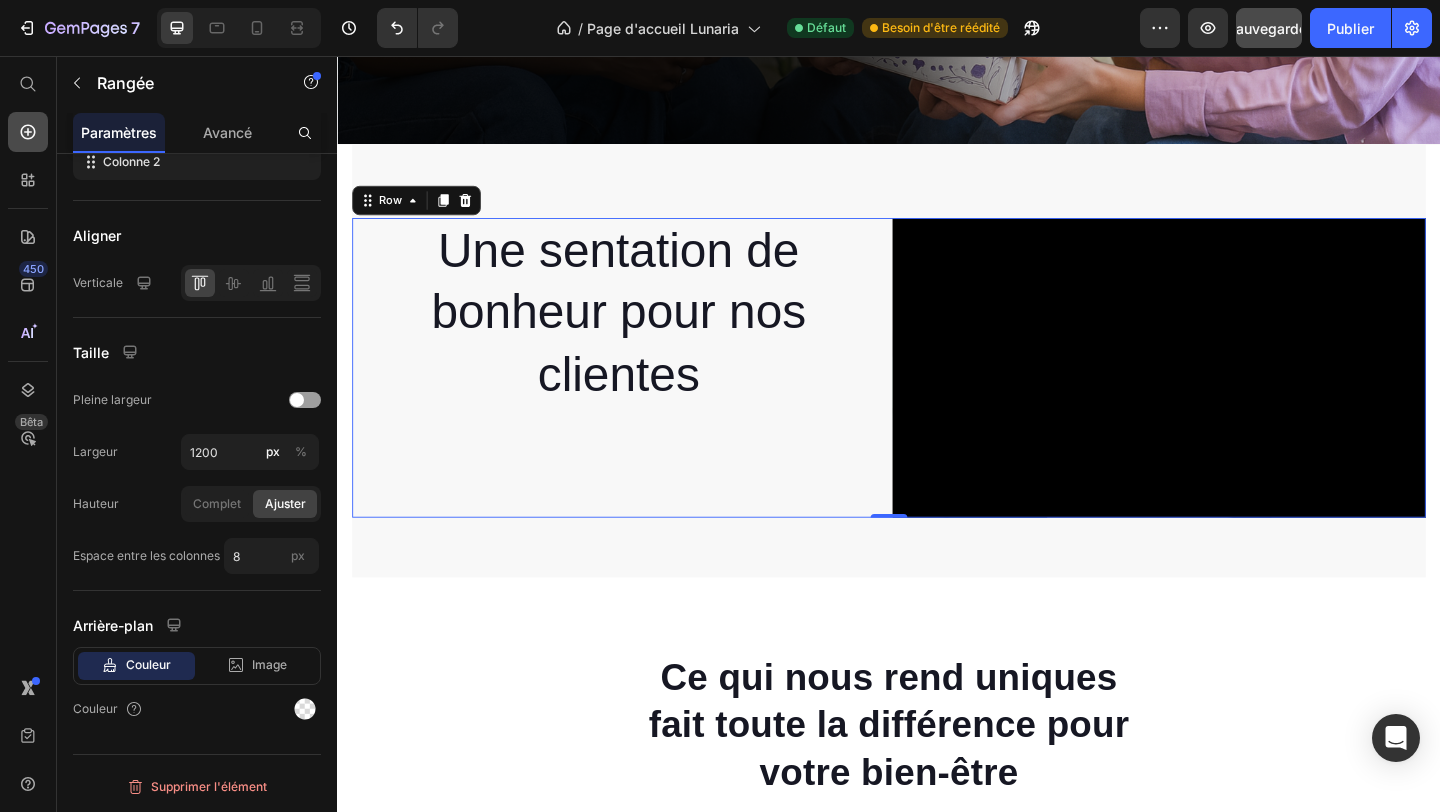 click 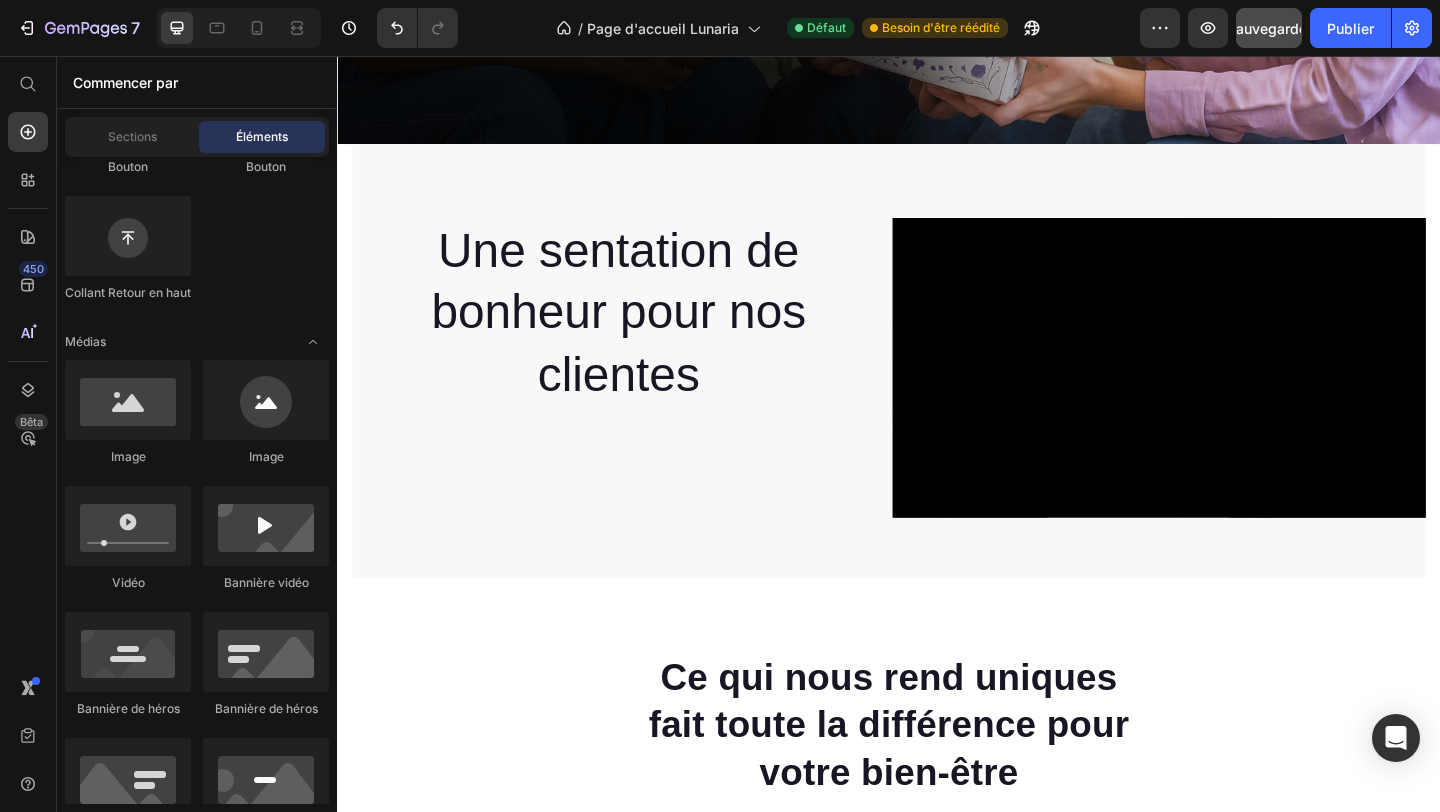 scroll, scrollTop: 0, scrollLeft: 0, axis: both 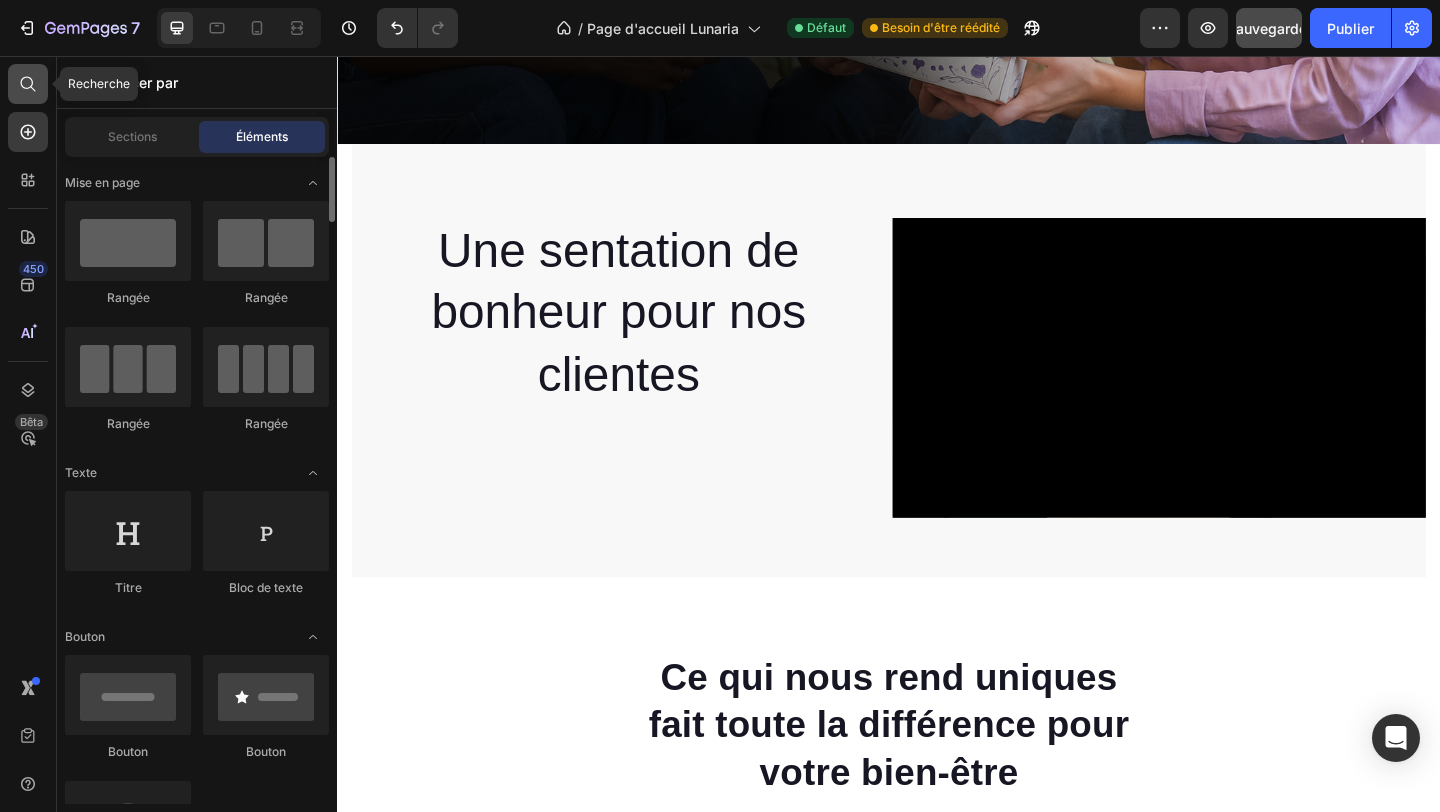 click 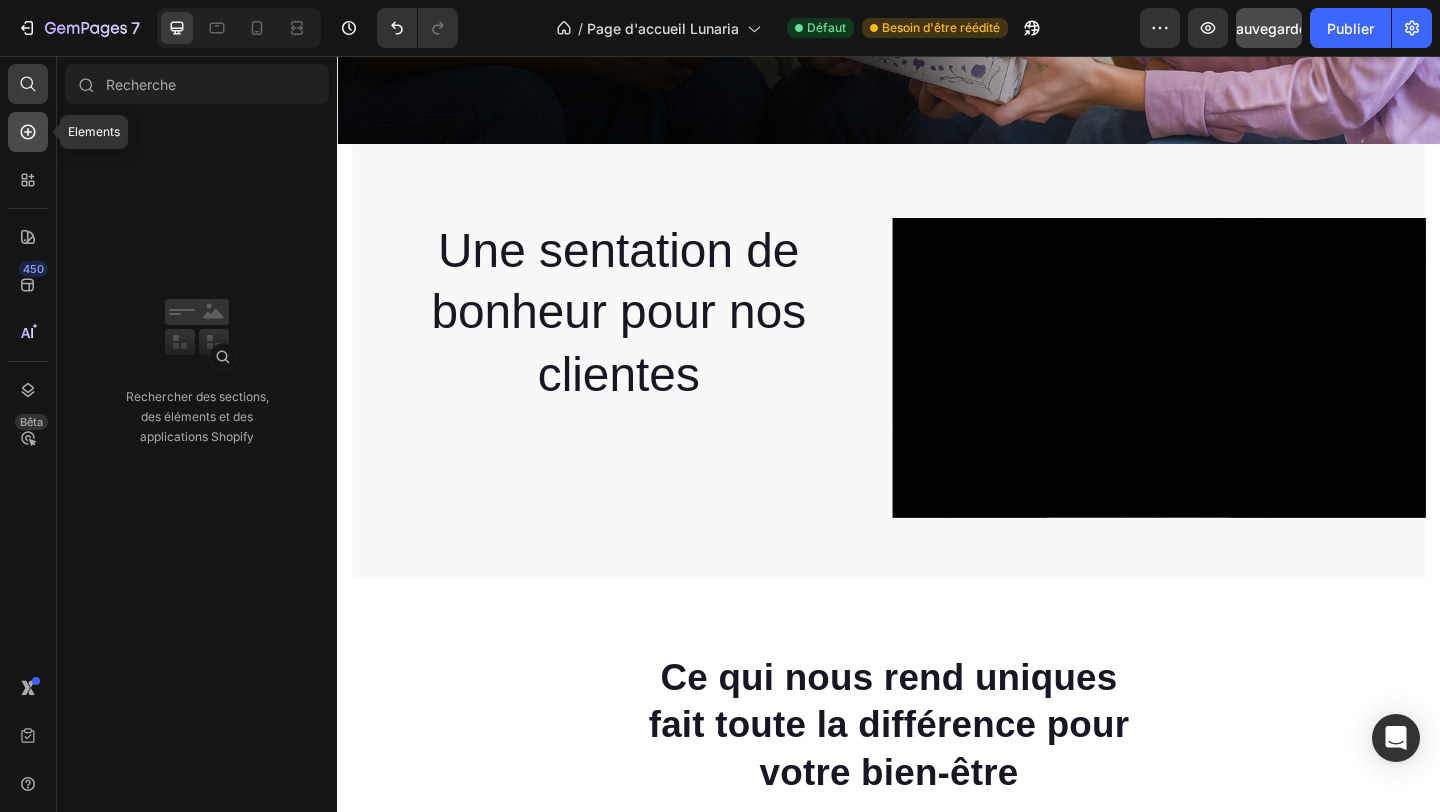 click 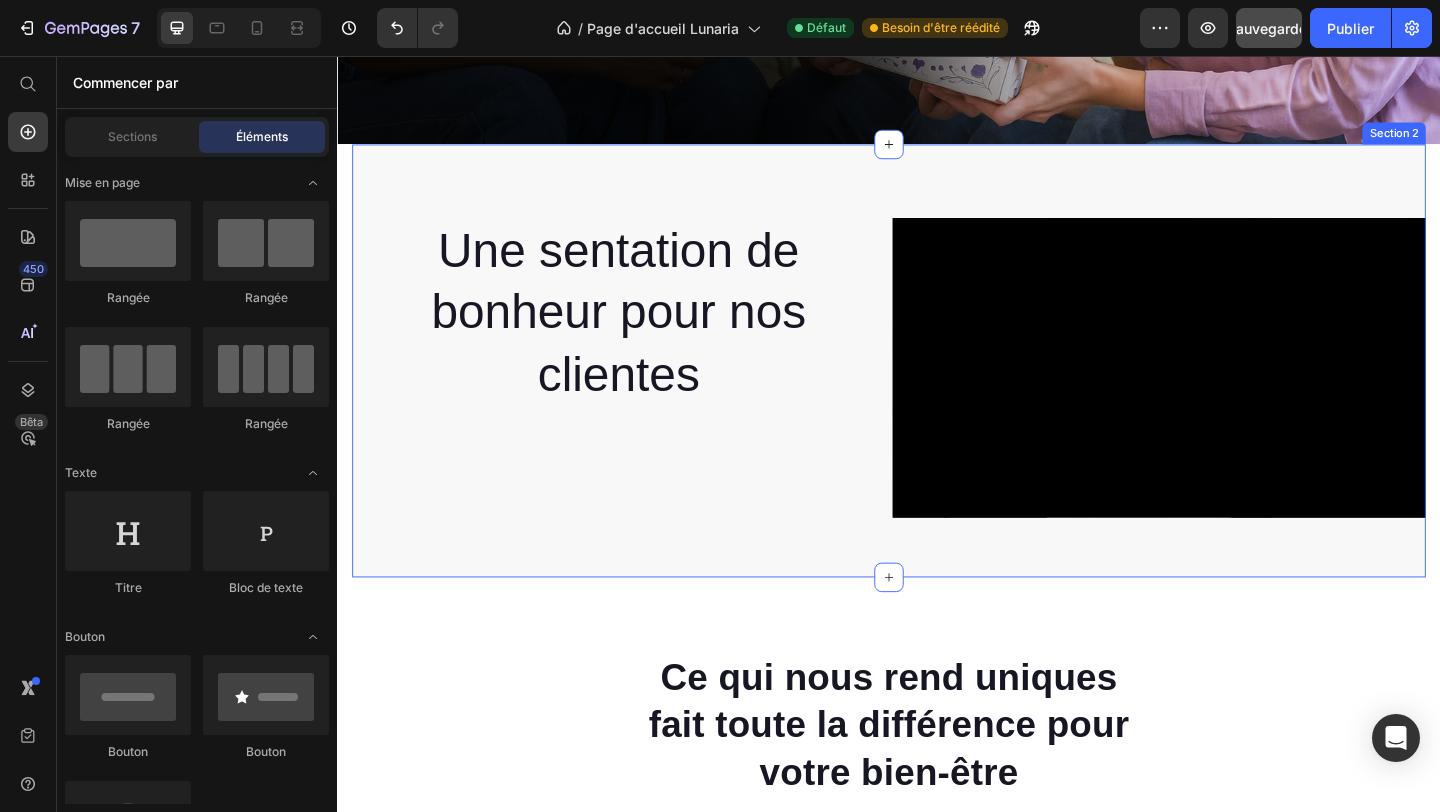 click on "Une sentation de bonheur pour nos clientes Heading Video Row Section 2" at bounding box center [937, 387] 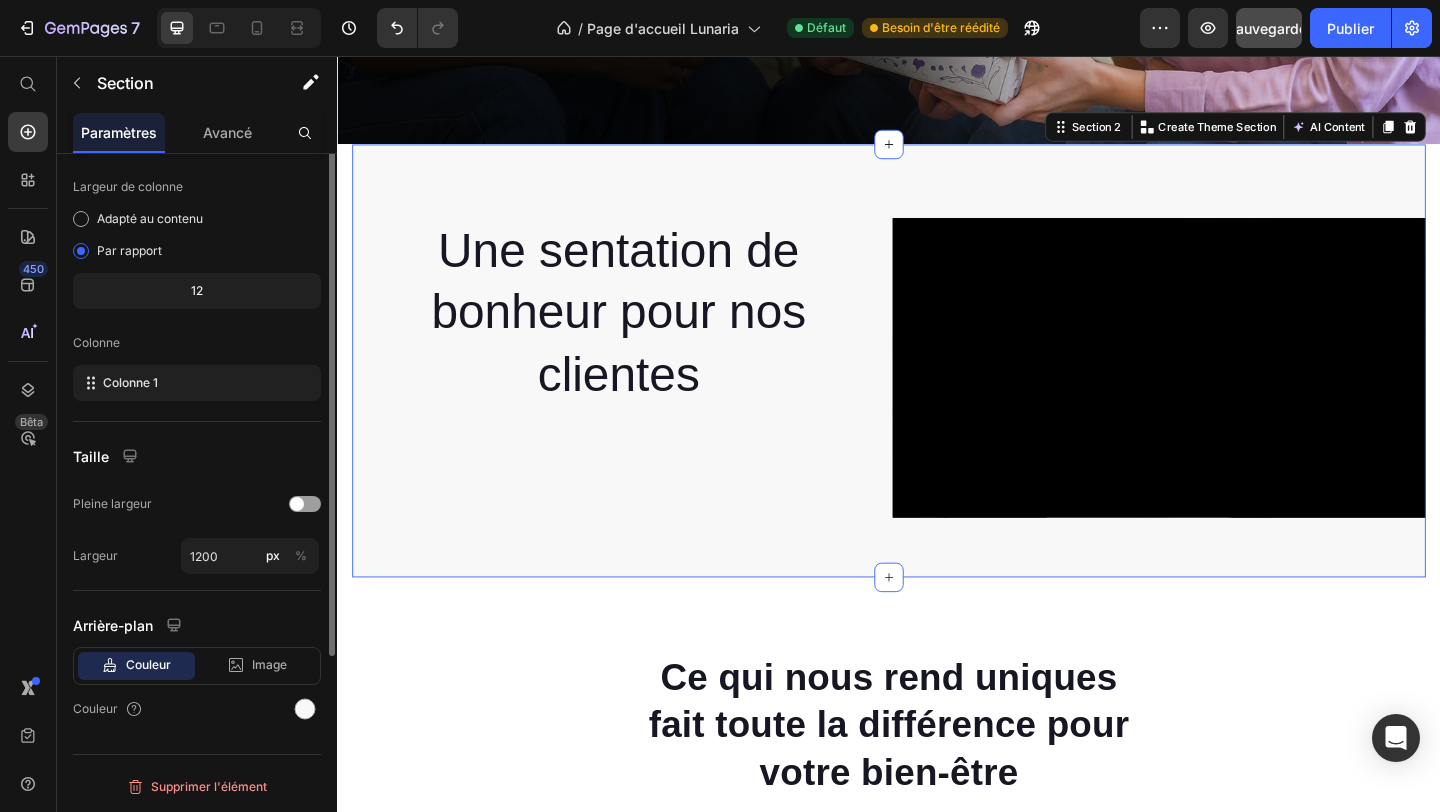 scroll, scrollTop: 0, scrollLeft: 0, axis: both 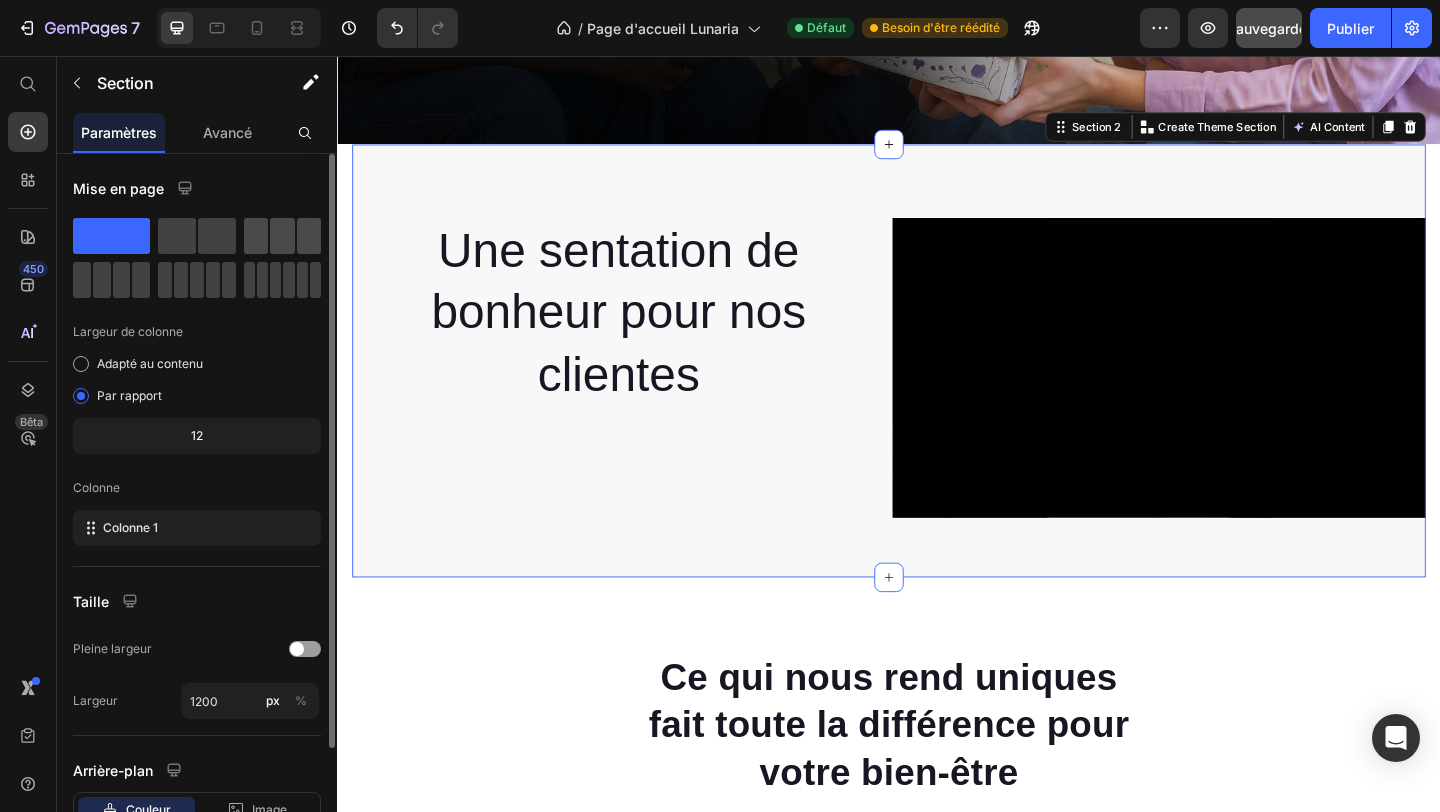 click 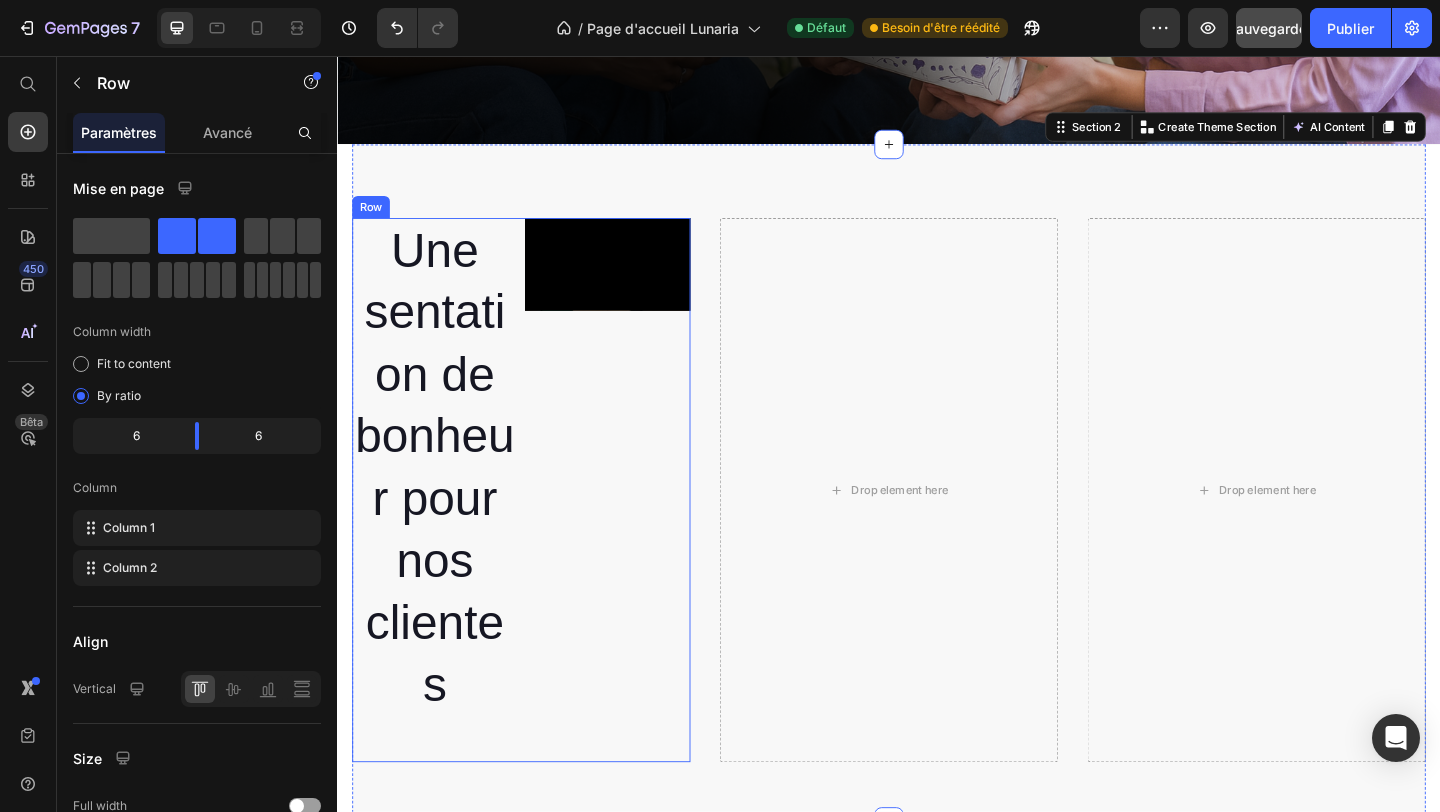 click on "Video" at bounding box center (631, 528) 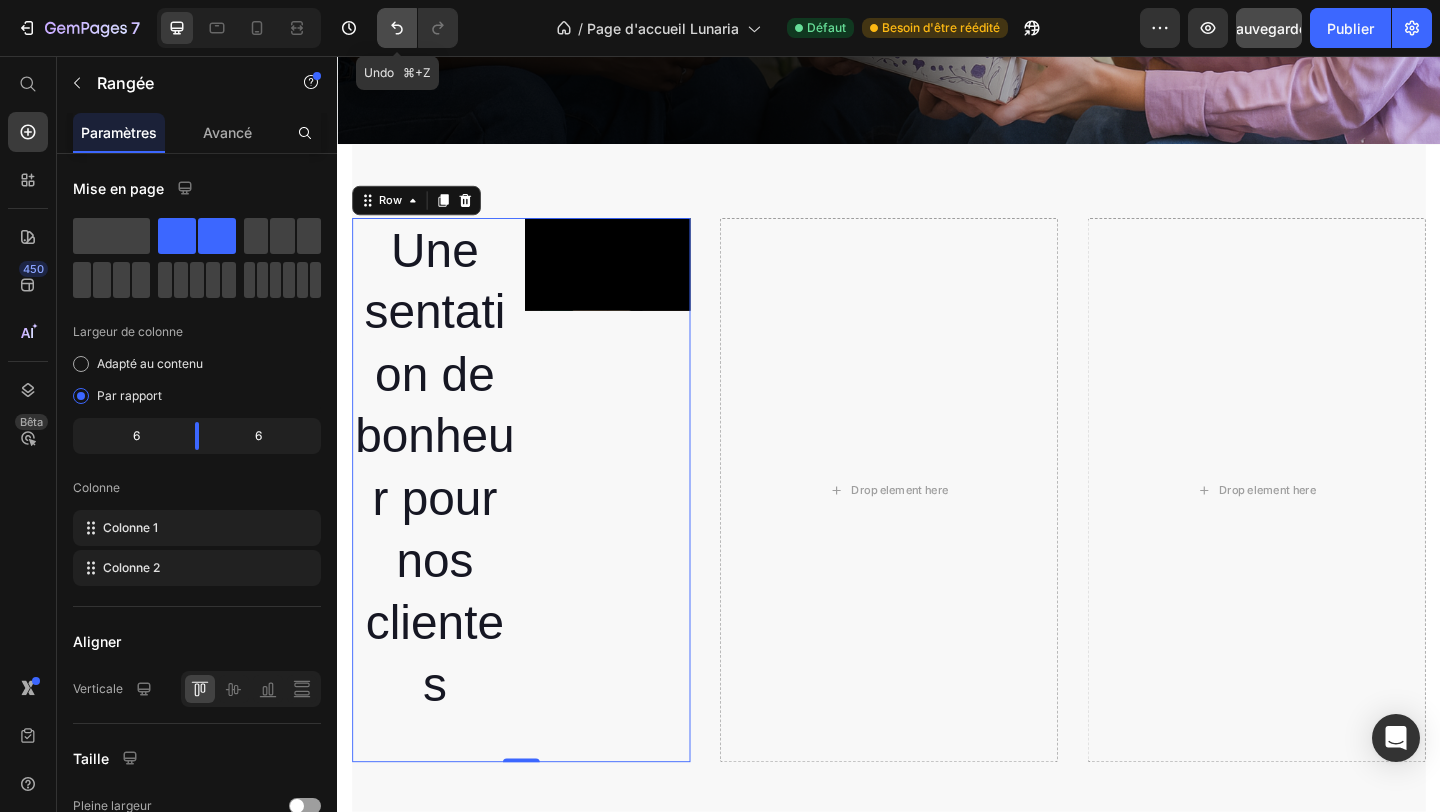 click 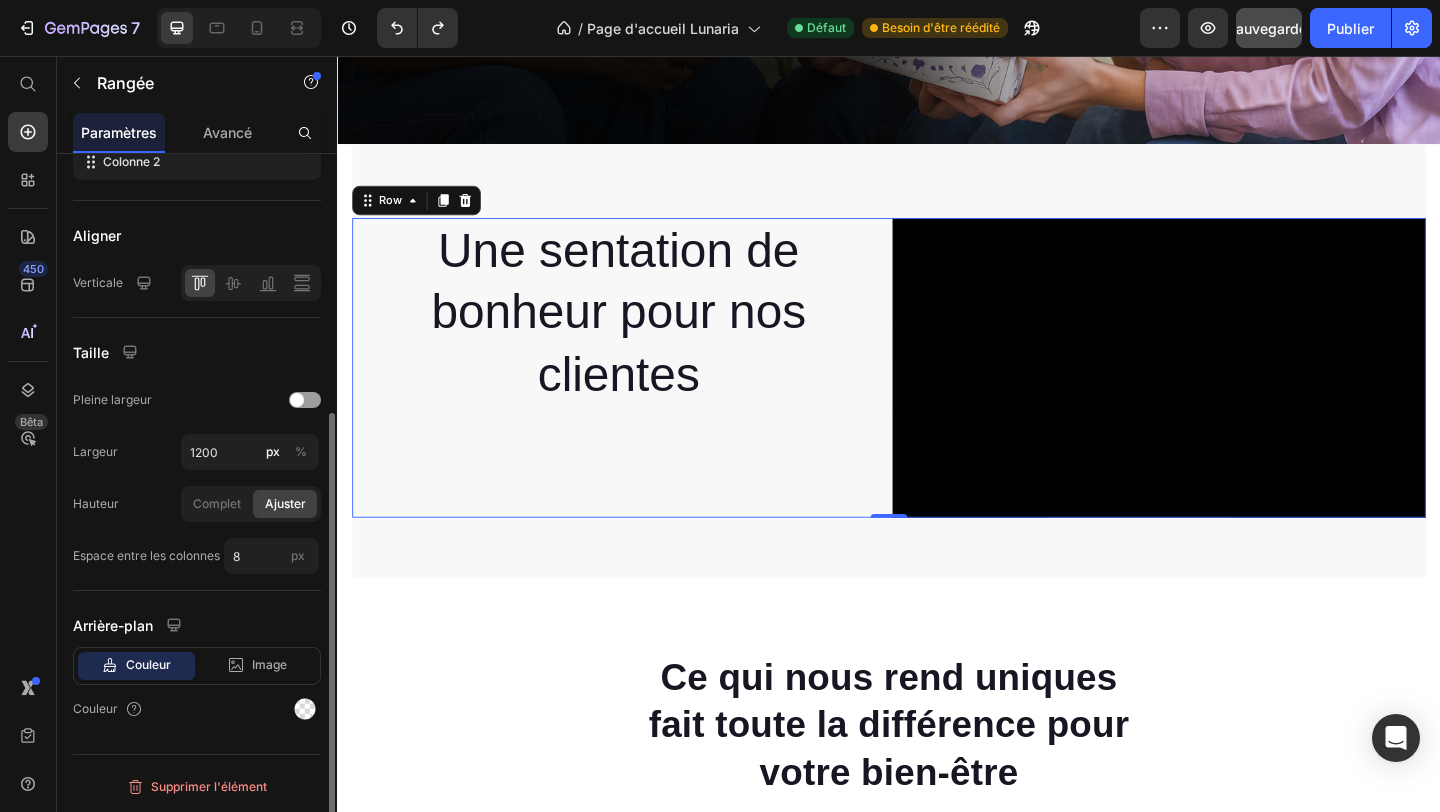 scroll, scrollTop: 0, scrollLeft: 0, axis: both 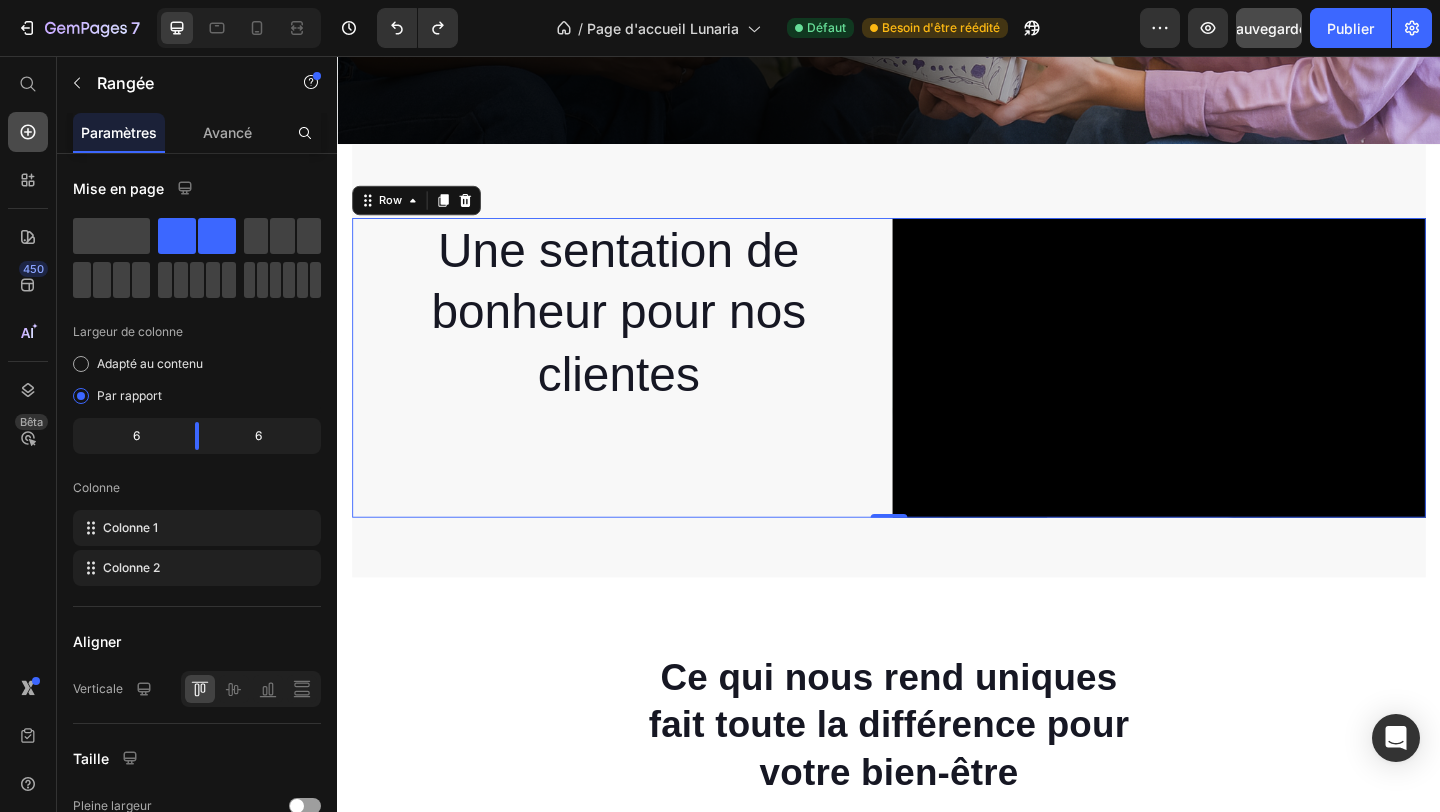 click 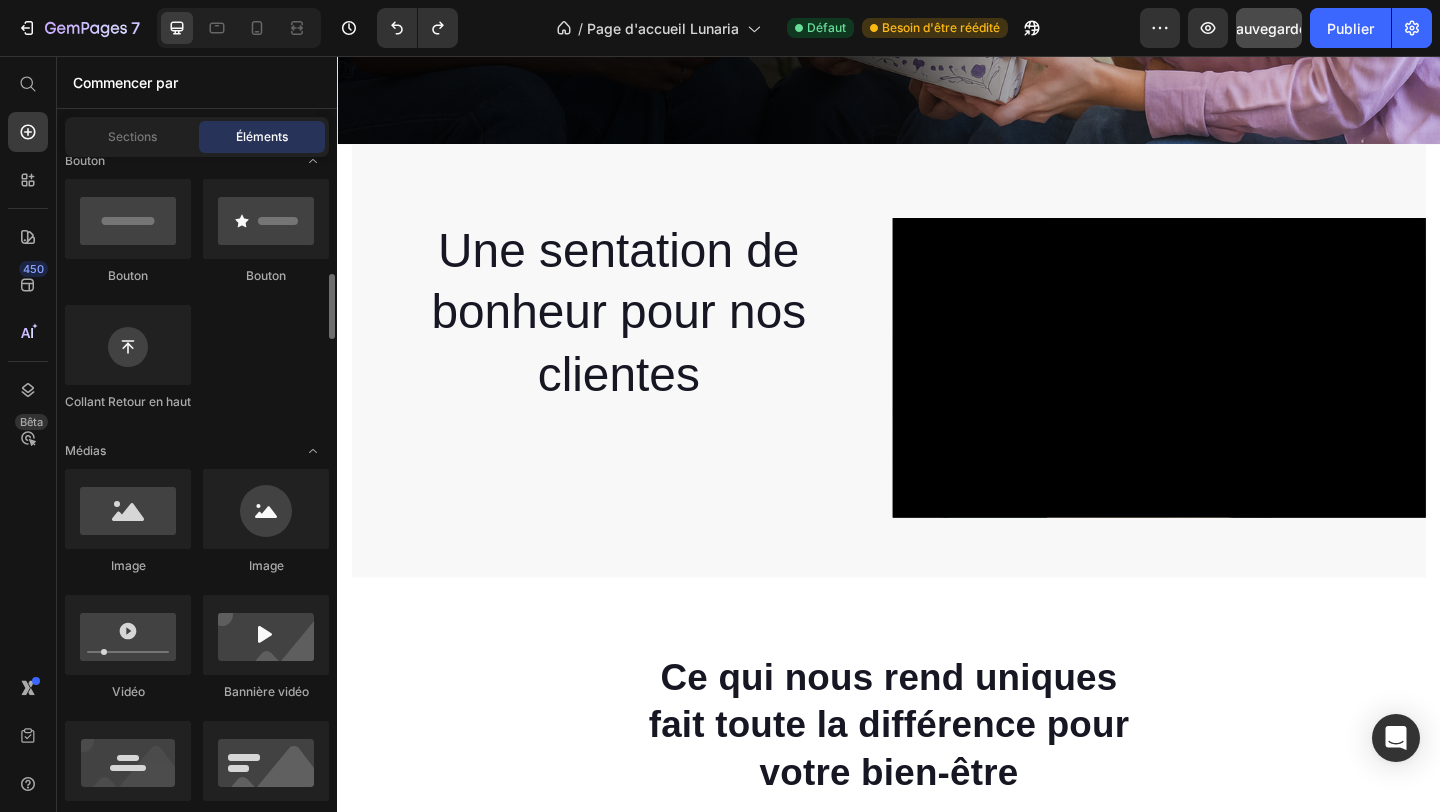 scroll, scrollTop: 539, scrollLeft: 0, axis: vertical 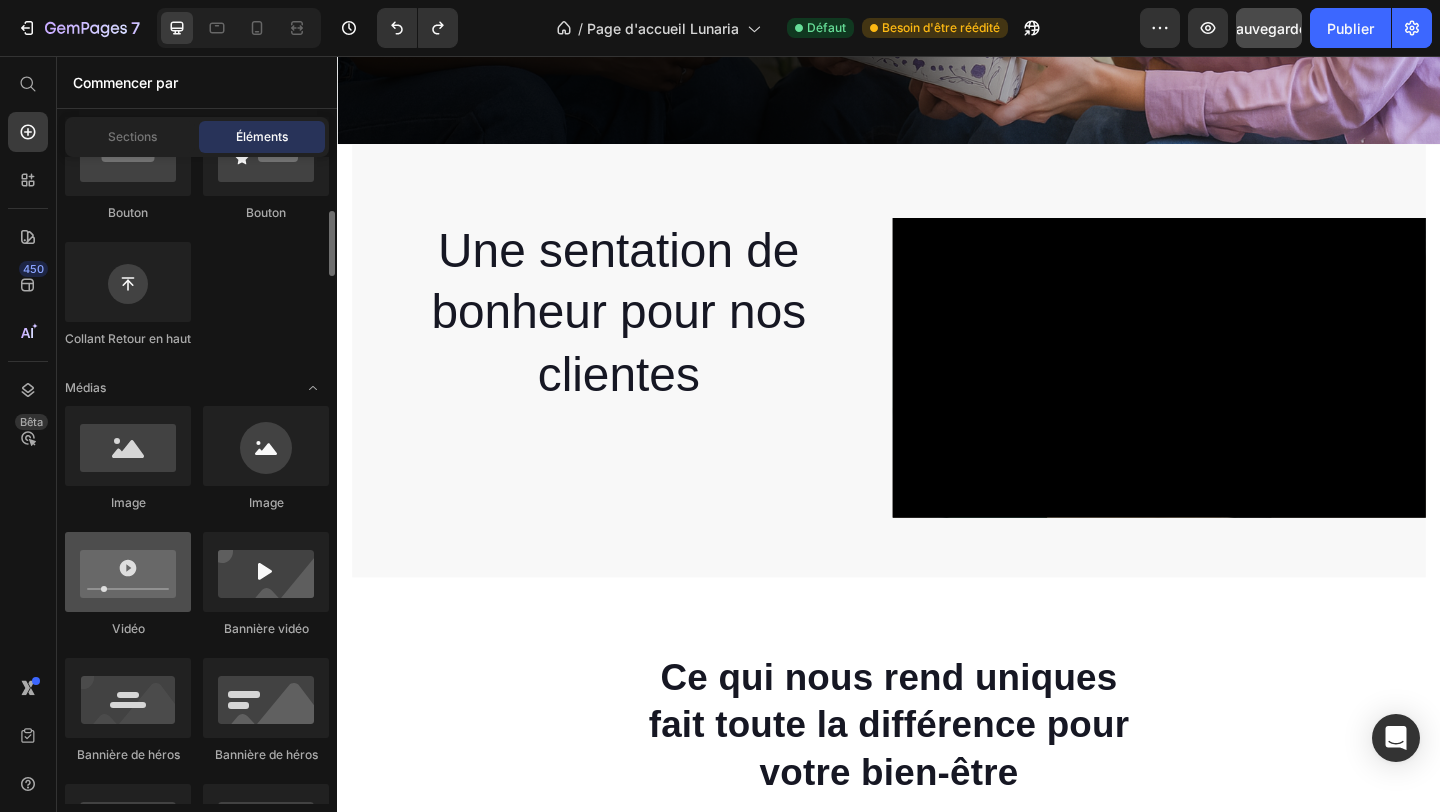 click at bounding box center (128, 572) 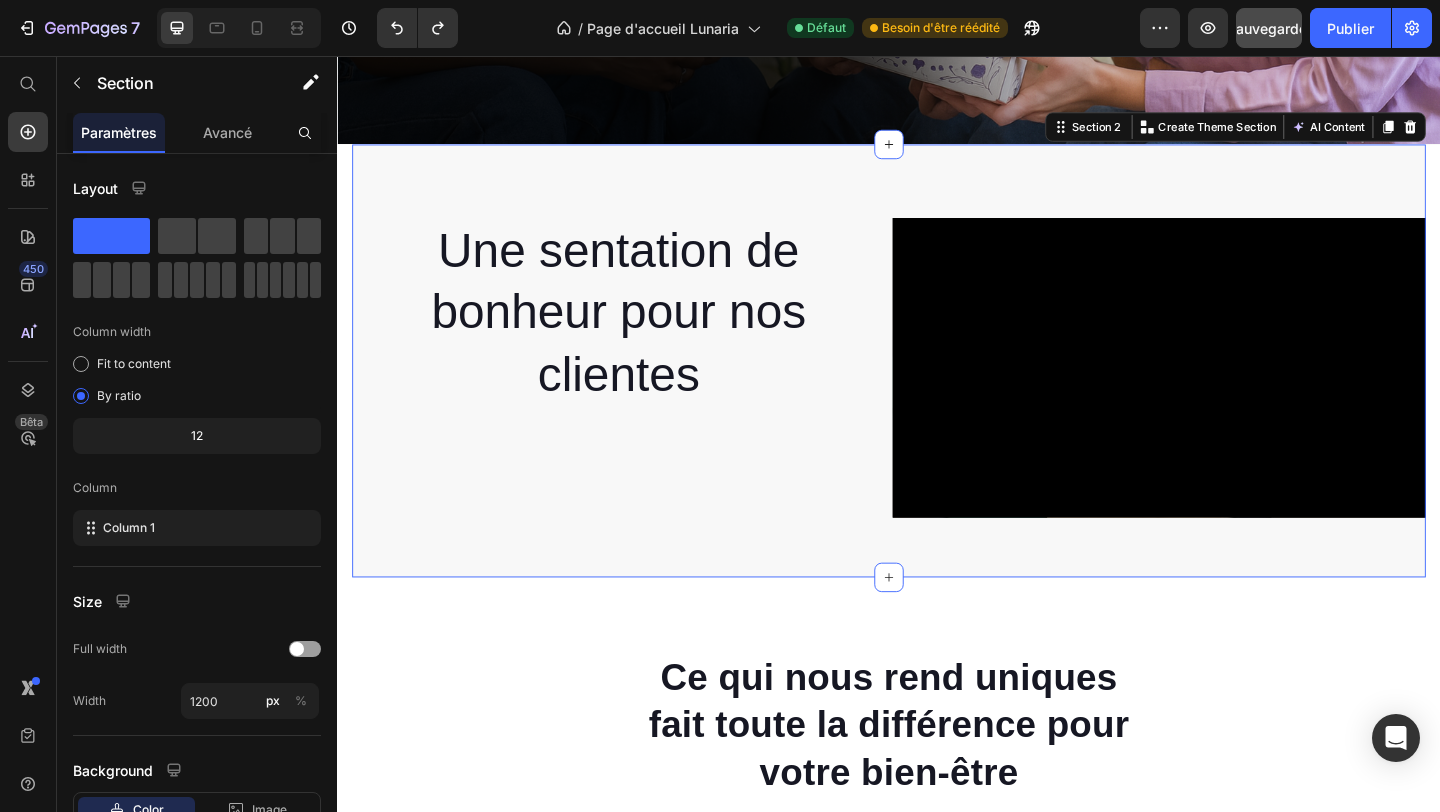 click on "Une sentation de bonheur pour nos clientes Heading Video Row Section 2   You can create reusable sections Create Theme Section AI Content Write with GemAI What would you like to describe here? Tone and Voice Persuasive Product Box Sérénité Show more Generate" at bounding box center [937, 387] 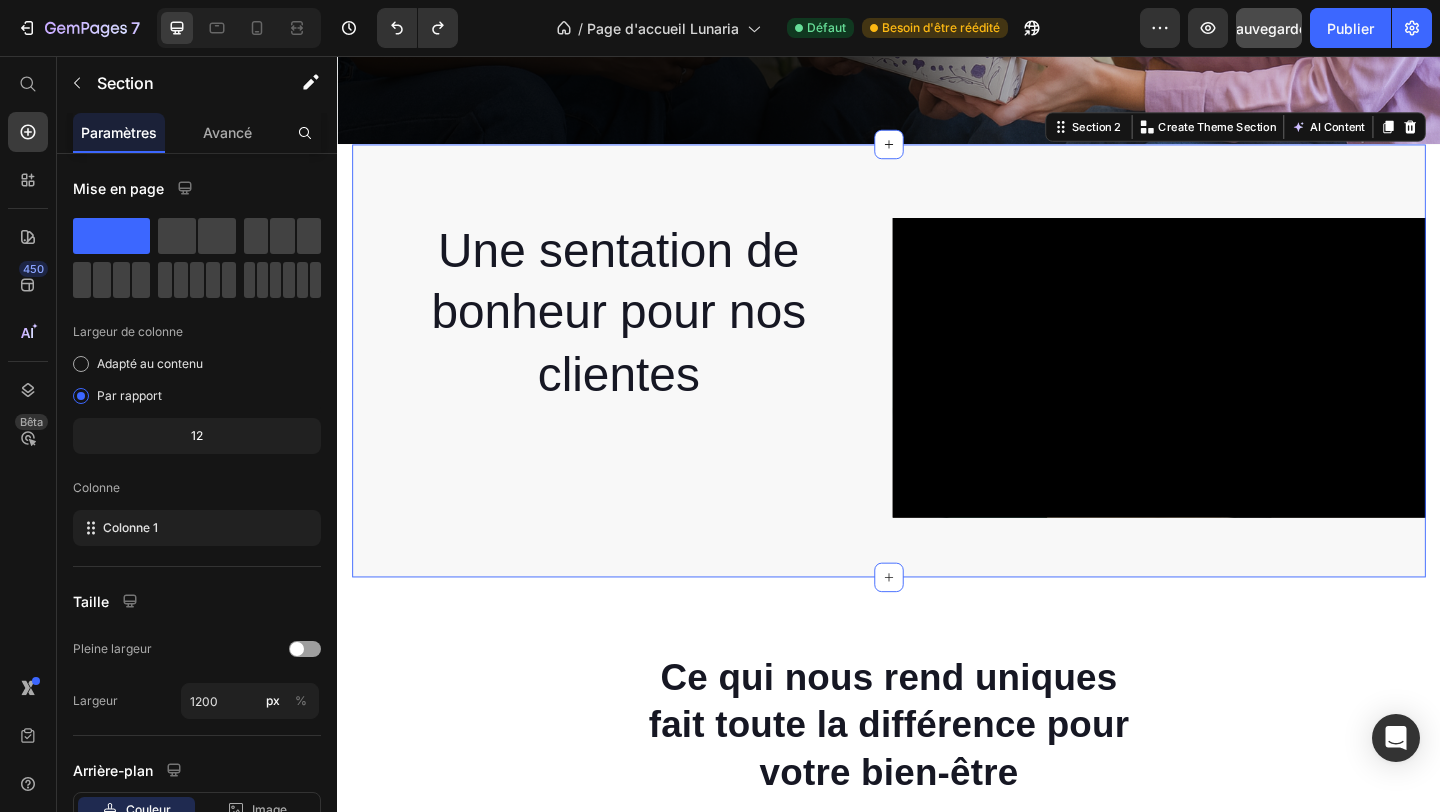 click on "Une sentation de bonheur pour nos clientes Heading Video Row Section 2   You can create reusable sections Create Theme Section AI Content Write with GemAI What would you like to describe here? Tone and Voice Persuasive Product Box Sérénité Show more Generate" at bounding box center [937, 387] 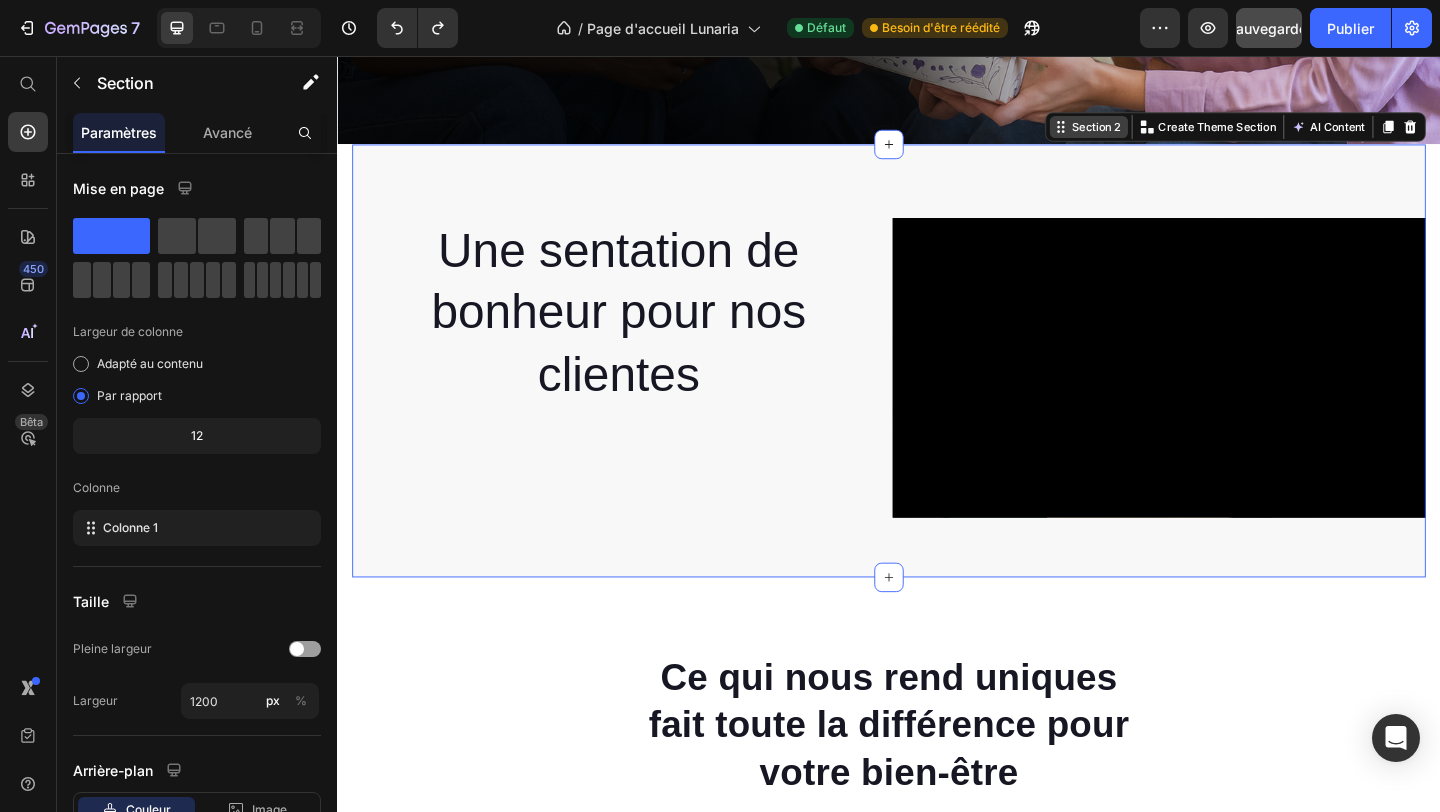 click on "Section 2" at bounding box center (1162, 133) 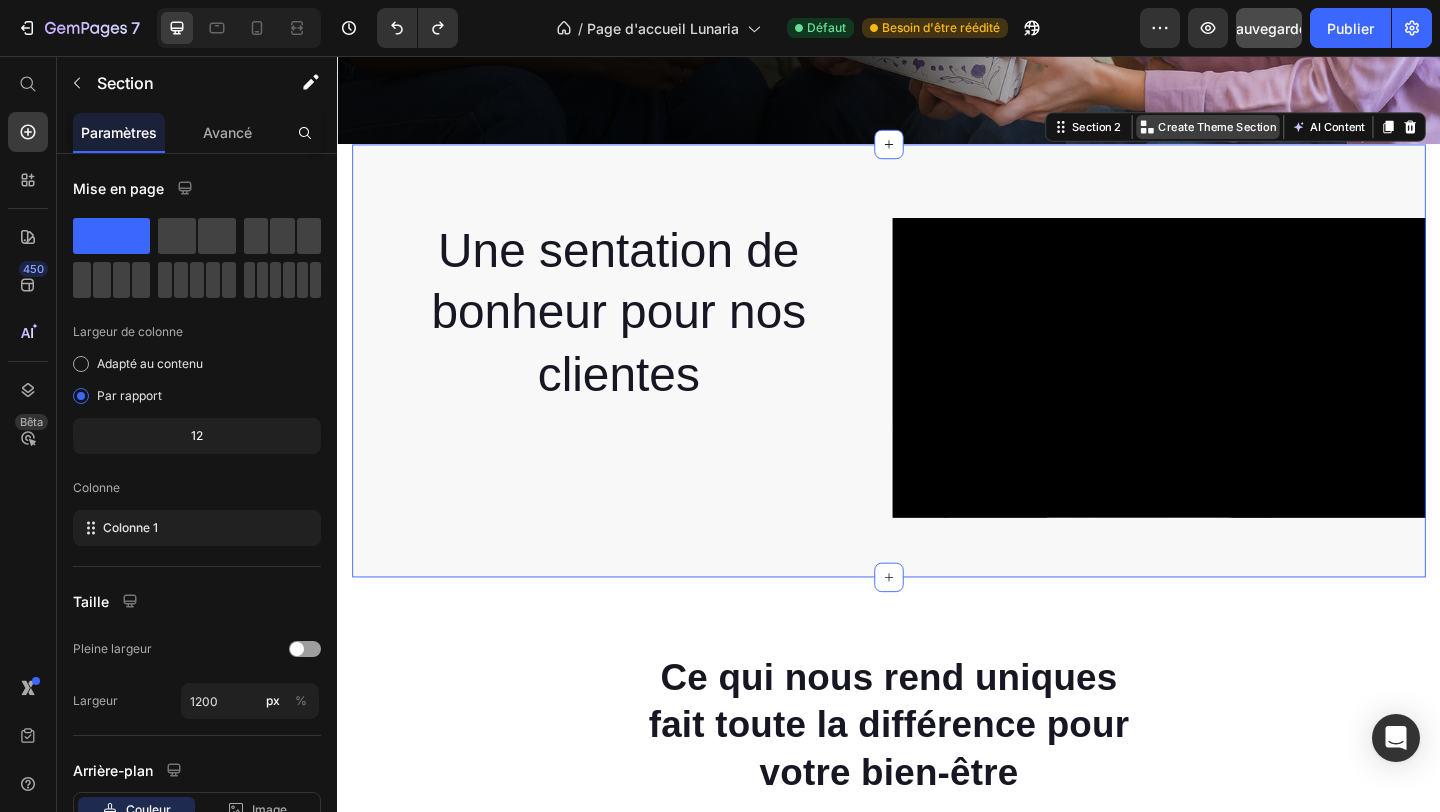 click on "Create Theme Section" at bounding box center (1294, 133) 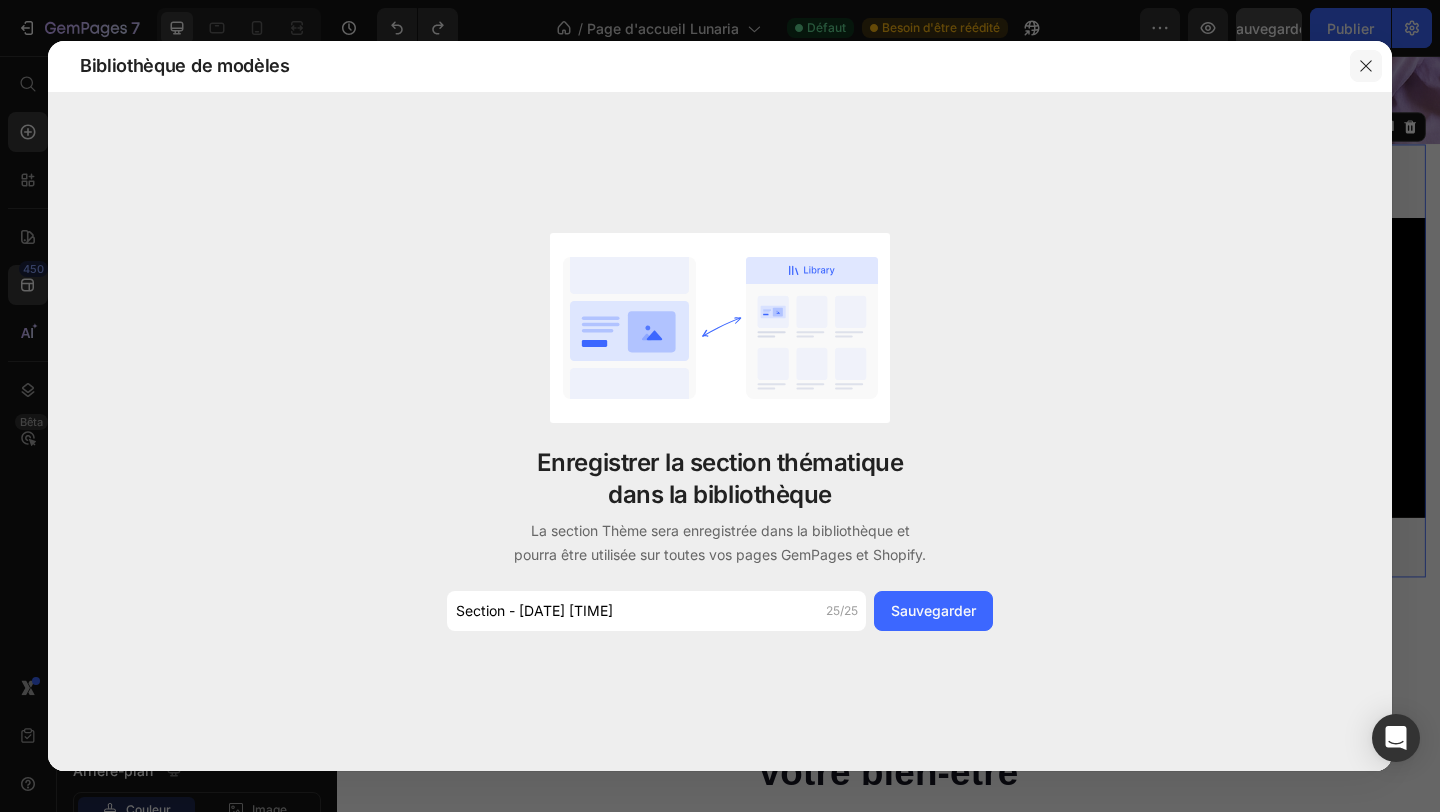 click 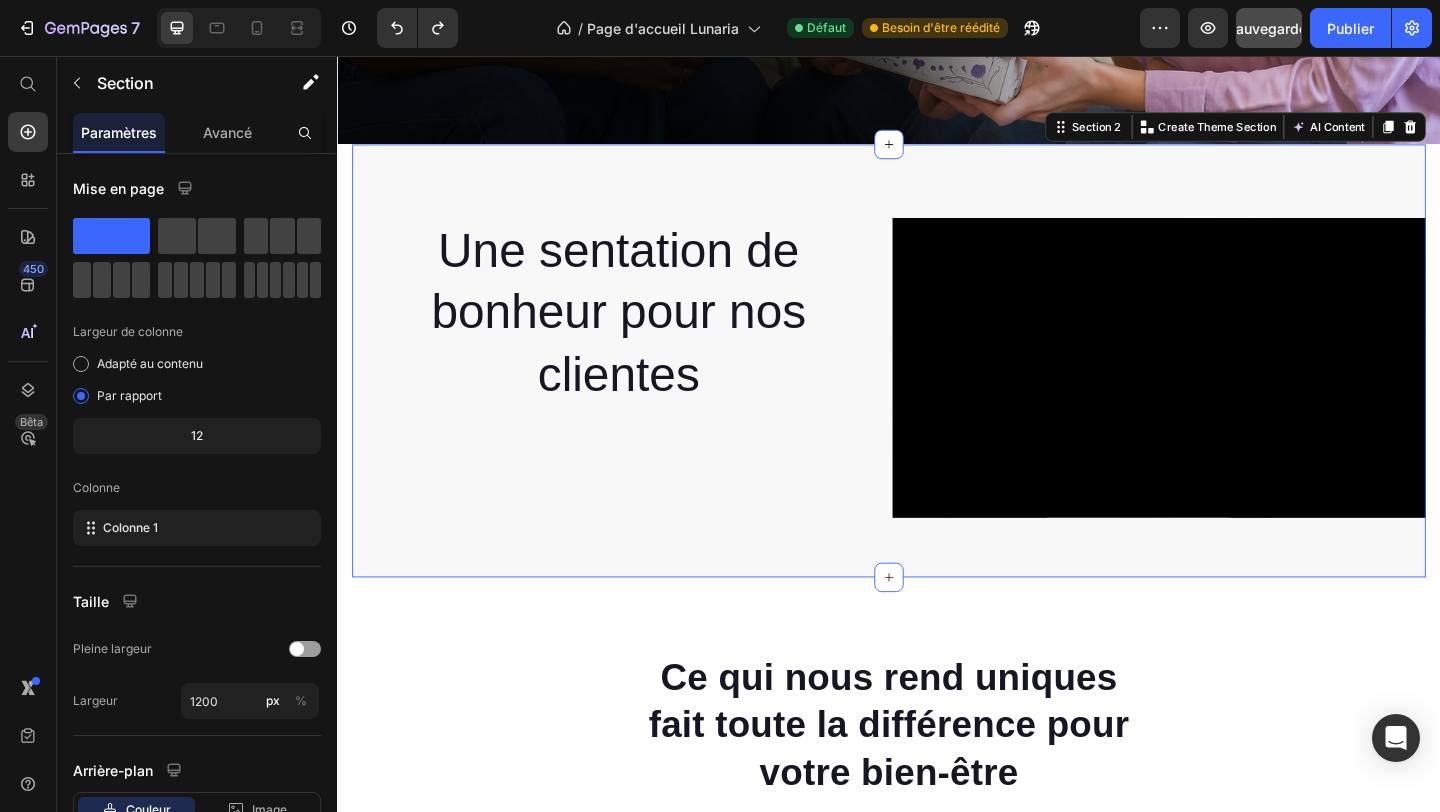 click on "Une sentation de bonheur pour nos clientes Heading Video Row Section 2   You can create reusable sections Create Theme Section AI Content Write with GemAI What would you like to describe here? Tone and Voice Persuasive Product Box Sérénité Show more Generate" at bounding box center [937, 387] 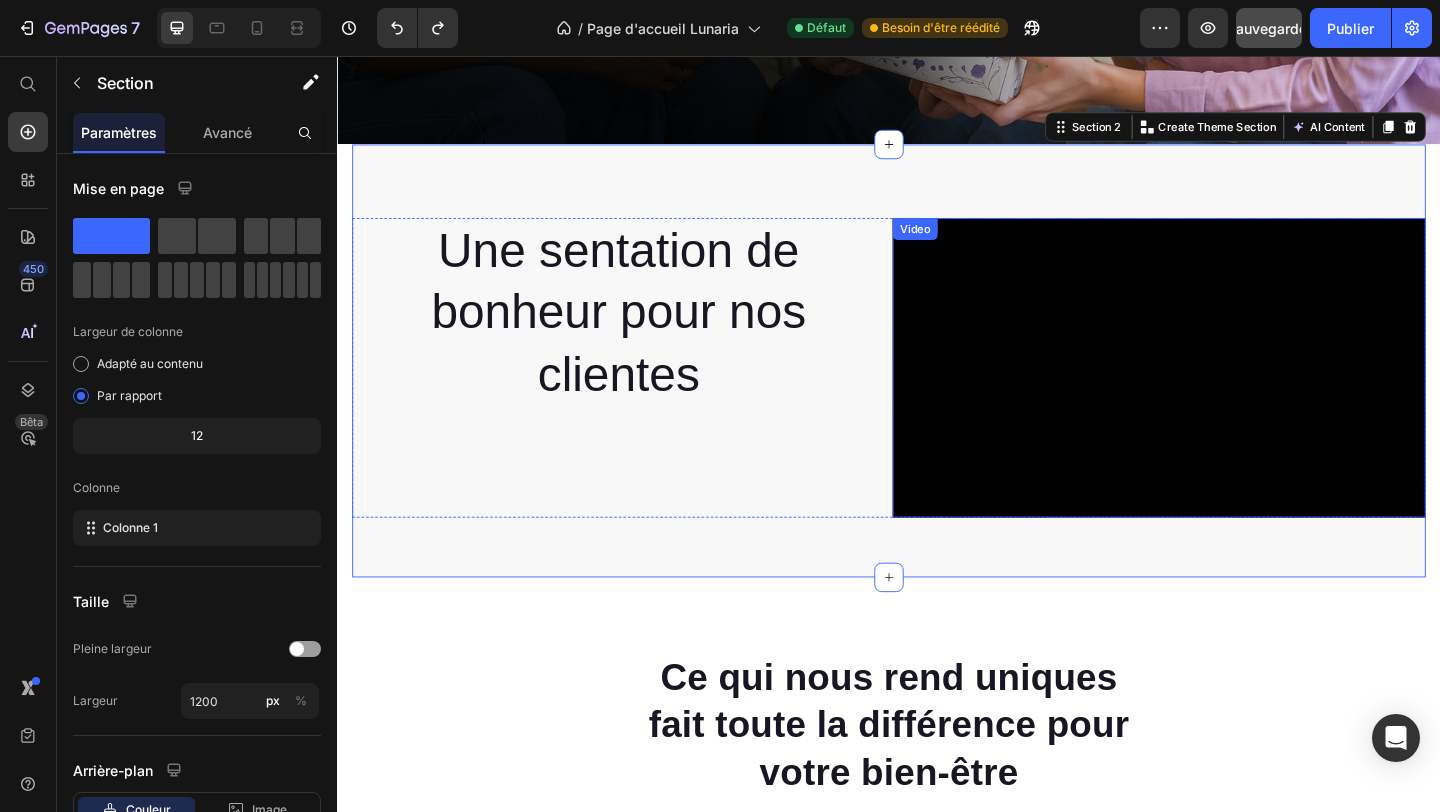 click on "Video" at bounding box center (965, 244) 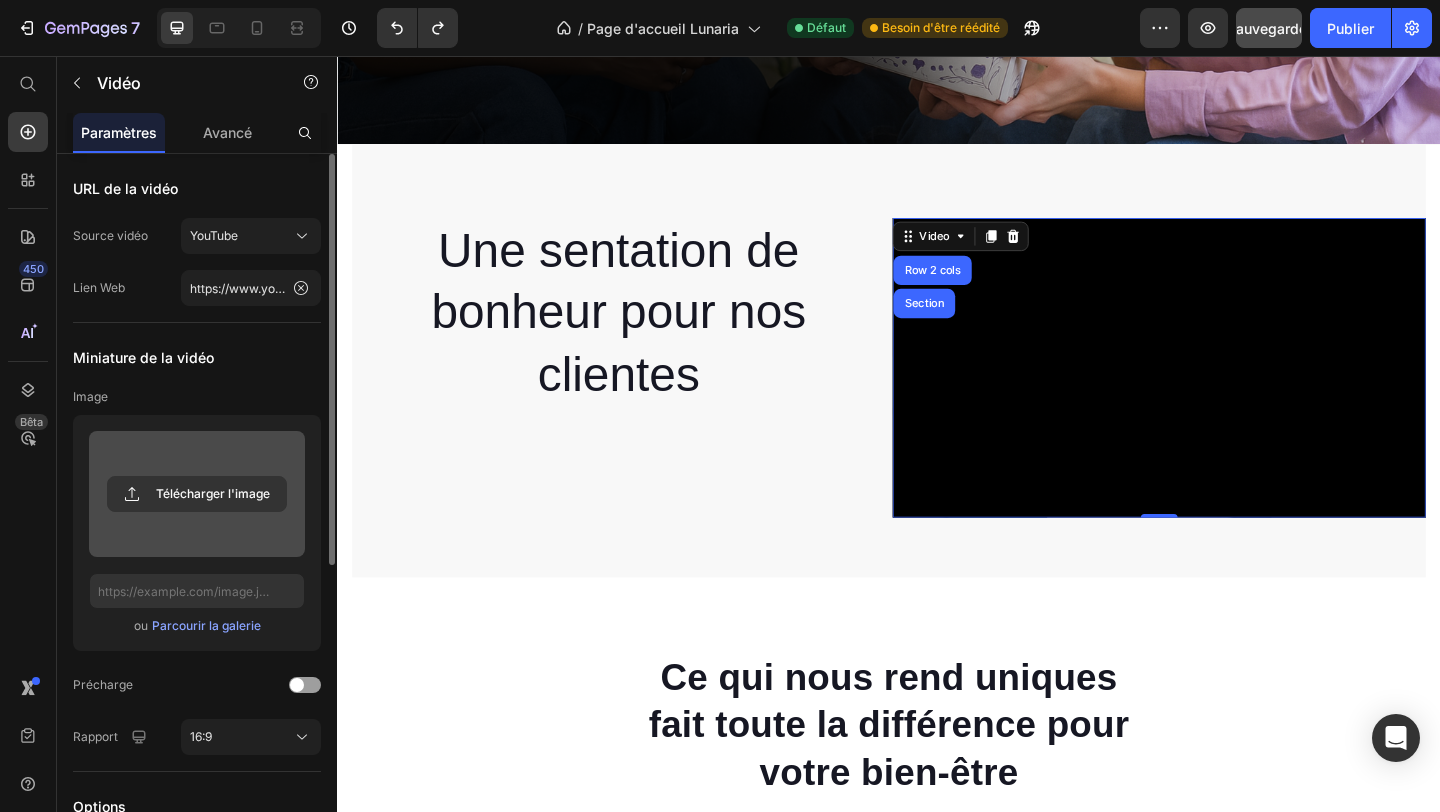 scroll, scrollTop: 112, scrollLeft: 0, axis: vertical 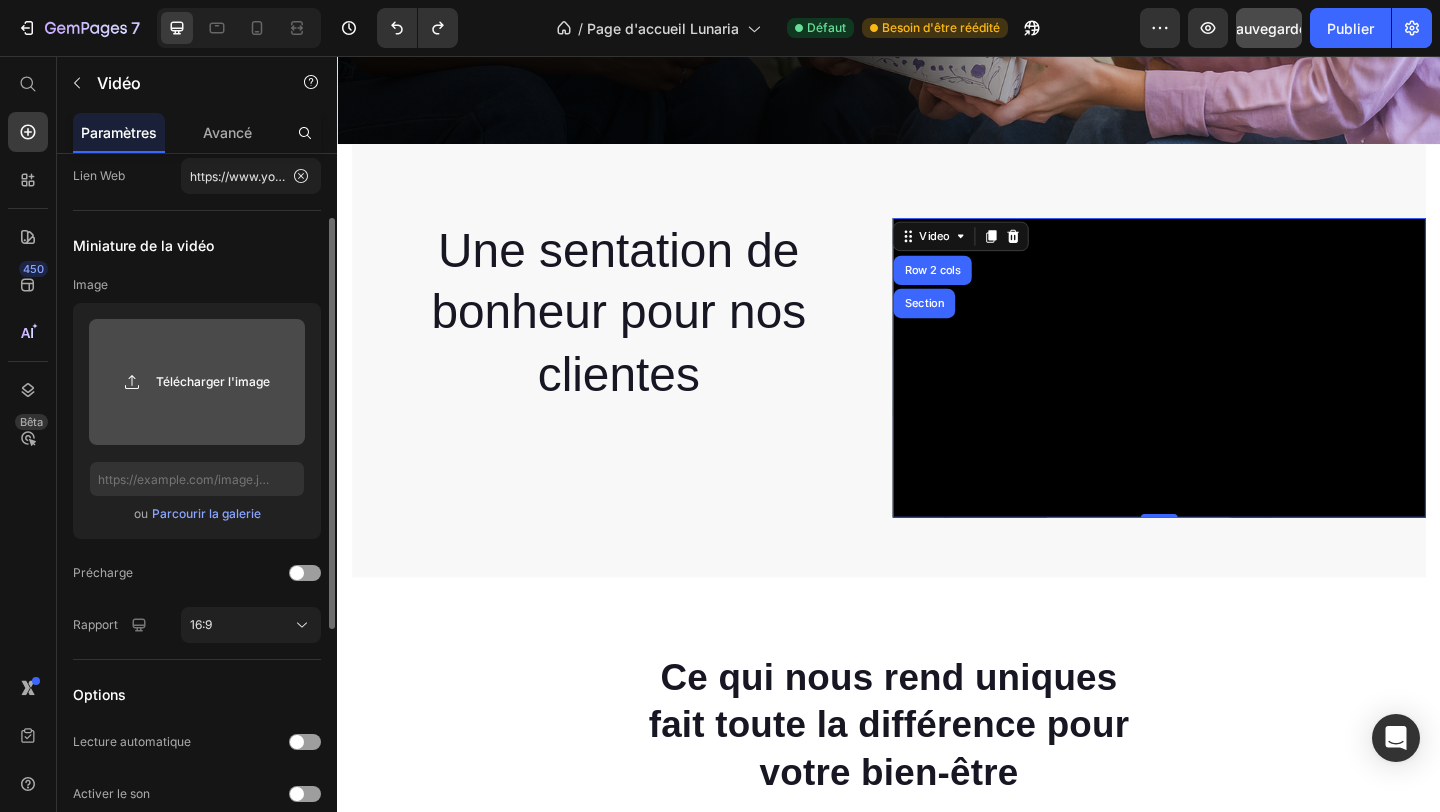 click 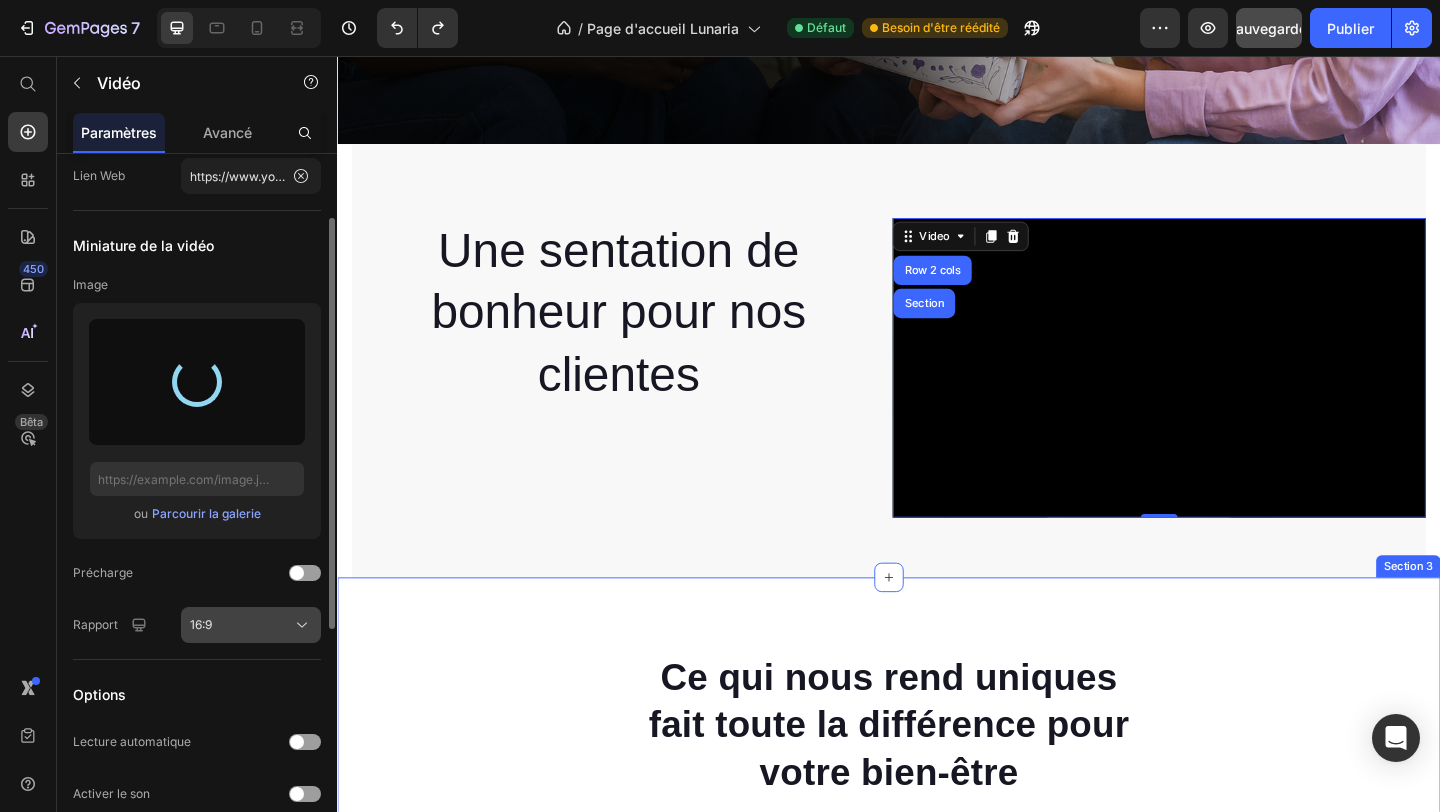 type on "https://cdn.shopify.com/s/files/1/0913/8710/1571/files/gempages_557459731355010038-12aebd69-7a5b-4b68-9c14-6ca774eb23ef.jpg" 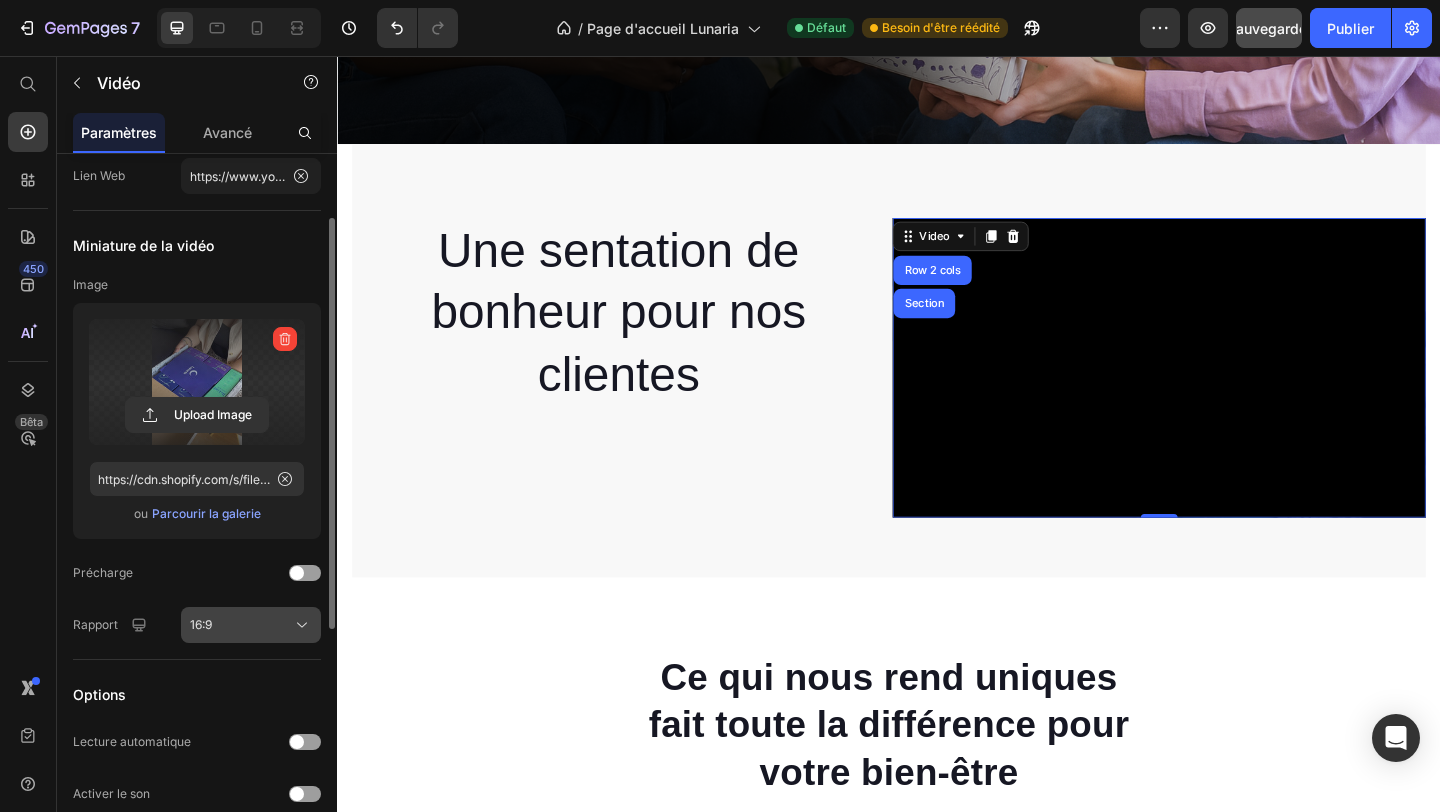 click 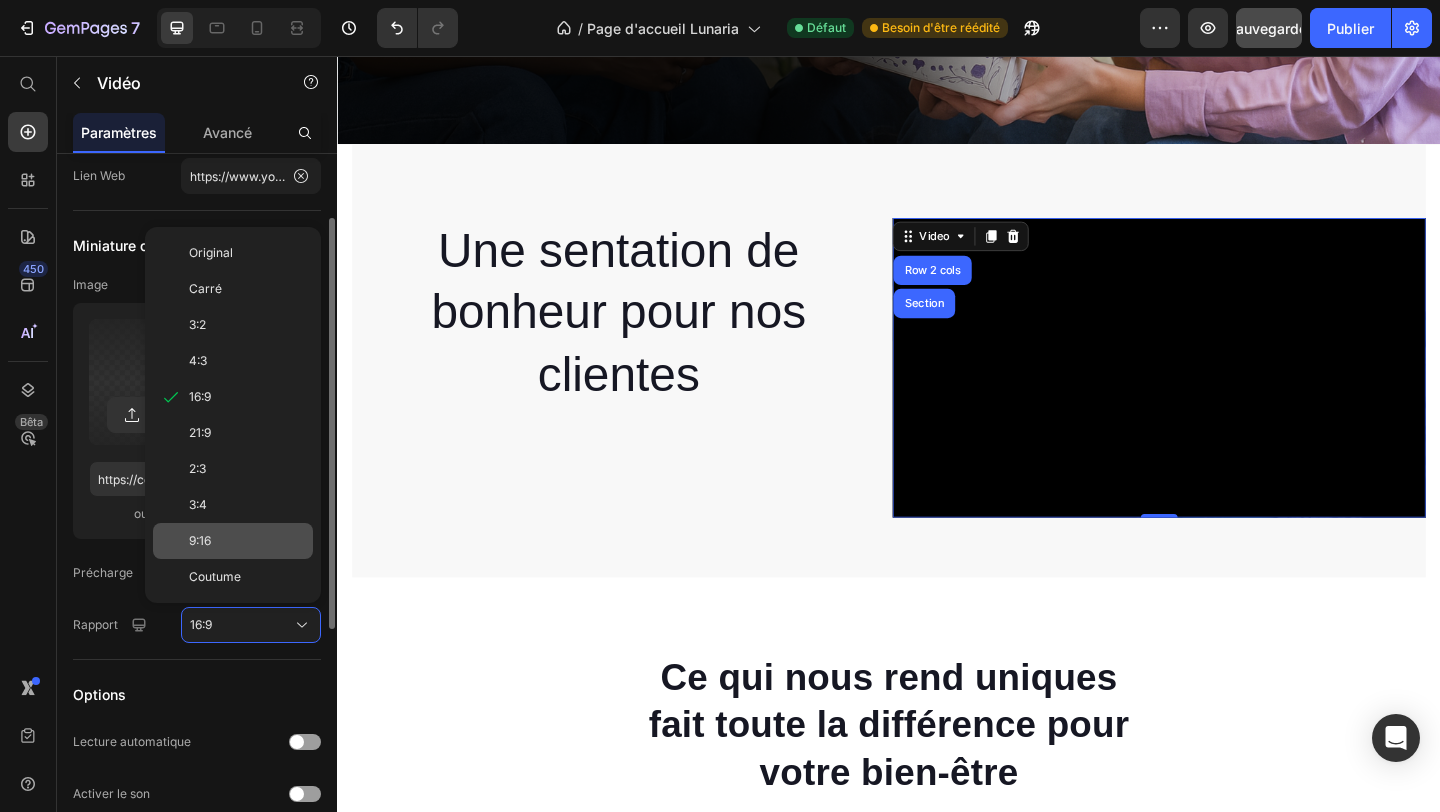 click on "9:16" 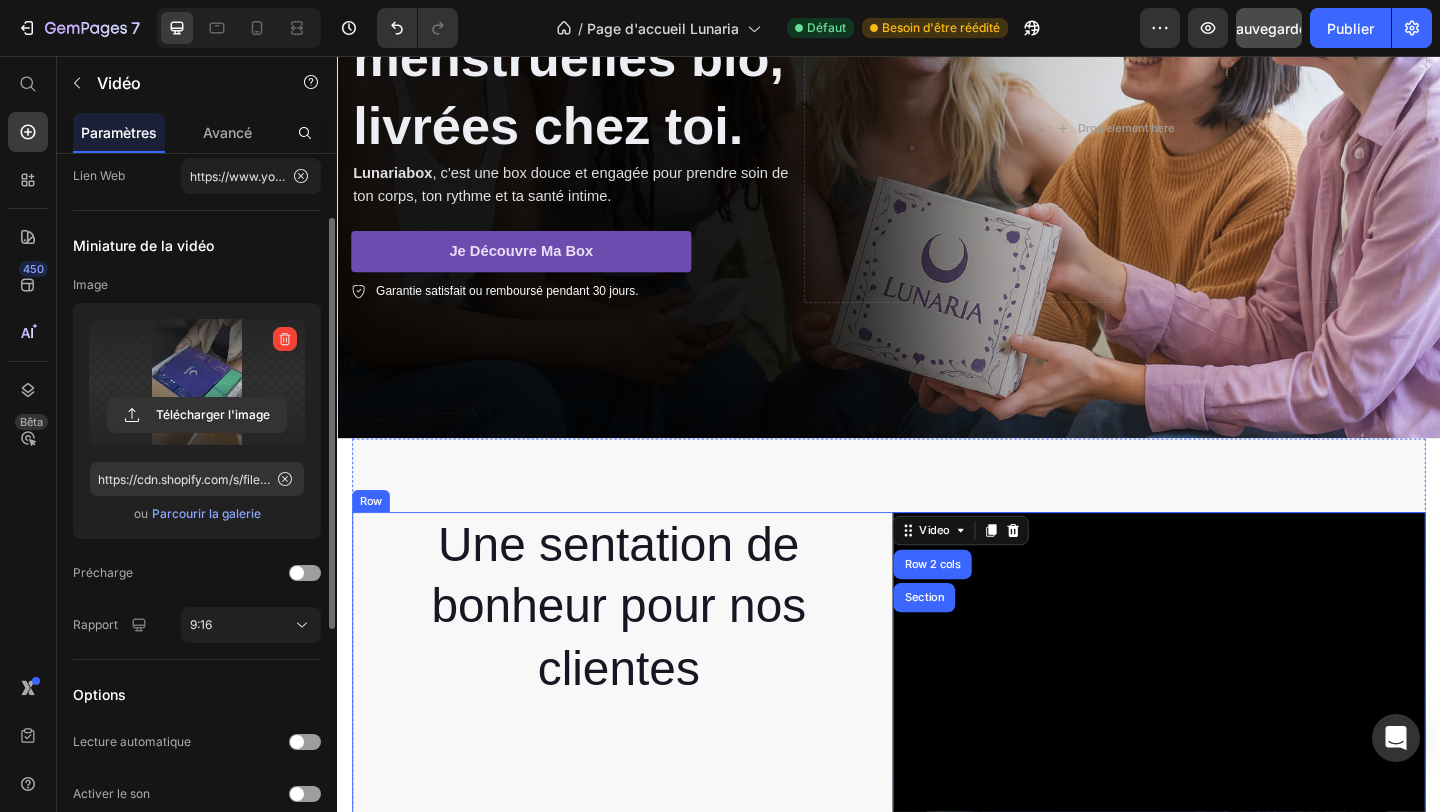 scroll, scrollTop: 603, scrollLeft: 0, axis: vertical 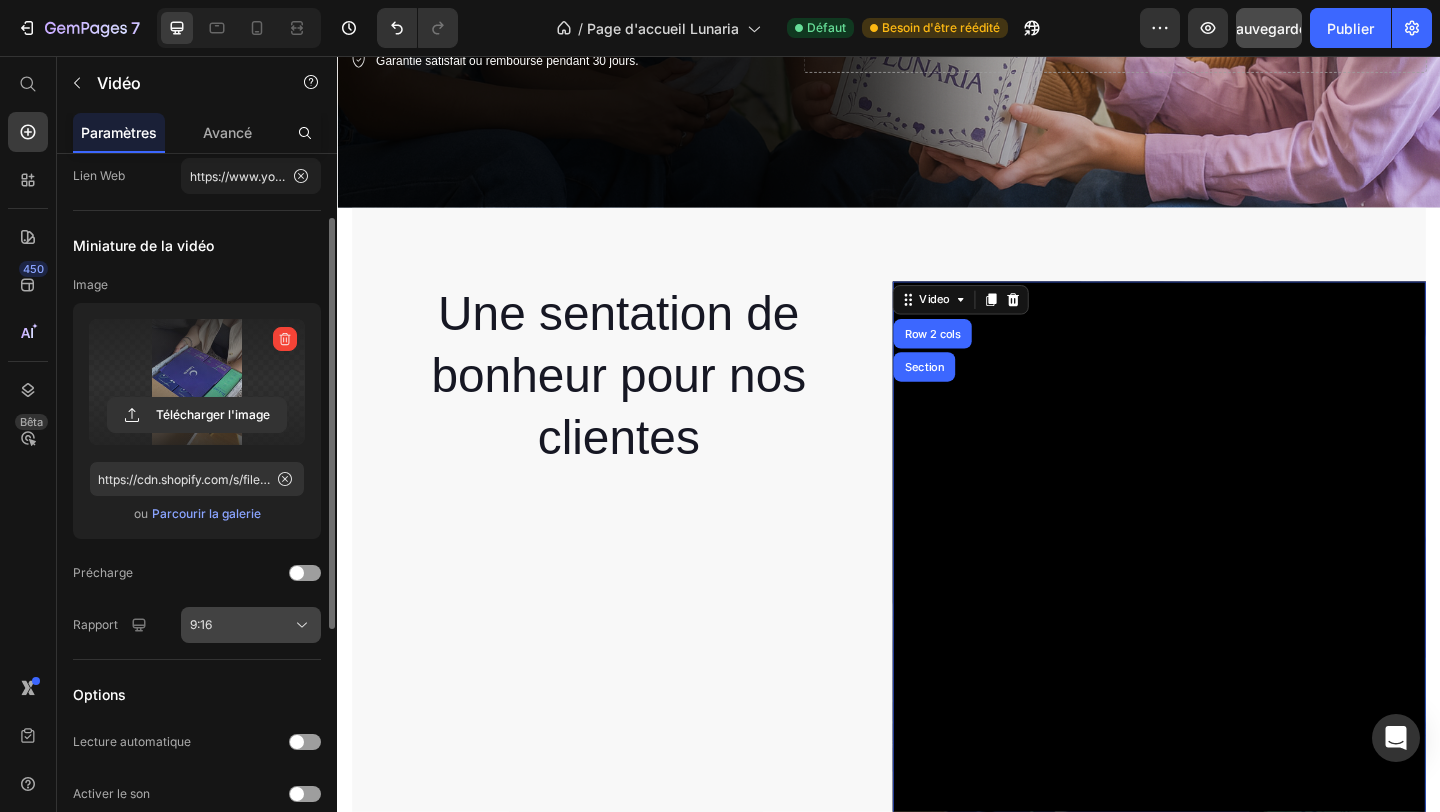 click on "9:16" 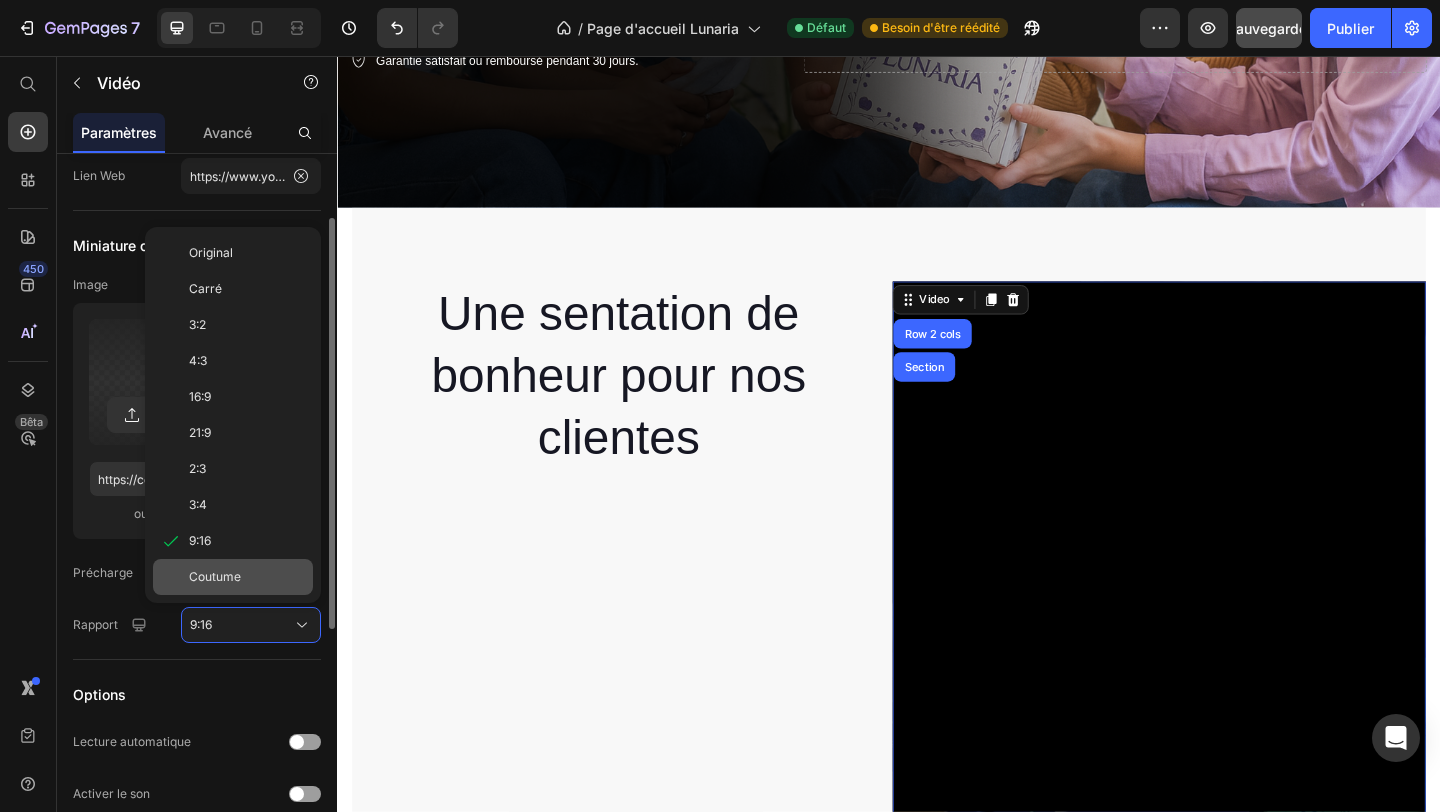 click on "Coutume" at bounding box center (215, 576) 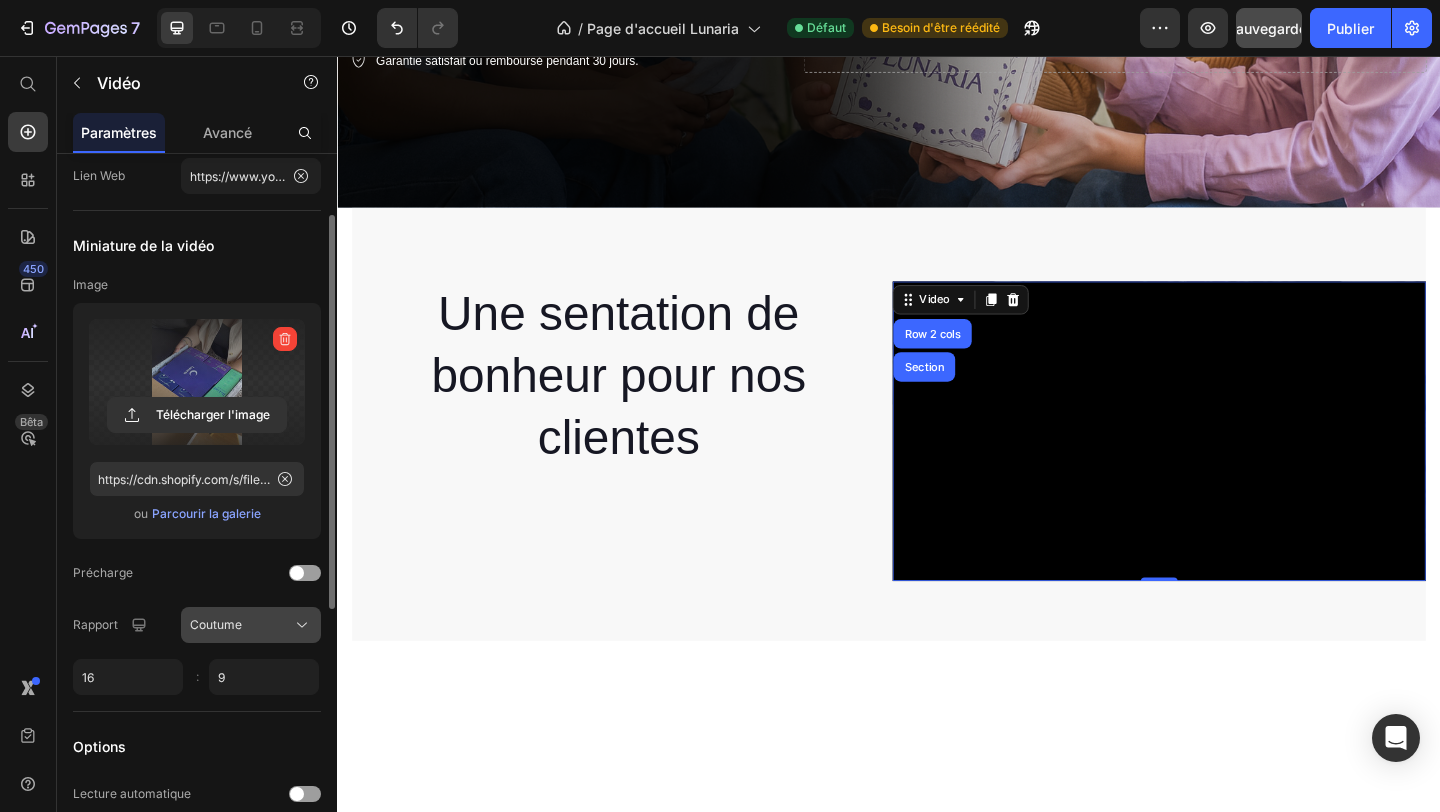 click on "Coutume" 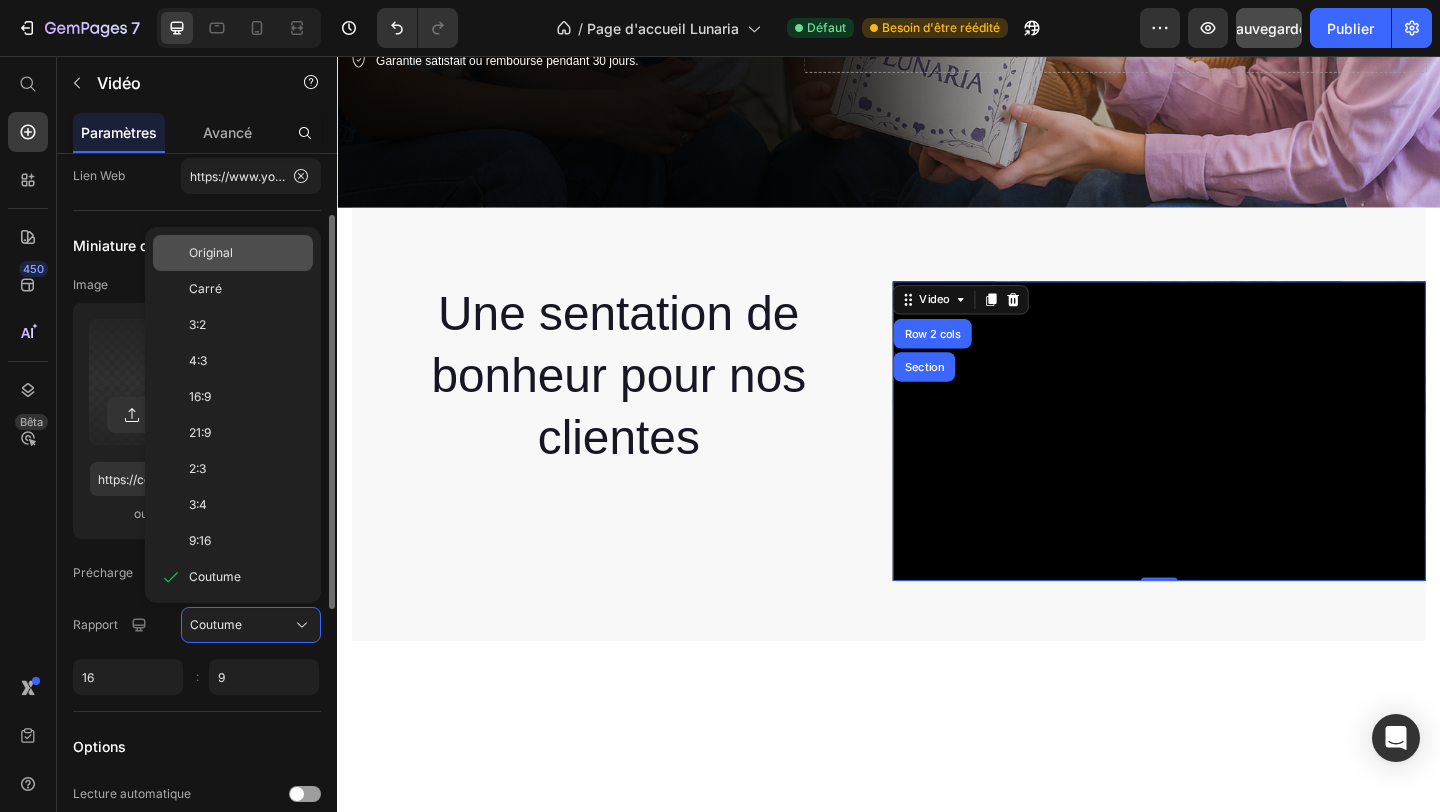 click on "Original" at bounding box center [247, 253] 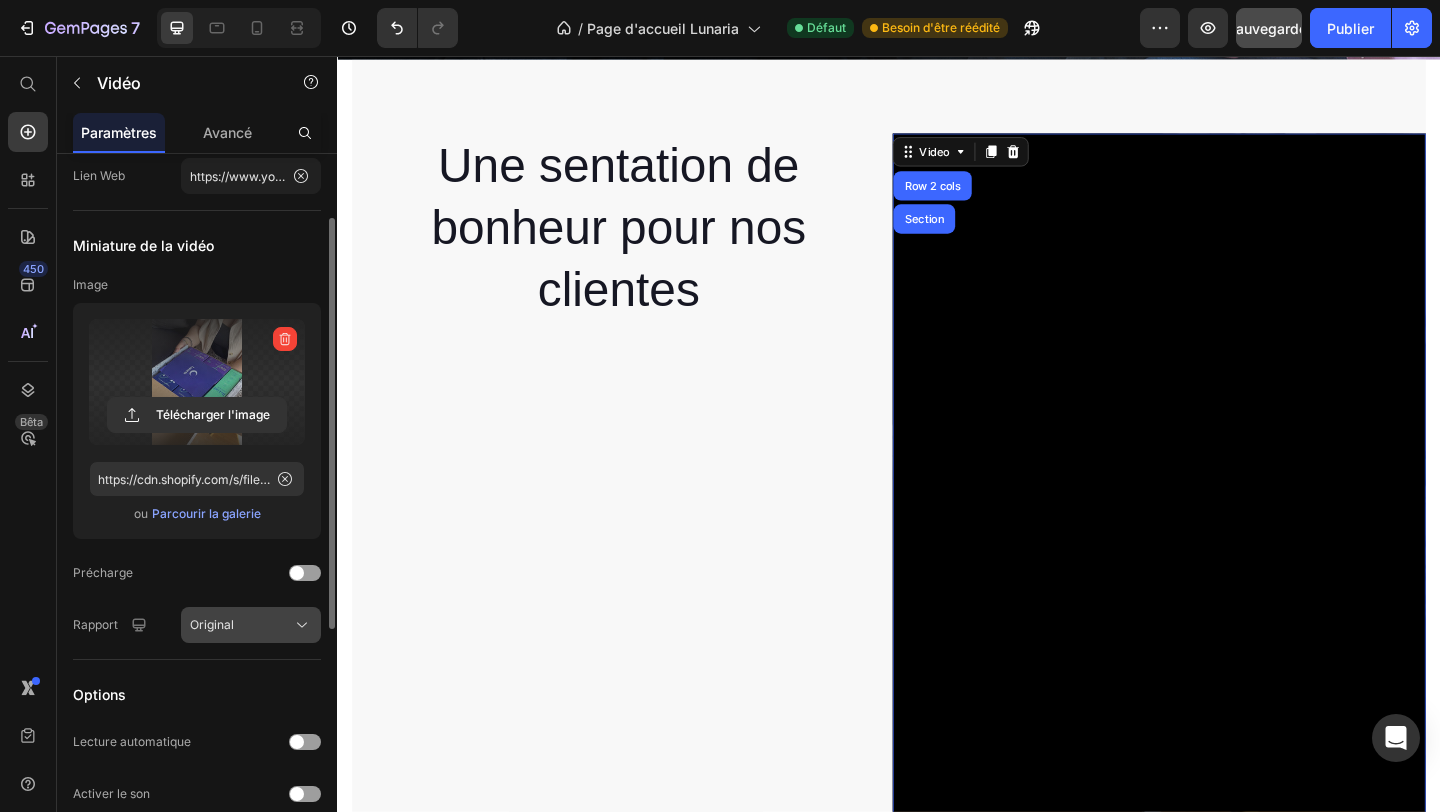 scroll, scrollTop: 829, scrollLeft: 0, axis: vertical 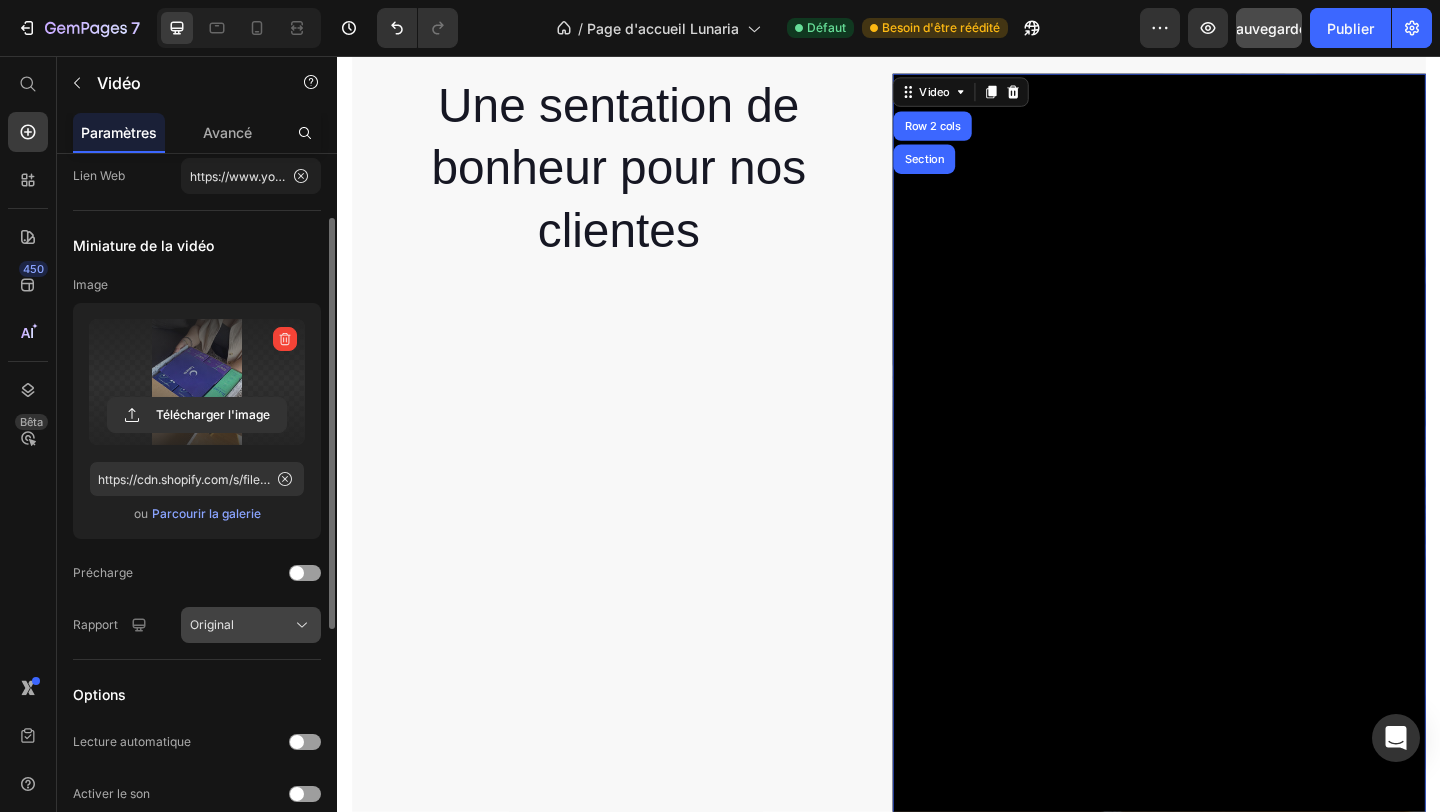 click on "Original" 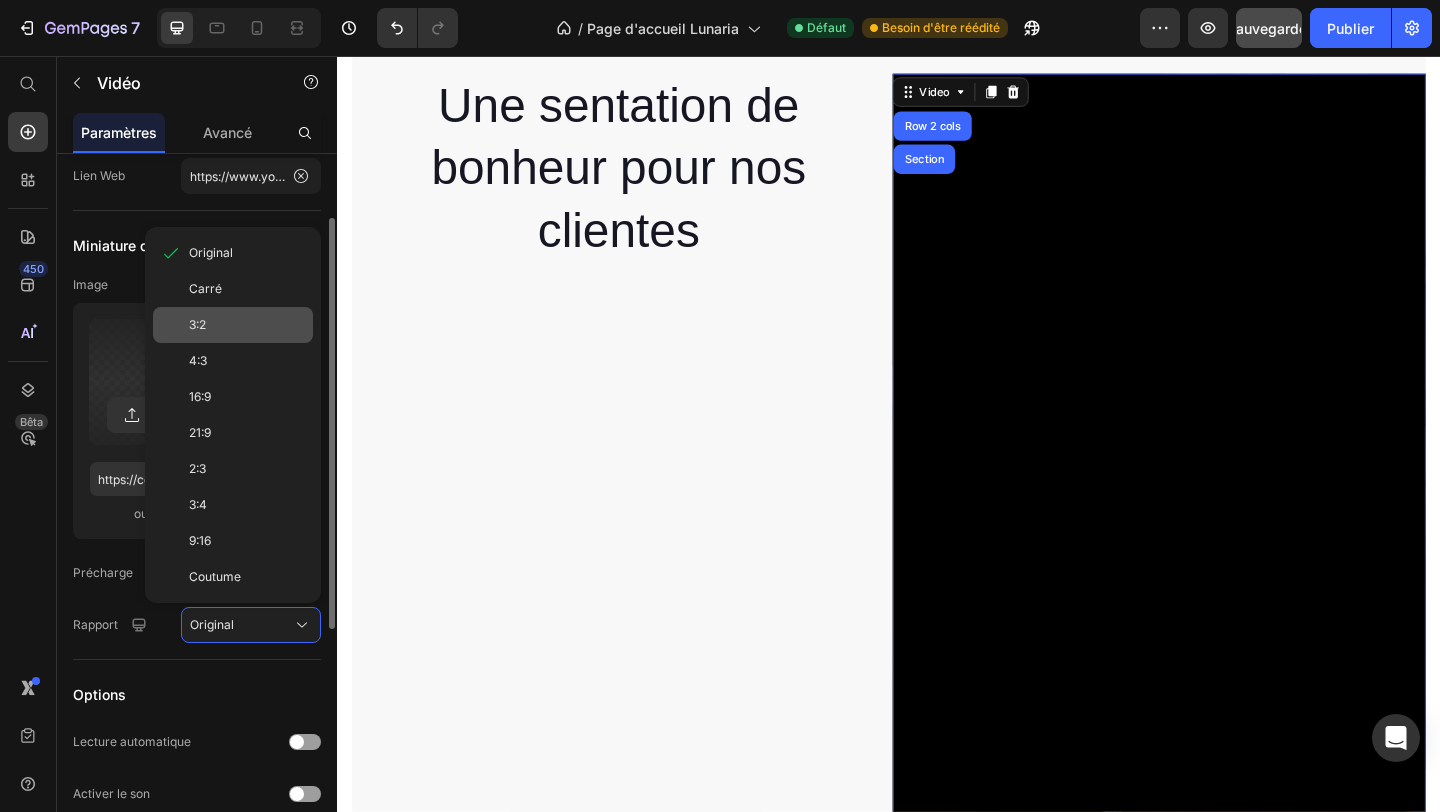 click on "3:2" 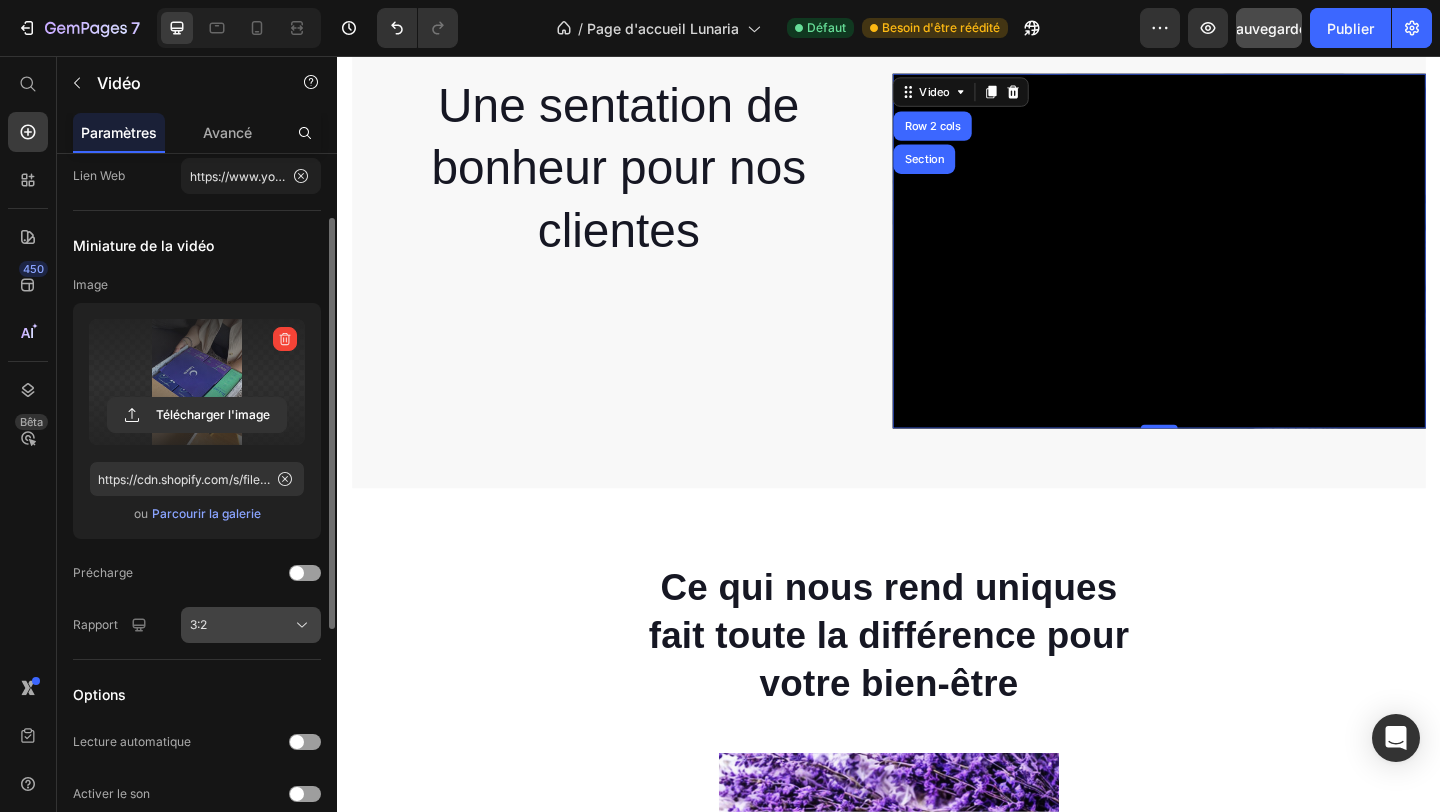 click on "3:2" 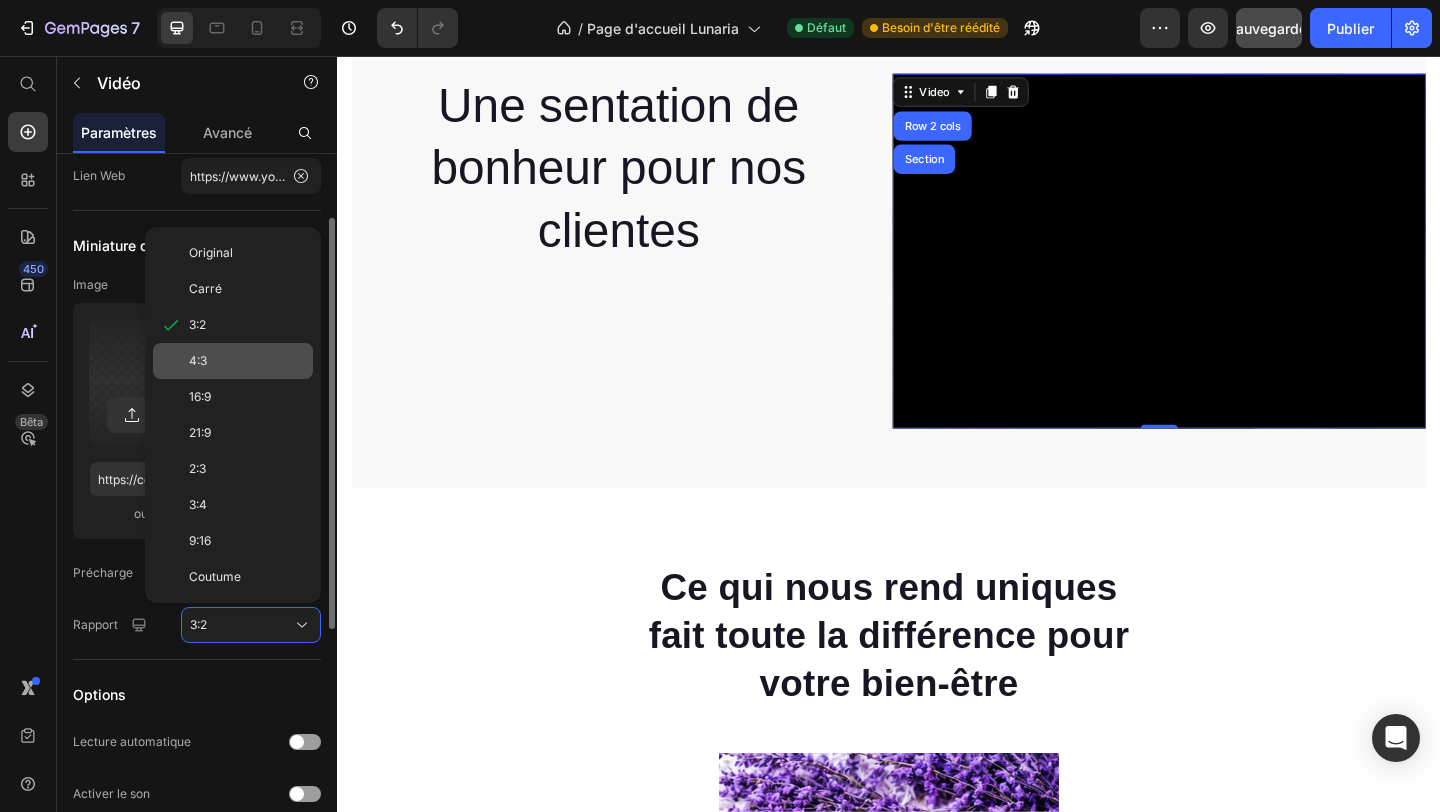 click on "4:3" at bounding box center [247, 361] 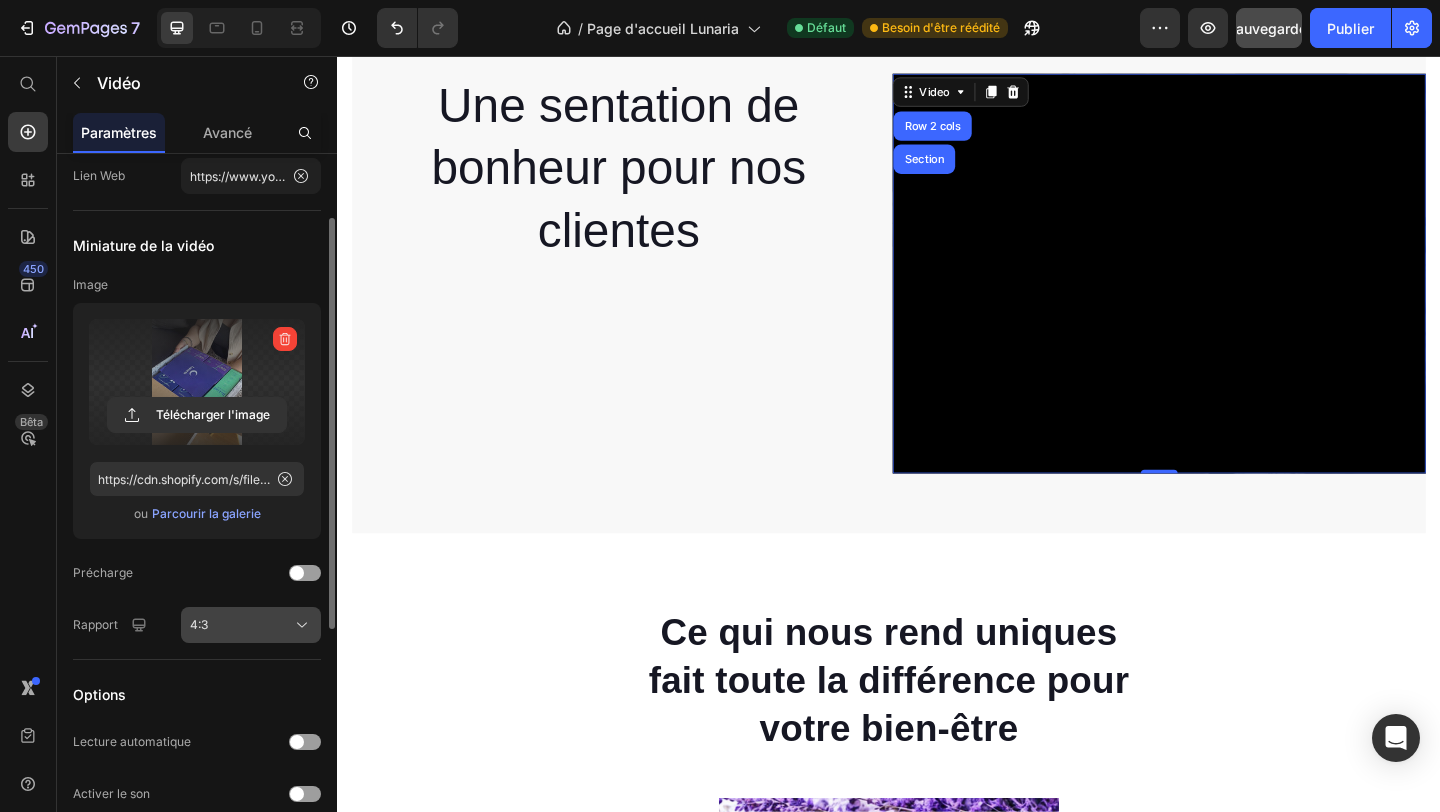 click on "4:3" 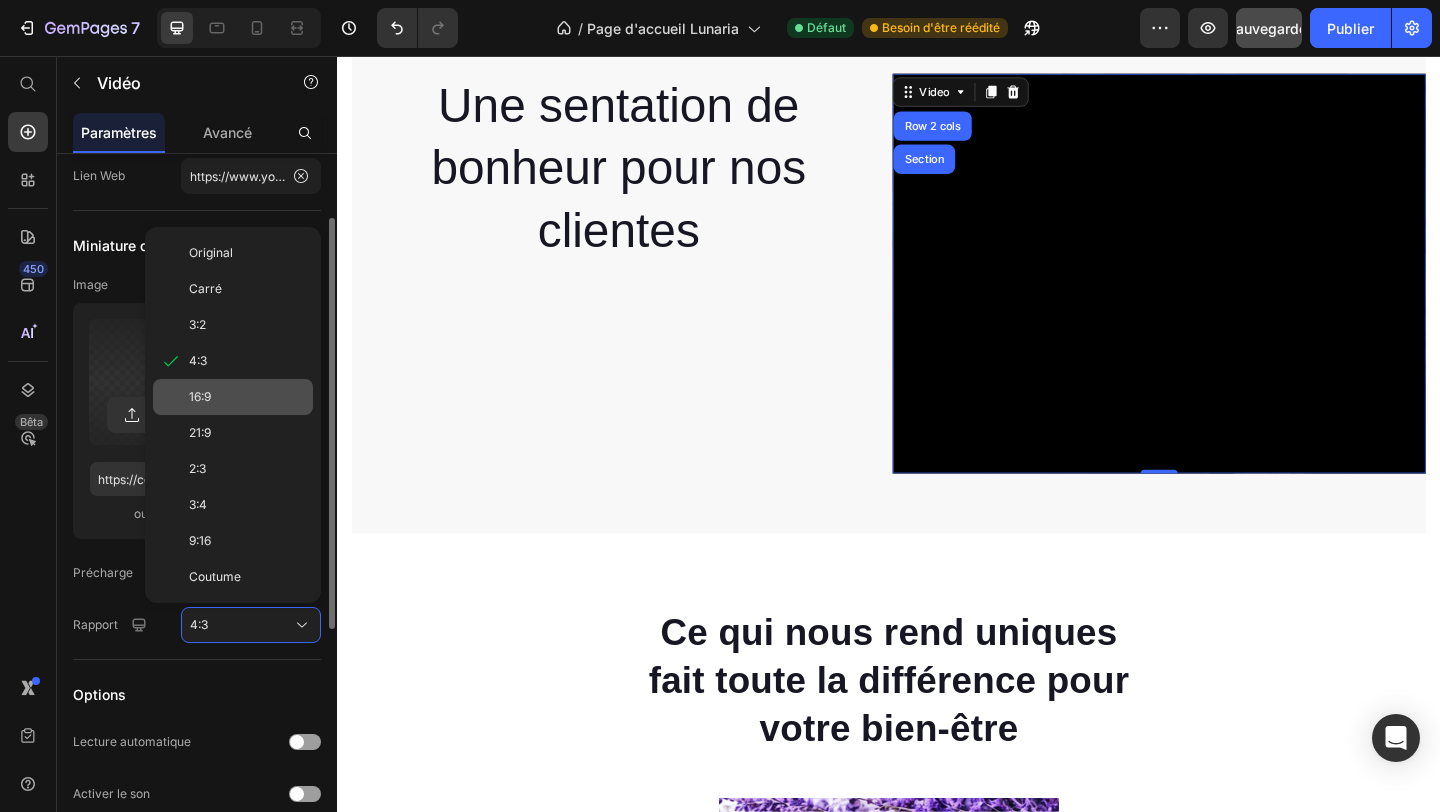 click on "16:9" at bounding box center (200, 396) 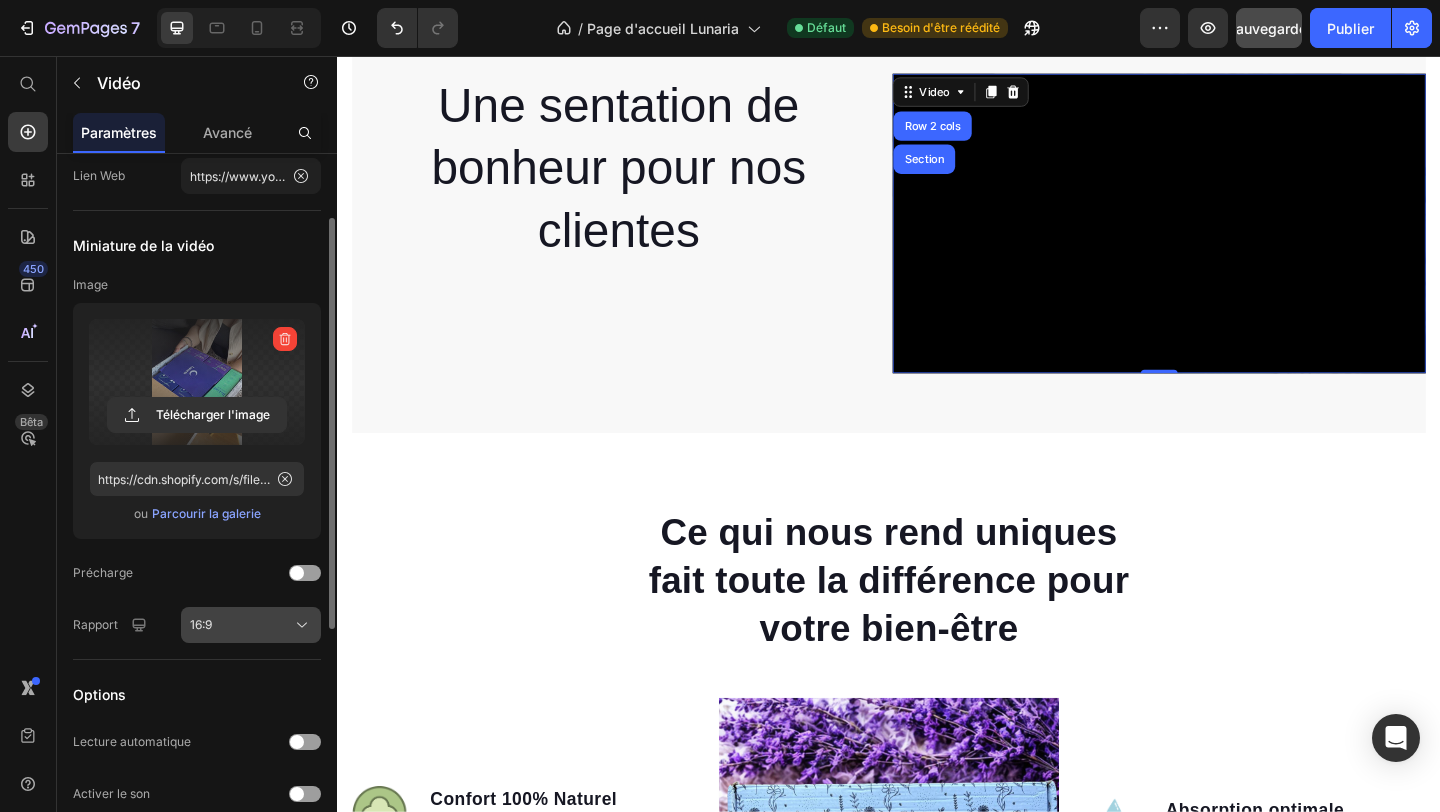 click on "16:9" 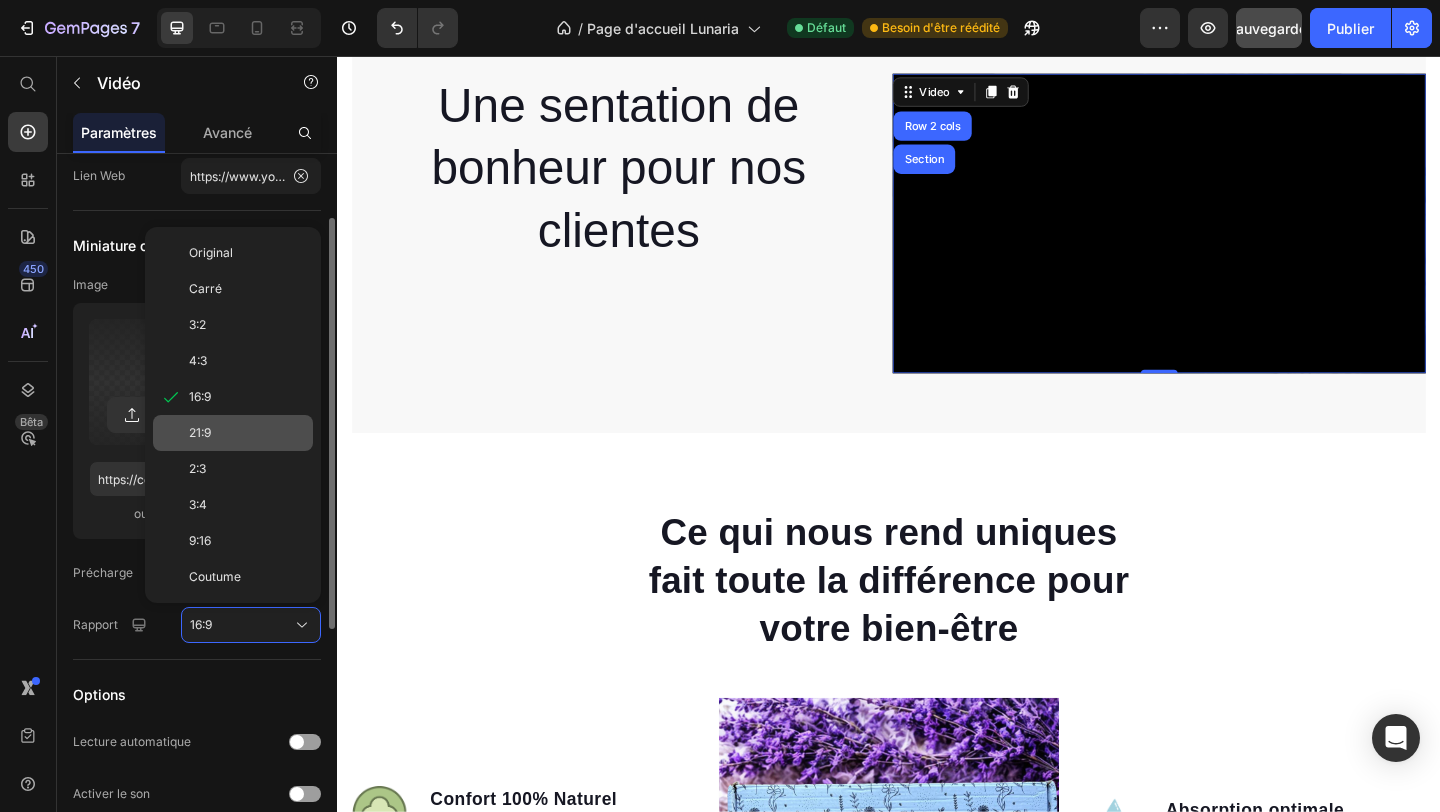click on "21:9" 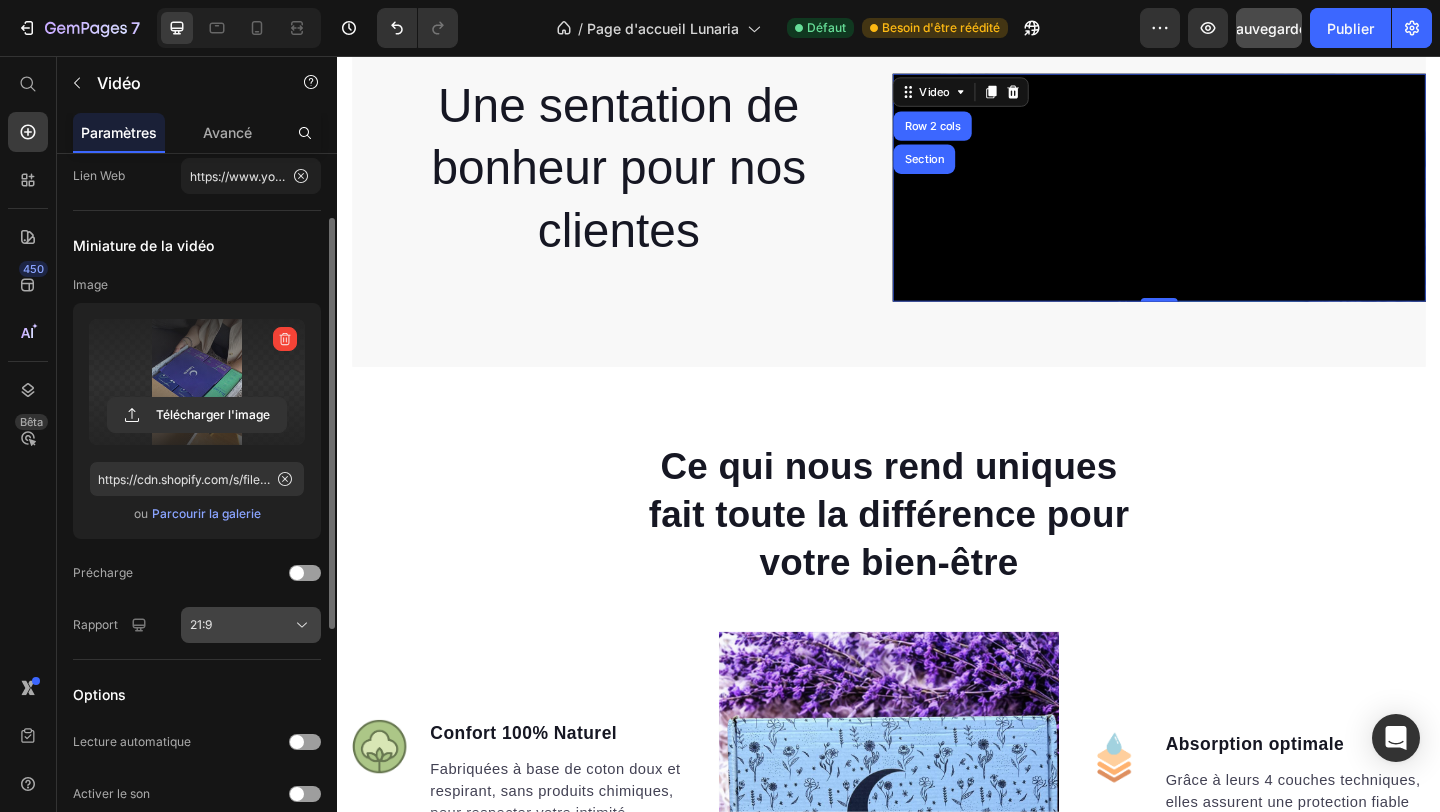 click on "21:9" 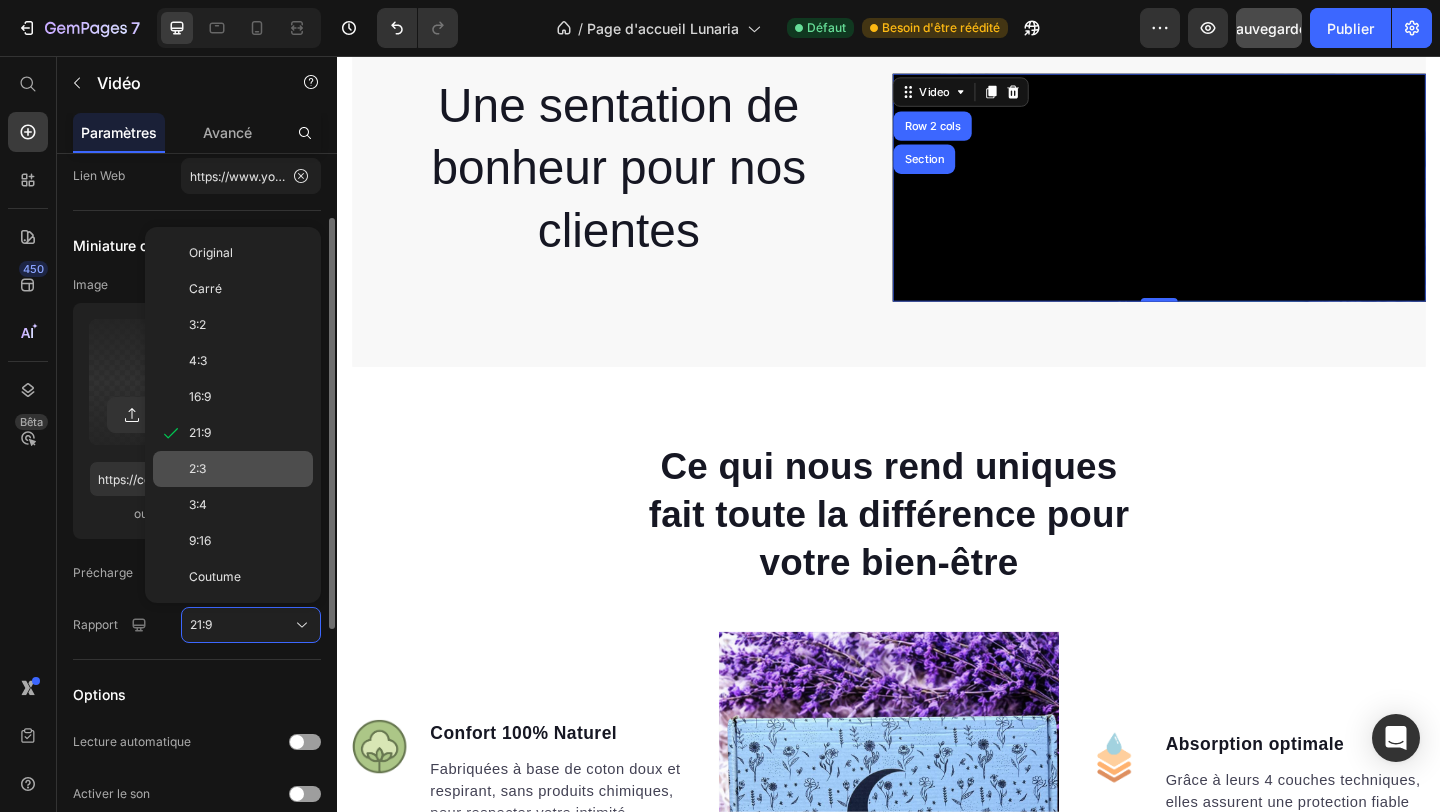 click on "2:3" 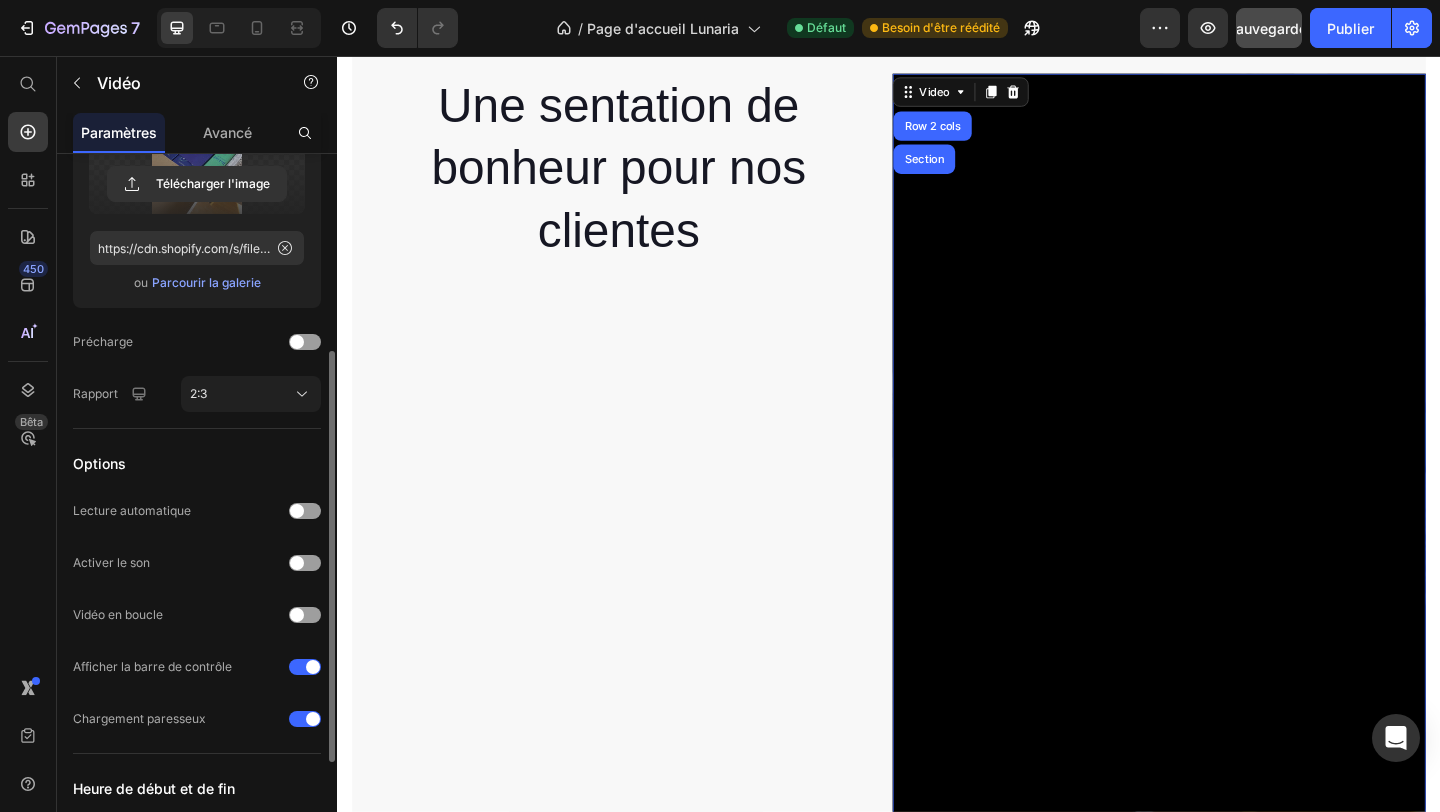 scroll, scrollTop: 341, scrollLeft: 0, axis: vertical 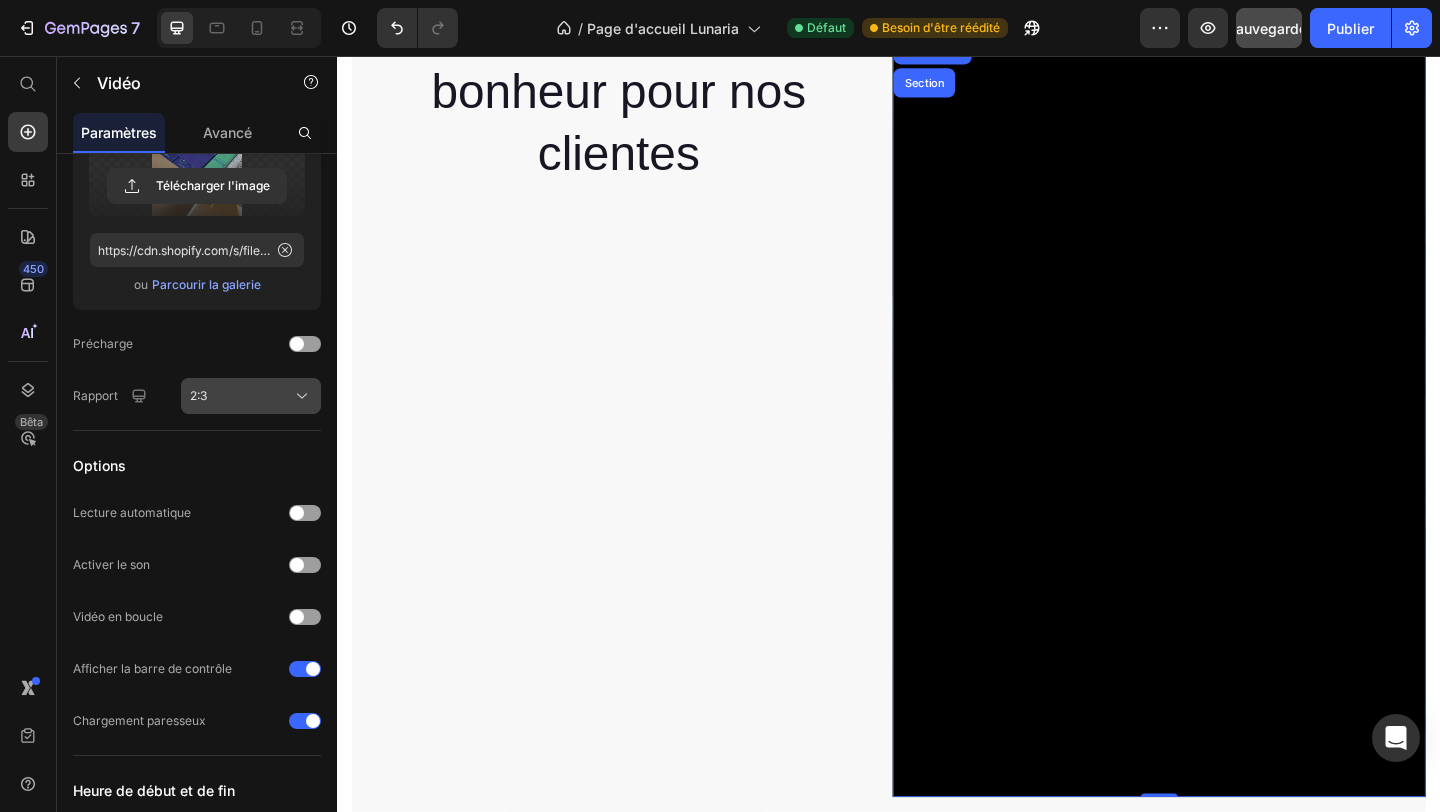 click 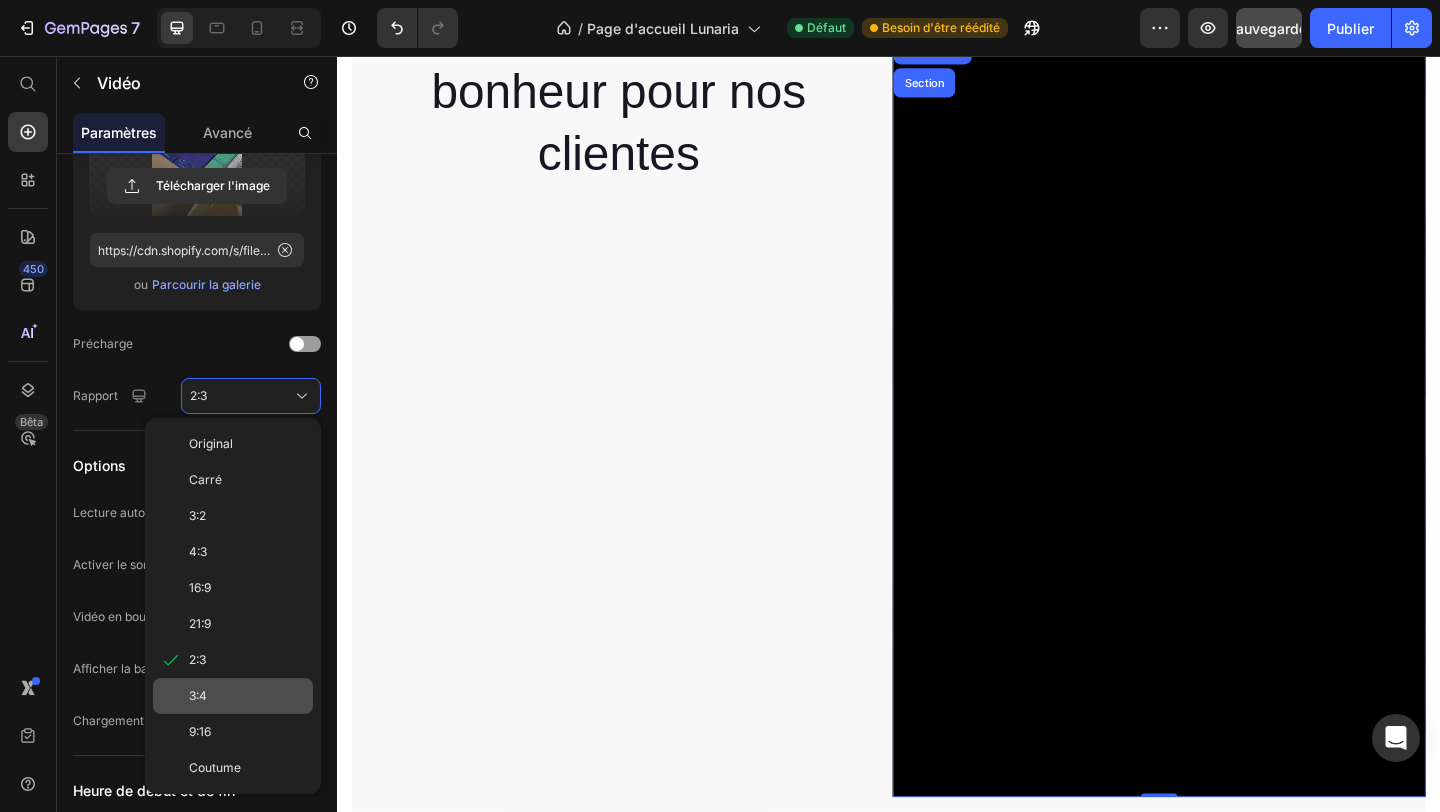 click on "3:4" at bounding box center [198, 695] 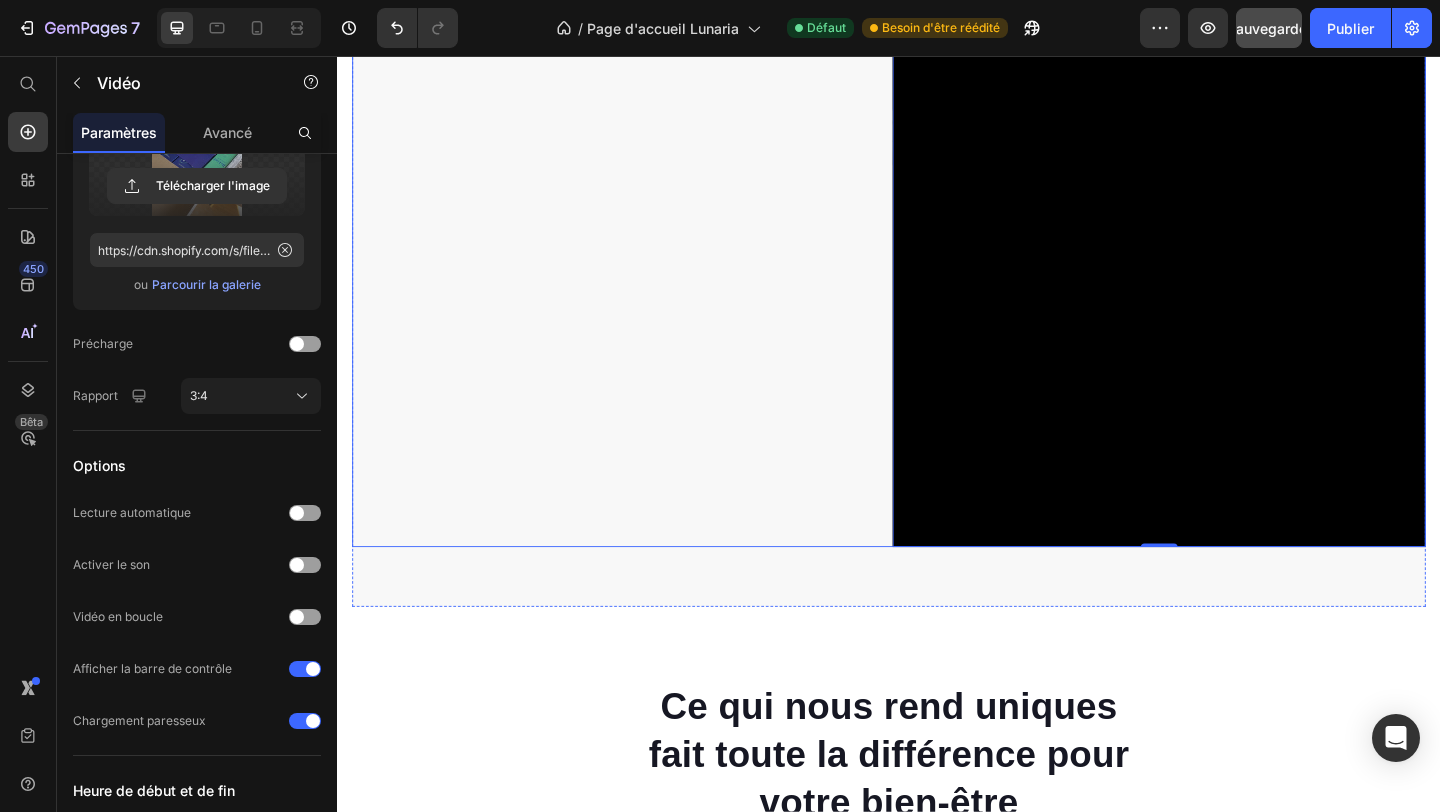 scroll, scrollTop: 1085, scrollLeft: 0, axis: vertical 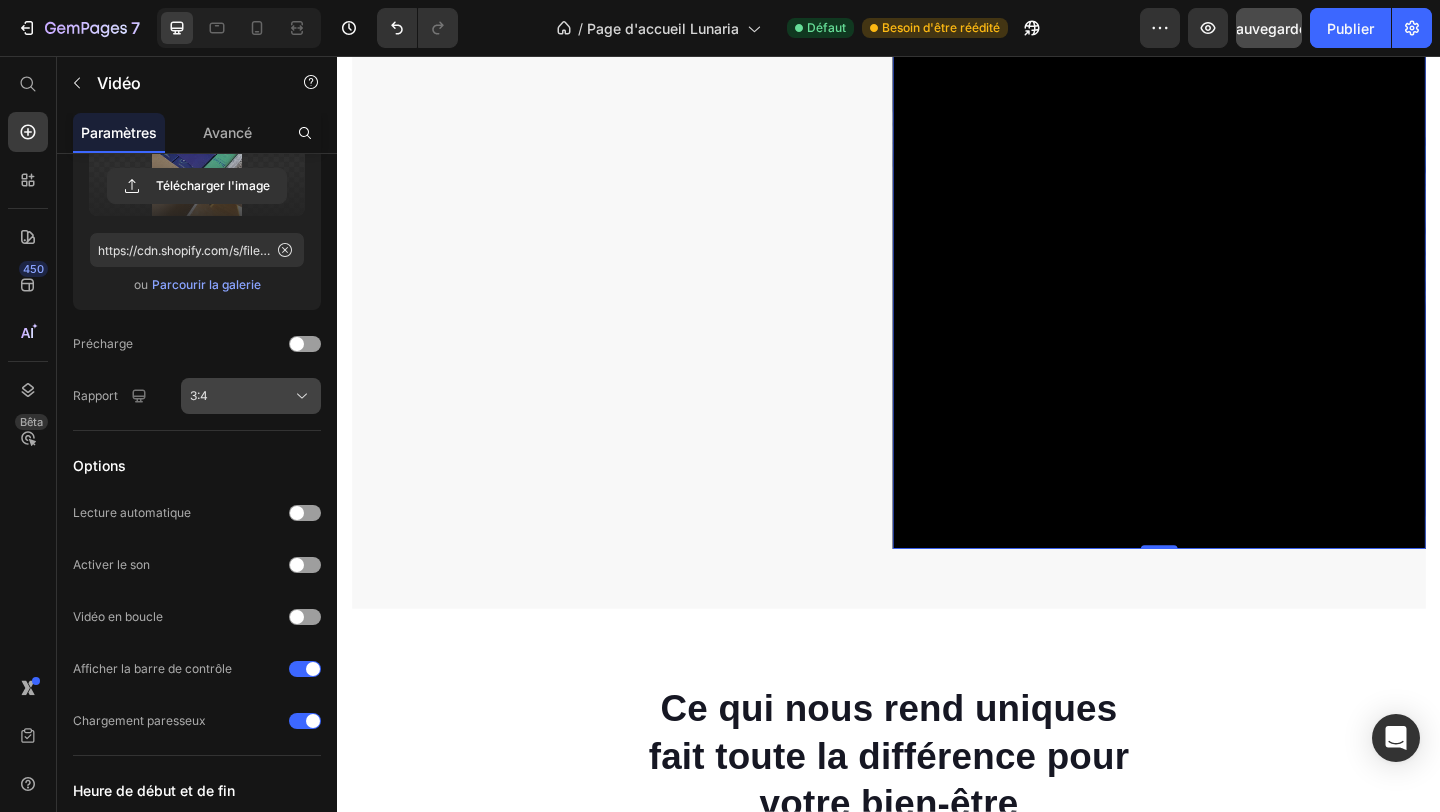 click on "3:4" at bounding box center (251, 396) 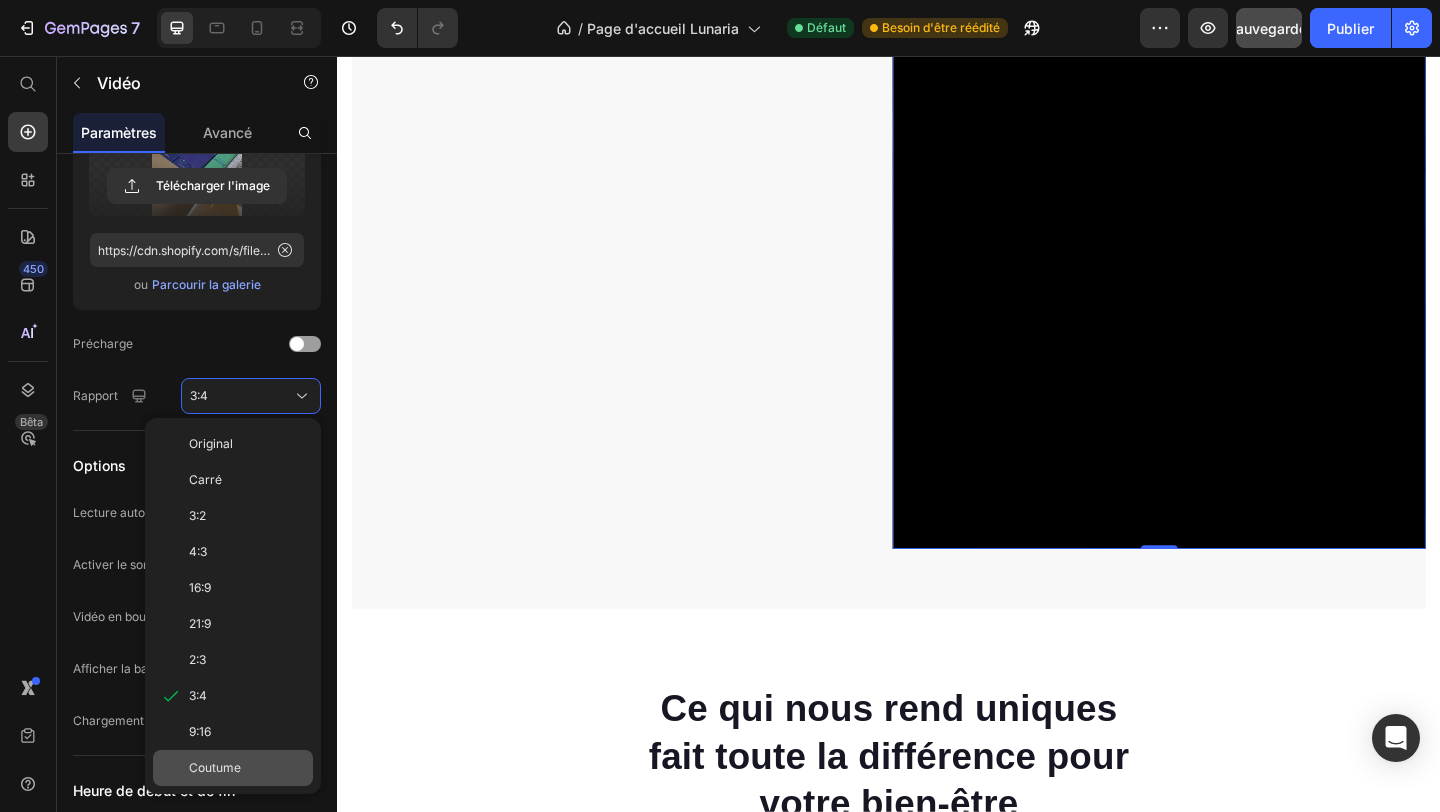 click on "Coutume" at bounding box center [215, 767] 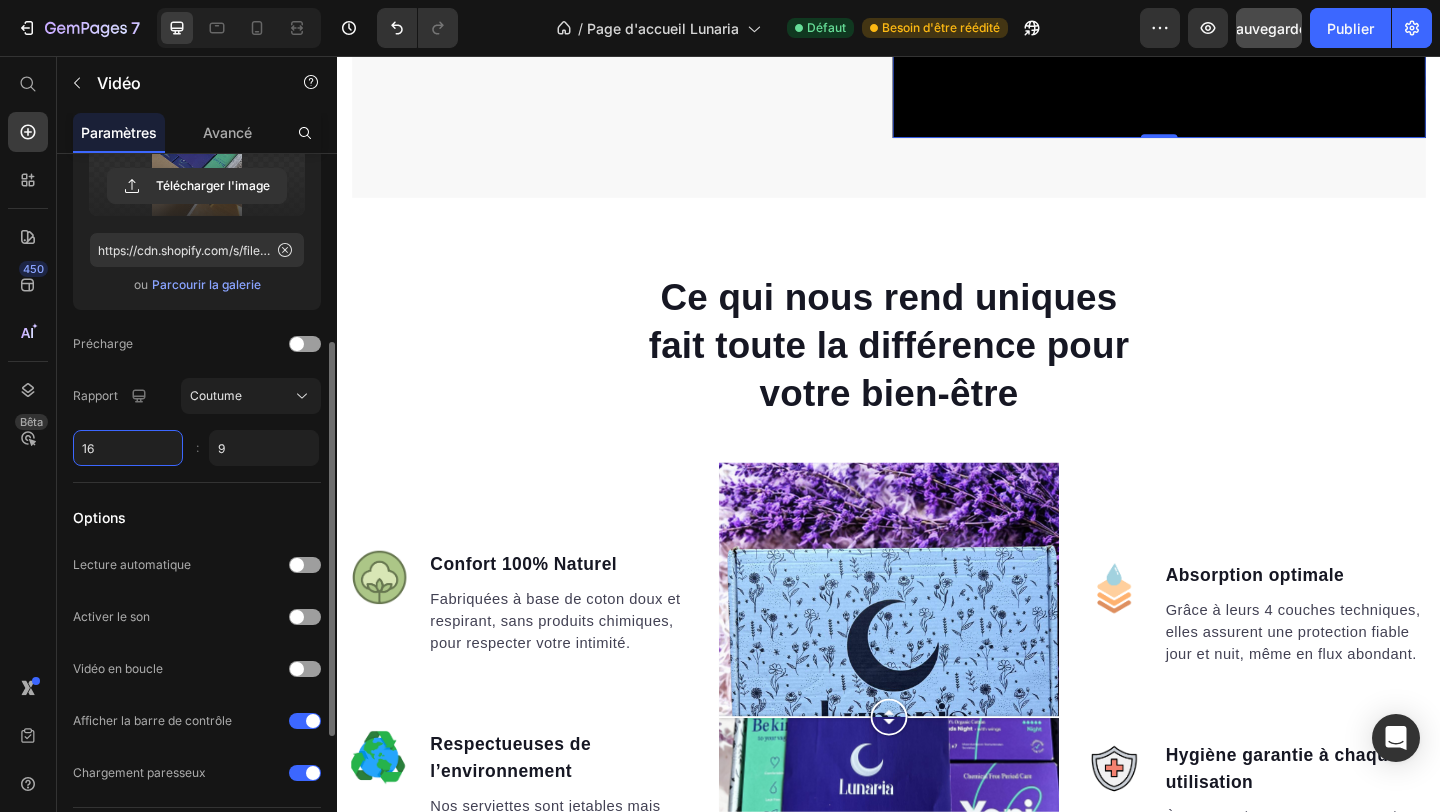 click on "16" at bounding box center (128, 448) 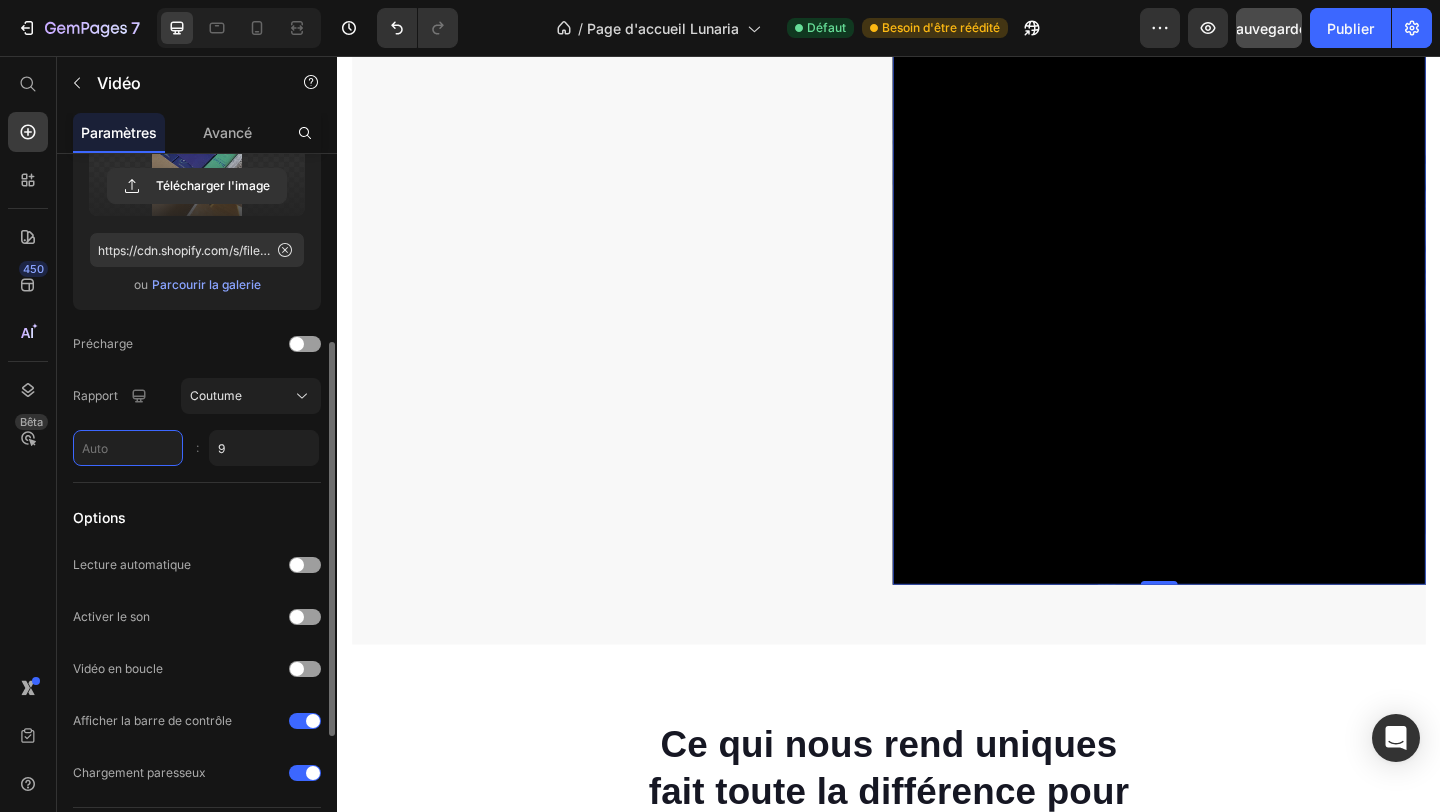 type on "8" 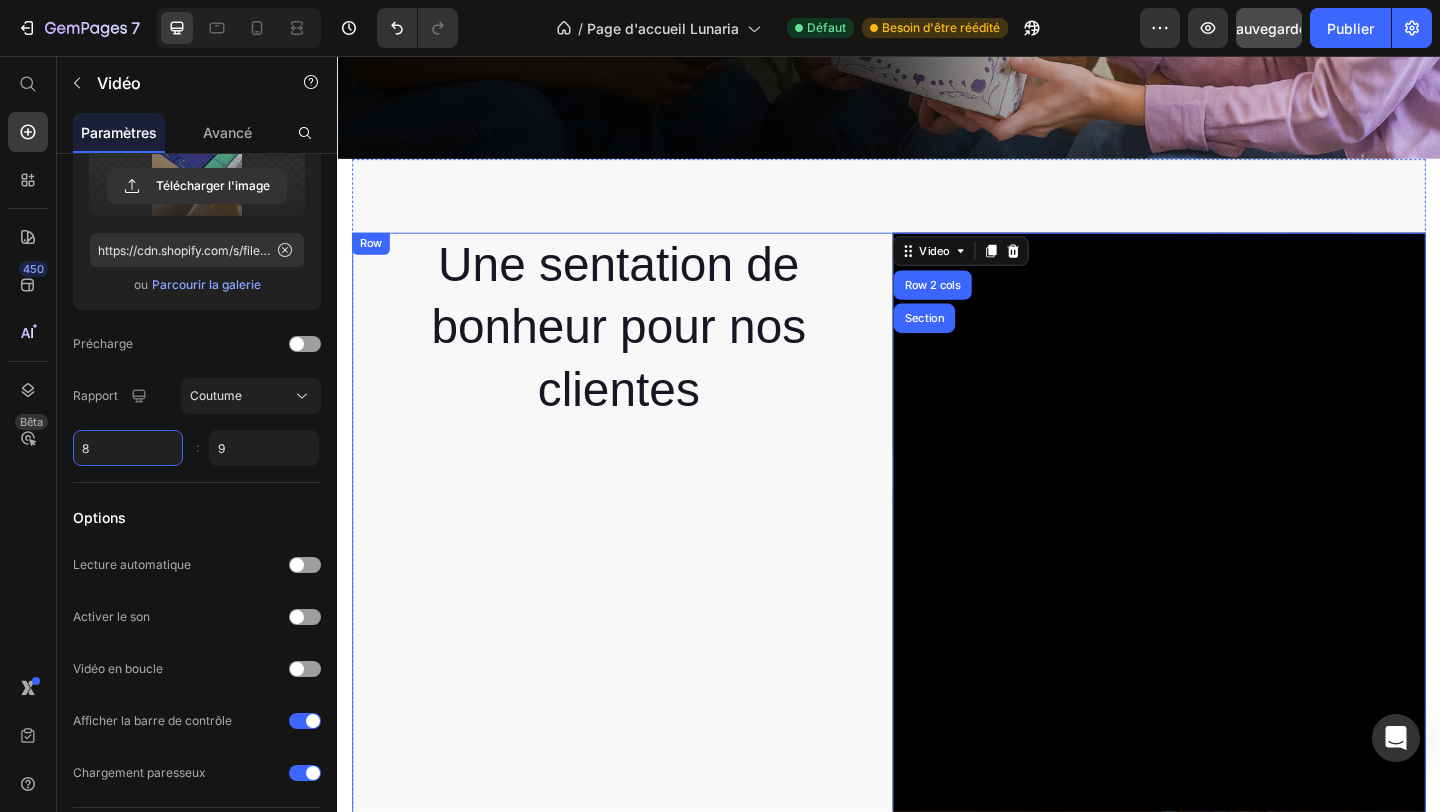 scroll, scrollTop: 674, scrollLeft: 0, axis: vertical 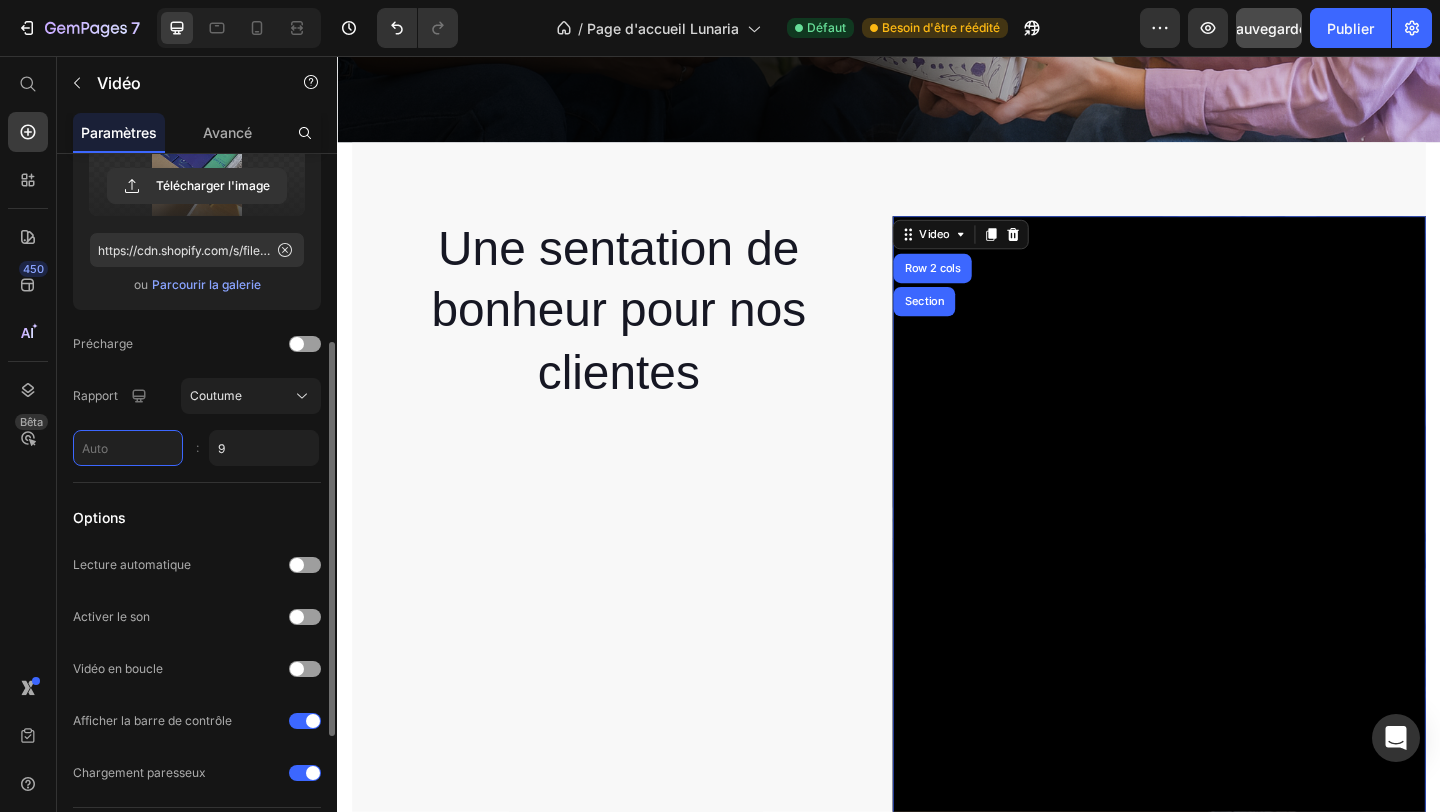 type on "7" 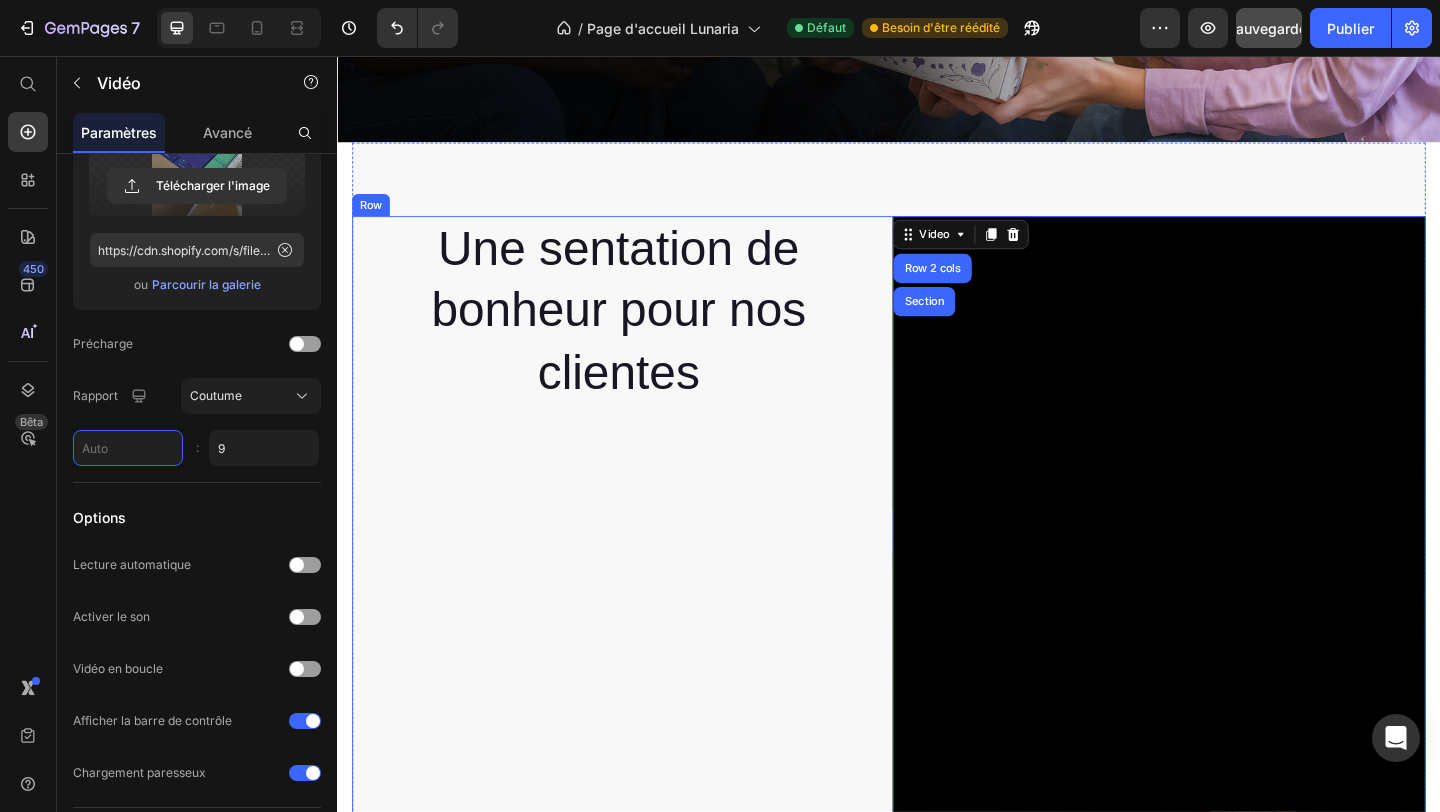 type on "5" 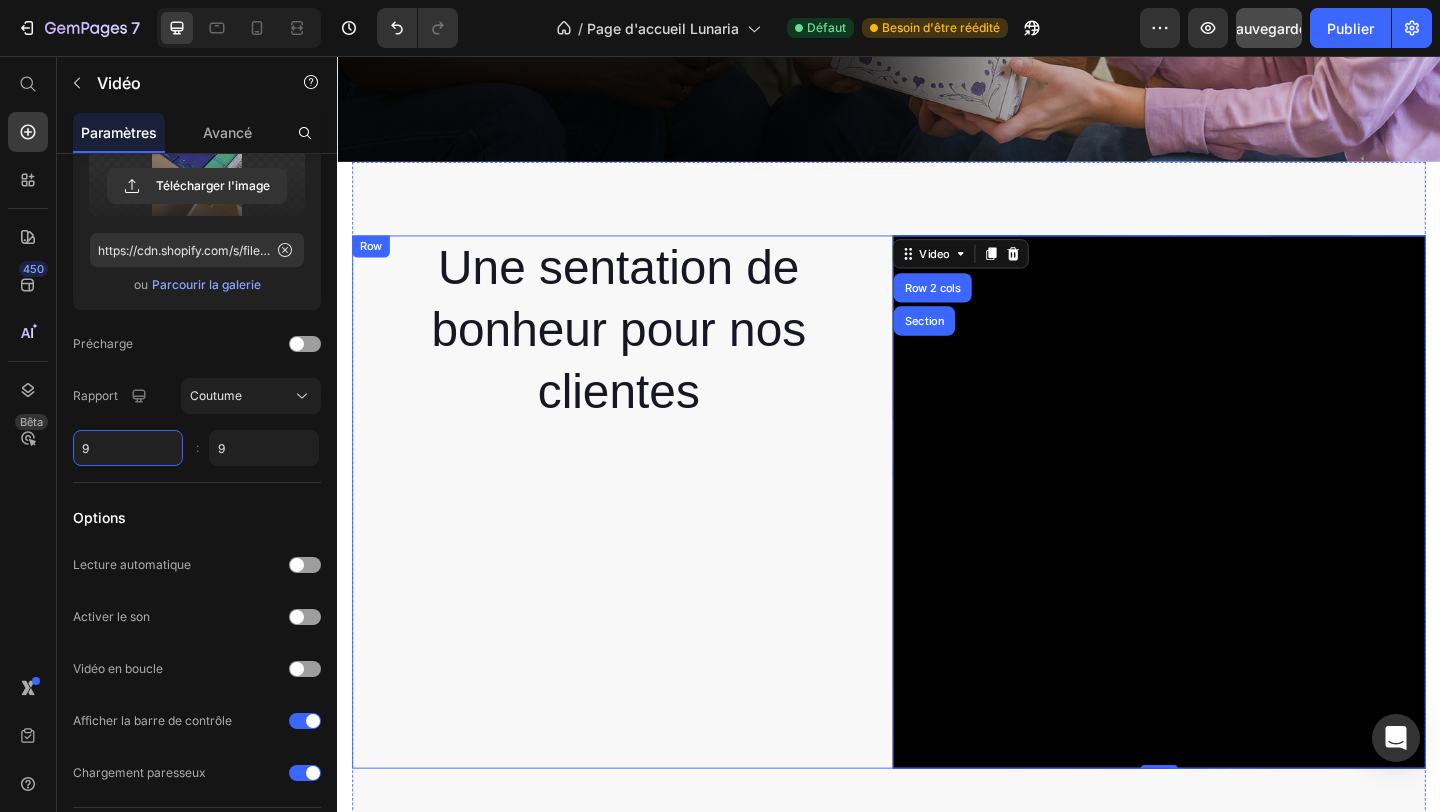 scroll, scrollTop: 719, scrollLeft: 0, axis: vertical 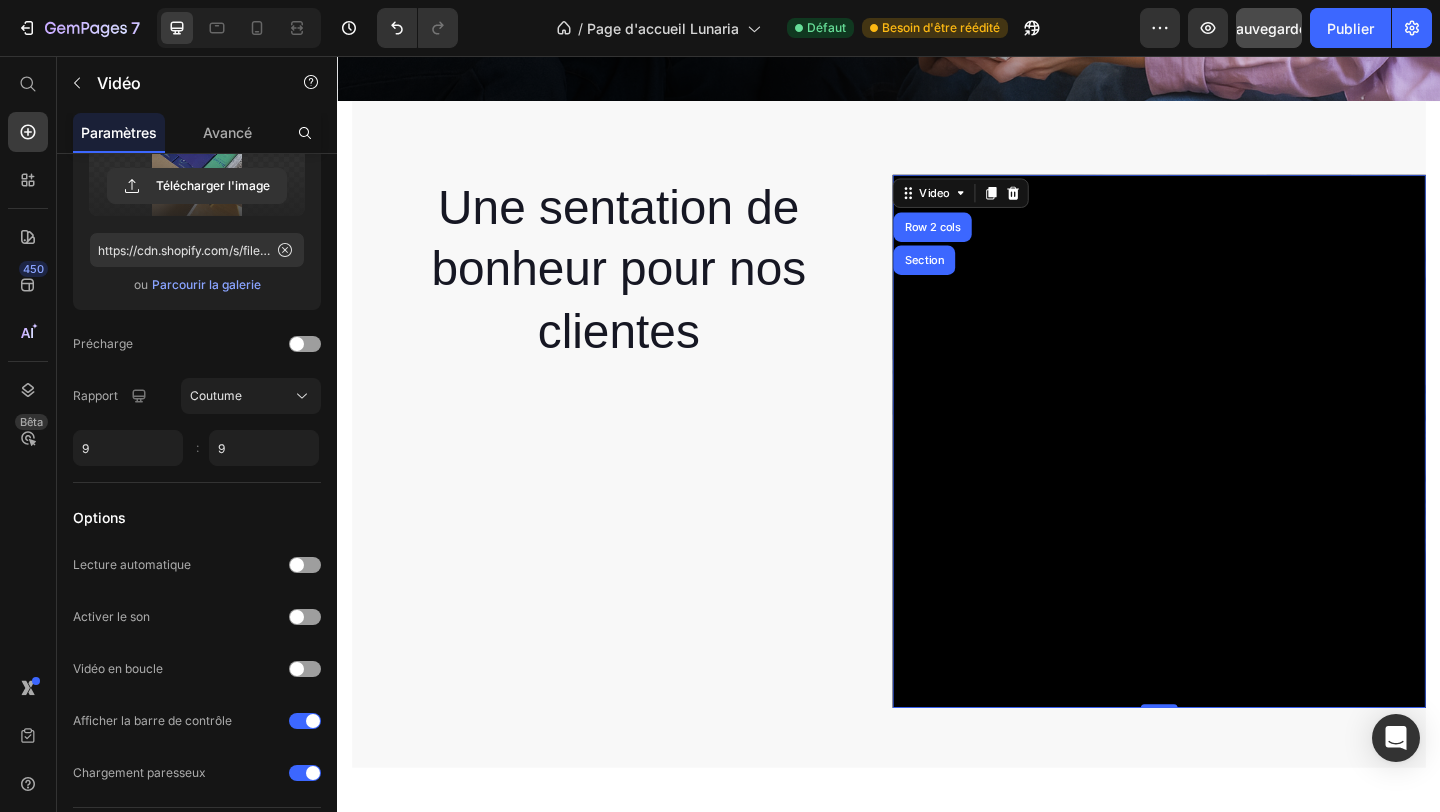 type on "9" 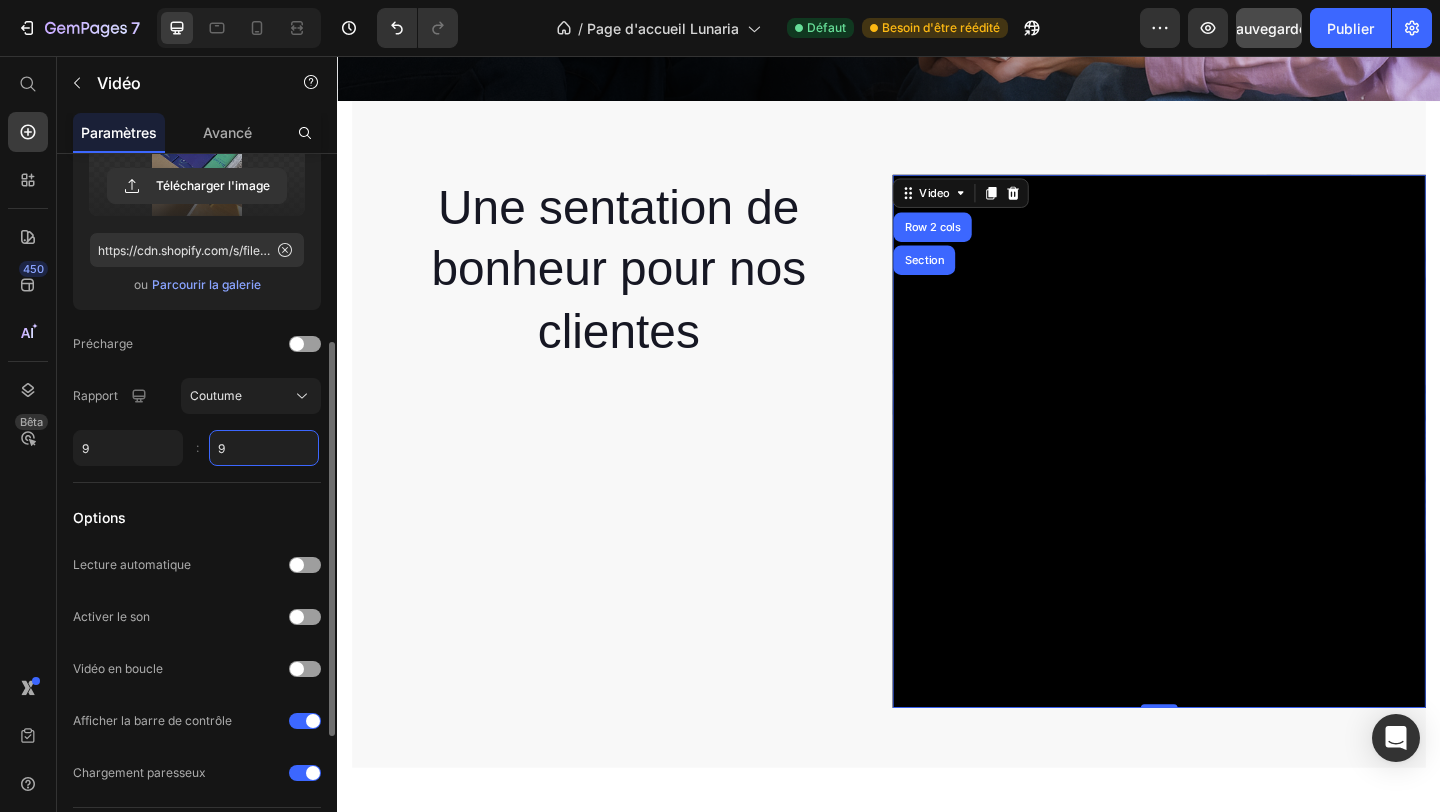 click on "9" at bounding box center [264, 448] 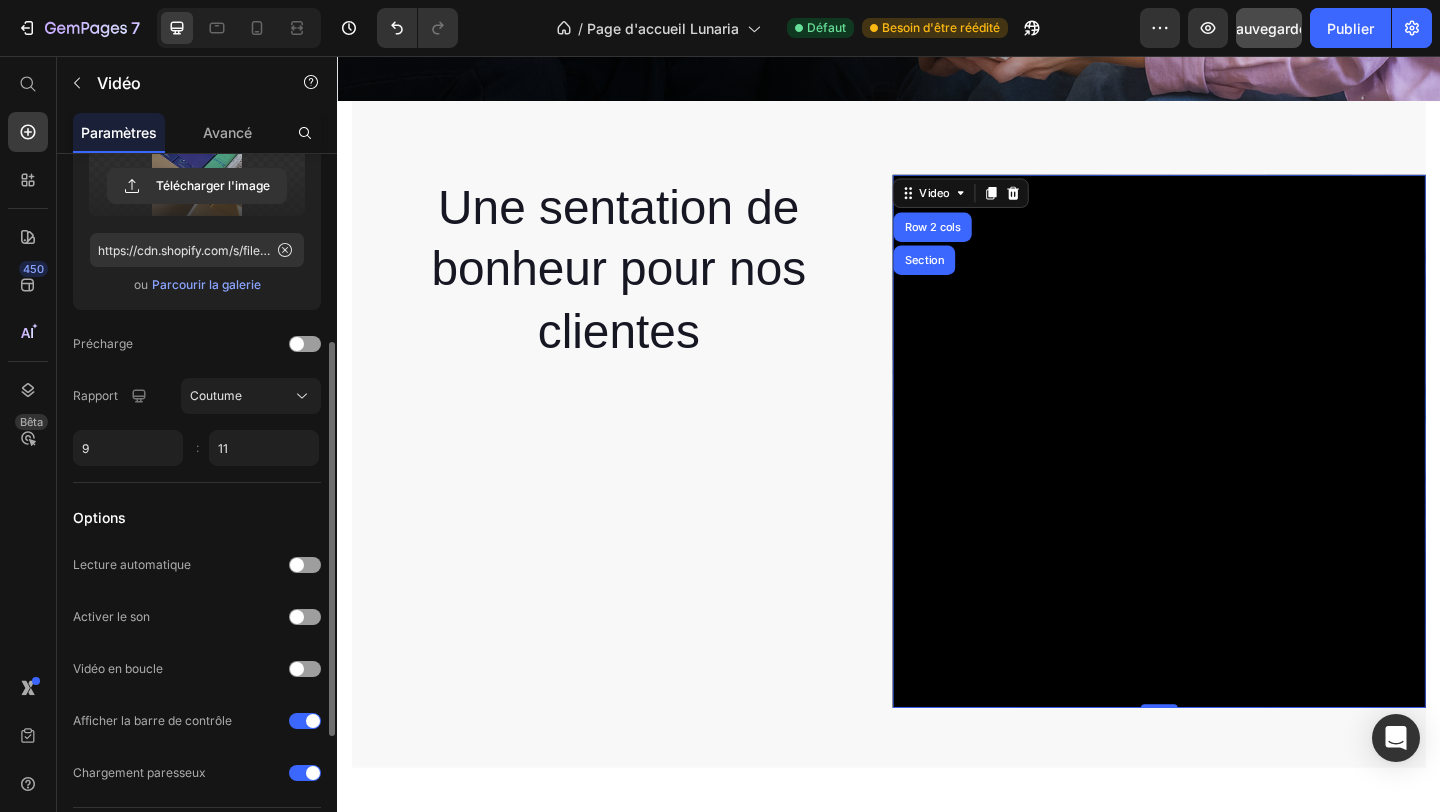 type on "11" 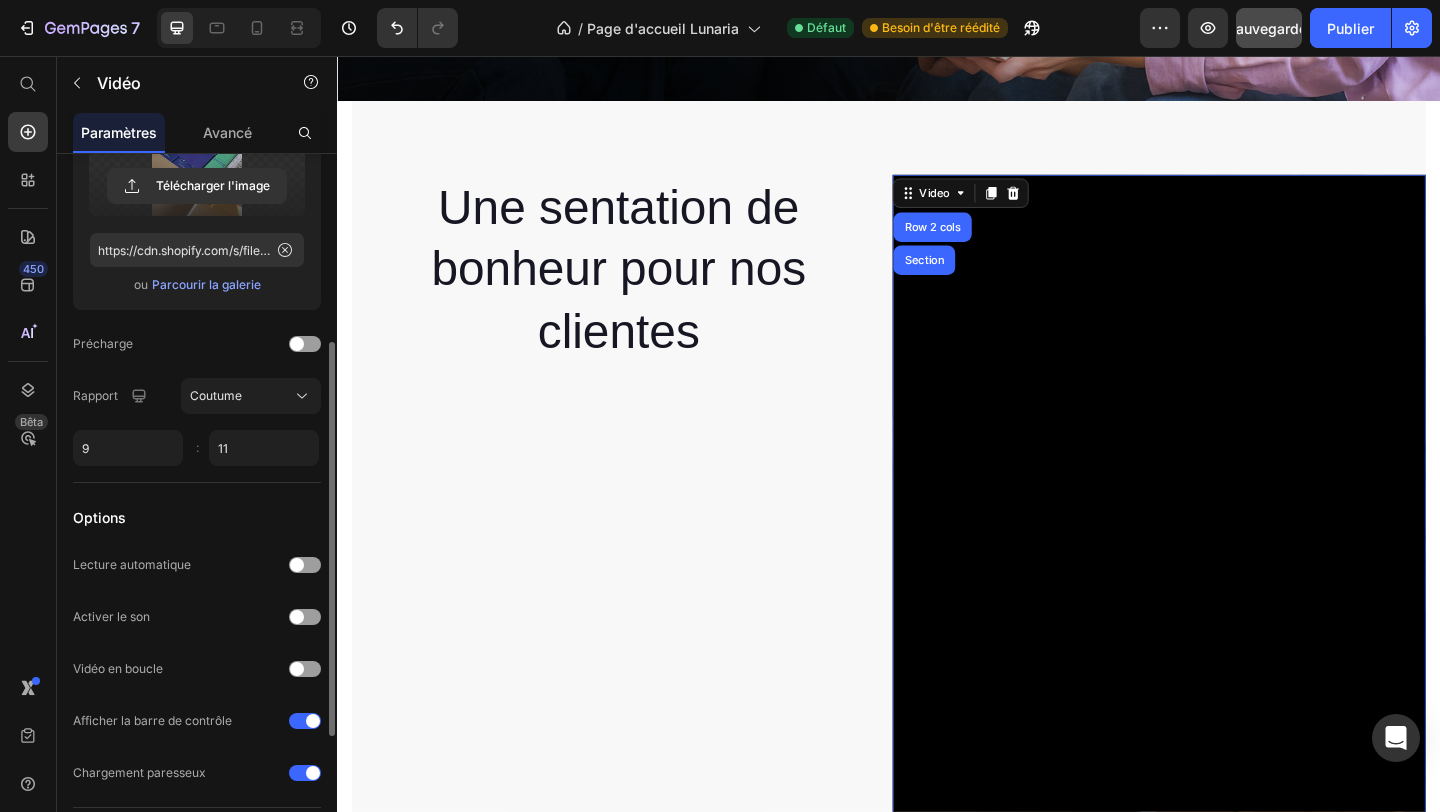 click on "Miniature de la vidéo Image Télécharger l'image https://cdn.shopify.com/s/files/1/0913/8710/1571/files/gempages_557459731355010038-12aebd69-7a5b-4b68-9c14-6ca774eb23ef.jpg ou Parcourir la galerie Précharge Rapport Coutume [NUMBER] [NUMBER] :" 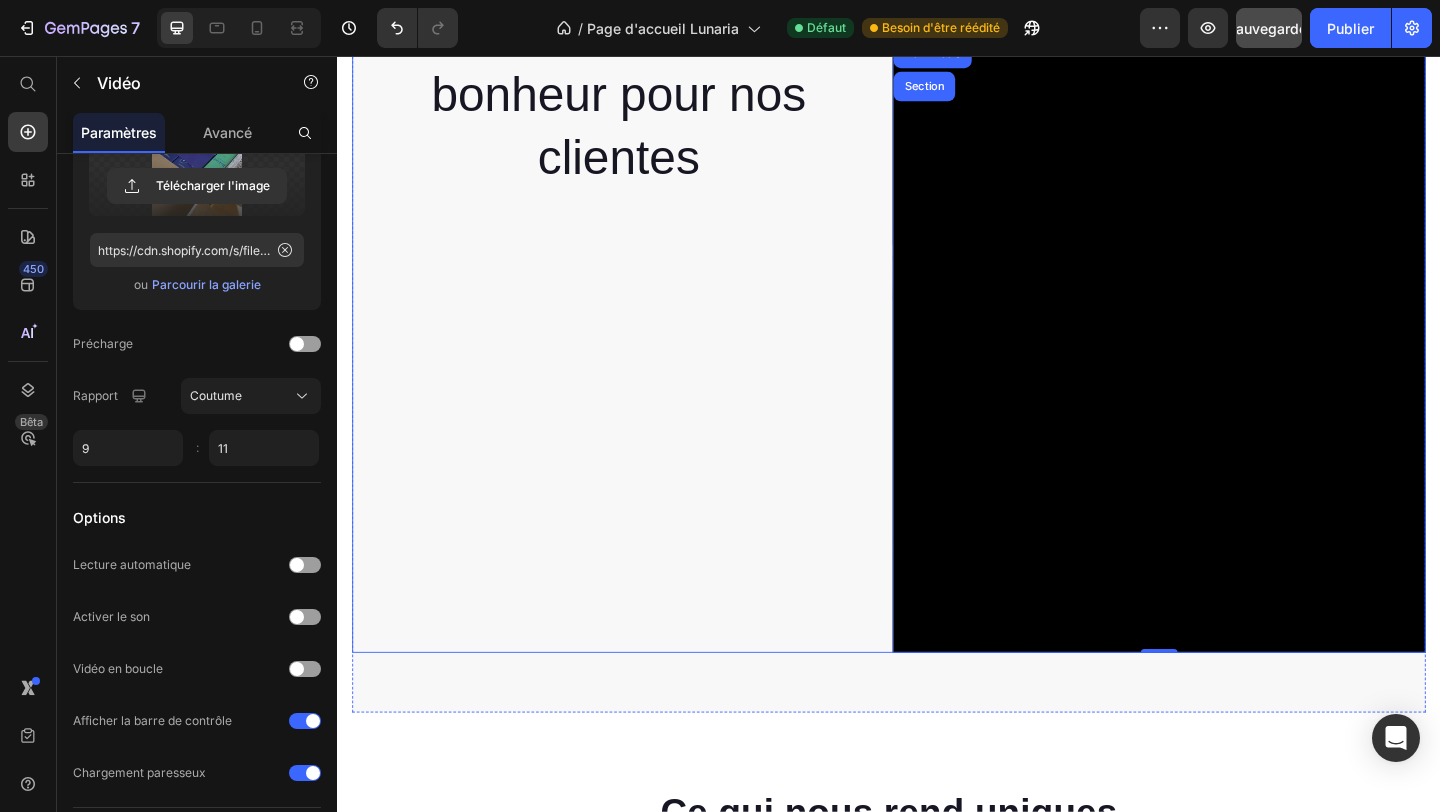scroll, scrollTop: 843, scrollLeft: 0, axis: vertical 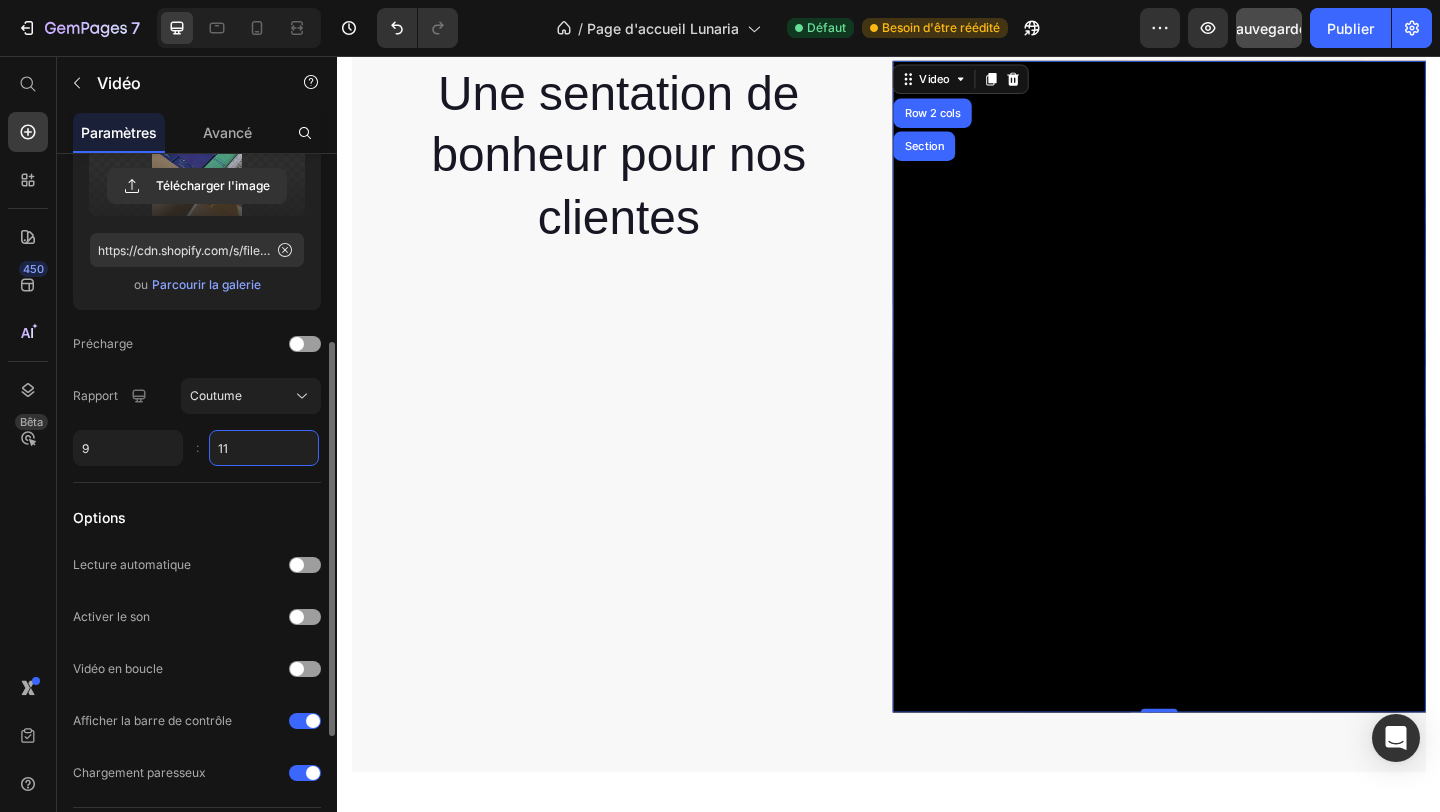 click on "11" at bounding box center [264, 448] 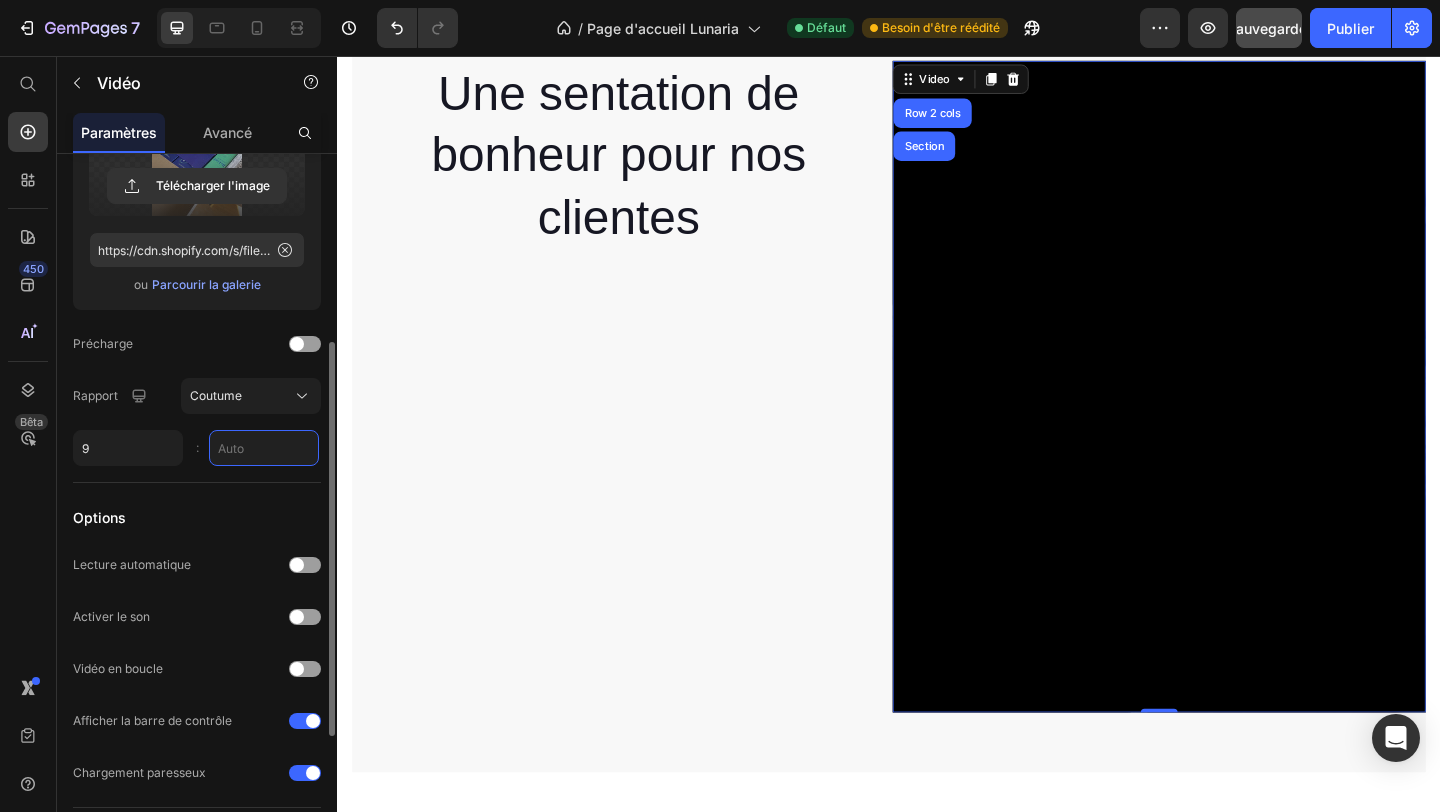 type on "7" 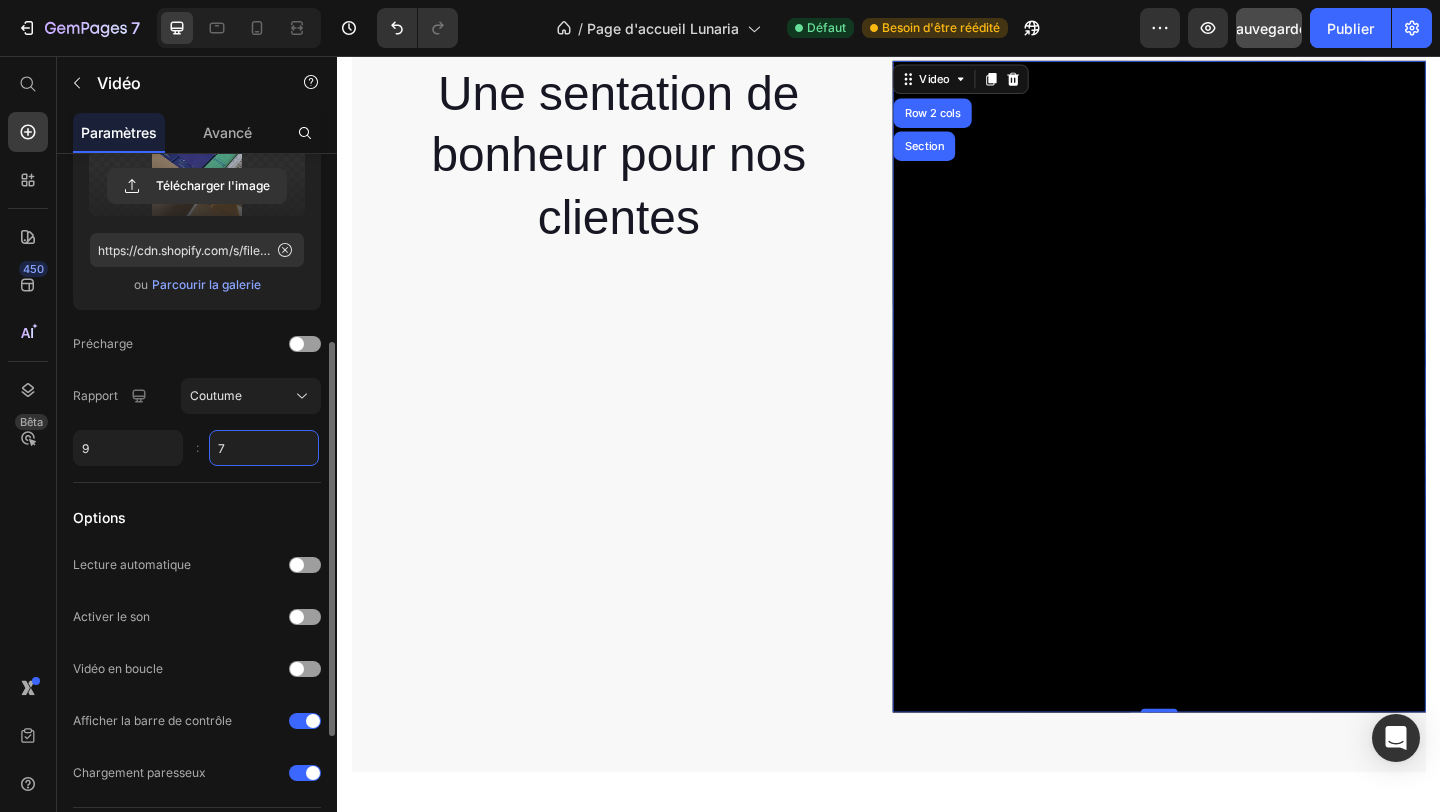 click on "7" at bounding box center [264, 448] 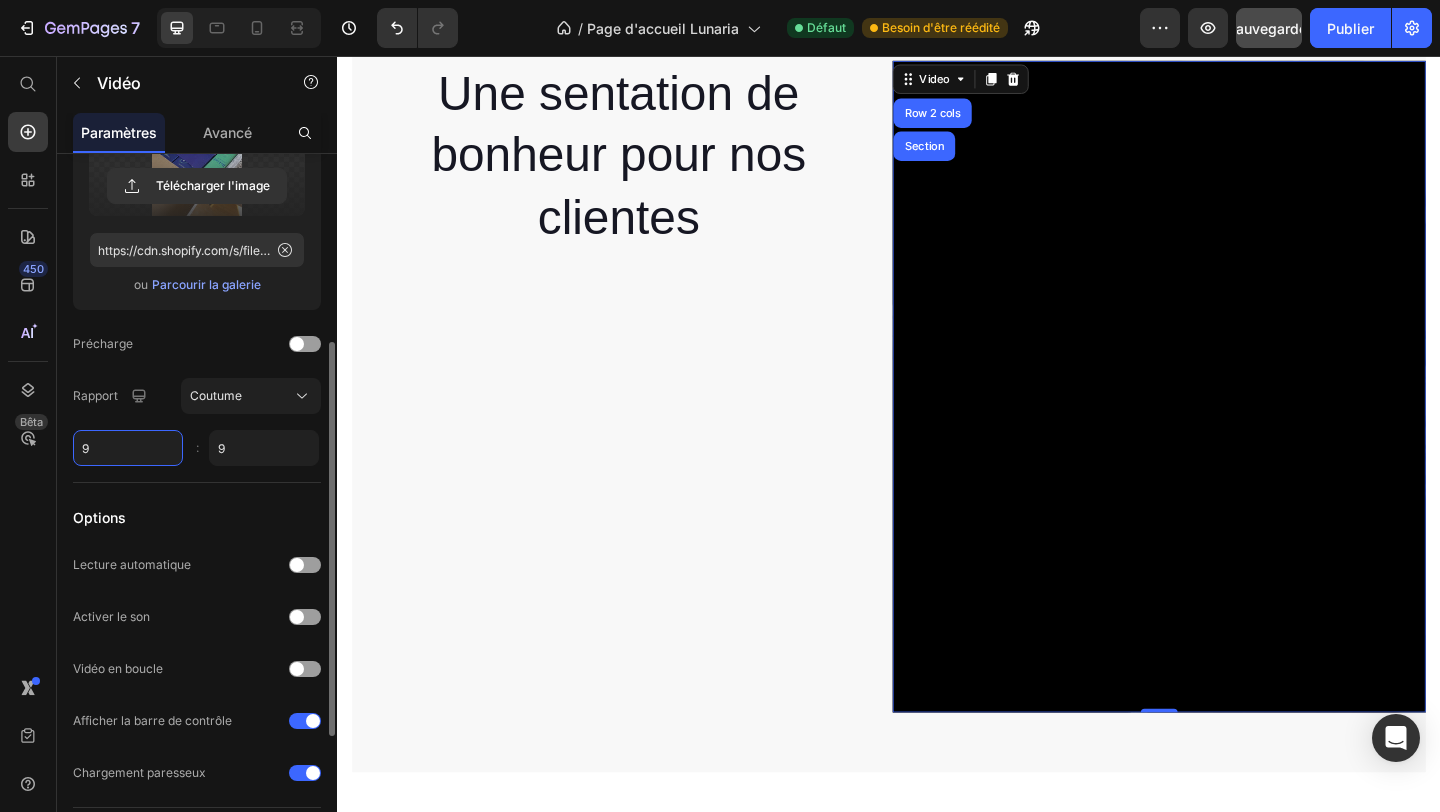 type on "9" 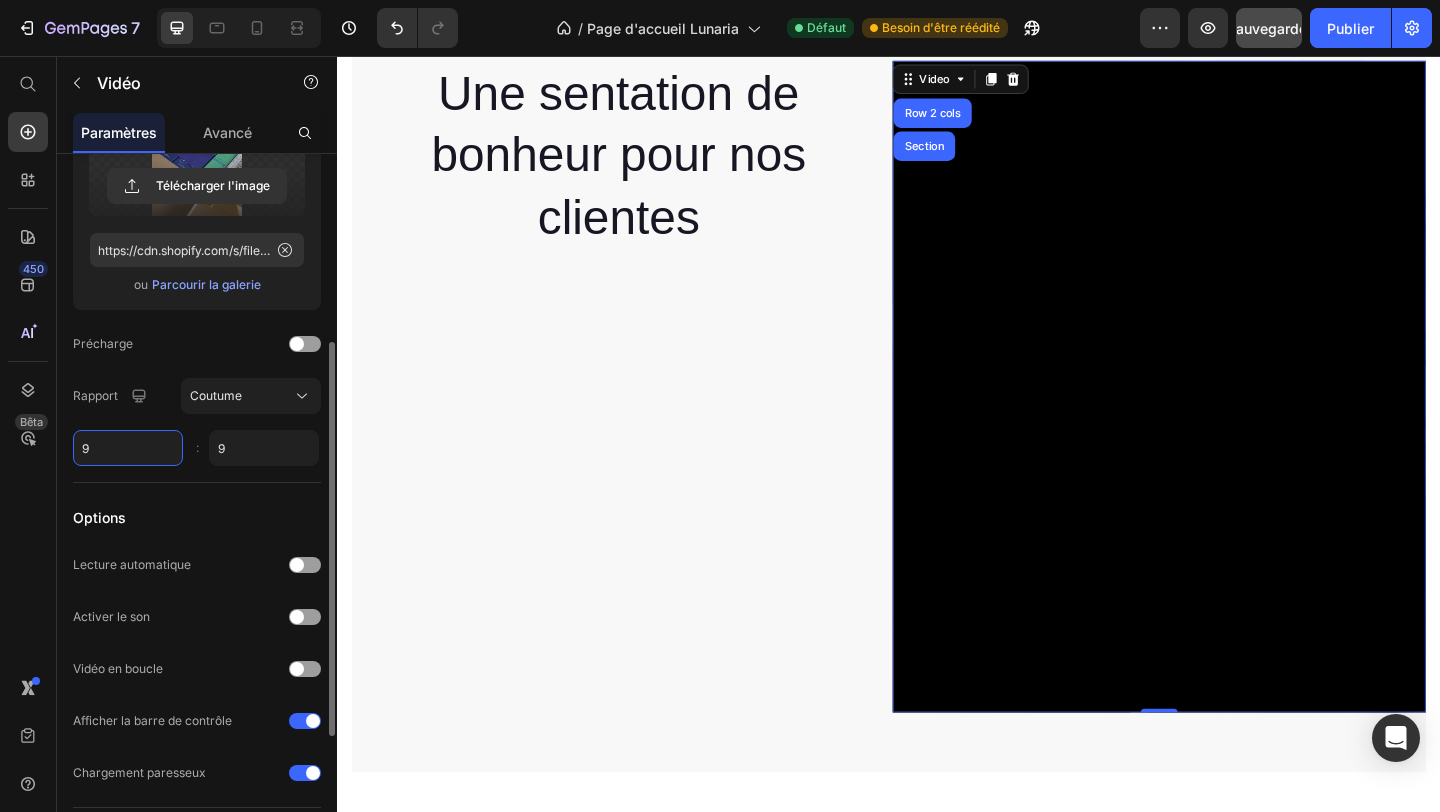 click on "9" at bounding box center (128, 448) 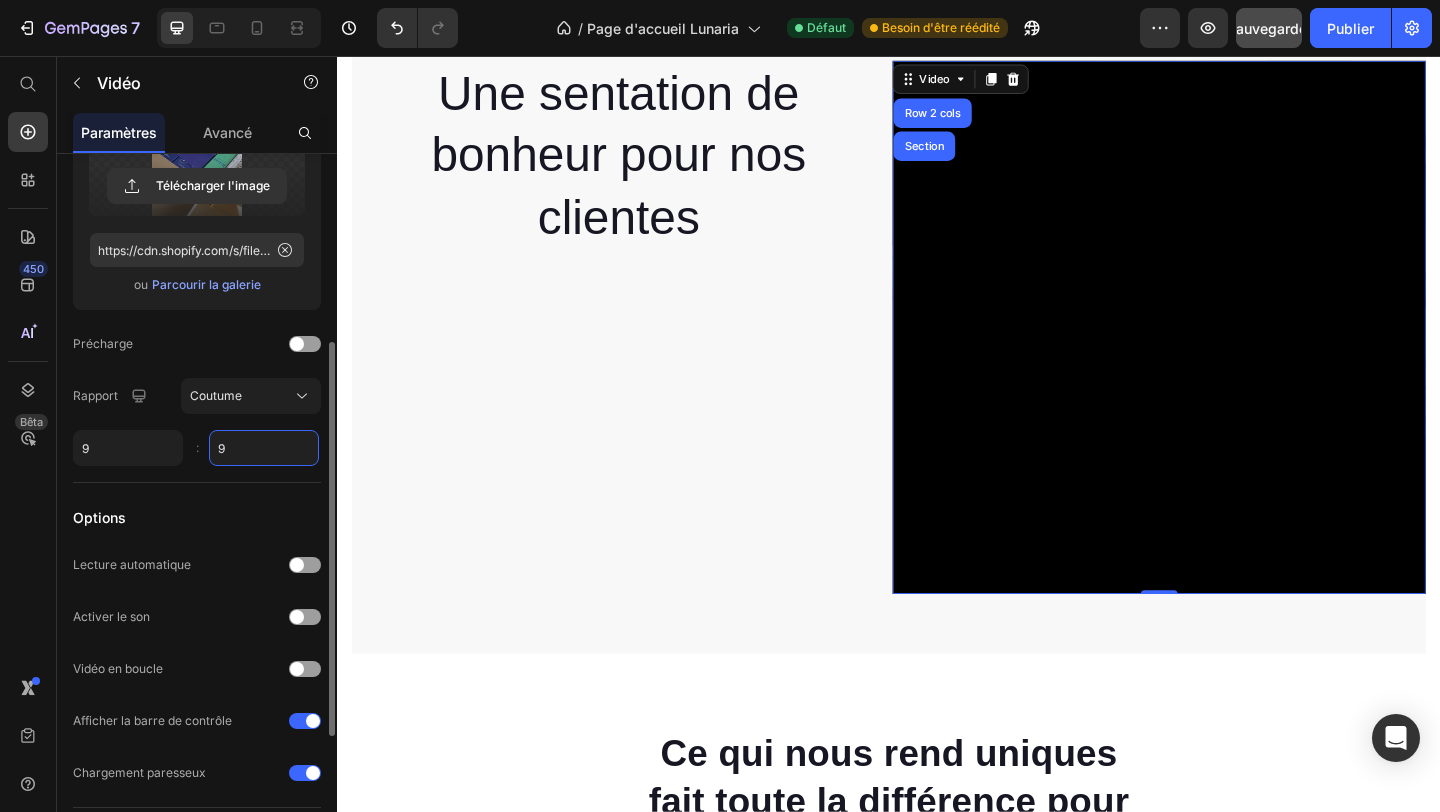 type on "9" 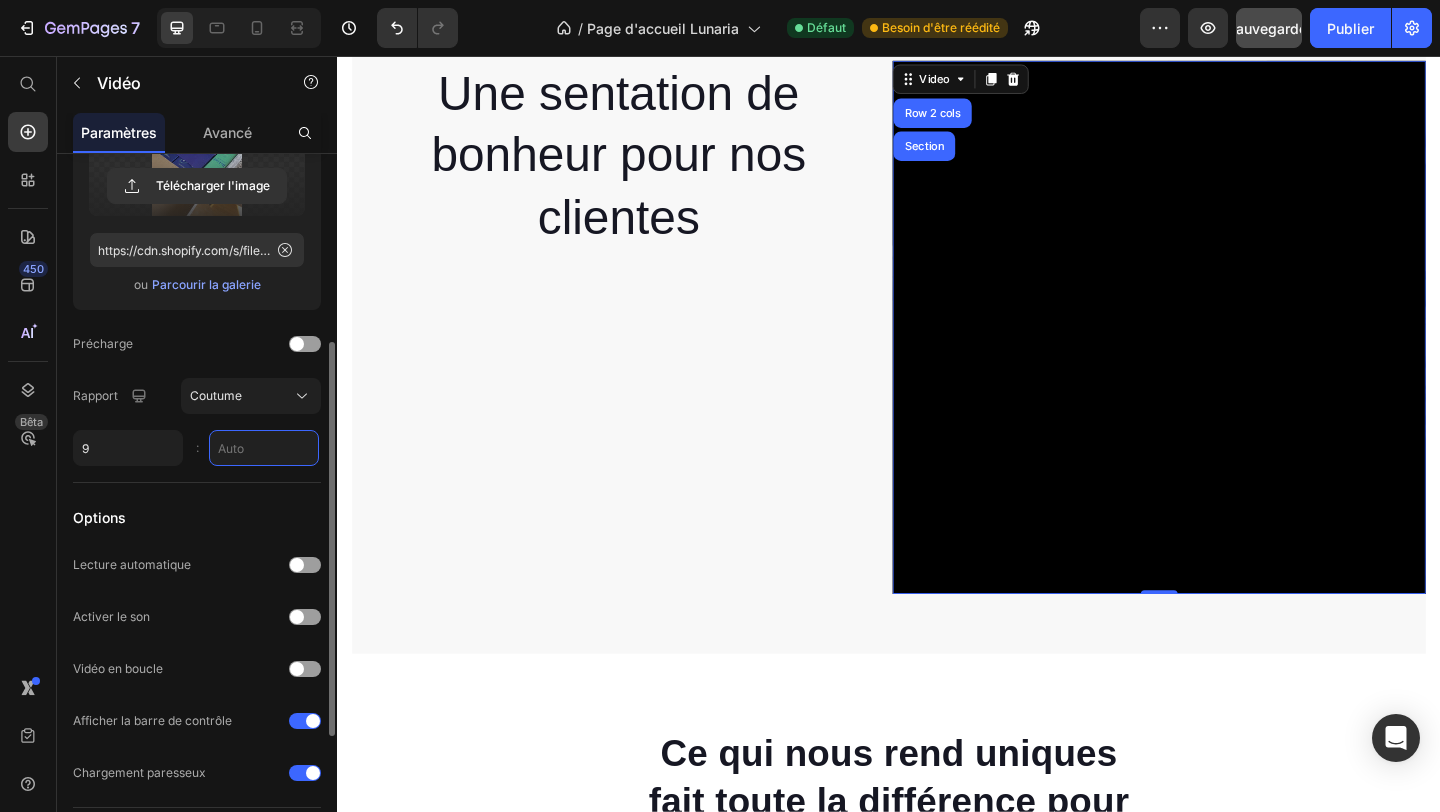 type on "6" 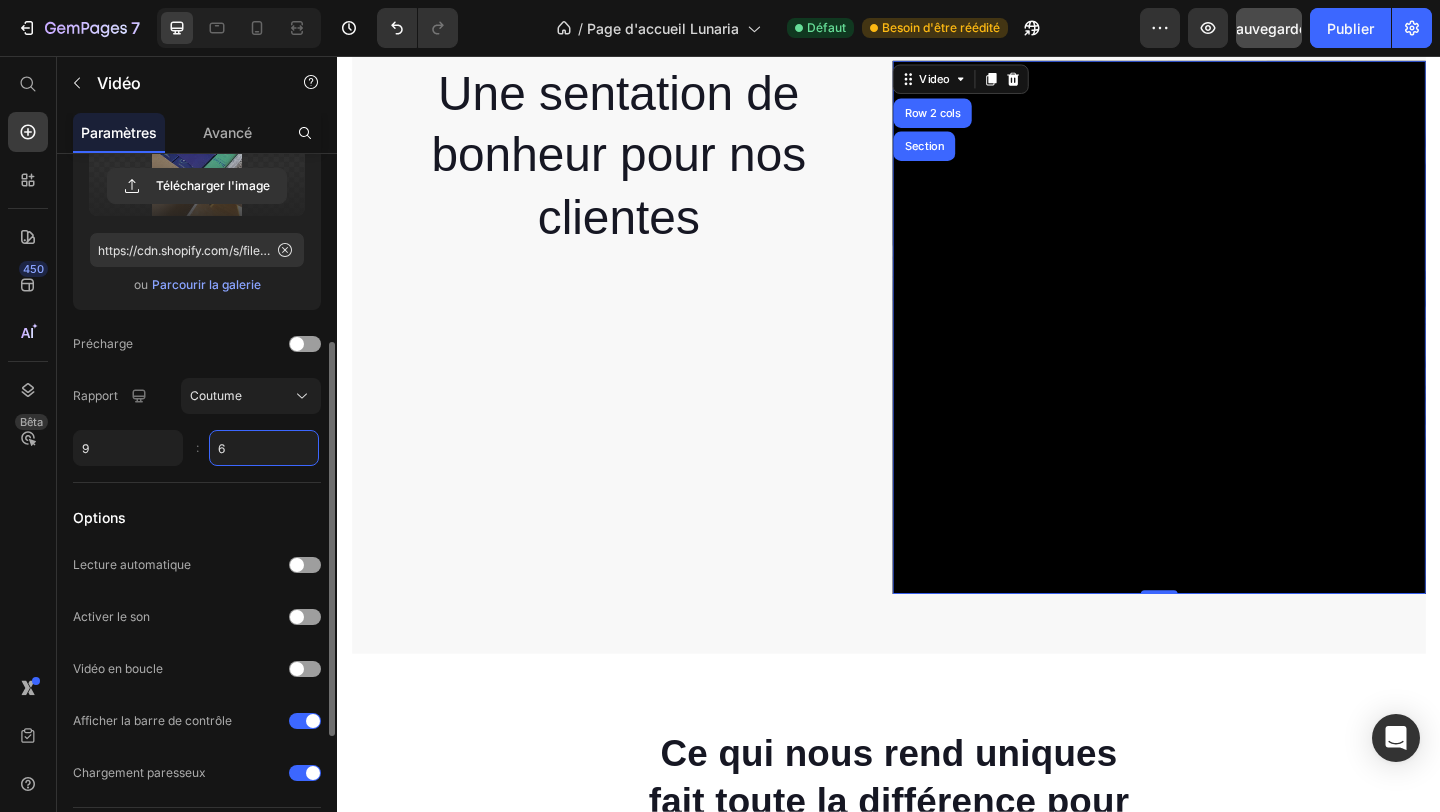 click on "6" at bounding box center (264, 448) 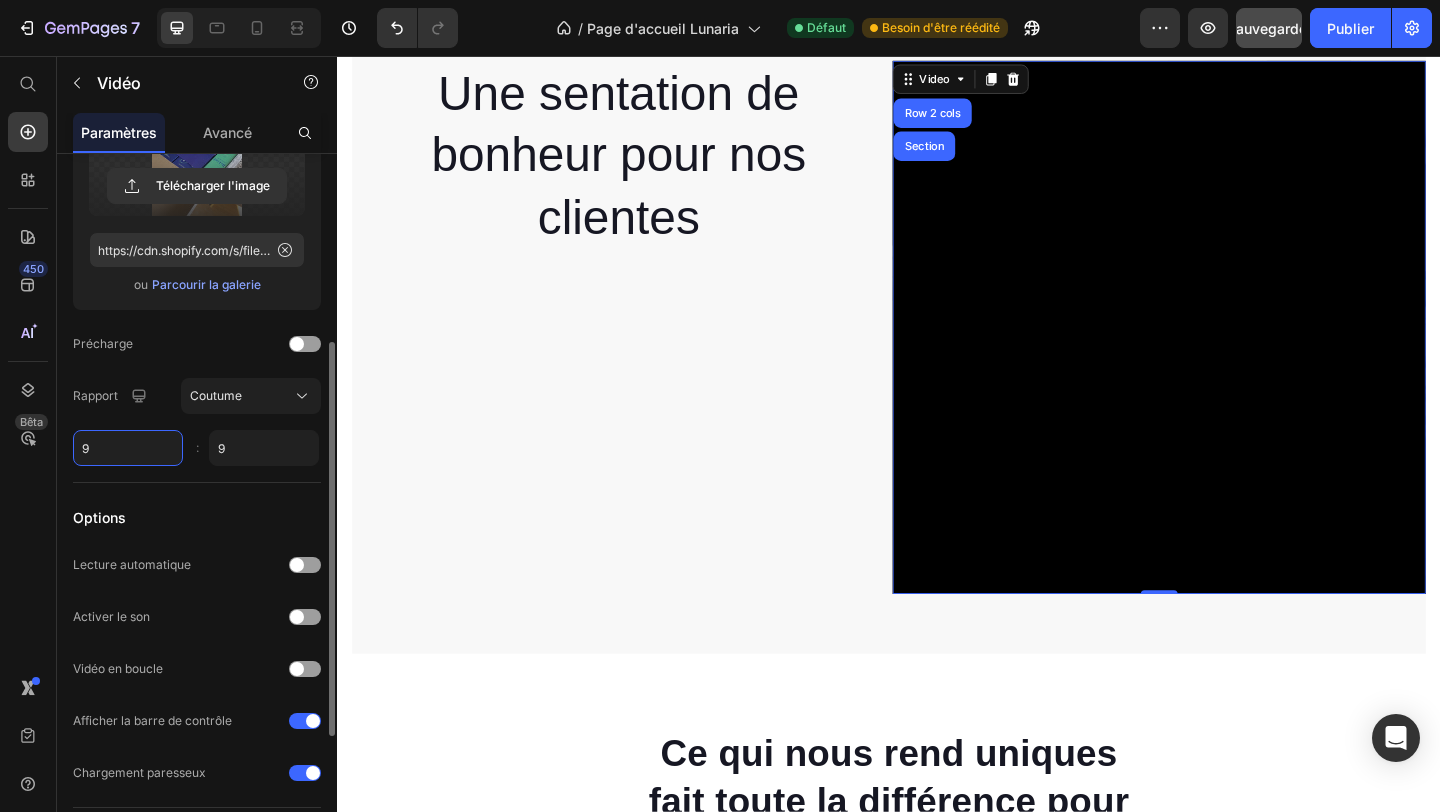 type on "9" 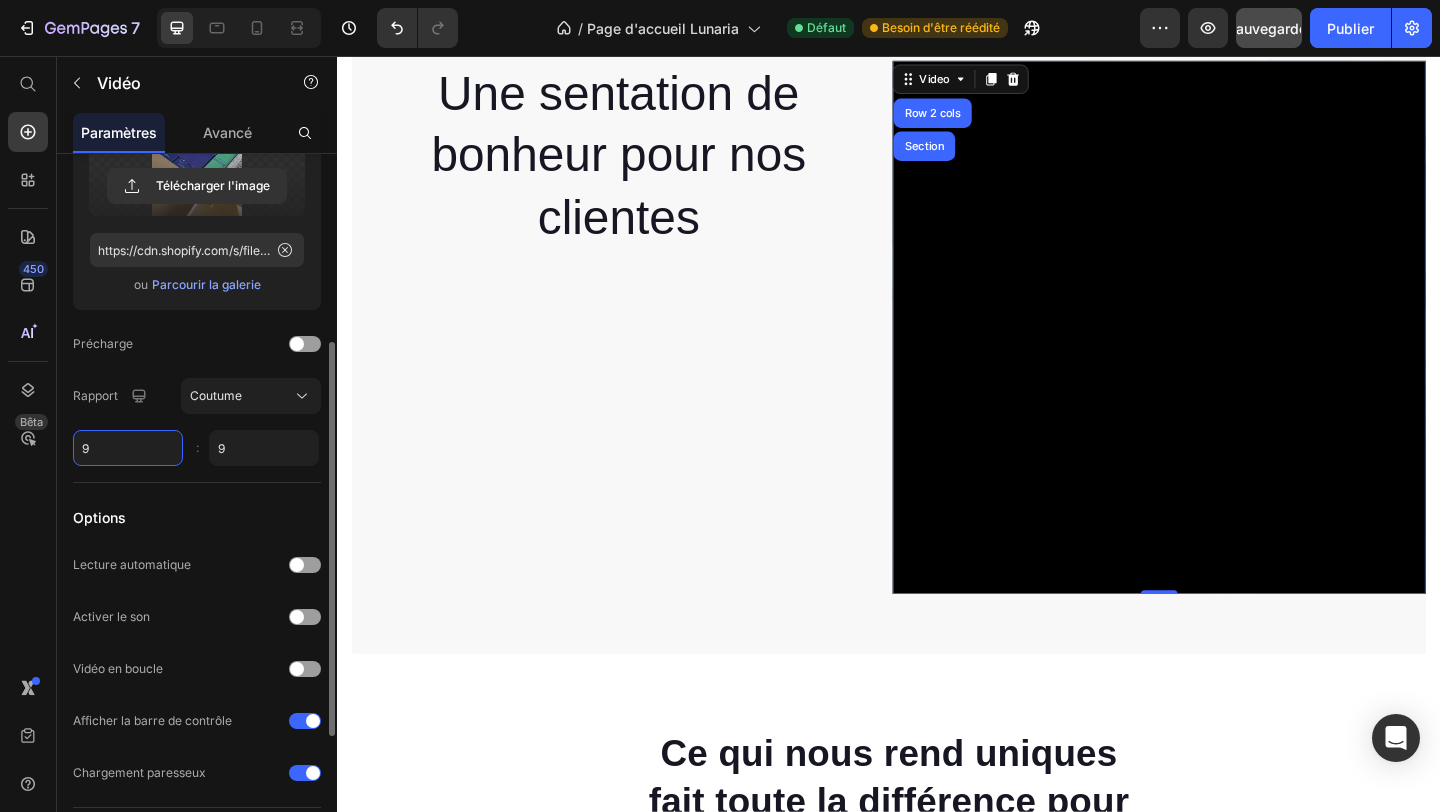 click on "9" at bounding box center (128, 448) 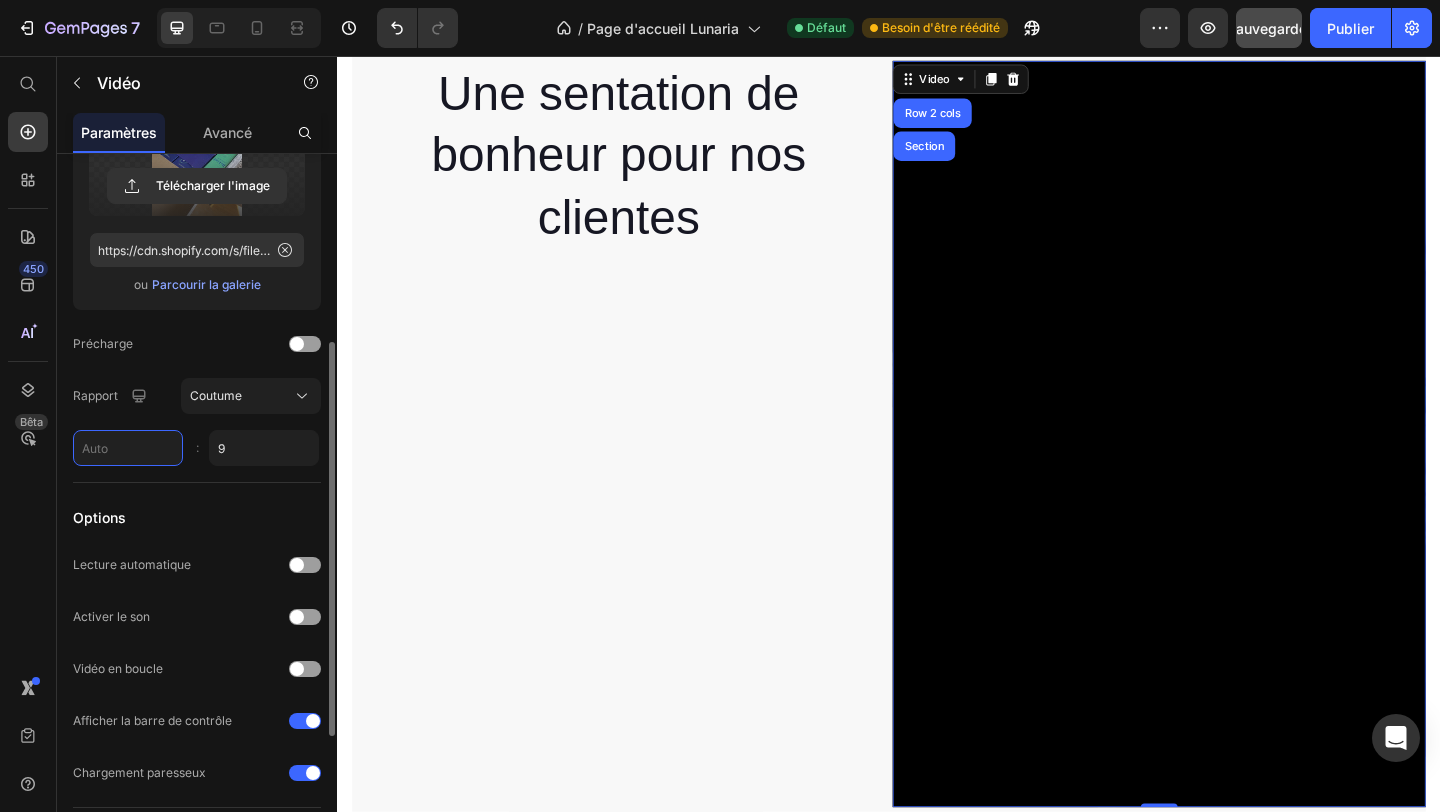 type on "6" 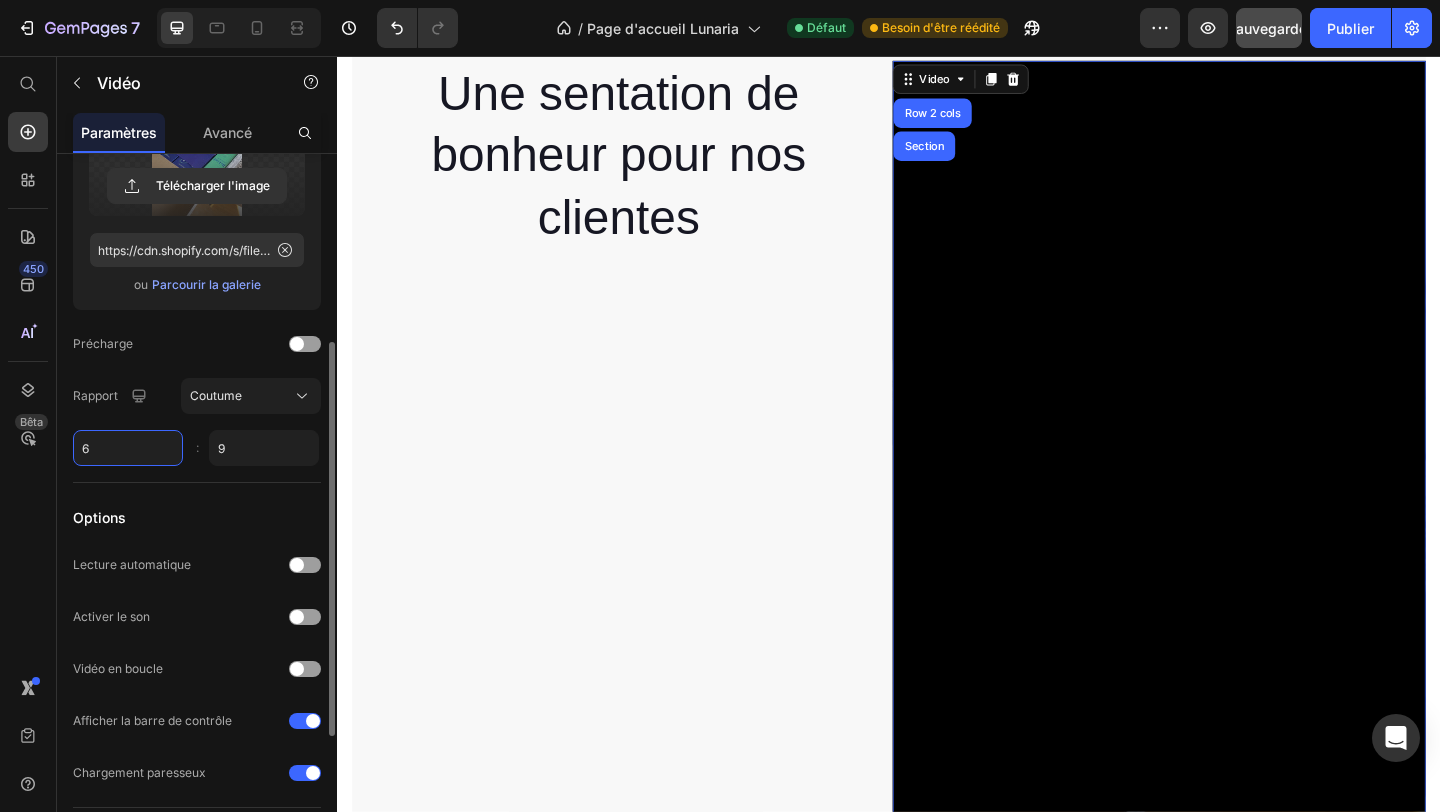 click on "6" at bounding box center [128, 448] 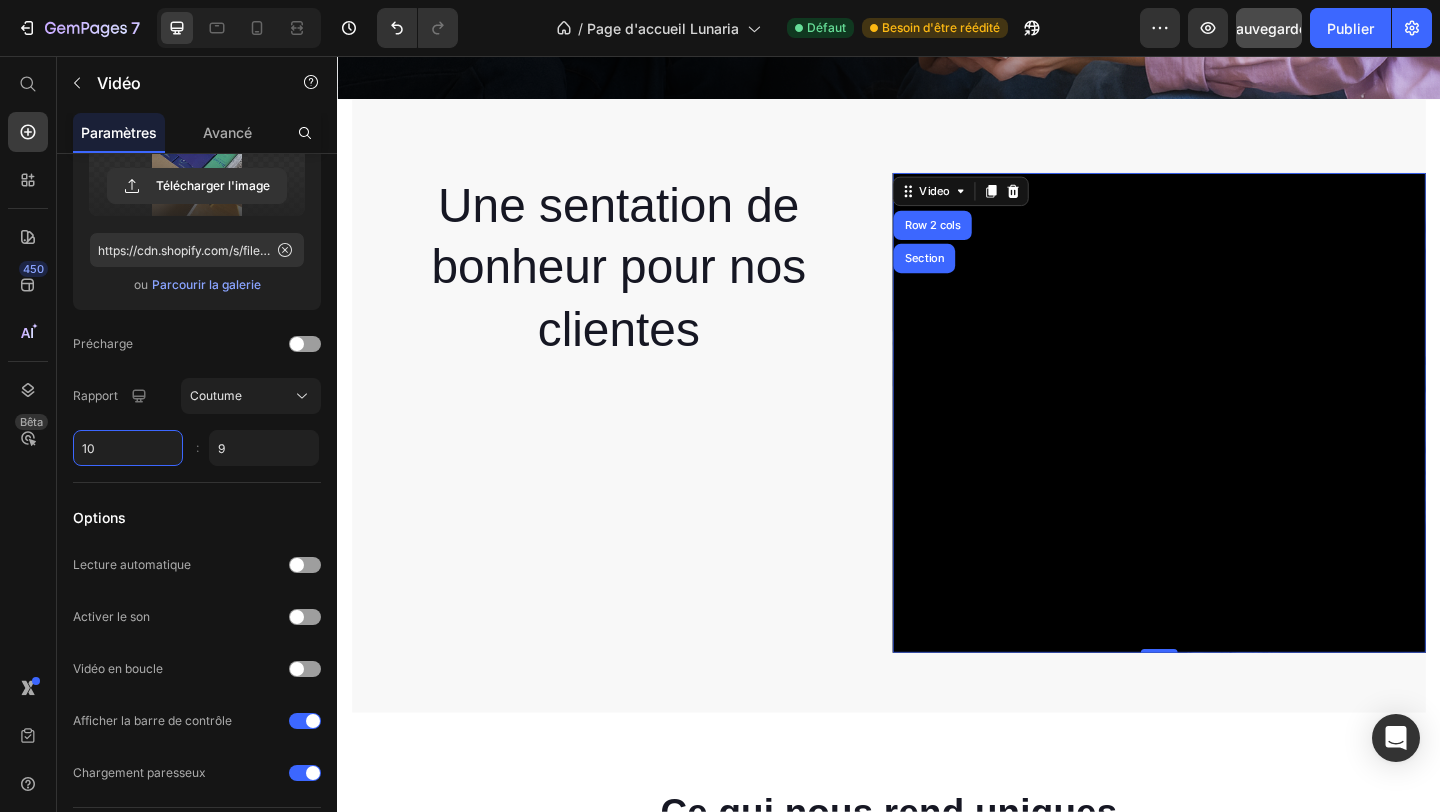 scroll, scrollTop: 746, scrollLeft: 0, axis: vertical 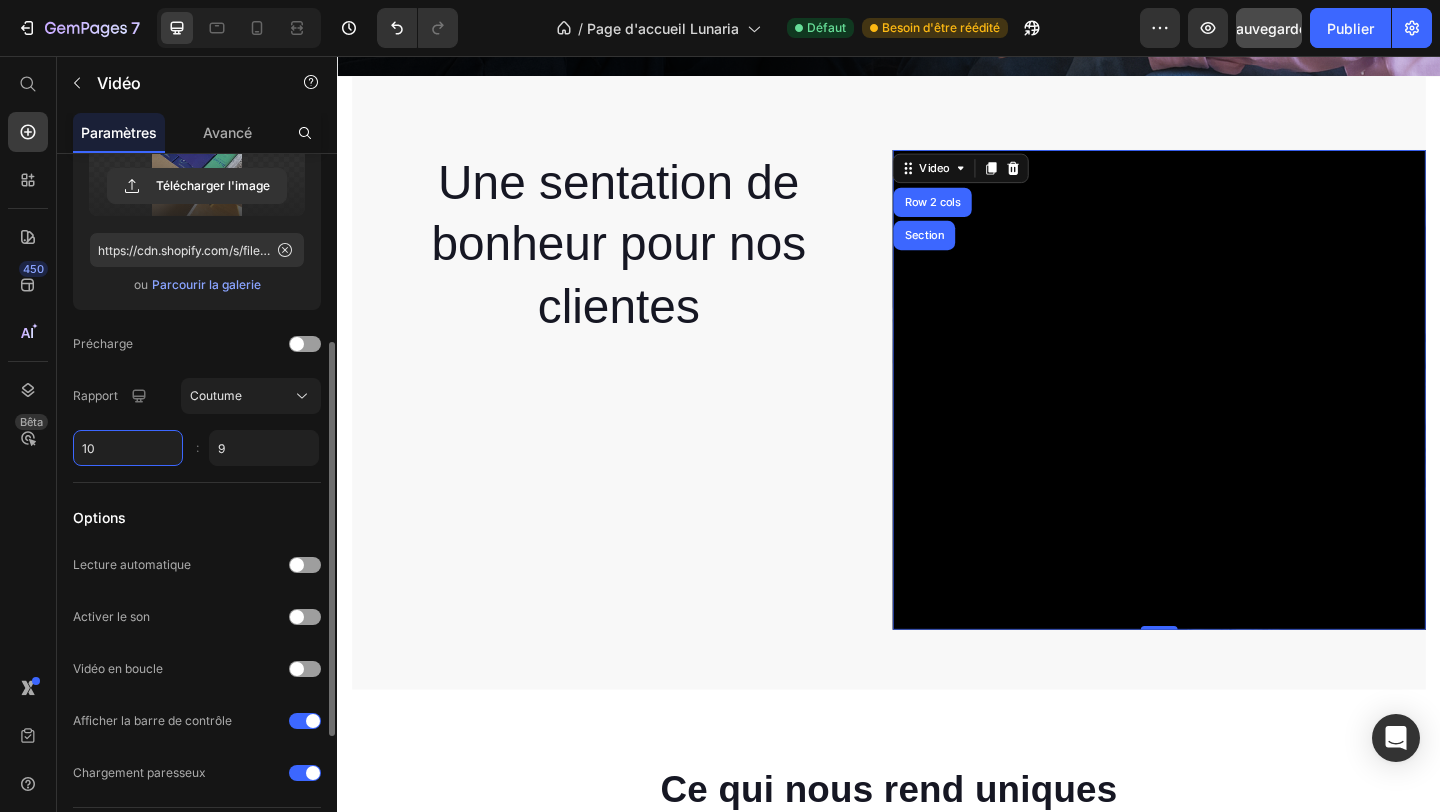 click on "10" at bounding box center [128, 448] 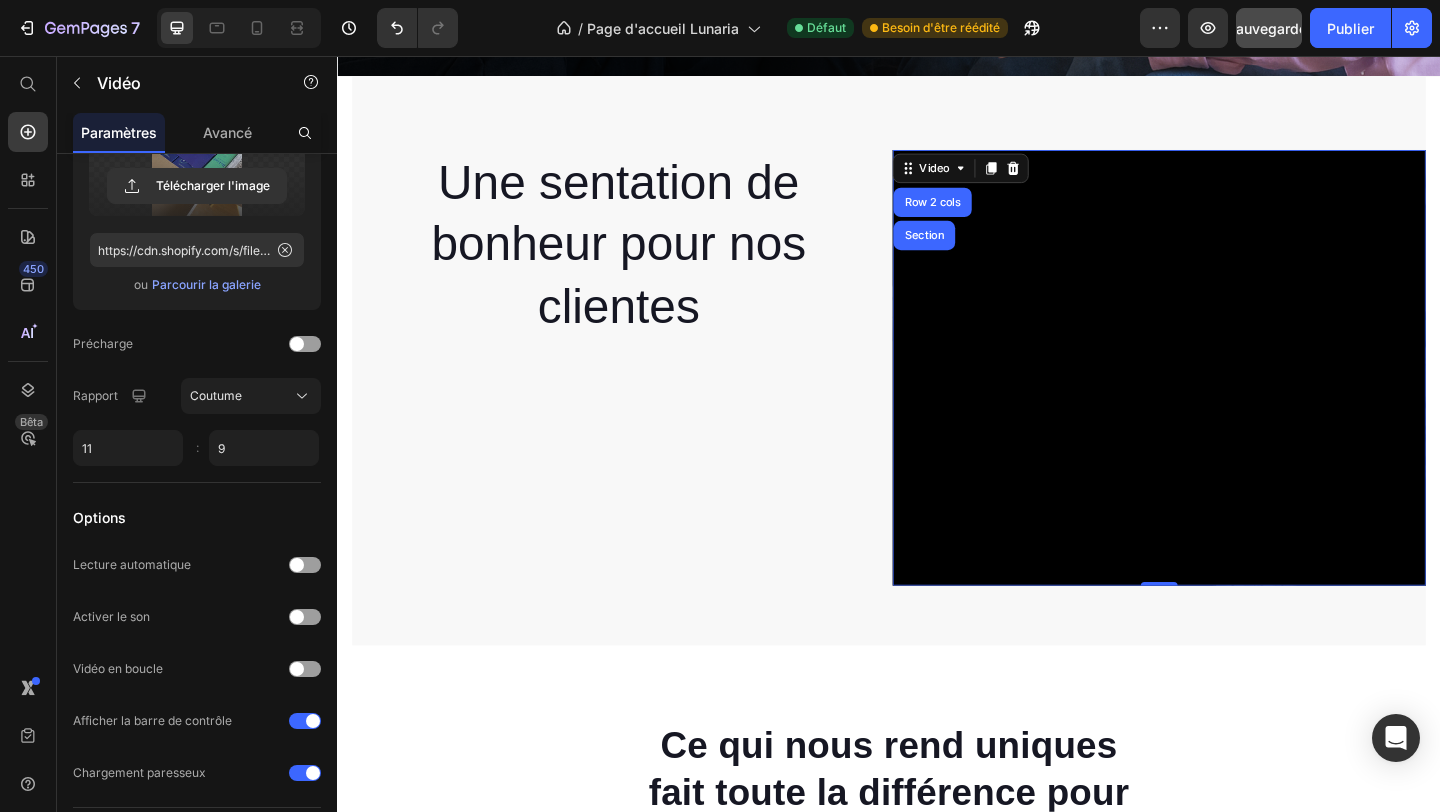 type on "11" 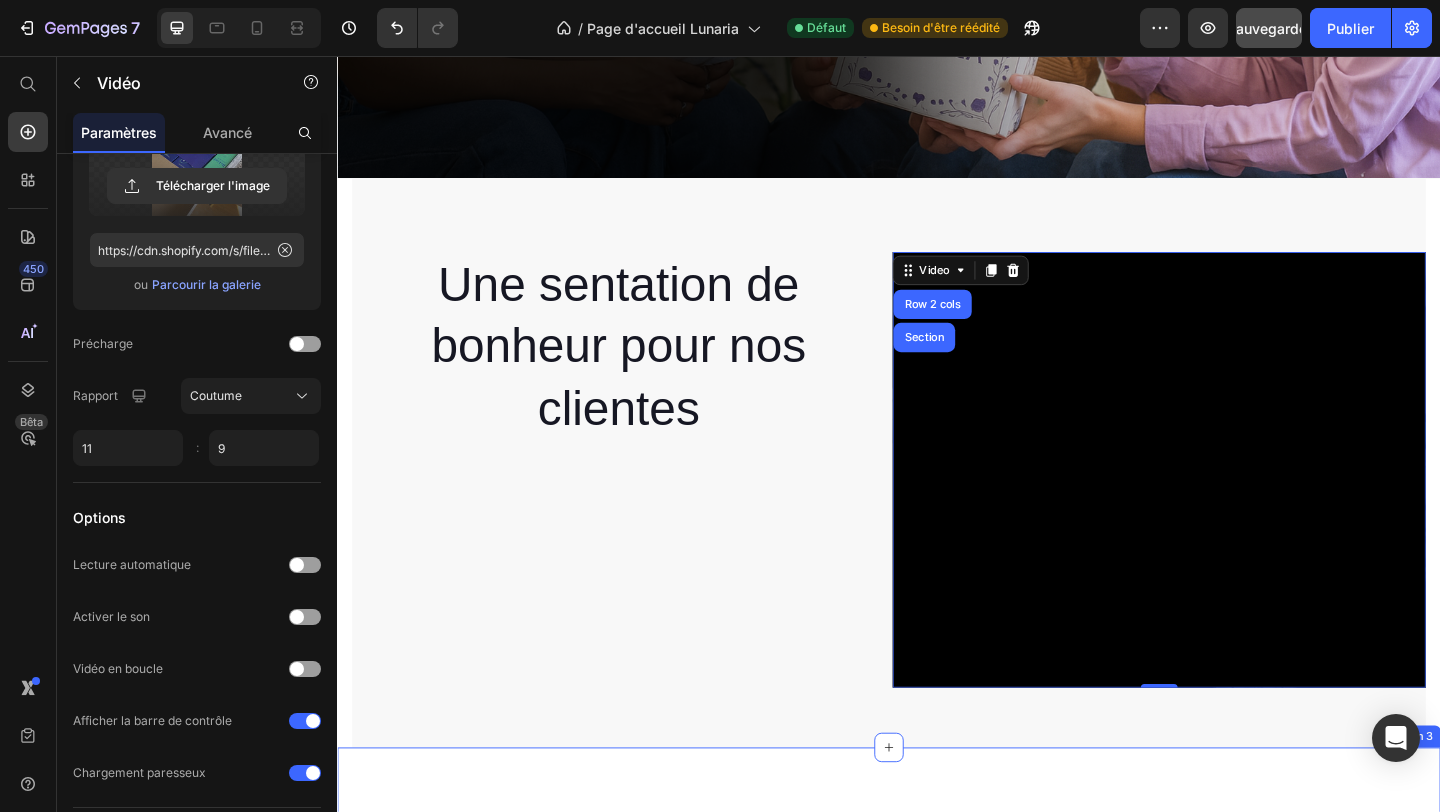 scroll, scrollTop: 614, scrollLeft: 0, axis: vertical 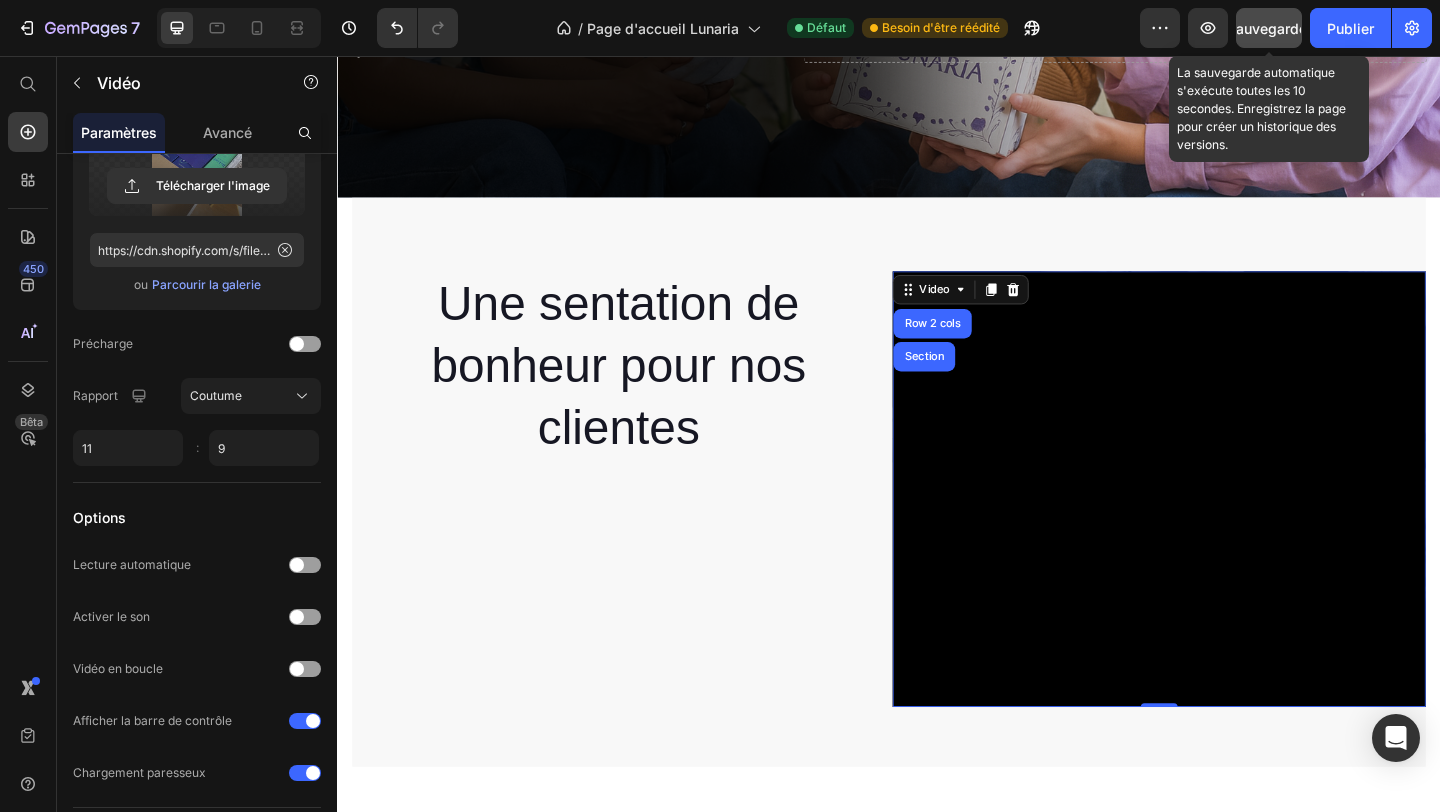 click on "Sauvegarder" at bounding box center (1269, 28) 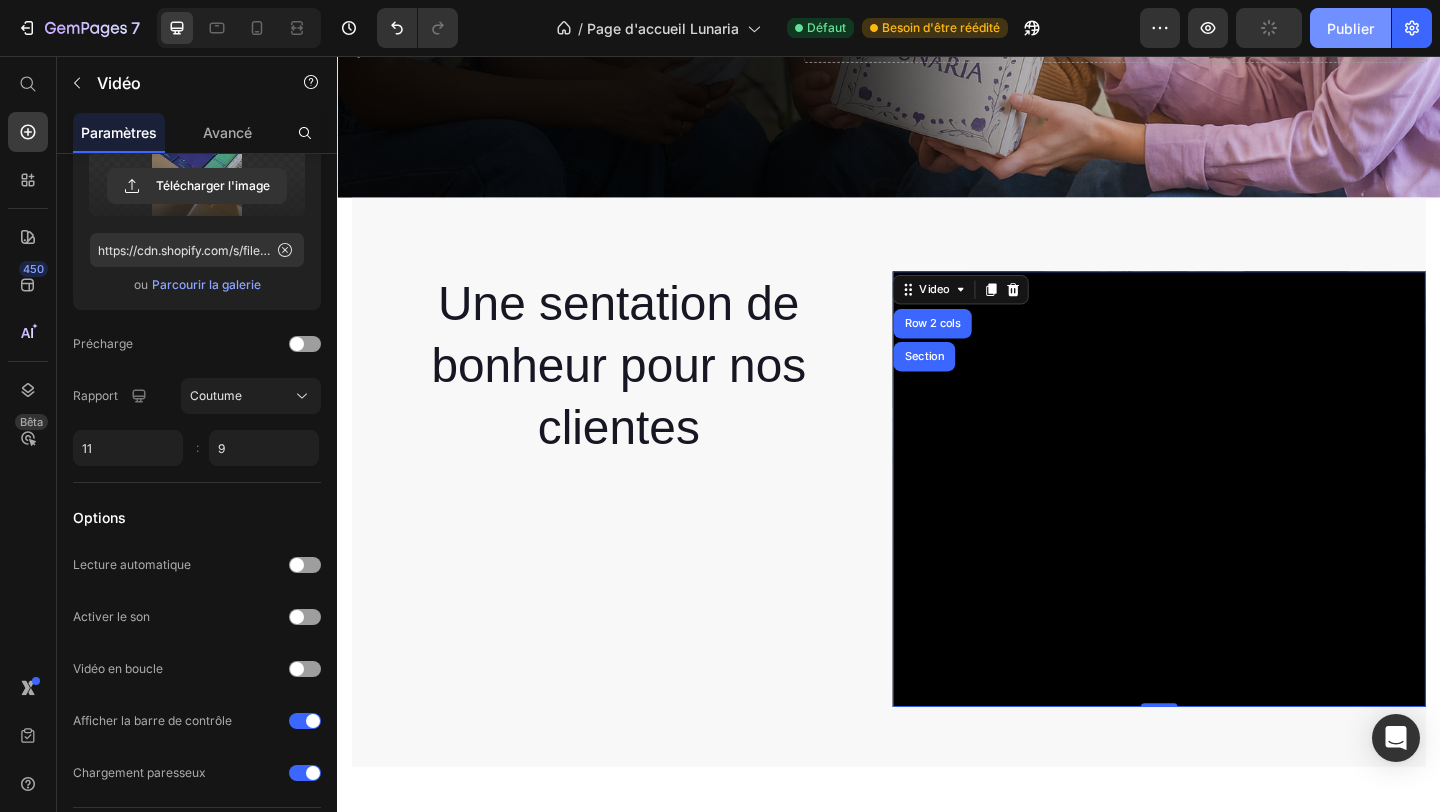 click on "Publier" at bounding box center [1350, 28] 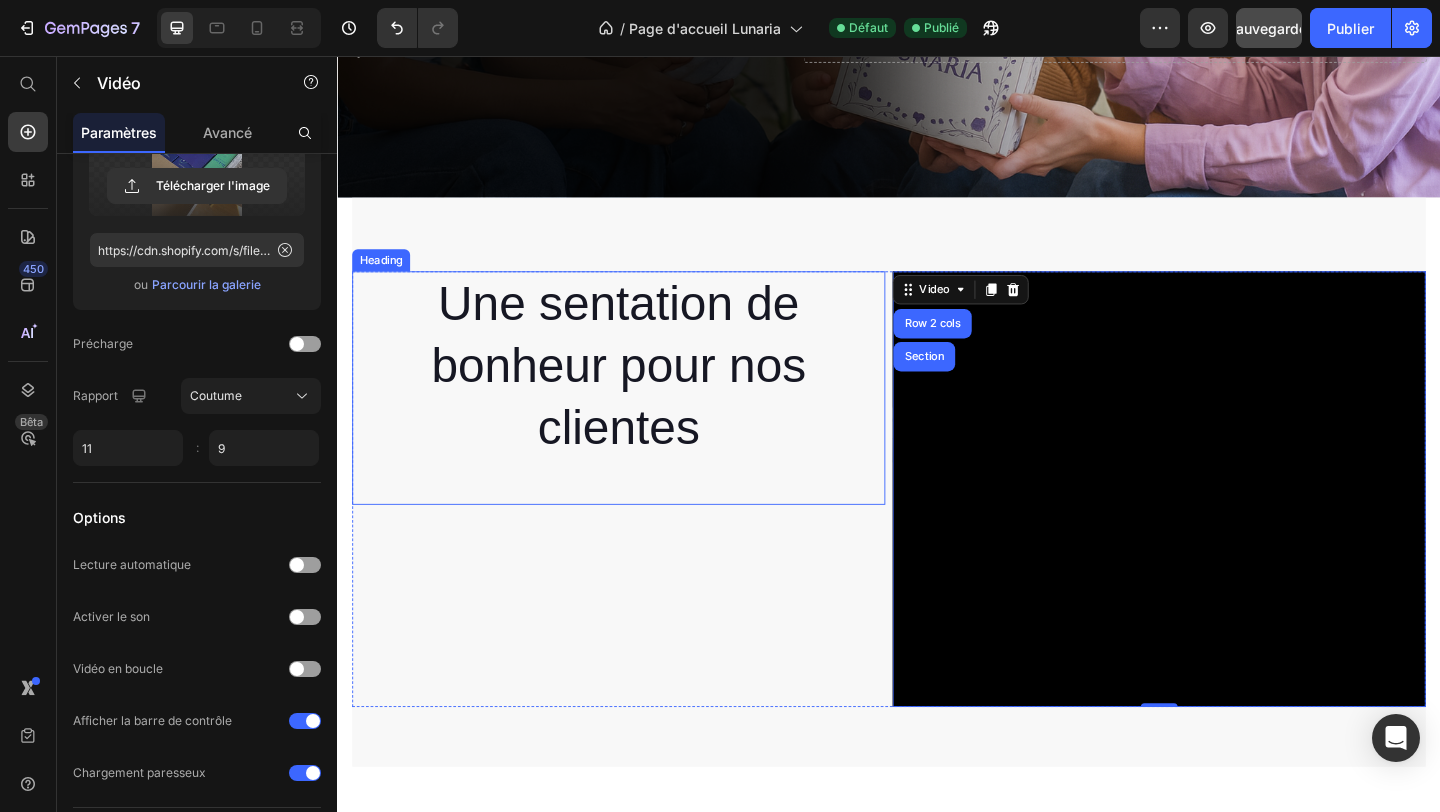click on "Une sentation de bonheur pour nos clientes" at bounding box center (643, 393) 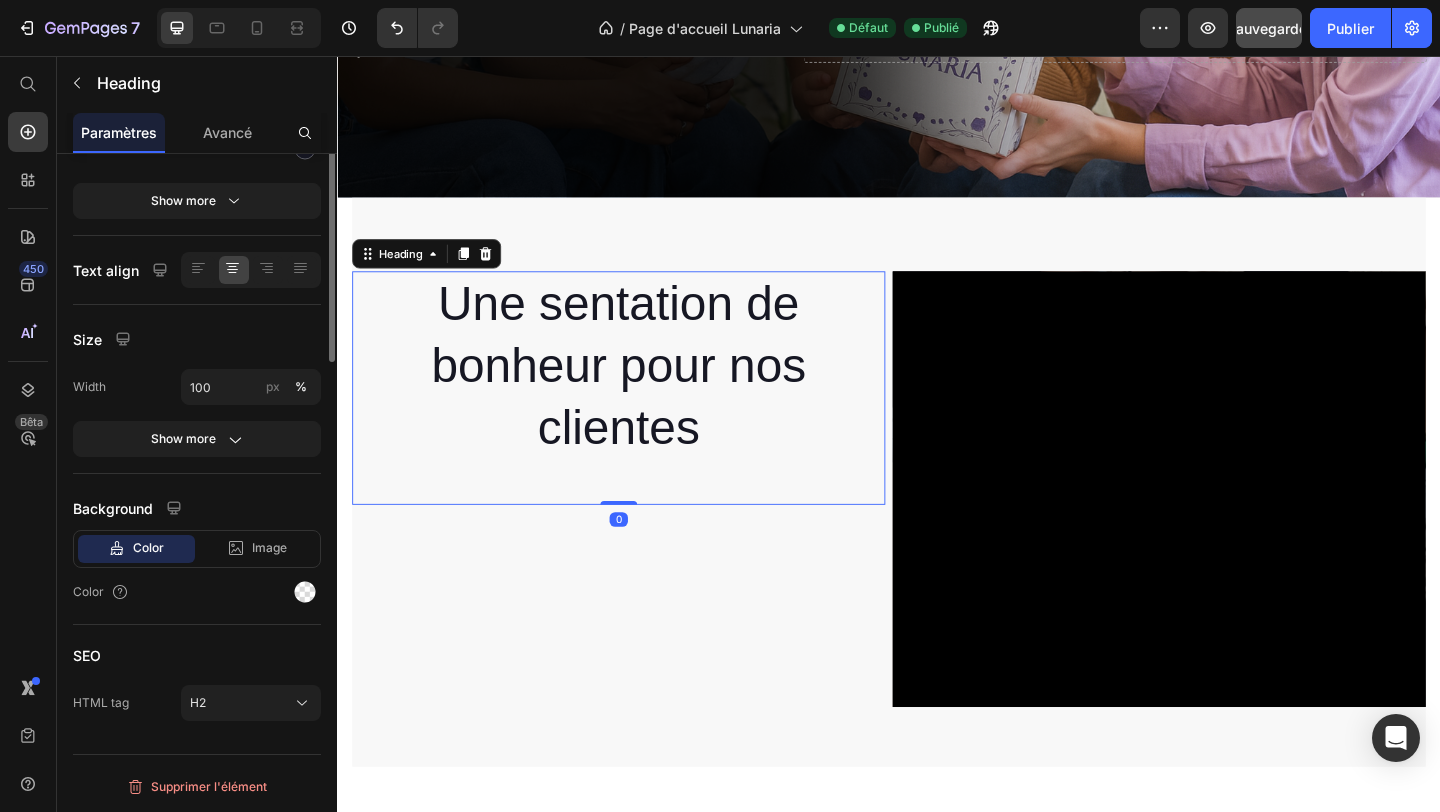 scroll, scrollTop: 0, scrollLeft: 0, axis: both 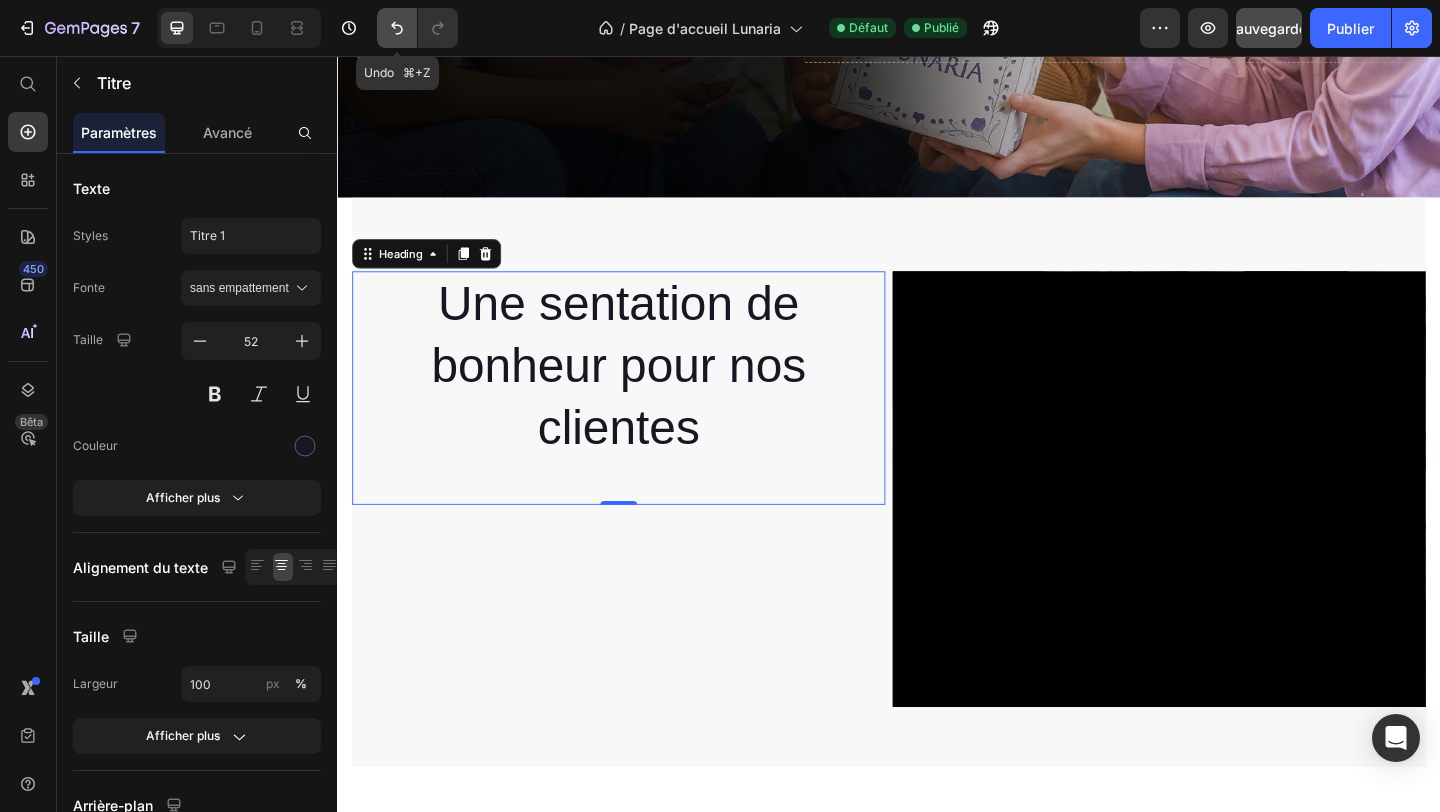 click 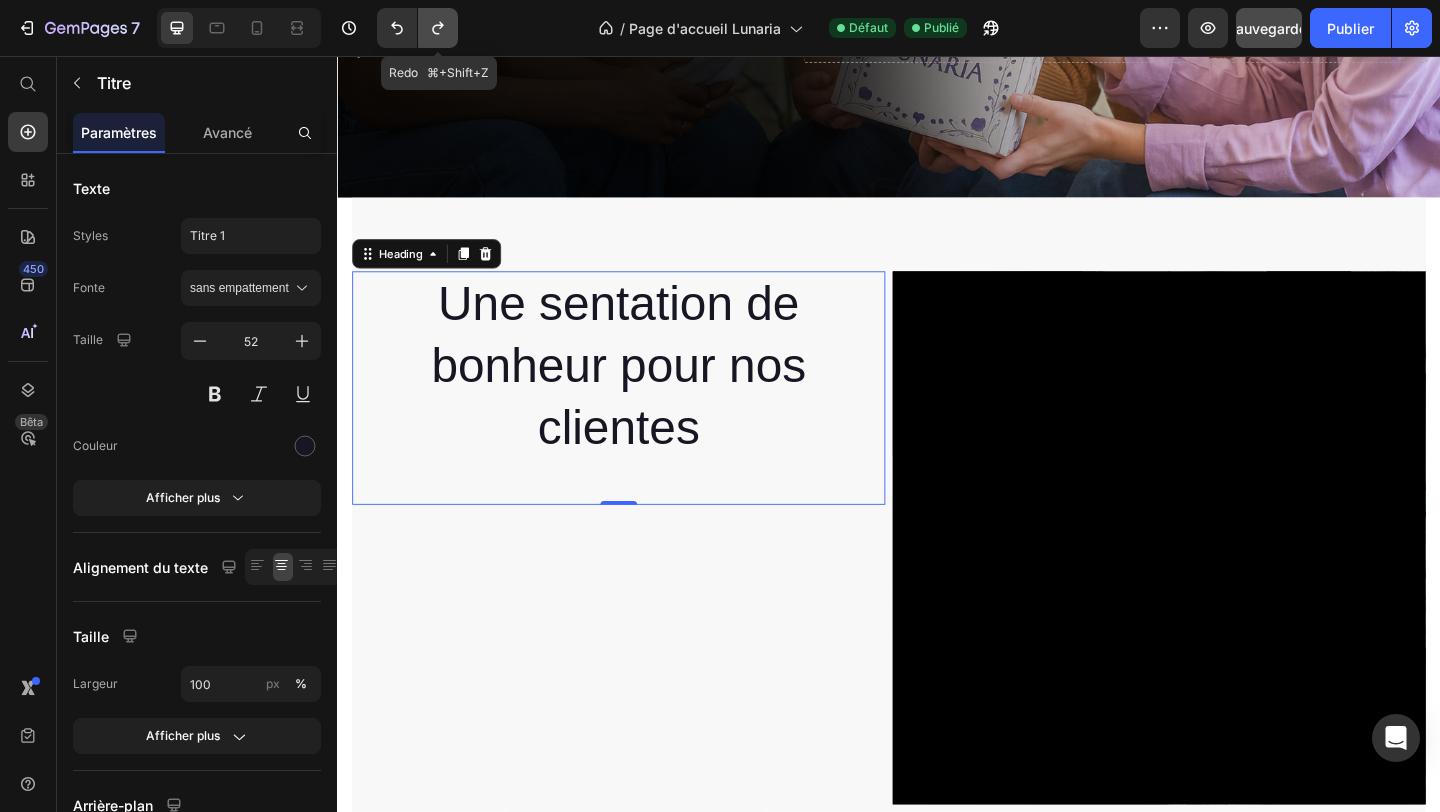 click 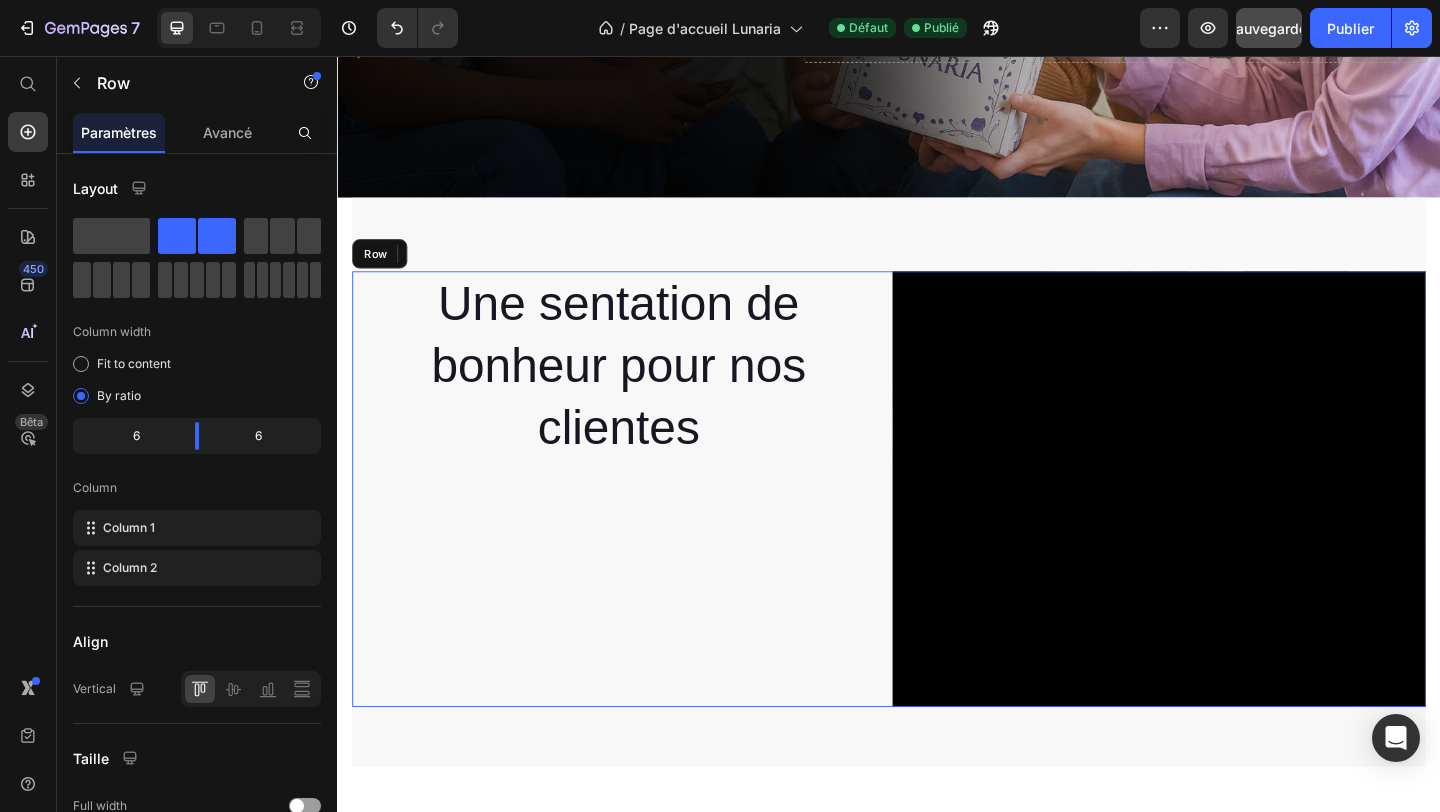 click on "Une sentation de bonheur pour nos clientes Heading   0" at bounding box center (643, 527) 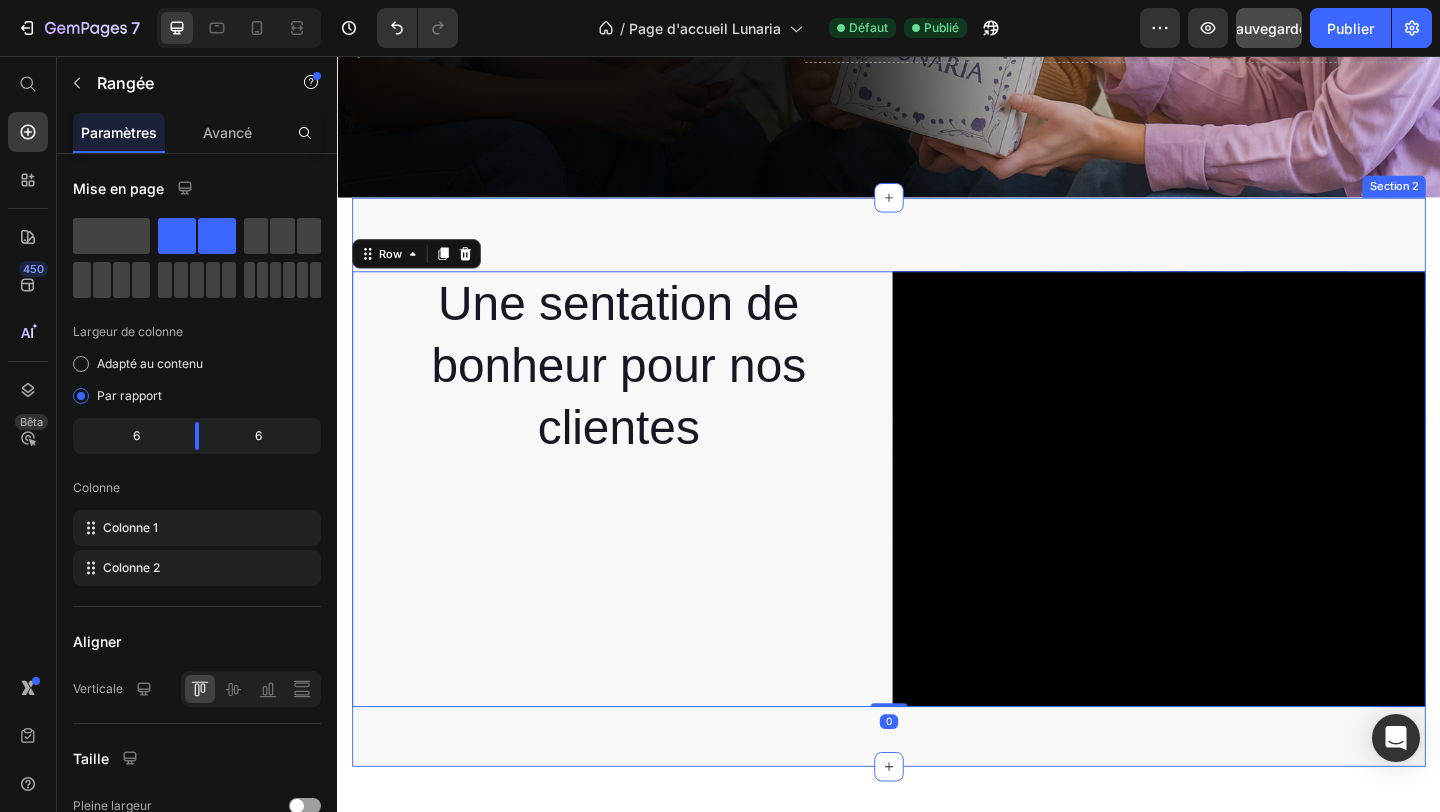click on "Une sentation de bonheur pour nos clientes Heading Video Row   0 Section 2" at bounding box center (937, 520) 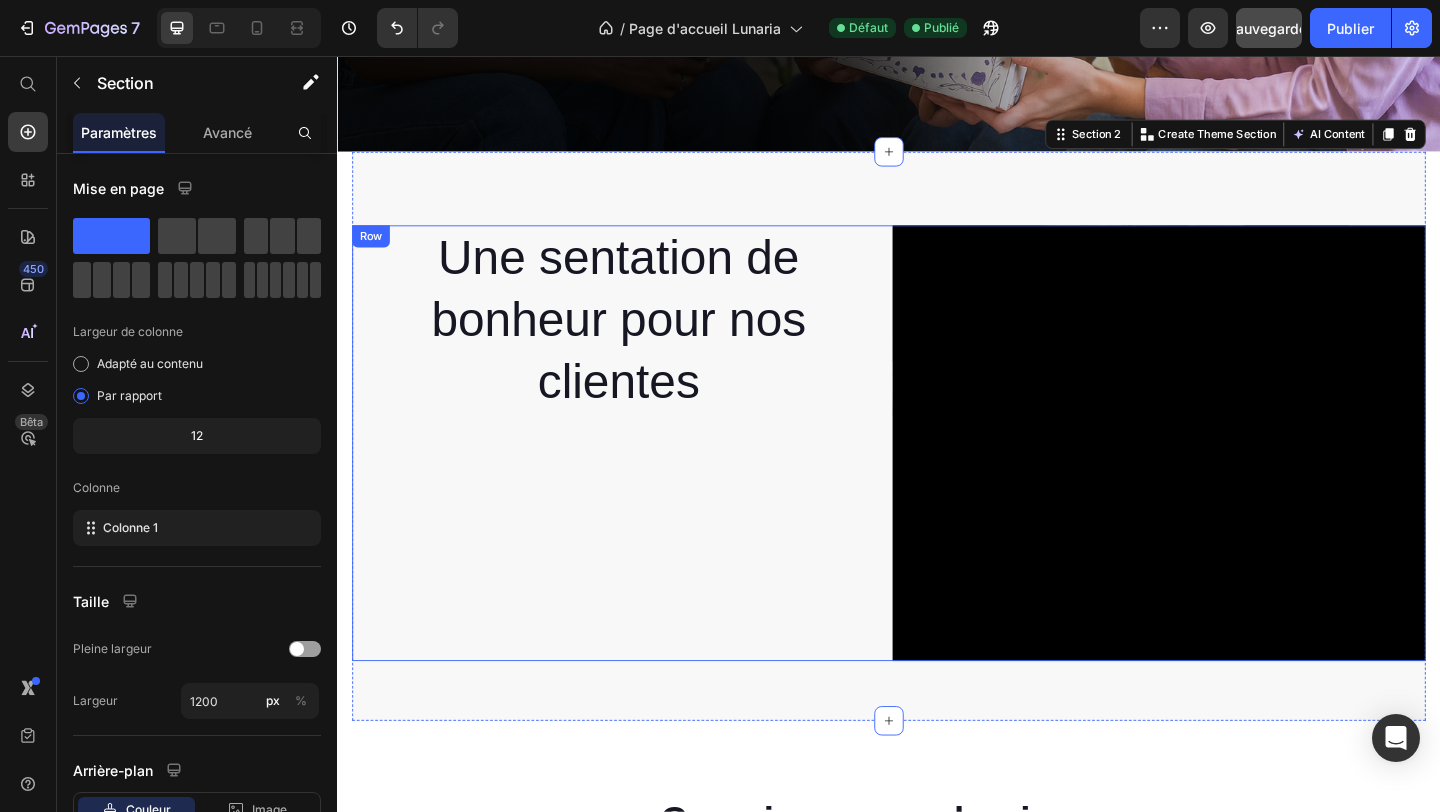 scroll, scrollTop: 665, scrollLeft: 0, axis: vertical 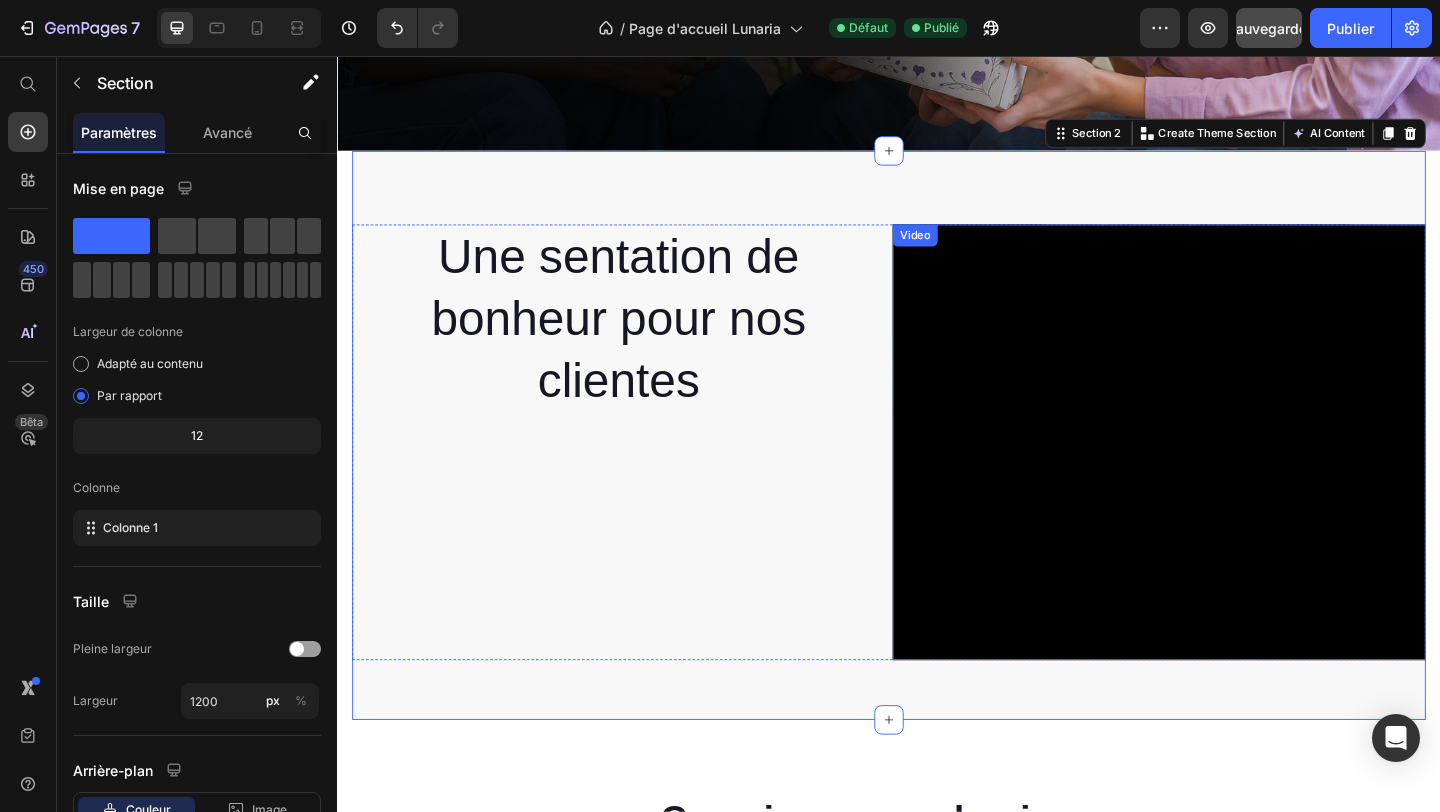 click on "Video" at bounding box center (965, 251) 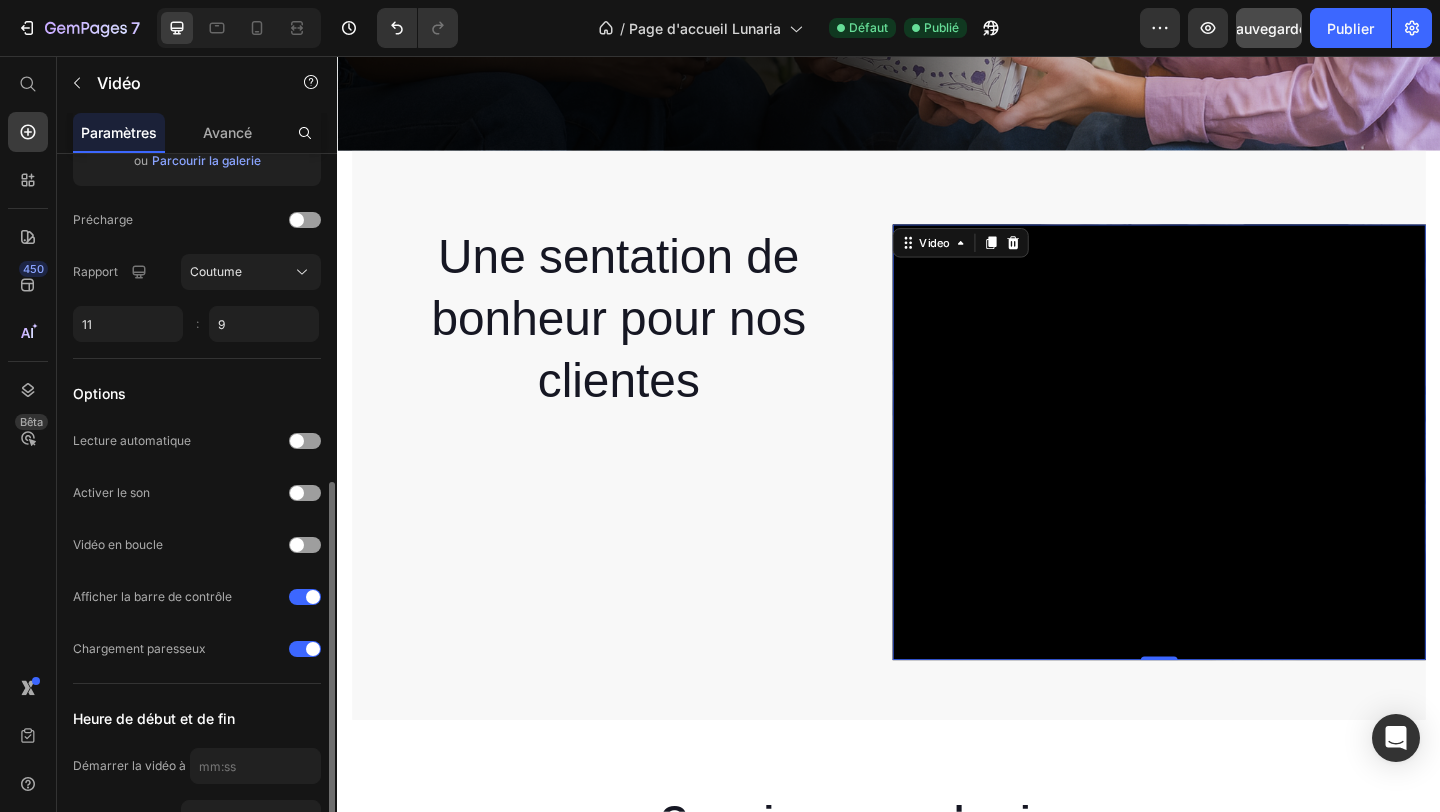 scroll, scrollTop: 513, scrollLeft: 0, axis: vertical 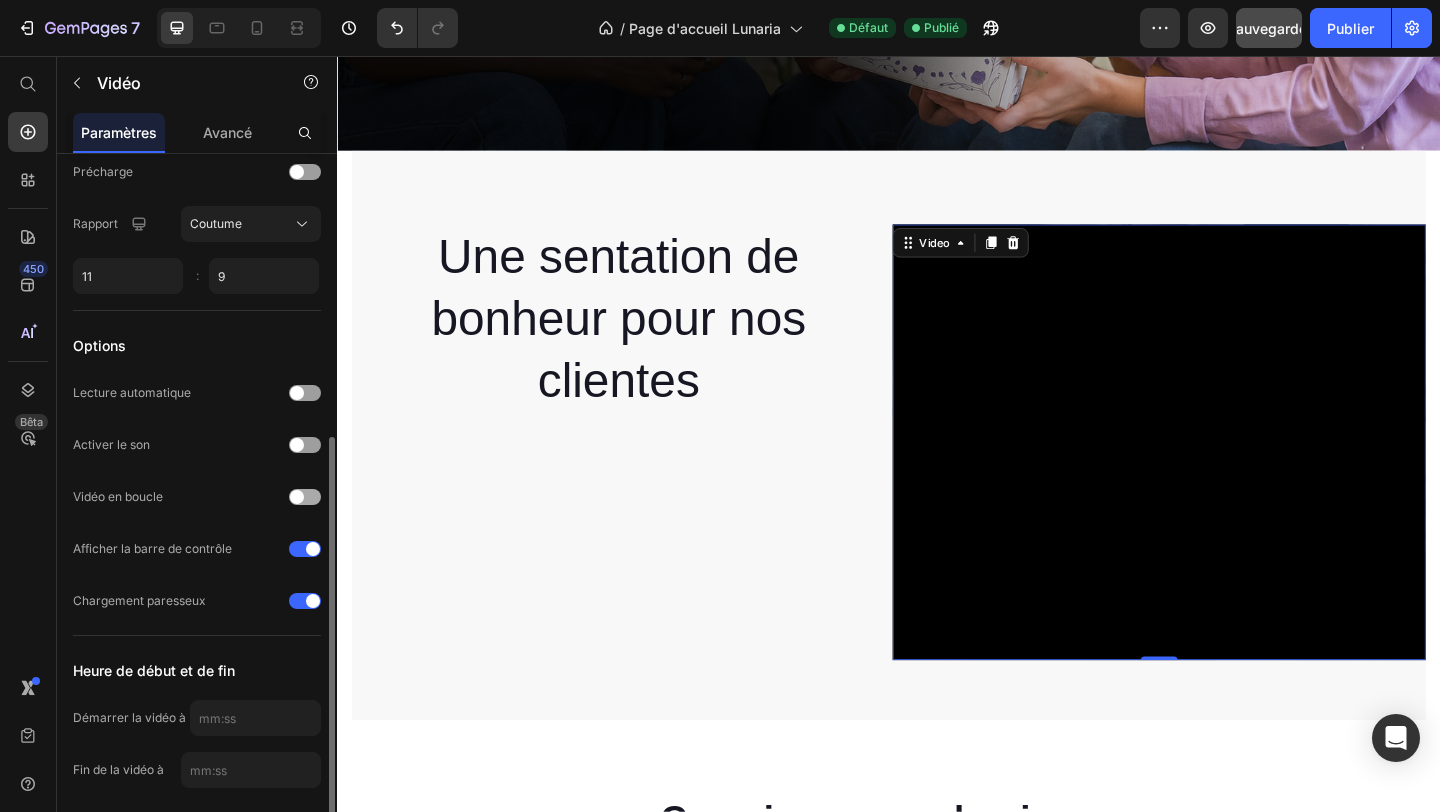 click at bounding box center (305, 497) 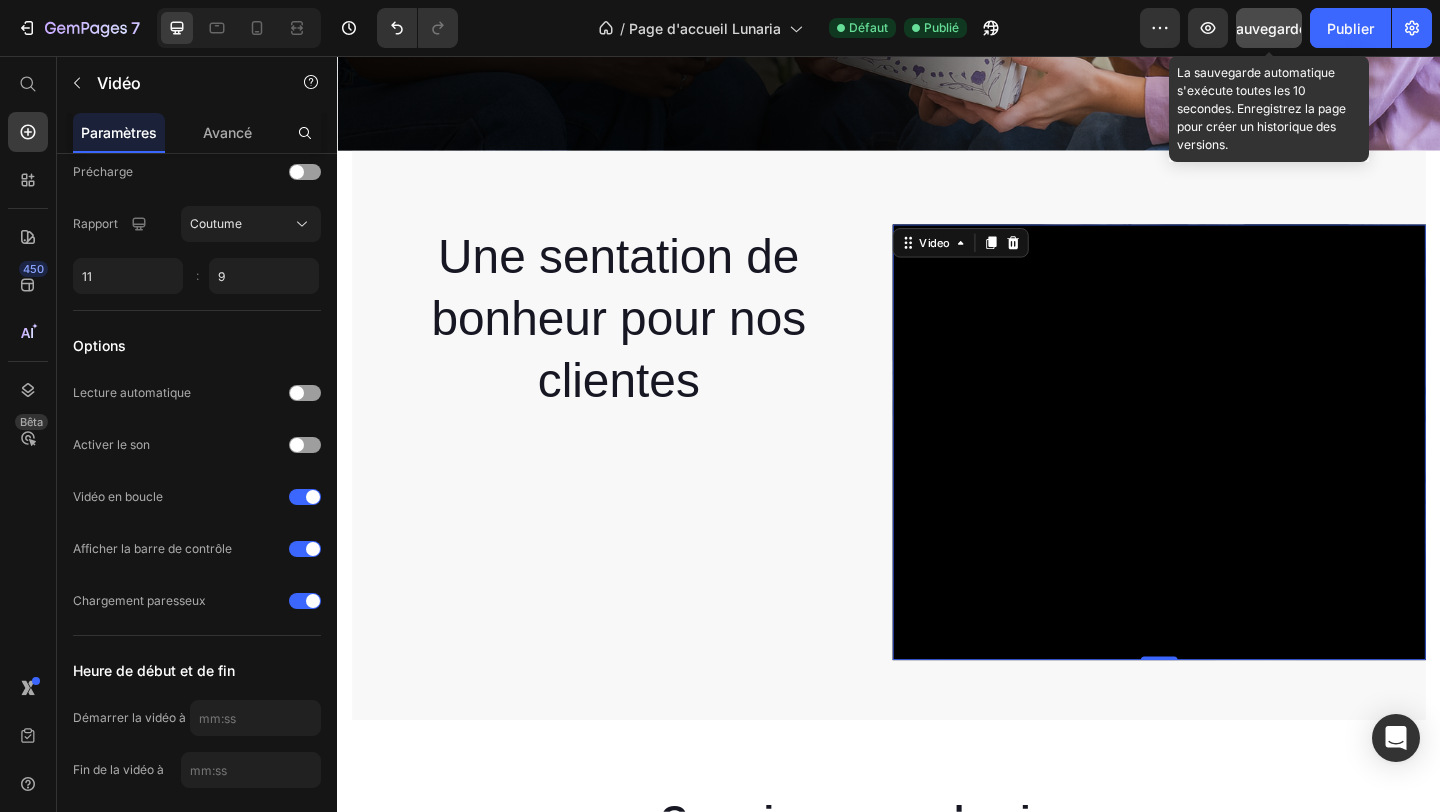 click on "Sauvegarder" at bounding box center [1269, 28] 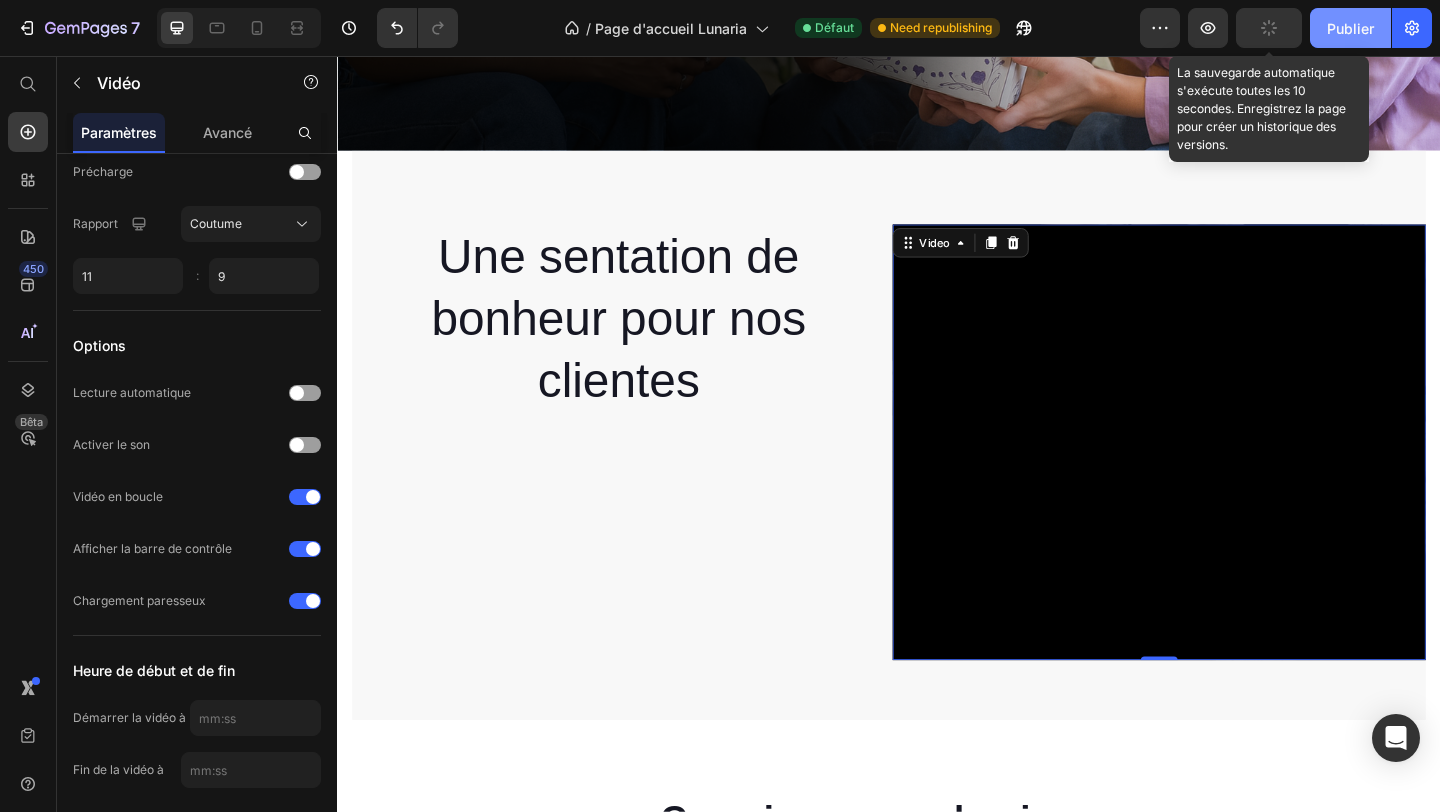 click on "Publier" 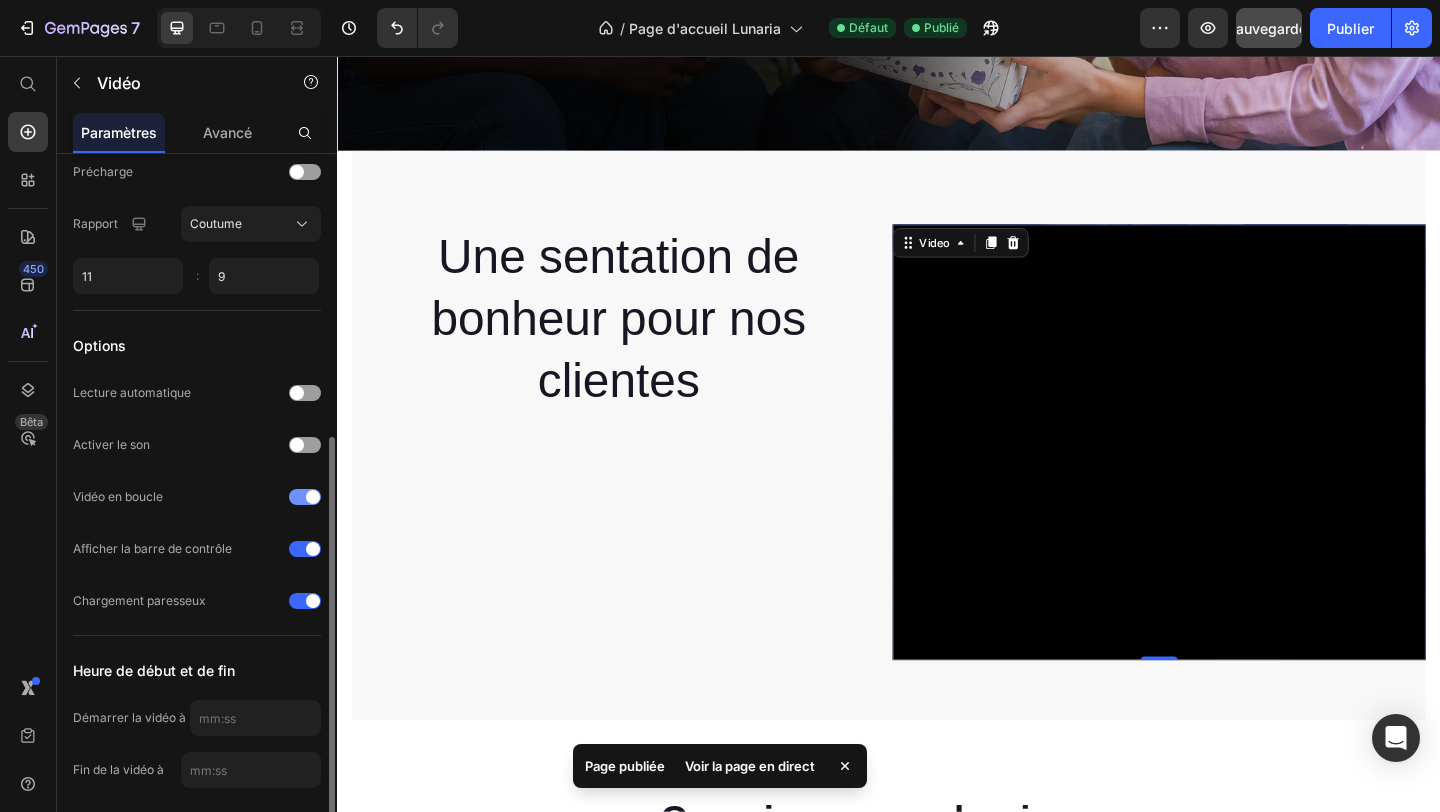 click at bounding box center (305, 497) 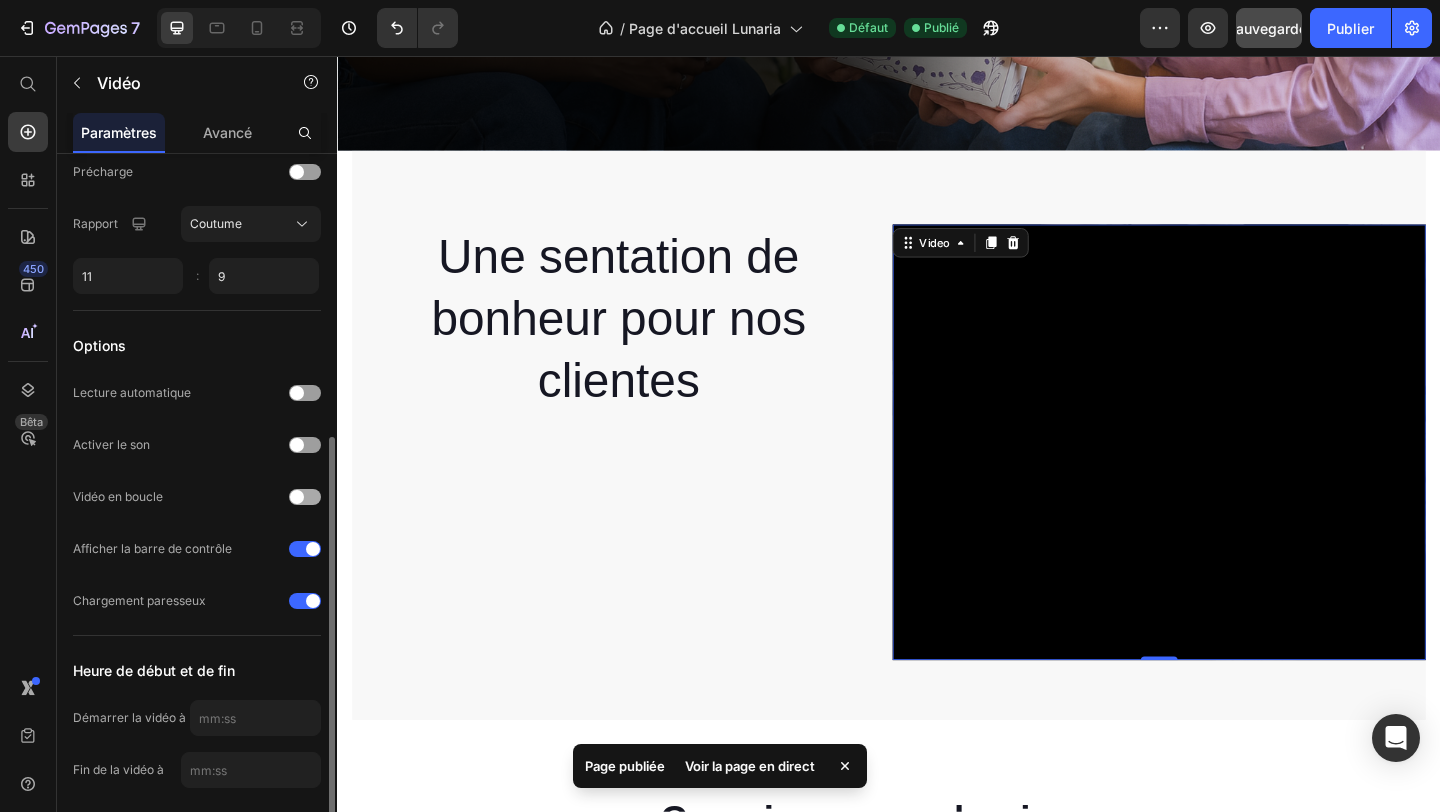 click at bounding box center (305, 497) 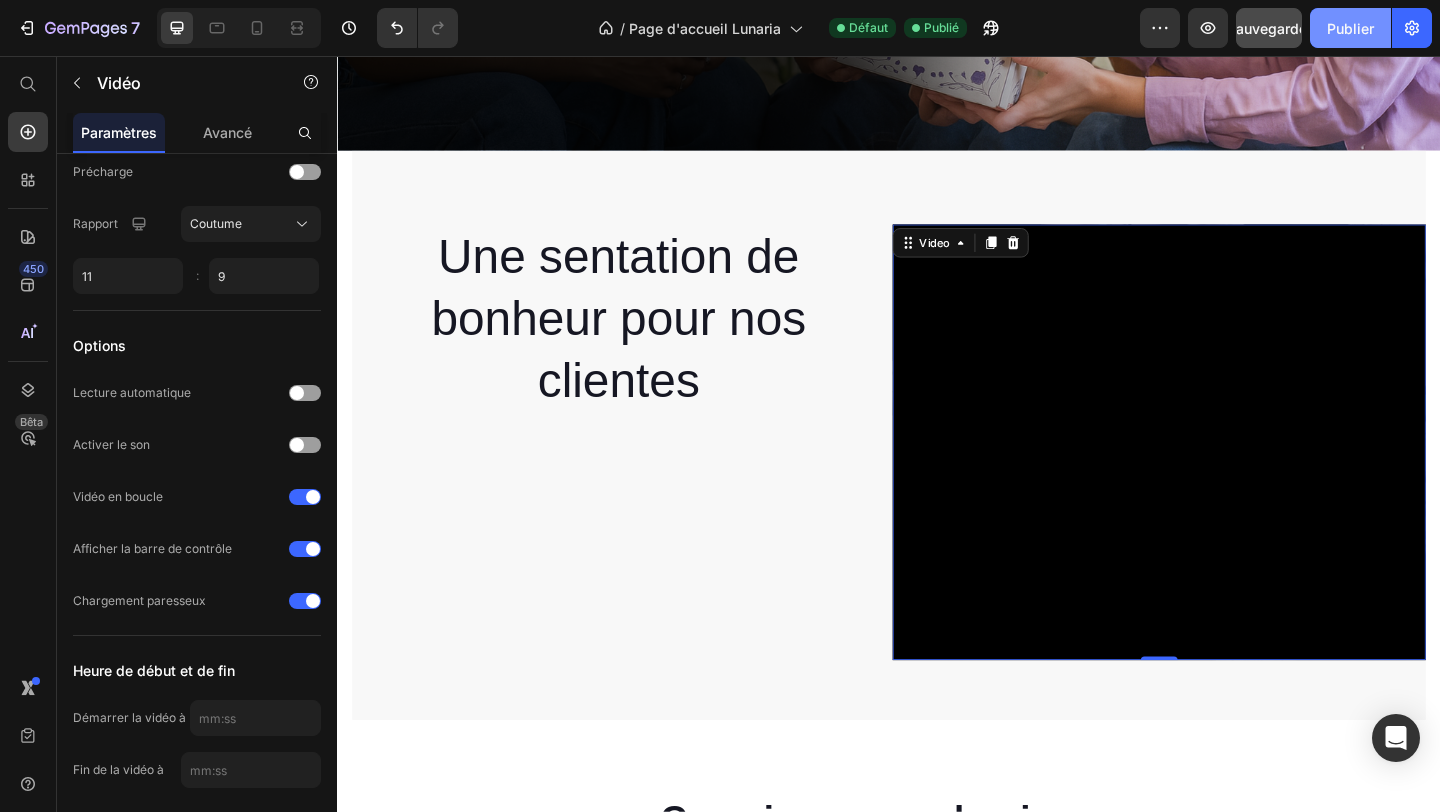 click on "Publier" at bounding box center [1350, 28] 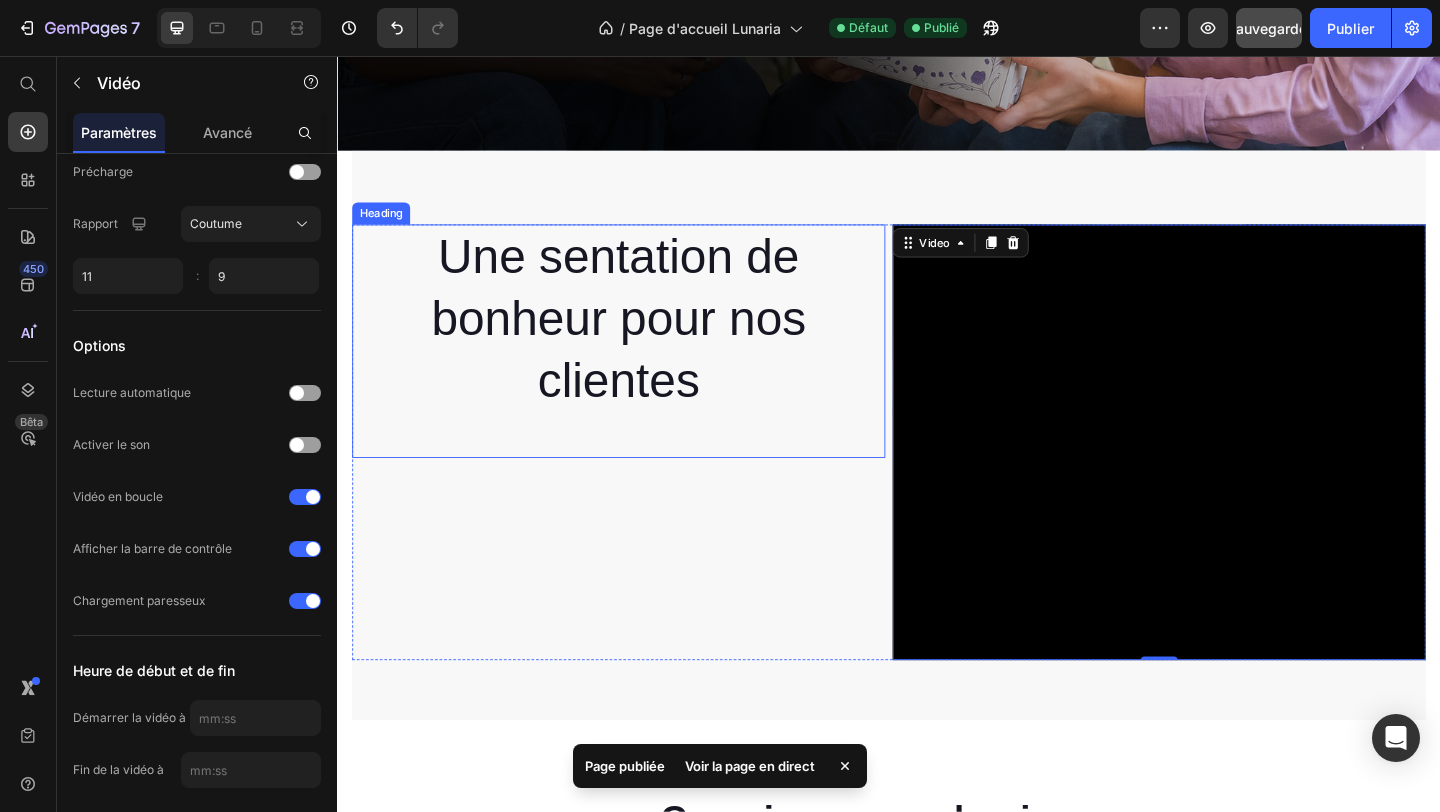 click on "Une sentation de bonheur pour nos clientes" at bounding box center (643, 342) 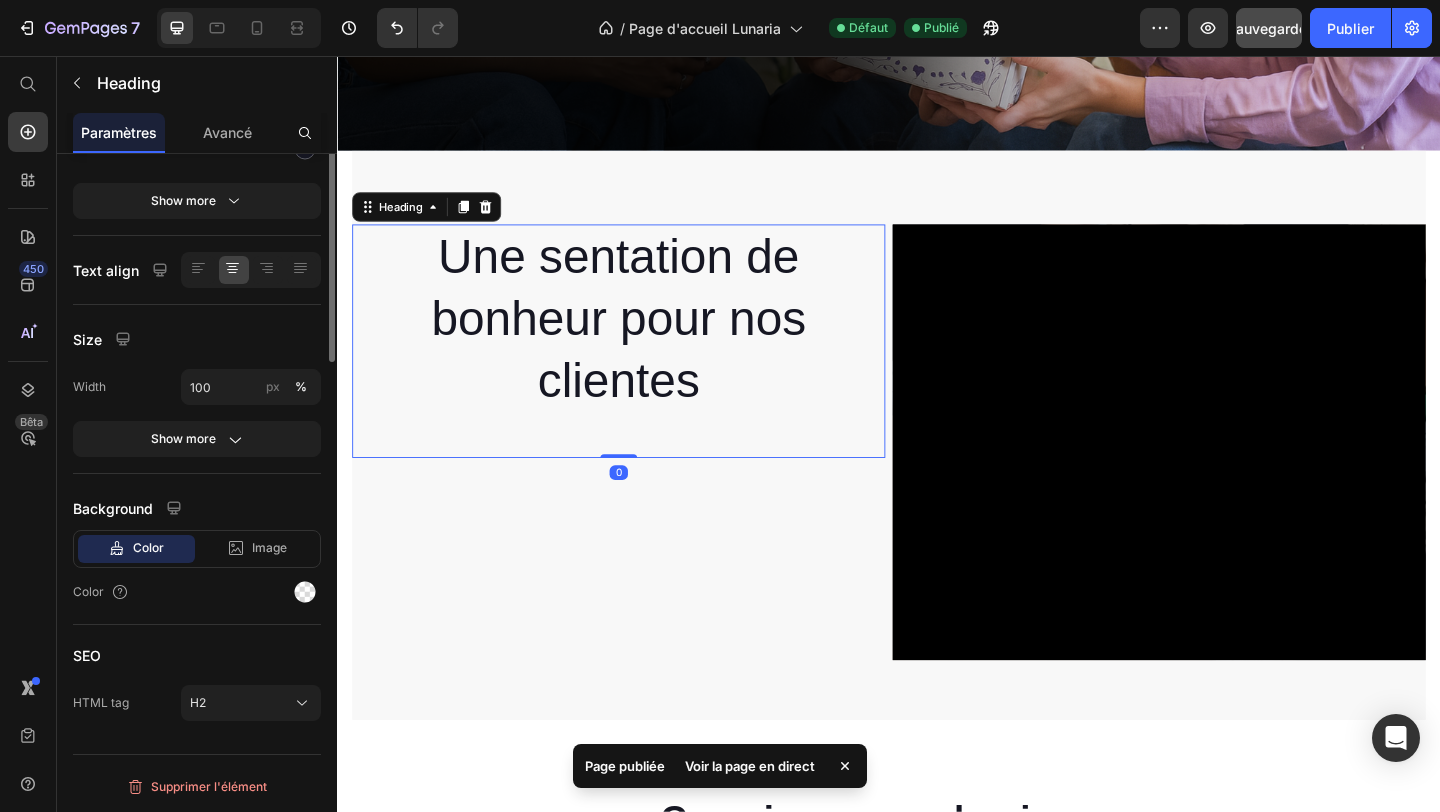 scroll, scrollTop: 0, scrollLeft: 0, axis: both 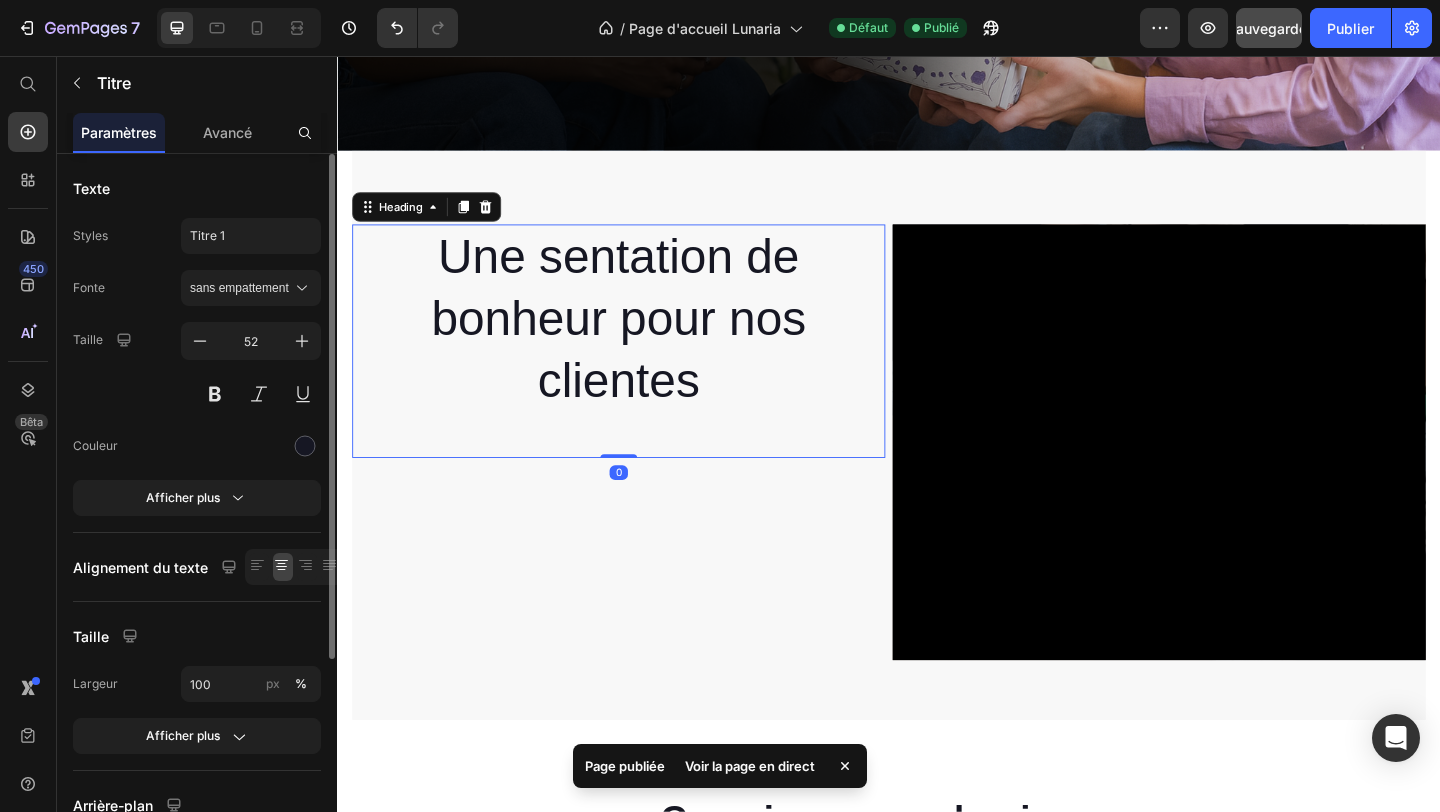 click on "Une sentation de bonheur pour nos clientes" at bounding box center (643, 342) 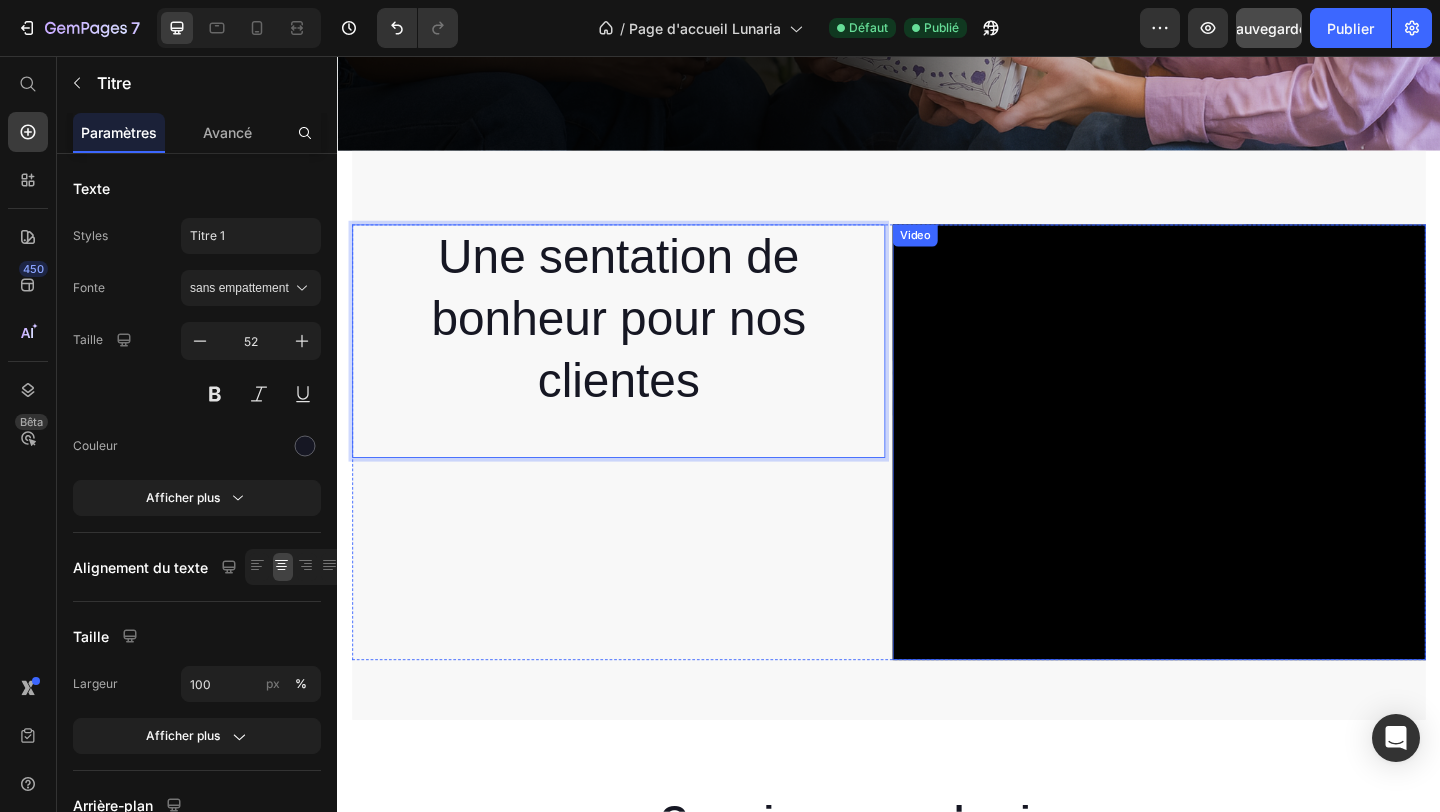click on "Video" at bounding box center (965, 251) 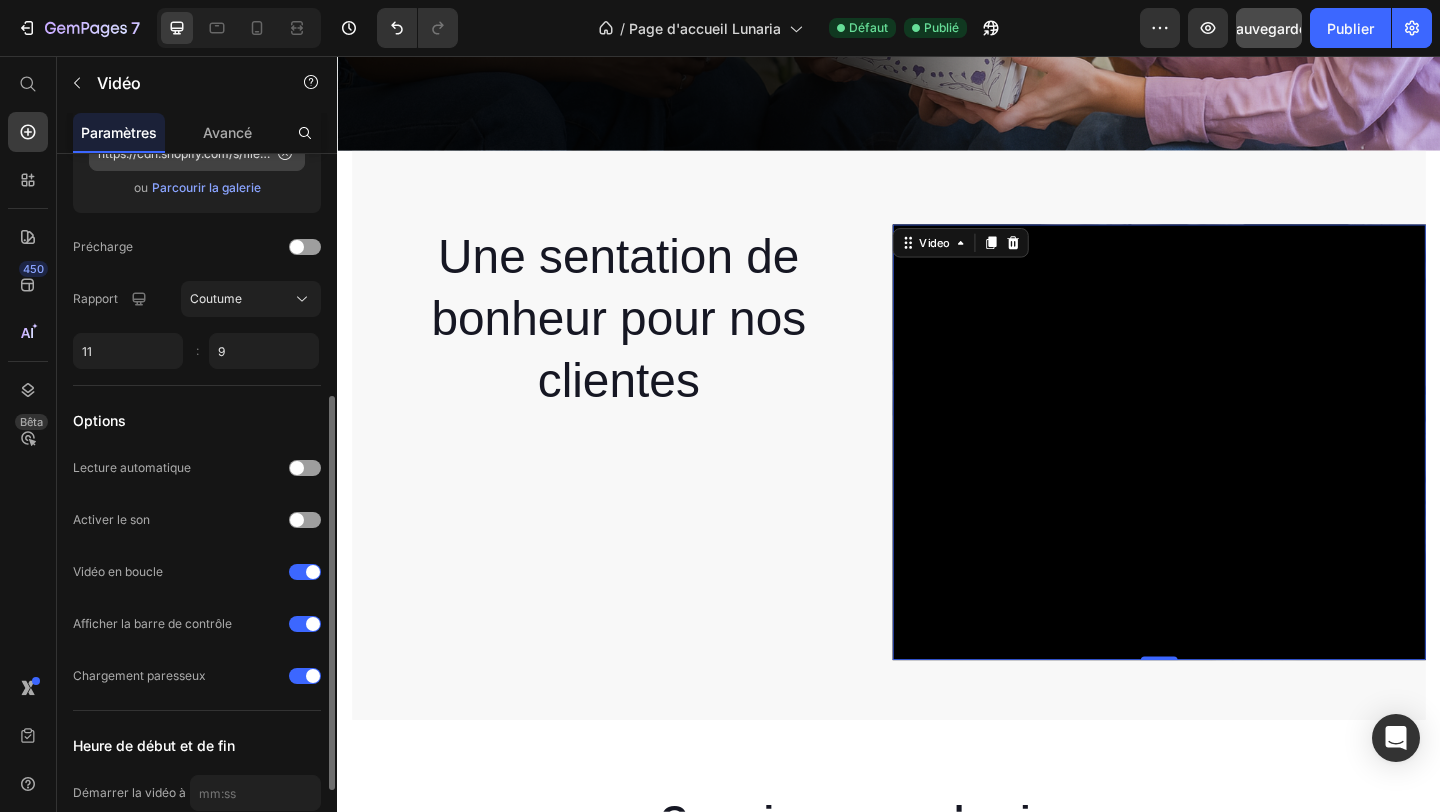 scroll, scrollTop: 436, scrollLeft: 0, axis: vertical 